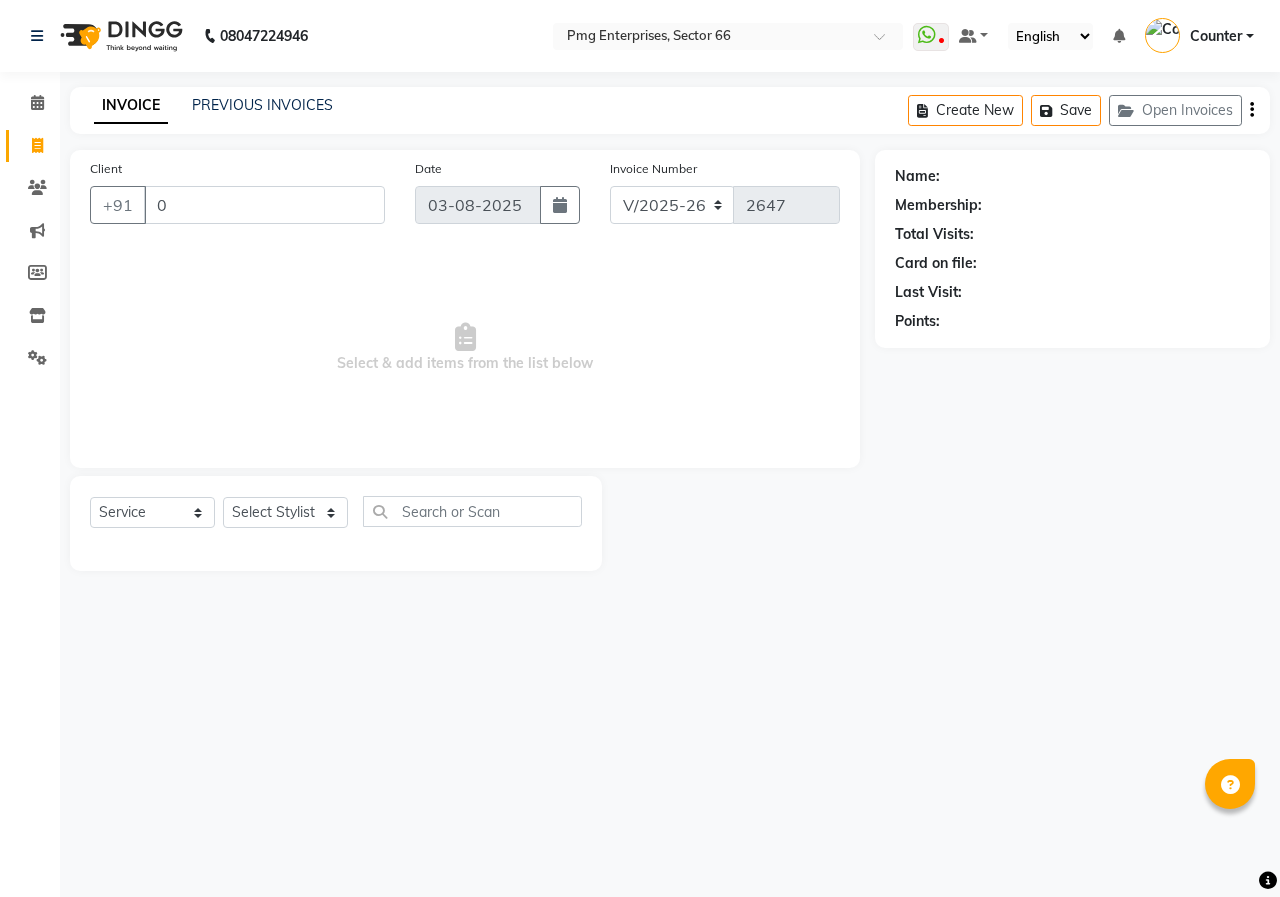 select on "889" 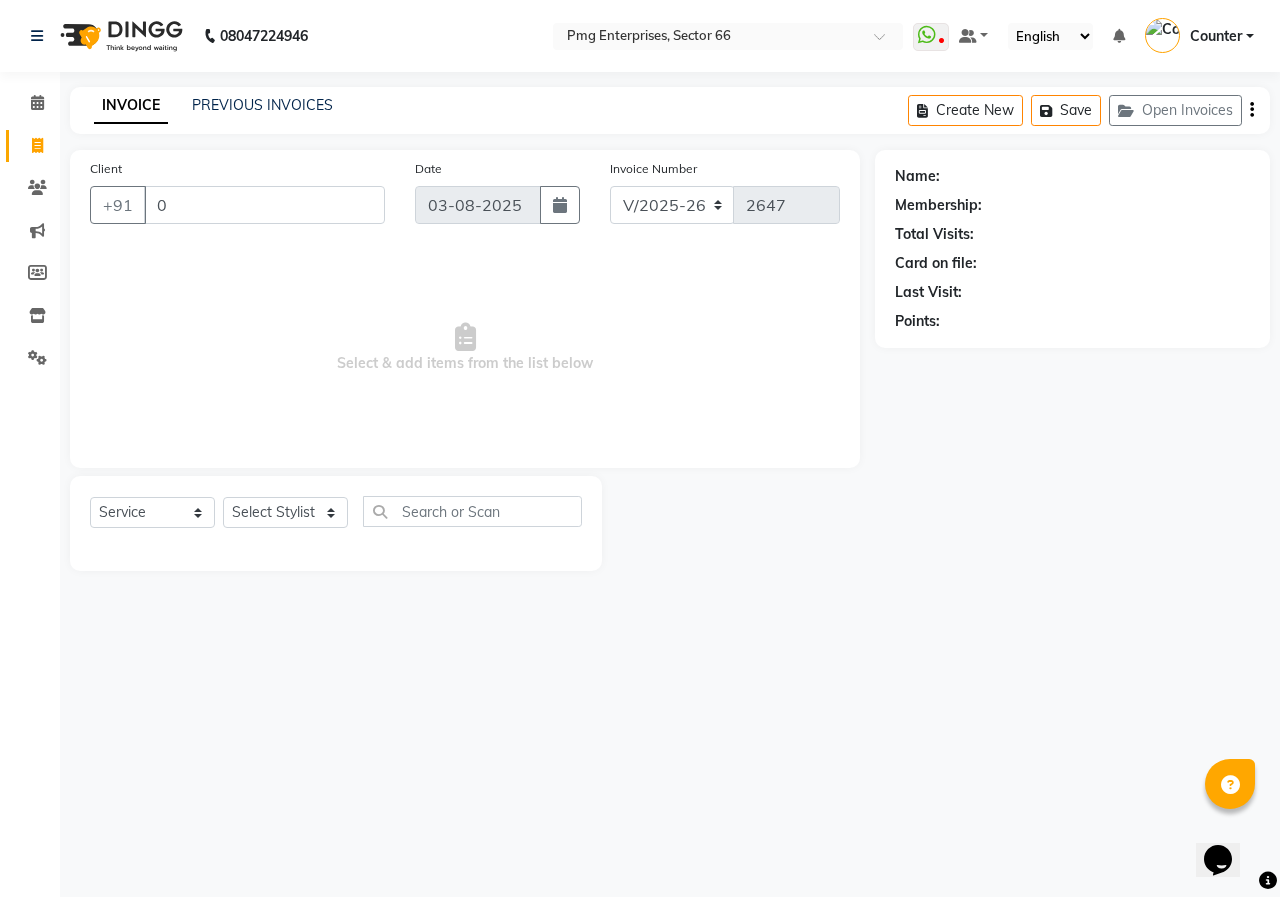 scroll, scrollTop: 0, scrollLeft: 0, axis: both 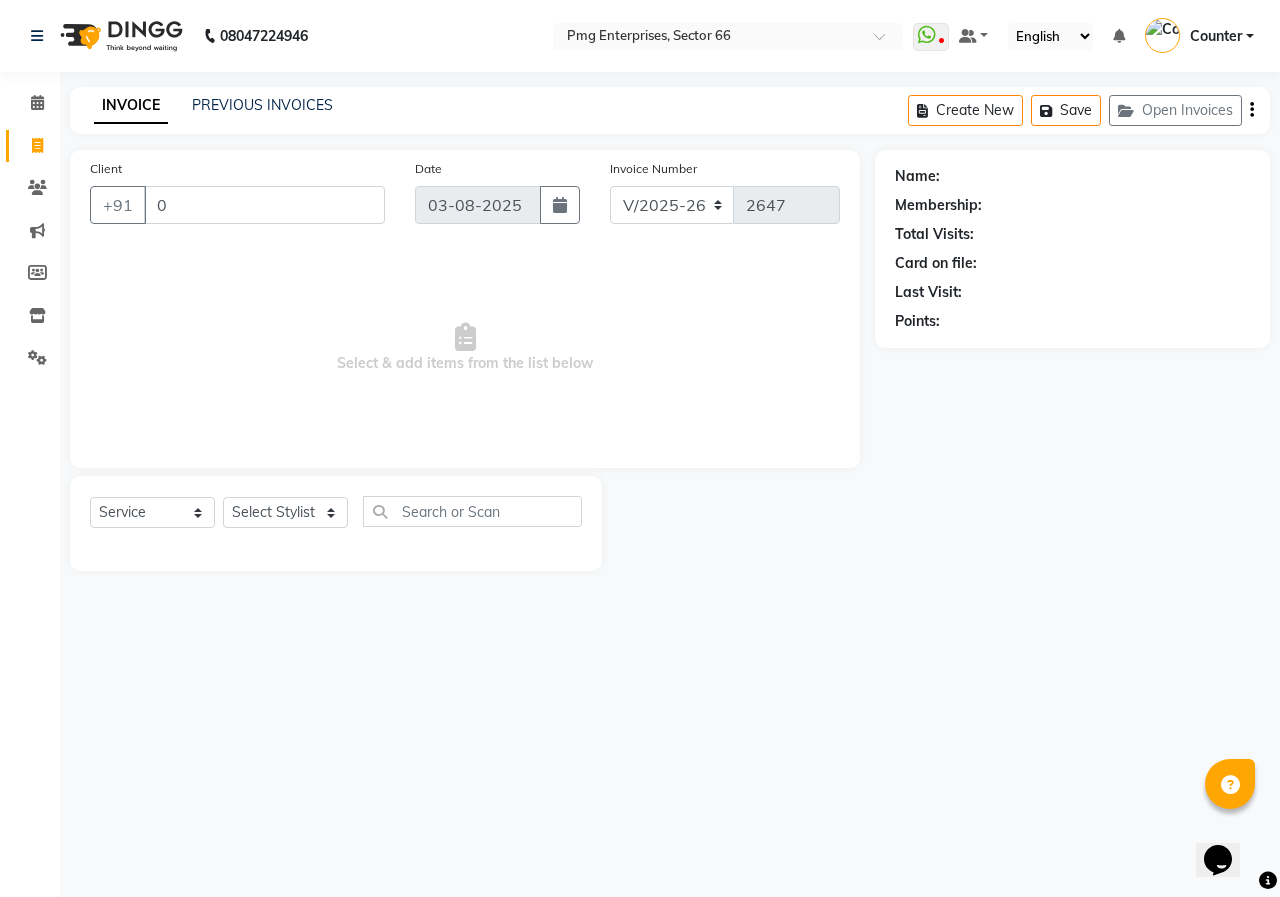 drag, startPoint x: 825, startPoint y: 199, endPoint x: 677, endPoint y: 666, distance: 489.8908 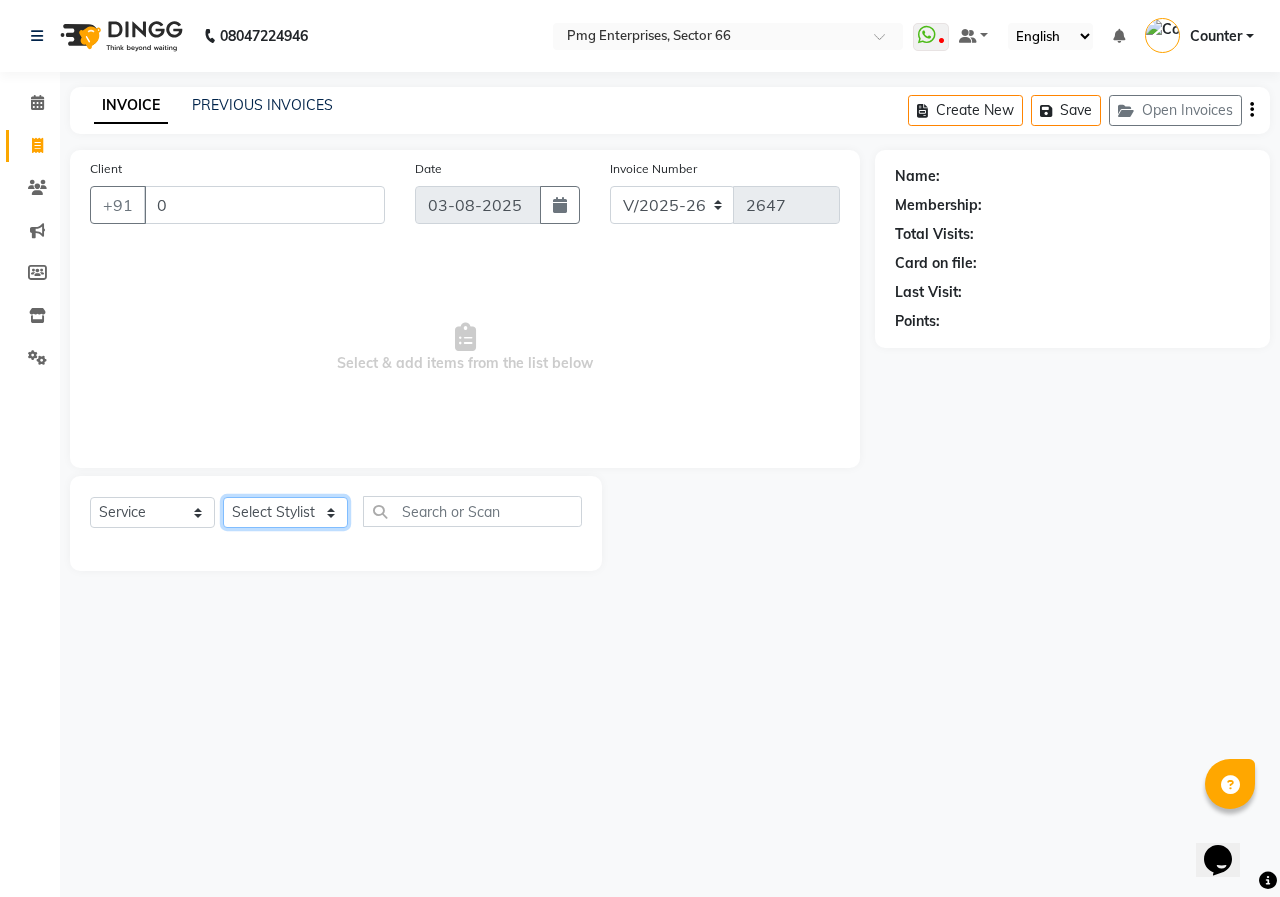 click on "Select Stylist [FIRST] [LAST] Counter dinesh Jackson Javed Jitender Manisha Ragini" 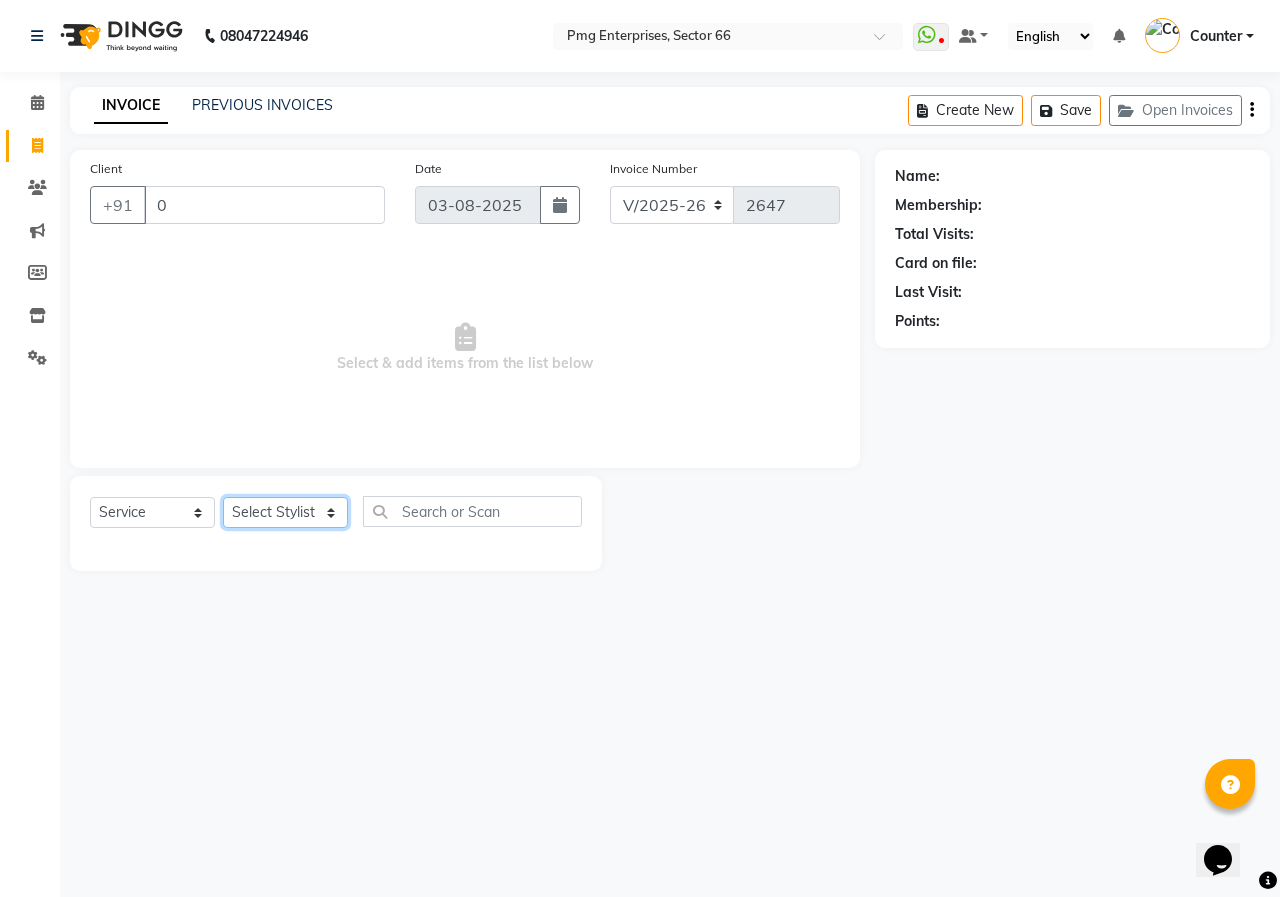 select on "70413" 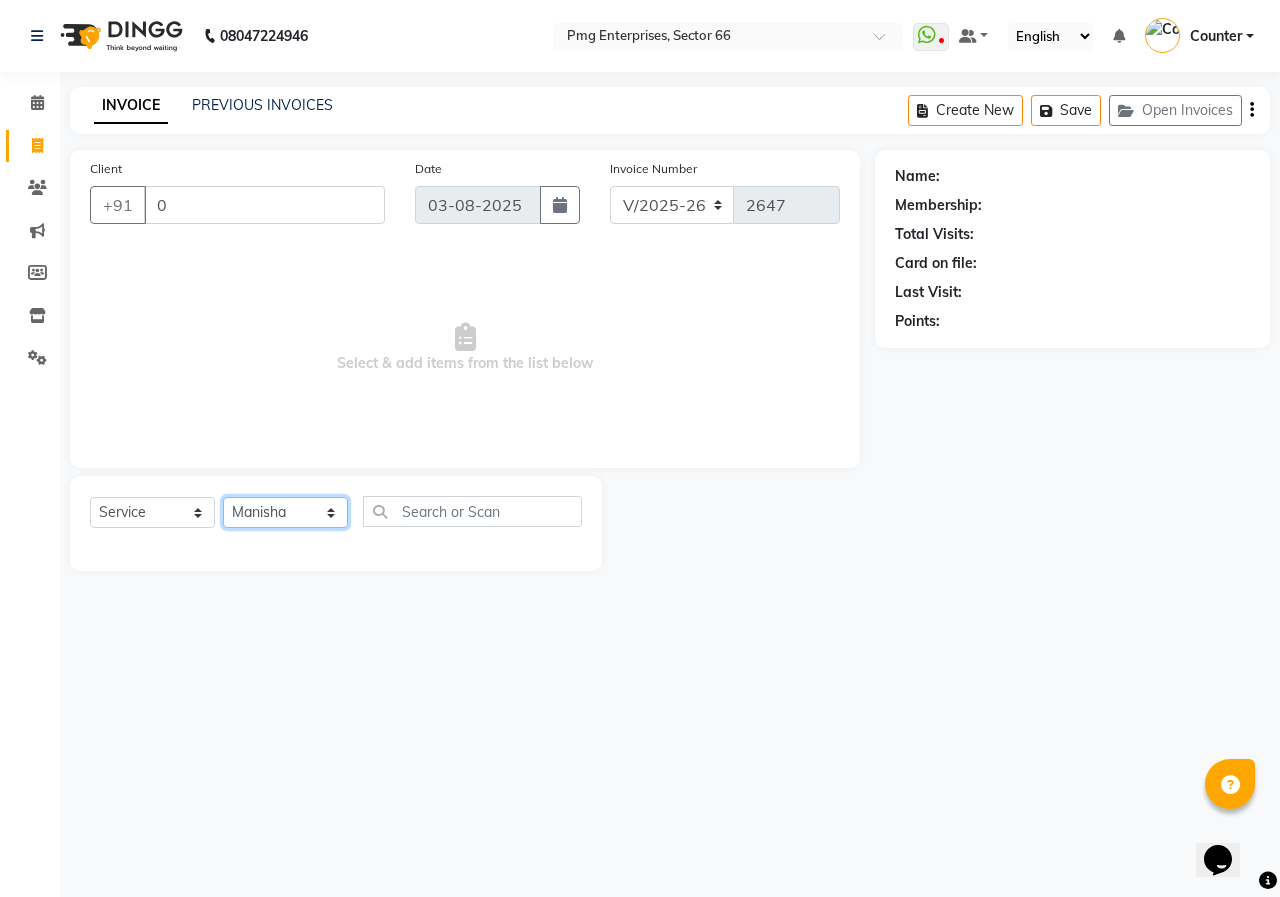 click on "Select Stylist [FIRST] [LAST] Counter dinesh Jackson Javed Jitender Manisha Ragini" 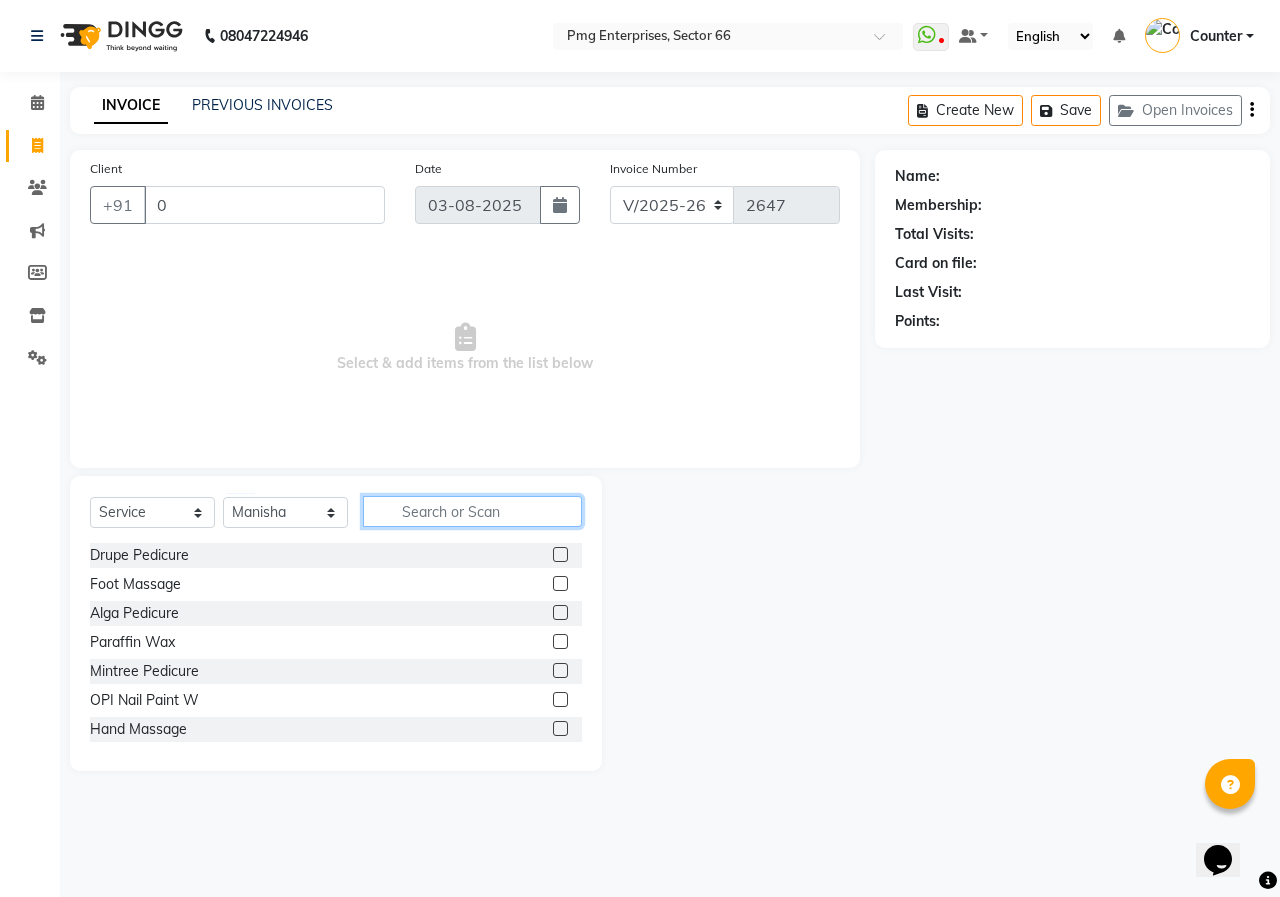 click 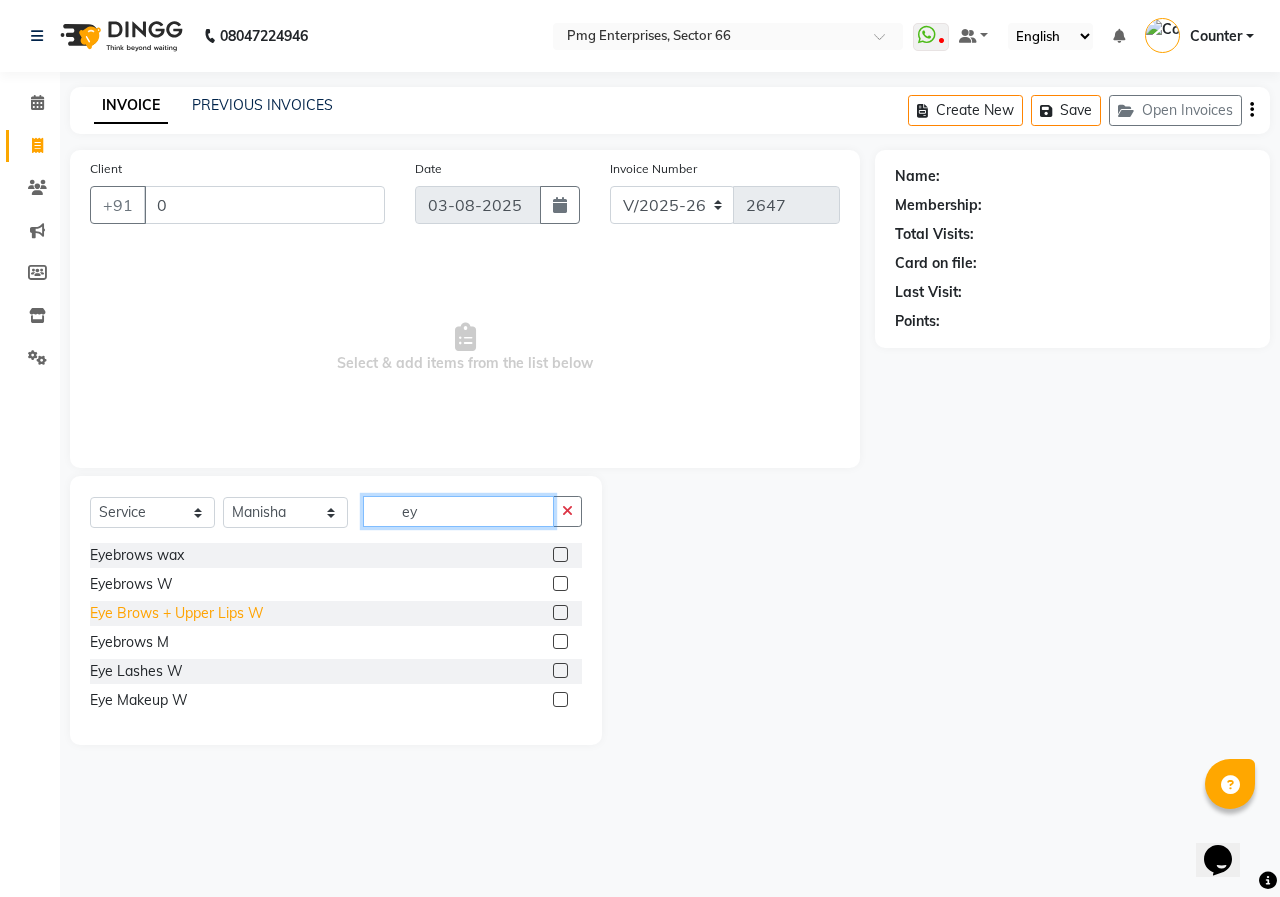 type on "ey" 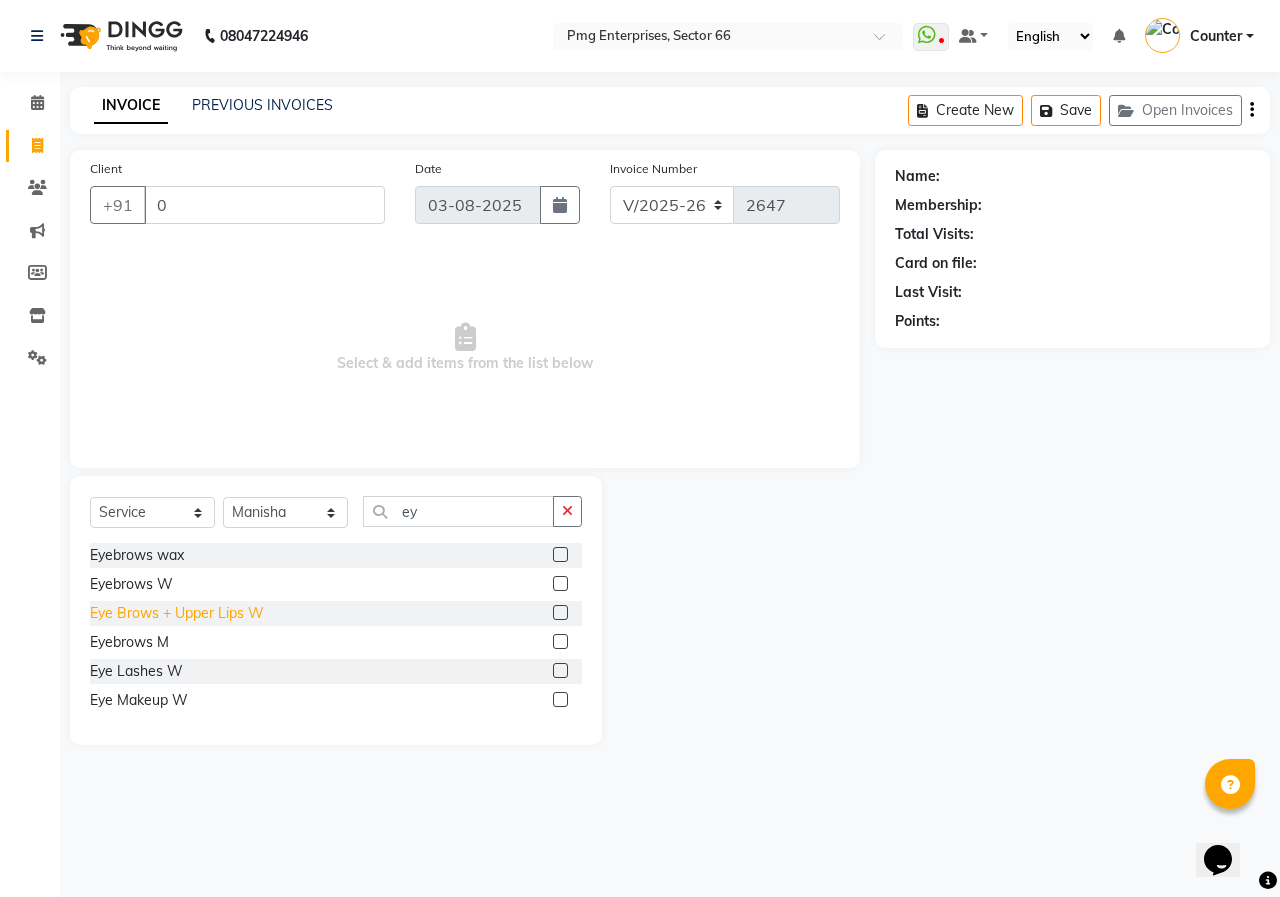 click on "Eye Brows + Upper Lips W" 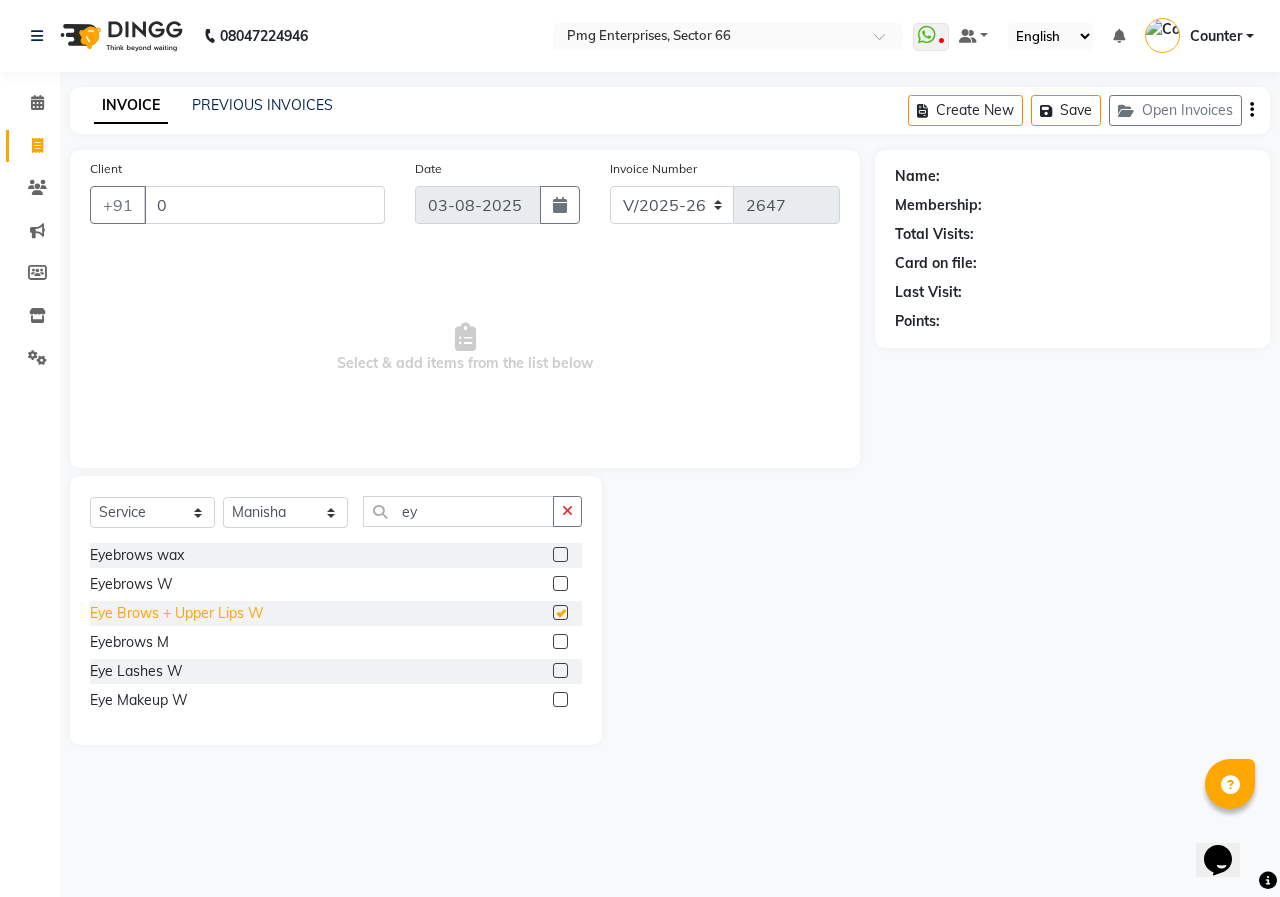 checkbox on "false" 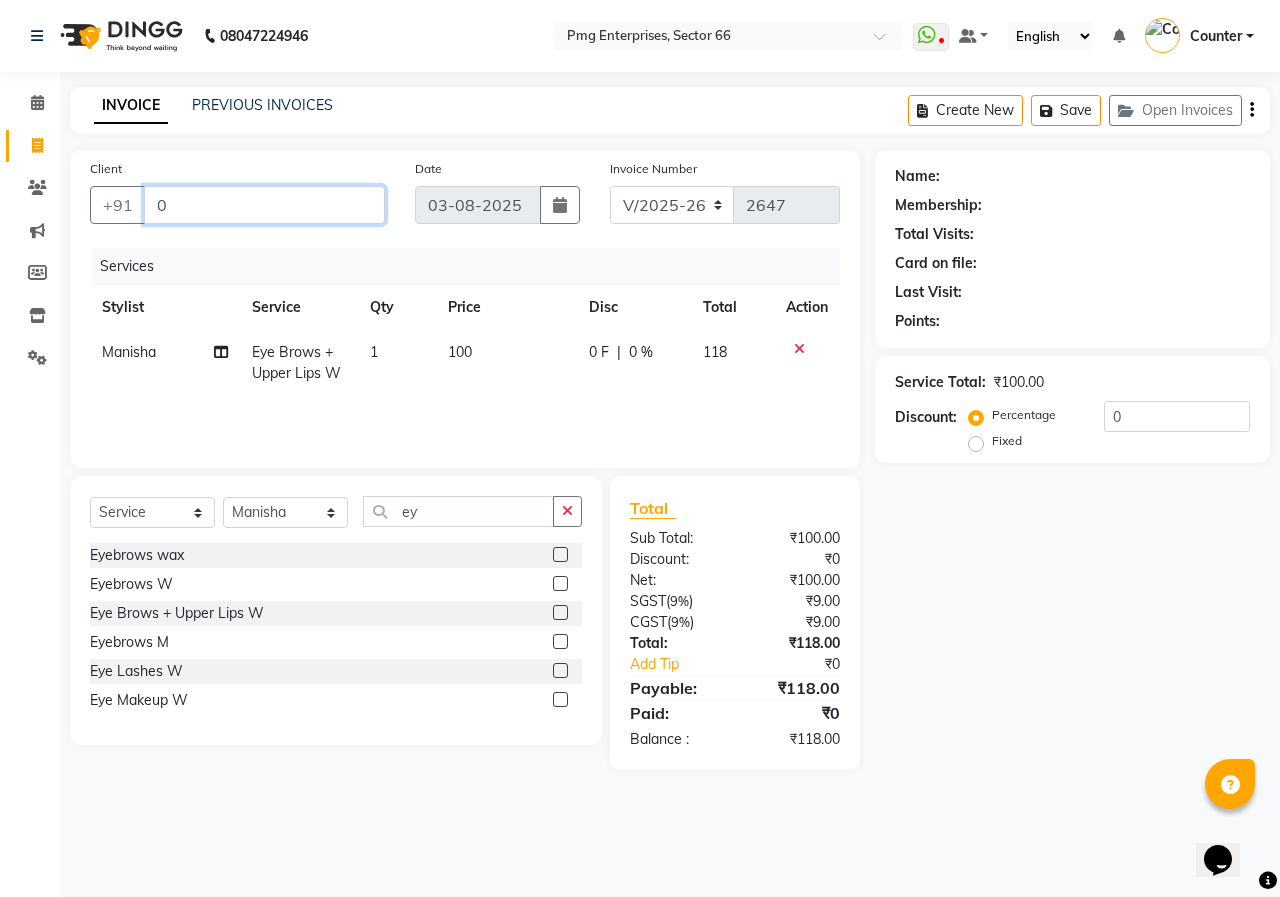 click on "0" at bounding box center (264, 205) 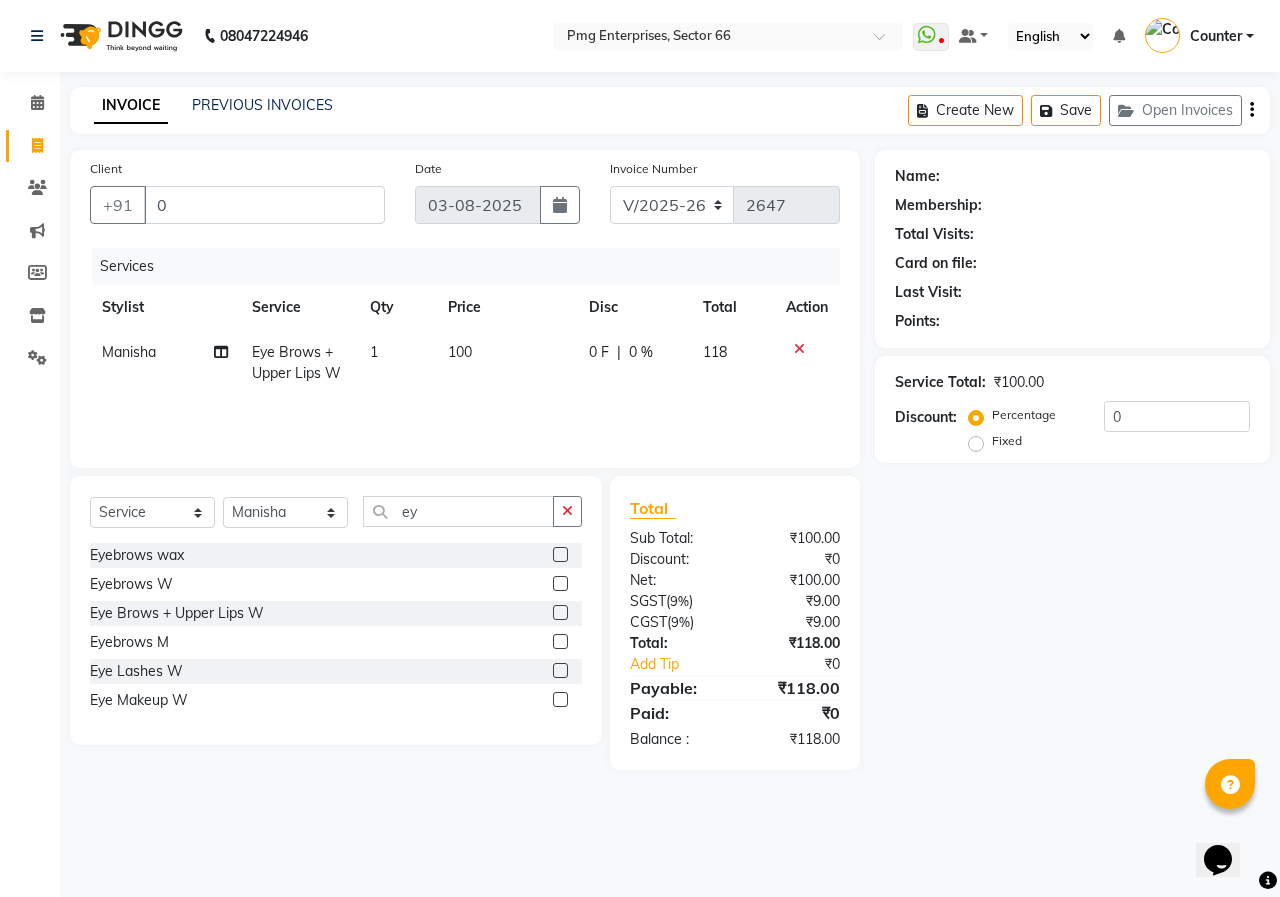 click on "Client +91 0" 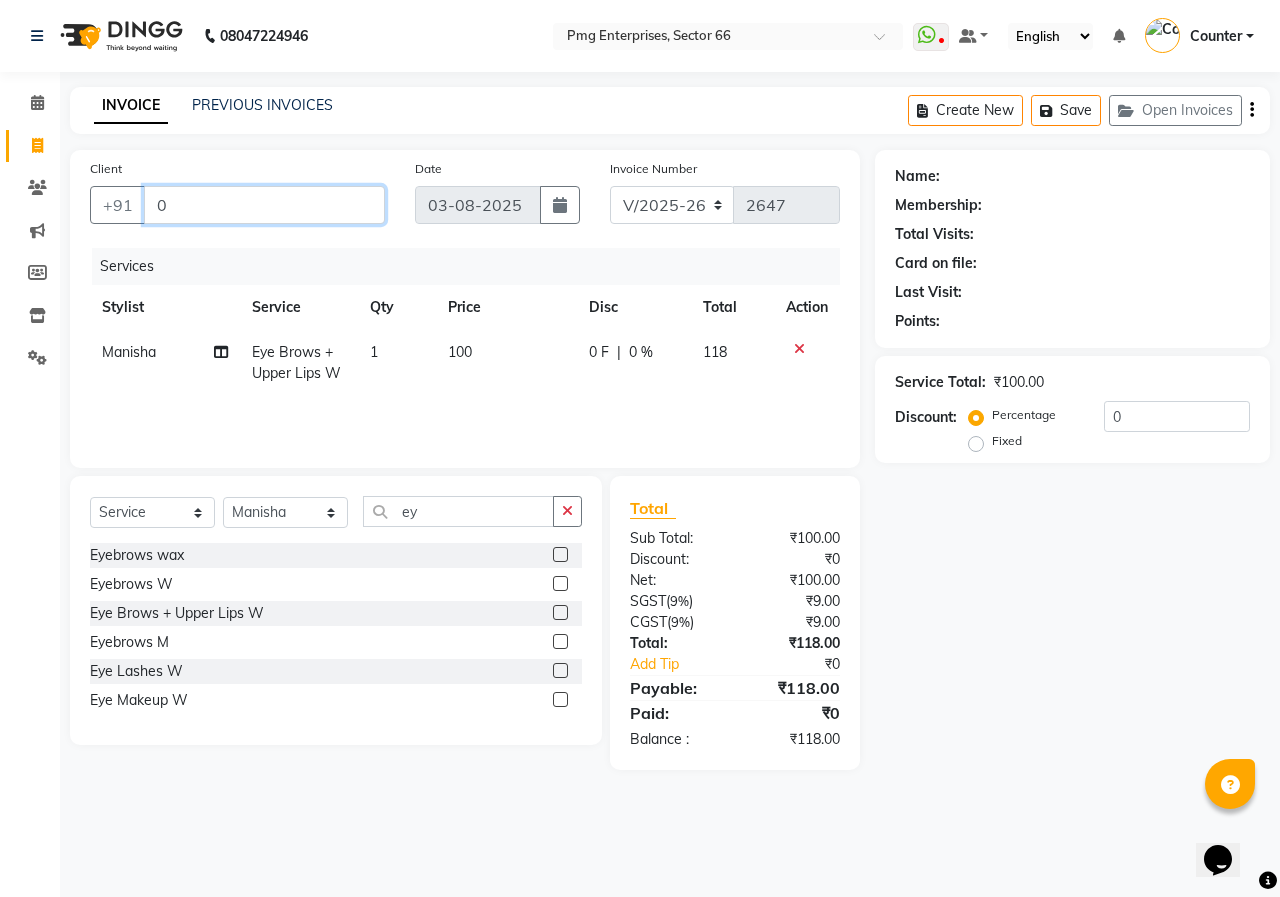 click on "0" at bounding box center [264, 205] 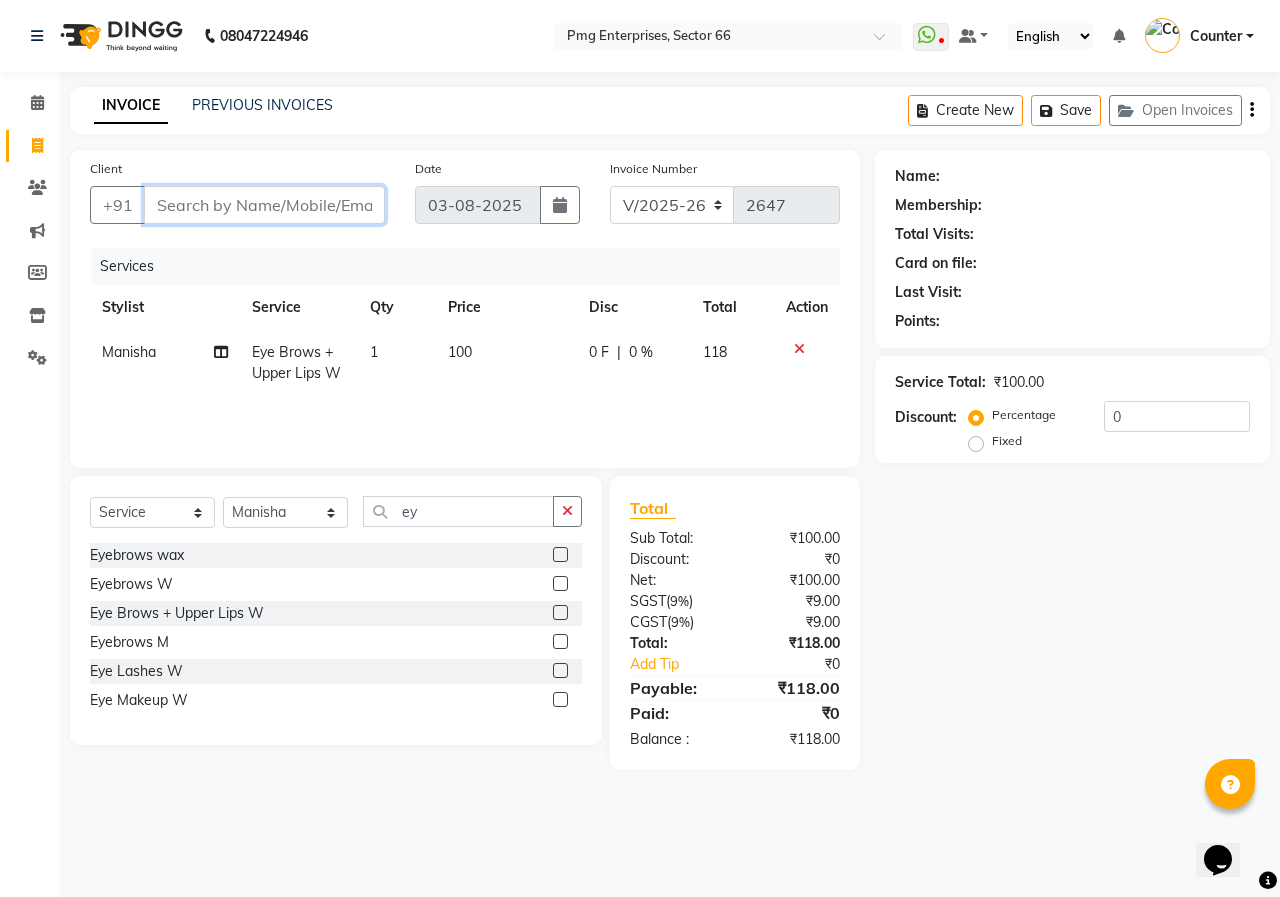 click on "Client" at bounding box center [264, 205] 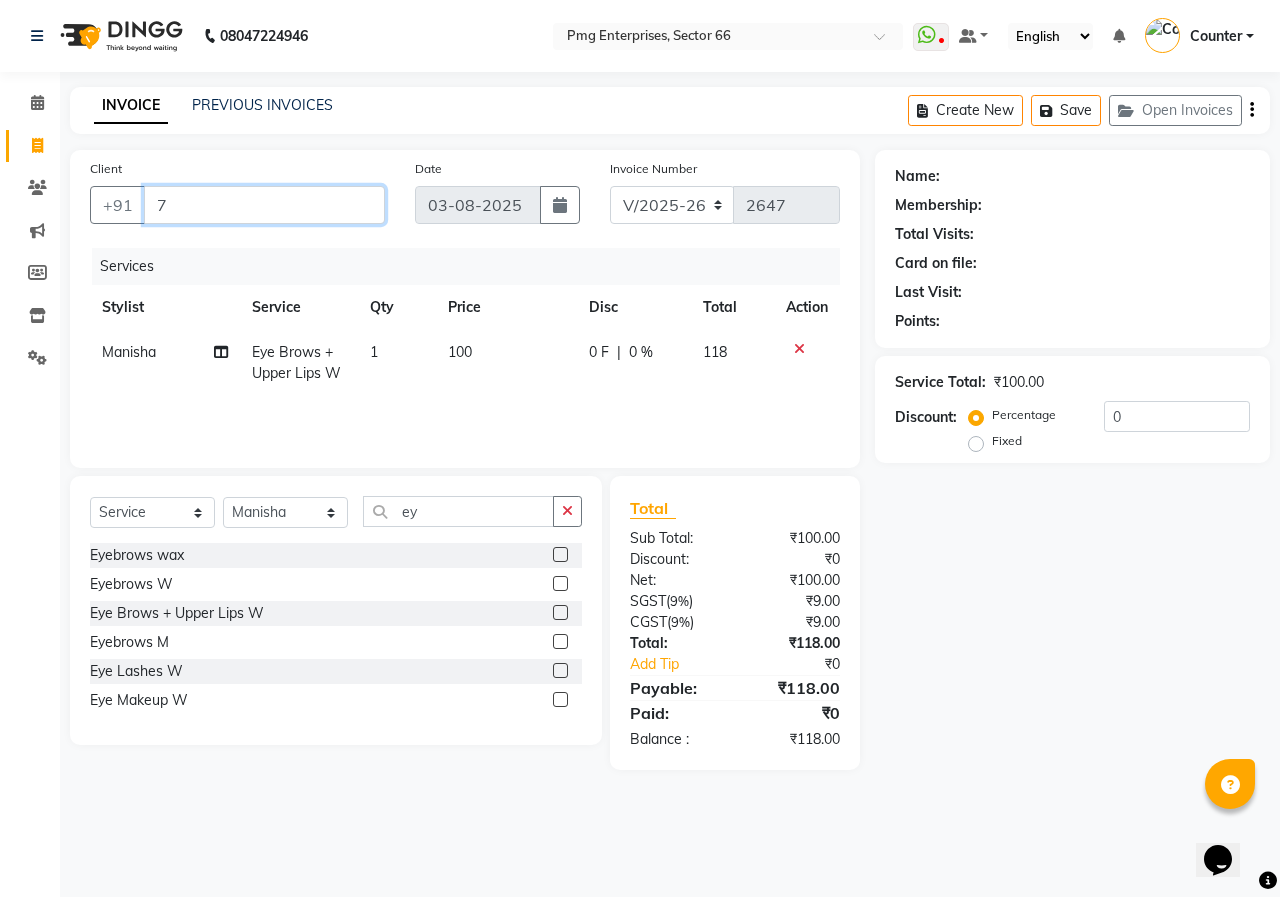 type on "7" 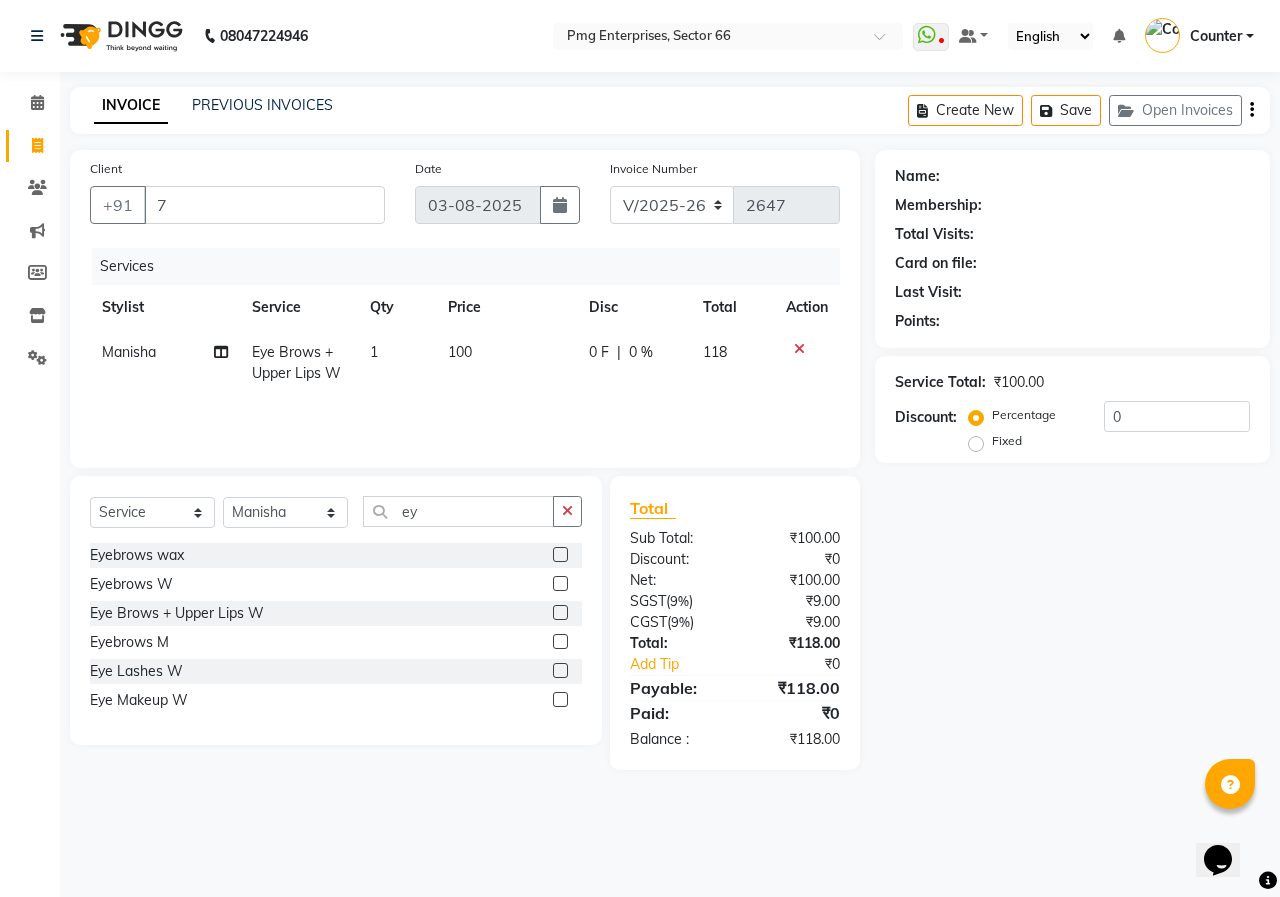 click on "Client +91 7 Date 03-08-2025 Invoice Number V/2025 V/2025-26 2647 Services Stylist Service Qty Price Disc Total Action Manisha Eye Brows + Upper Lips W 1 100 0 F | 0 % 118" 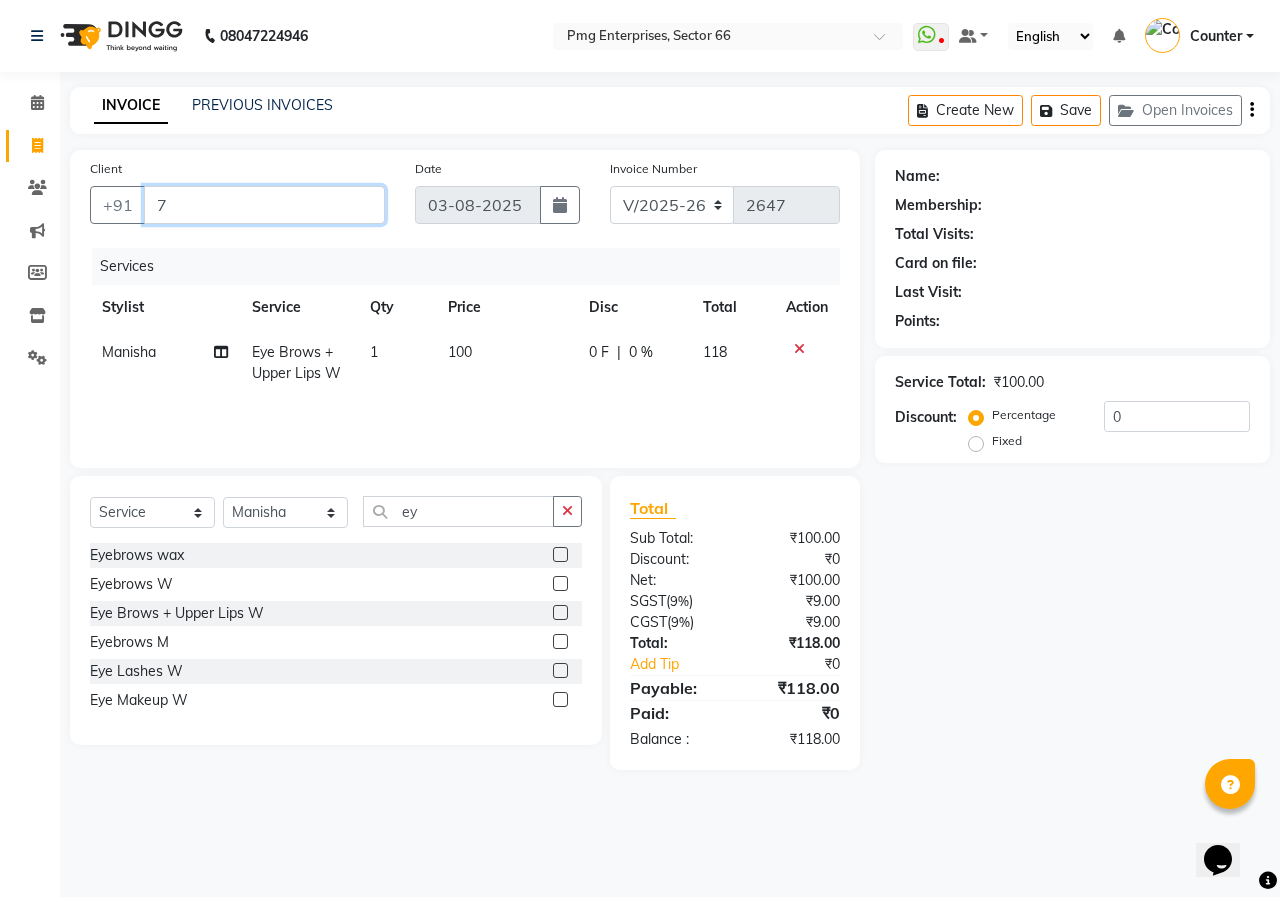 click on "7" at bounding box center (264, 205) 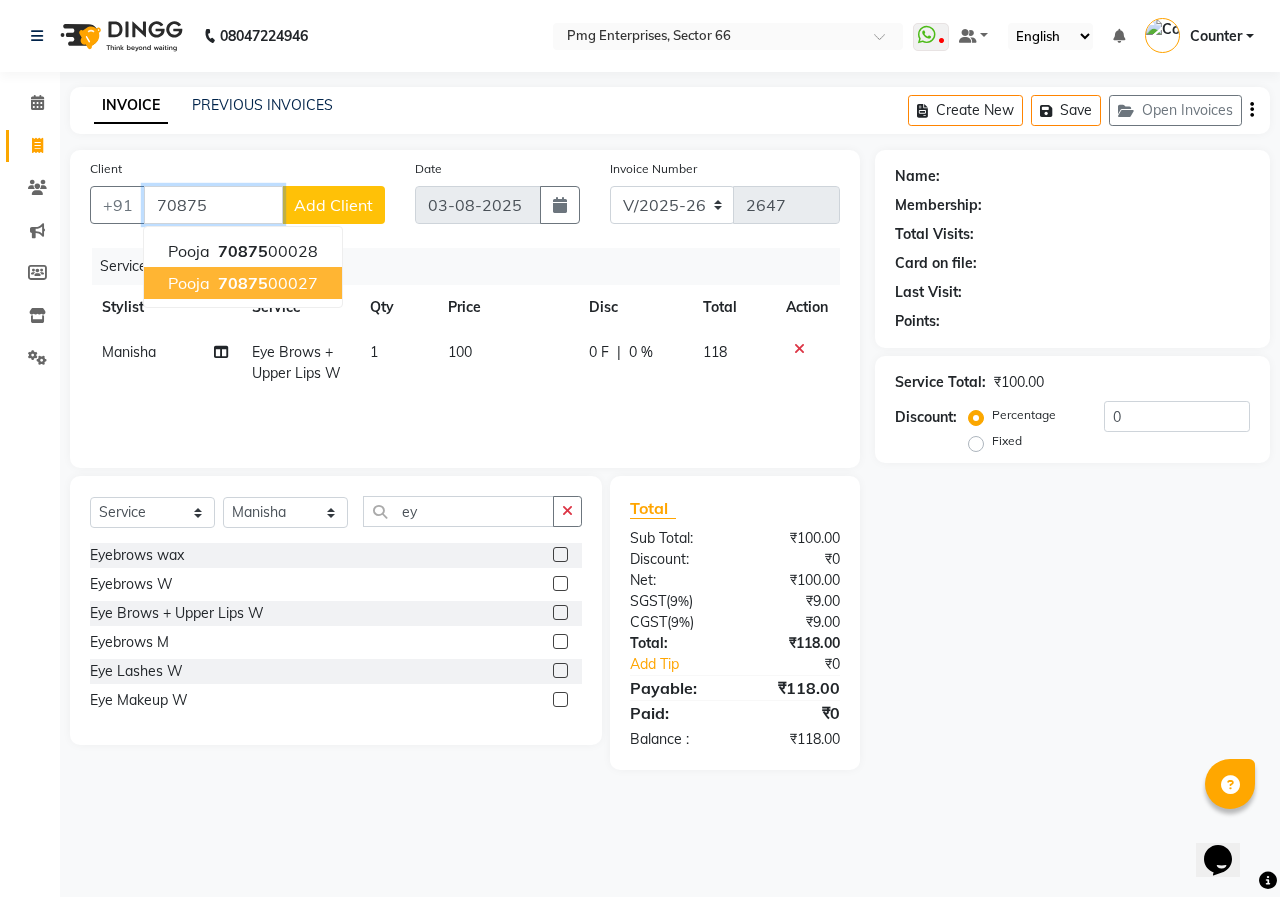 click on "70875" at bounding box center [243, 283] 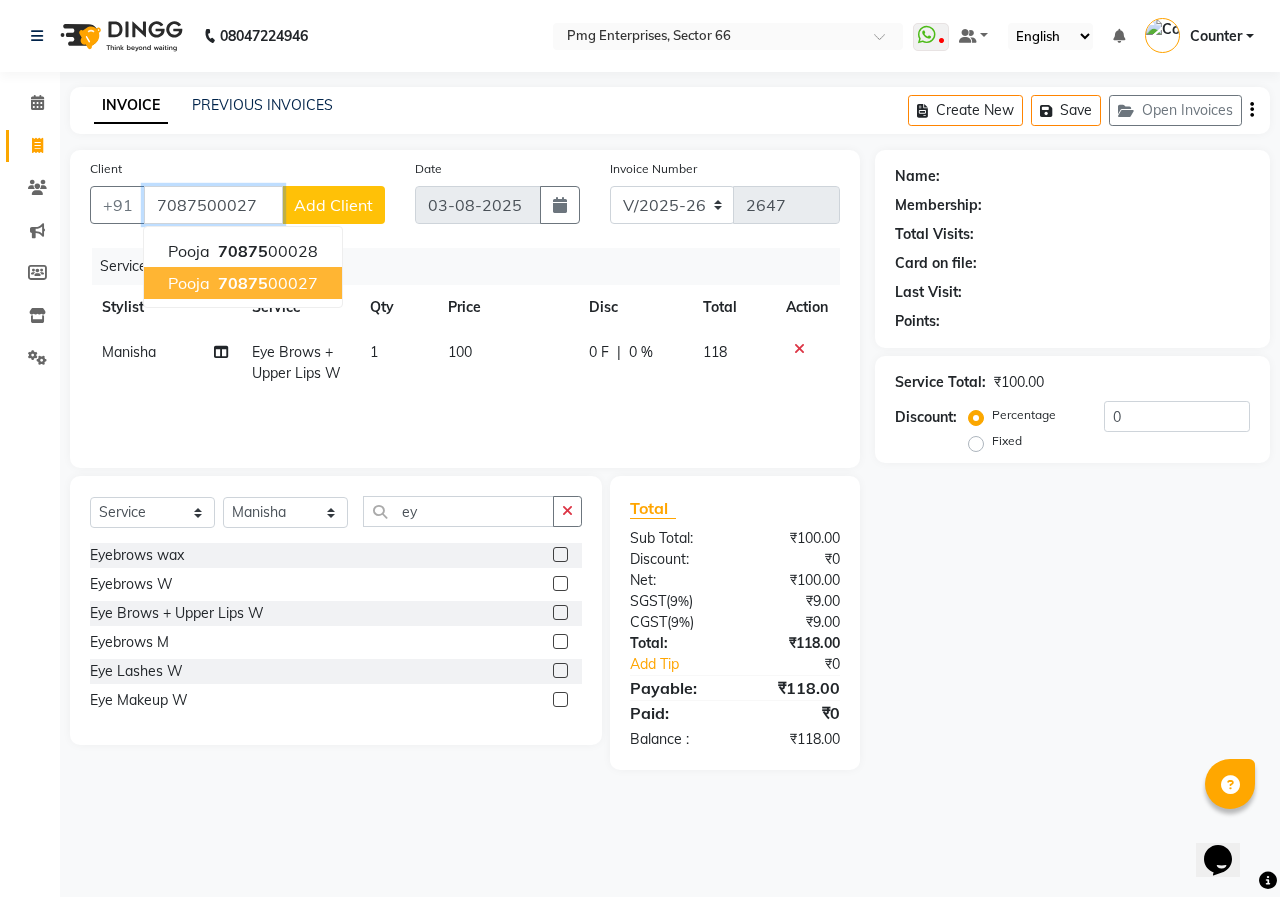 type on "7087500027" 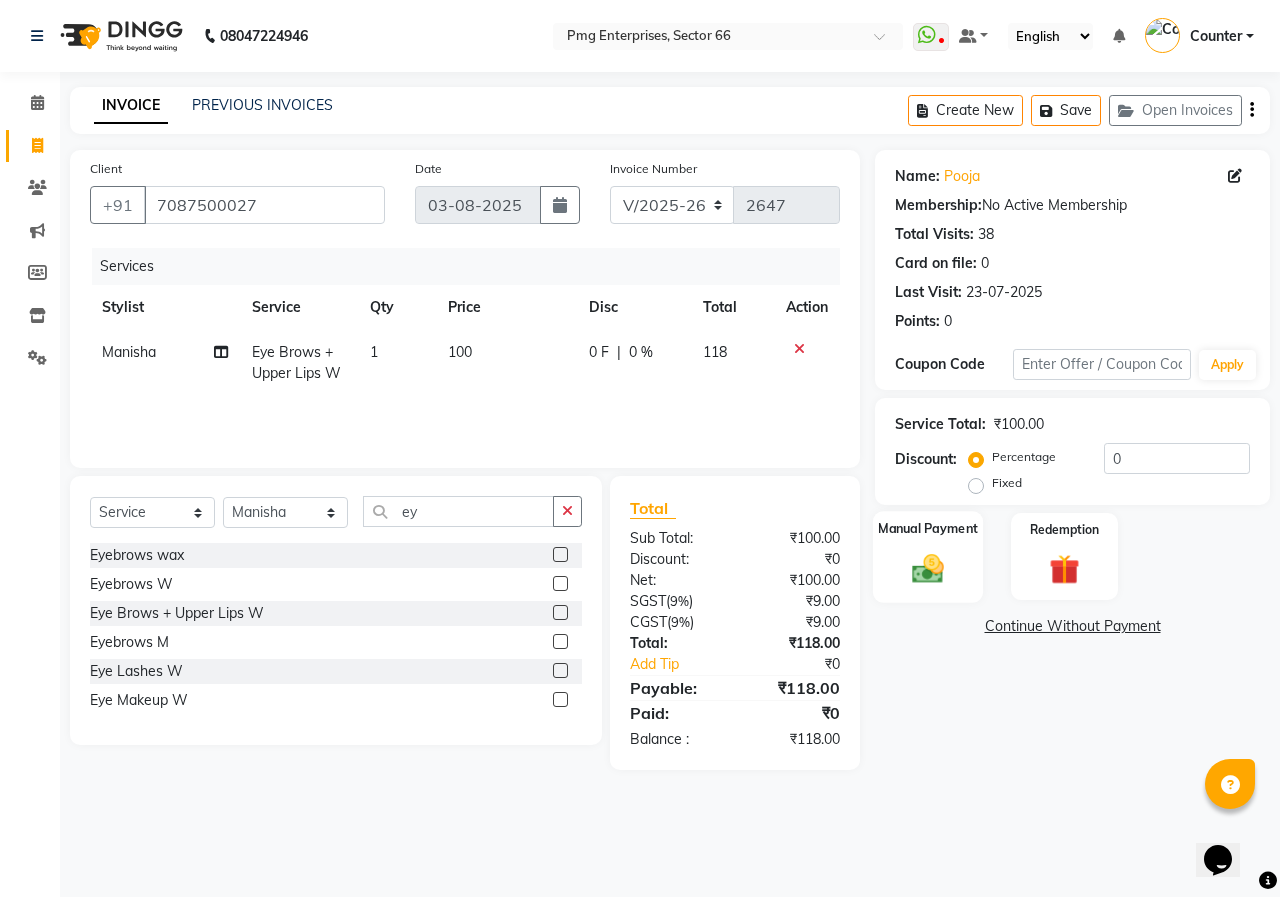 click 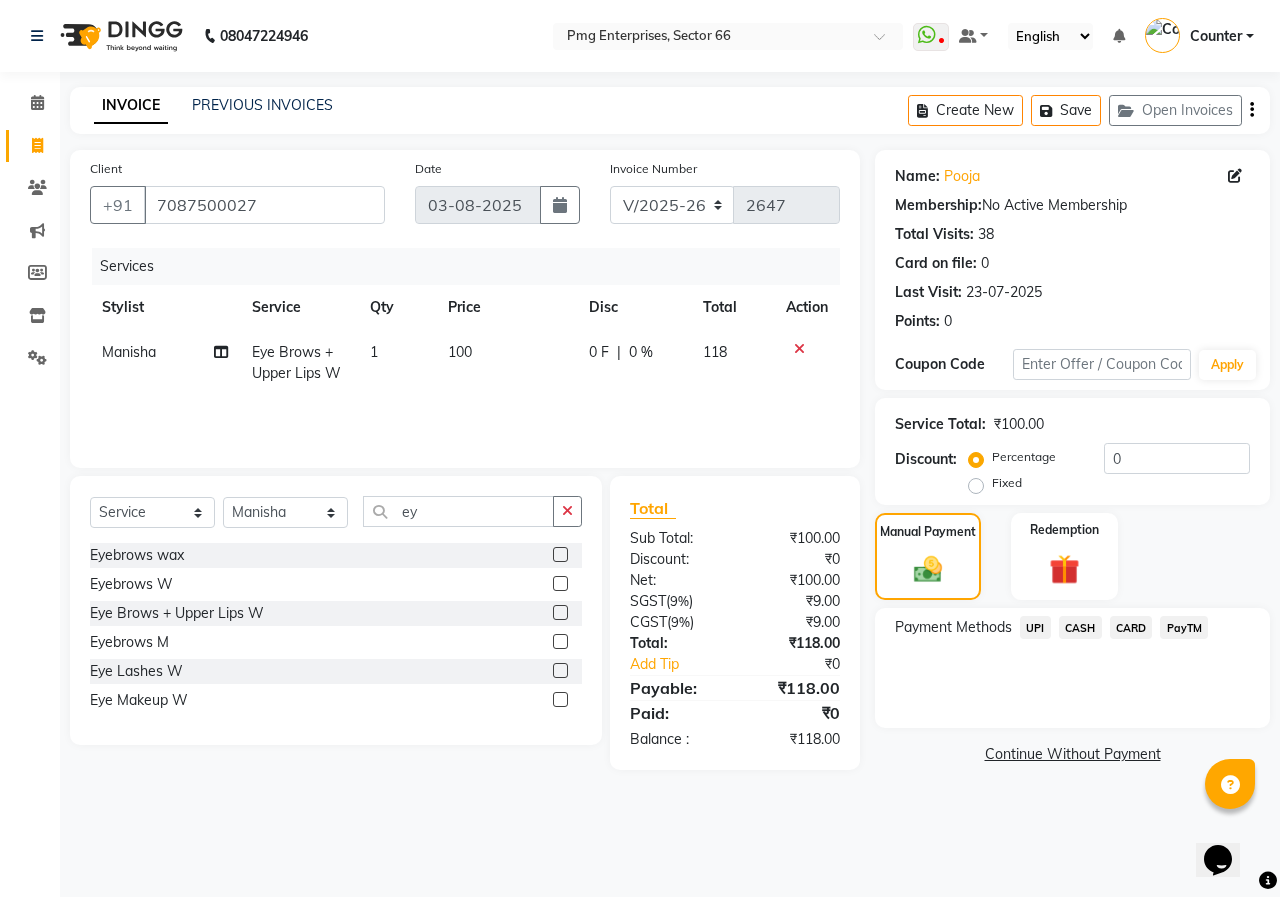 click on "UPI" 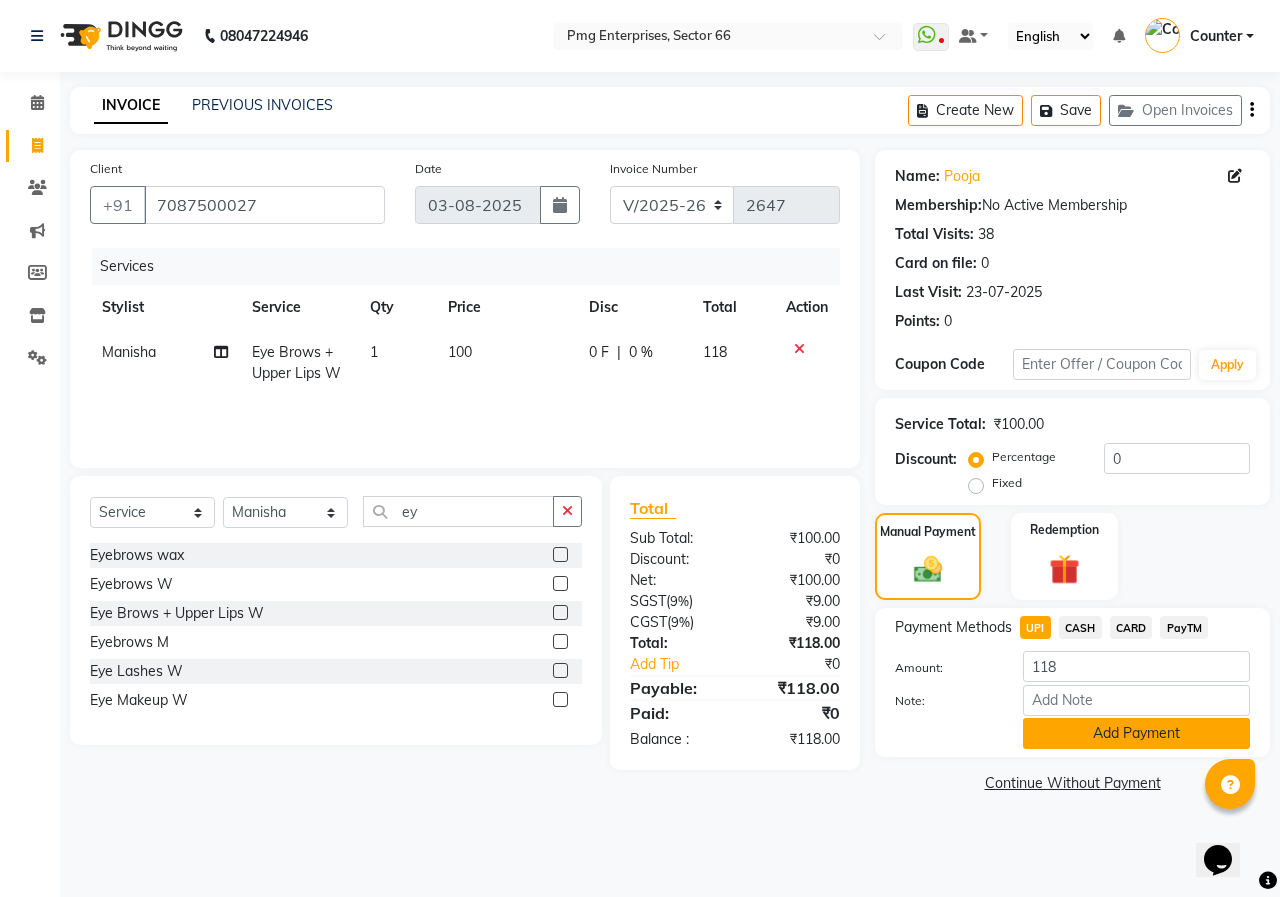 click on "Add Payment" 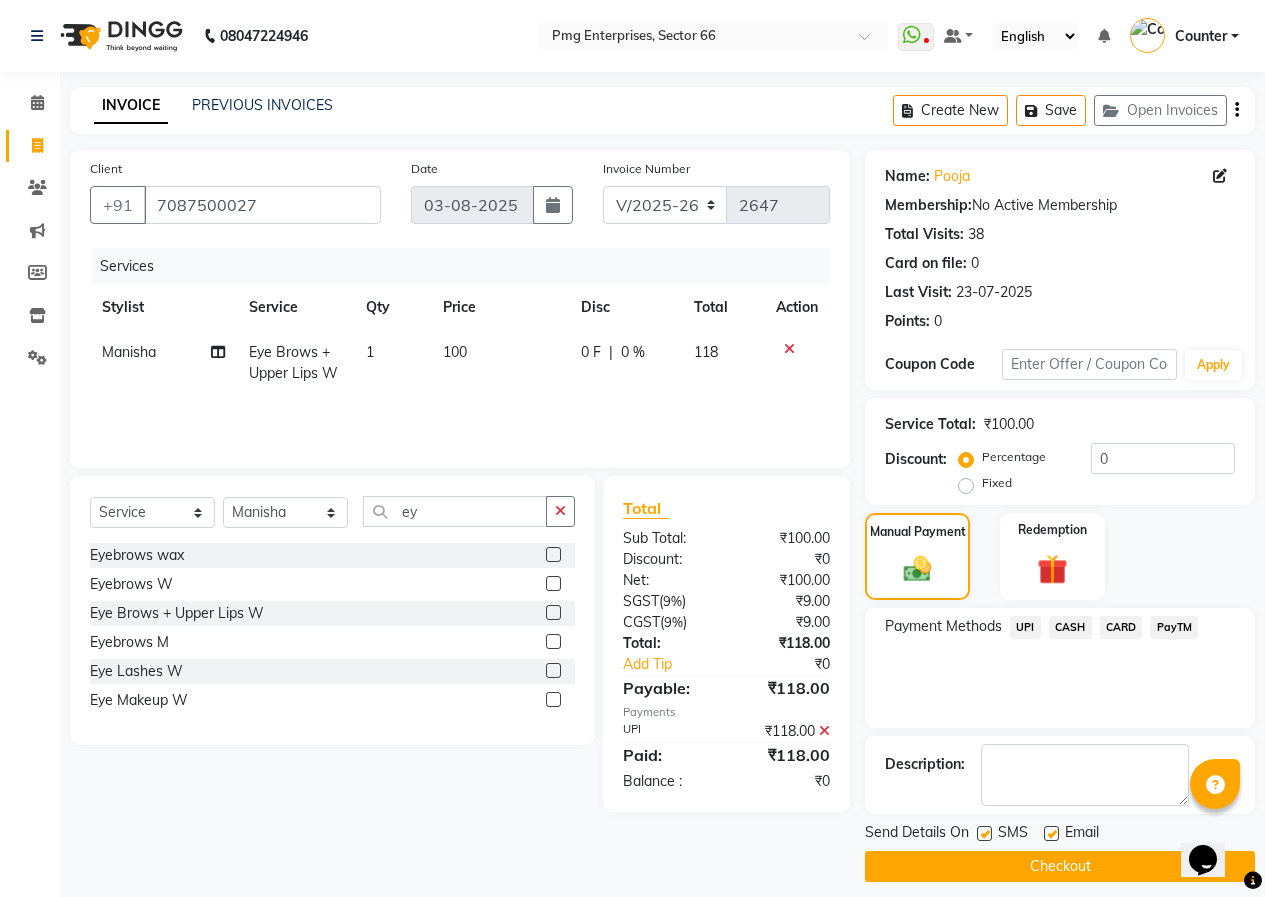 click on "Checkout" 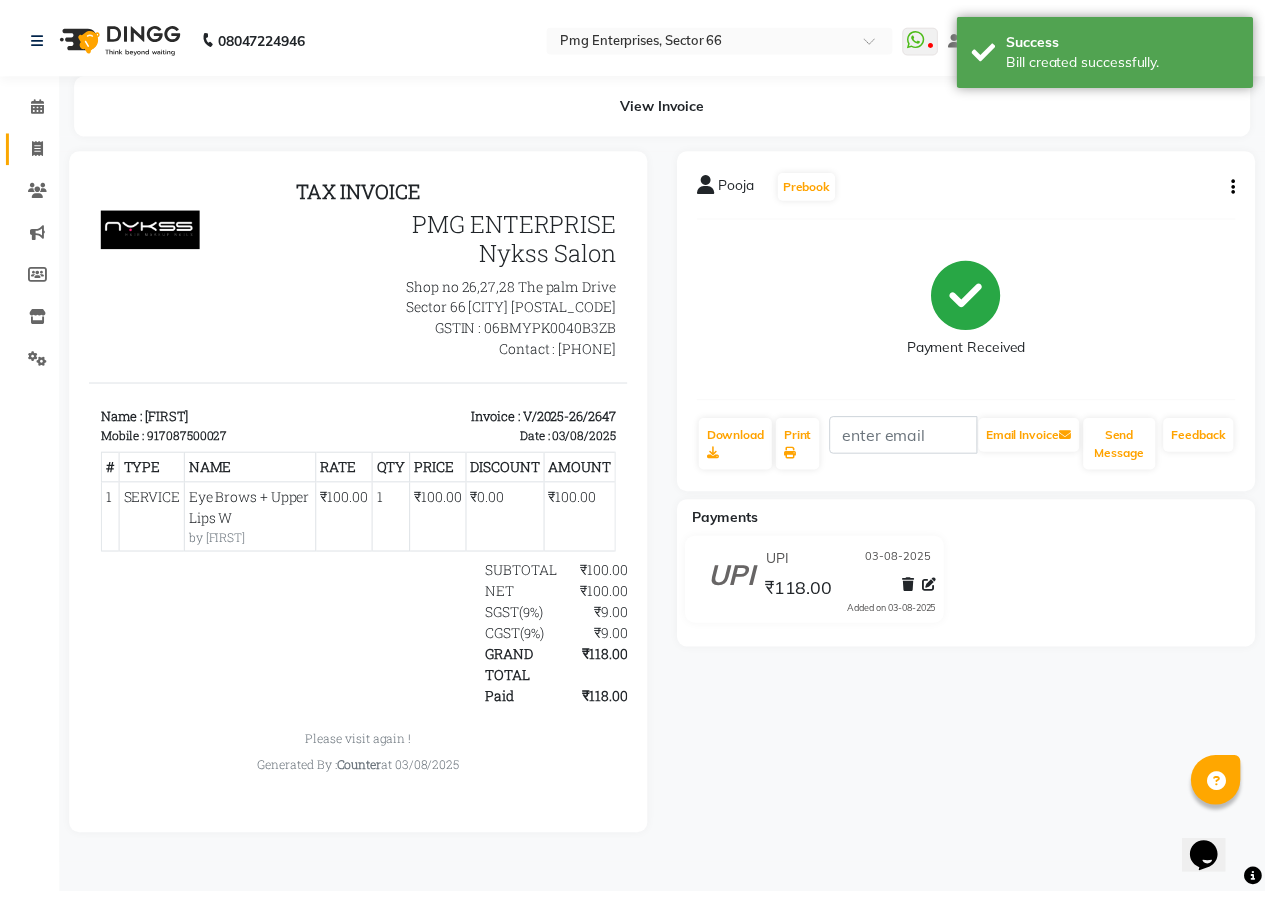 scroll, scrollTop: 0, scrollLeft: 0, axis: both 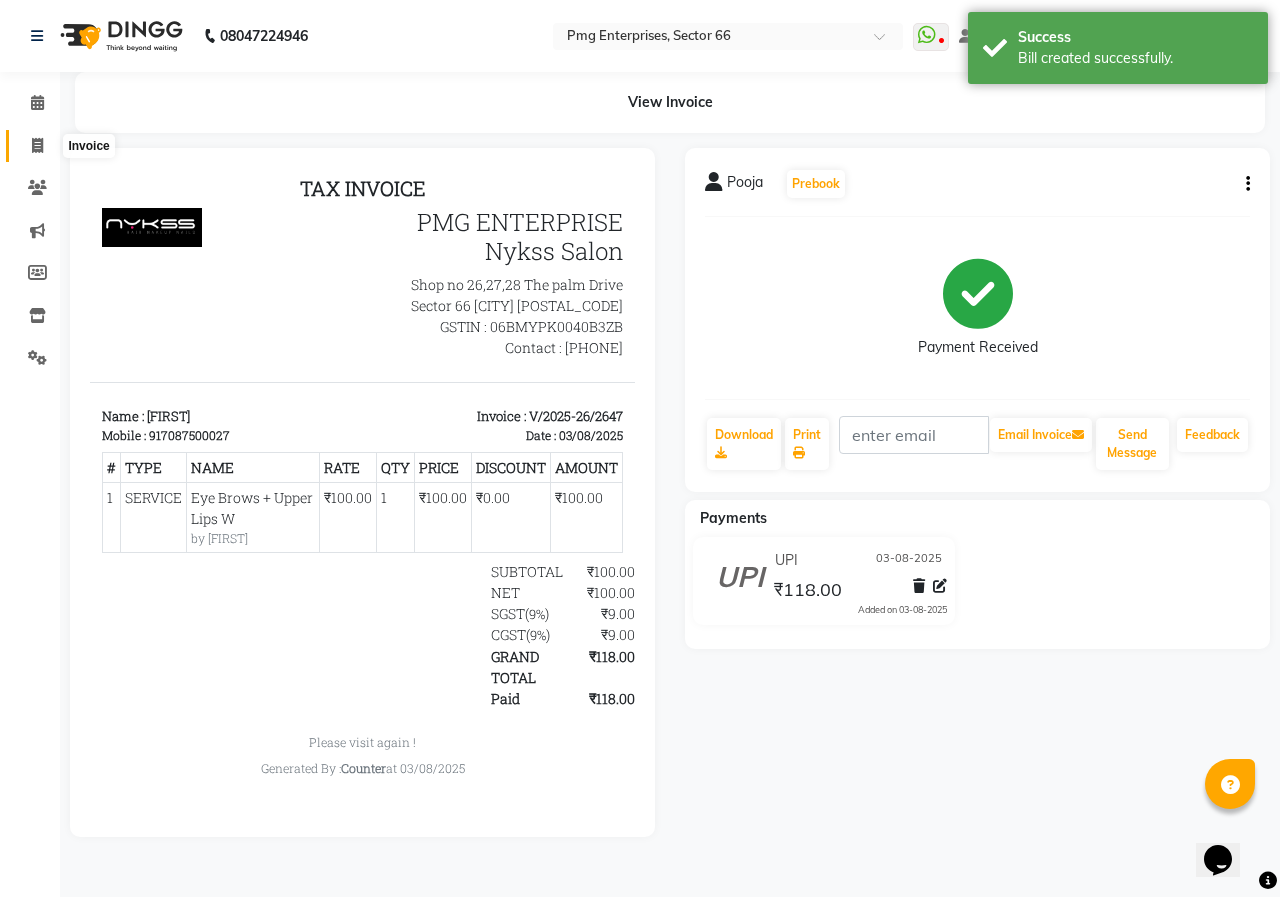 click 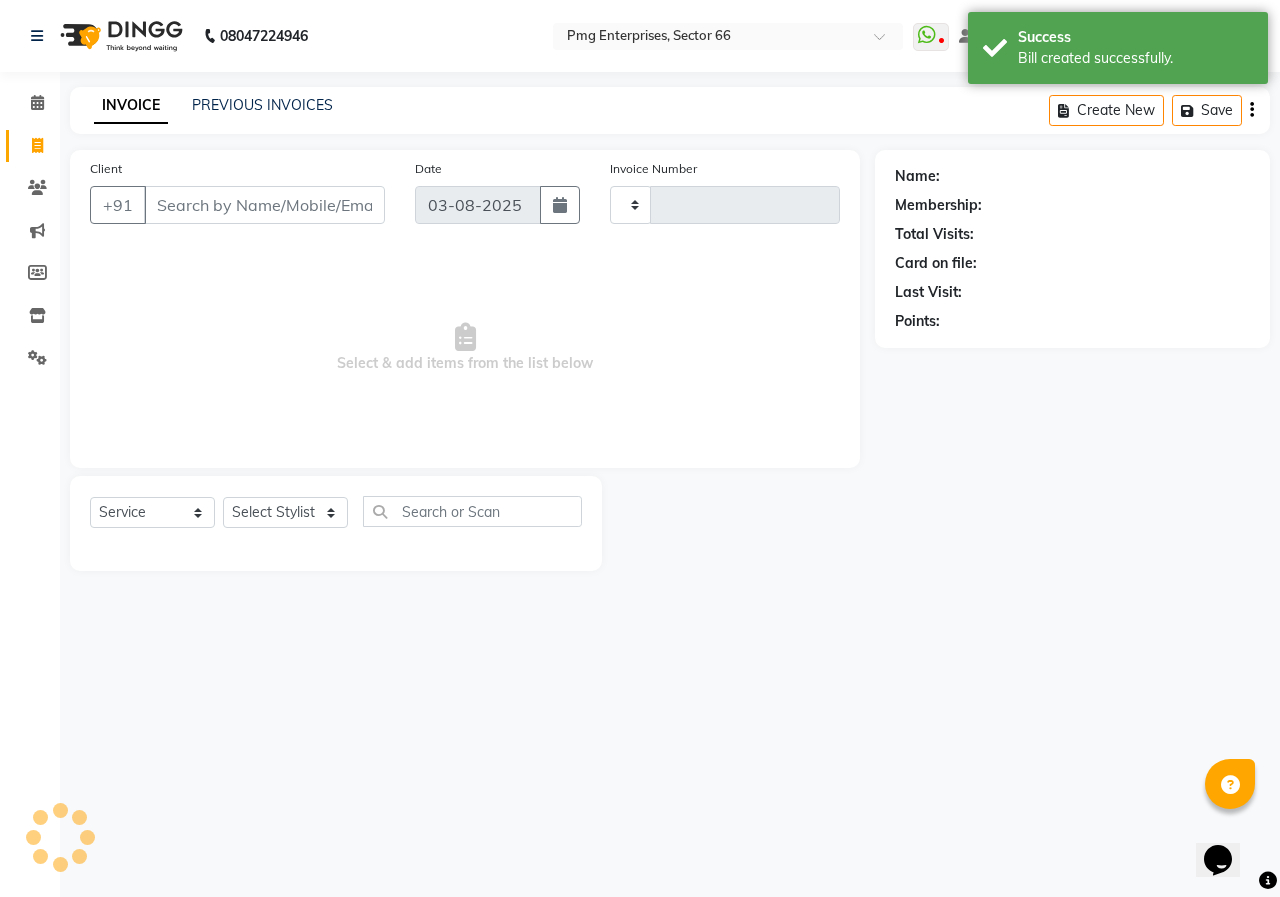 type on "2648" 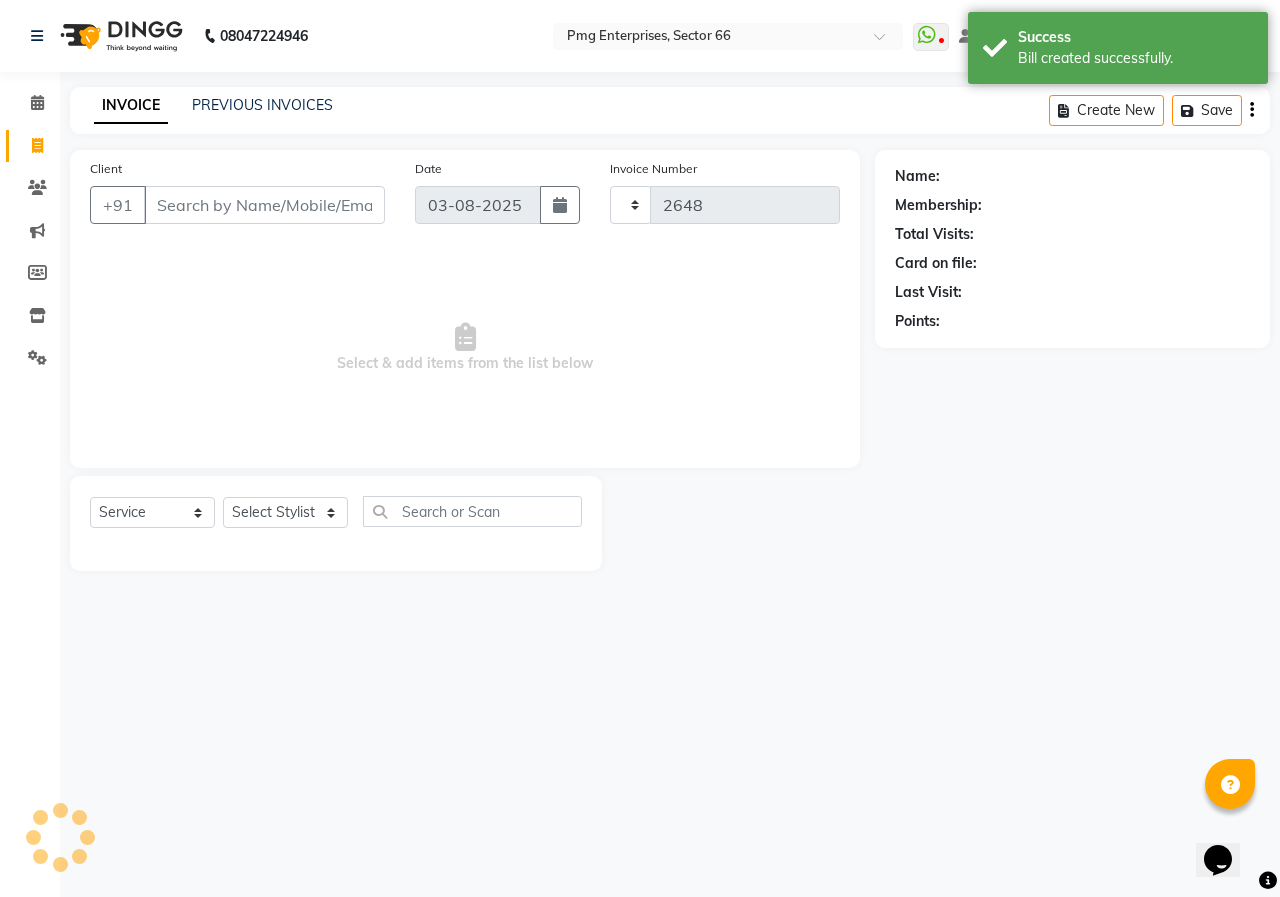 select on "889" 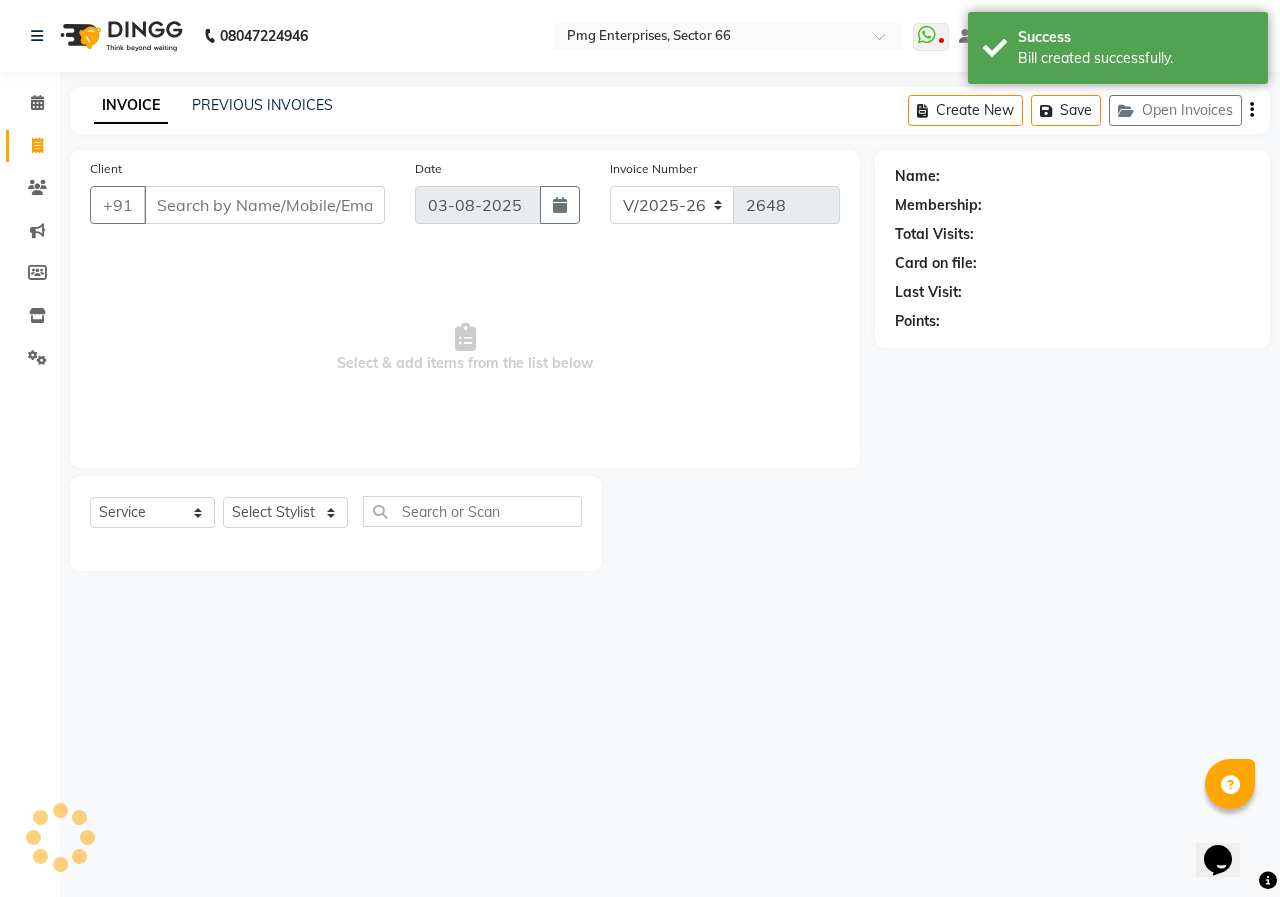 click on "Client" at bounding box center [264, 205] 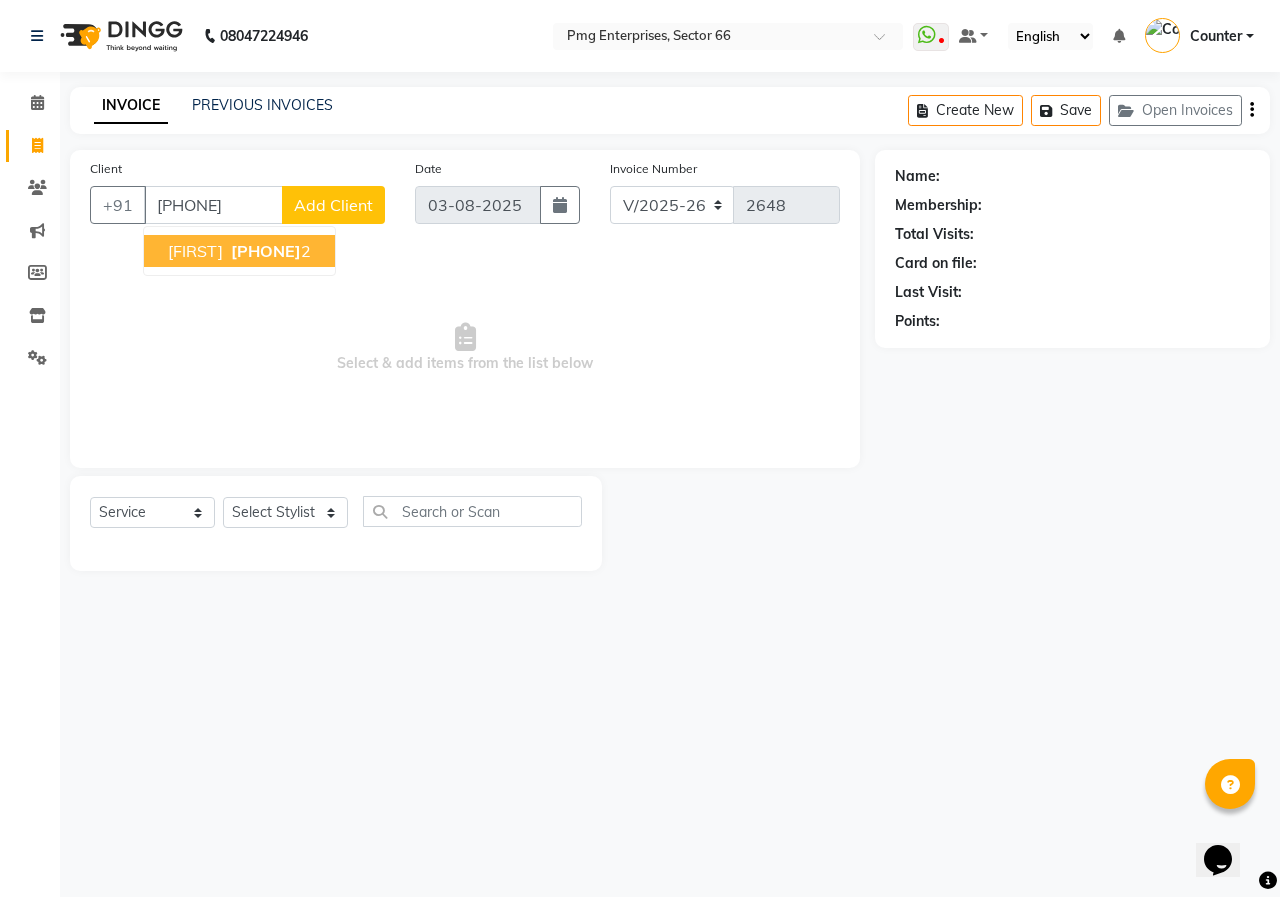 click on "[FIRST]" at bounding box center [195, 251] 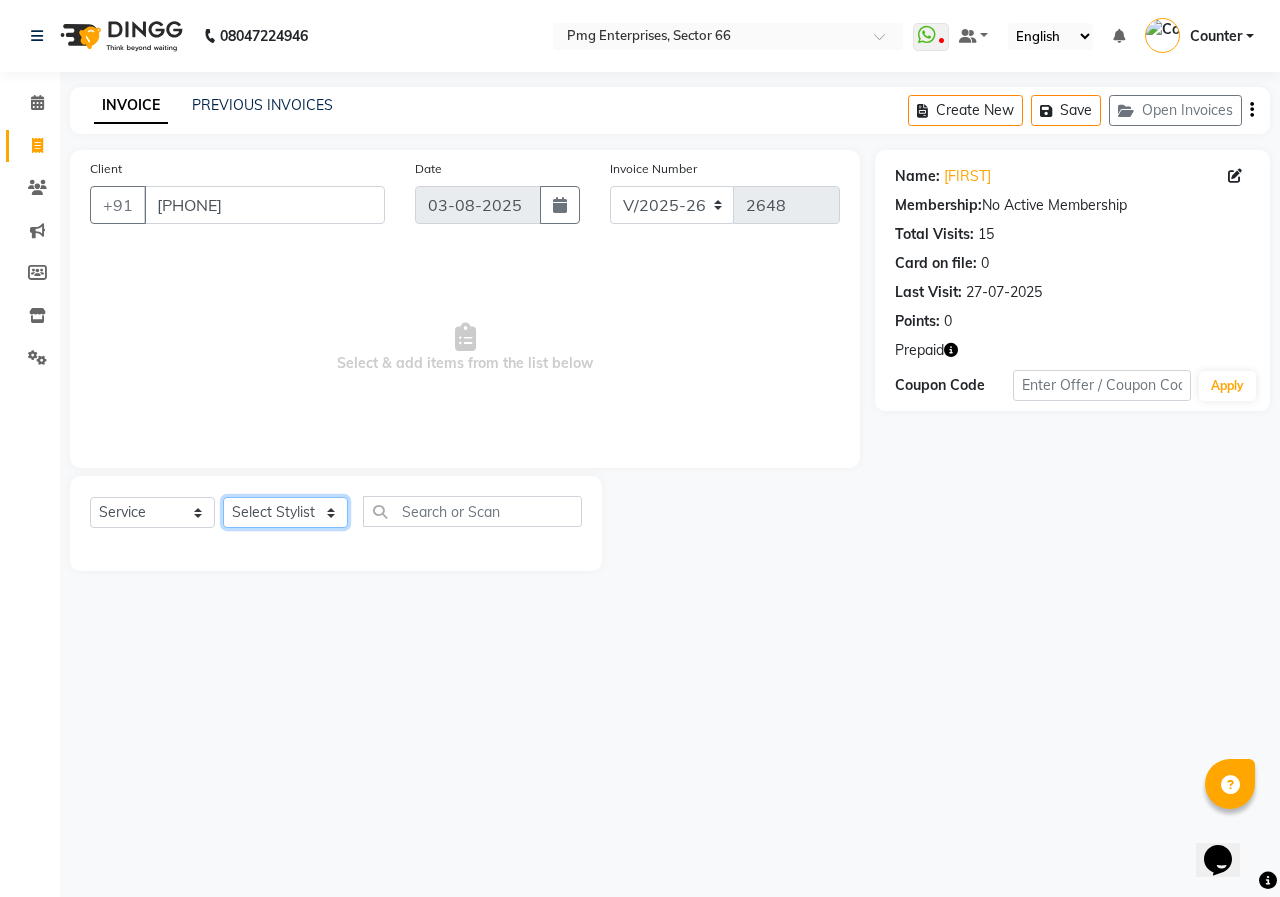click on "Select Stylist [FIRST] [LAST] Counter [FIRST] [FIRST] [FIRST] [FIRST] [FIRST] [FIRST]" 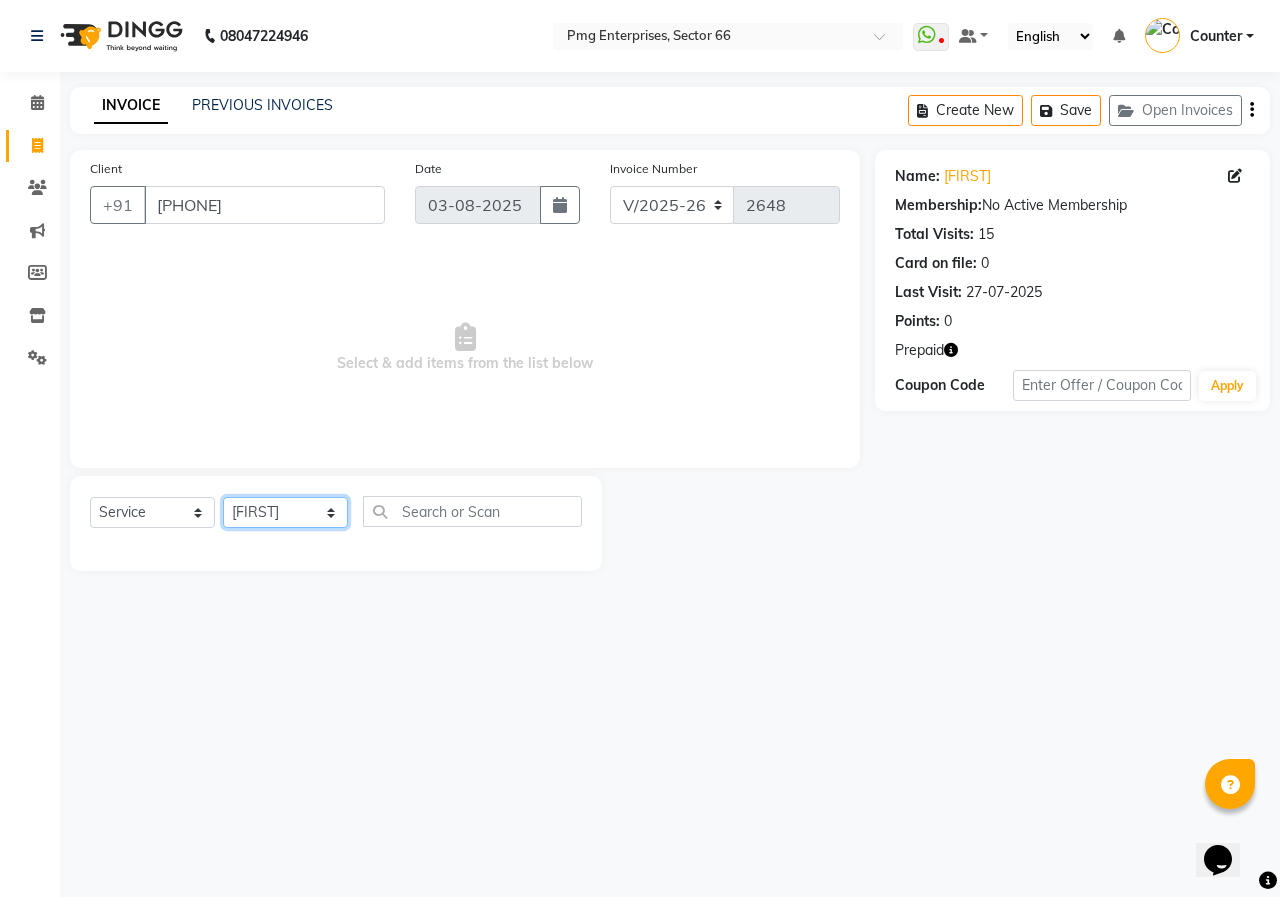 click on "Select Stylist [FIRST] [LAST] Counter [FIRST] [FIRST] [FIRST] [FIRST] [FIRST] [FIRST]" 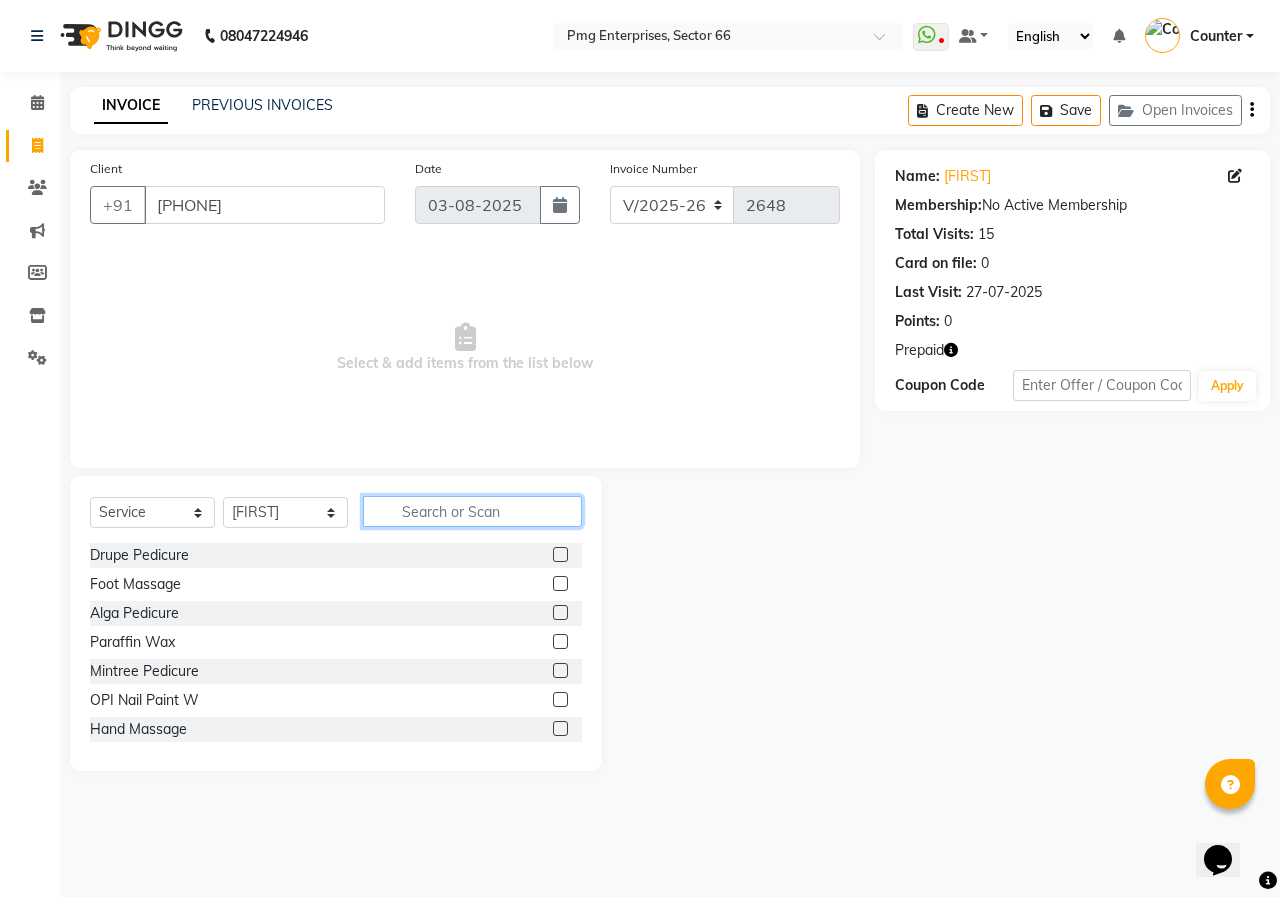 click 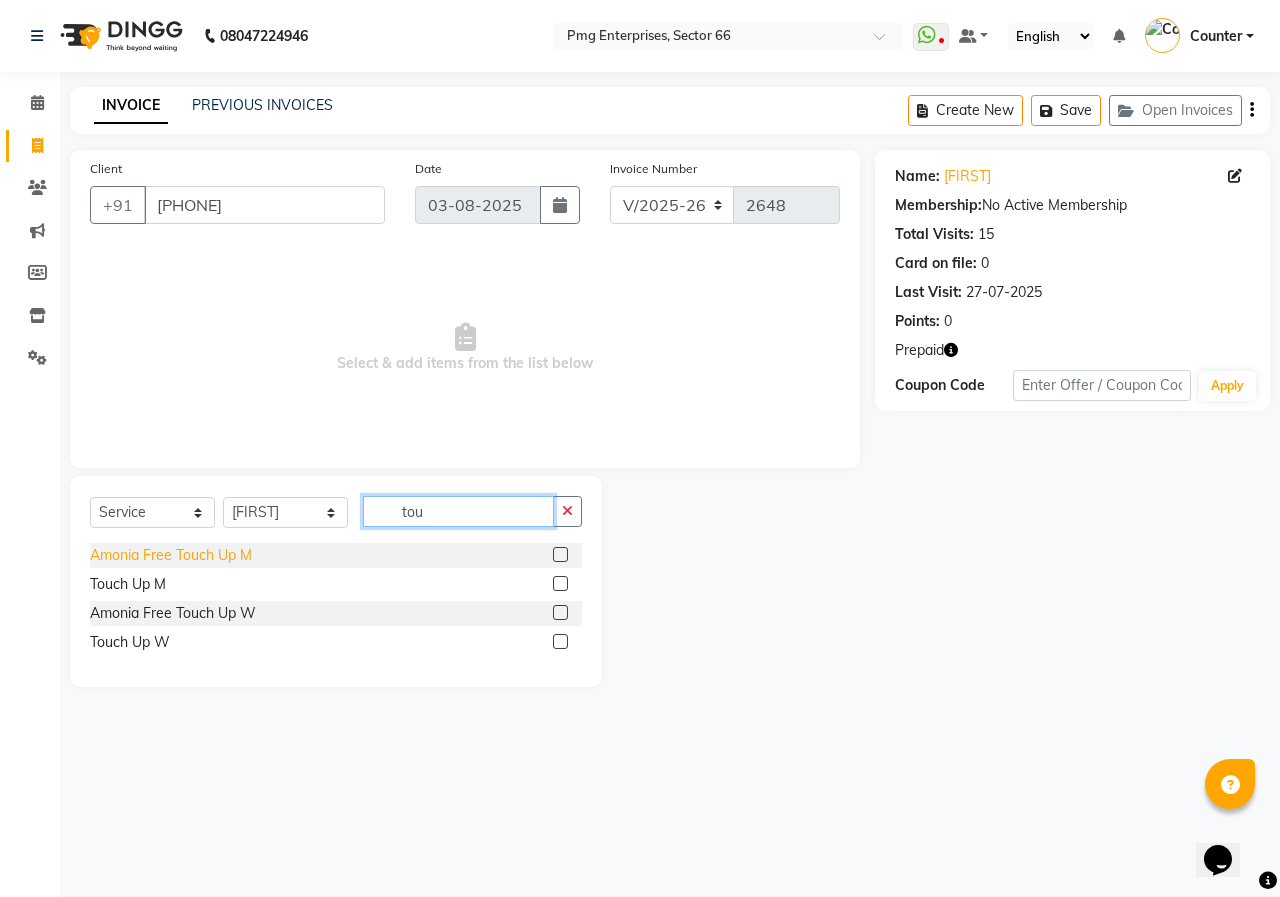 type on "tou" 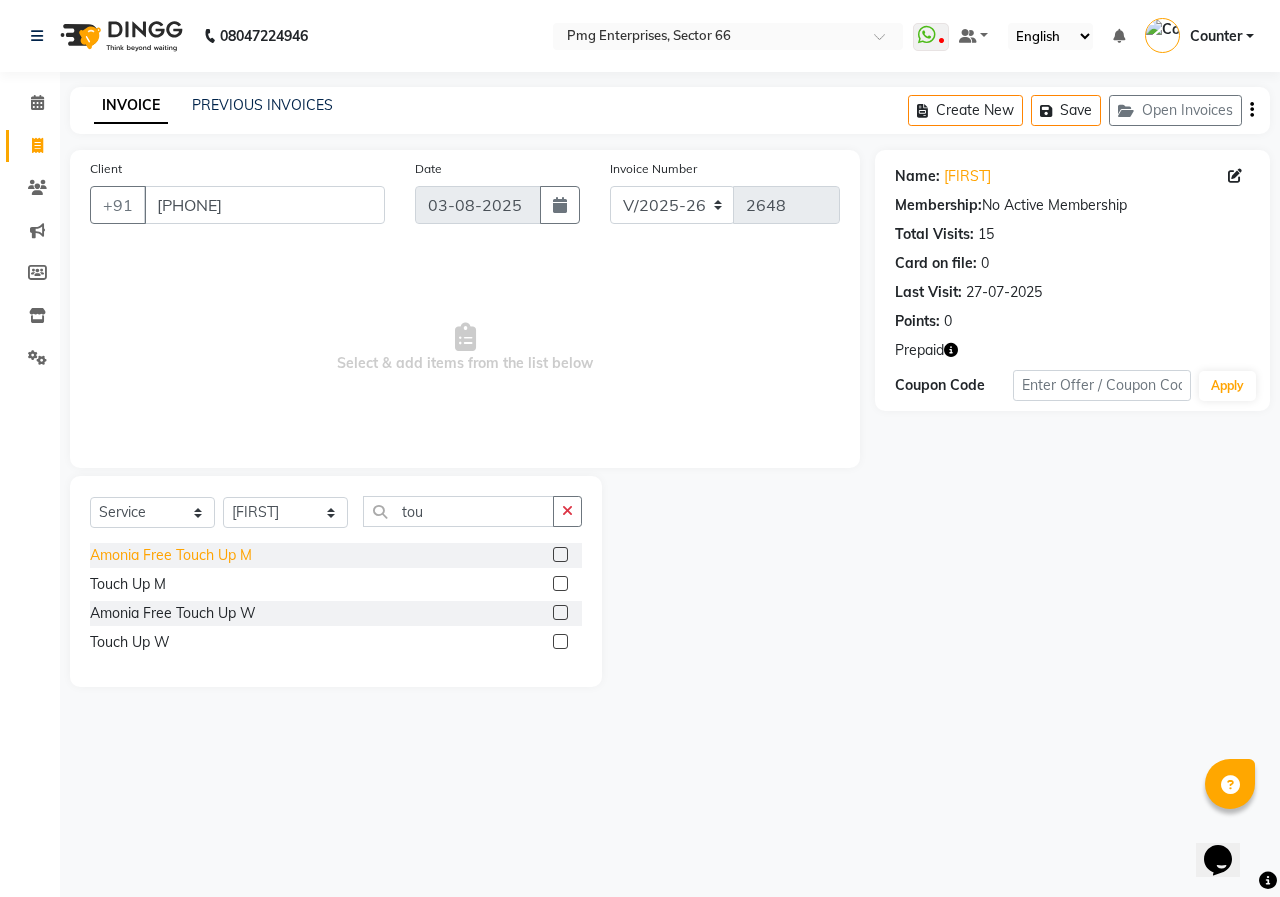 click on "Amonia Free Touch Up M" 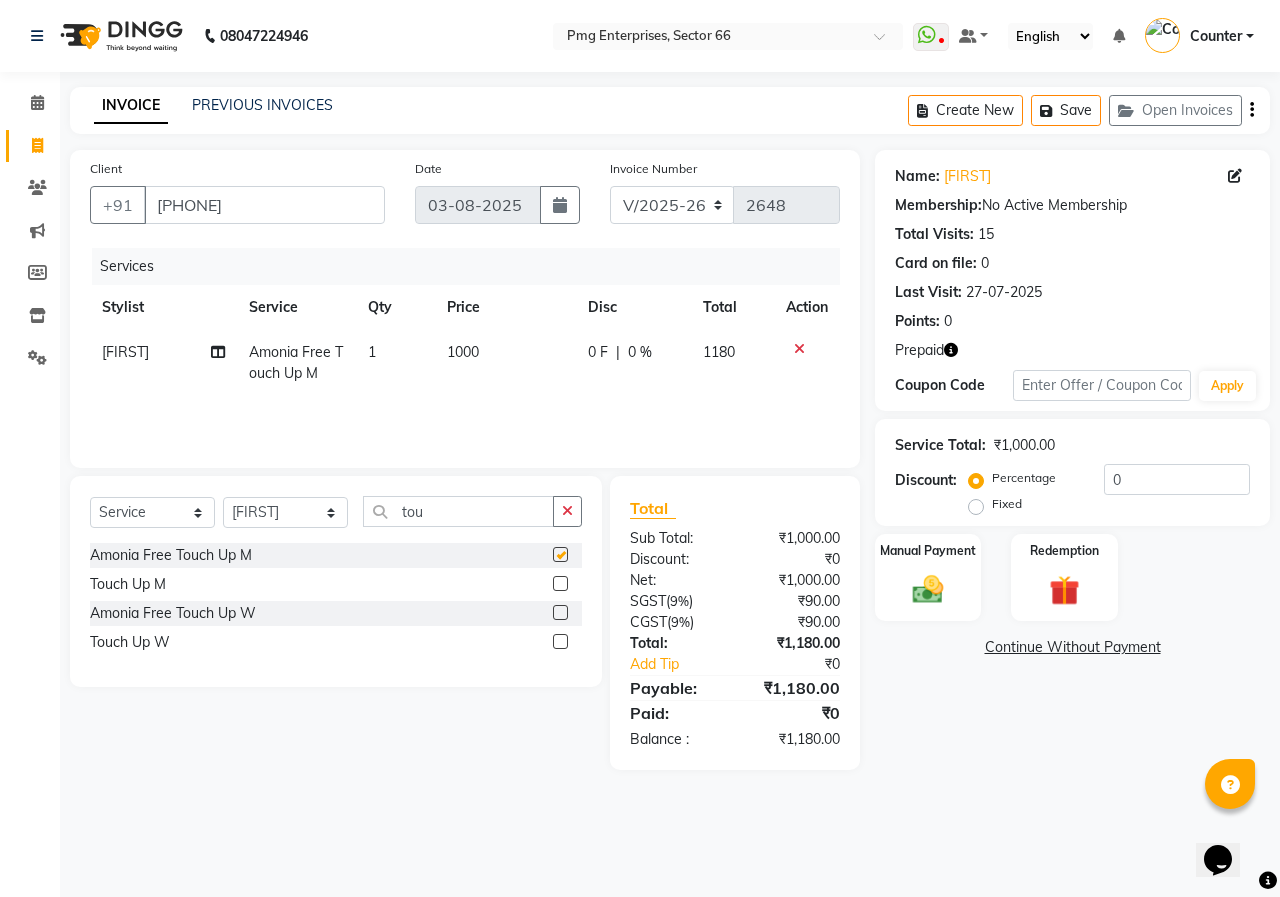 checkbox on "false" 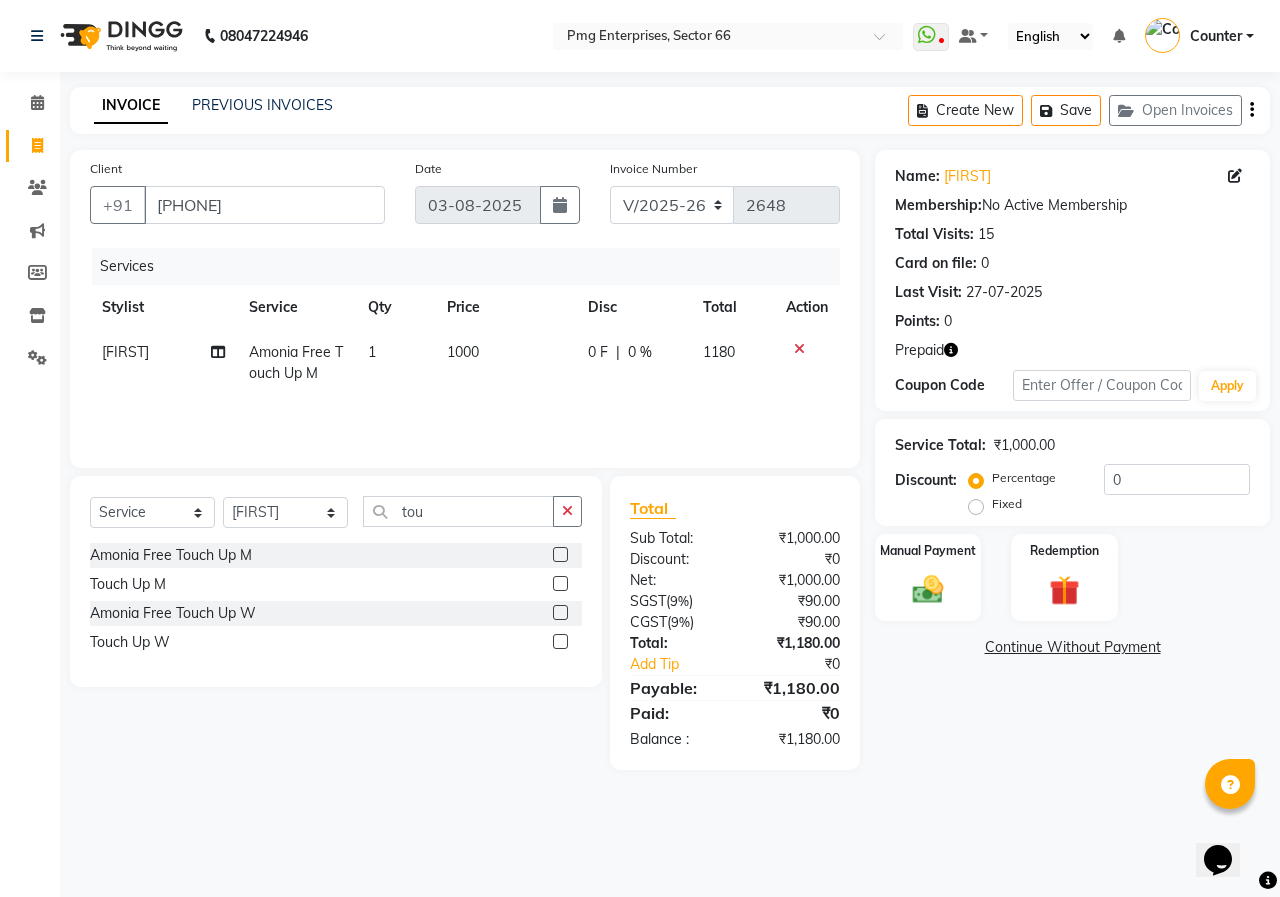 click on "1000" 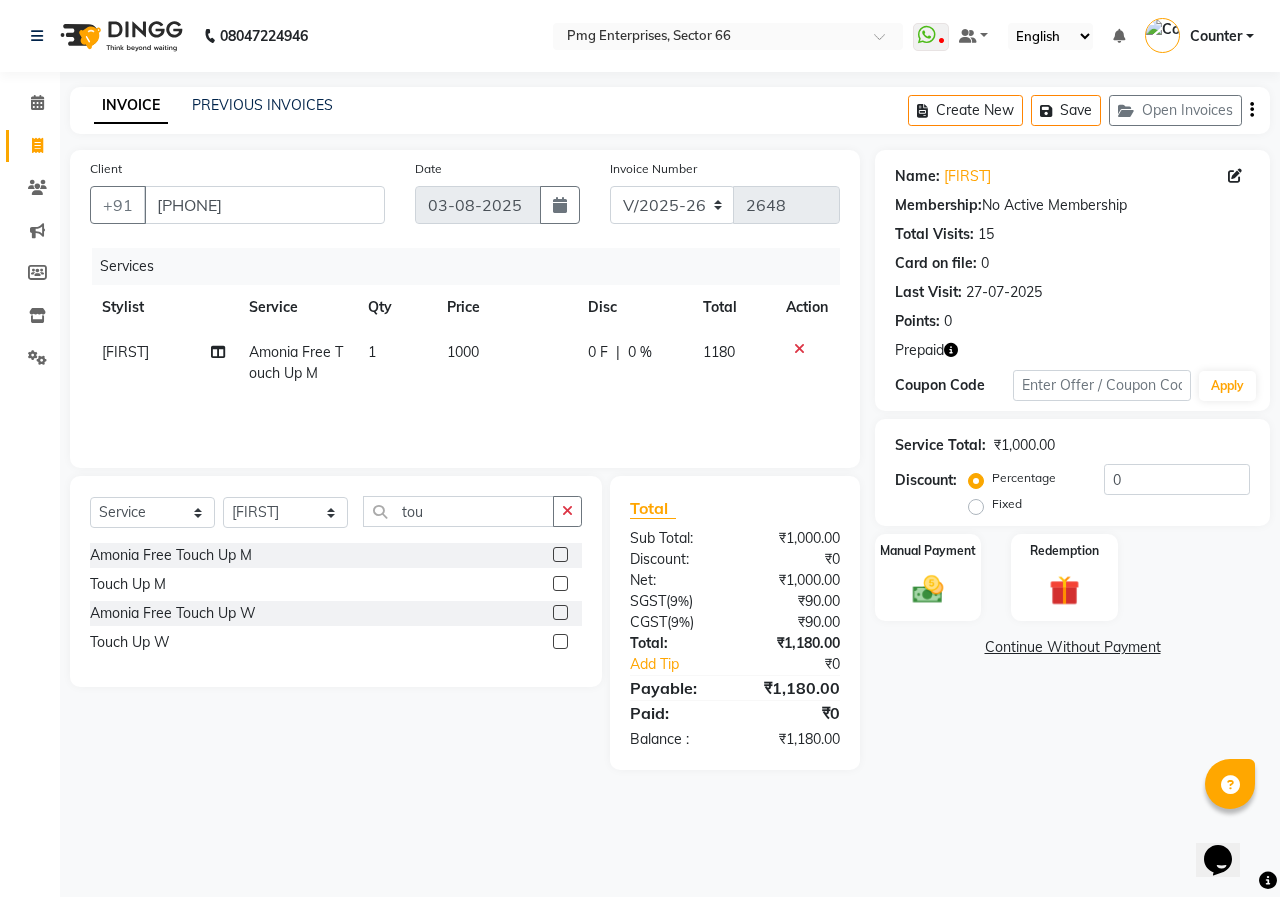 select on "49466" 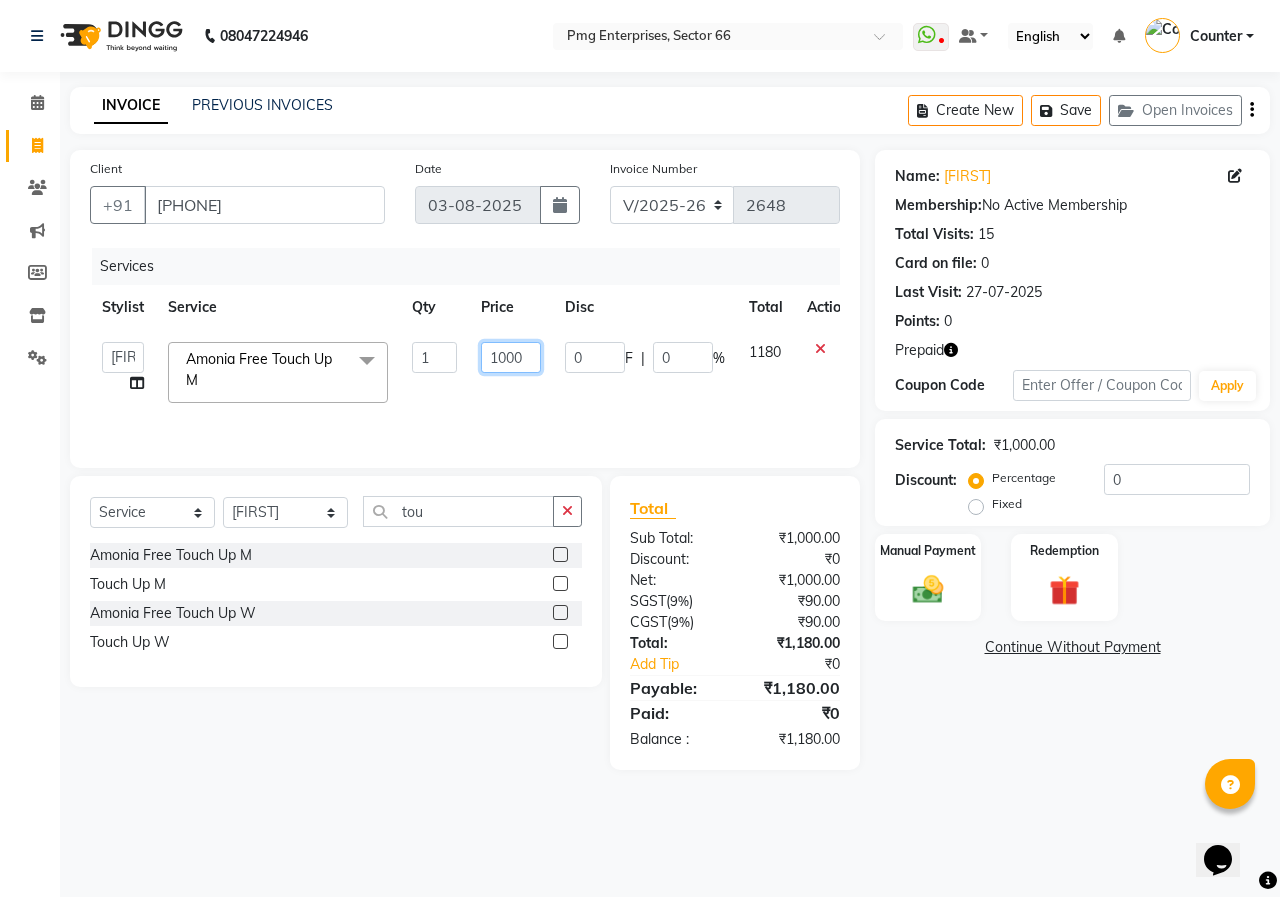 click on "1000" 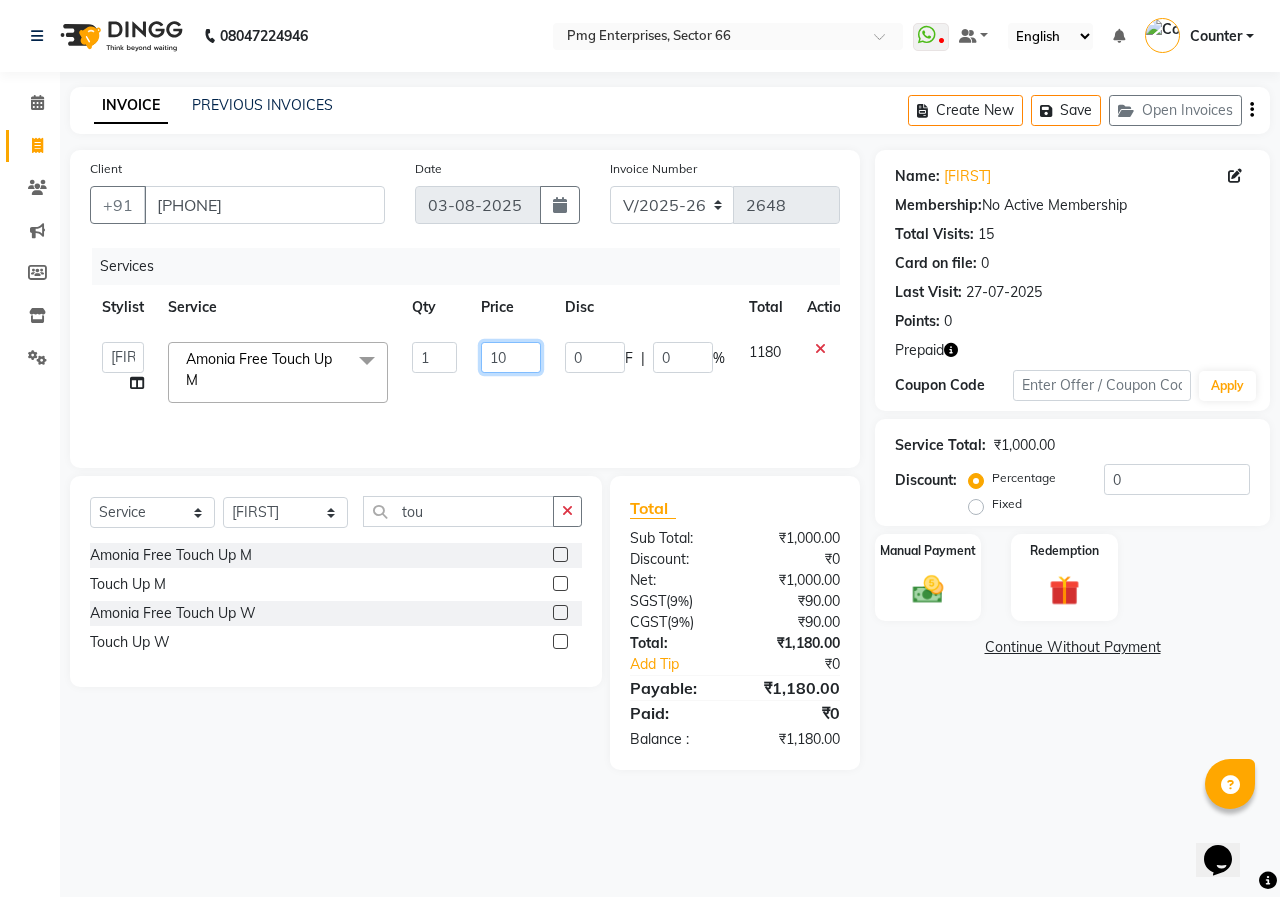 type on "1" 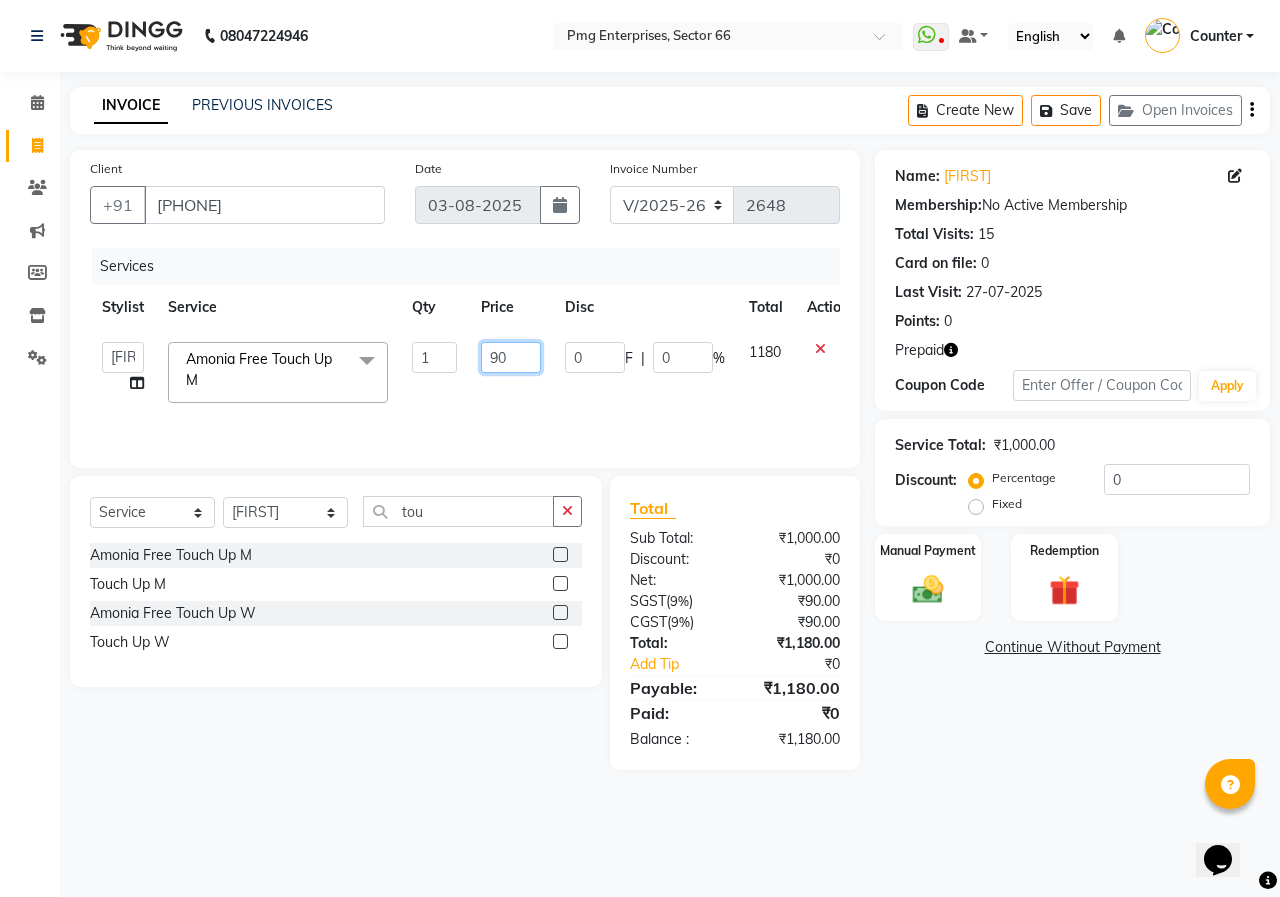 type on "900" 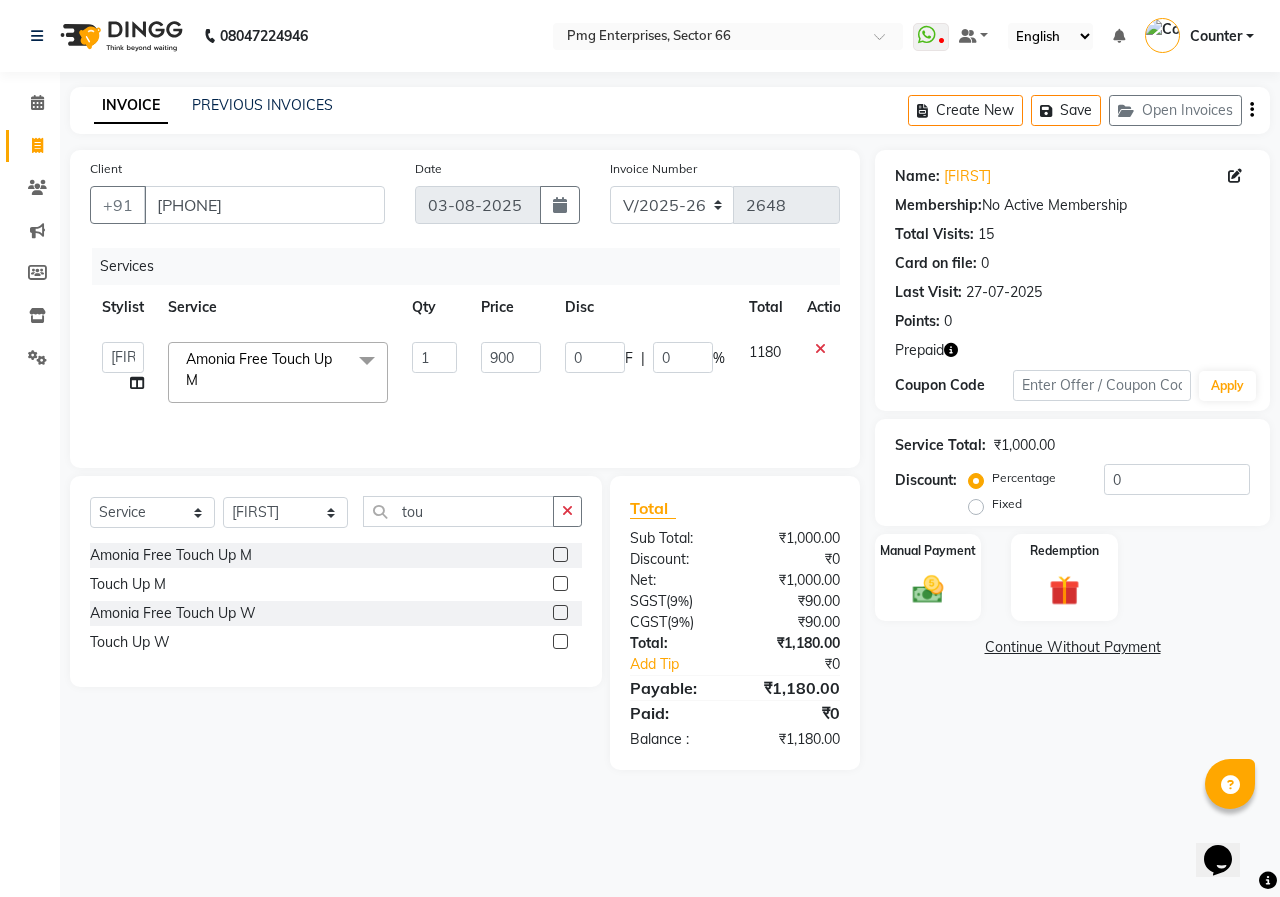 click 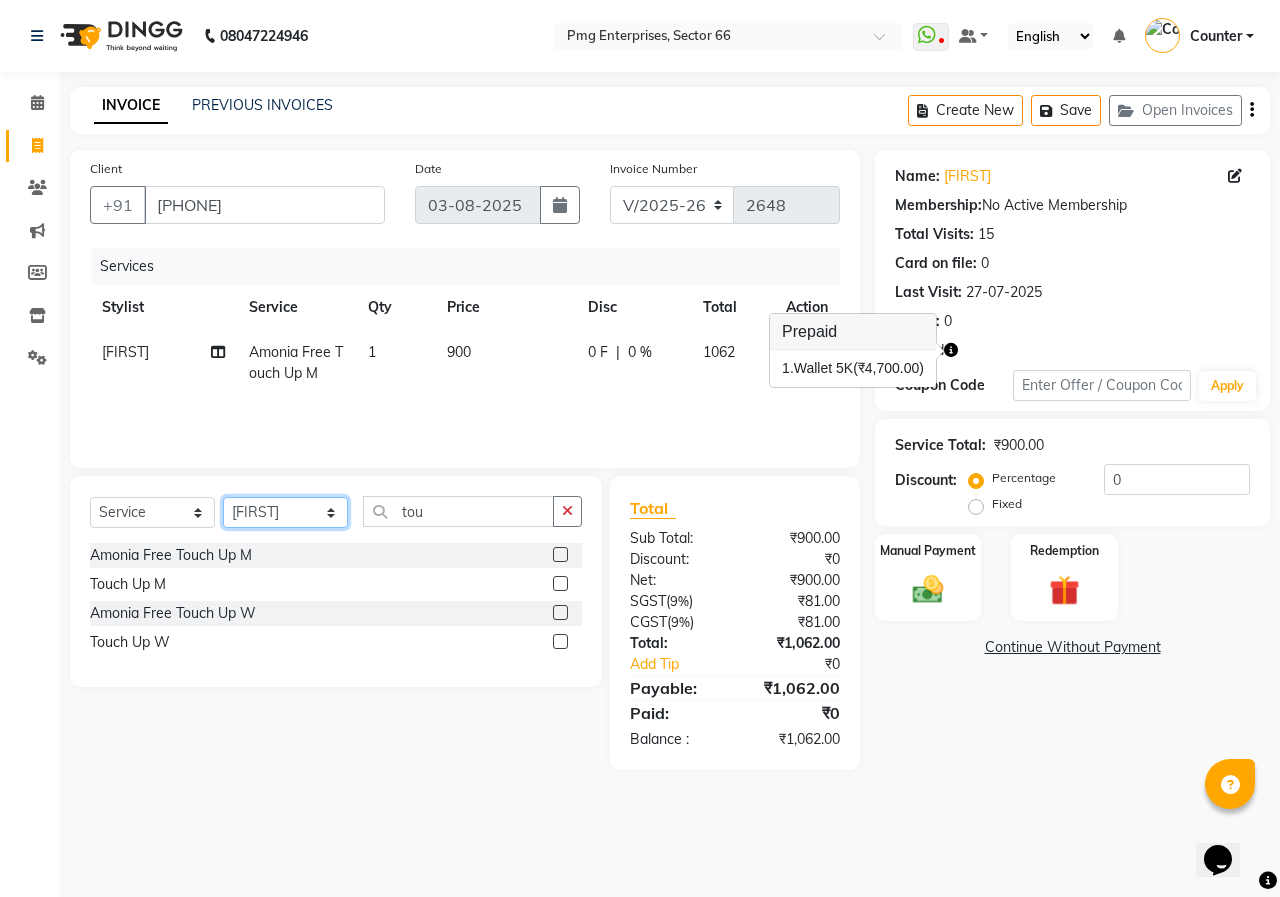 click on "Select Stylist [FIRST] [LAST] Counter [FIRST] [FIRST] [FIRST] [FIRST] [FIRST] [FIRST]" 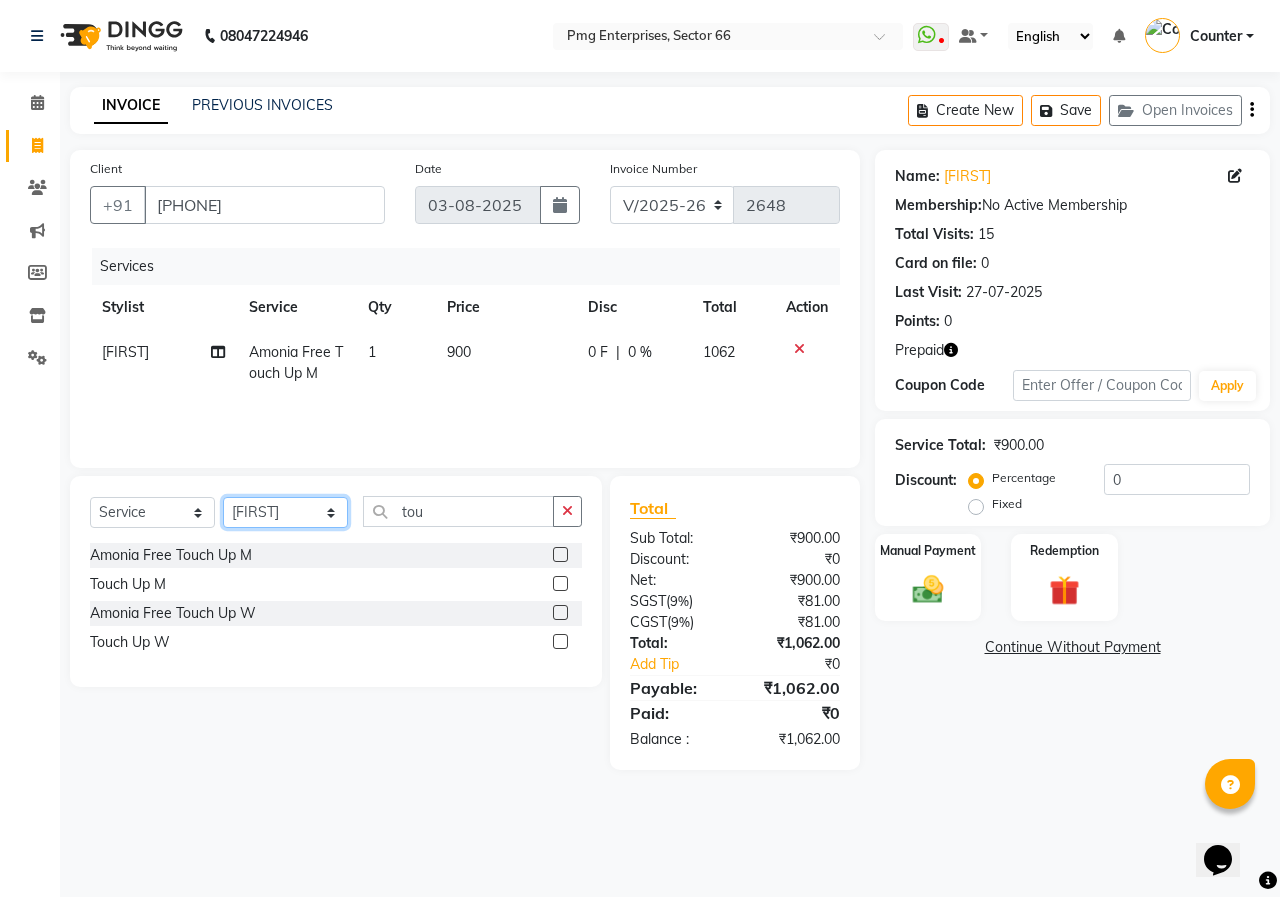 select on "67091" 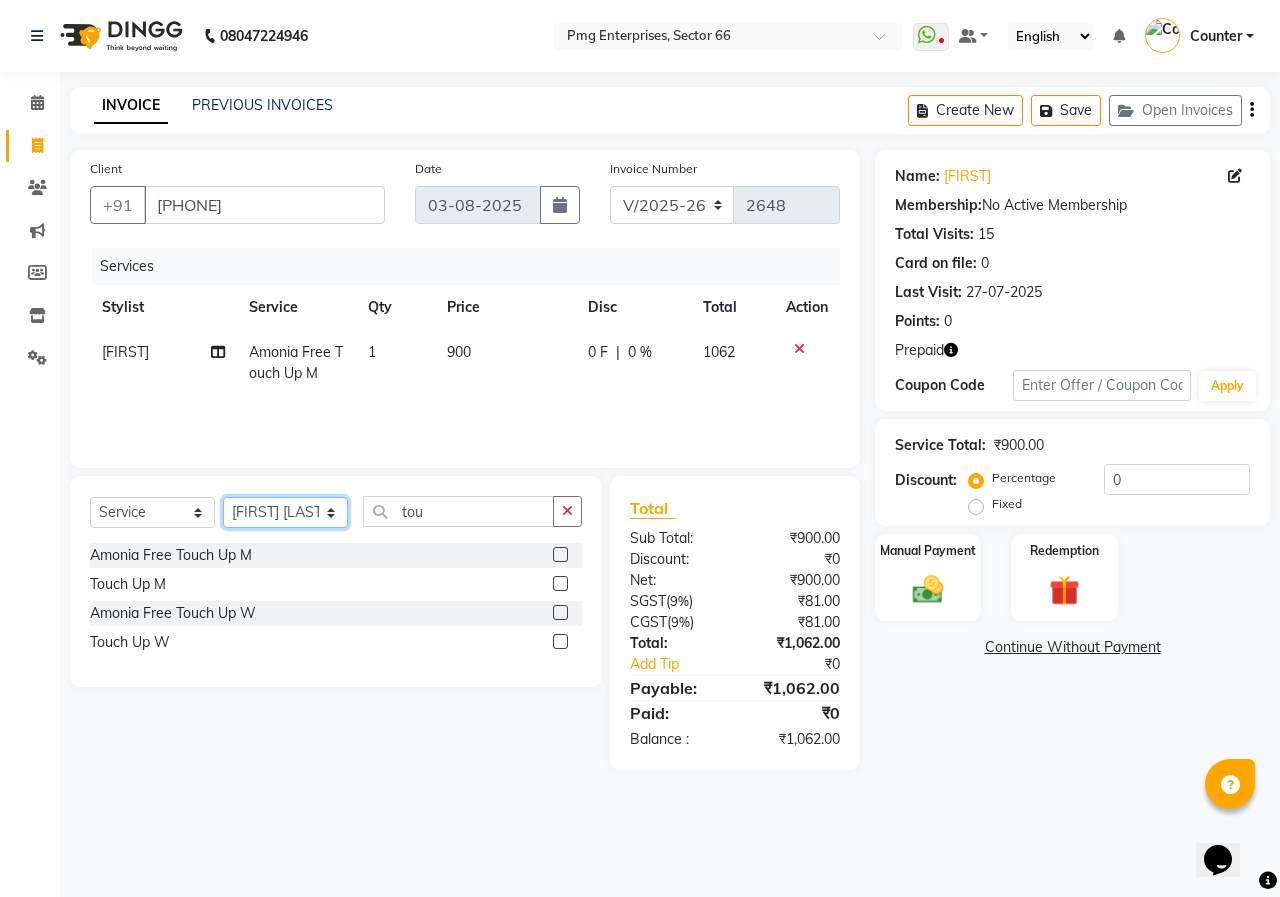 click on "Select Stylist [FIRST] [LAST] Counter [FIRST] [FIRST] [FIRST] [FIRST] [FIRST] [FIRST]" 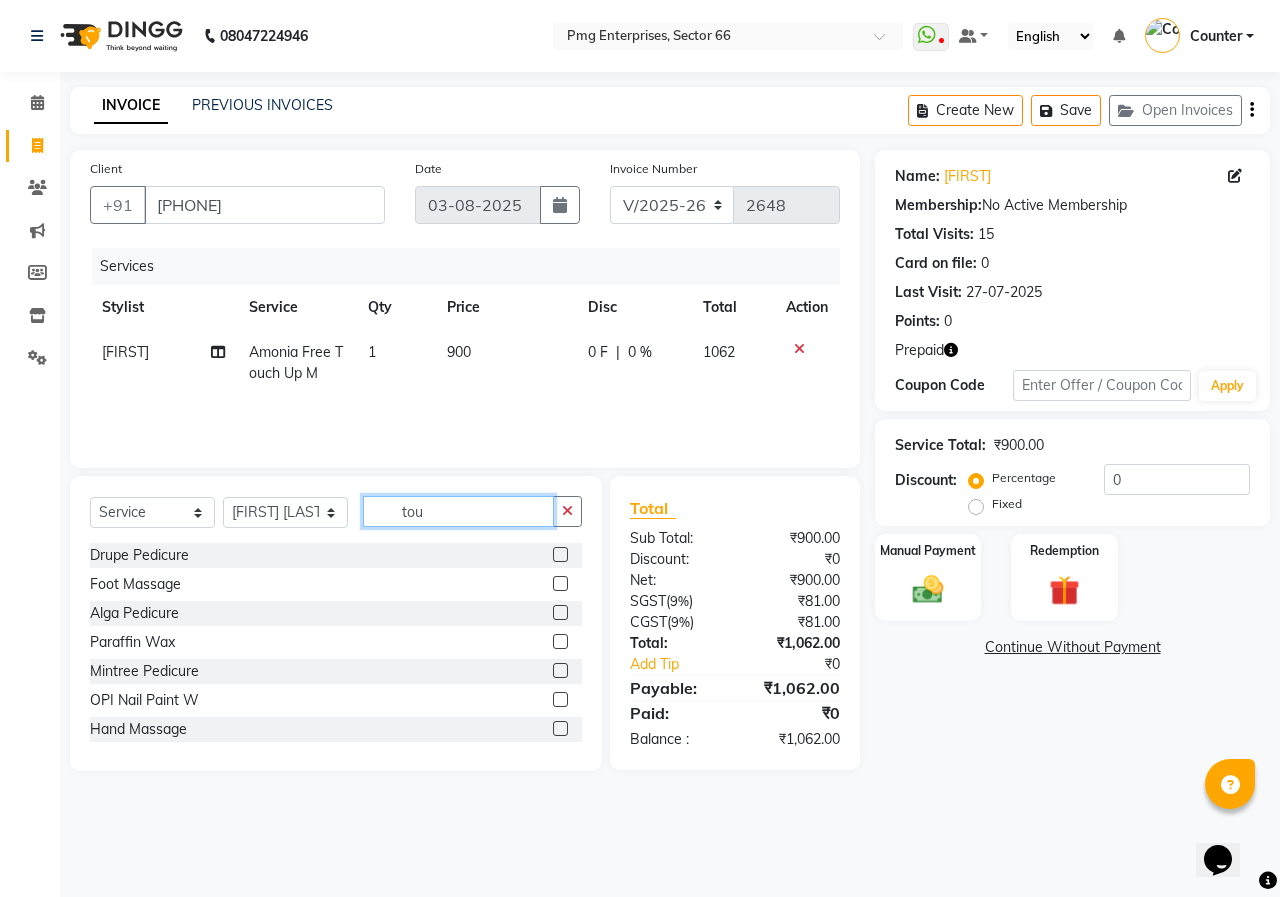 click on "tou" 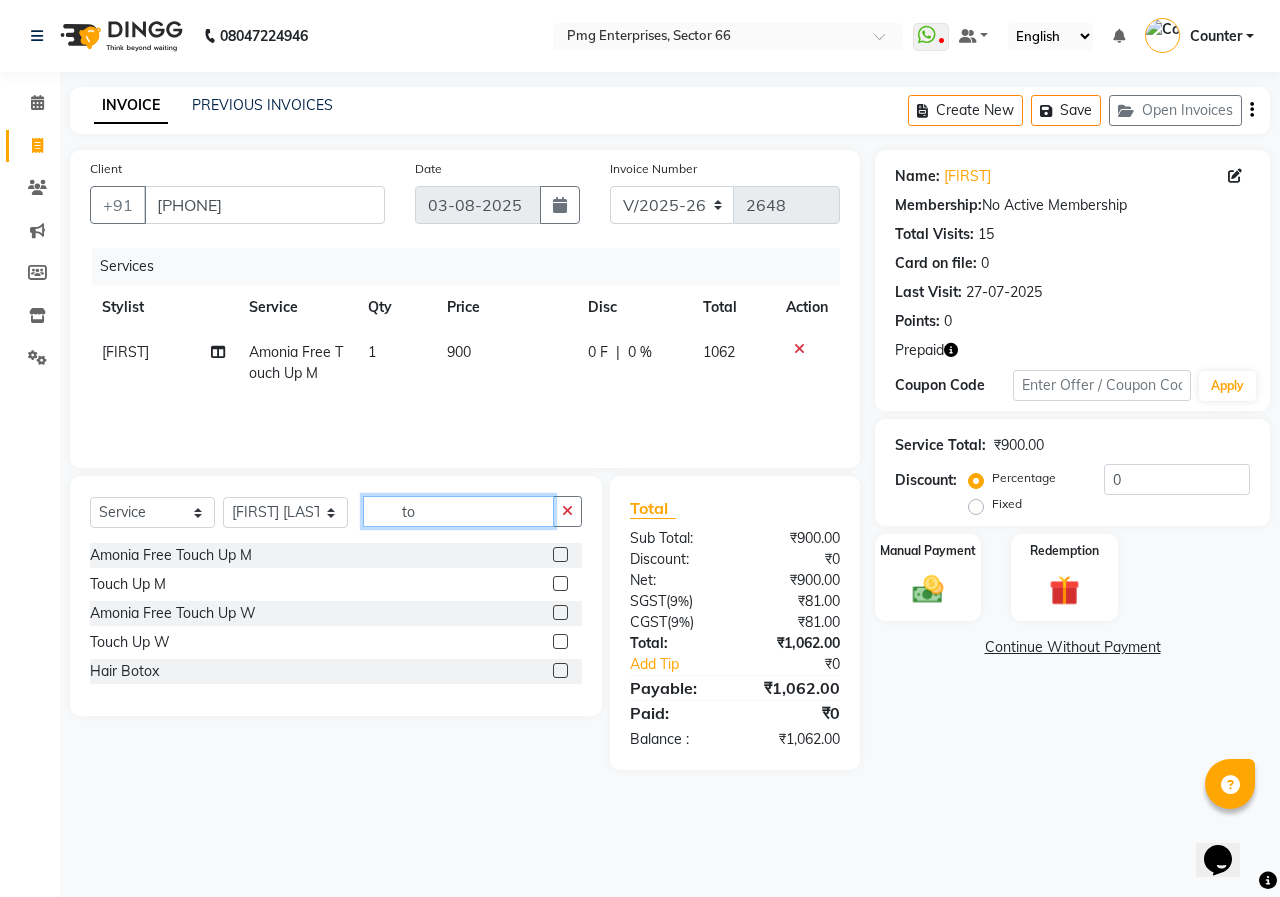 type on "t" 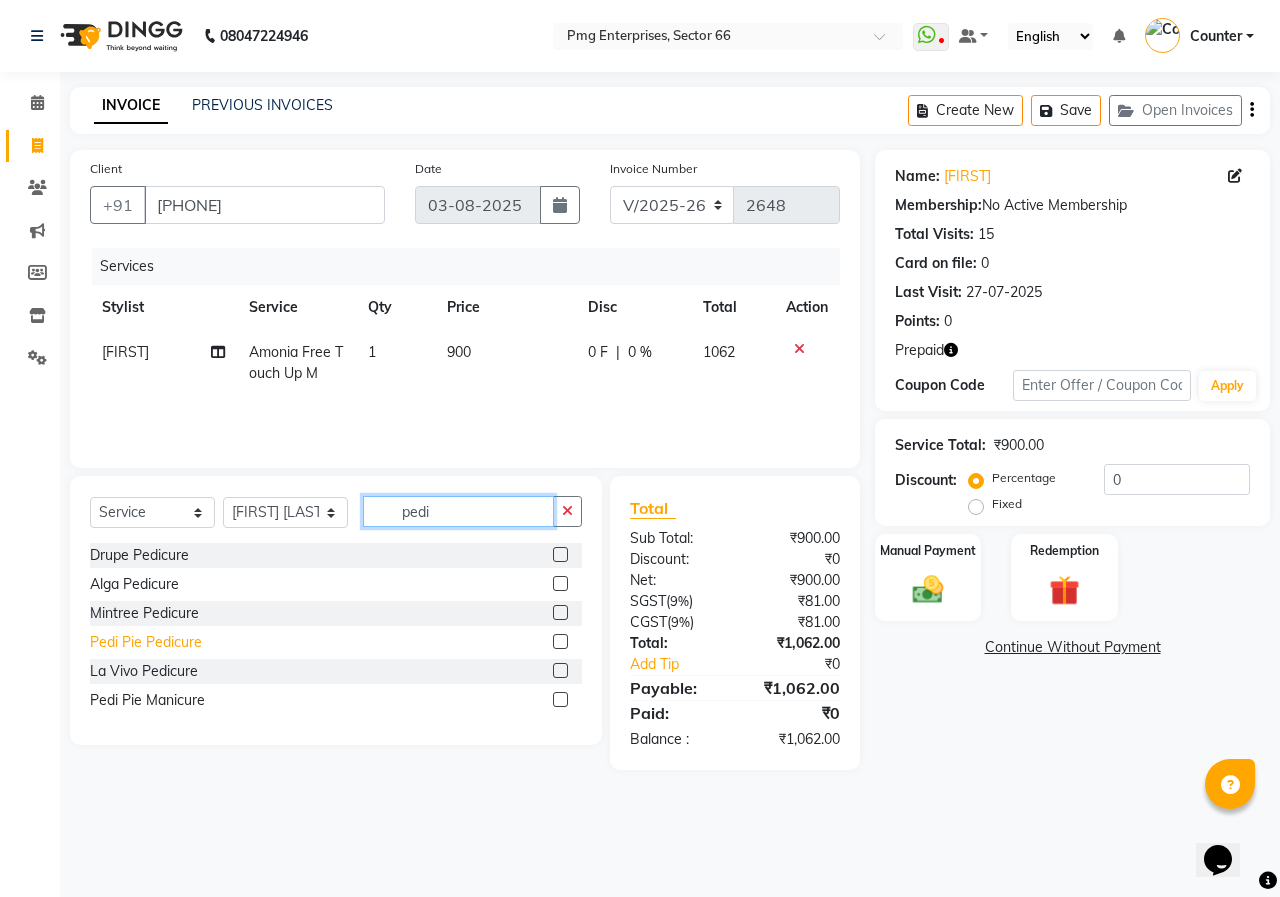 type on "pedi" 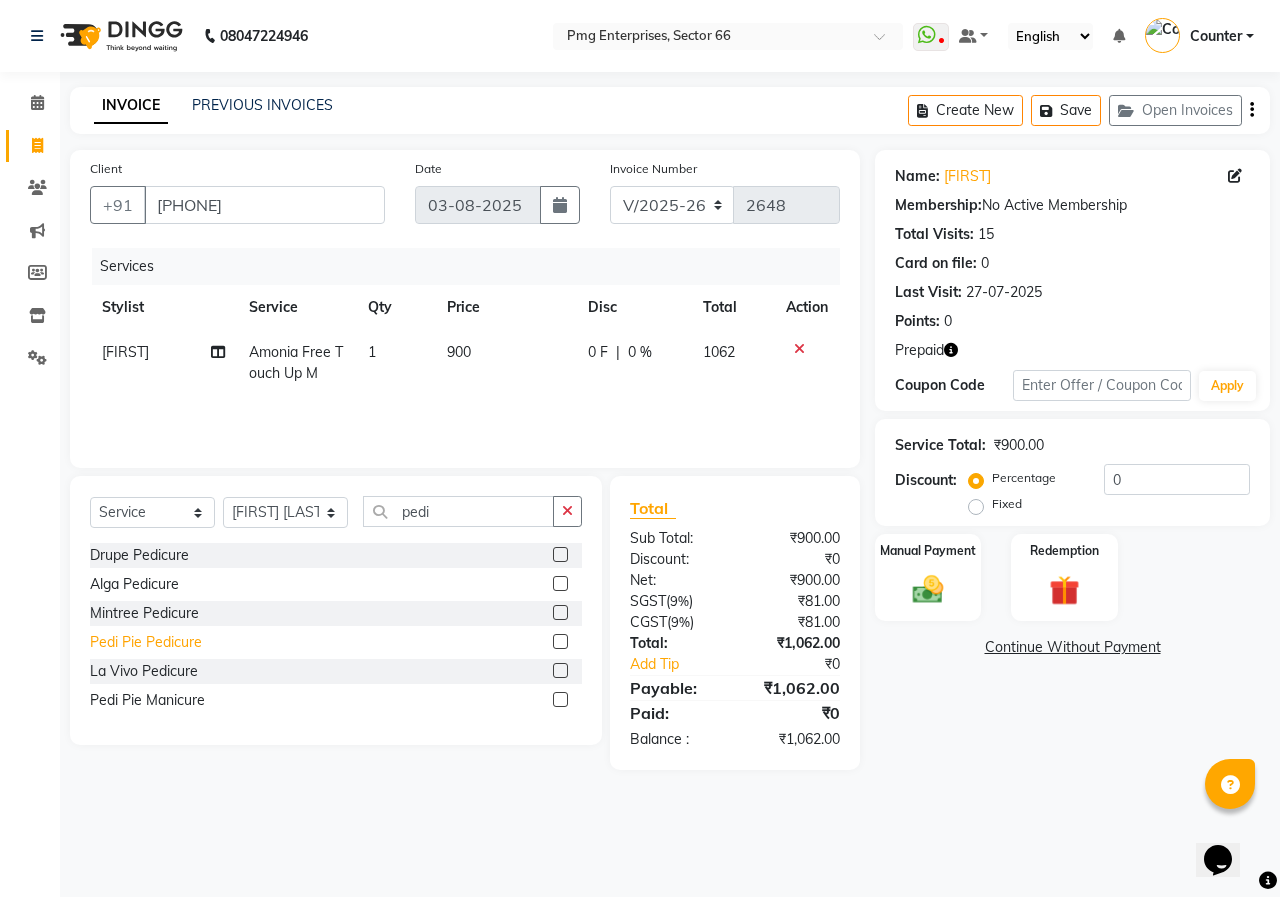click on "Pedi Pie Pedicure" 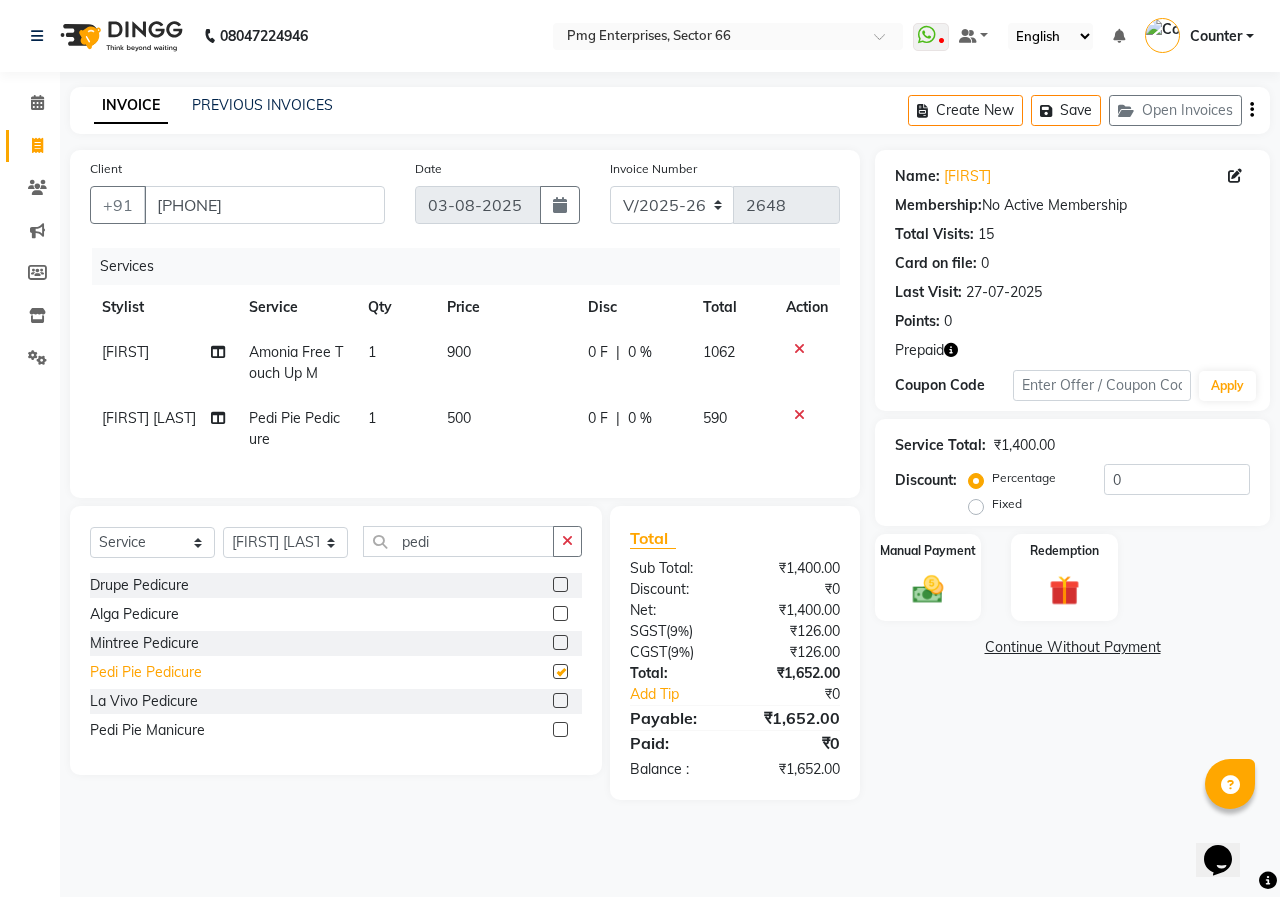 checkbox on "false" 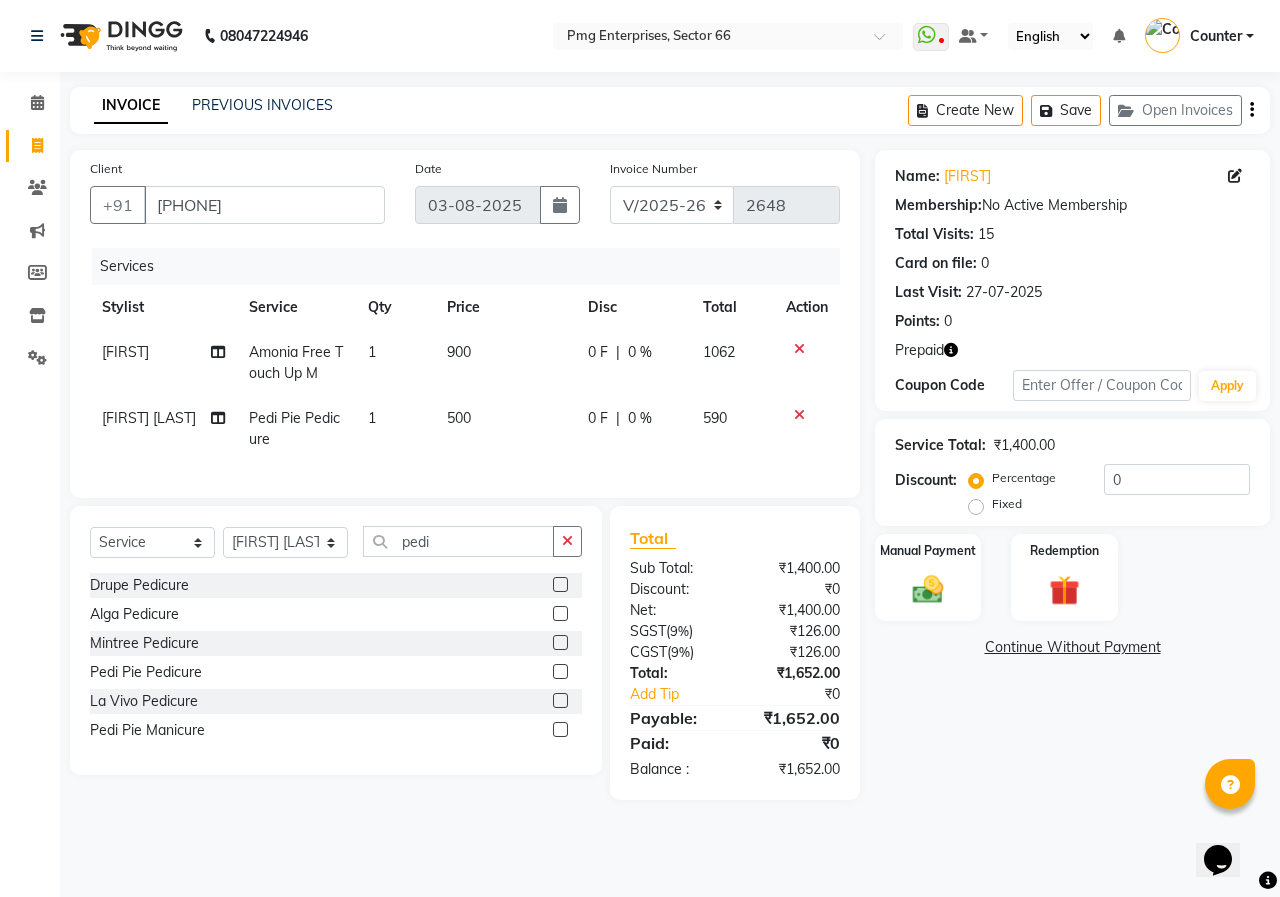 click on "900" 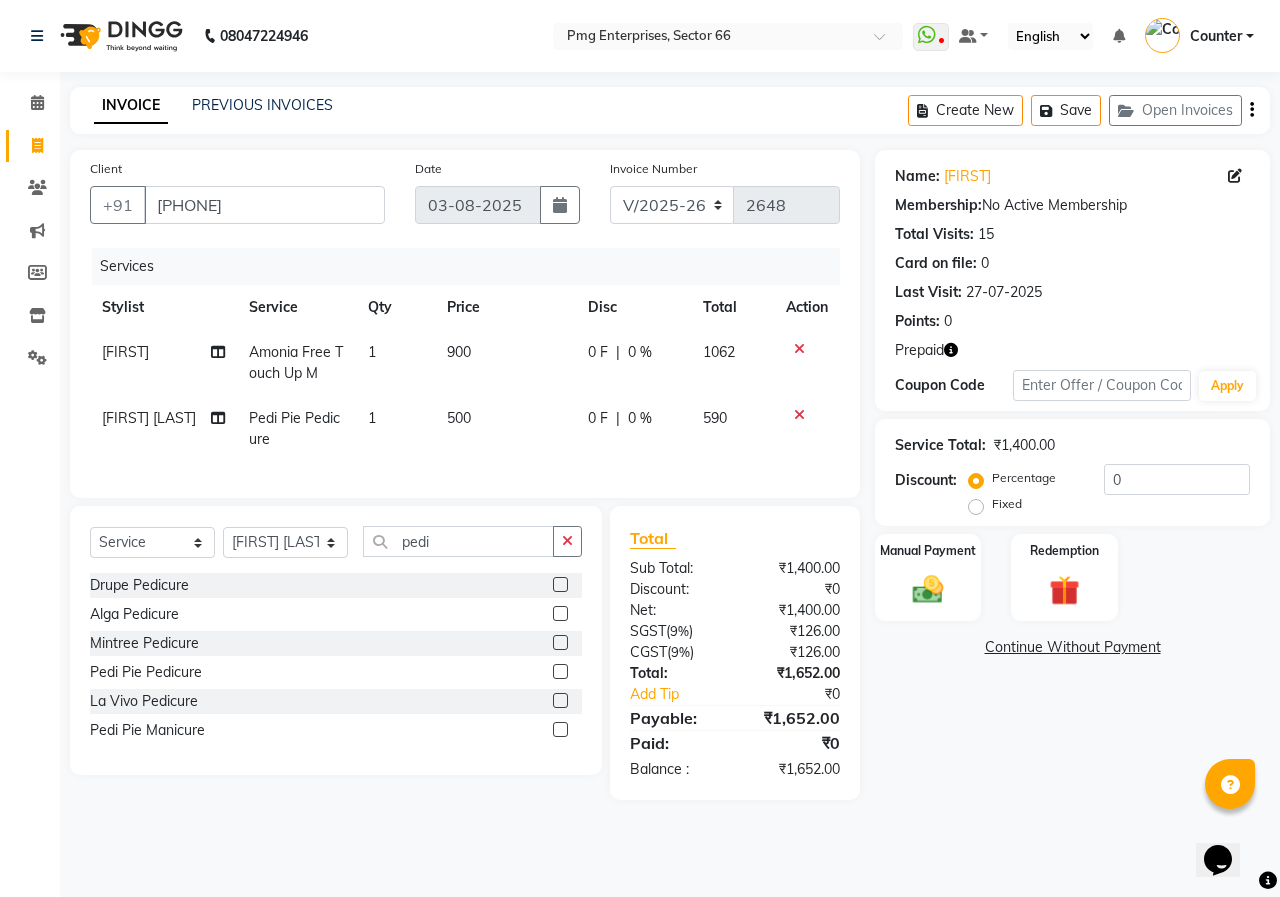 select on "49466" 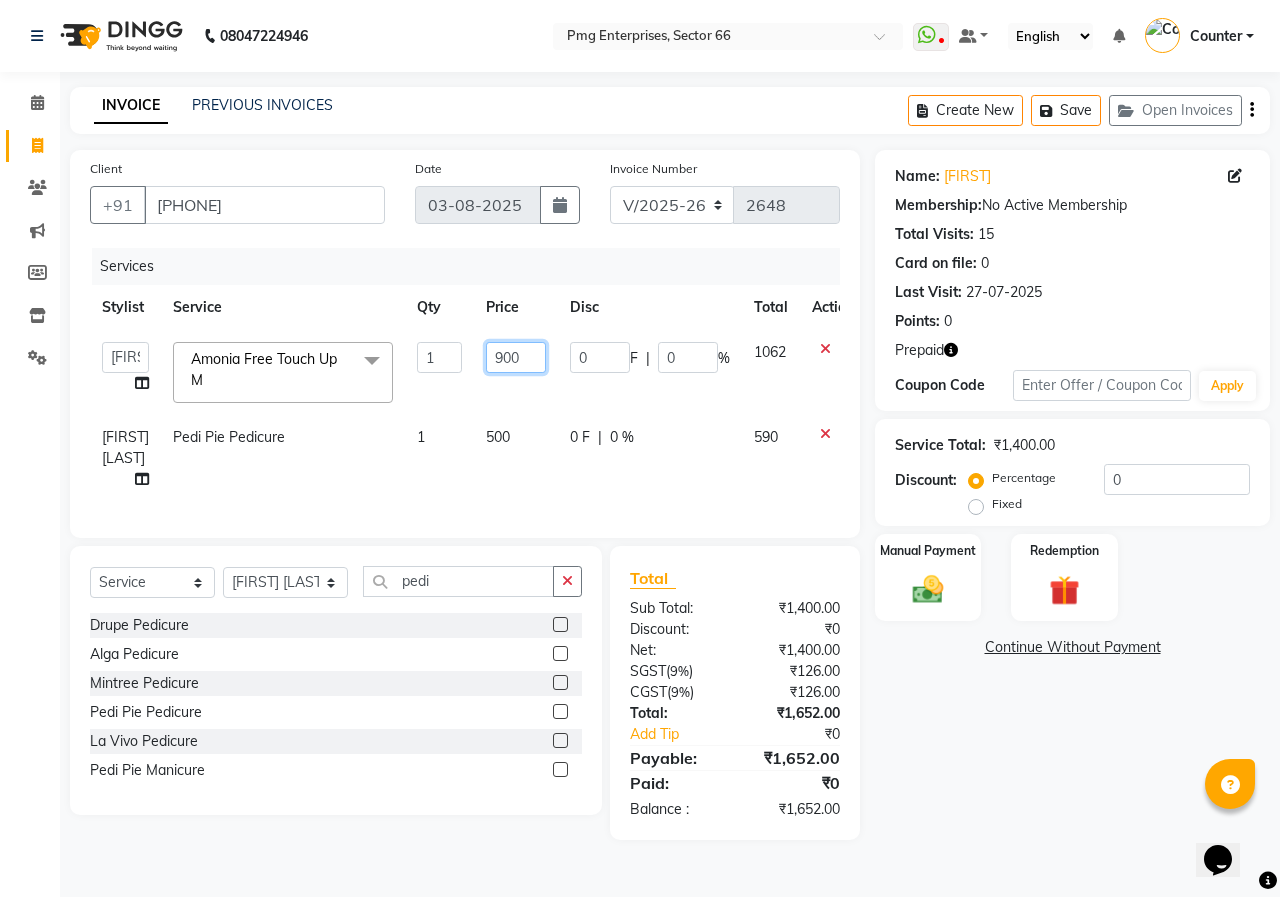 click on "900" 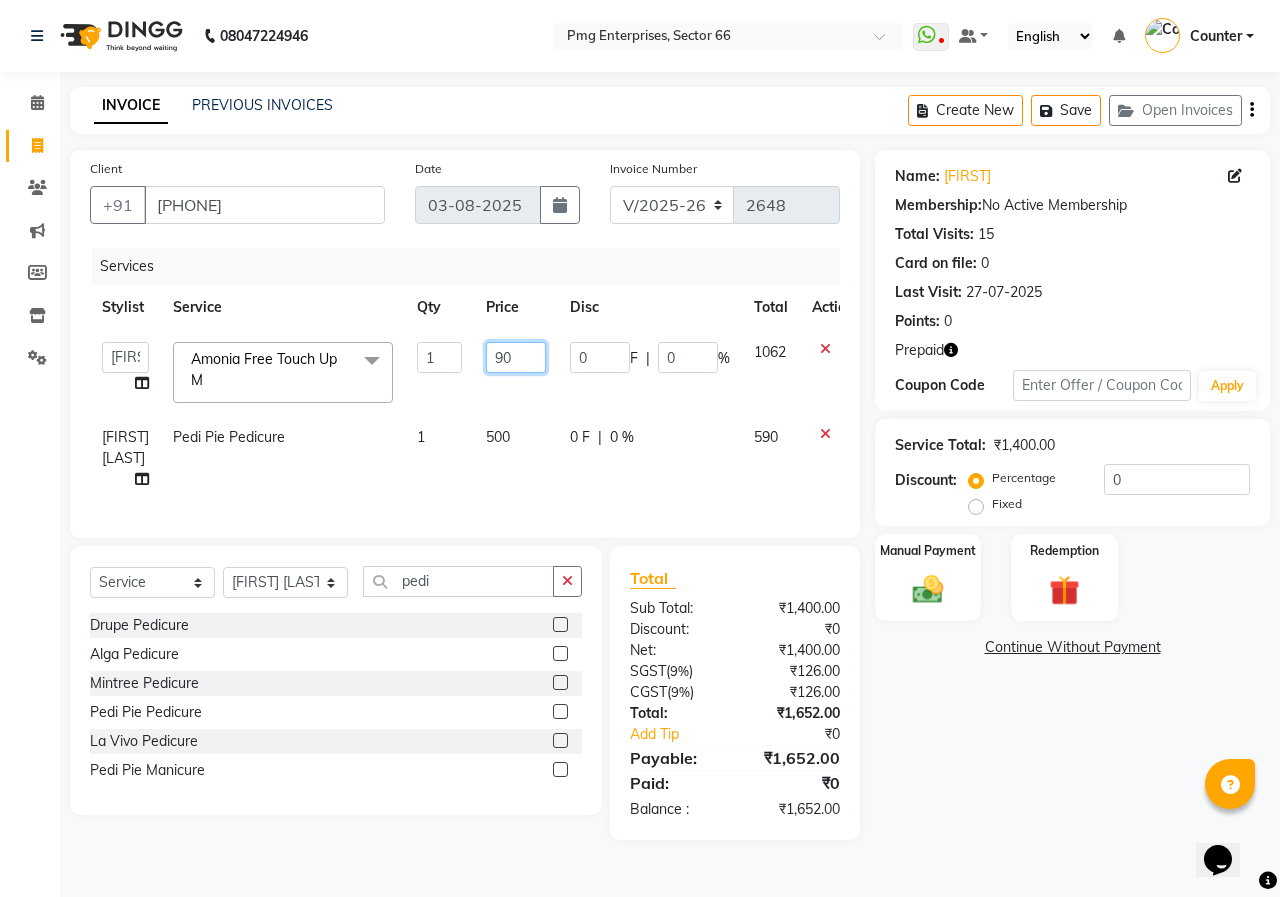 type on "9" 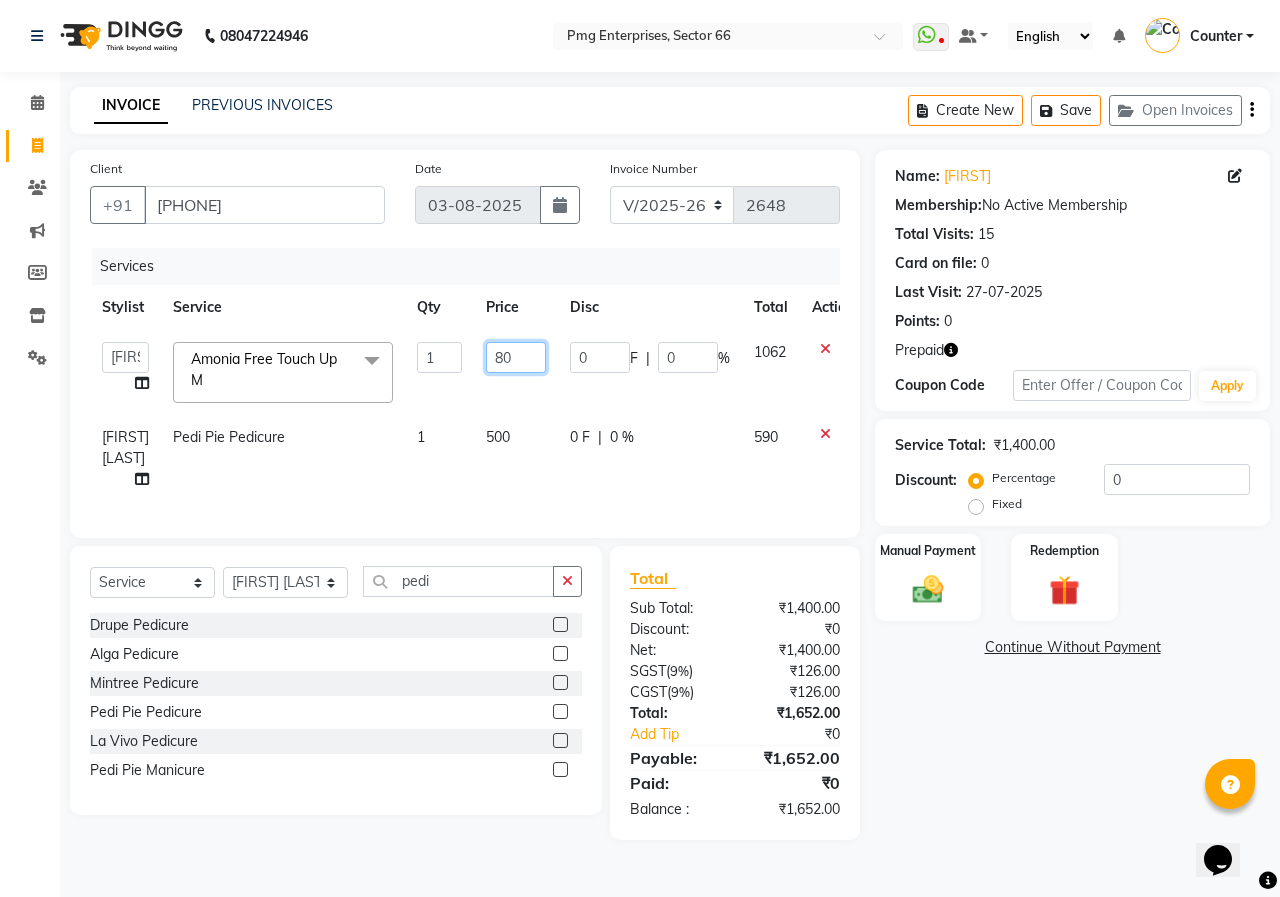 type on "800" 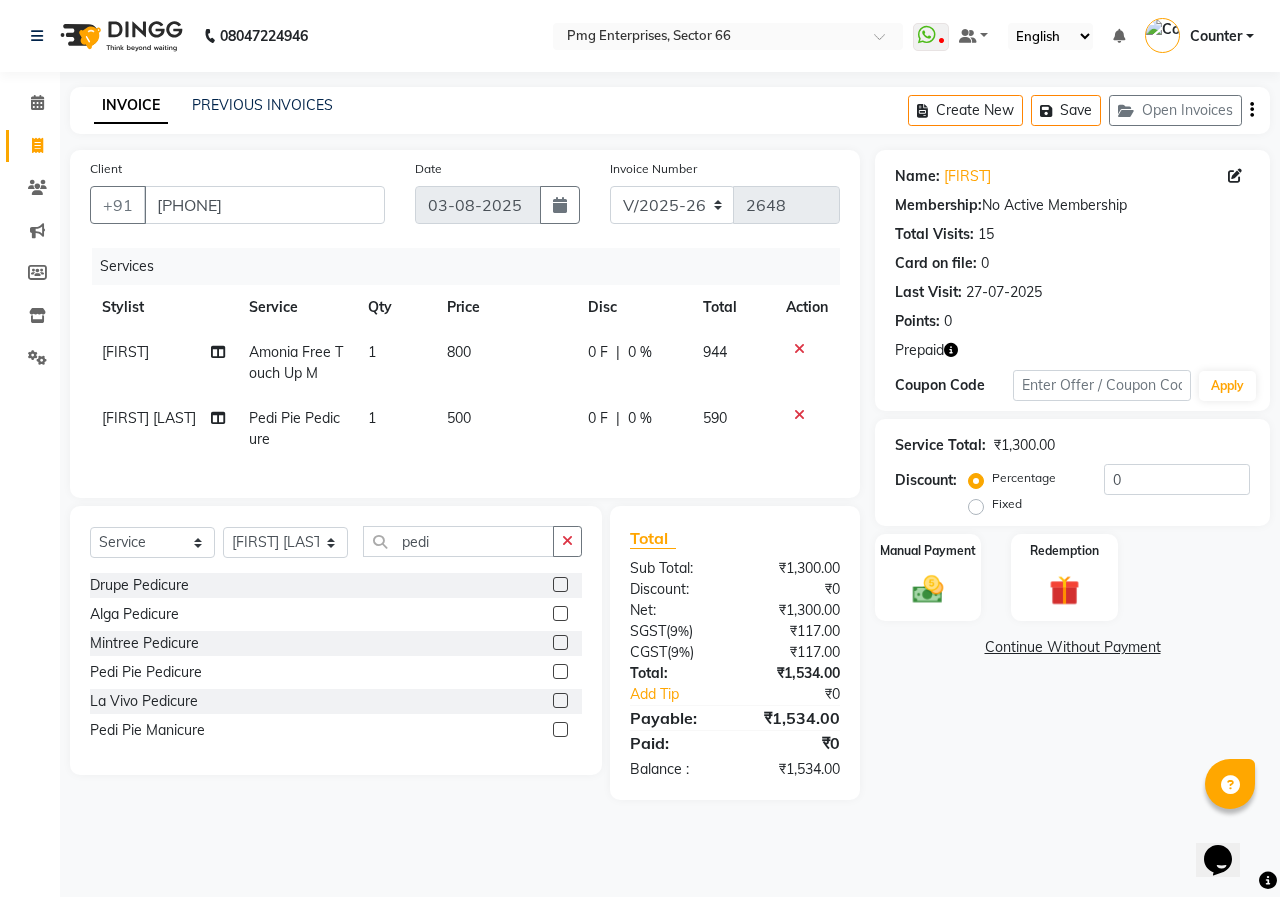 click on "Name: Pramila  Membership:  No Active Membership  Total Visits:  15 Card on file:  0 Last Visit:   27-07-2025 Points:   0  Prepaid Coupon Code Apply Service Total:  ₹1,300.00  Discount:  Percentage   Fixed  0 Manual Payment Redemption  Continue Without Payment" 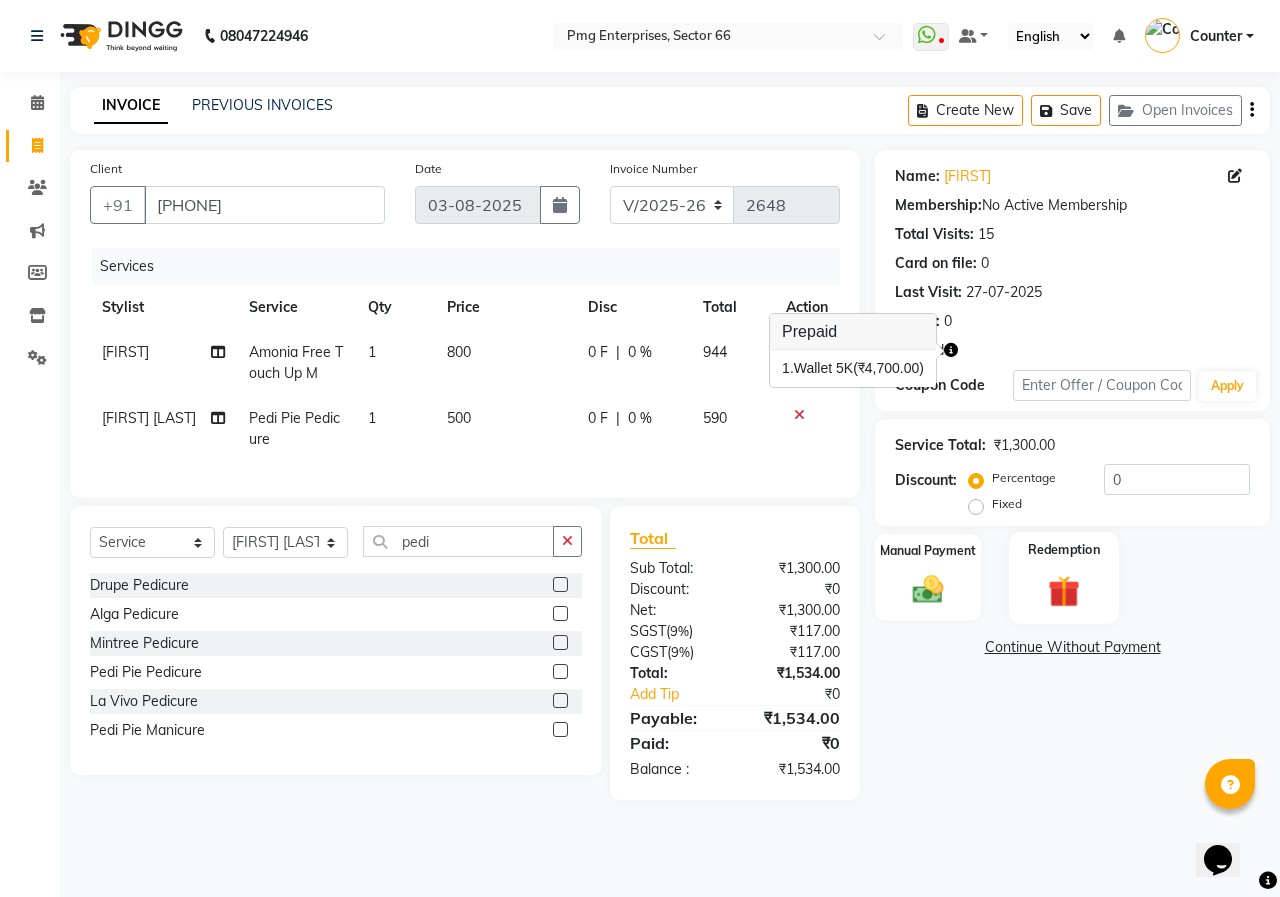 click 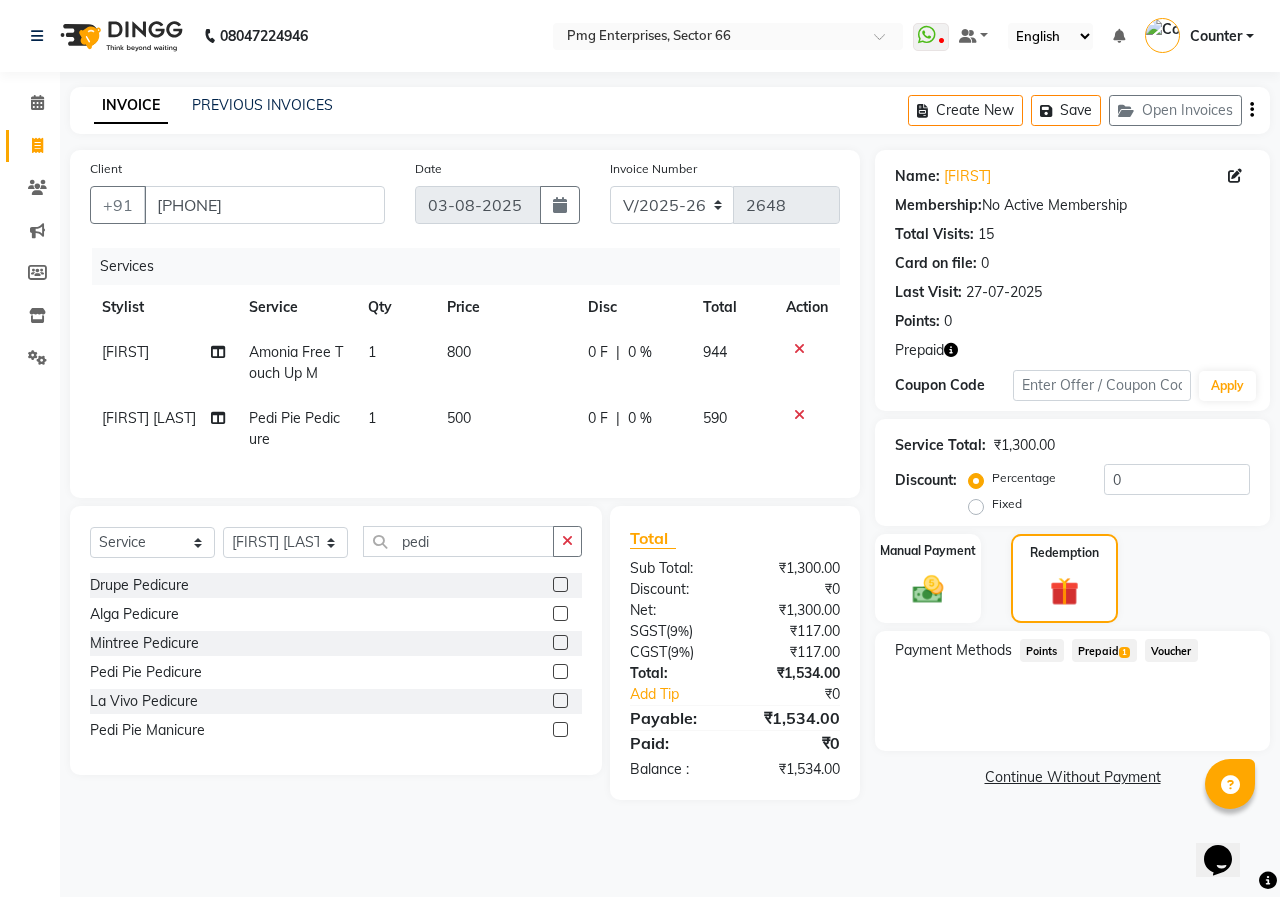 click on "Prepaid  1" 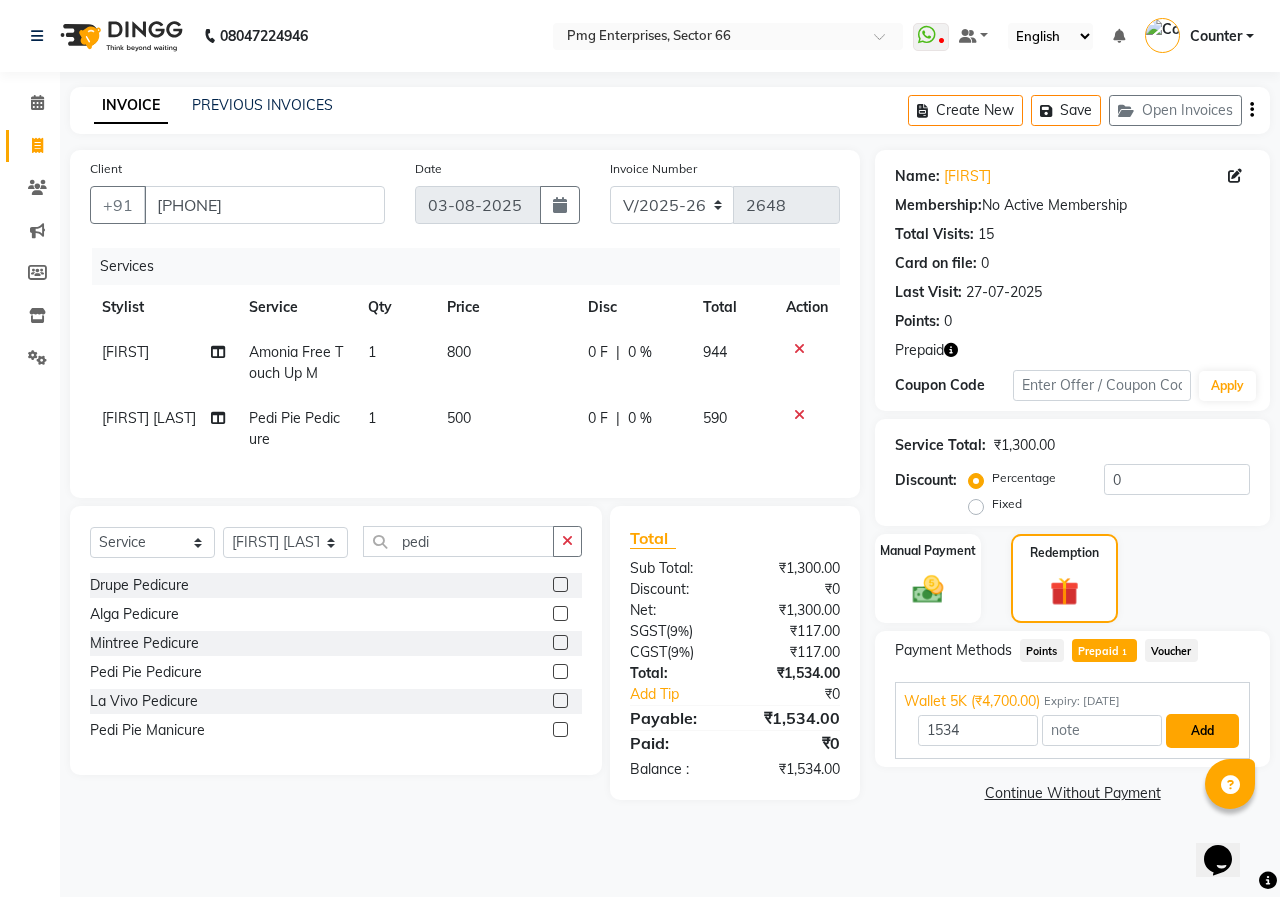 click on "Add" at bounding box center (1202, 731) 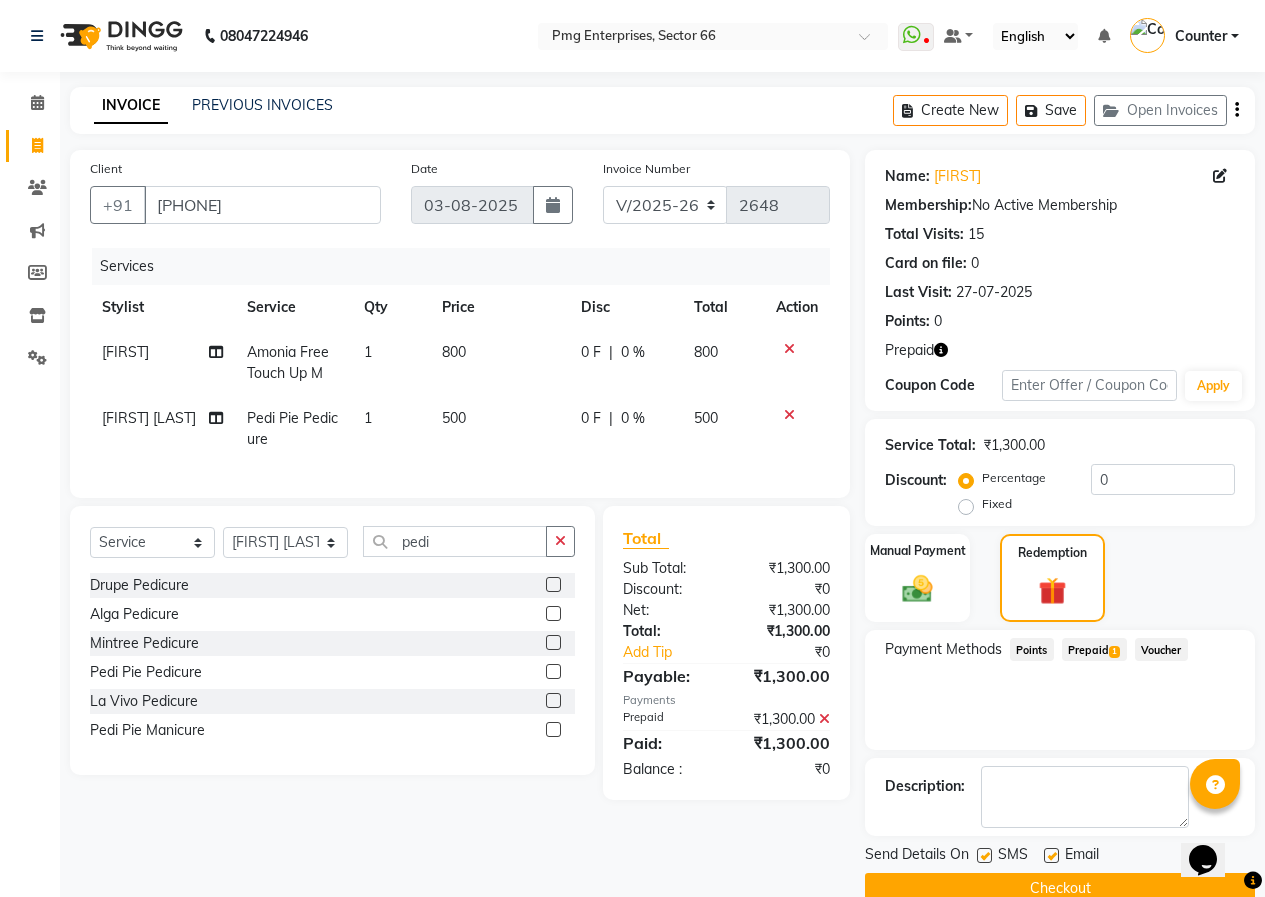 click on "Checkout" 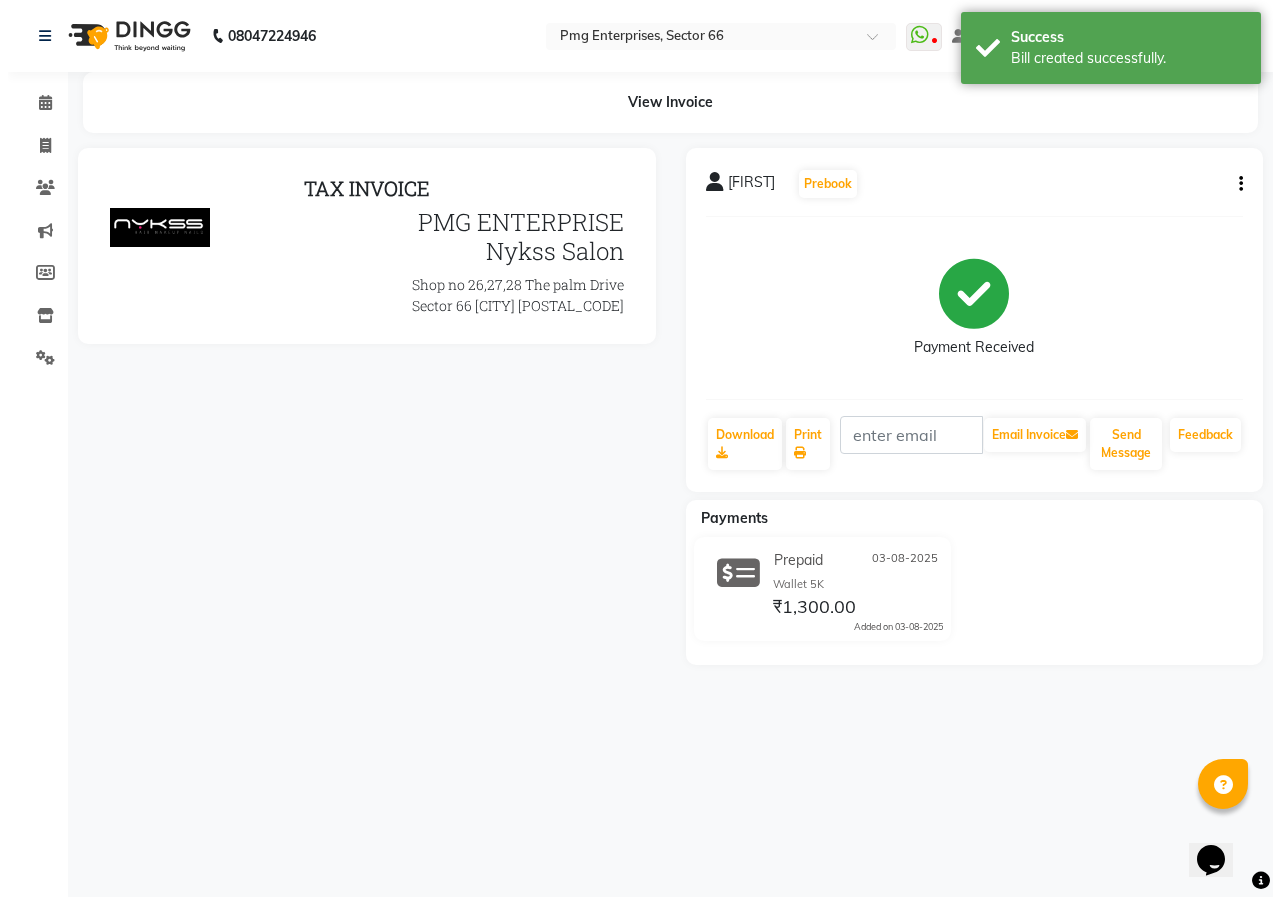 scroll, scrollTop: 0, scrollLeft: 0, axis: both 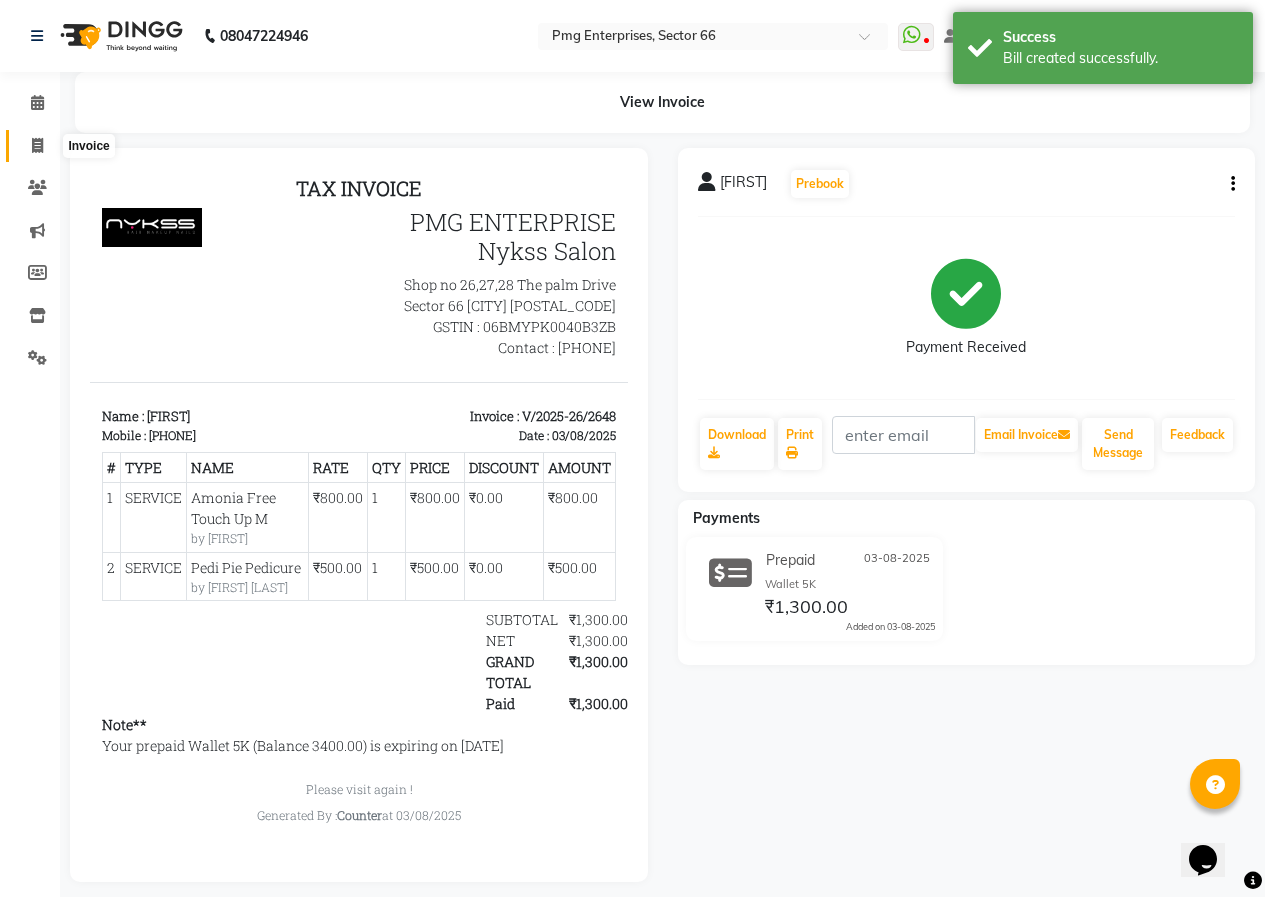 click 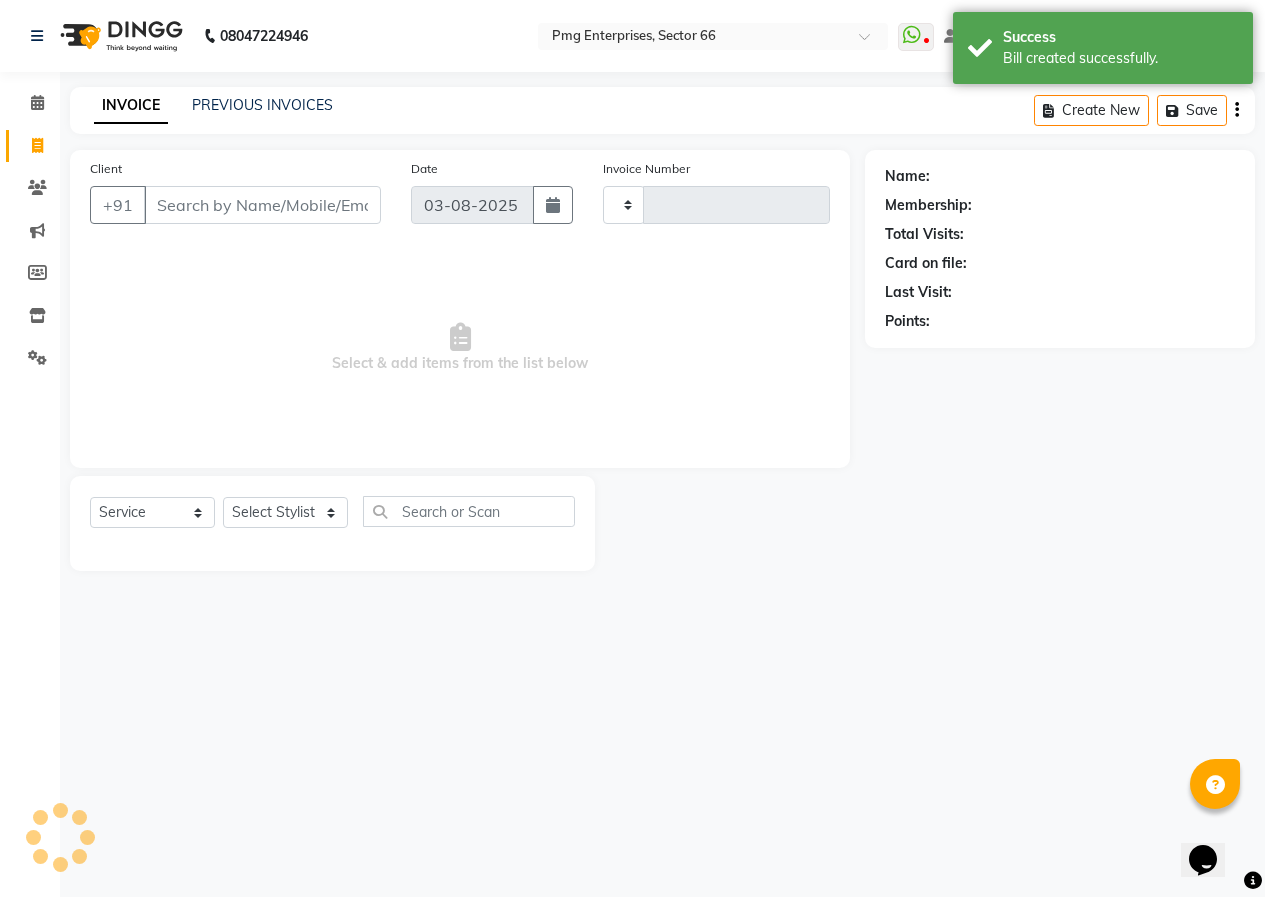 type on "2649" 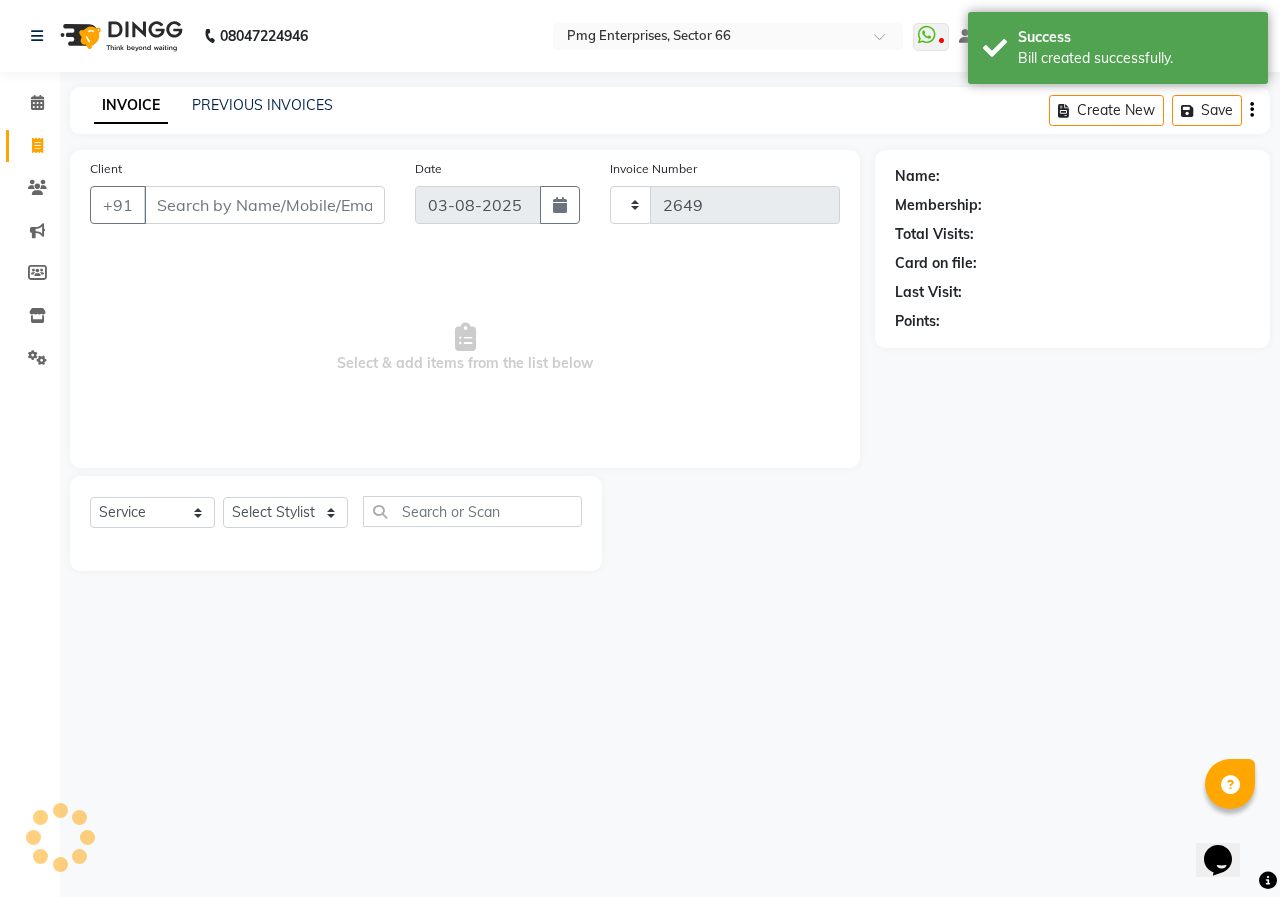 select on "889" 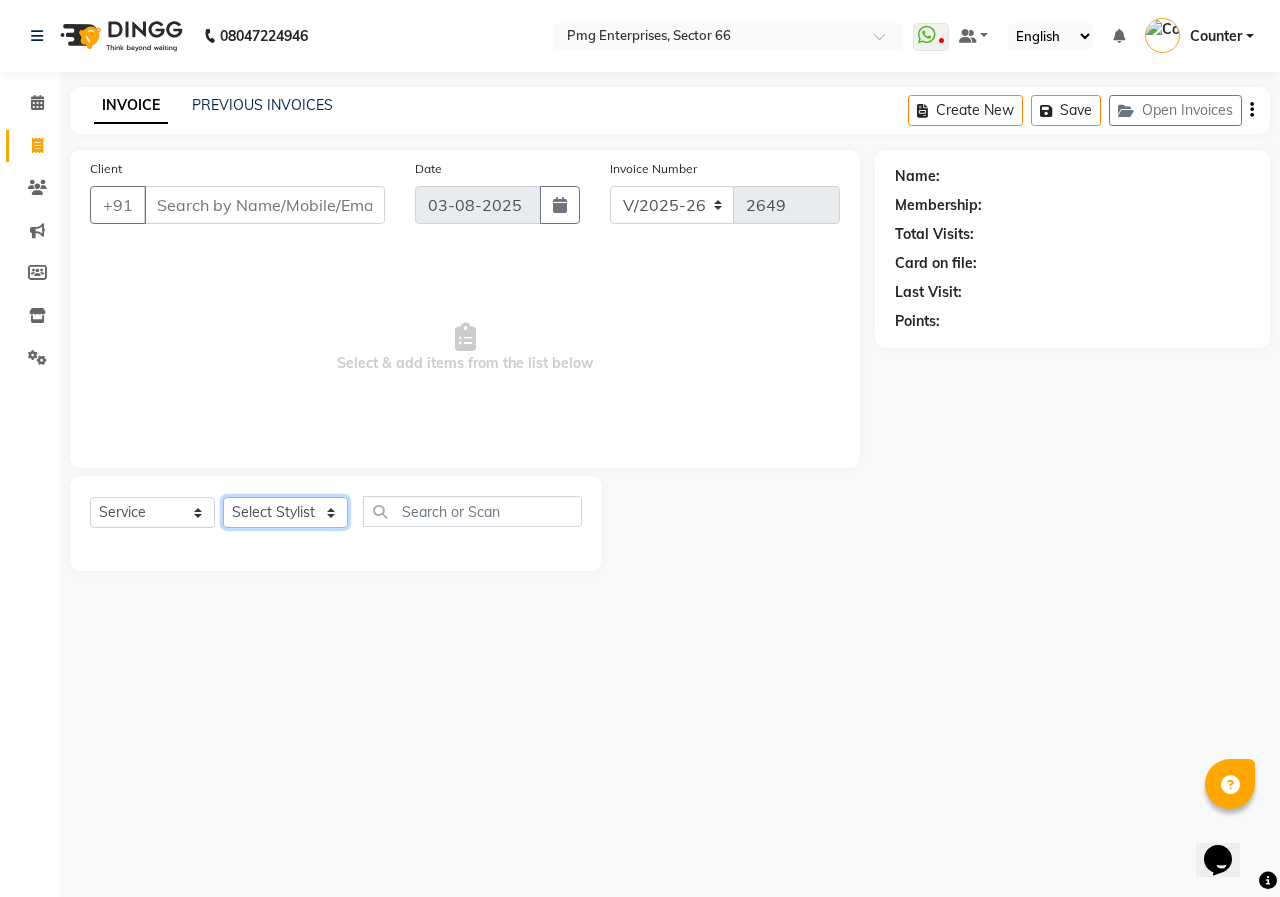 click on "Select Stylist [FIRST] [LAST] Counter [FIRST] [FIRST] [FIRST] [FIRST] [FIRST] [FIRST]" 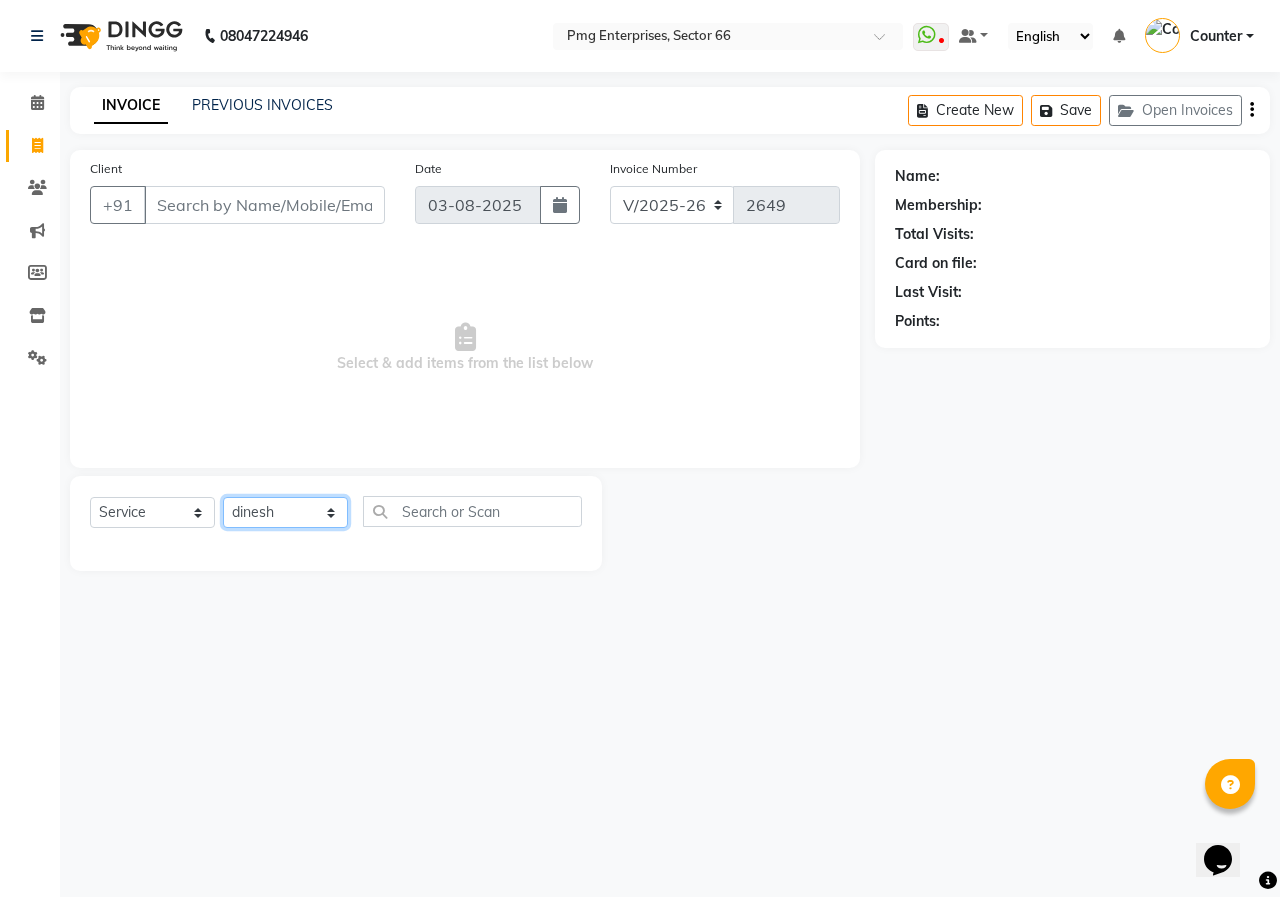 click on "Select Stylist [FIRST] [LAST] Counter [FIRST] [FIRST] [FIRST] [FIRST] [FIRST] [FIRST]" 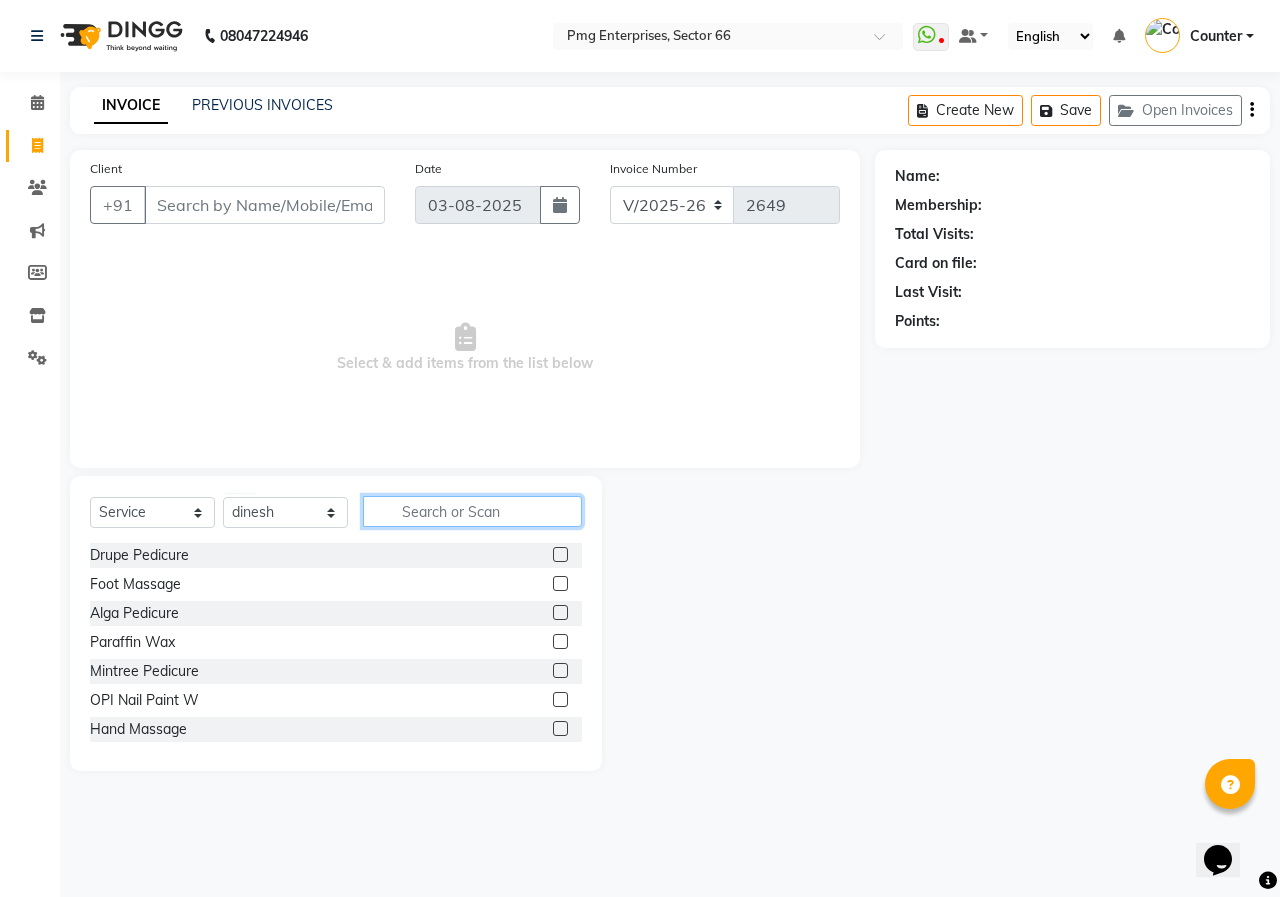 click 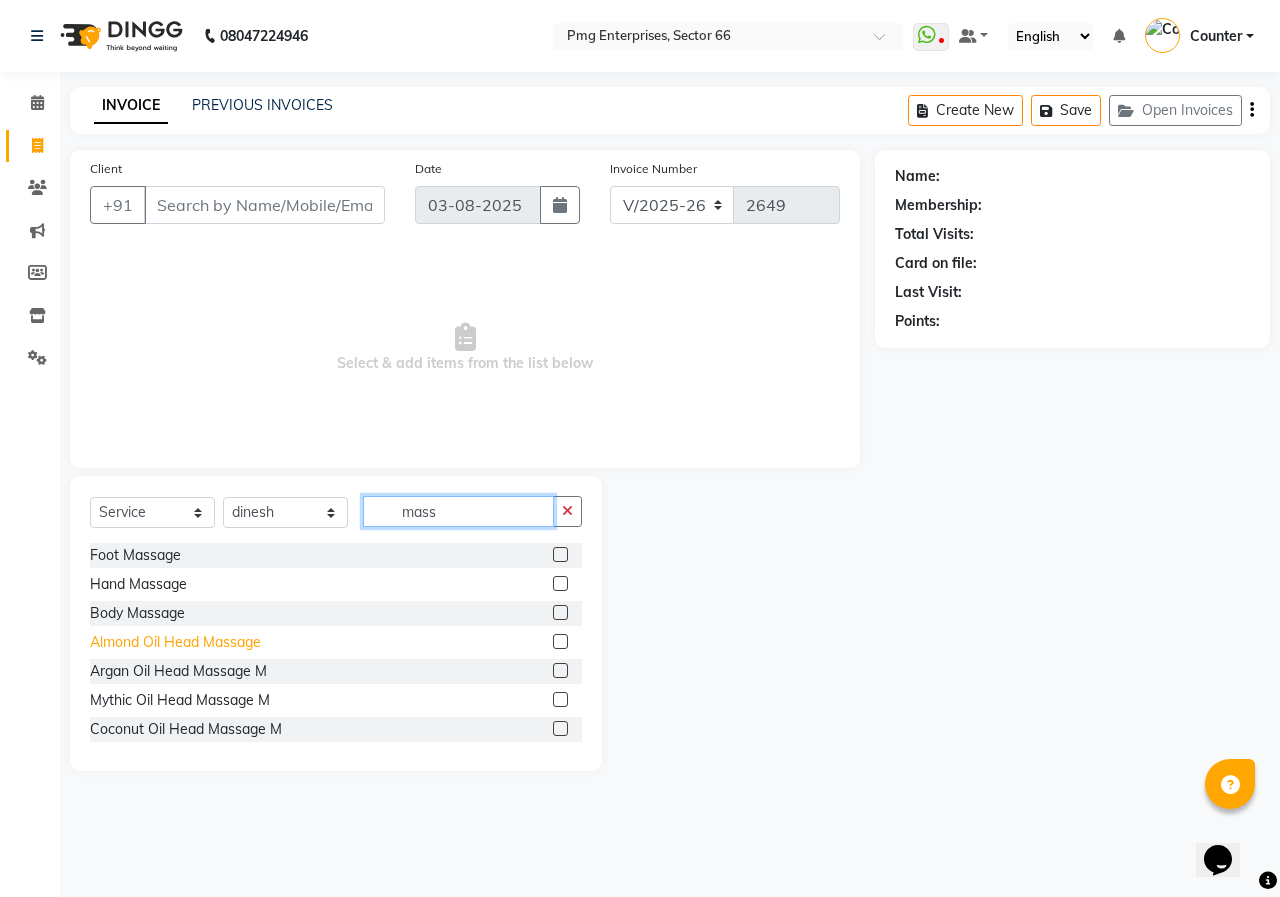 type on "mass" 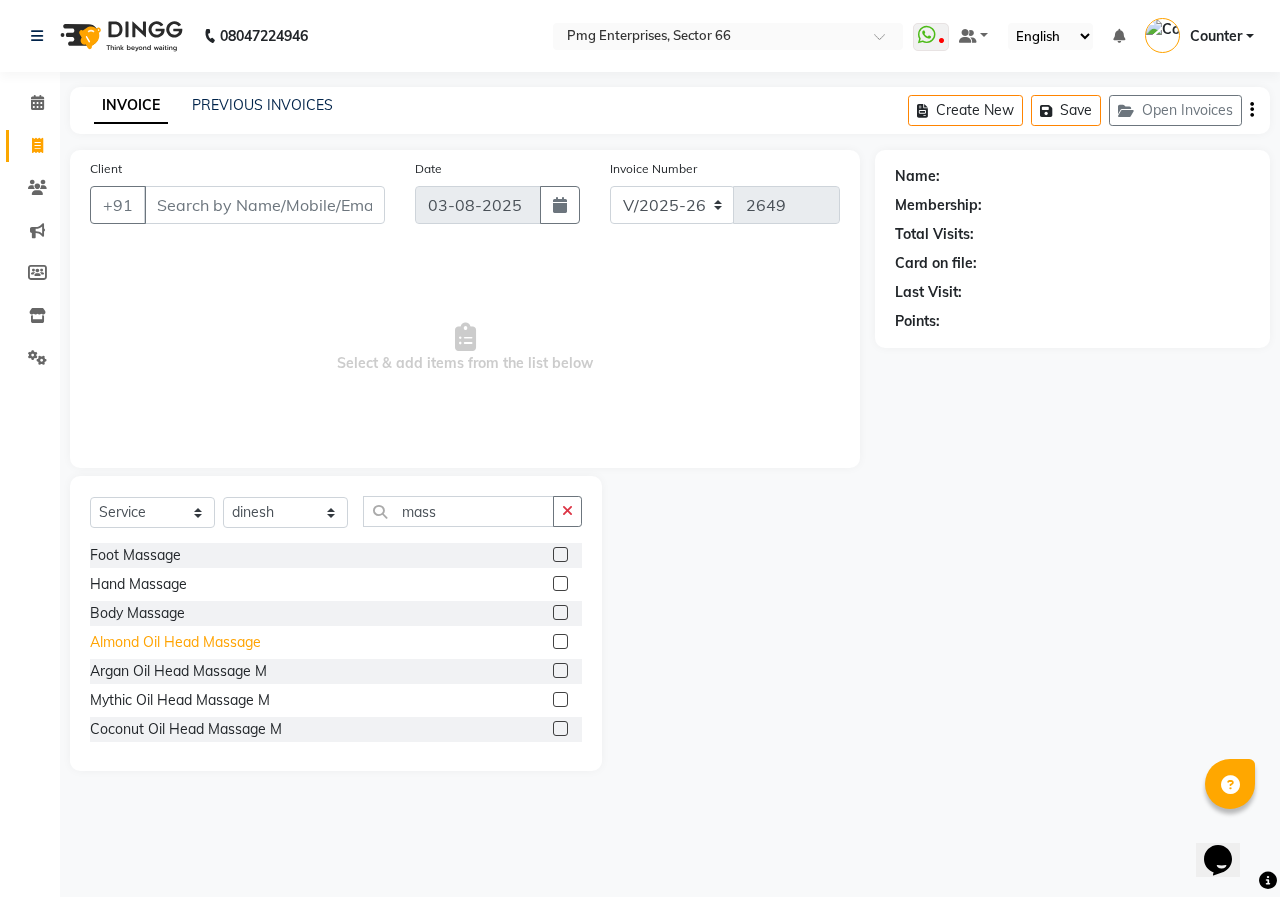 click on "Almond Oil Head Massage" 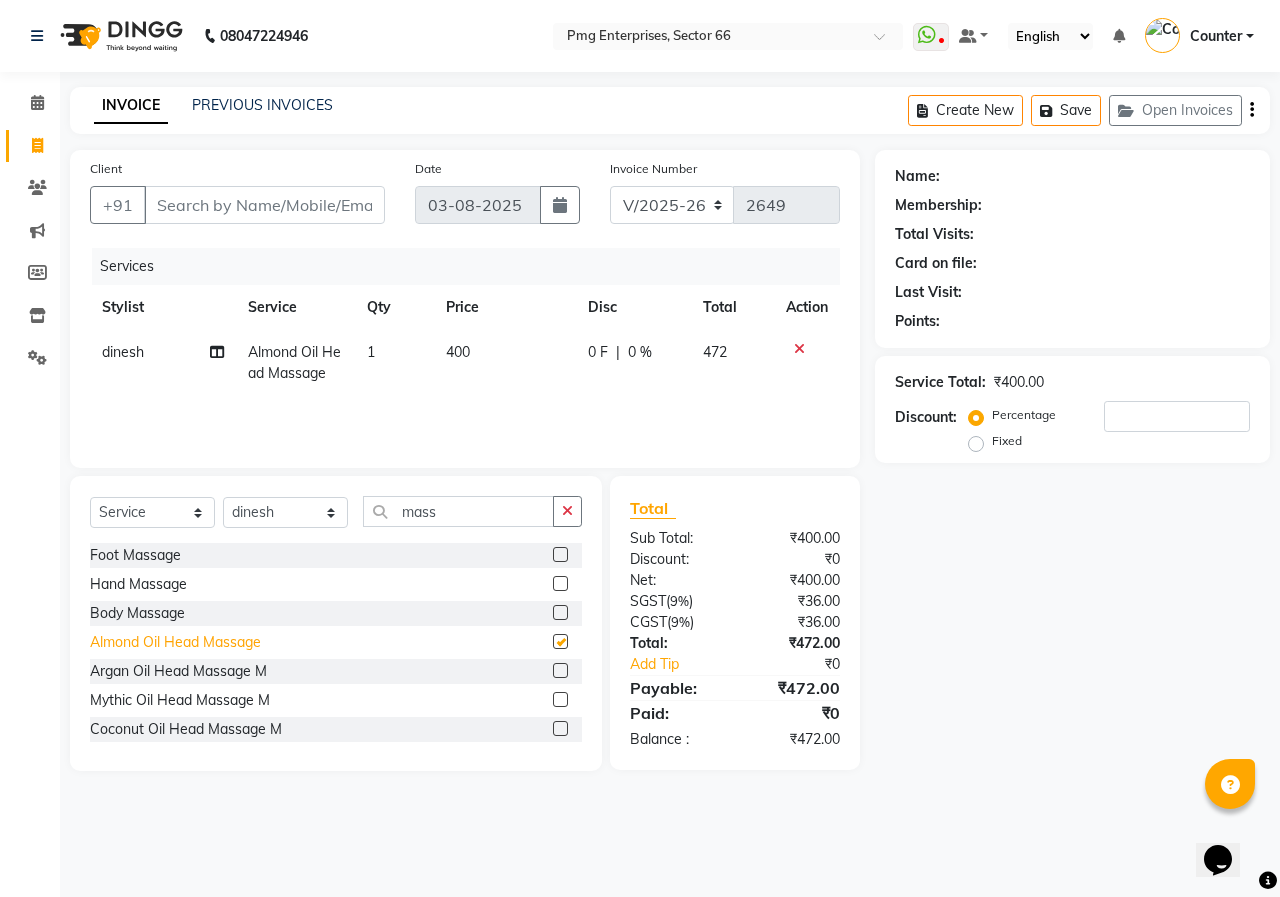 checkbox on "false" 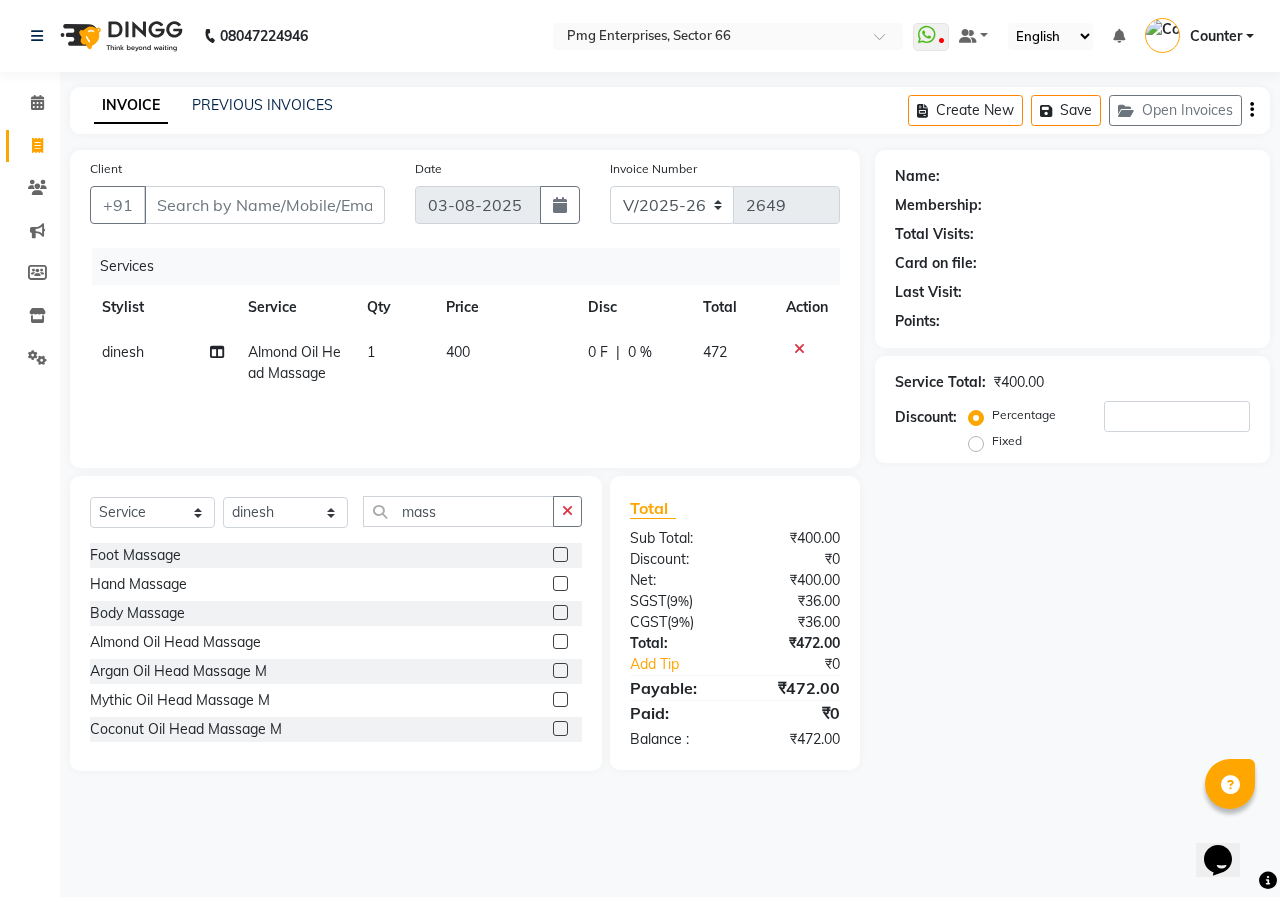 click on "400" 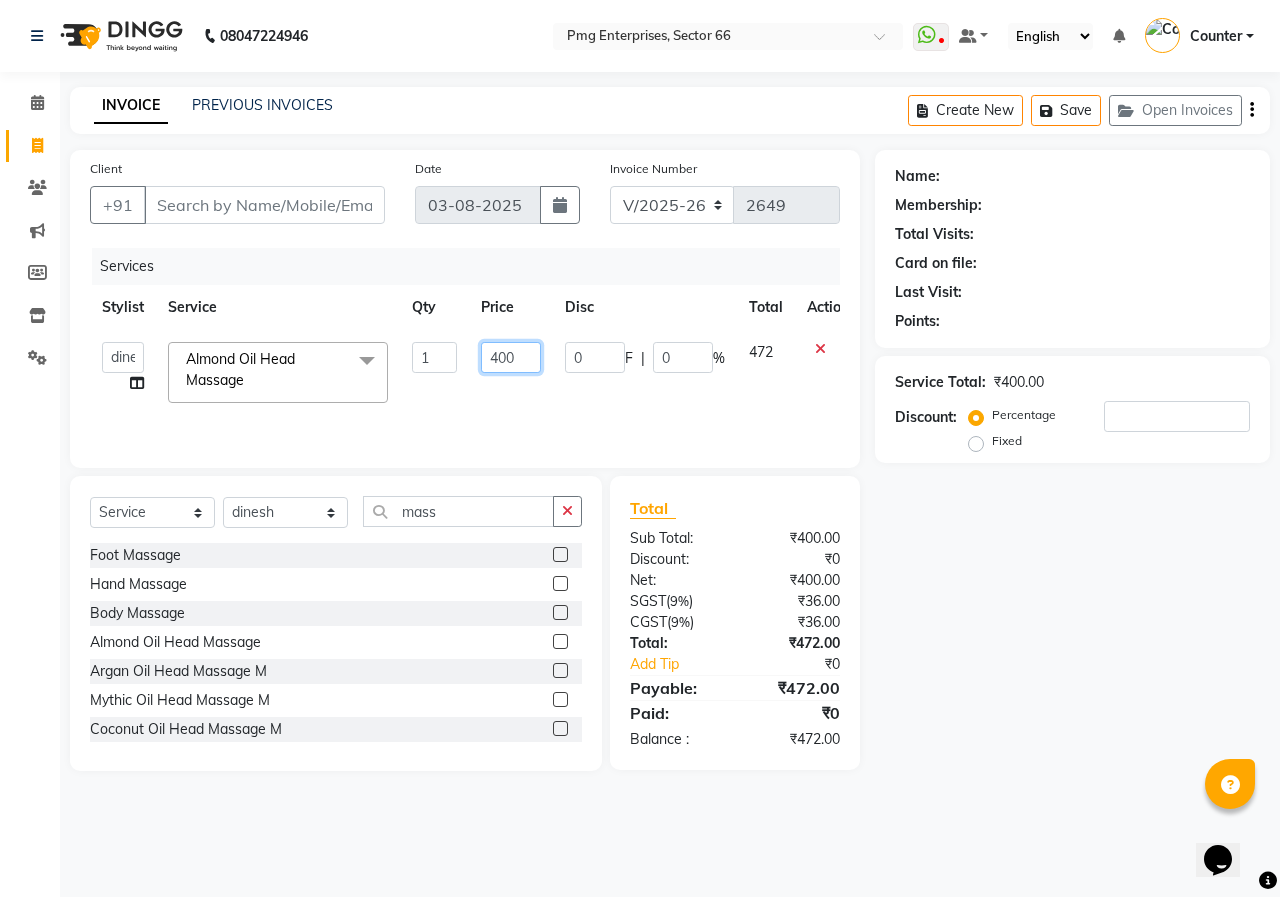 click on "400" 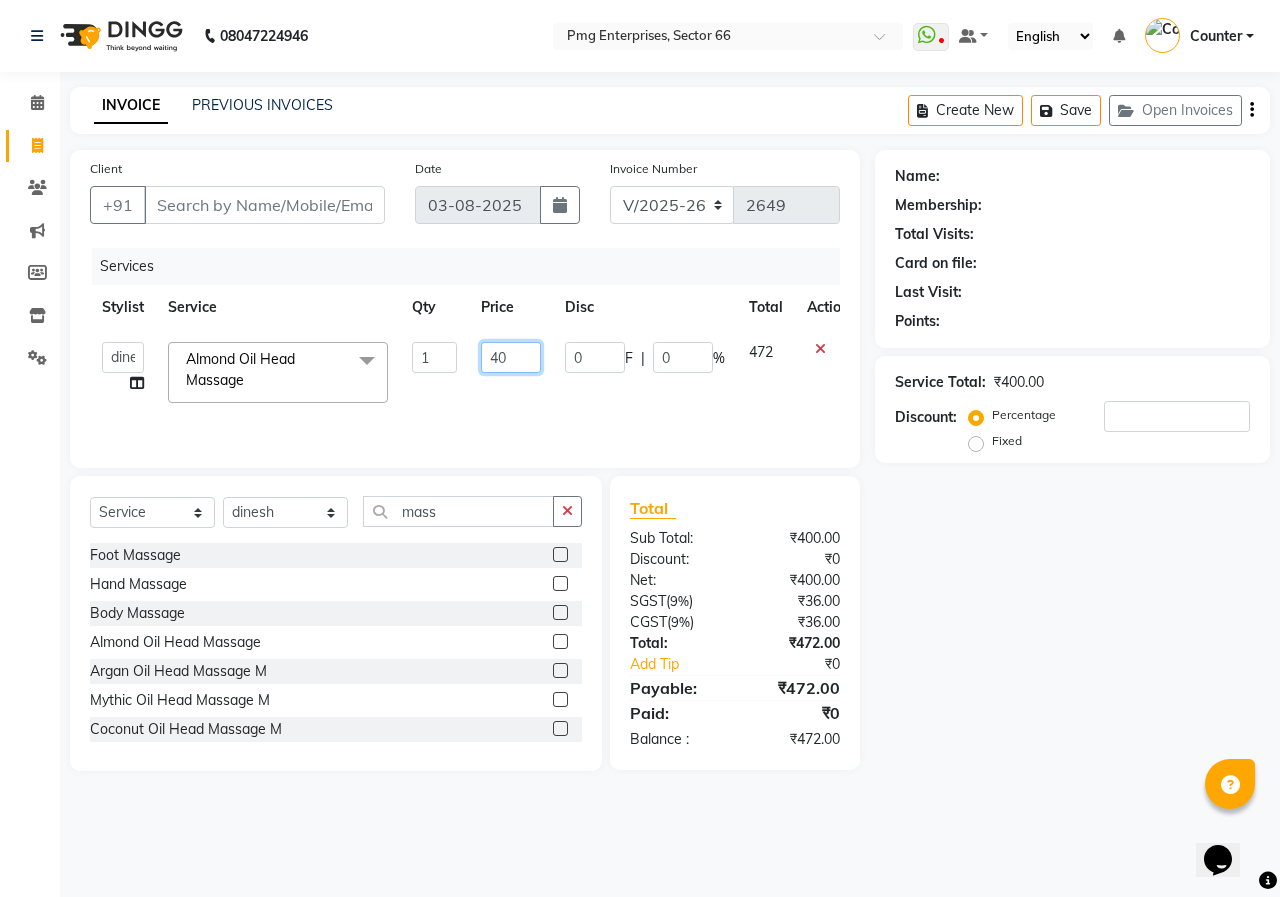 type on "4" 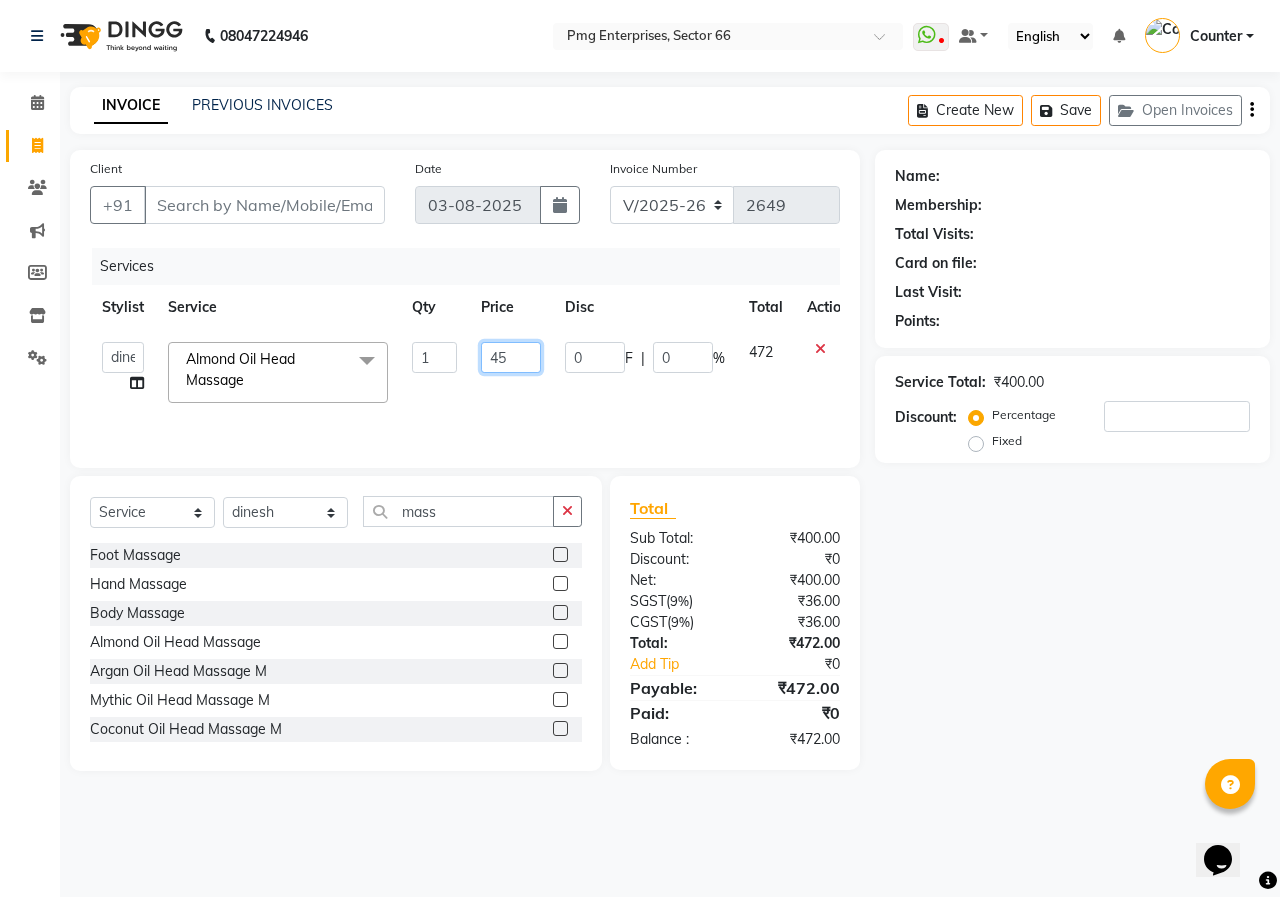 type on "450" 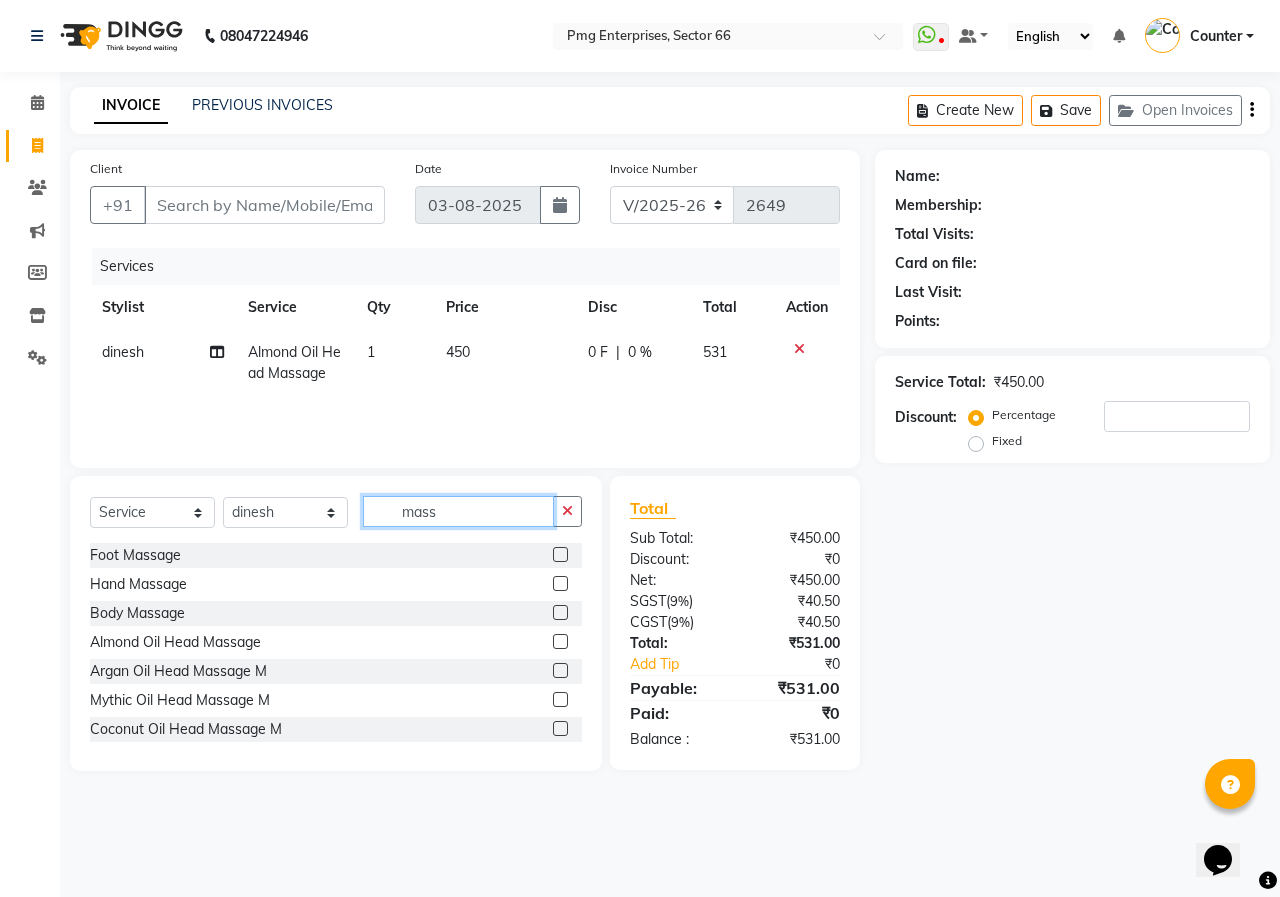 click on "mass" 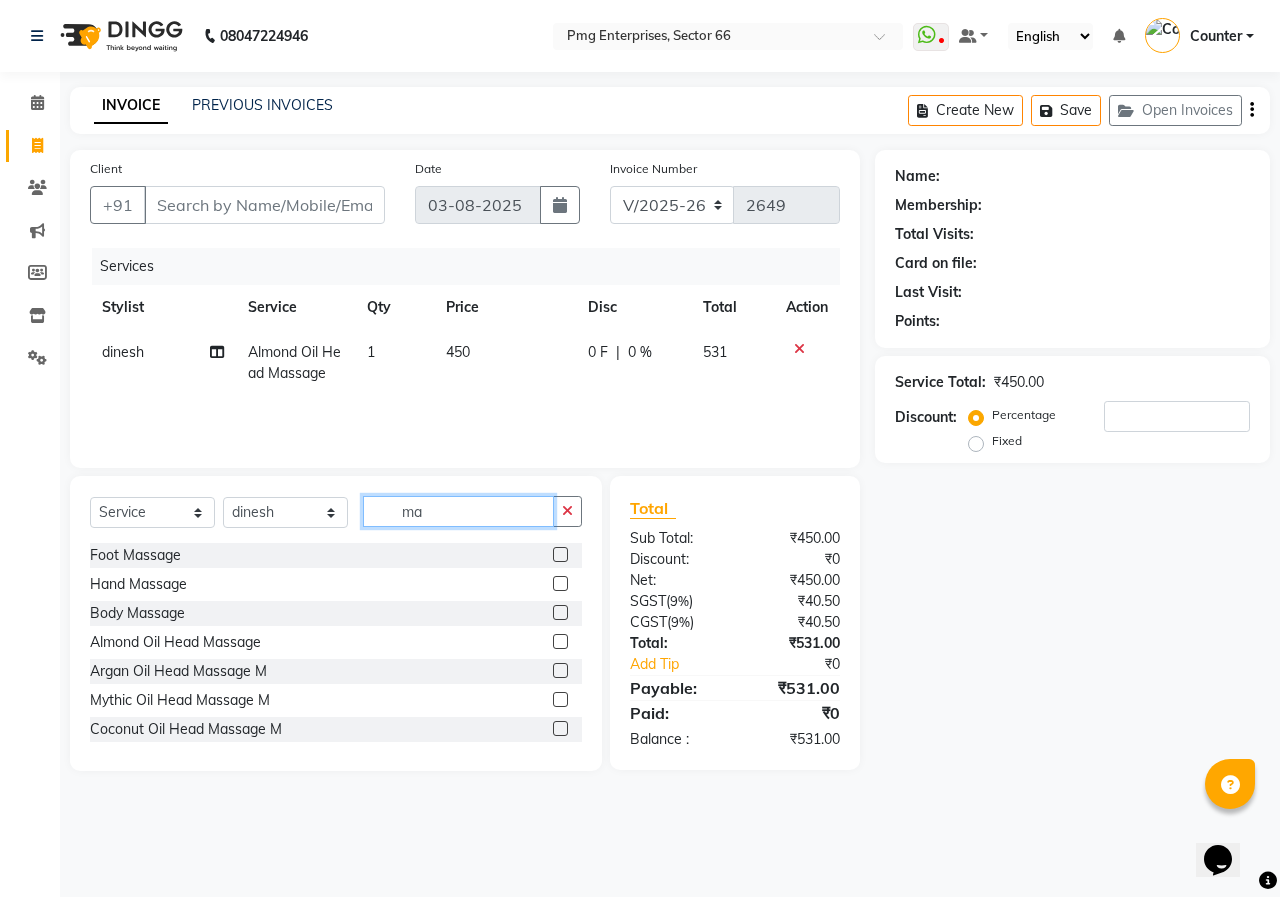 type on "m" 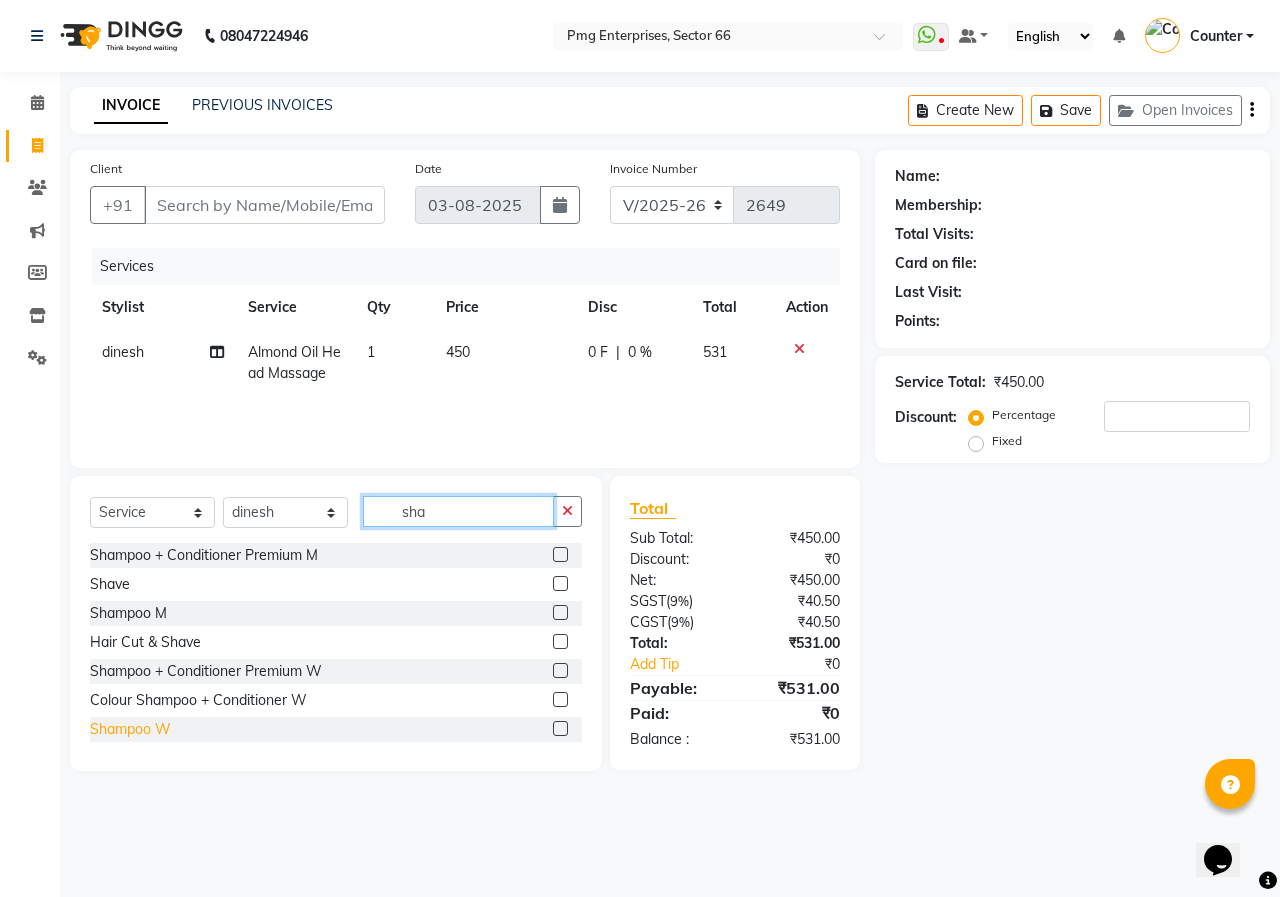 type on "sha" 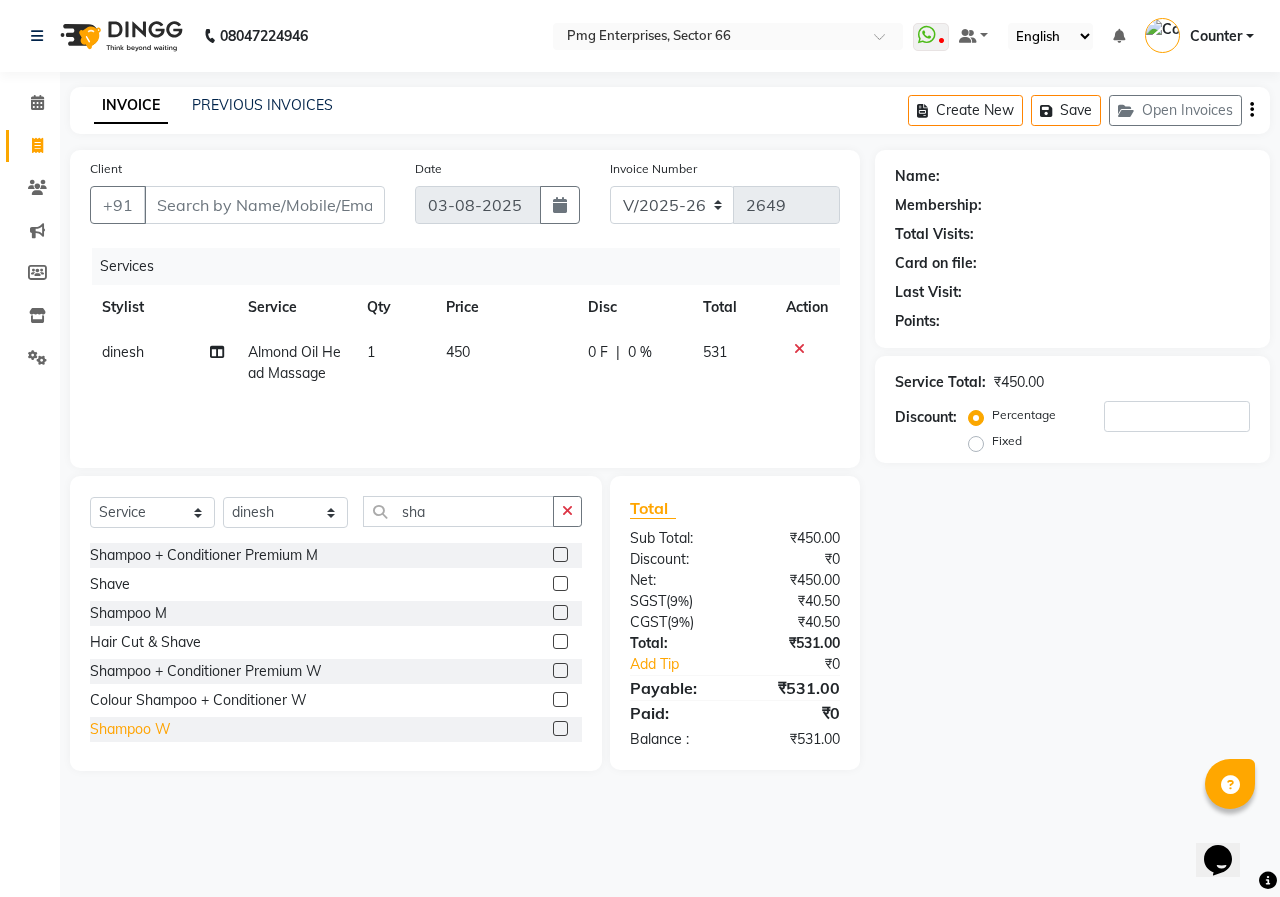 click on "Shampoo W" 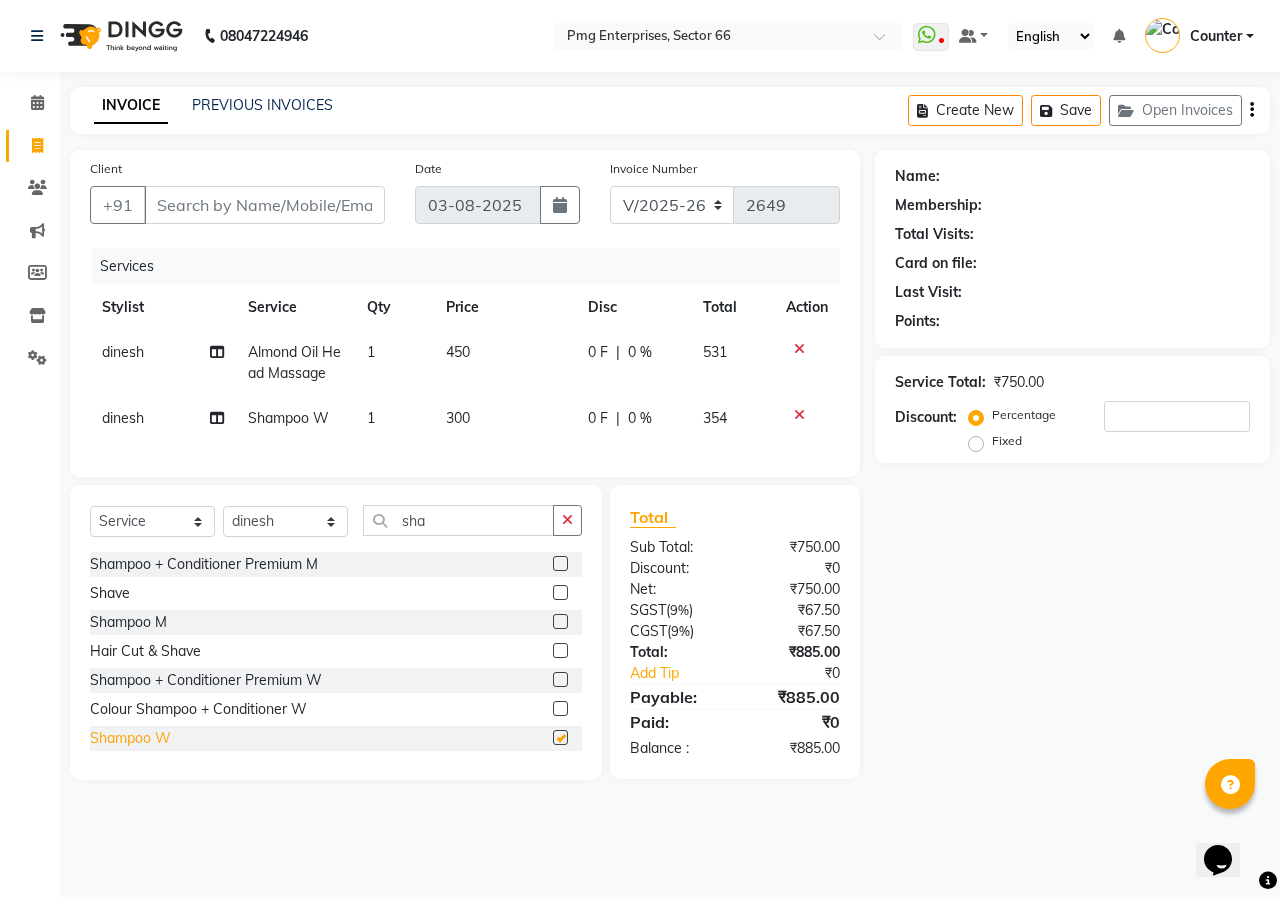 checkbox on "false" 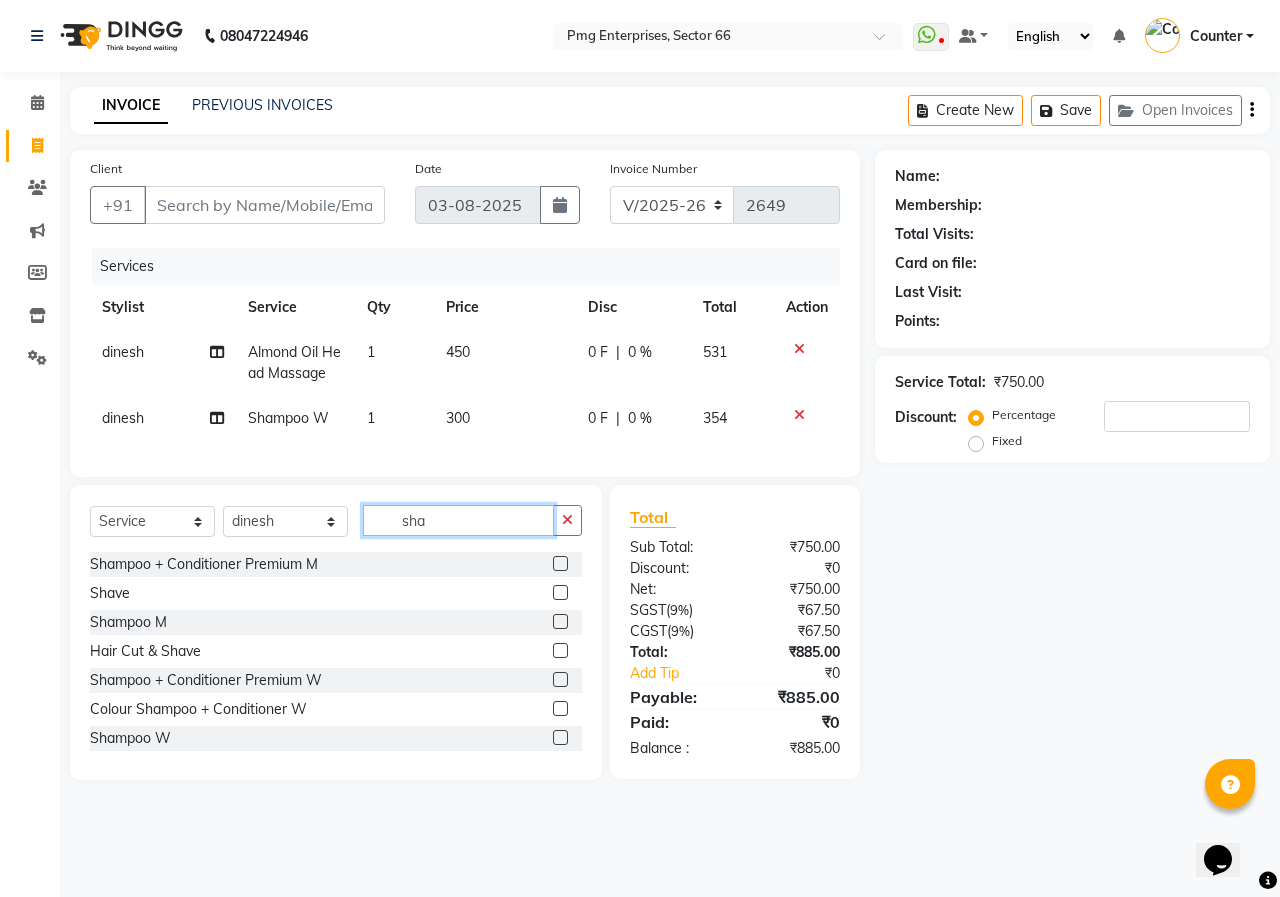 click on "sha" 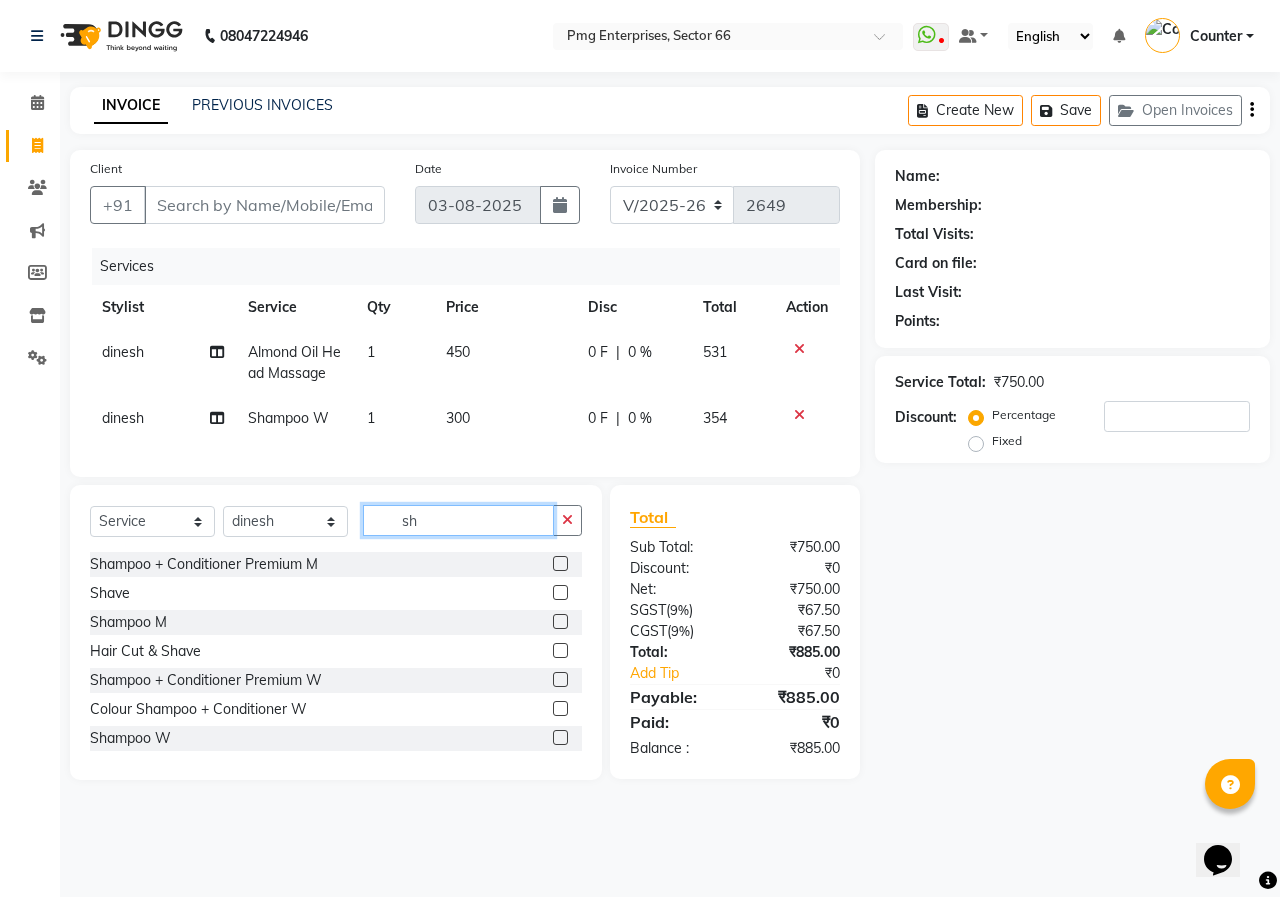 type on "s" 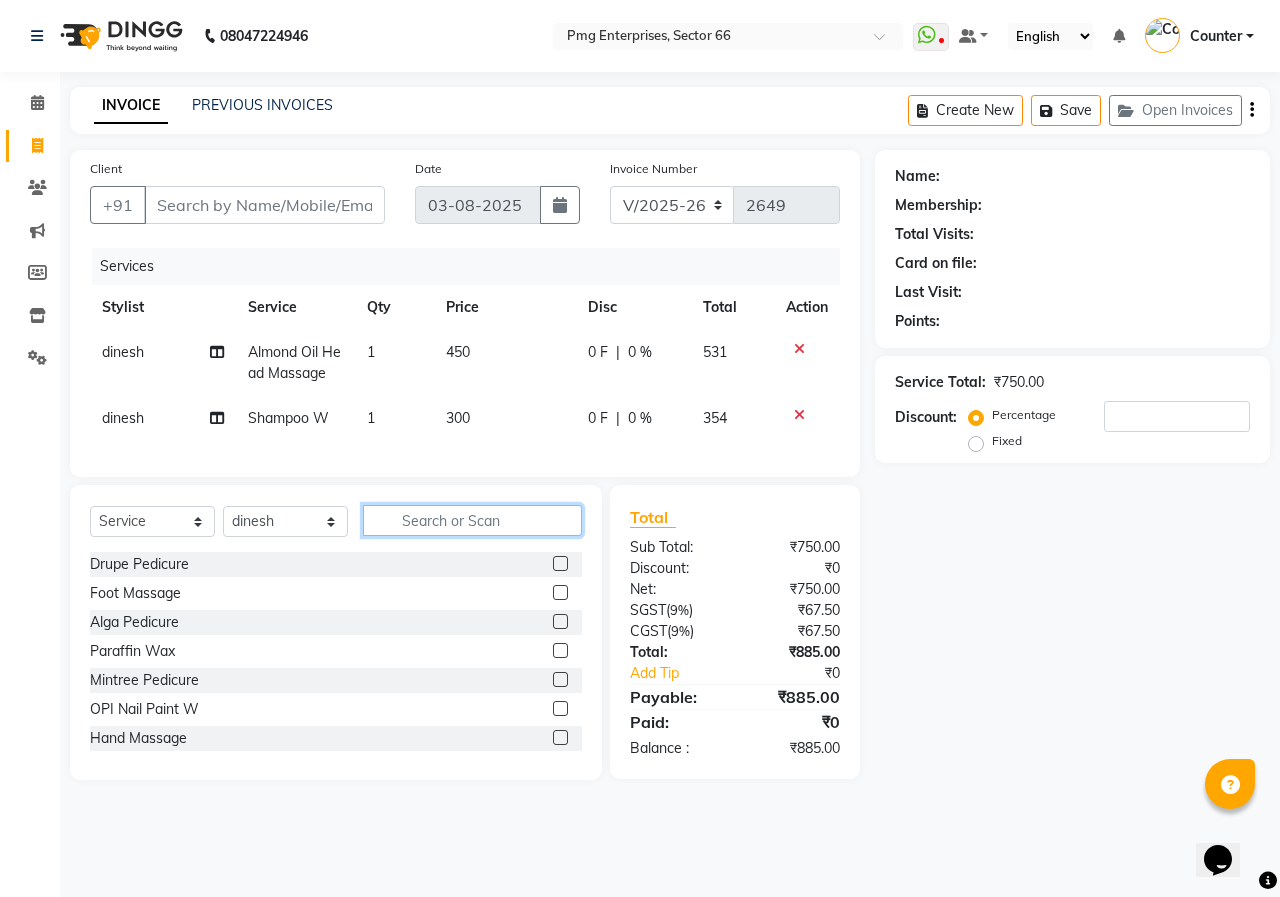 type 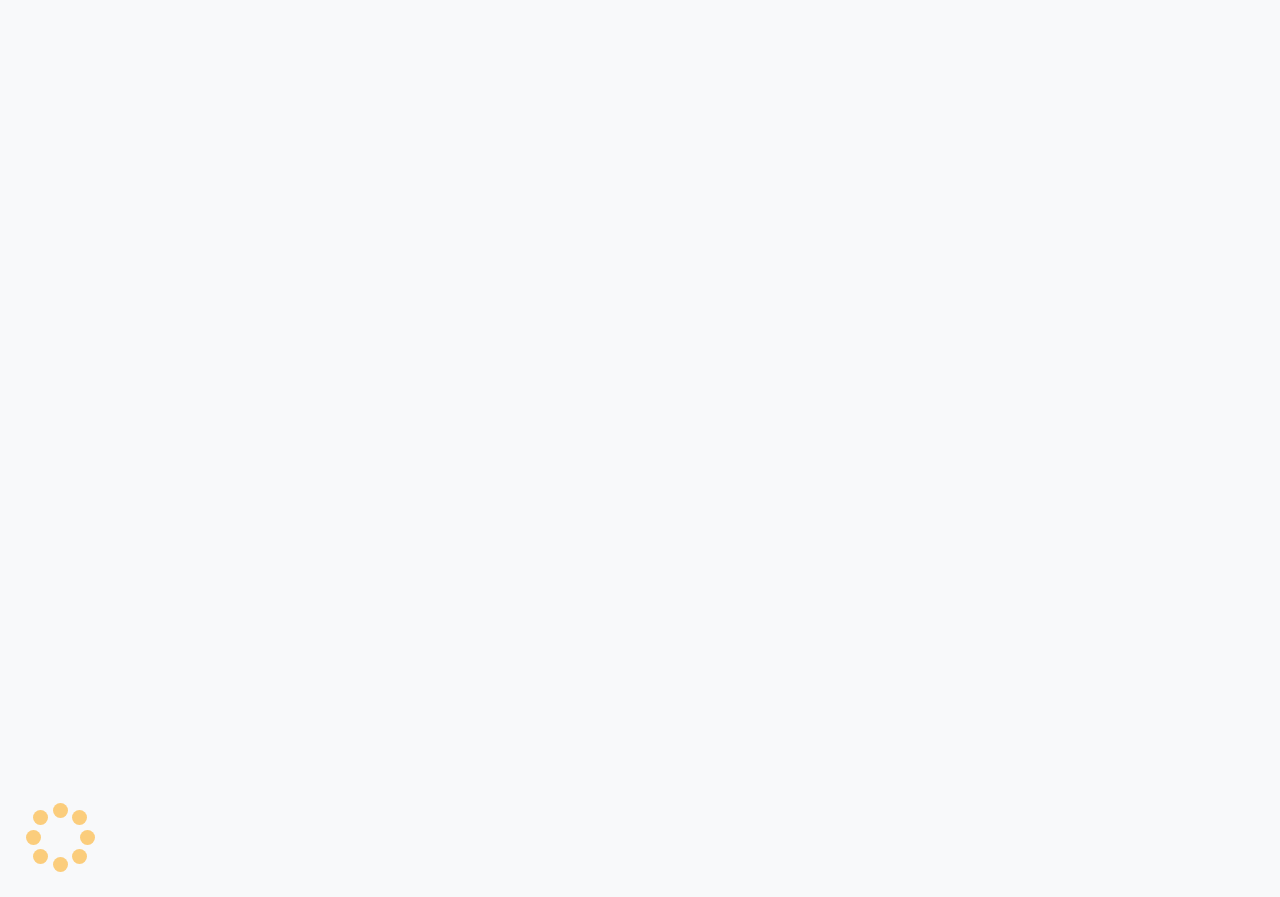 scroll, scrollTop: 0, scrollLeft: 0, axis: both 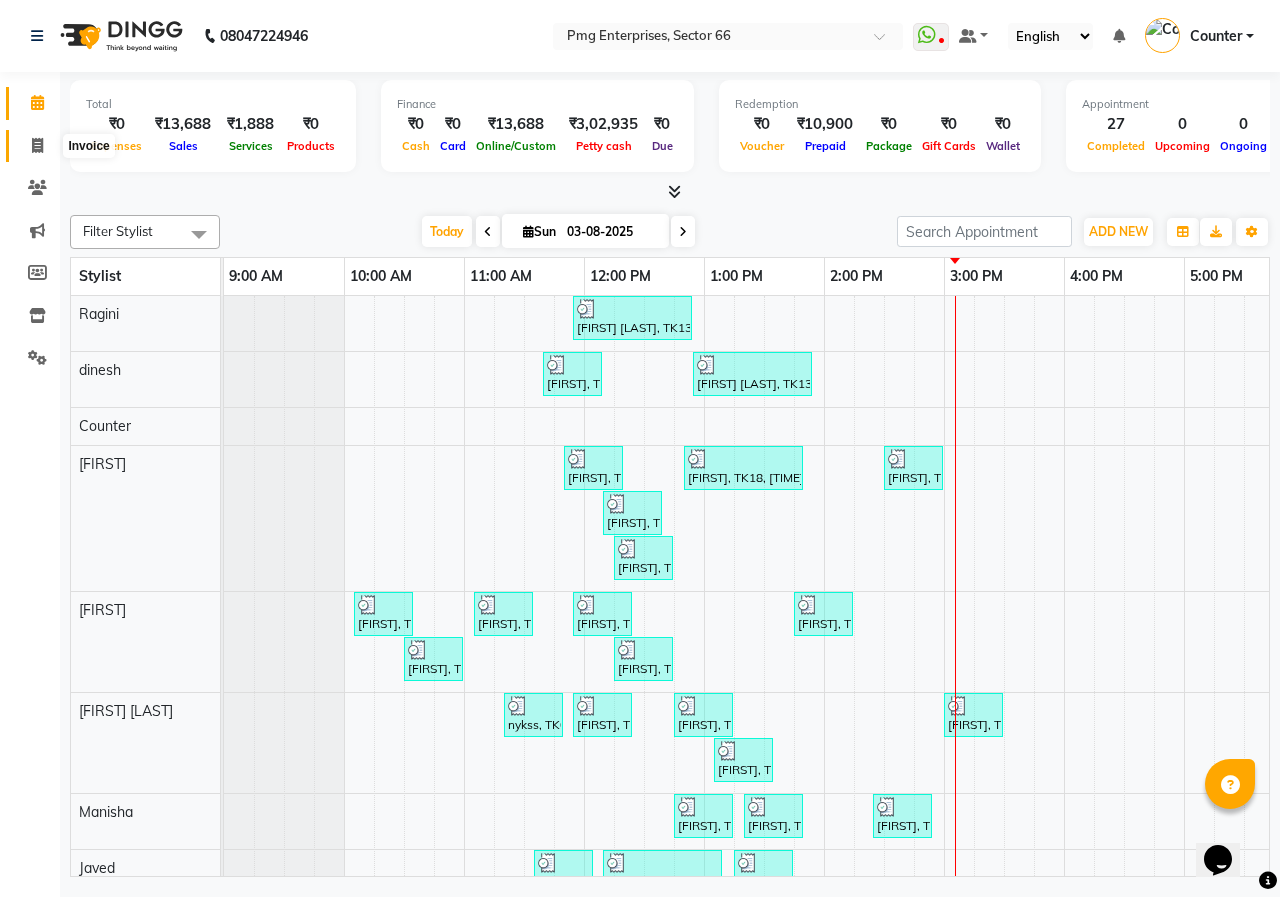 click 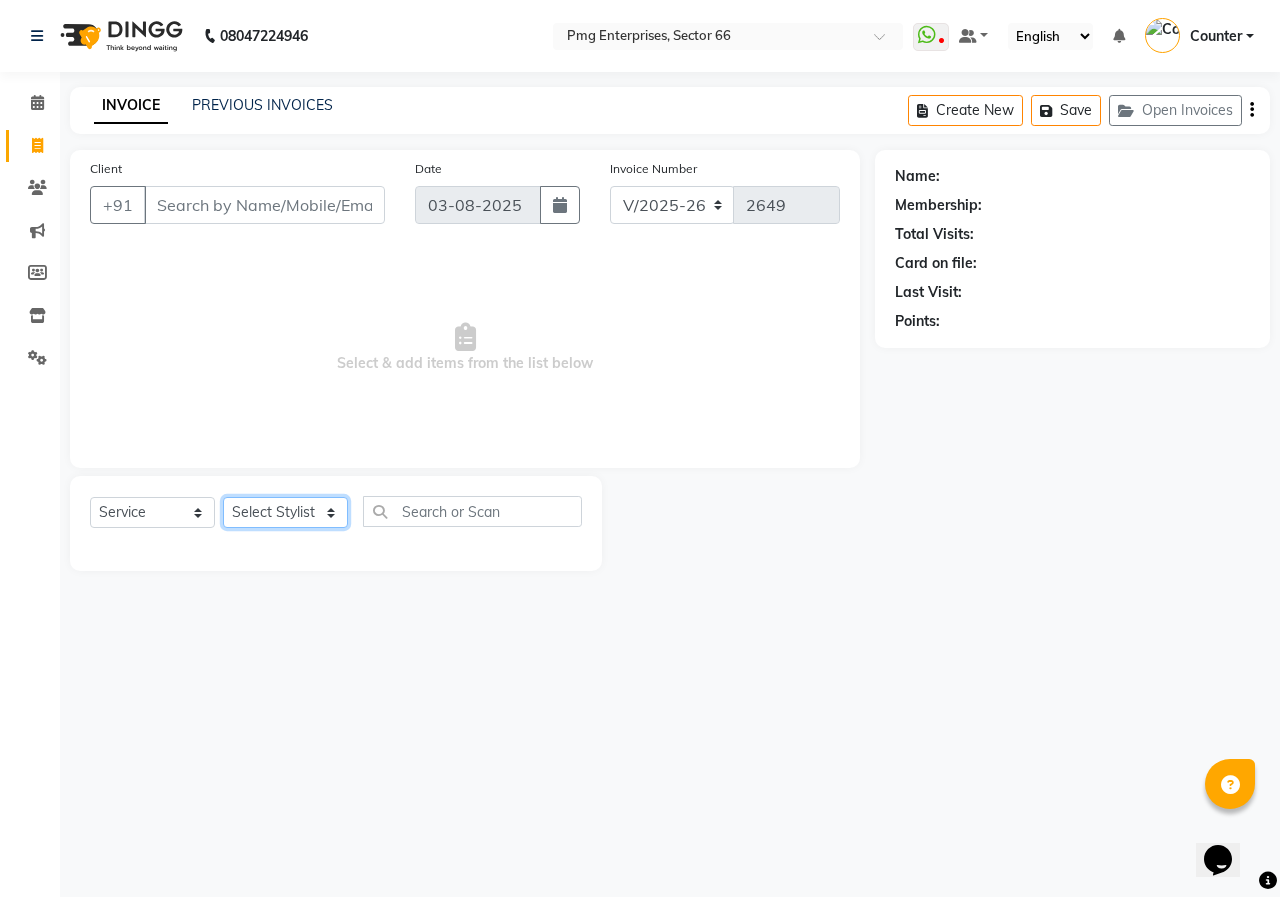 click on "Select Stylist" 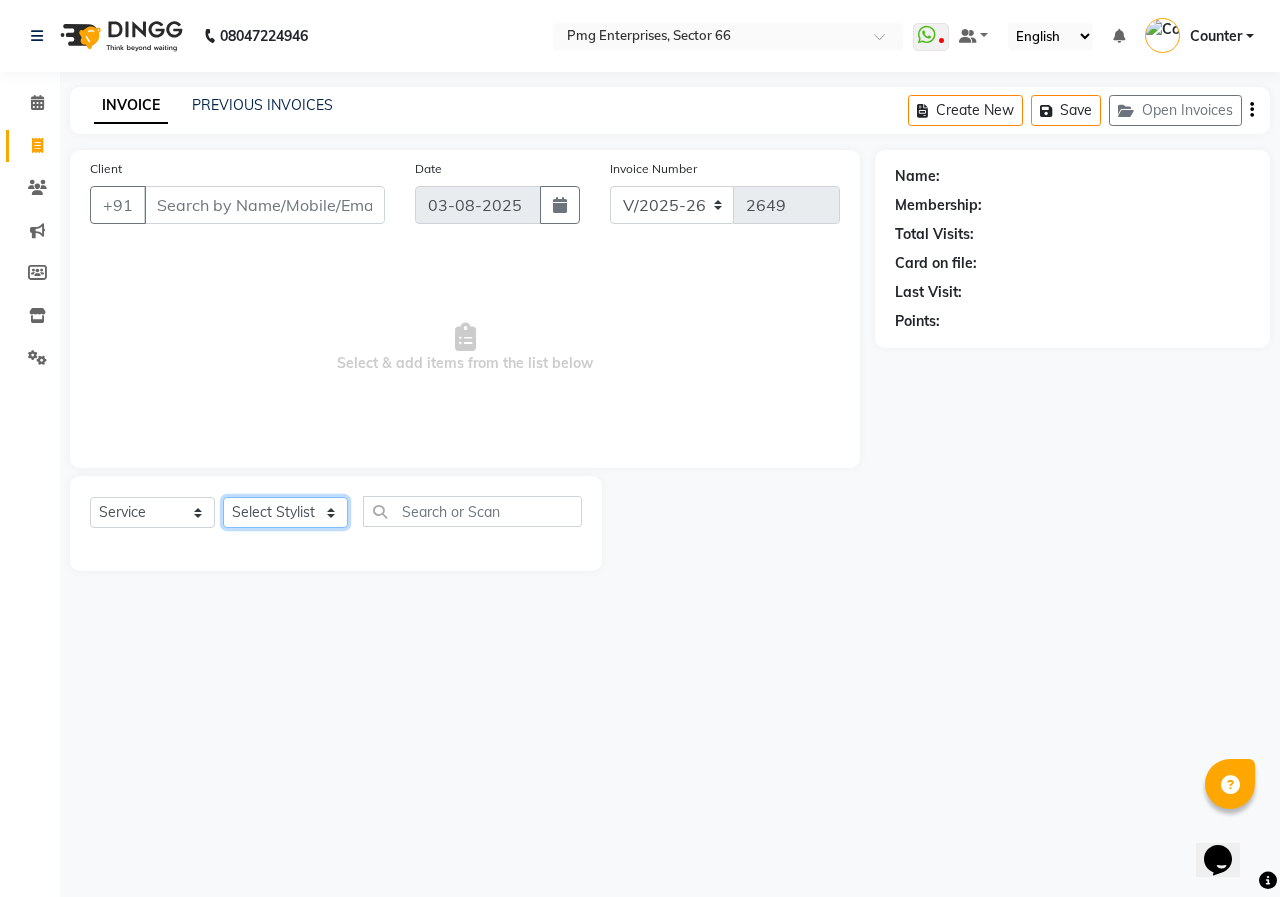 select on "78814" 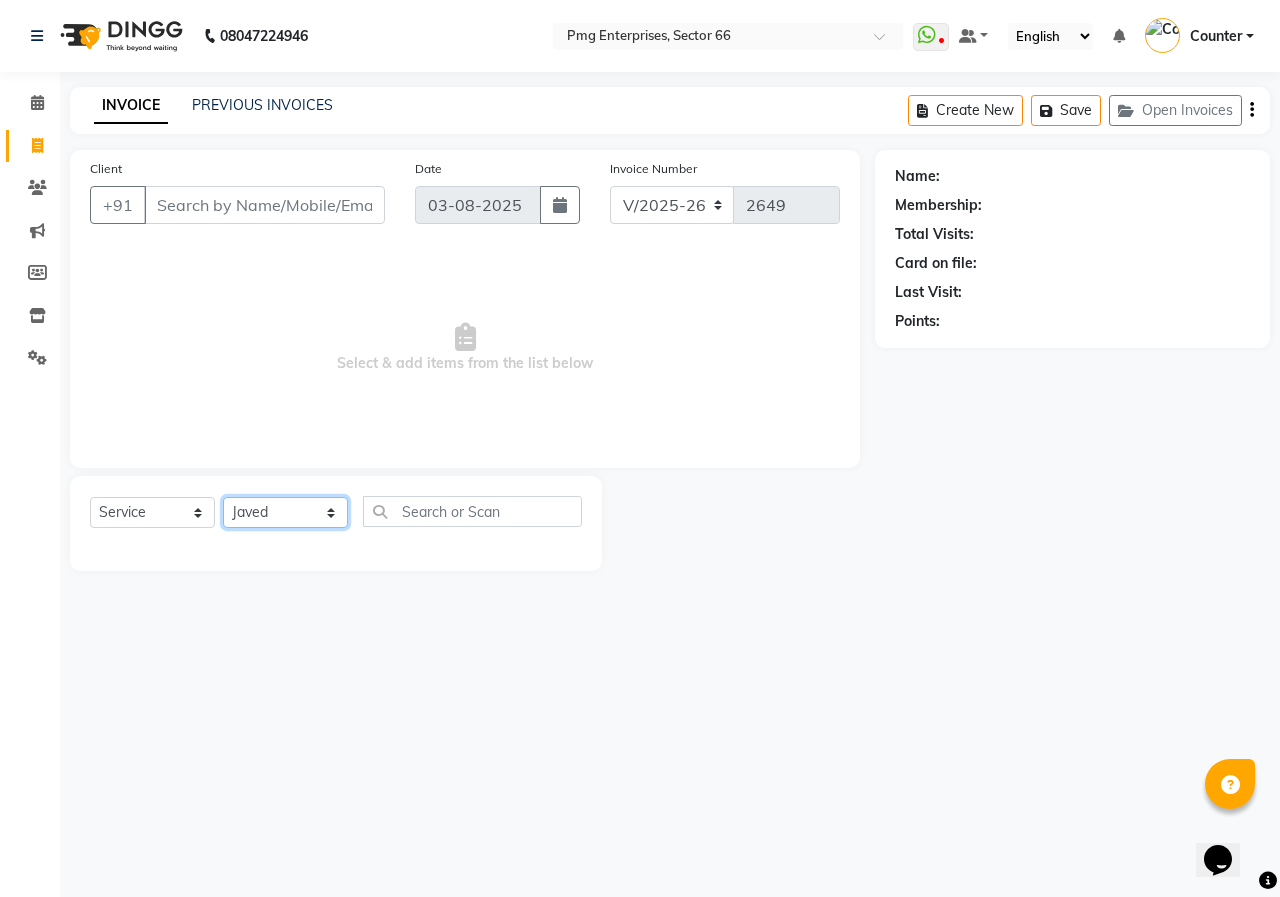 click on "Select Stylist [FIRST] [LAST] Counter [FIRST] [FIRST] [FIRST] [FIRST] [FIRST] [FIRST]" 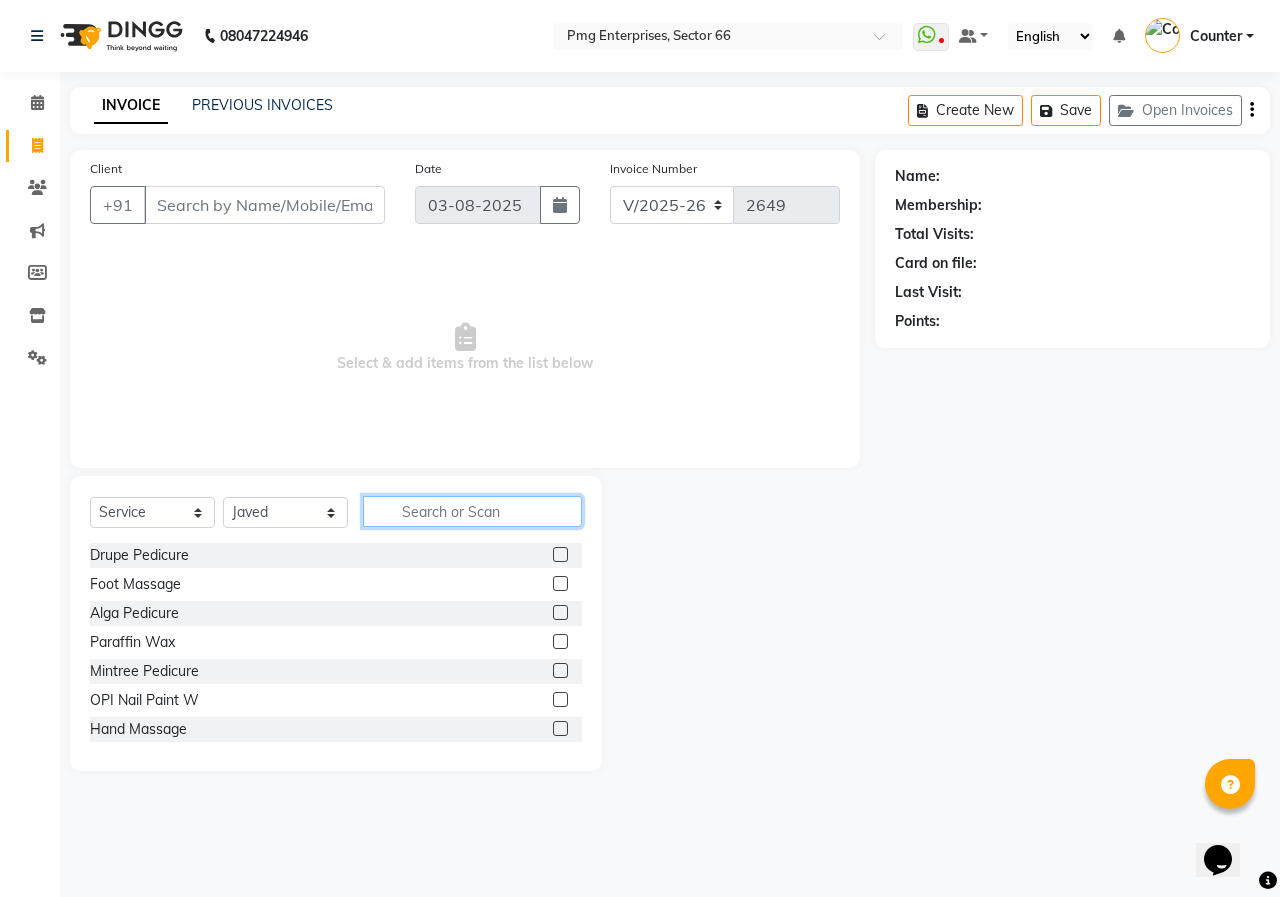 click 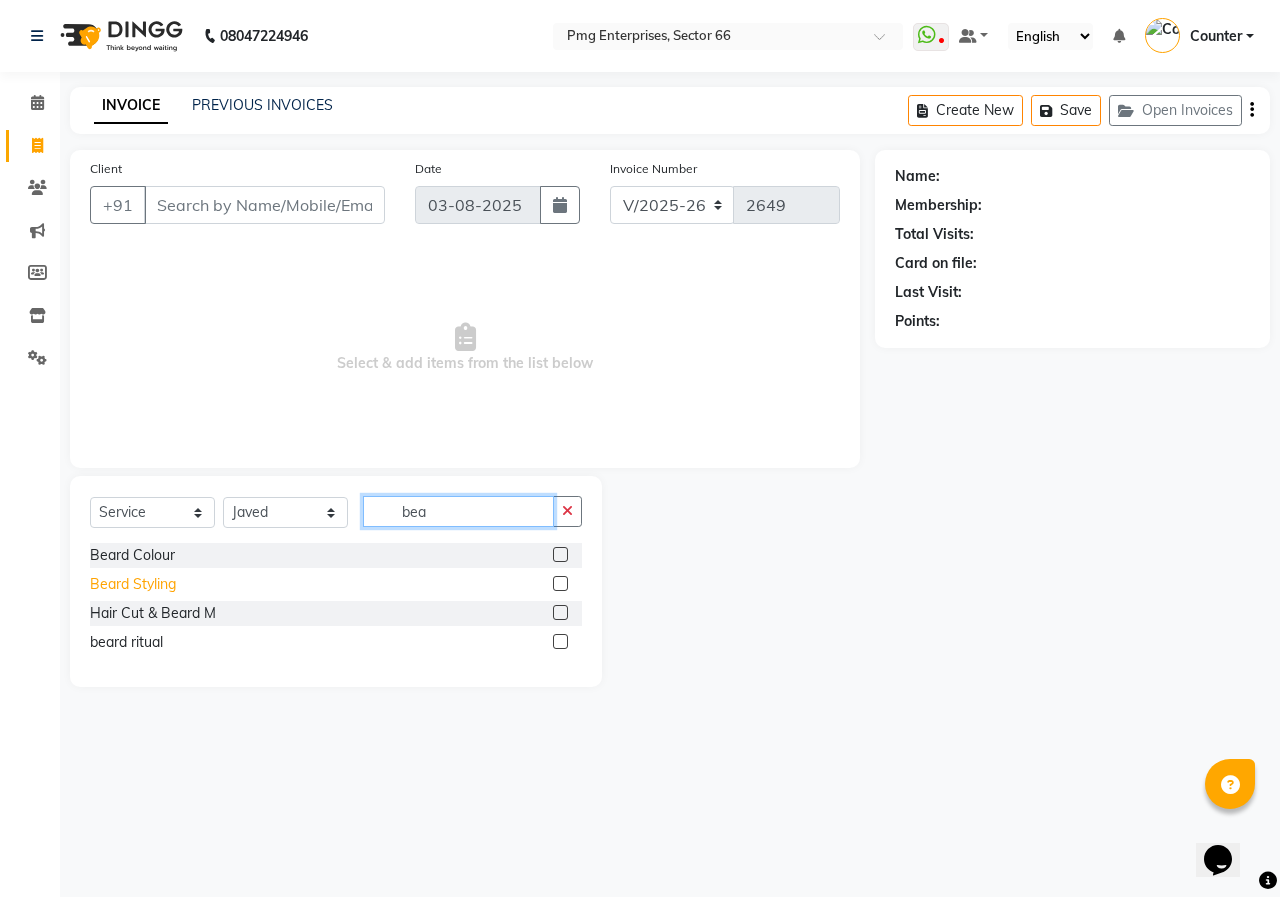 type on "bea" 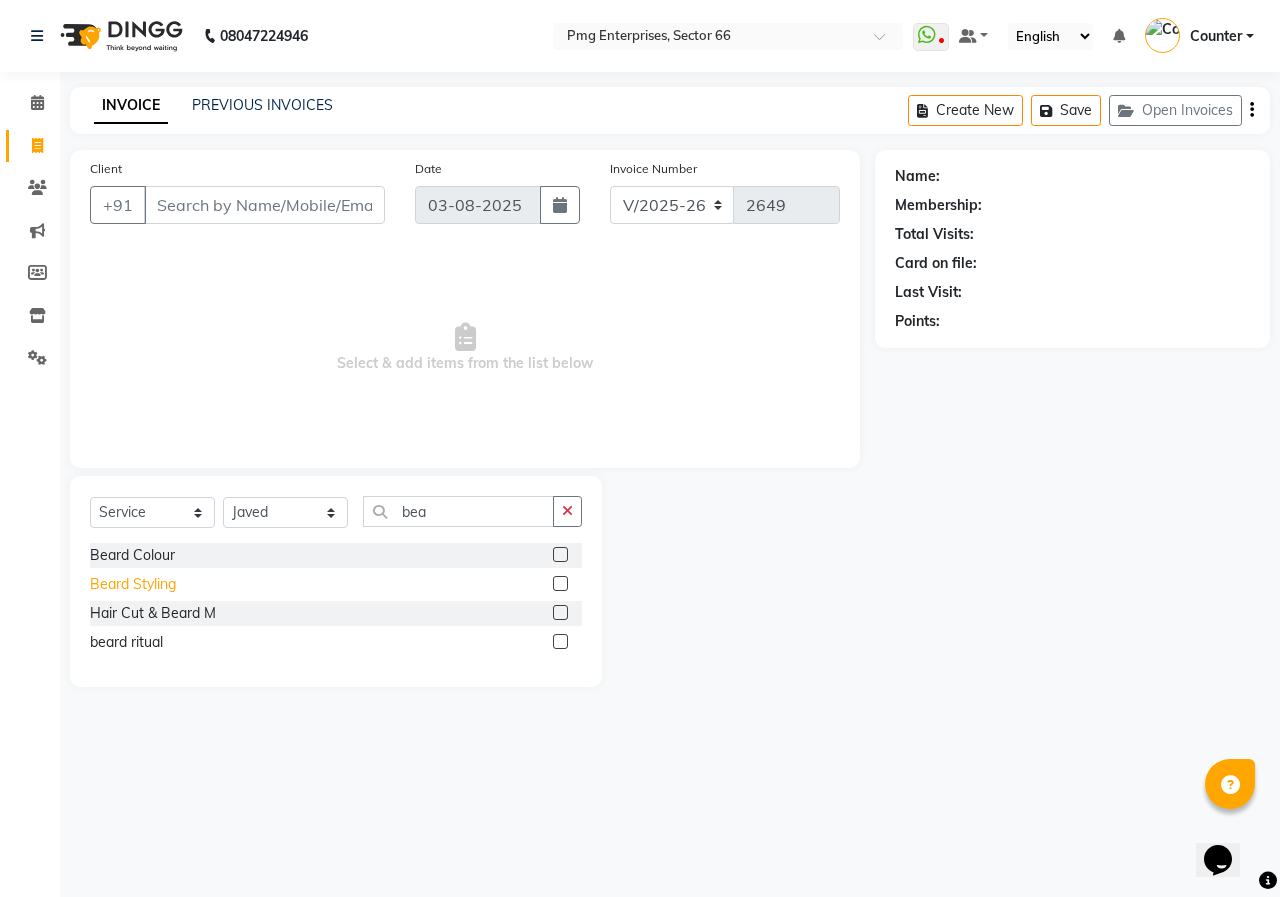 click on "Beard Styling" 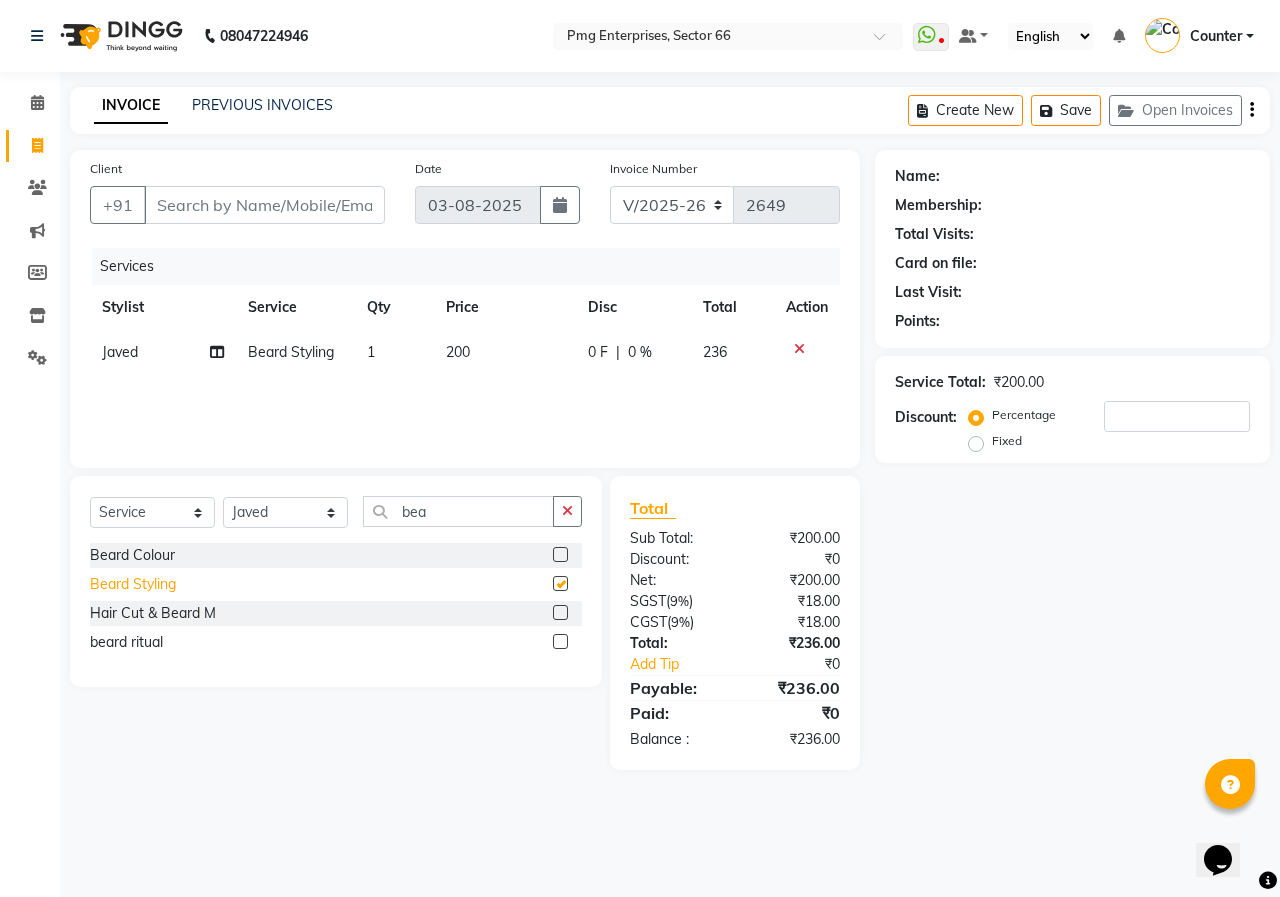 checkbox on "false" 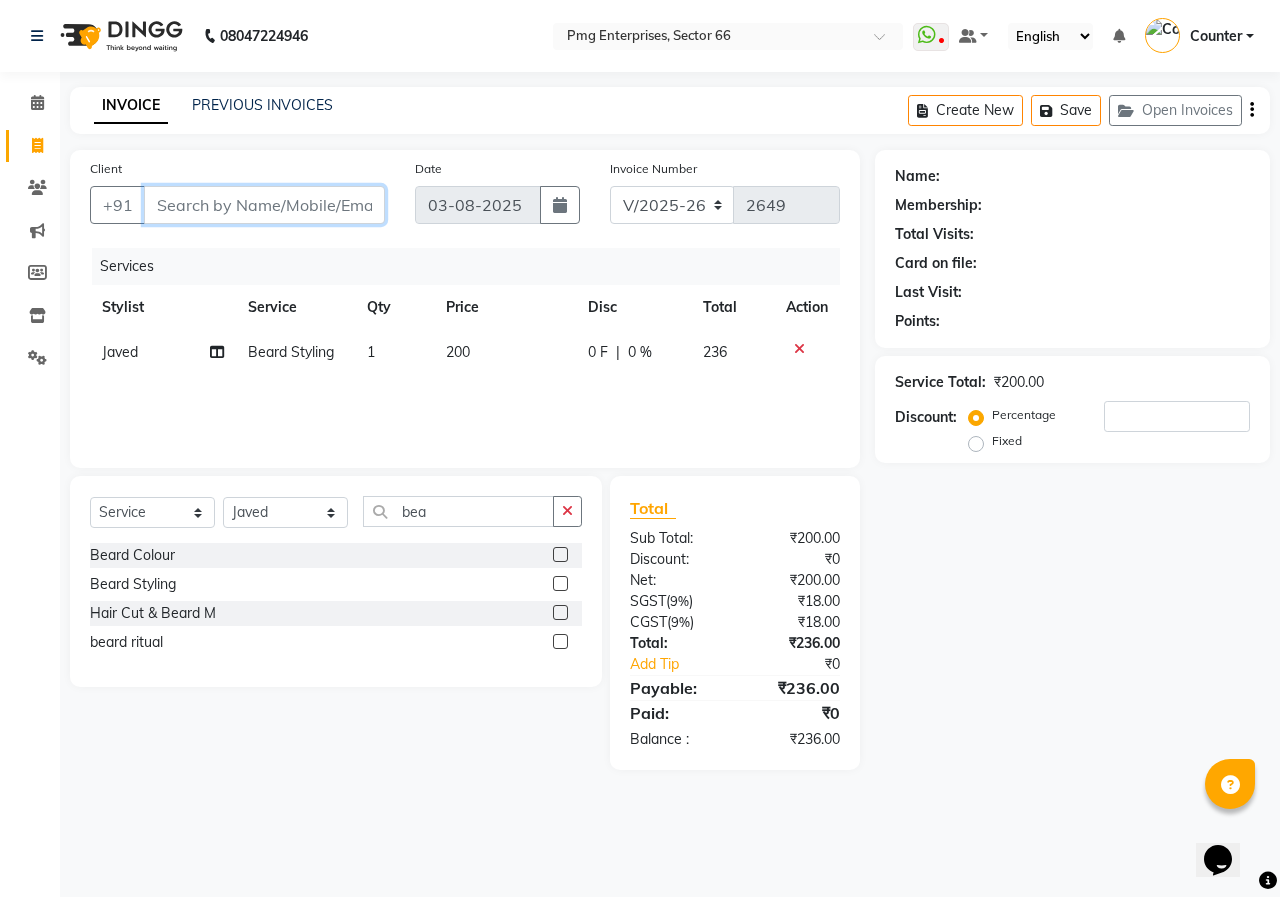 click on "Client" at bounding box center [264, 205] 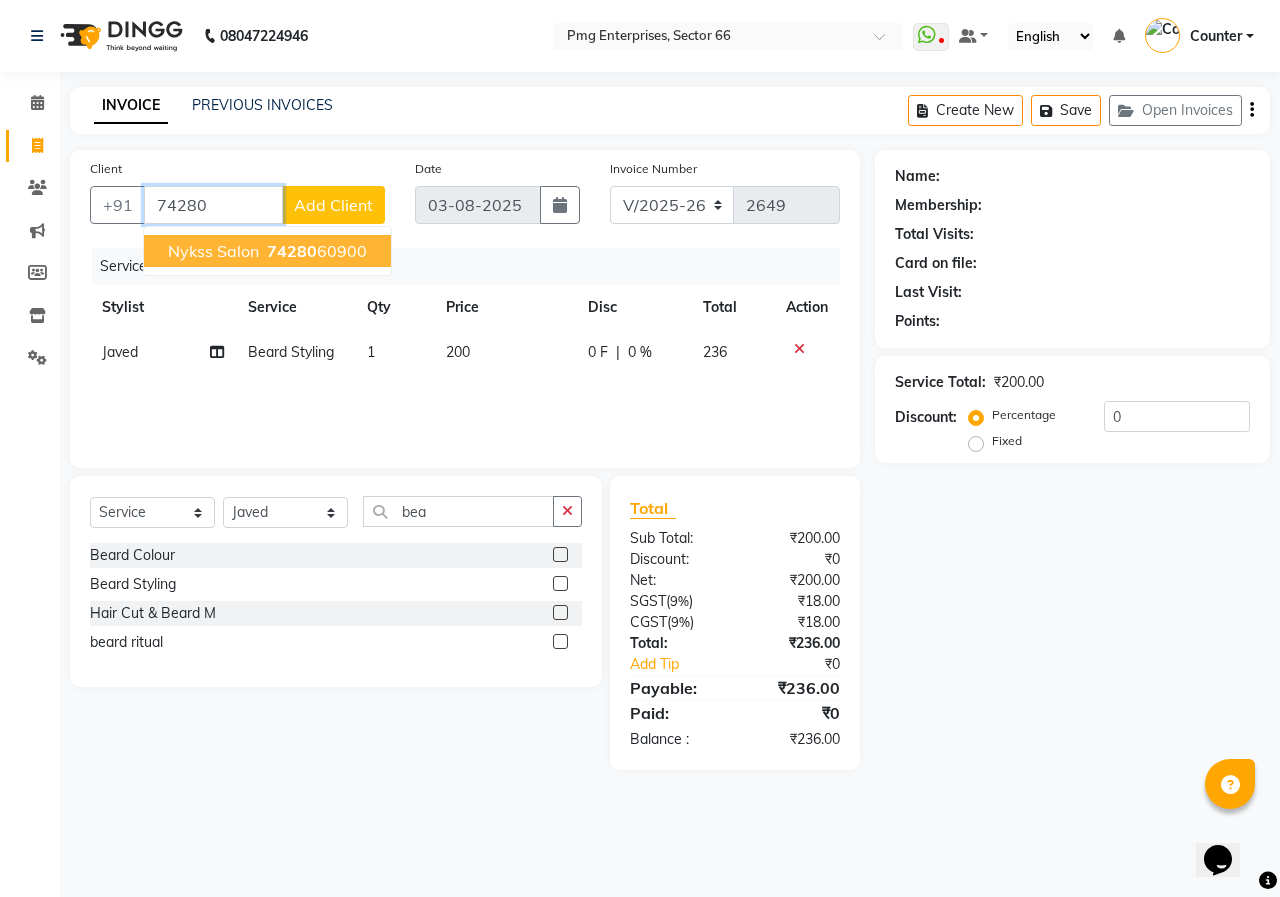 click on "74280 60900" at bounding box center [315, 251] 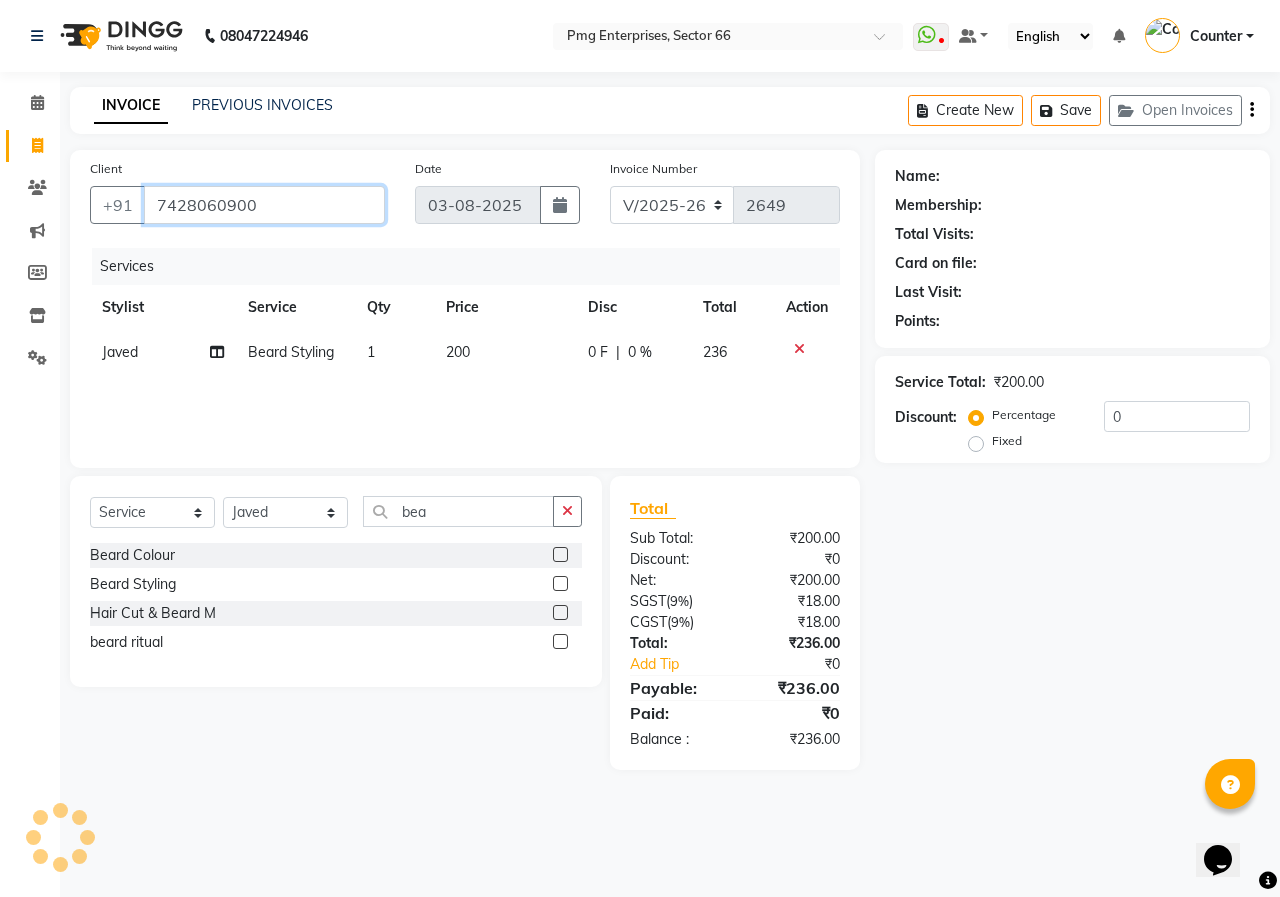type on "7428060900" 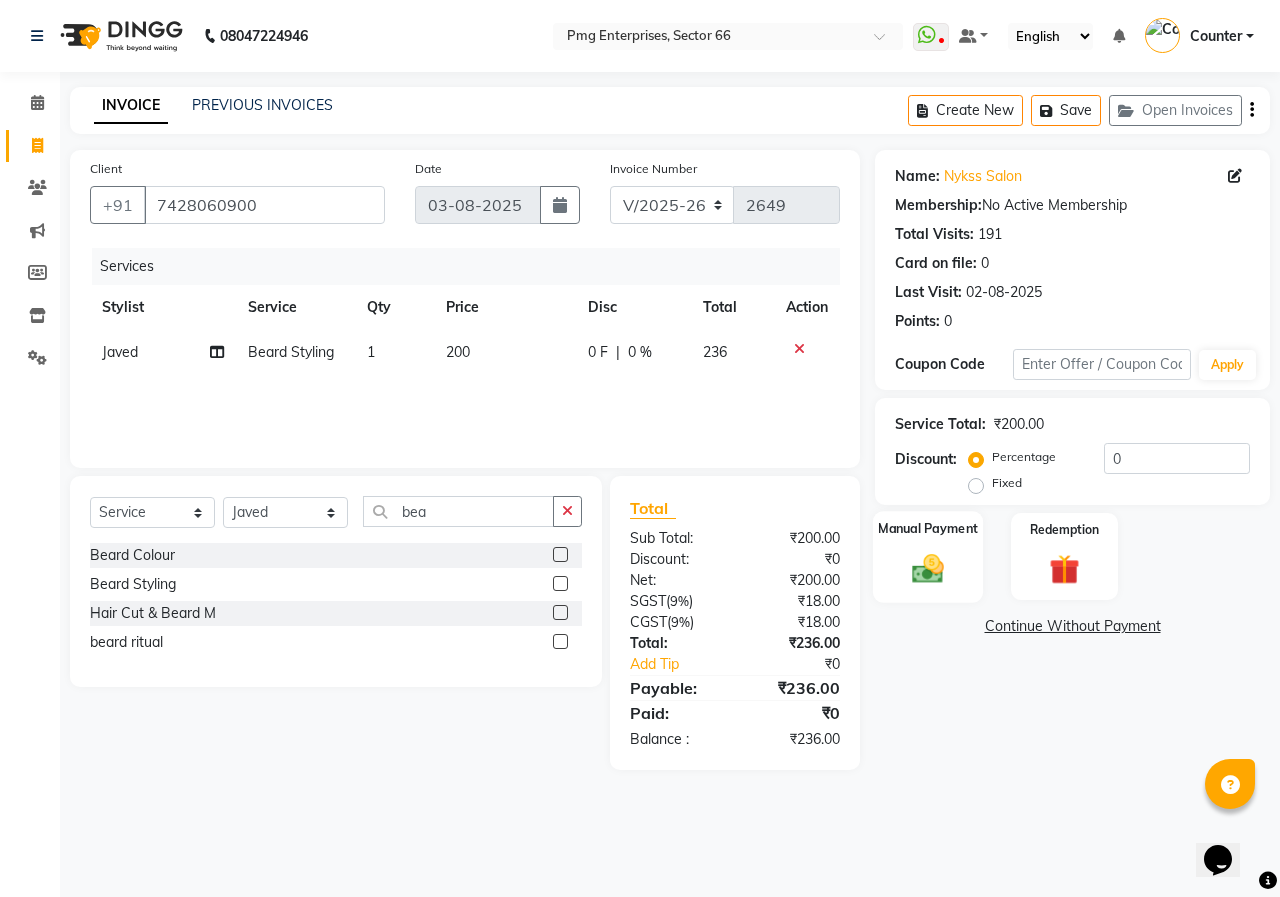 click 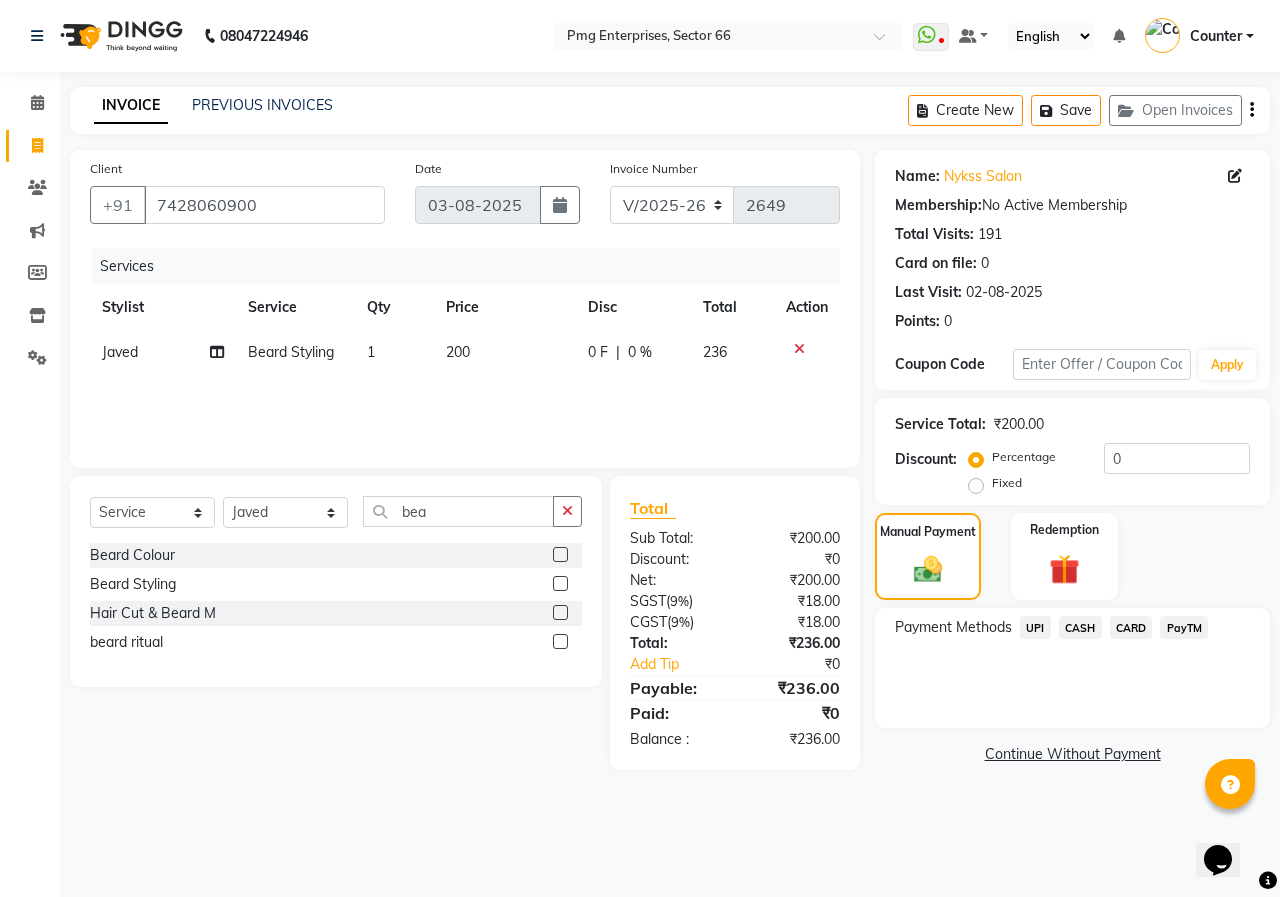 click on "UPI" 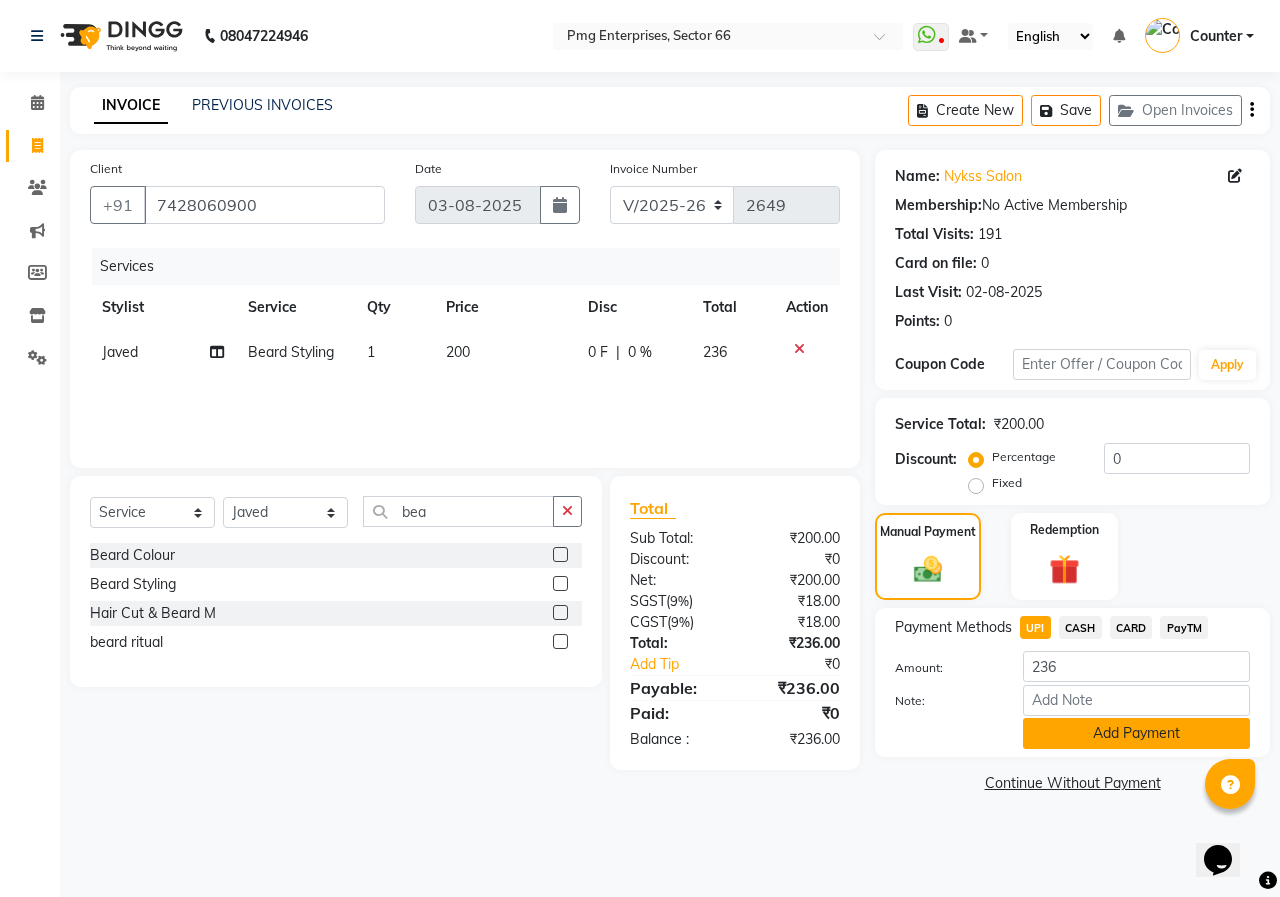 click on "Add Payment" 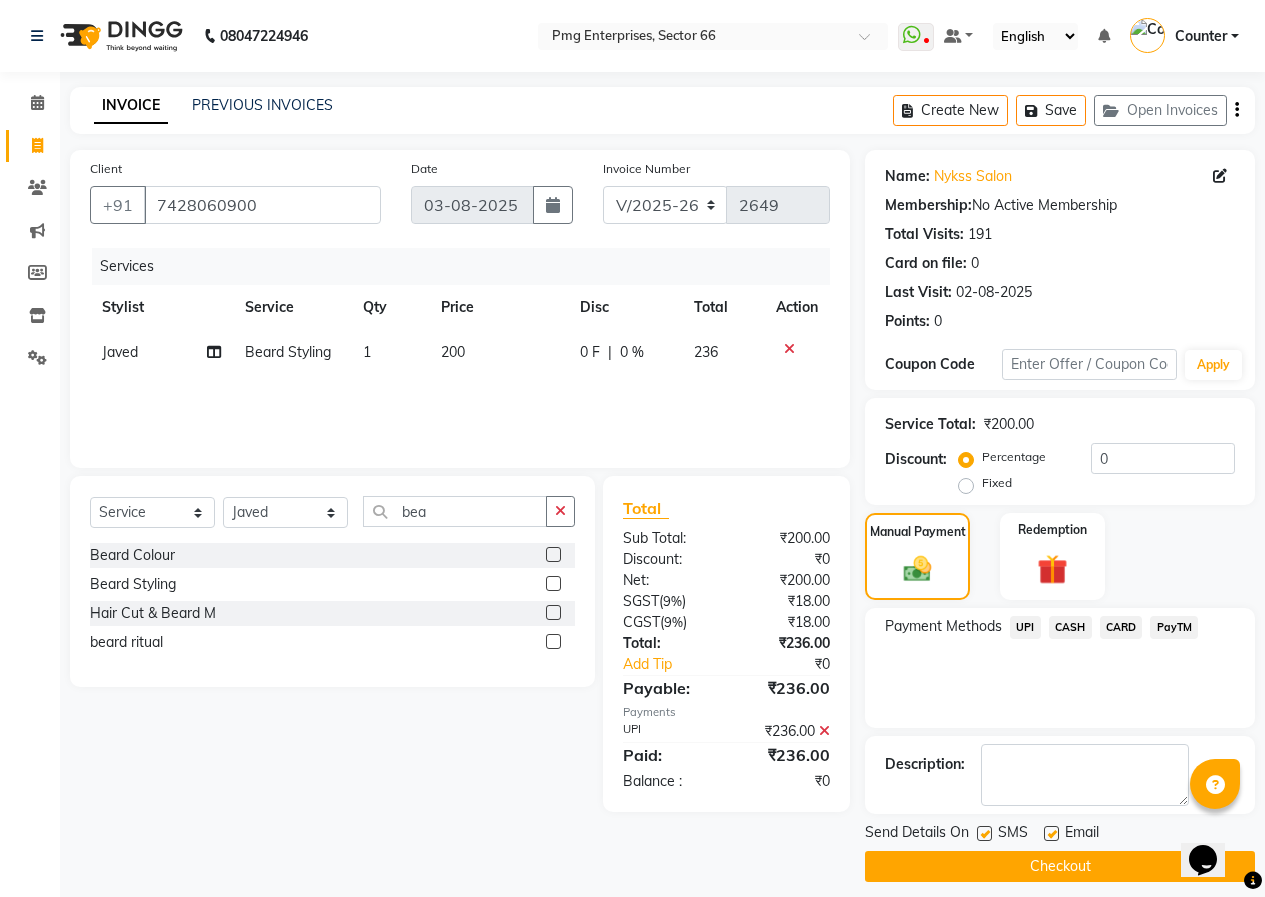 click on "Checkout" 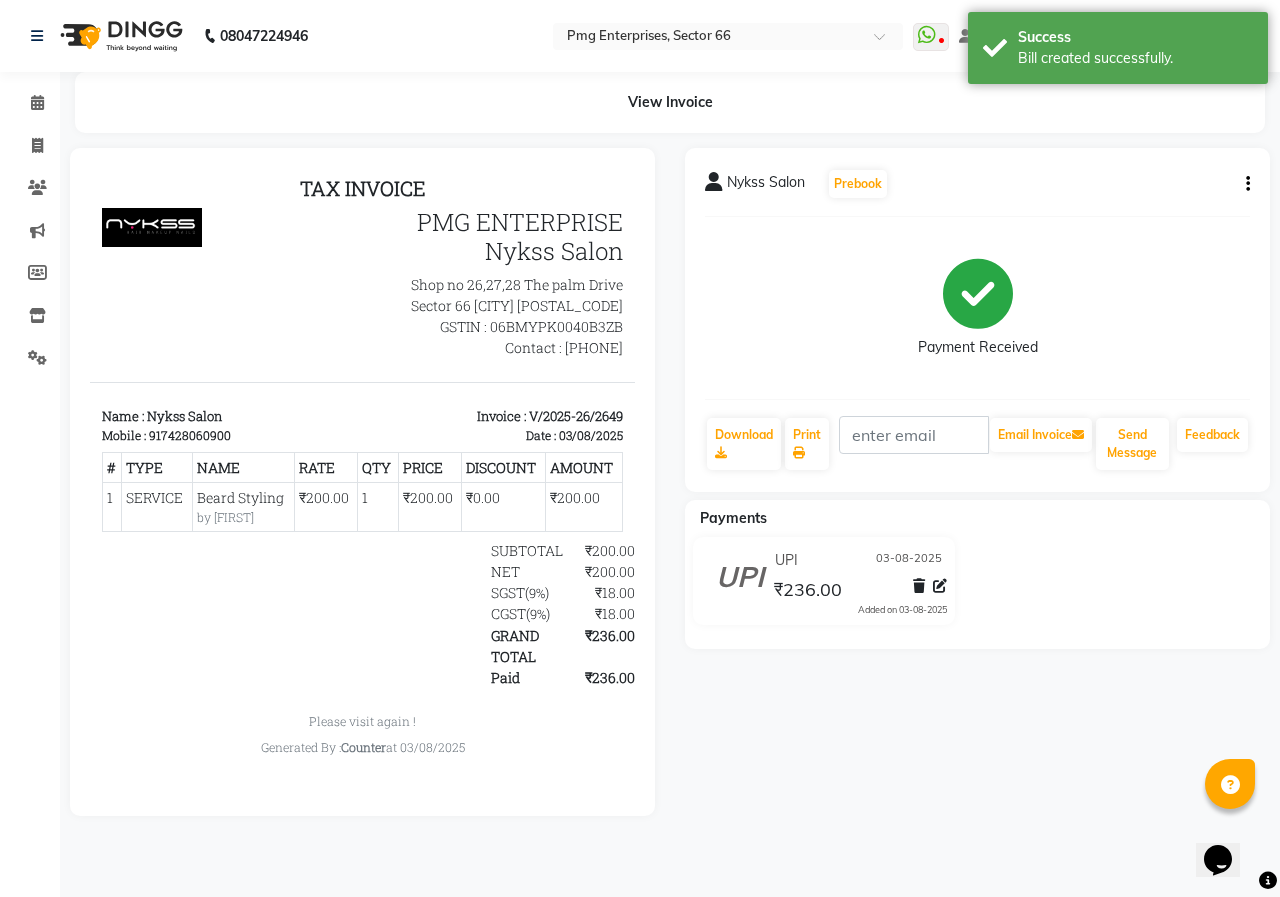 scroll, scrollTop: 0, scrollLeft: 0, axis: both 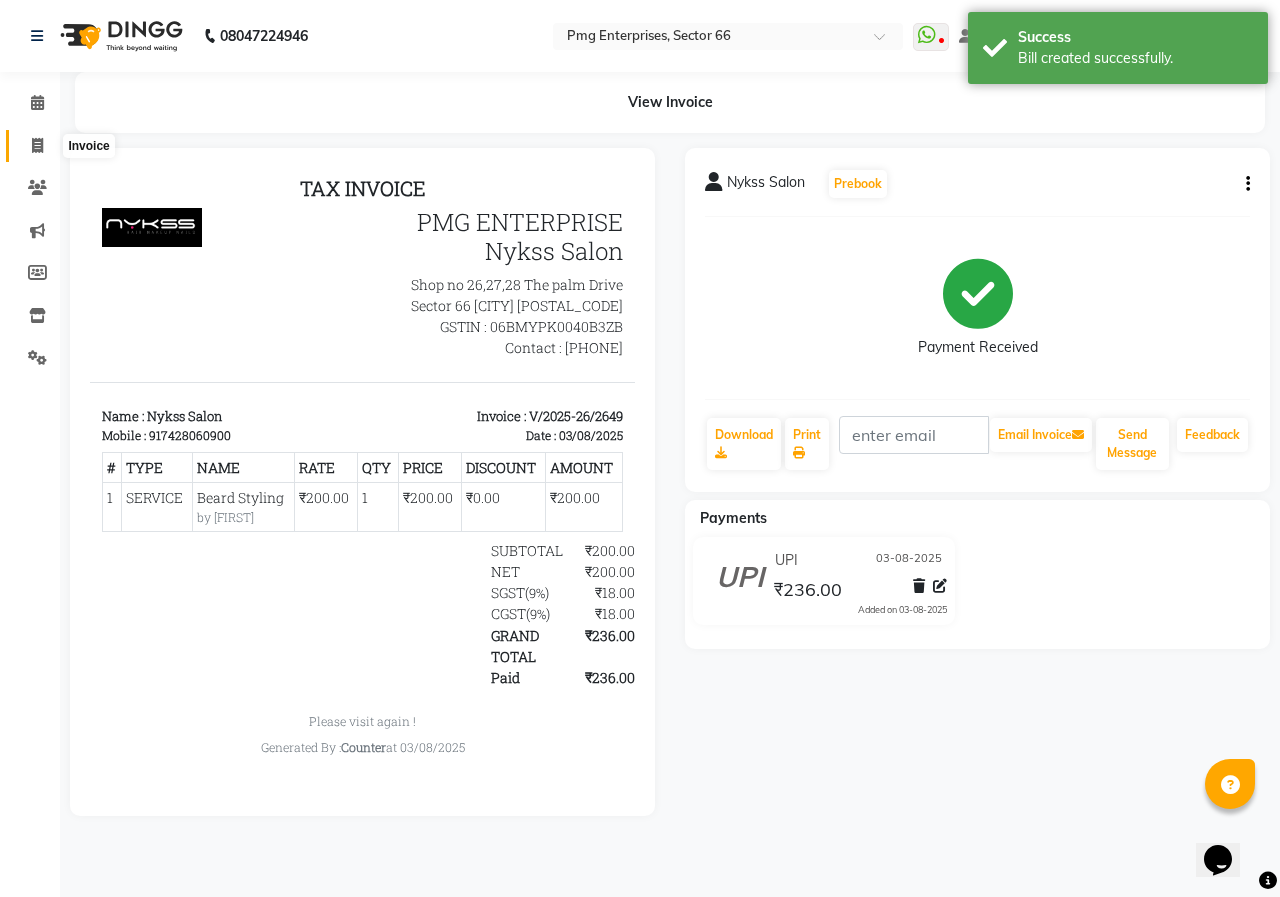 click 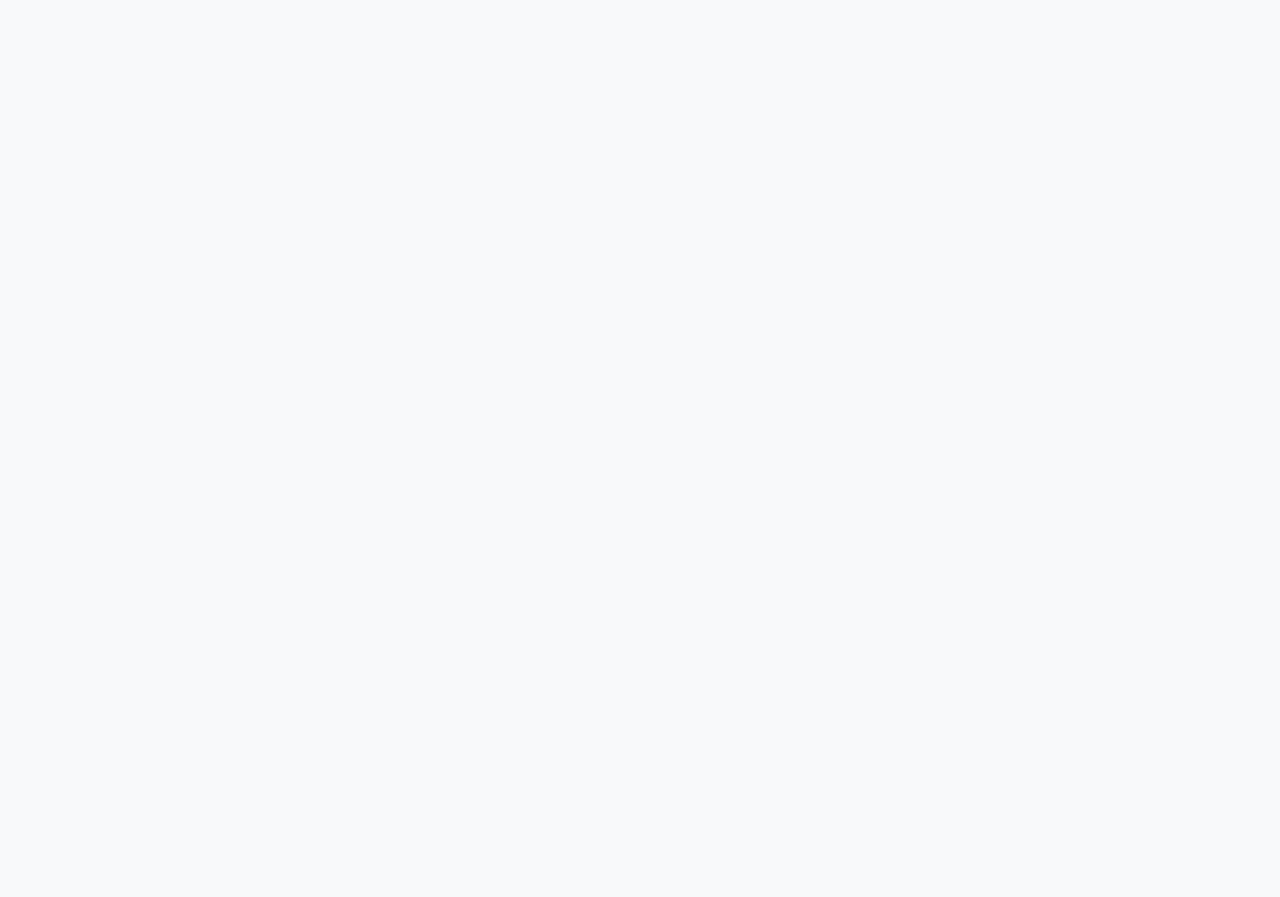 scroll, scrollTop: 0, scrollLeft: 0, axis: both 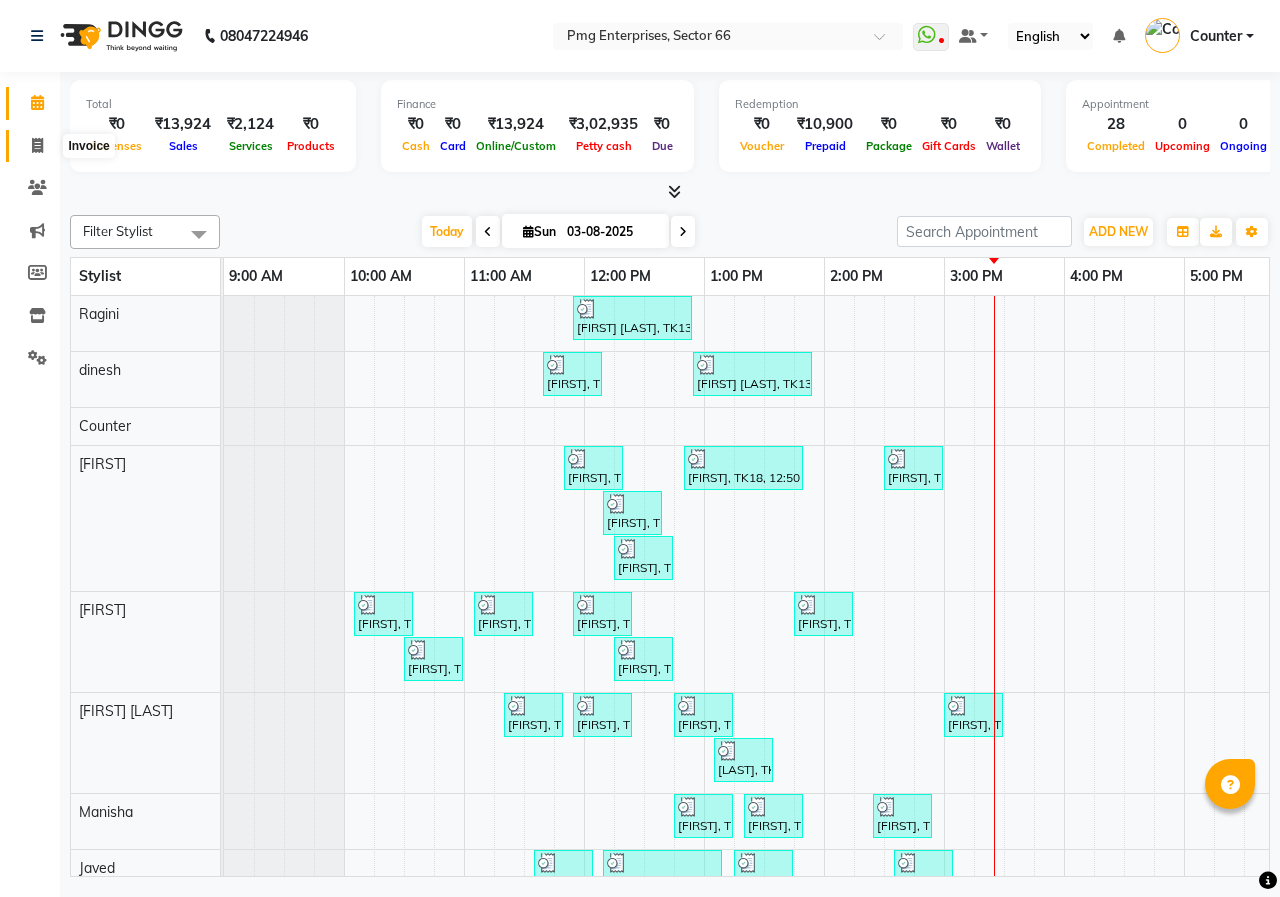 click 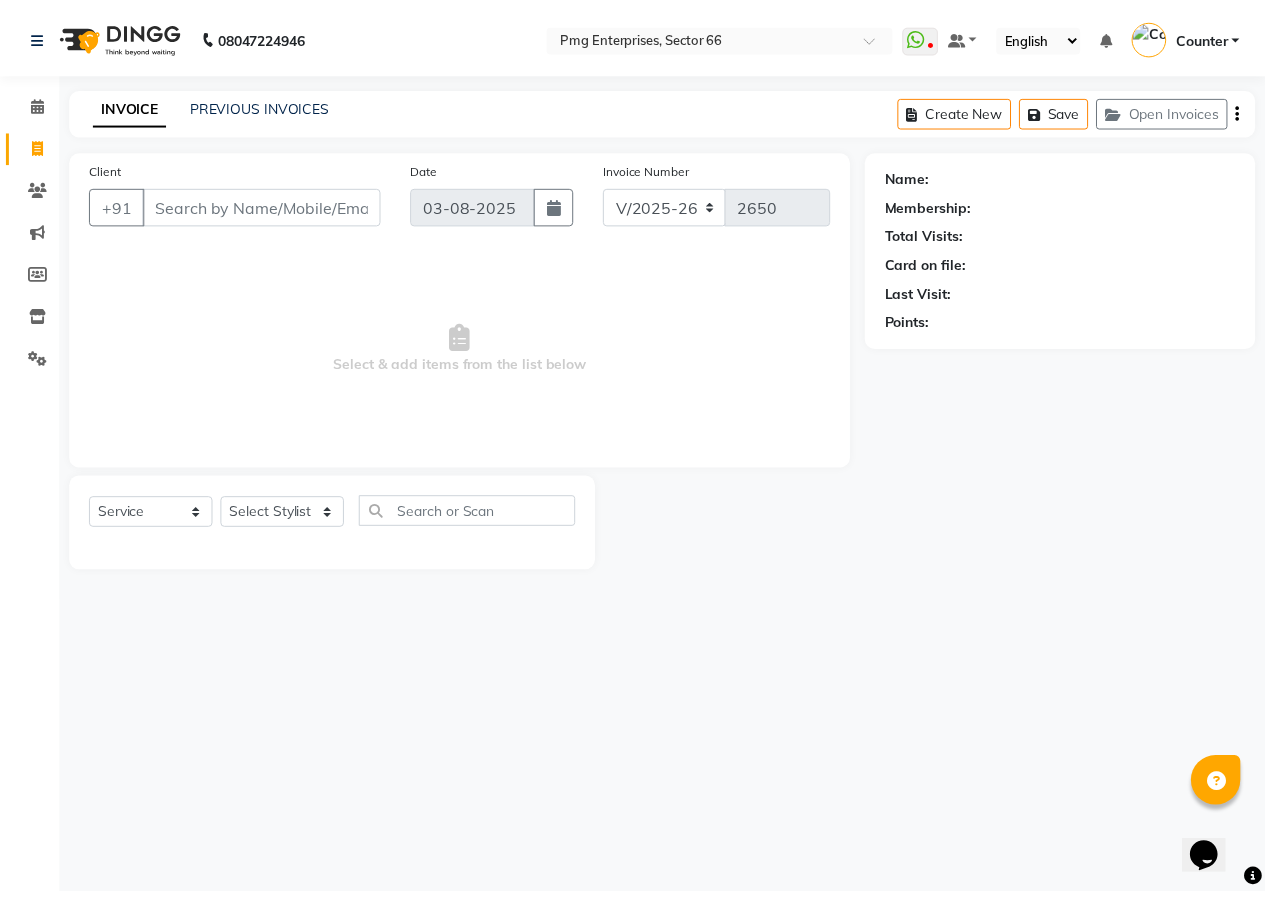 scroll, scrollTop: 0, scrollLeft: 0, axis: both 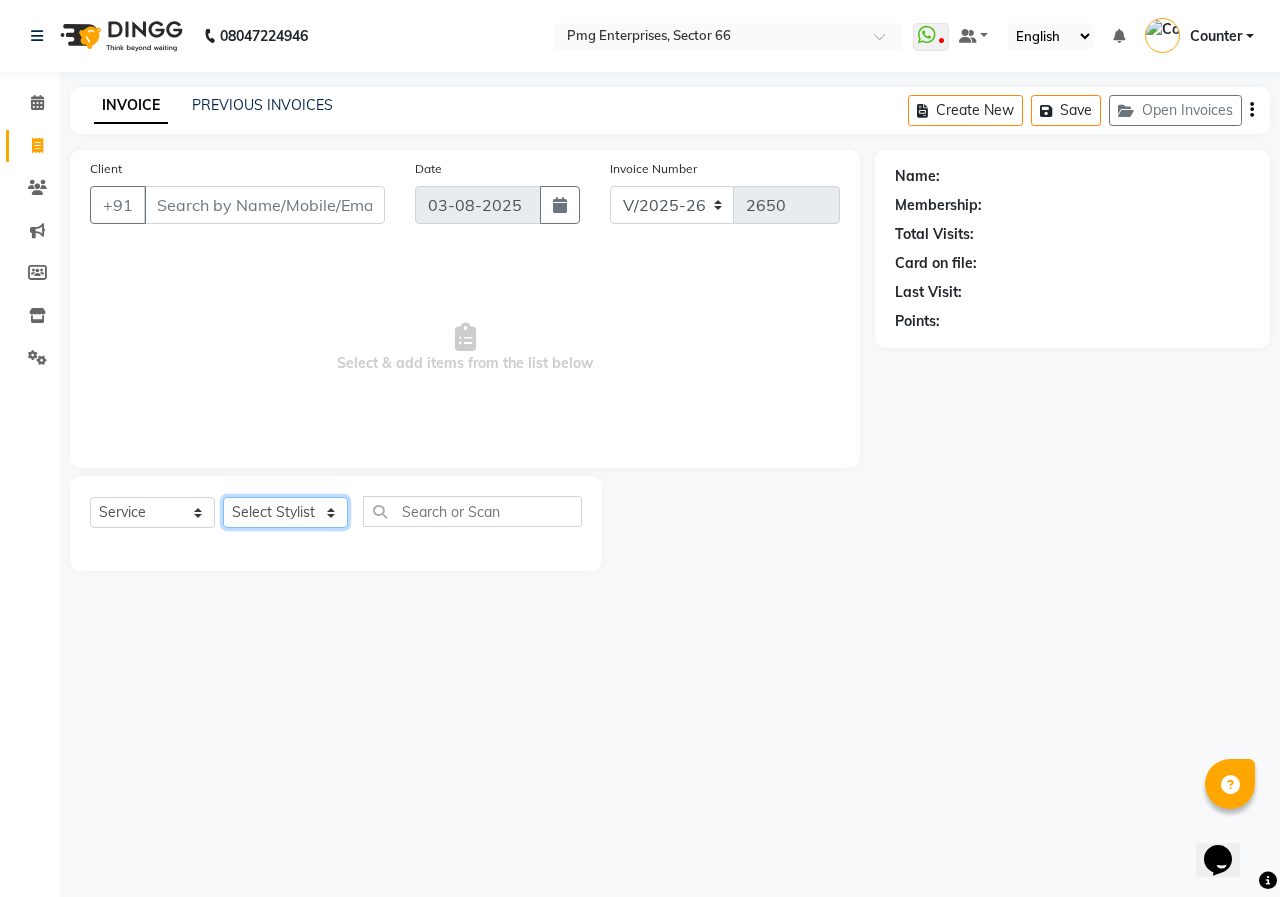 click on "Select Stylist [FIRST] [LAST] Counter [FIRST] [FIRST] [FIRST] [FIRST] [FIRST] [FIRST]" 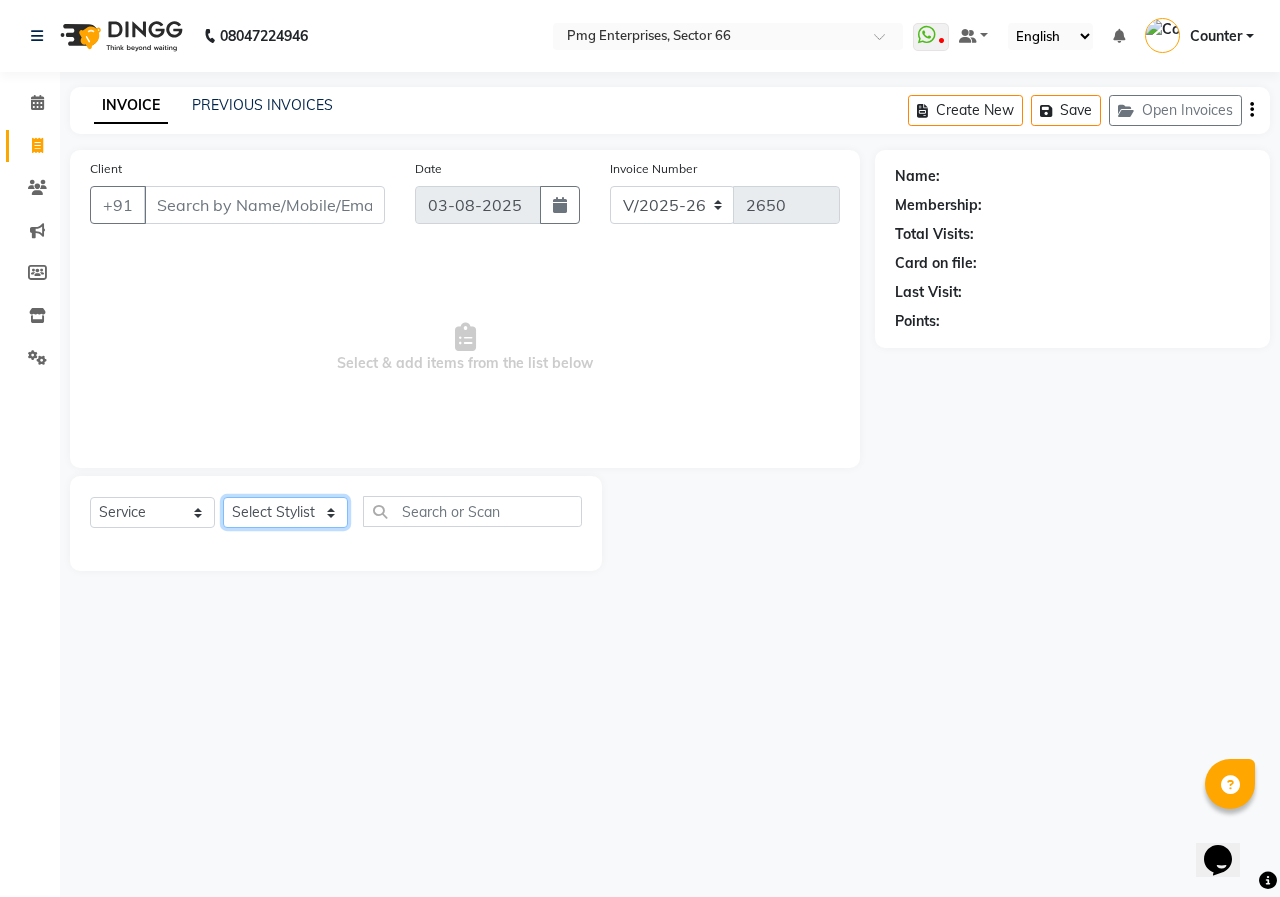 select on "78814" 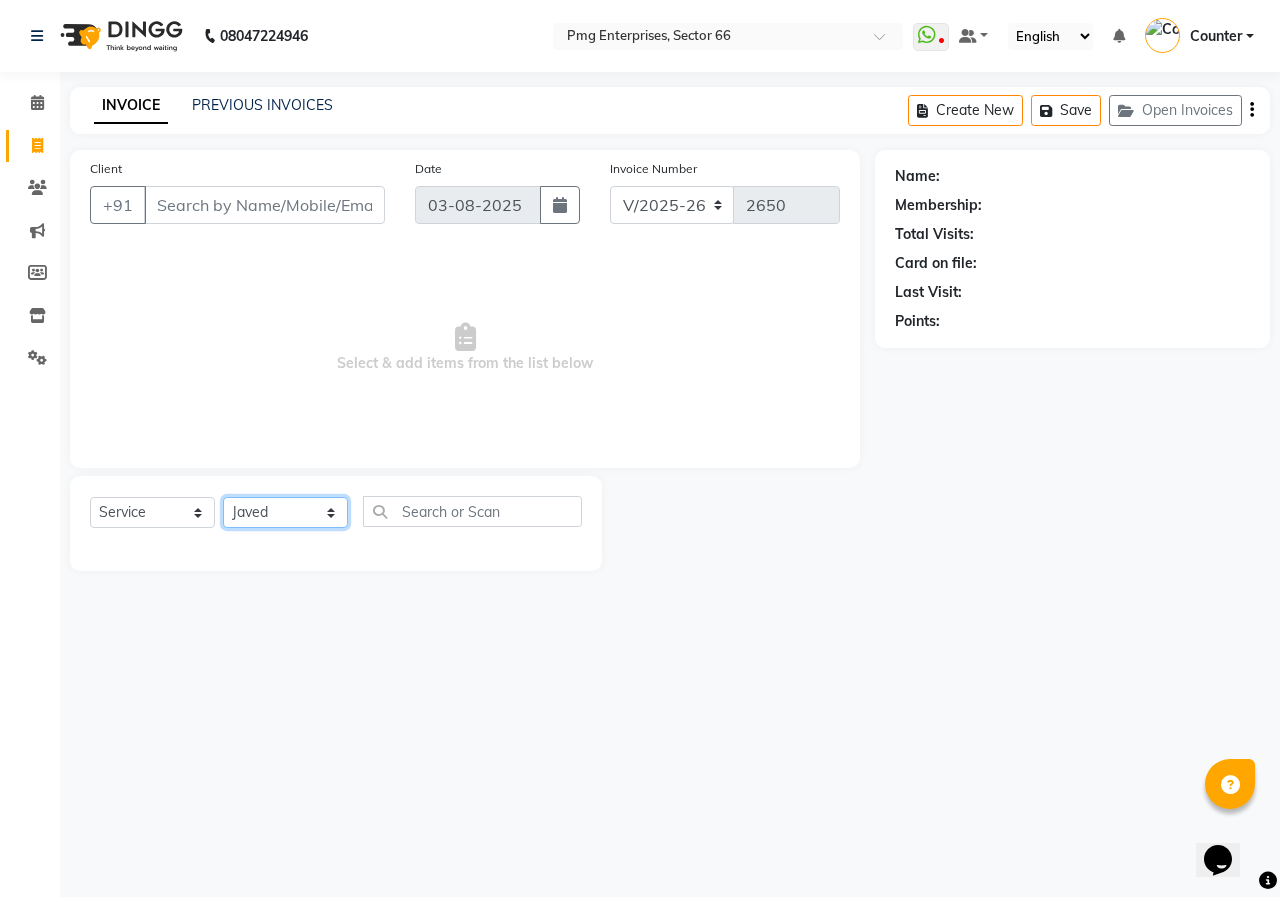 click on "Select Stylist [FIRST] [LAST] Counter [FIRST] [FIRST] [FIRST] [FIRST] [FIRST] [FIRST]" 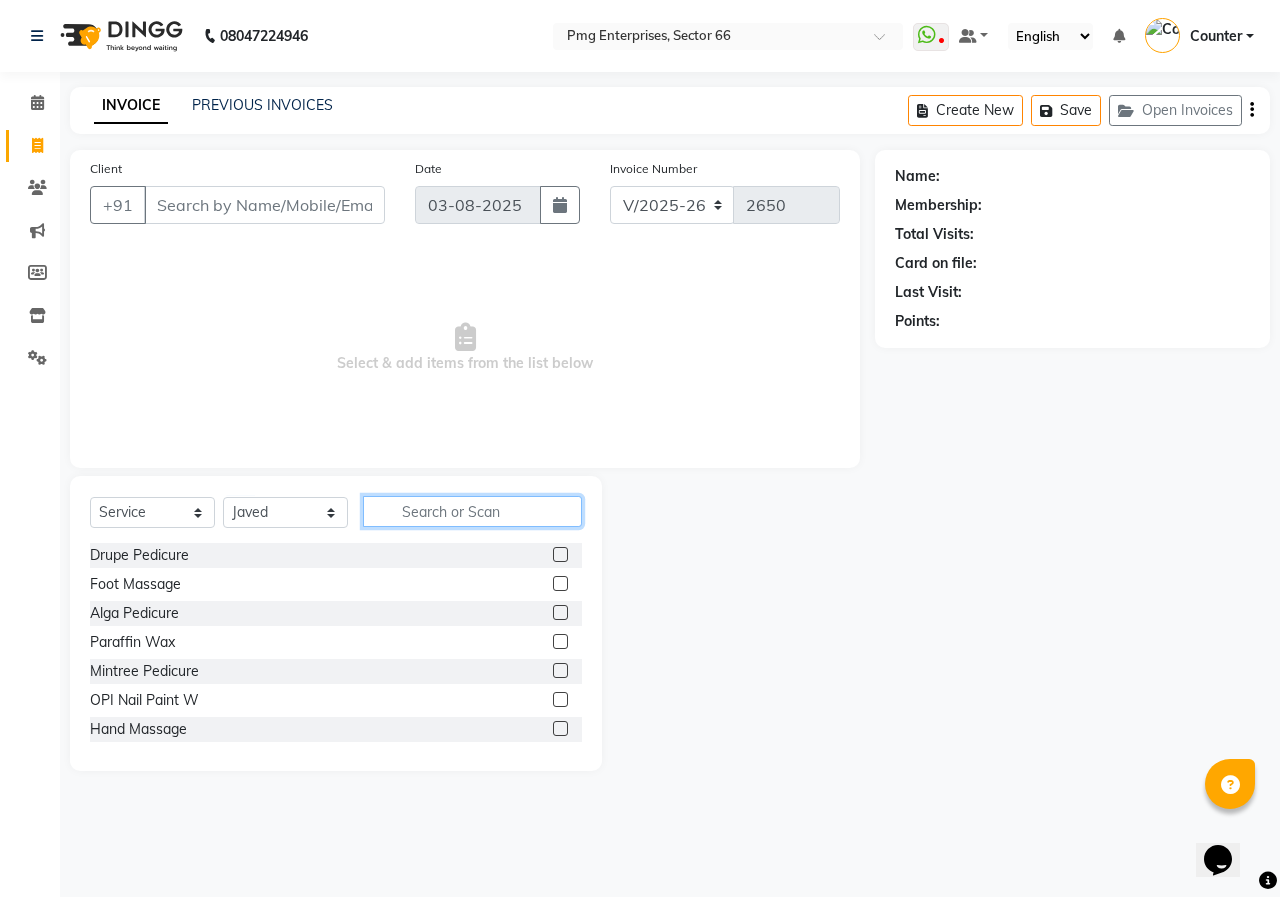 click 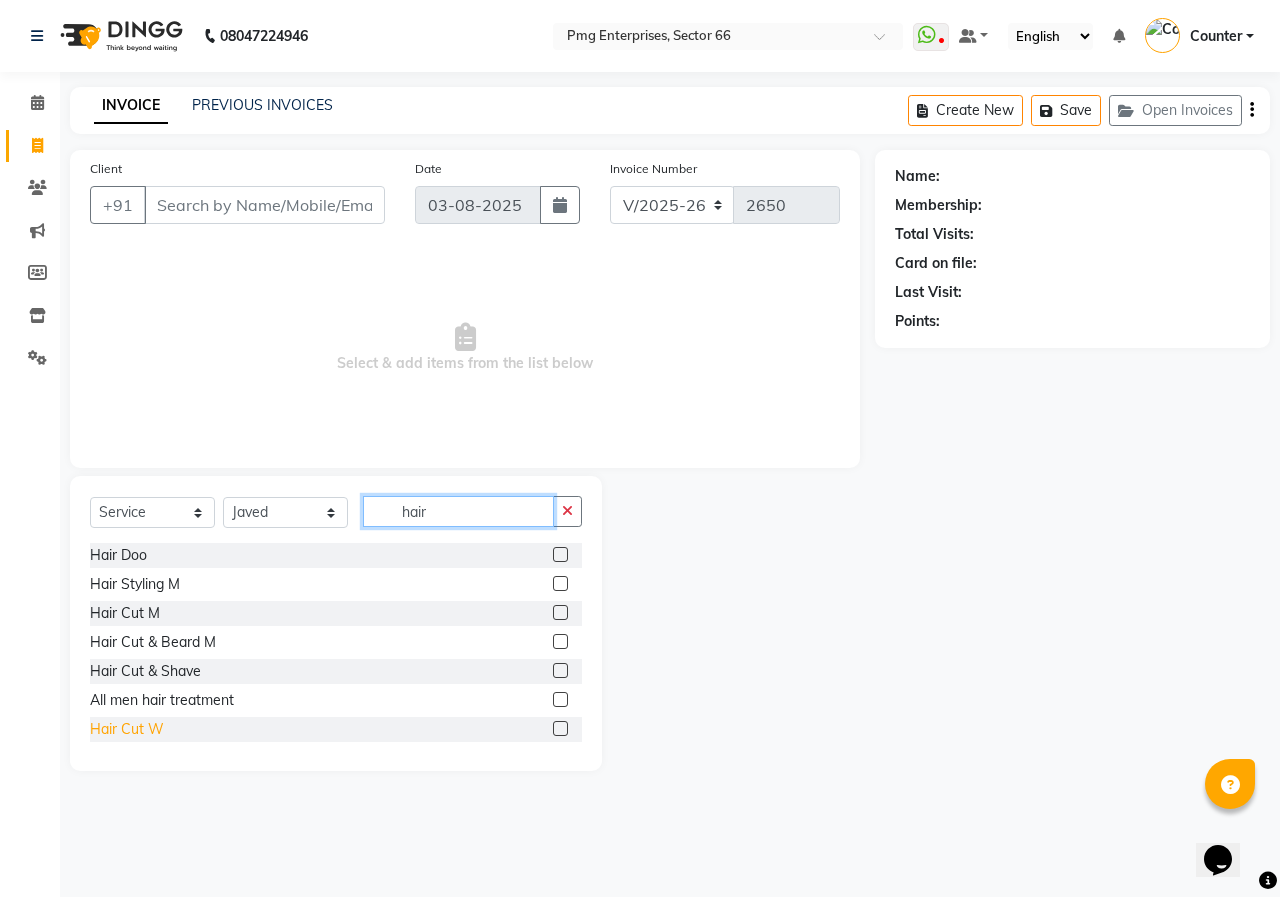 type on "hair" 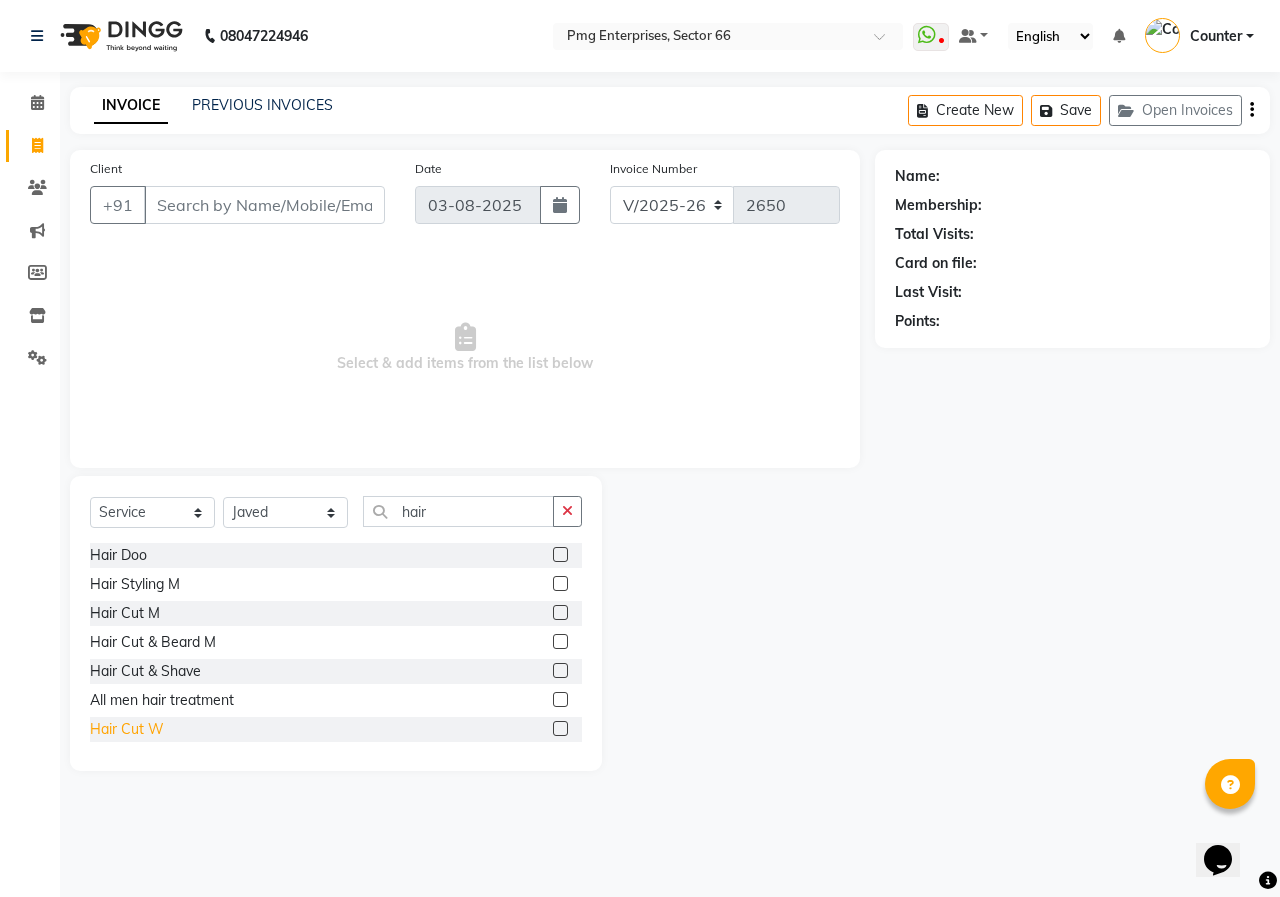 click on "Hair Cut W" 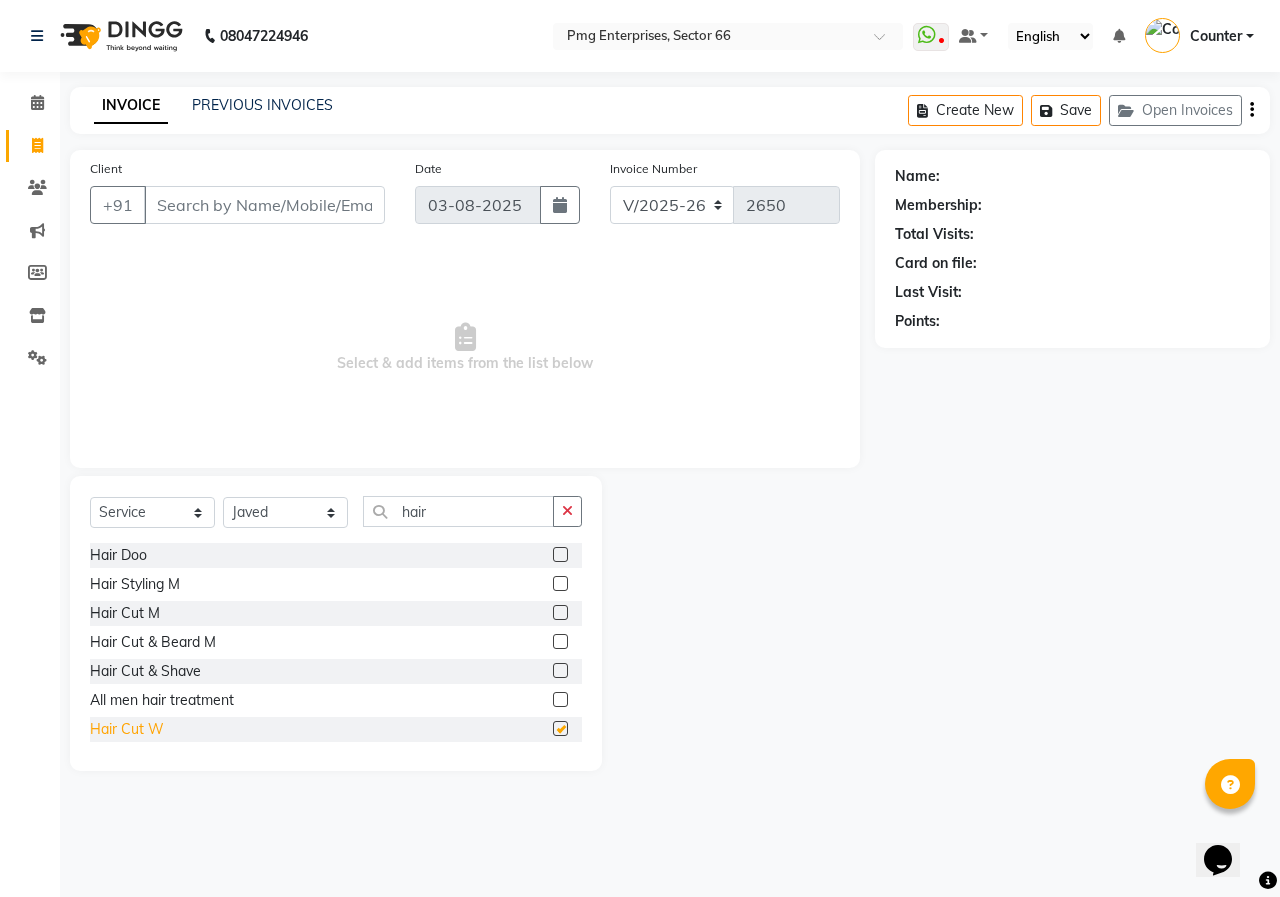 checkbox on "false" 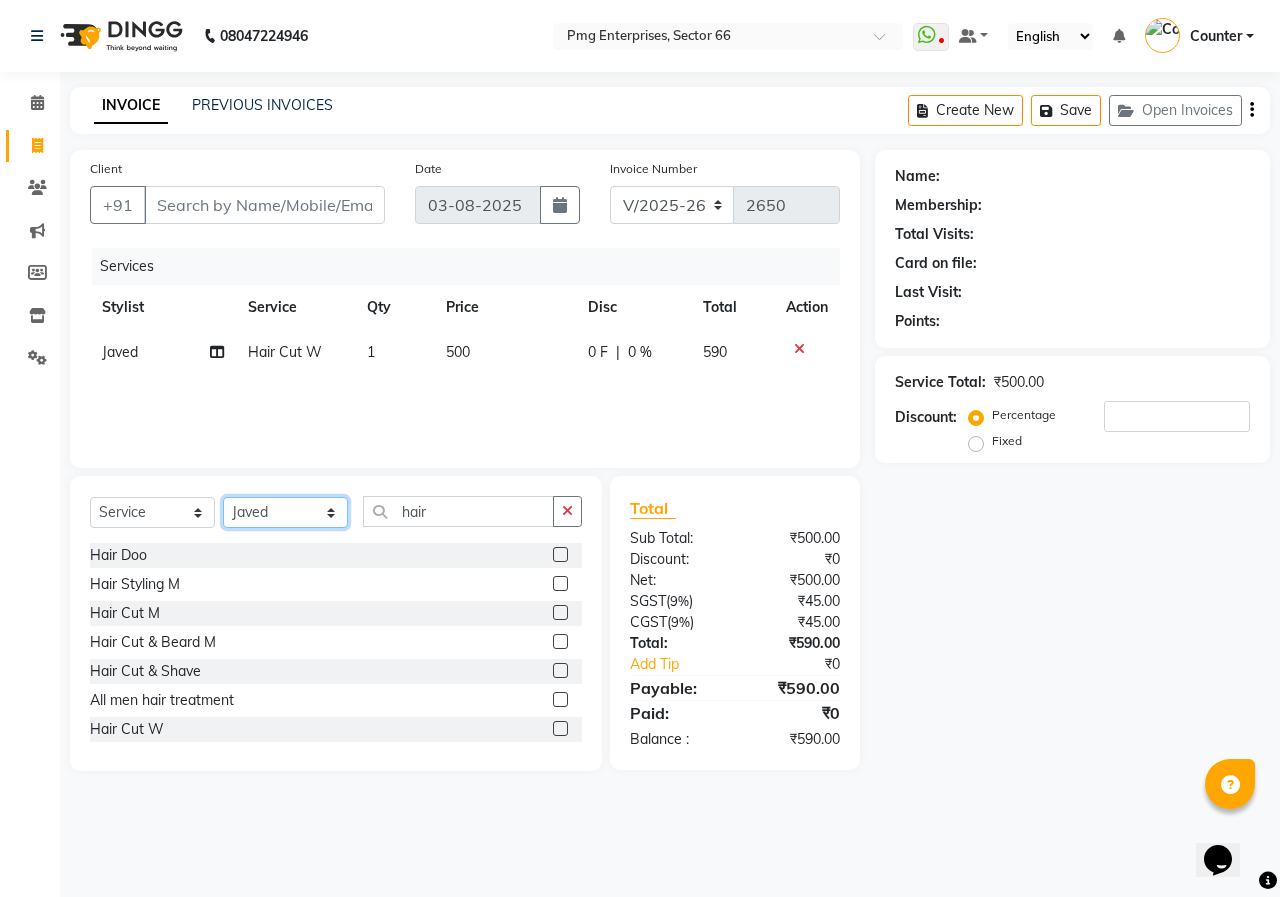 click on "Select Stylist [FIRST] [LAST] Counter [FIRST] [FIRST] [FIRST] [FIRST] [FIRST] [FIRST]" 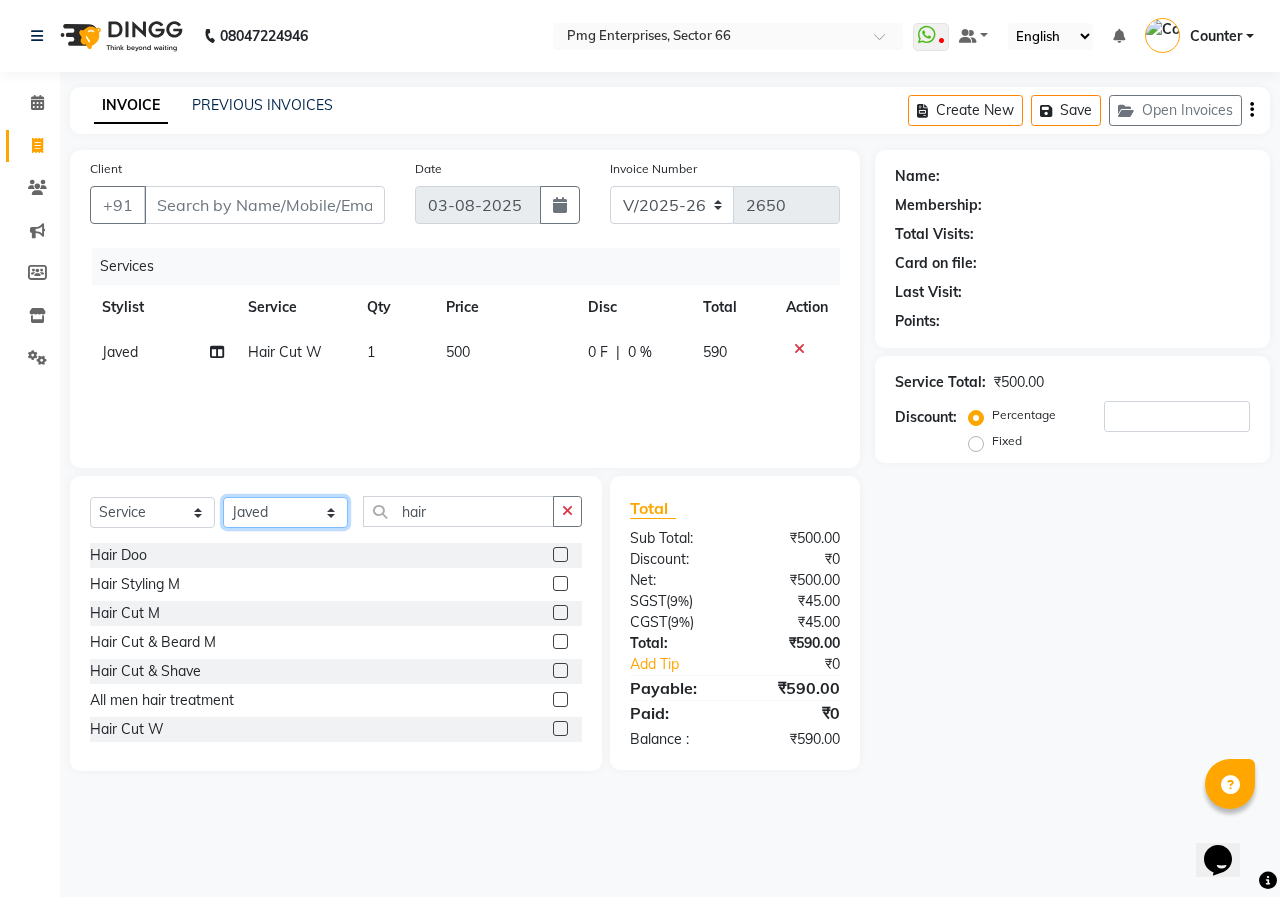 select on "52446" 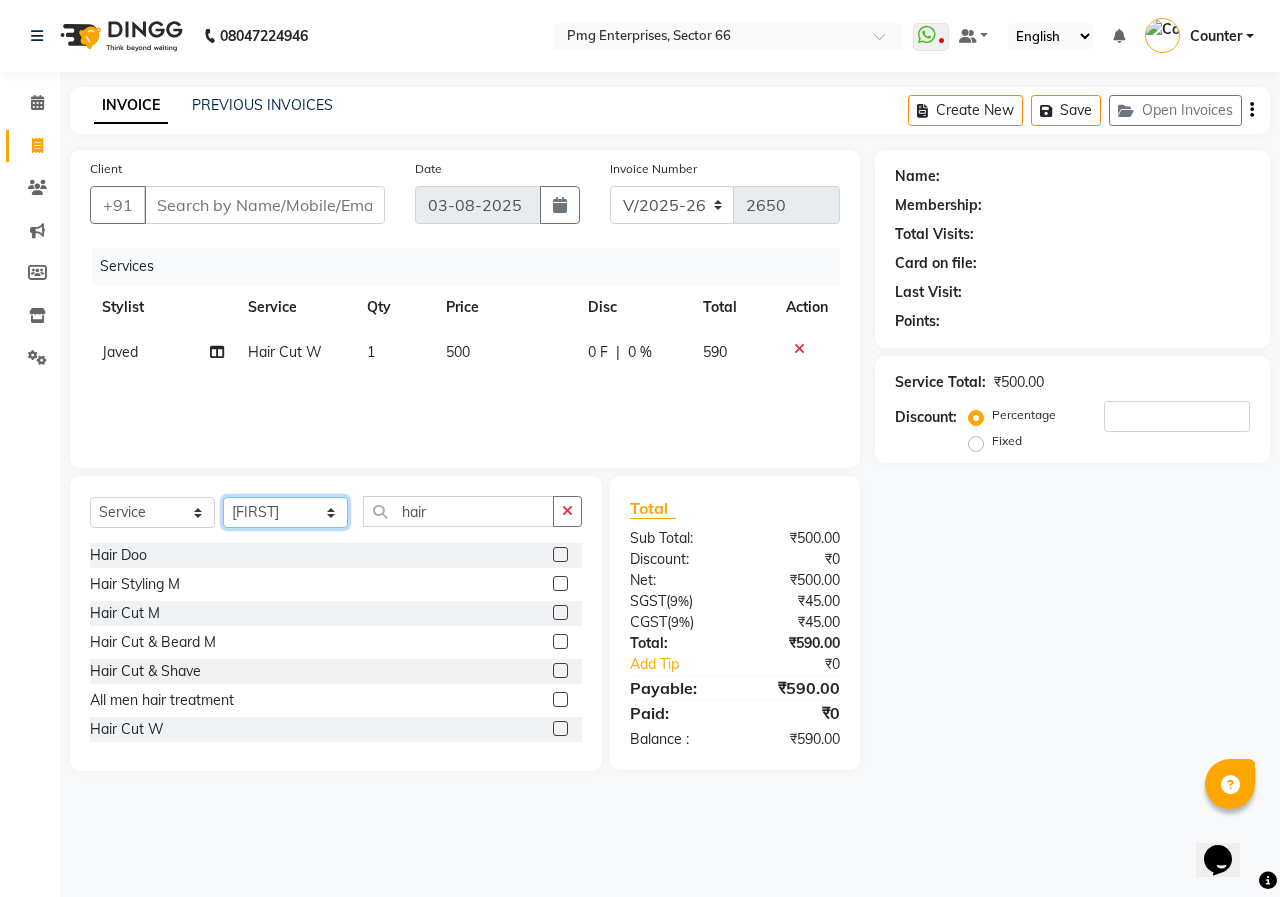 click on "Select Stylist [FIRST] [LAST] Counter [FIRST] [FIRST] [FIRST] [FIRST] [FIRST] [FIRST]" 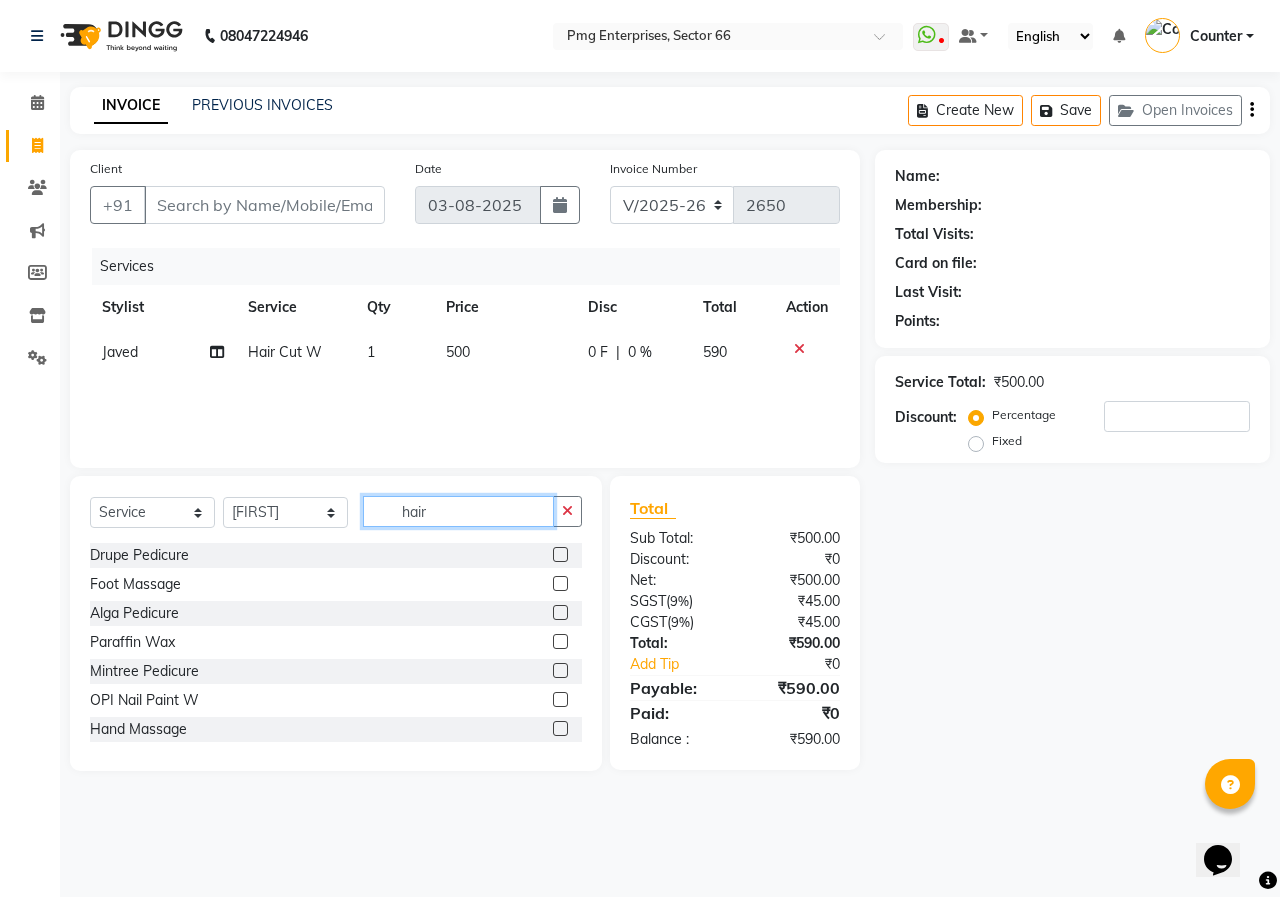 click on "hair" 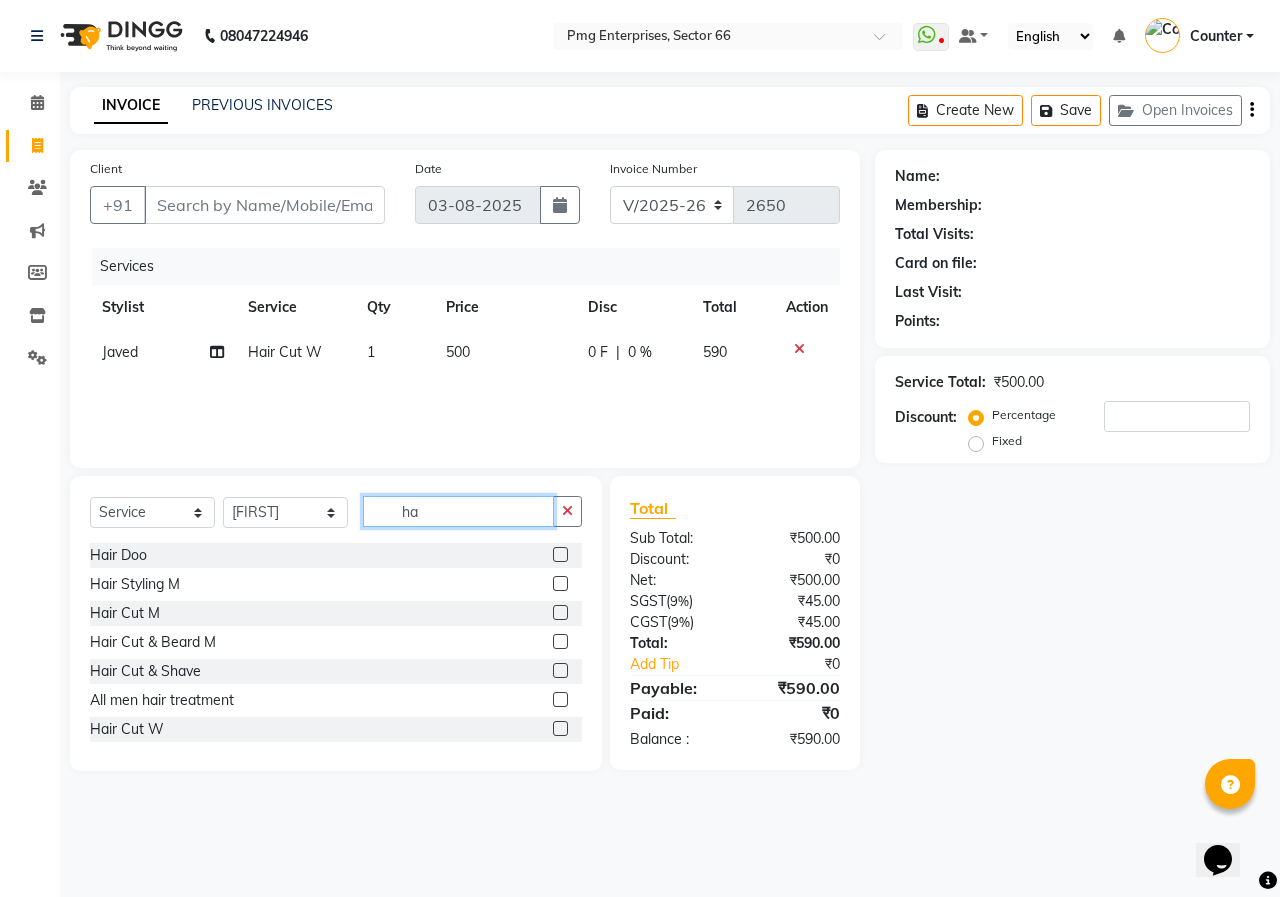 type on "h" 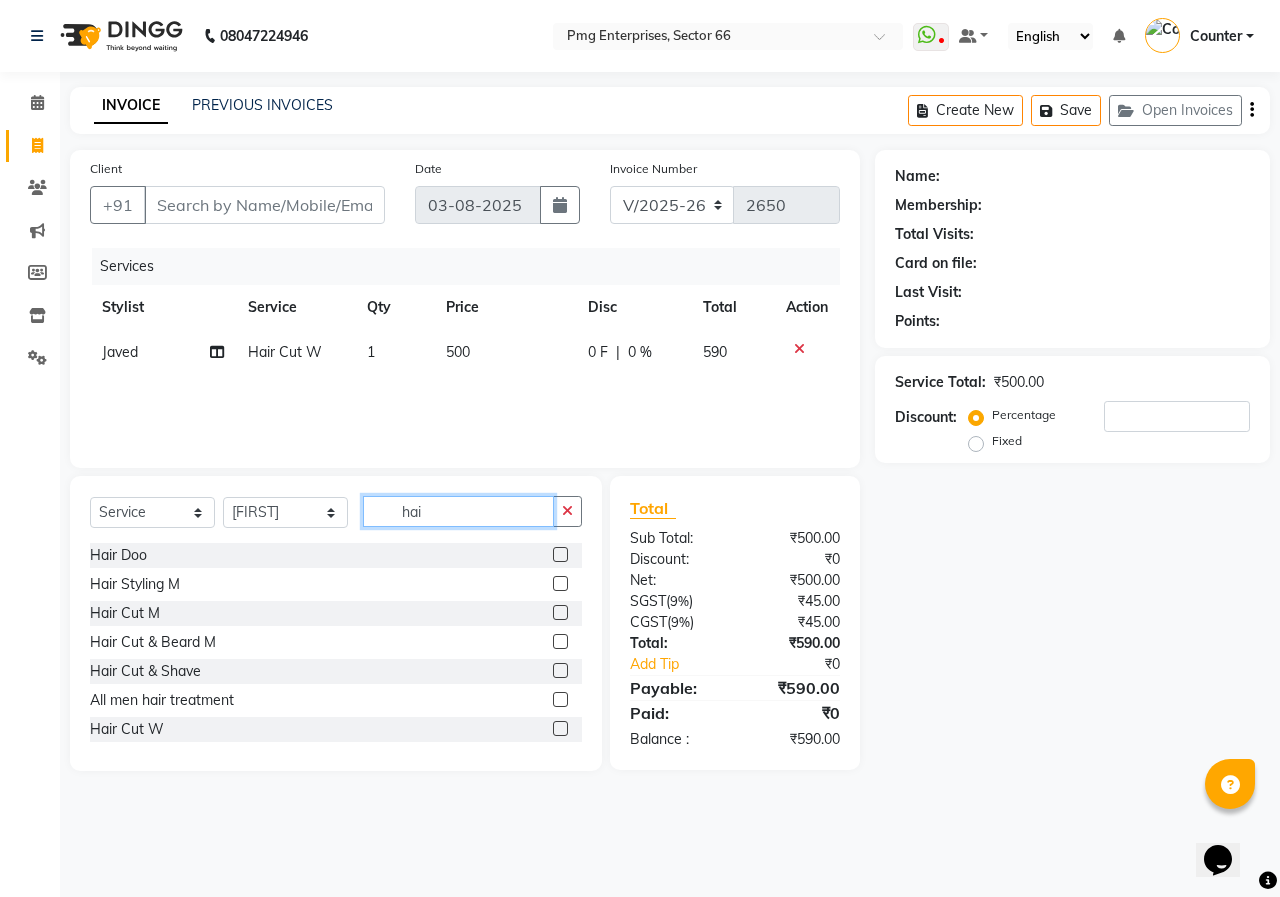 type on "hair" 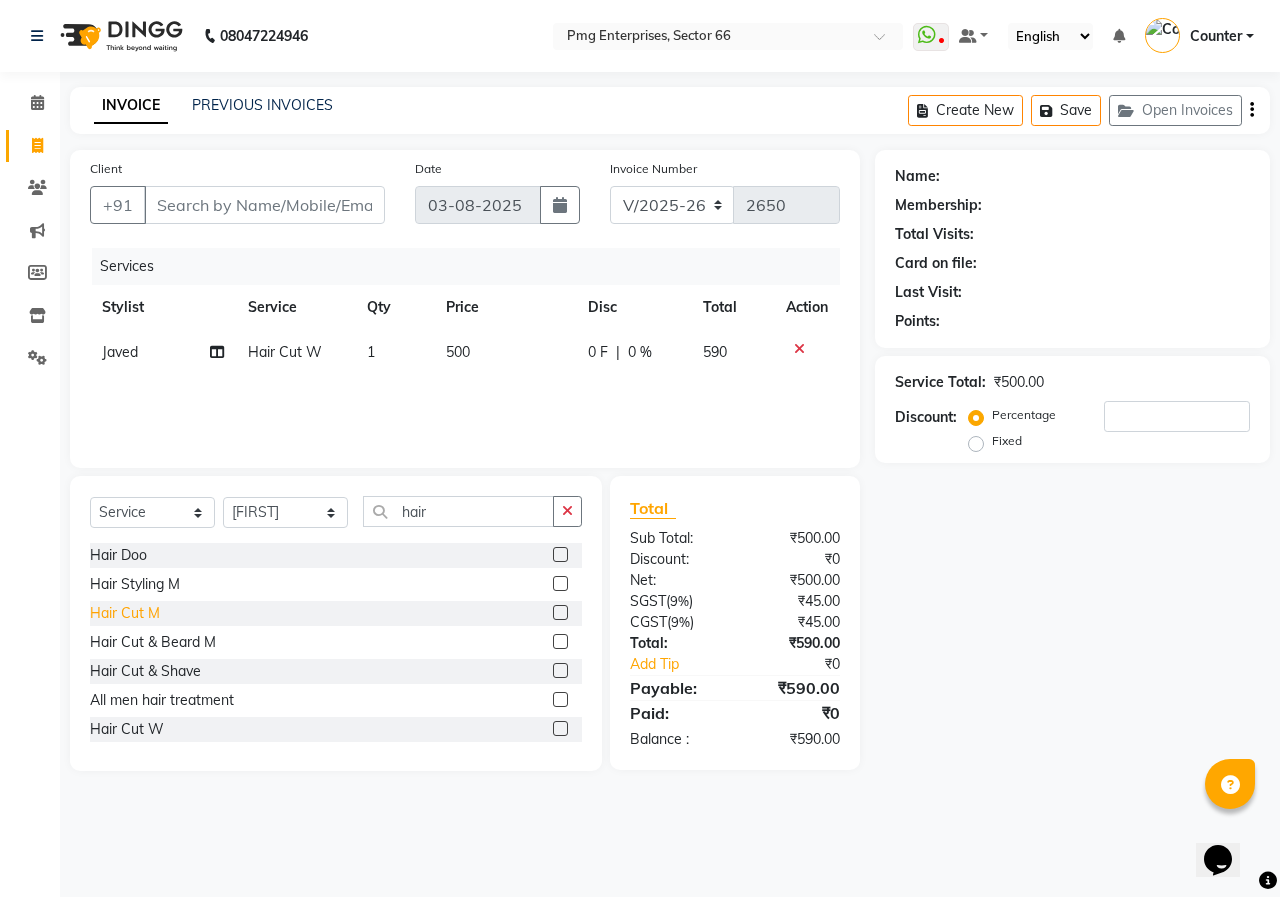 click on "Hair Cut M" 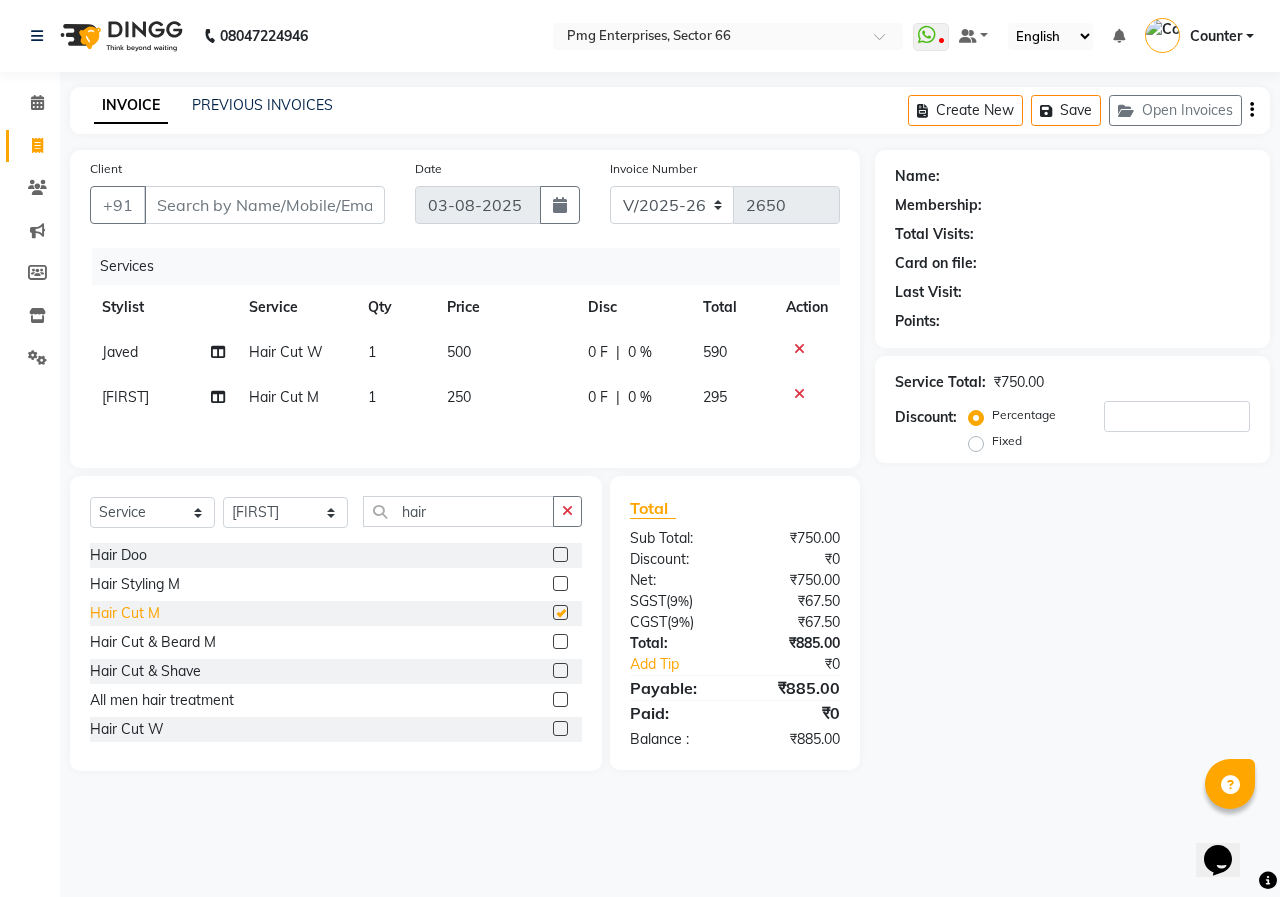 checkbox on "false" 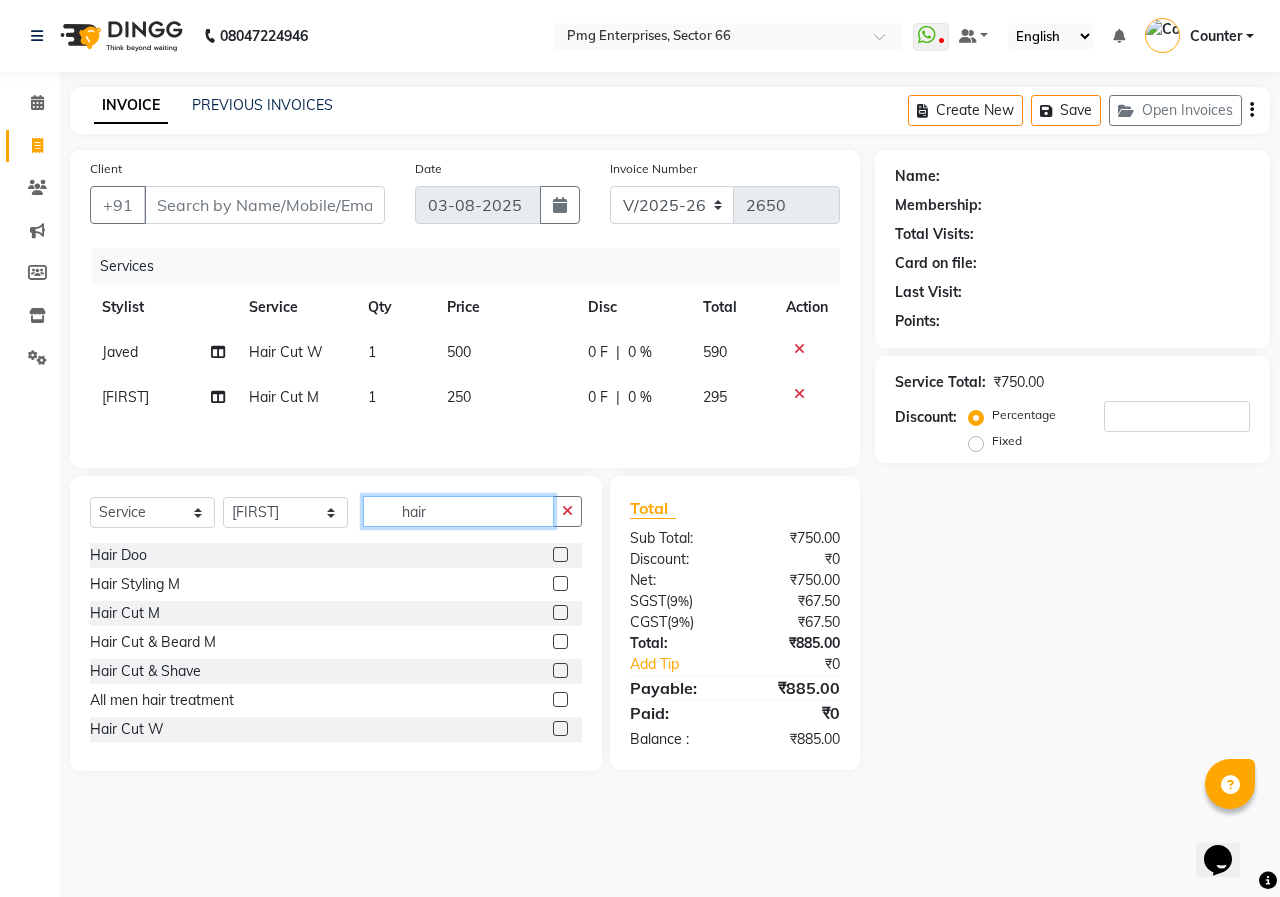click on "hair" 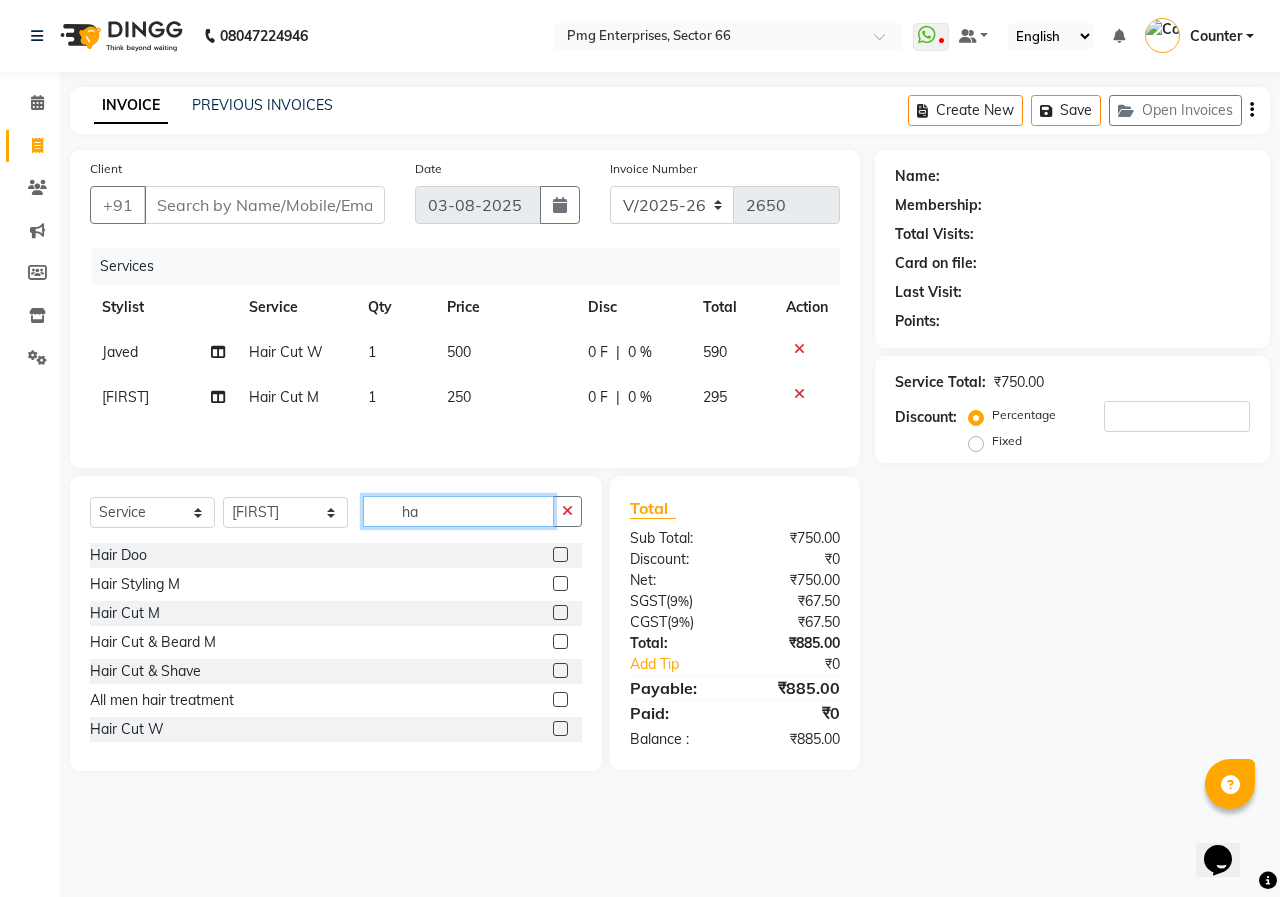 type on "h" 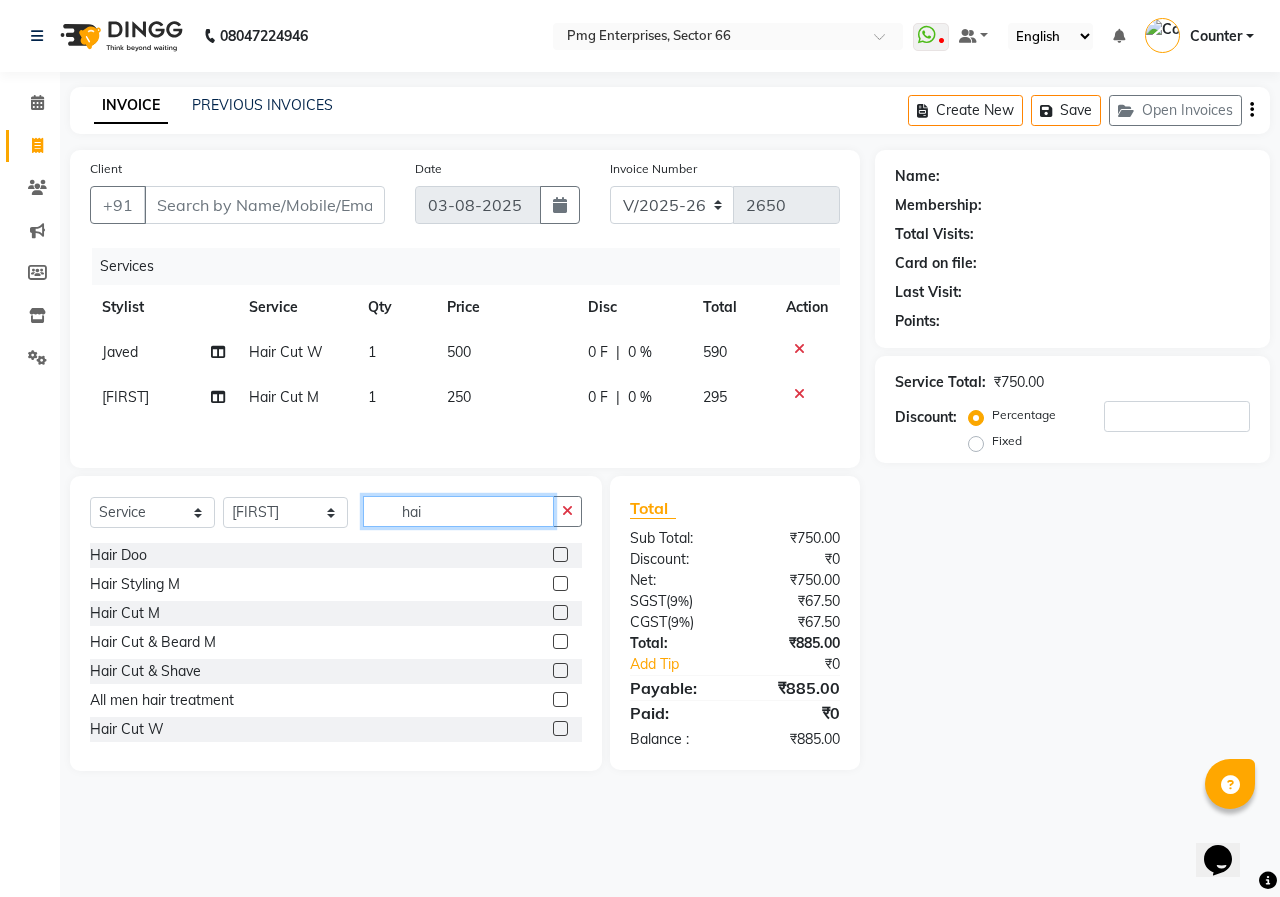type on "hair" 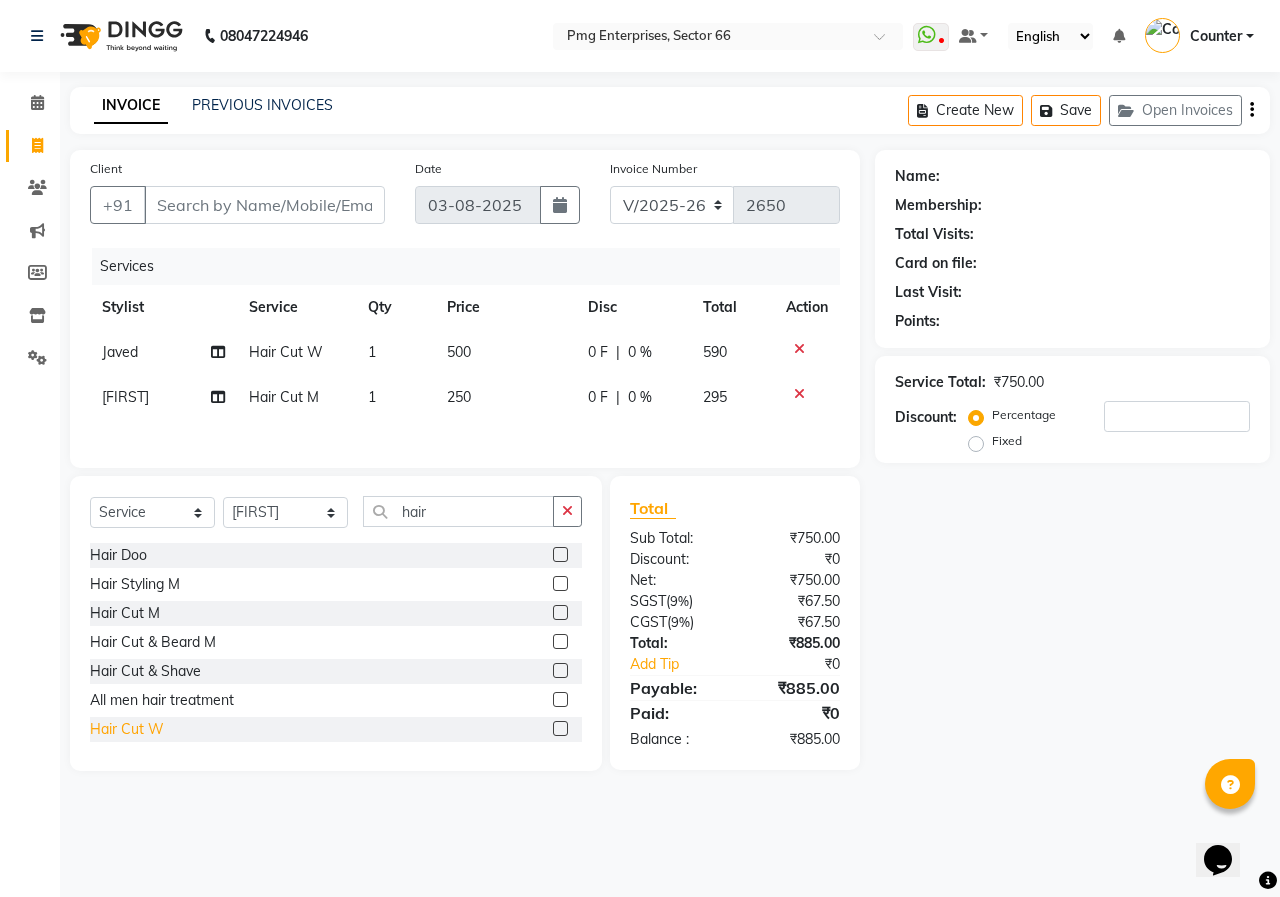 click on "Hair Cut W" 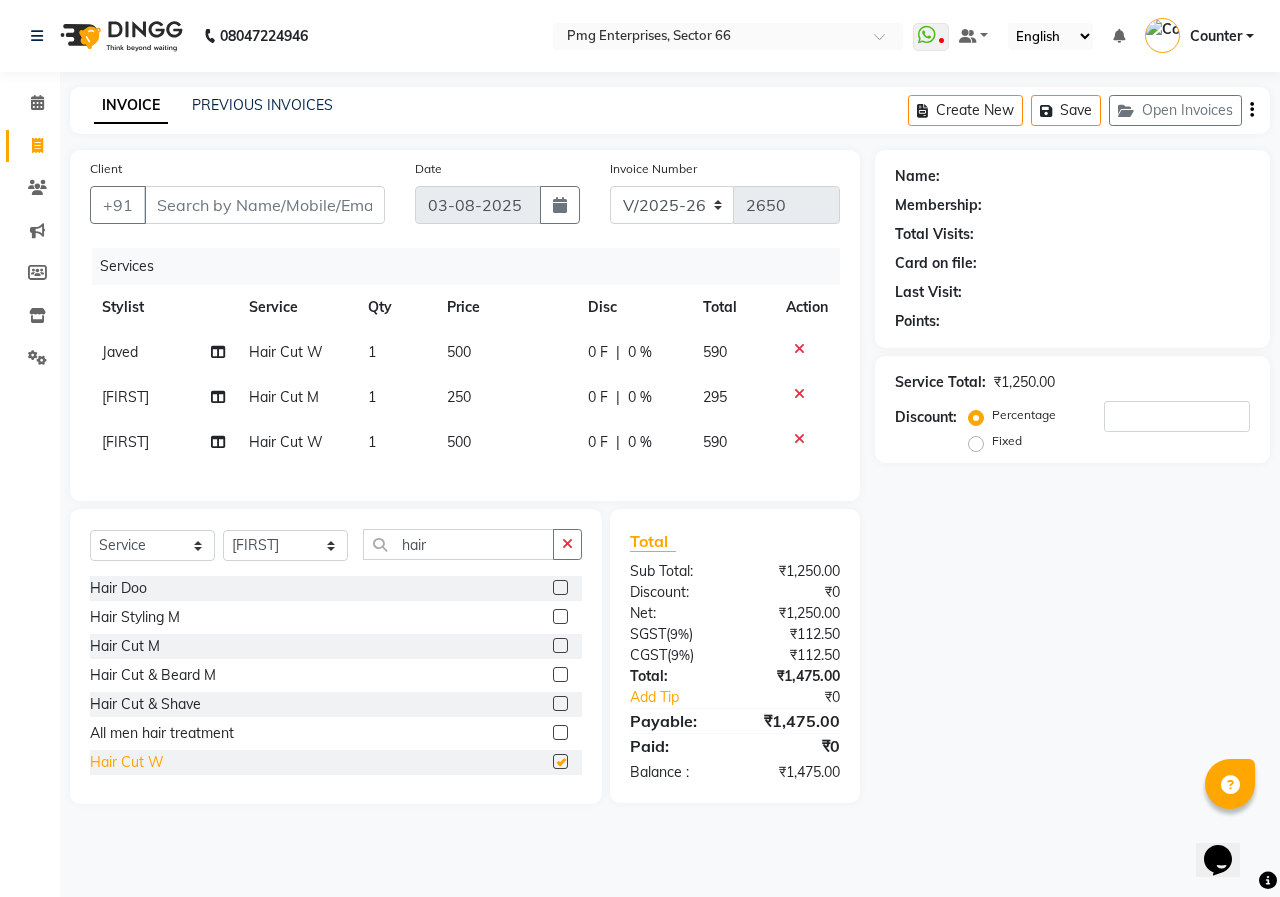 checkbox on "false" 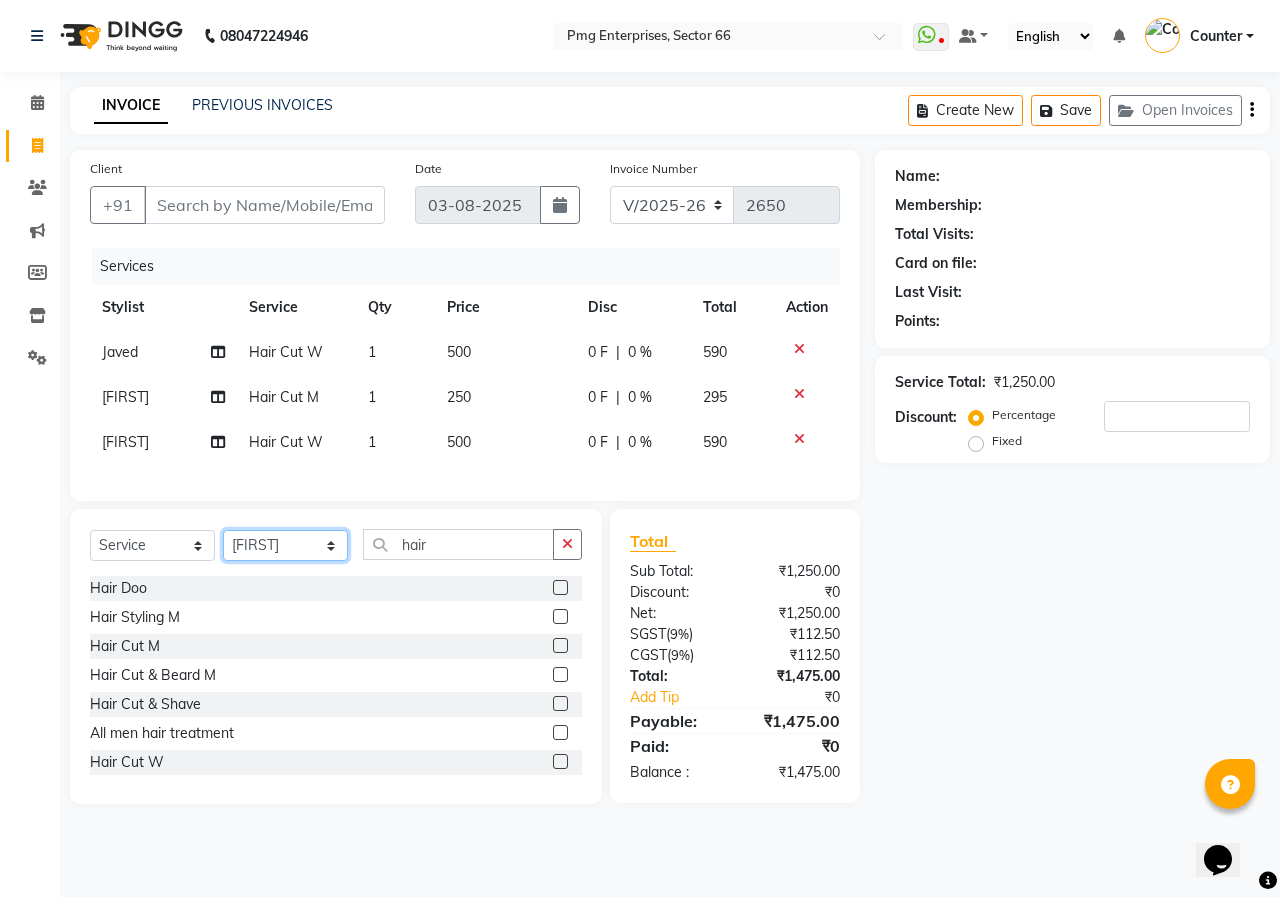 click on "Select Stylist [FIRST] [LAST] Counter [FIRST] [FIRST] [FIRST] [FIRST] [FIRST] [FIRST]" 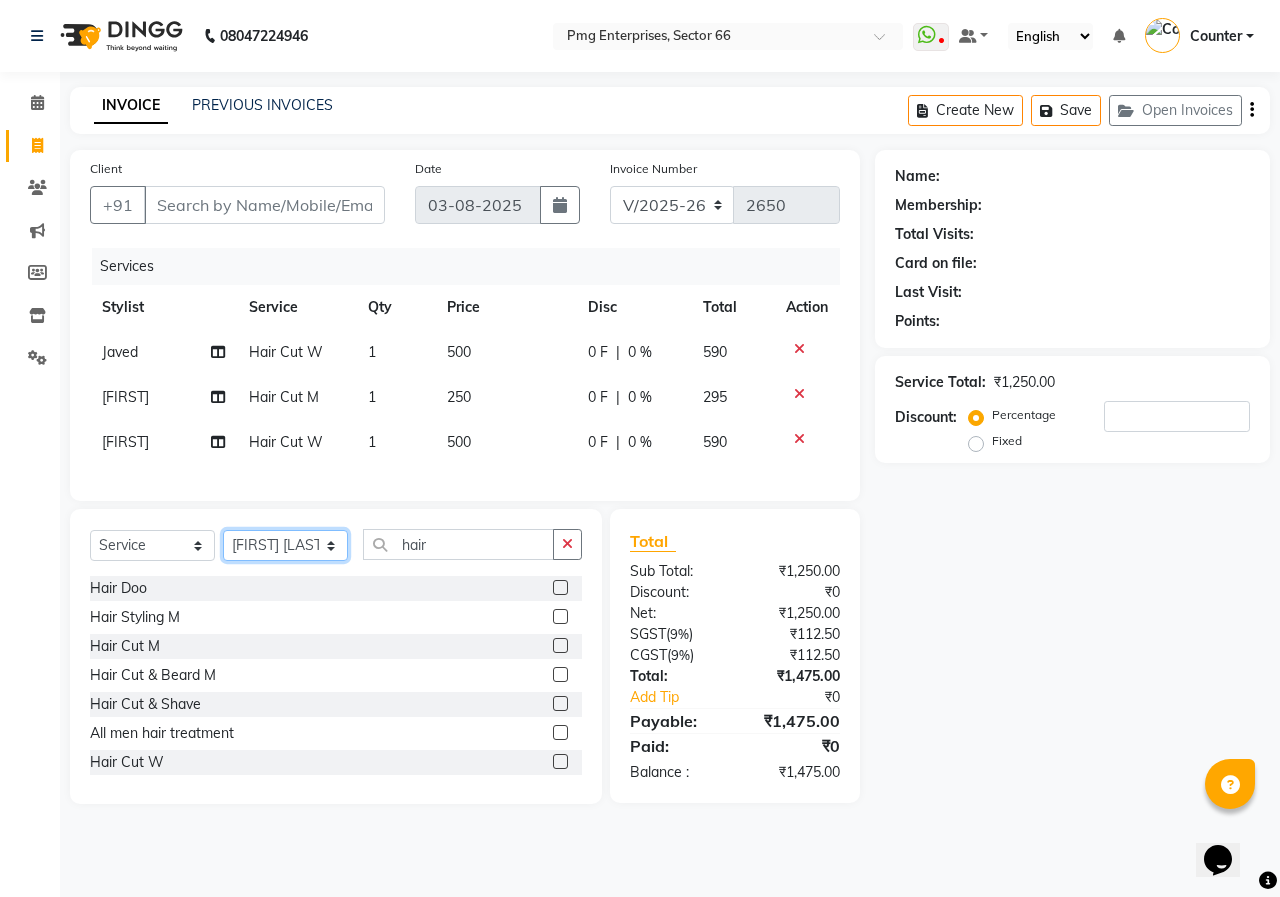 click on "Select Stylist [FIRST] [LAST] Counter [FIRST] [FIRST] [FIRST] [FIRST] [FIRST] [FIRST]" 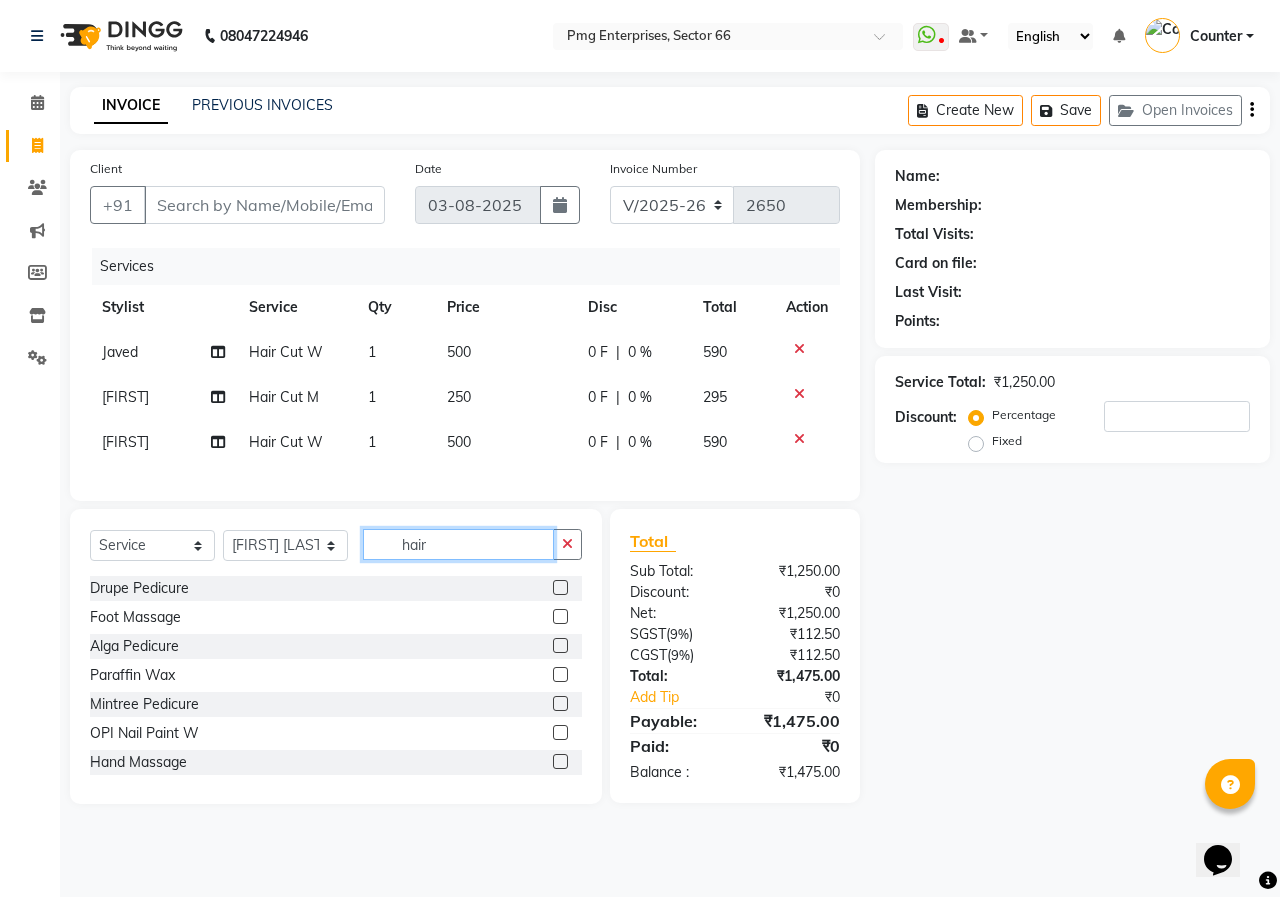 click on "hair" 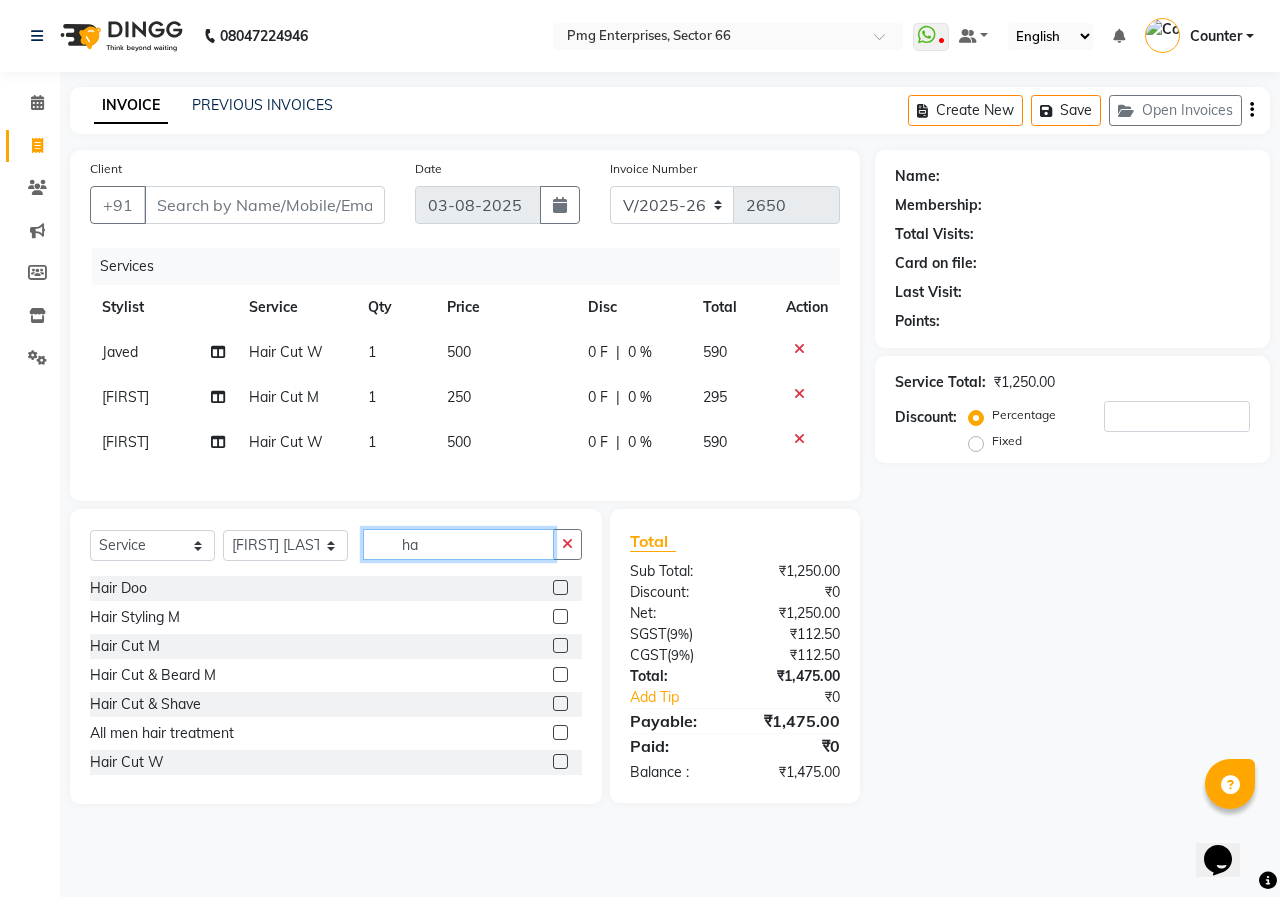 type on "h" 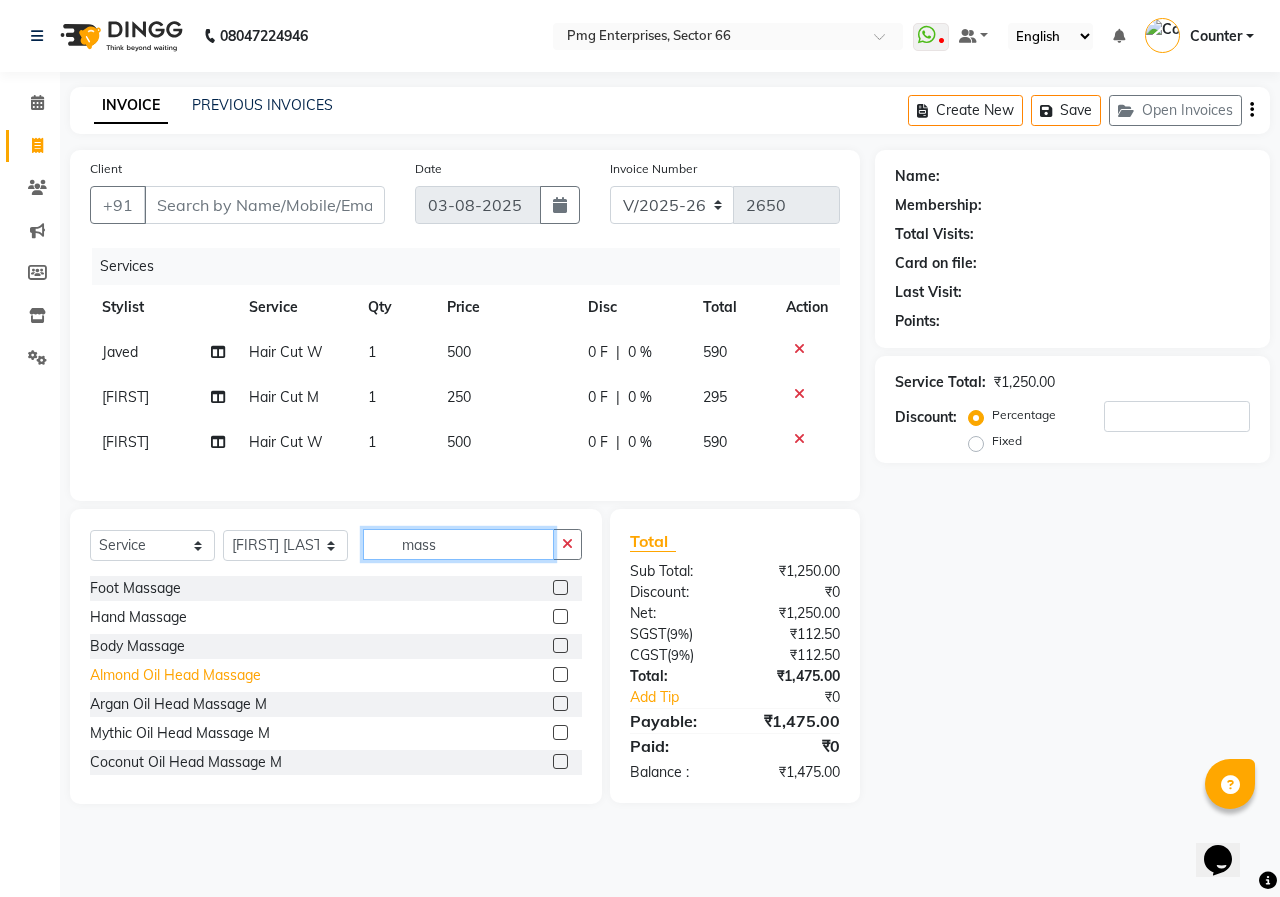 type on "mass" 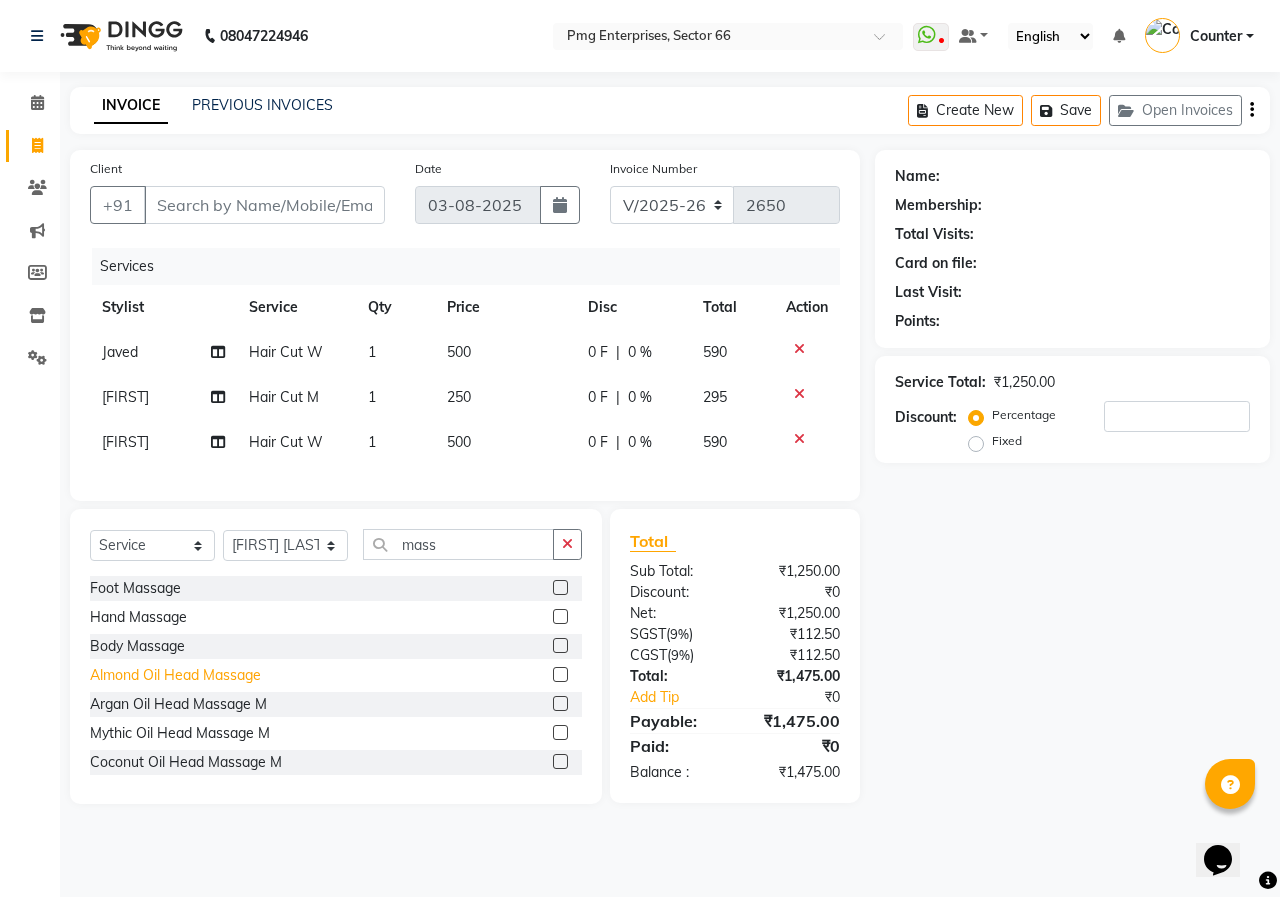 click on "Almond Oil Head Massage" 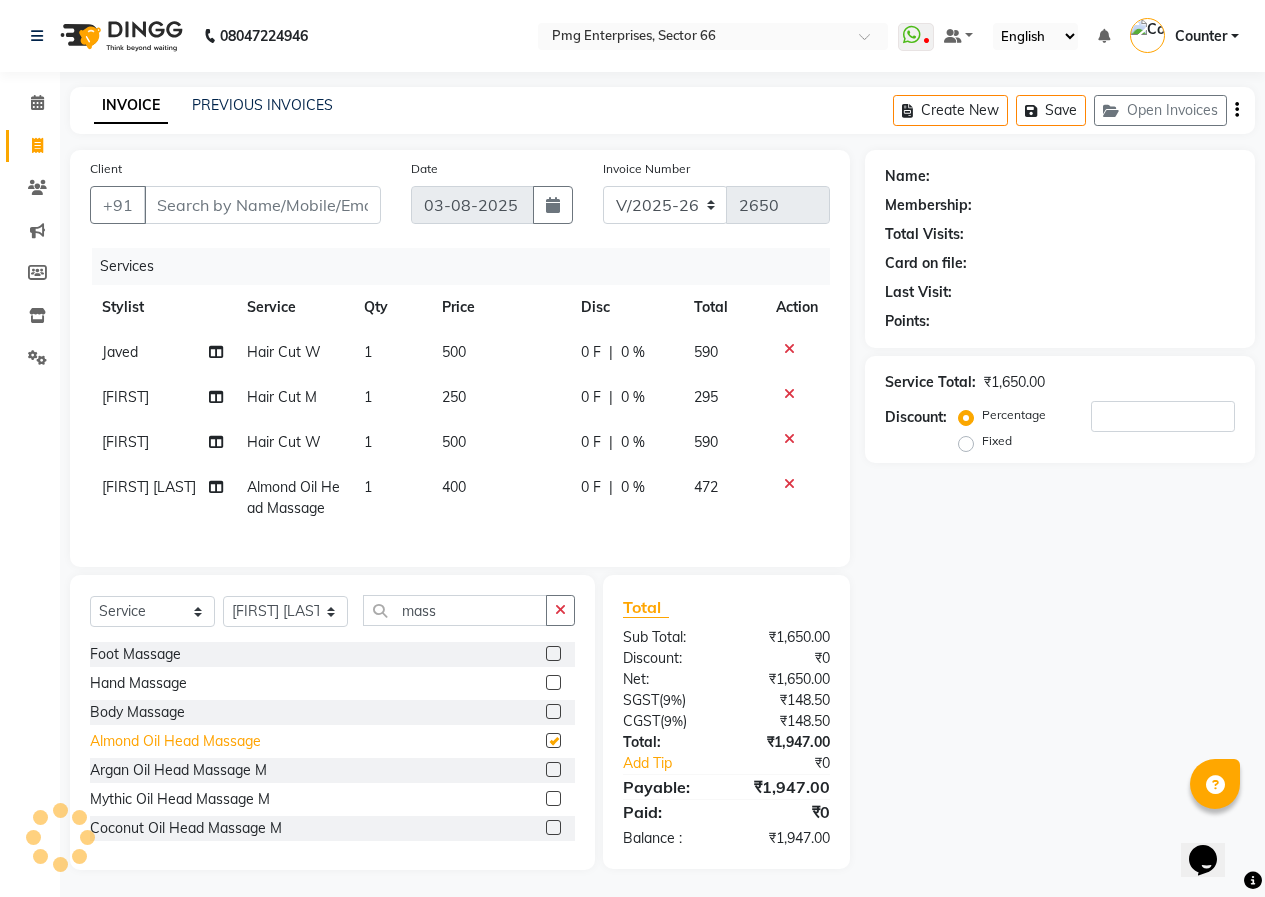 checkbox on "false" 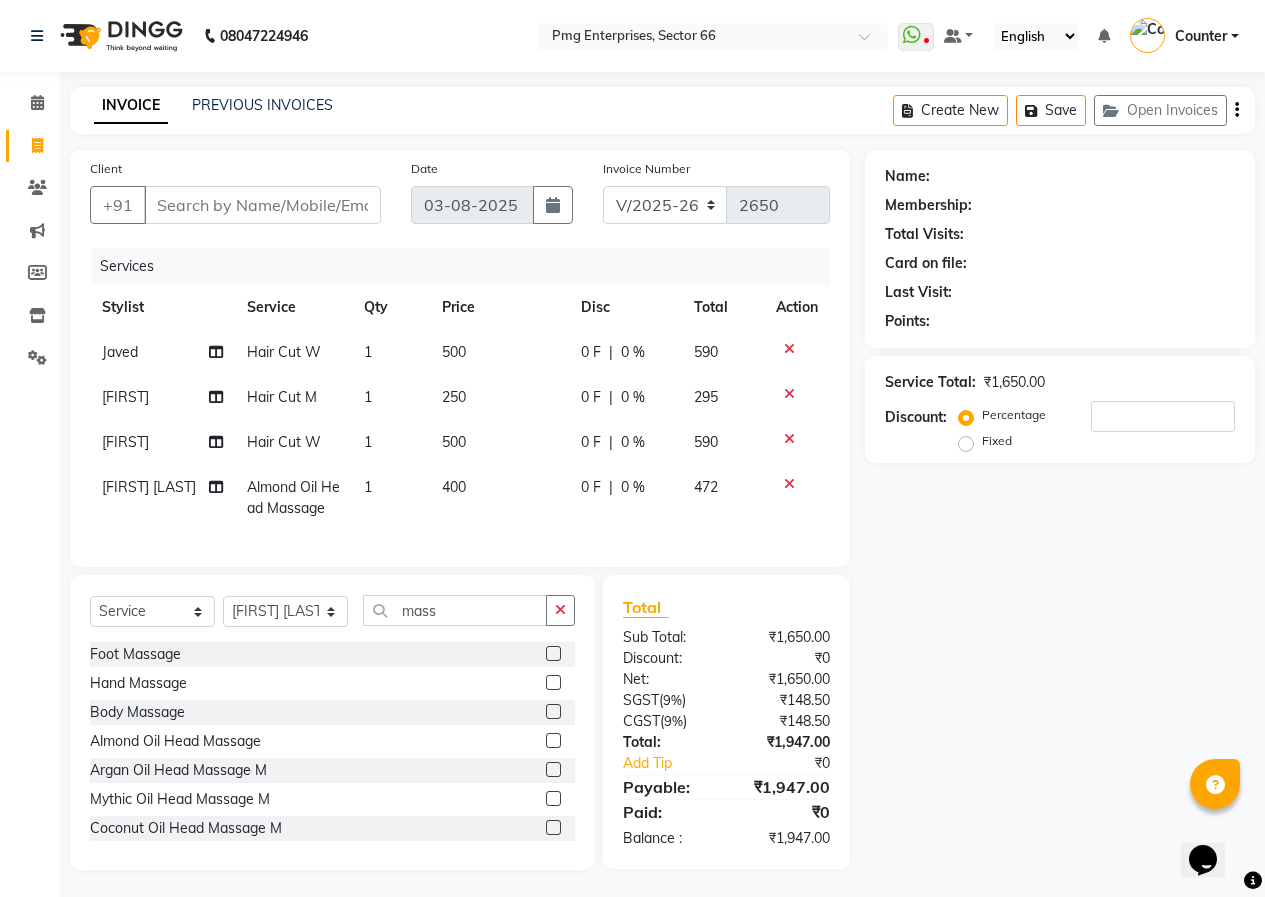 click on "400" 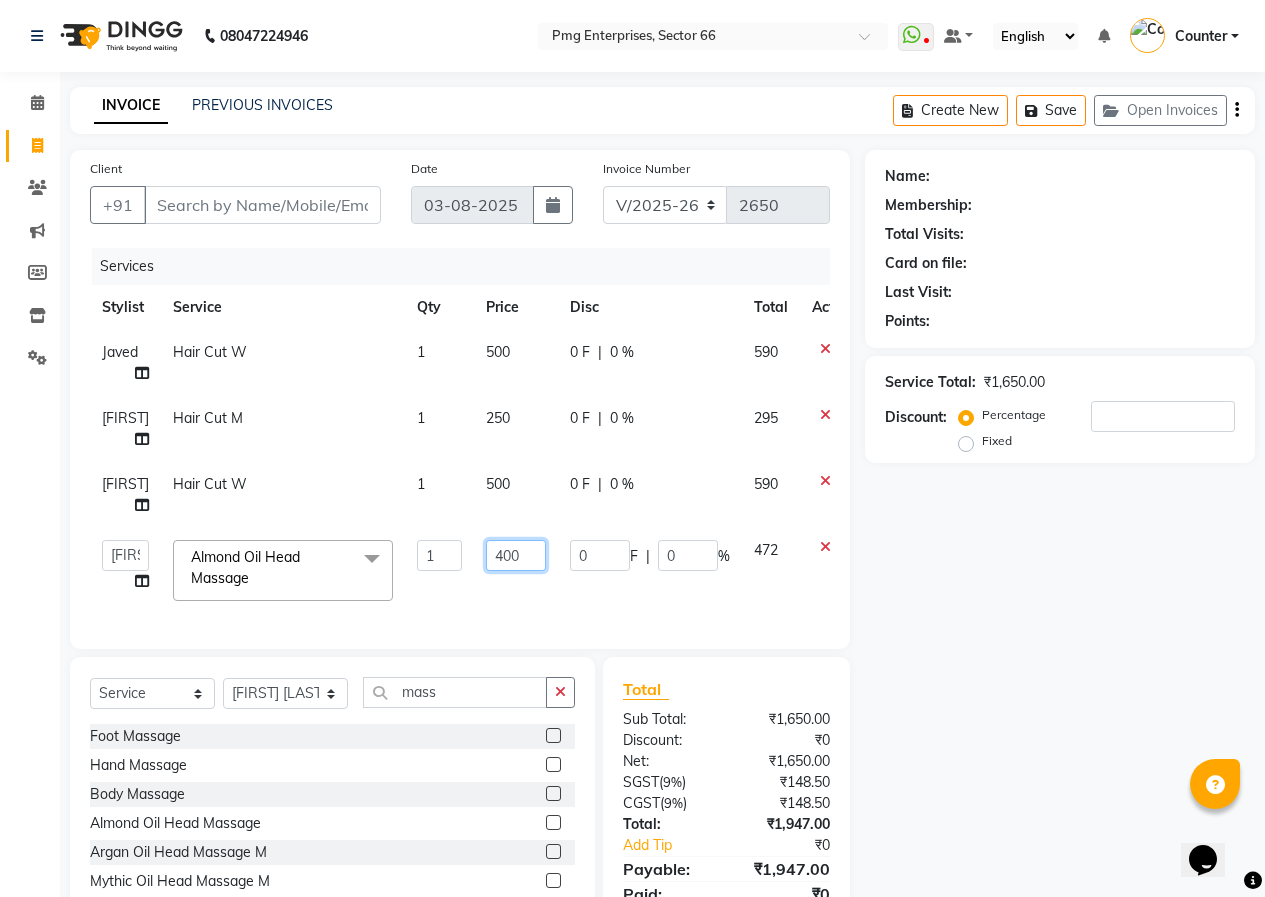 click on "400" 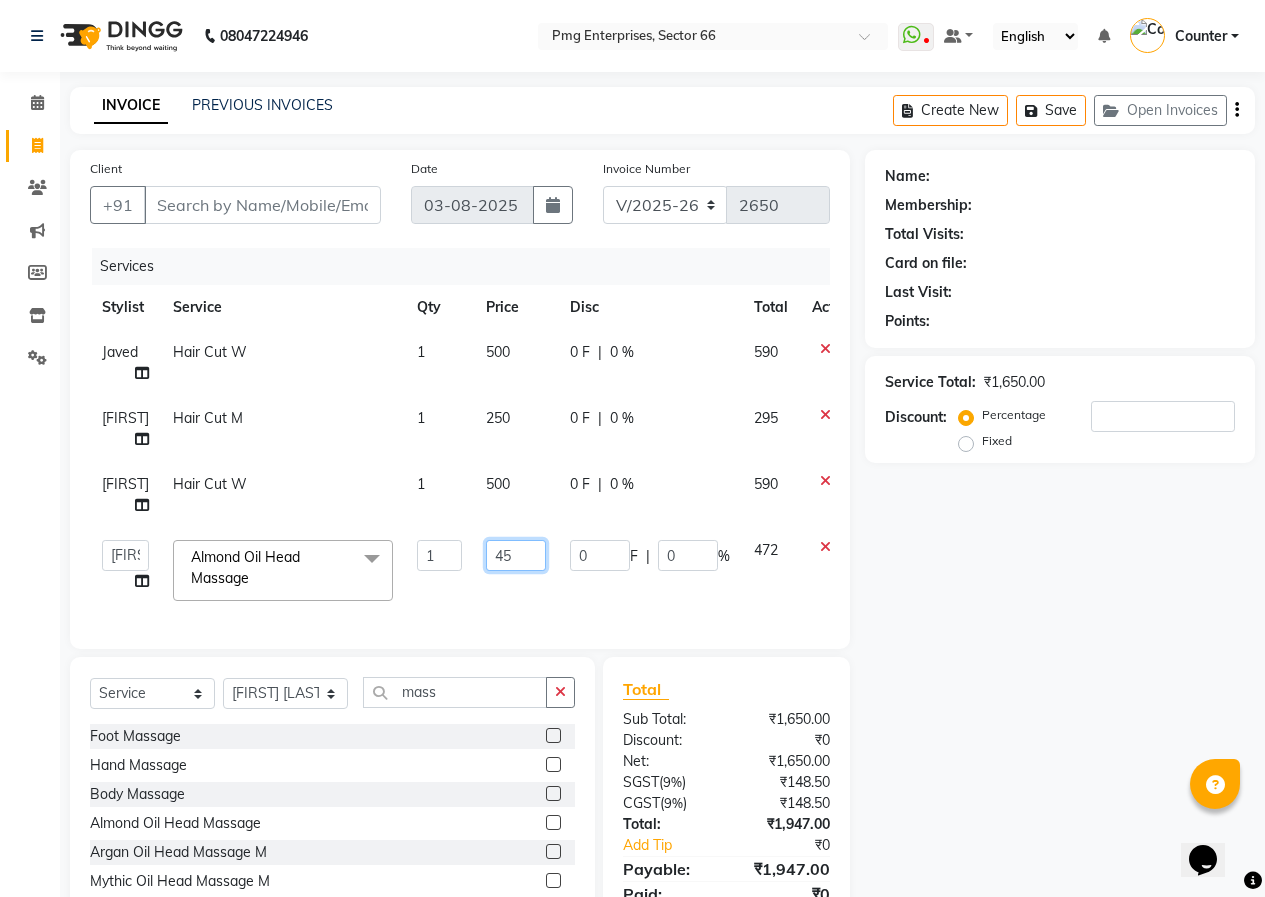 type on "450" 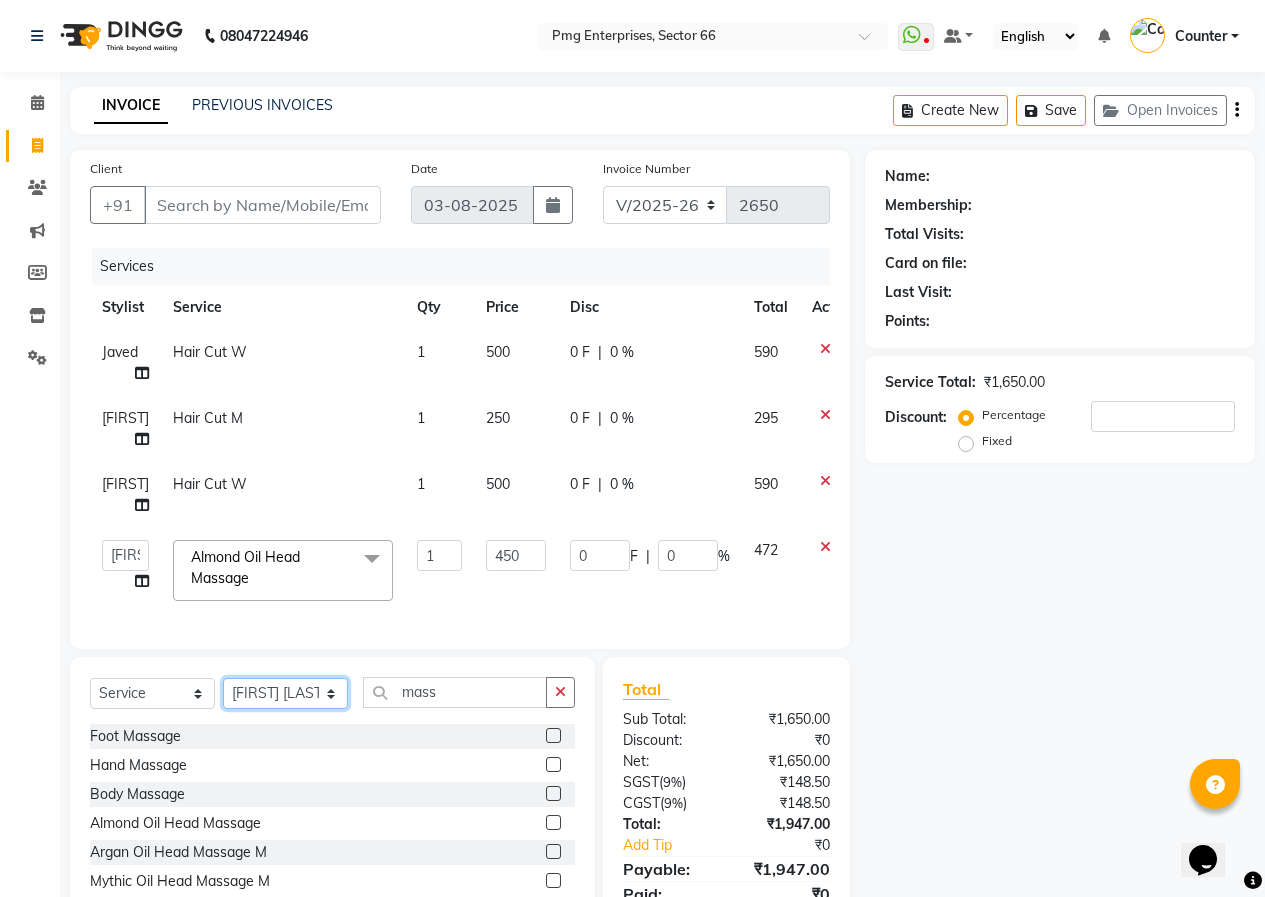 click on "Select  Service  Product  Membership  Package Voucher Prepaid Gift Card  Select Stylist Ashish Kashyap Counter dinesh Jackson Javed Jitender Manisha Ragini mass Foot Massage  Hand Massage  Body Massage  Almond Oil Head Massage  Argan Oil Head Massage M  Mythic Oil Head Massage M  Coconut Oil Head Massage M  Olive Oil Head Massage M  Almond Oil Head Massage W  Olive Oil Head Massage W  Argan Oil Head Massage W  Coconut Oil Head Massage W  Mythic Oil Head Massage W  Face Massage W  Face Massage M" 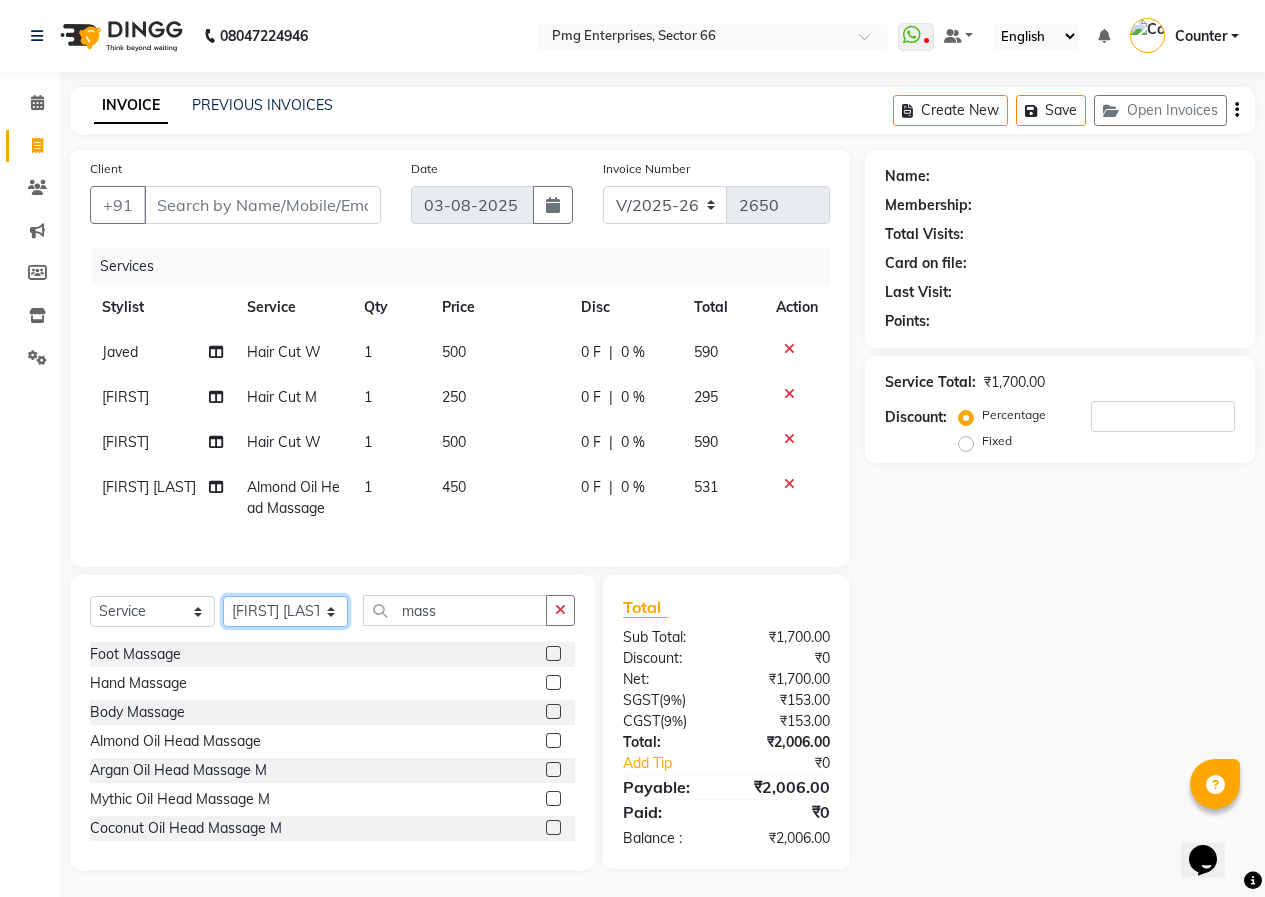 select on "49466" 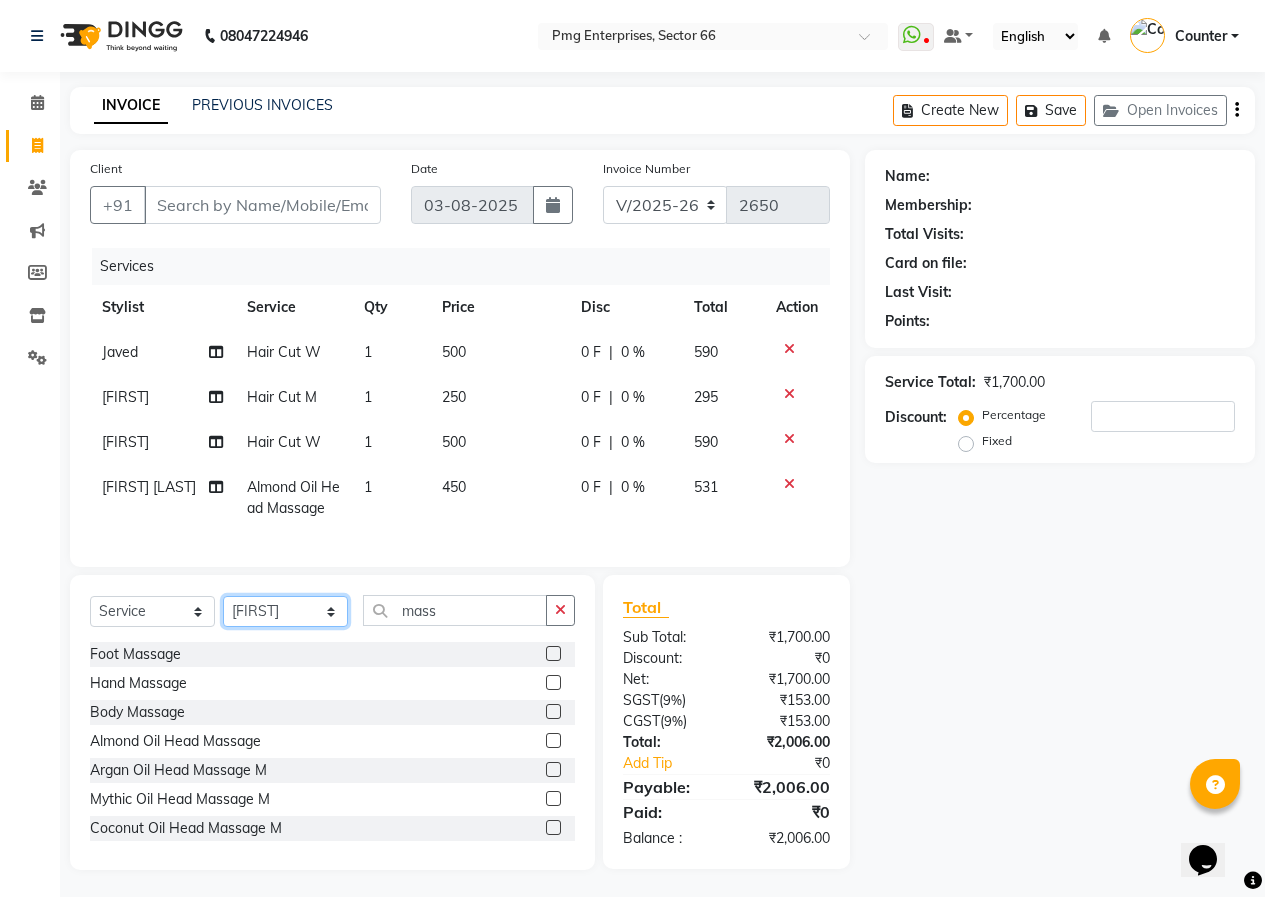 click on "Select Stylist Ashish Kashyap Counter dinesh Jackson Javed Jitender Manisha Ragini" 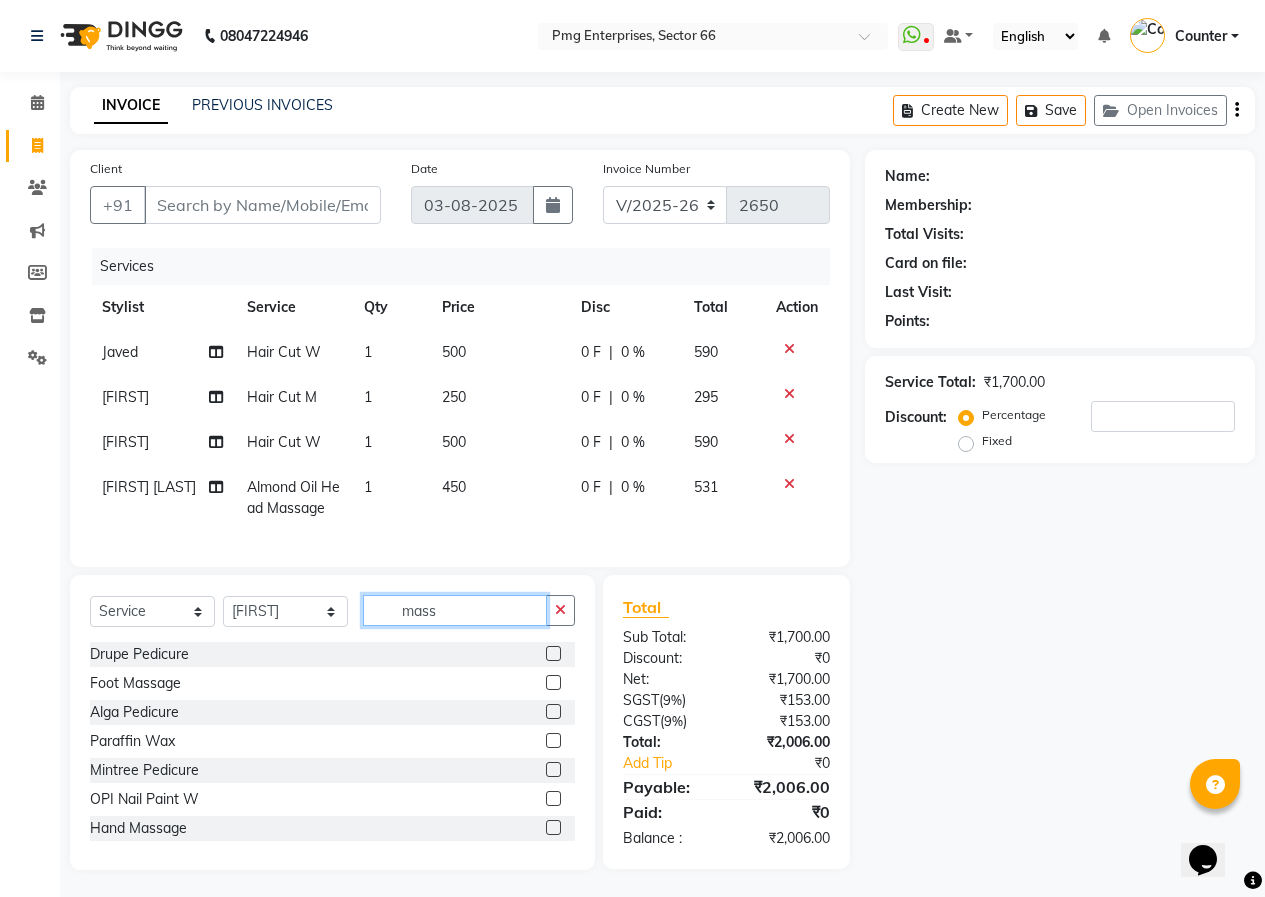 click on "mass" 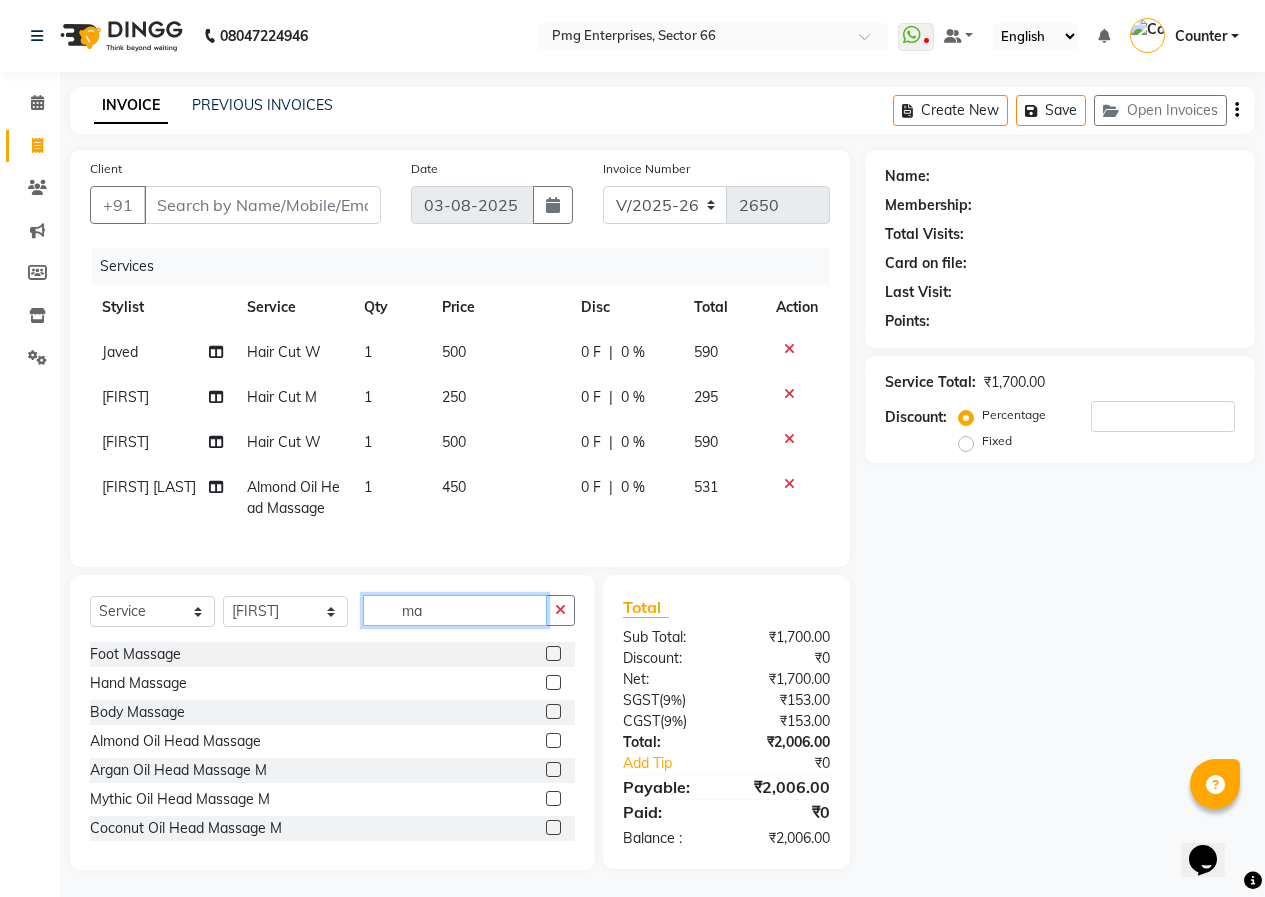 type on "m" 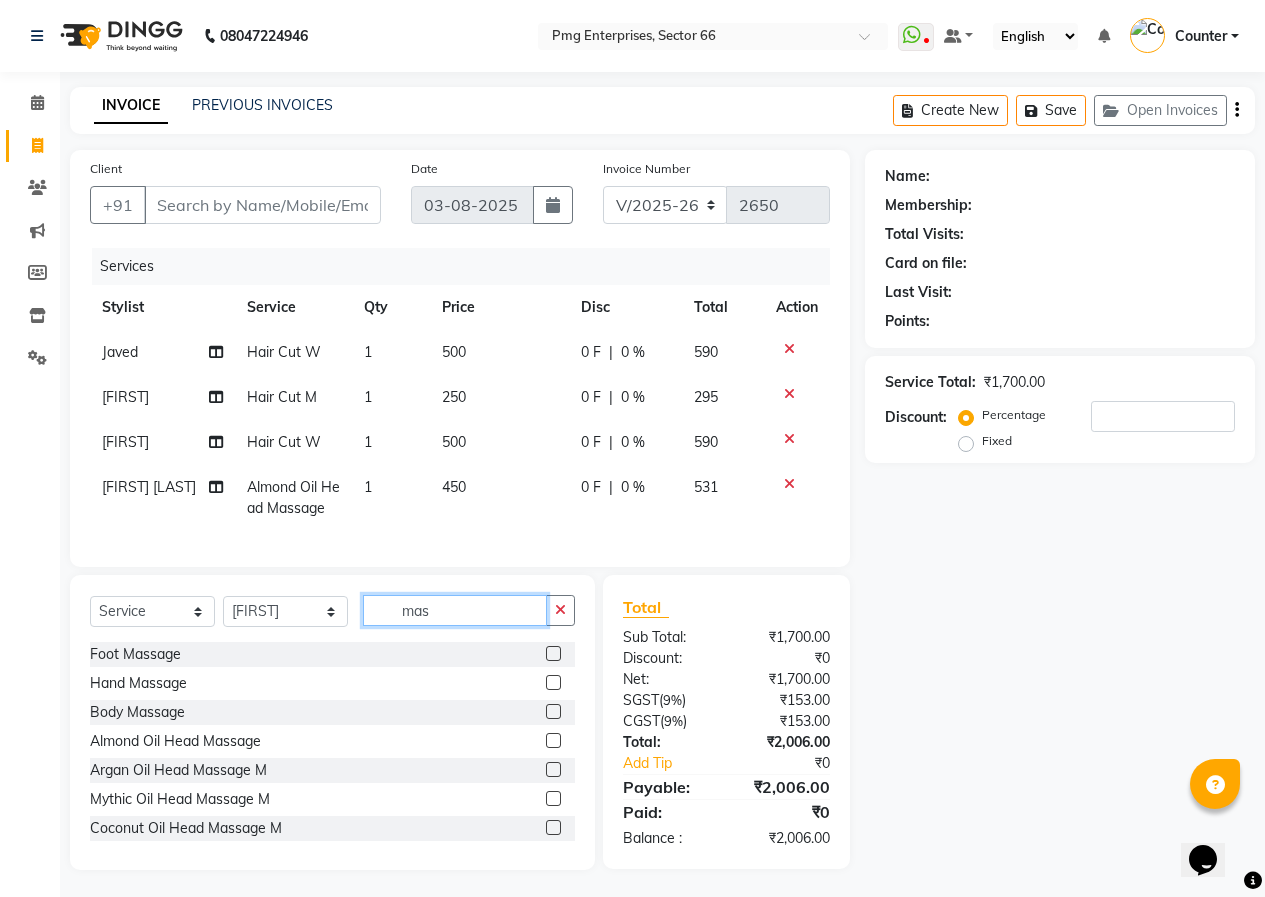 type on "mass" 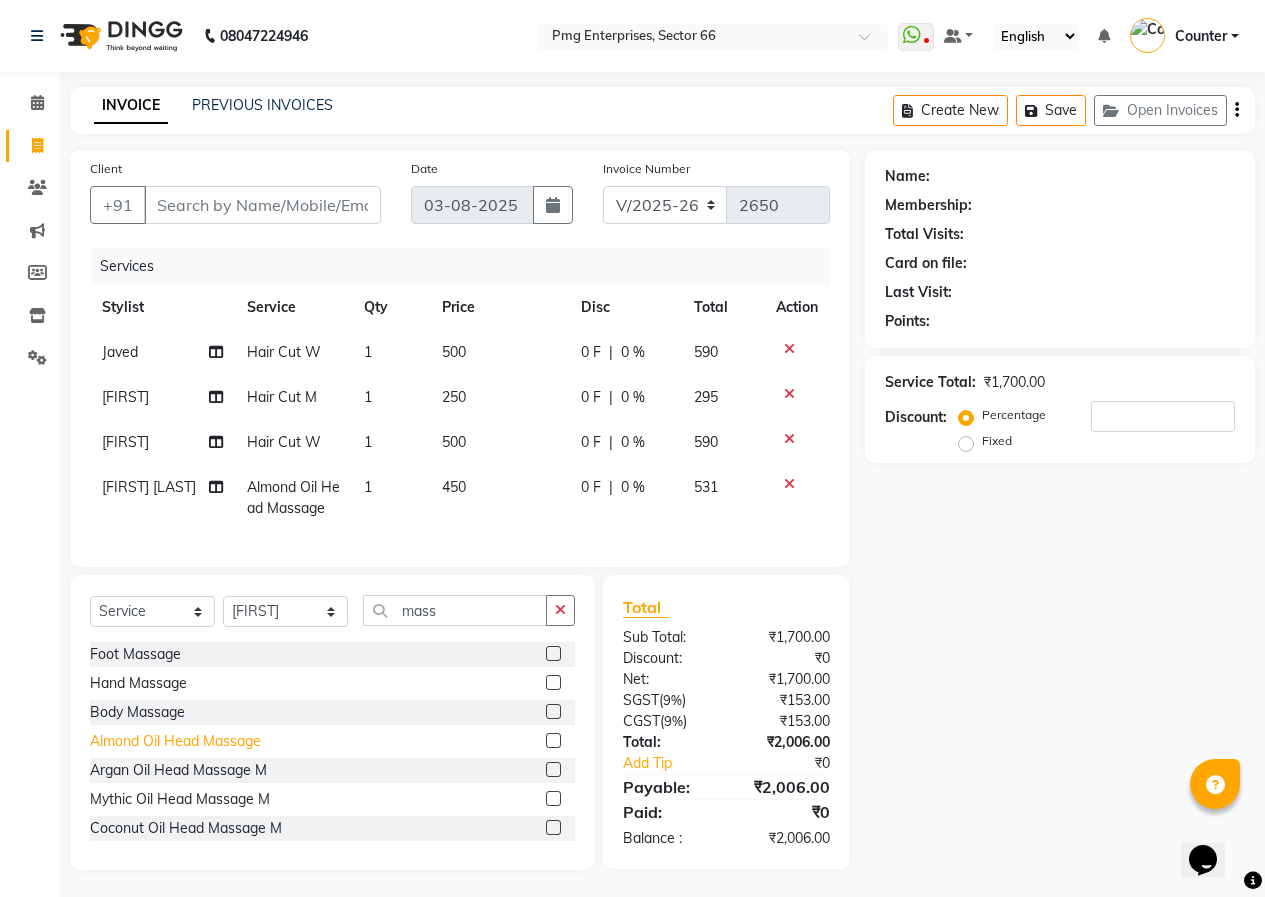 click on "Almond Oil Head Massage" 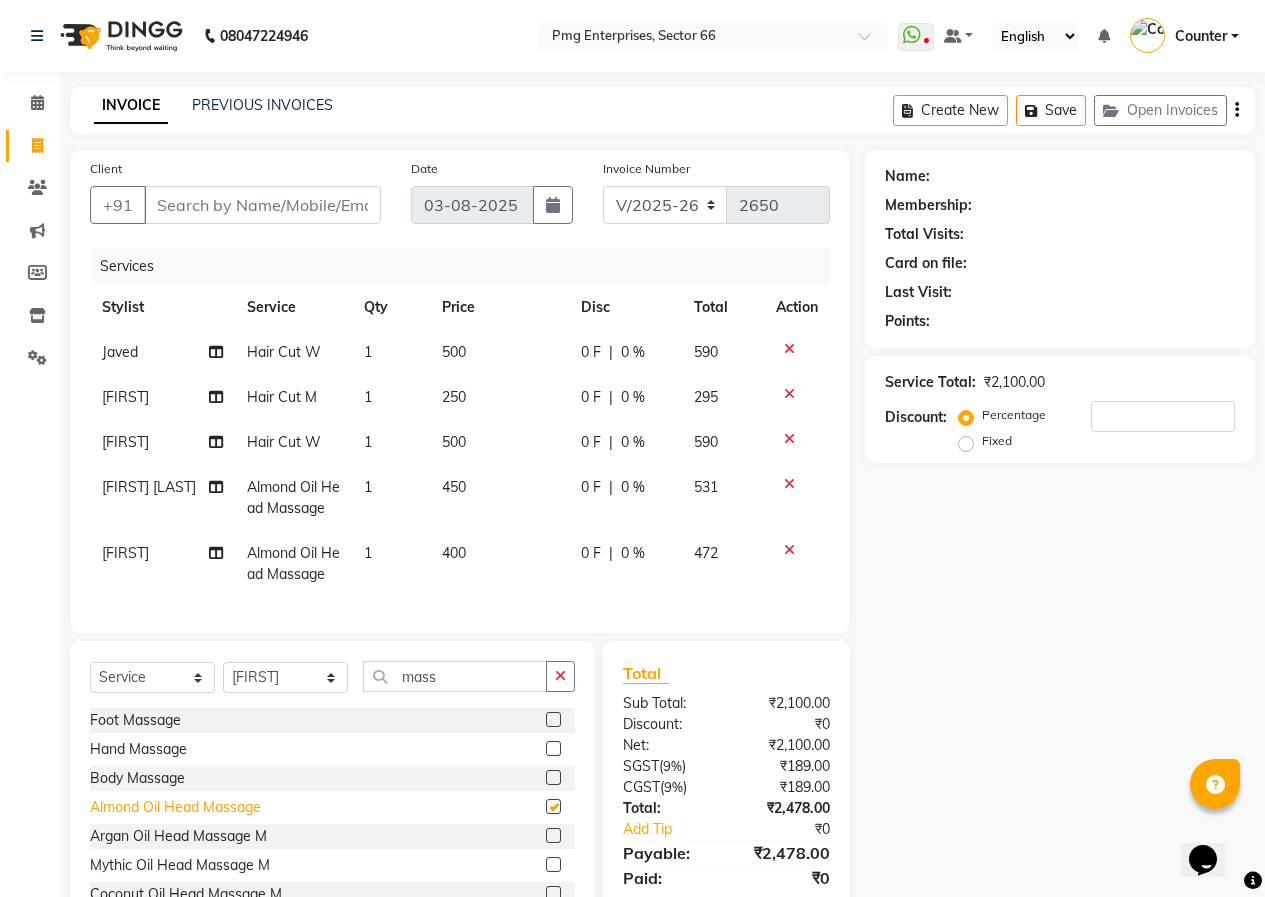 checkbox on "false" 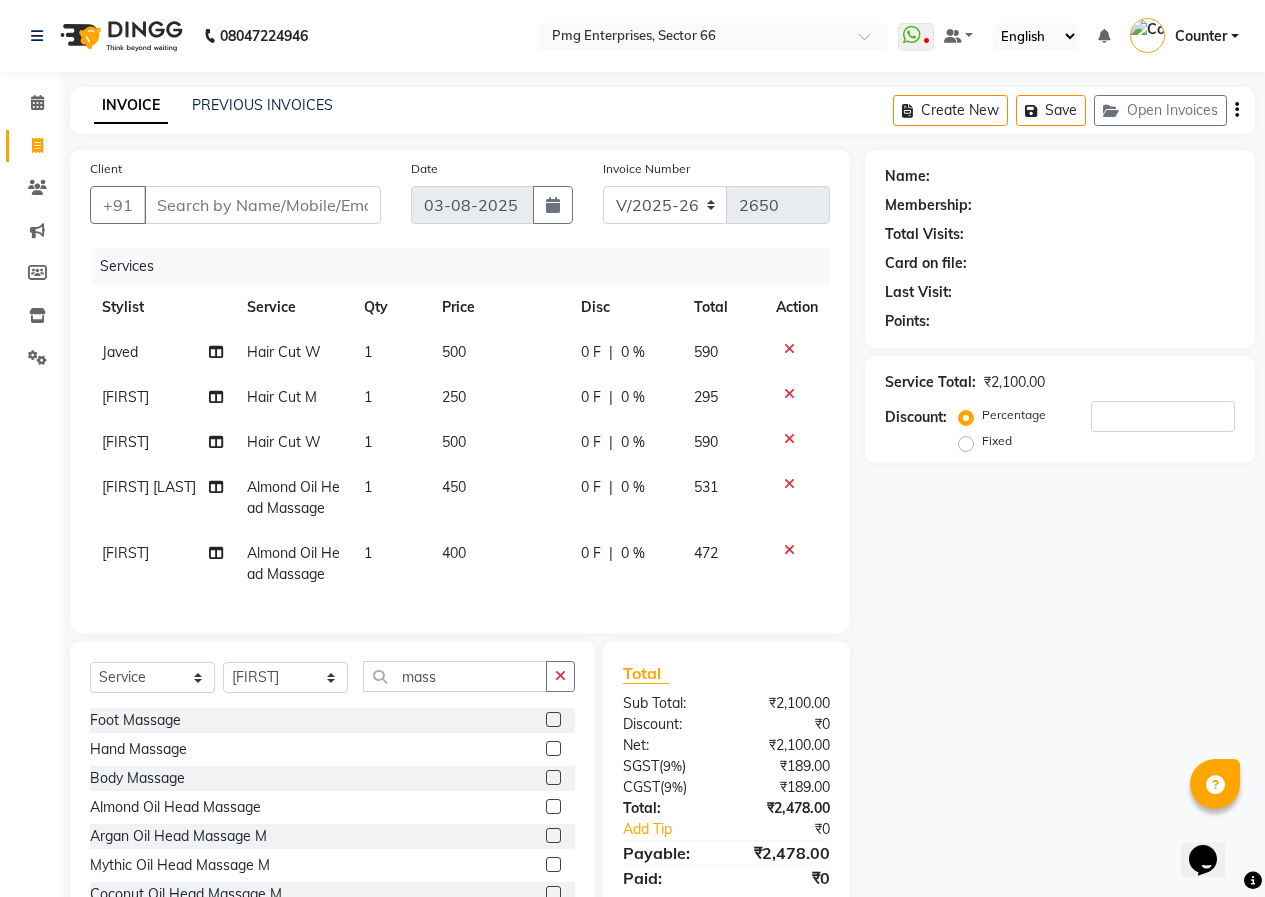 click on "400" 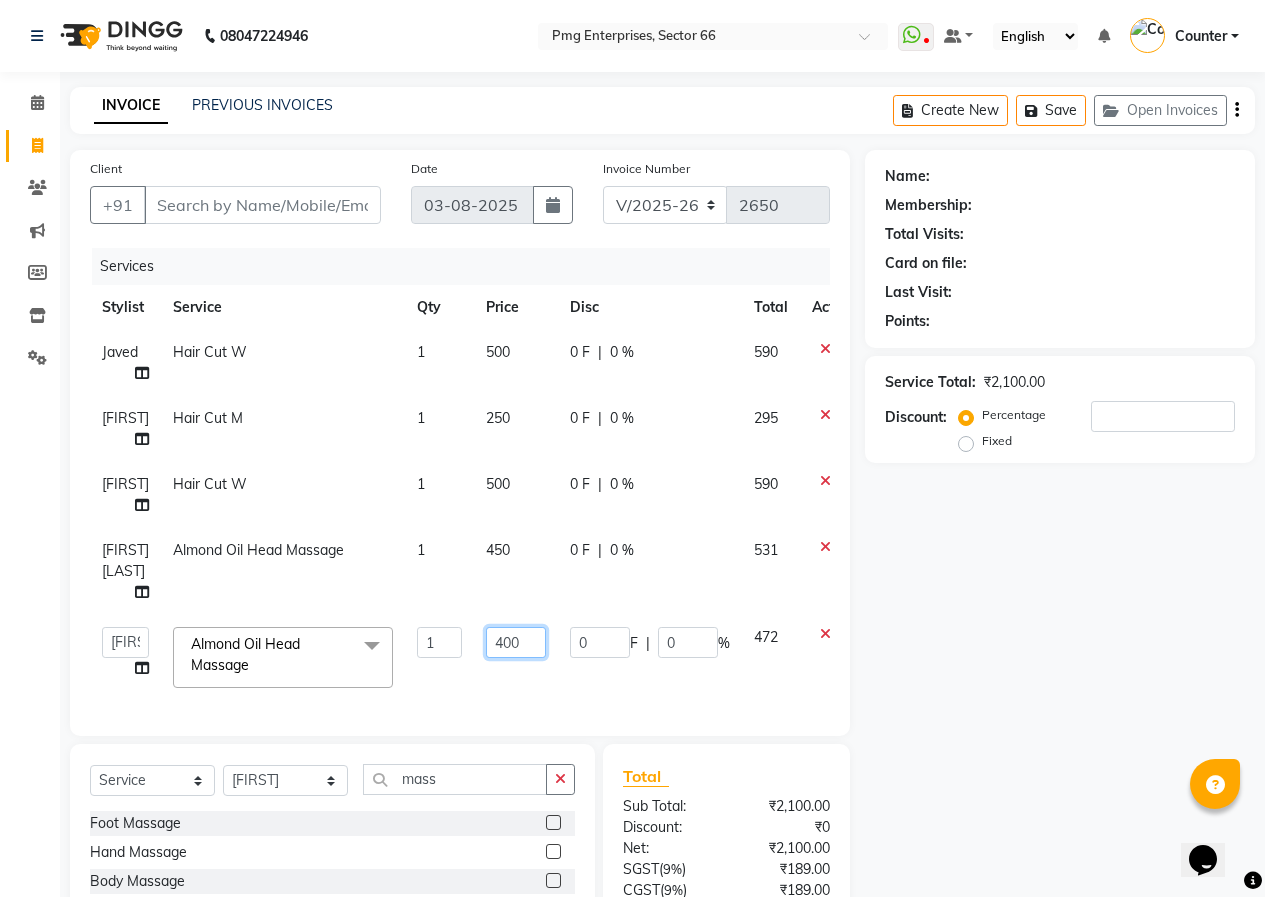click on "400" 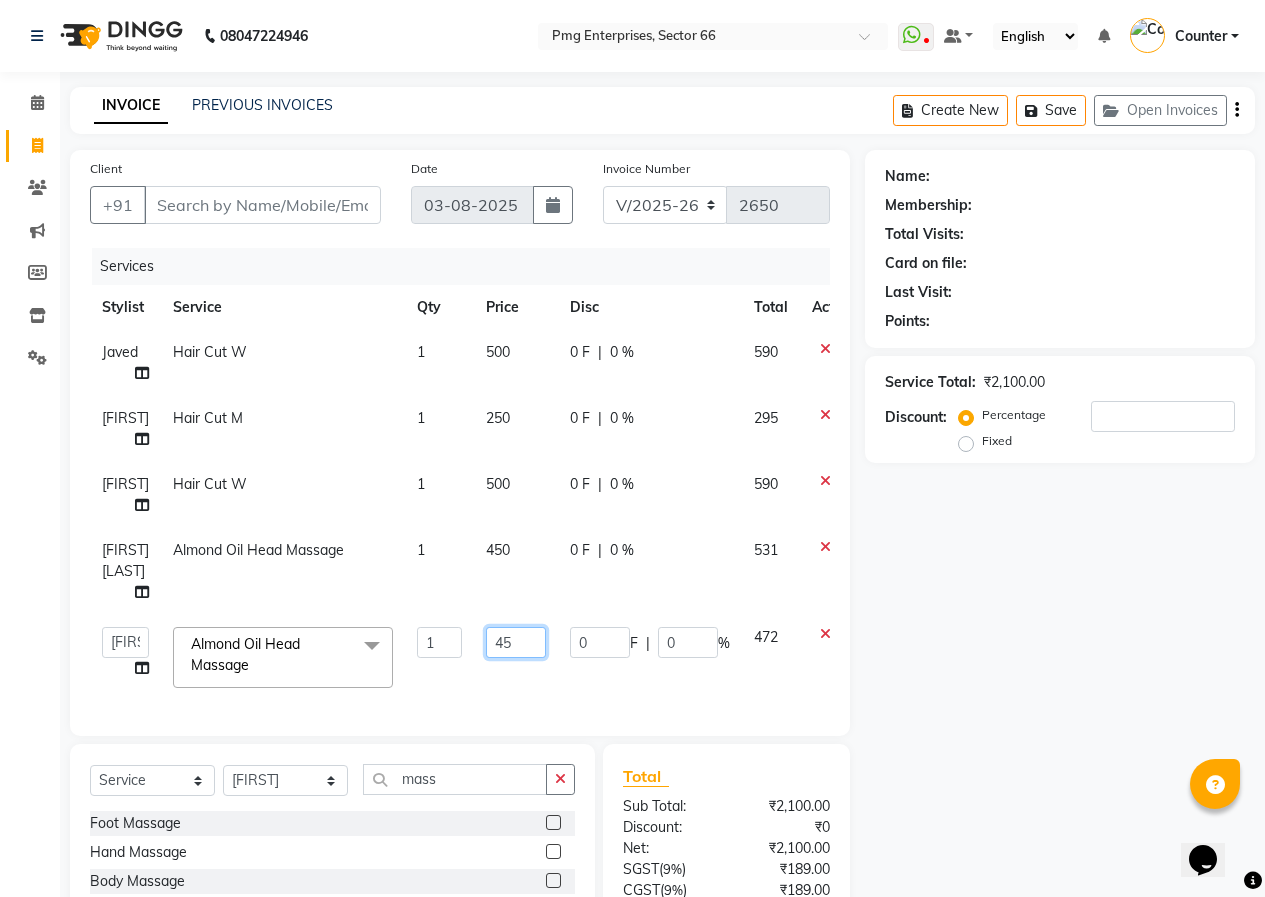 type on "450" 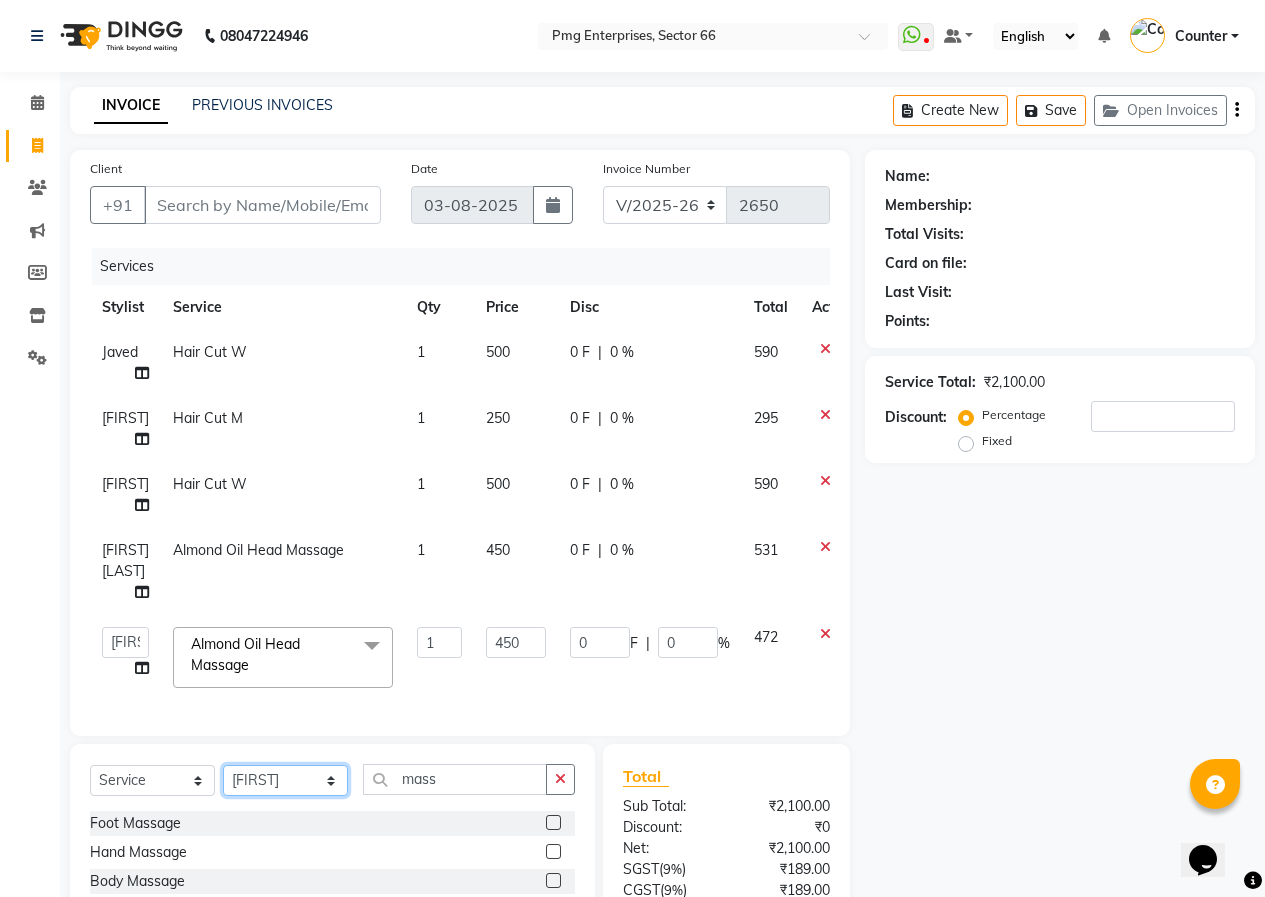 click on "Select  Service  Product  Membership  Package Voucher Prepaid Gift Card  Select Stylist Ashish Kashyap Counter dinesh Jackson Javed Jitender Manisha Ragini mass Foot Massage  Hand Massage  Body Massage  Almond Oil Head Massage  Argan Oil Head Massage M  Mythic Oil Head Massage M  Coconut Oil Head Massage M  Olive Oil Head Massage M  Almond Oil Head Massage W  Olive Oil Head Massage W  Argan Oil Head Massage W  Coconut Oil Head Massage W  Mythic Oil Head Massage W  Face Massage W  Face Massage M" 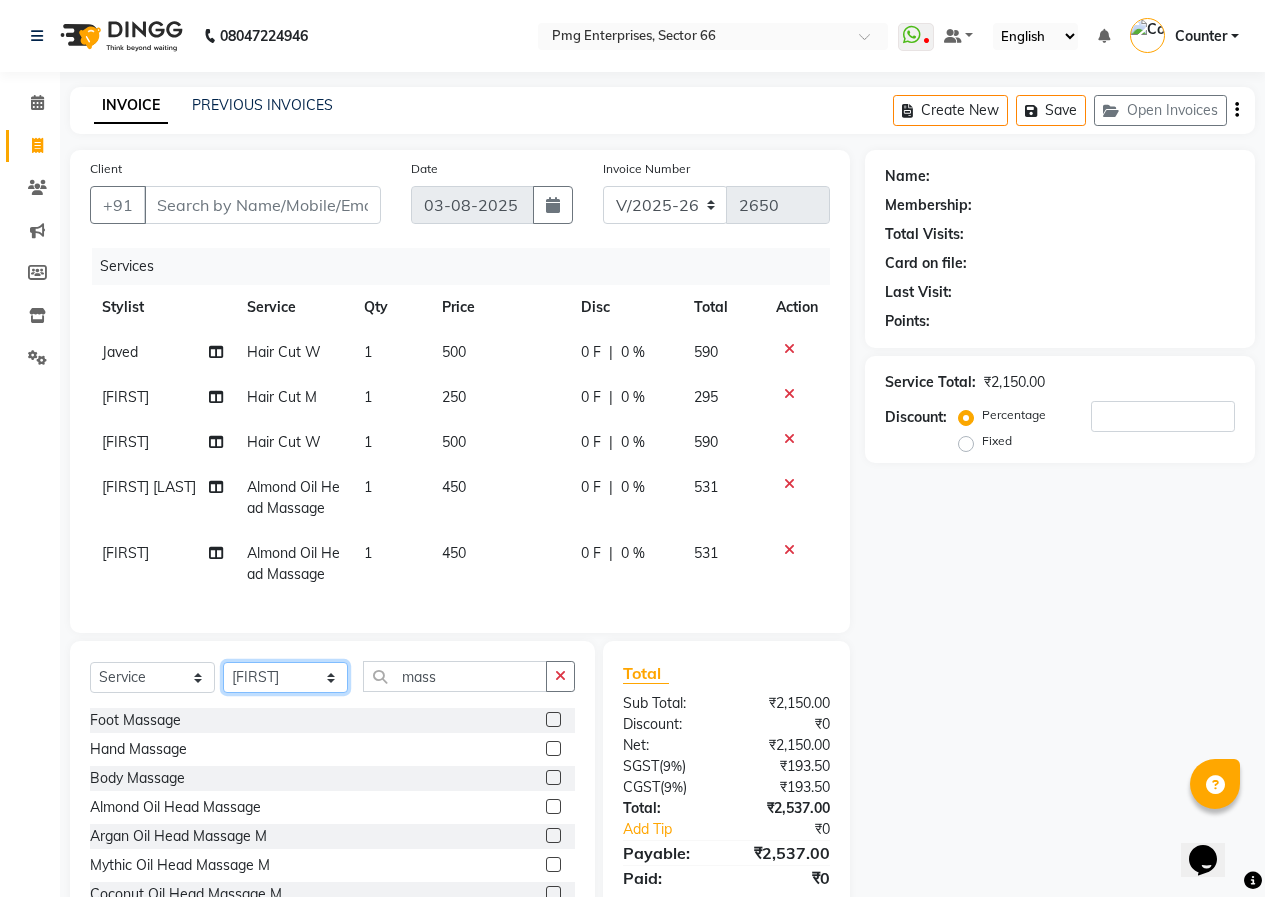 select on "14602" 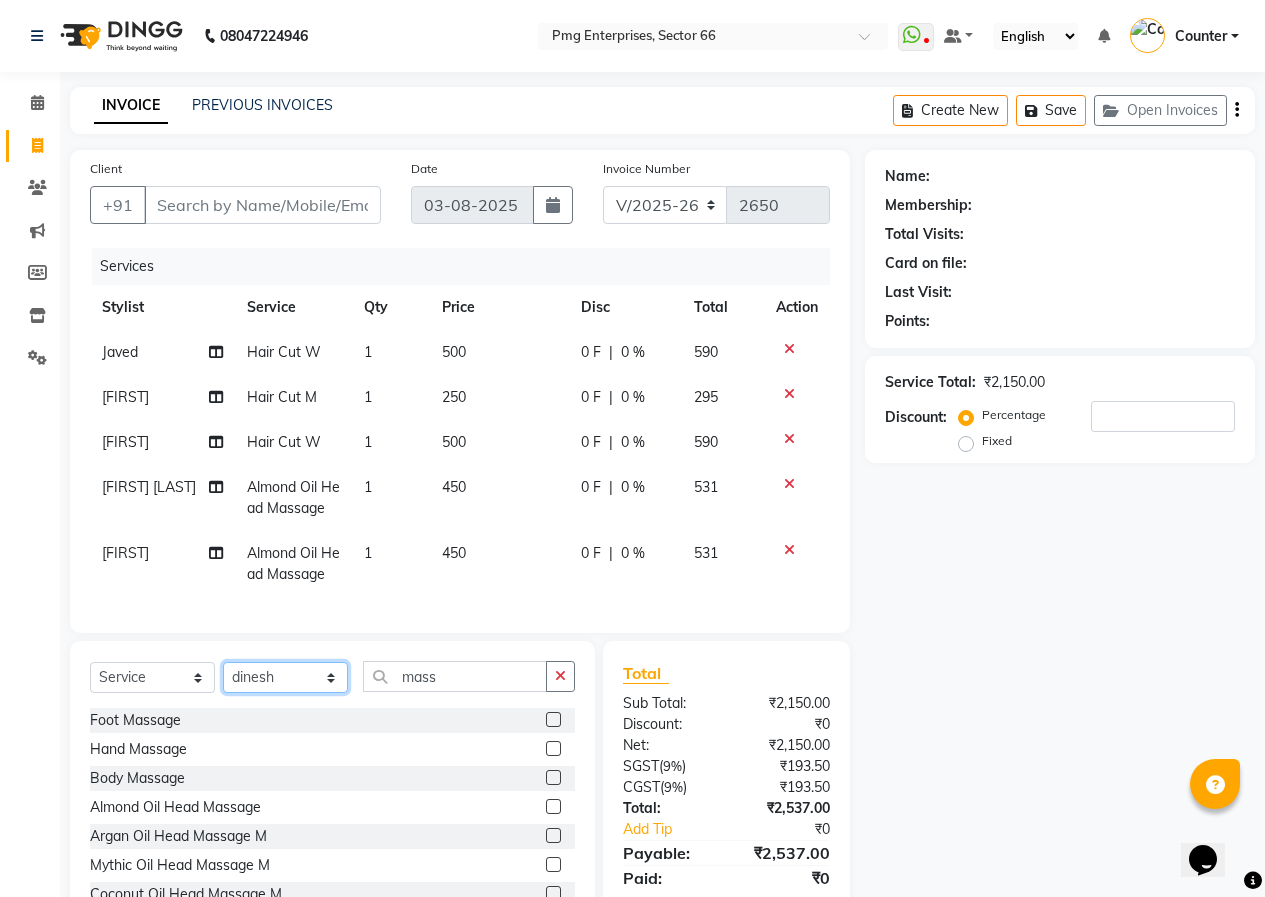 click on "Select Stylist Ashish Kashyap Counter dinesh Jackson Javed Jitender Manisha Ragini" 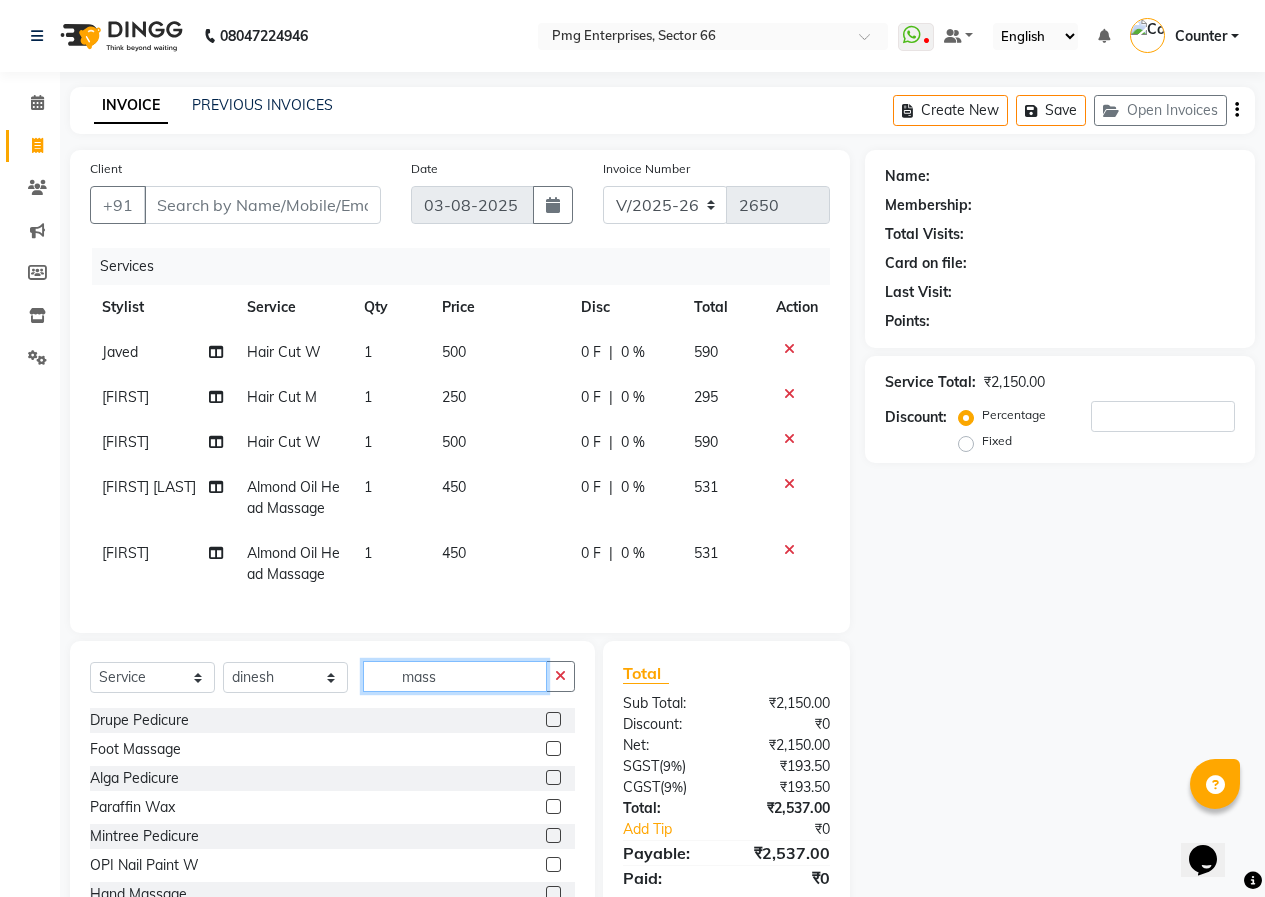 click on "mass" 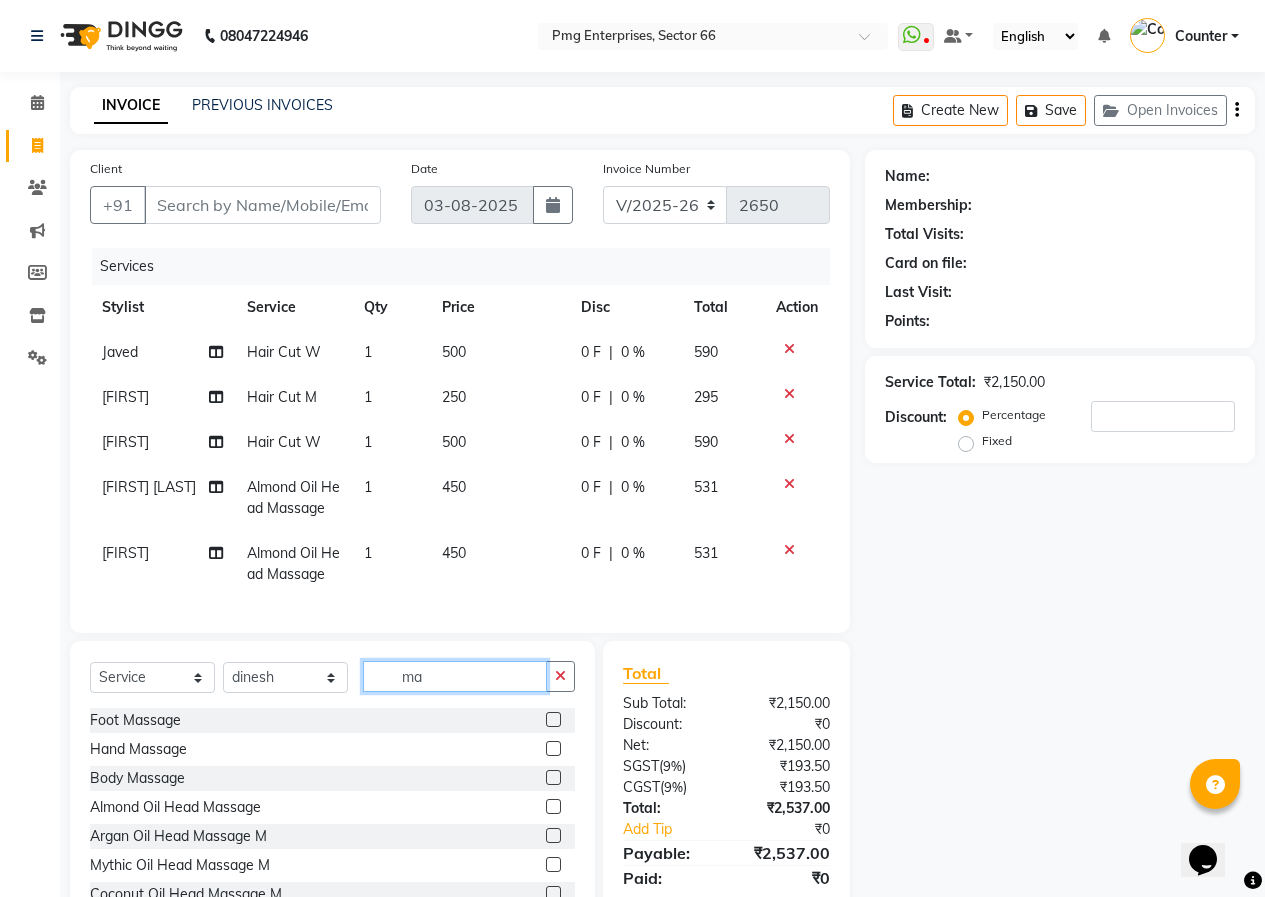 type on "m" 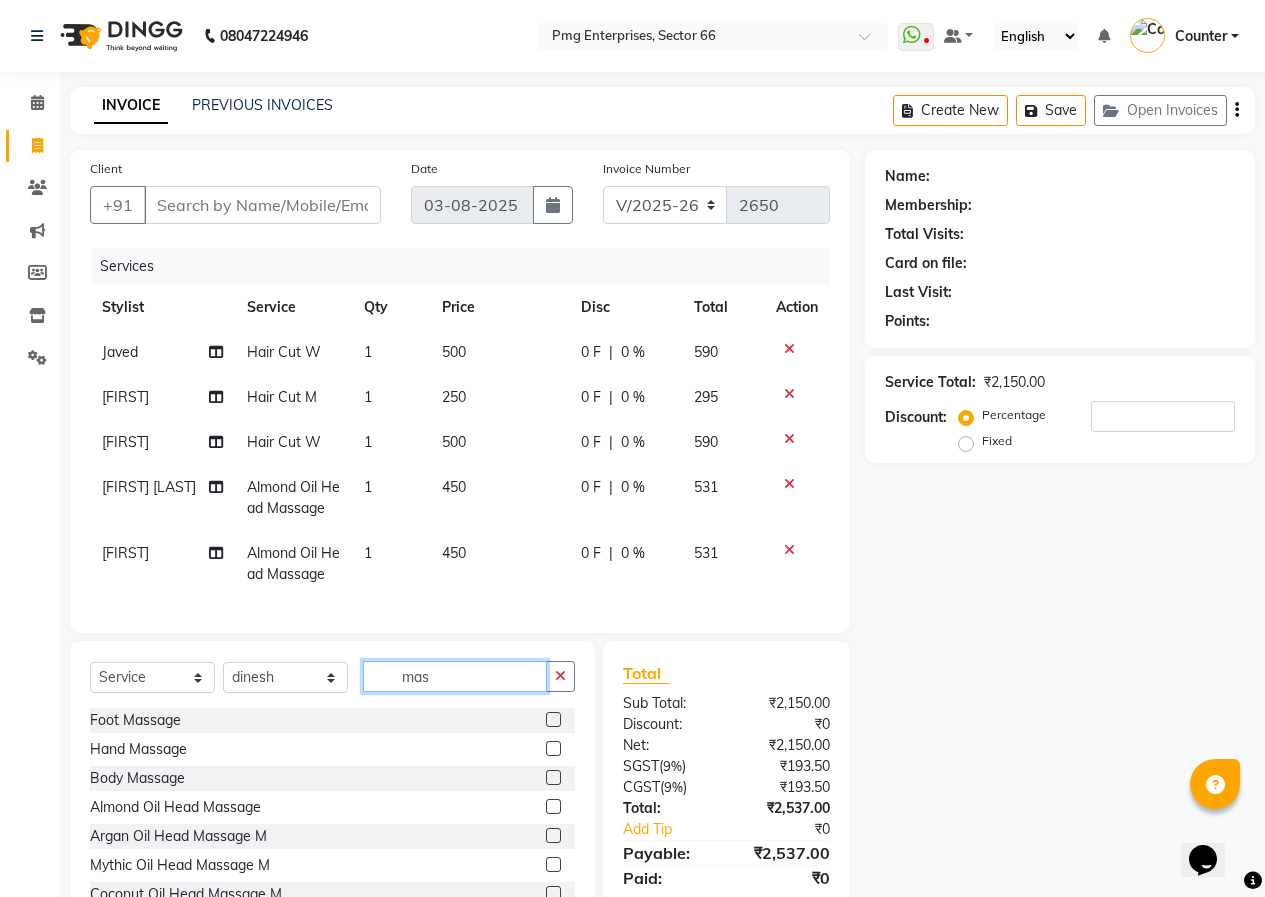 type on "mass" 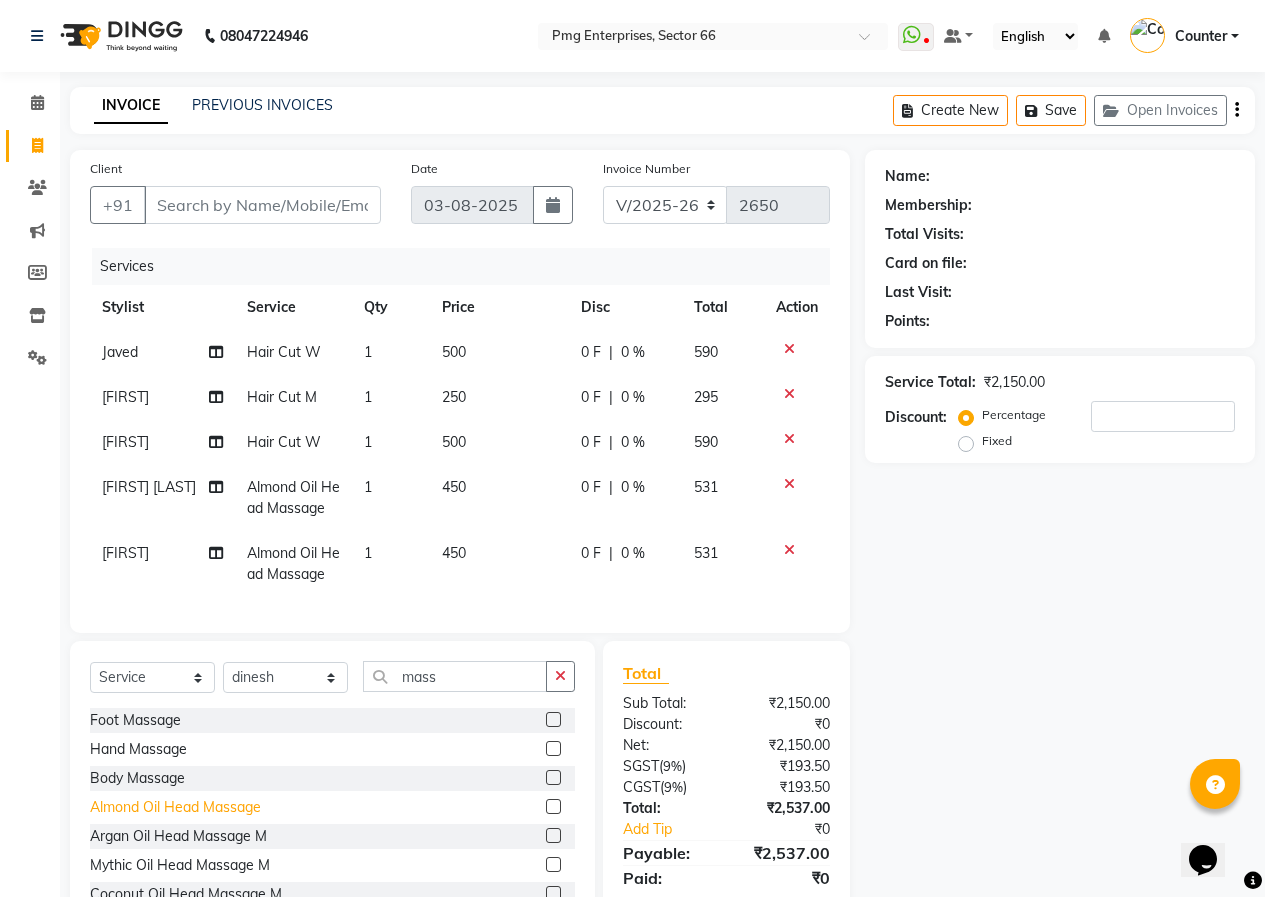 click on "Almond Oil Head Massage" 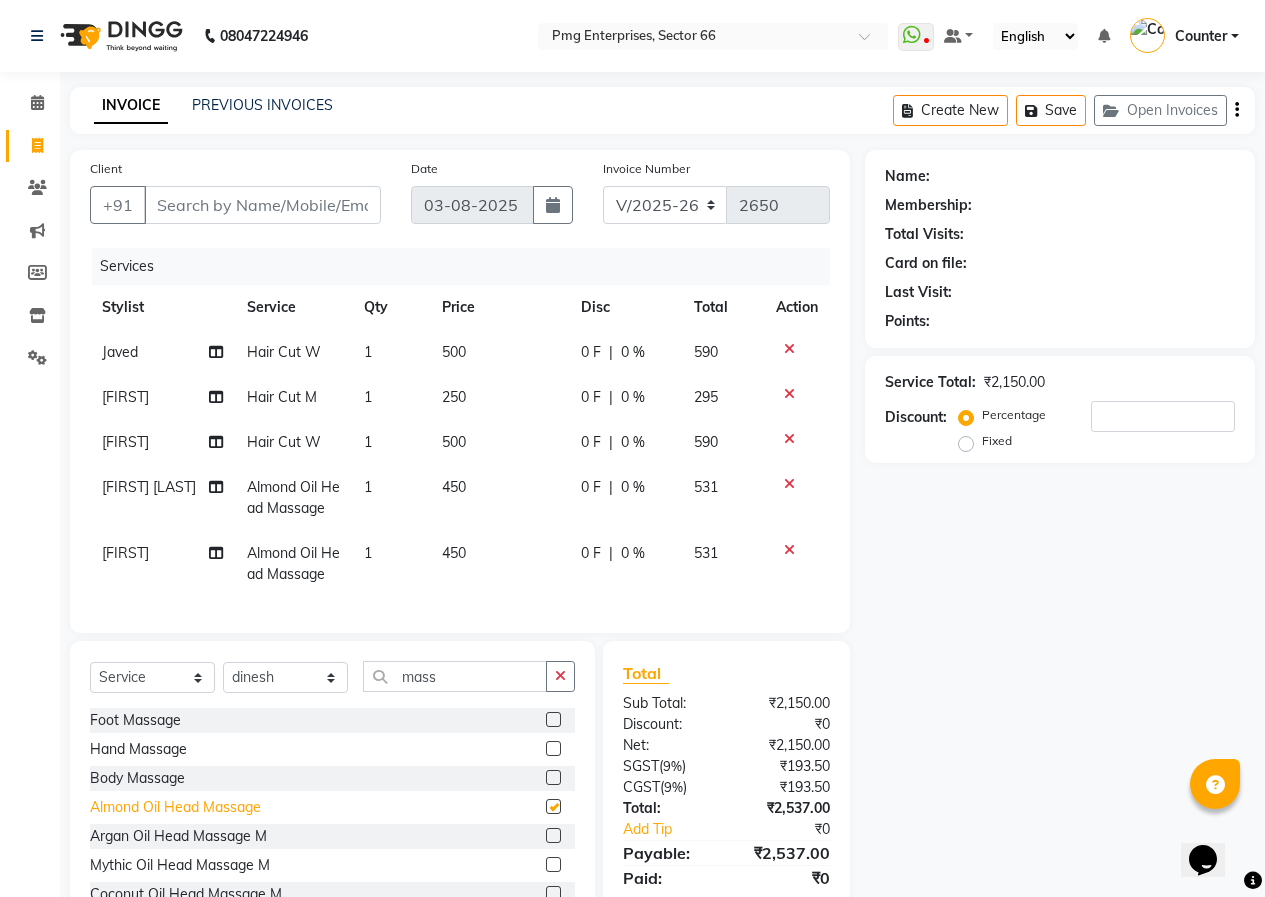 checkbox on "false" 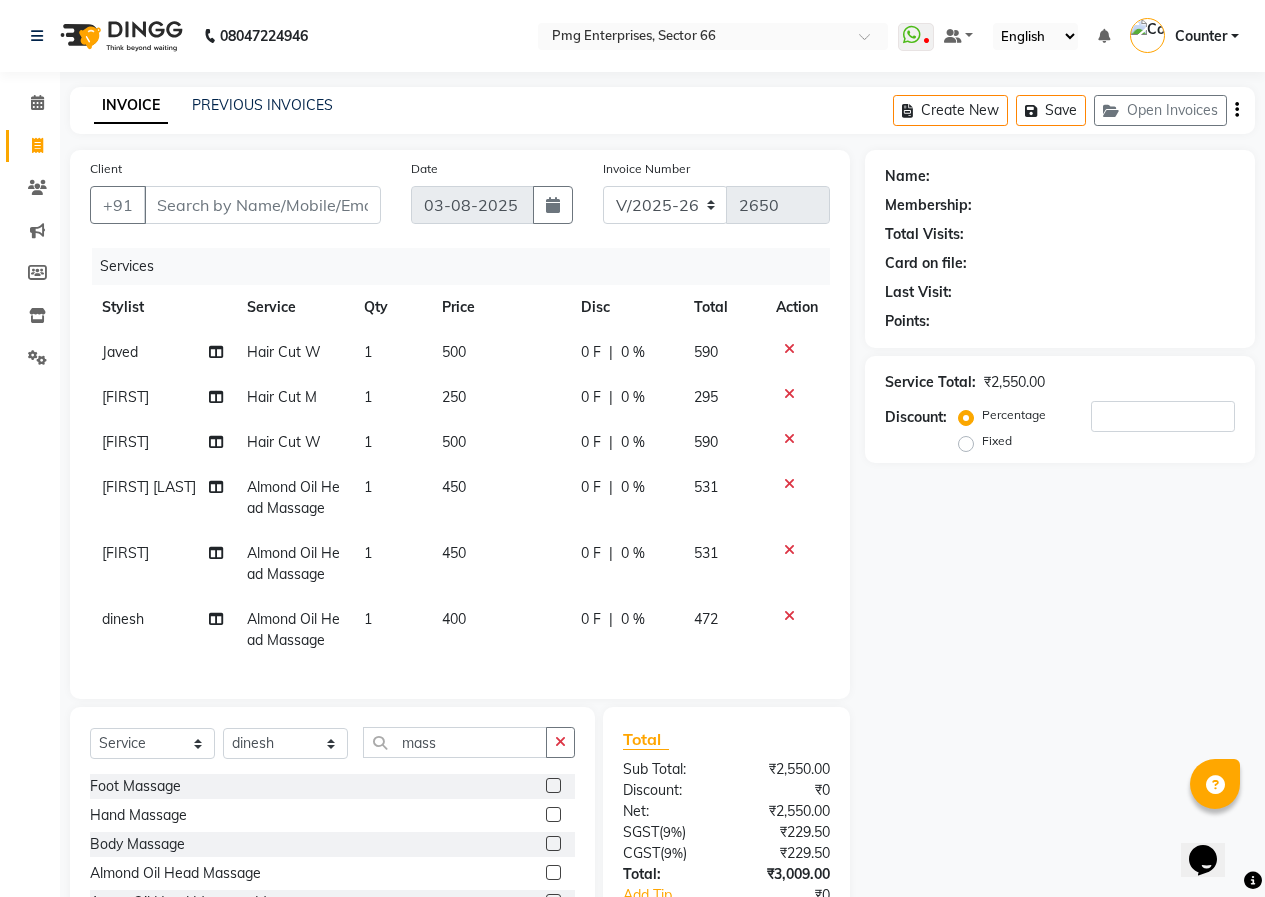 click on "400" 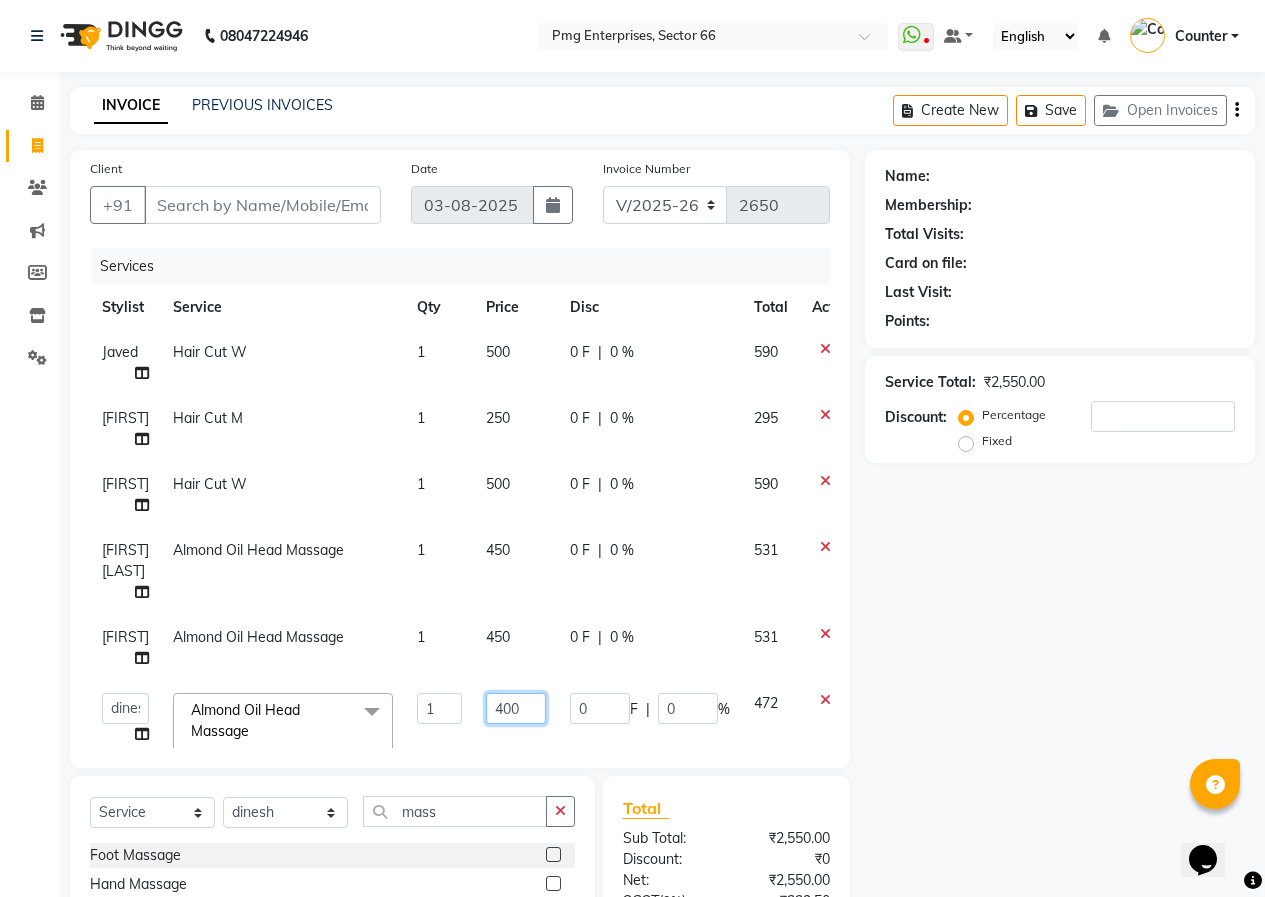 click on "400" 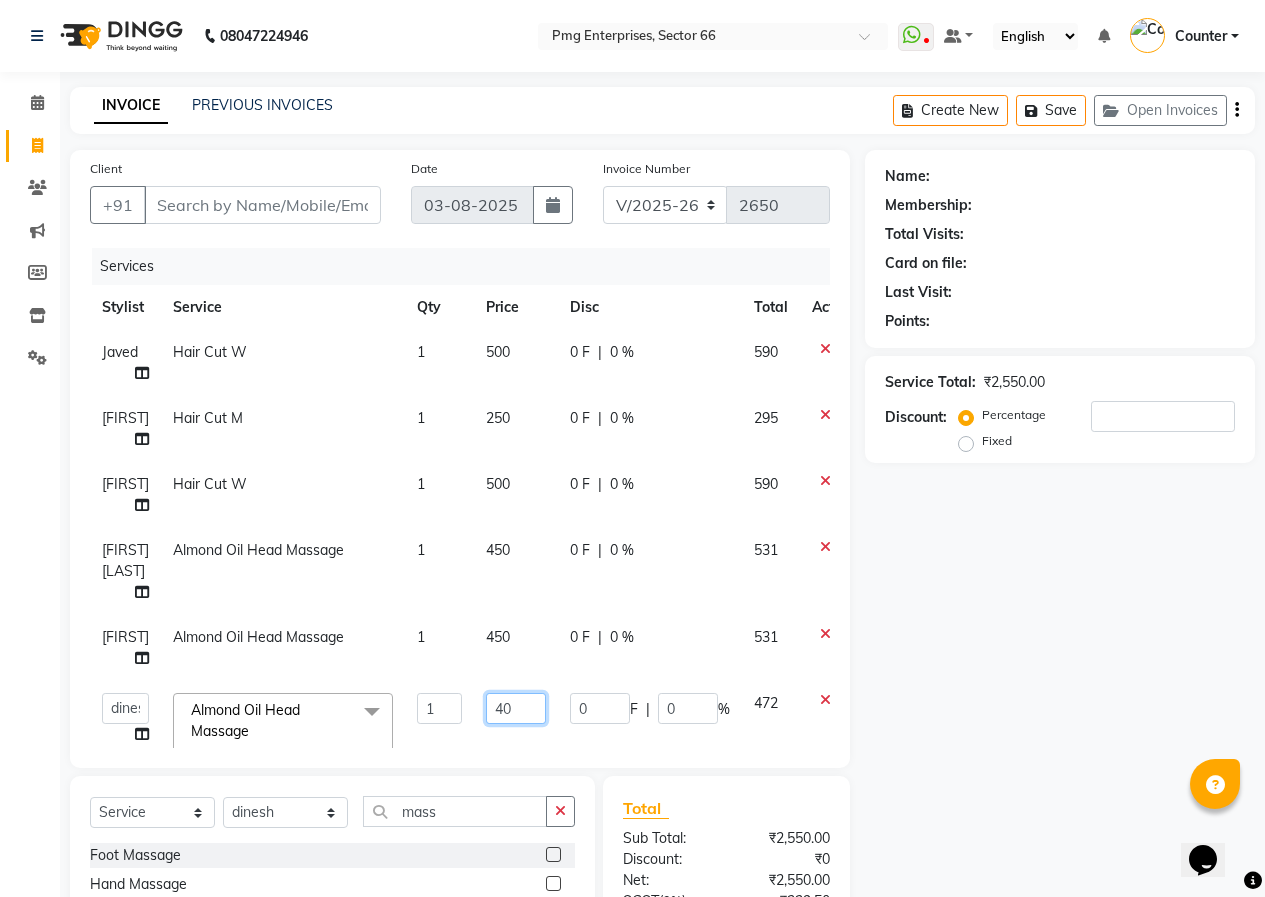 type on "4" 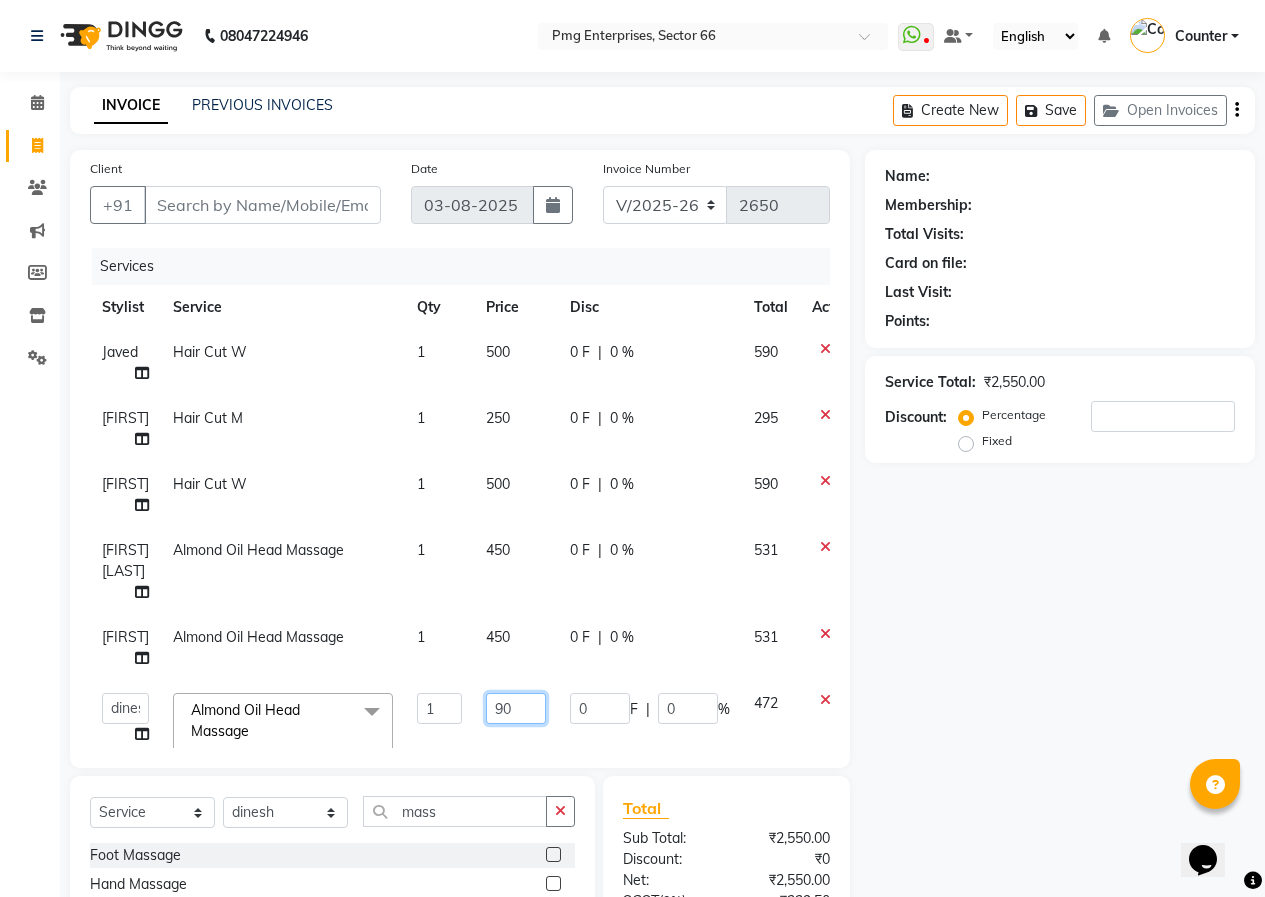type on "9" 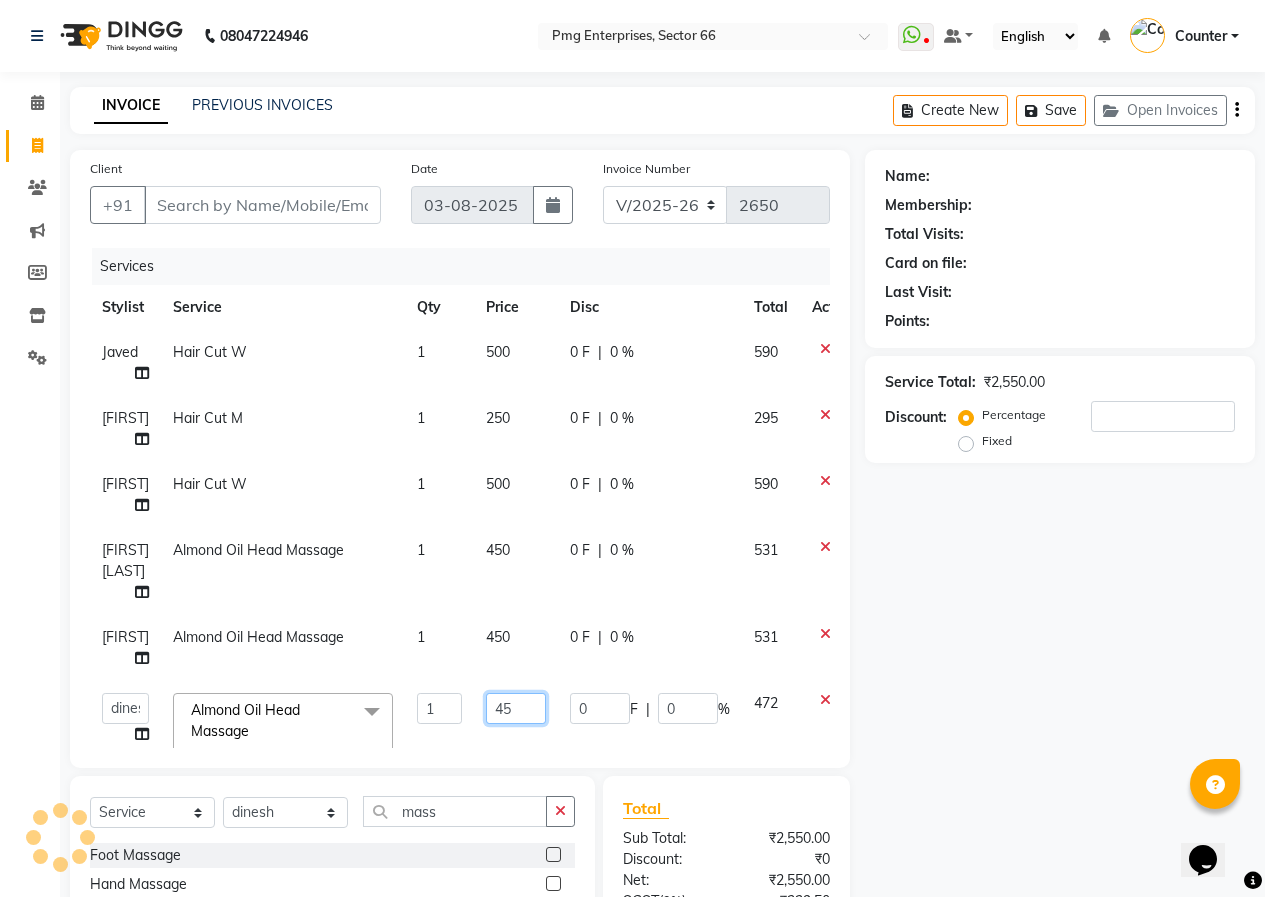 type on "450" 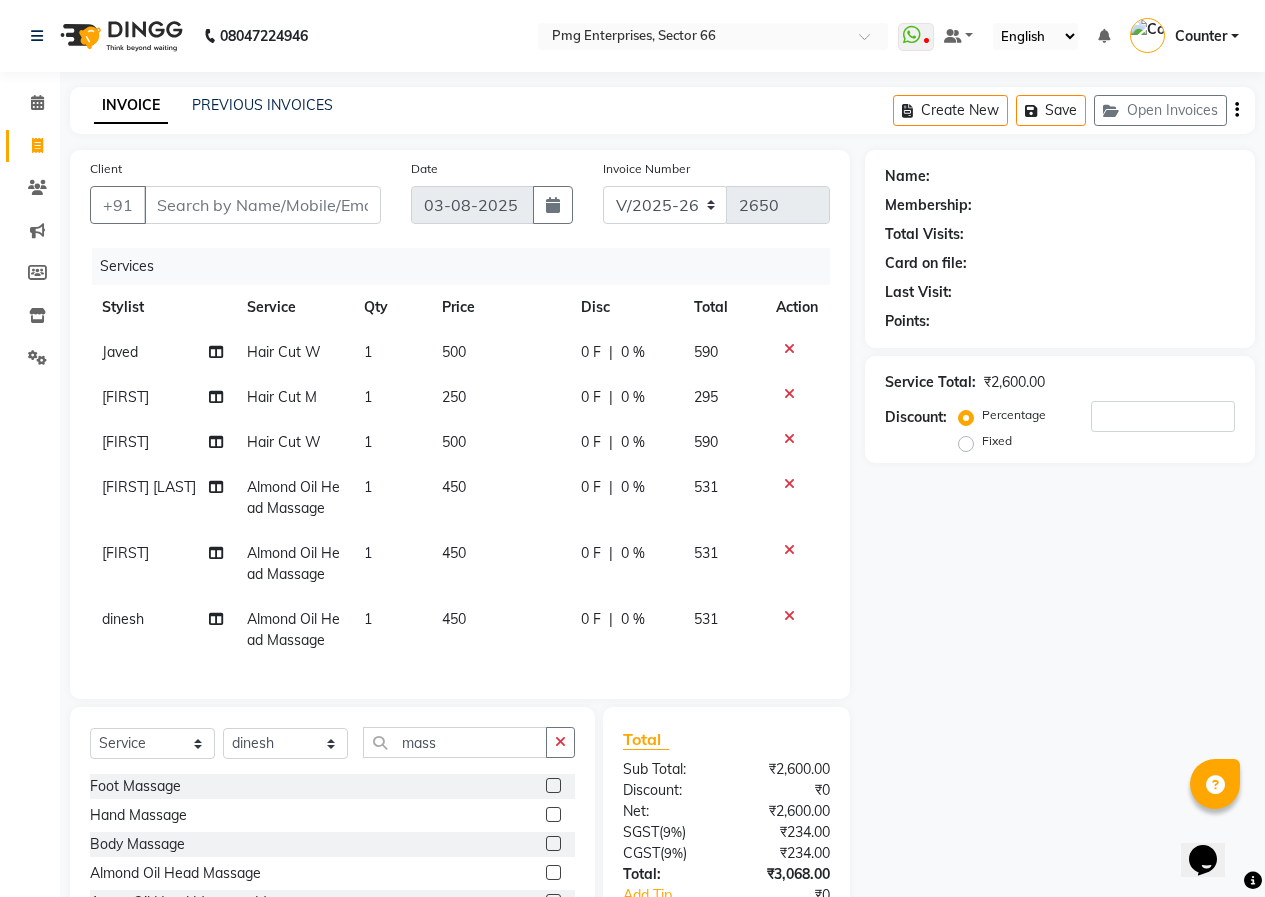 click on "1" 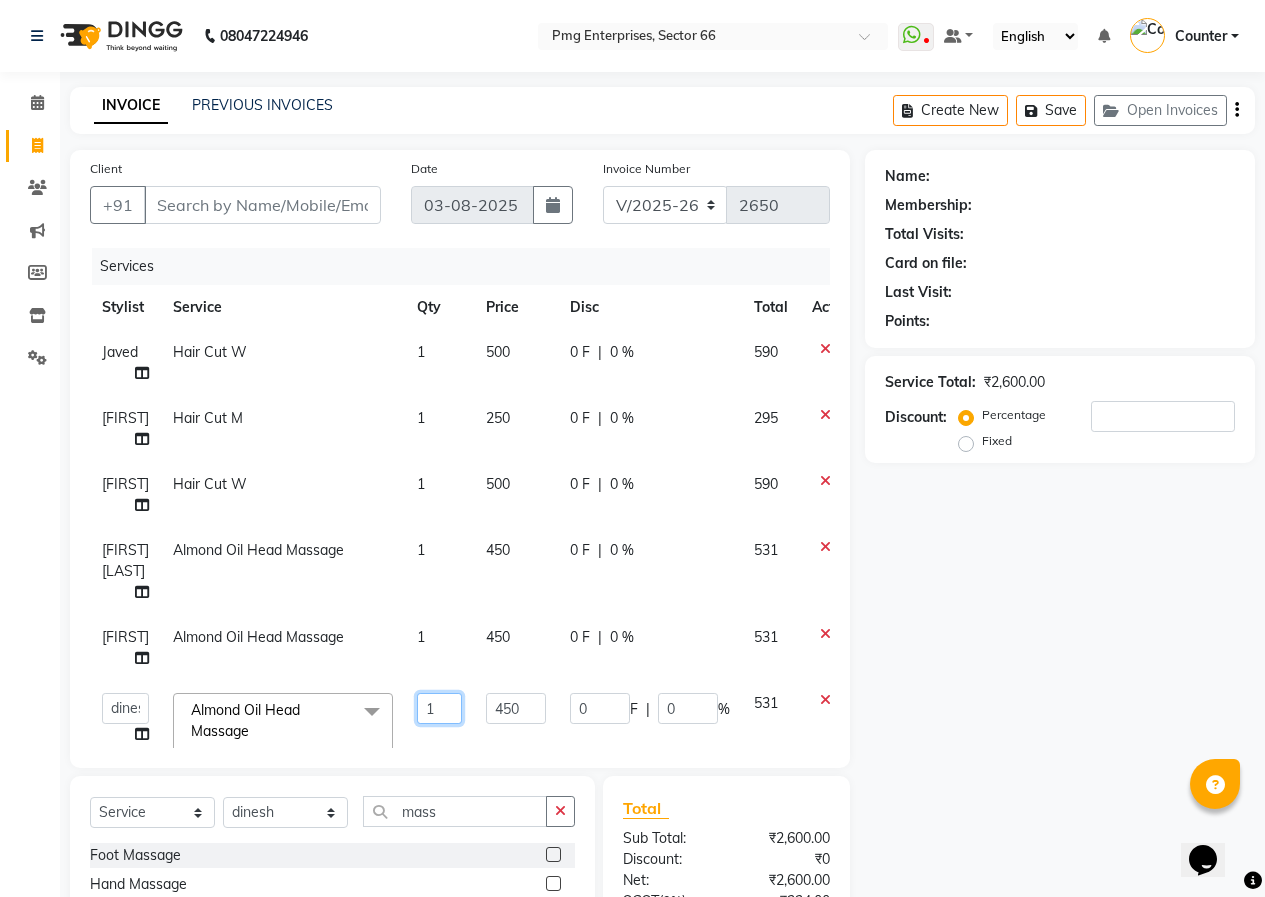 click on "1" 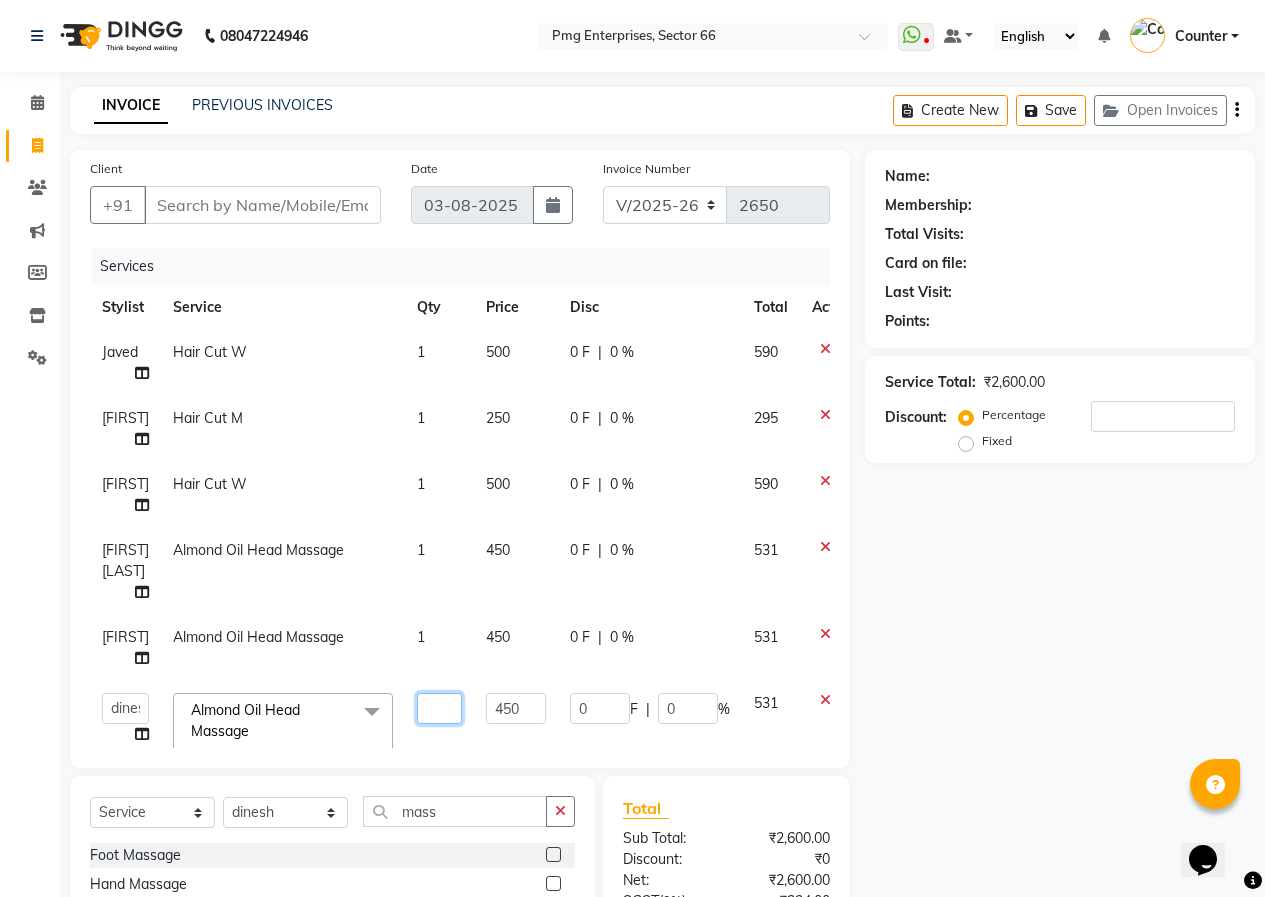 type on "2" 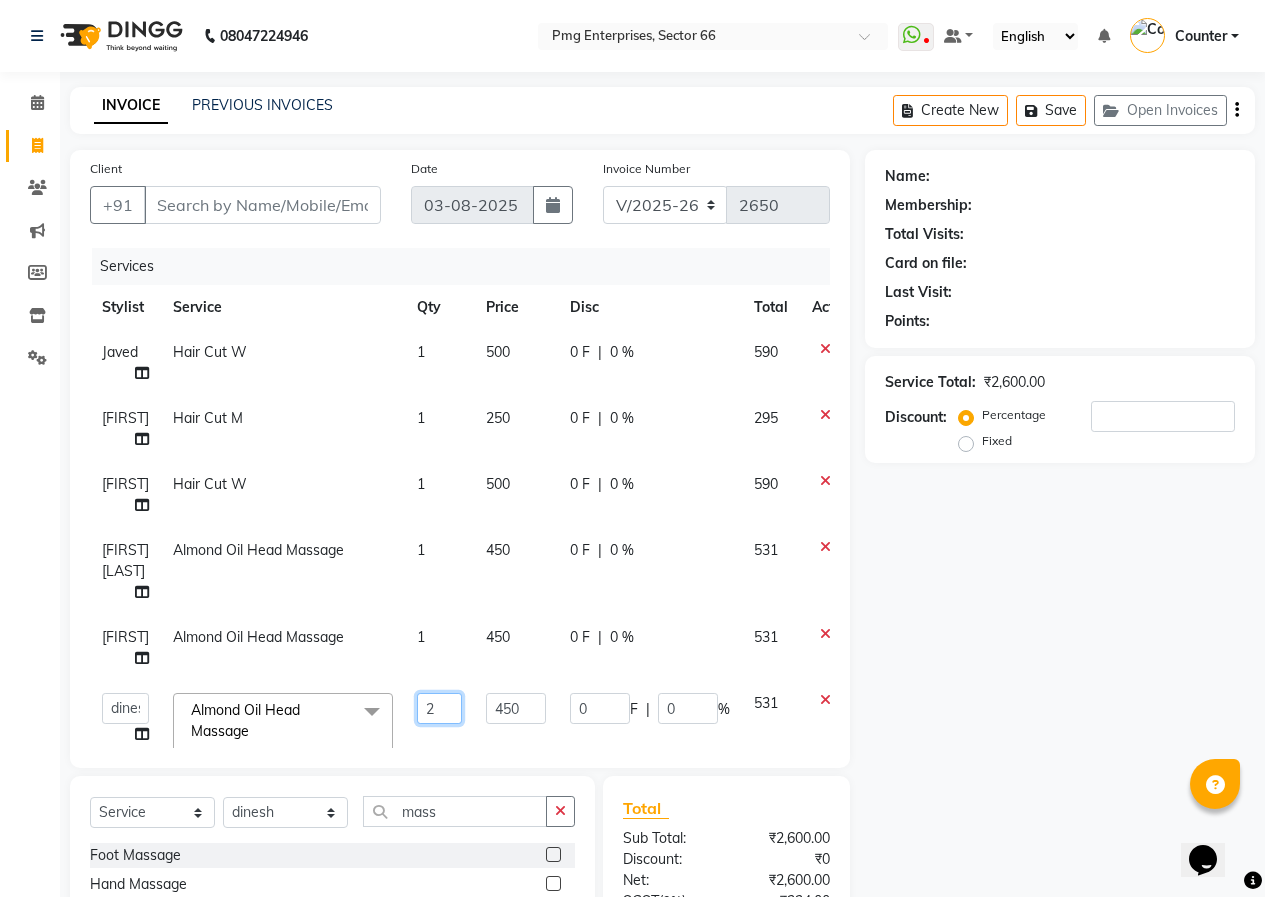 scroll, scrollTop: 28, scrollLeft: 0, axis: vertical 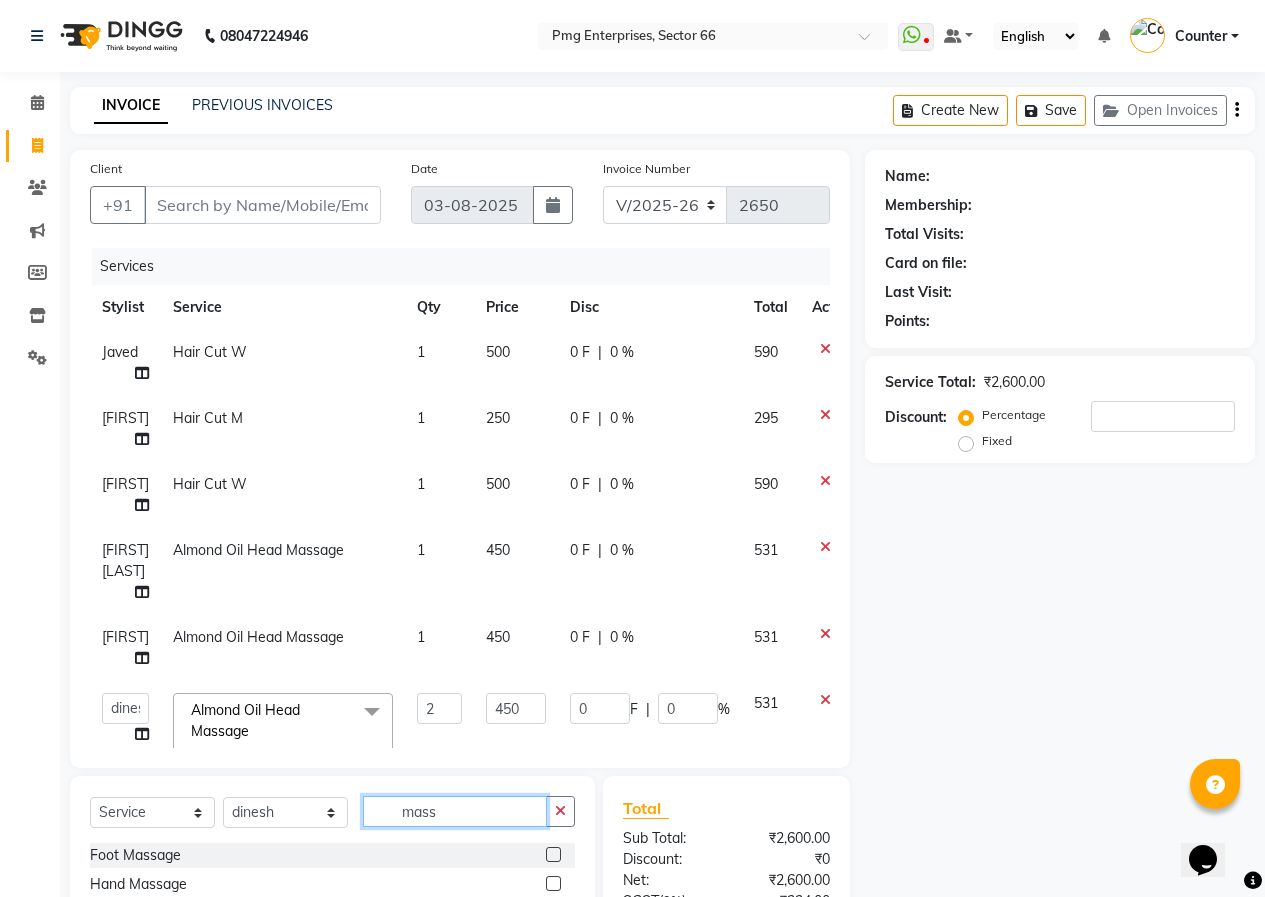 click on "Select  Service  Product  Membership  Package Voucher Prepaid Gift Card  Select Stylist Ashish Kashyap Counter dinesh Jackson Javed Jitender Manisha Ragini mass Foot Massage  Hand Massage  Body Massage  Almond Oil Head Massage  Argan Oil Head Massage M  Mythic Oil Head Massage M  Coconut Oil Head Massage M  Olive Oil Head Massage M  Almond Oil Head Massage W  Olive Oil Head Massage W  Argan Oil Head Massage W  Coconut Oil Head Massage W  Mythic Oil Head Massage W  Face Massage W  Face Massage M" 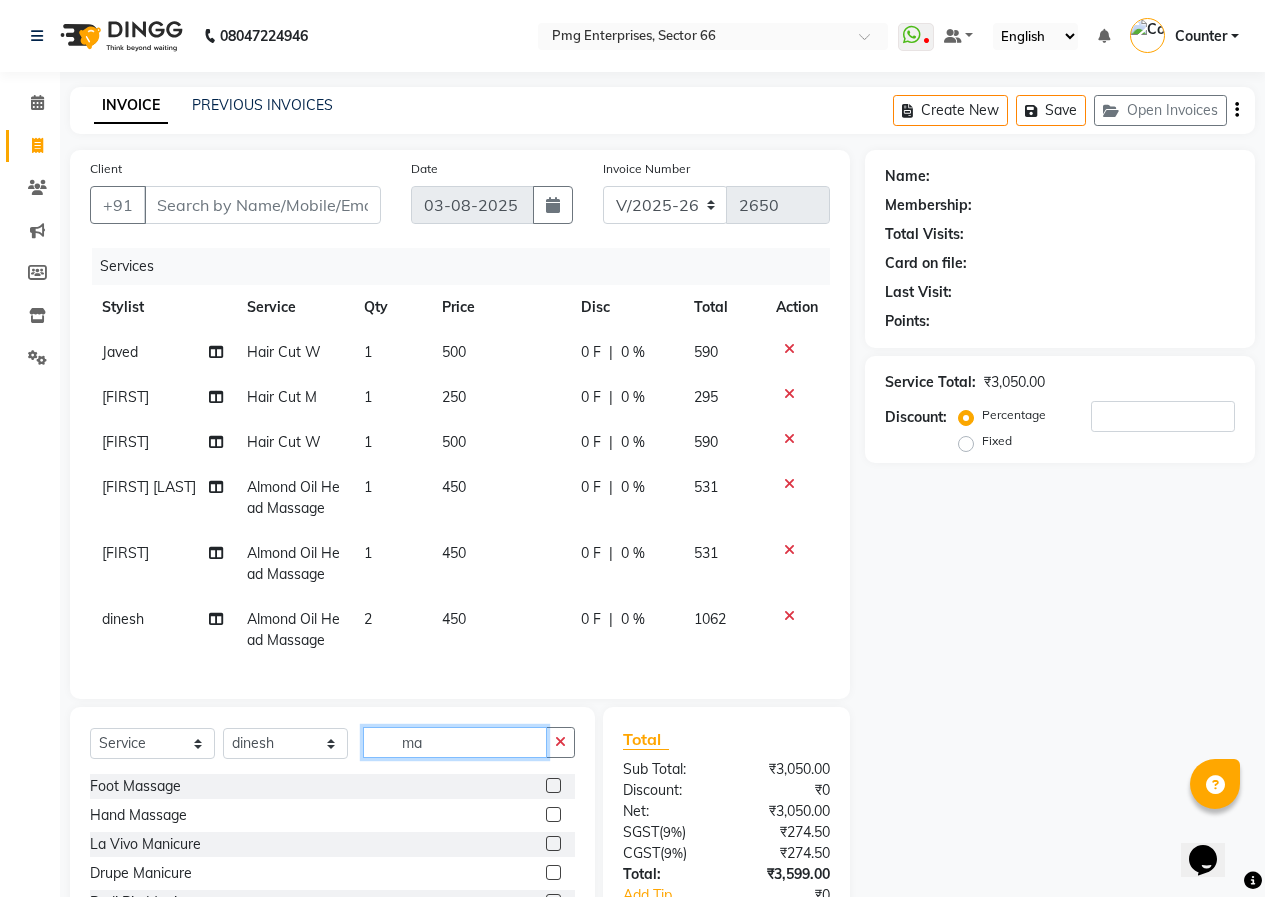 type on "m" 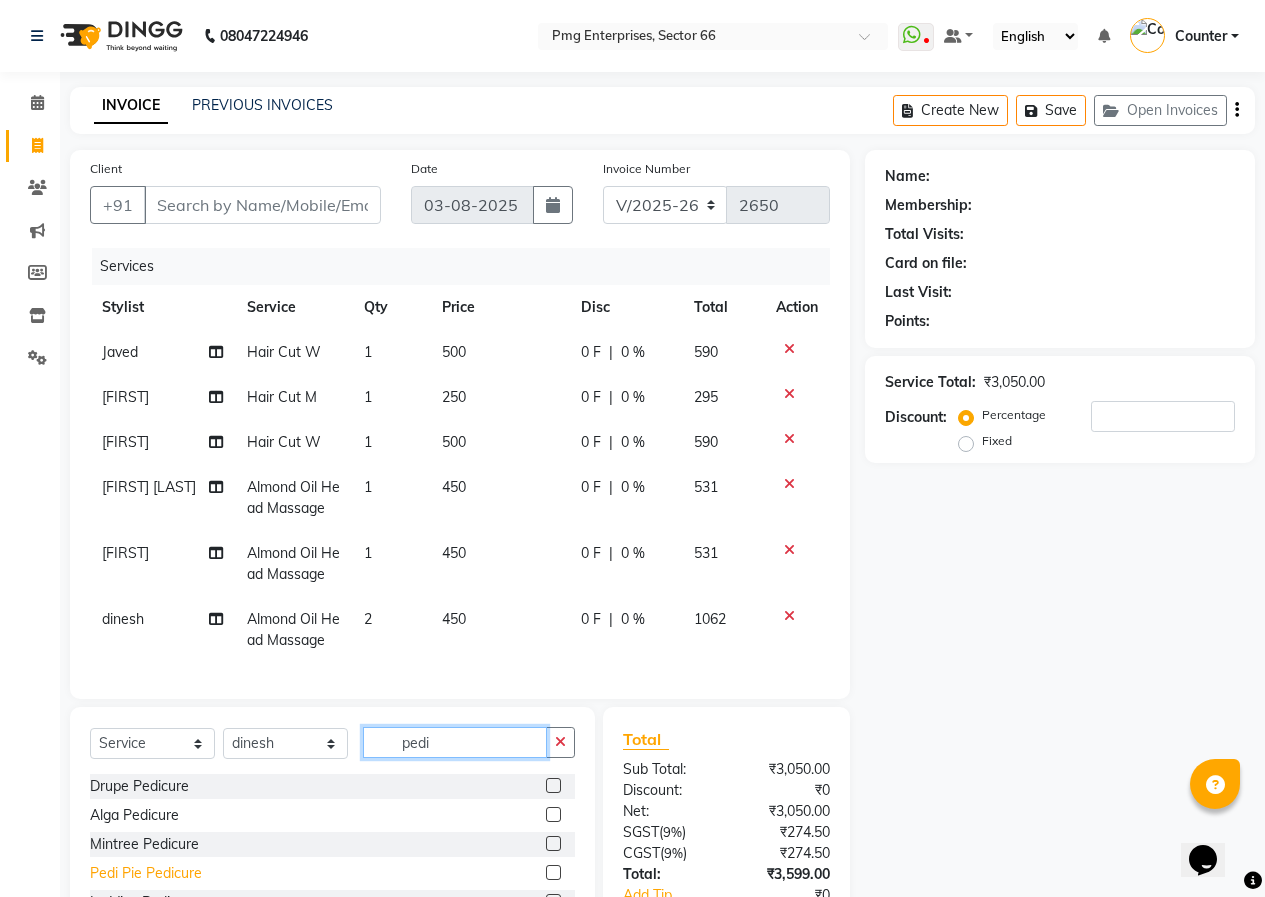 type on "pedi" 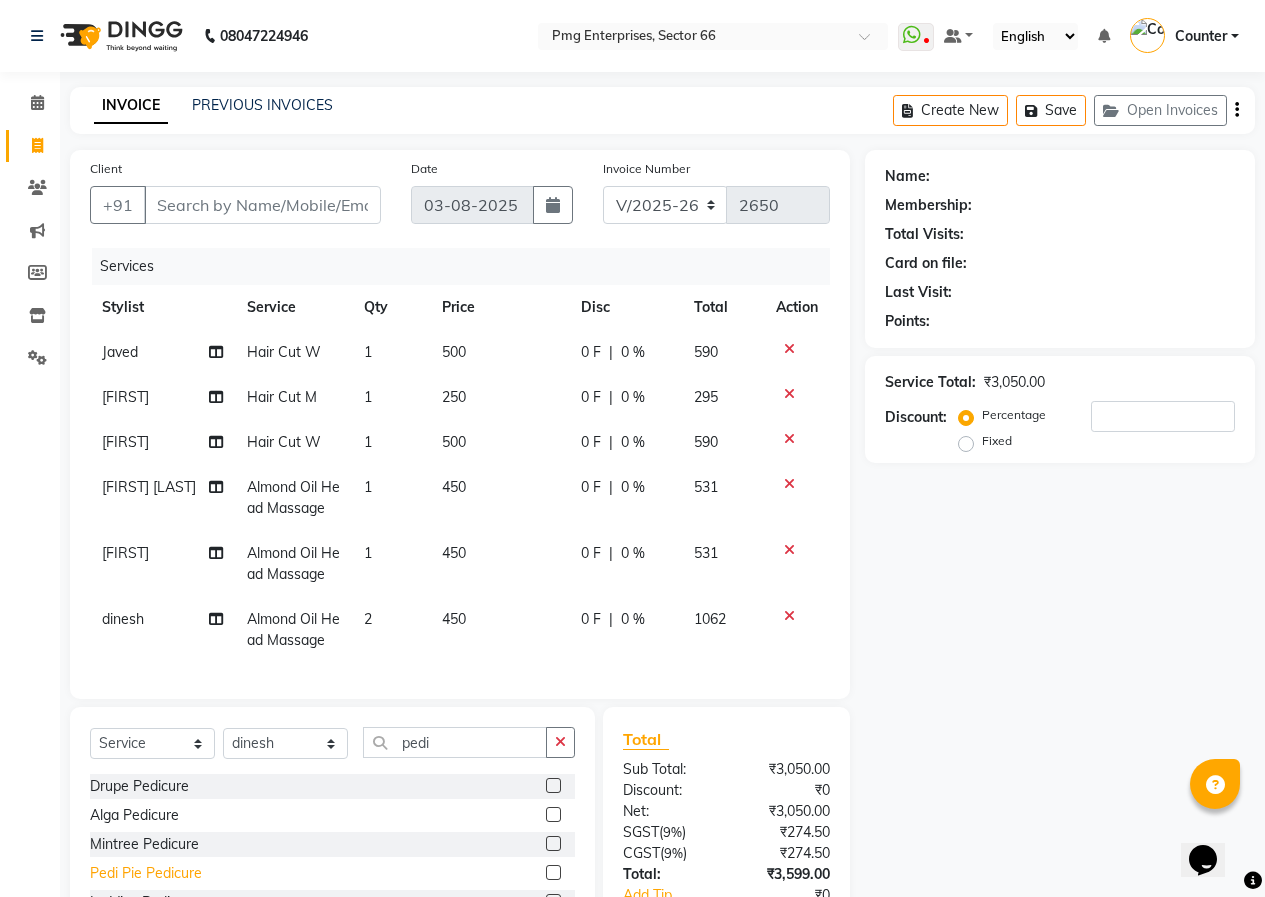 click on "Pedi Pie Pedicure" 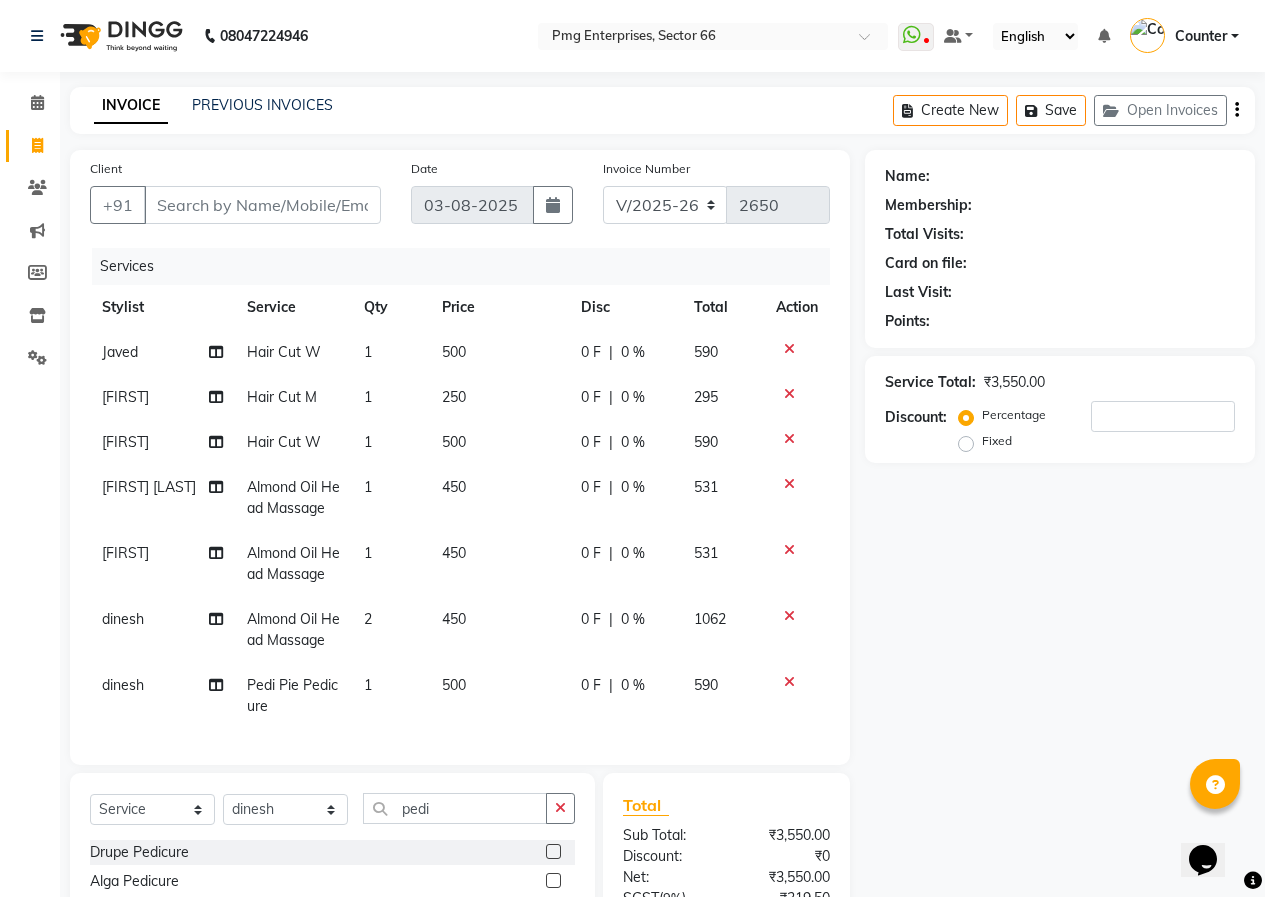 checkbox on "false" 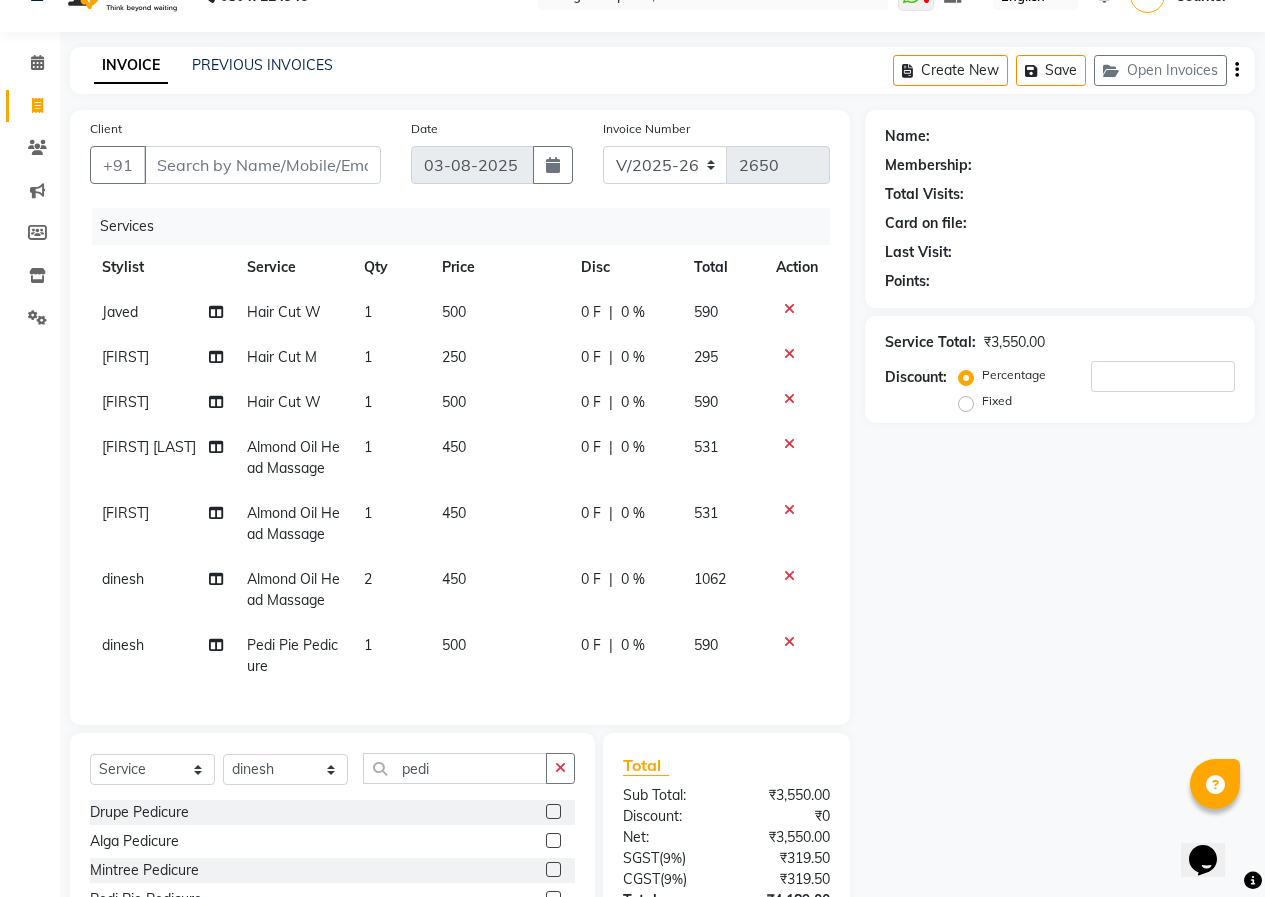 scroll, scrollTop: 203, scrollLeft: 0, axis: vertical 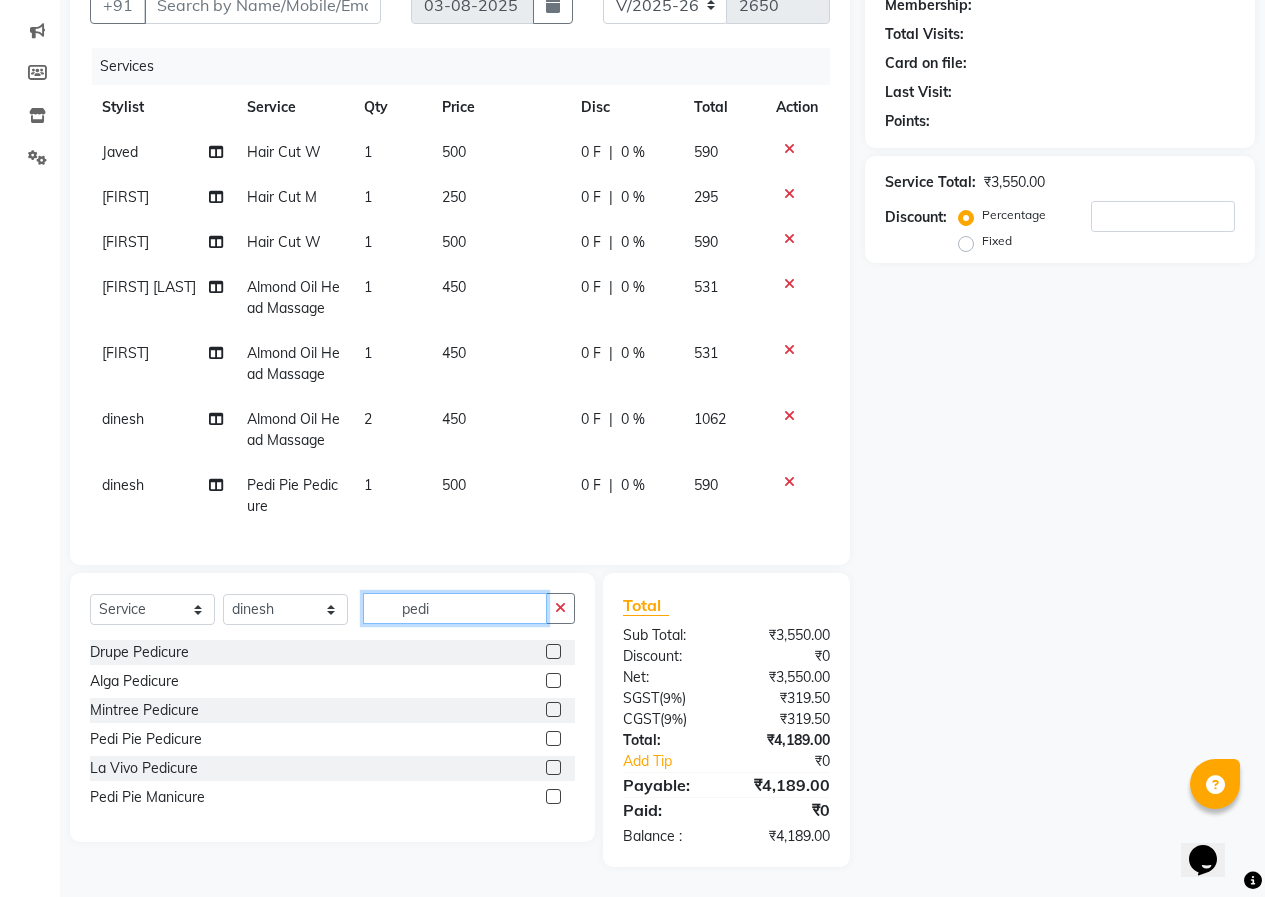 click on "pedi" 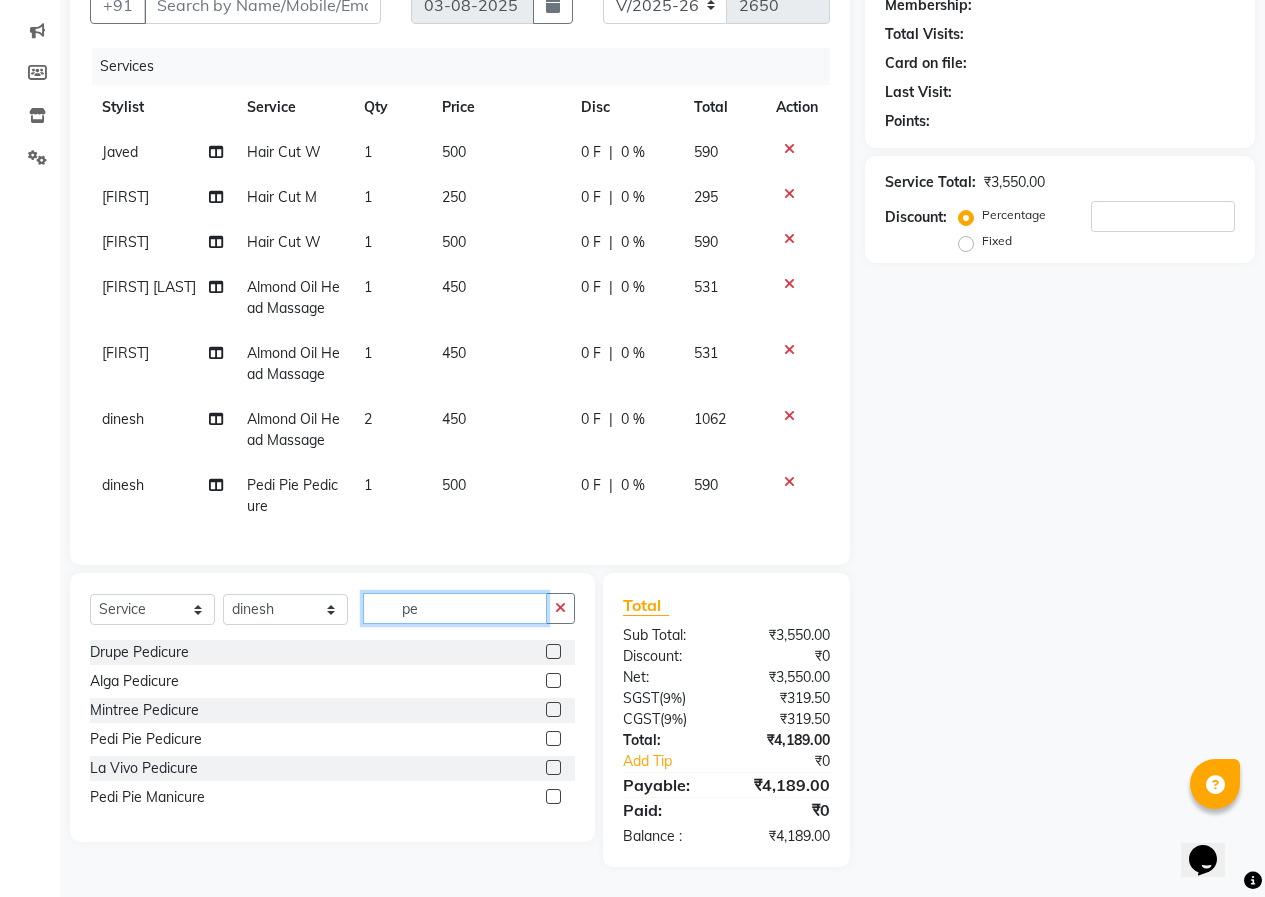 type on "p" 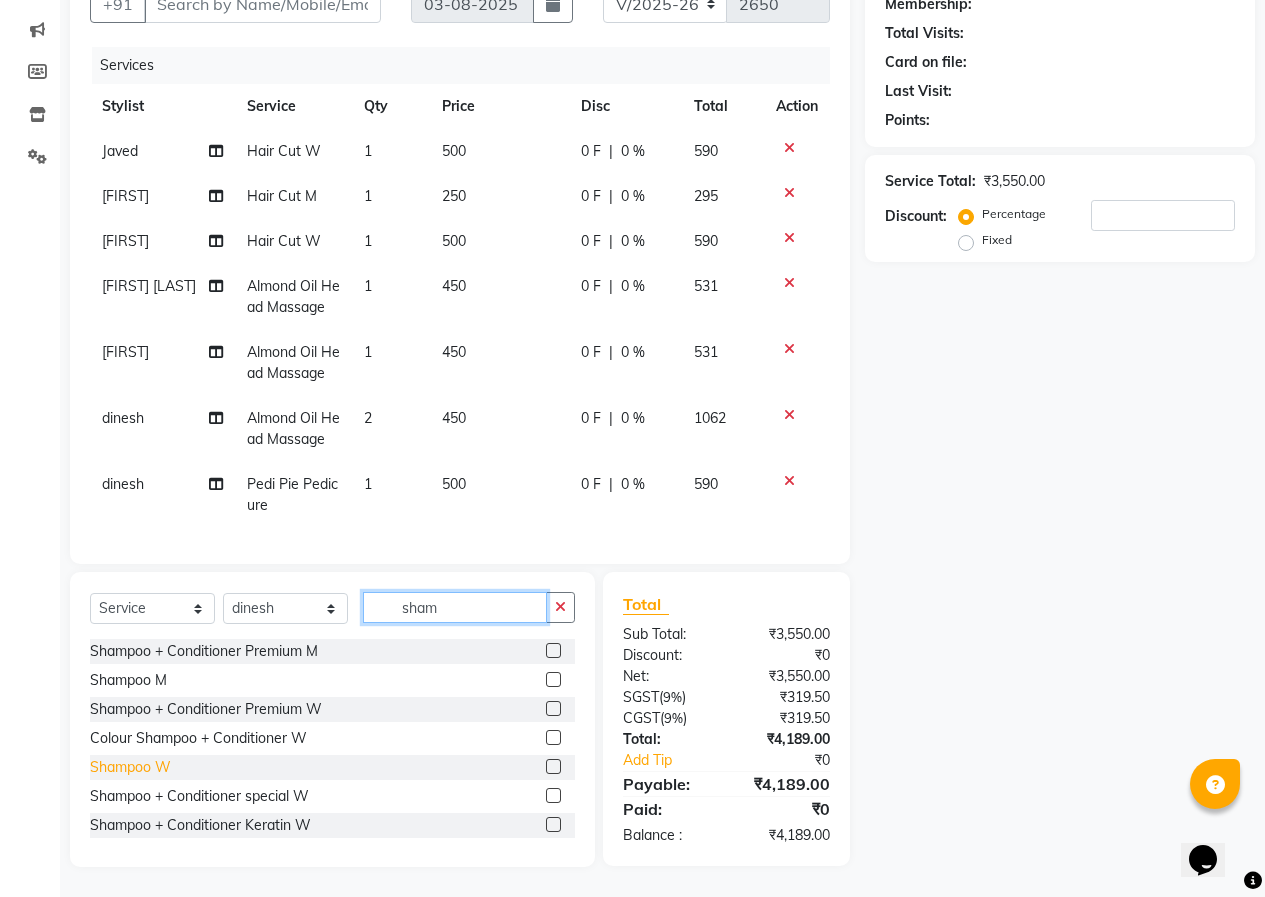 type on "sham" 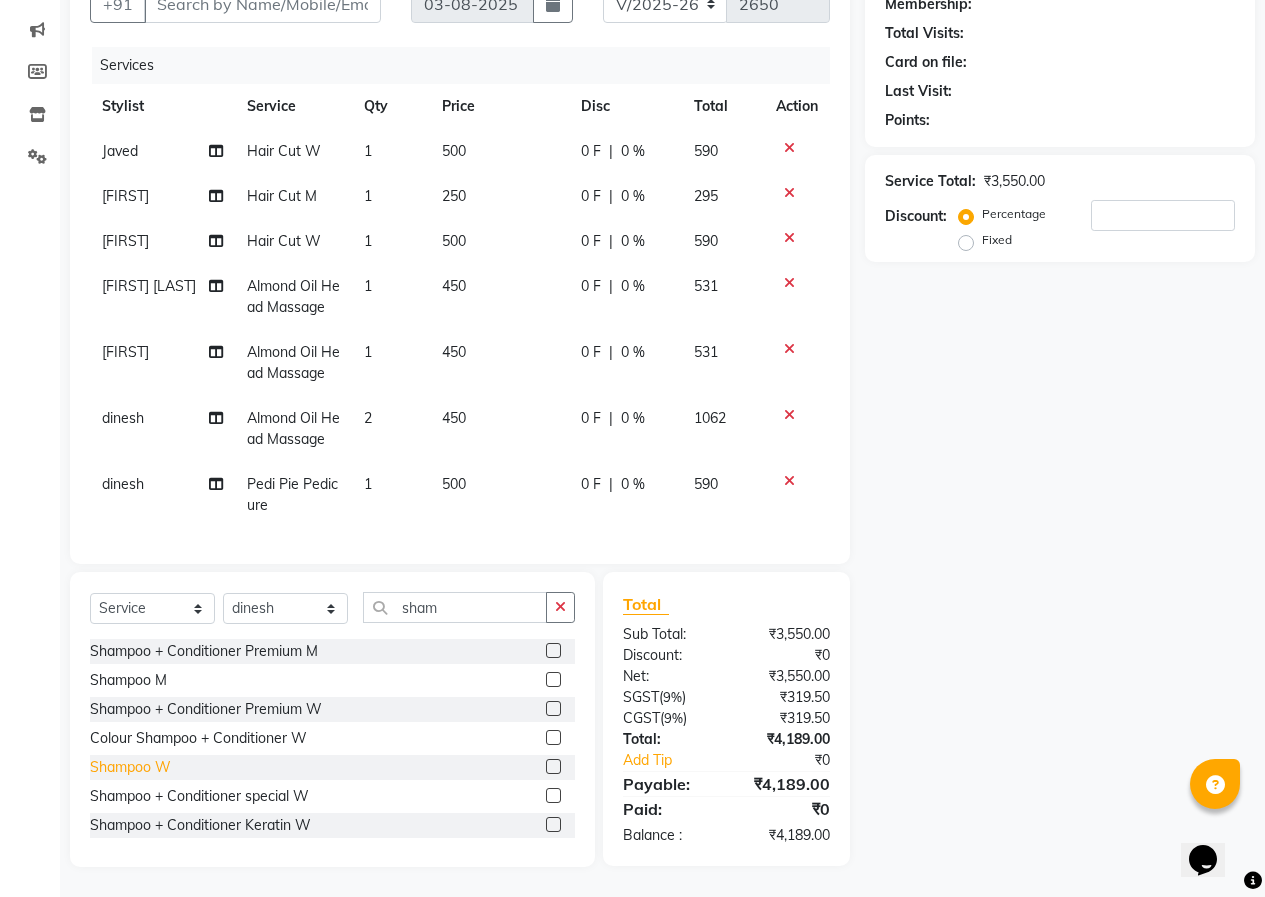 click on "Shampoo W" 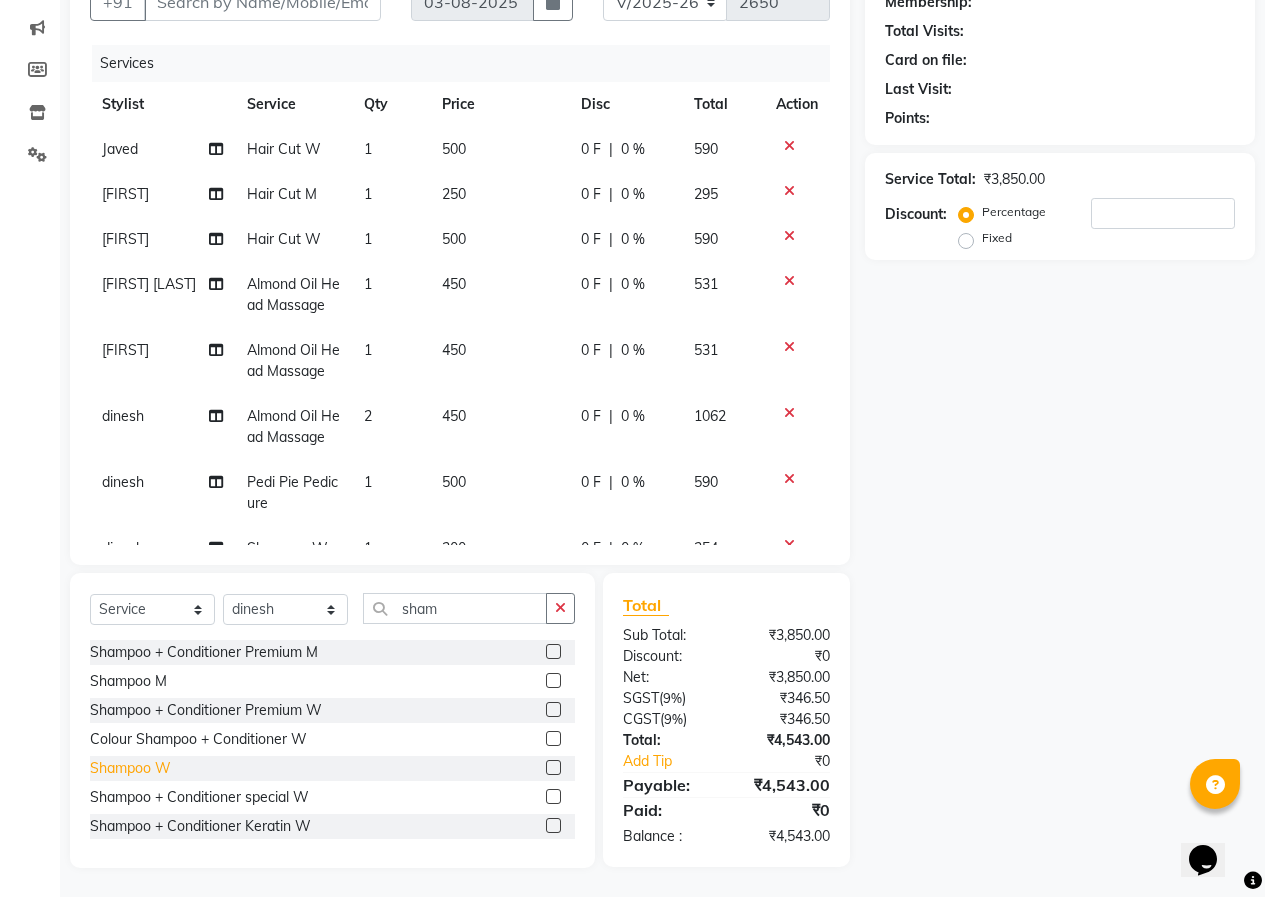 click on "Shampoo W" 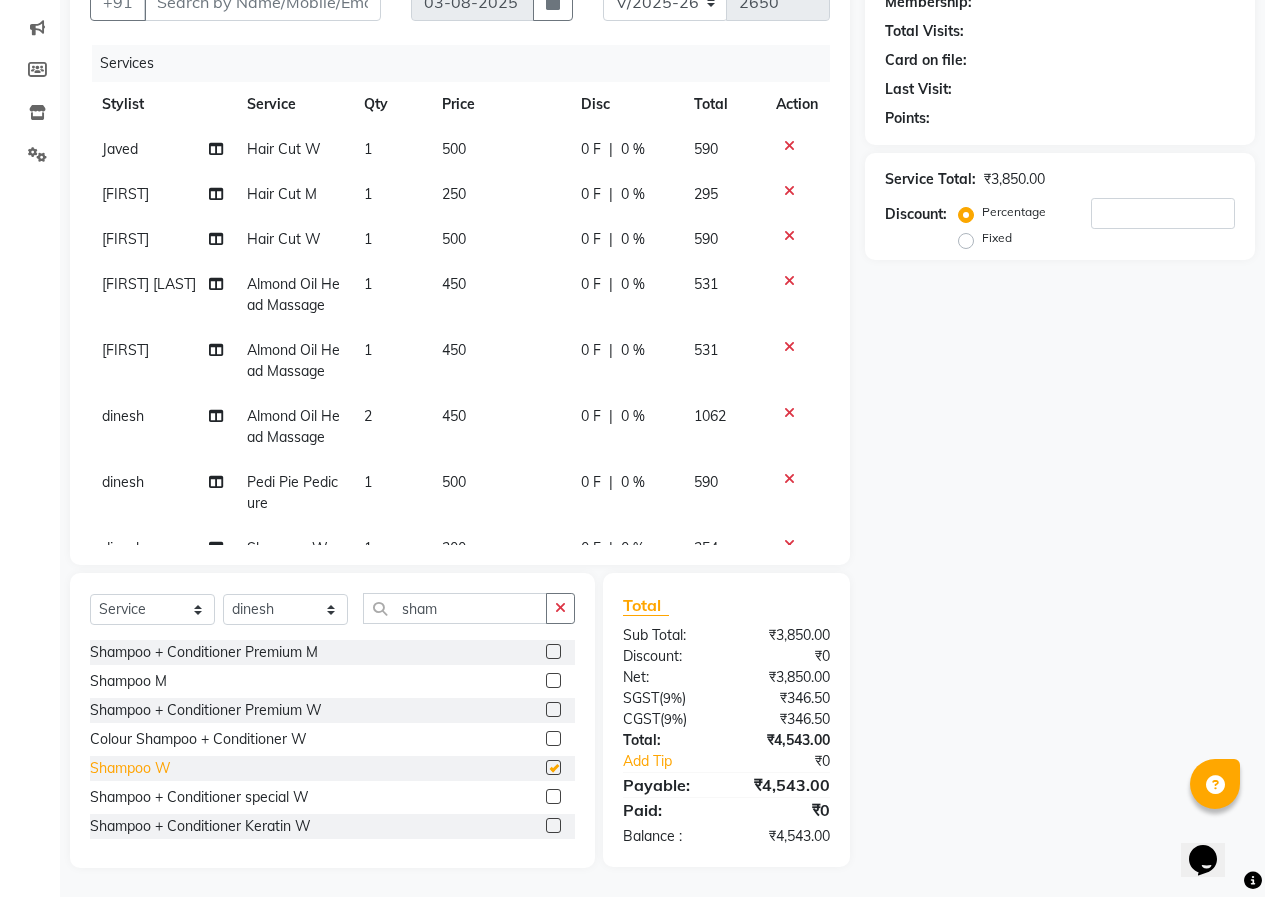 checkbox on "false" 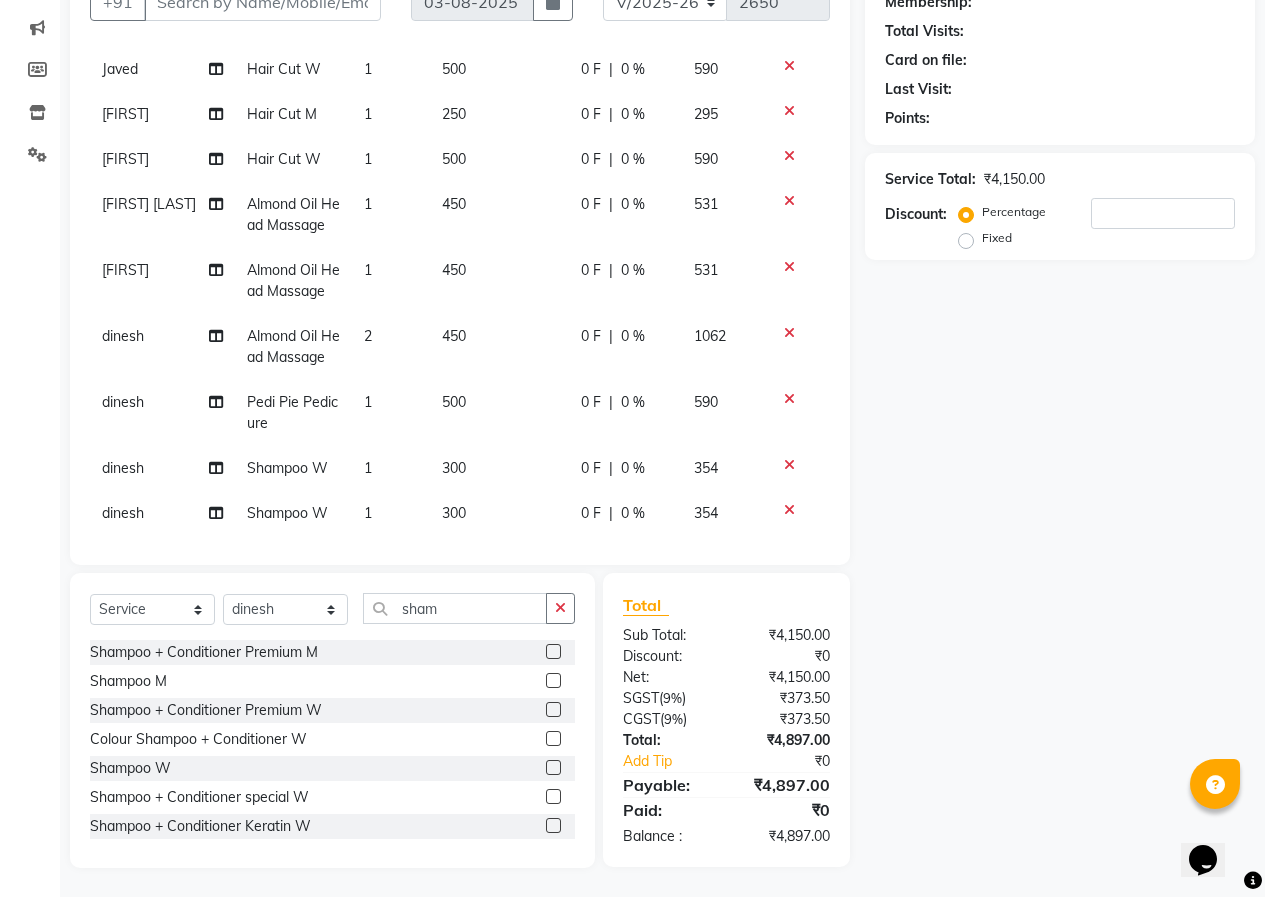 scroll, scrollTop: 102, scrollLeft: 0, axis: vertical 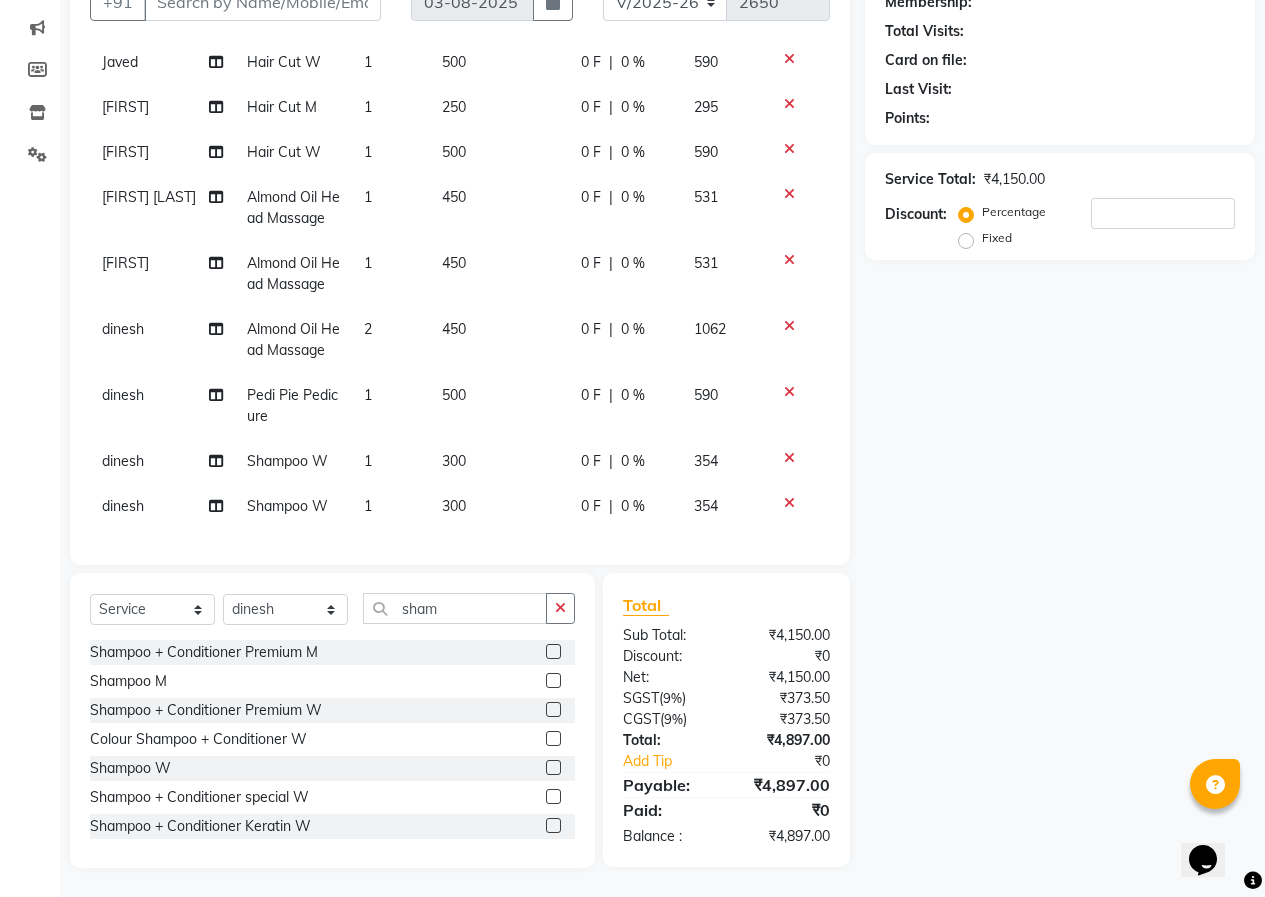 click 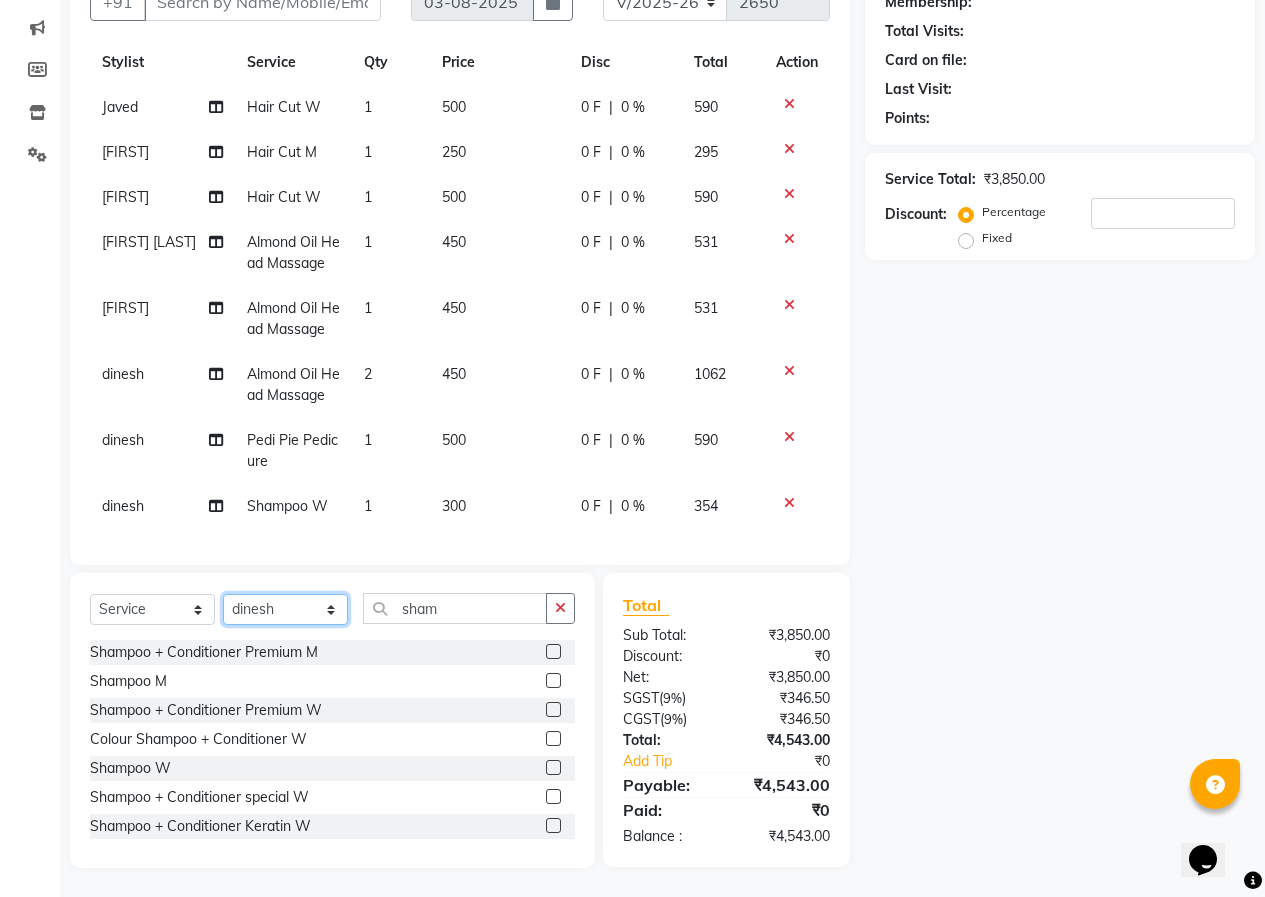 click on "Select Stylist Ashish Kashyap Counter dinesh Jackson Javed Jitender Manisha Ragini" 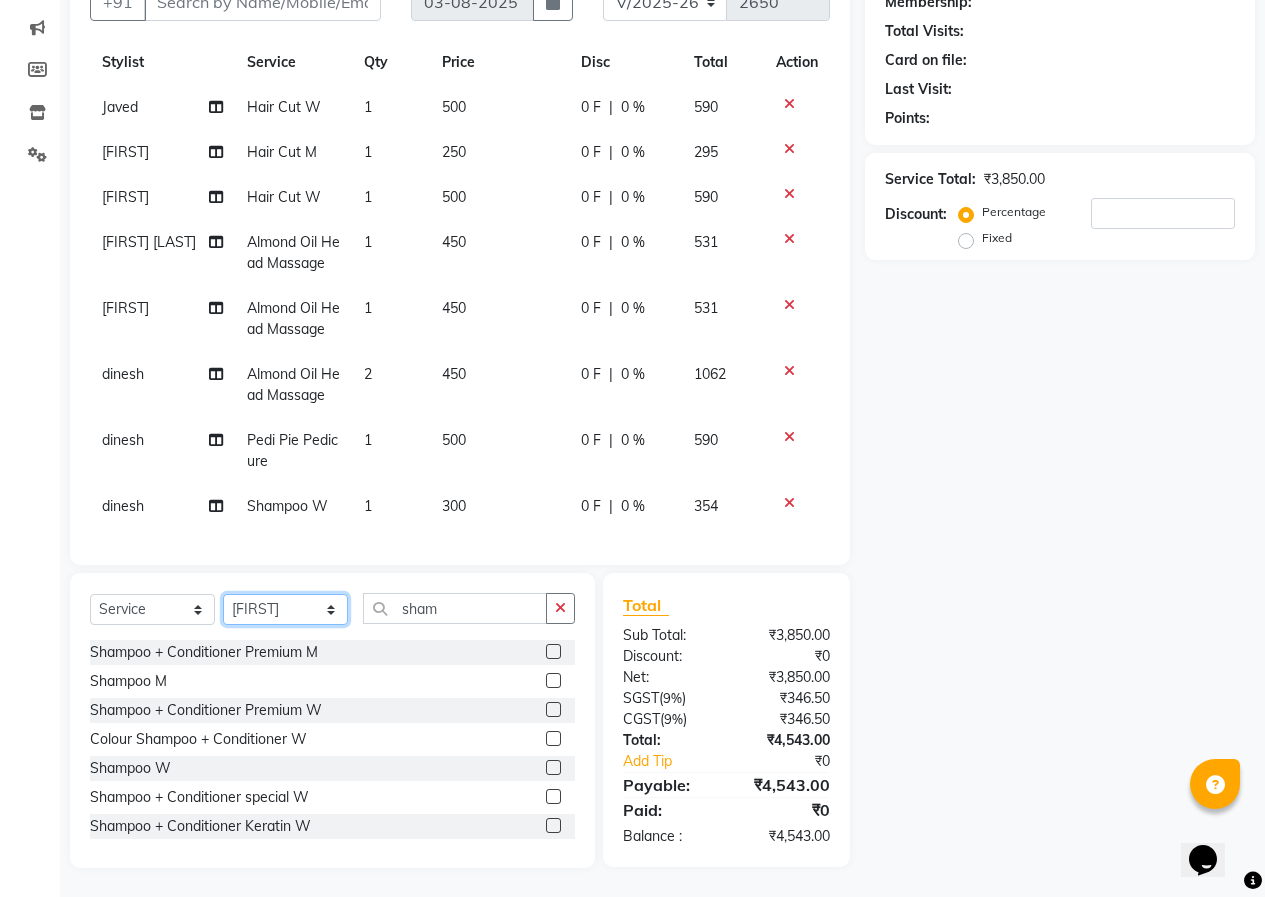 click on "Select Stylist Ashish Kashyap Counter dinesh Jackson Javed Jitender Manisha Ragini" 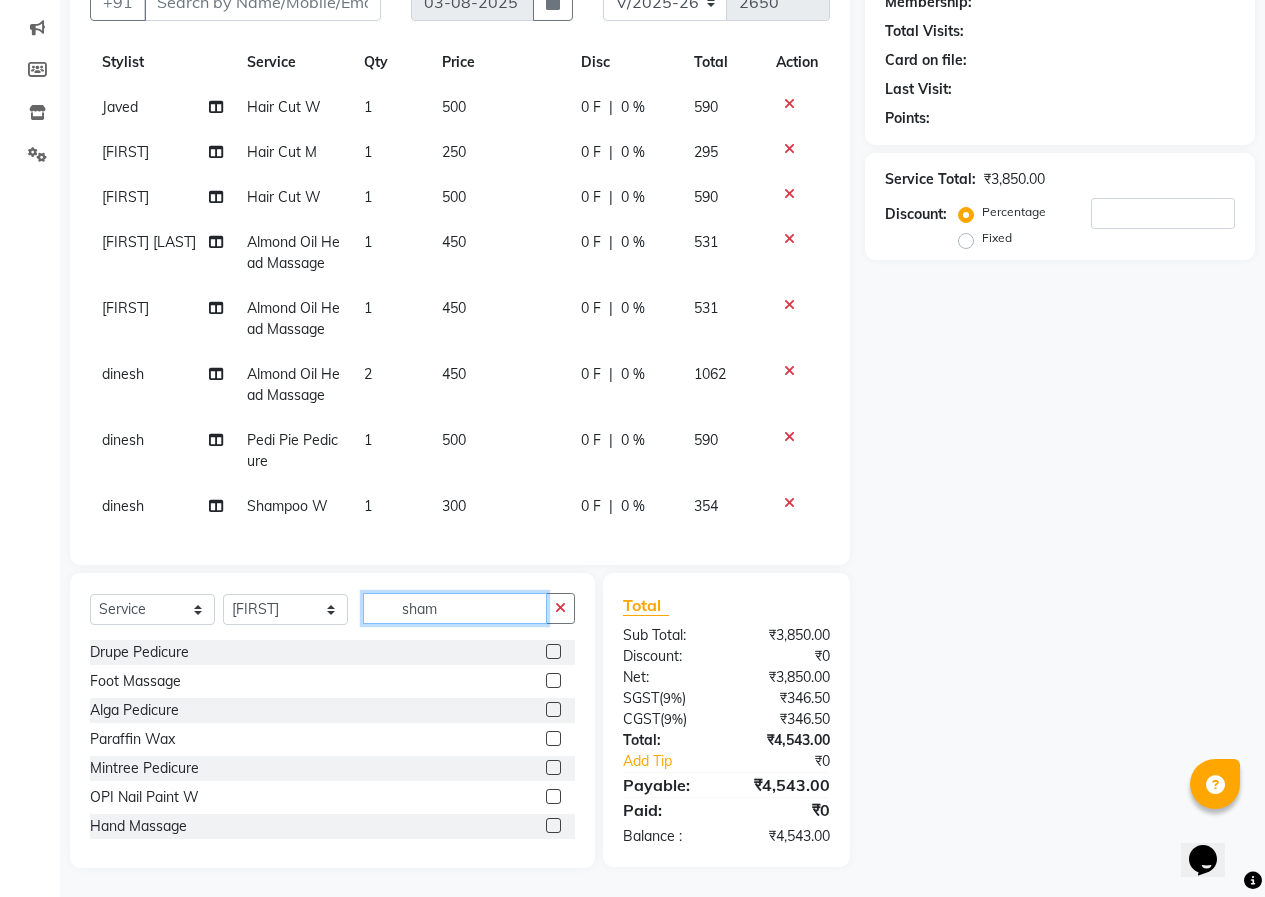 click on "sham" 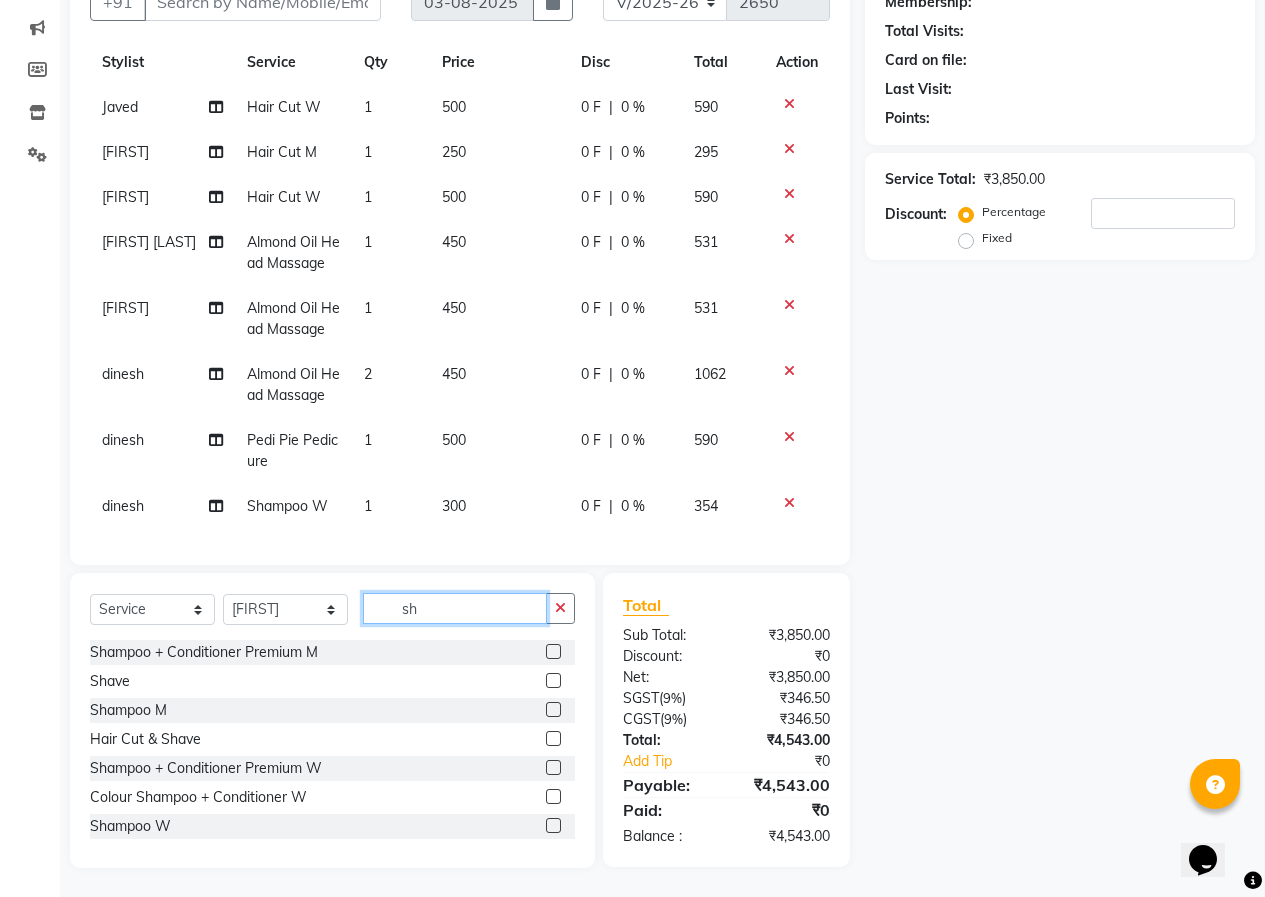 type on "s" 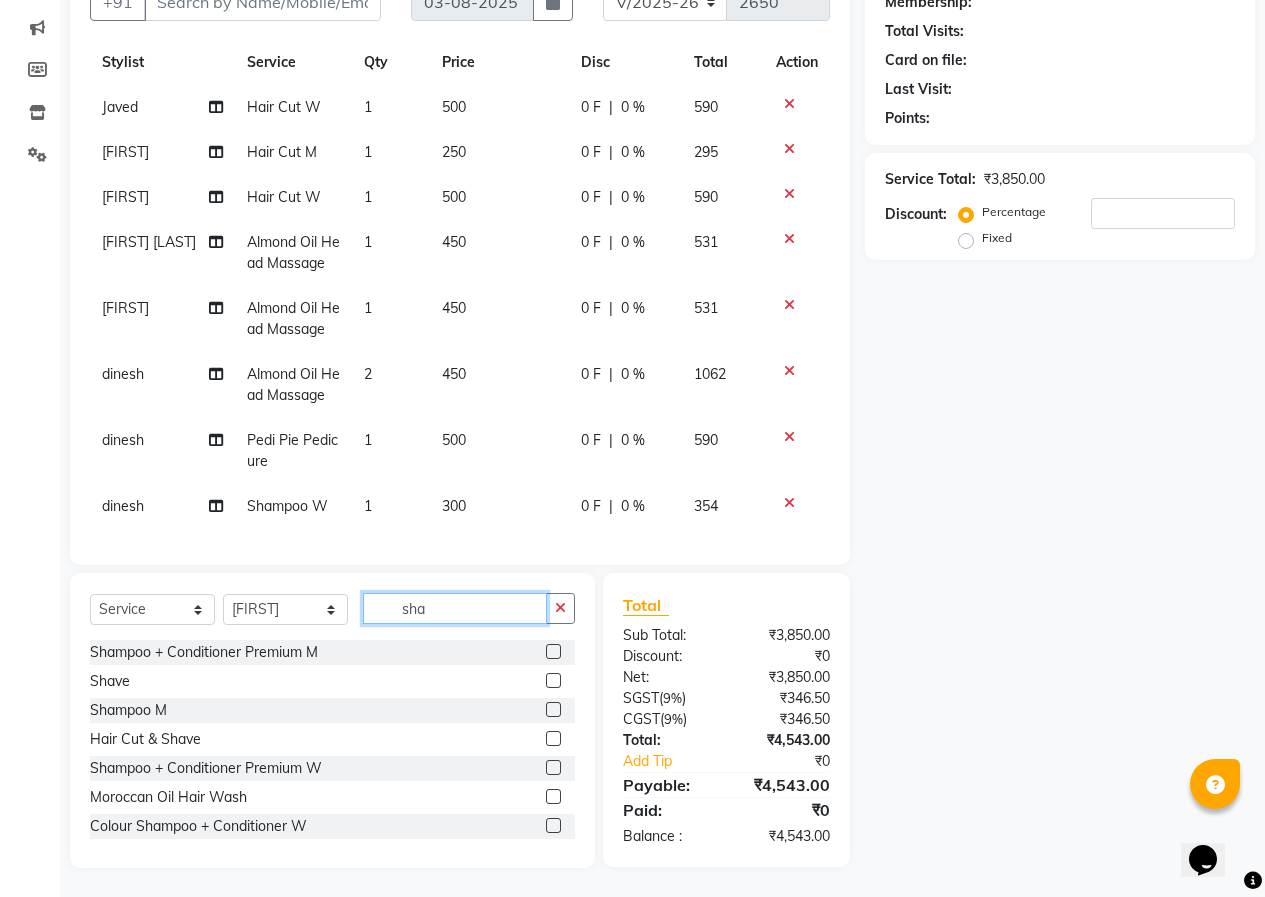 type on "sham" 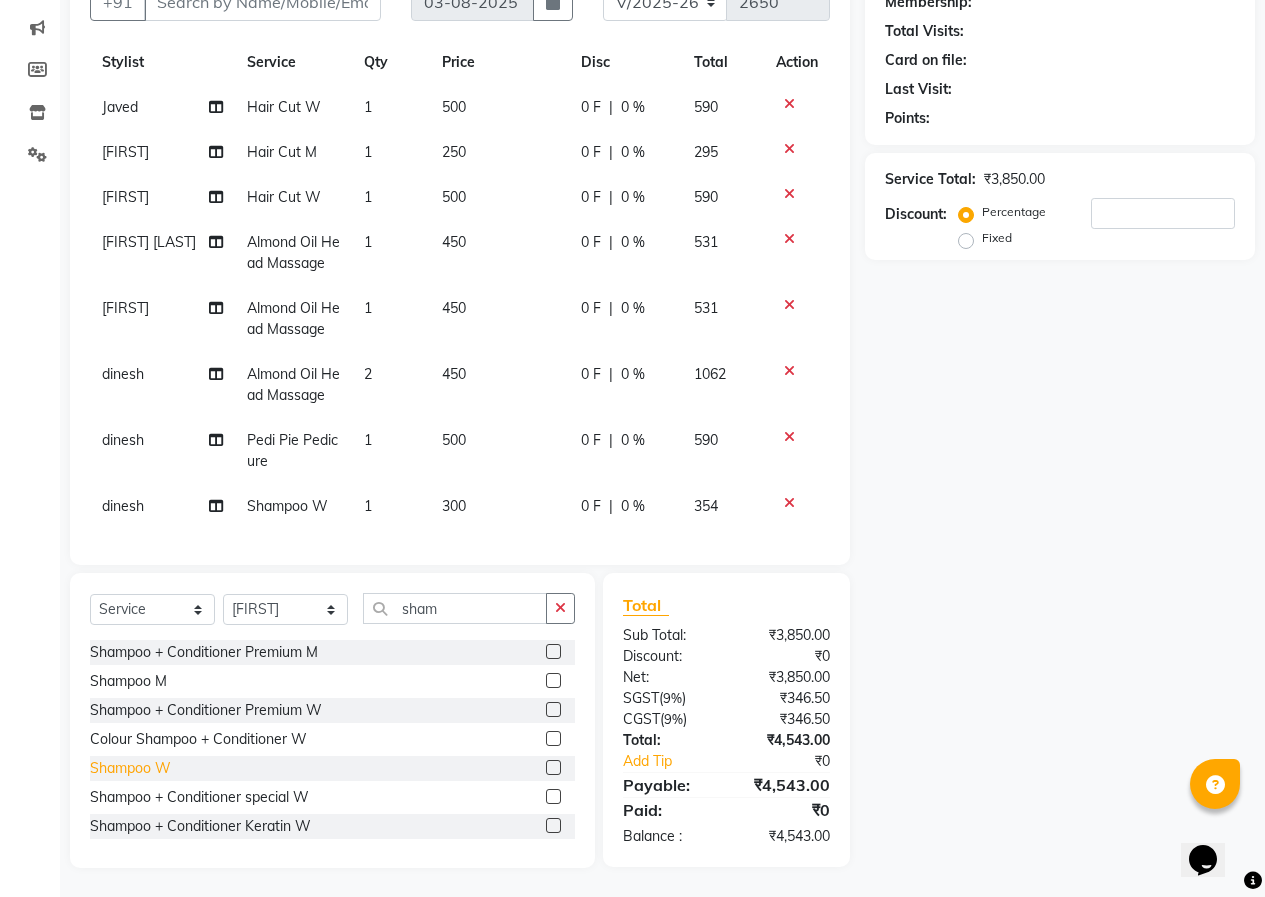 click on "Shampoo W" 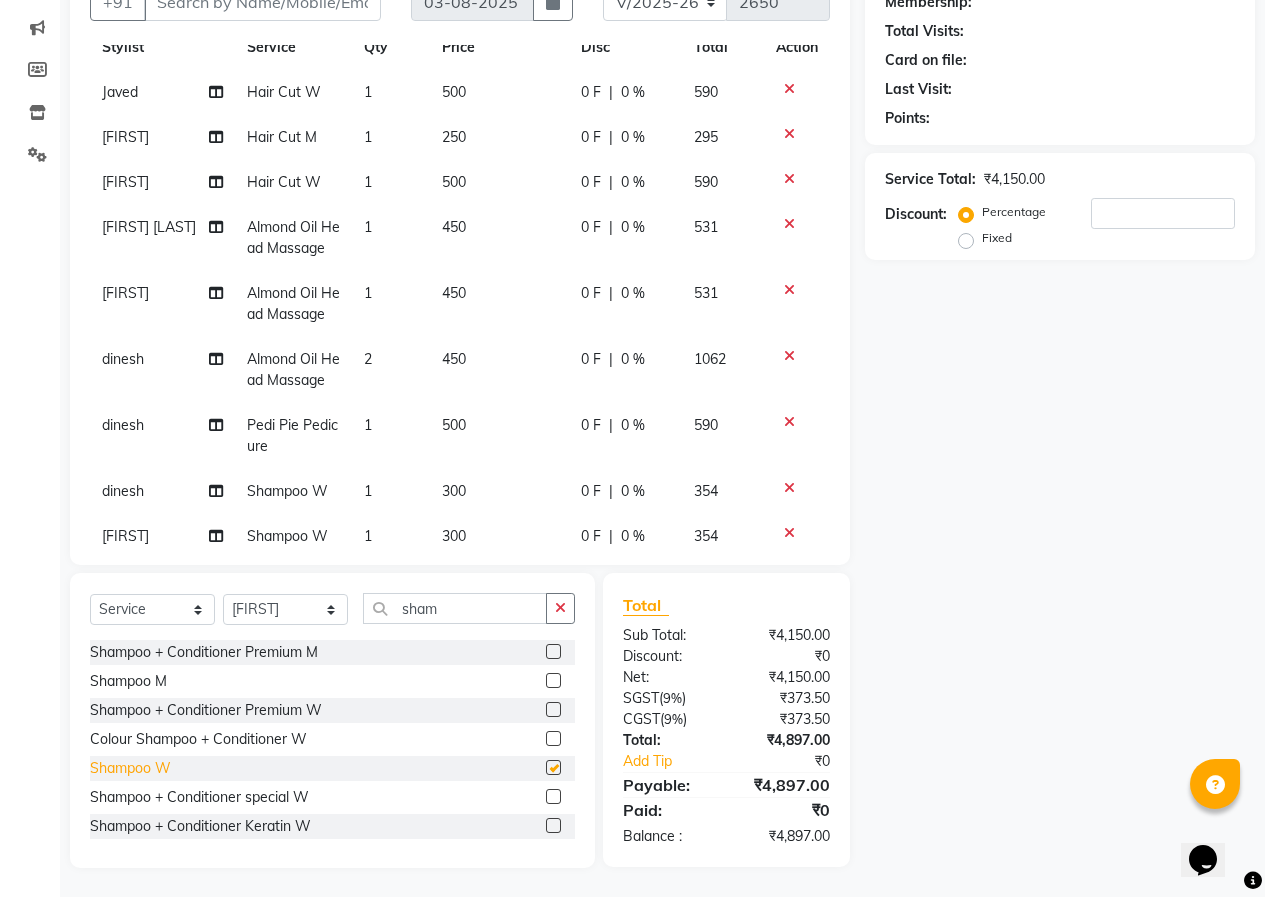 scroll, scrollTop: 102, scrollLeft: 0, axis: vertical 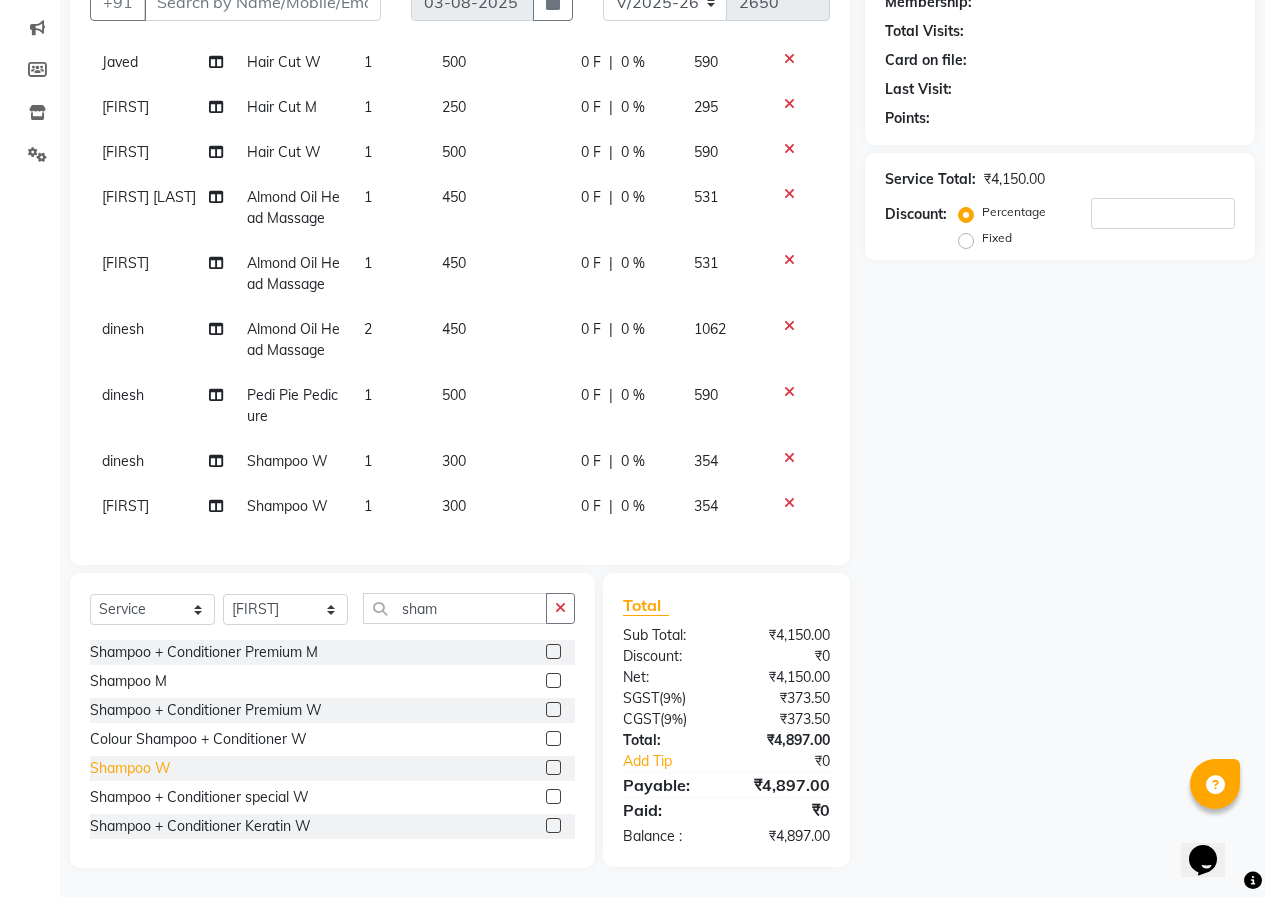 checkbox on "false" 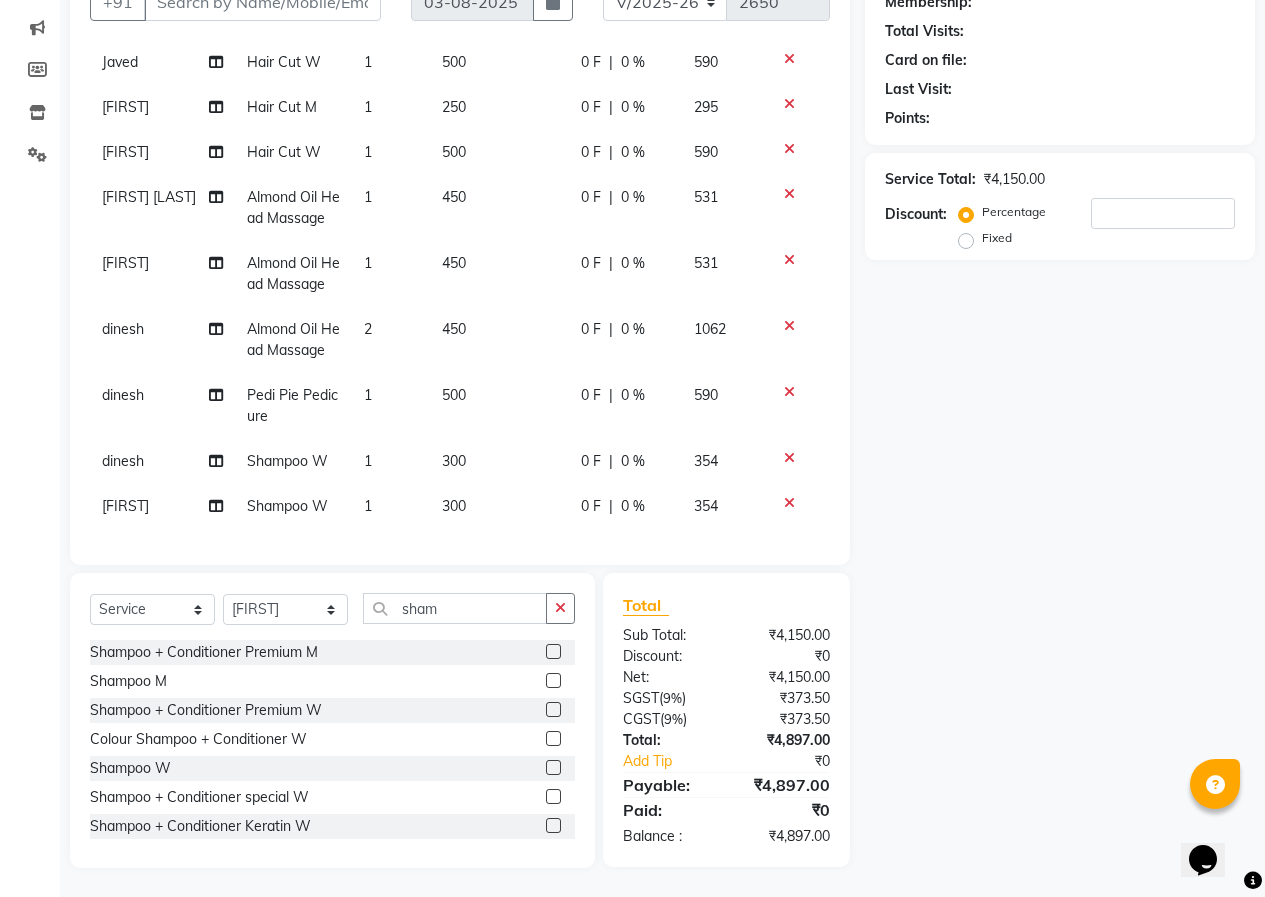 scroll, scrollTop: 62, scrollLeft: 0, axis: vertical 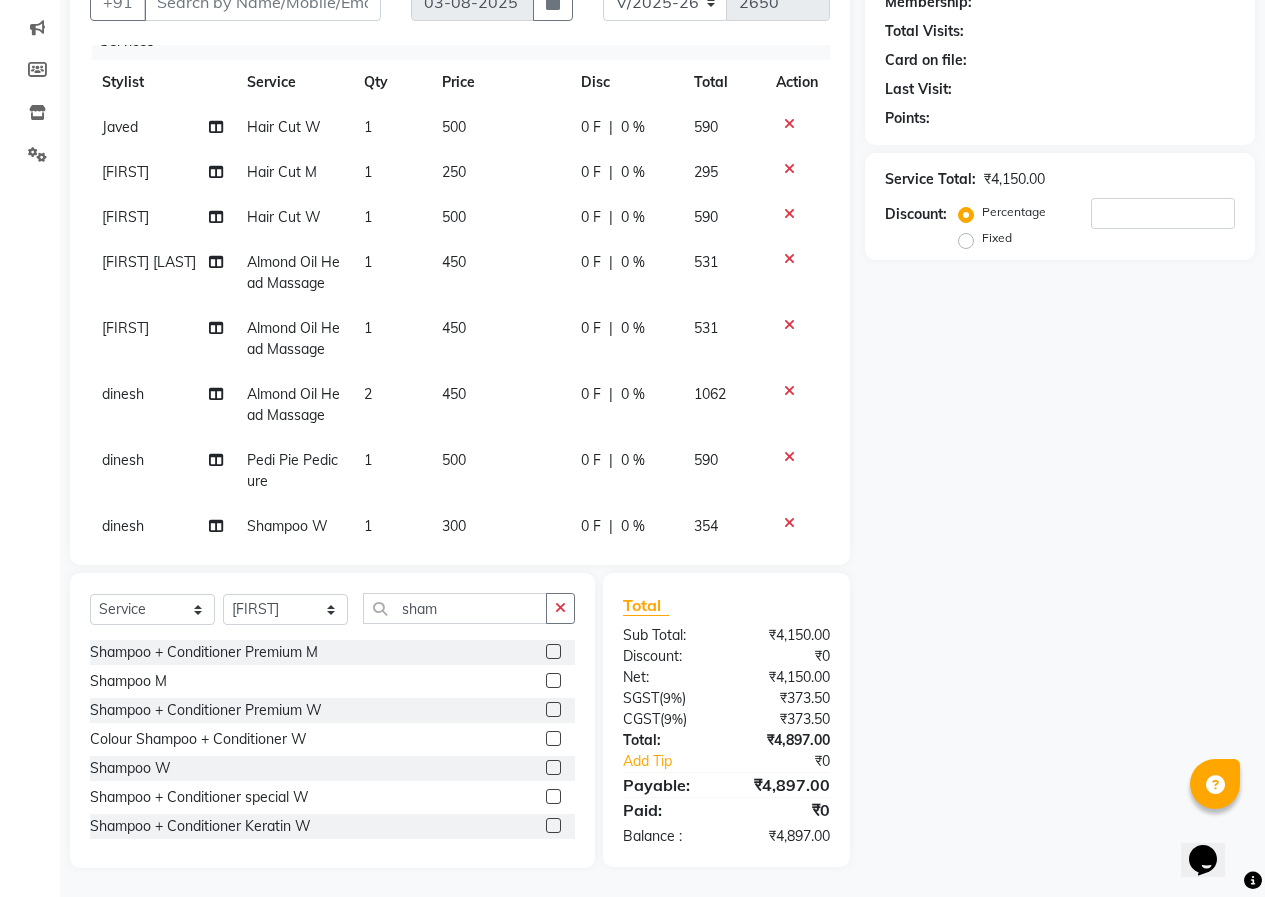 click on "450" 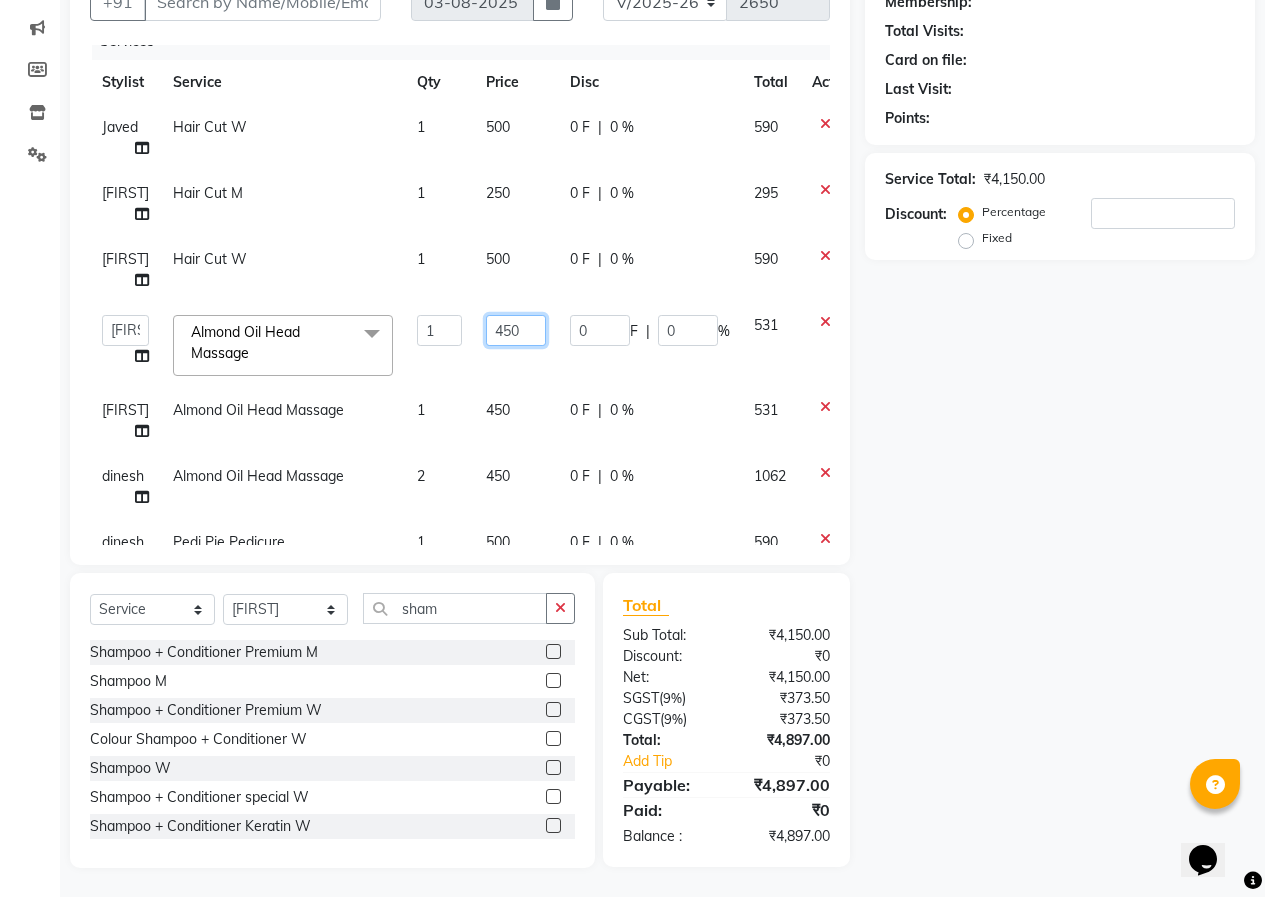click on "450" 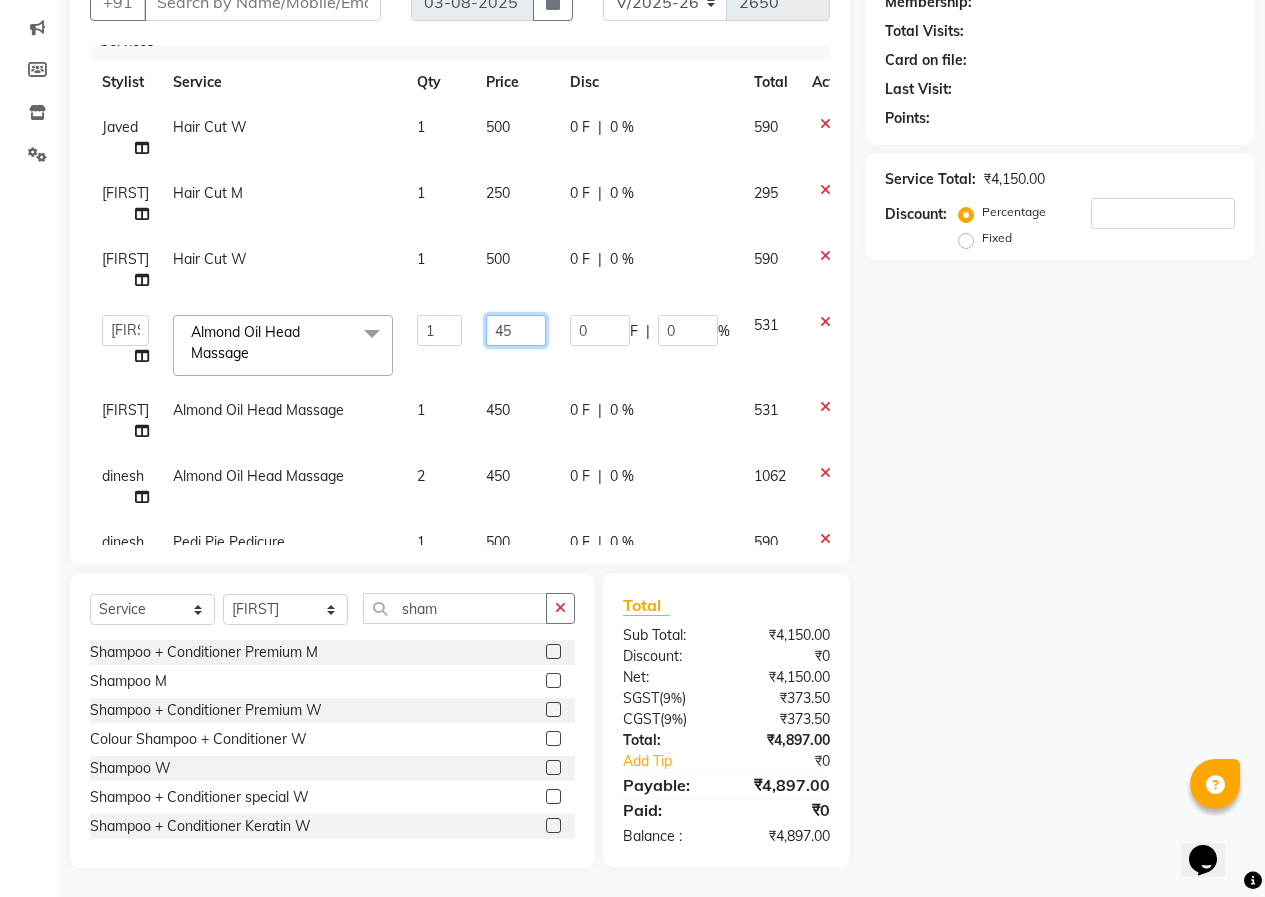 type on "4" 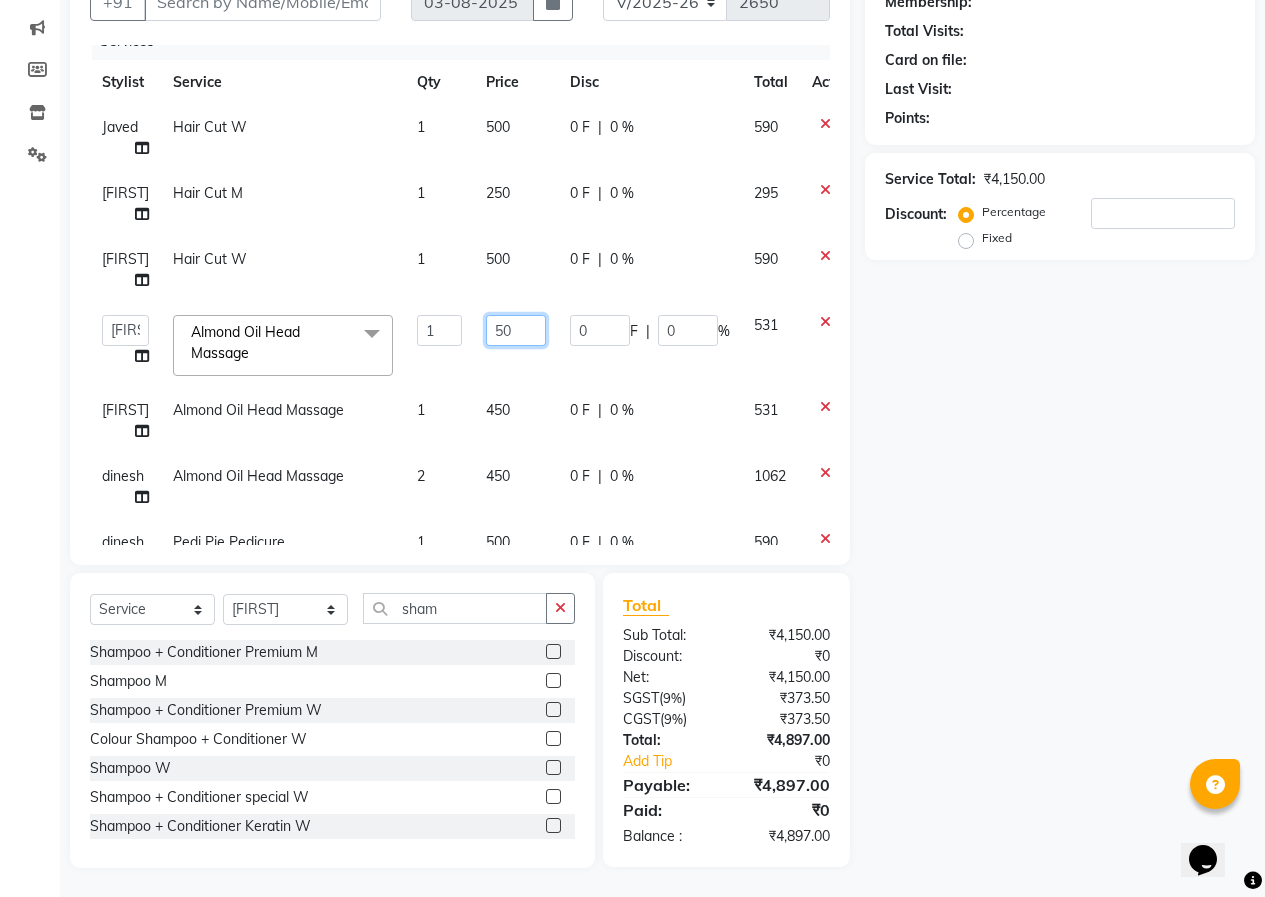 type on "500" 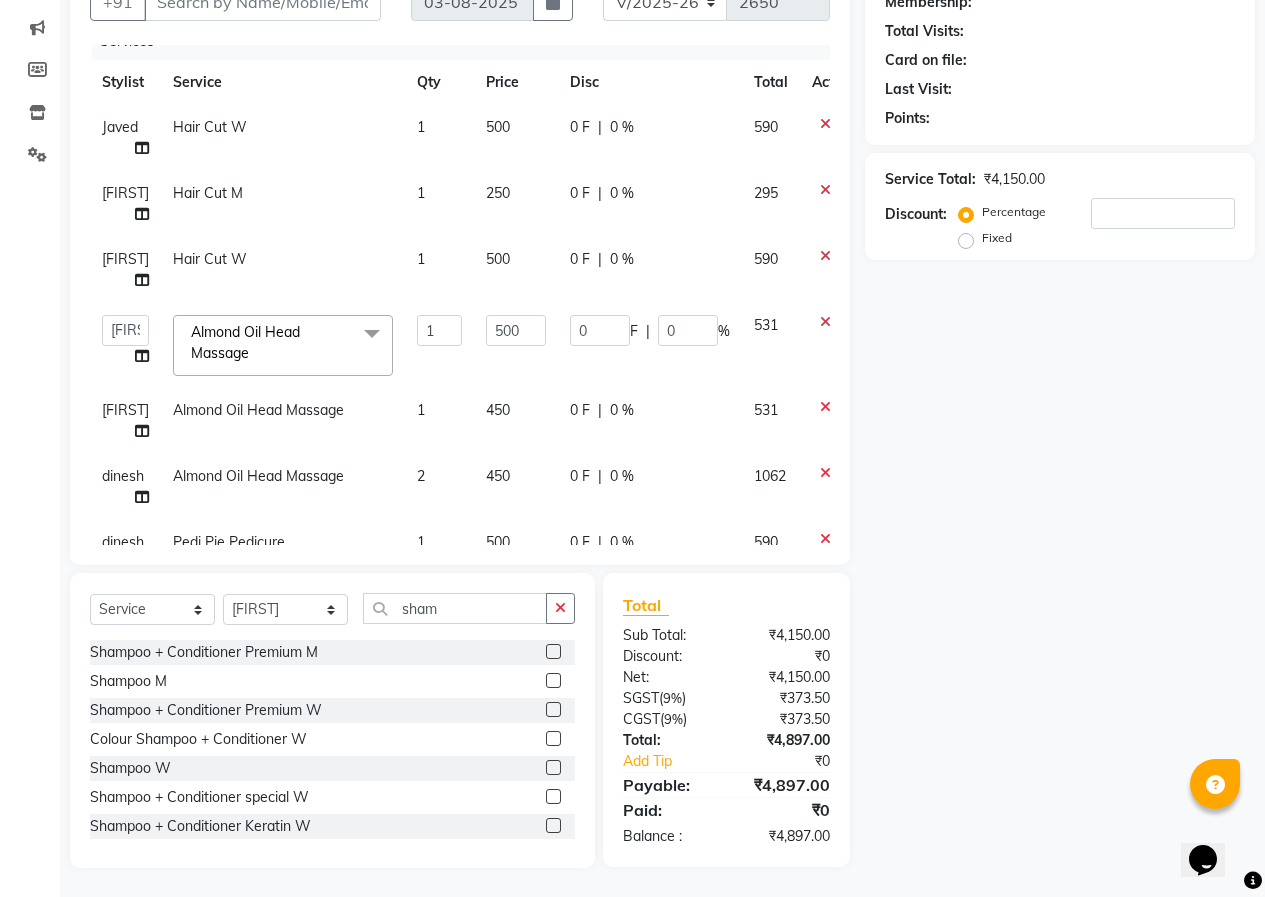 click on "Name: Membership: Total Visits: Card on file: Last Visit:  Points:  Service Total:  ₹4,150.00  Discount:  Percentage   Fixed" 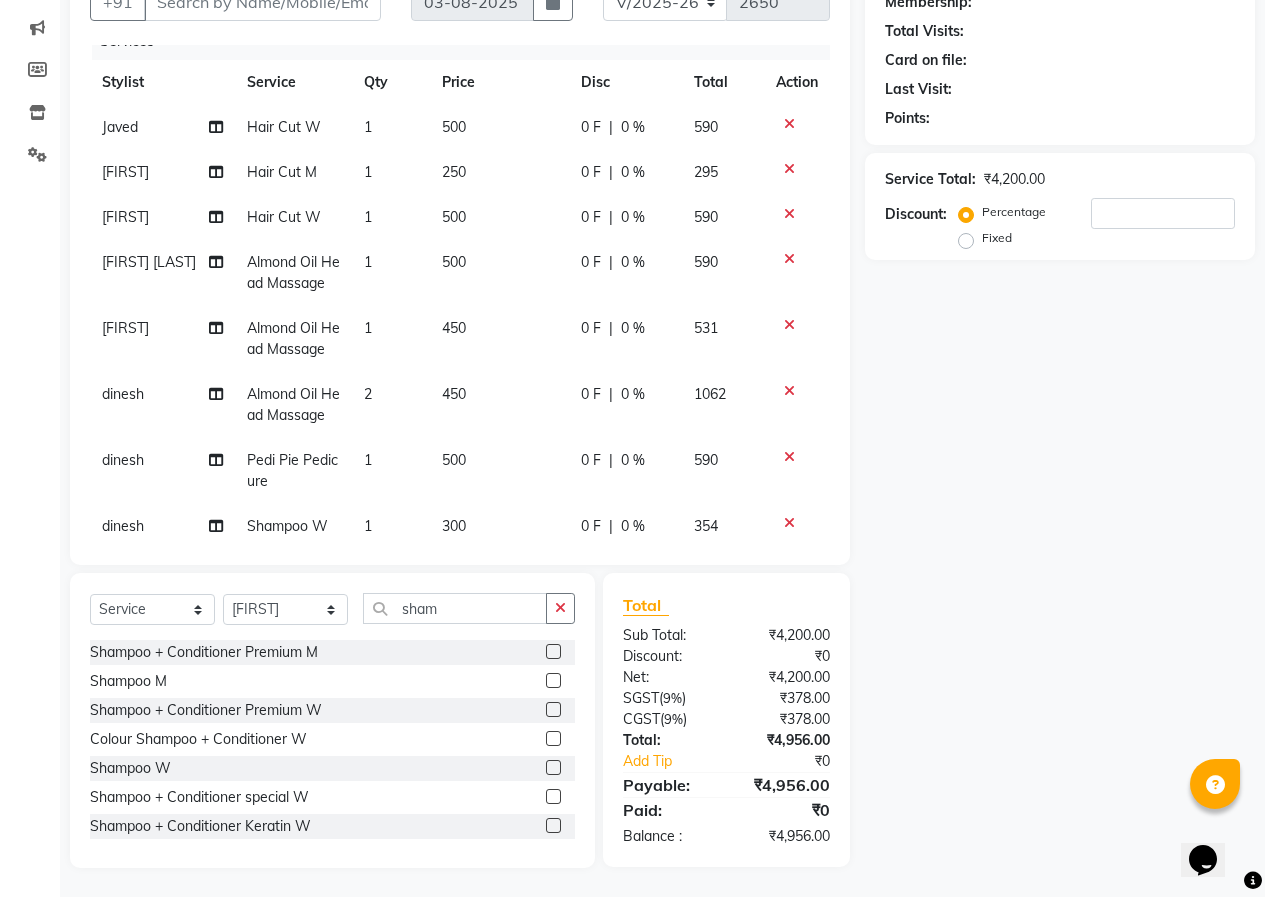 scroll, scrollTop: 204, scrollLeft: 0, axis: vertical 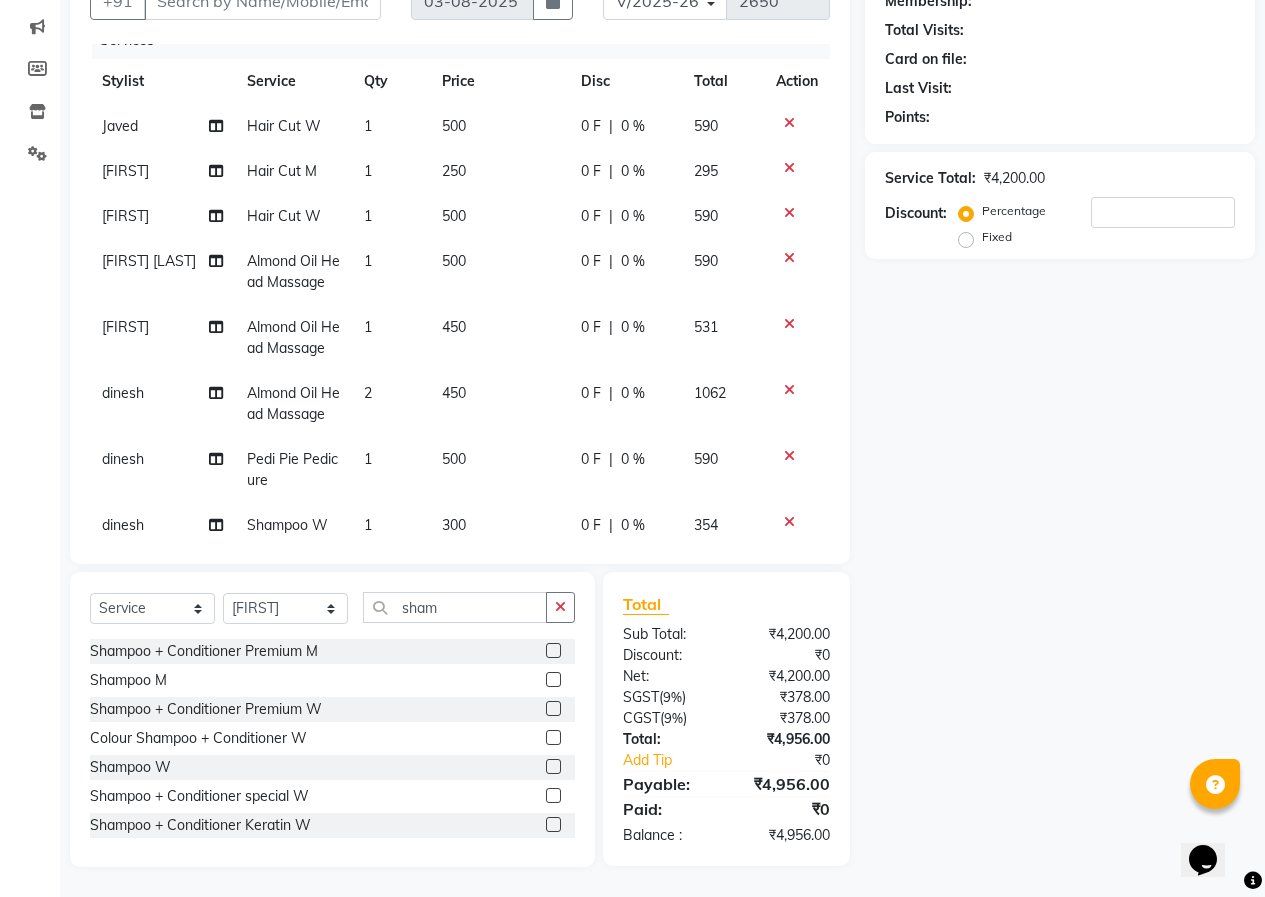 click on "450" 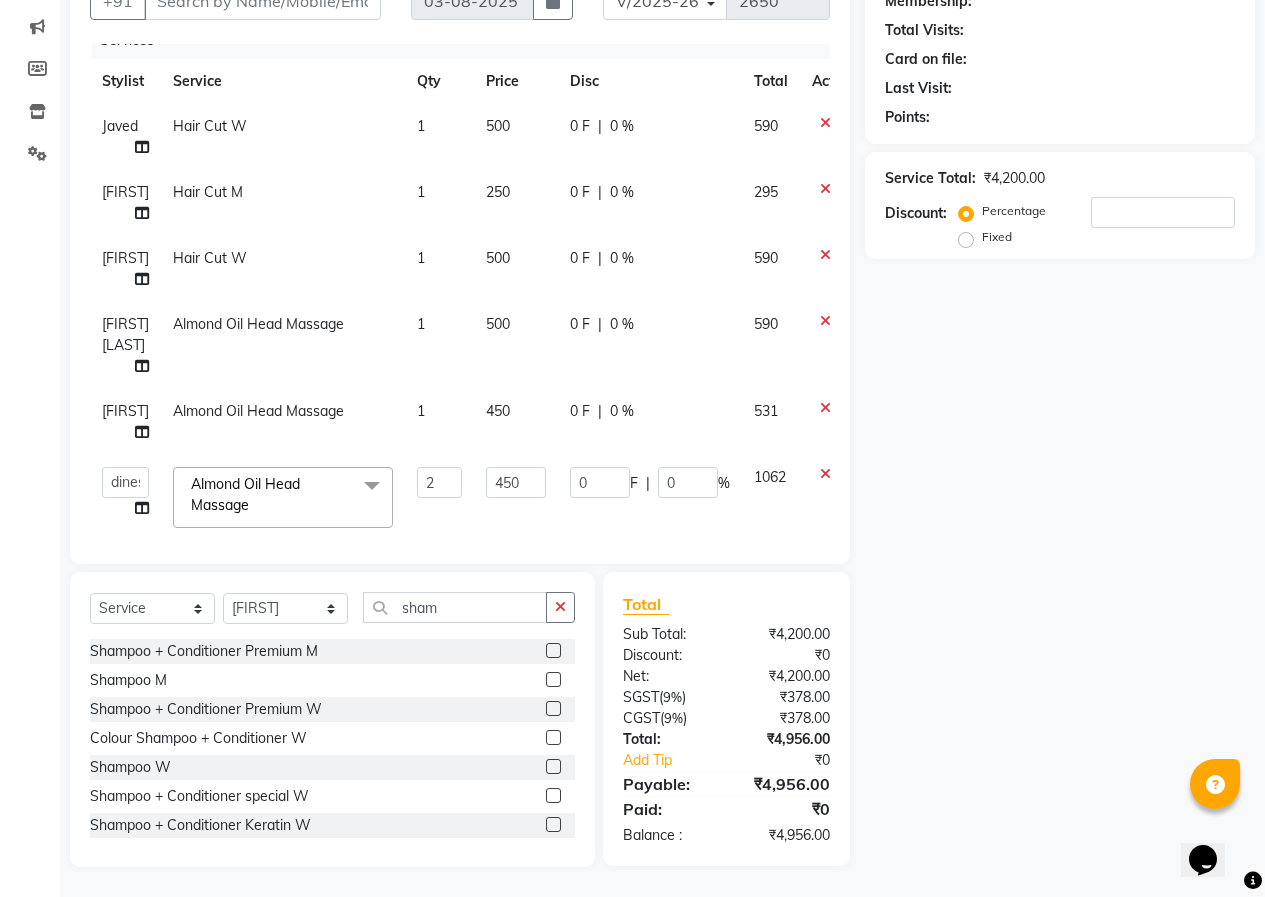 click on "450" 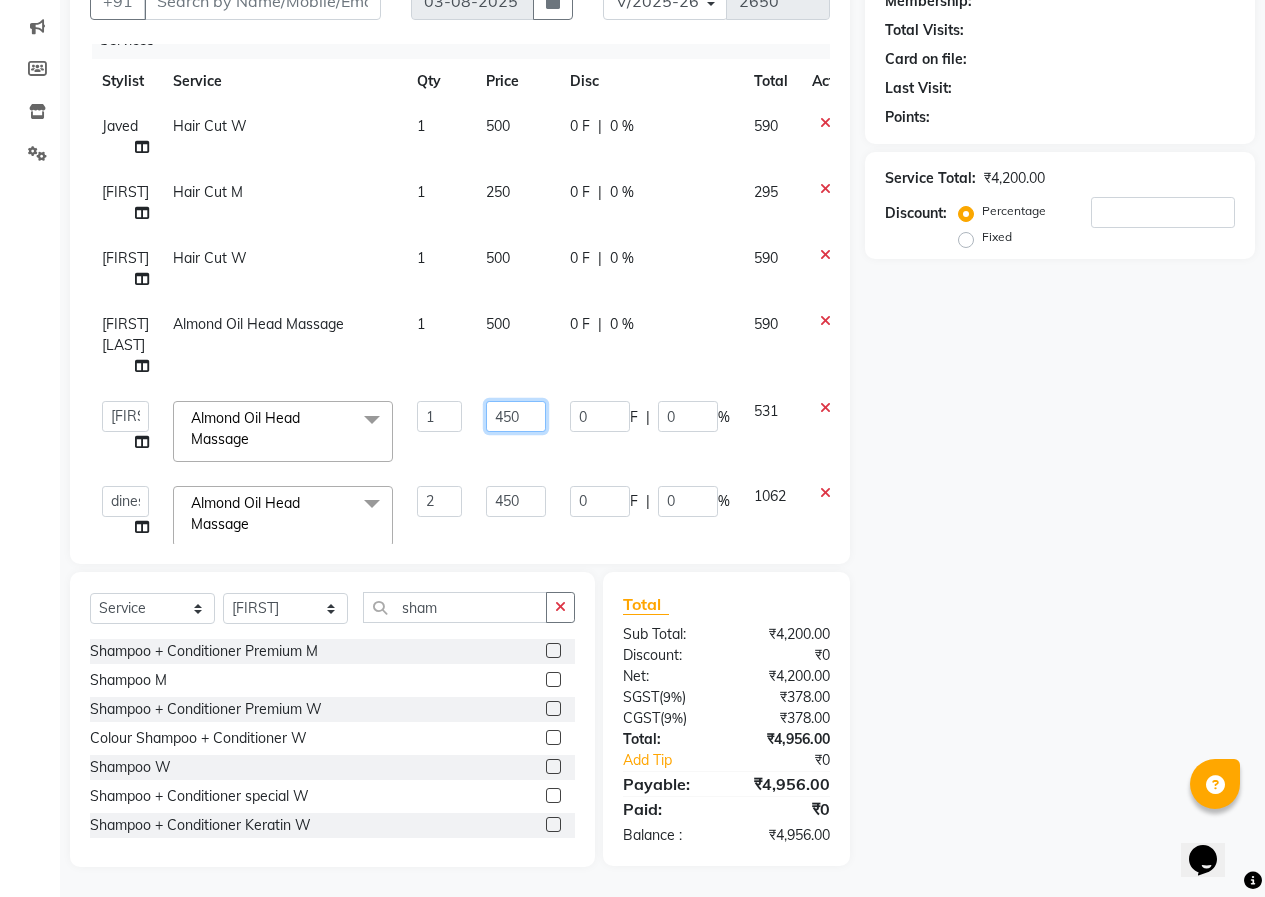 click on "450" 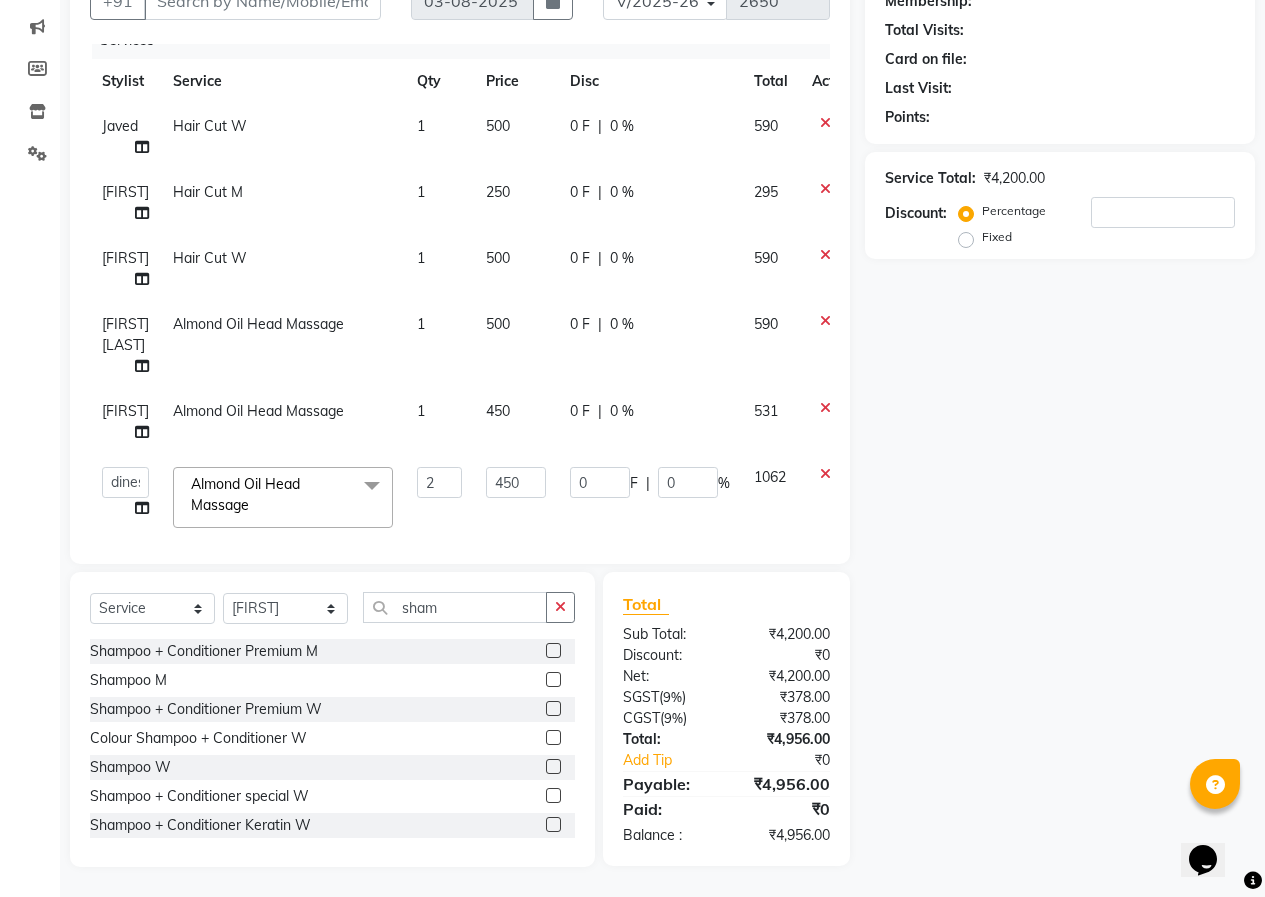 click on "Client +91 Date 03-08-2025 Invoice Number V/2025 V/2025-26 2650 Services Stylist Service Qty Price Disc Total Action Javed Hair Cut W 1 500 0 F | 0 % 590 Jackson Hair Cut M 1 250 0 F | 0 % 295 Jackson Hair Cut W 1 500 0 F | 0 % 590 Ashish Kashyap Almond Oil Head Massage 1 500 0 F | 0 % 590 Jitender Almond Oil Head Massage 1 450 0 F | 0 % 531  Ashish Kashyap   Counter   dinesh   Jackson   Javed   Jitender   Manisha   Ragini  Almond Oil Head Massage  x Drupe Pedicure Foot Massage Alga Pedicure Paraffin Wax Mintree Pedicure OPI Nail Paint W Hand Massage Nail Cut & Filing Pedi Pie Pedicure La Vivo Manicure La Vivo Pedicure Drupe Manicure Nail Paint W Pedi Pie Manicure Mintree Manicure Alga Manicure Nanoplastia Treatment Hair Doo Full Leg D Tan Full Hand D Tan Body Trimming Front Body Trimming Back M others Shampoo + Conditioner Premium M Amonia Free Touch Up M Moisture Therapy M Perming M Smoothening / Rebonding M Keratin M Hair Styling M Beard Colour Shave Beard Styling Highlights M Hair Cut M Touch Up M Mundan" 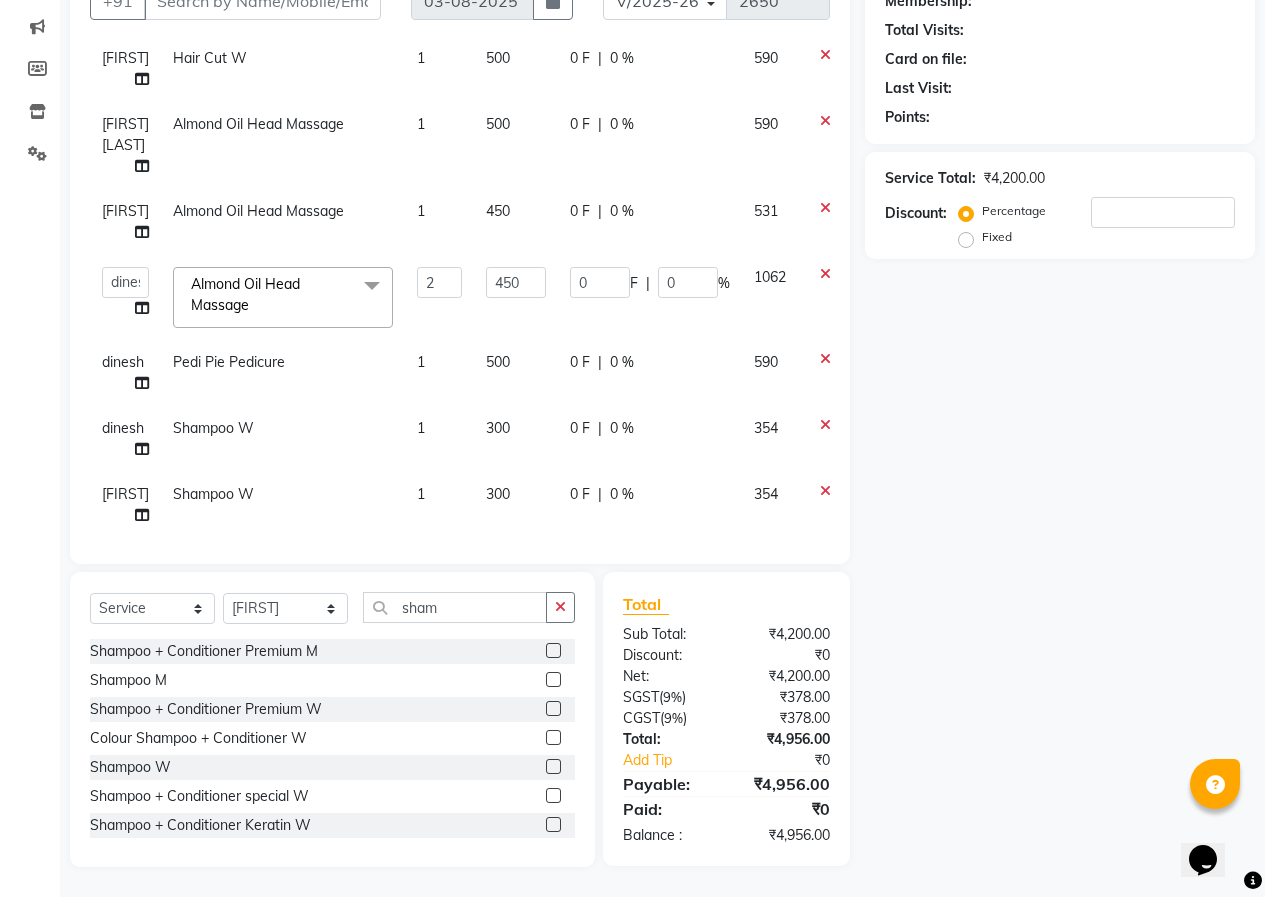 scroll, scrollTop: 226, scrollLeft: 0, axis: vertical 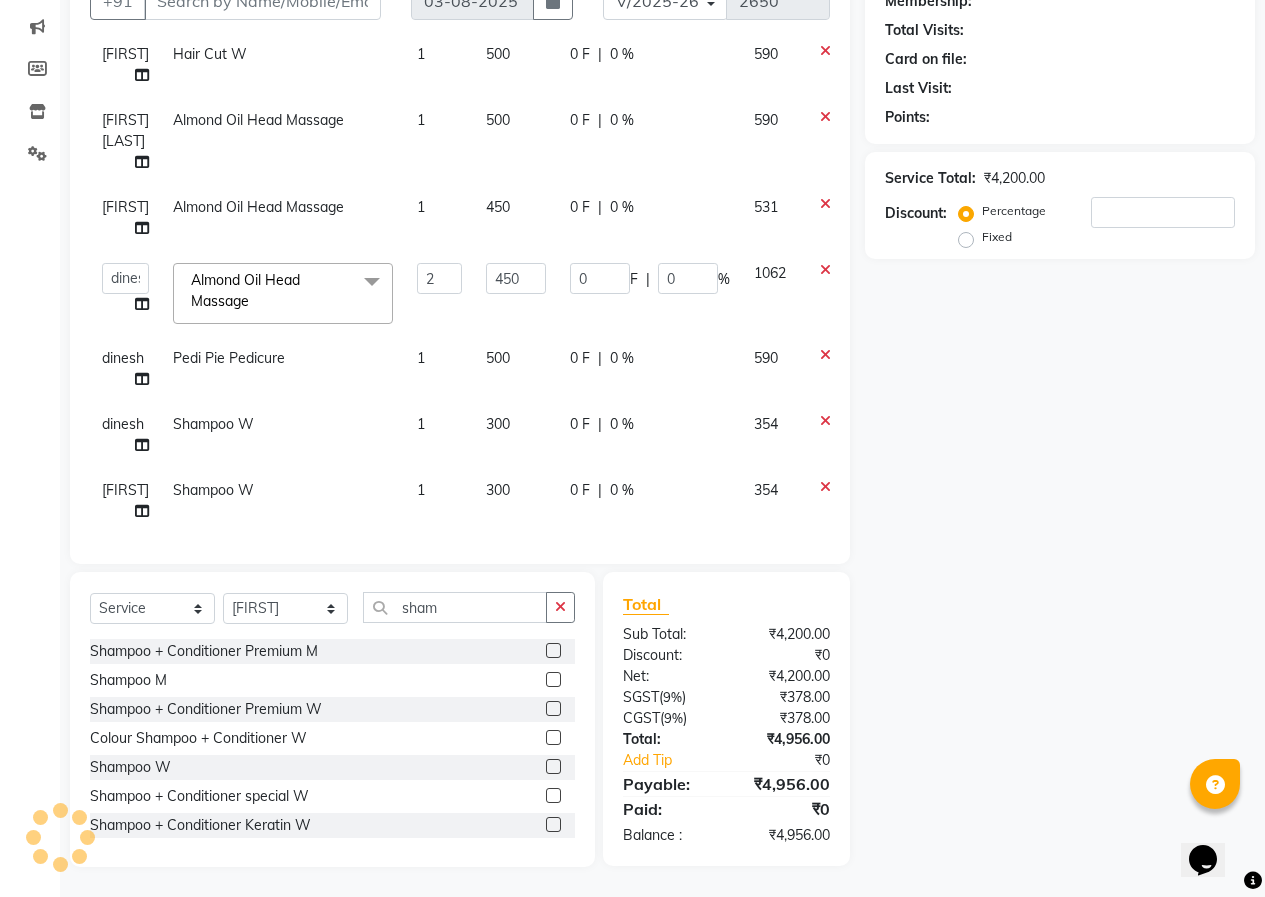click on "354" 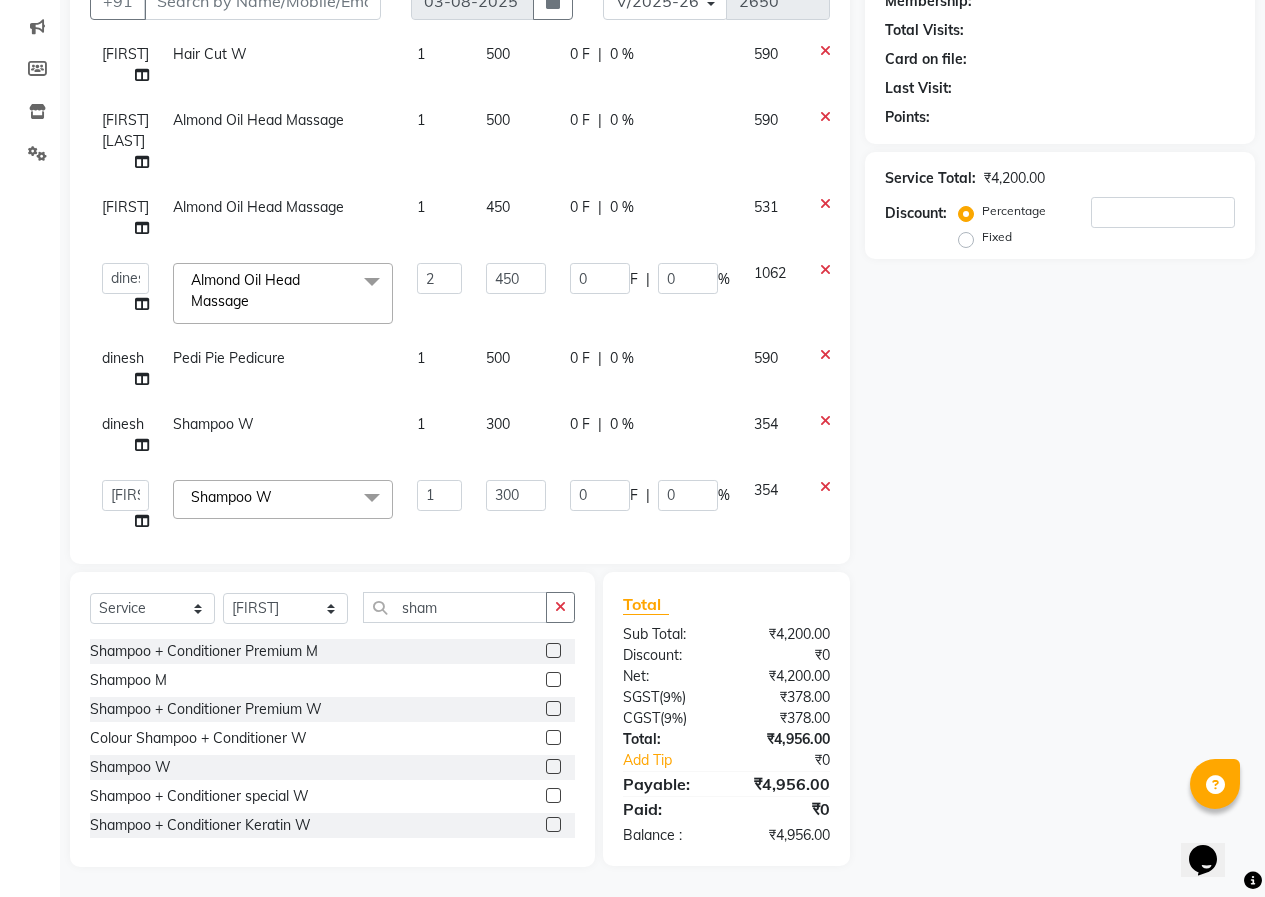 scroll, scrollTop: 186, scrollLeft: 0, axis: vertical 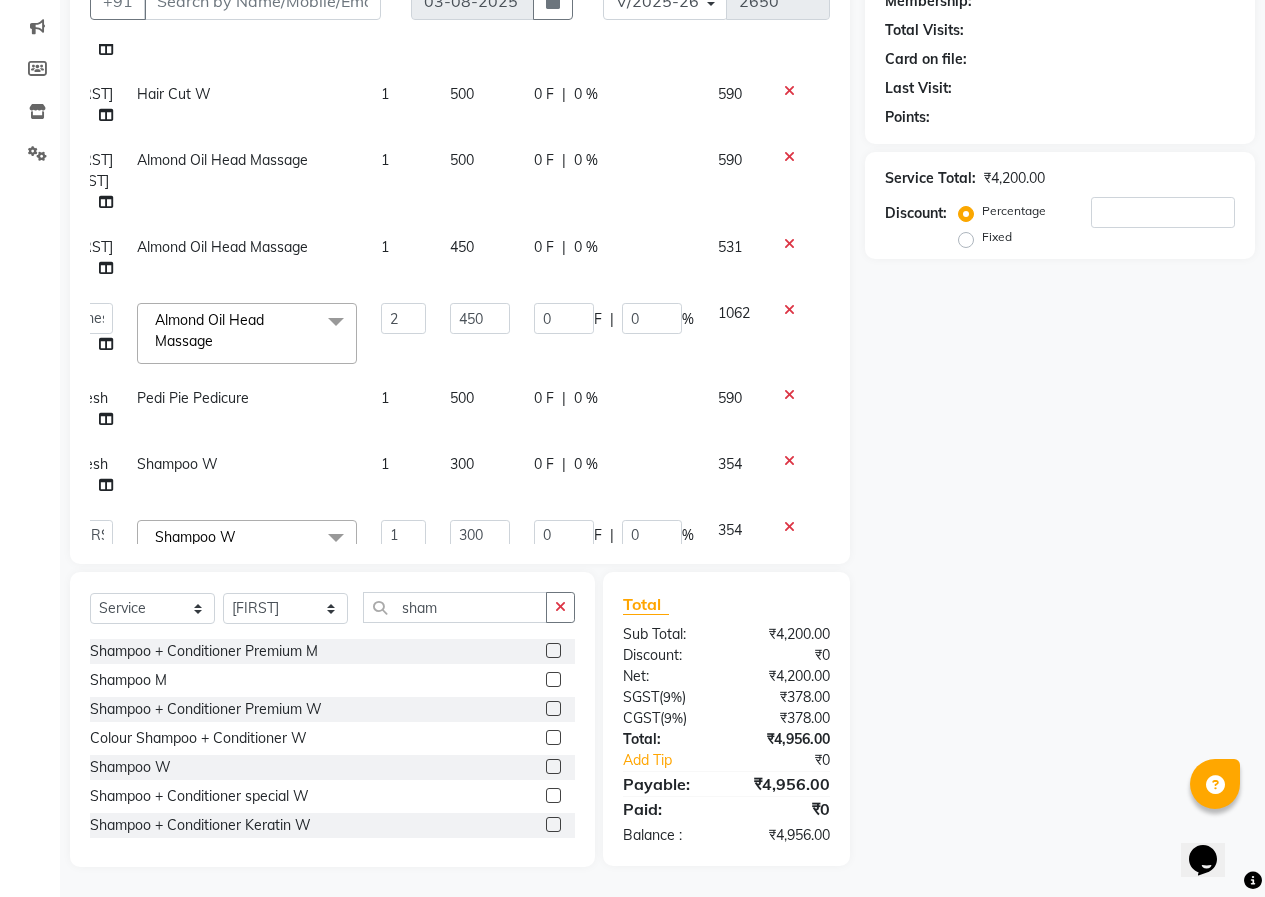 click 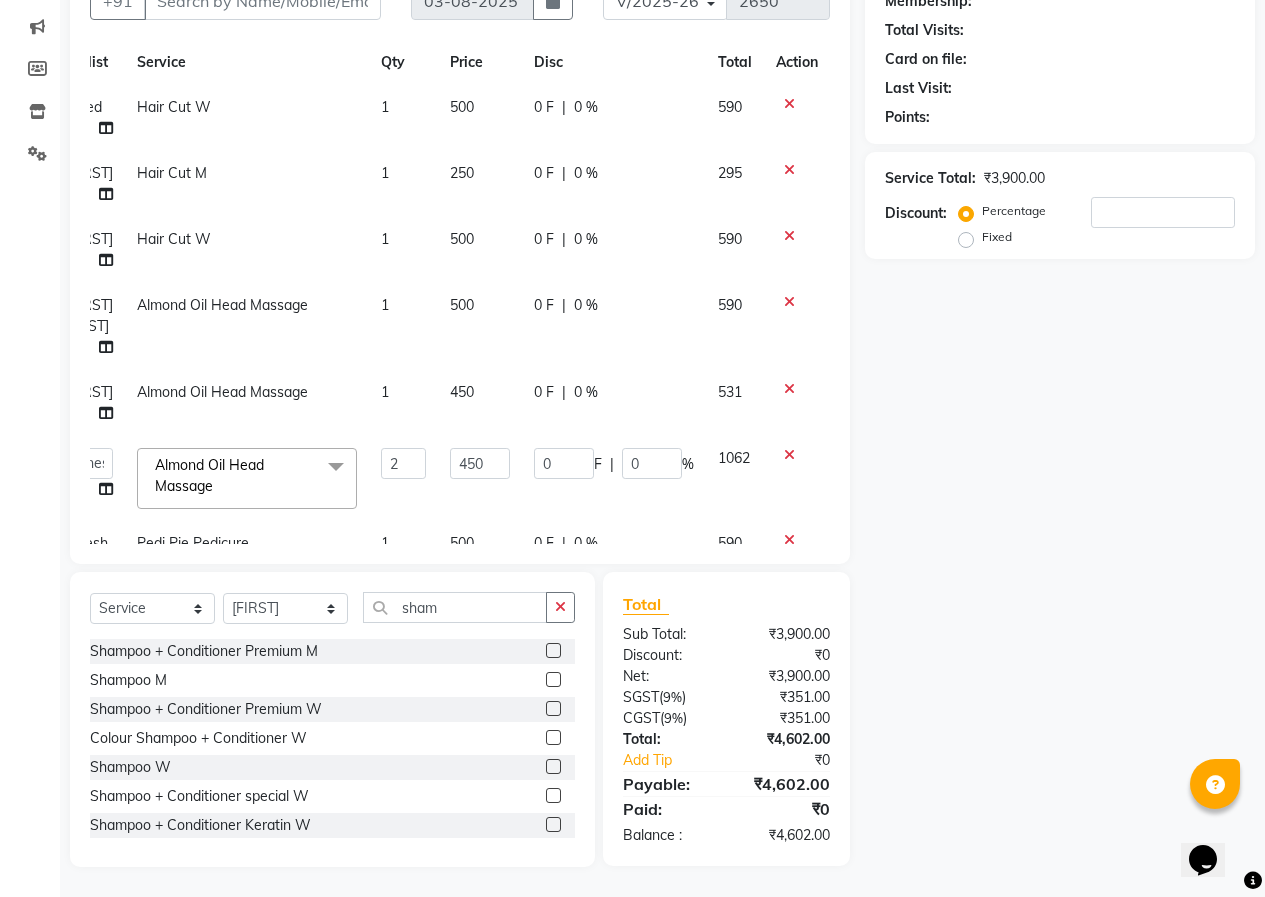 scroll, scrollTop: 40, scrollLeft: 40, axis: both 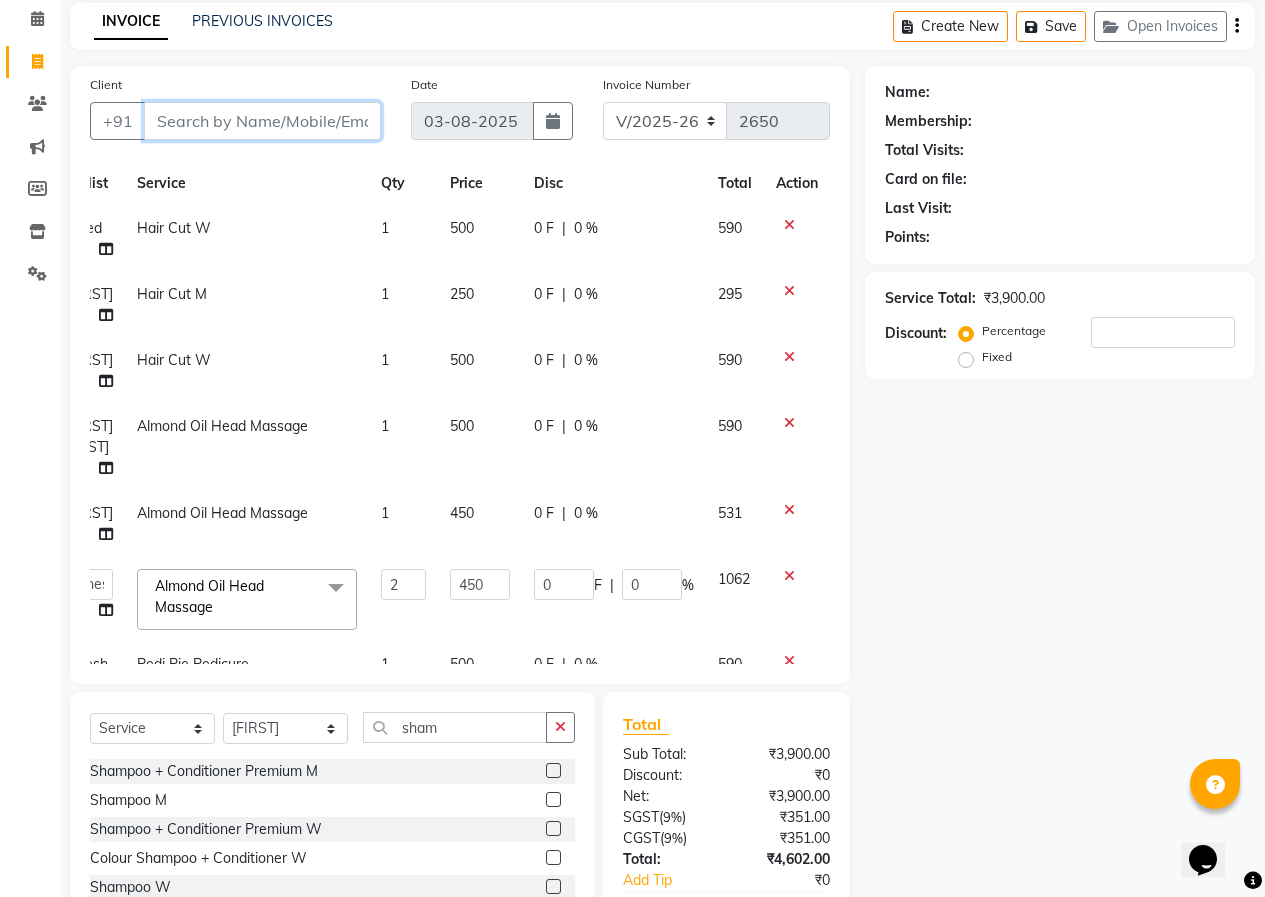 click on "Client" at bounding box center [262, 121] 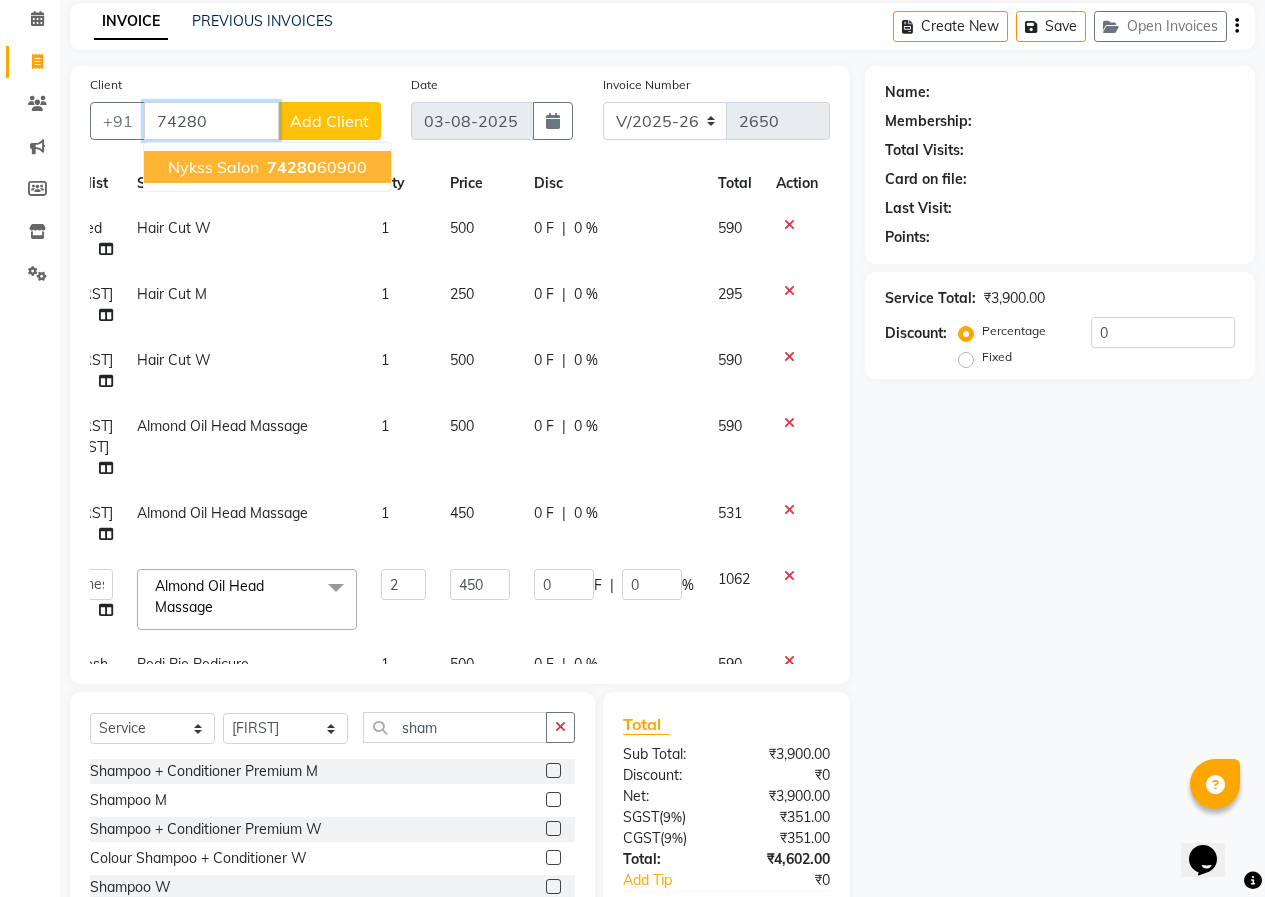 click on "Nykss Salon   74280 60900" at bounding box center (267, 167) 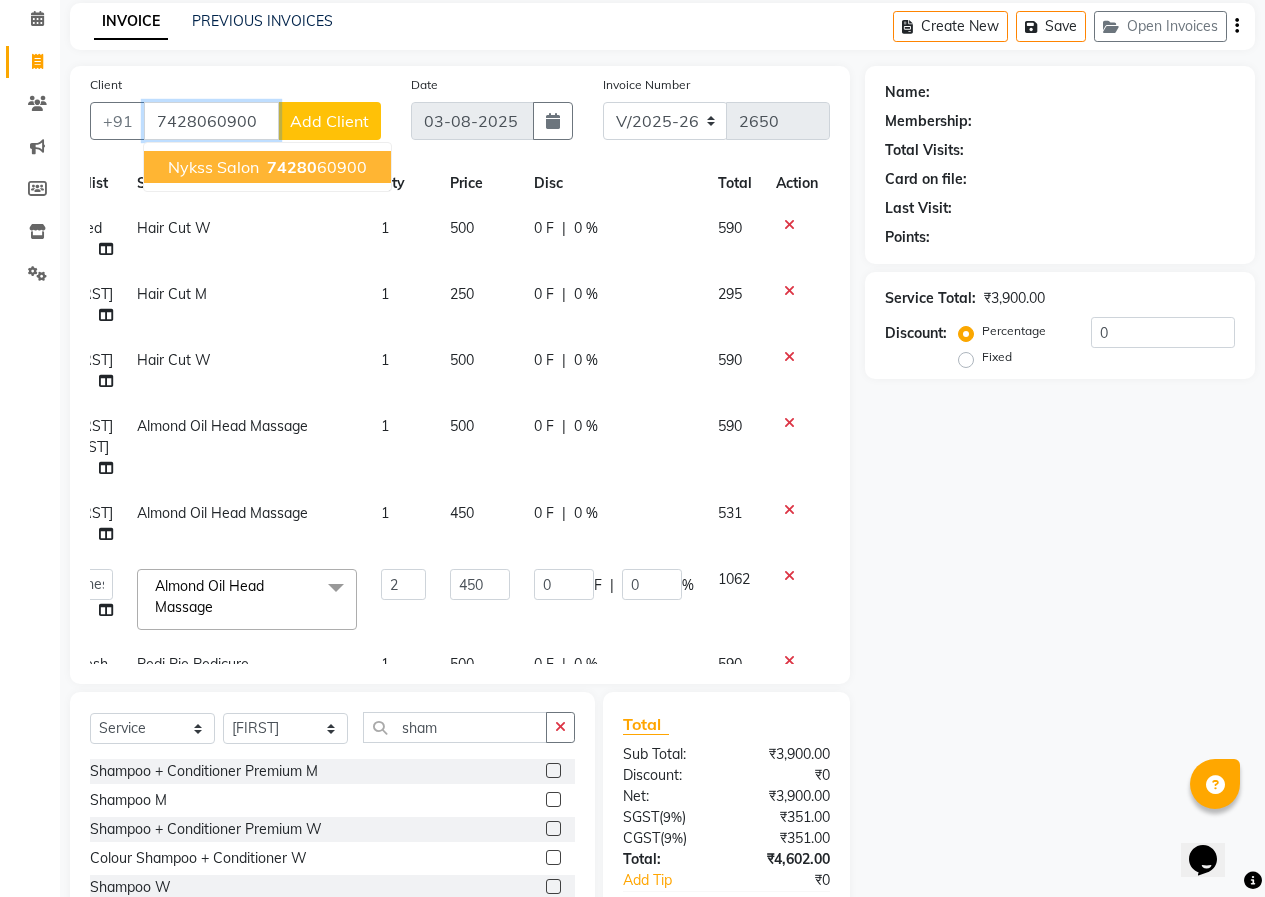 type on "7428060900" 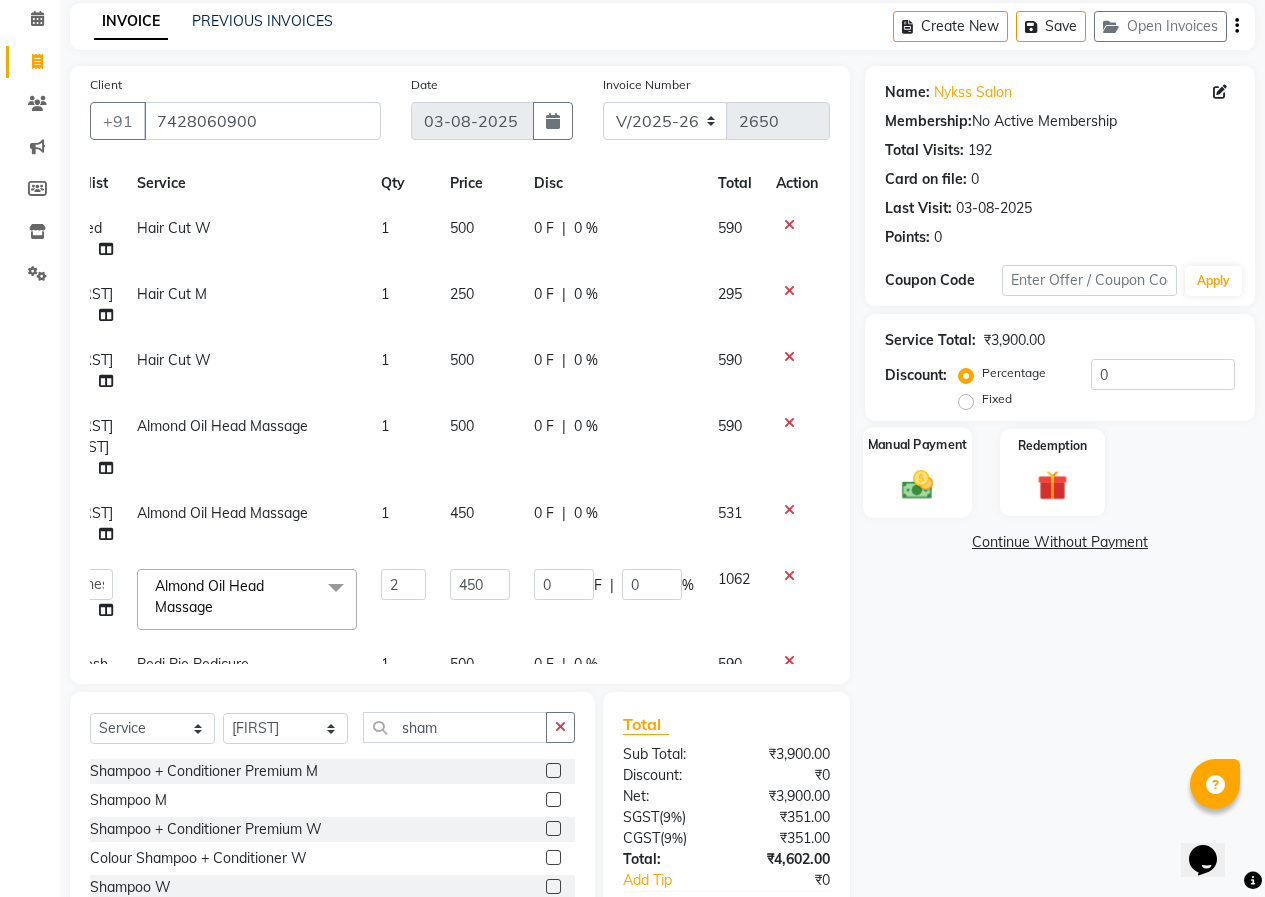 click 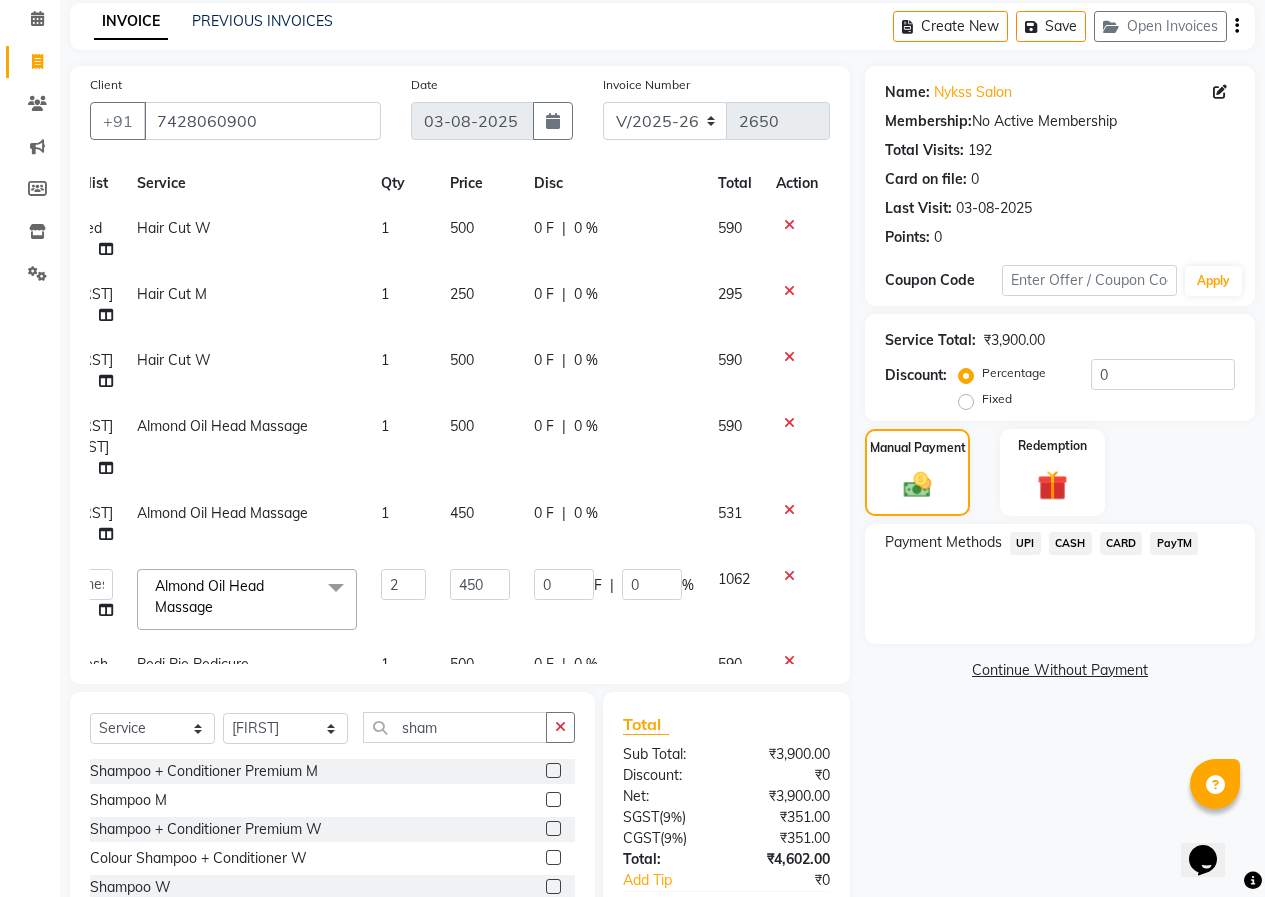 click on "CASH" 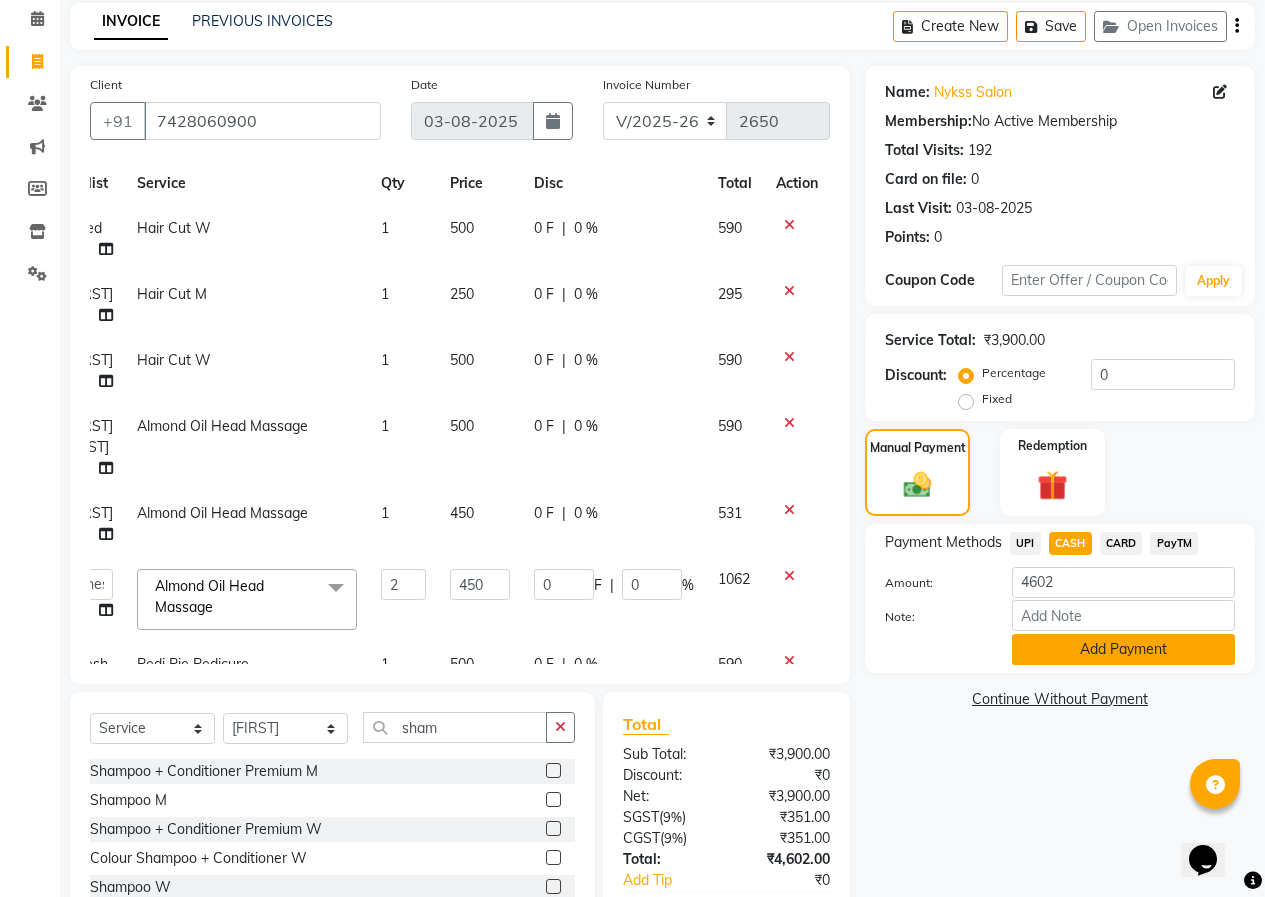 click on "Add Payment" 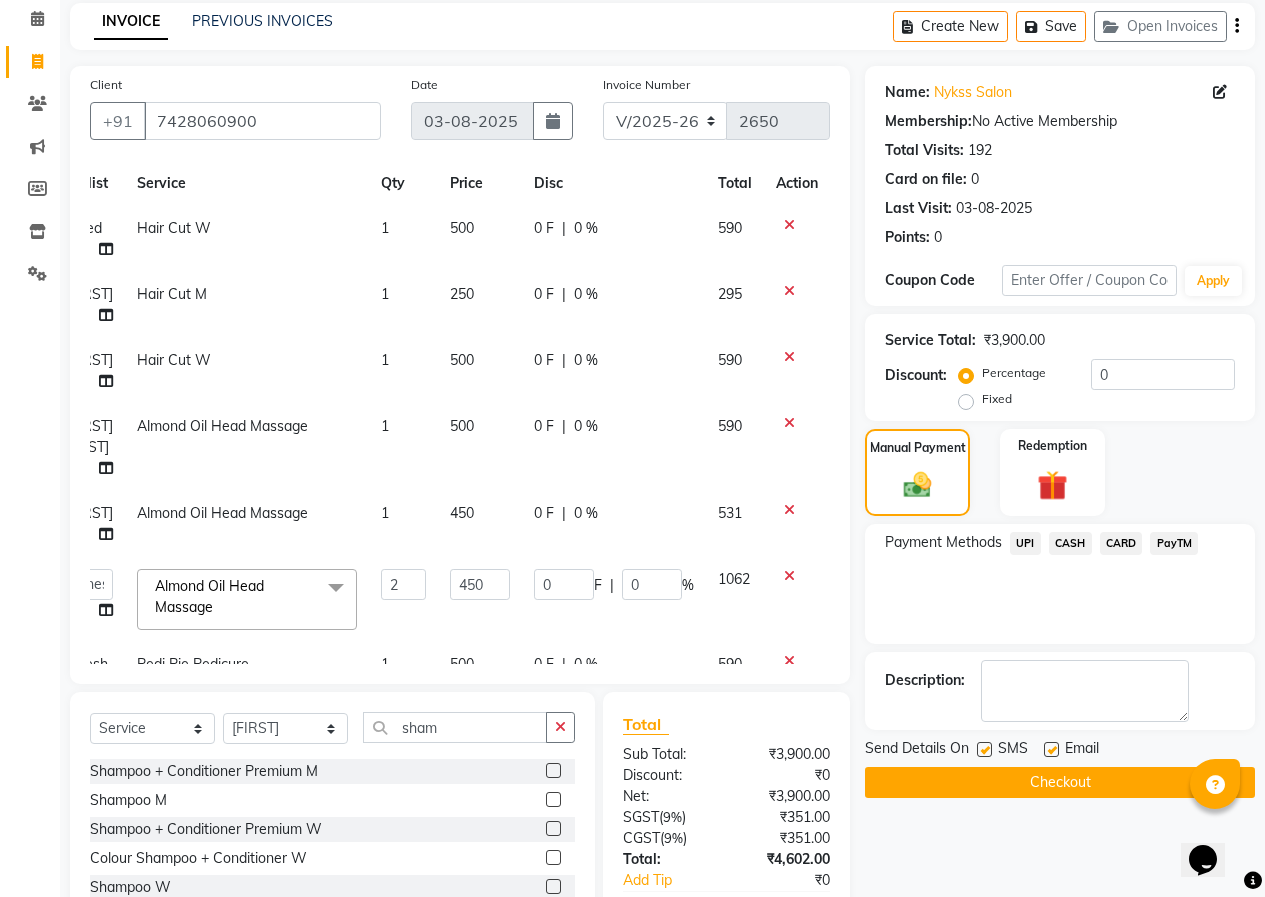 click on "Checkout" 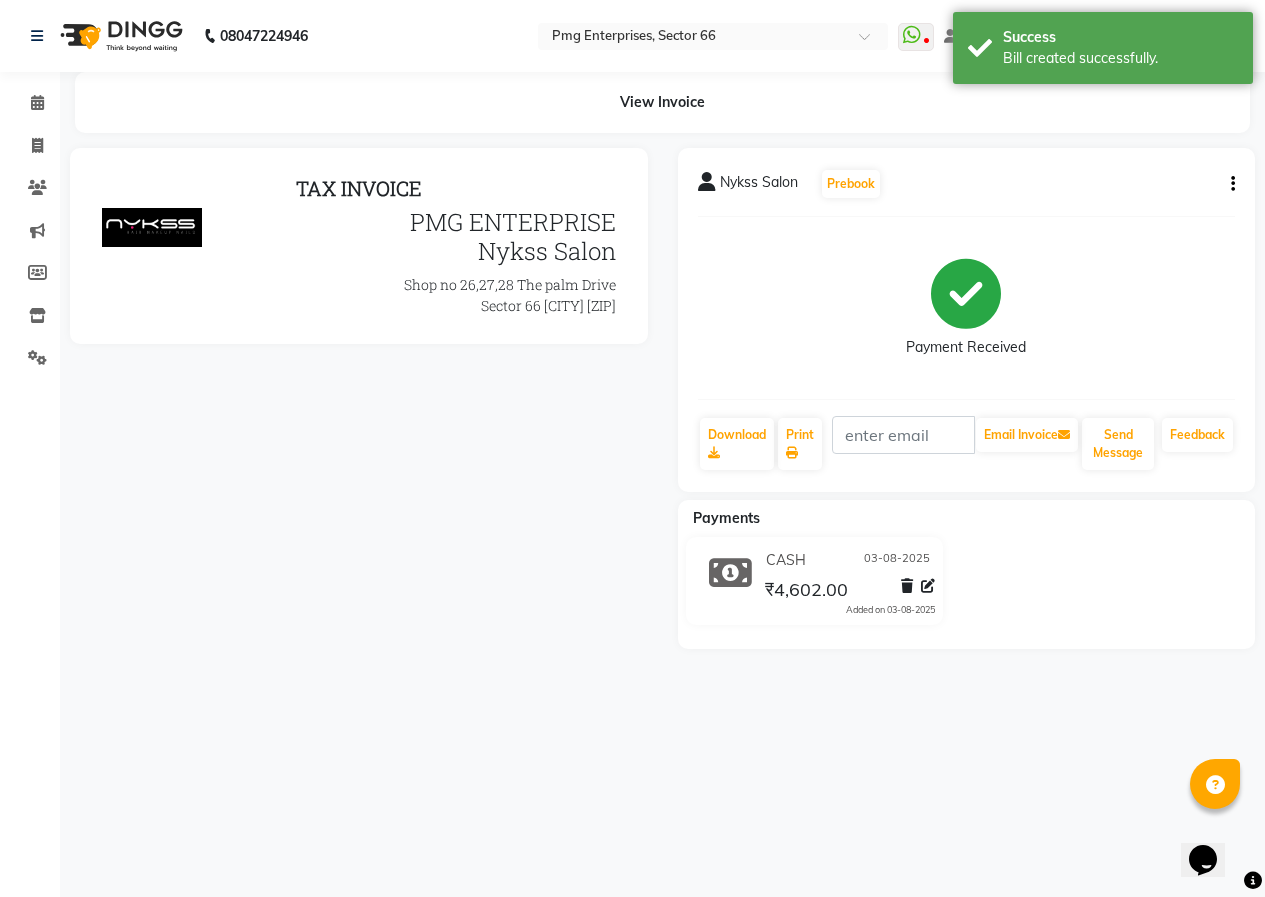 scroll, scrollTop: 0, scrollLeft: 0, axis: both 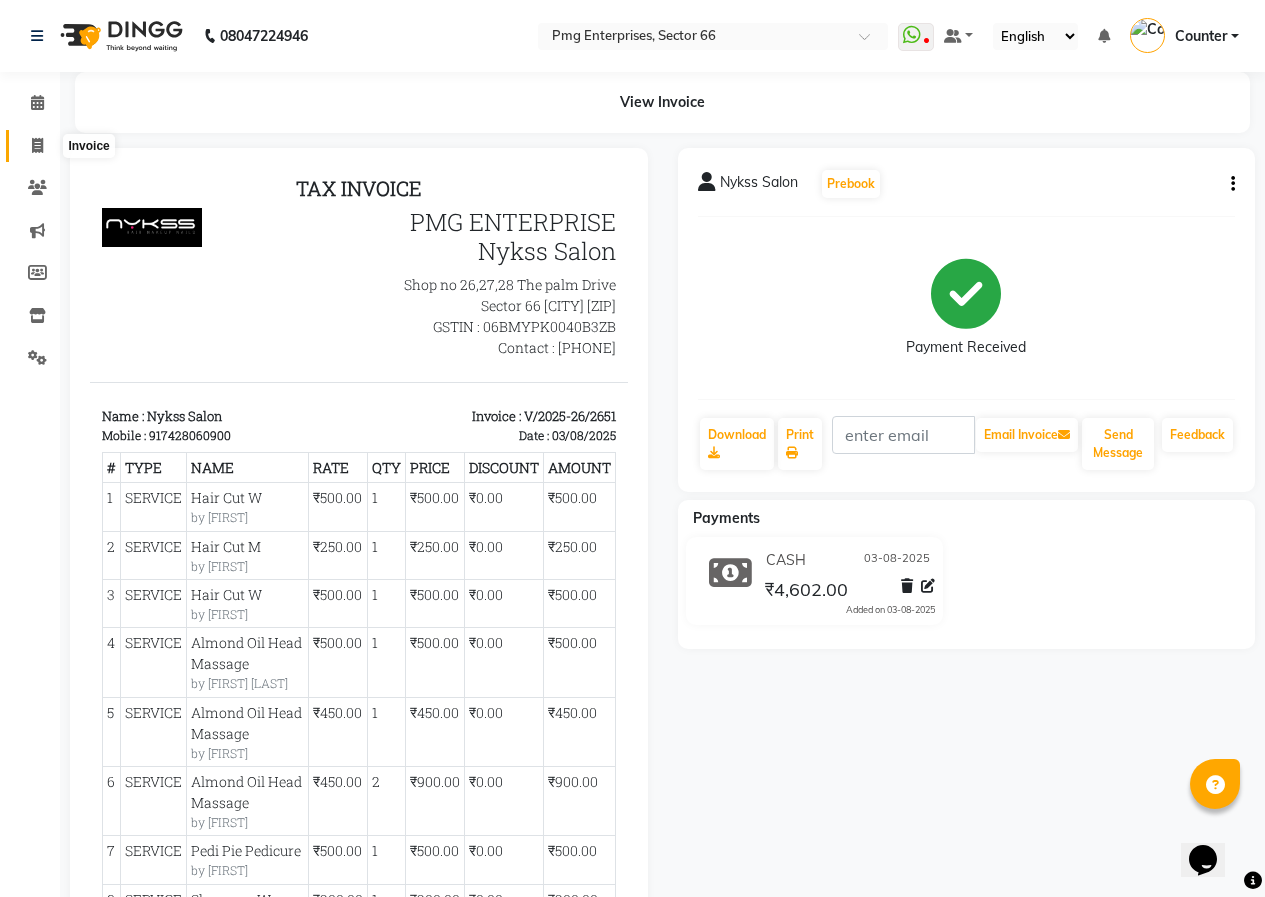 click 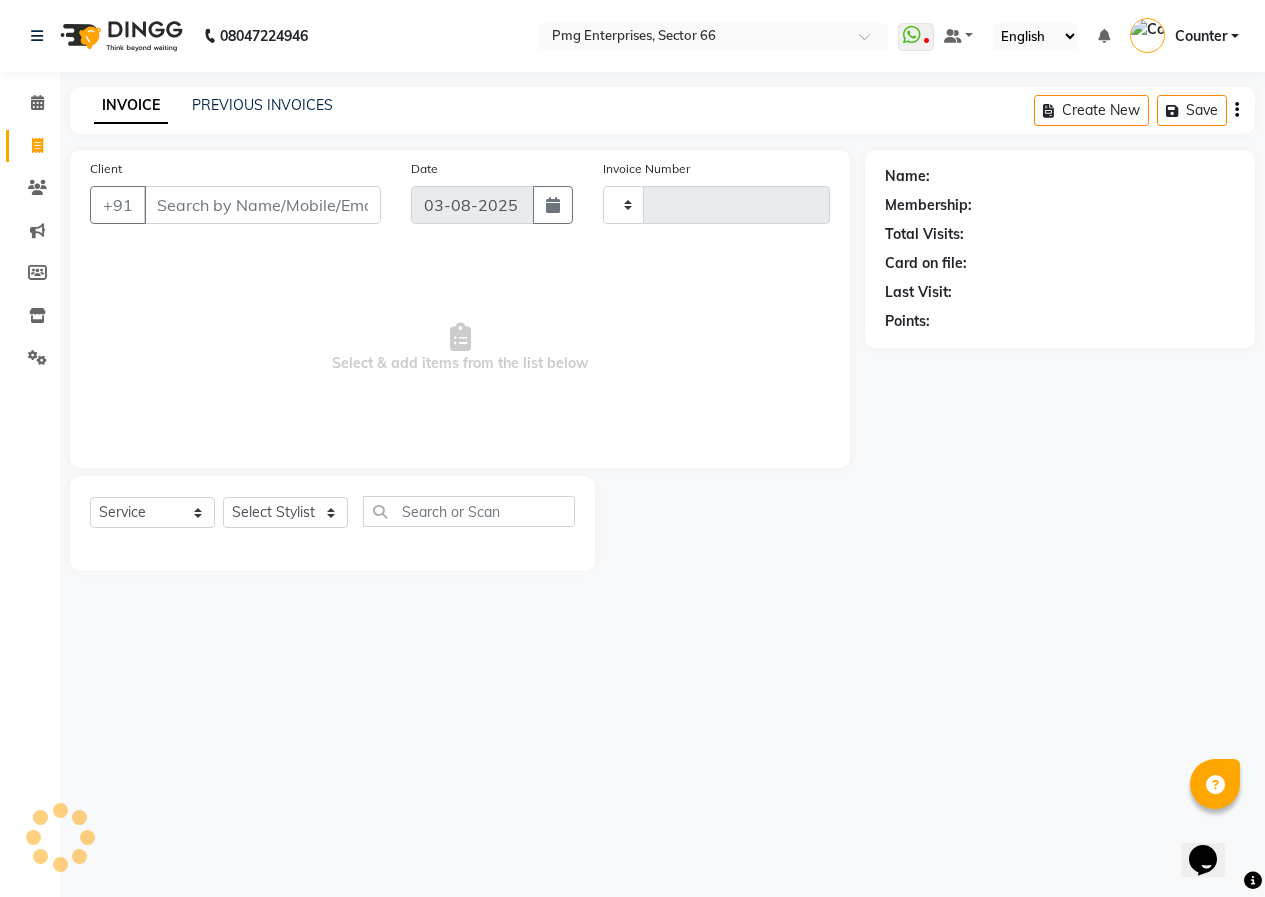 type on "2652" 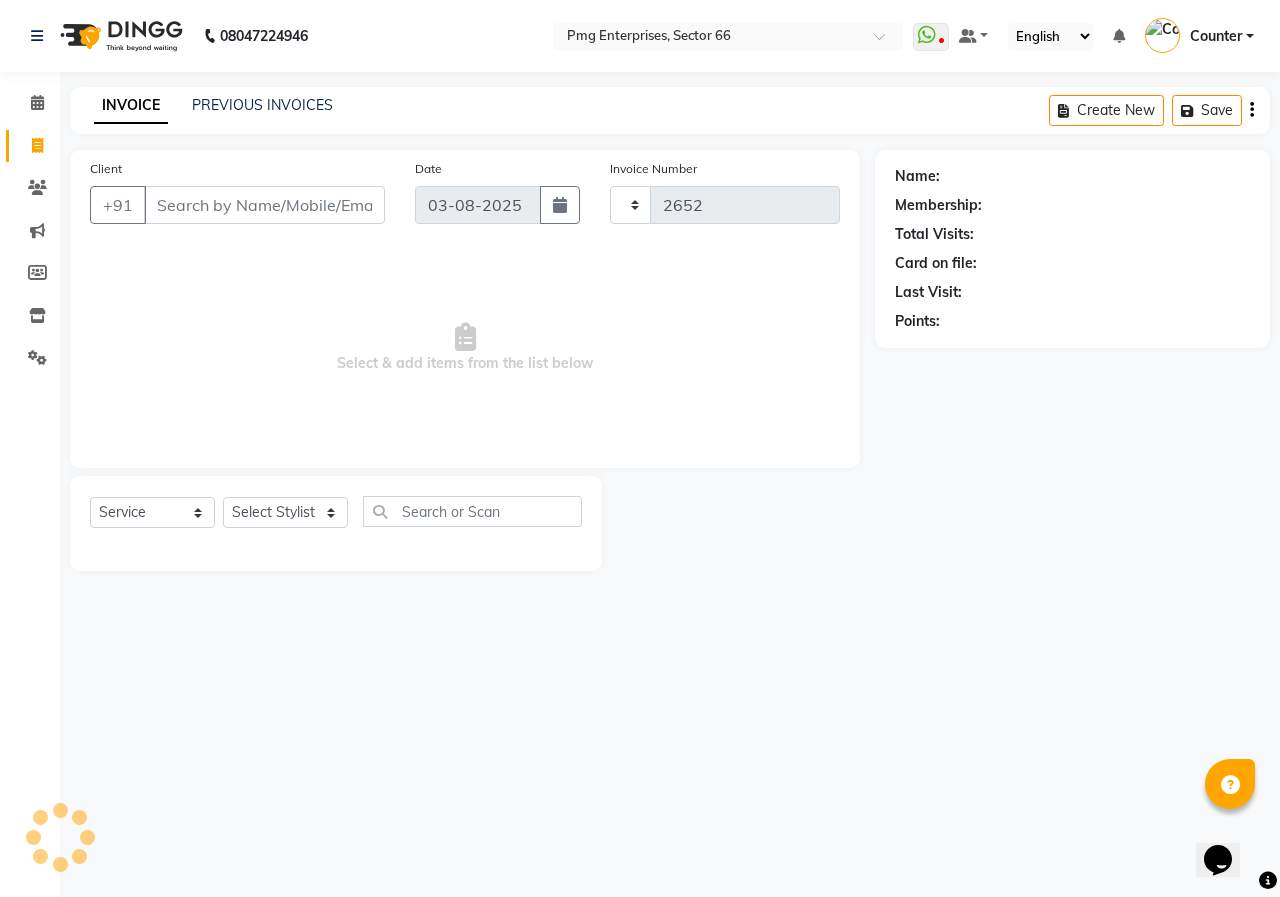 select on "889" 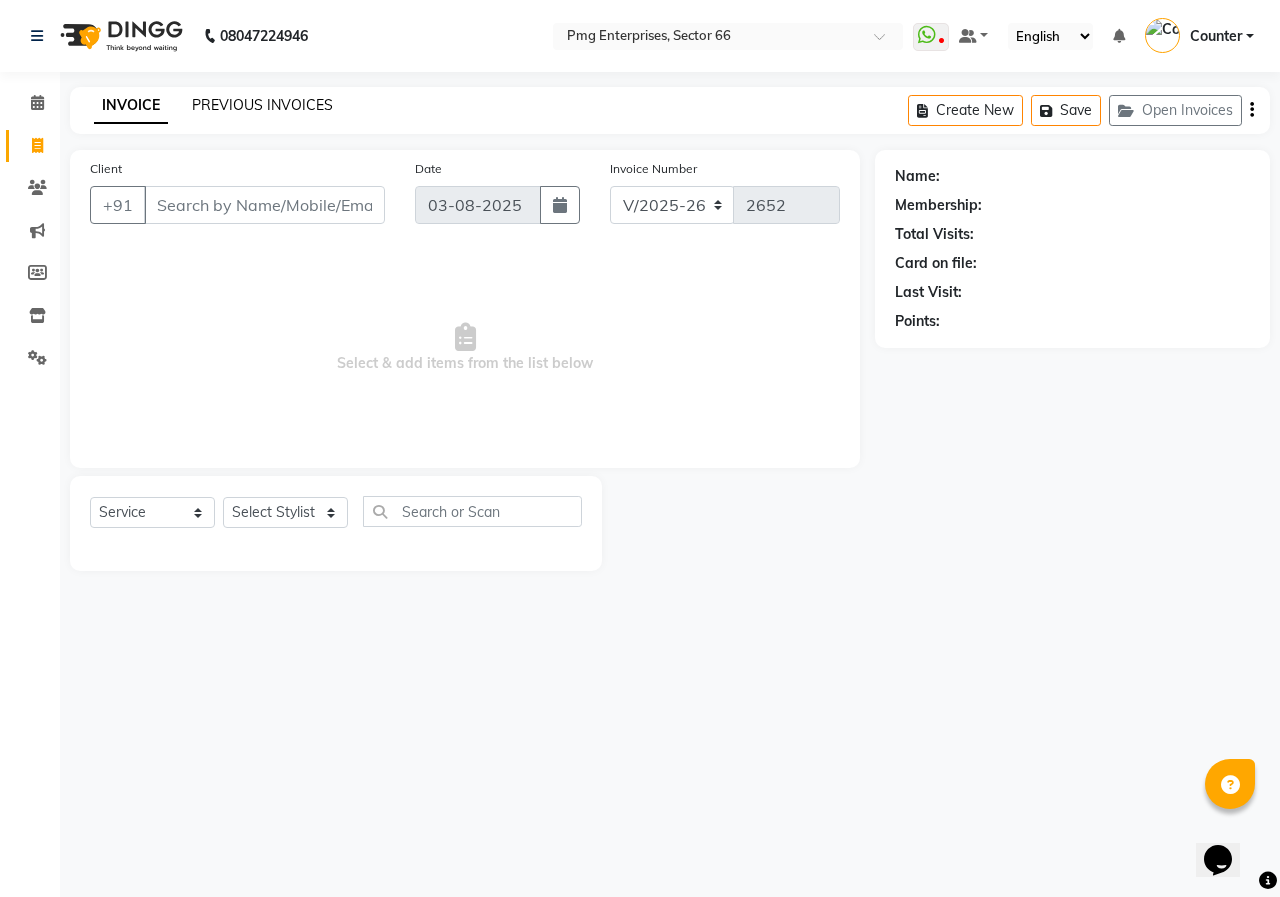 click on "PREVIOUS INVOICES" 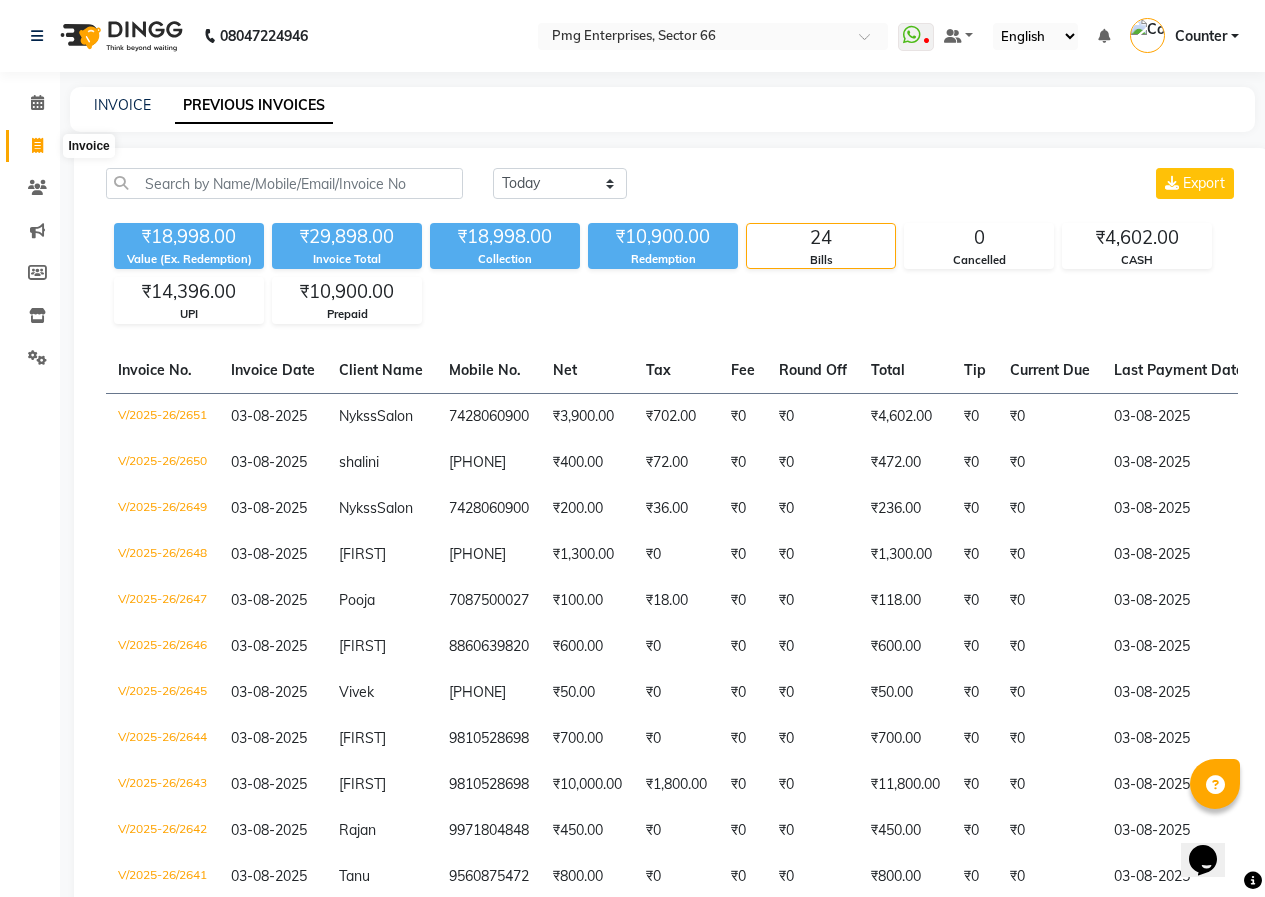 click 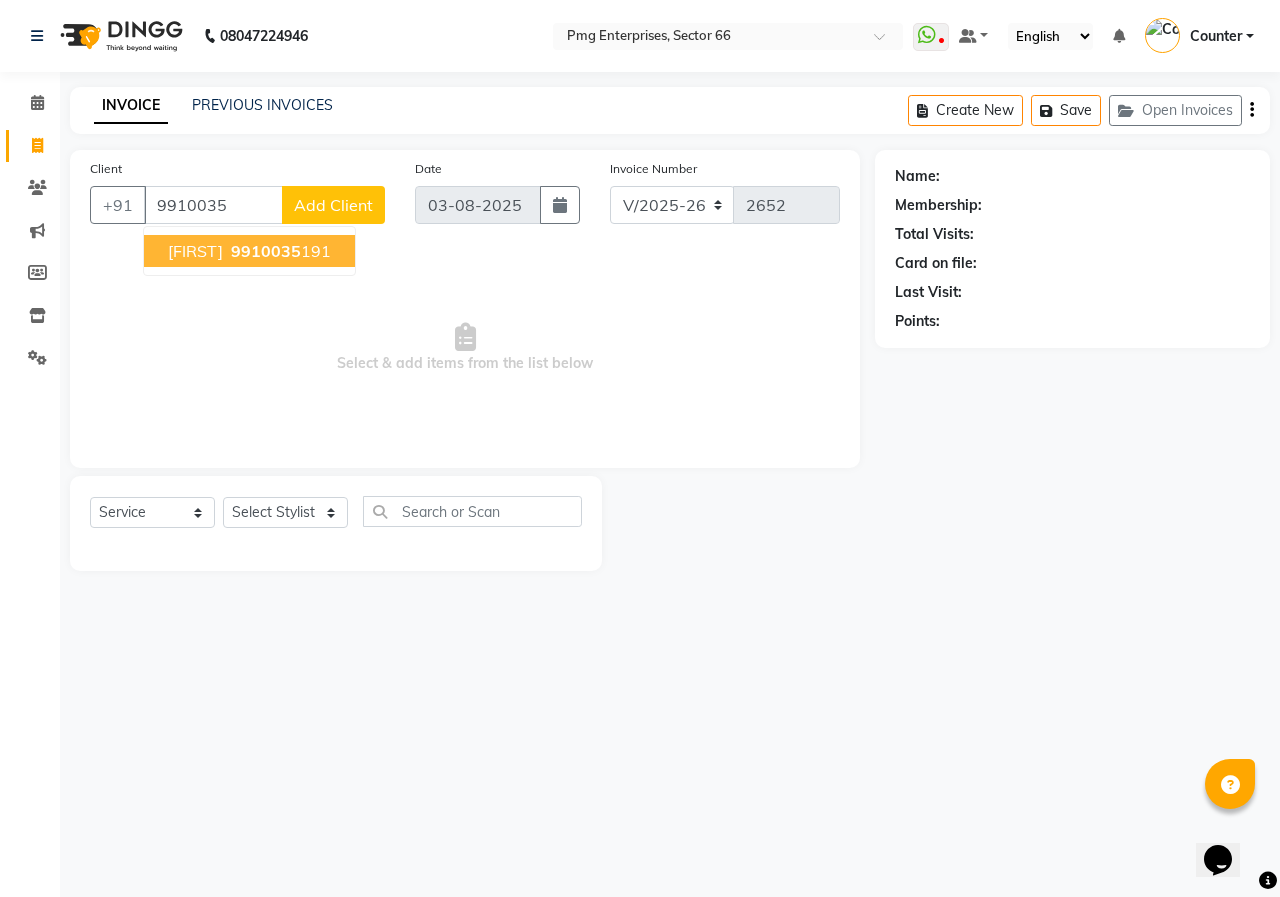 click on "Lunita   9910035 191" at bounding box center [249, 251] 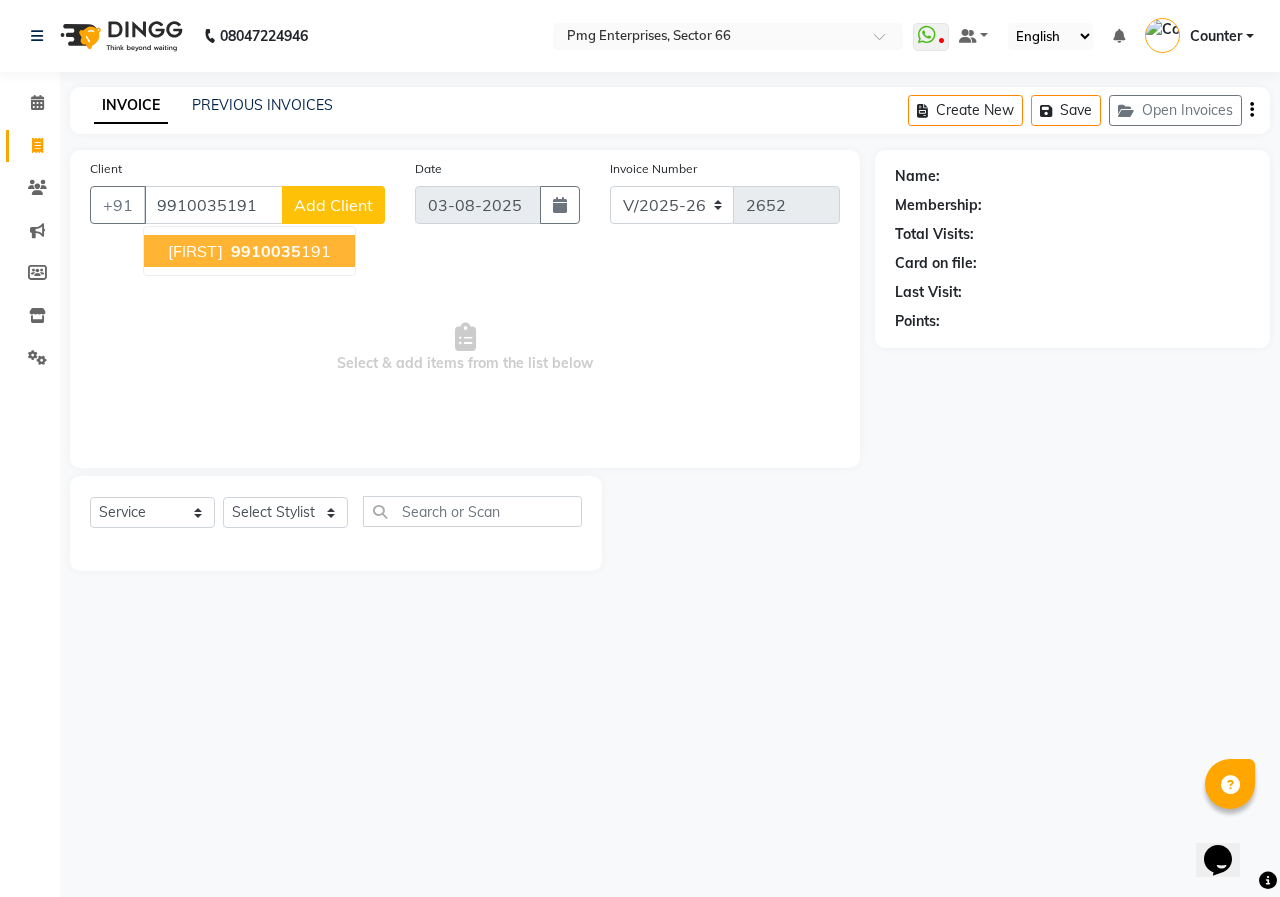 type on "9910035191" 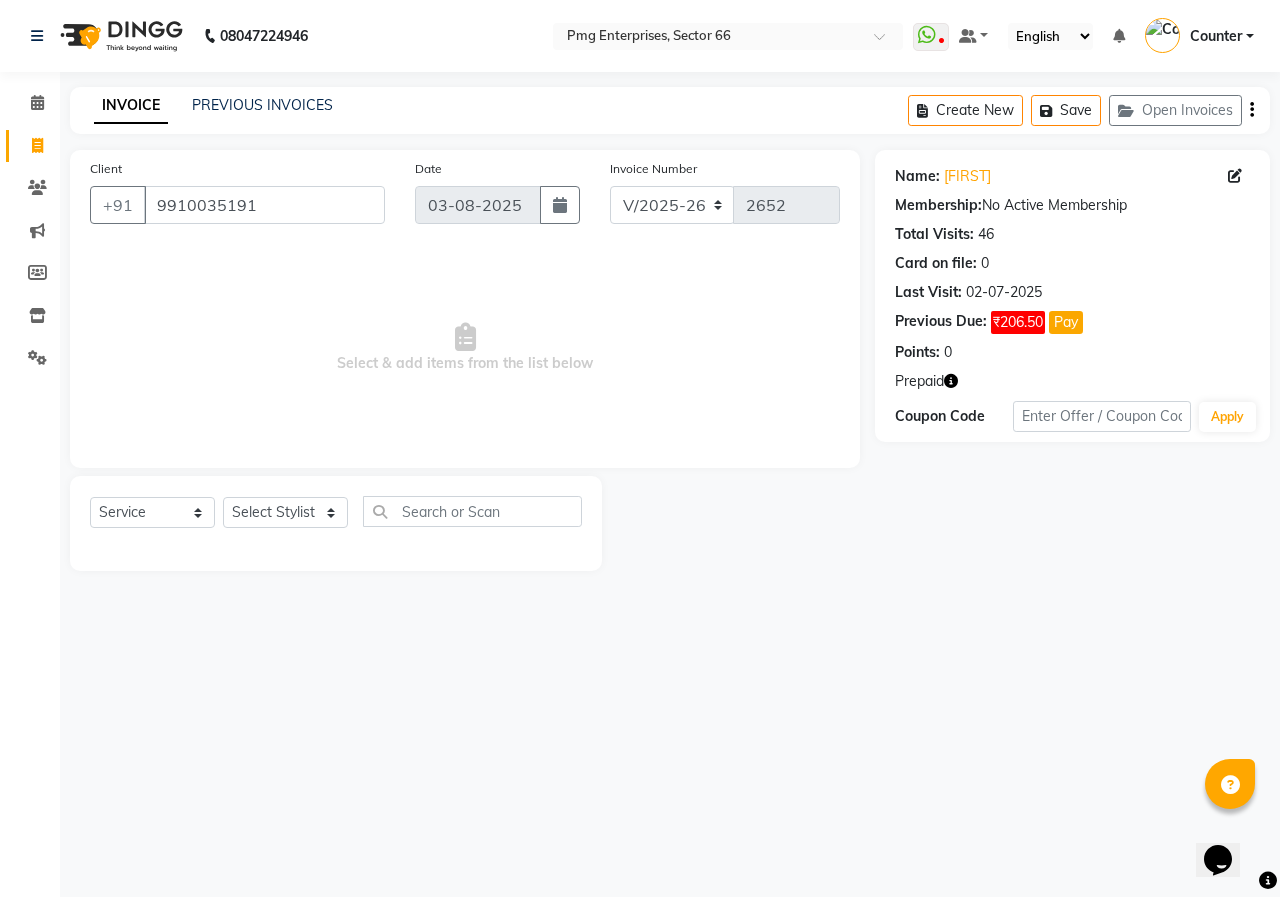 click 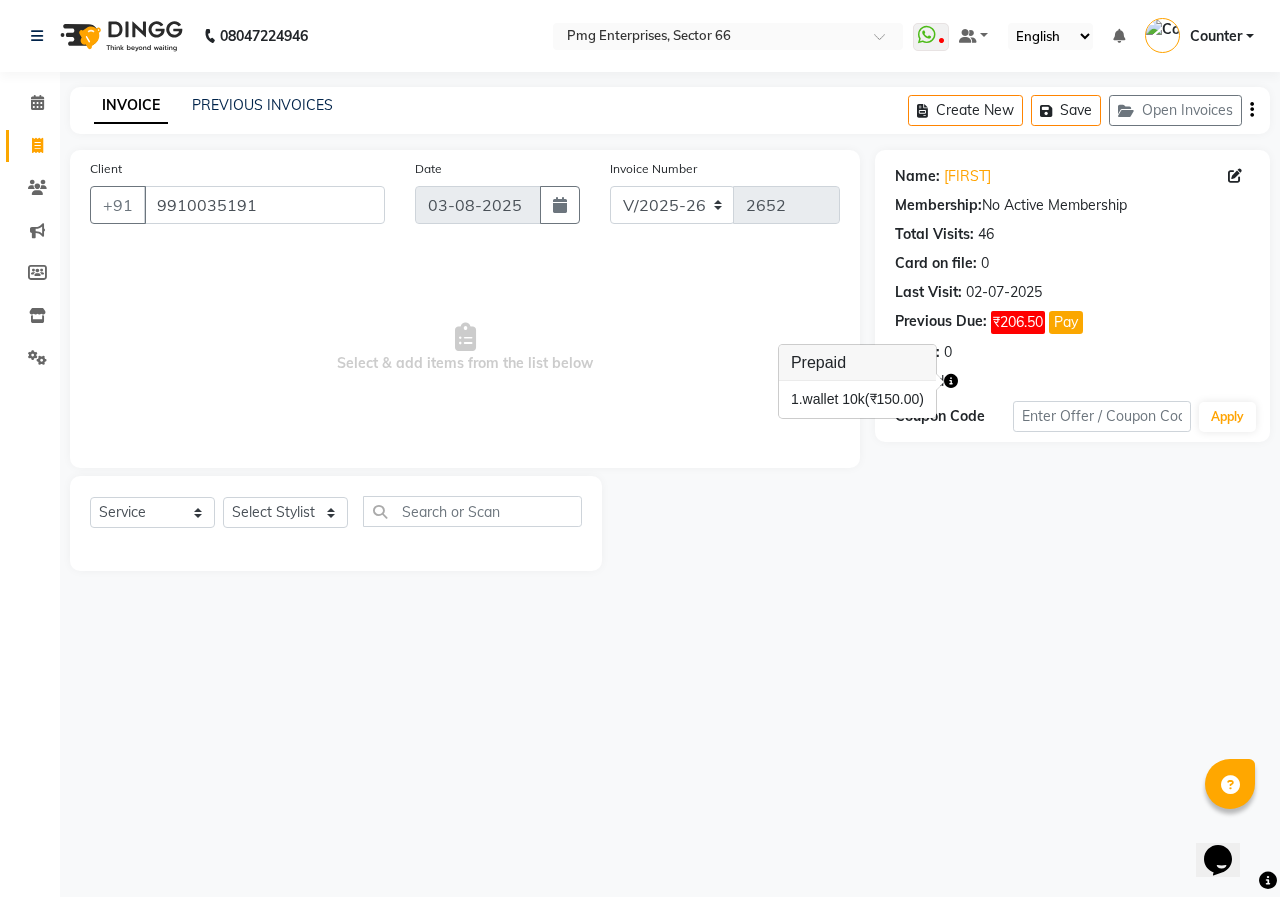 click on "Select & add items from the list below" at bounding box center (465, 348) 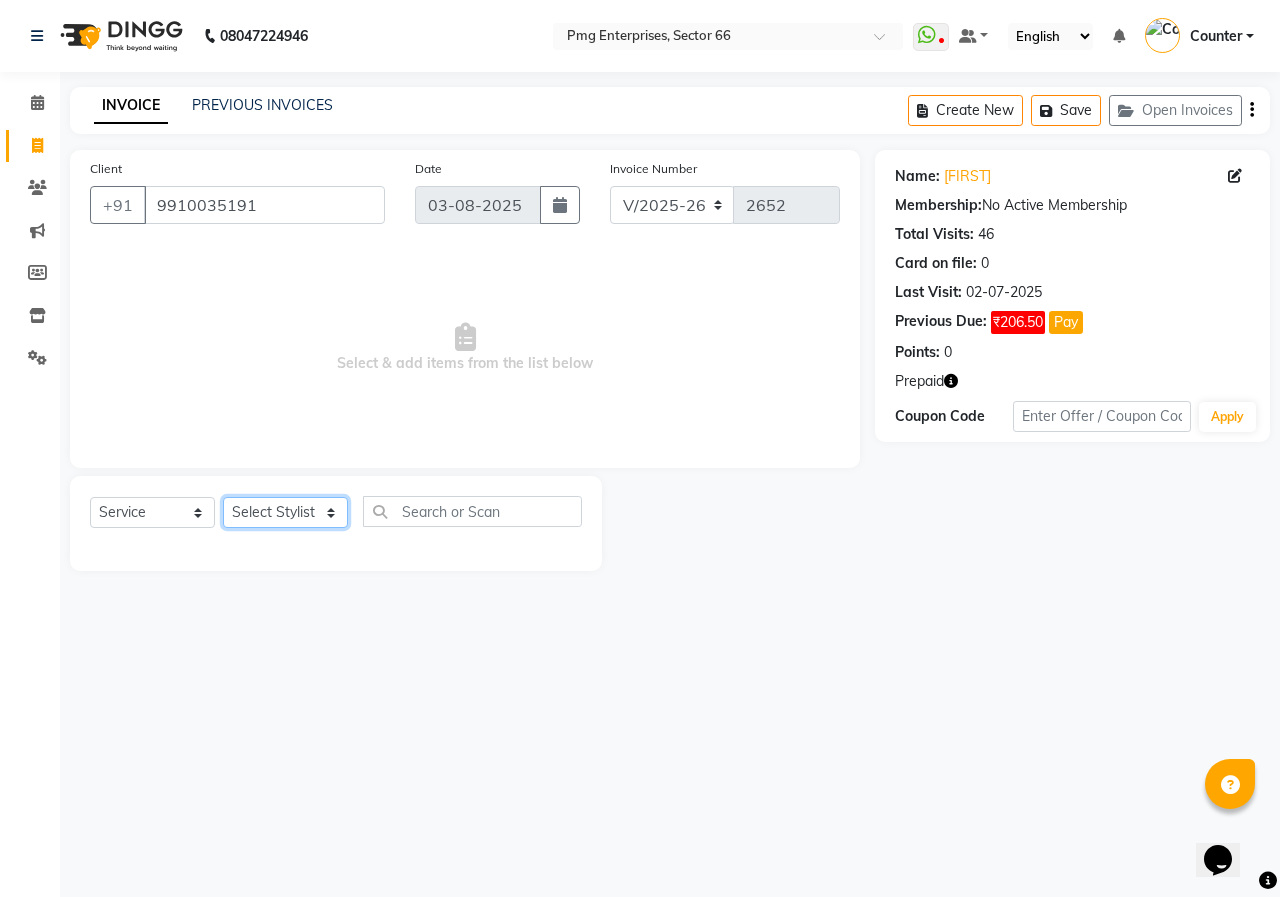click on "Select Stylist Ashish Kashyap Counter dinesh Jackson Javed Jitender Manisha Ragini" 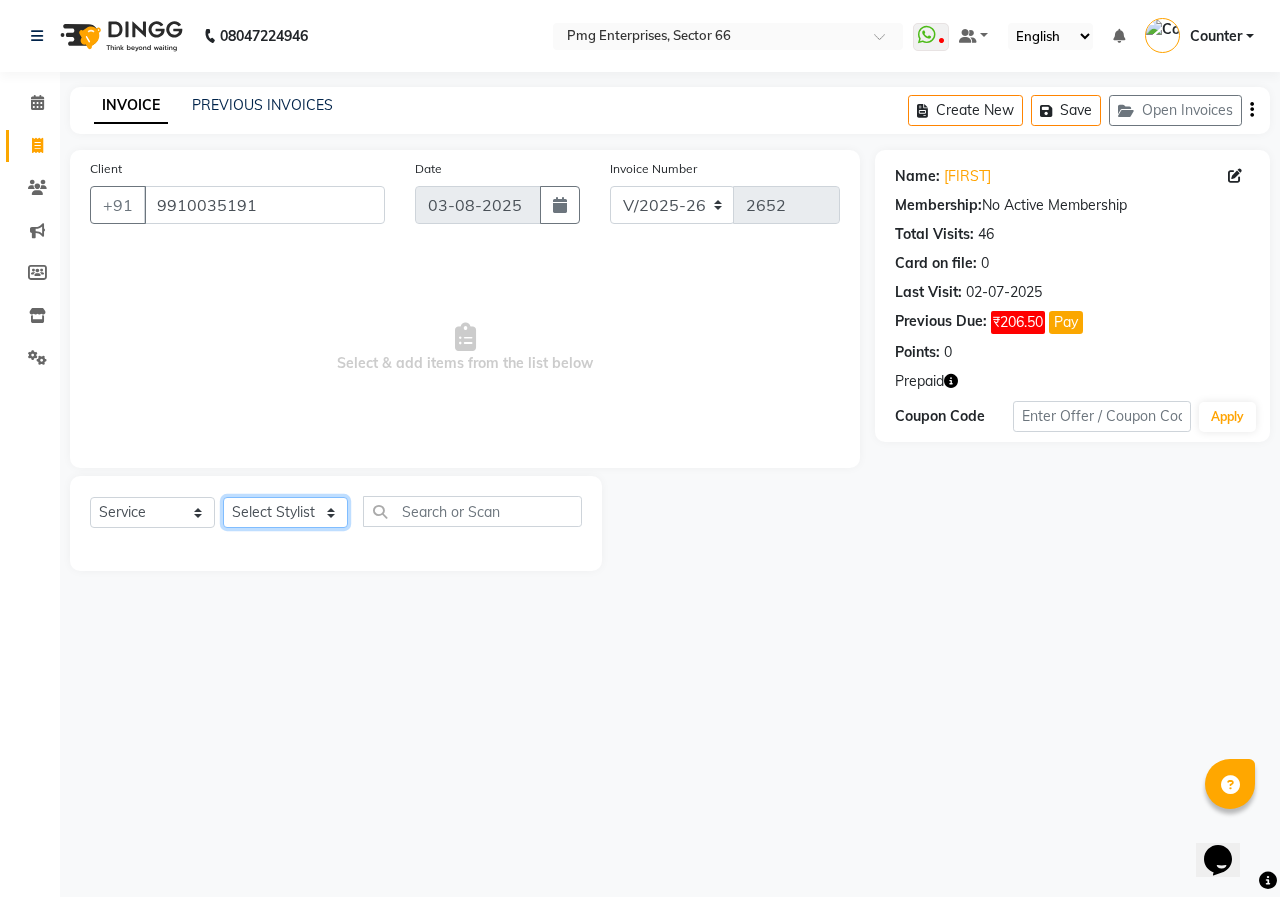 select on "49466" 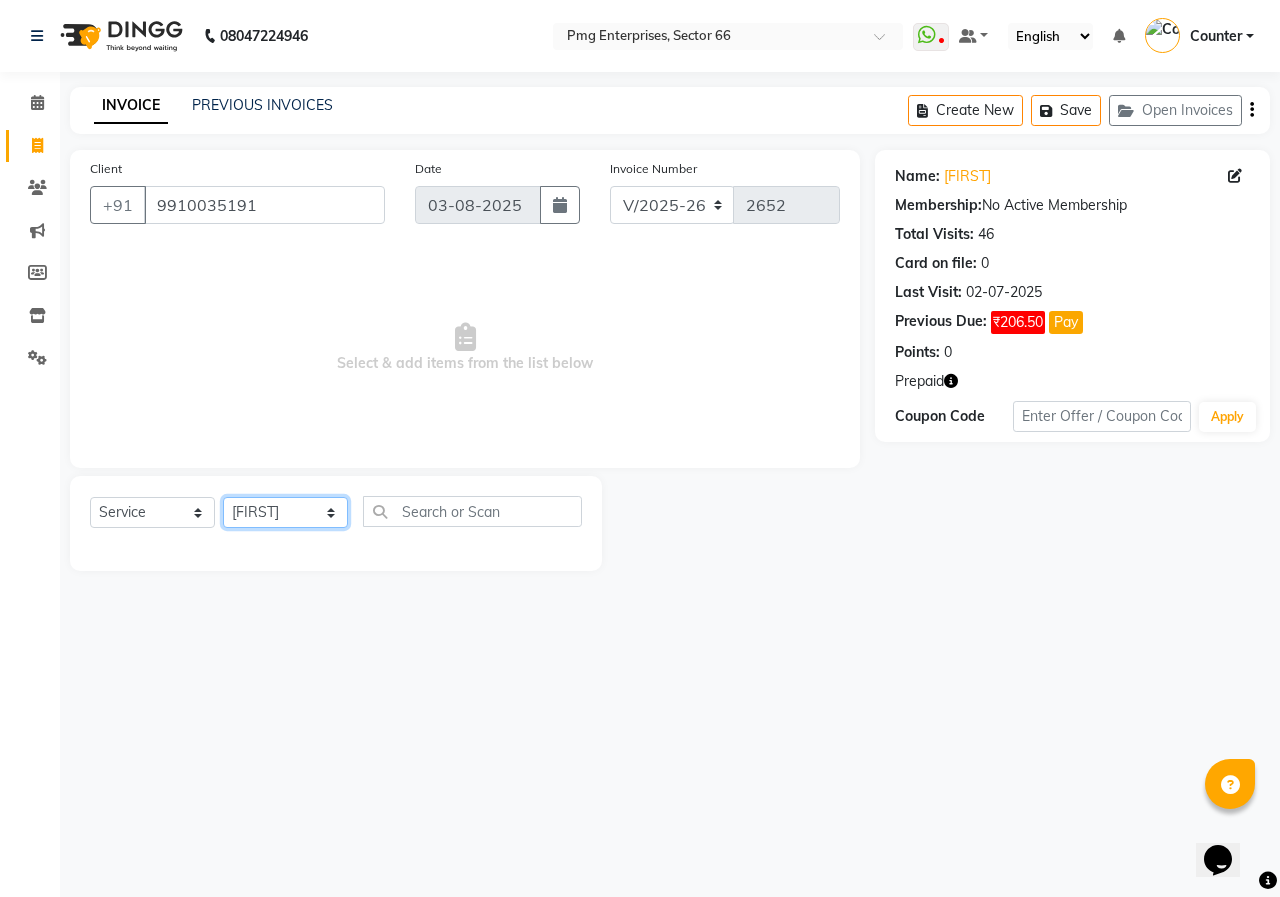 click on "Select Stylist Ashish Kashyap Counter dinesh Jackson Javed Jitender Manisha Ragini" 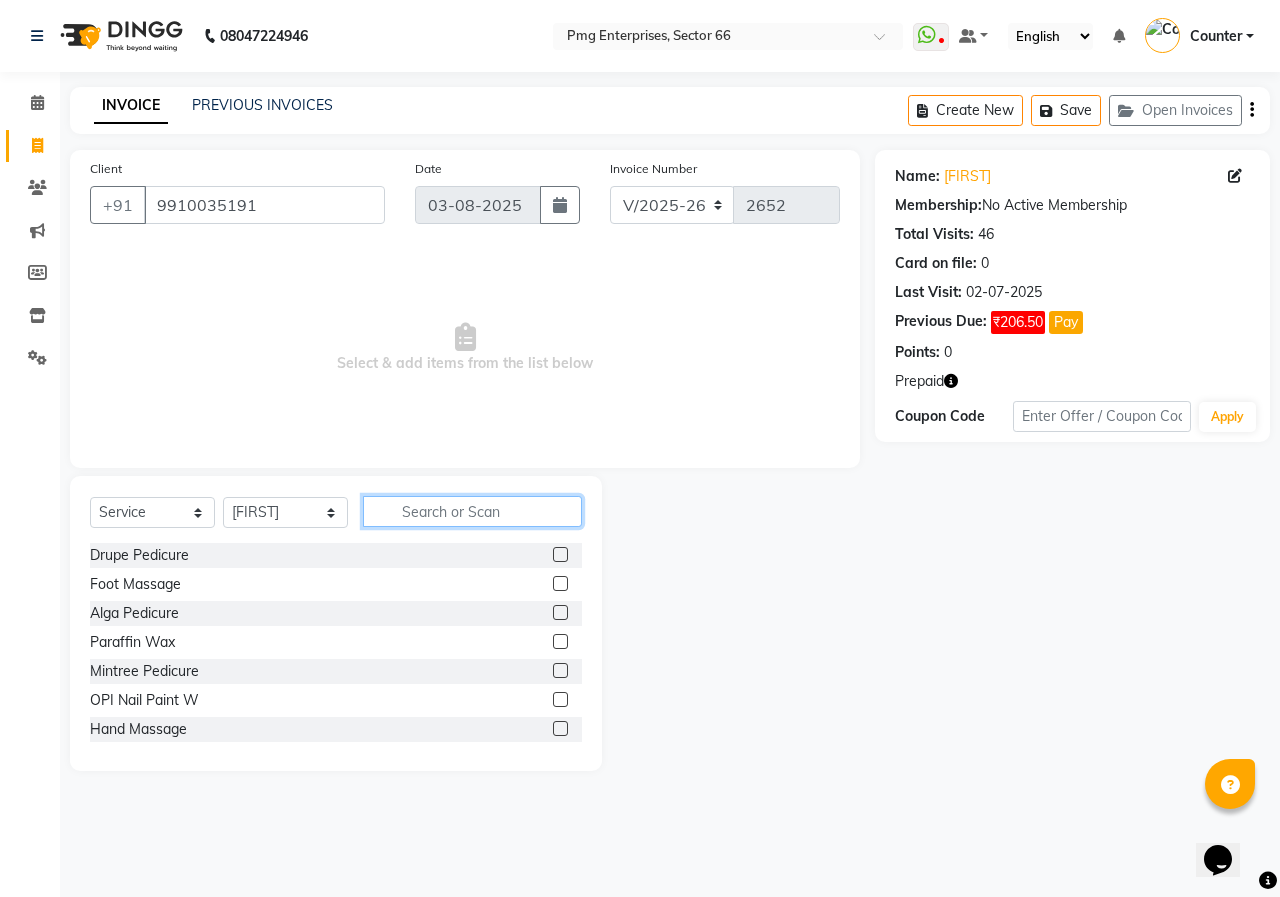click 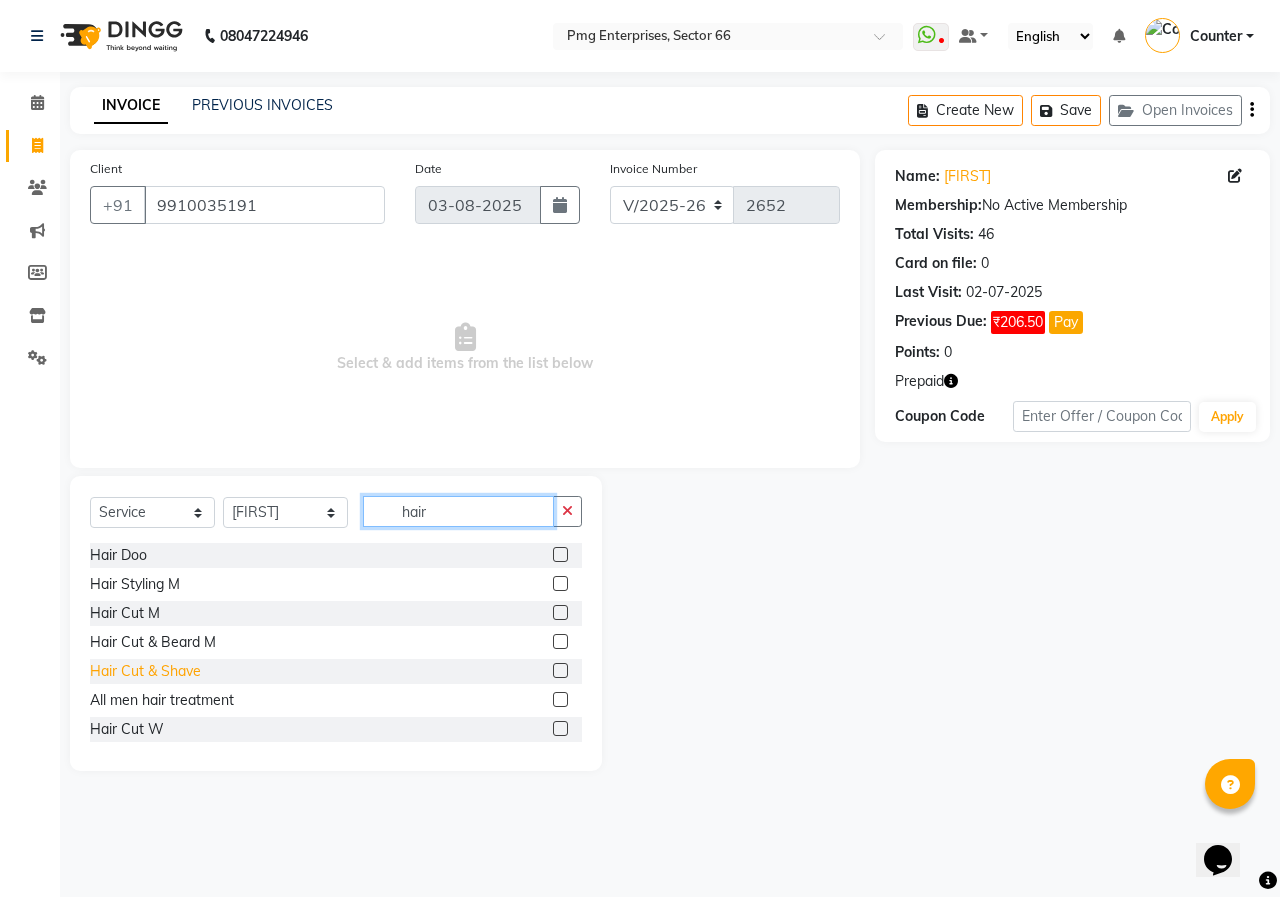 type on "hair" 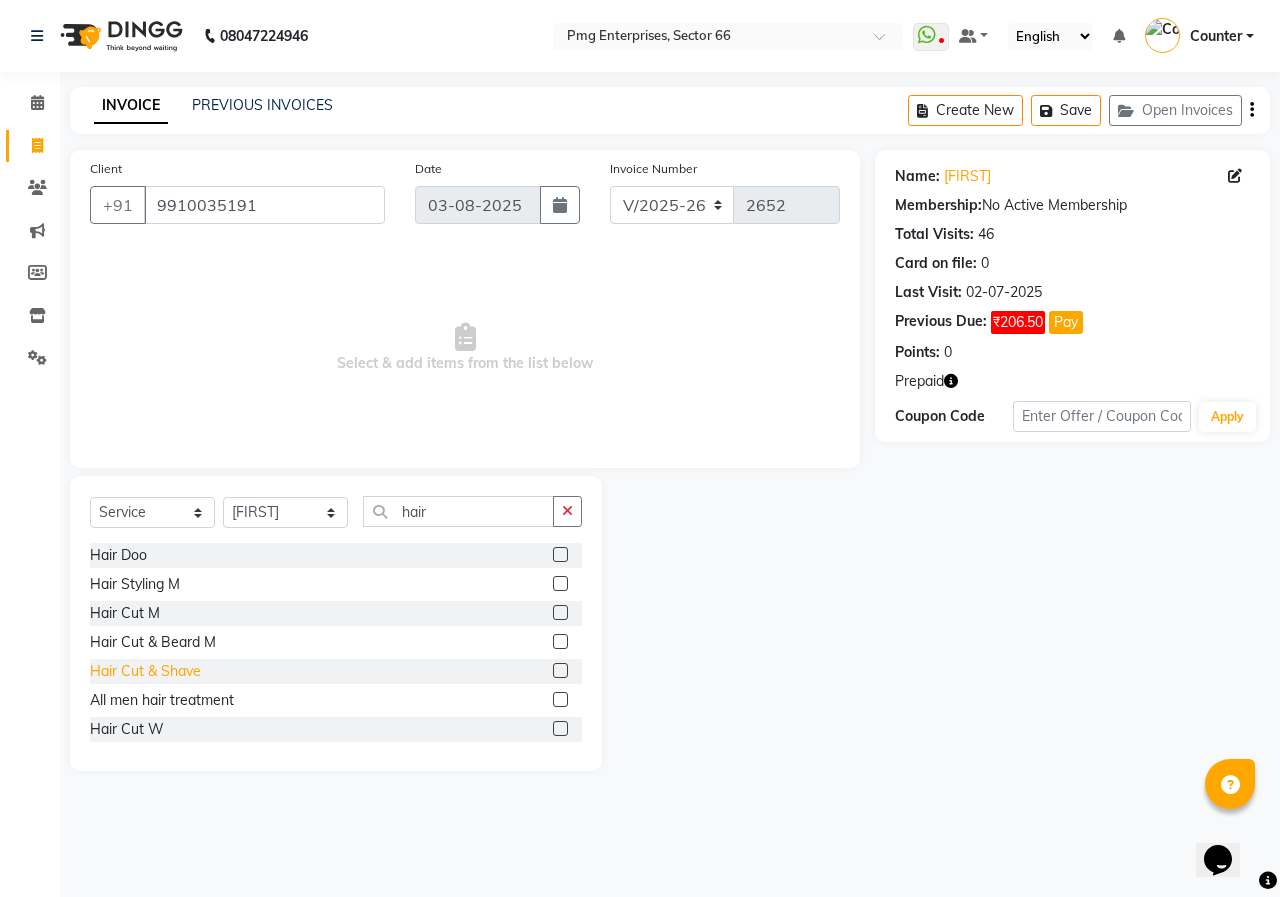 click on "Hair Cut & Shave" 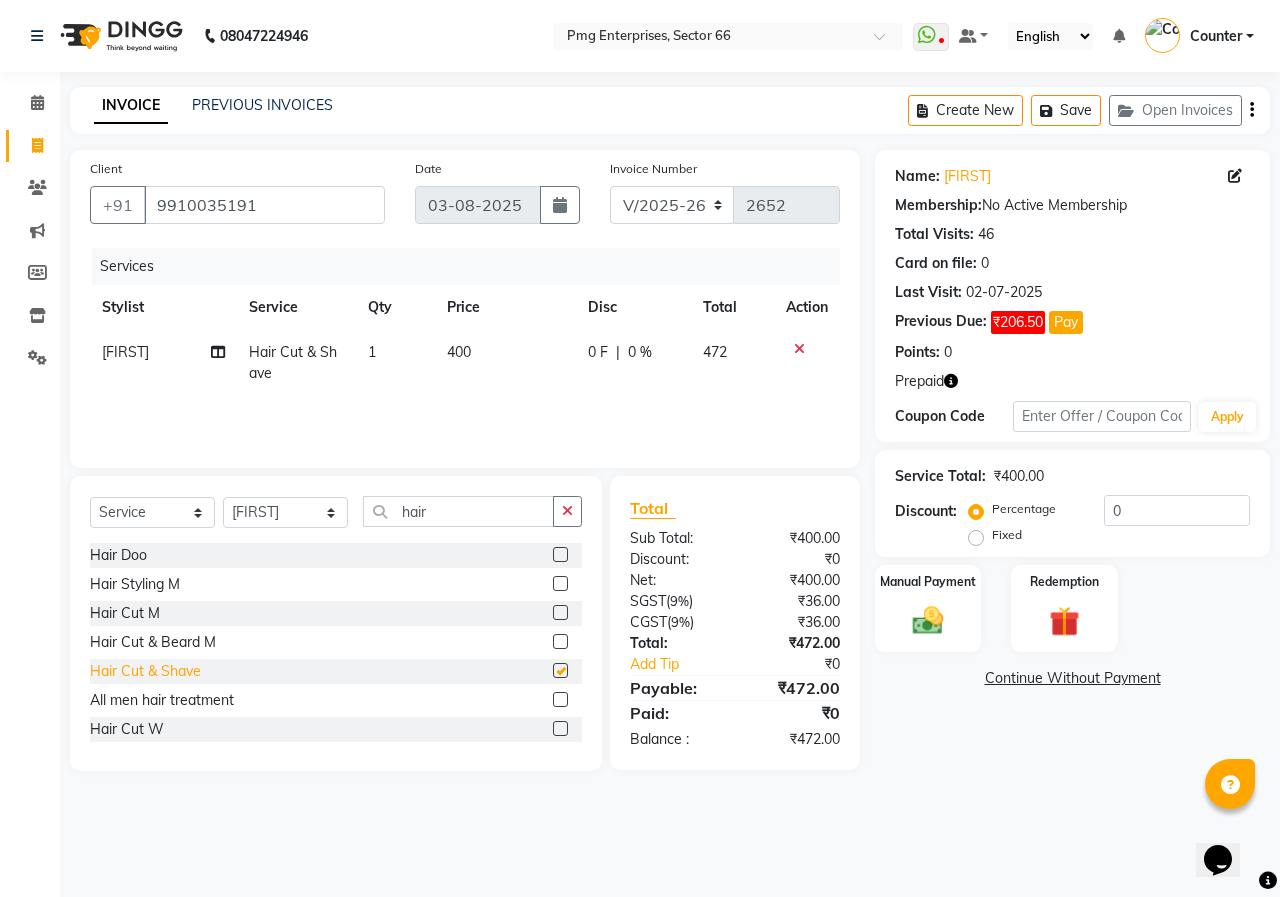 checkbox on "false" 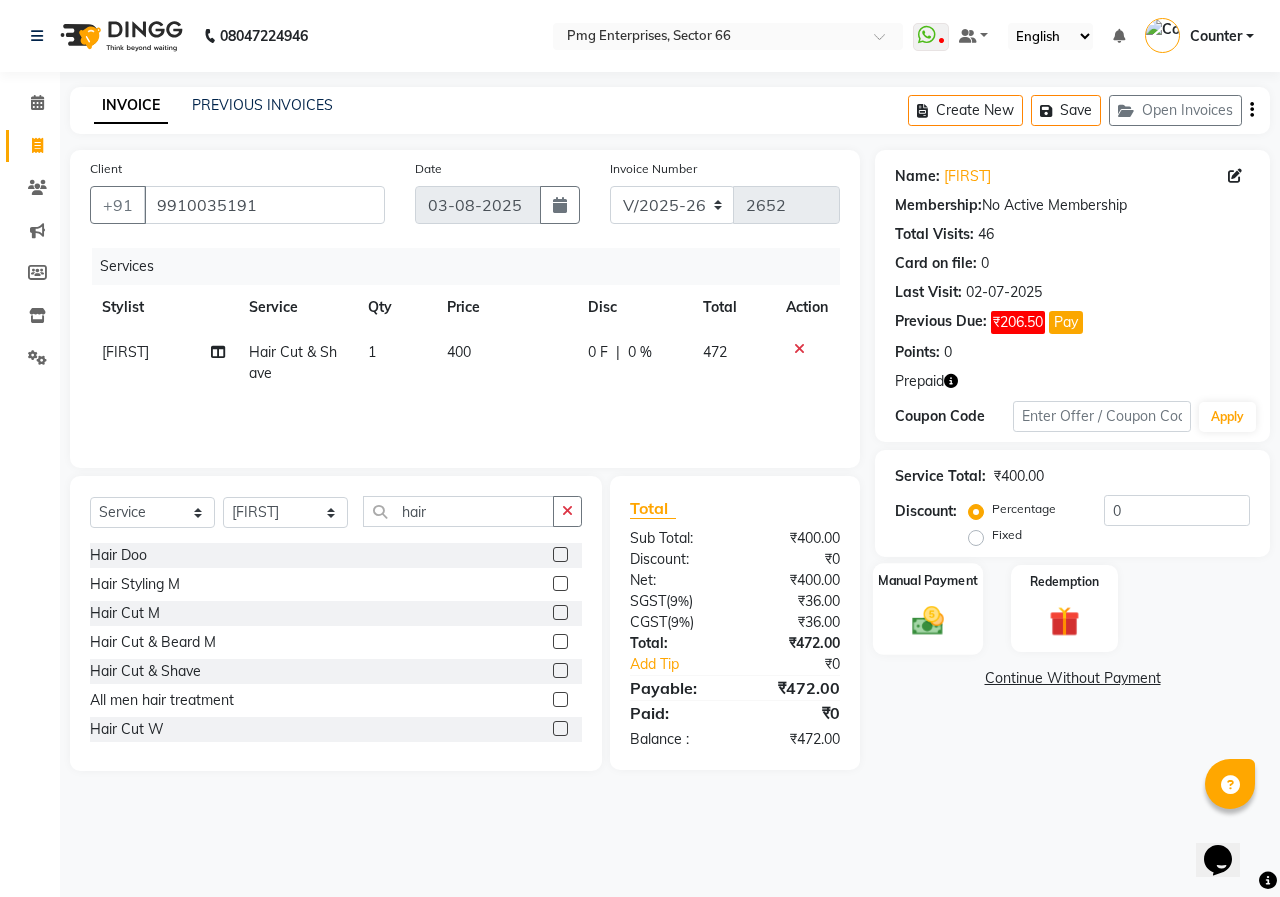 click 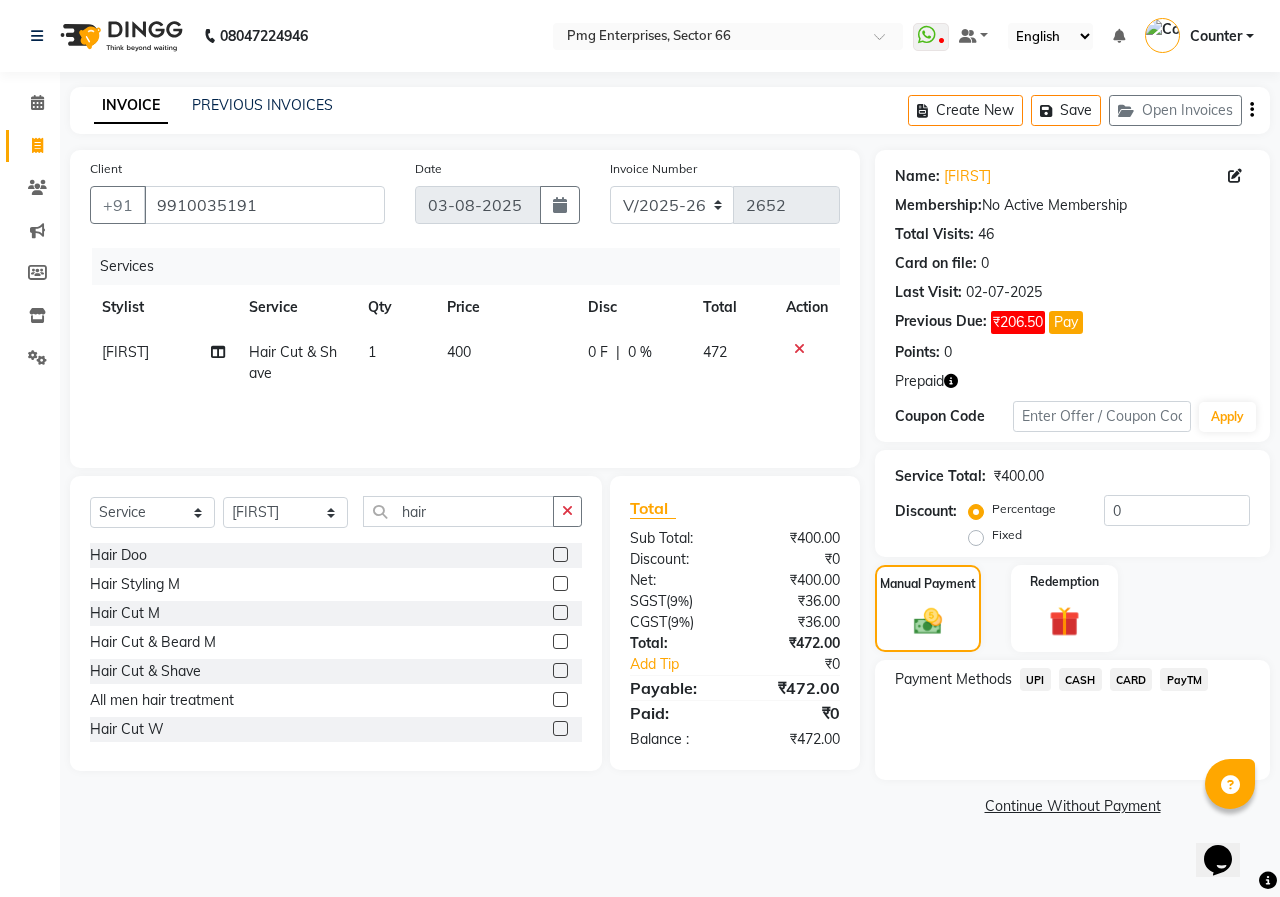 click on "UPI" 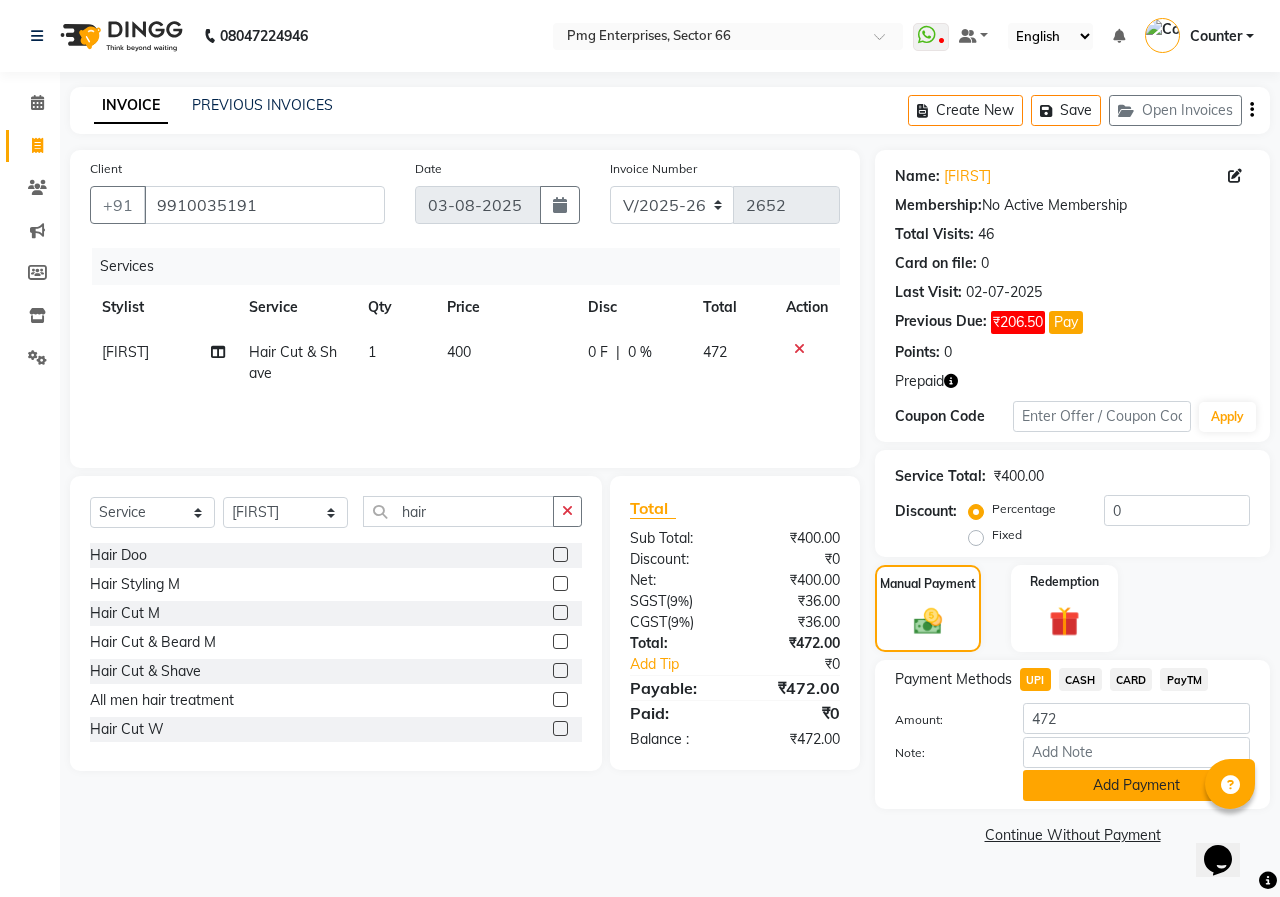 click on "Add Payment" 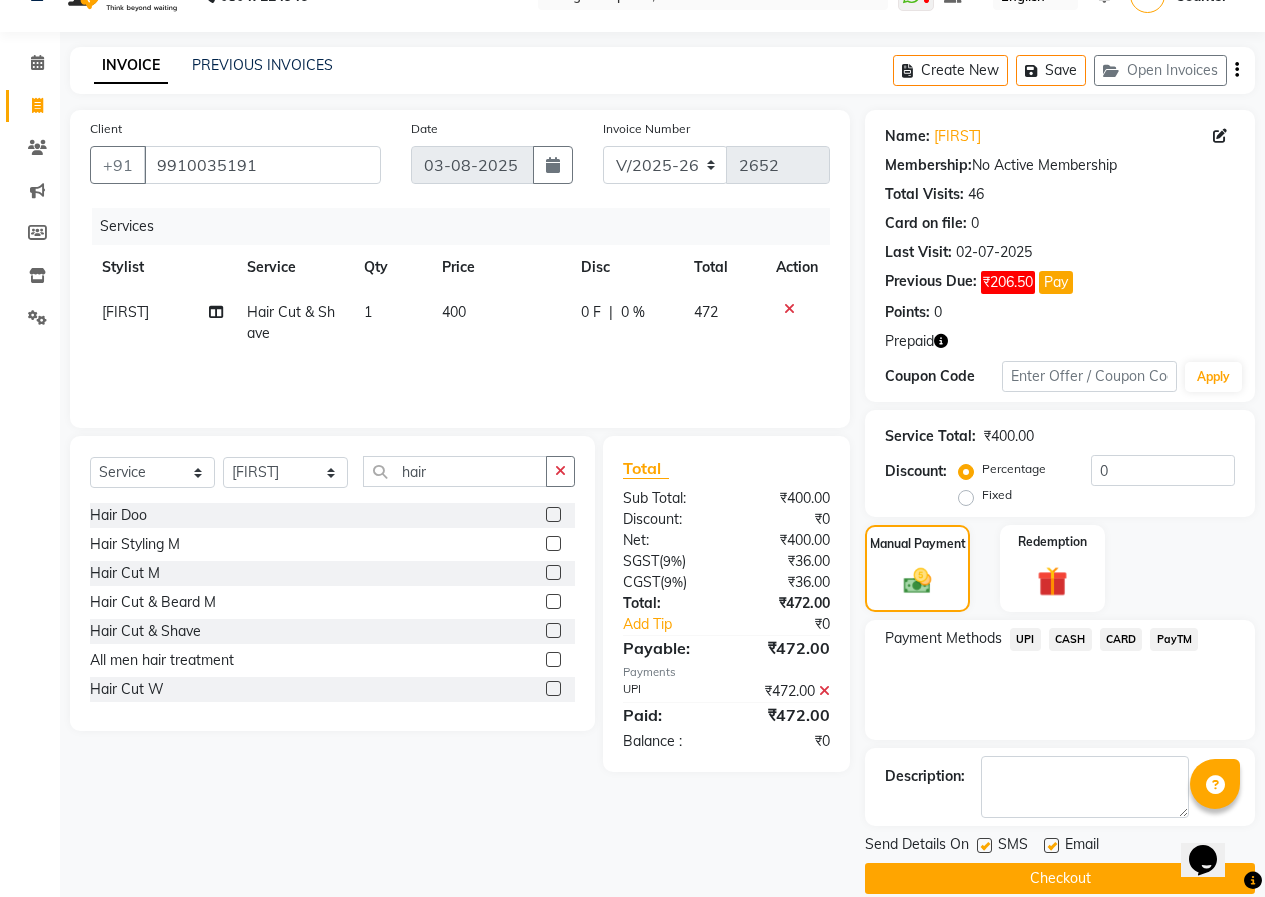 scroll, scrollTop: 67, scrollLeft: 0, axis: vertical 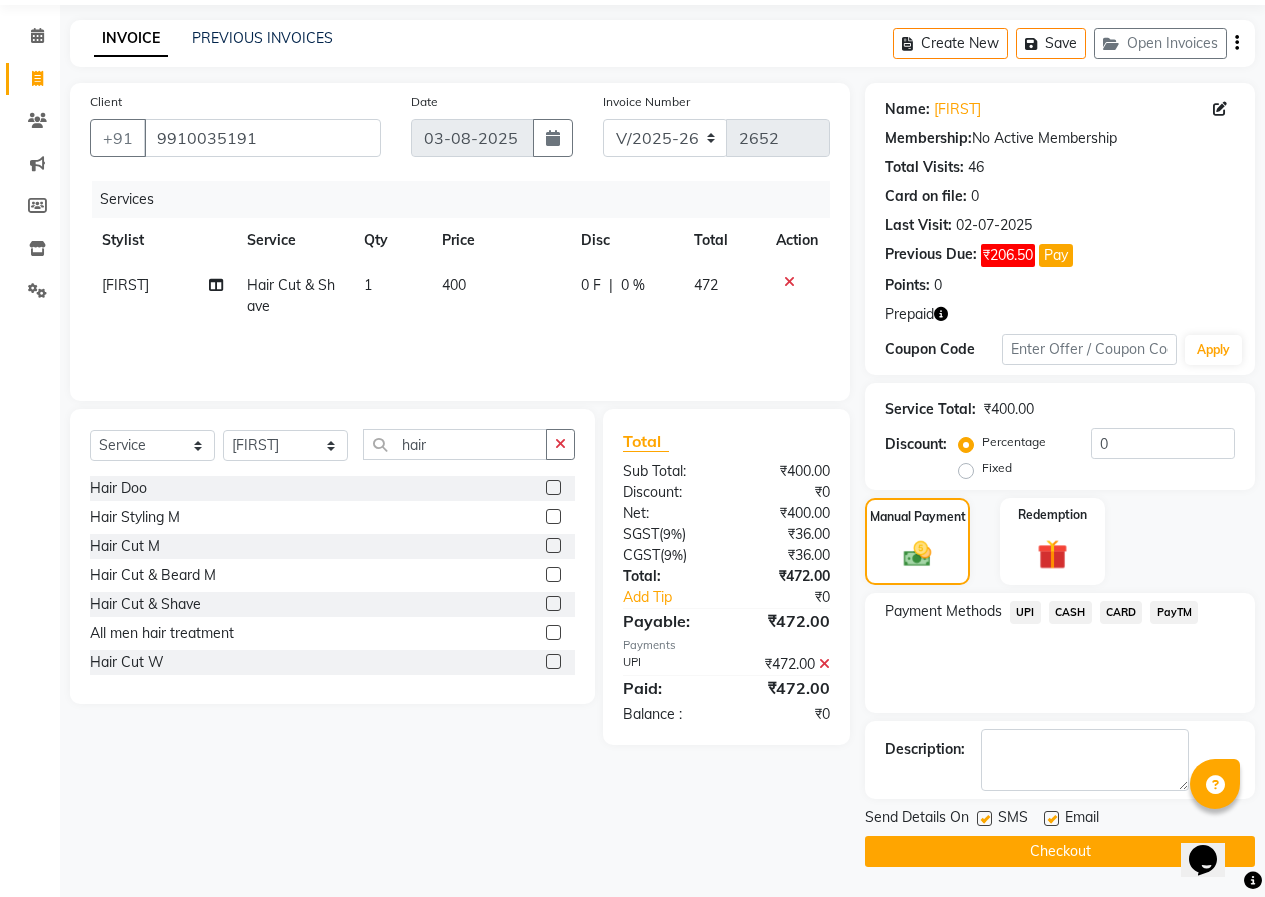 click on "Checkout" 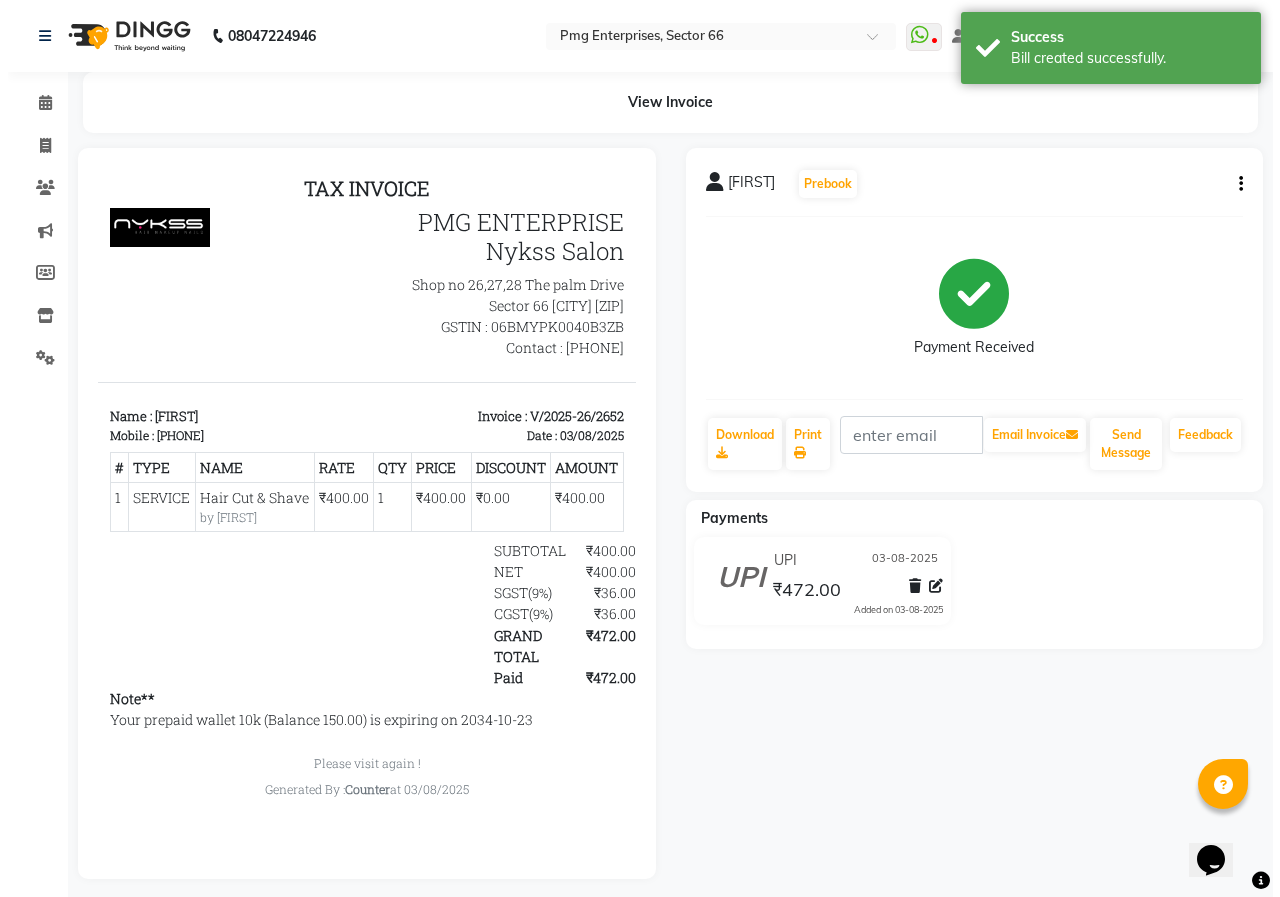 scroll, scrollTop: 0, scrollLeft: 0, axis: both 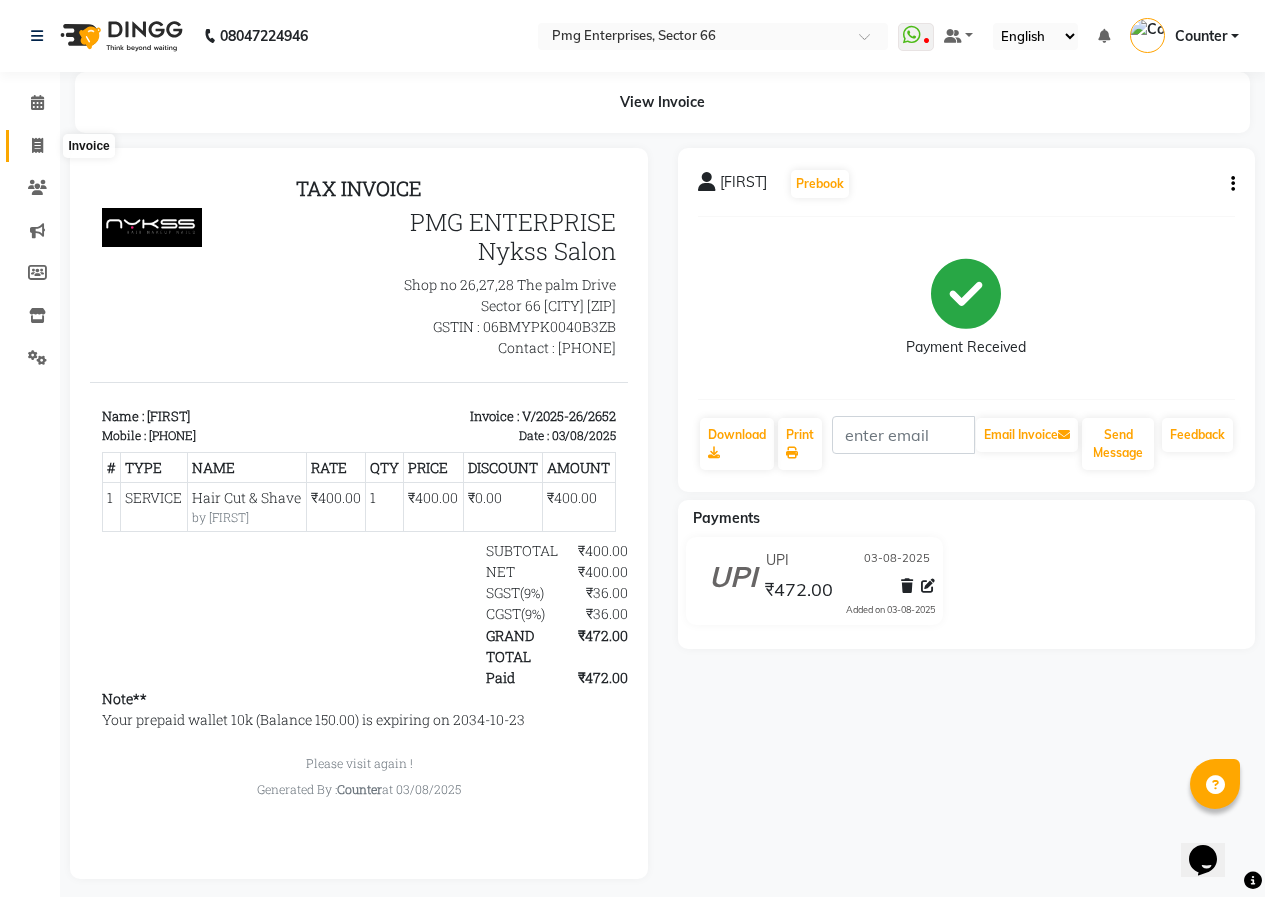 click 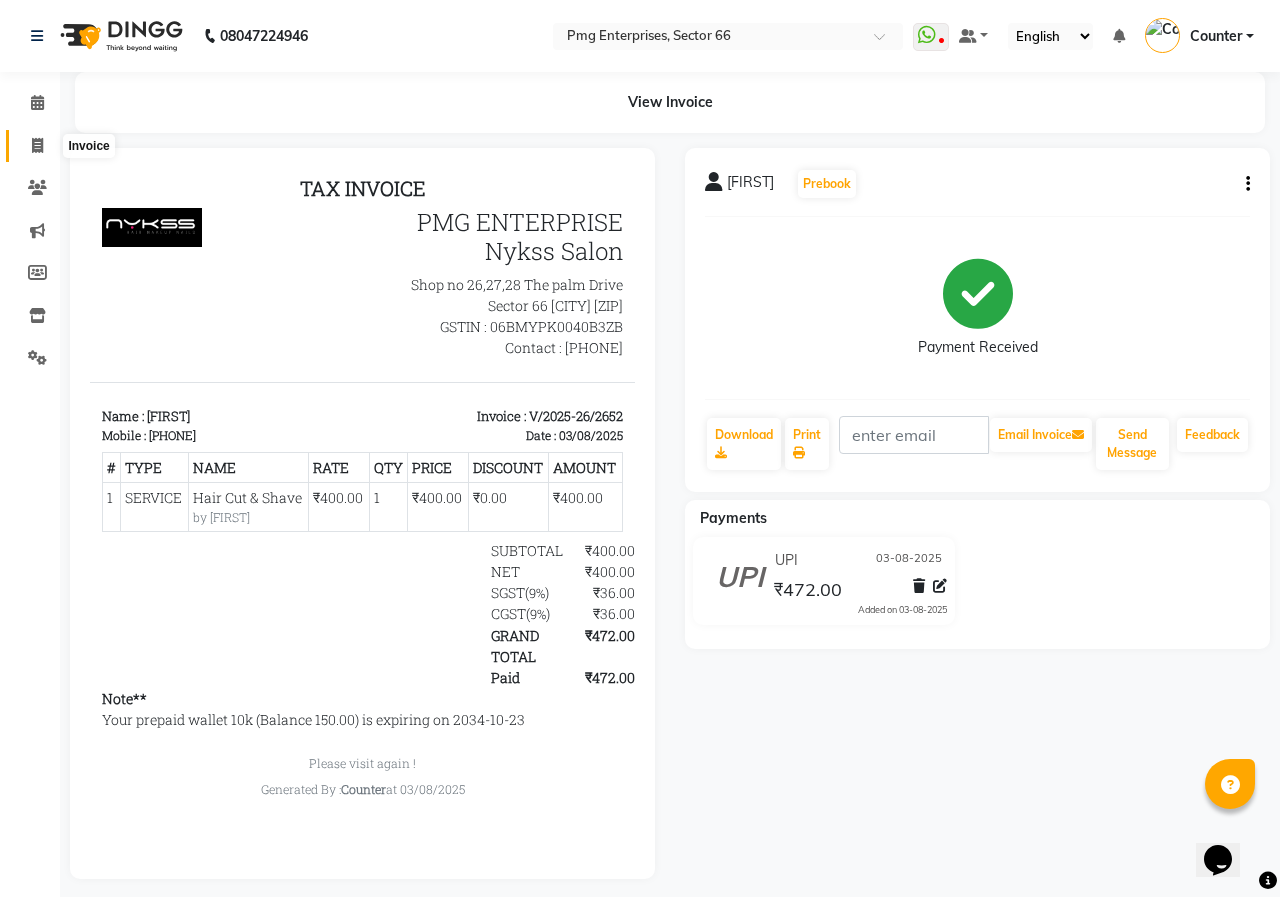 select on "889" 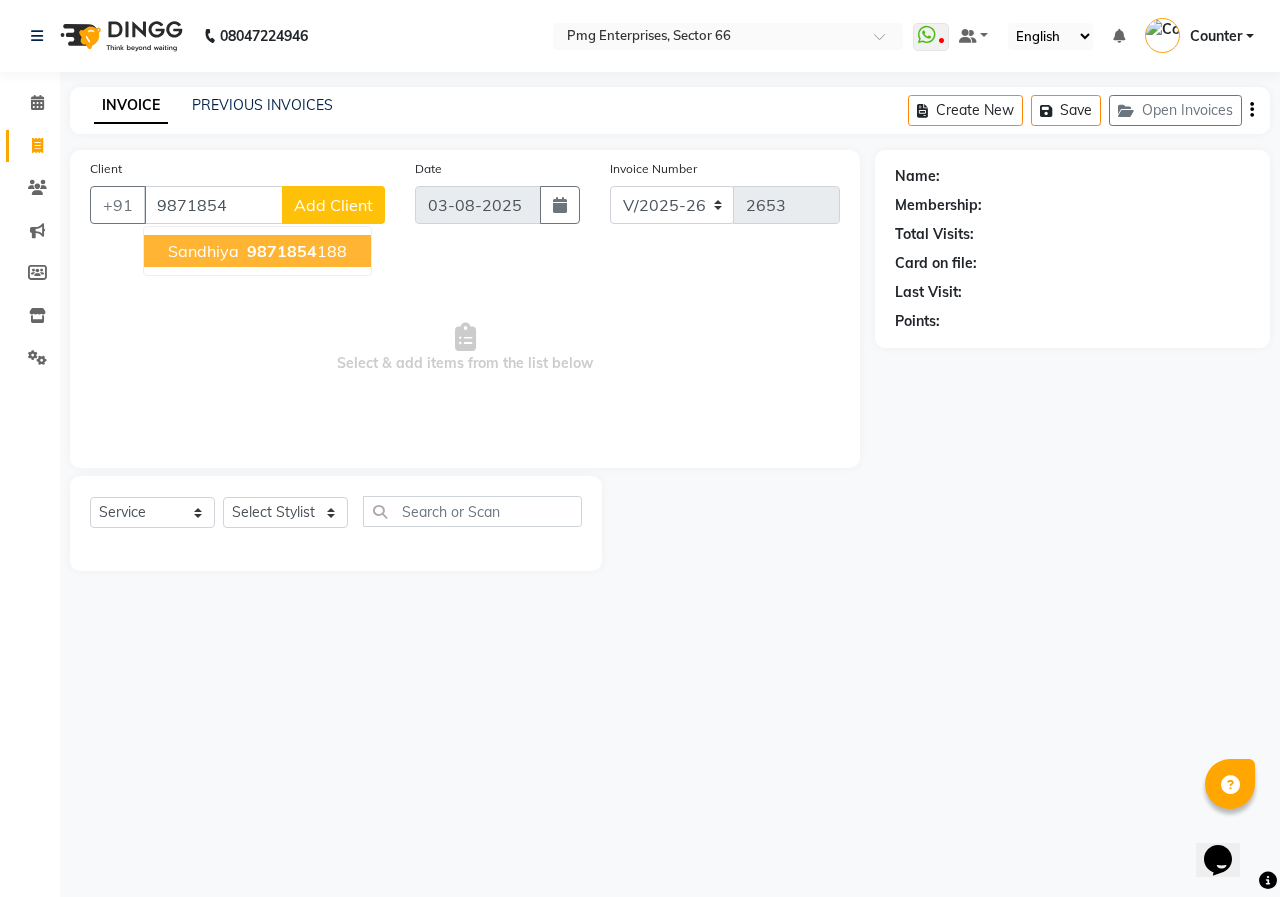 click on "Sandhiya   9871854 188" at bounding box center [257, 251] 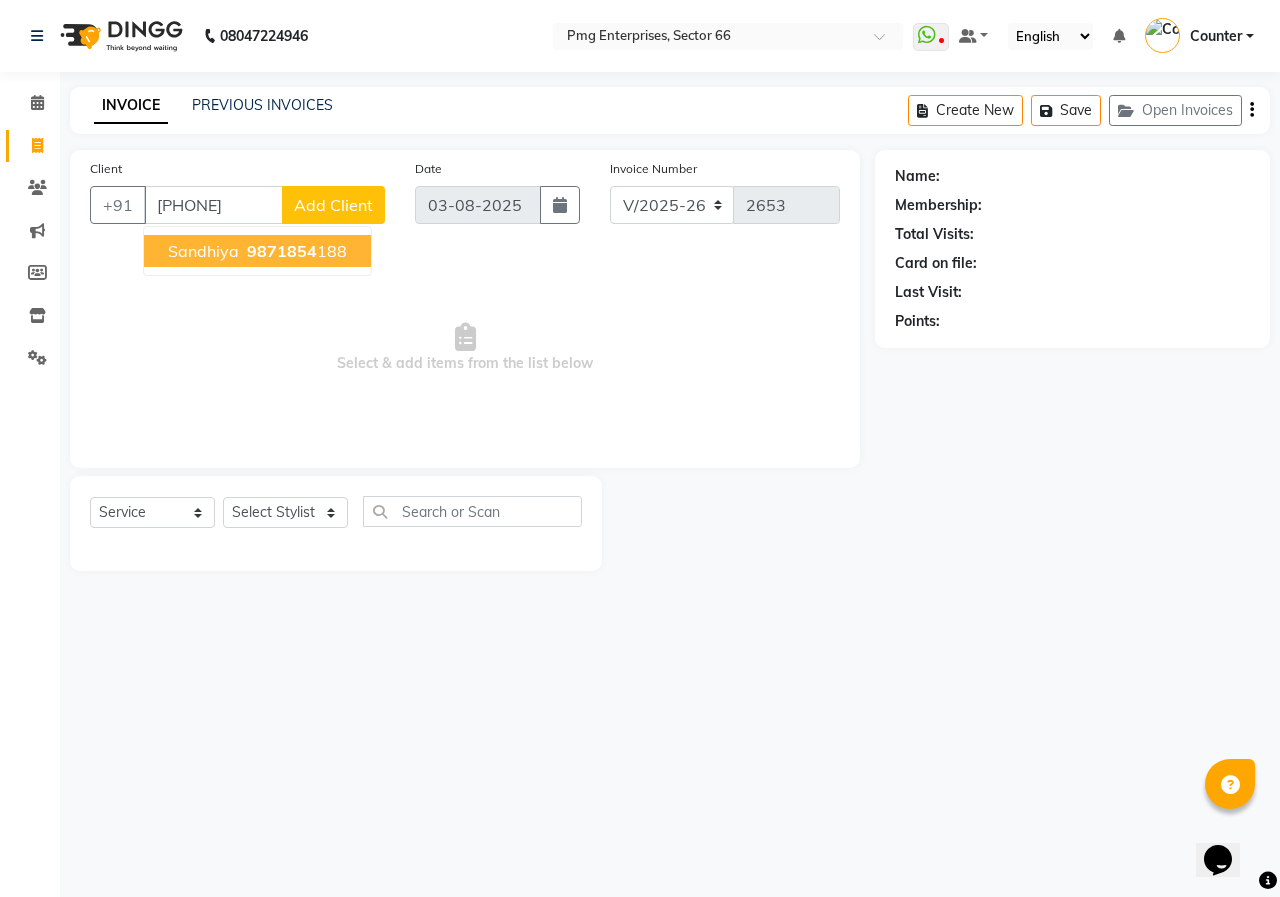 type on "9871854188" 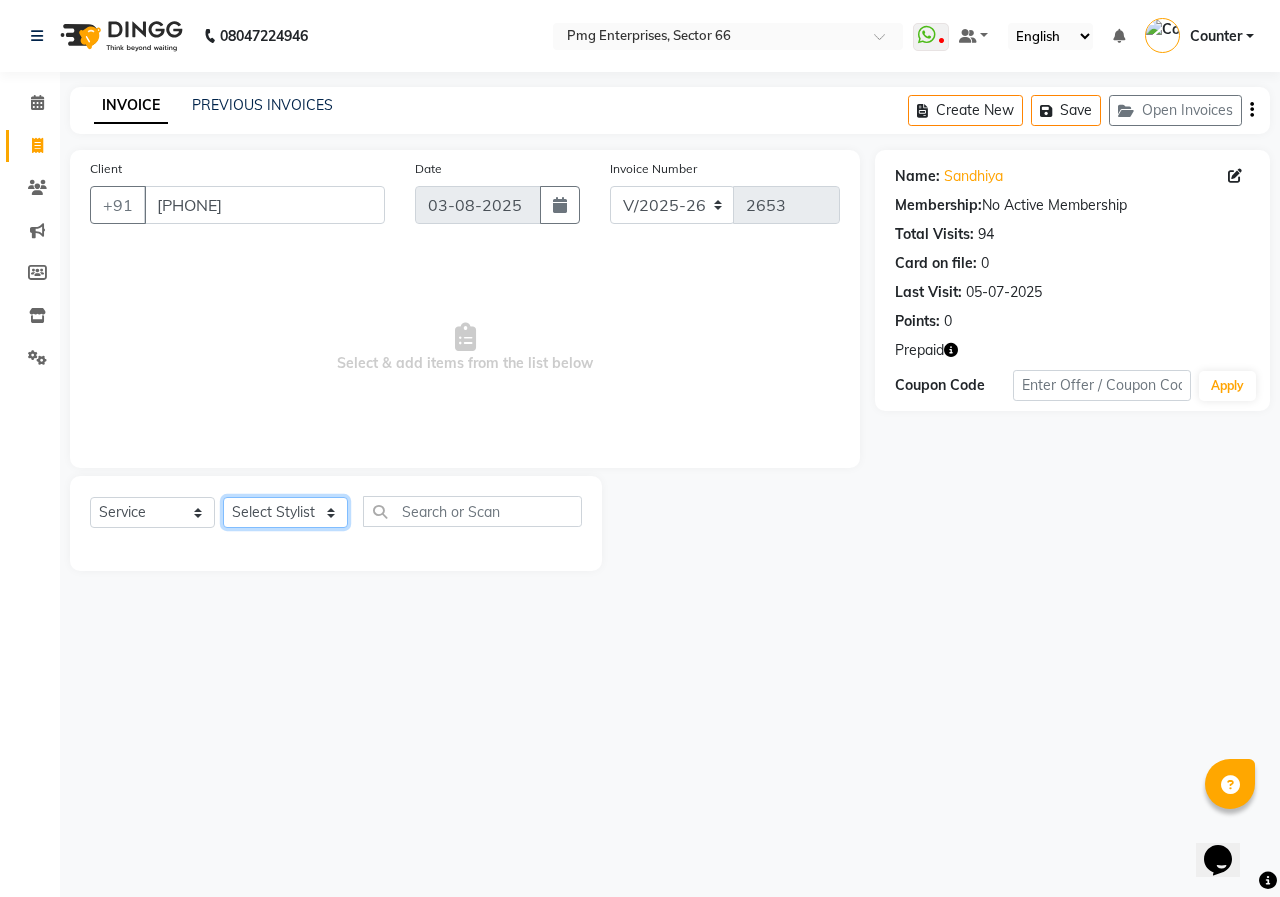 click on "Select Stylist Ashish Kashyap Counter dinesh Jackson Javed Jitender Manisha Ragini" 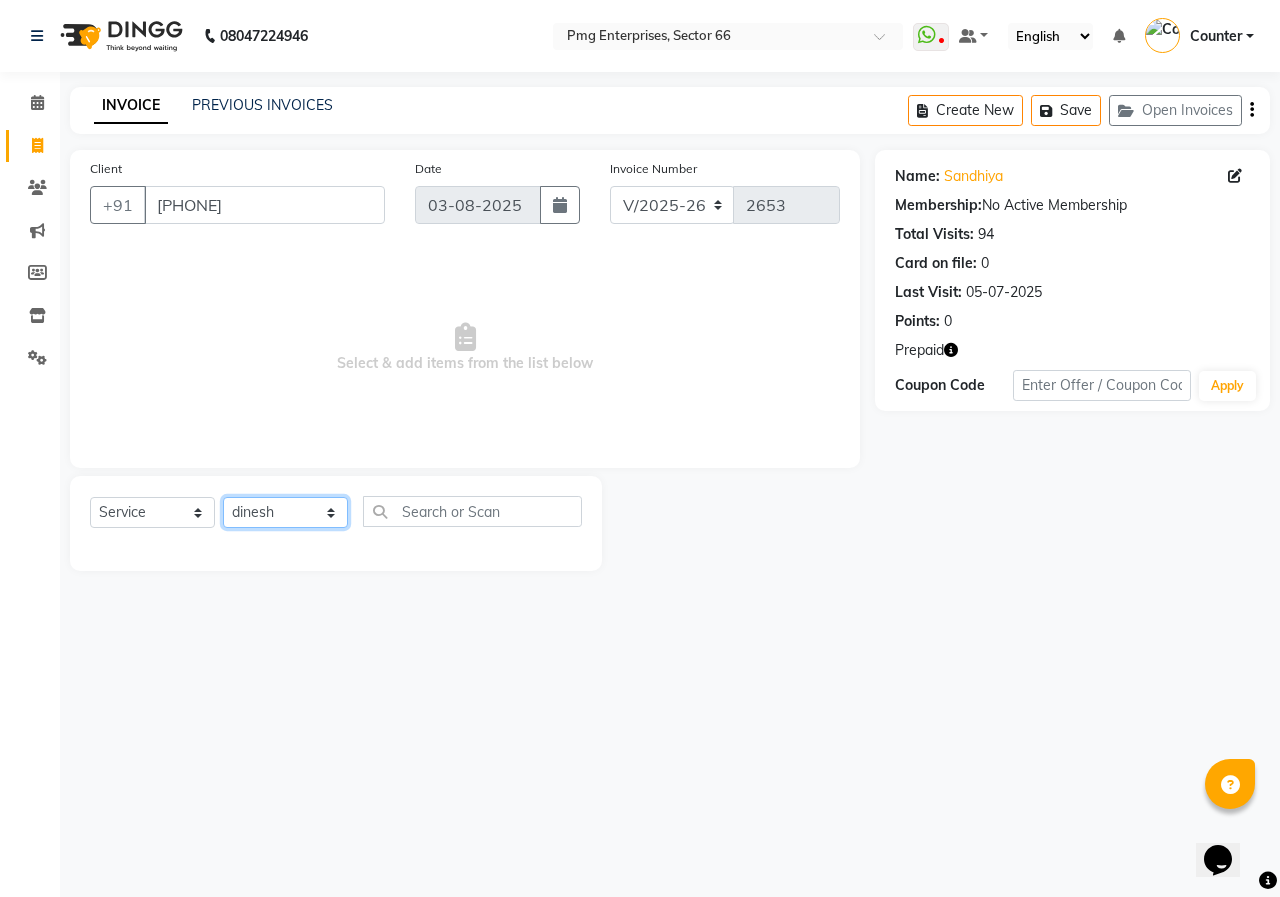 click on "Select Stylist Ashish Kashyap Counter dinesh Jackson Javed Jitender Manisha Ragini" 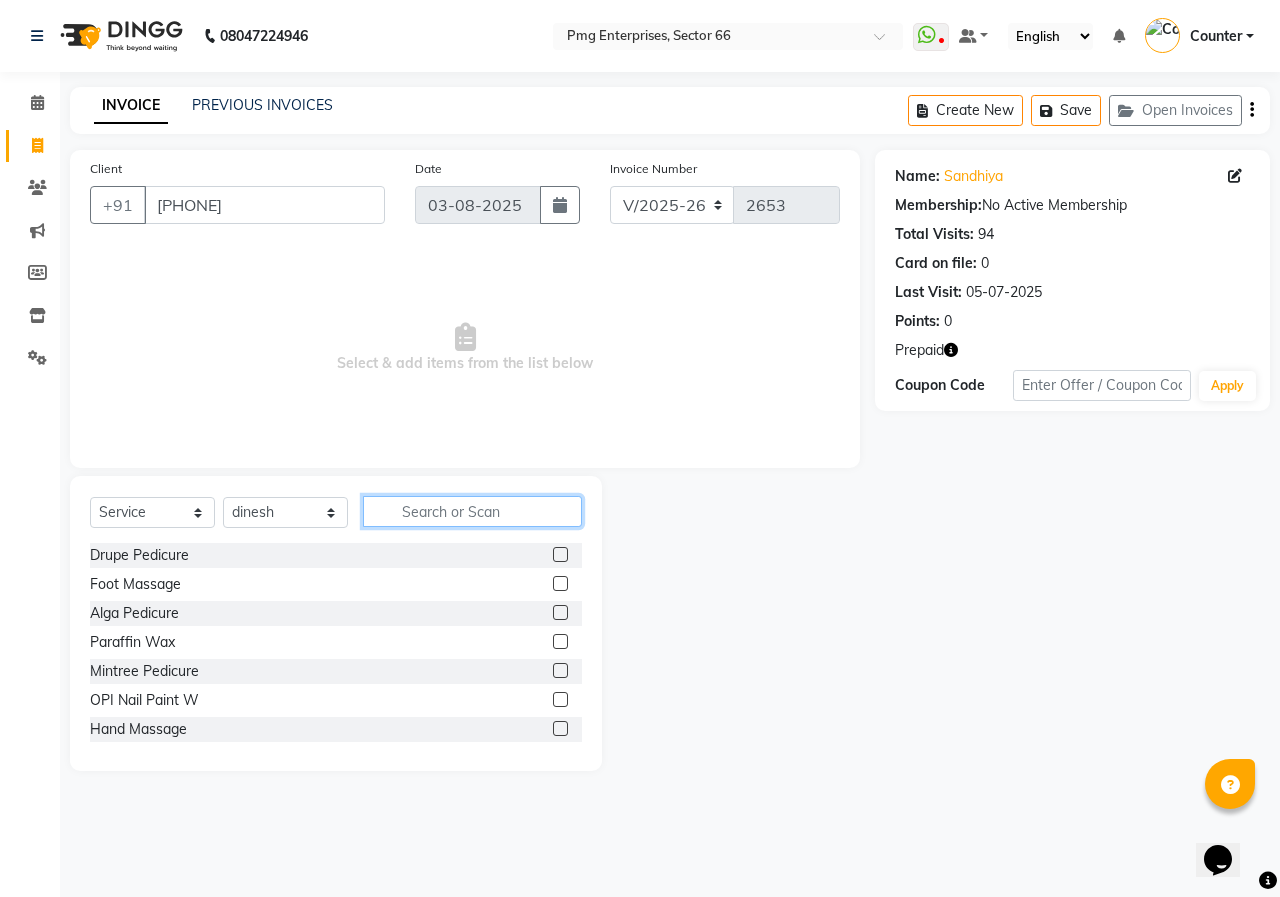 click 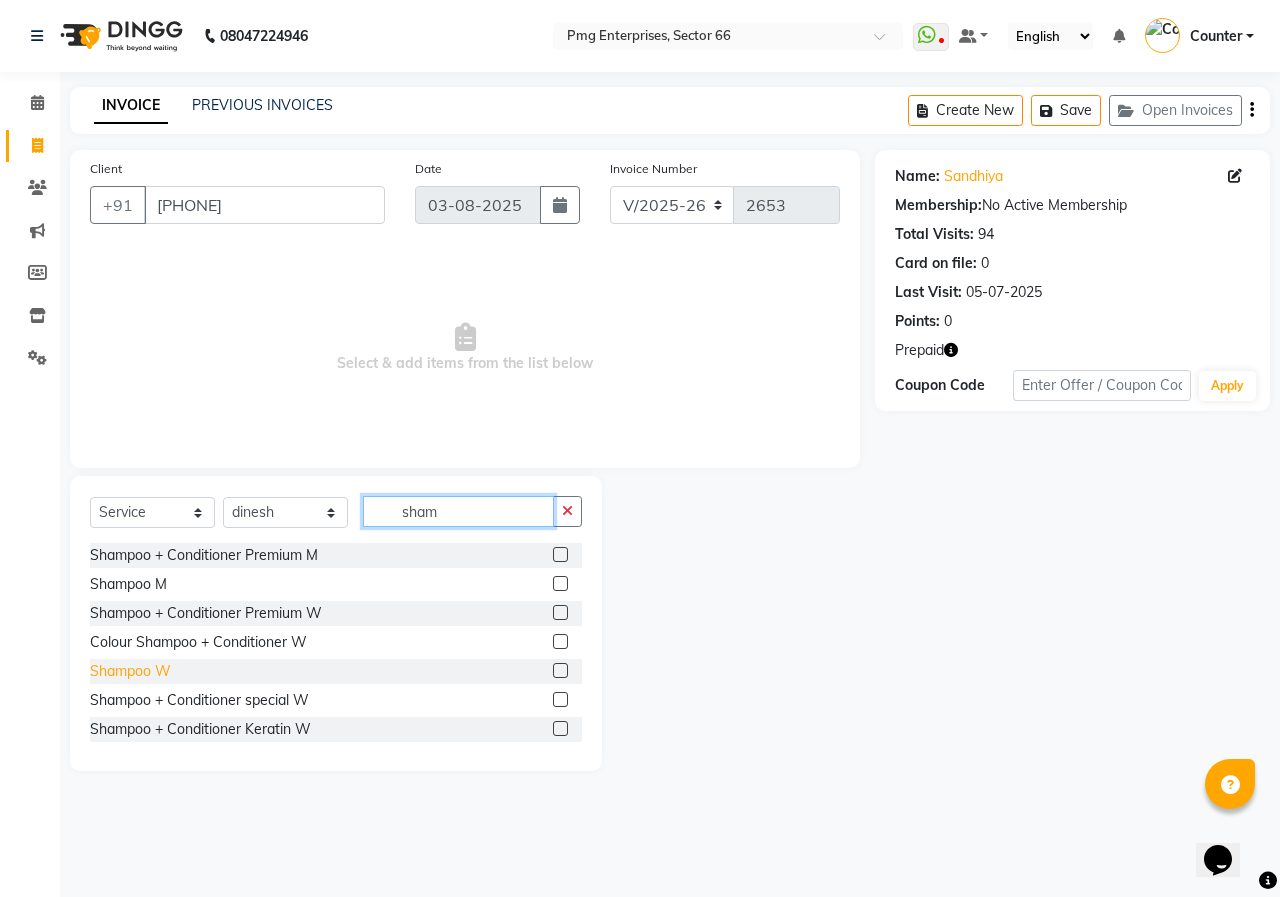 type on "sham" 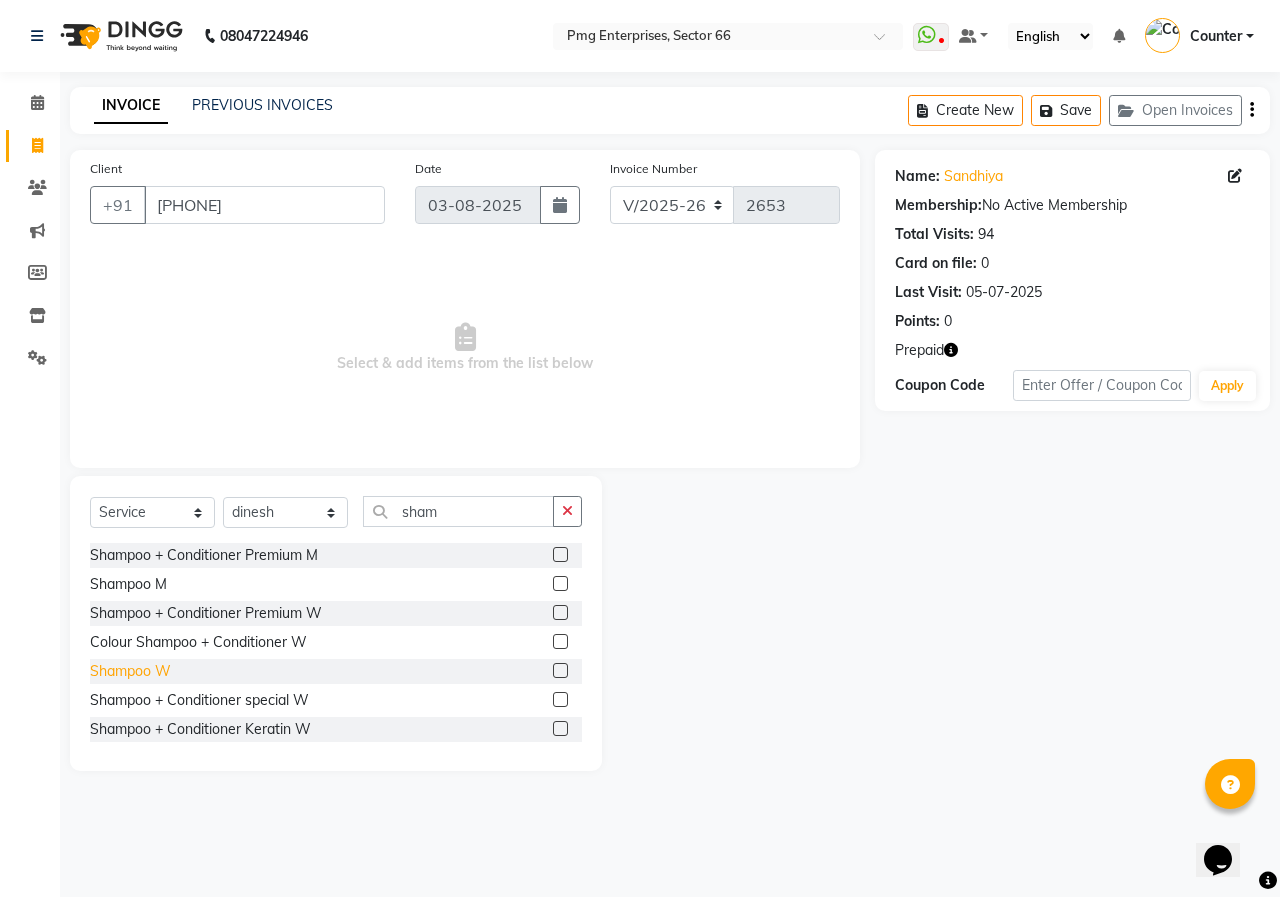 click on "Shampoo W" 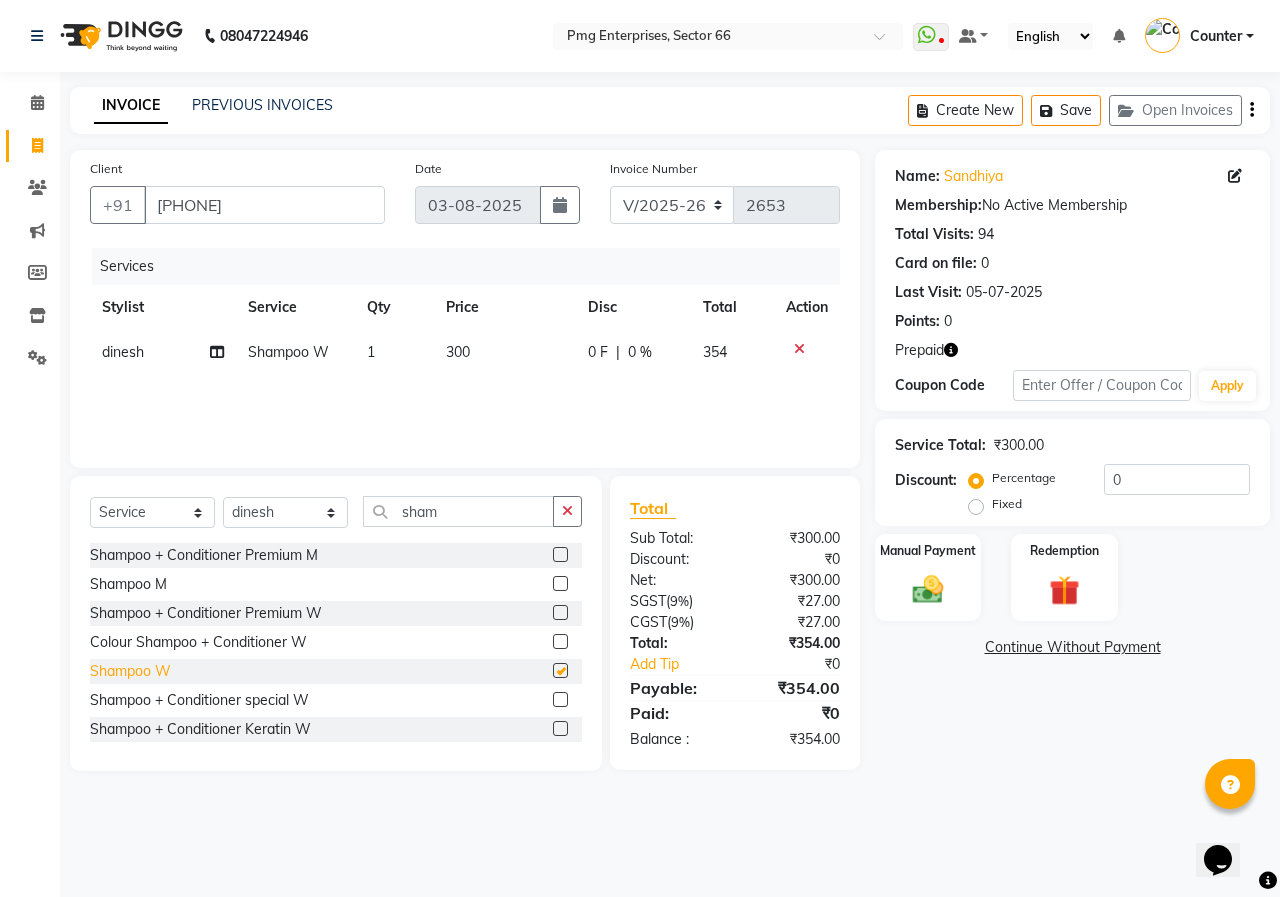 checkbox on "false" 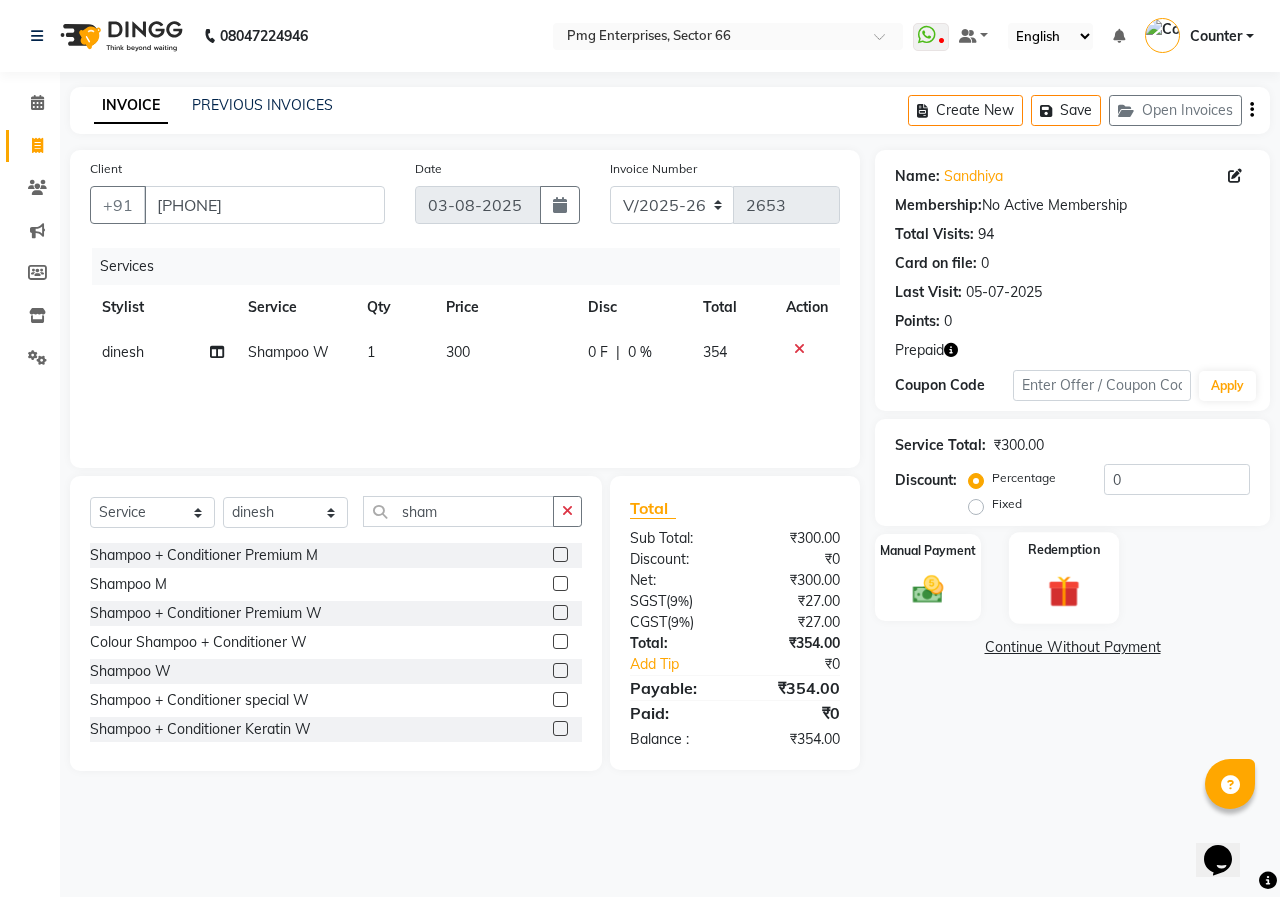 click on "Redemption" 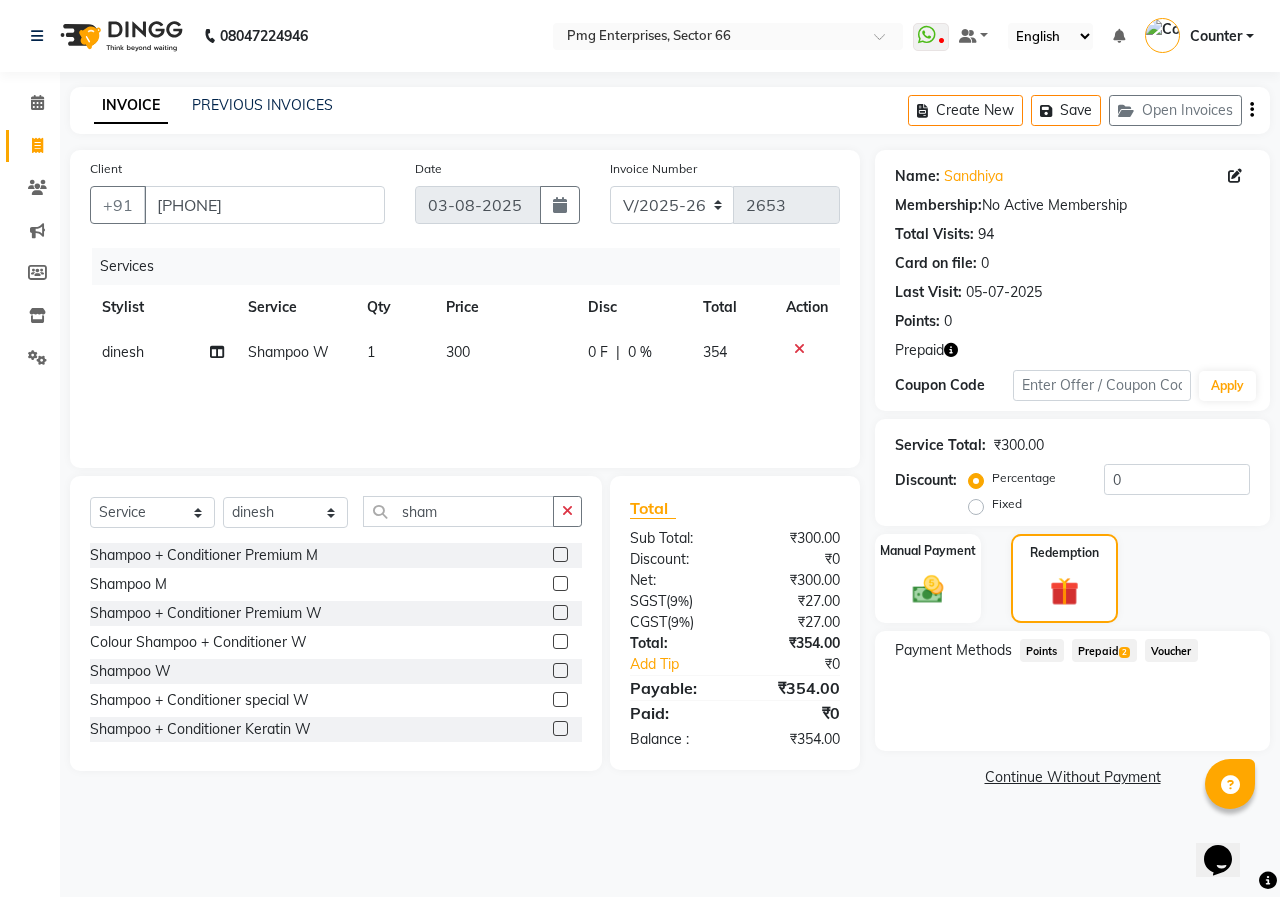 click on "Prepaid  2" 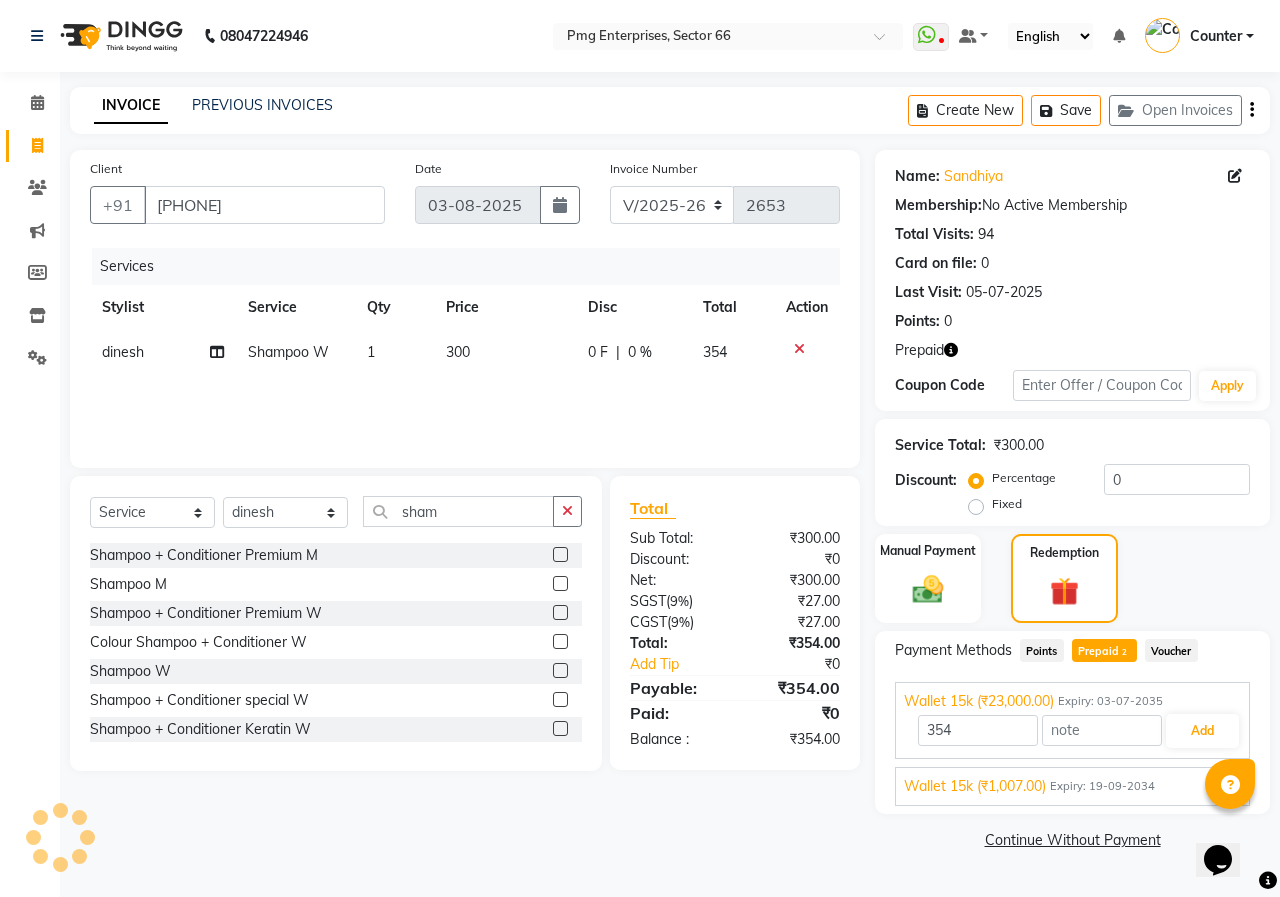 click on "Expiry: 19-09-2034" at bounding box center [1102, 786] 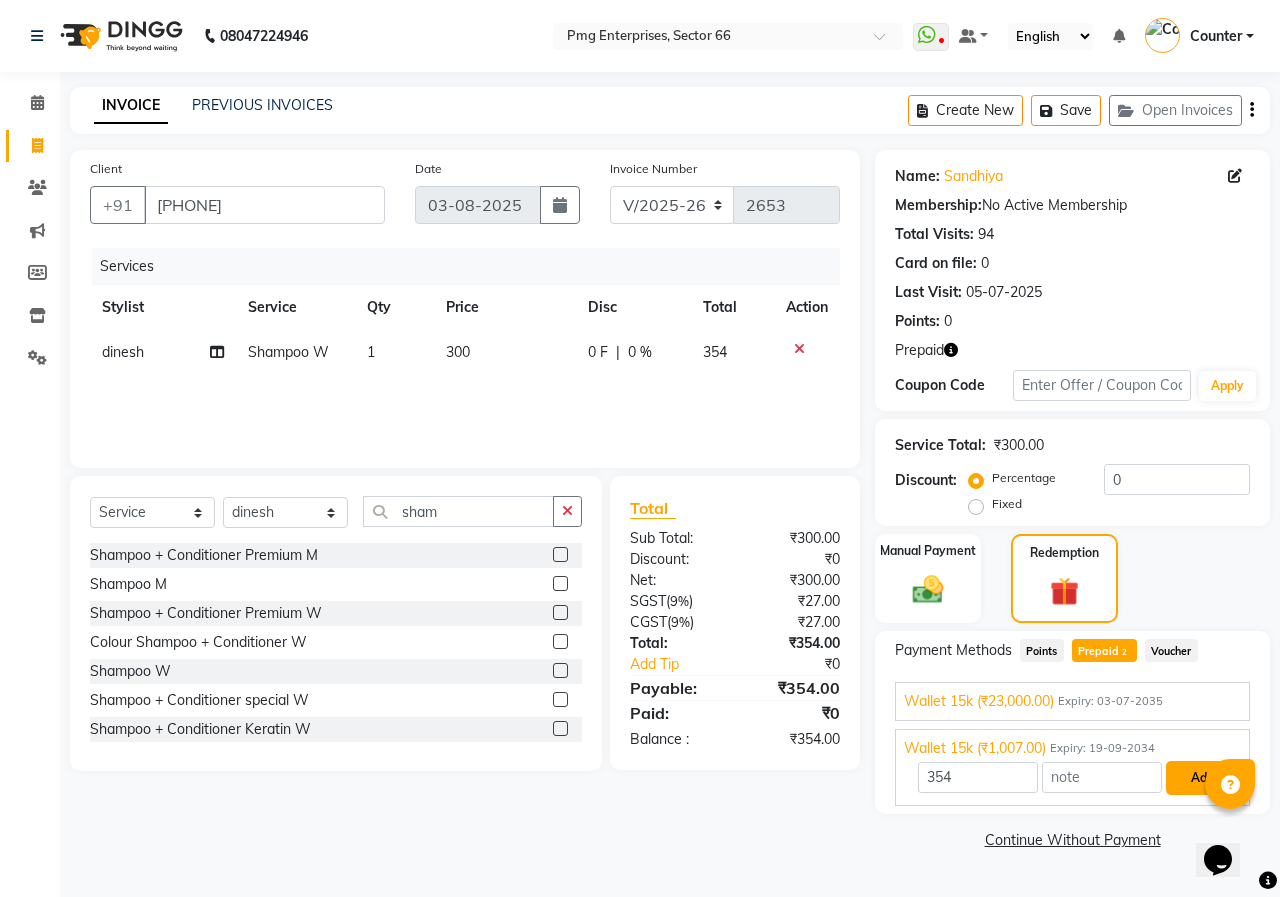 click on "Add" at bounding box center [1202, 778] 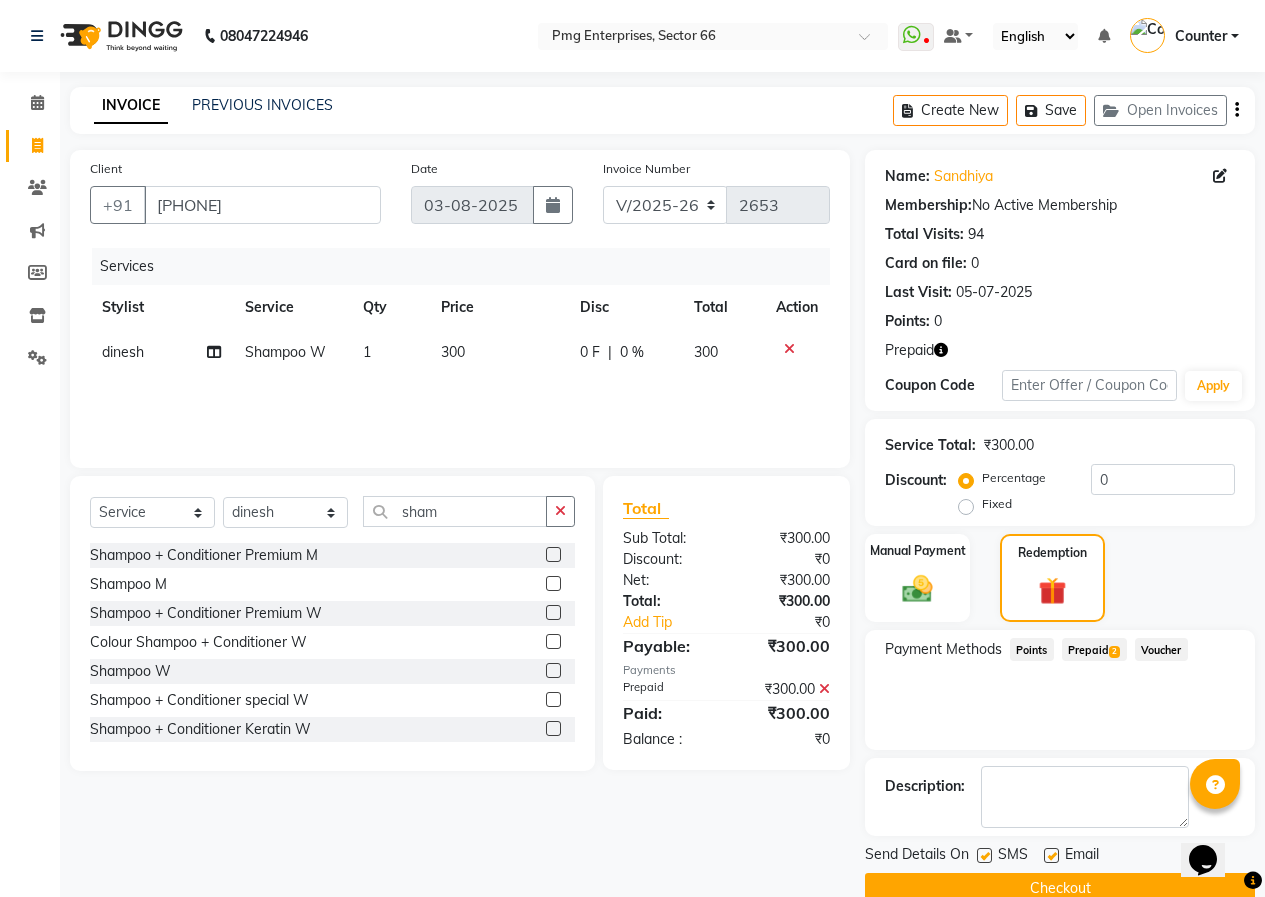 click on "Checkout" 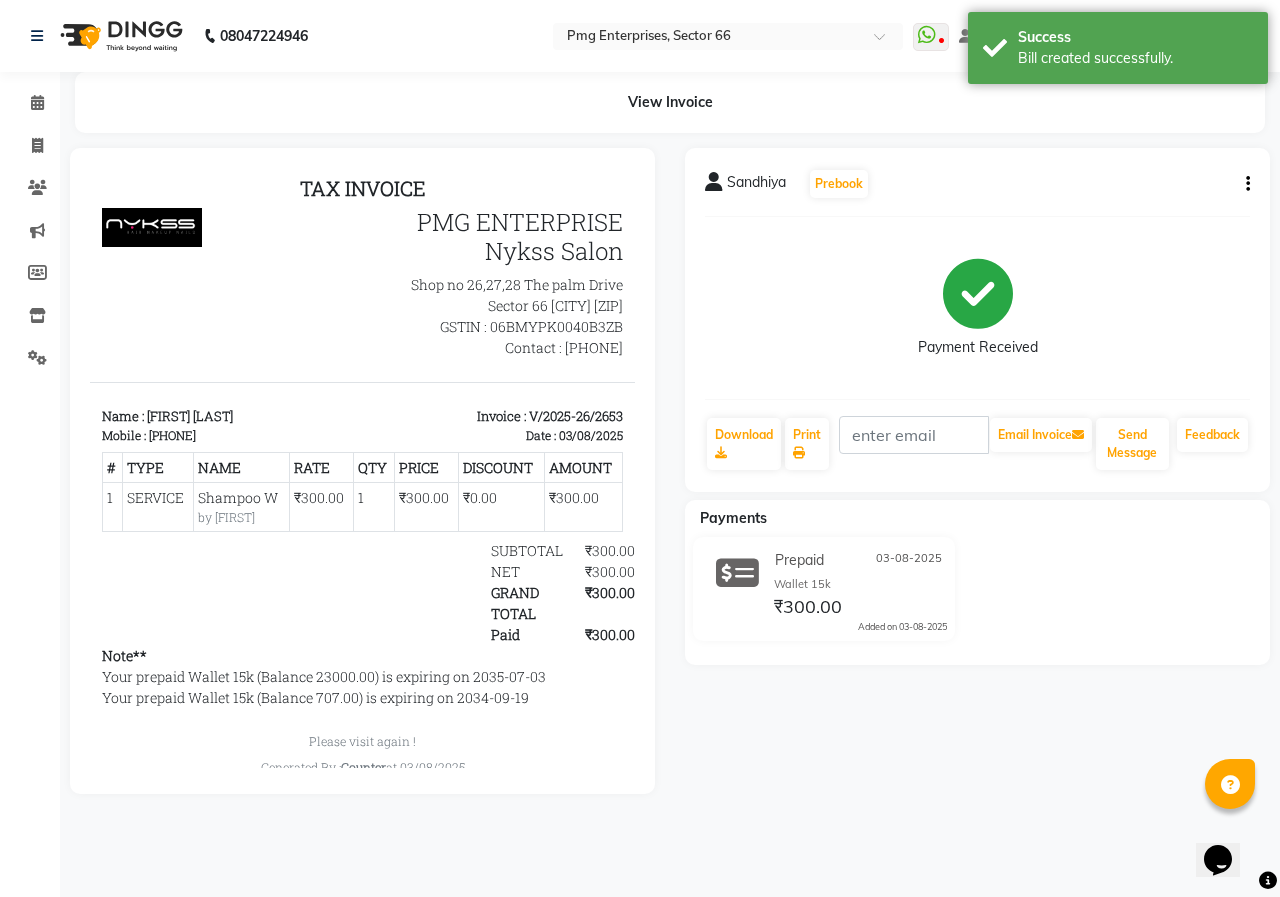 scroll, scrollTop: 0, scrollLeft: 0, axis: both 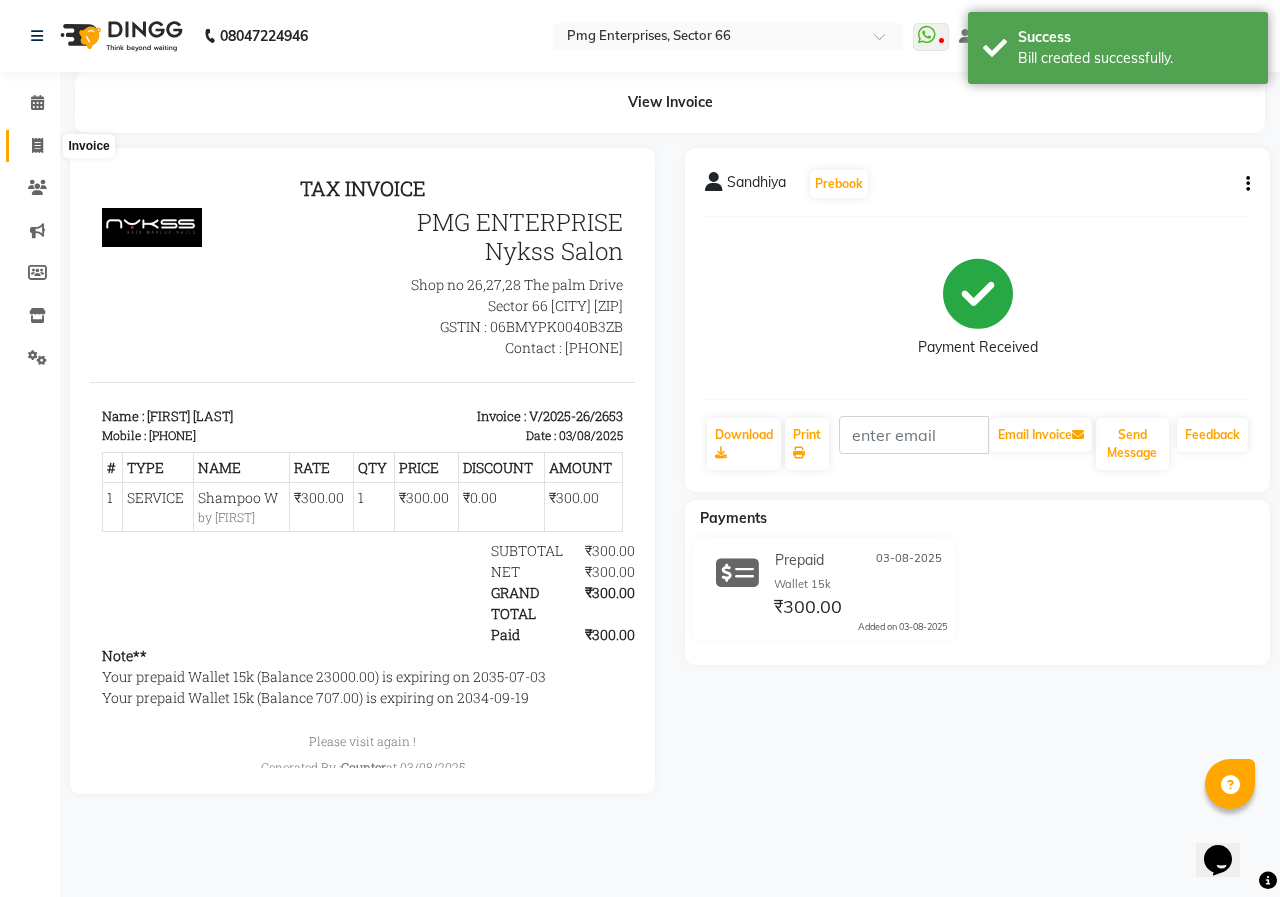 click 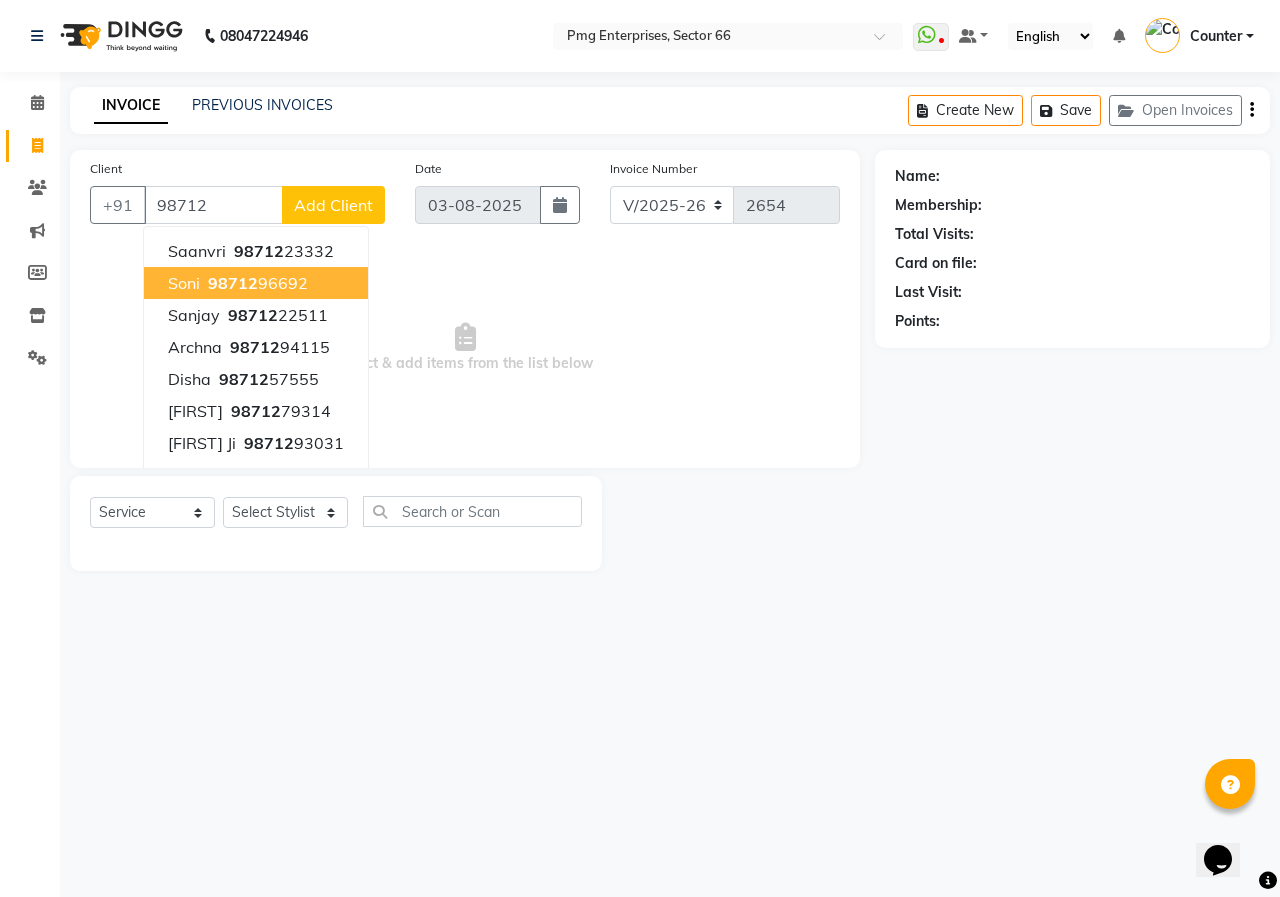 click on "98712 96692" at bounding box center (256, 283) 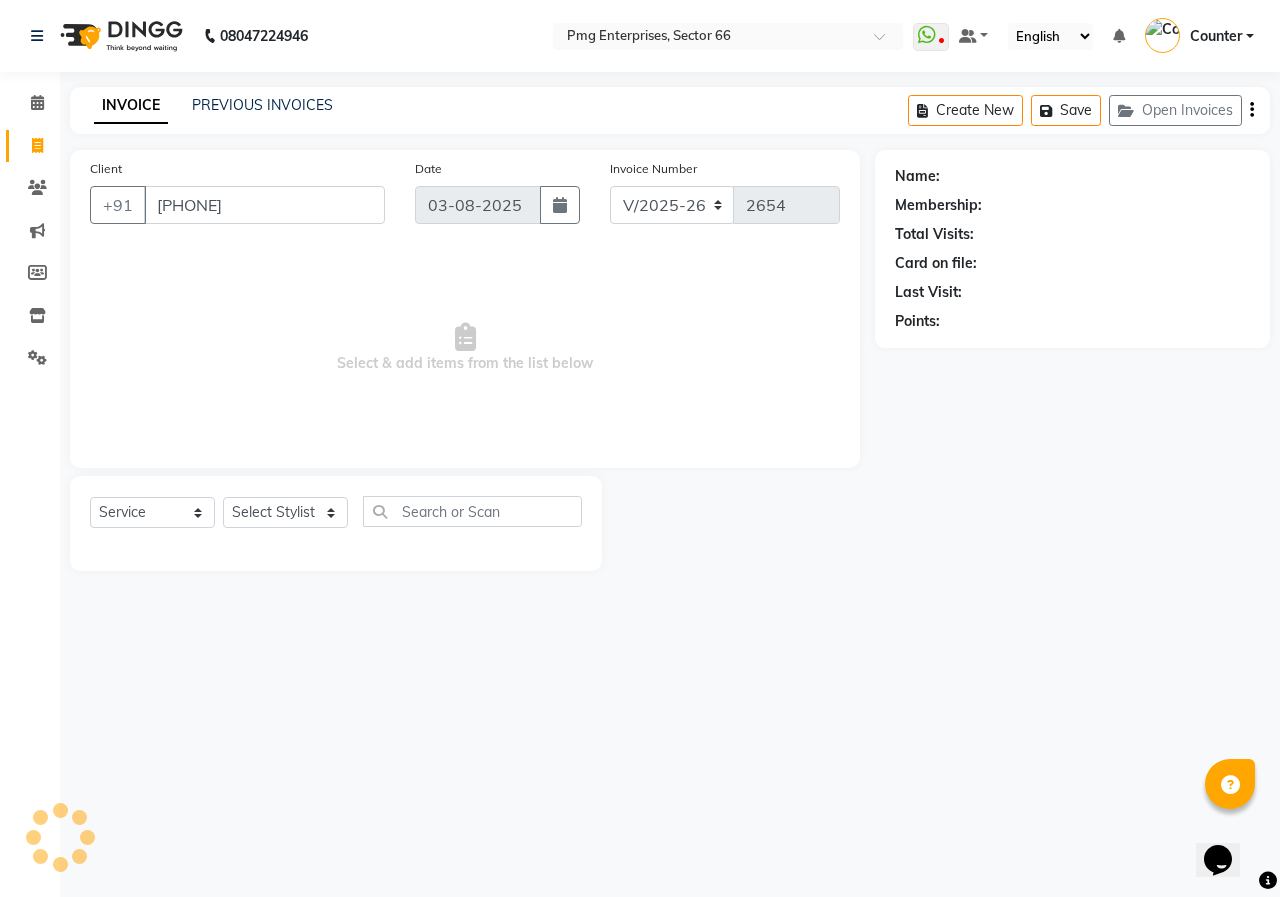 type on "9871296692" 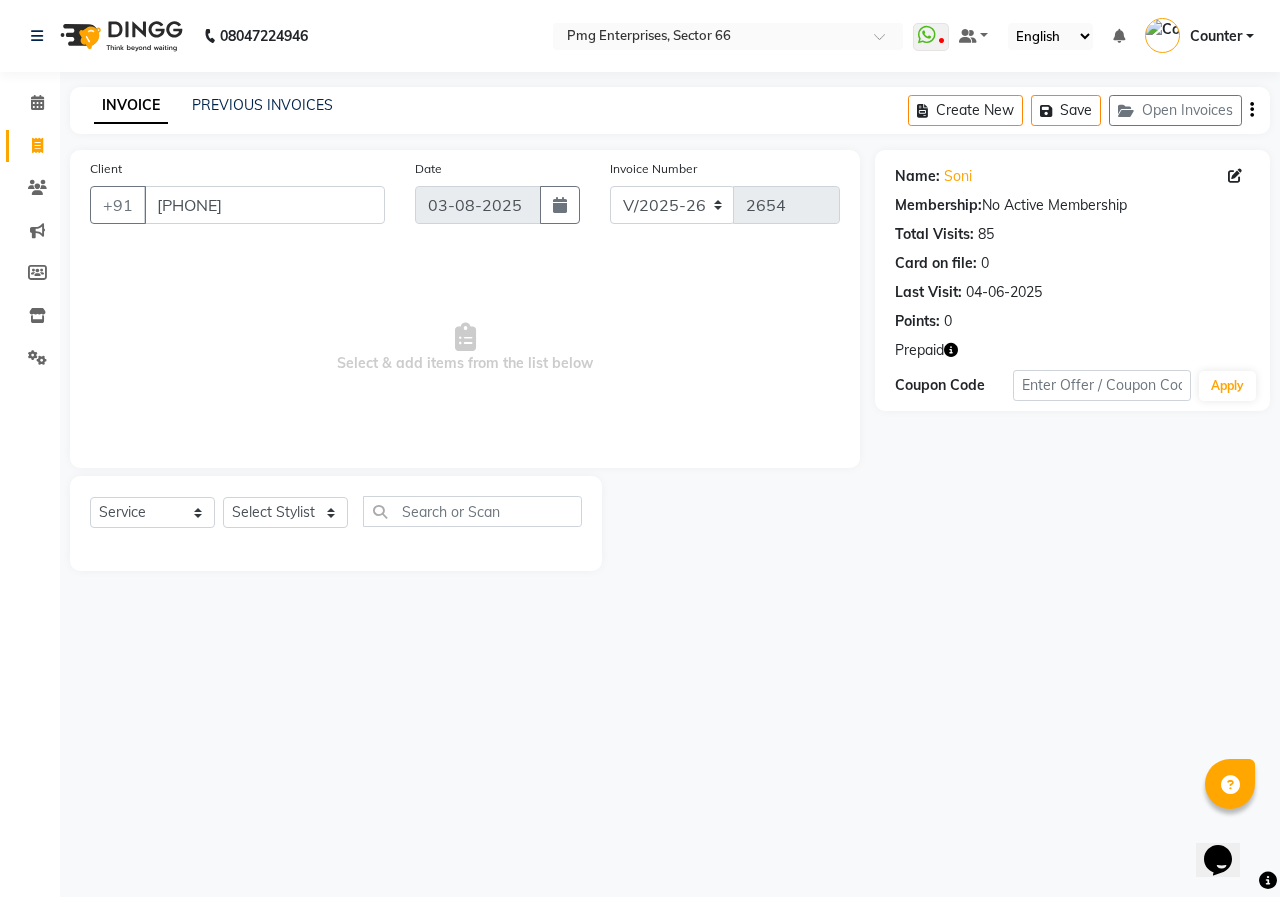 click 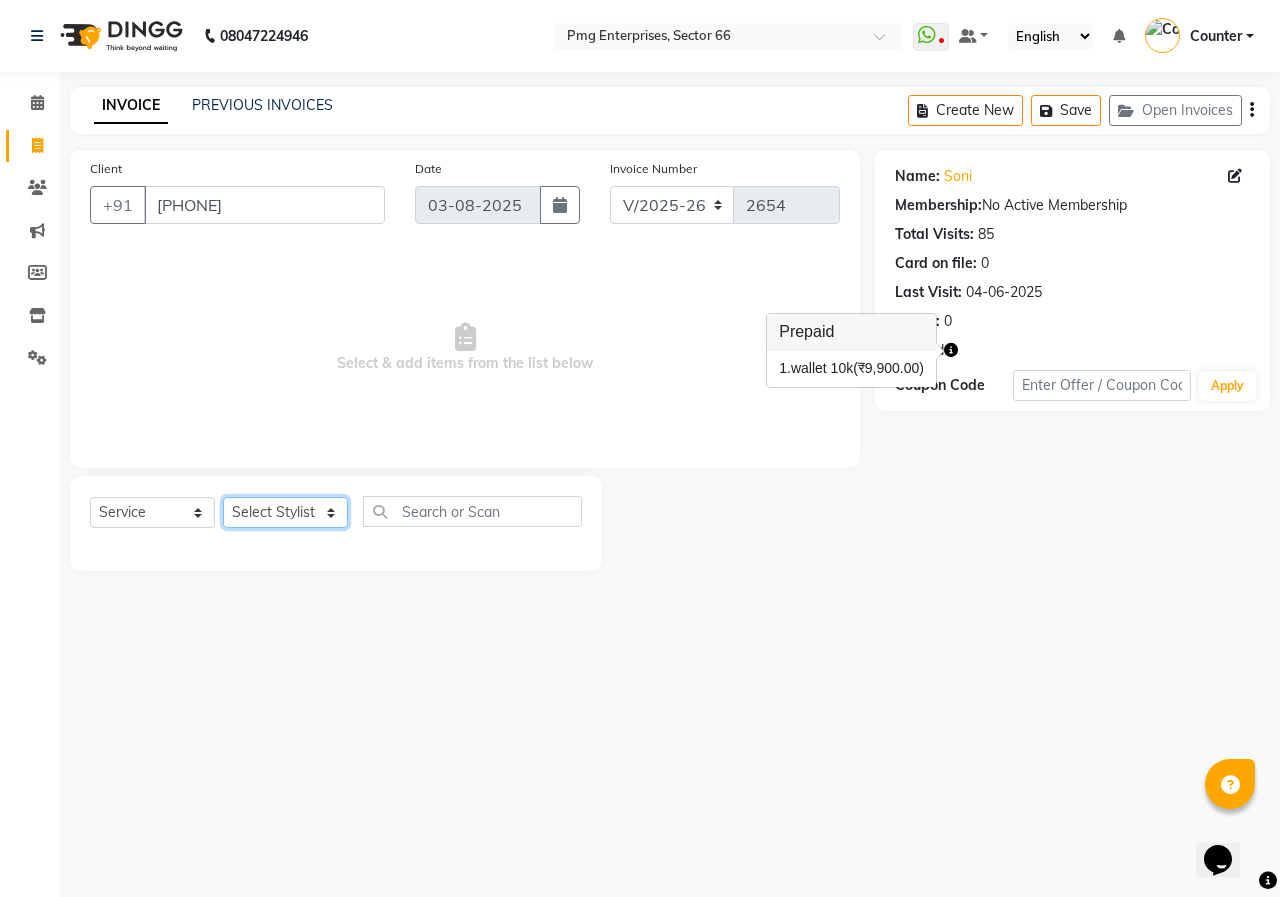 click on "Select Stylist Ashish Kashyap Counter dinesh Jackson Javed Jitender Manisha Ragini" 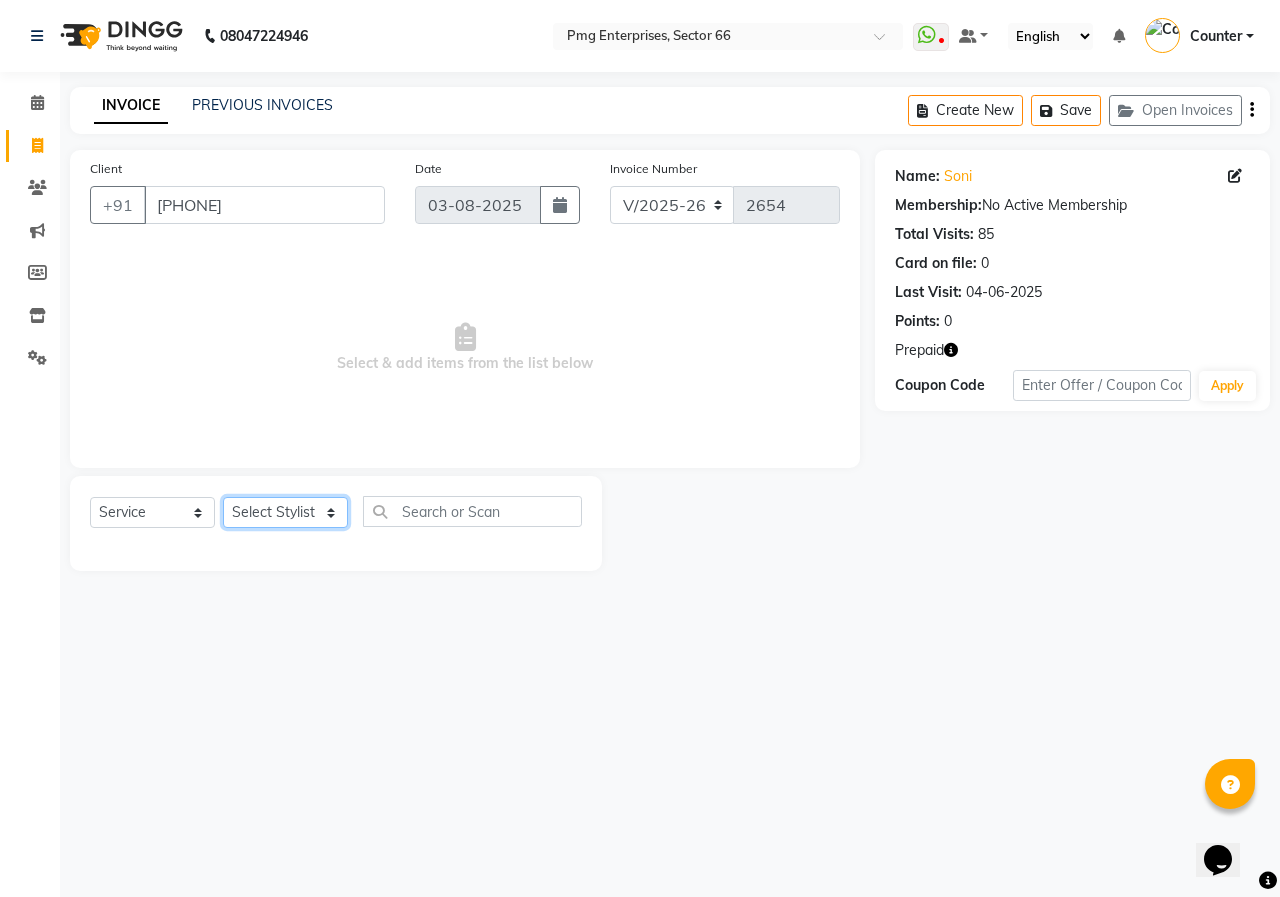 select on "49466" 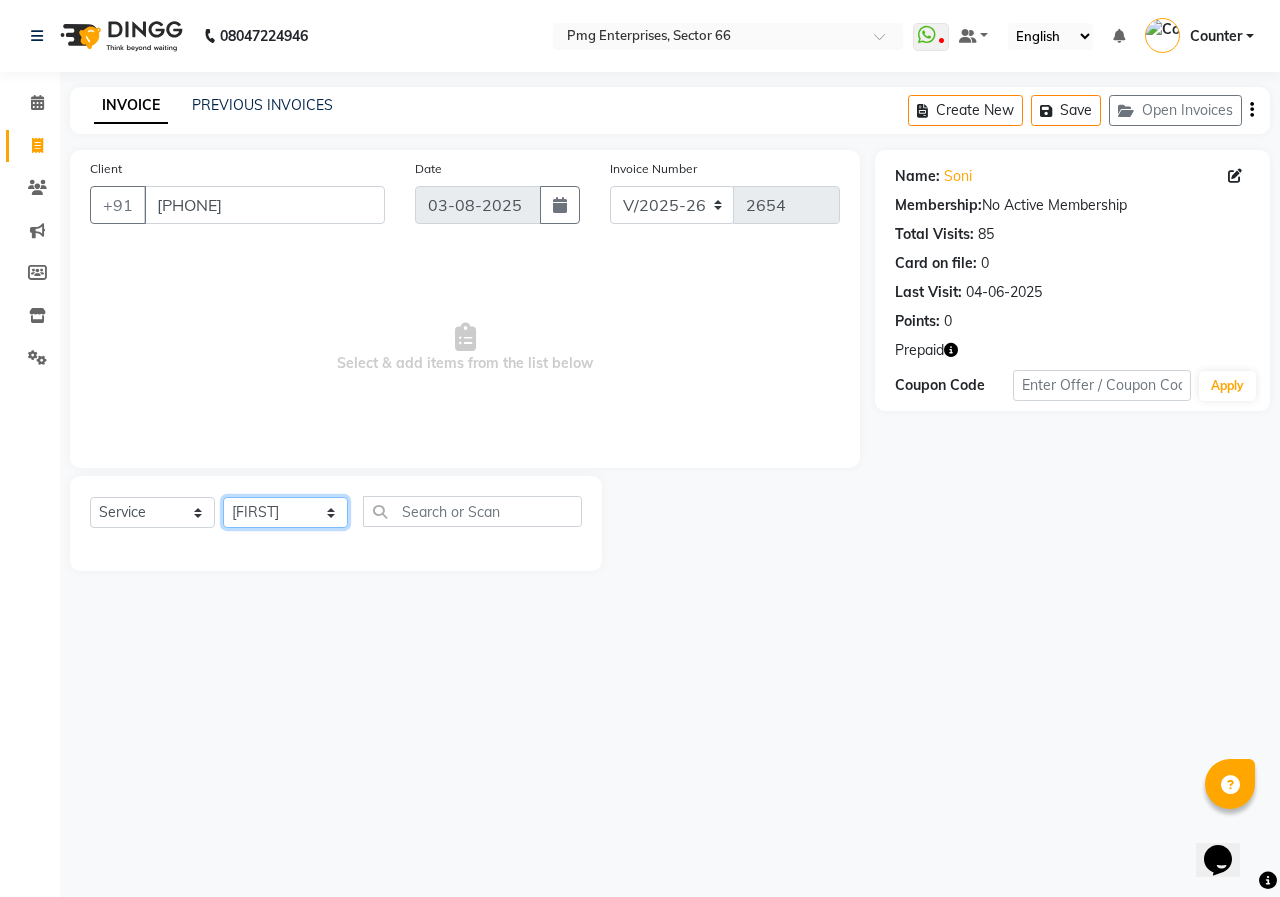 click on "Select Stylist Ashish Kashyap Counter dinesh Jackson Javed Jitender Manisha Ragini" 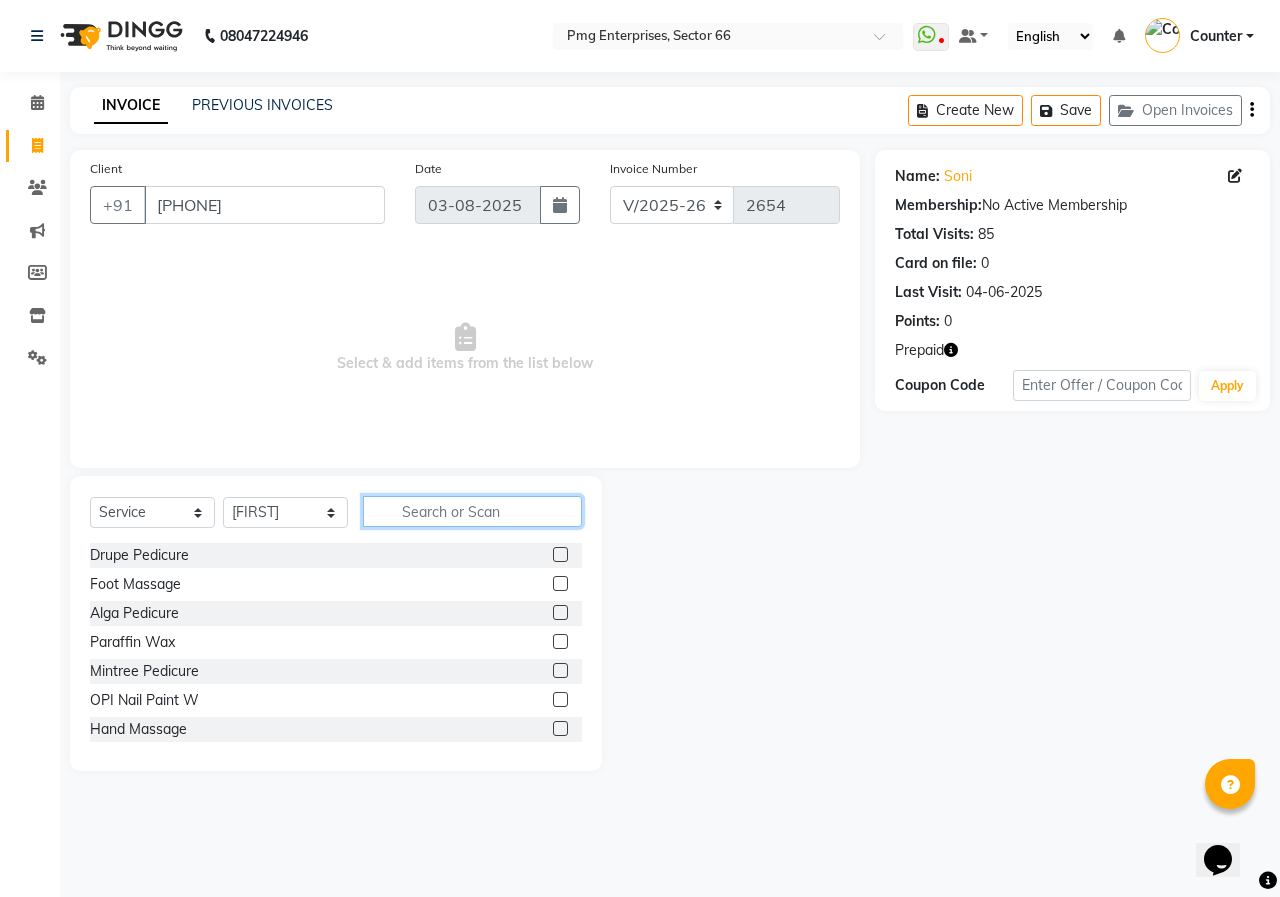 click 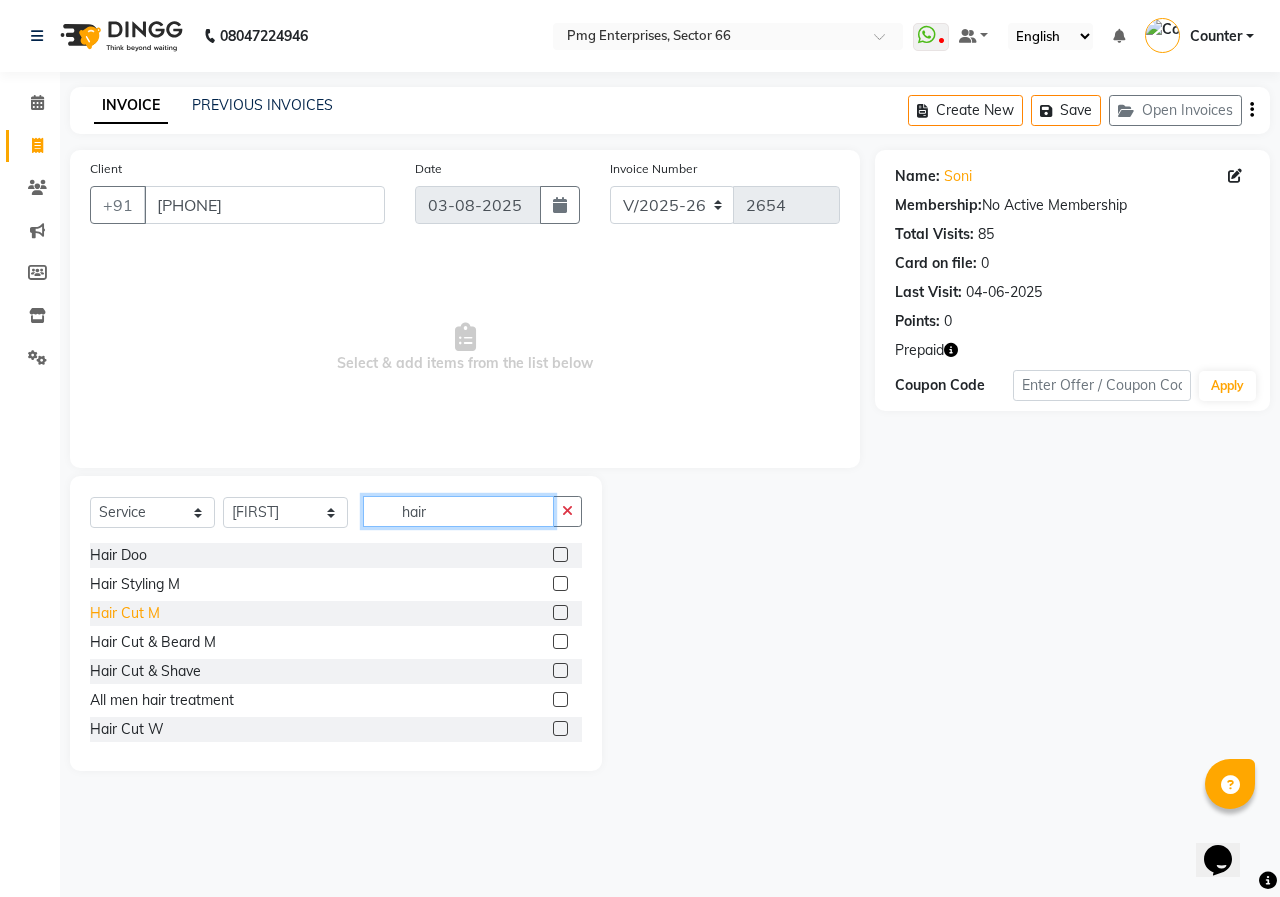 type on "hair" 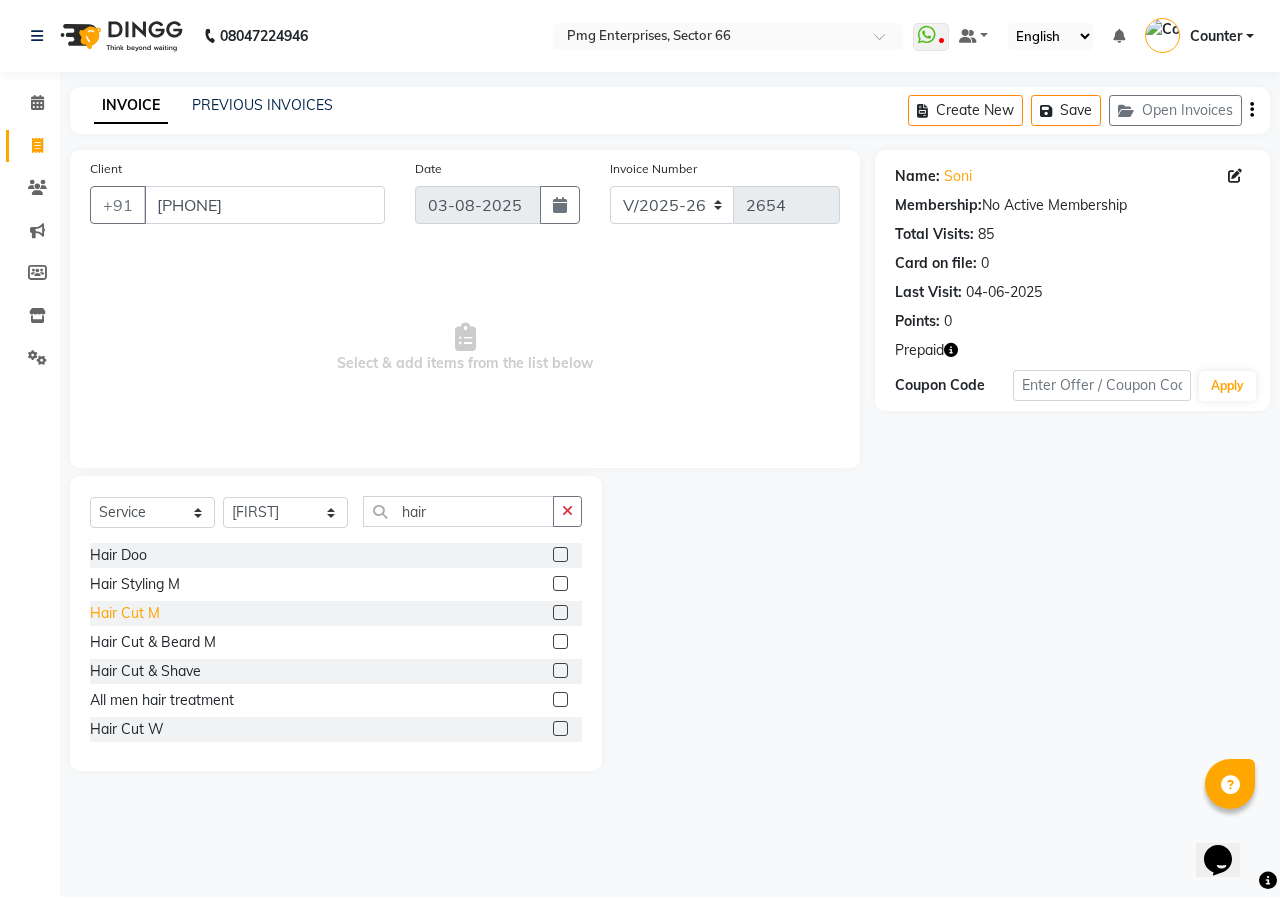 click on "Hair Cut M" 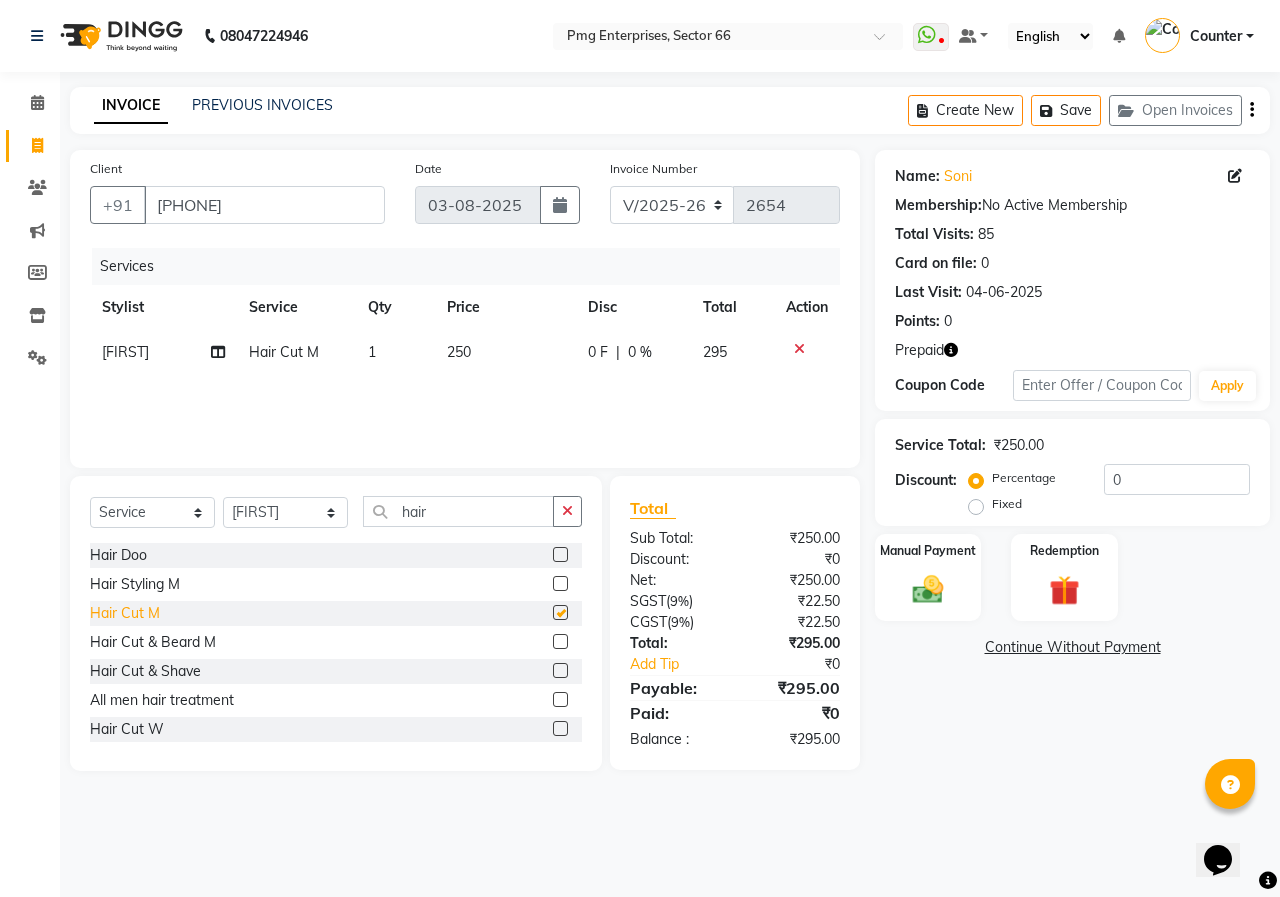 checkbox on "false" 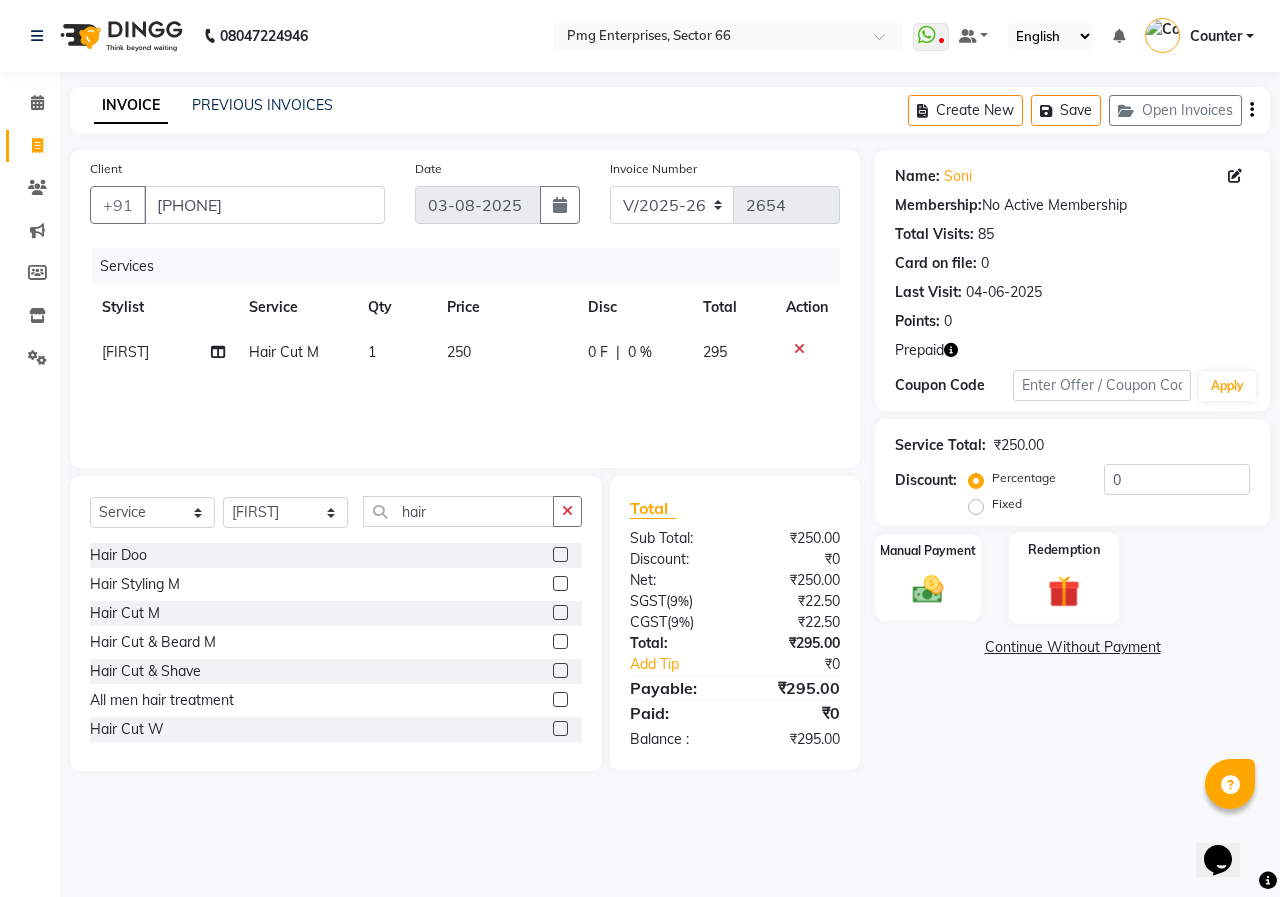 click 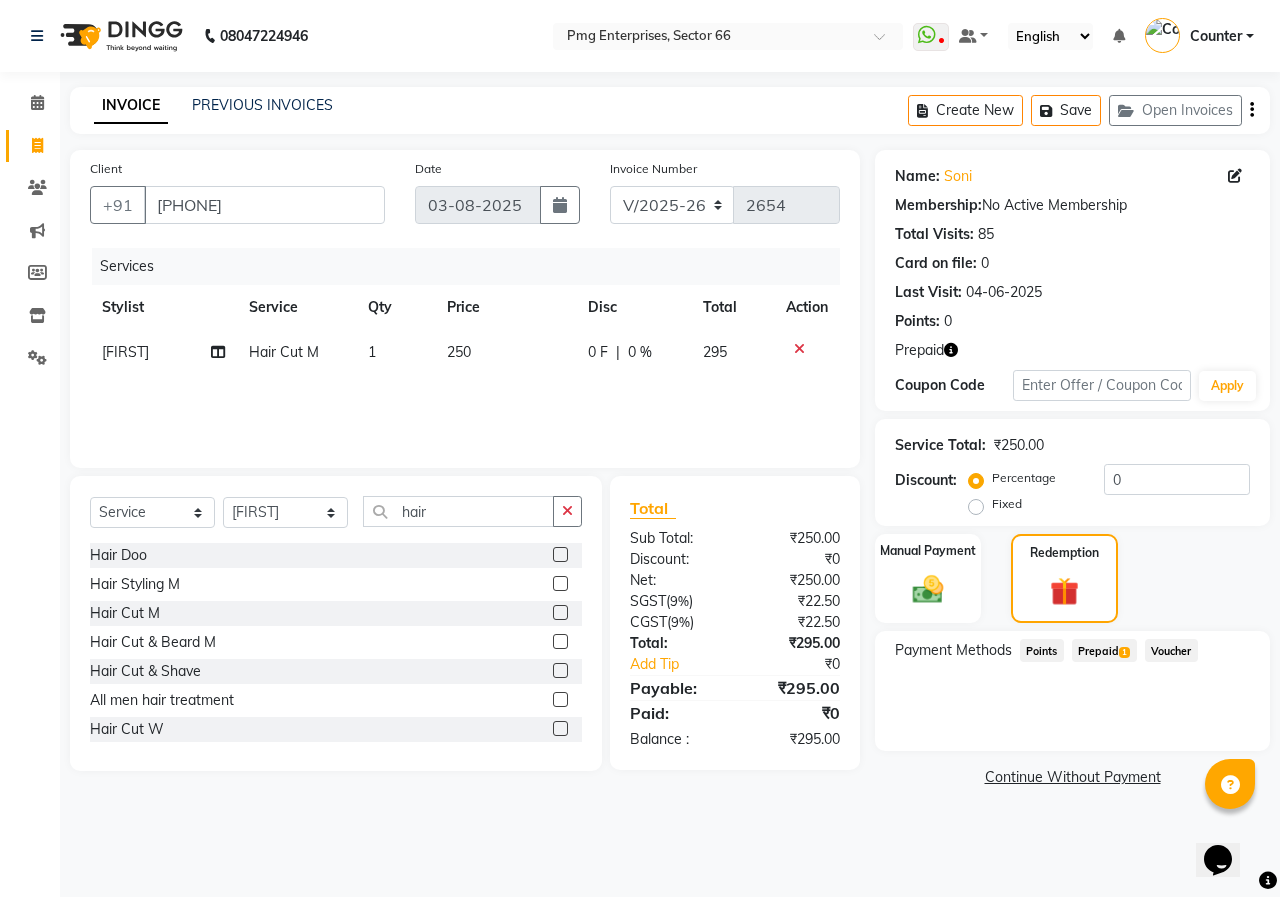 click on "Prepaid  1" 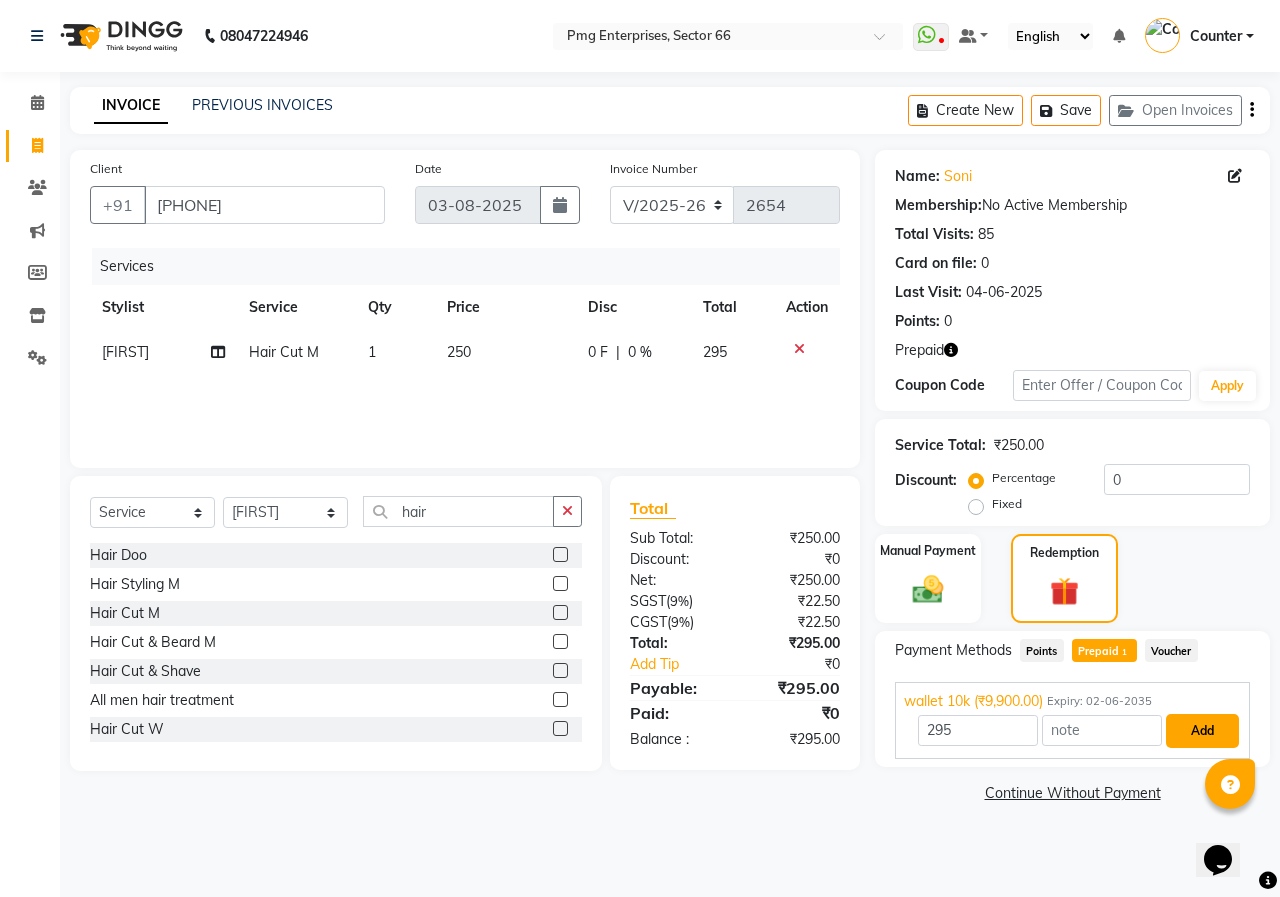 click on "Add" at bounding box center (1202, 731) 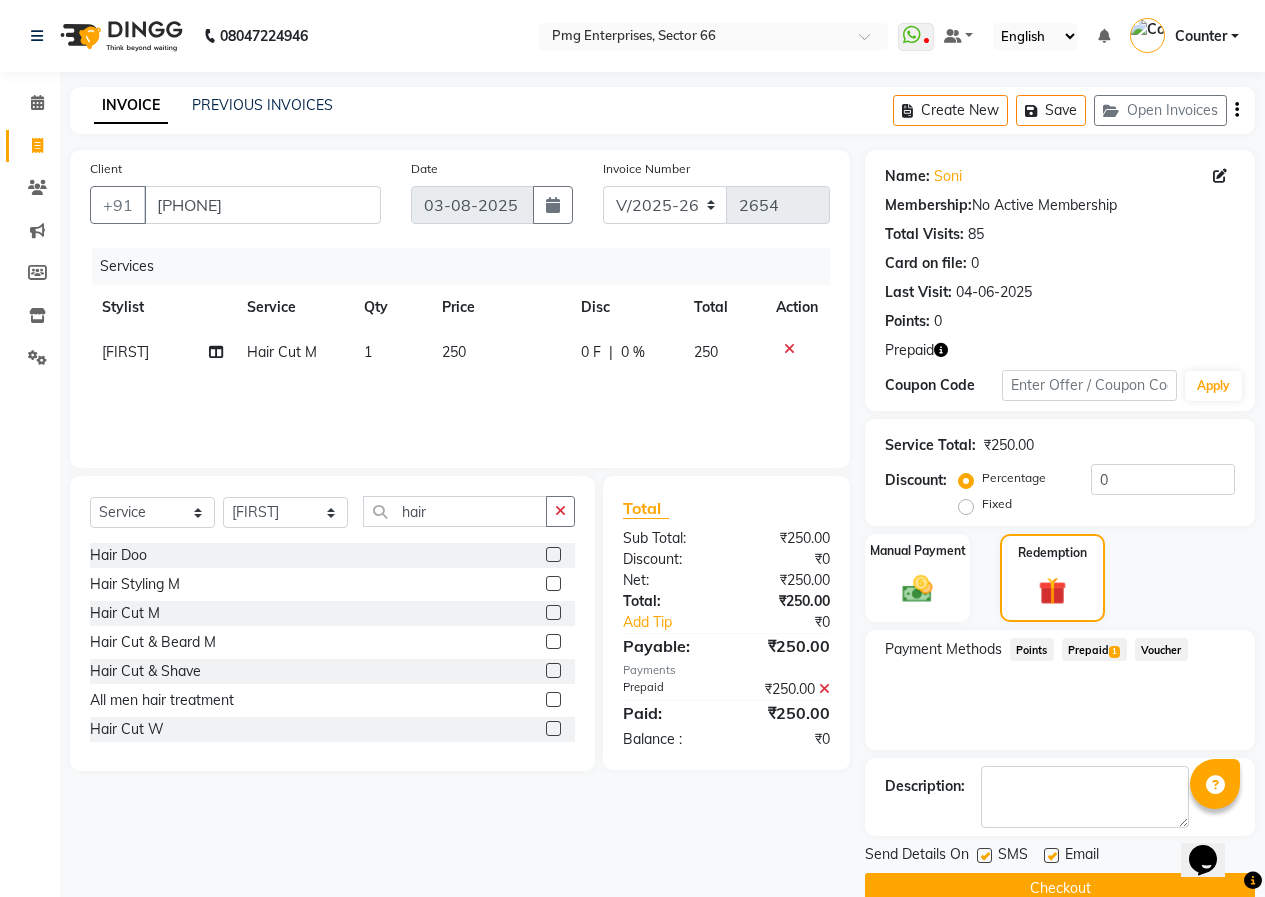 click on "Checkout" 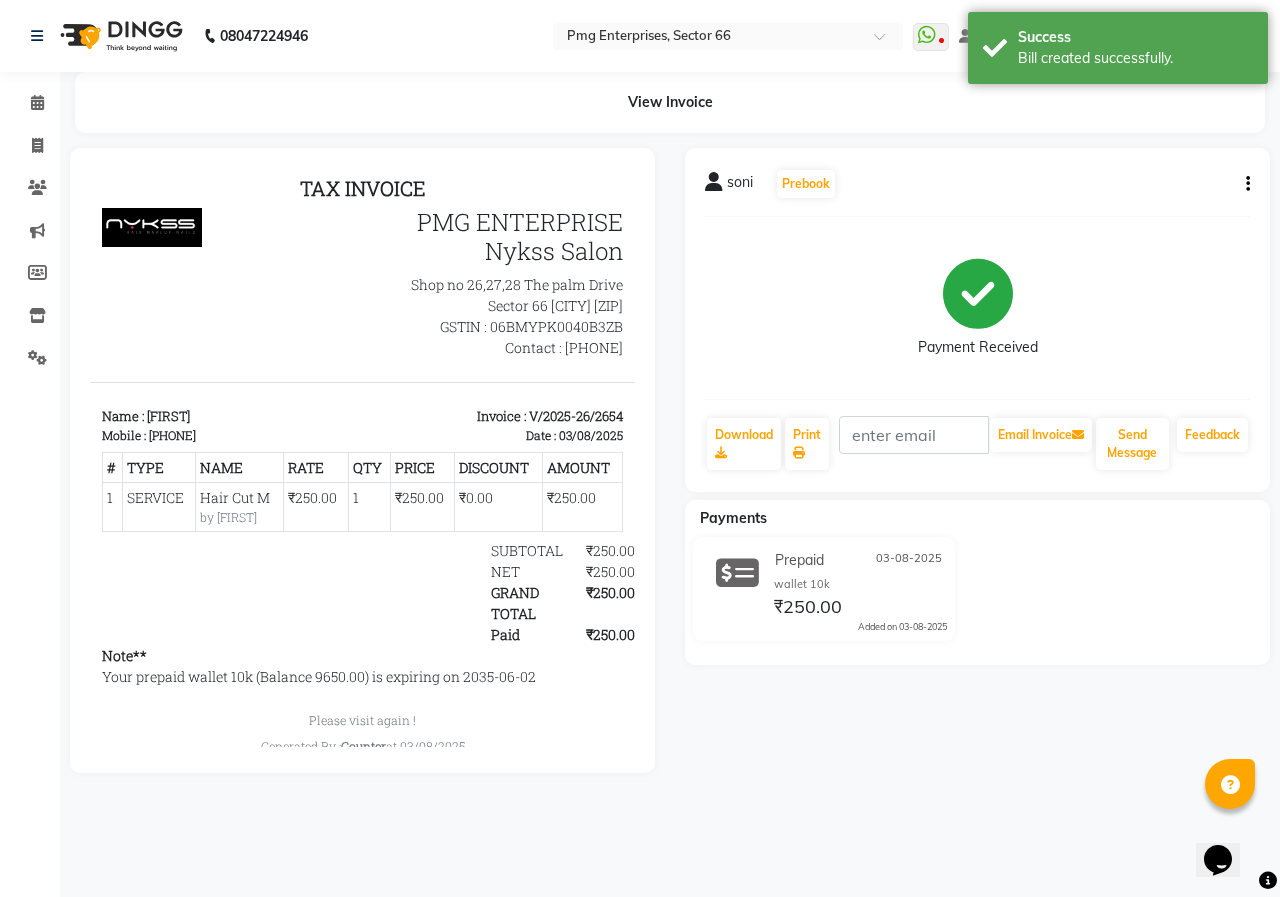 scroll, scrollTop: 0, scrollLeft: 0, axis: both 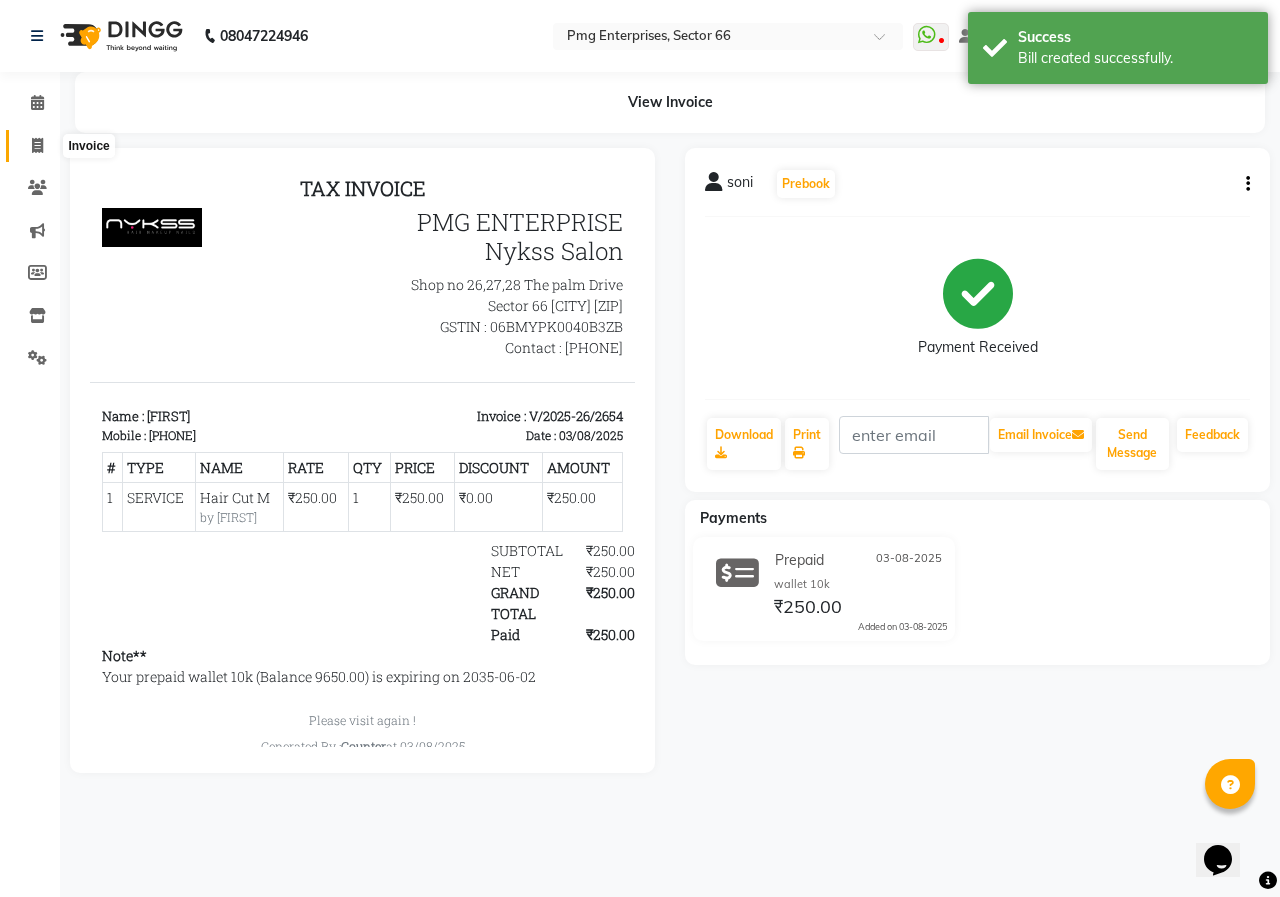 click 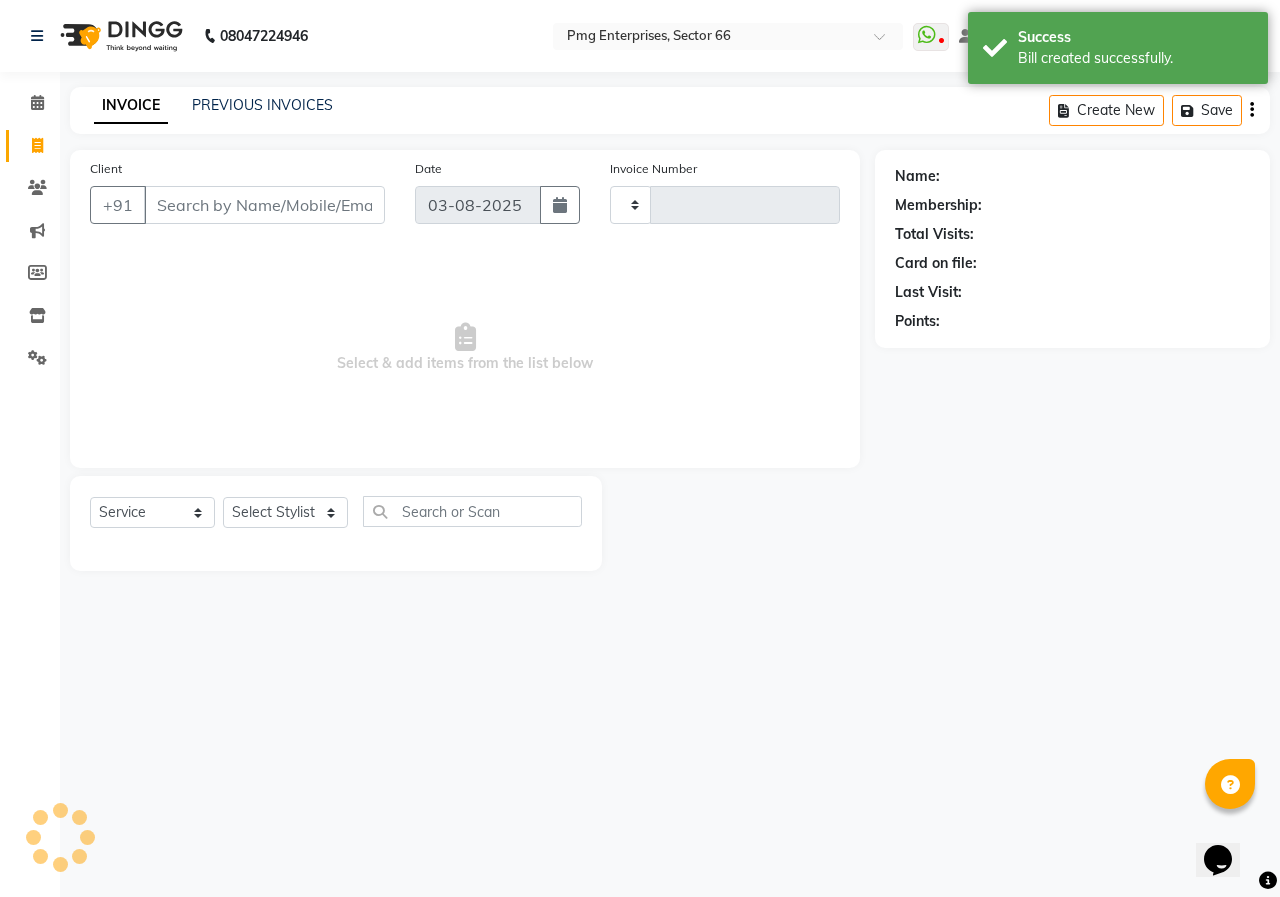 type on "2655" 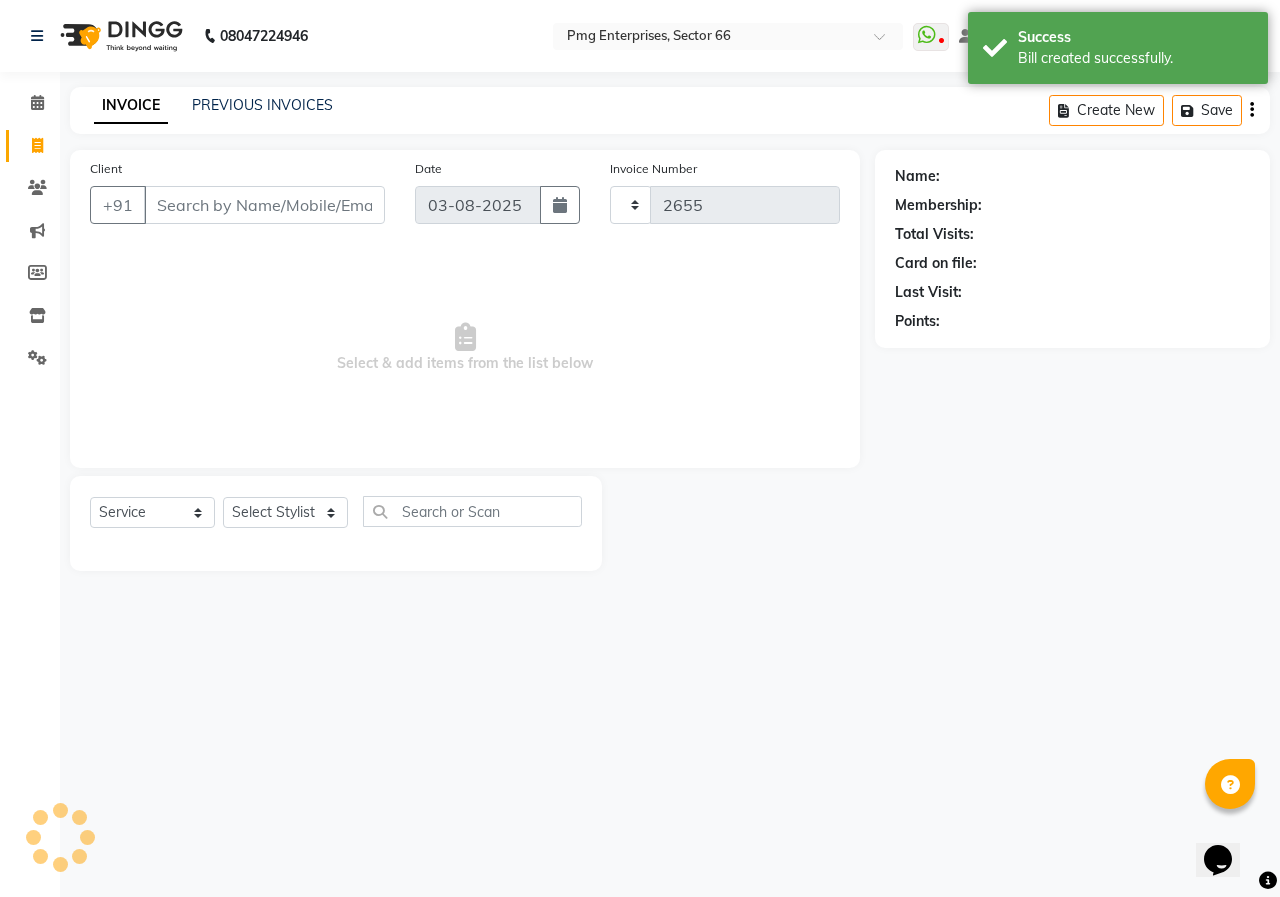 select on "889" 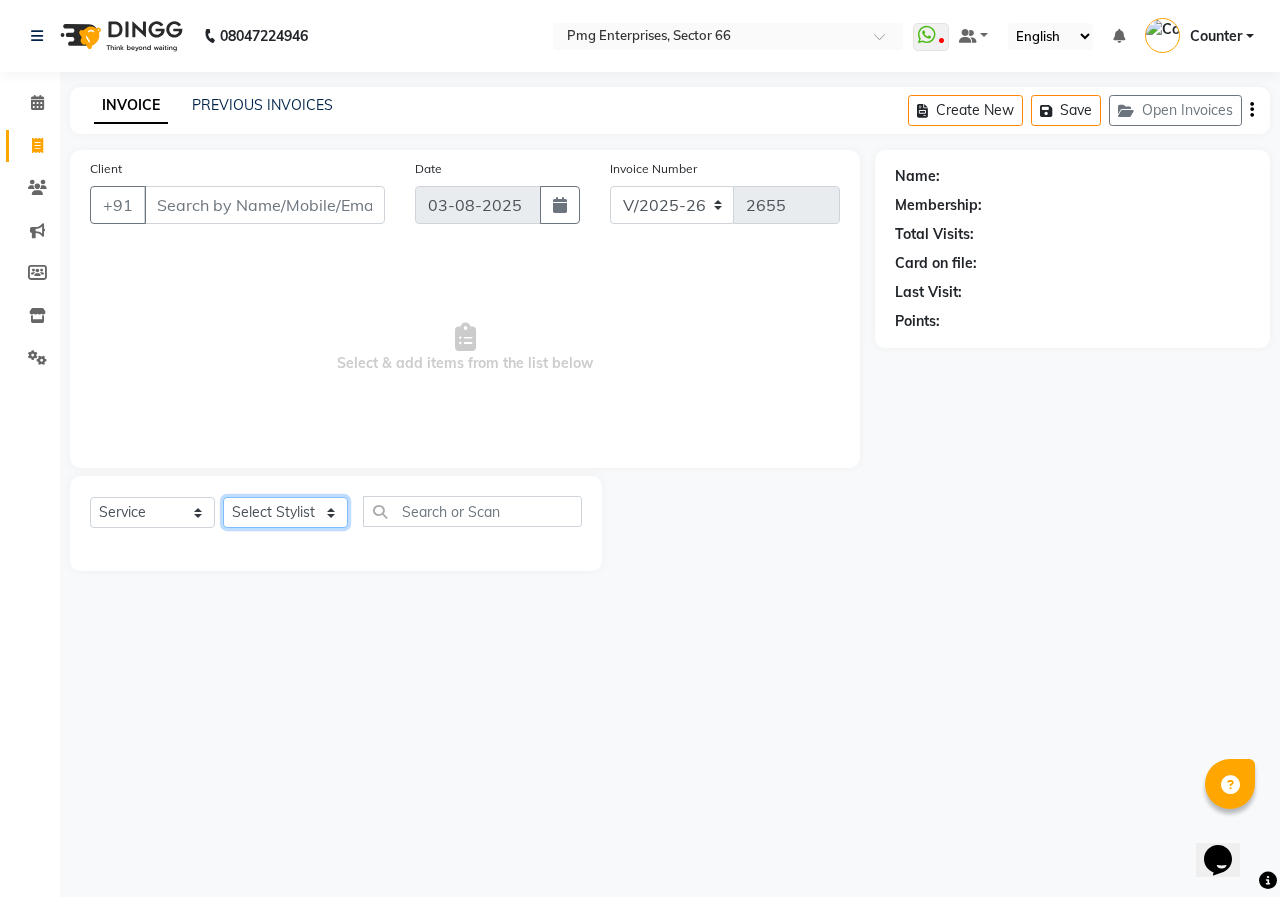 click on "Select Stylist Ashish Kashyap Counter dinesh Jackson Javed Jitender Manisha Ragini" 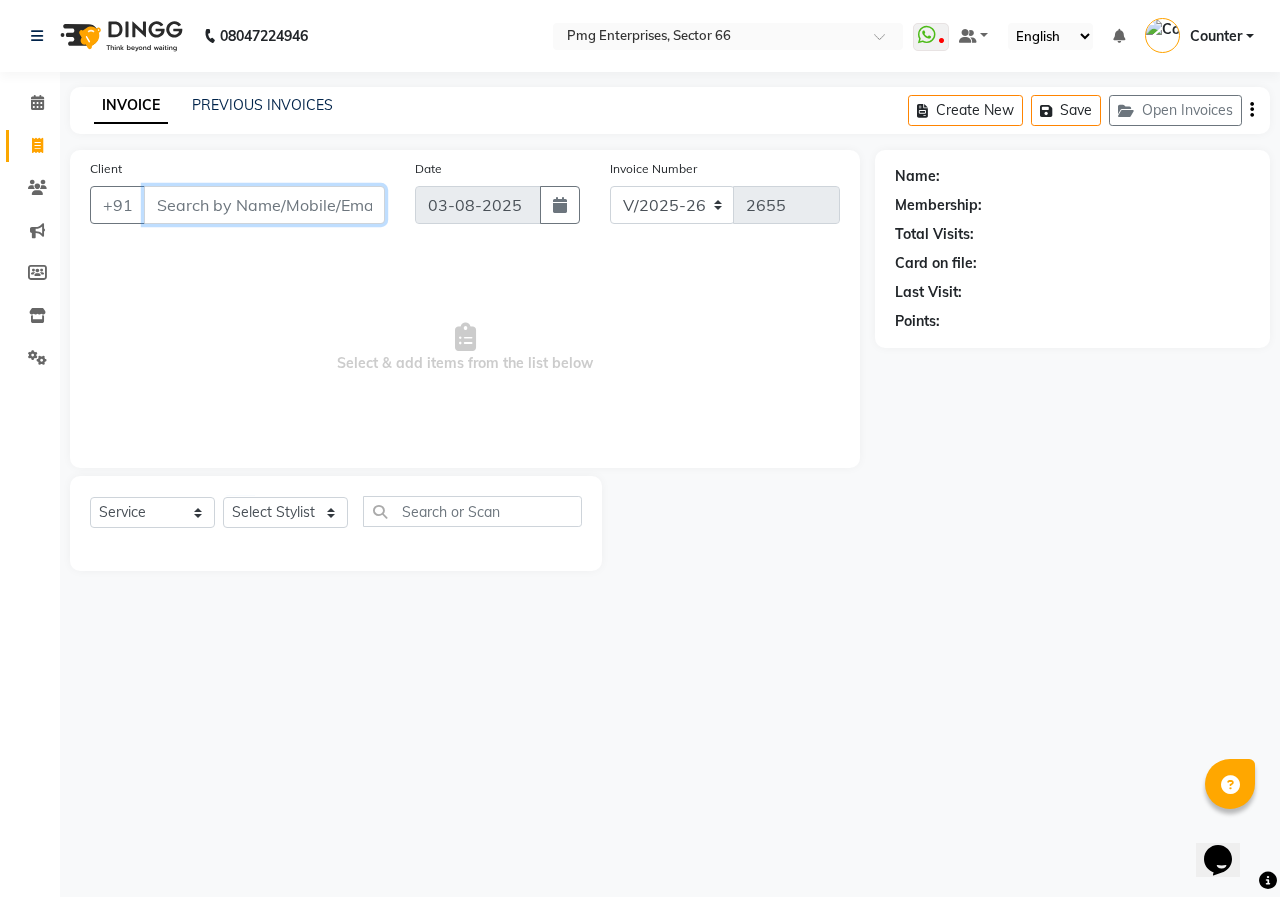 click on "Client" at bounding box center [264, 205] 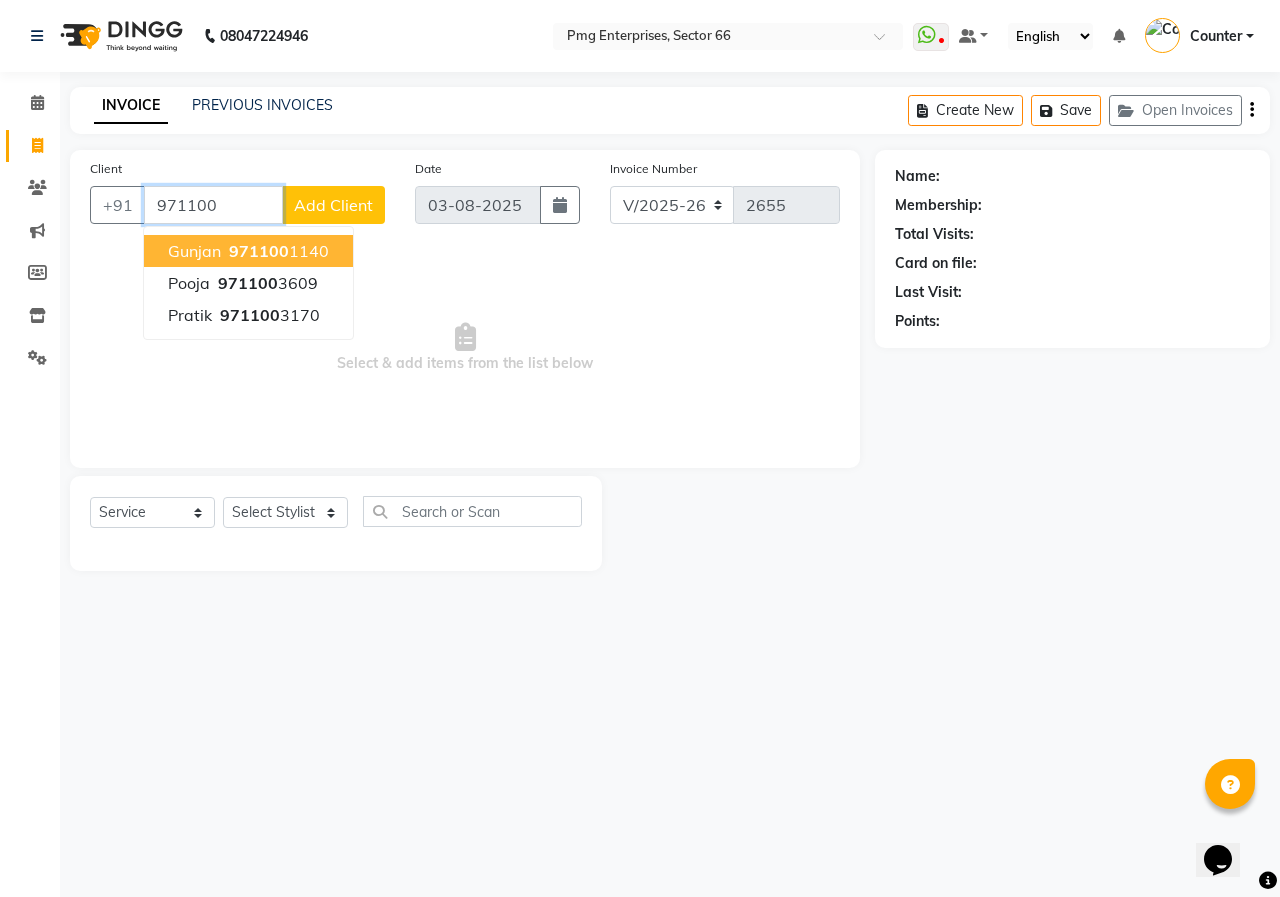 click on "971100 1140" at bounding box center [277, 251] 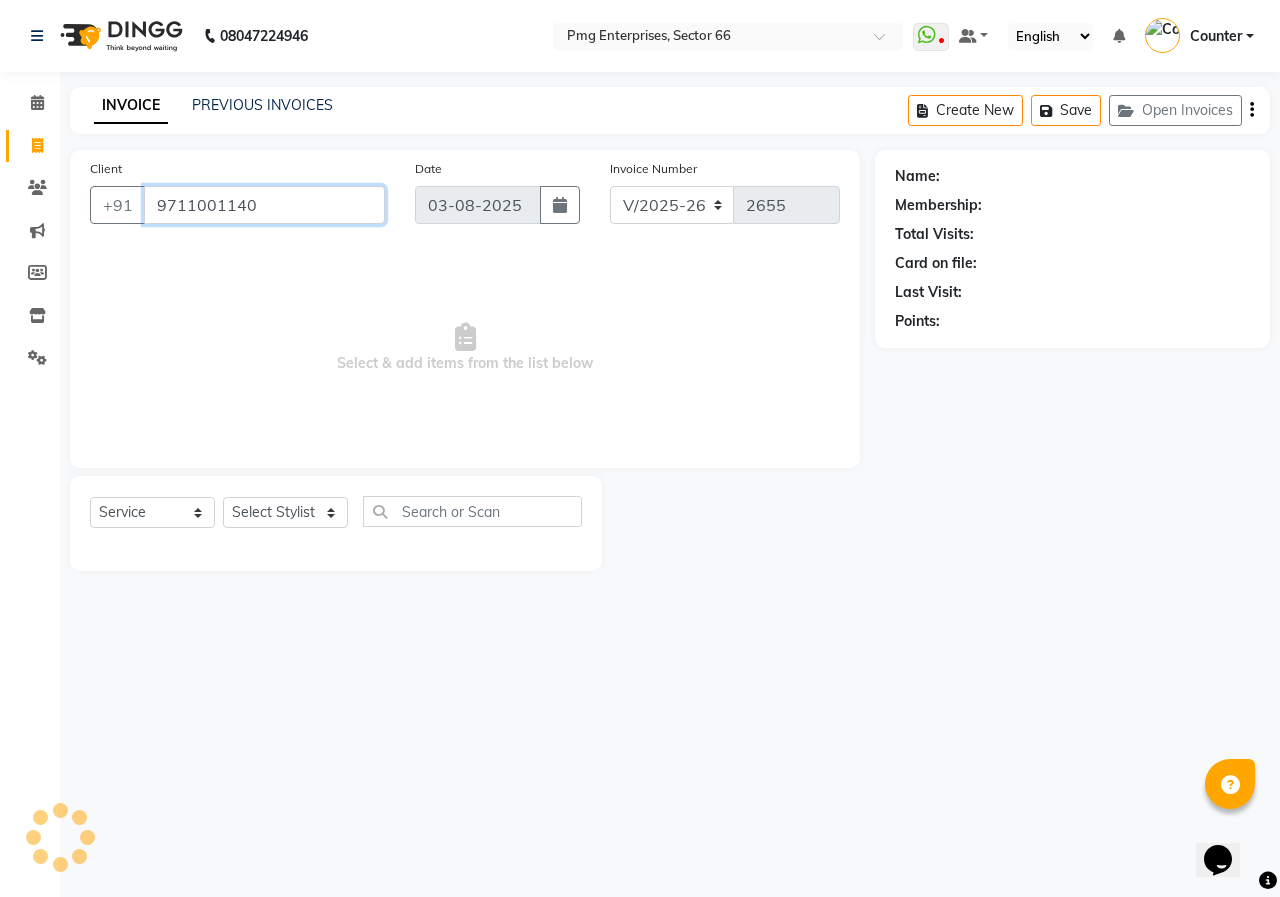 type on "9711001140" 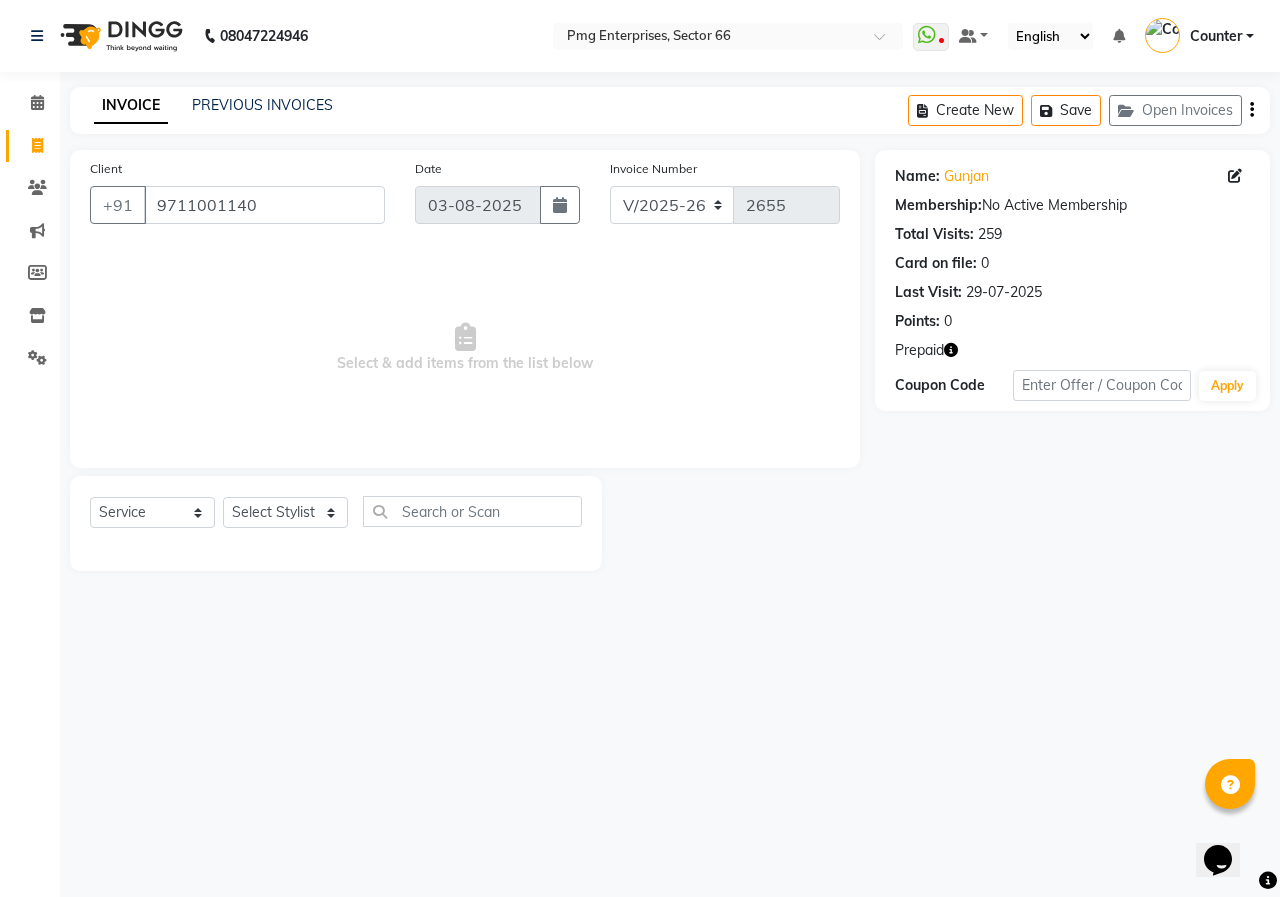 click 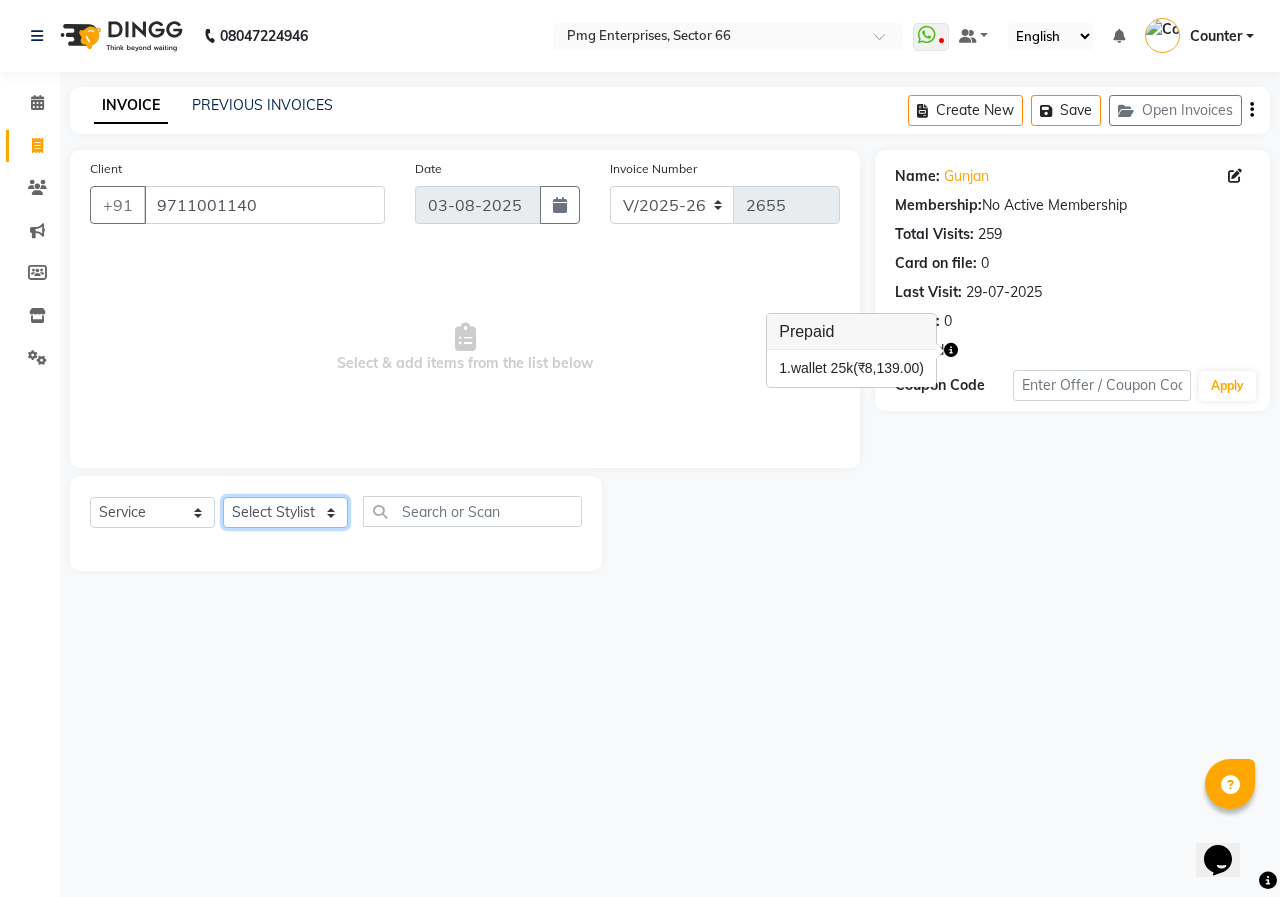 click on "Select Stylist Ashish Kashyap Counter dinesh Jackson Javed Jitender Manisha Ragini" 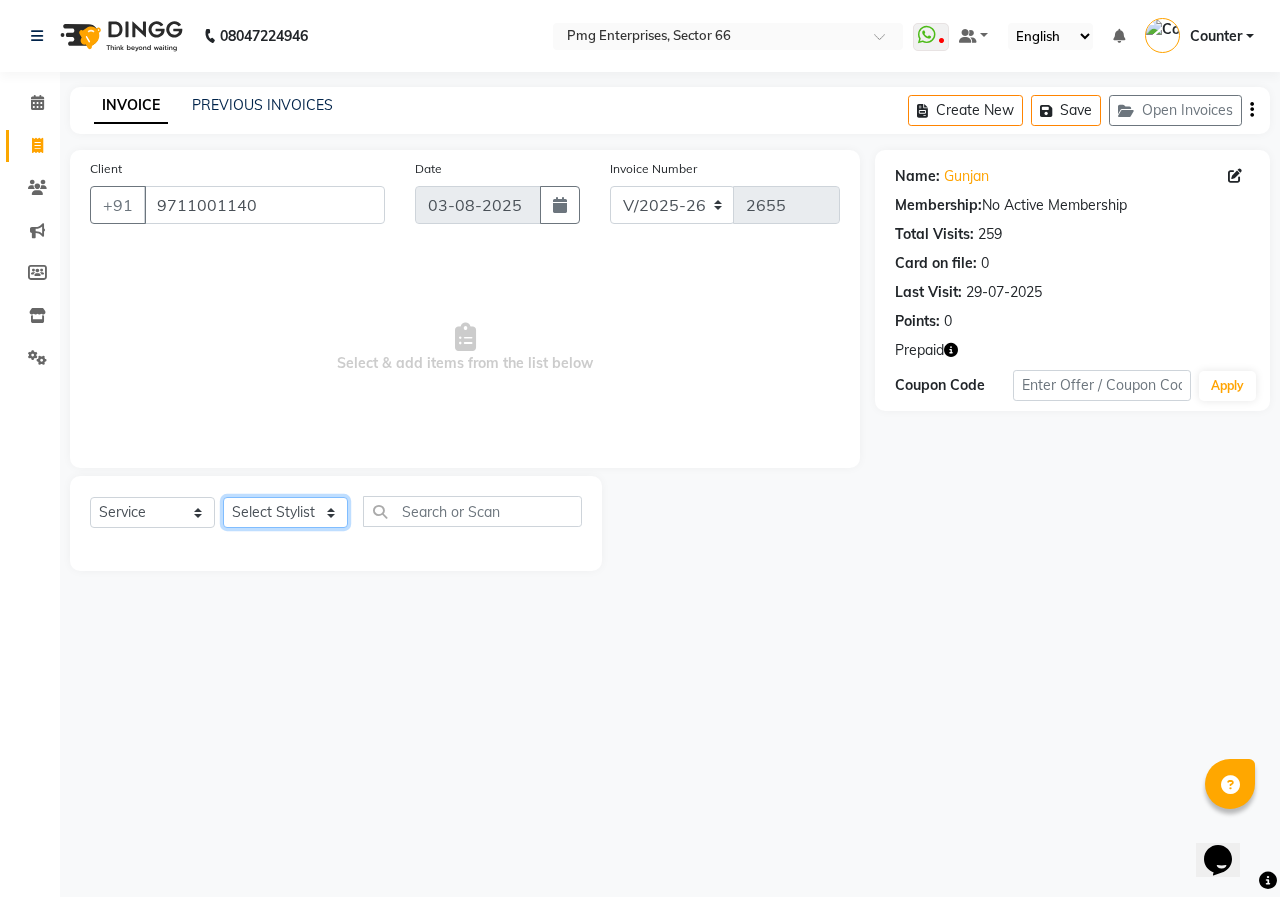 select on "52446" 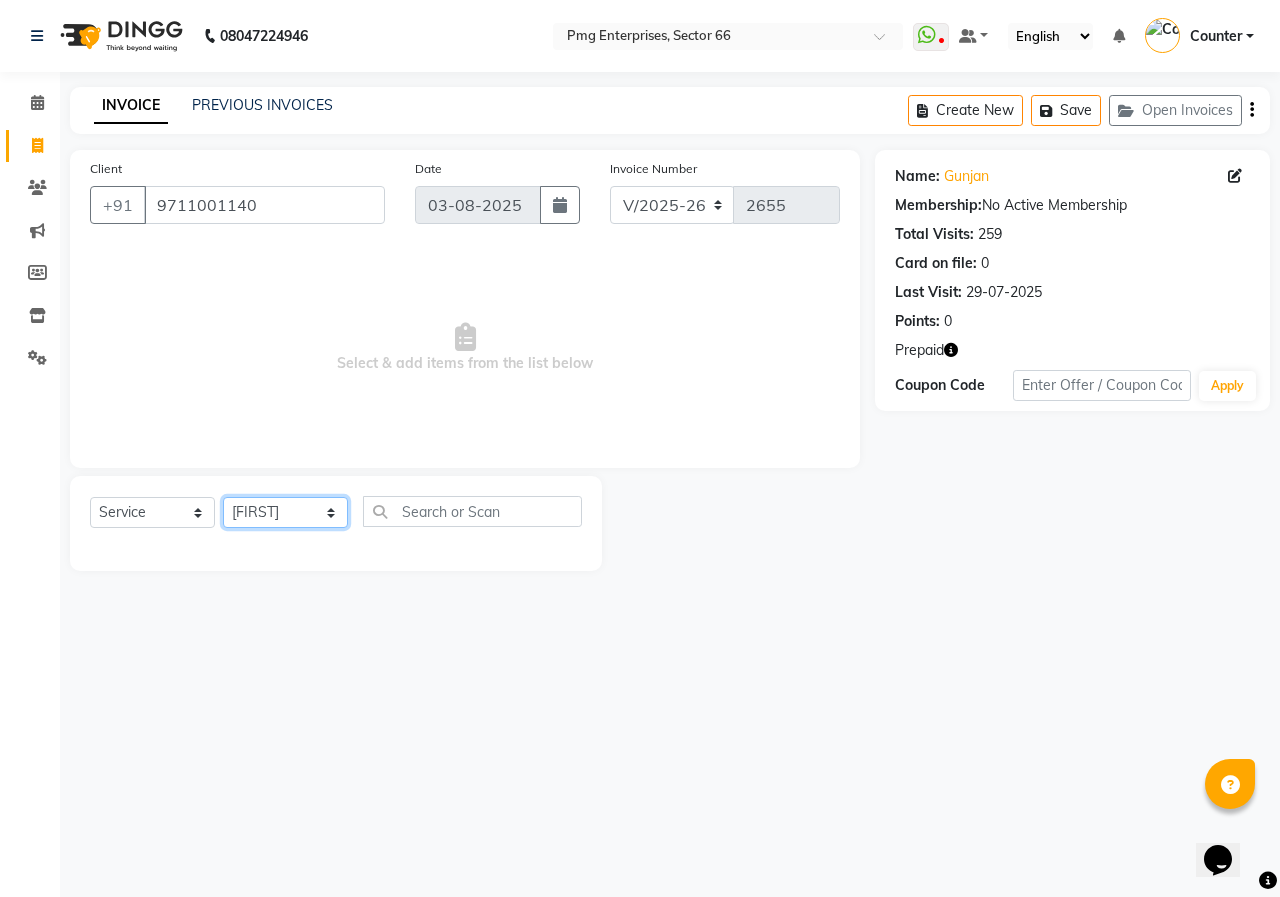 click on "Select Stylist Ashish Kashyap Counter dinesh Jackson Javed Jitender Manisha Ragini" 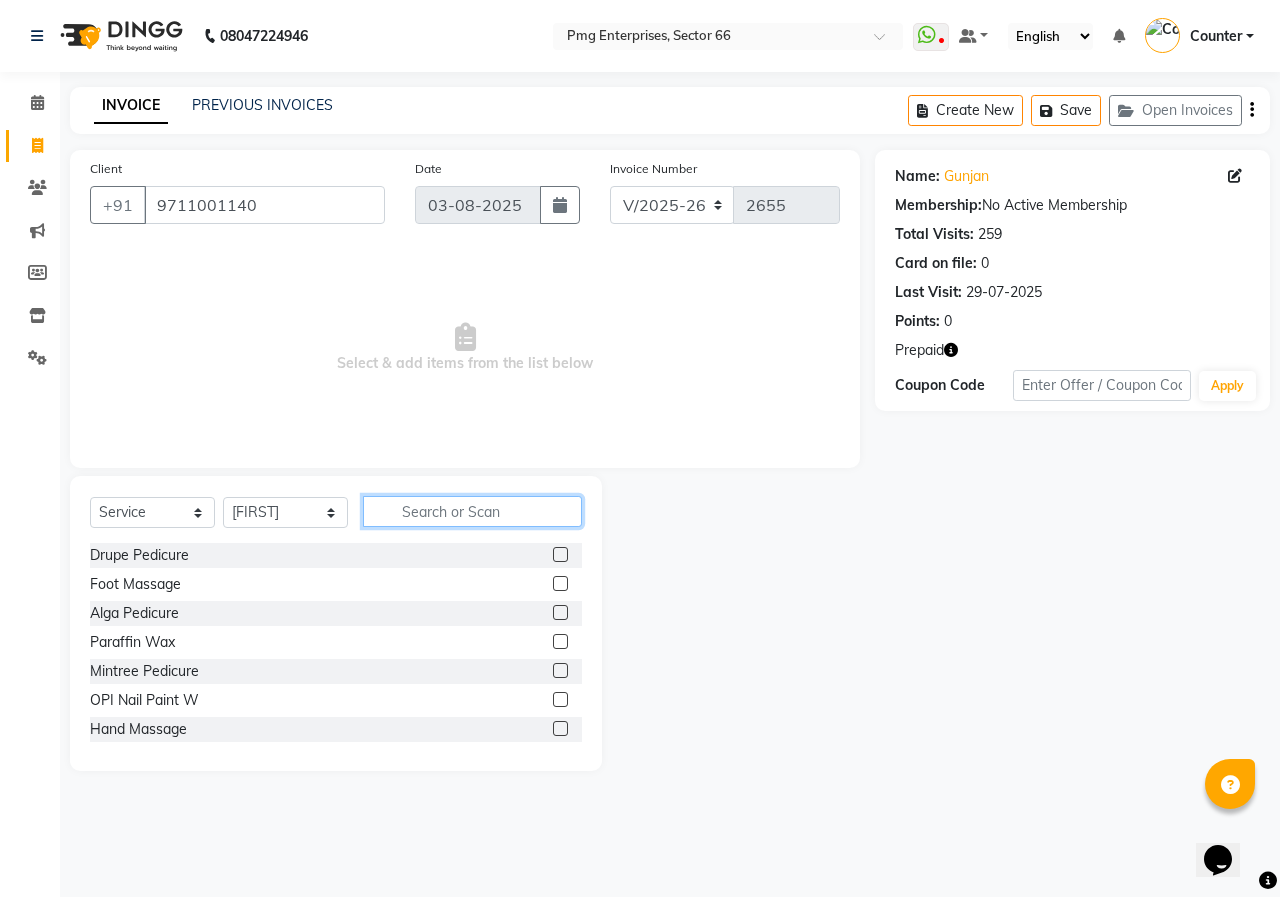 click 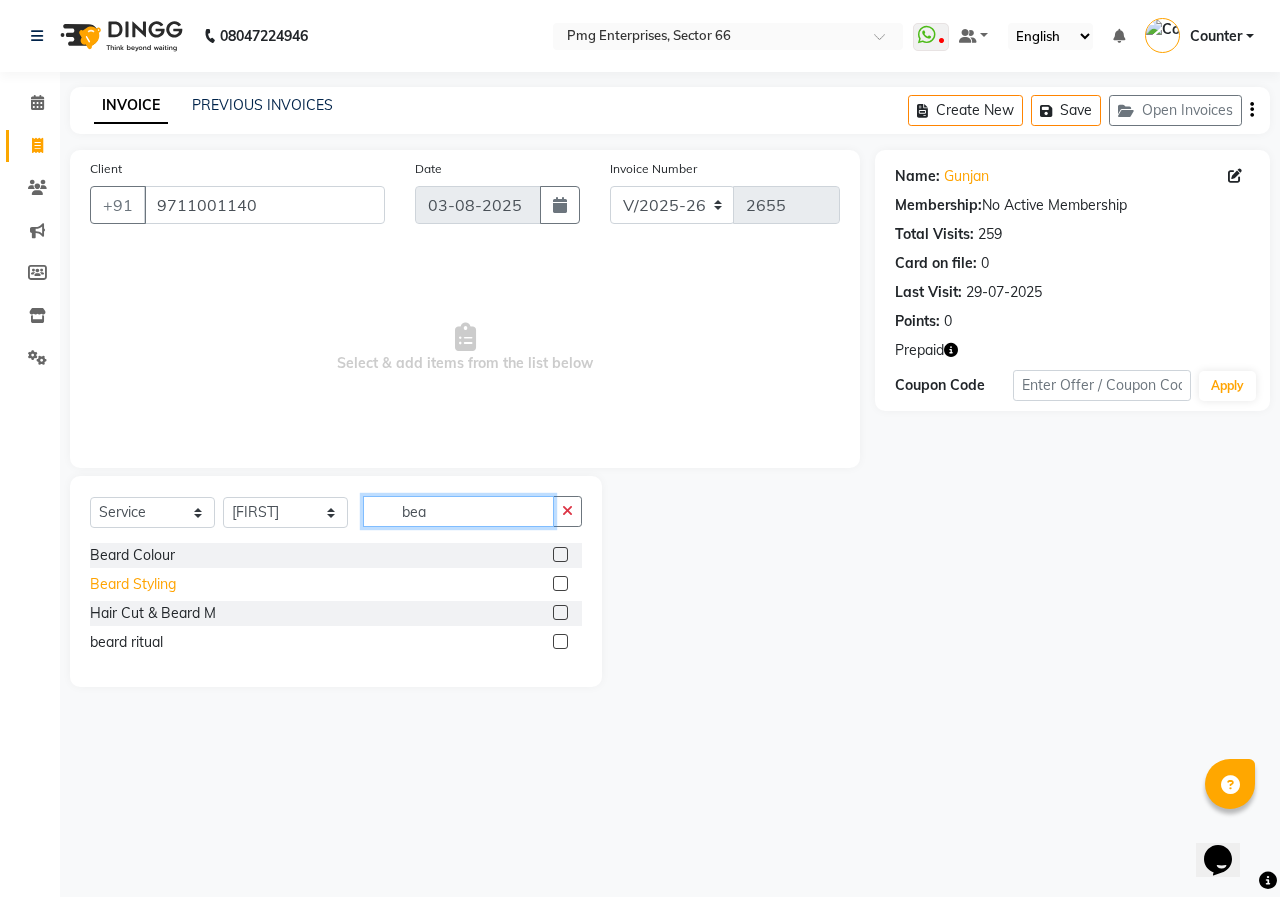 type on "bea" 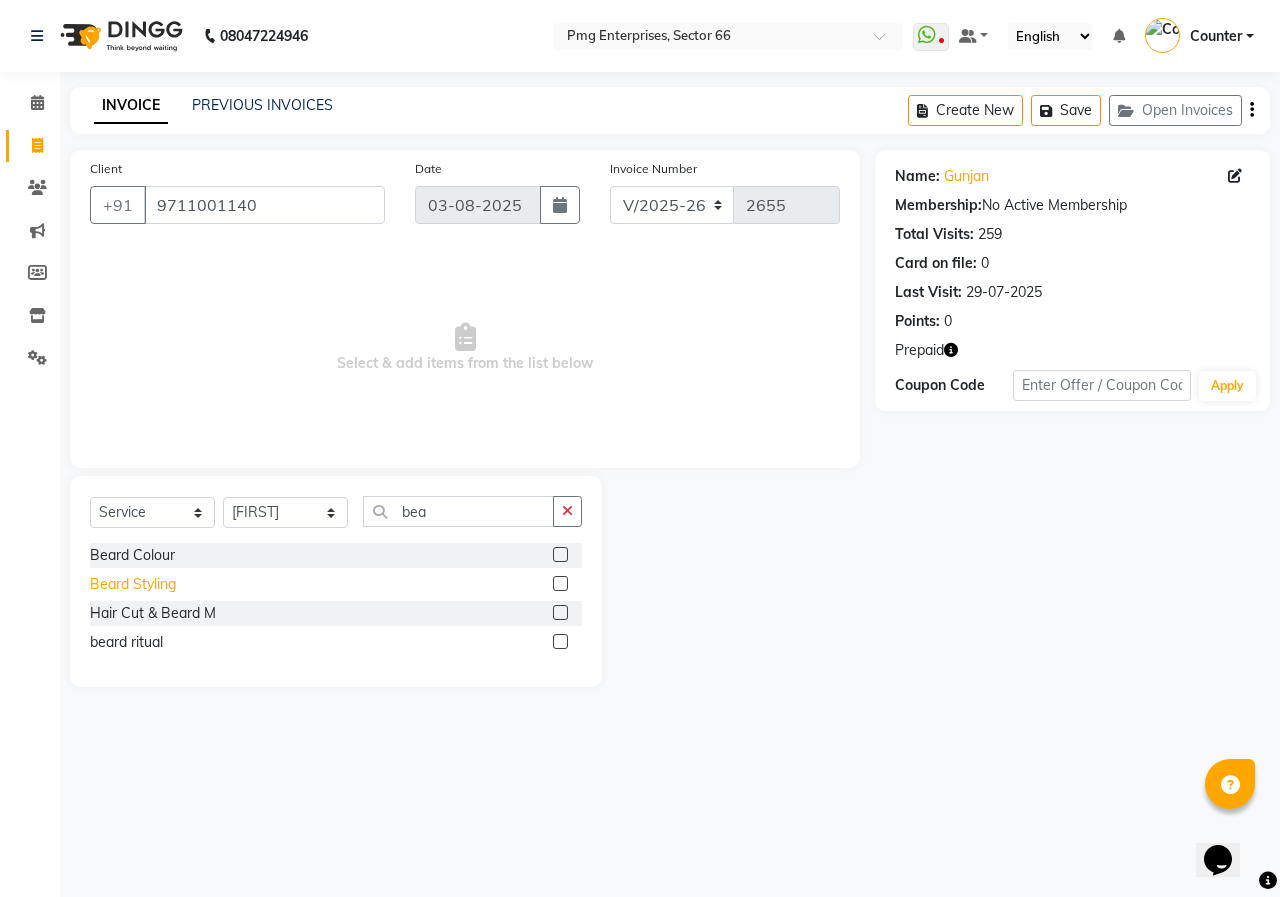 click on "Beard Styling" 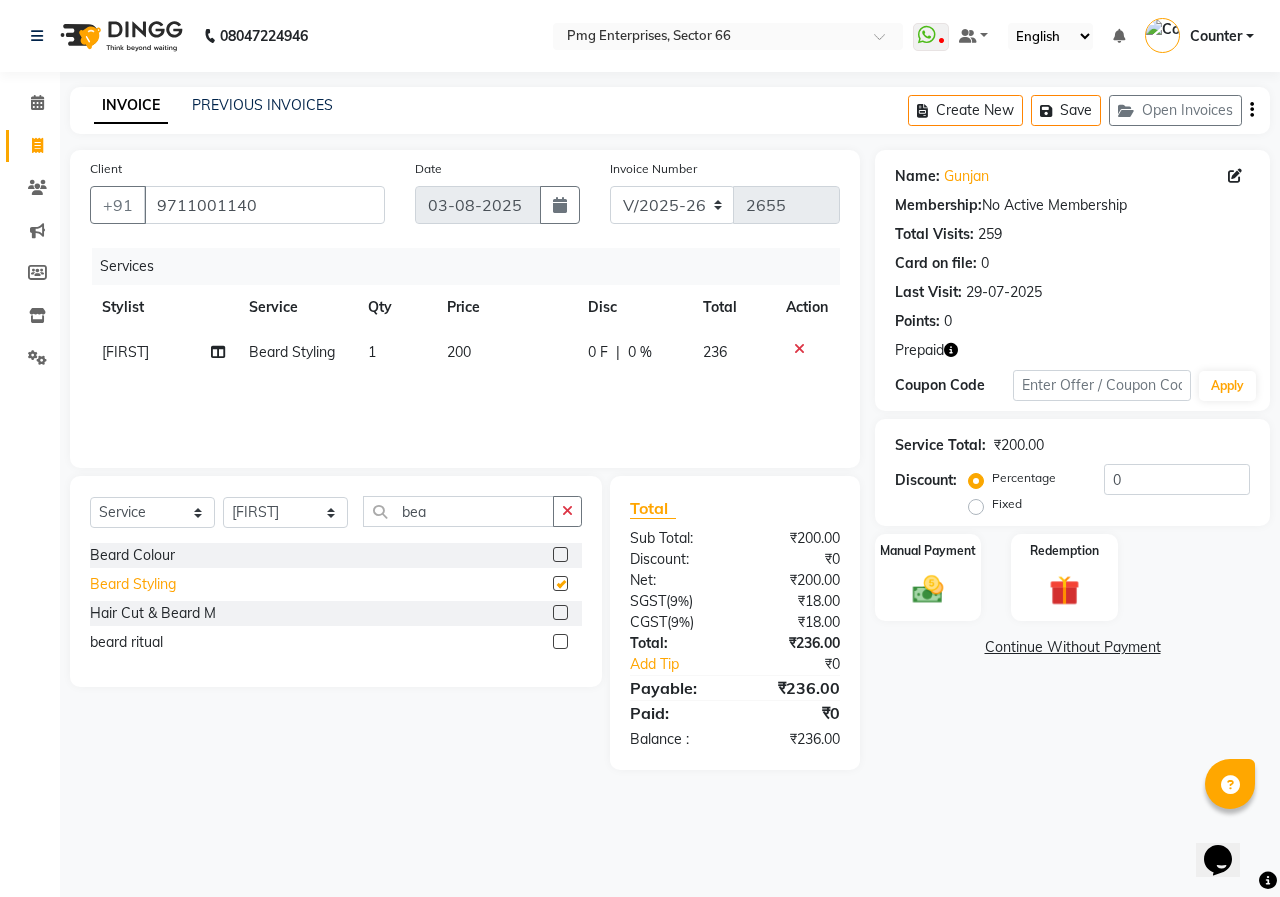 checkbox on "false" 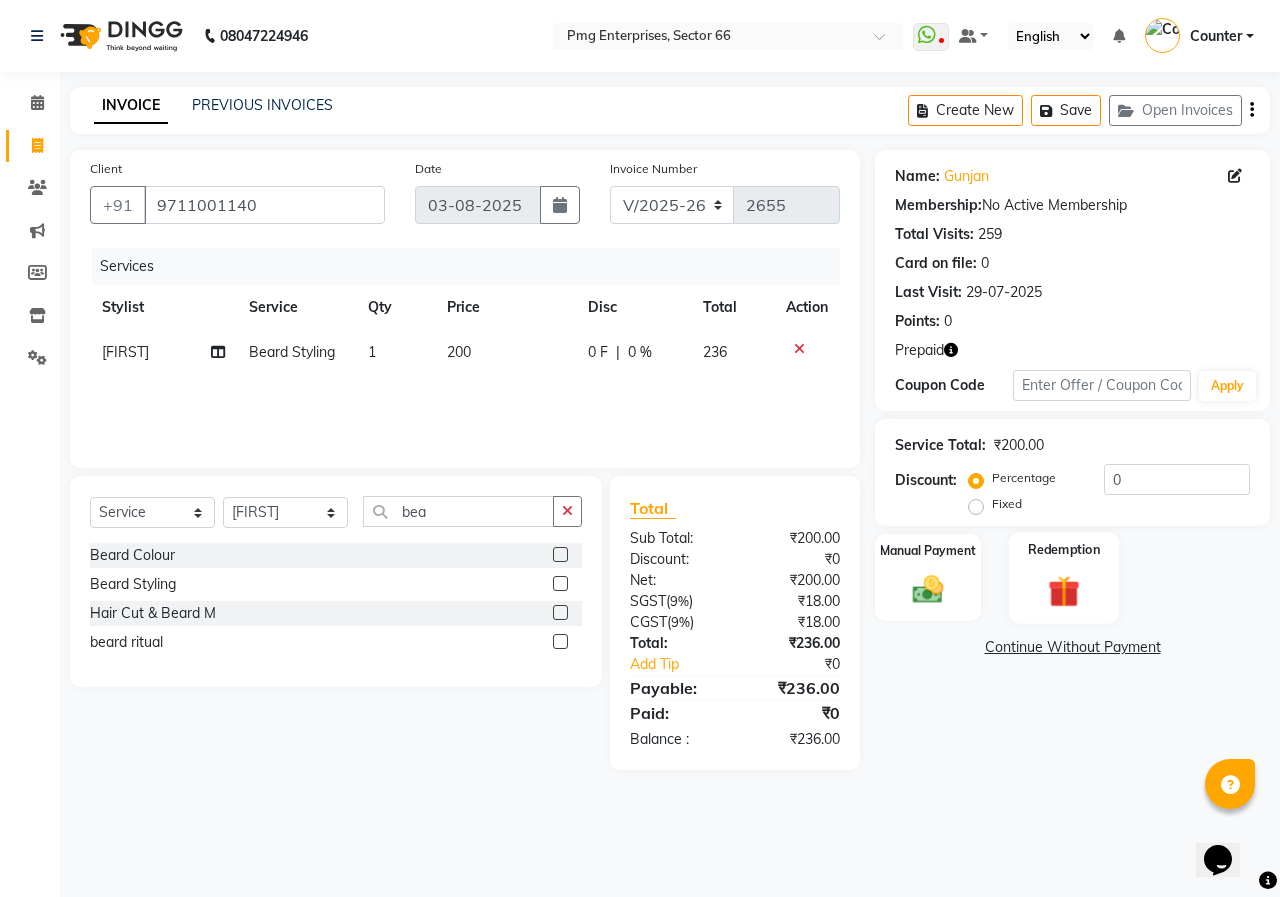 click 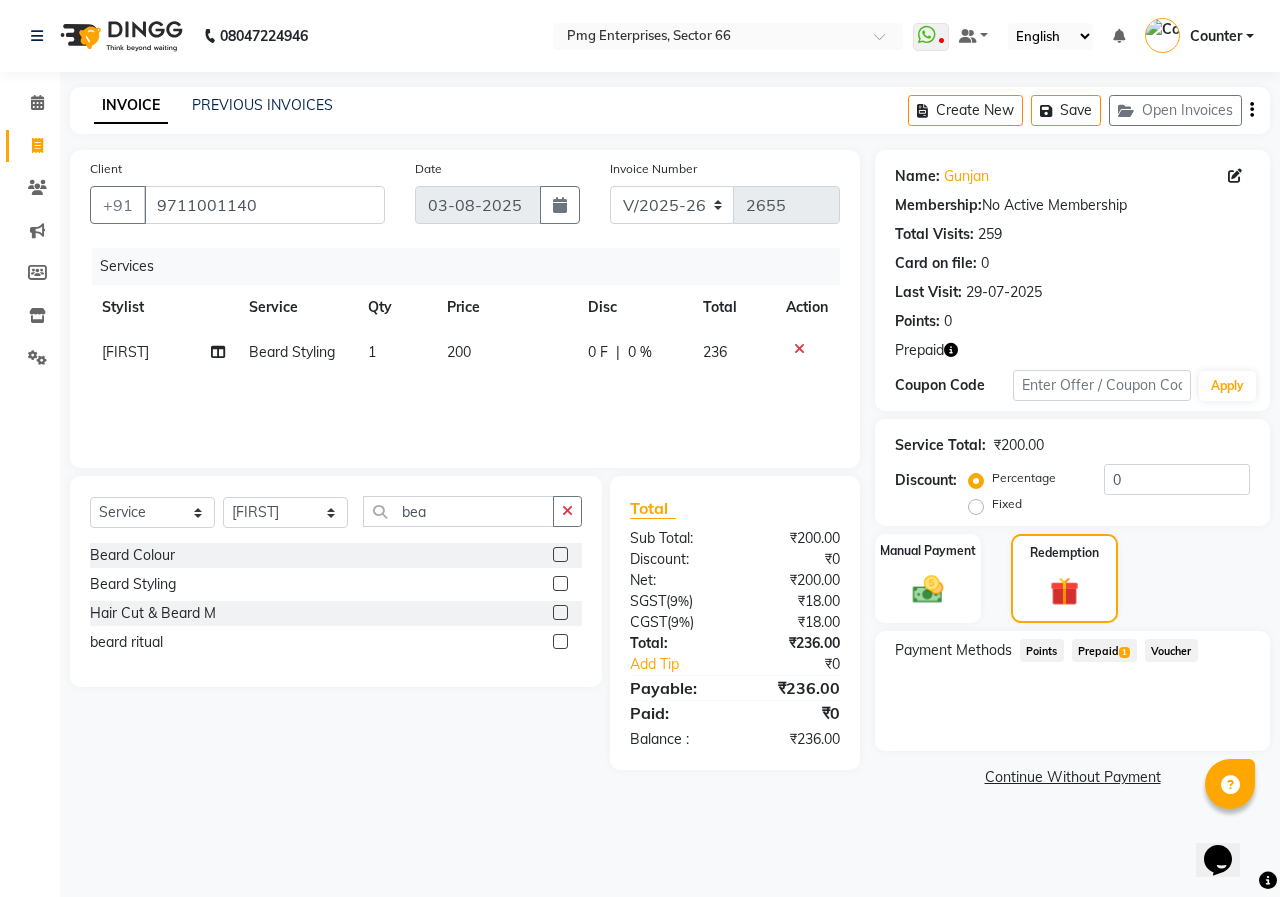 click on "Prepaid  1" 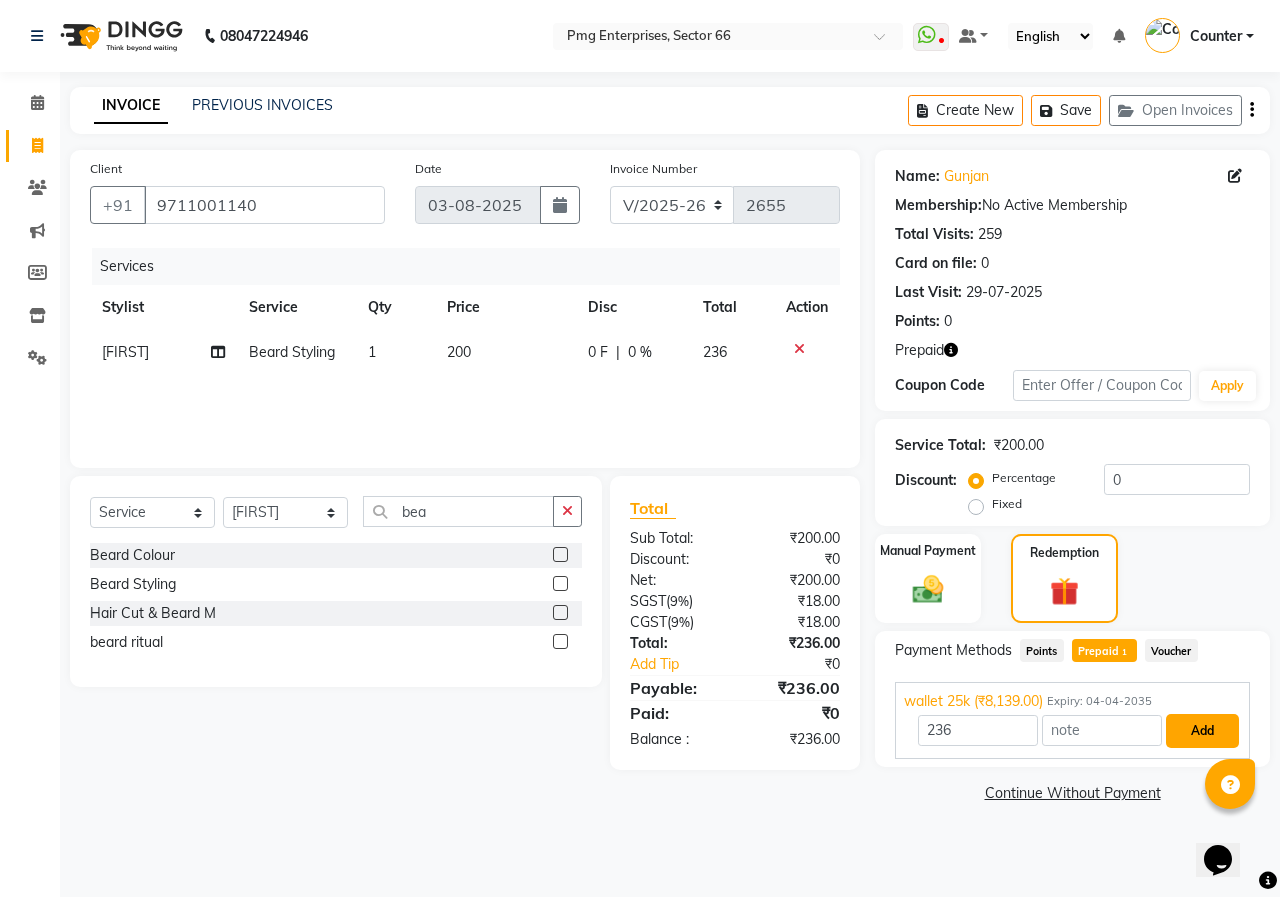 click on "Add" at bounding box center [1202, 731] 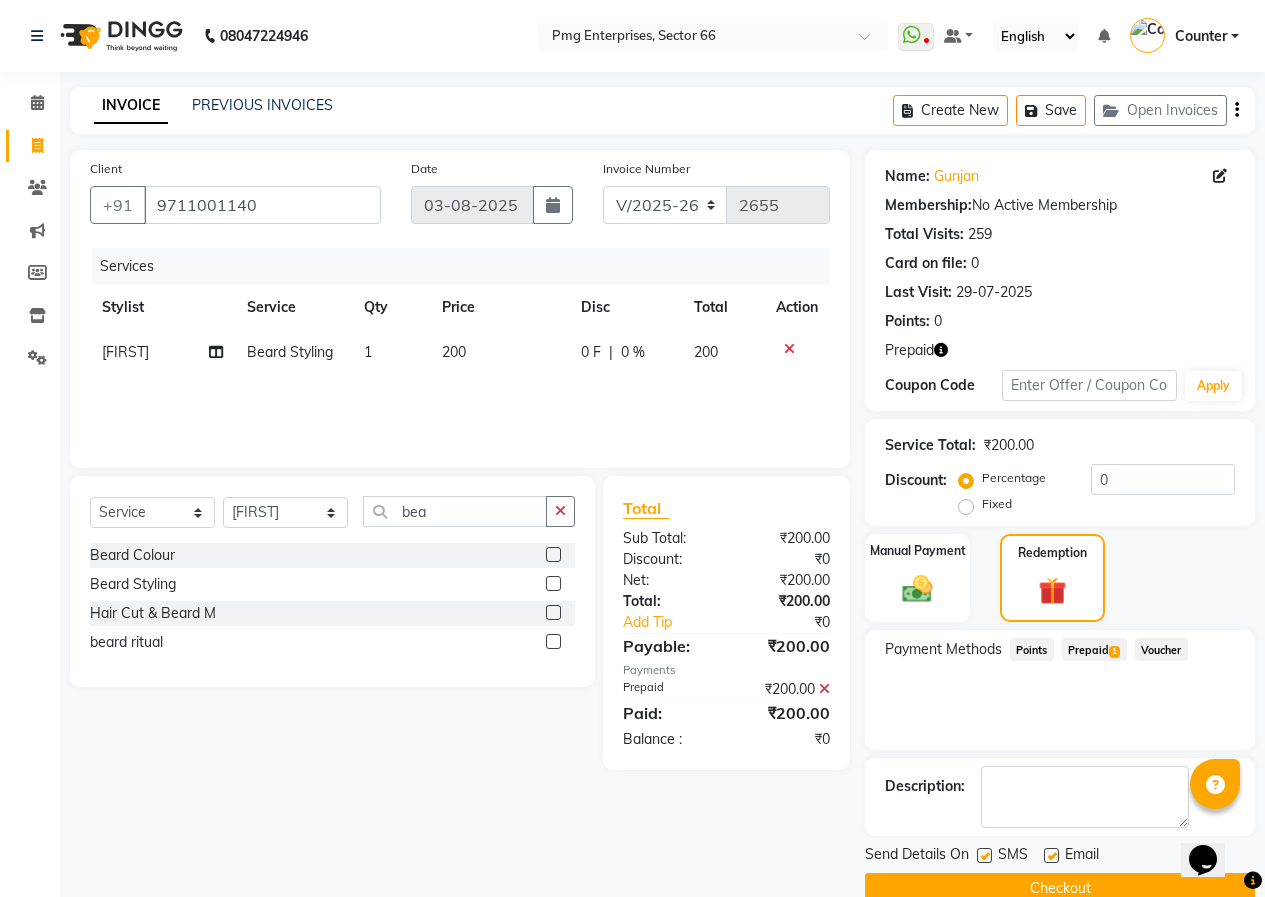 click on "Checkout" 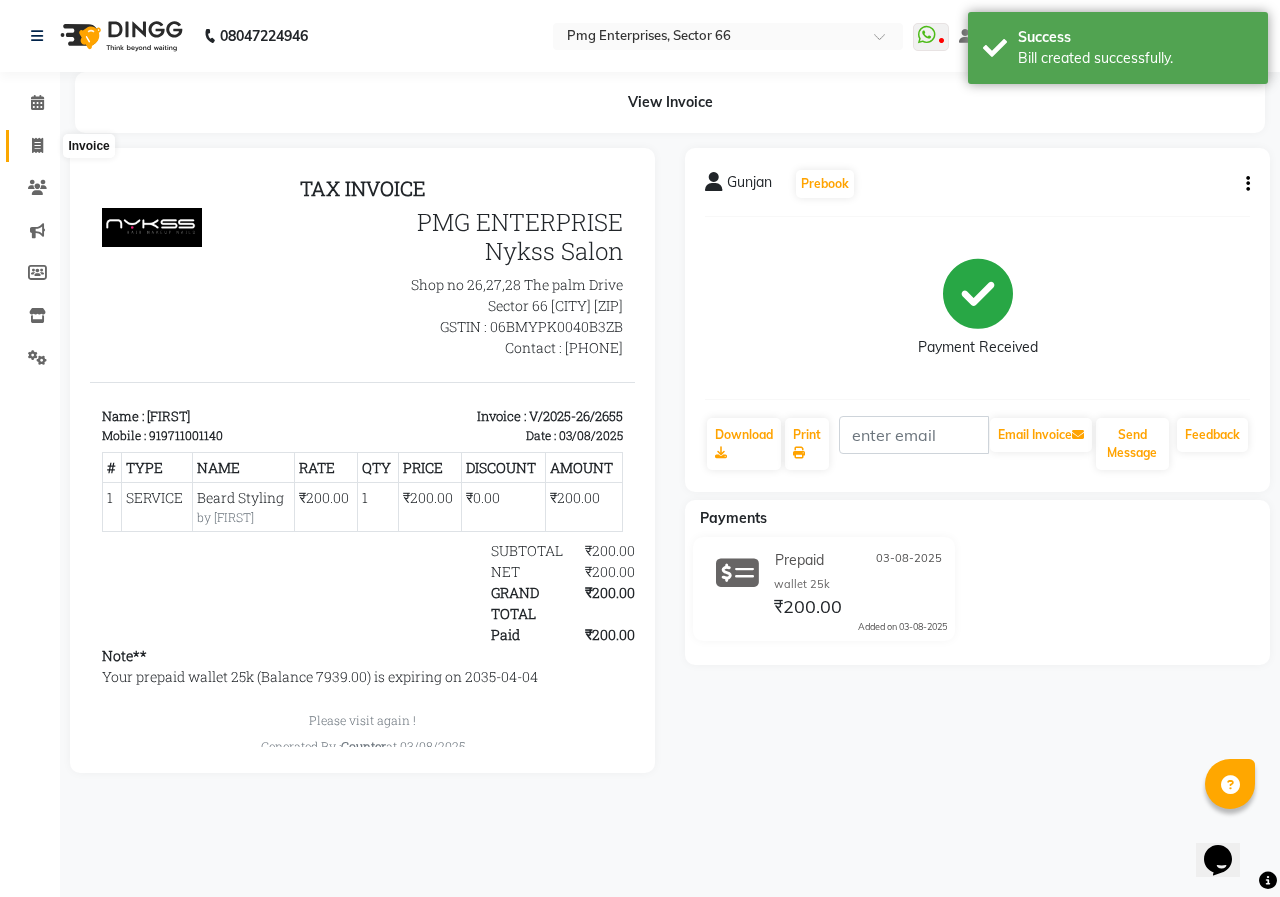 scroll, scrollTop: 0, scrollLeft: 0, axis: both 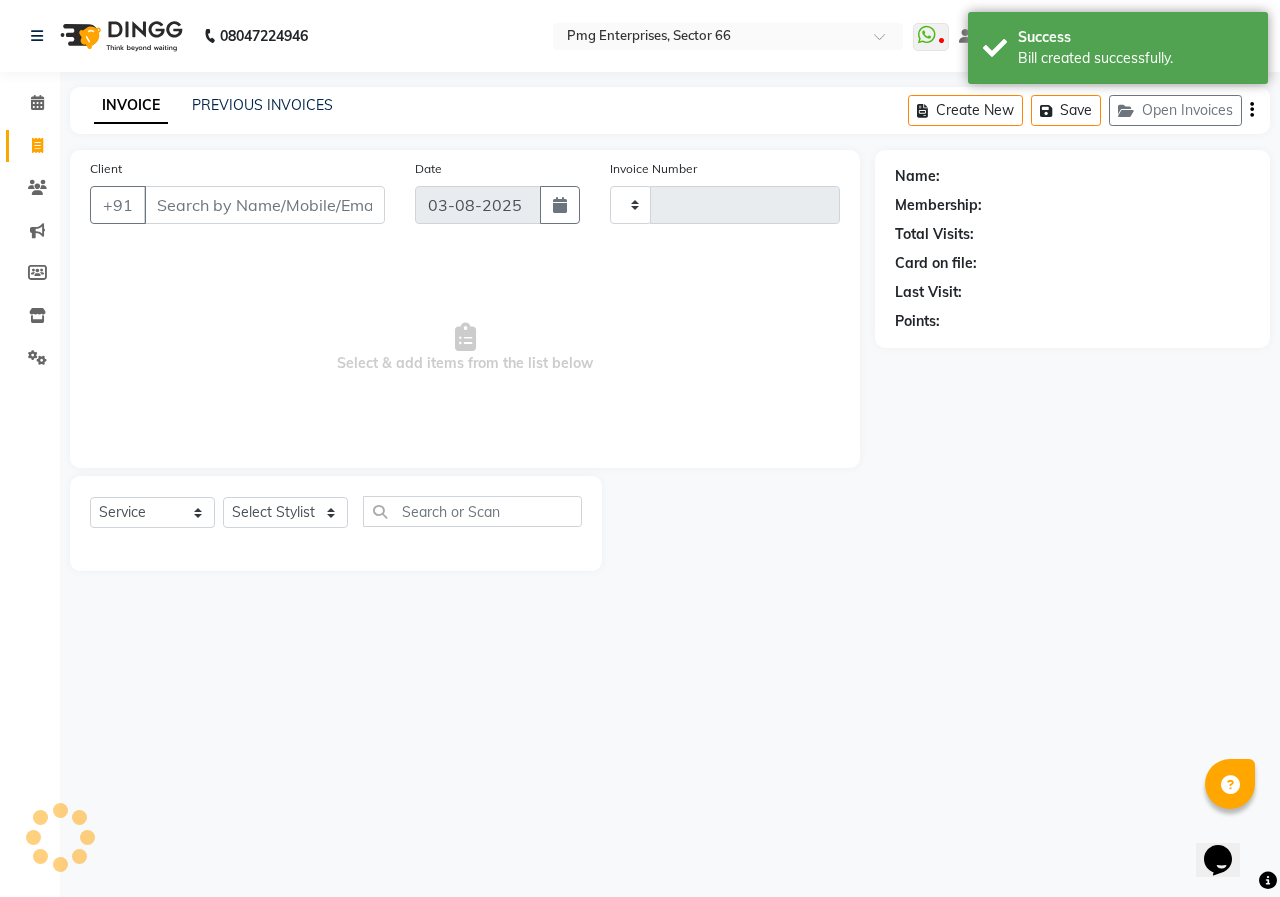 type on "2656" 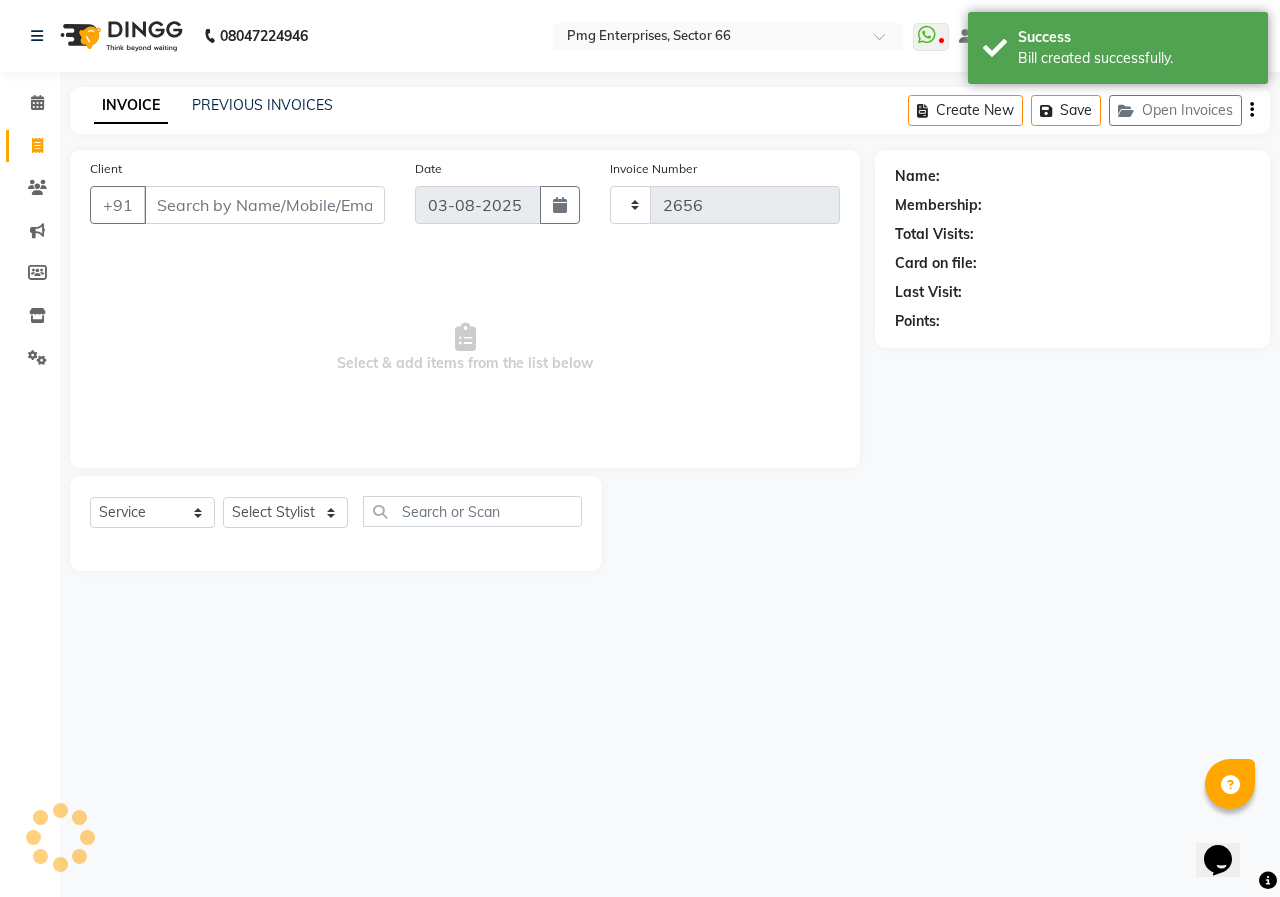 select on "889" 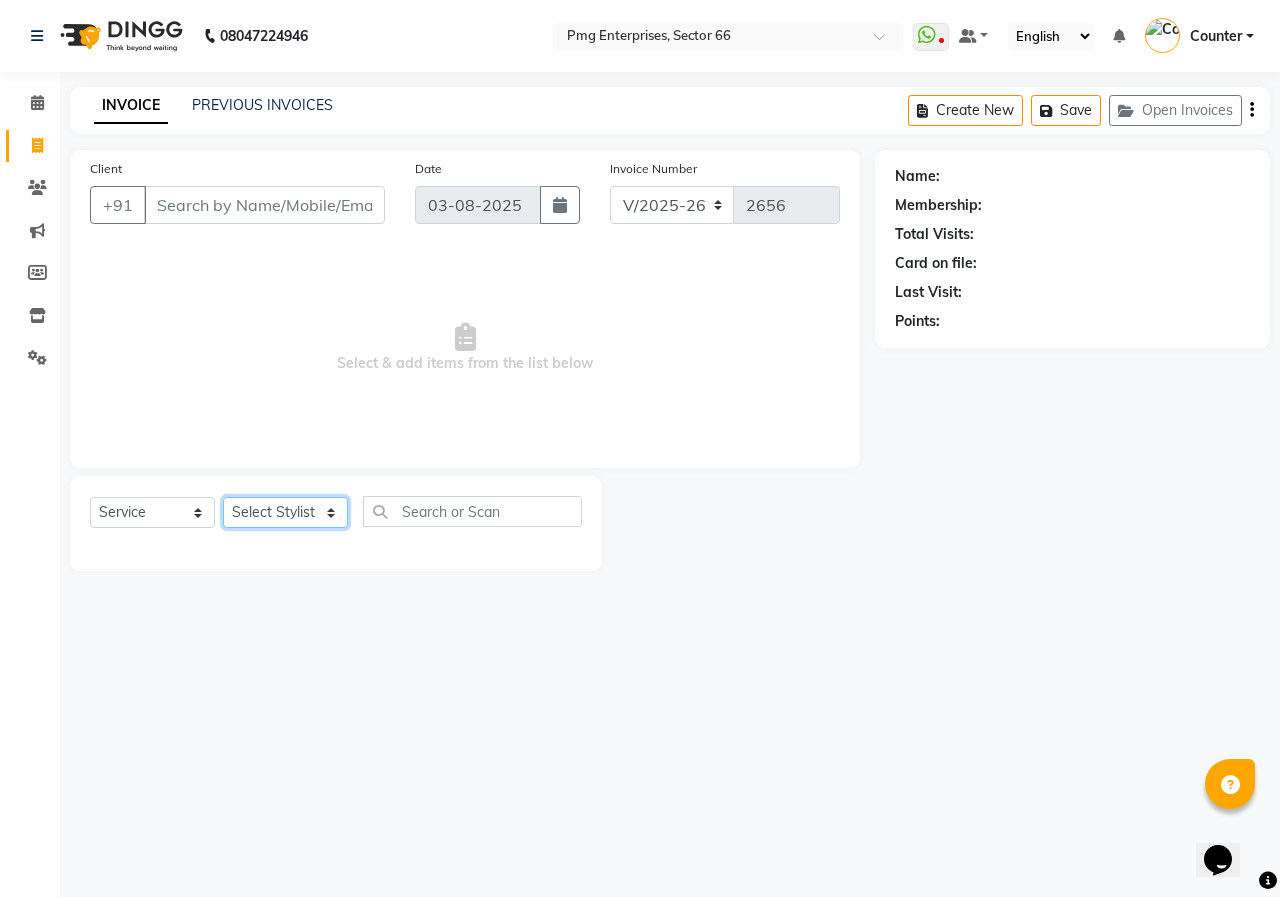 click on "Select Stylist Ashish Kashyap Counter dinesh Jackson Javed Jitender Manisha Ragini" 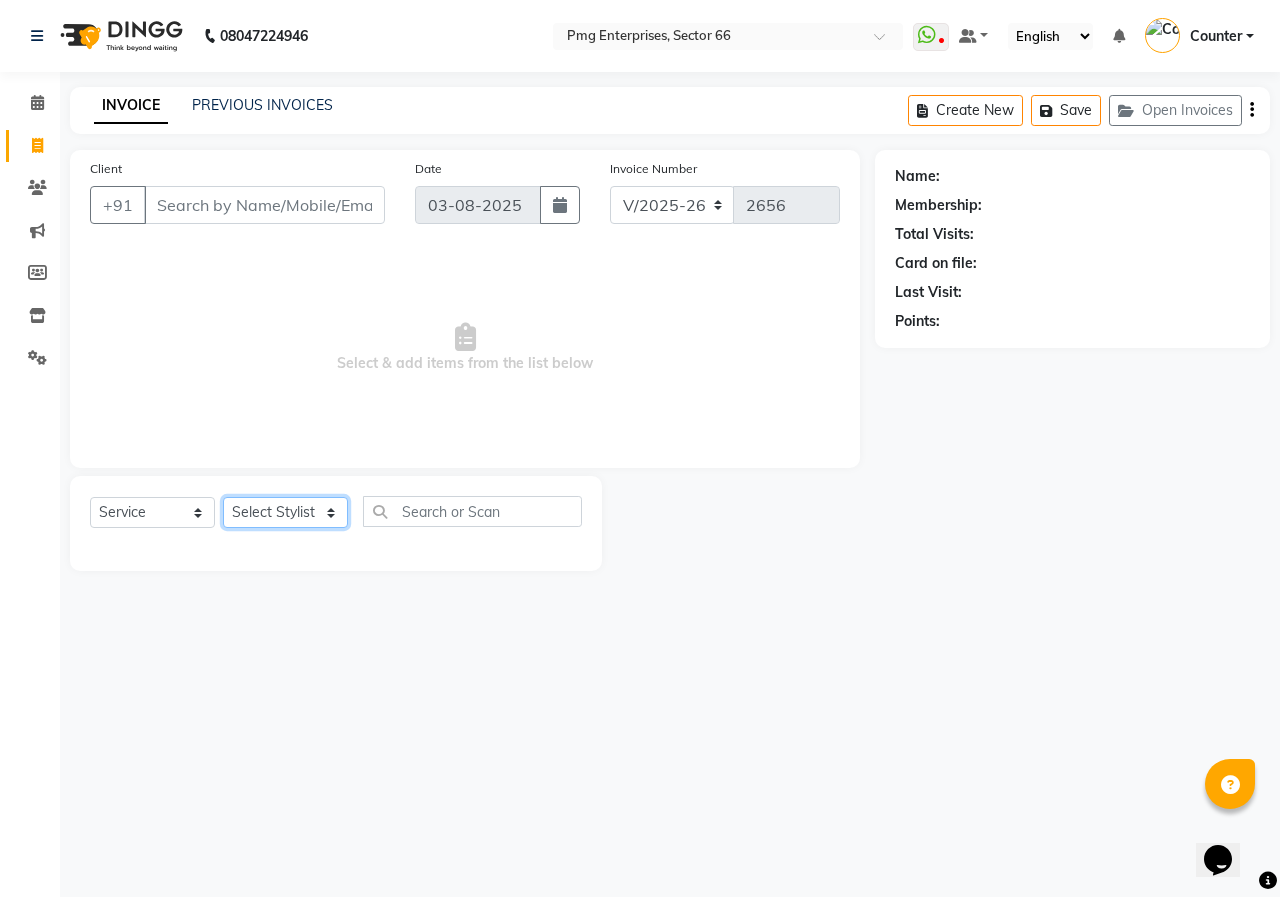 select on "70413" 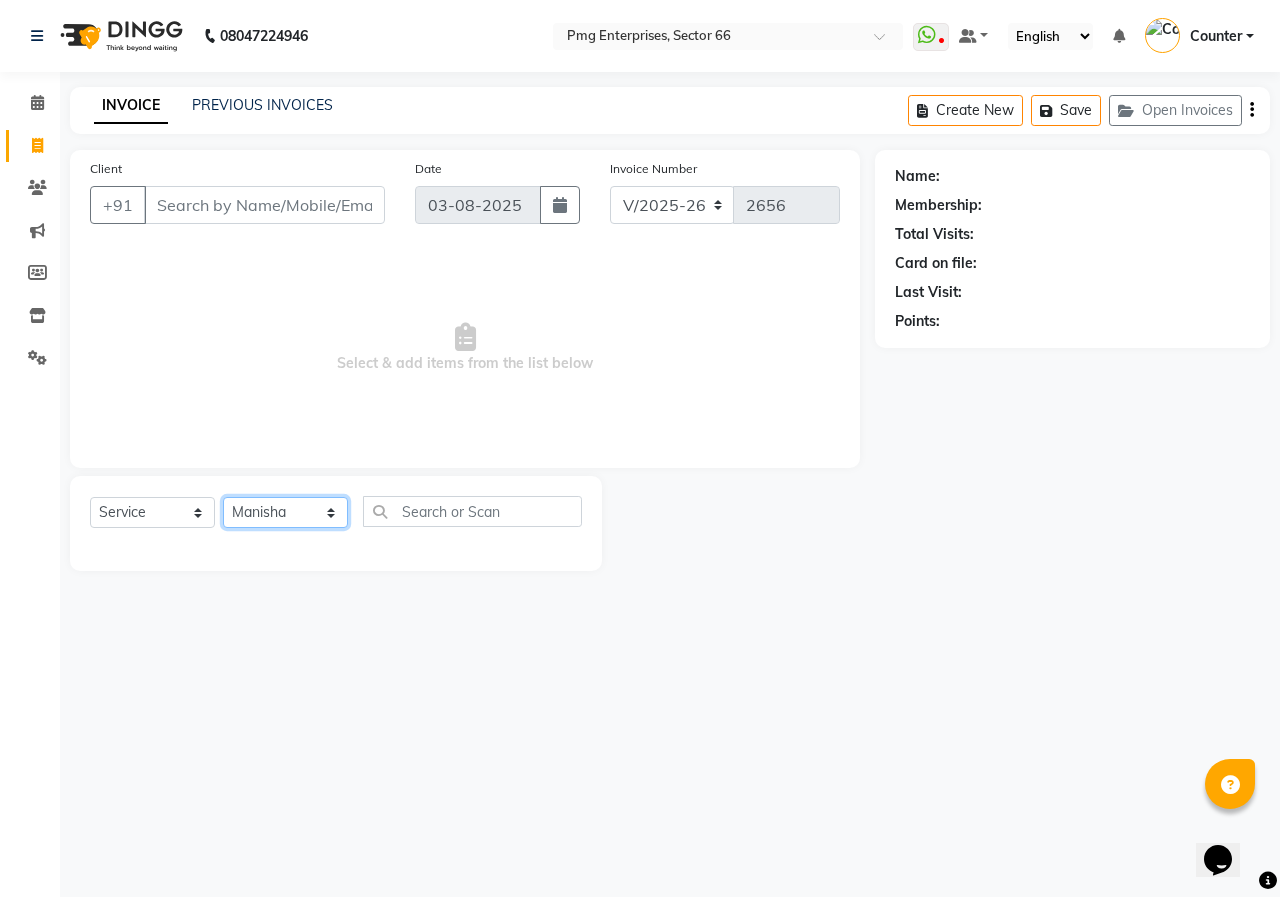 click on "Select Stylist Ashish Kashyap Counter dinesh Jackson Javed Jitender Manisha Ragini" 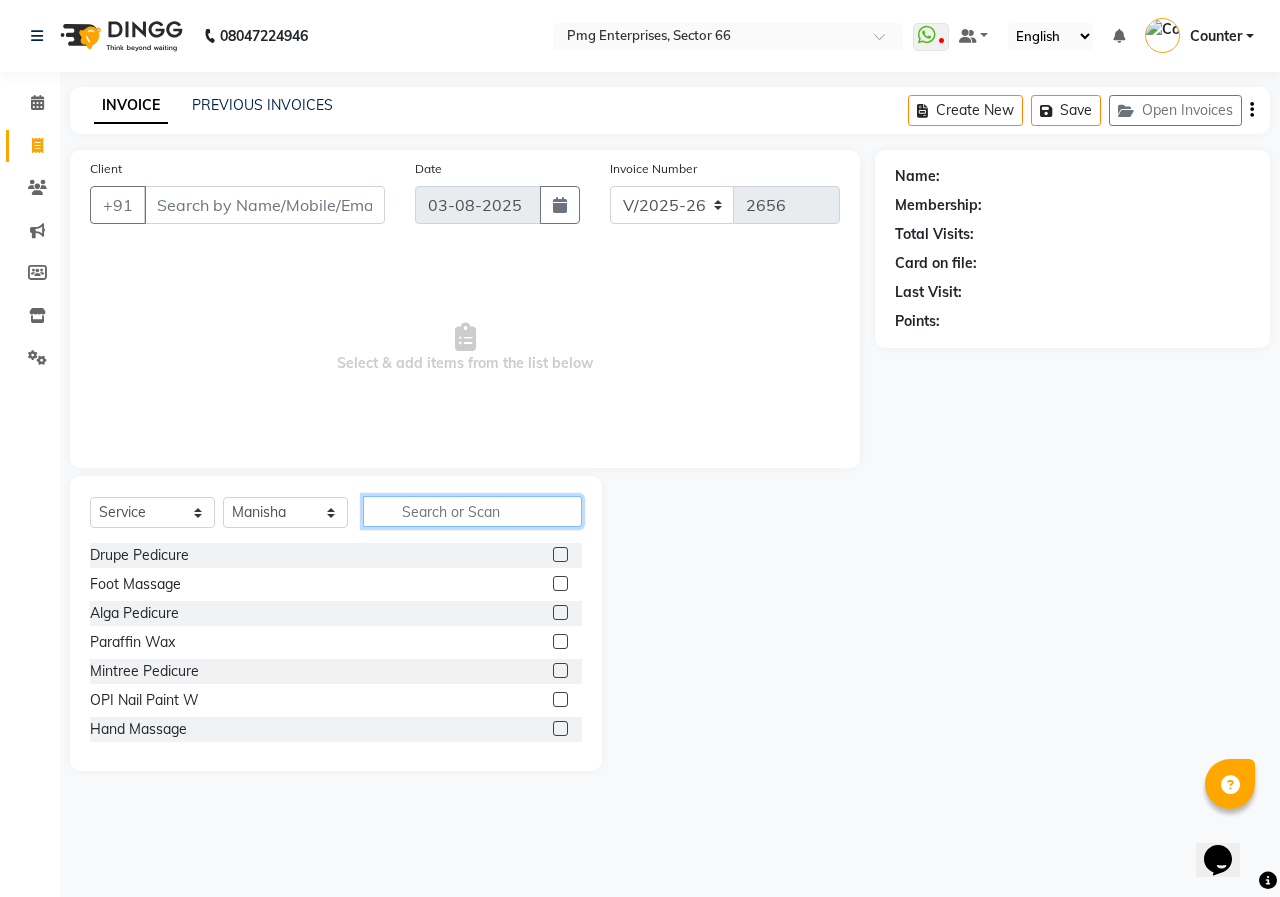 click 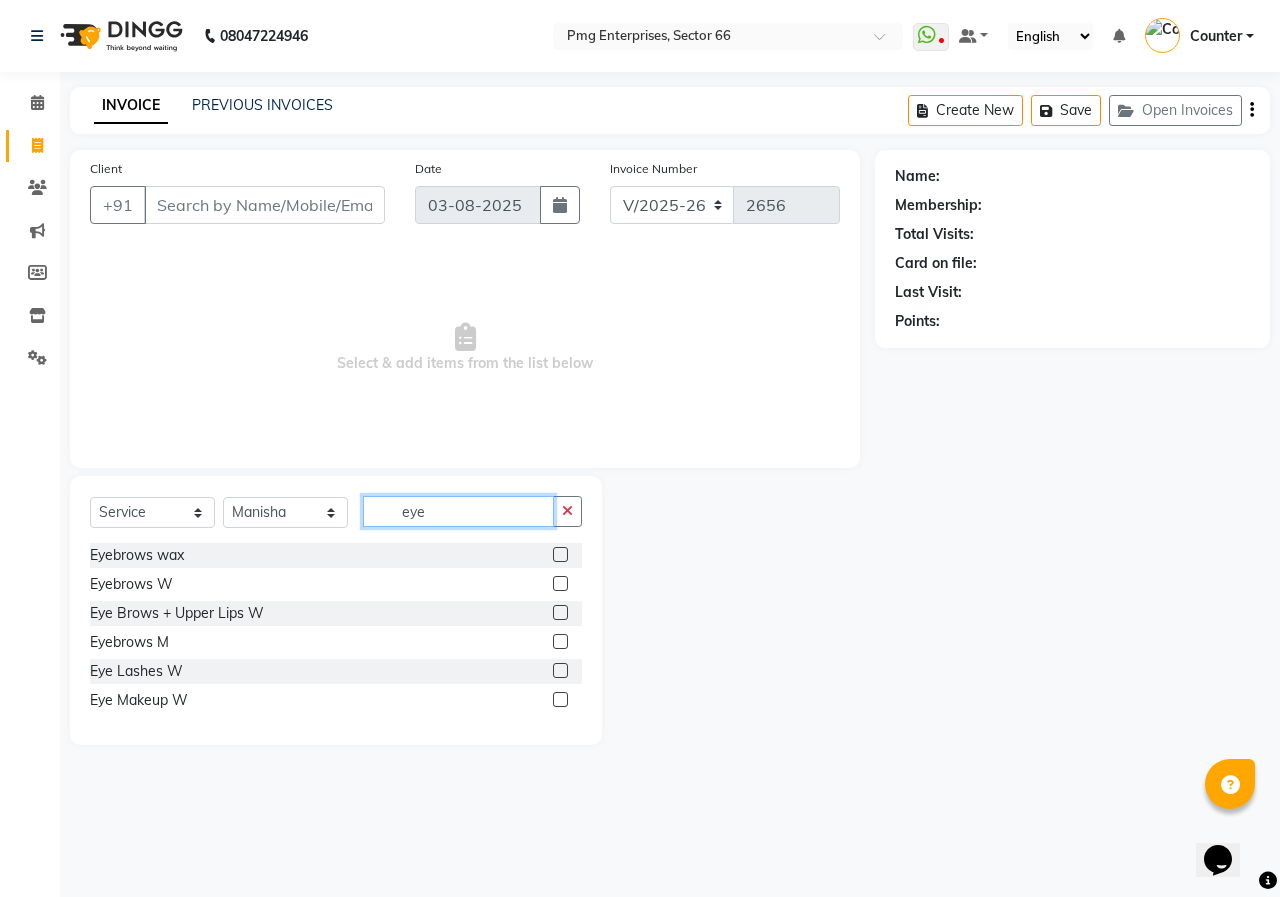type on "eye" 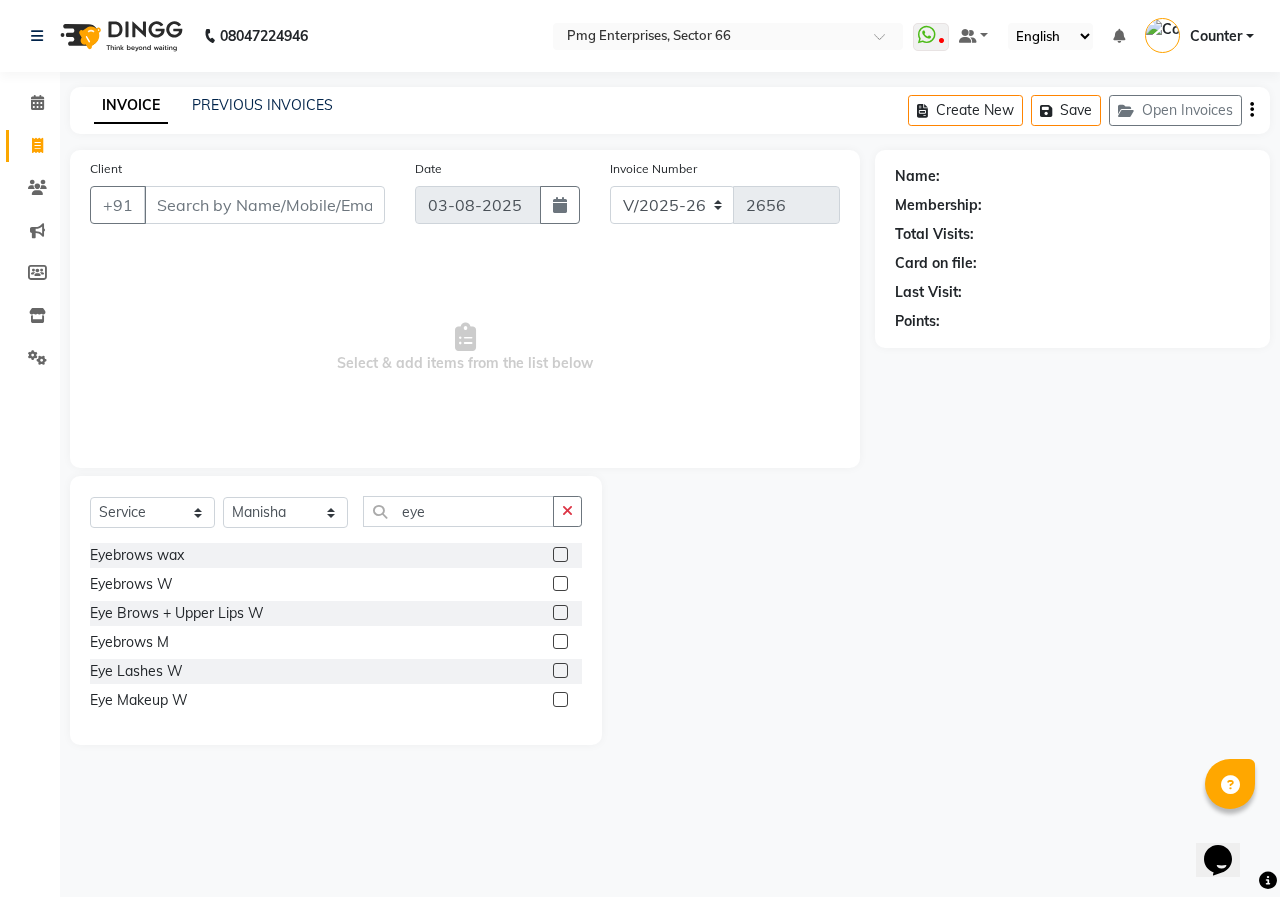 click 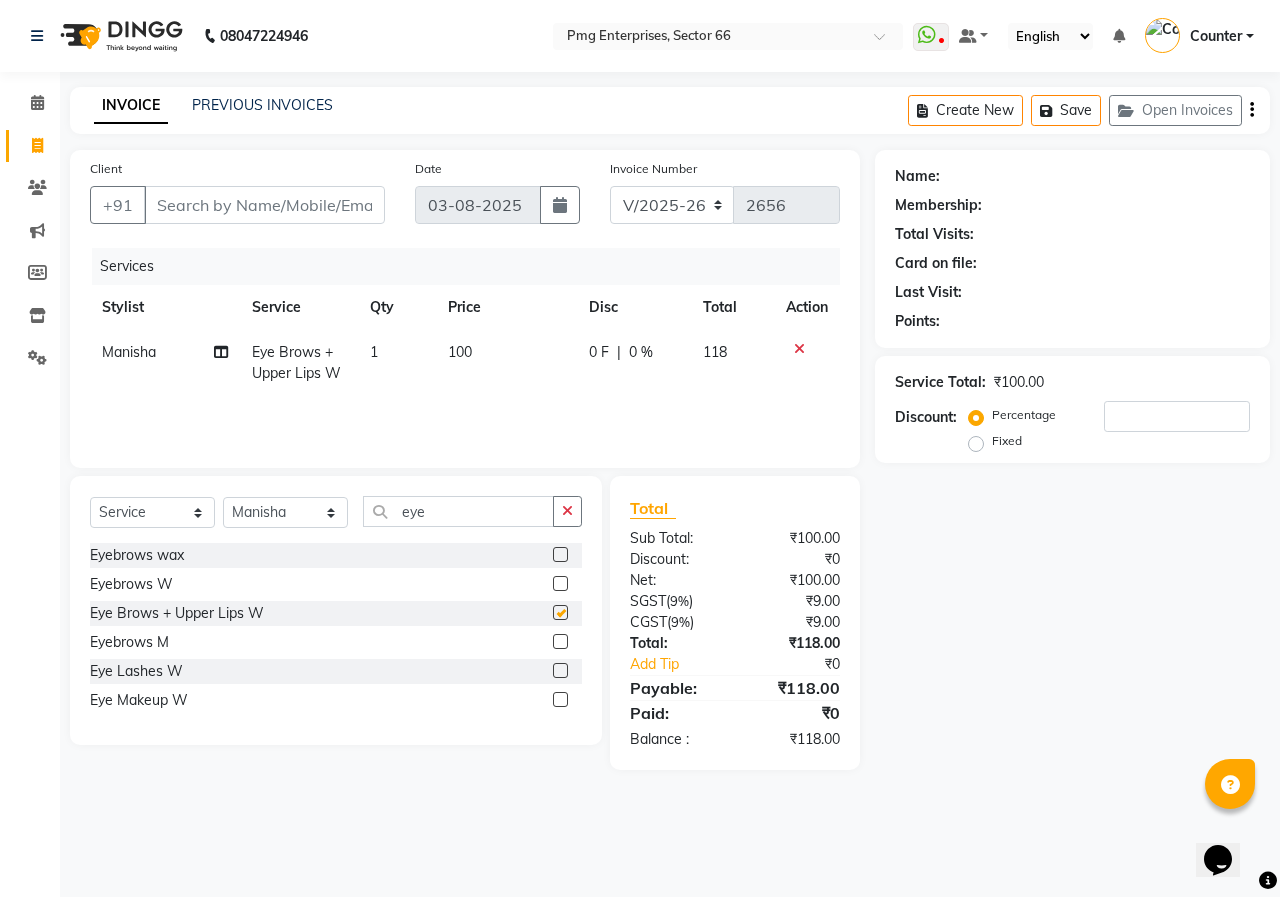 checkbox on "false" 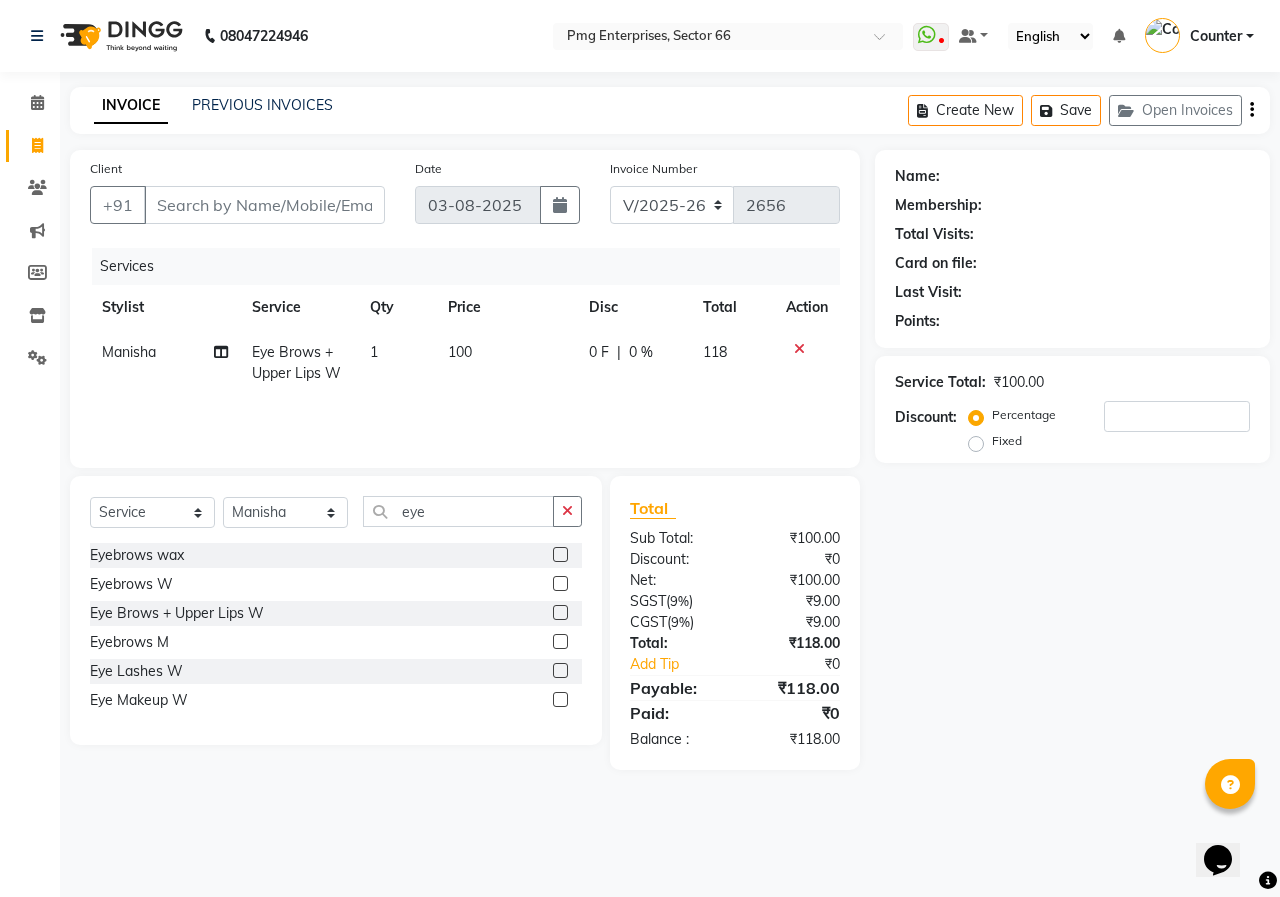 click 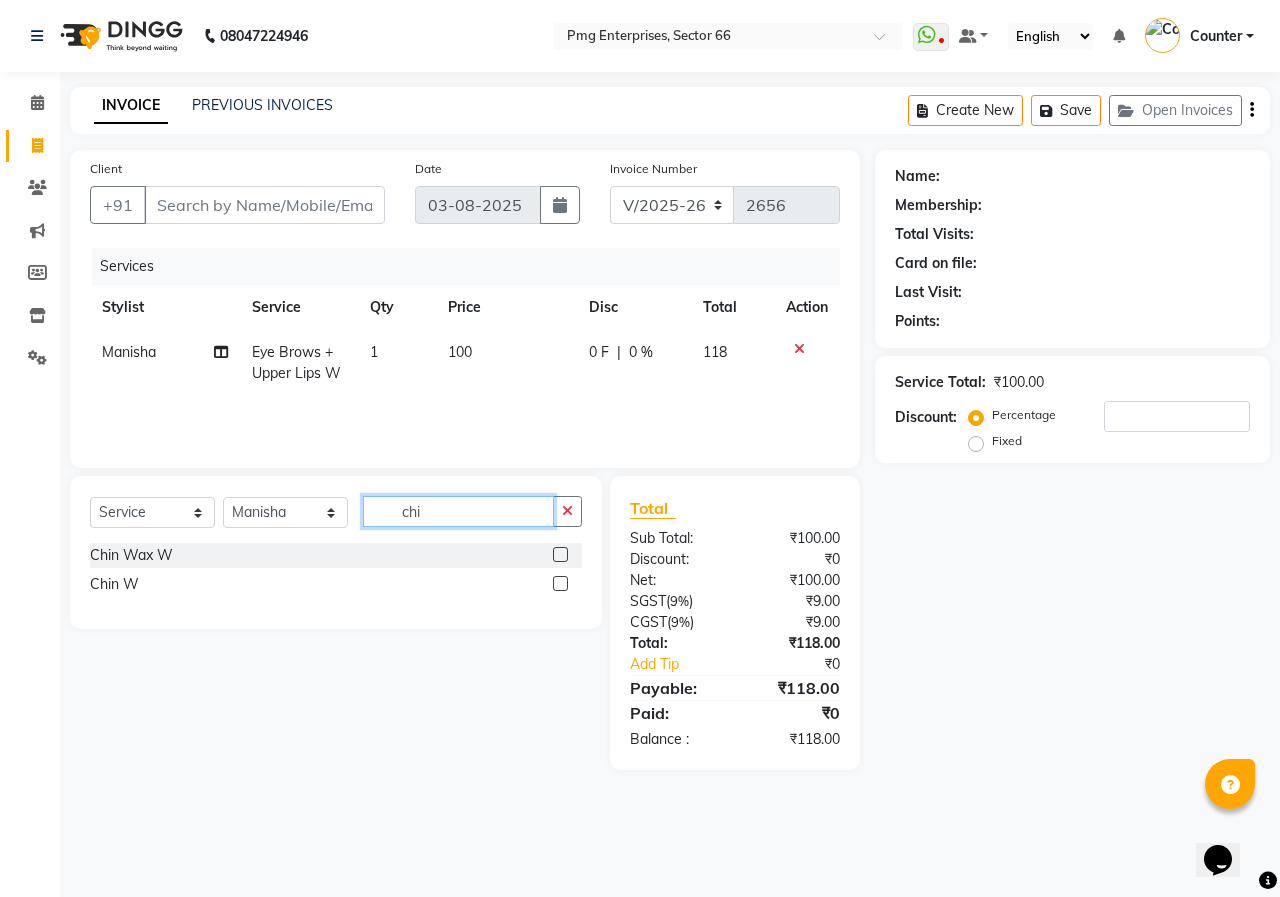type on "chi" 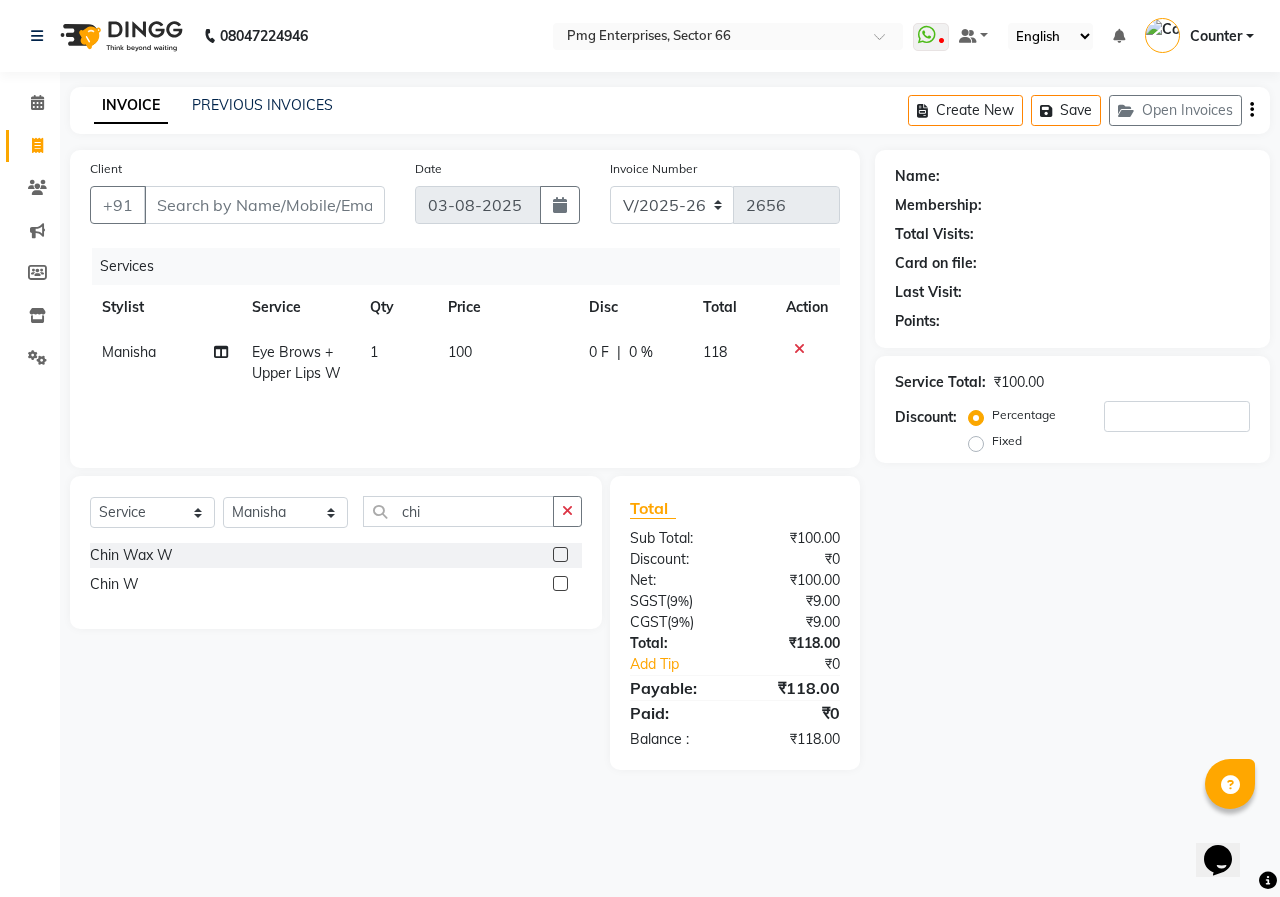 click 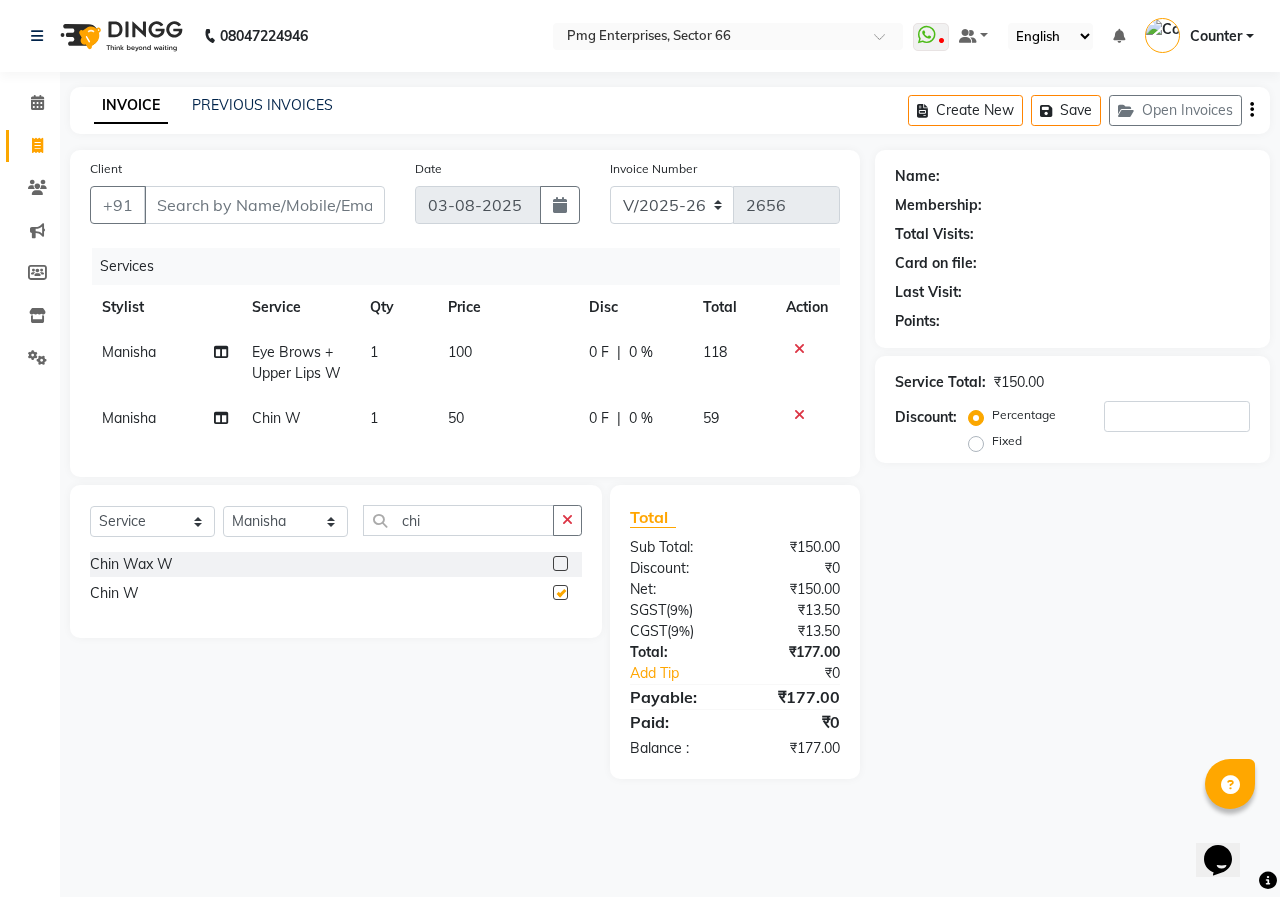checkbox on "false" 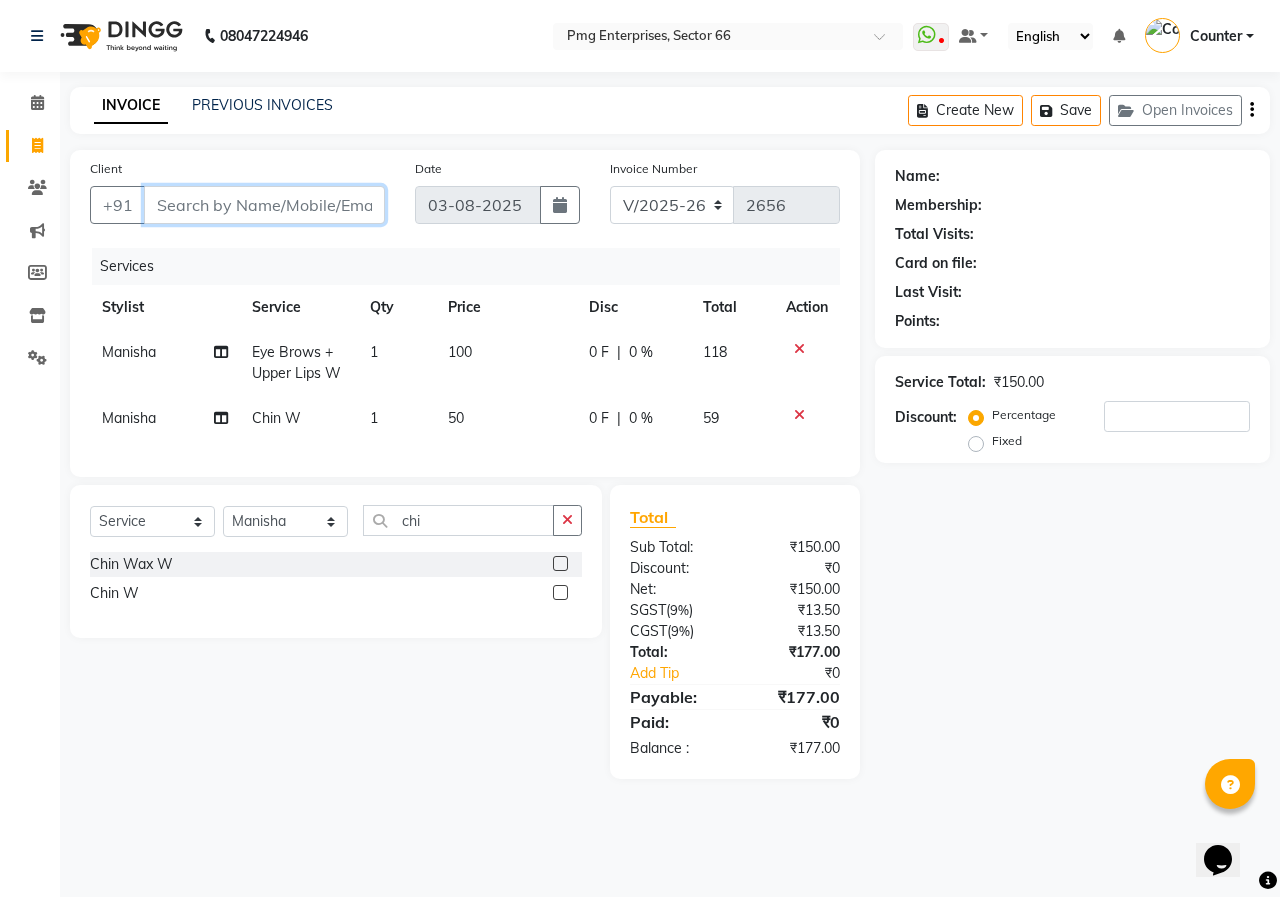 click on "Client" at bounding box center (264, 205) 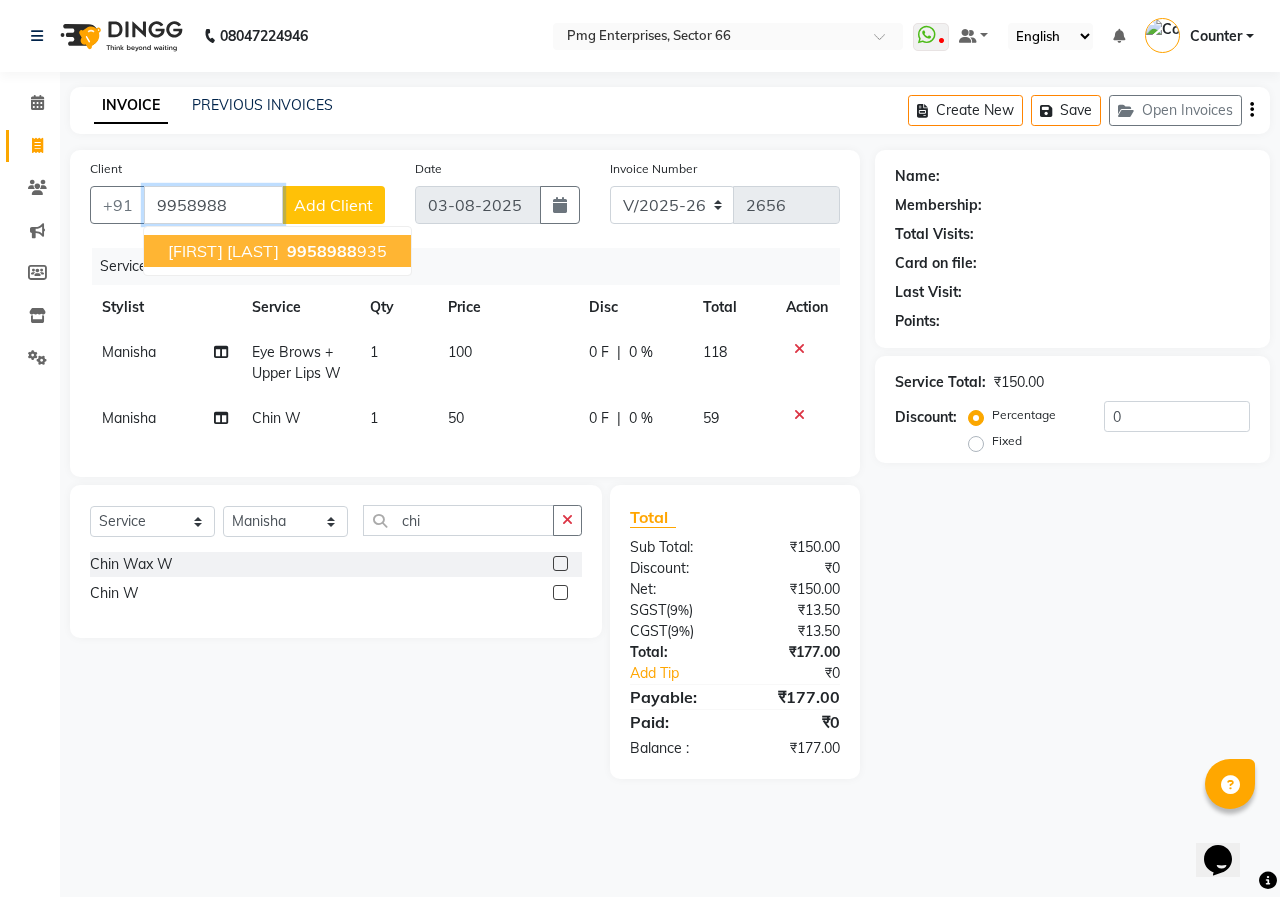 click on "Neha Singh" at bounding box center (223, 251) 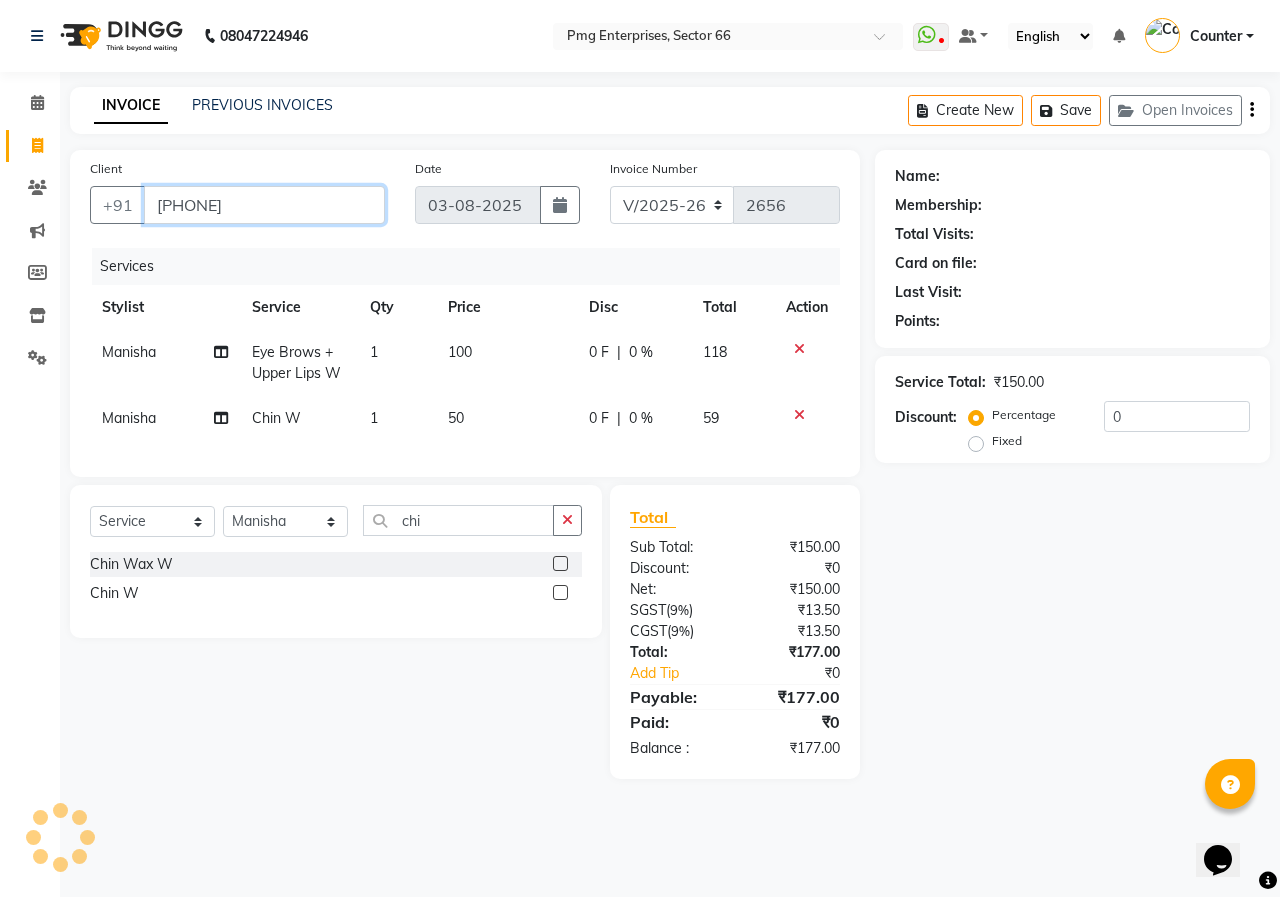 type on "9958988935" 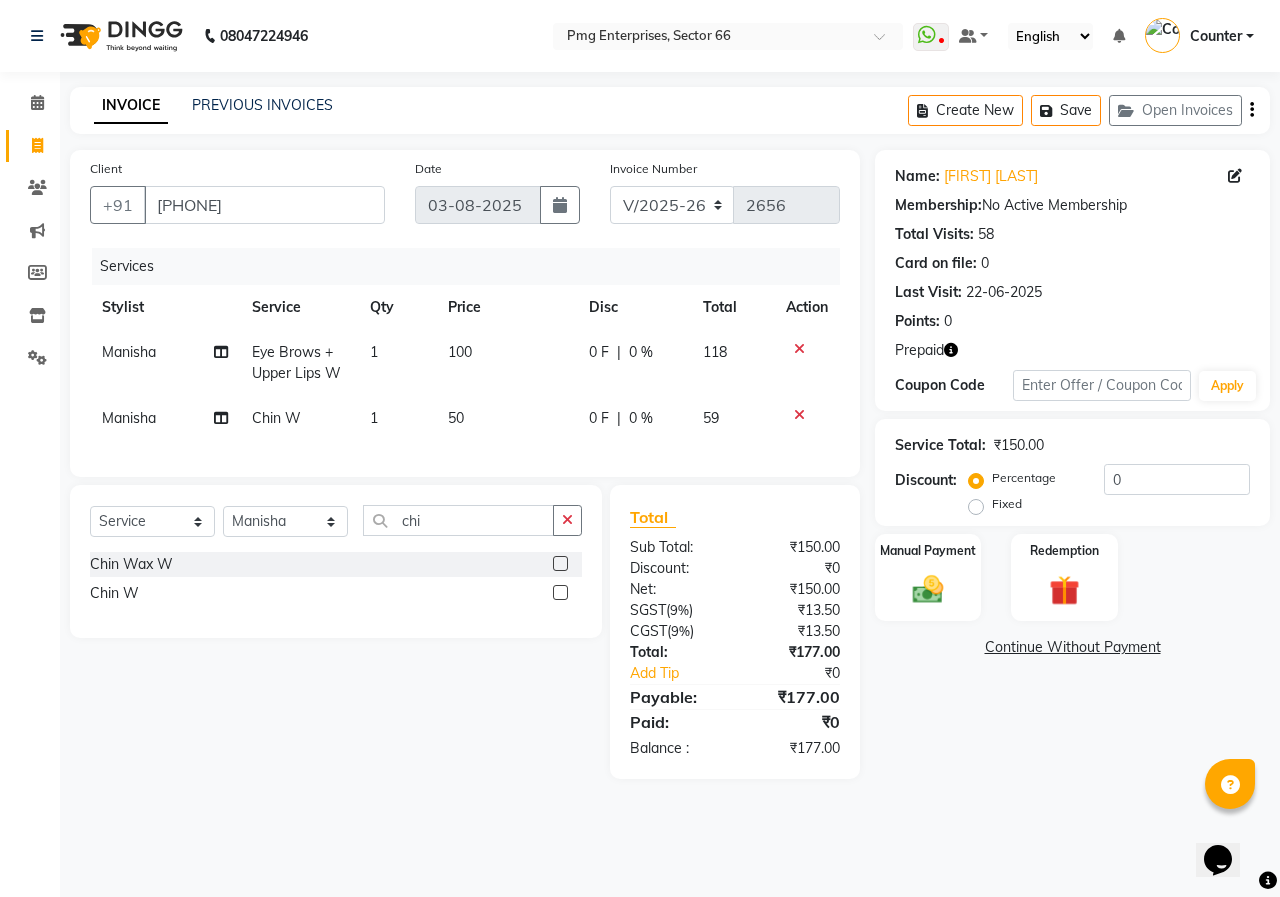 click 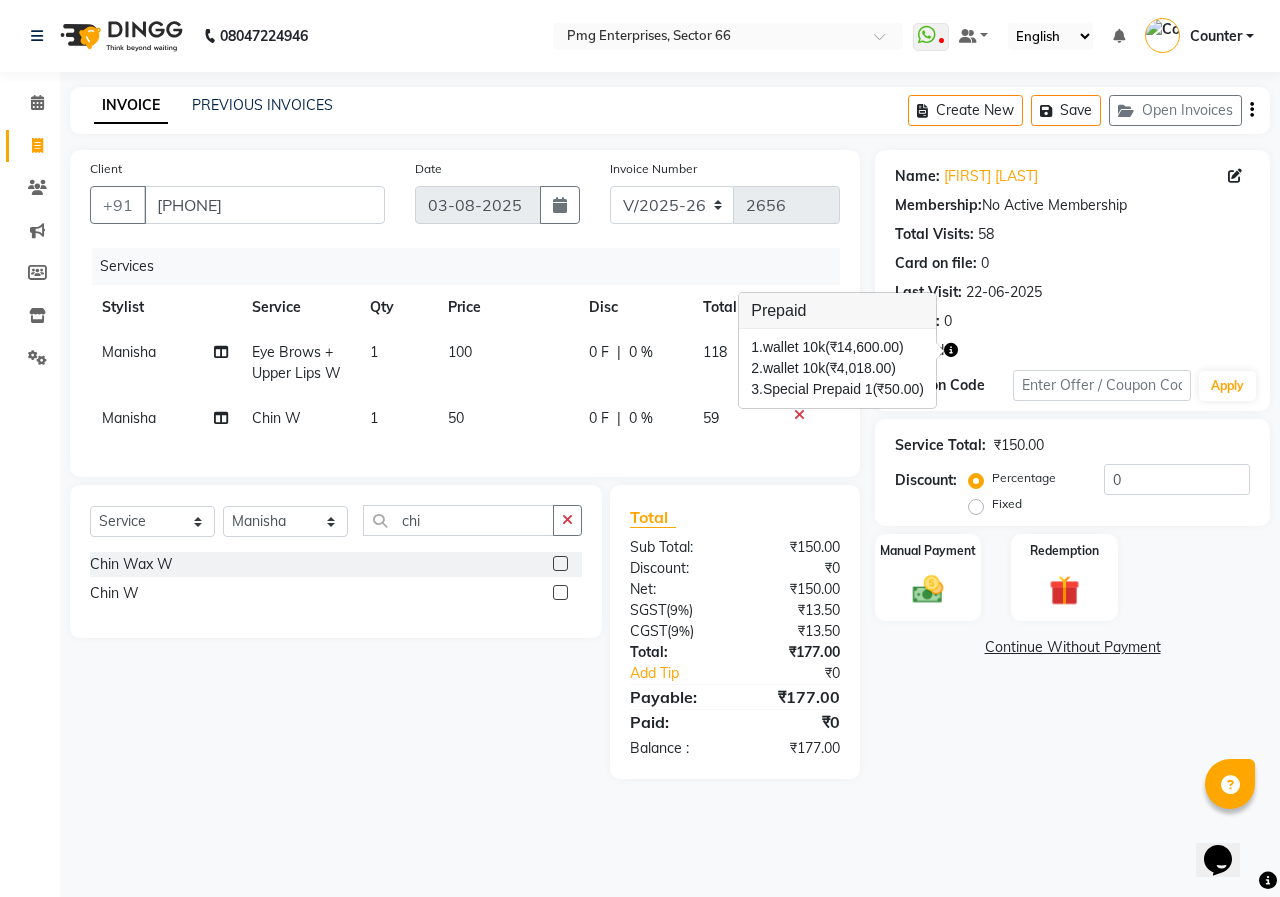 click on "Services" 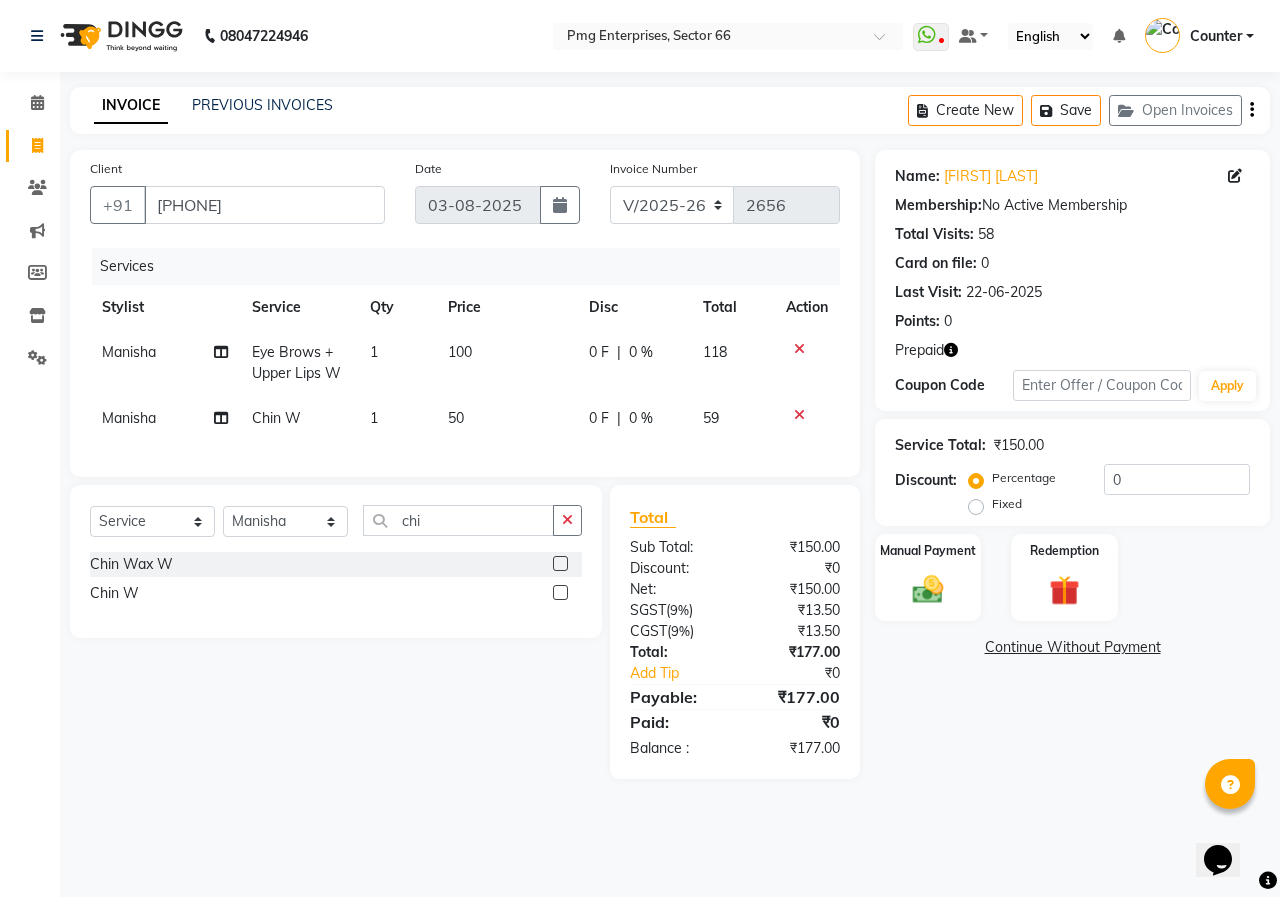 click 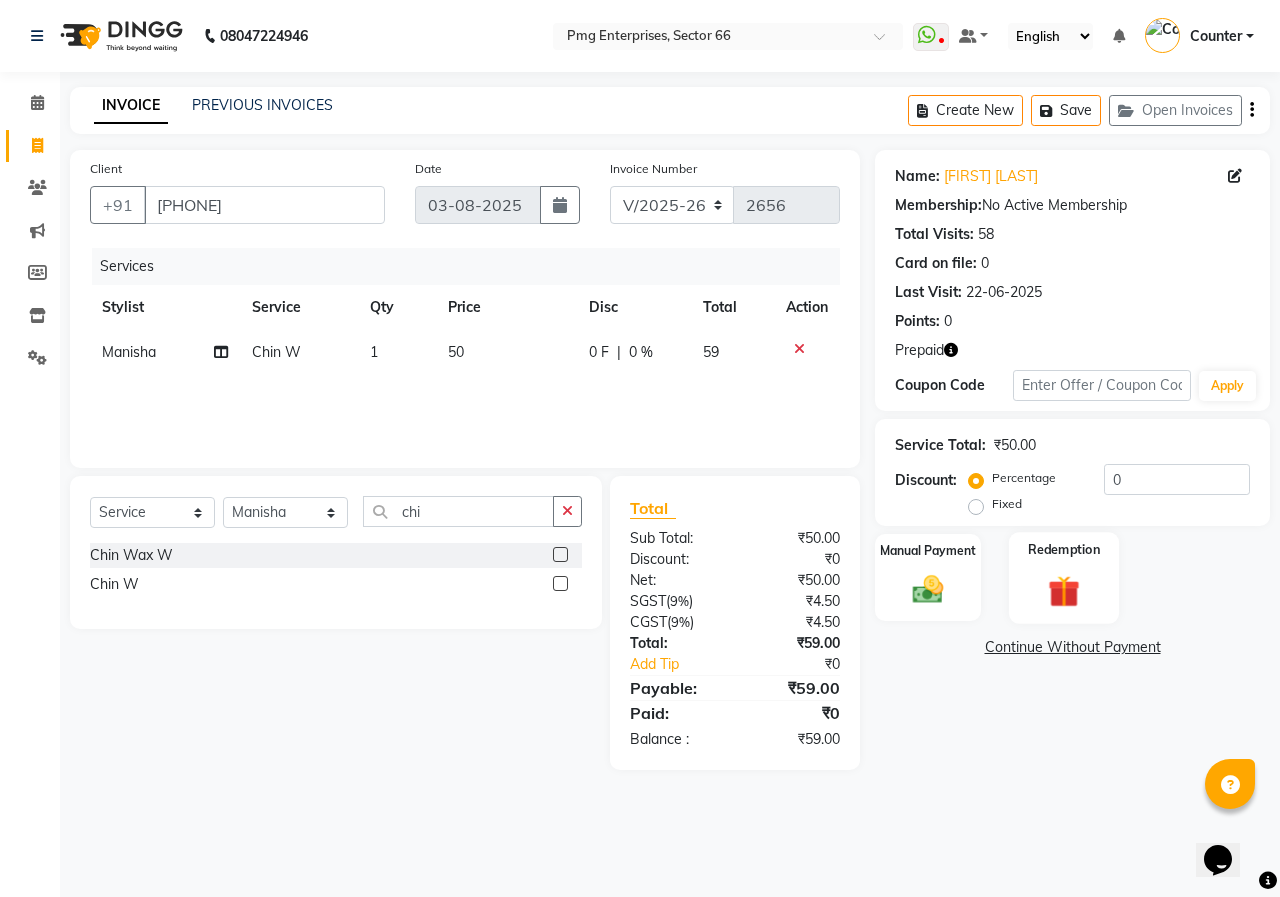 click 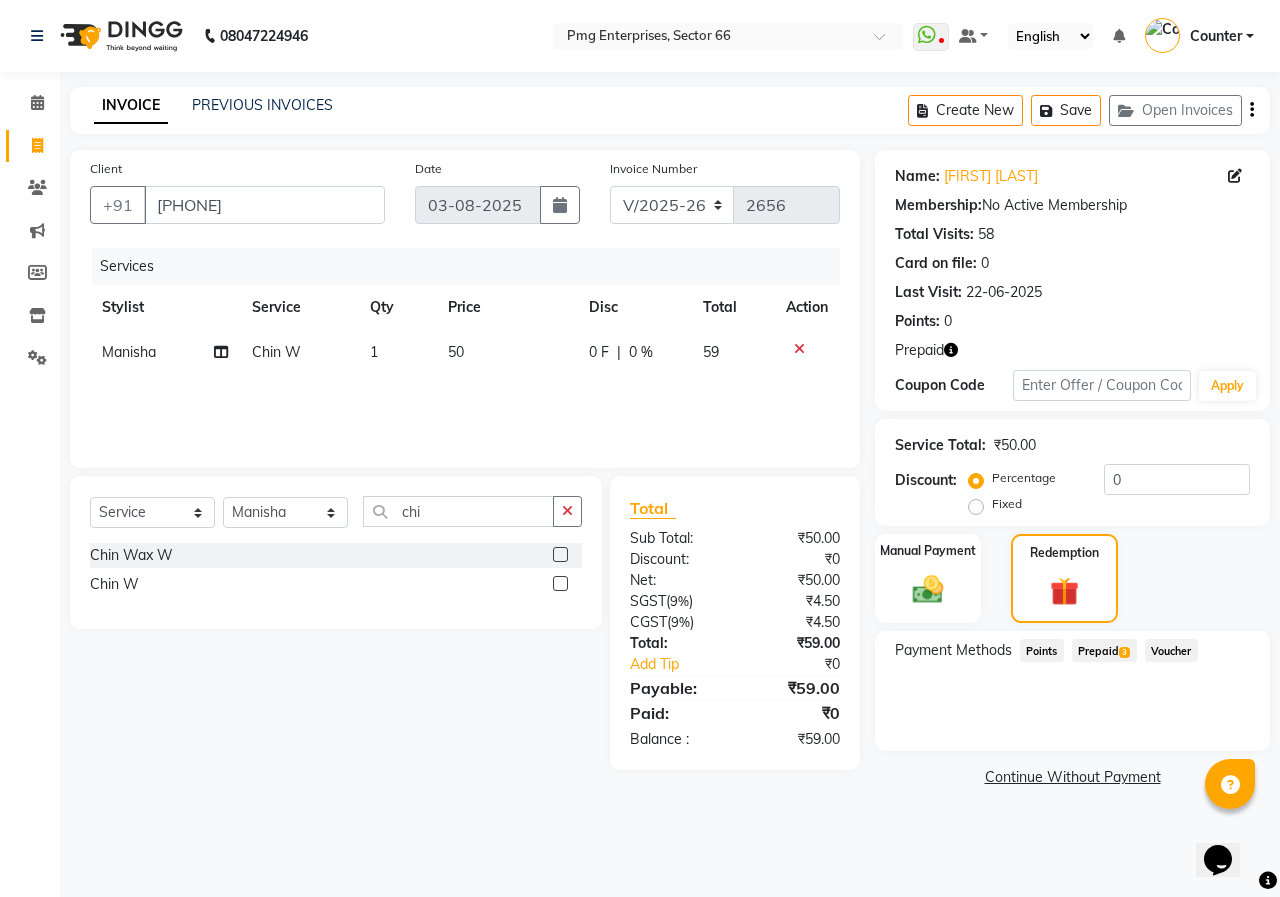 click on "3" 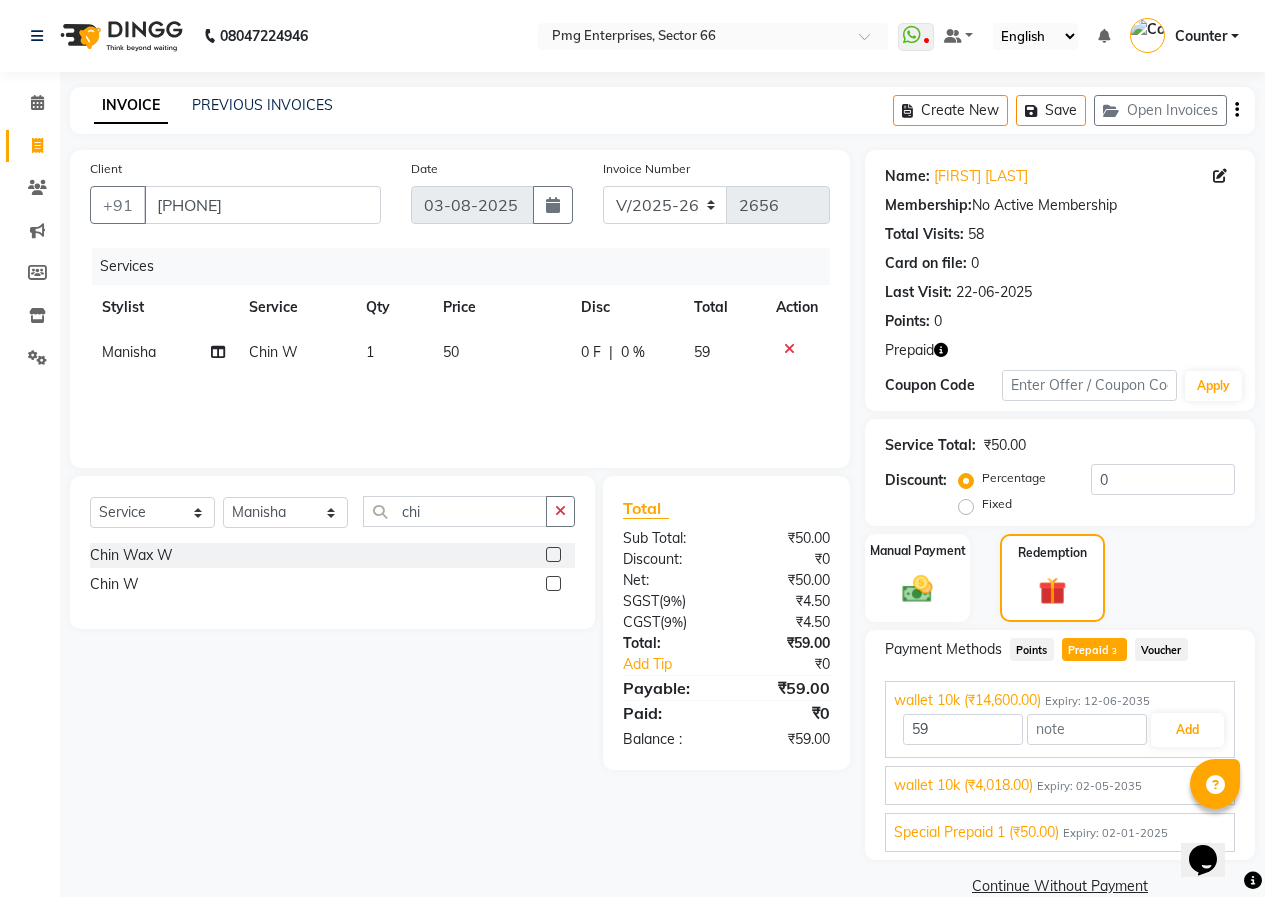 click on "Expiry: 02-01-2025" at bounding box center (1115, 833) 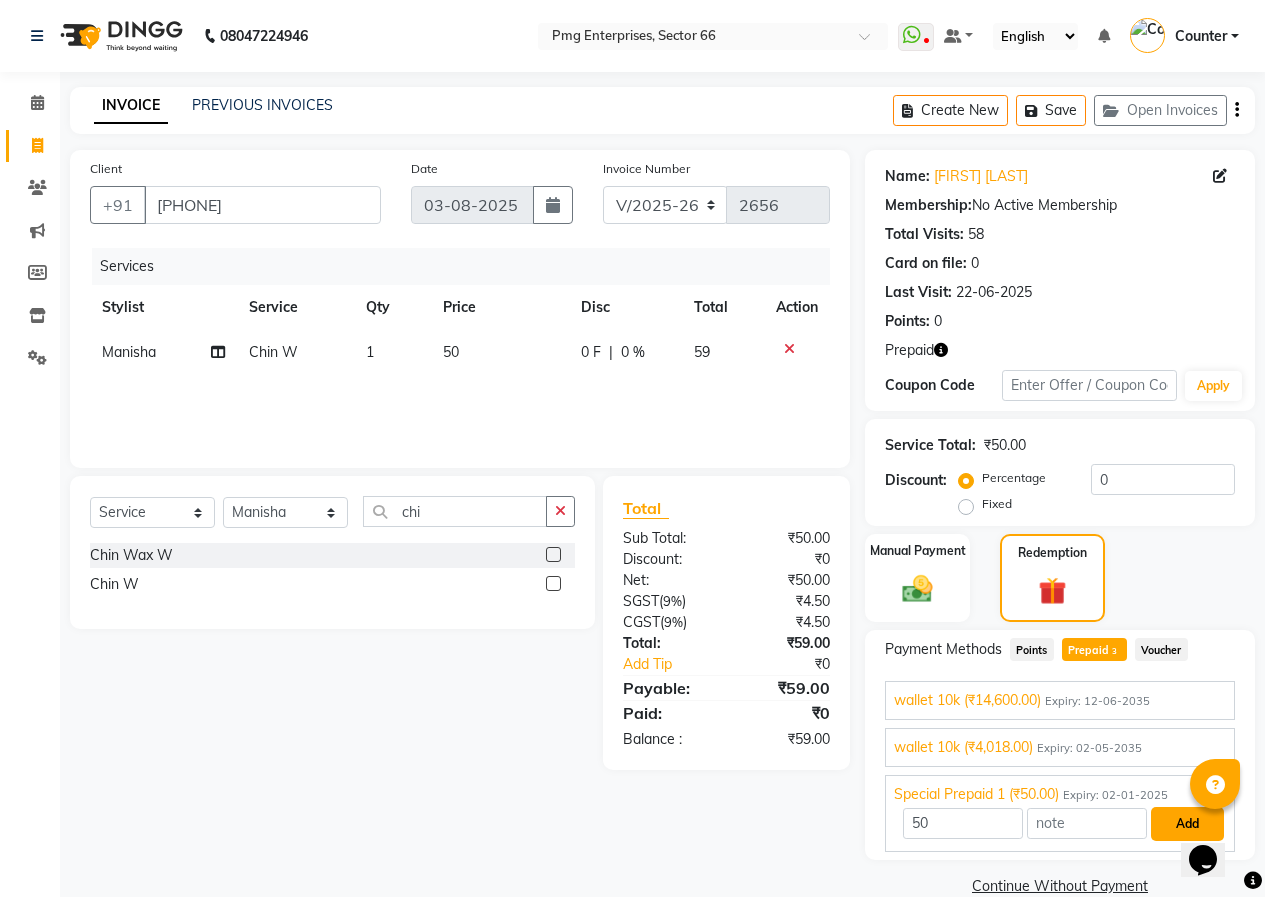 click on "Add" at bounding box center (1187, 824) 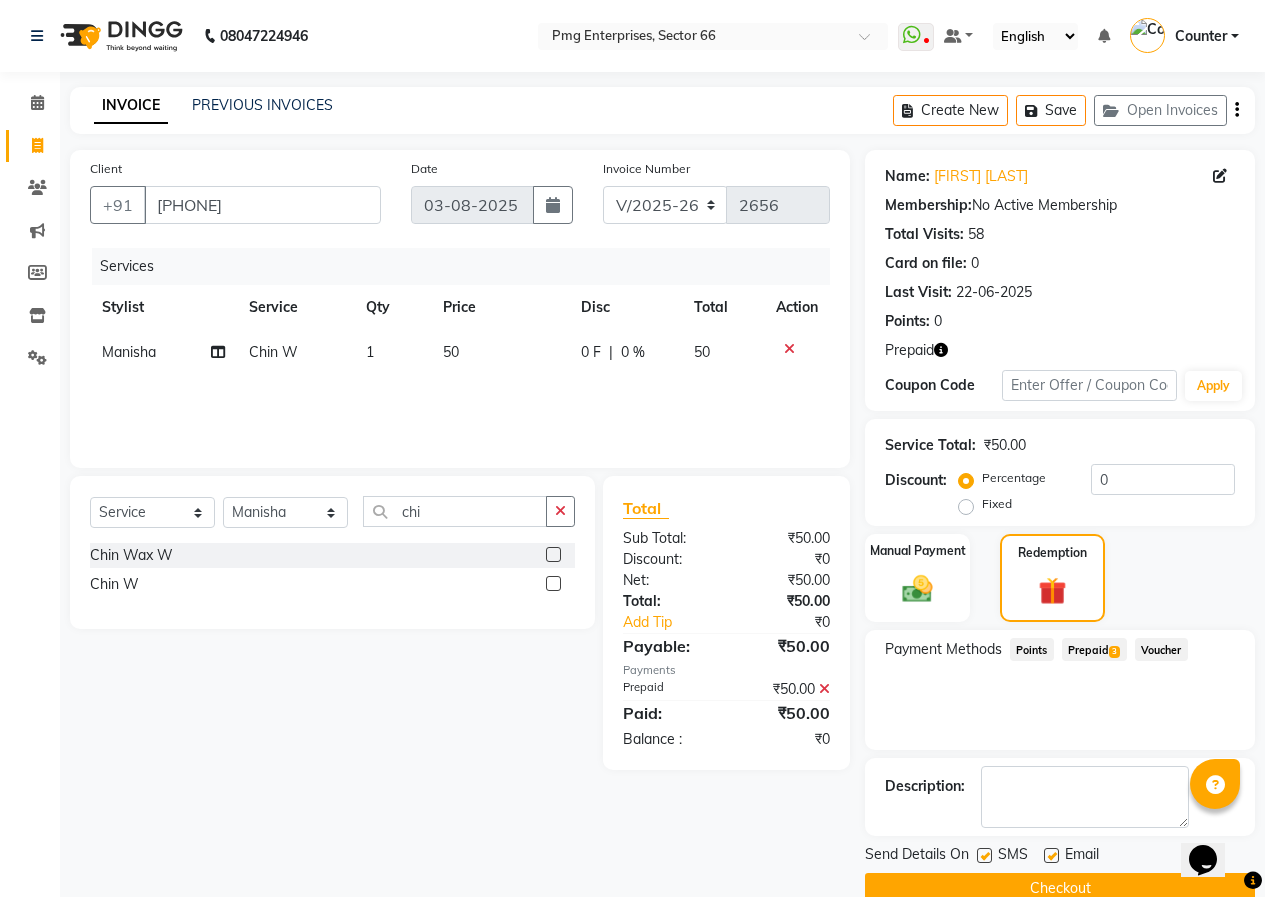 click on "Checkout" 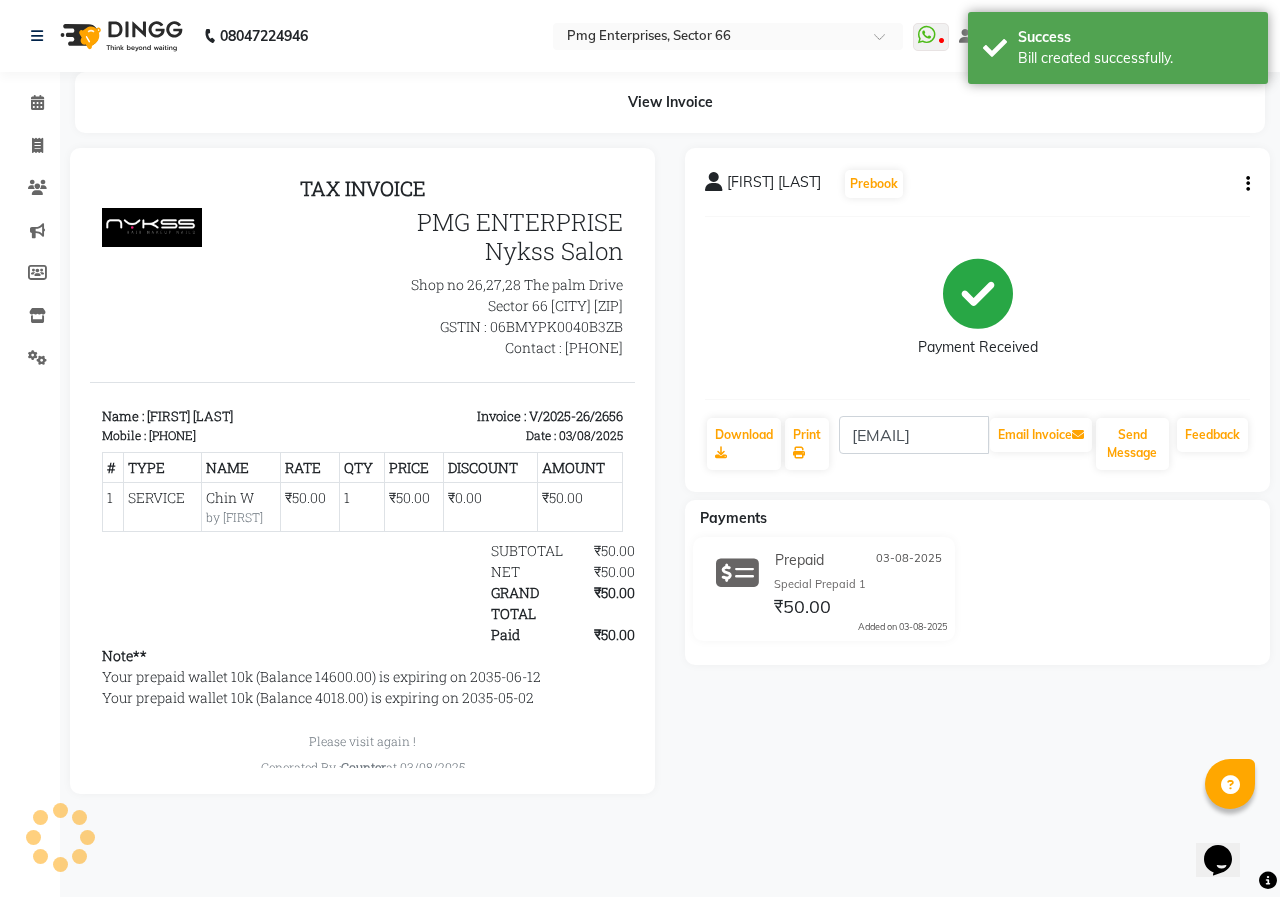 scroll, scrollTop: 0, scrollLeft: 0, axis: both 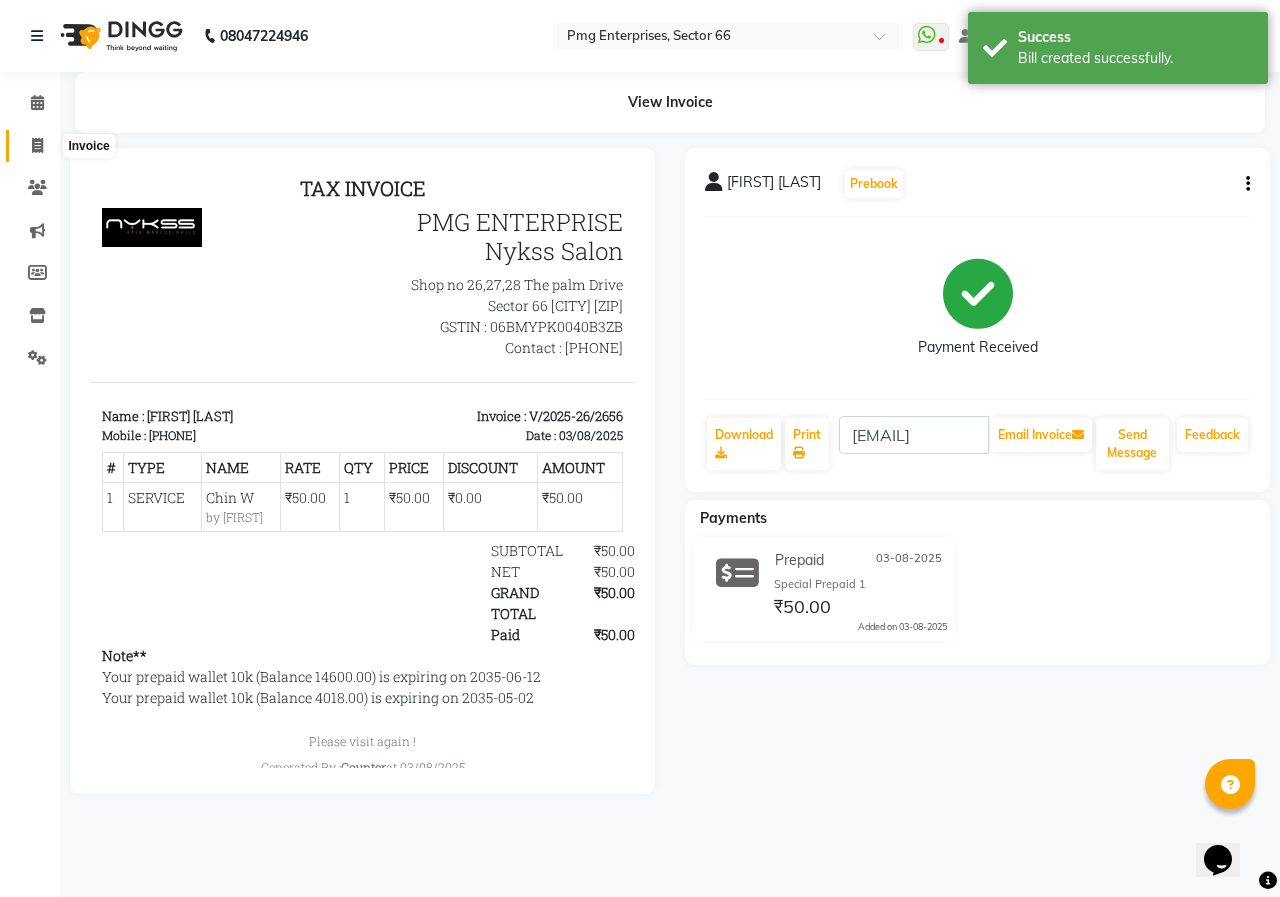 click 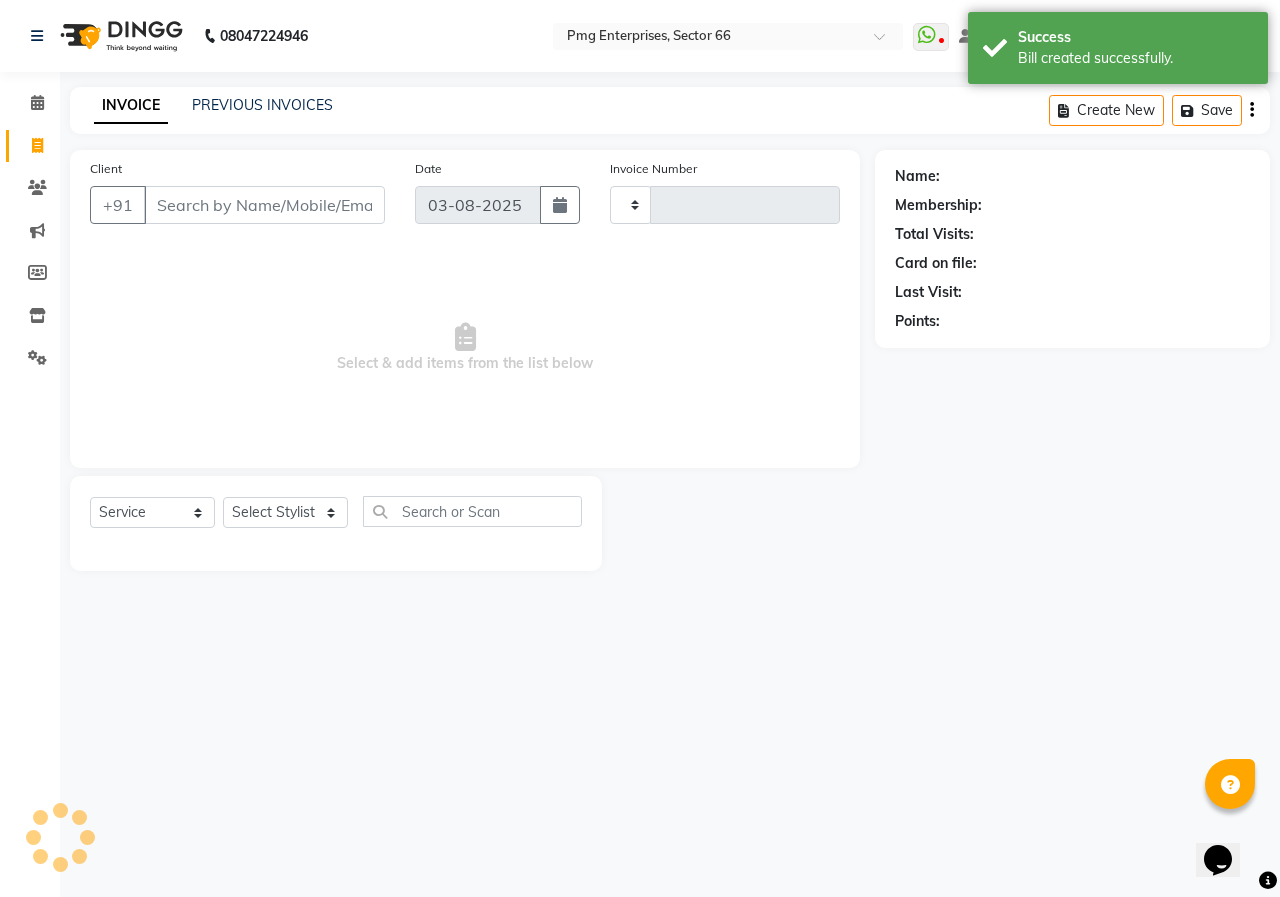 type on "2657" 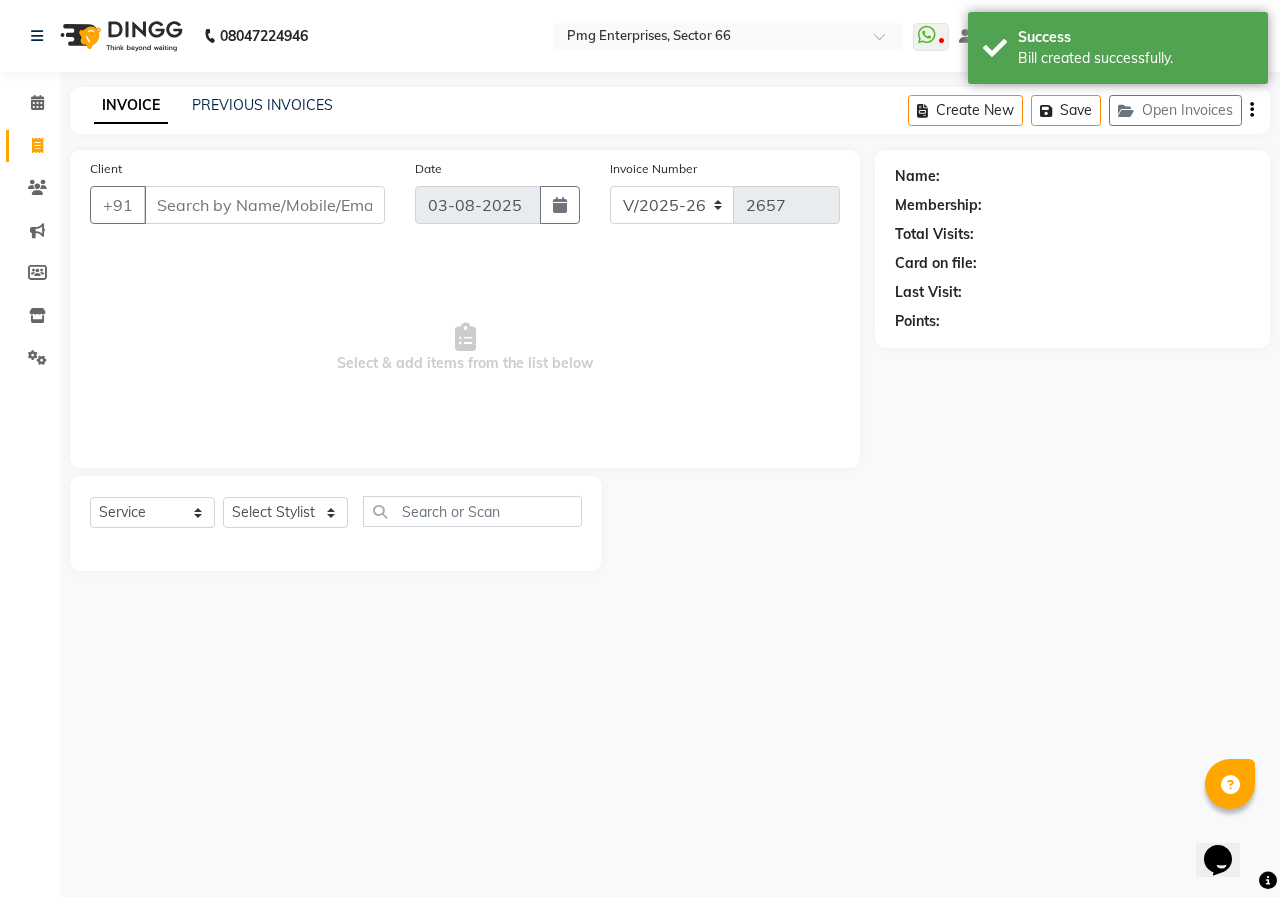 click on "Client" at bounding box center (264, 205) 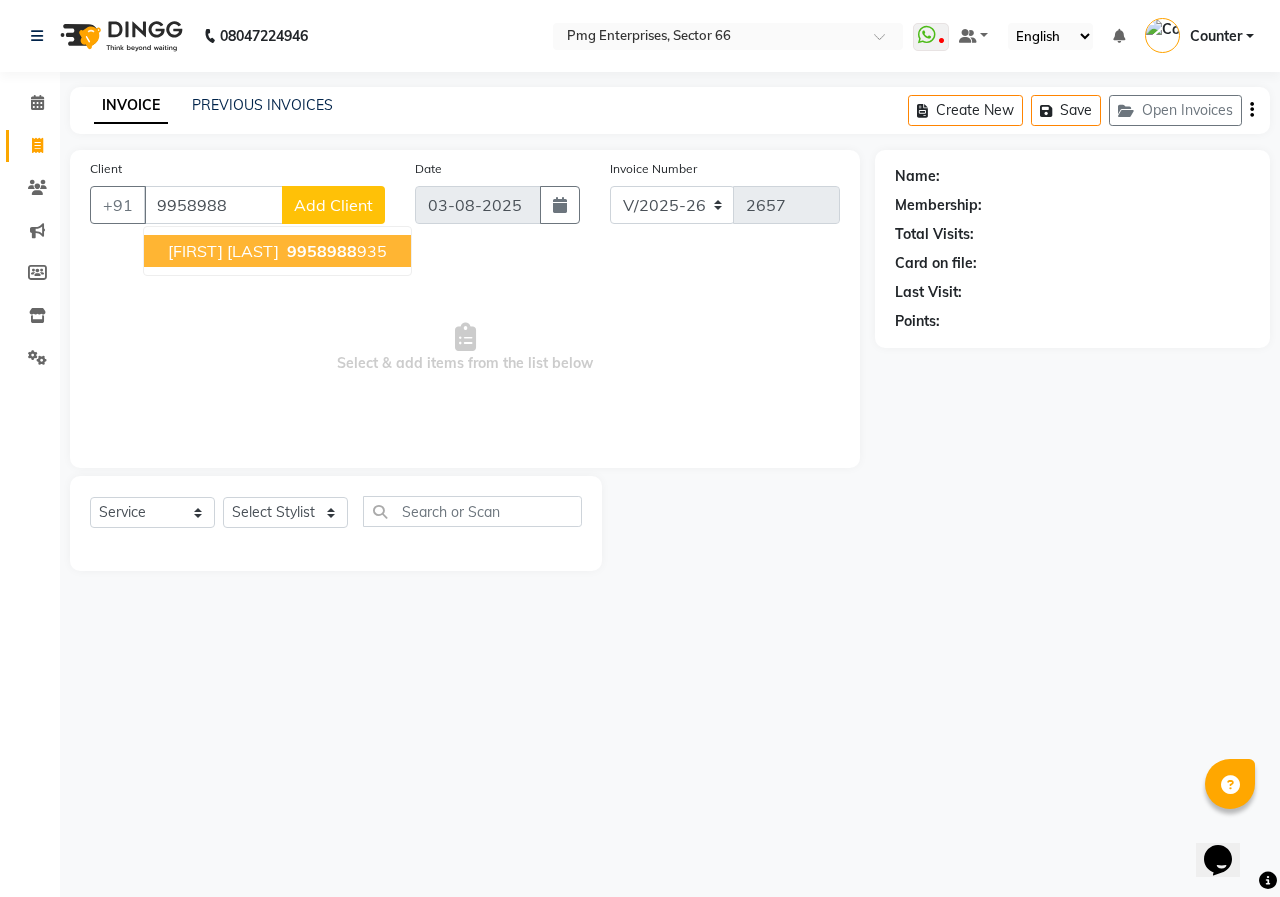 click on "9958988" at bounding box center (322, 251) 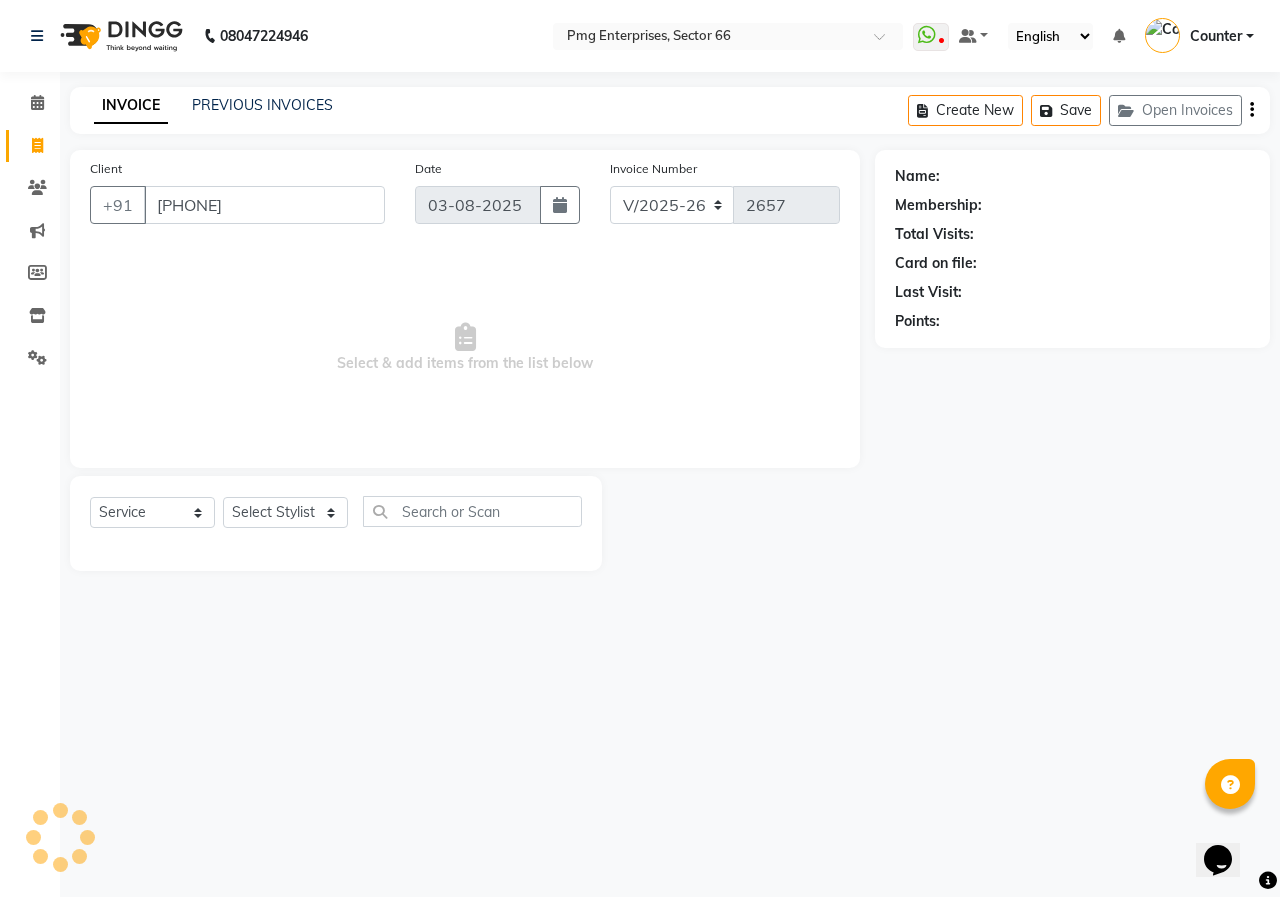 type on "9958988935" 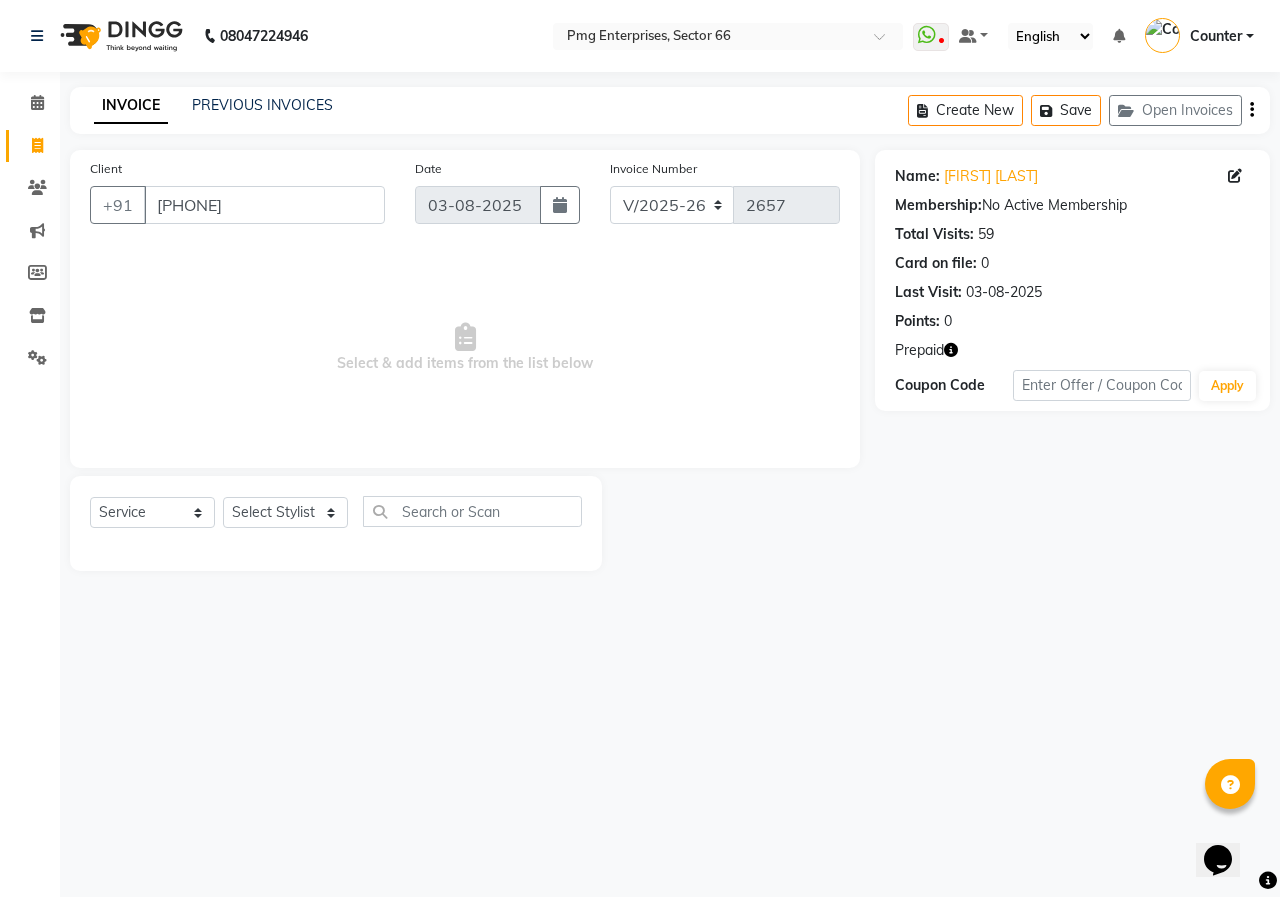 click 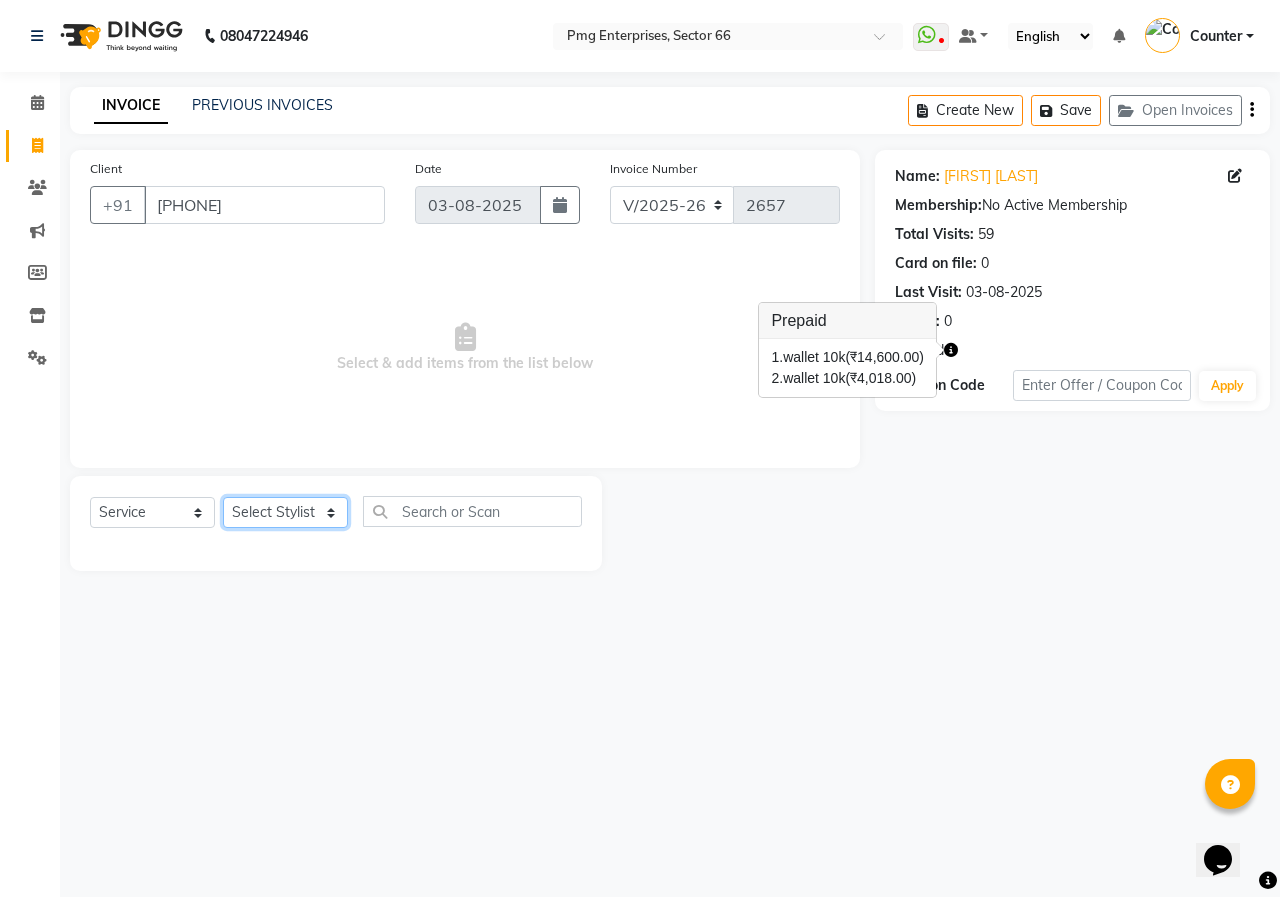 click on "Select Stylist Ashish Kashyap Counter dinesh Jackson Javed Jitender Manisha Ragini" 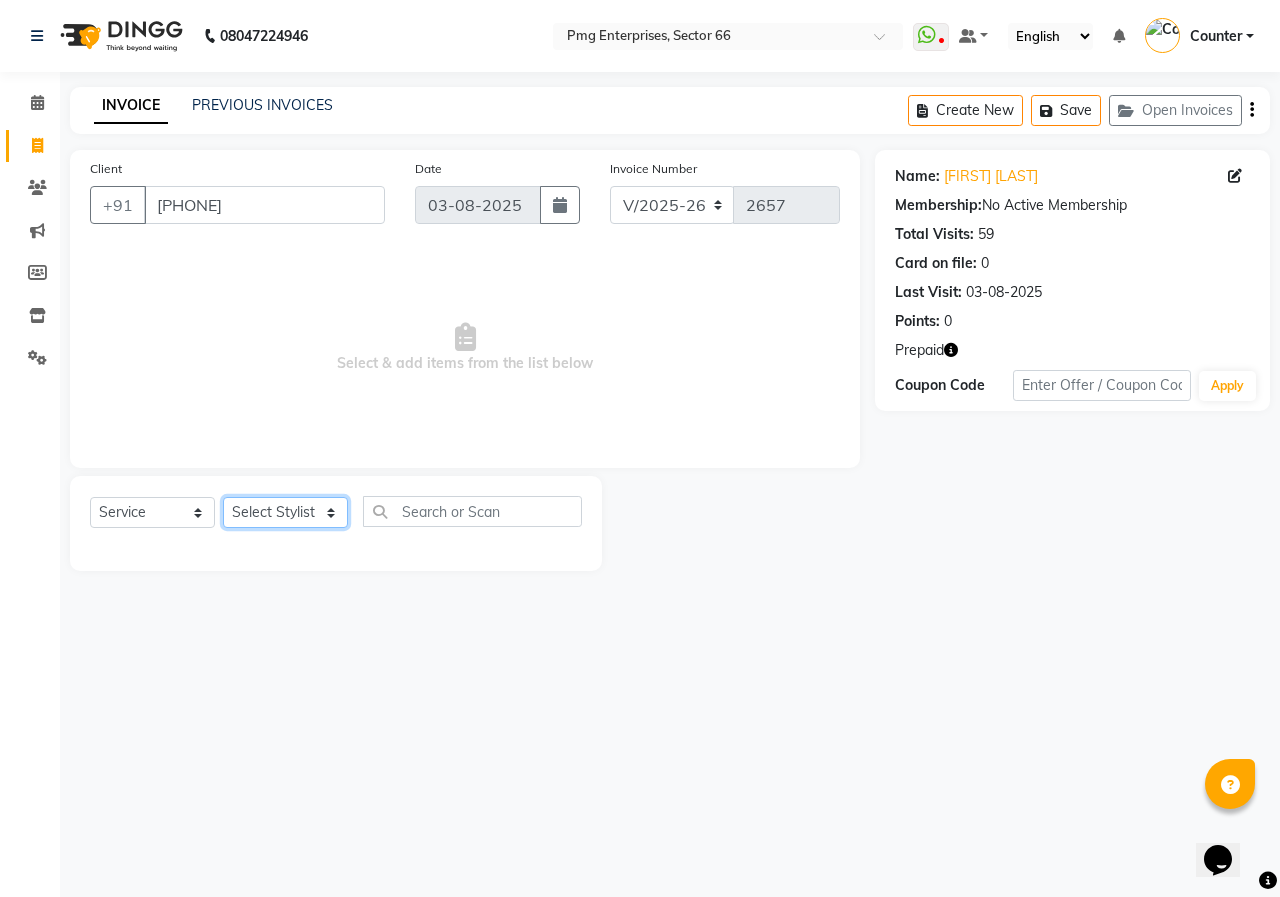 select on "70413" 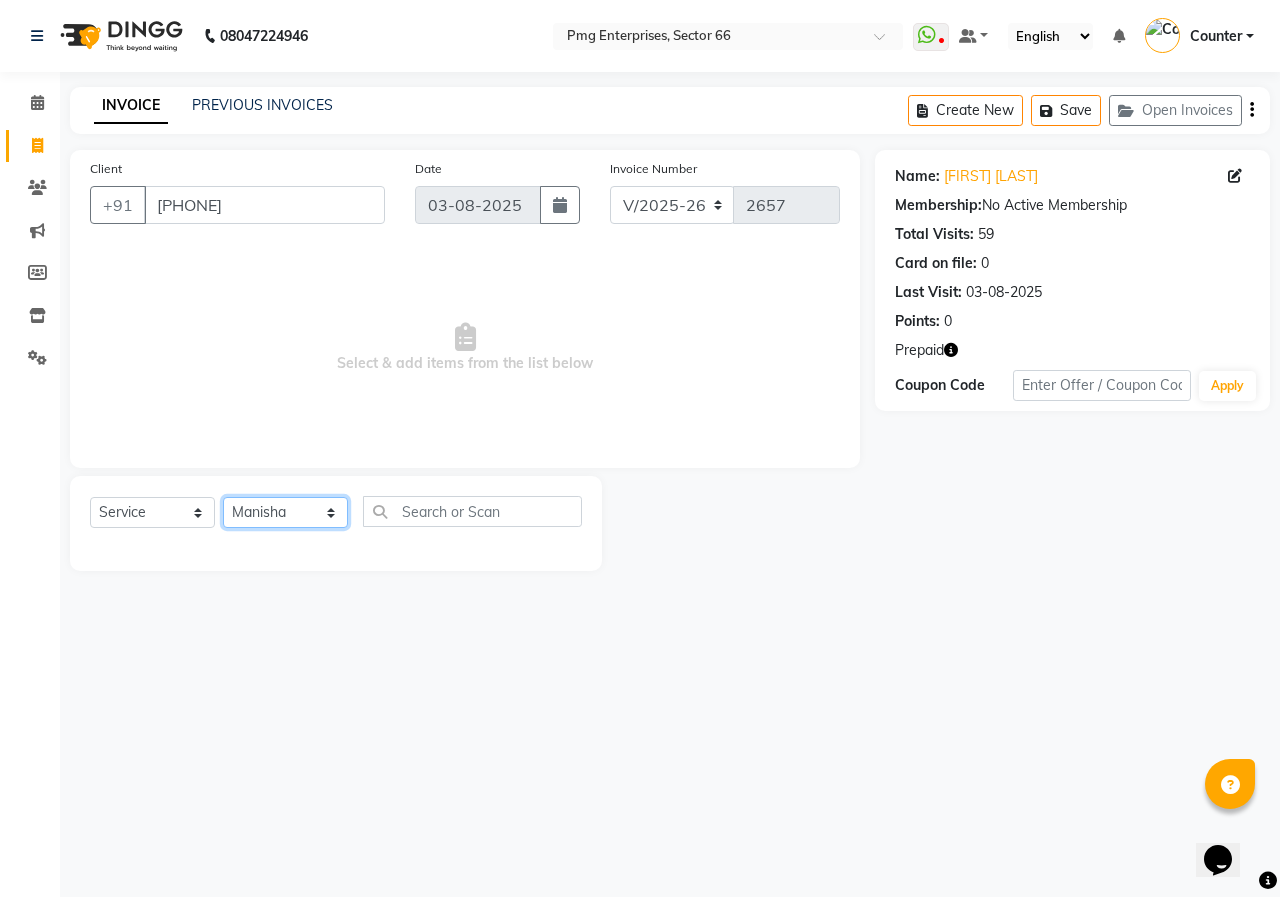 click on "Select Stylist Ashish Kashyap Counter dinesh Jackson Javed Jitender Manisha Ragini" 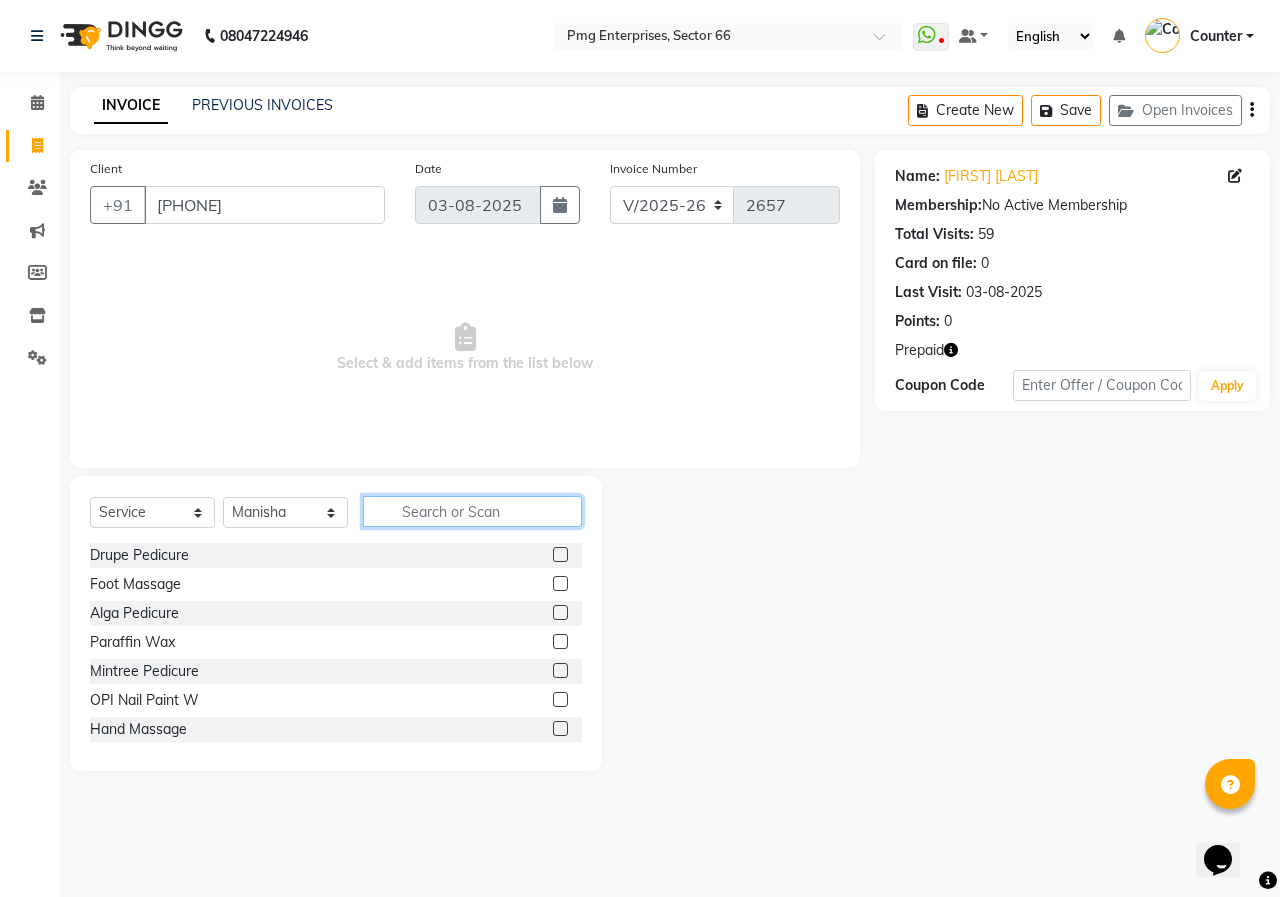 click 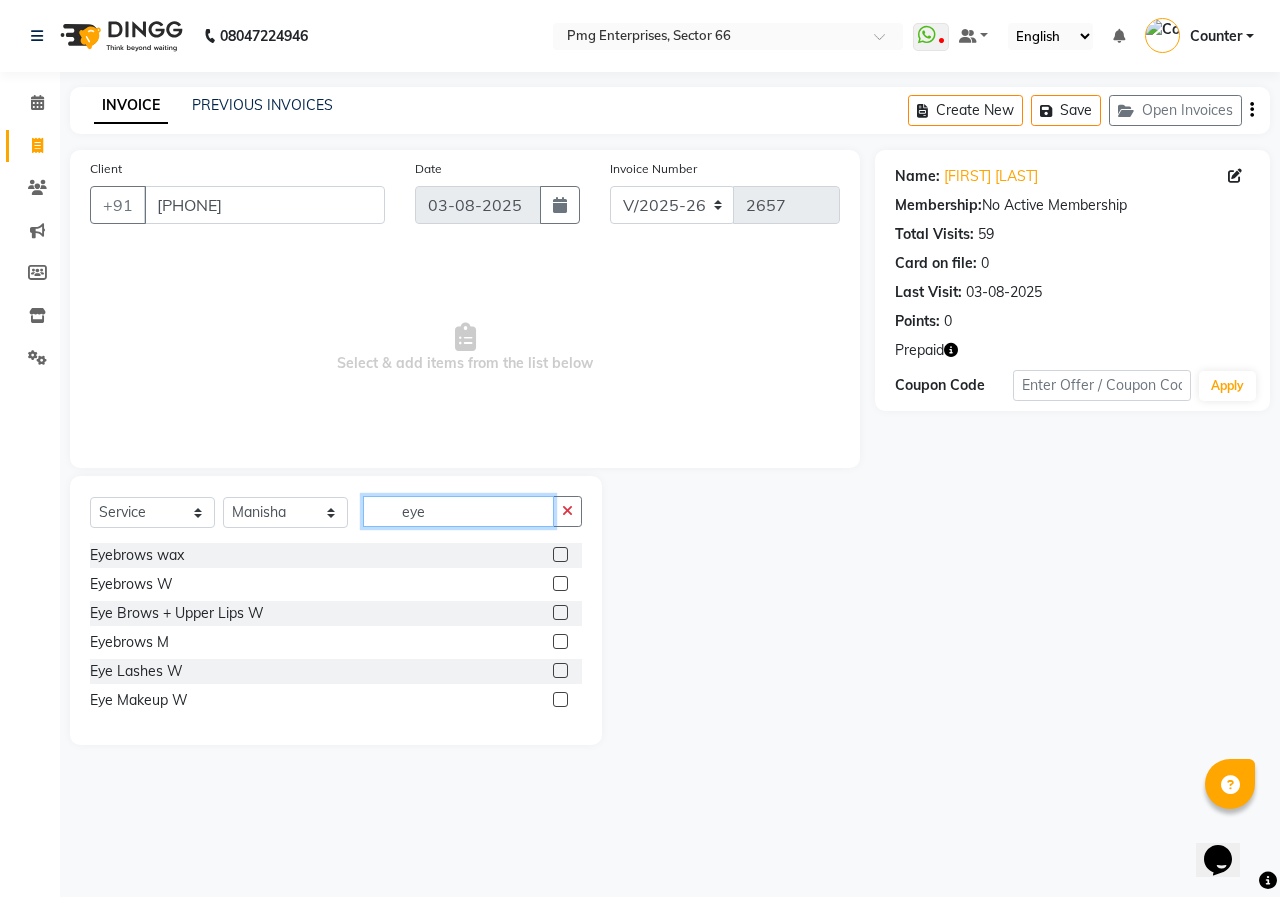 type on "eye" 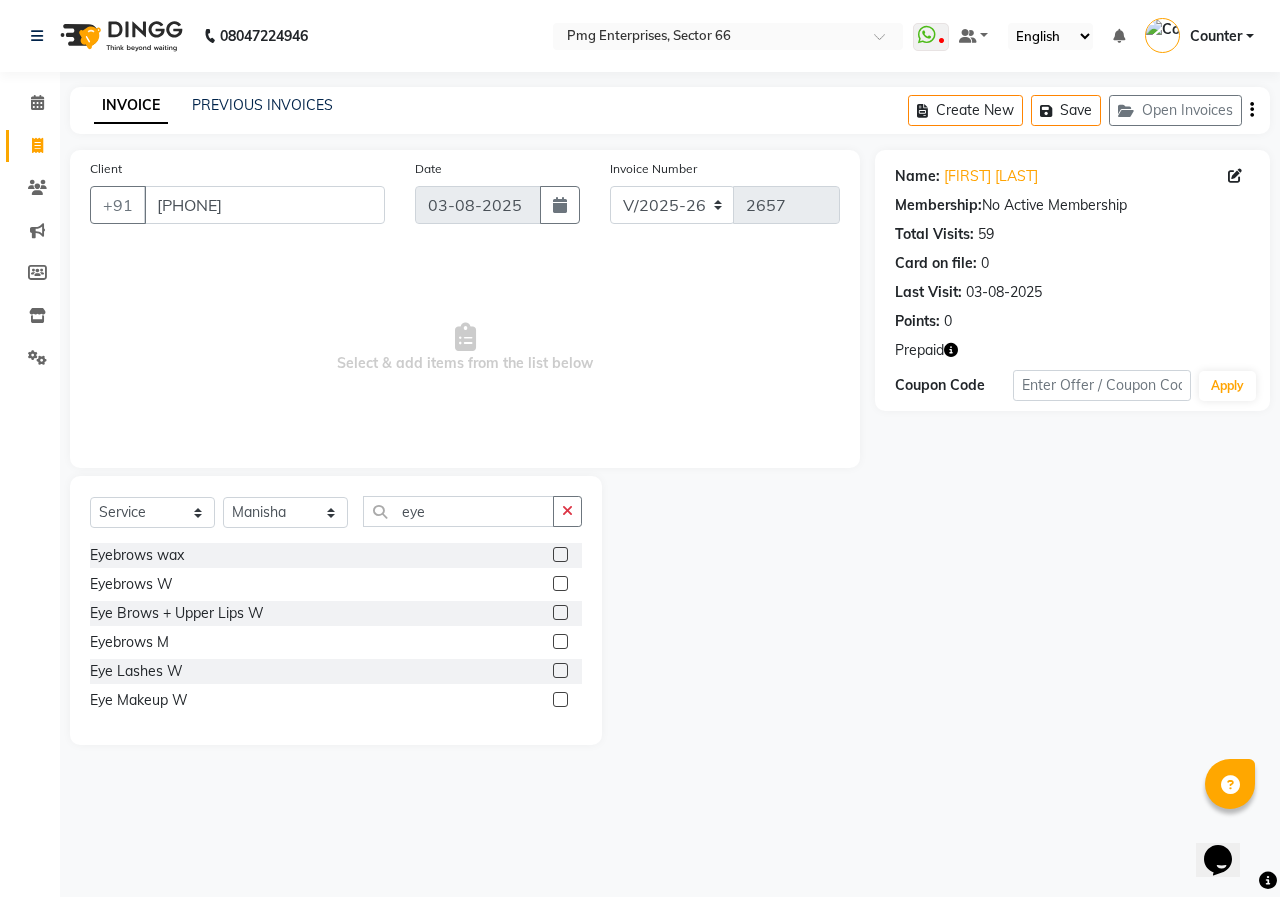click 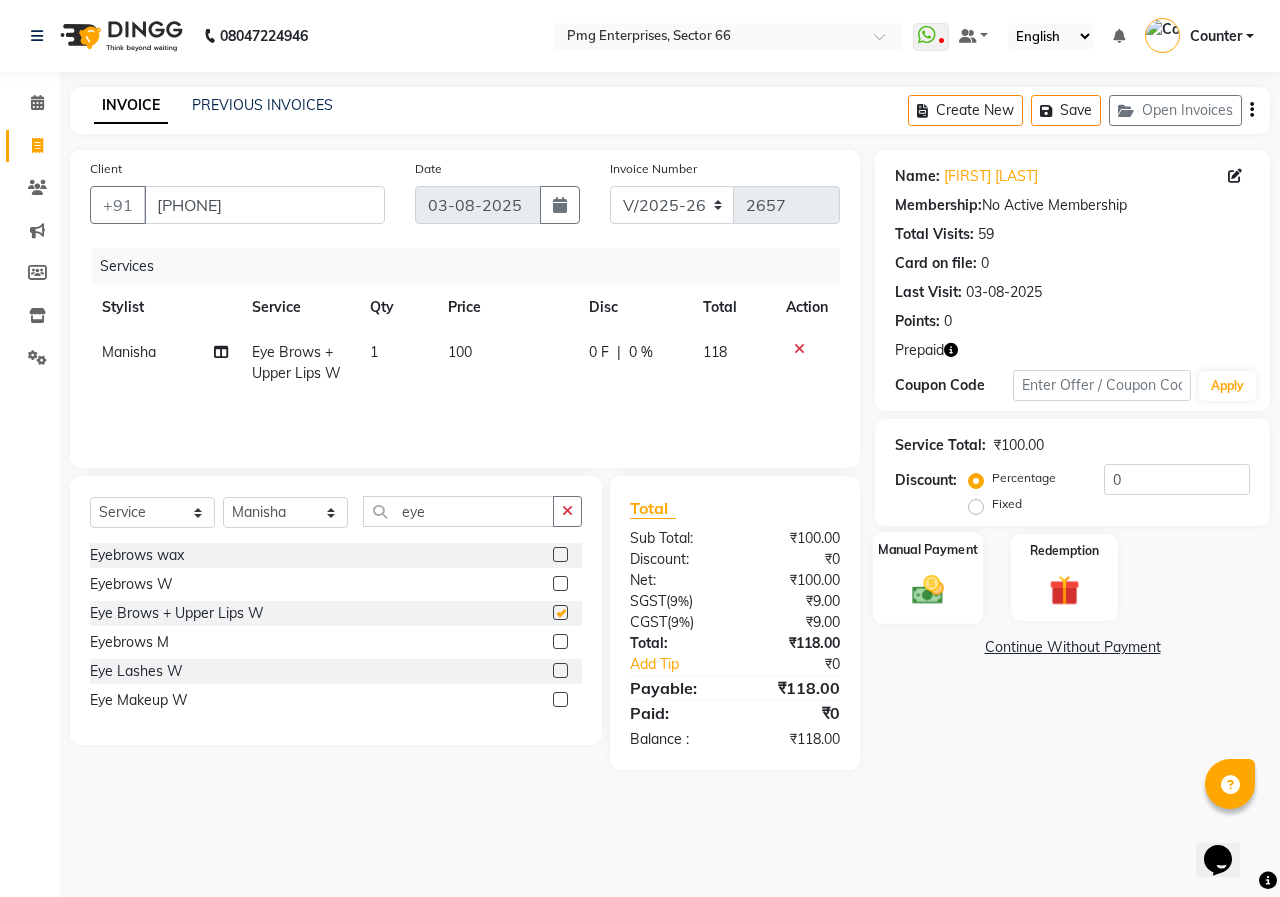 checkbox on "false" 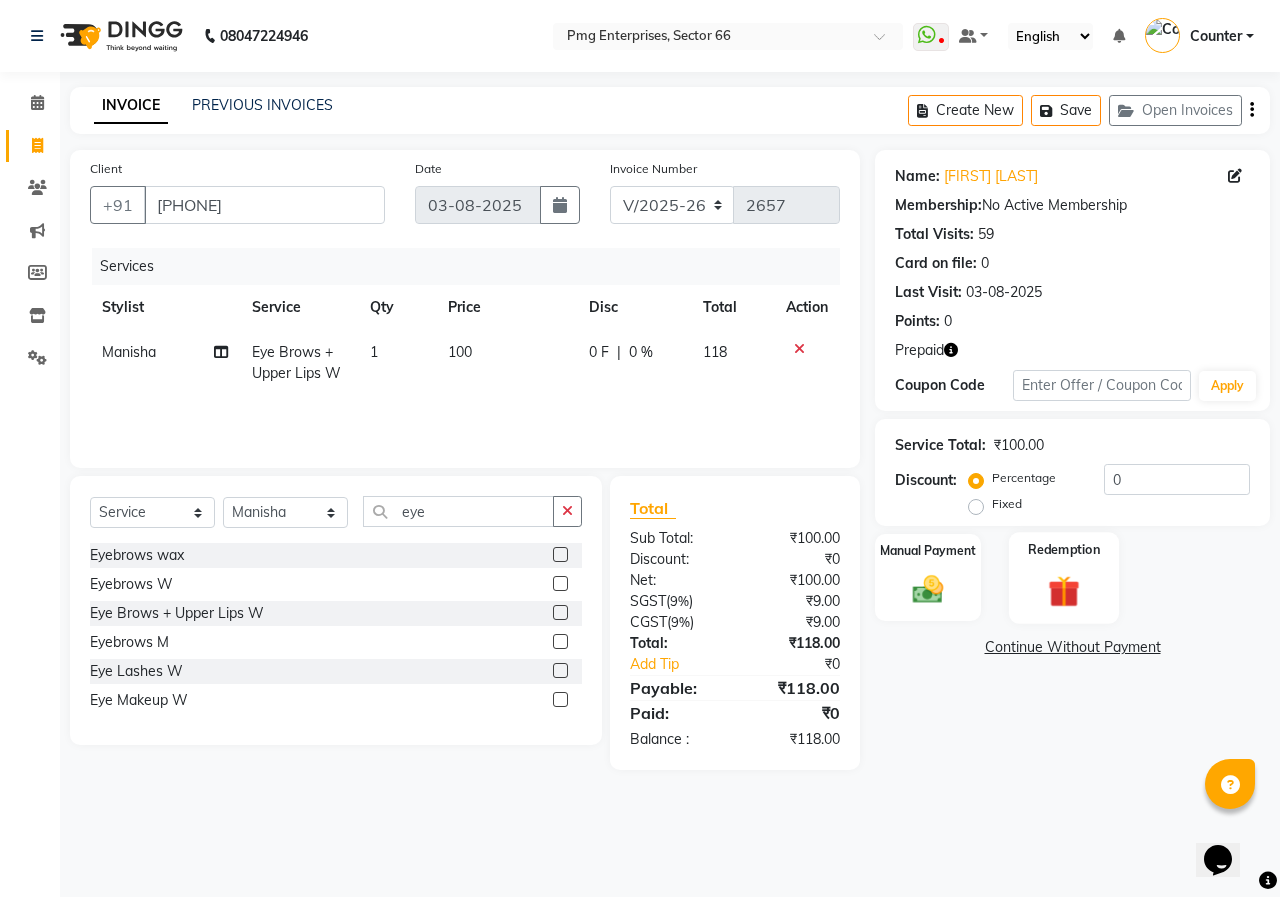 click 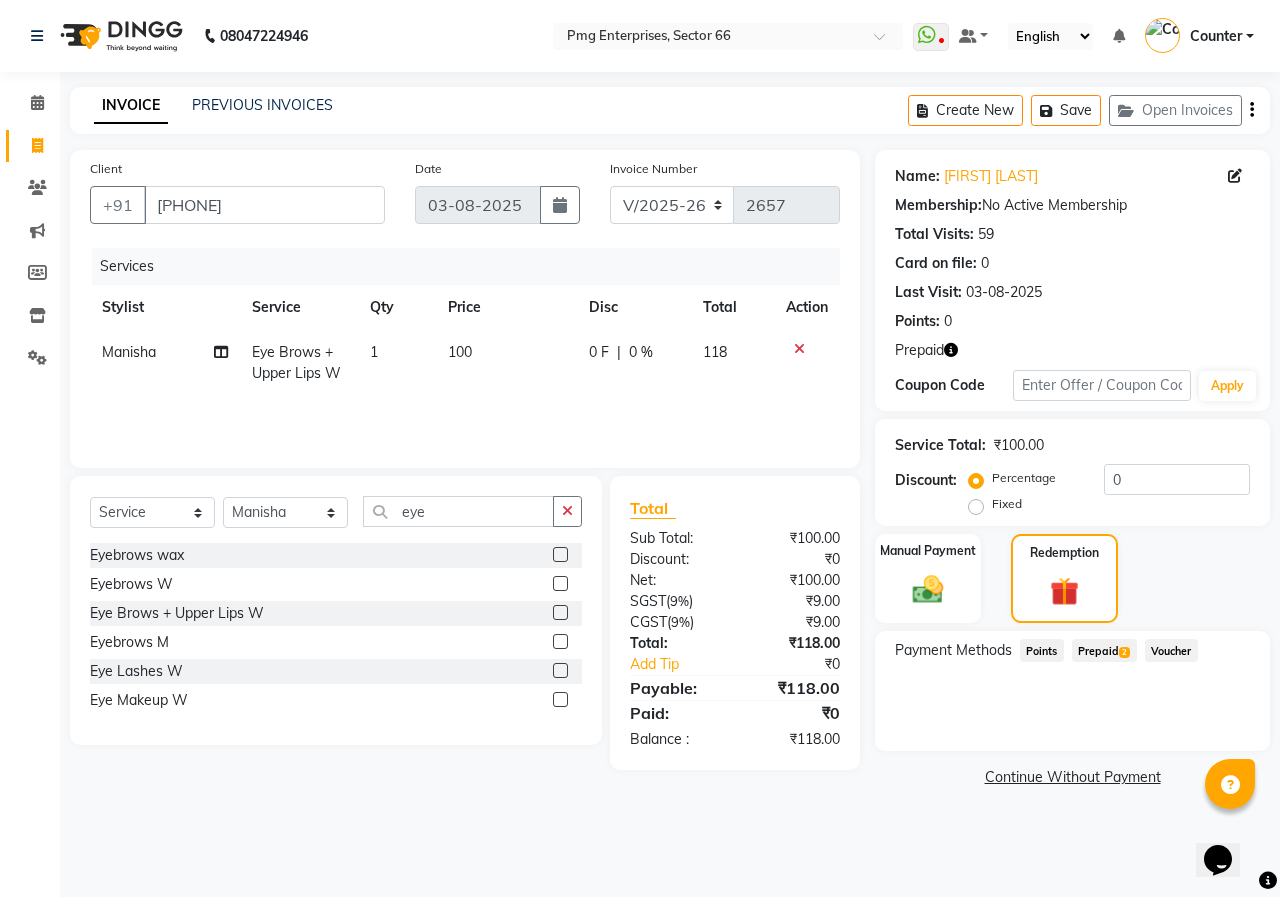 click on "Prepaid  2" 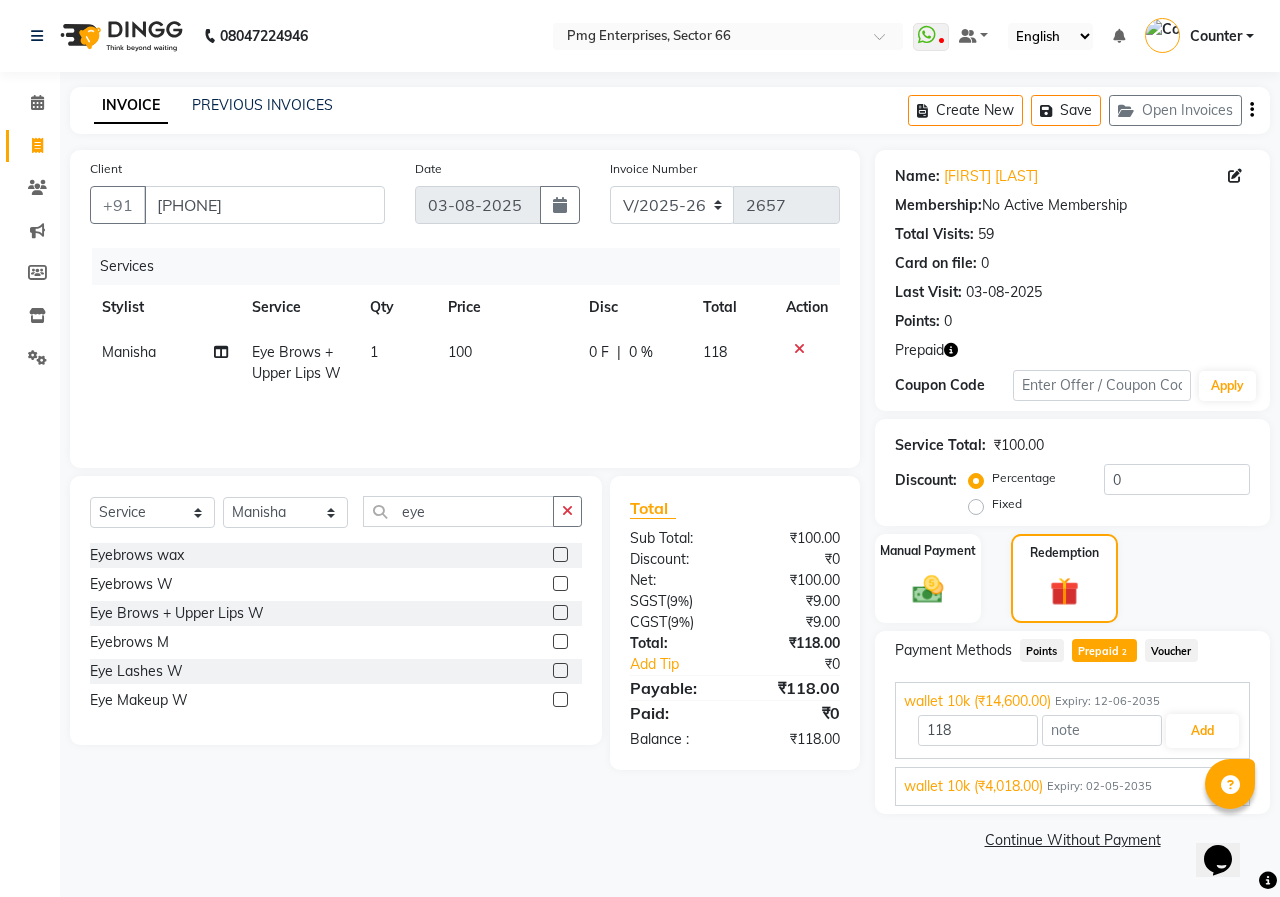click on "Expiry: 02-05-2035" at bounding box center [1099, 786] 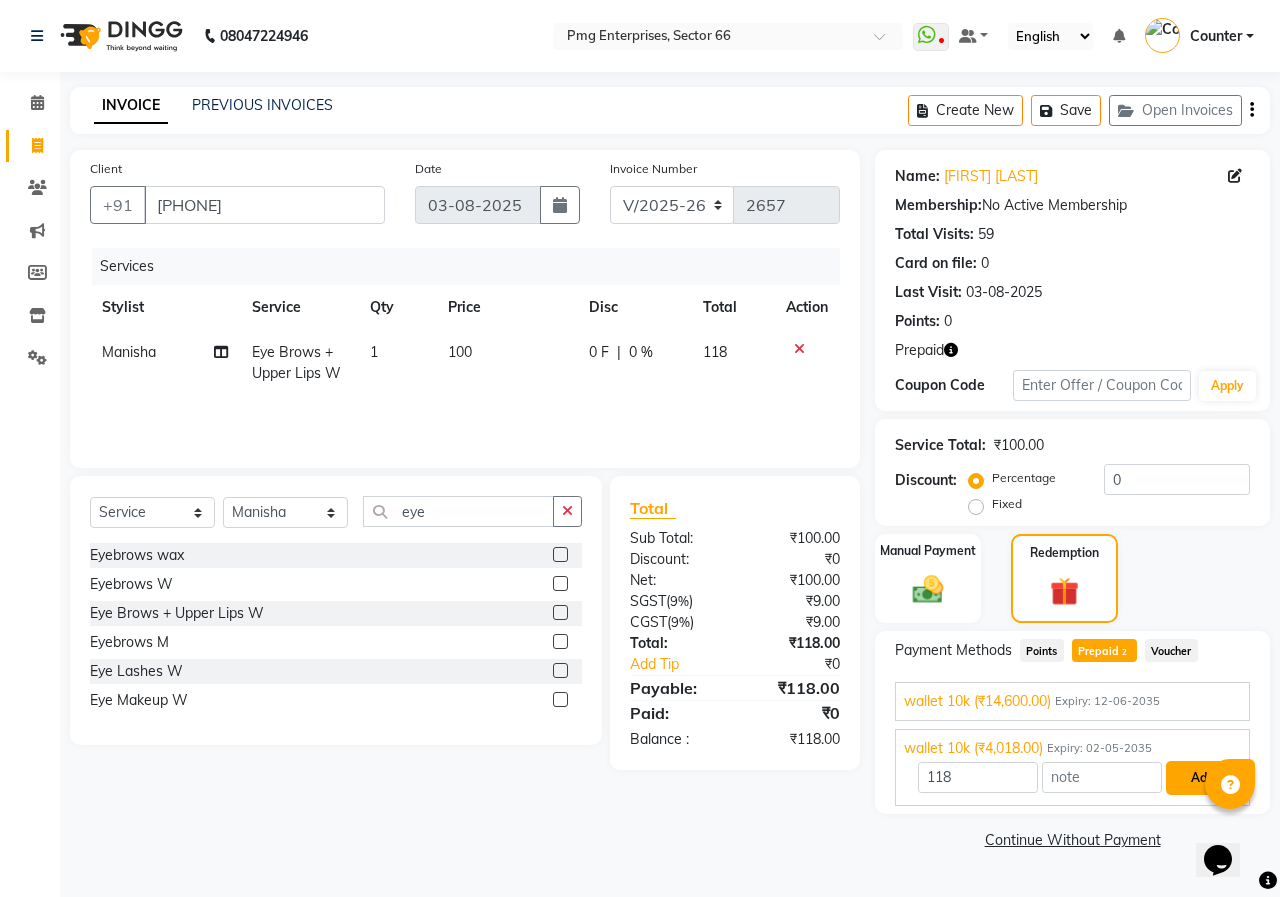 click on "Add" at bounding box center [1202, 778] 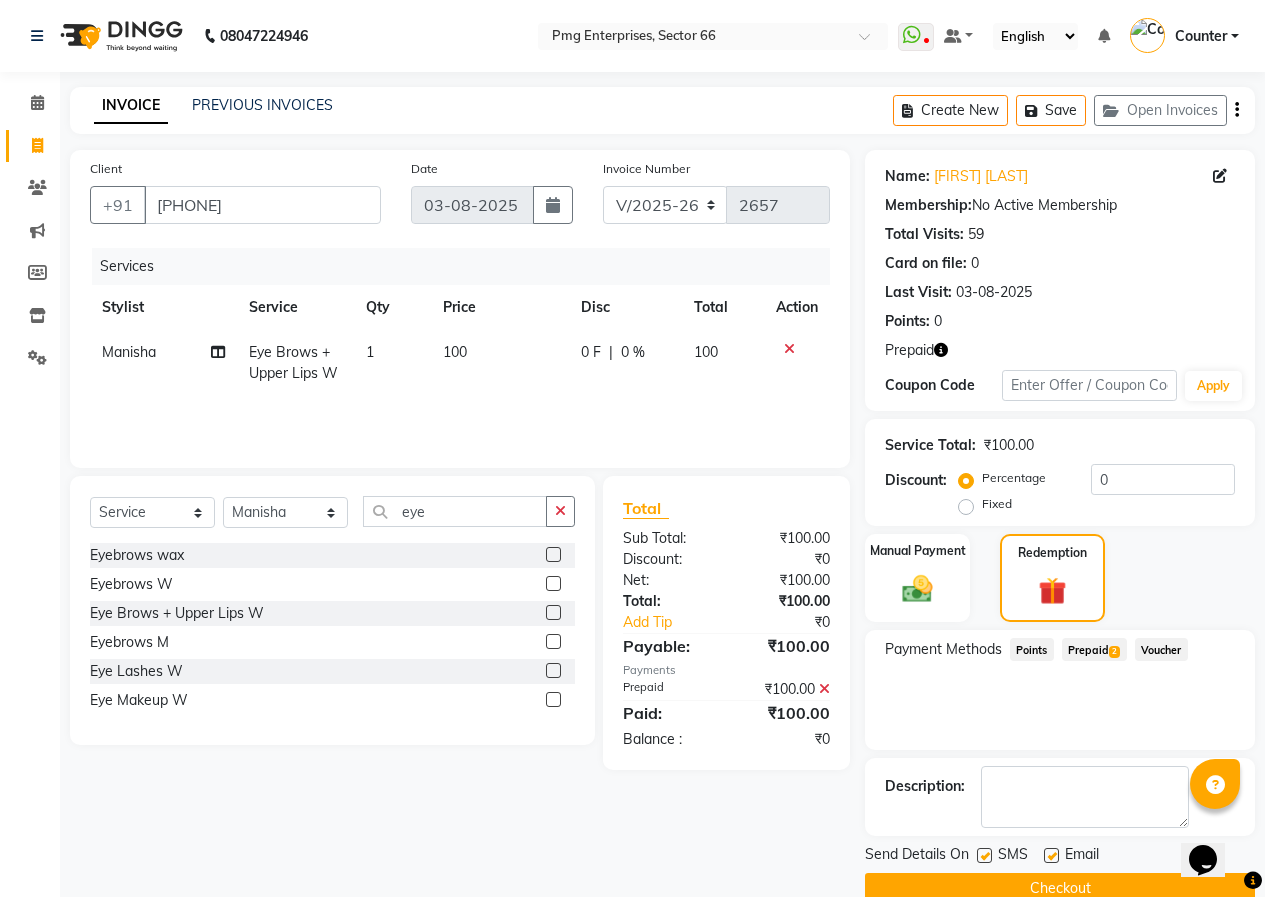 click on "Checkout" 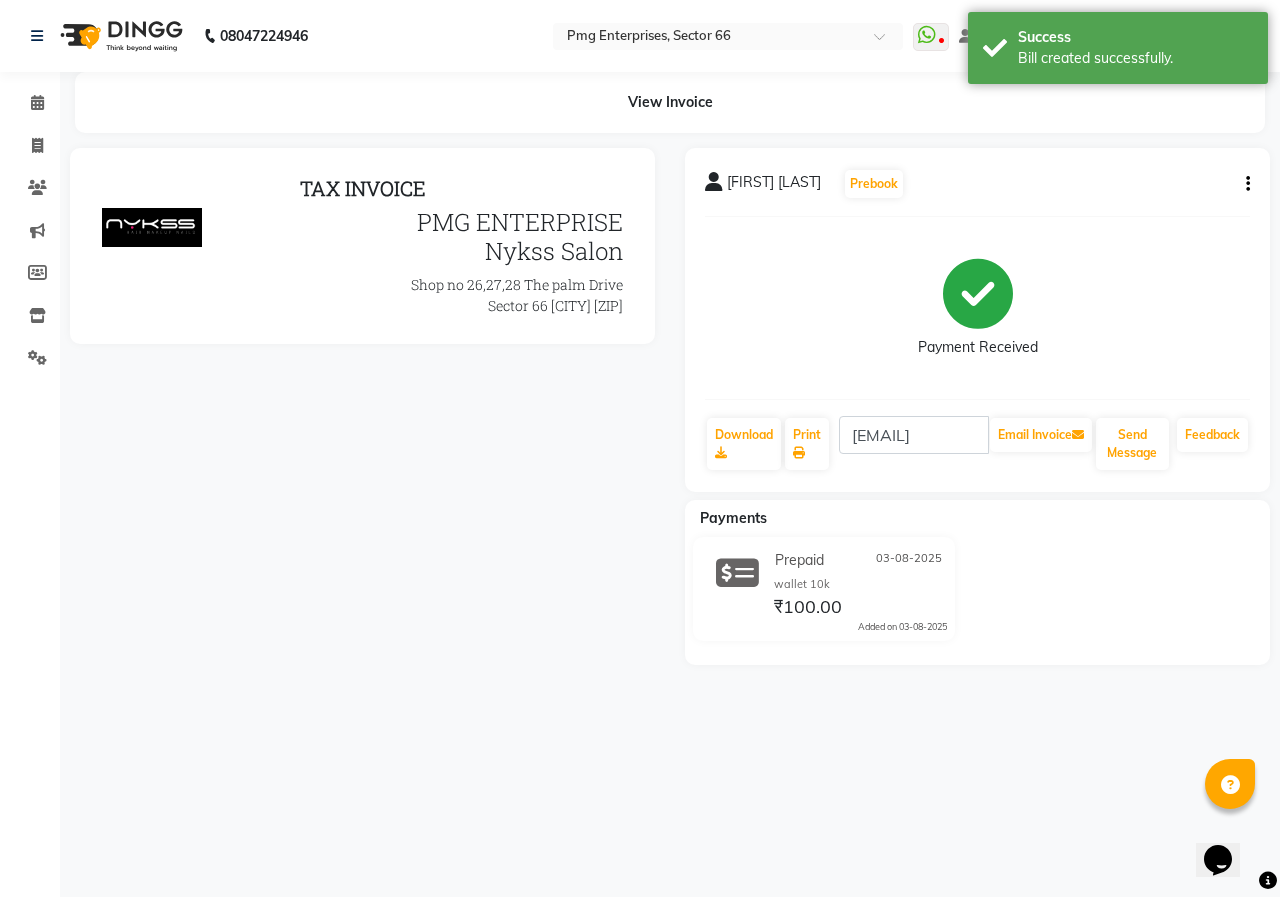 scroll, scrollTop: 0, scrollLeft: 0, axis: both 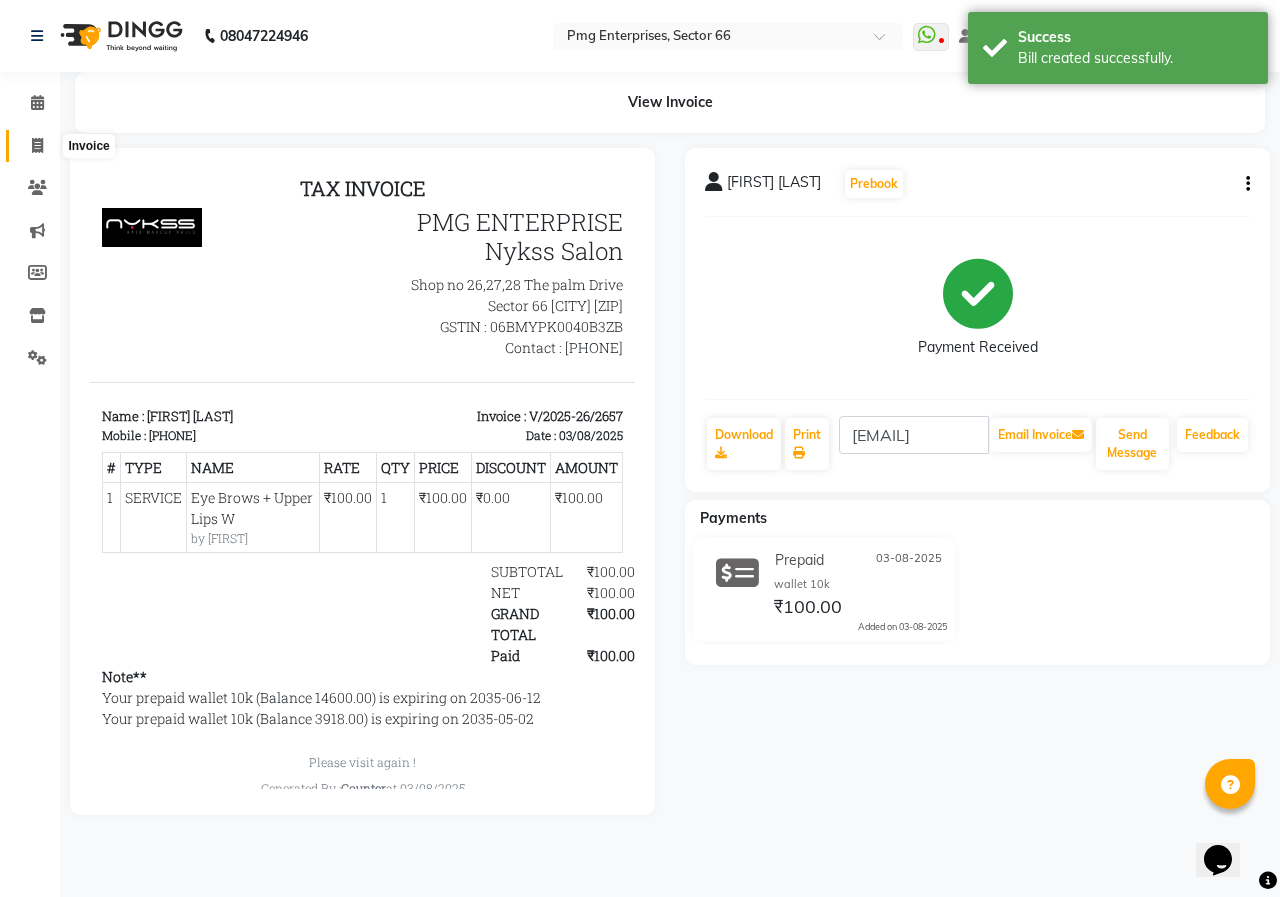 click 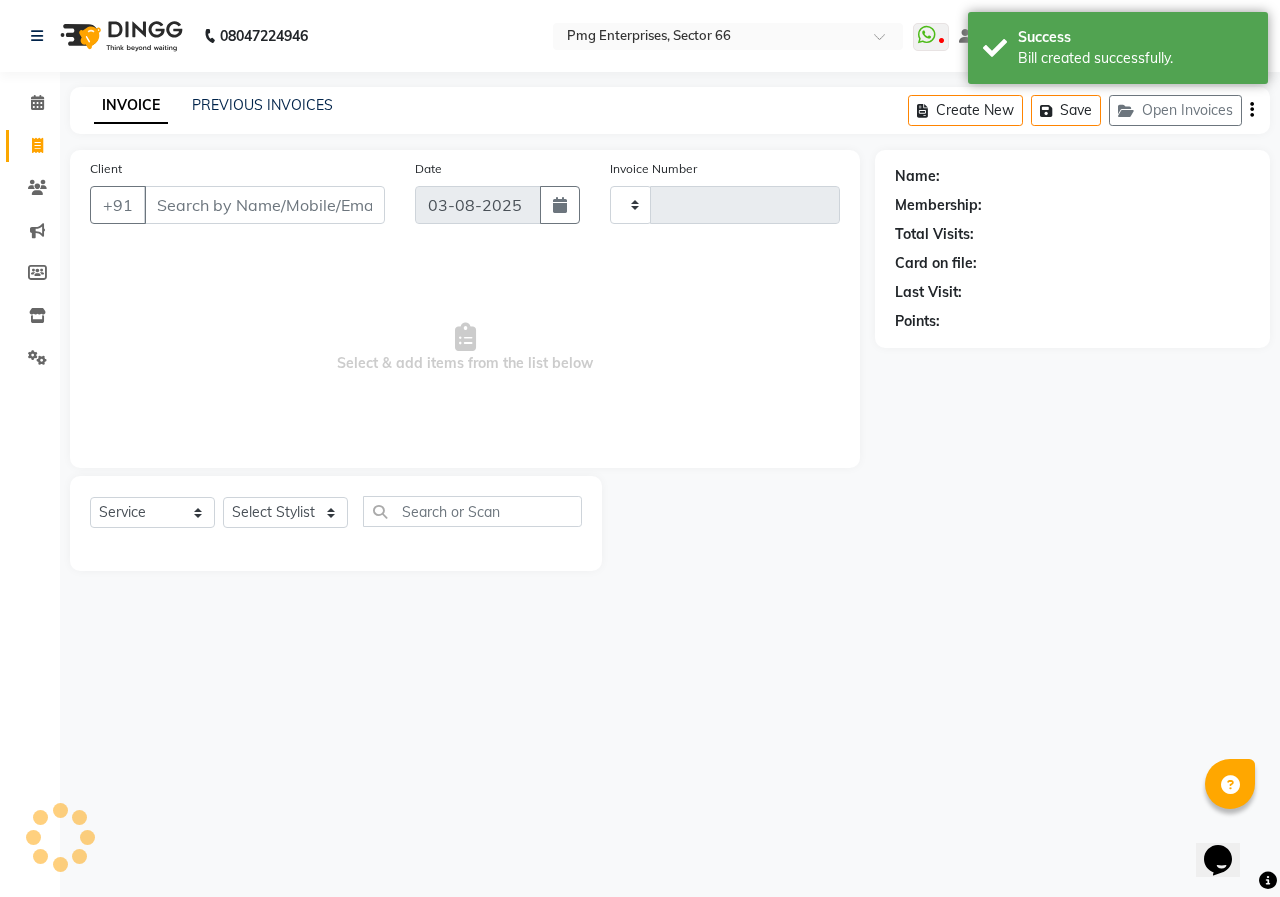 type on "2658" 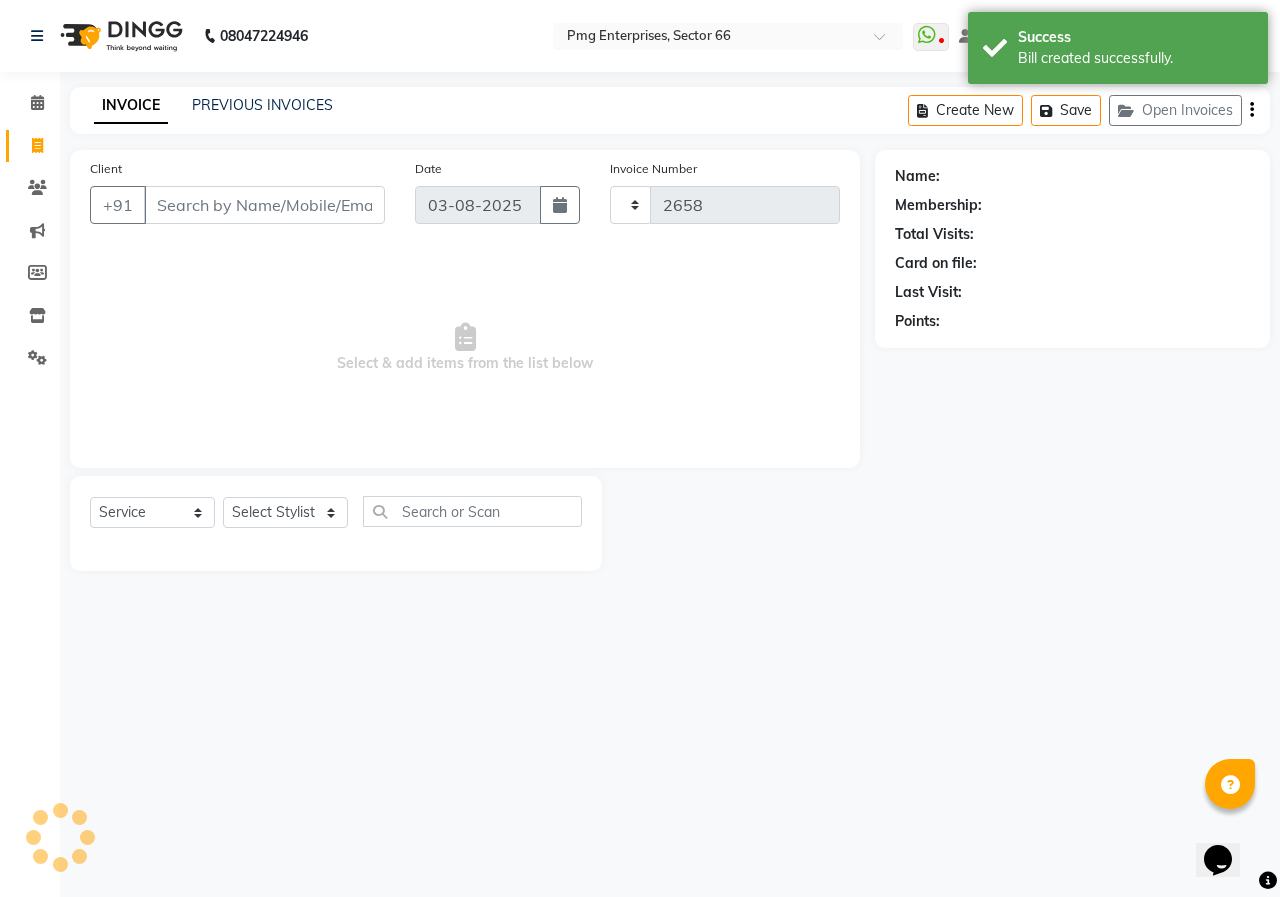 select on "889" 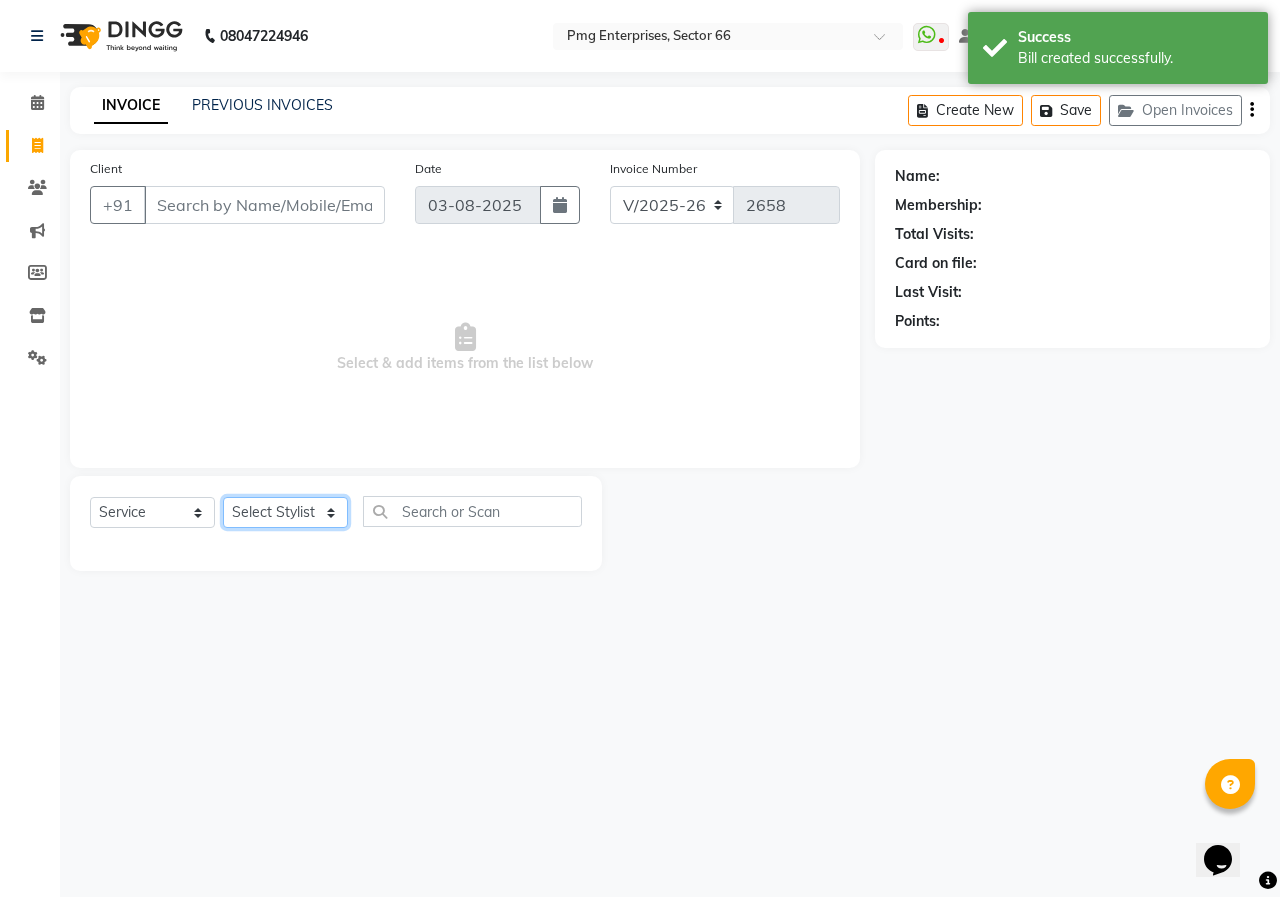 click on "Select Stylist Ashish Kashyap Counter dinesh Jackson Javed Jitender Manisha Ragini" 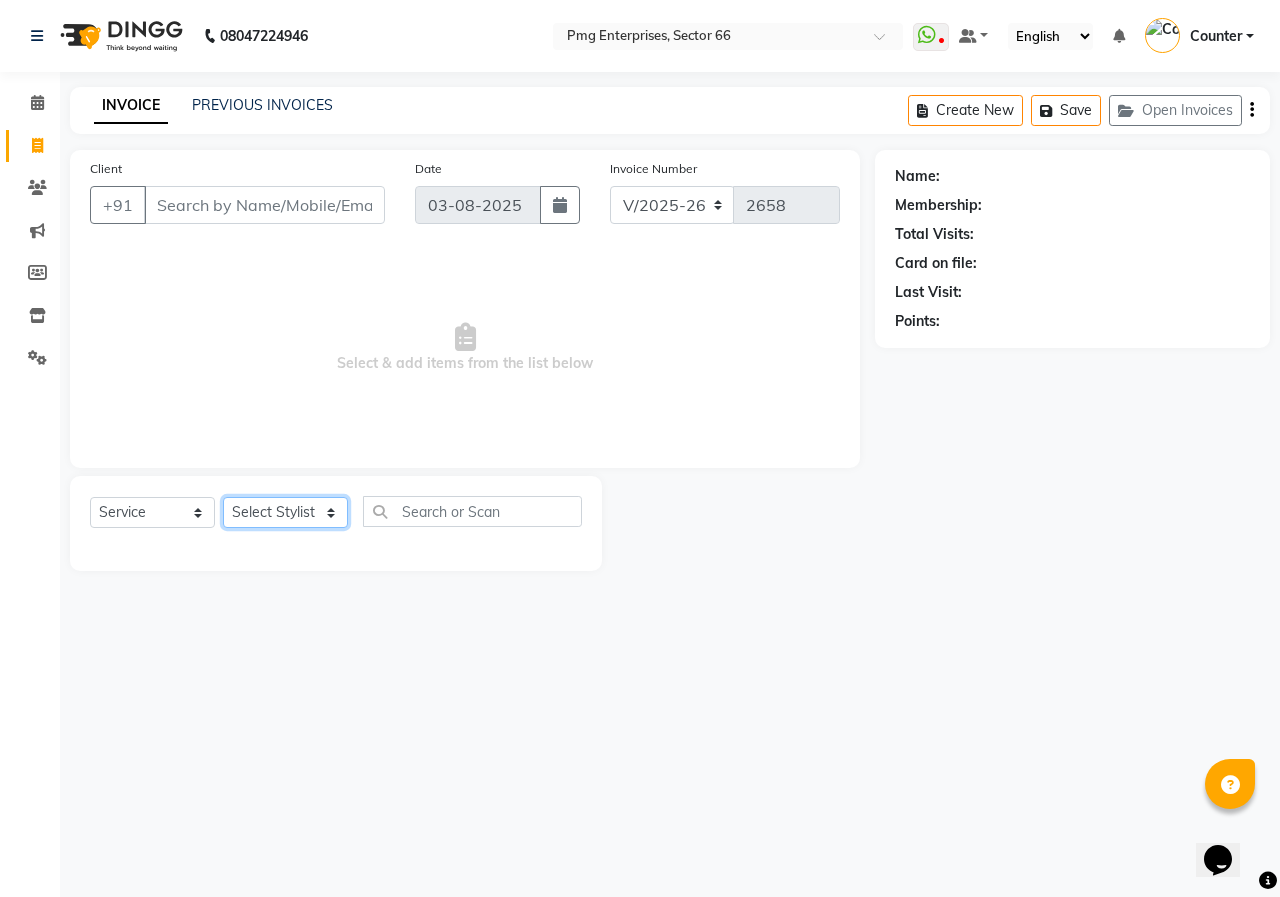 select on "14602" 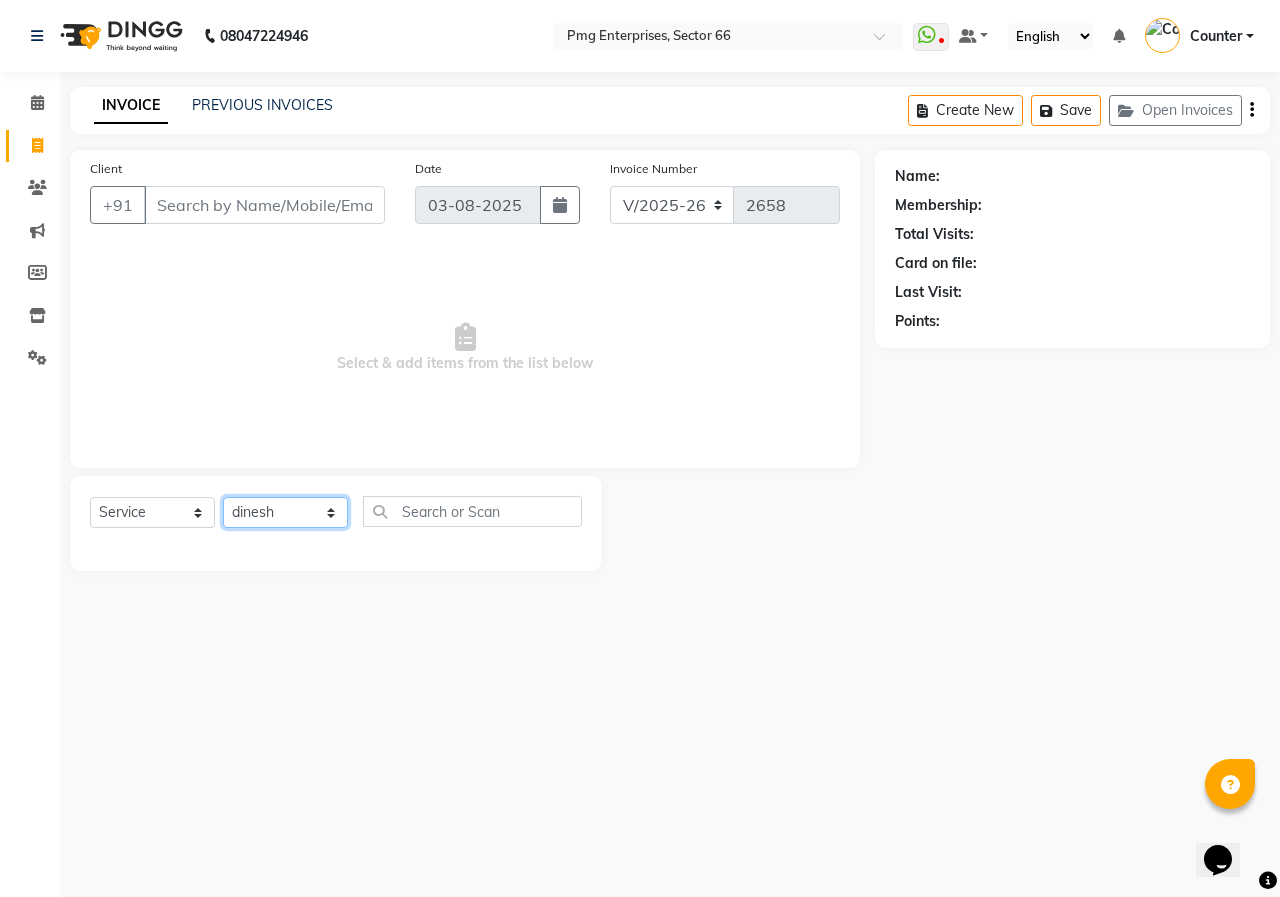 click on "Select Stylist Ashish Kashyap Counter dinesh Jackson Javed Jitender Manisha Ragini" 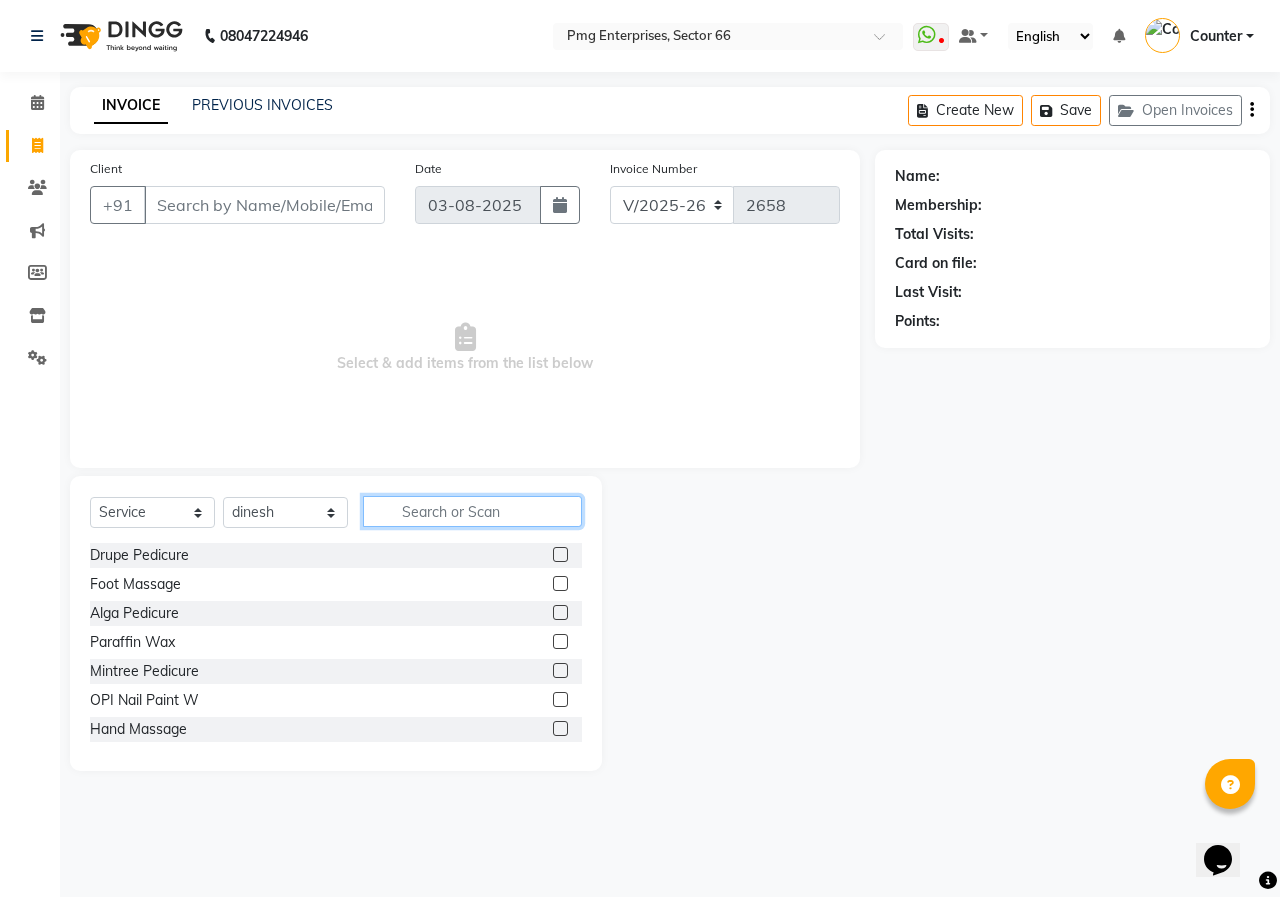 click 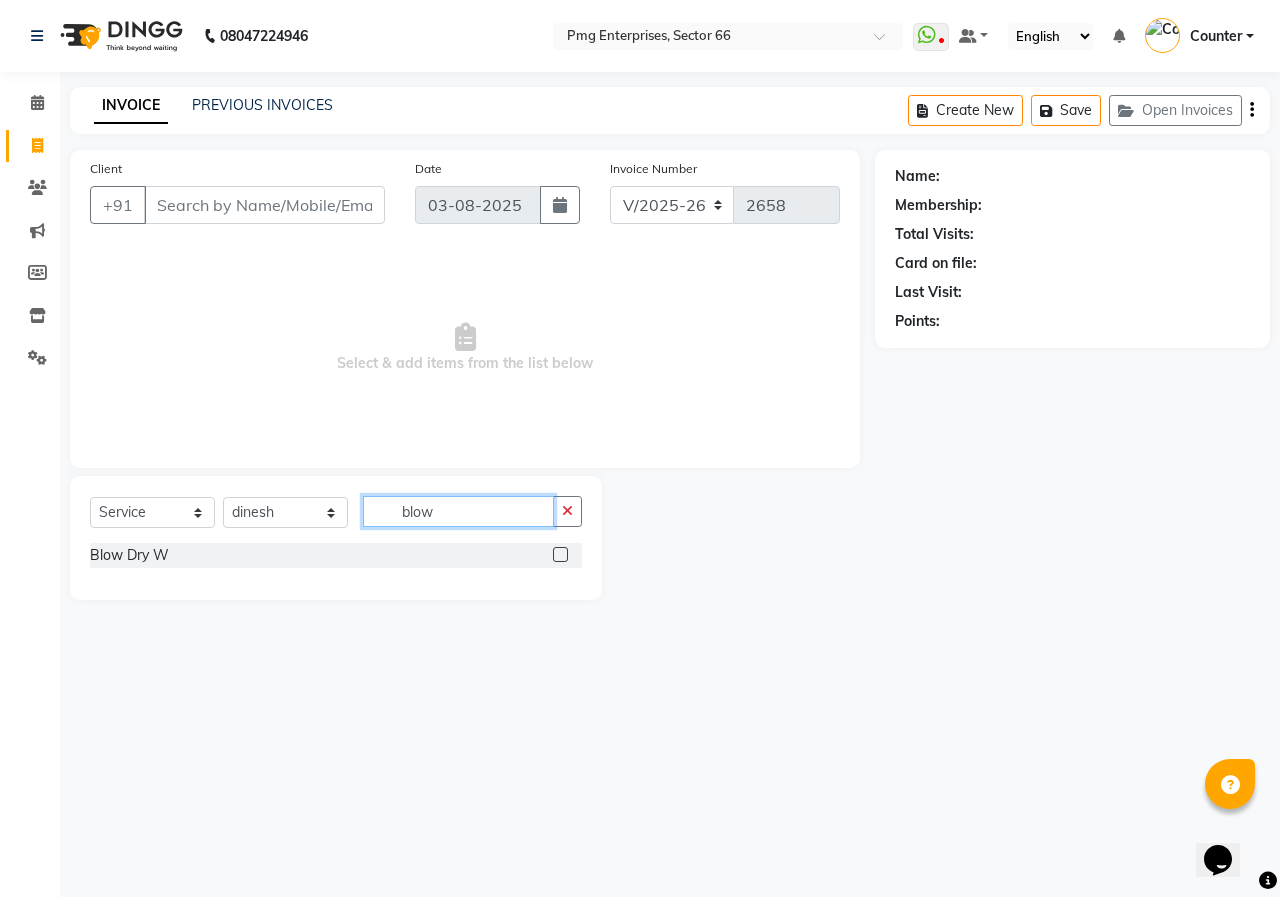 type on "blow" 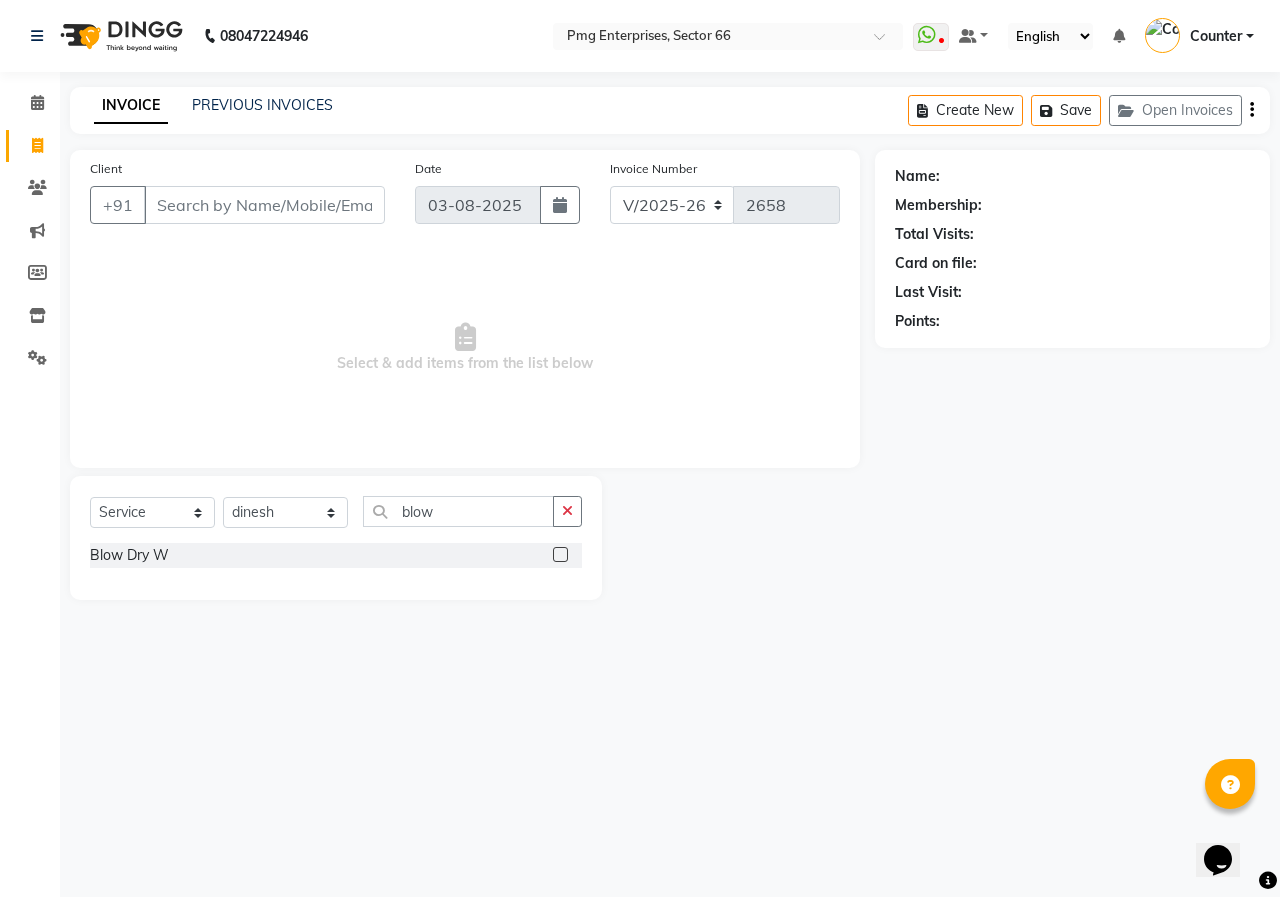 click 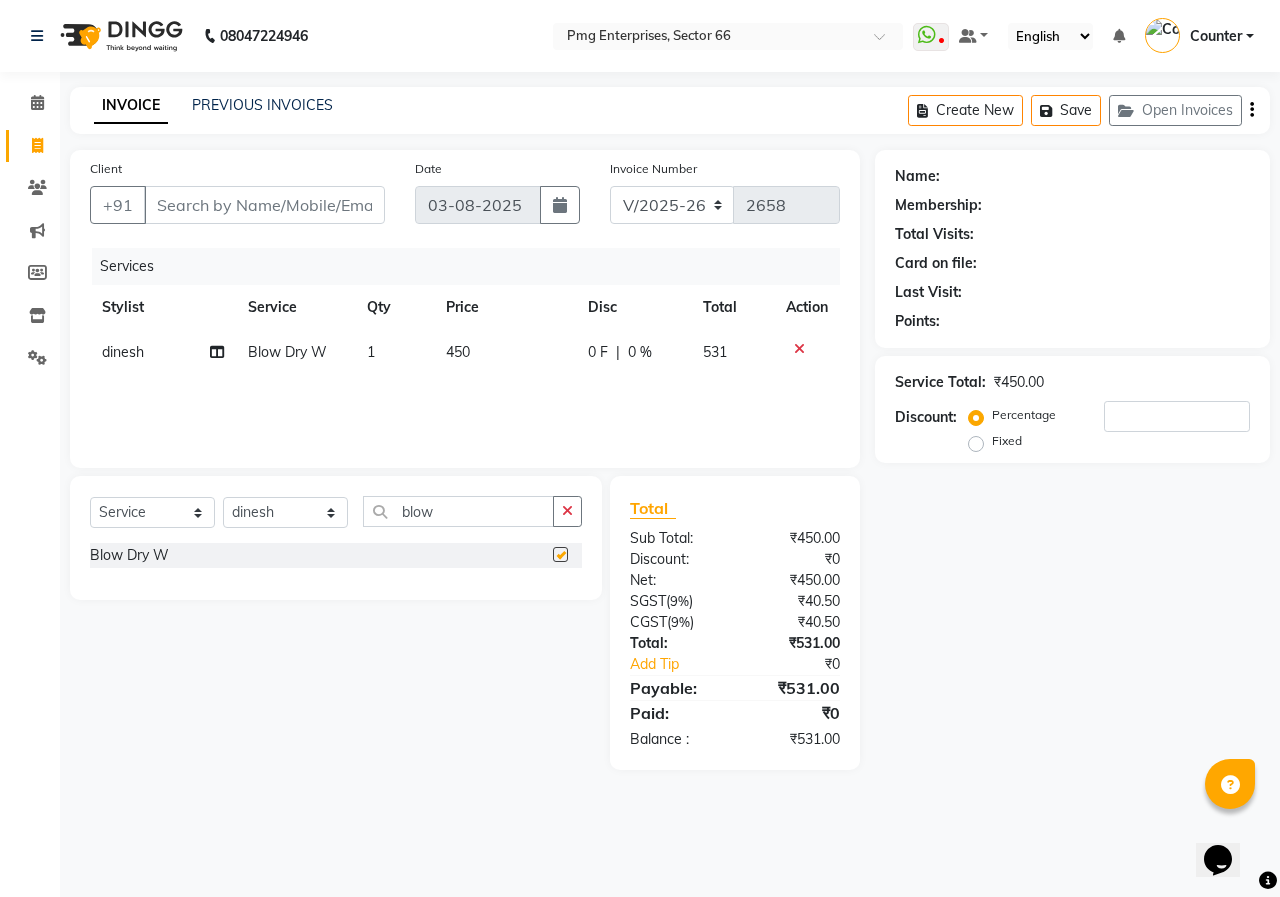 checkbox on "false" 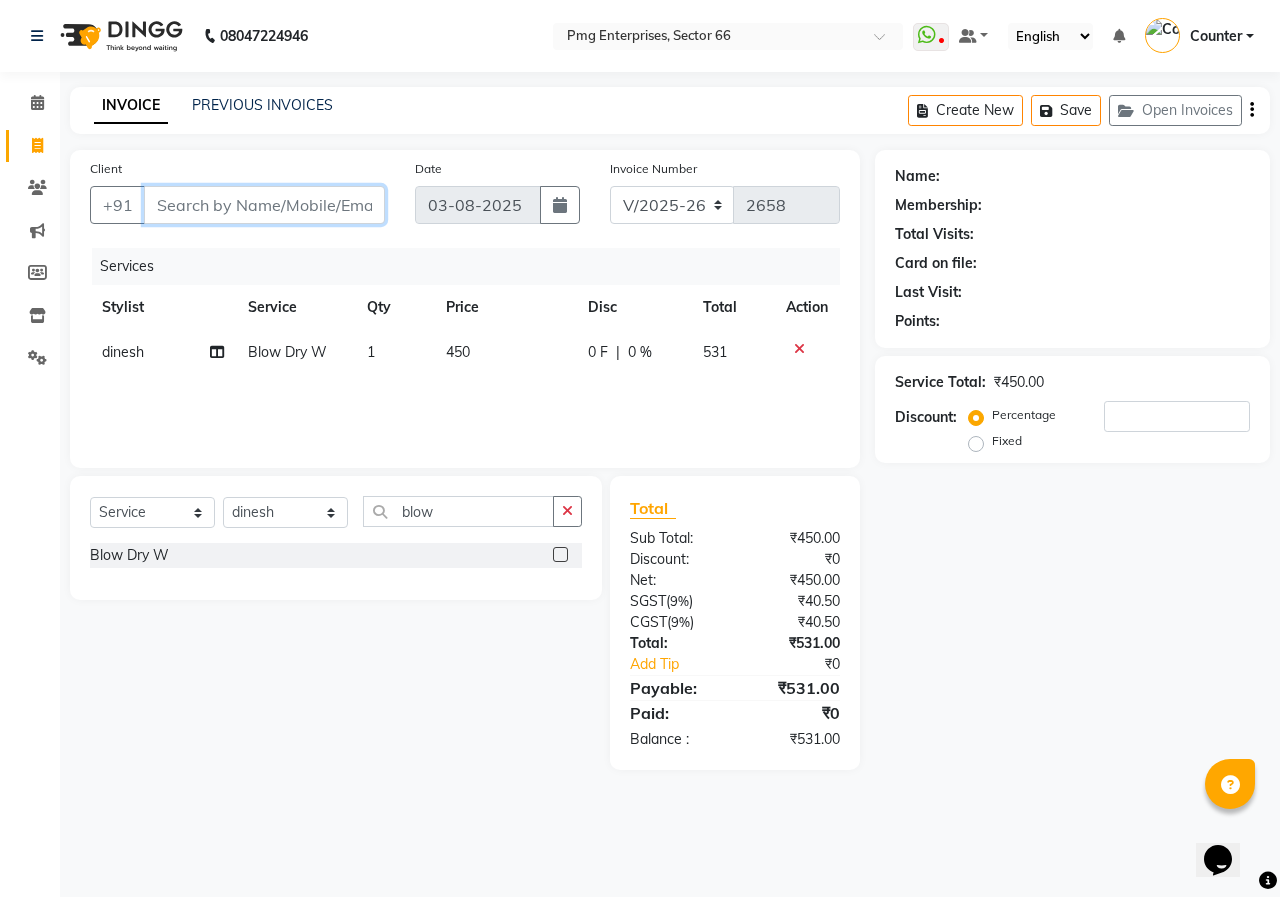 click on "Client" at bounding box center [264, 205] 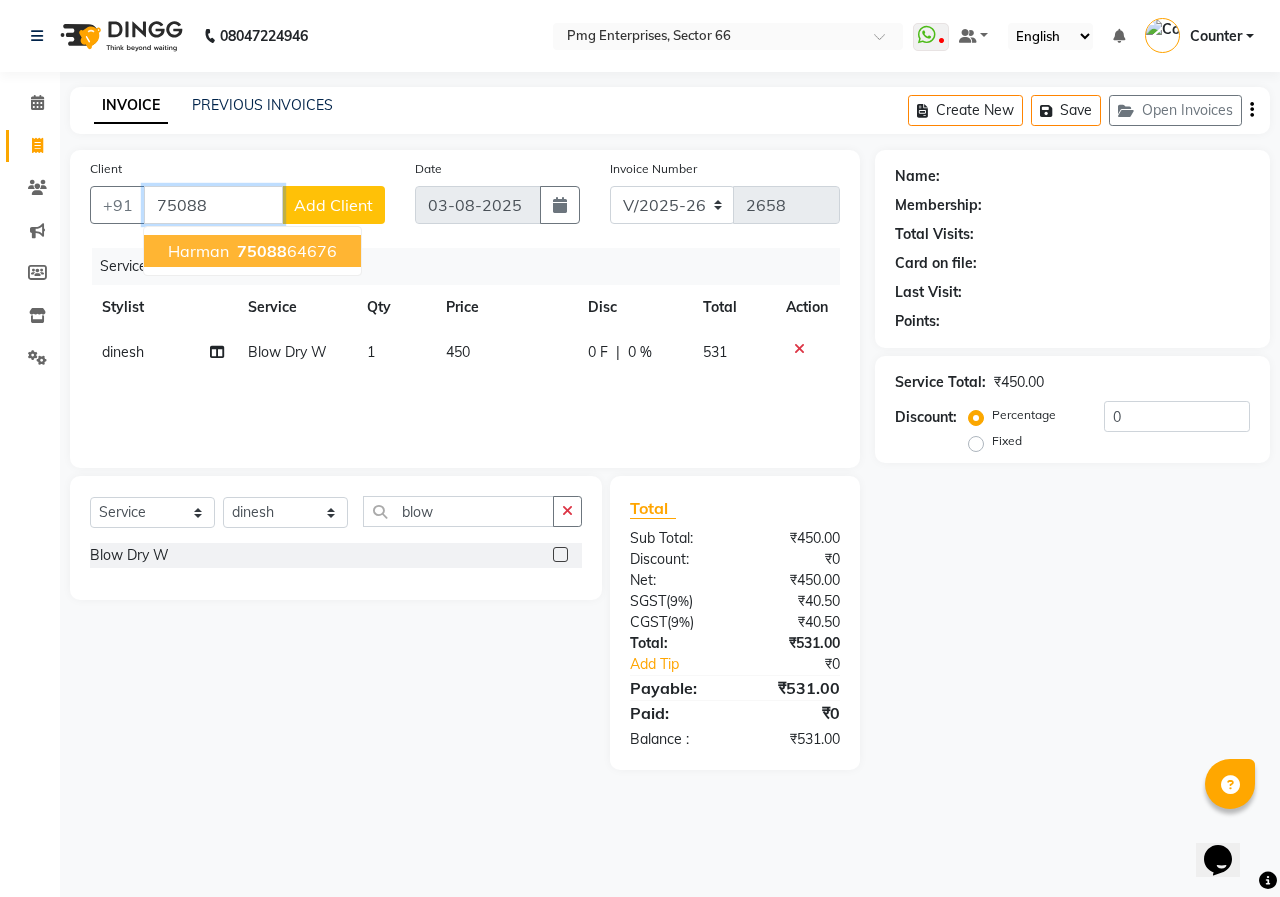 click on "harman   75088 64676" at bounding box center [252, 251] 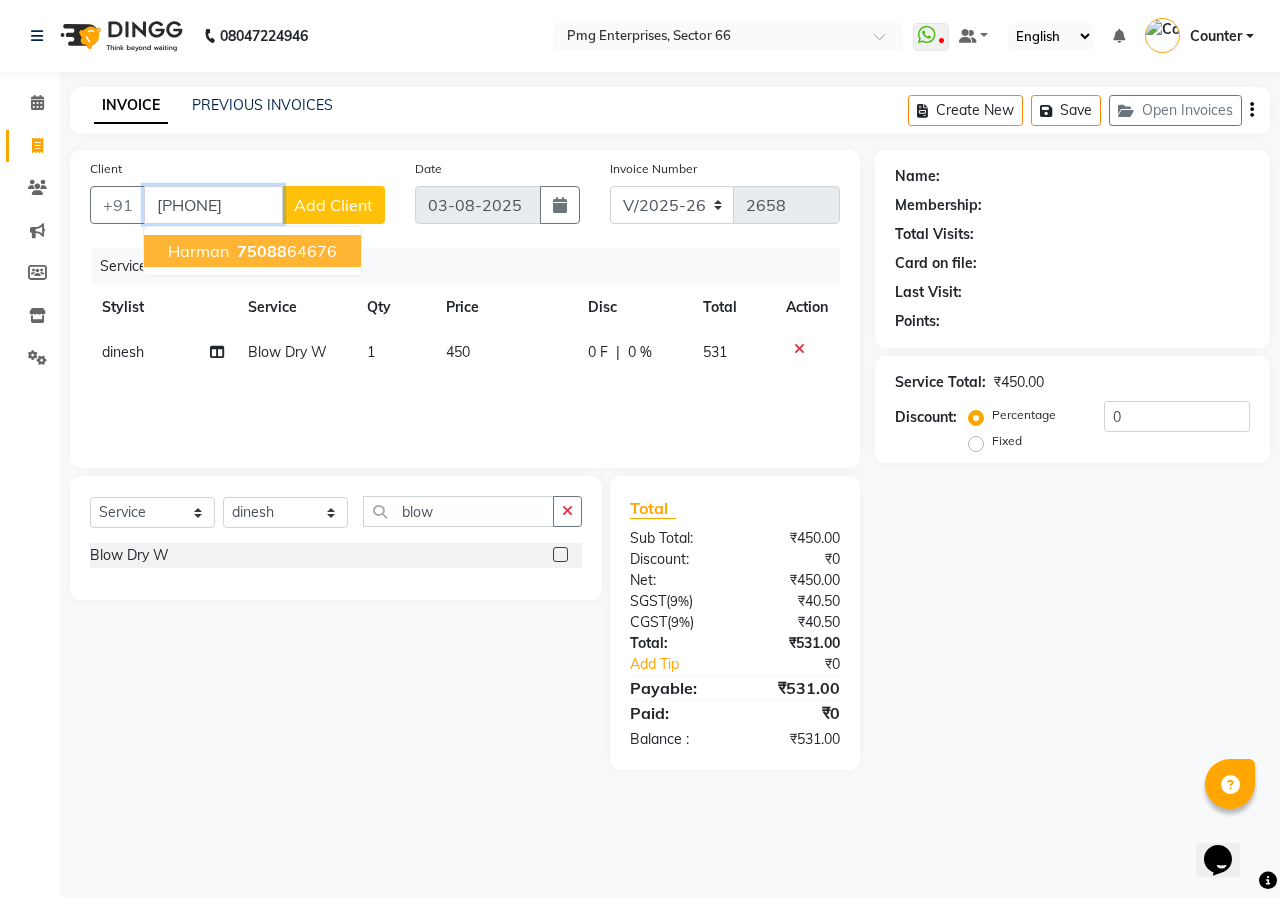 type on "7508864676" 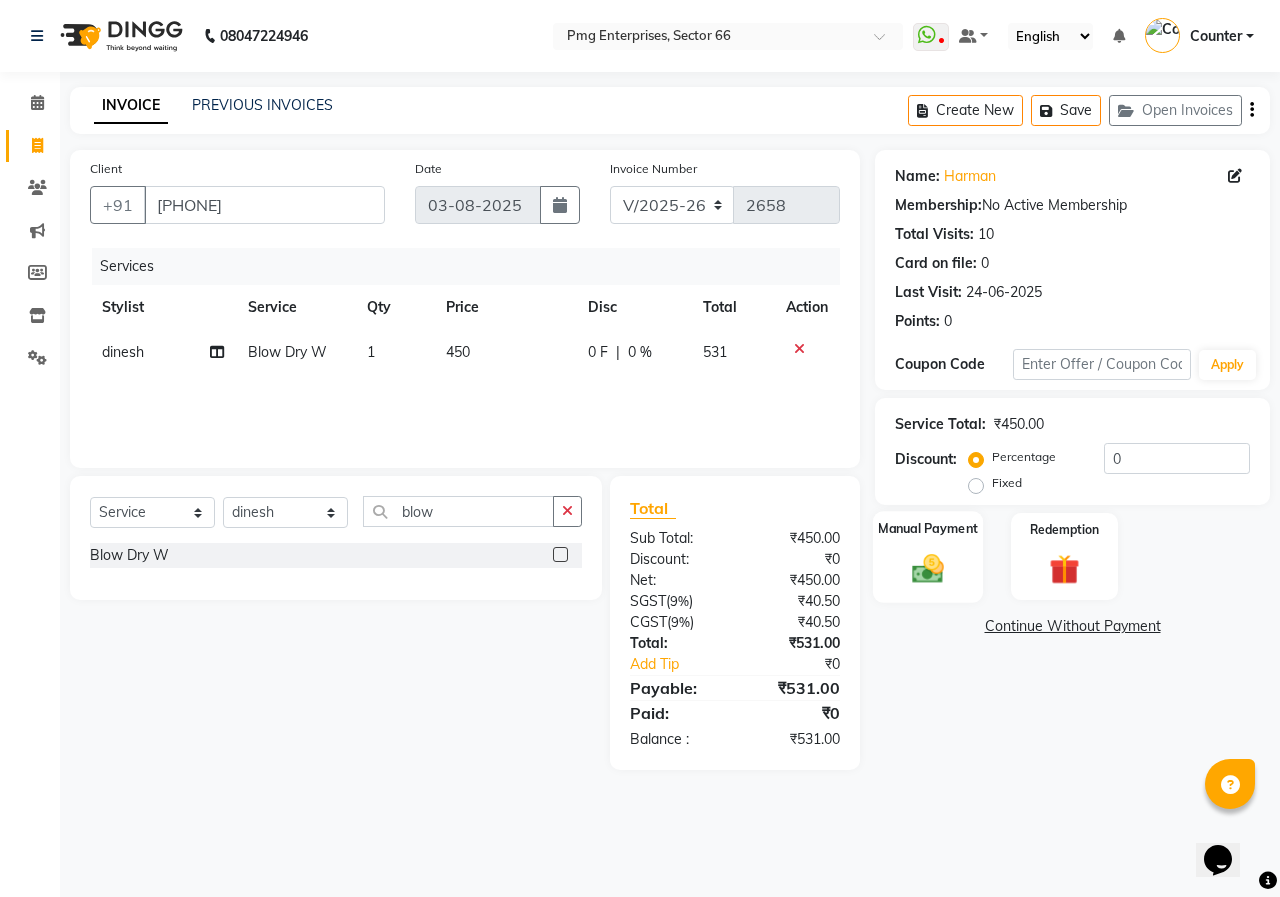 click on "Manual Payment" 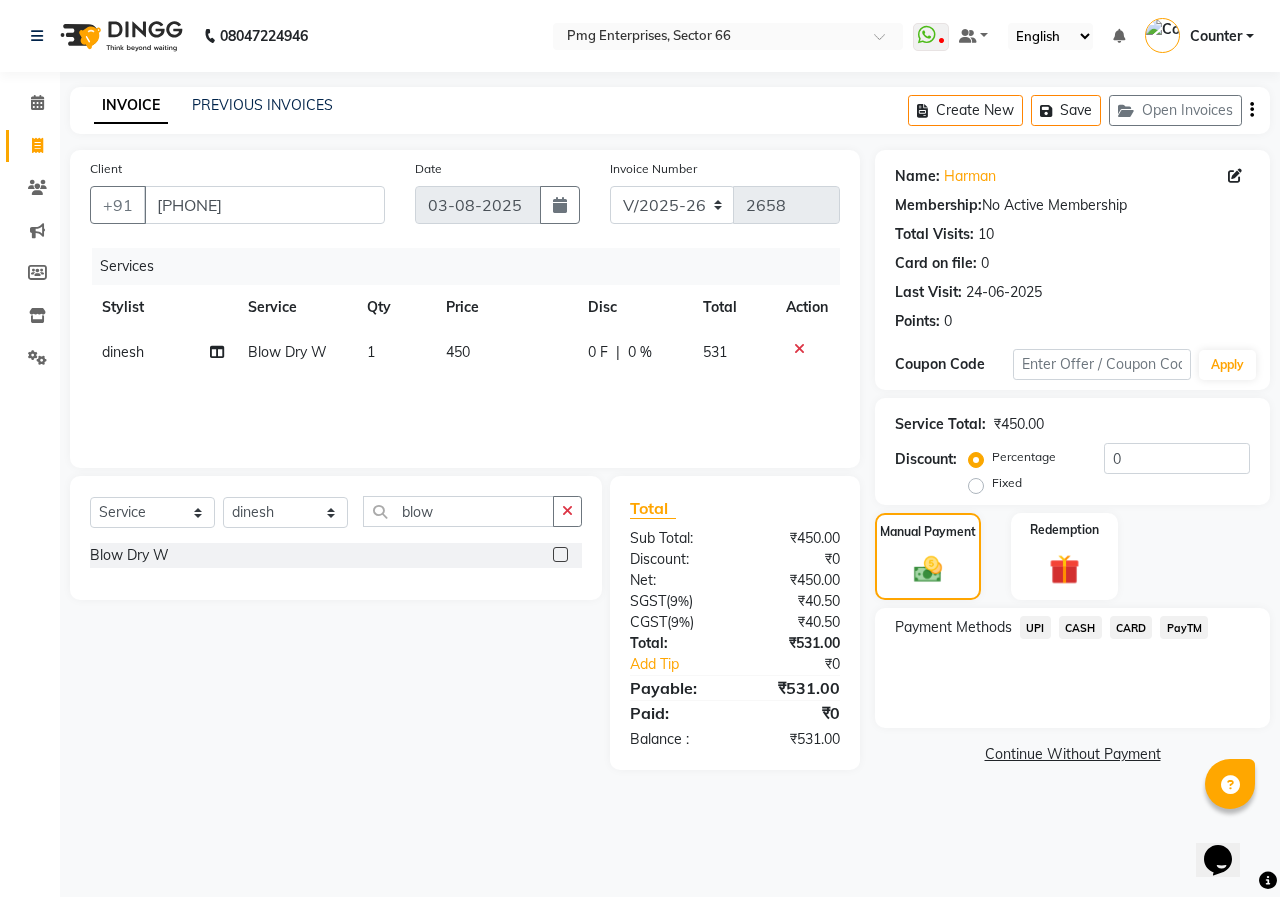 click on "UPI" 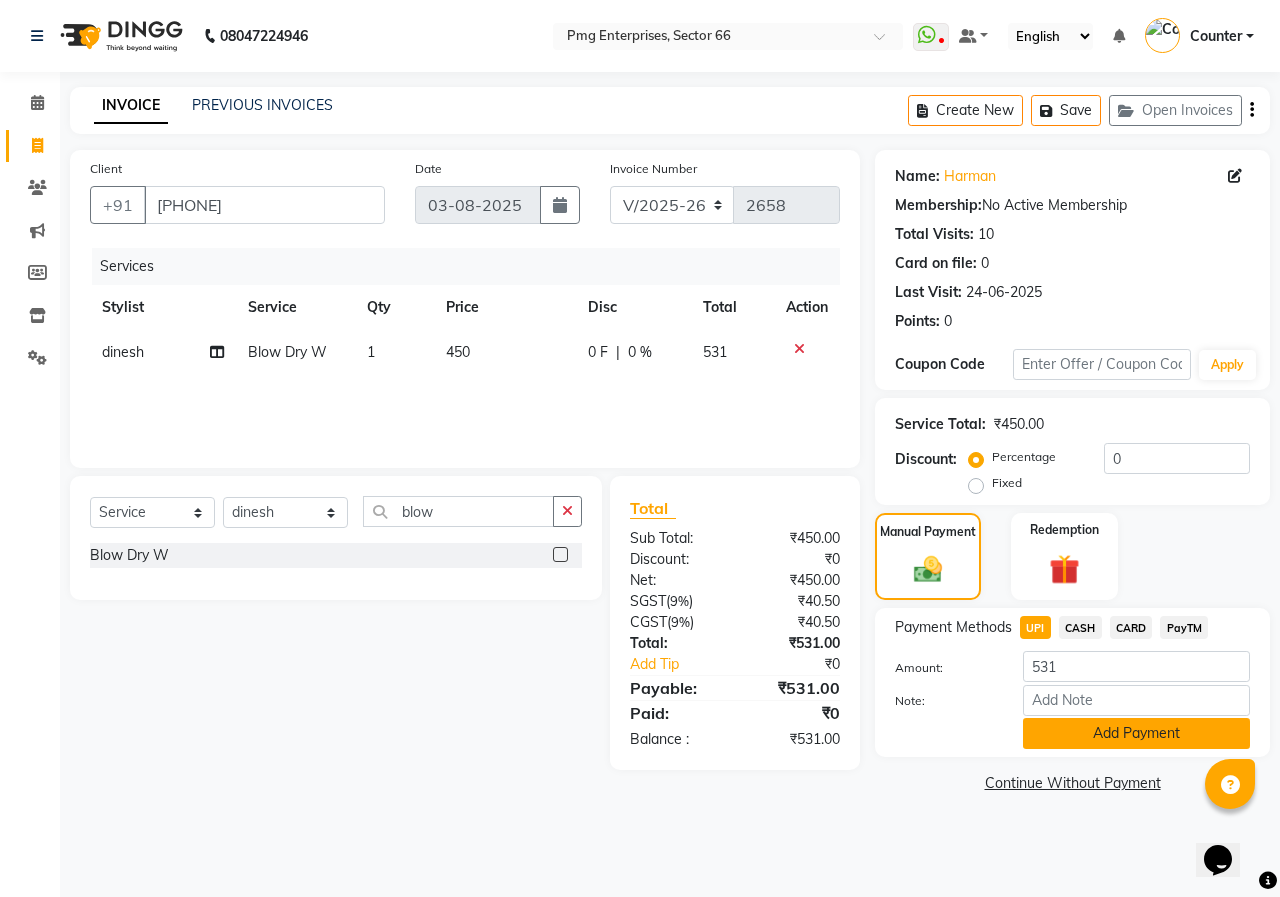 click on "Add Payment" 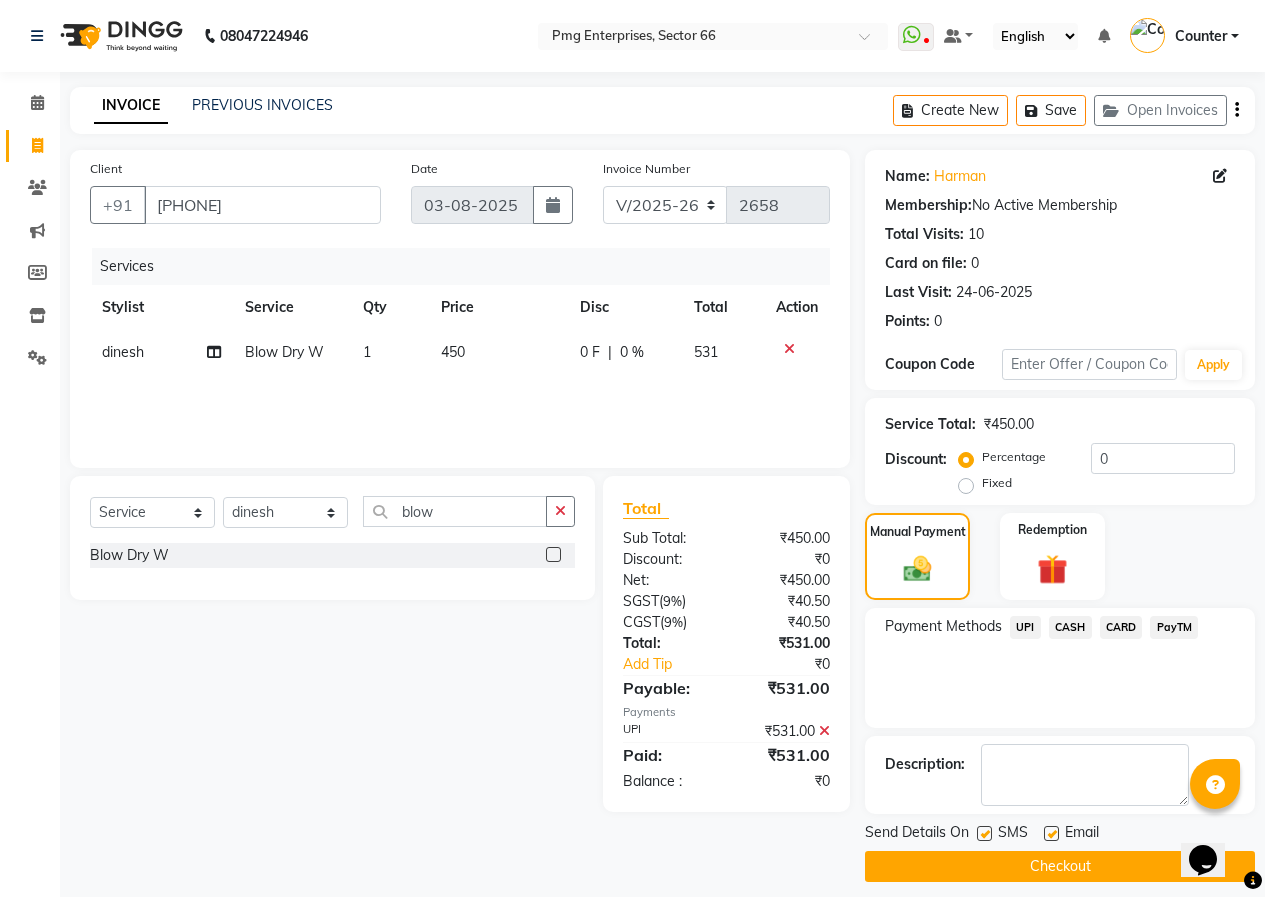click on "Checkout" 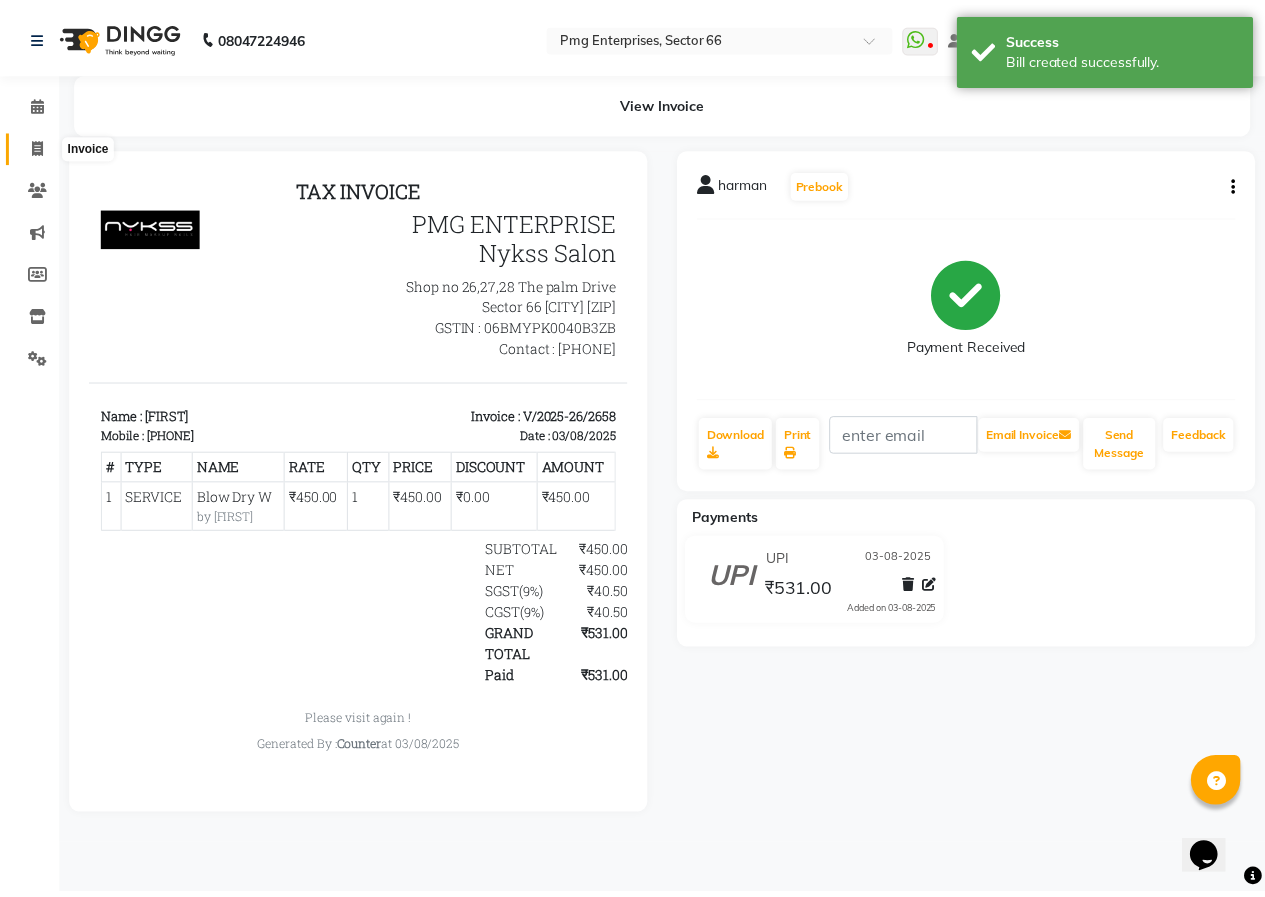 scroll, scrollTop: 0, scrollLeft: 0, axis: both 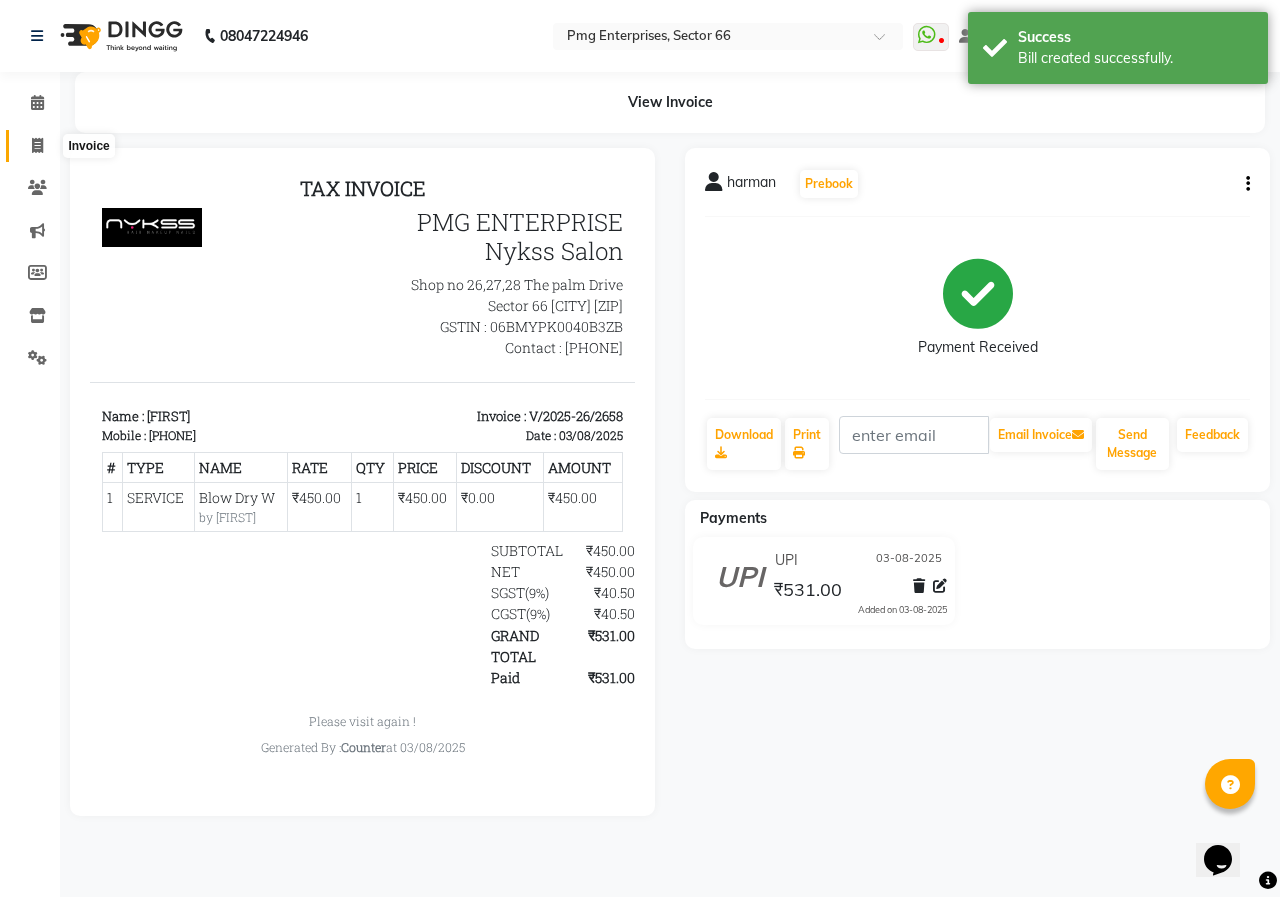 click 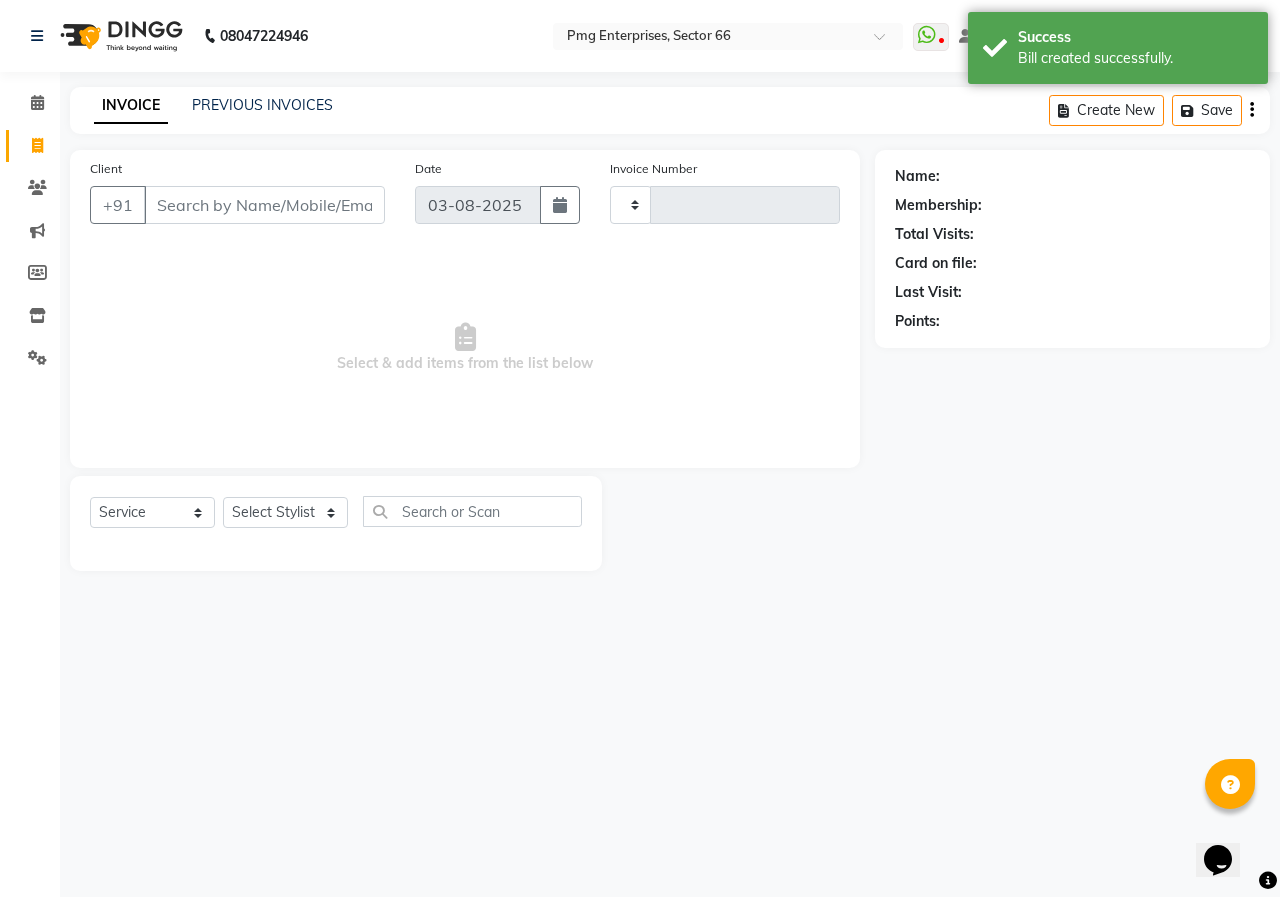 type on "2659" 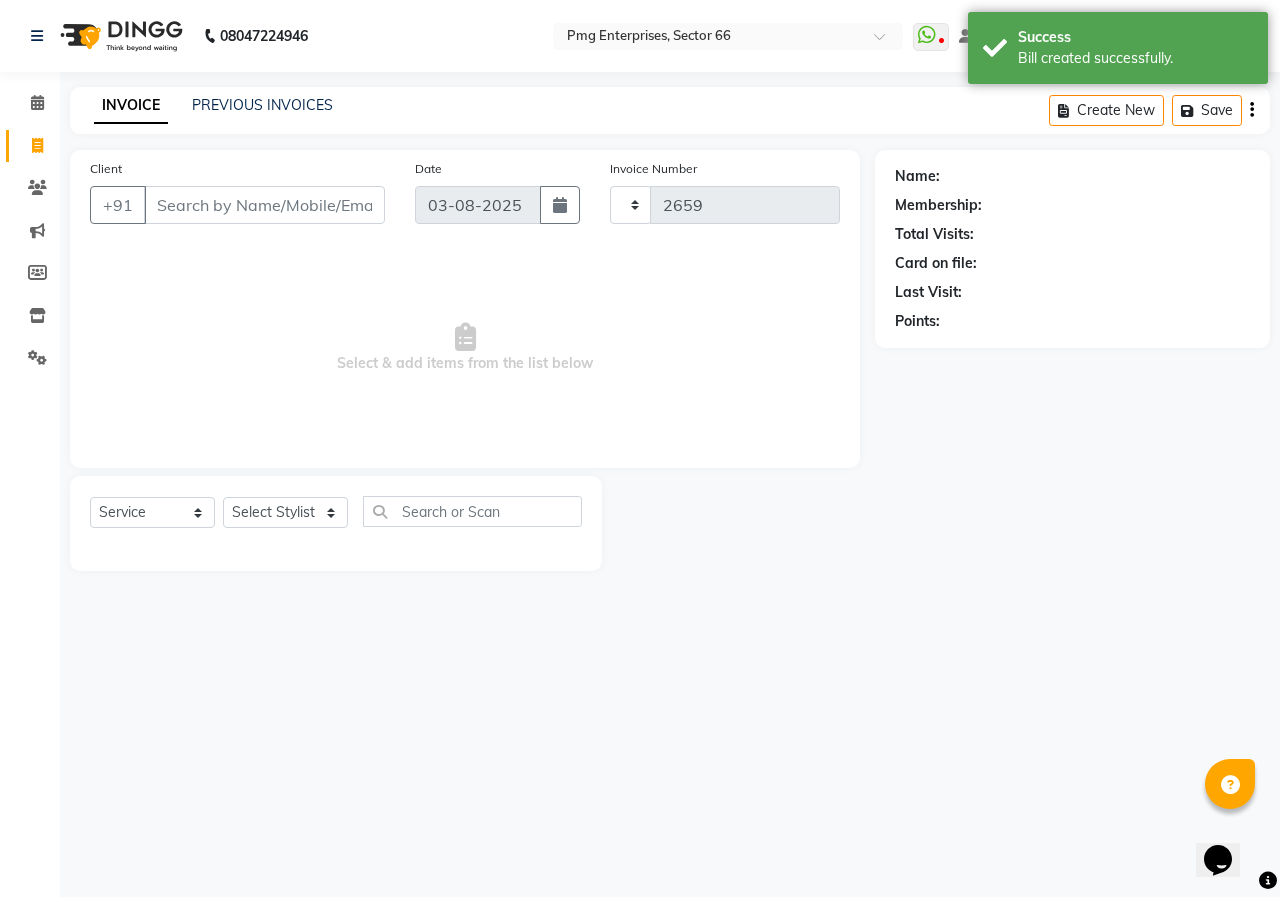 select on "889" 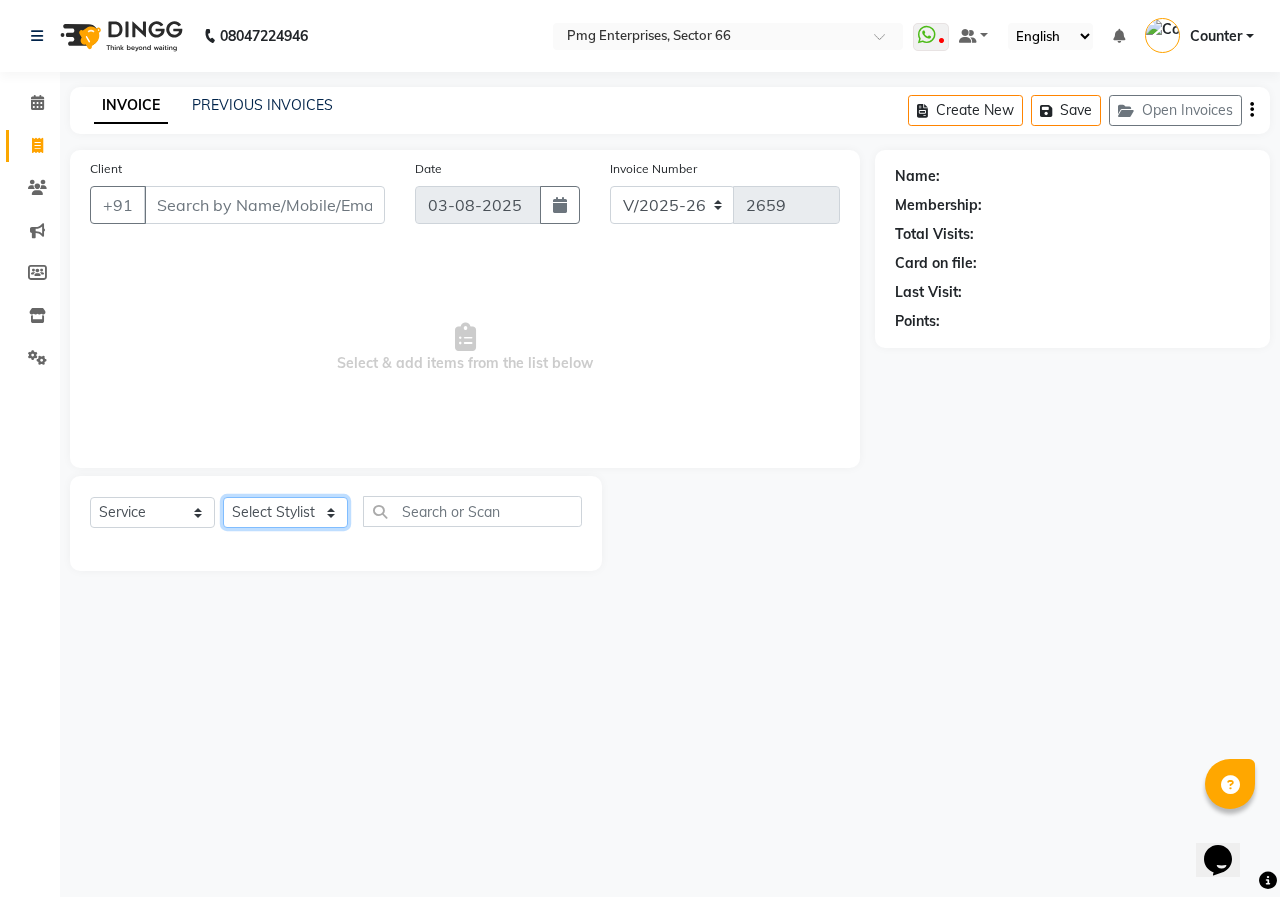 click on "Select Stylist Ashish Kashyap Counter dinesh Jackson Javed Jitender Manisha Ragini" 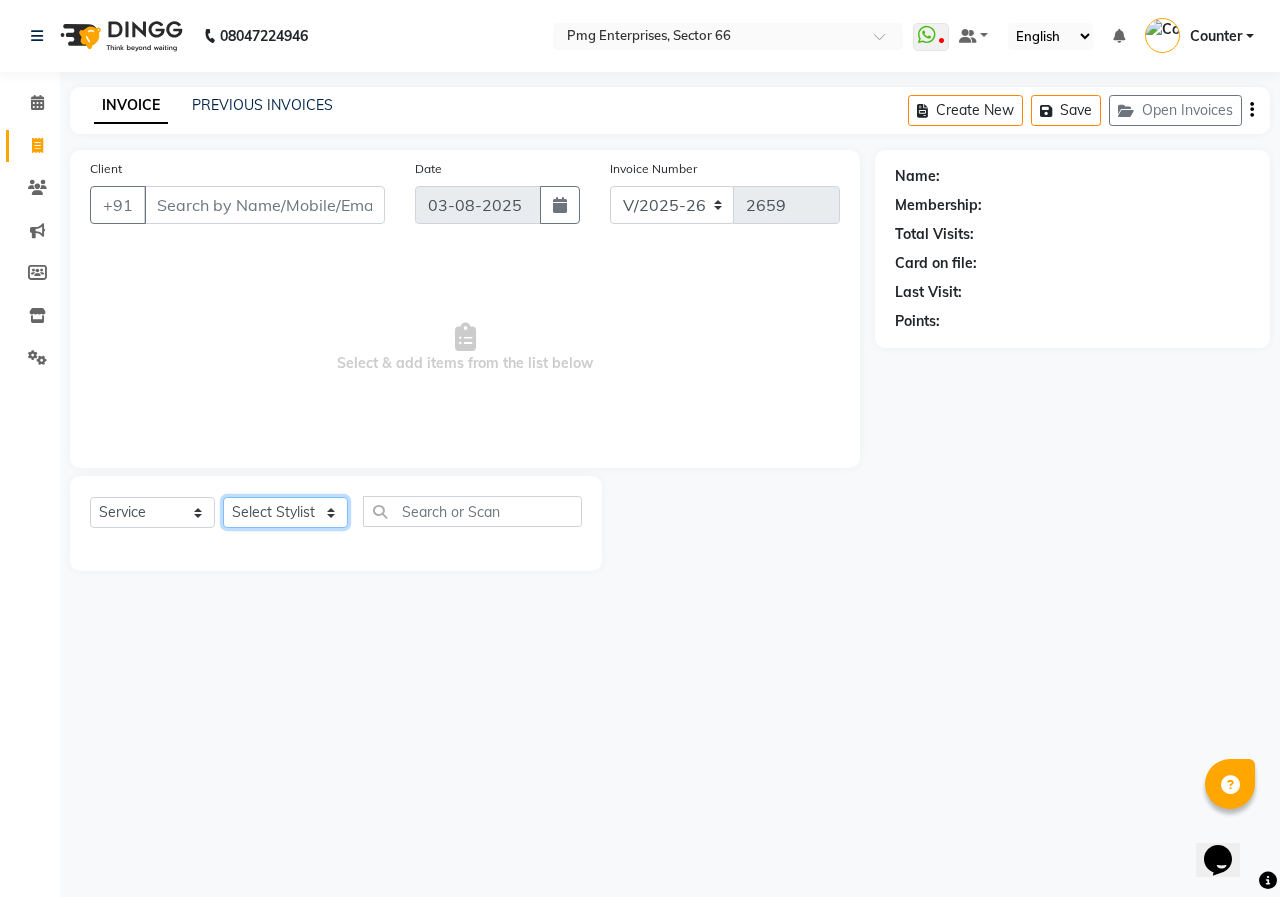 select on "78814" 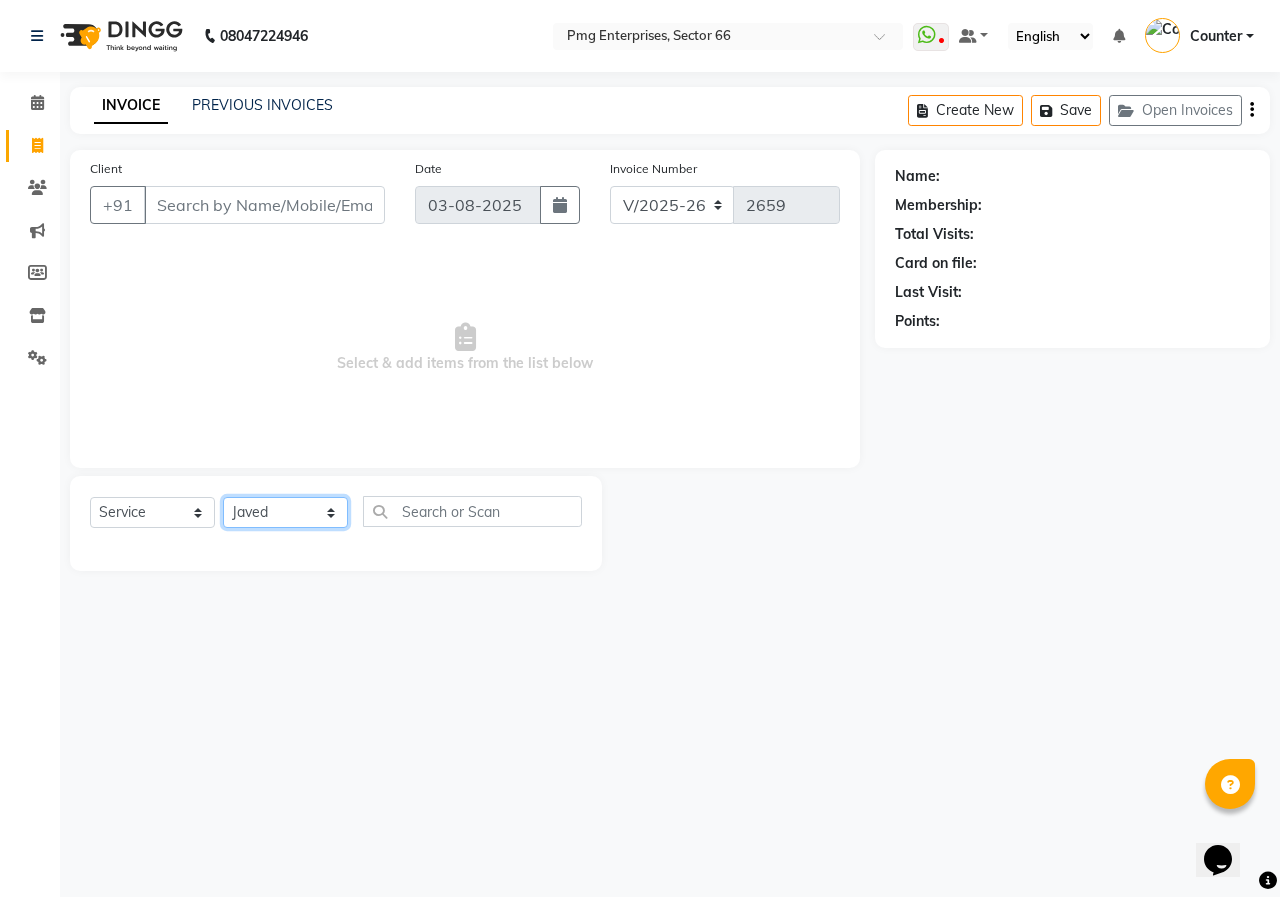 click on "Select Stylist Ashish Kashyap Counter dinesh Jackson Javed Jitender Manisha Ragini" 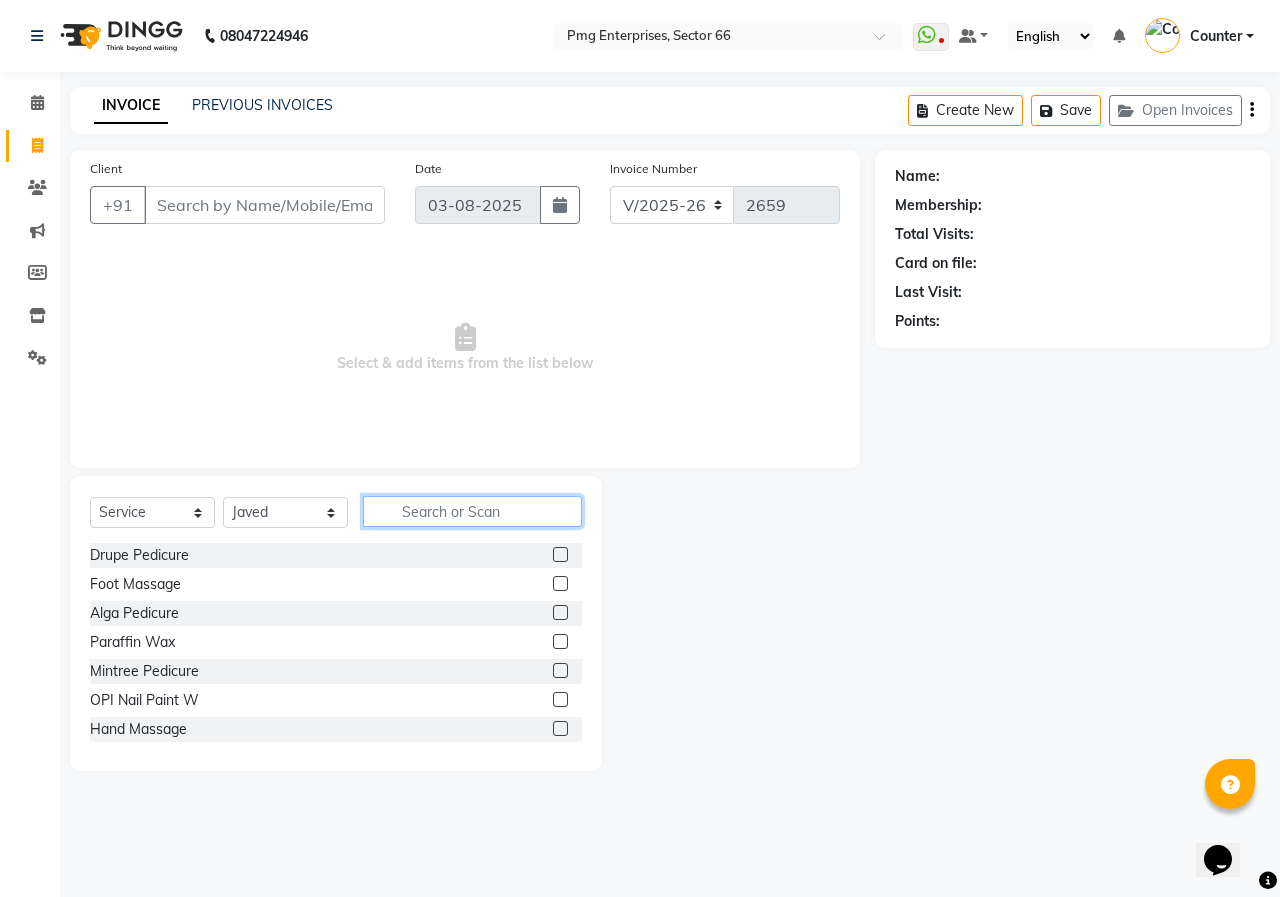 click 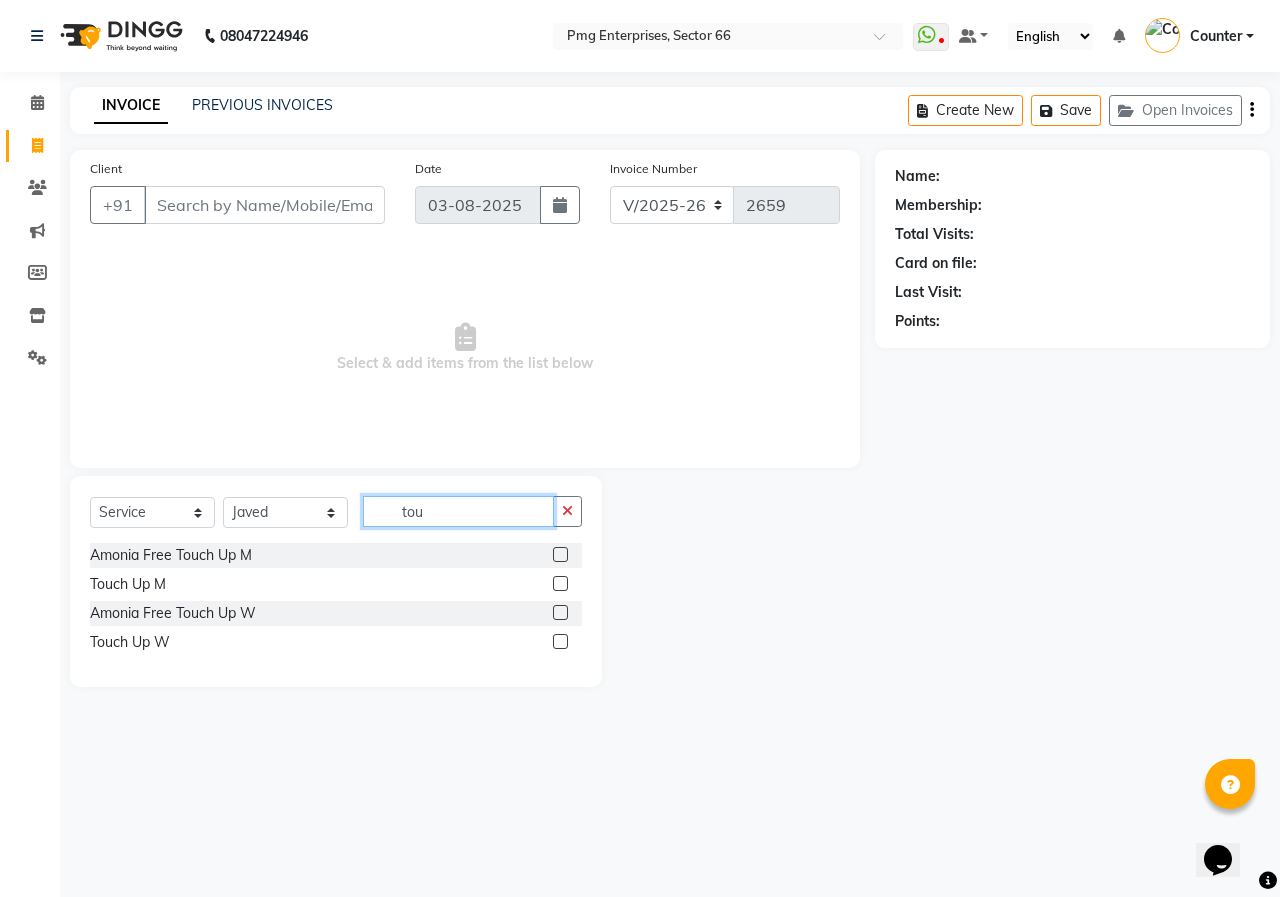 type on "tou" 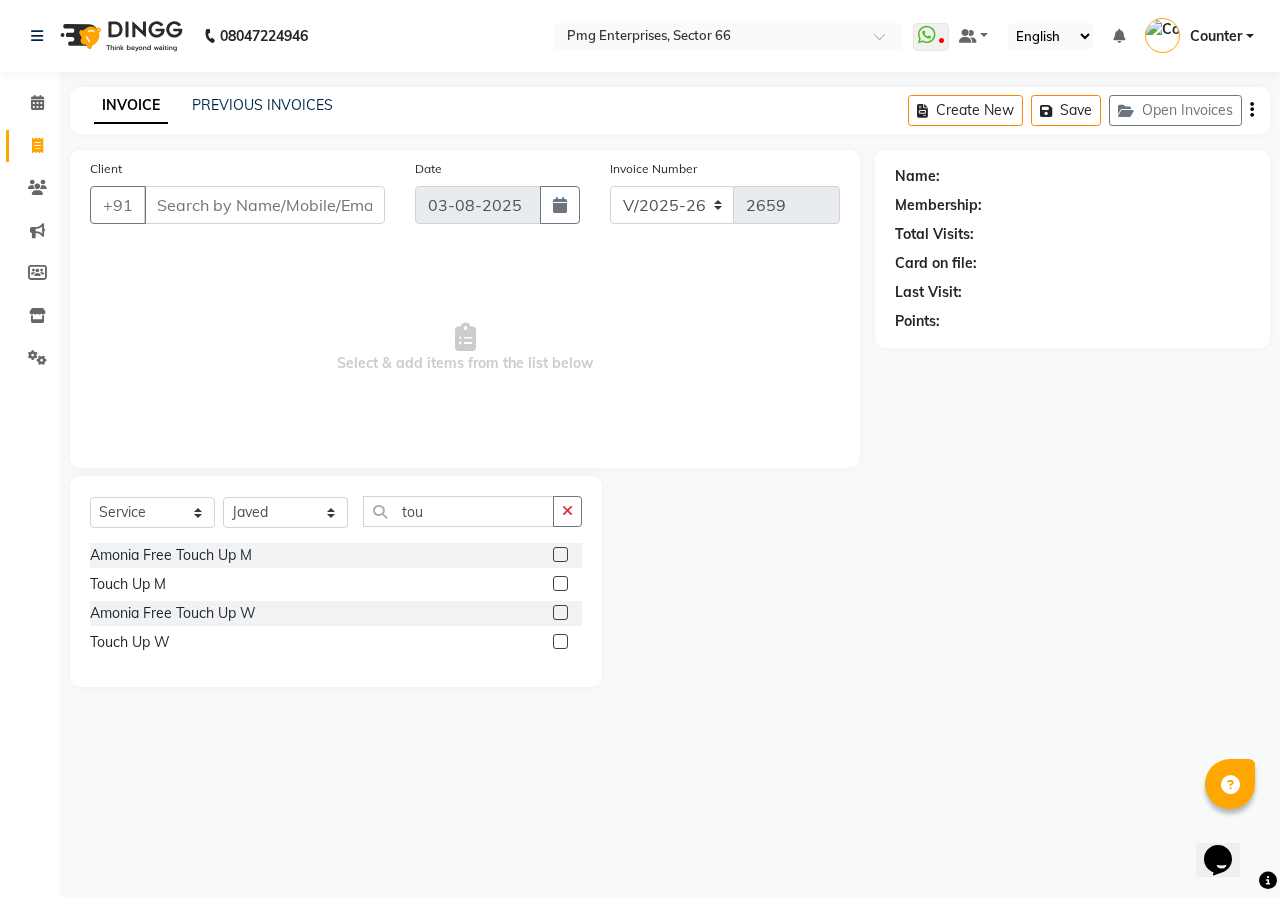 click 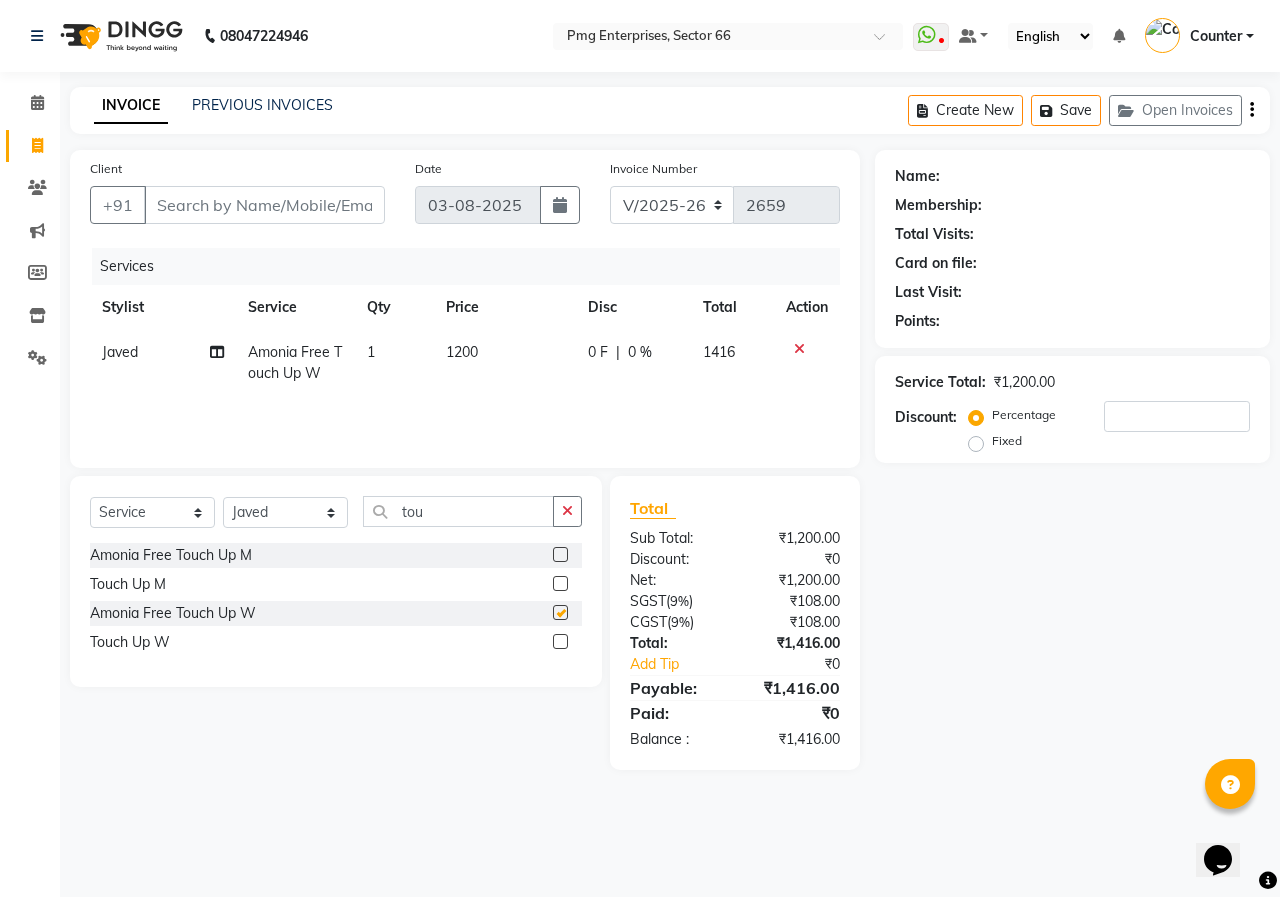 checkbox on "false" 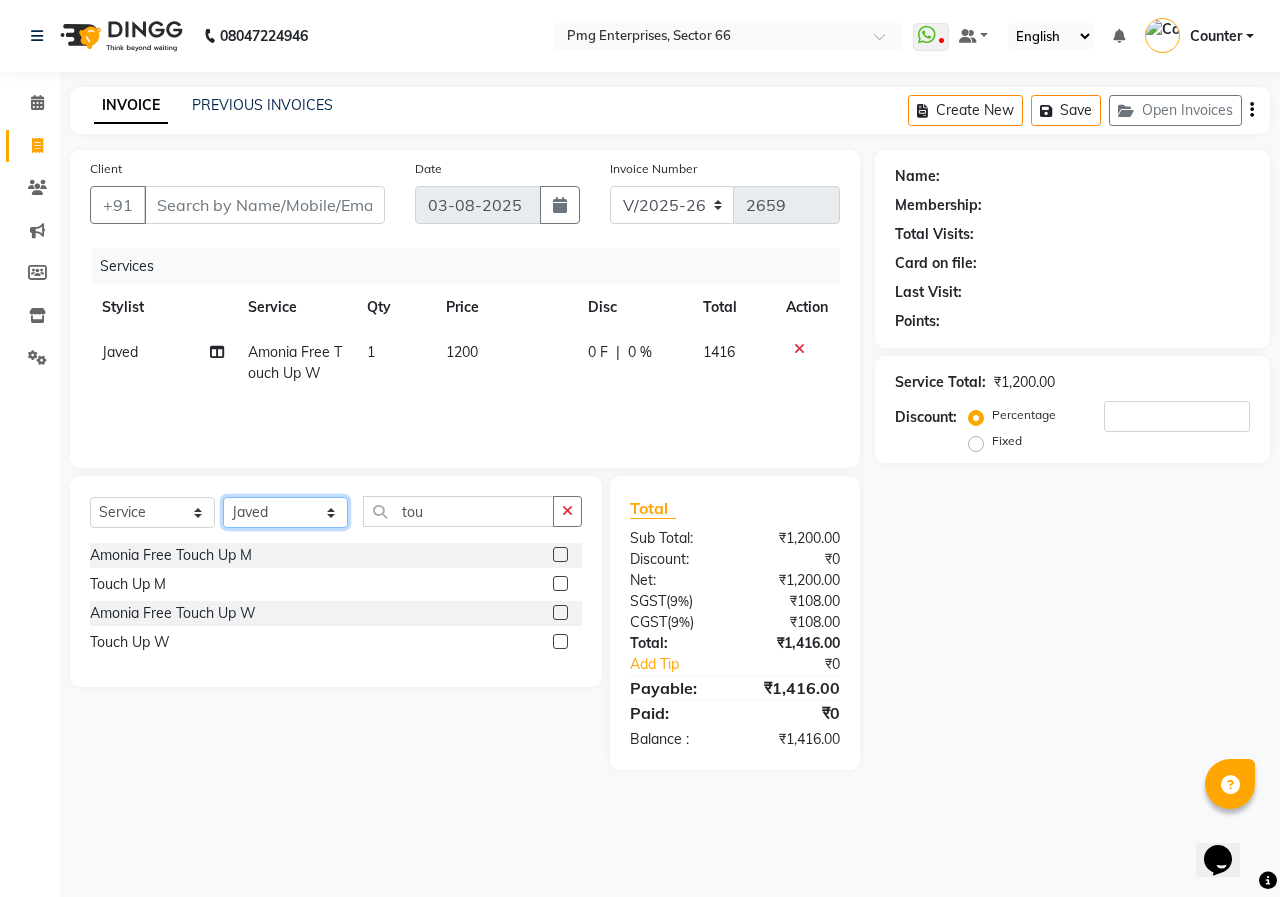click on "Select Stylist Ashish Kashyap Counter dinesh Jackson Javed Jitender Manisha Ragini" 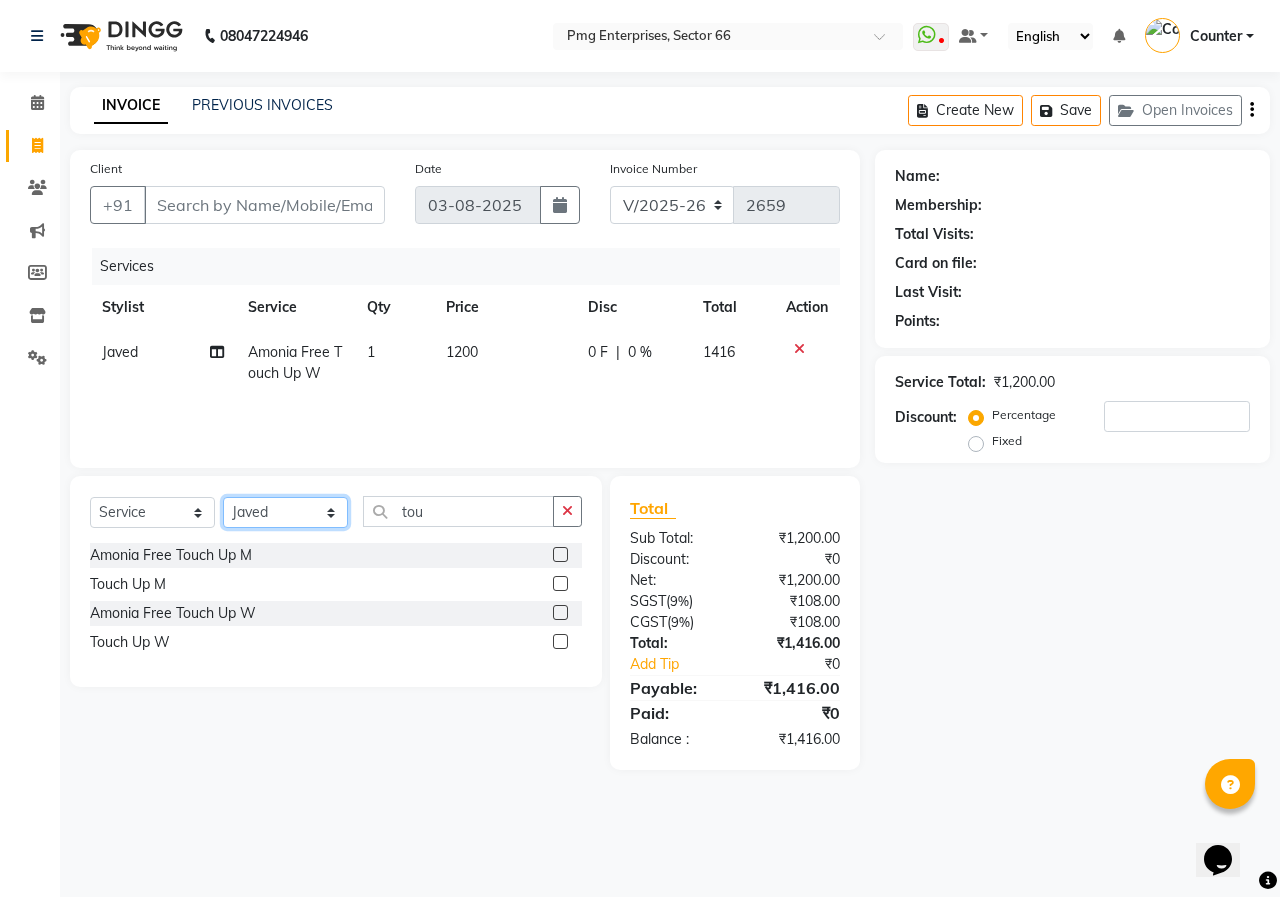 select on "67091" 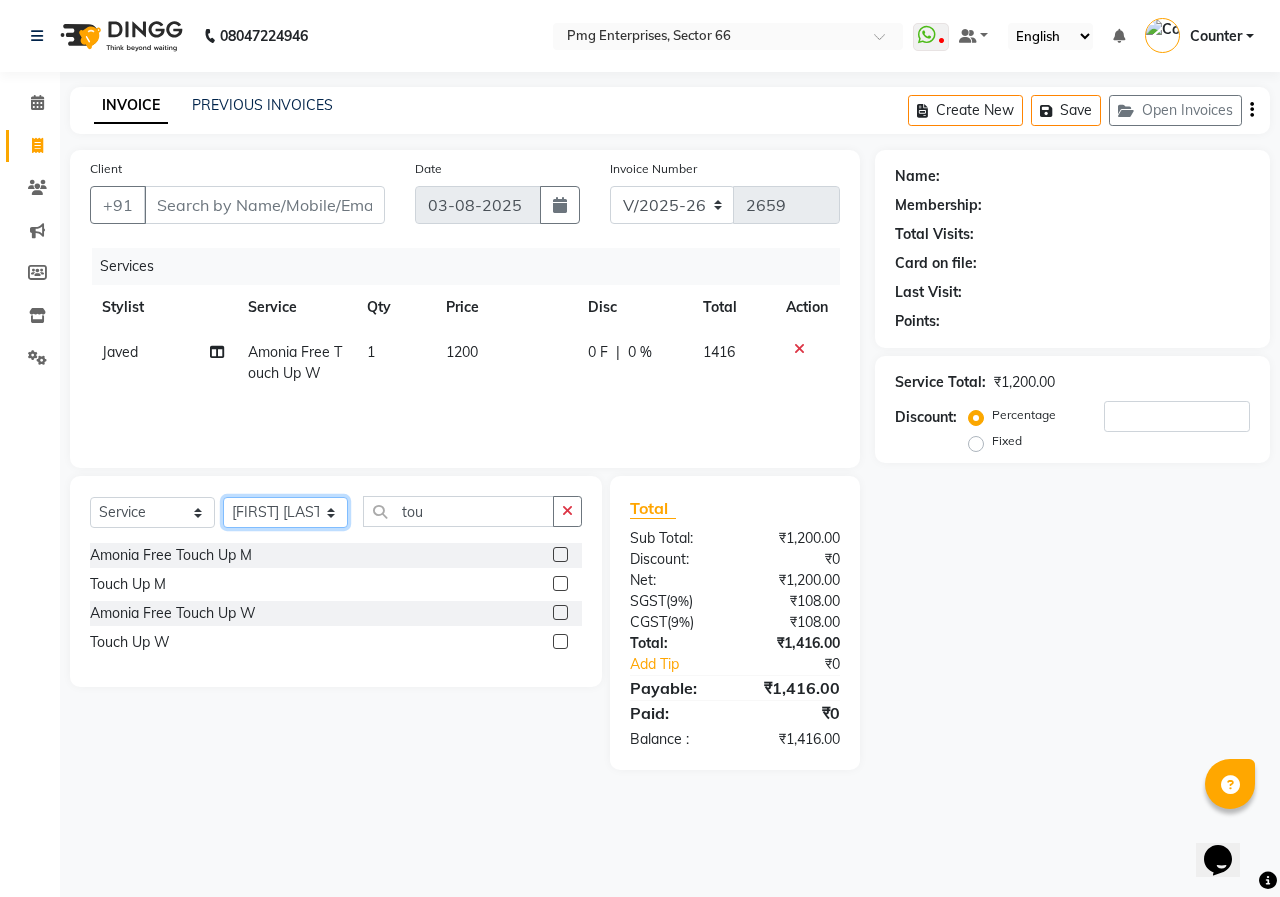 click on "Select Stylist Ashish Kashyap Counter dinesh Jackson Javed Jitender Manisha Ragini" 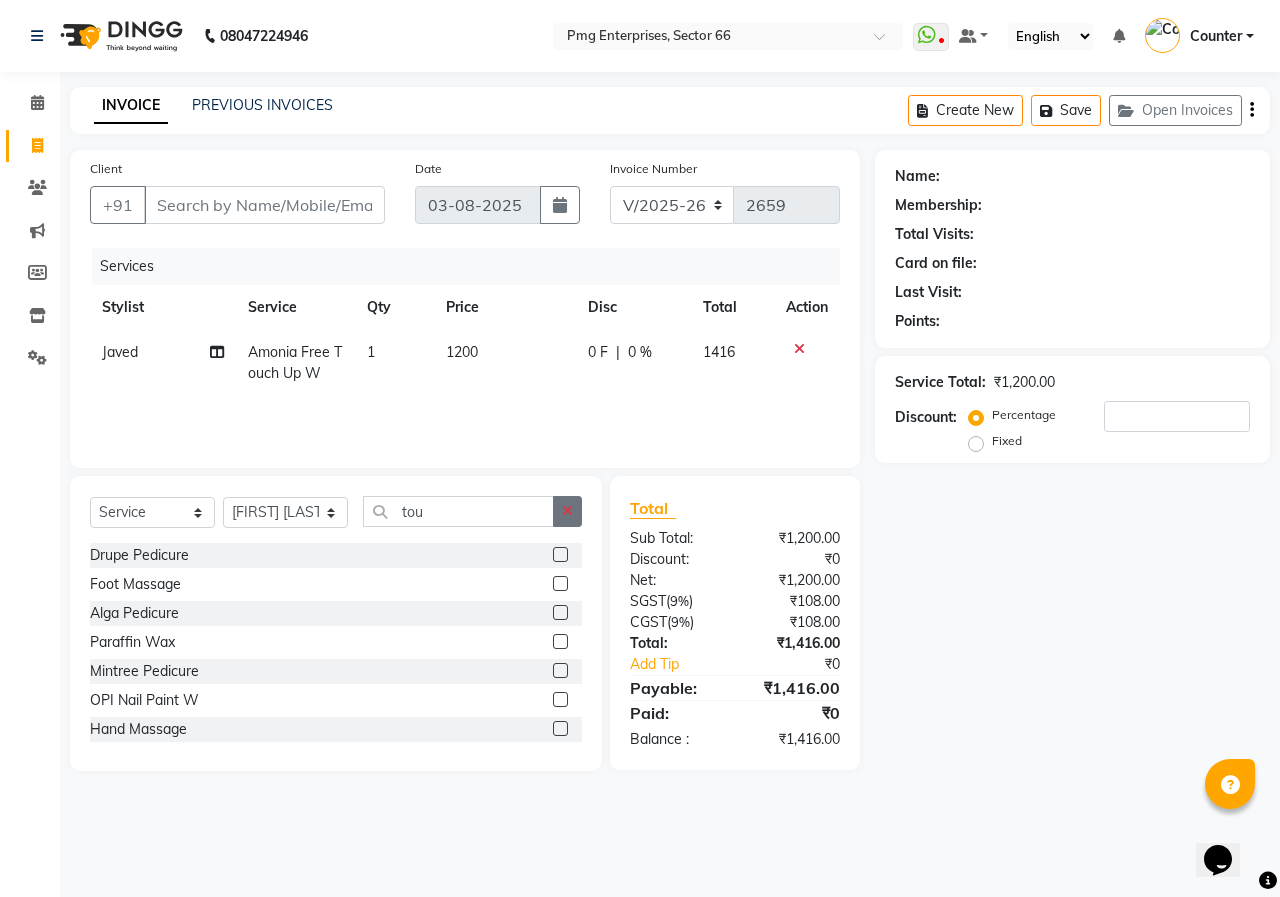 click 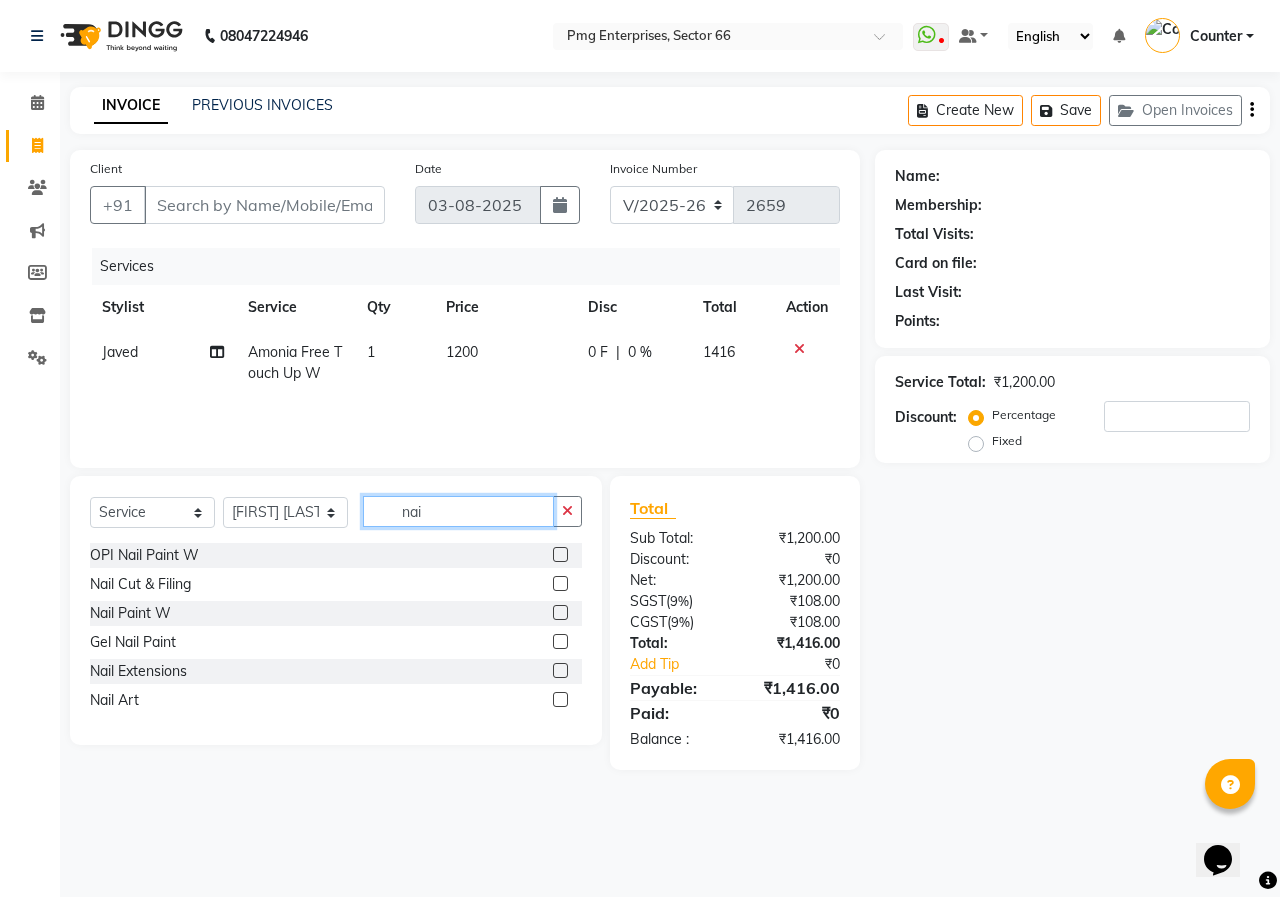 type on "nai" 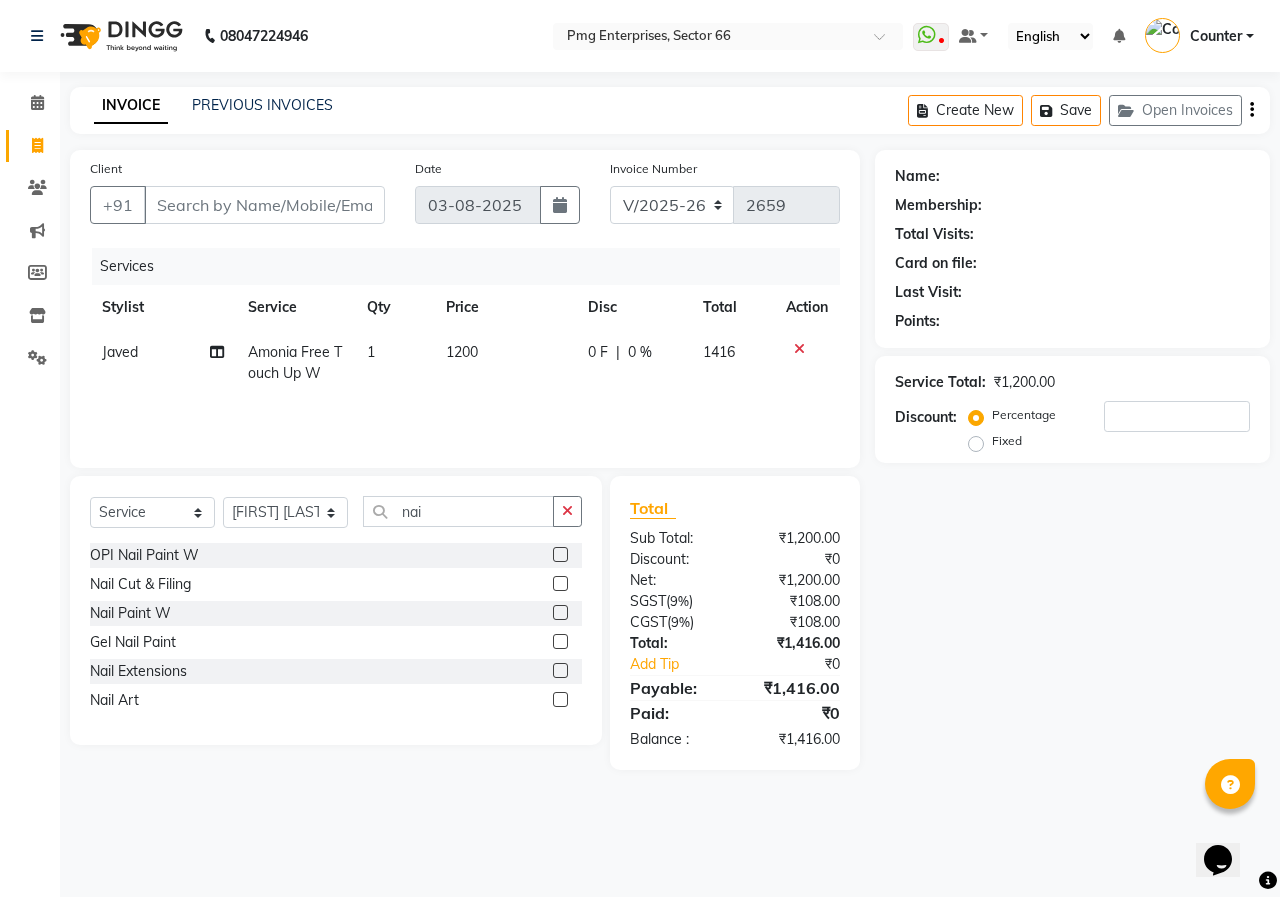 click 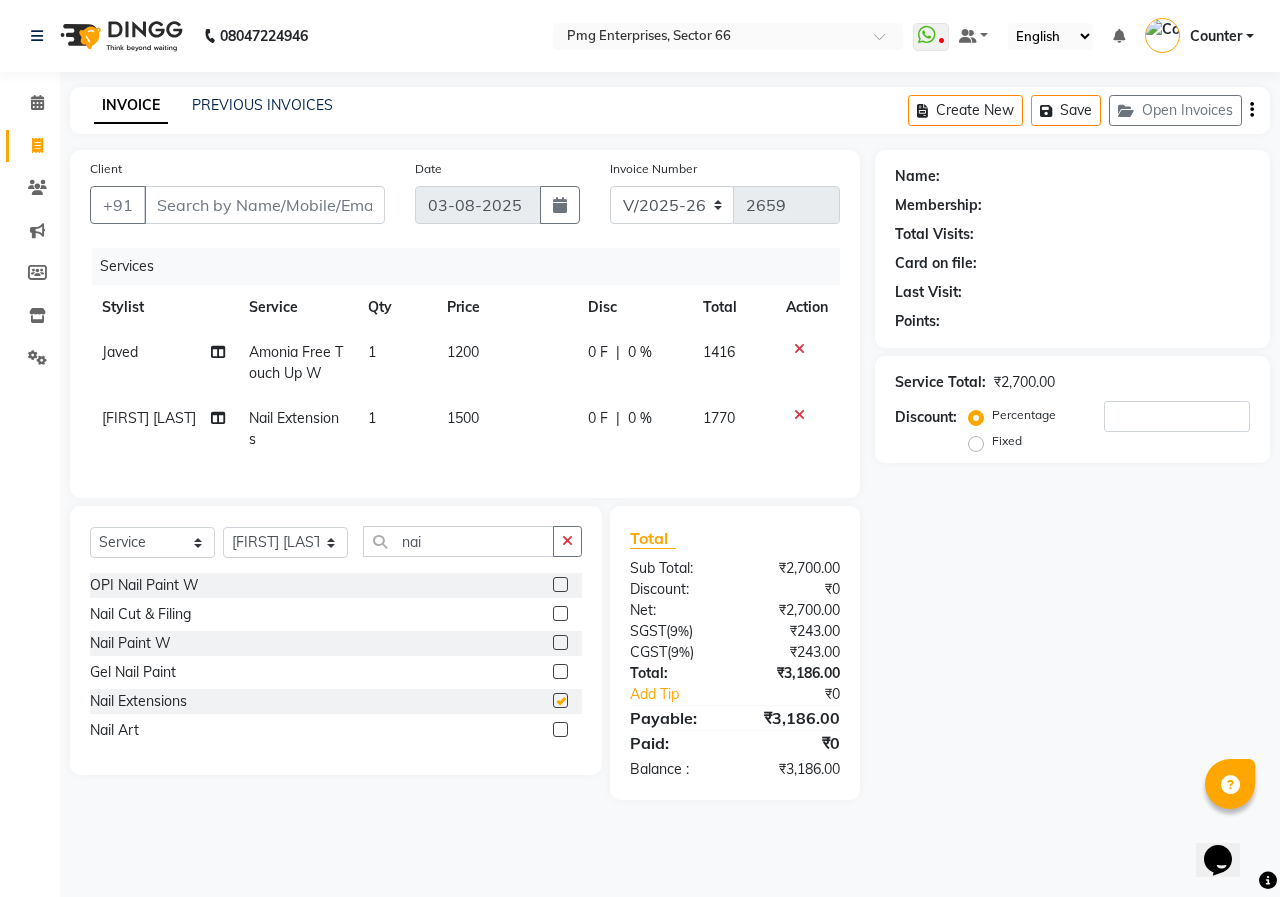 checkbox on "false" 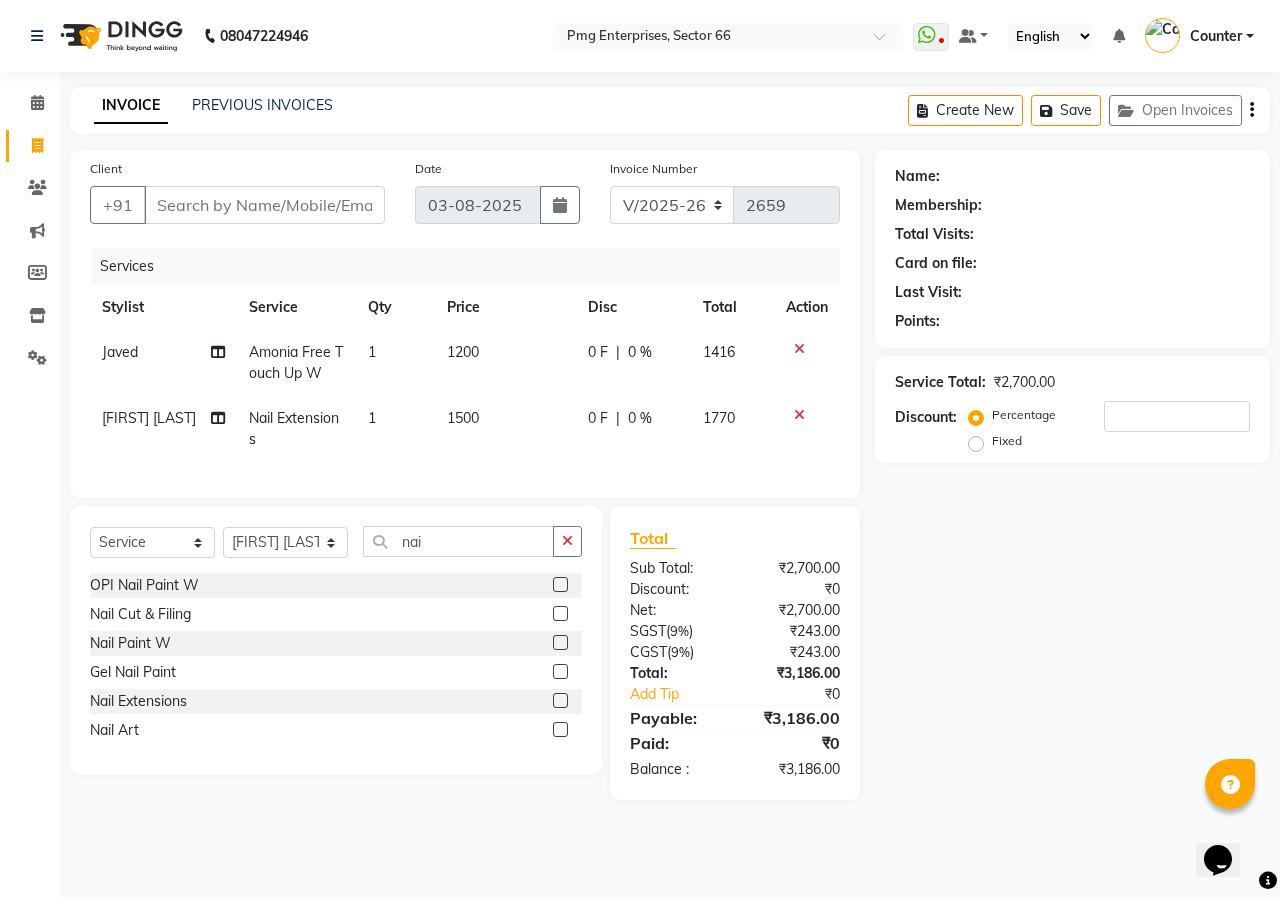 click 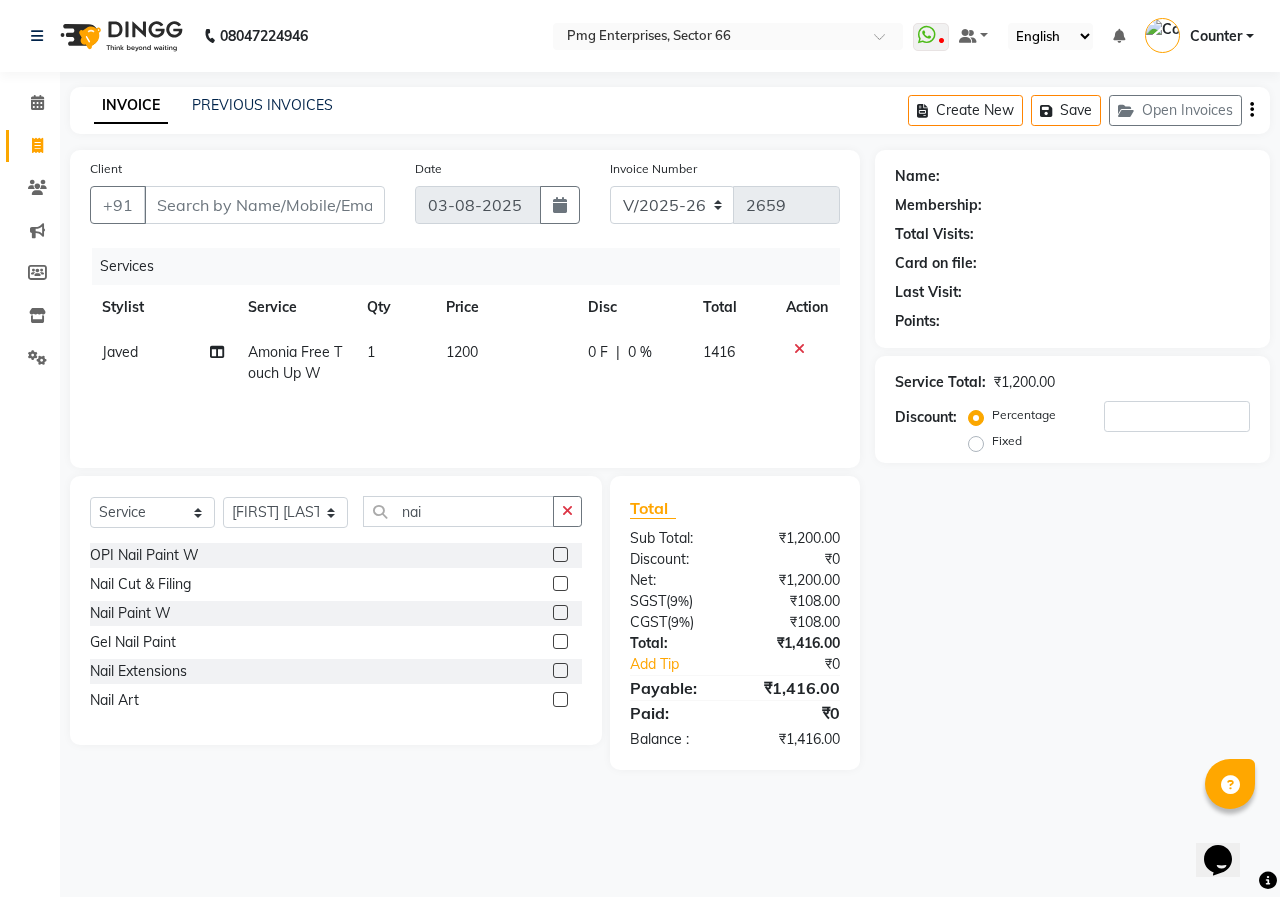 click 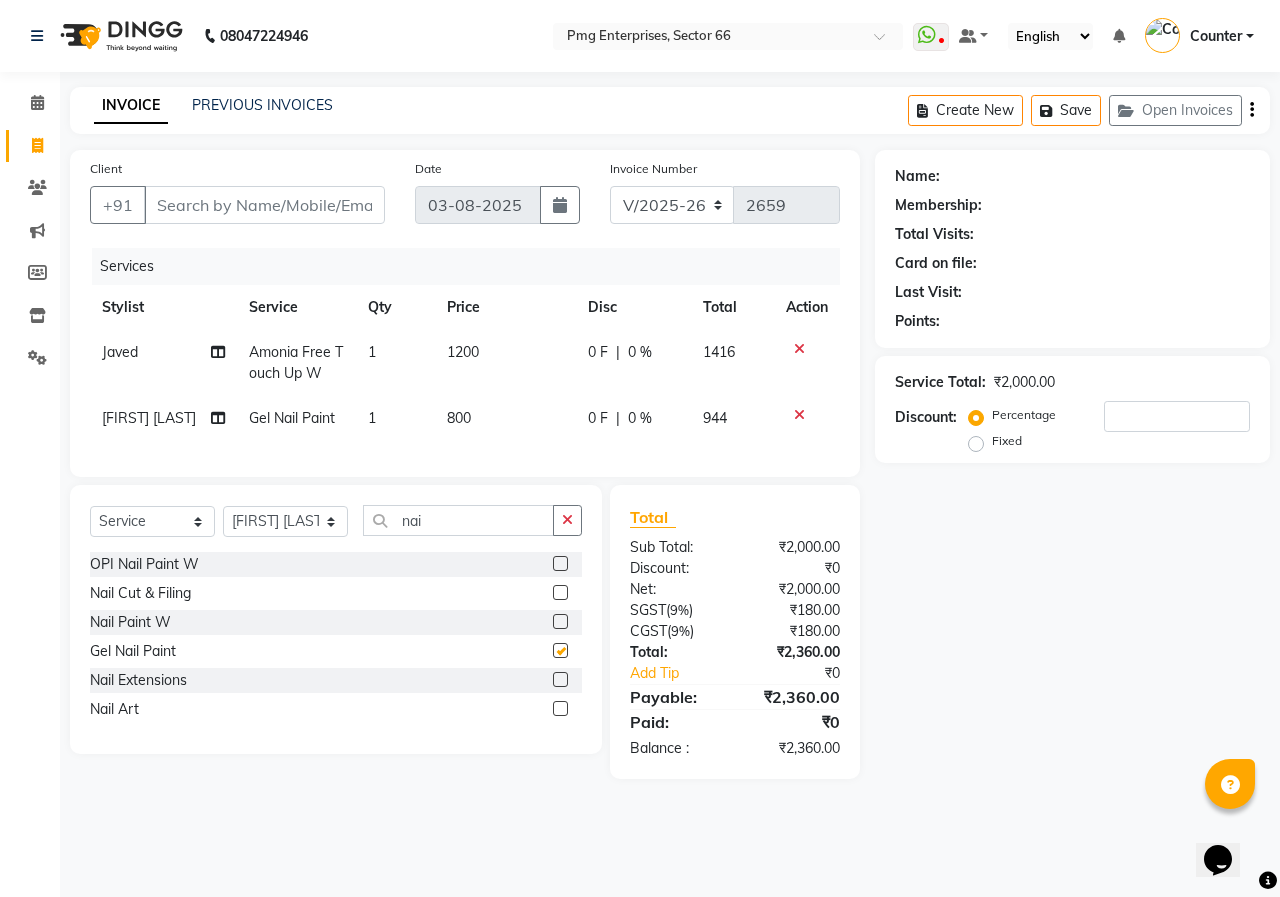 checkbox on "false" 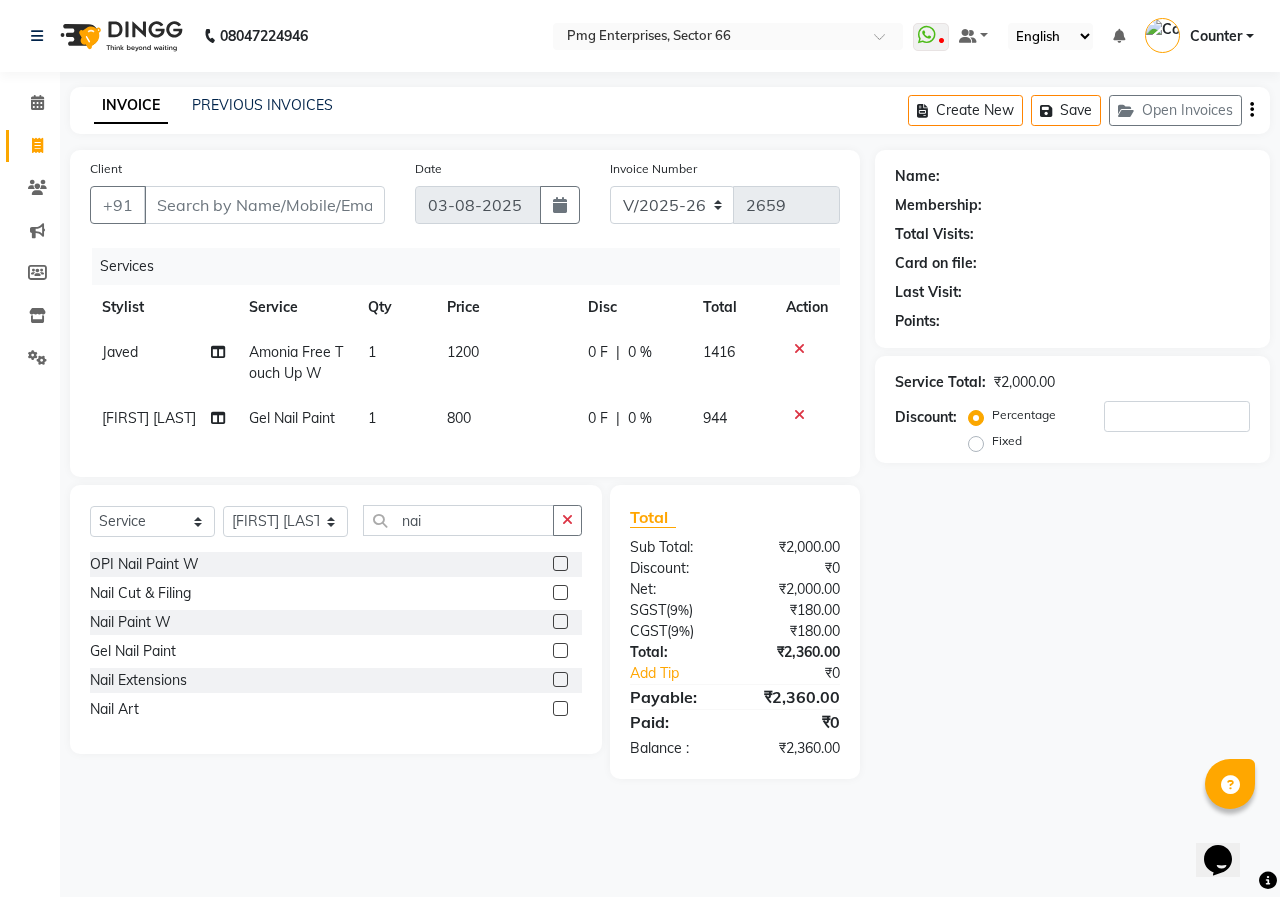 click 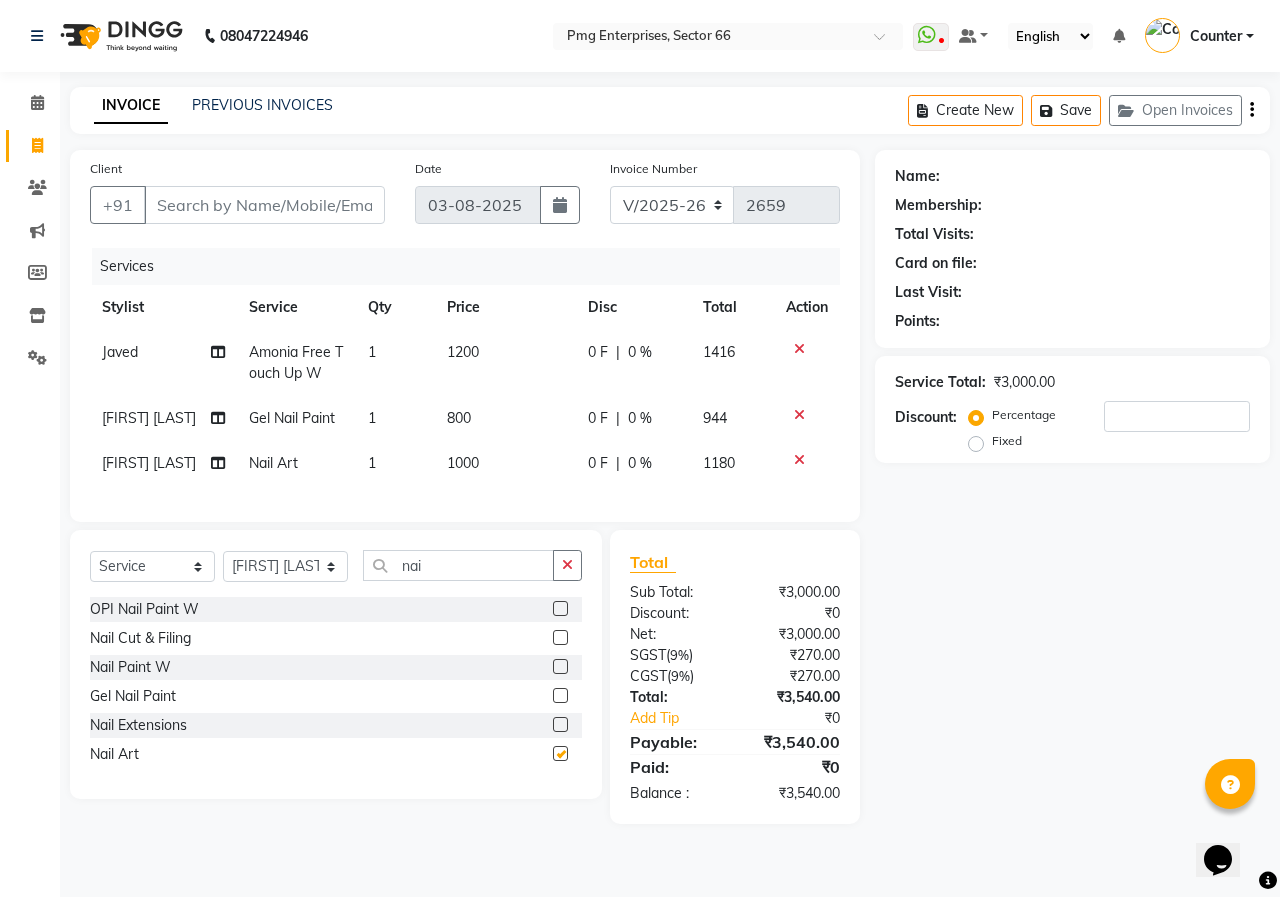 checkbox on "false" 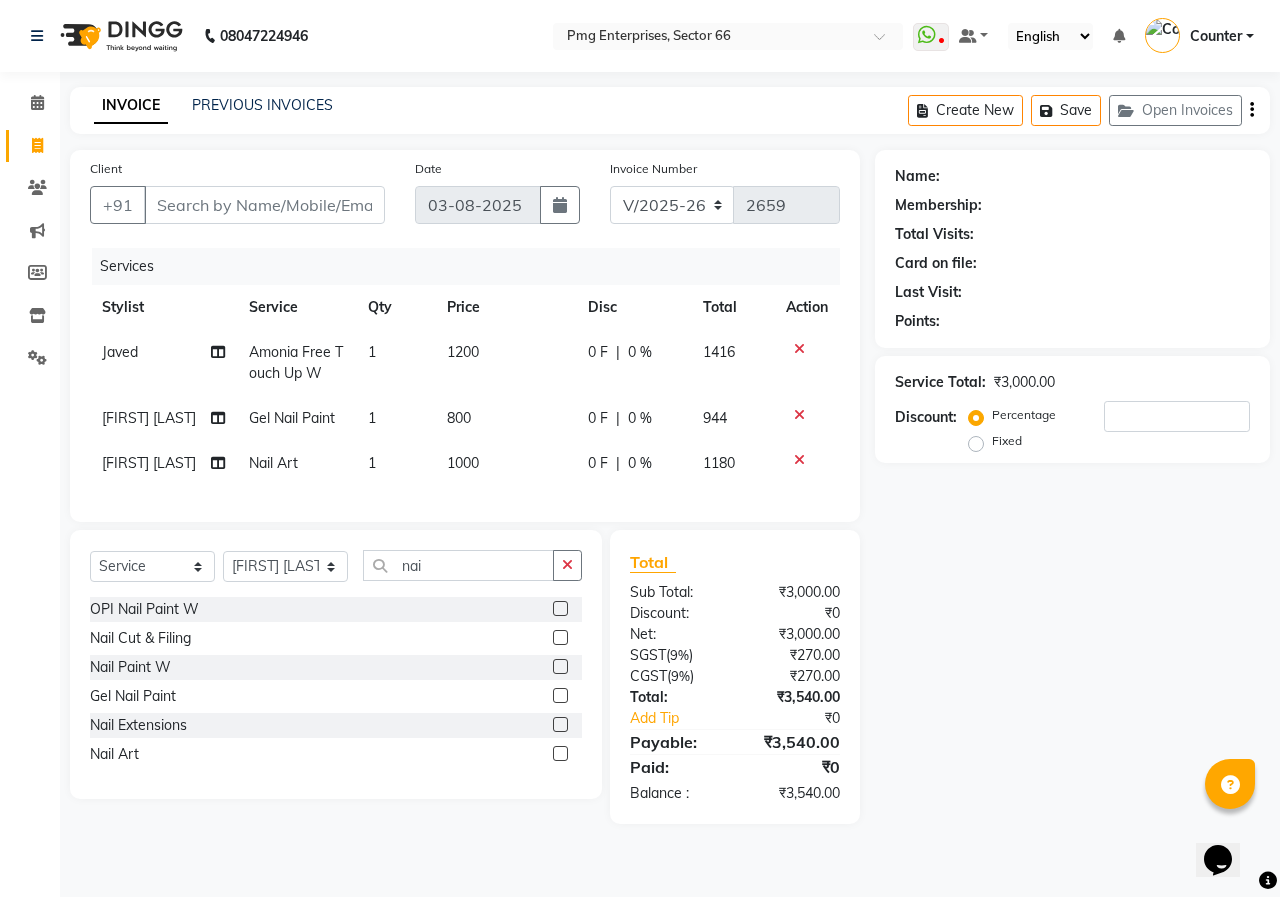 click 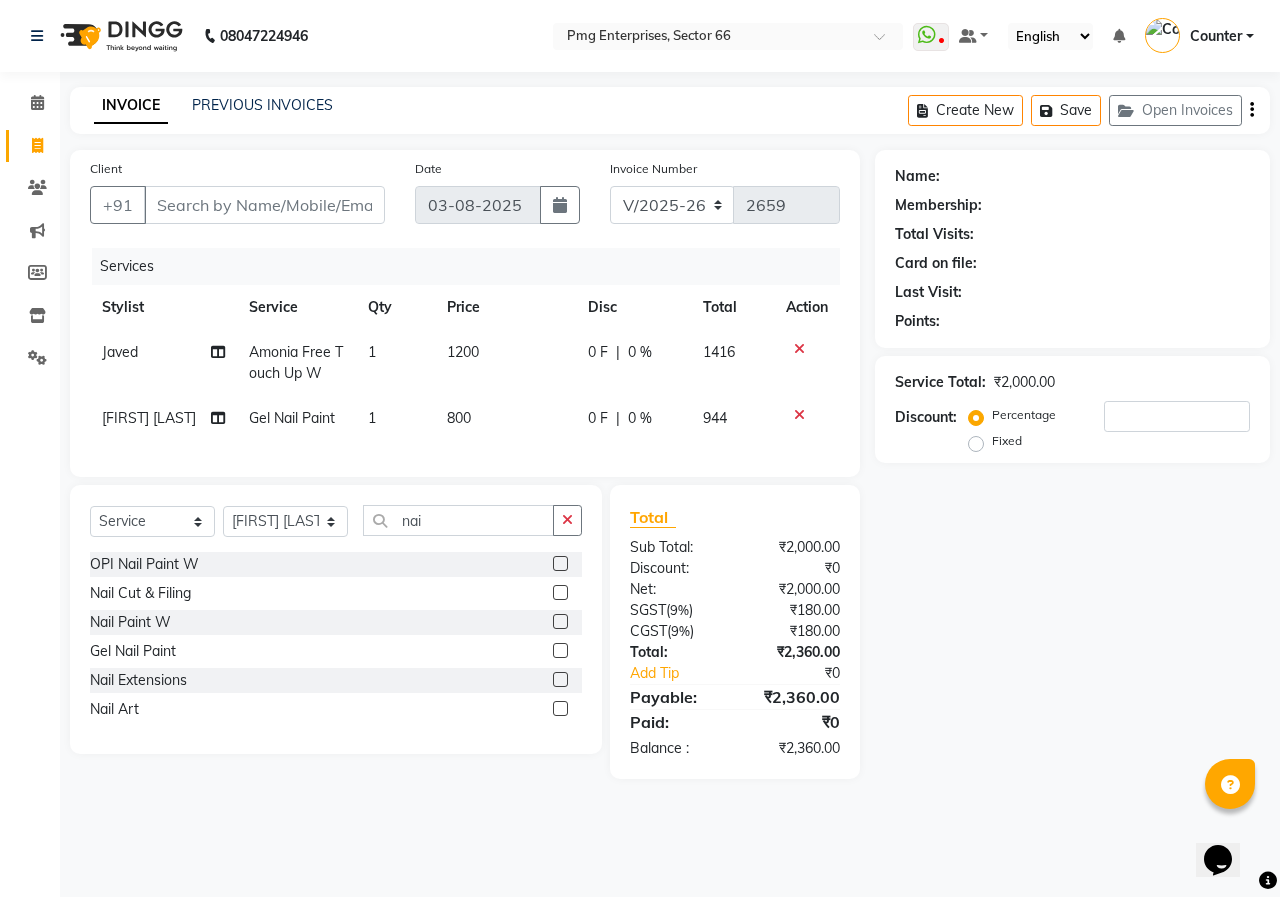 click 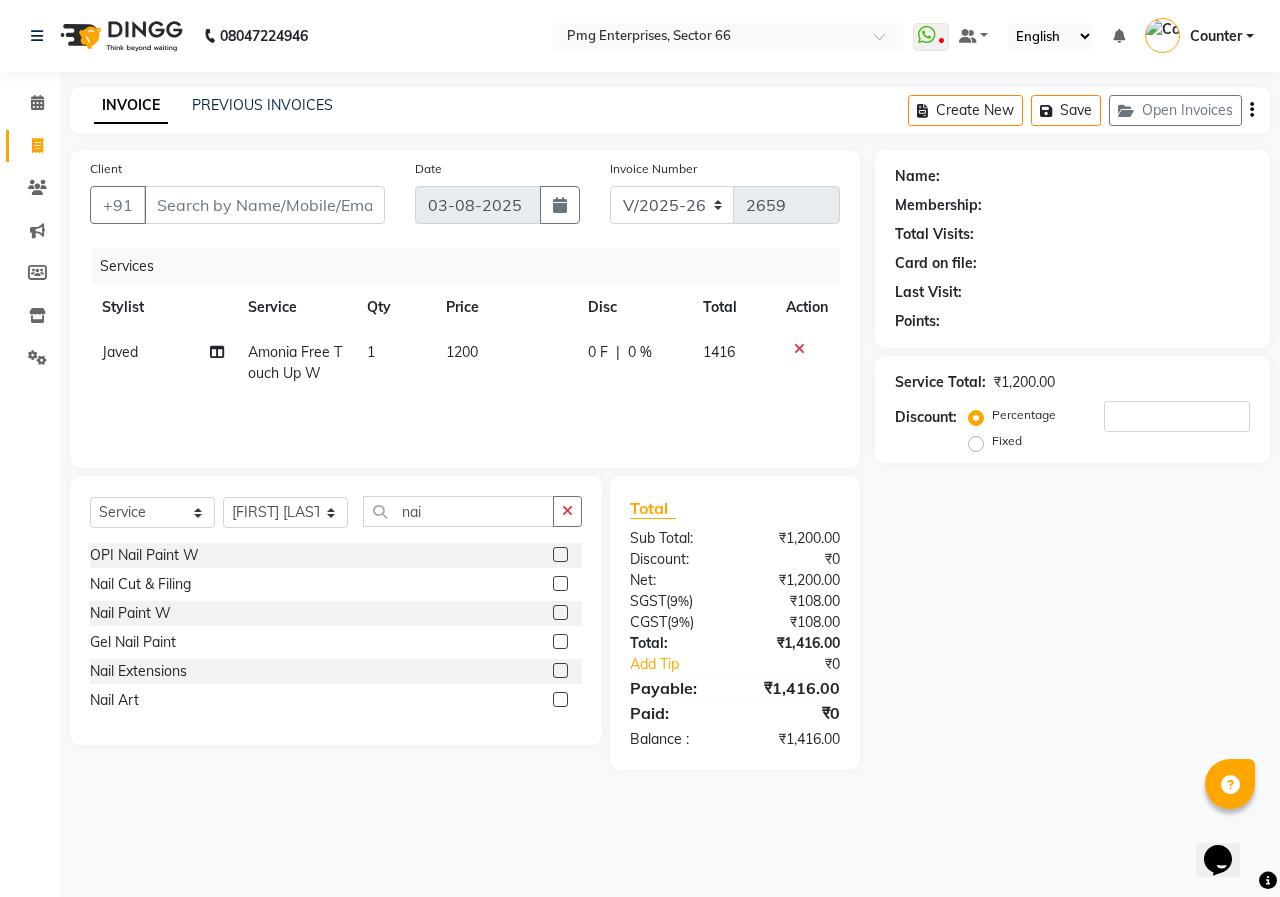 click 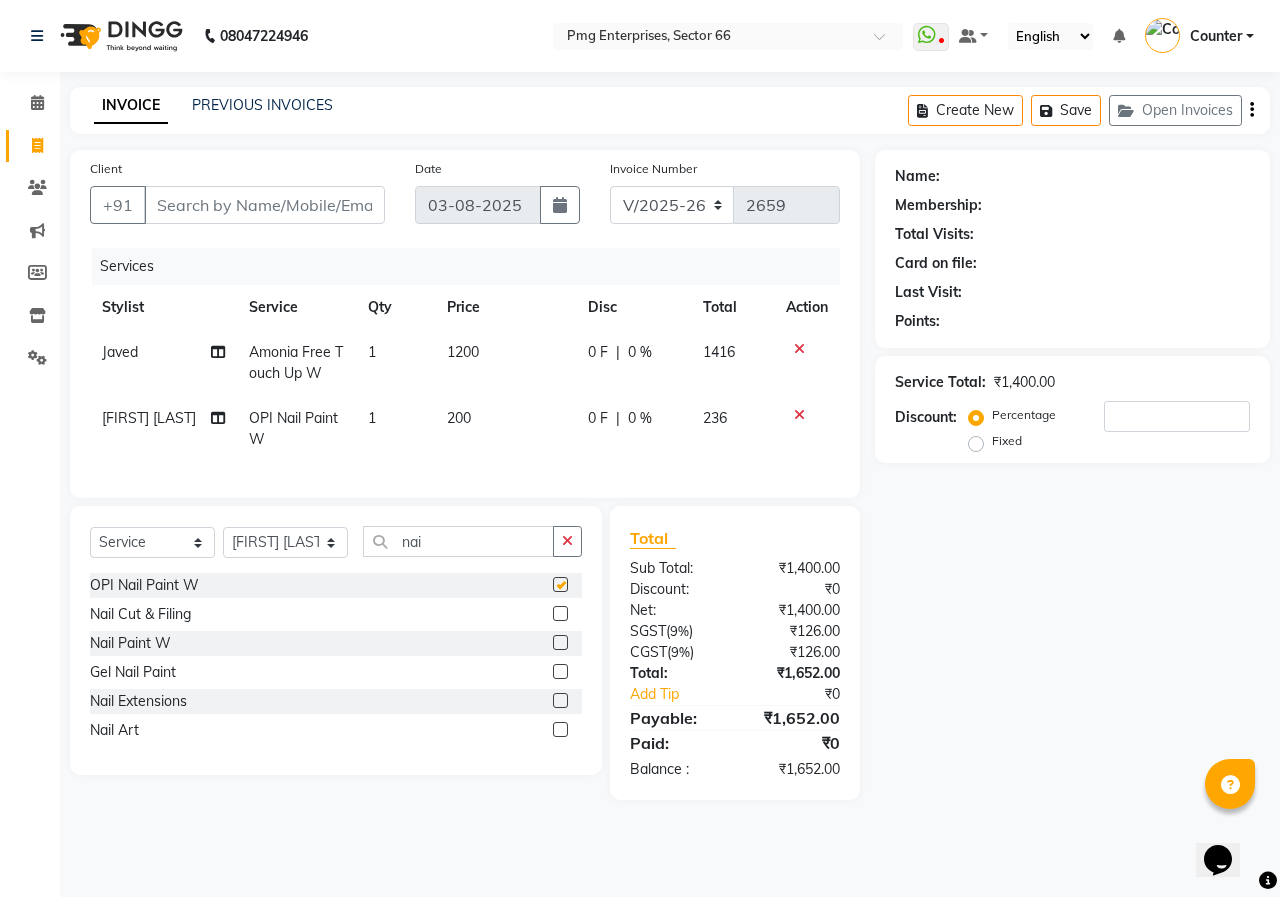 checkbox on "false" 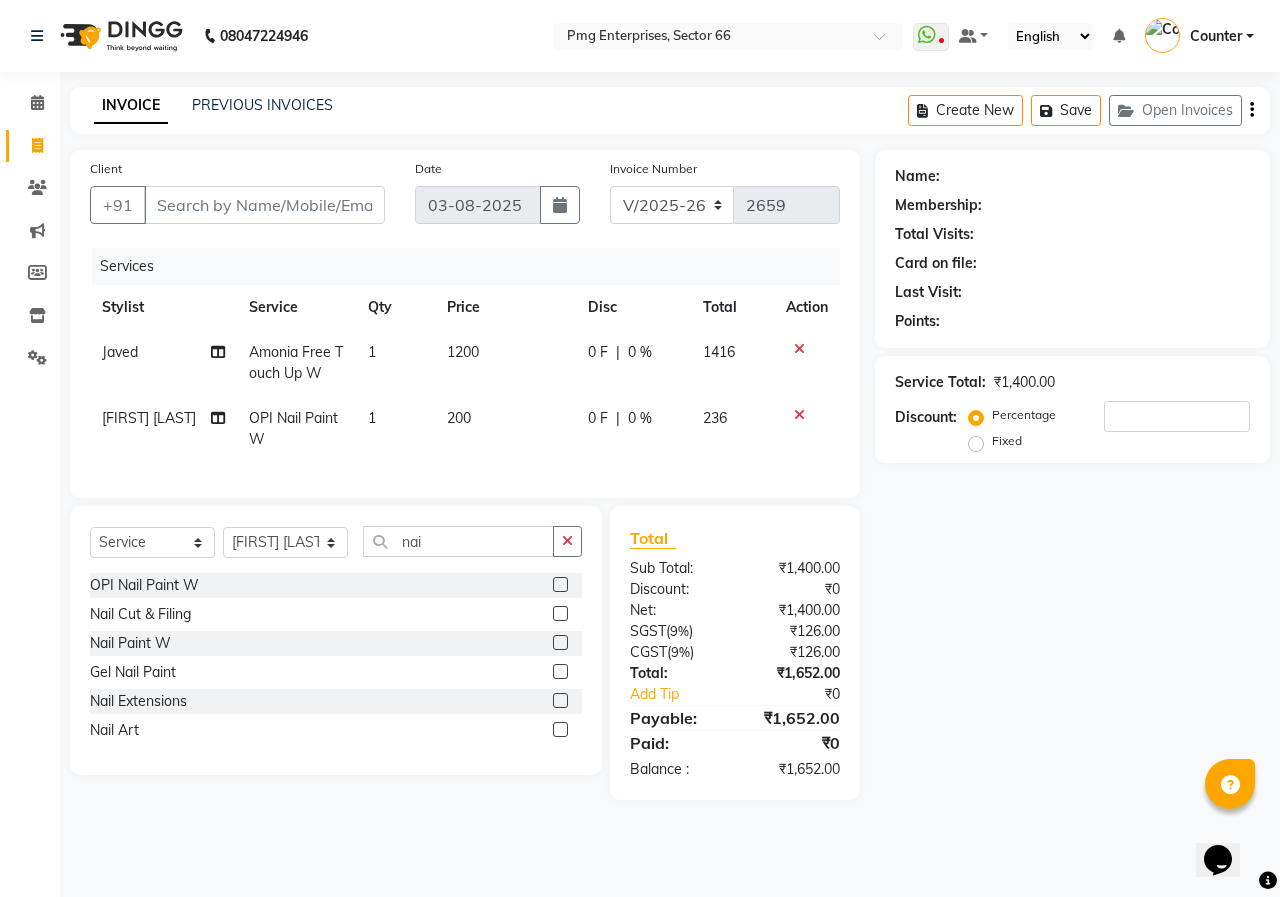 click 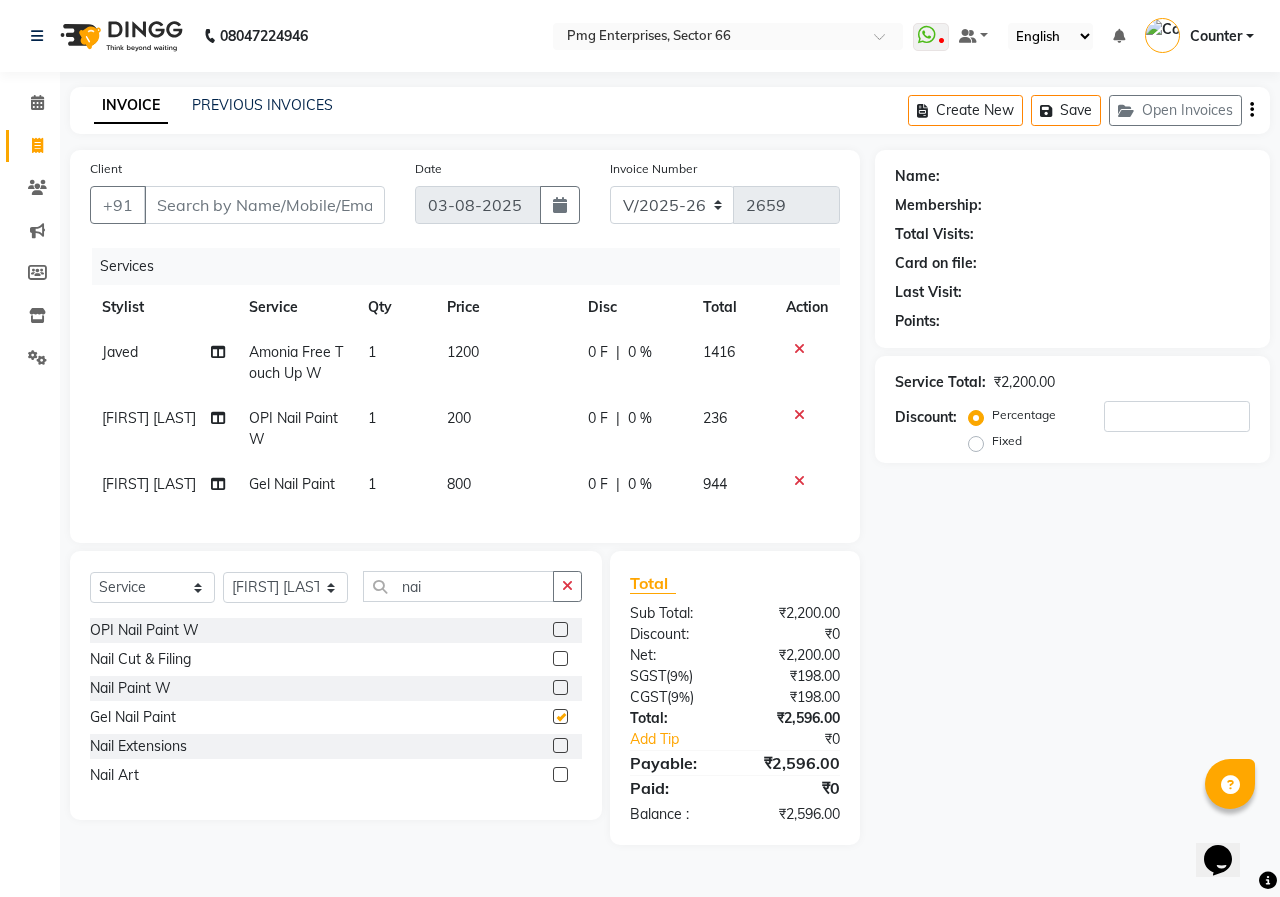 checkbox on "false" 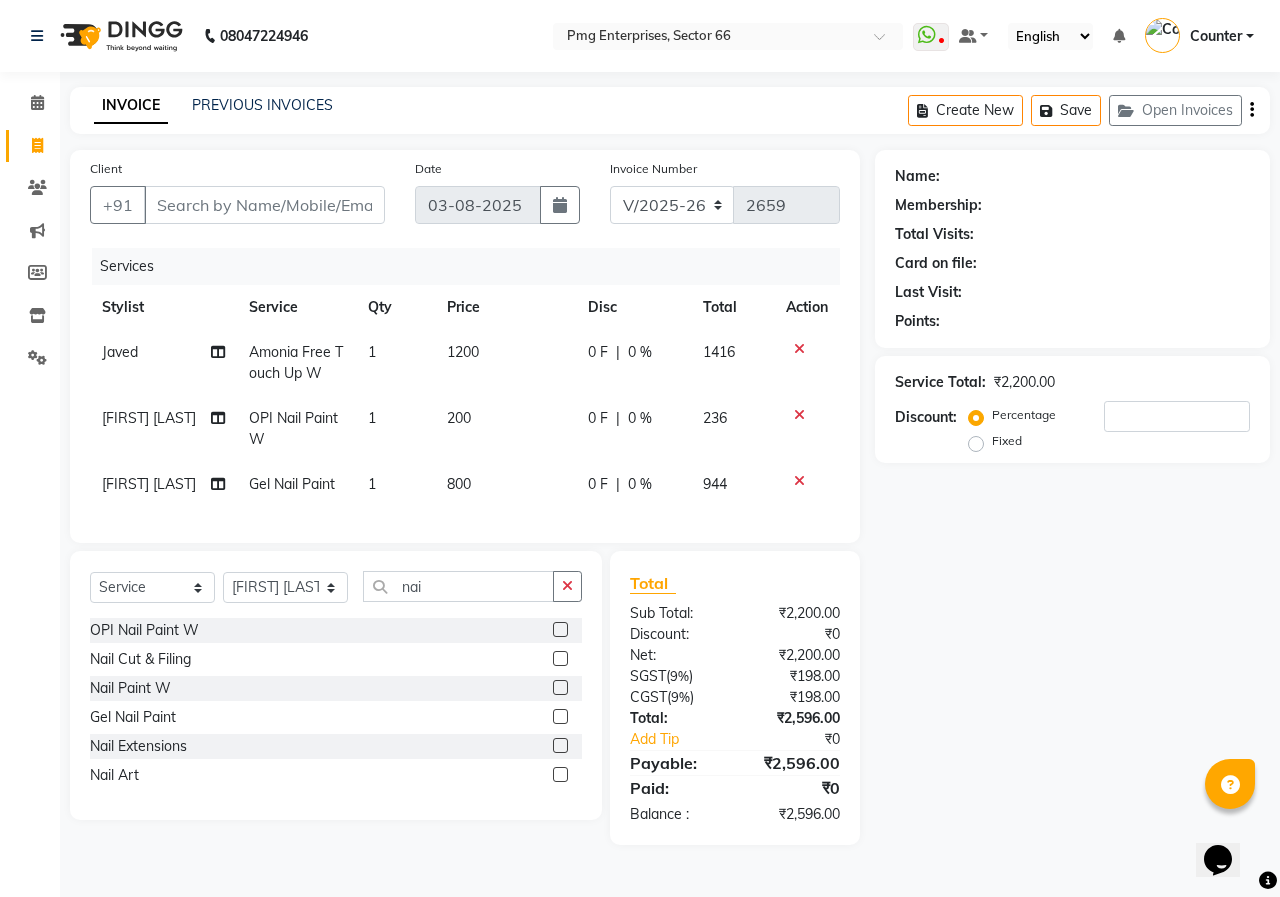 click 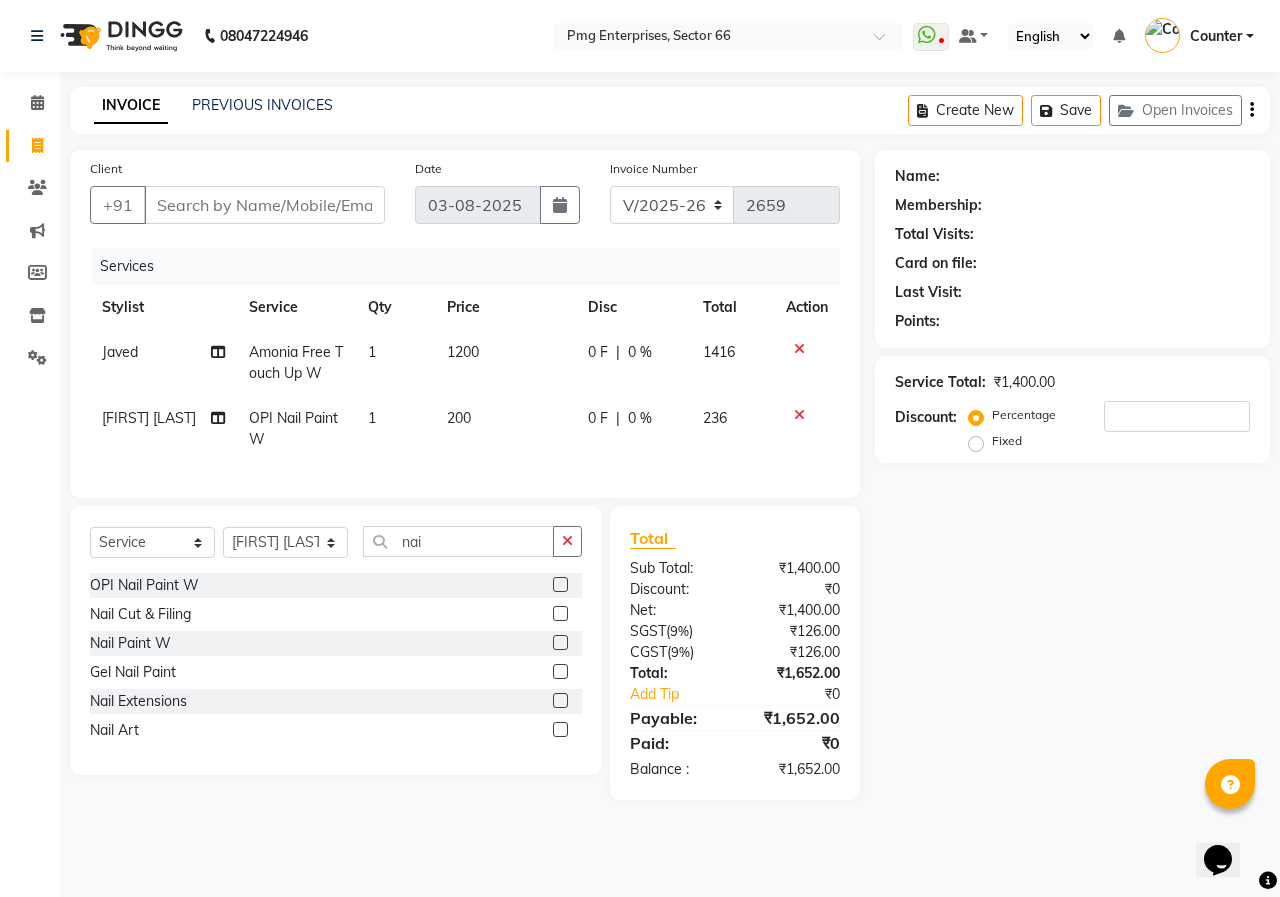 click 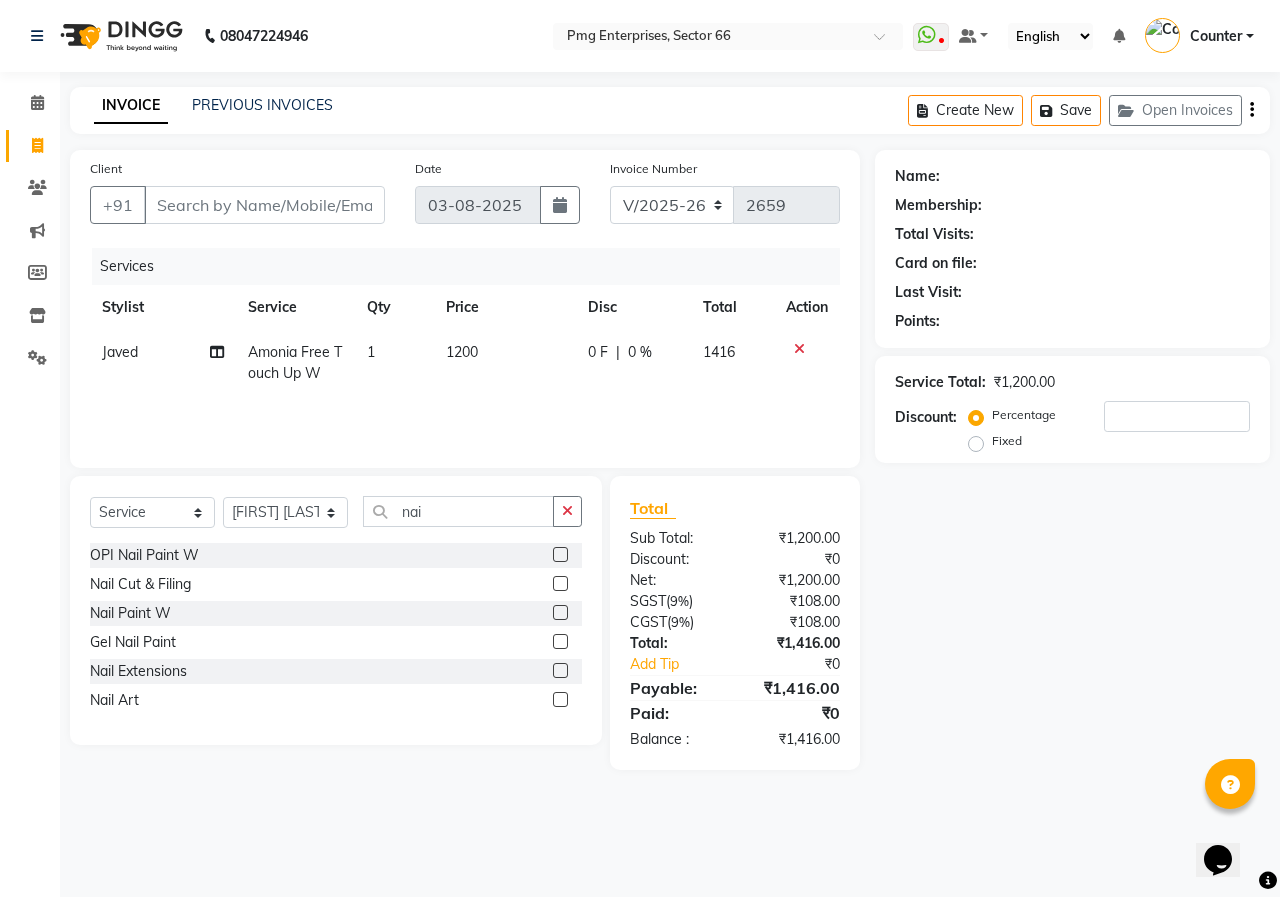 click 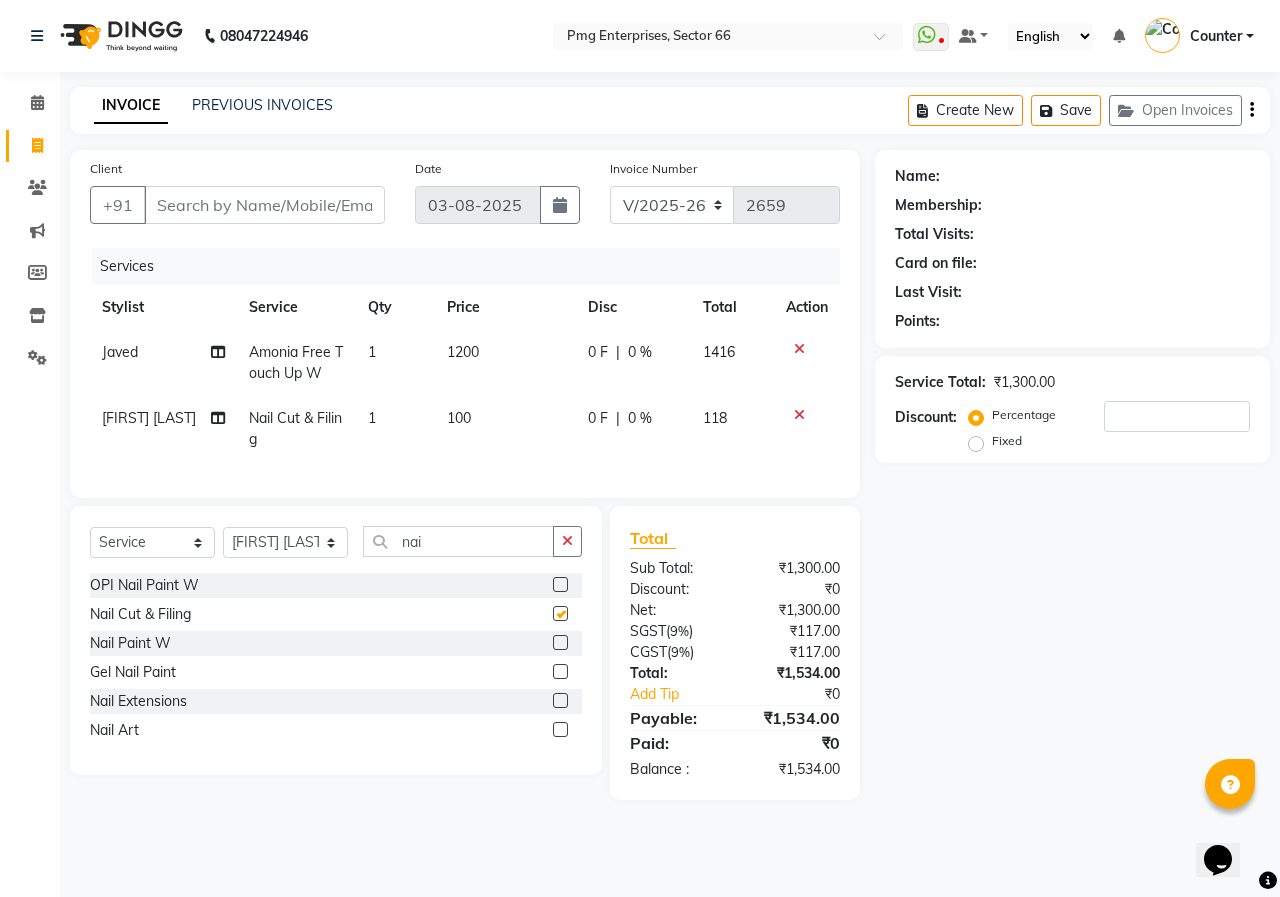 checkbox on "false" 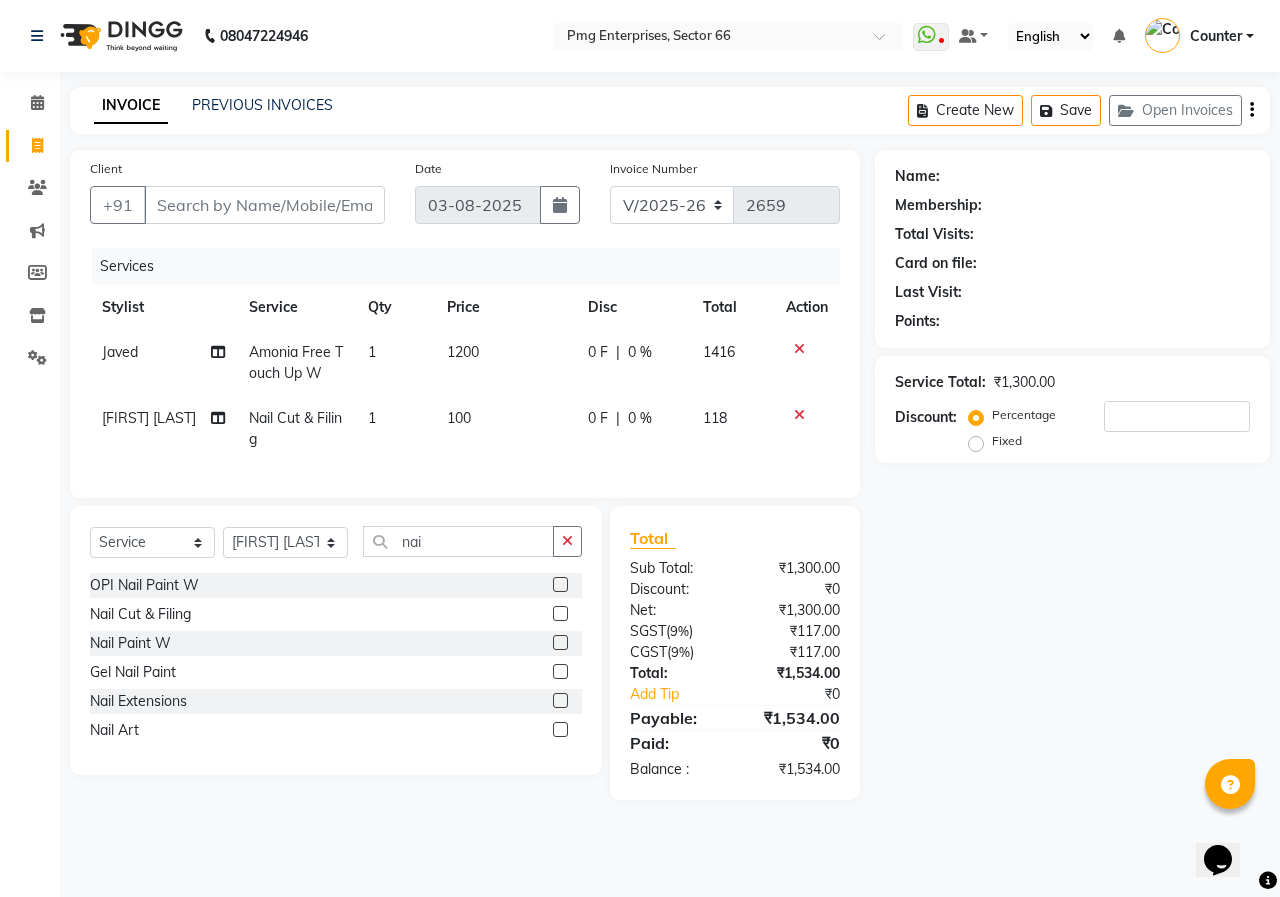 click on "100" 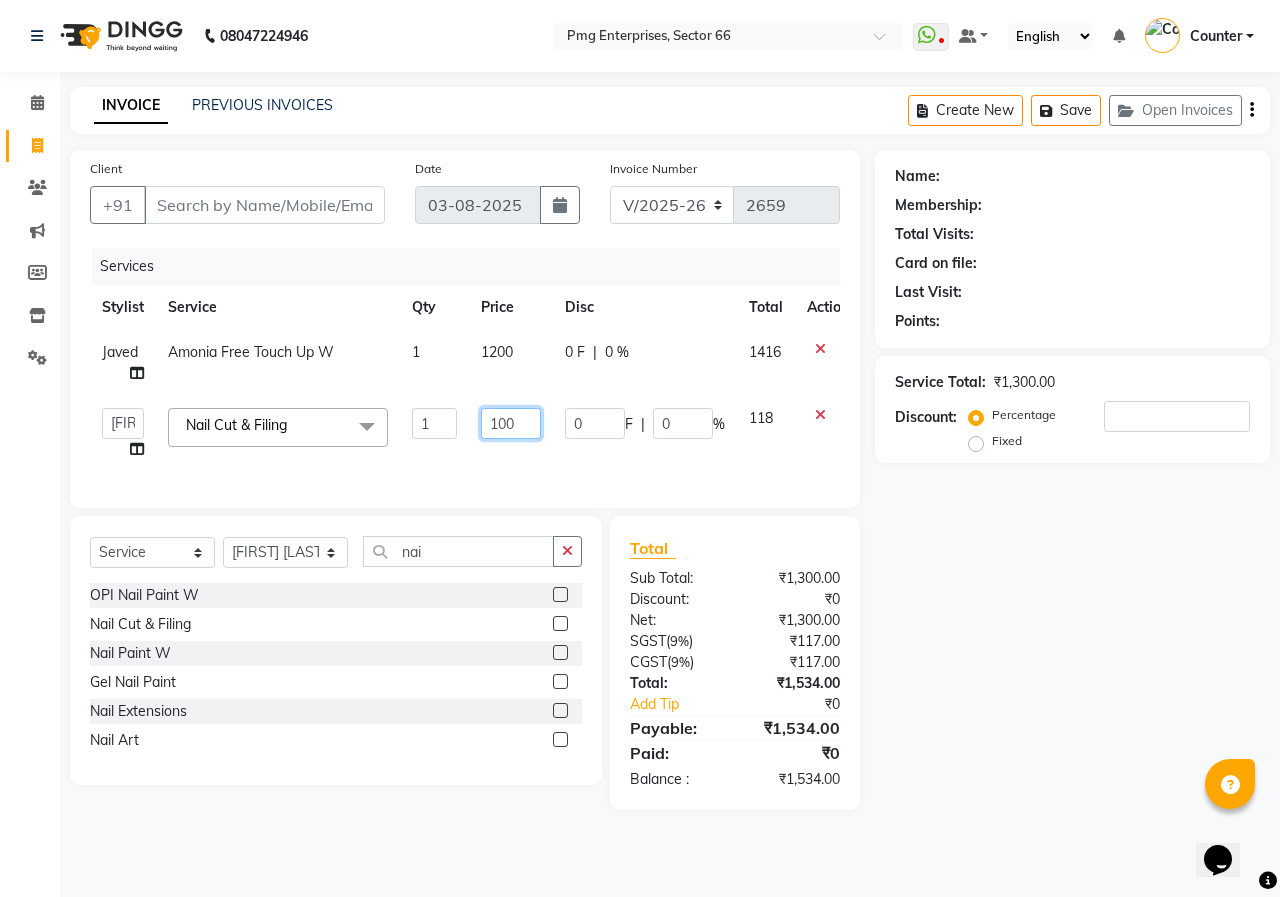 click on "100" 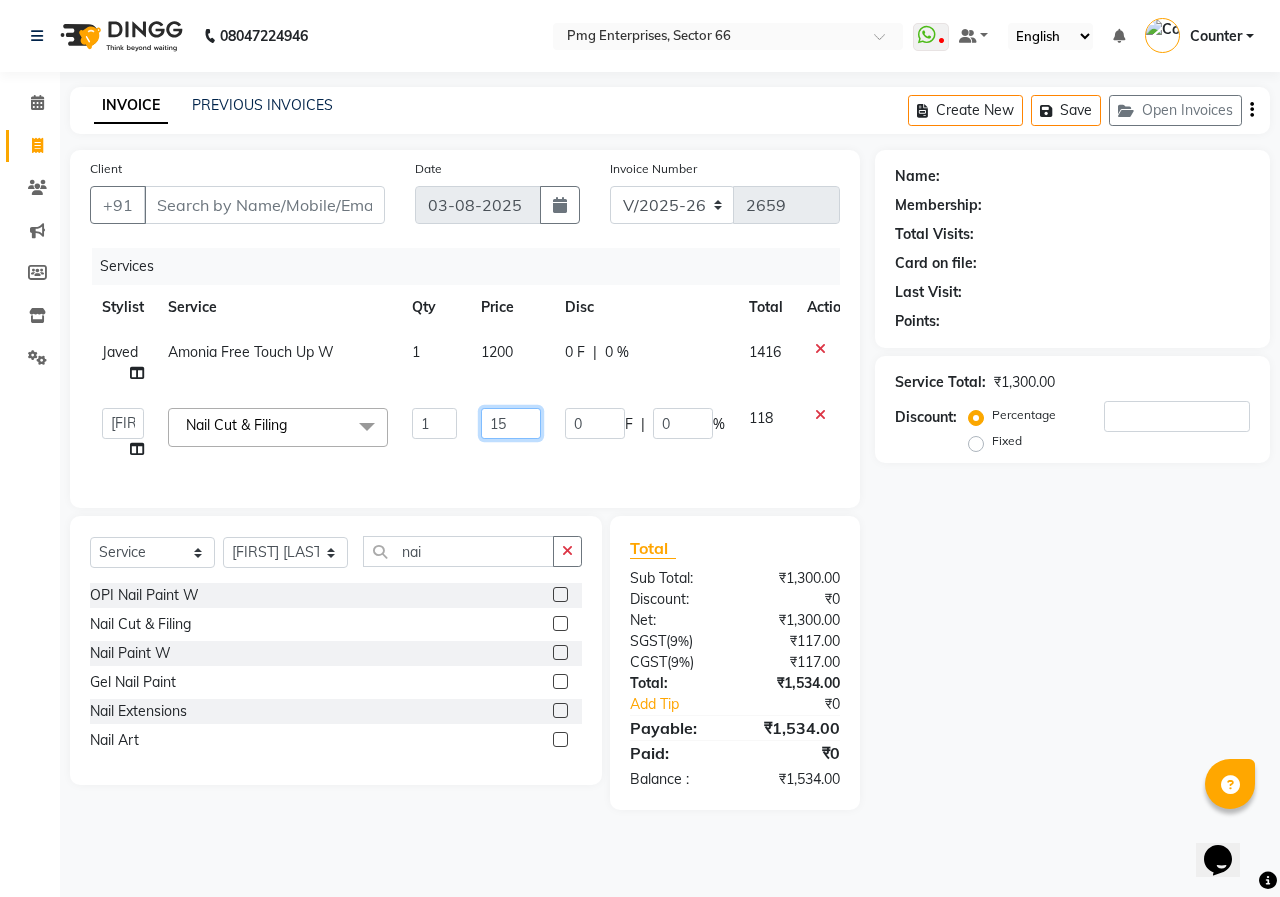 type on "1" 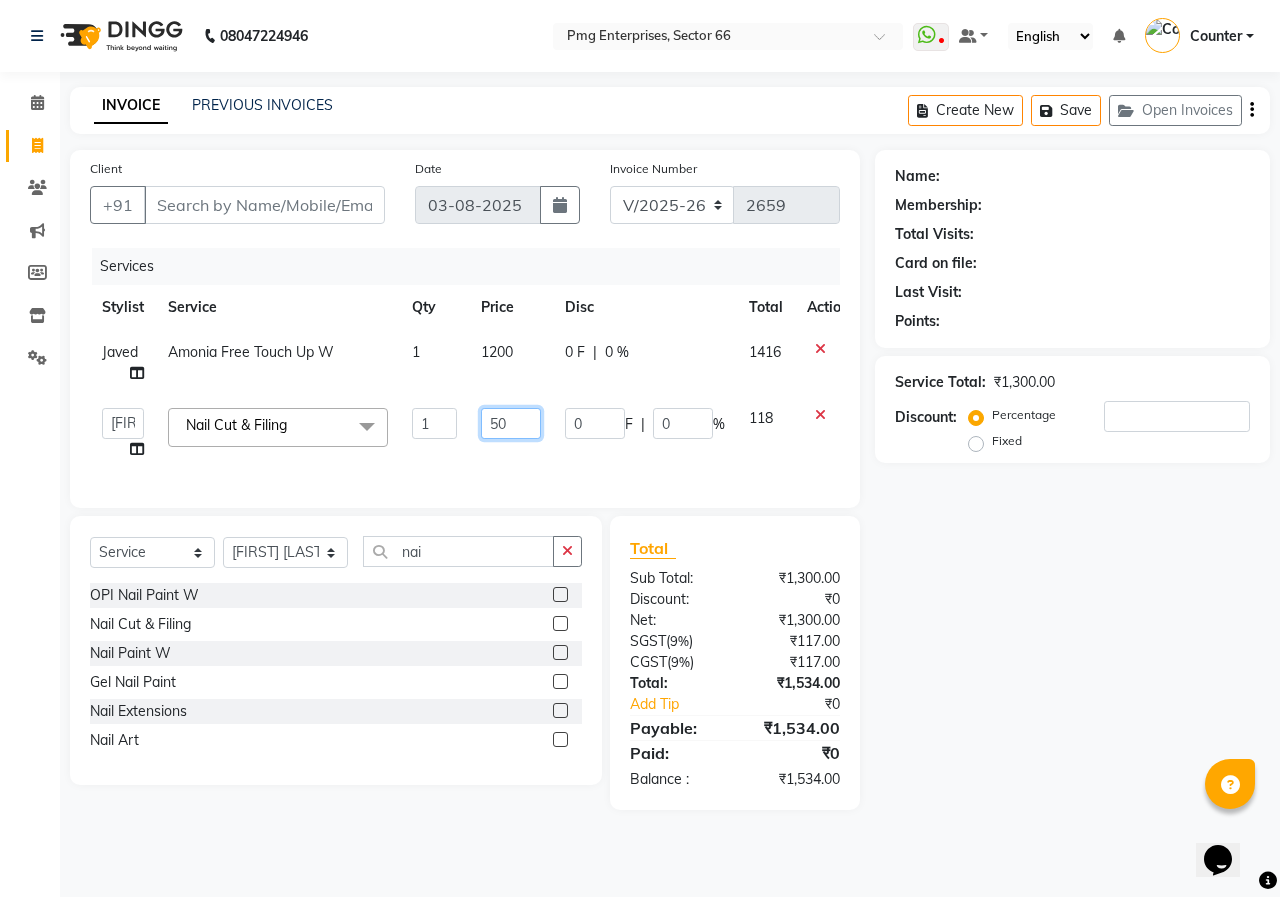 type on "500" 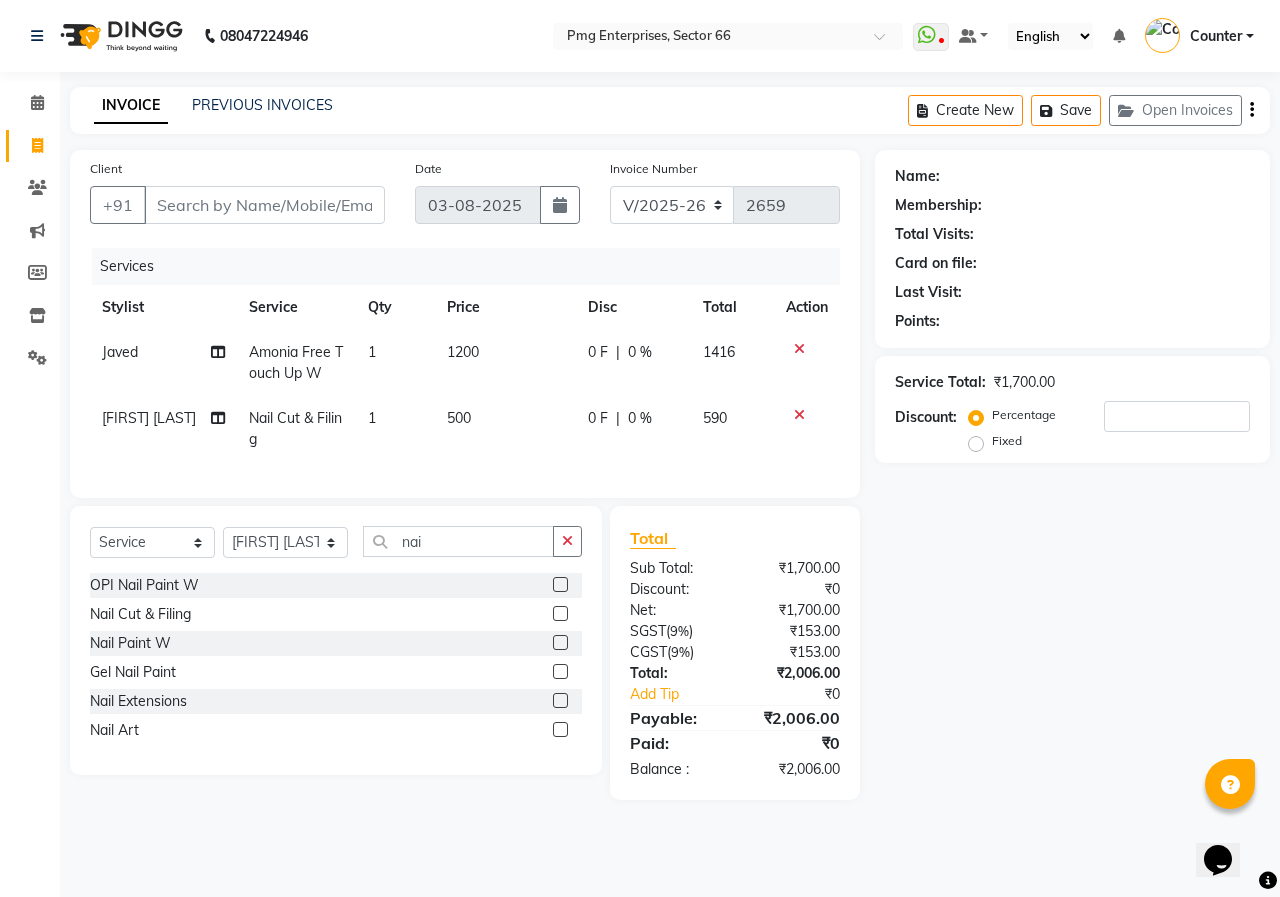 click on "Services Stylist Service Qty Price Disc Total Action Javed Amonia Free Touch Up W 1 1200 0 F | 0 % 1416 Ashish Kashyap Nail Cut & Filing 1 500 0 F | 0 % 590" 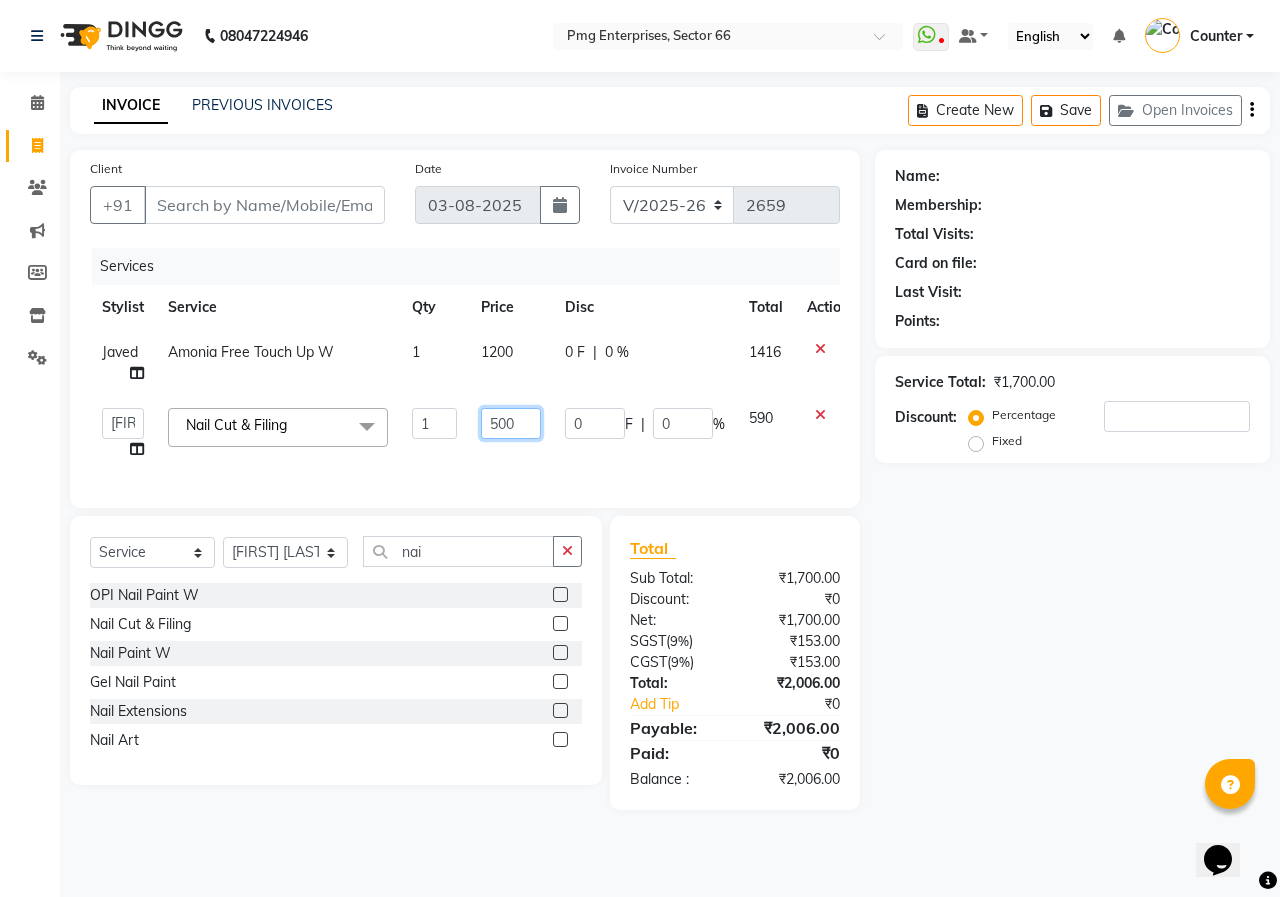 click on "500" 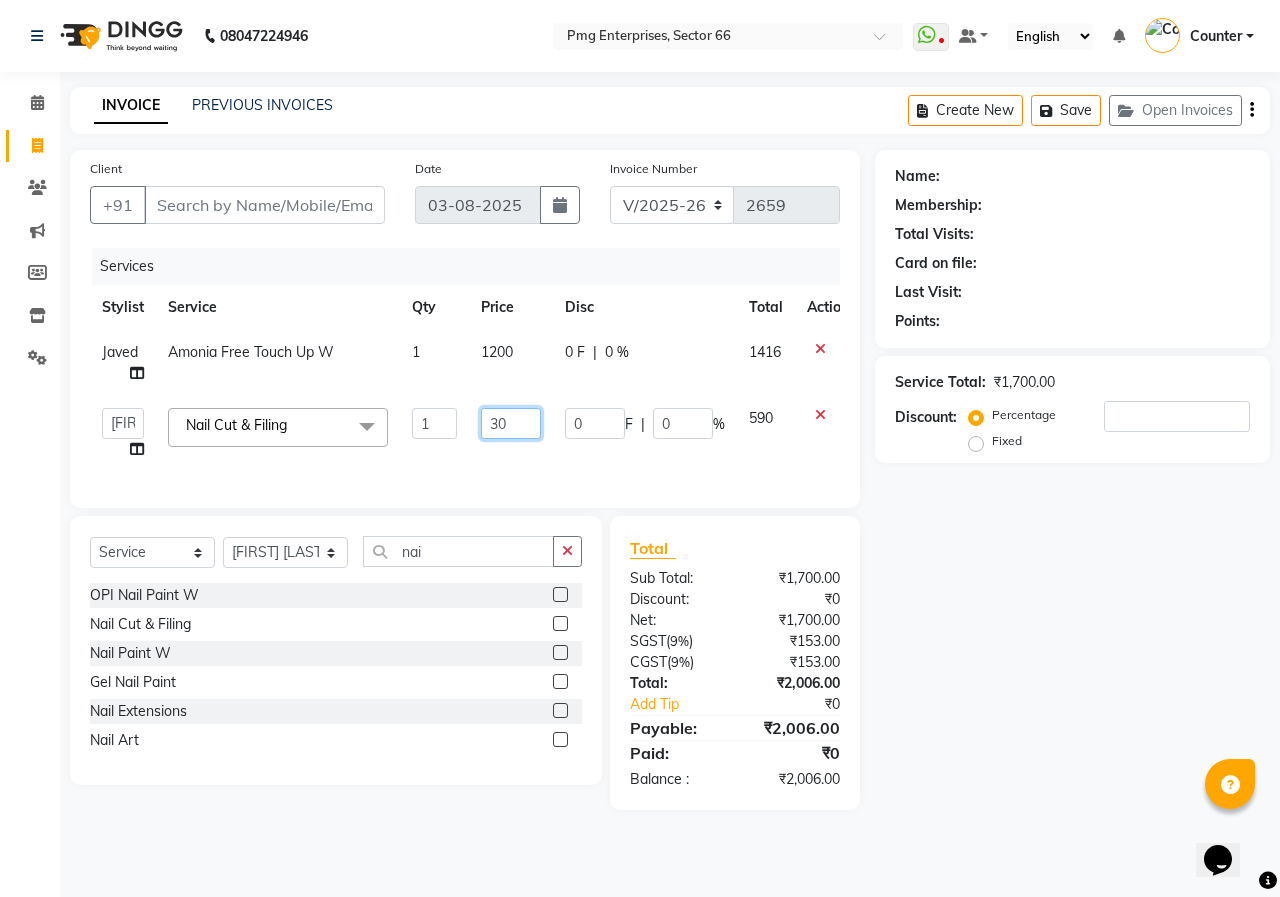 type on "300" 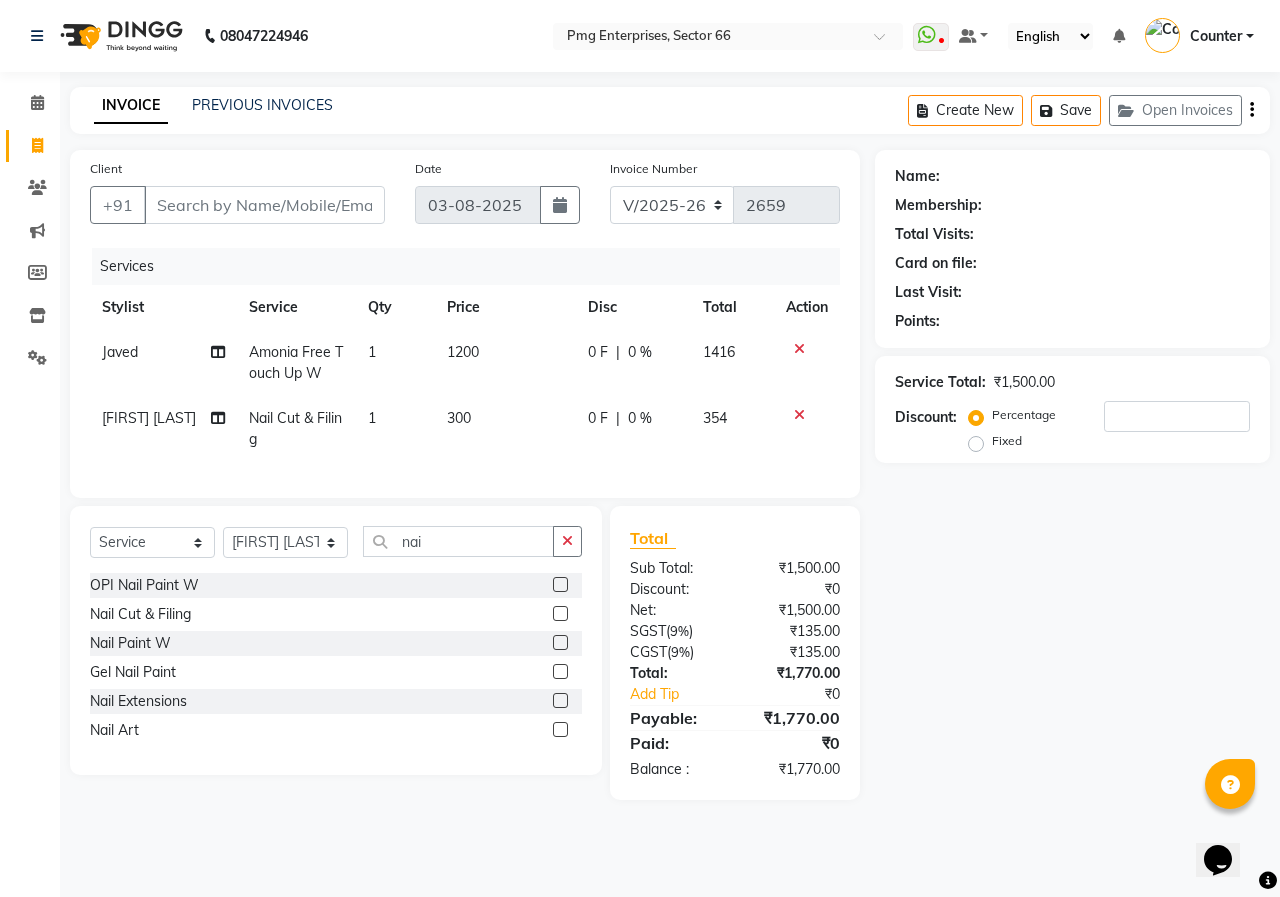 click on "Services Stylist Service Qty Price Disc Total Action Javed Amonia Free Touch Up W 1 1200 0 F | 0 % 1416 Ashish Kashyap Nail Cut & Filing 1 300 0 F | 0 % 354" 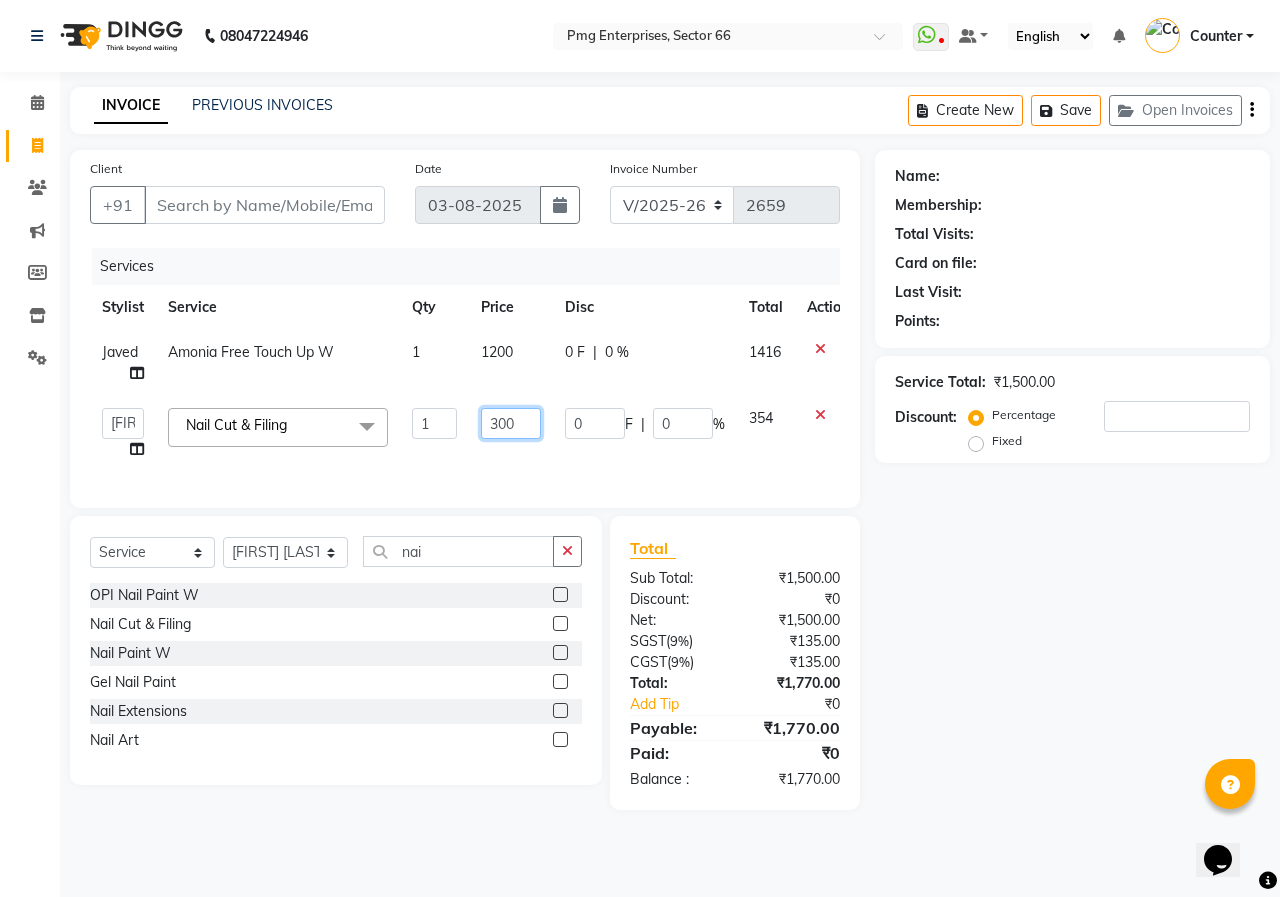 click on "300" 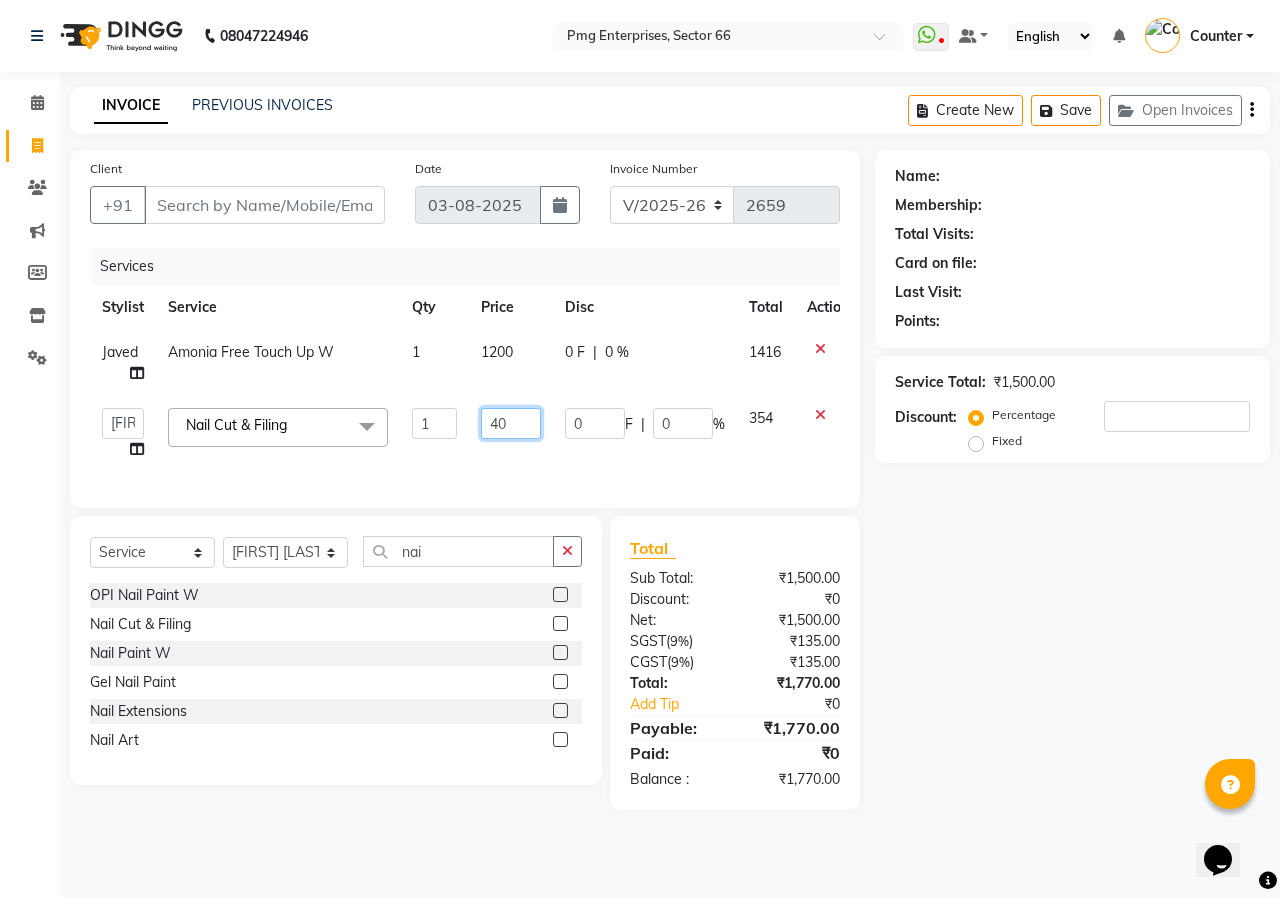 type on "400" 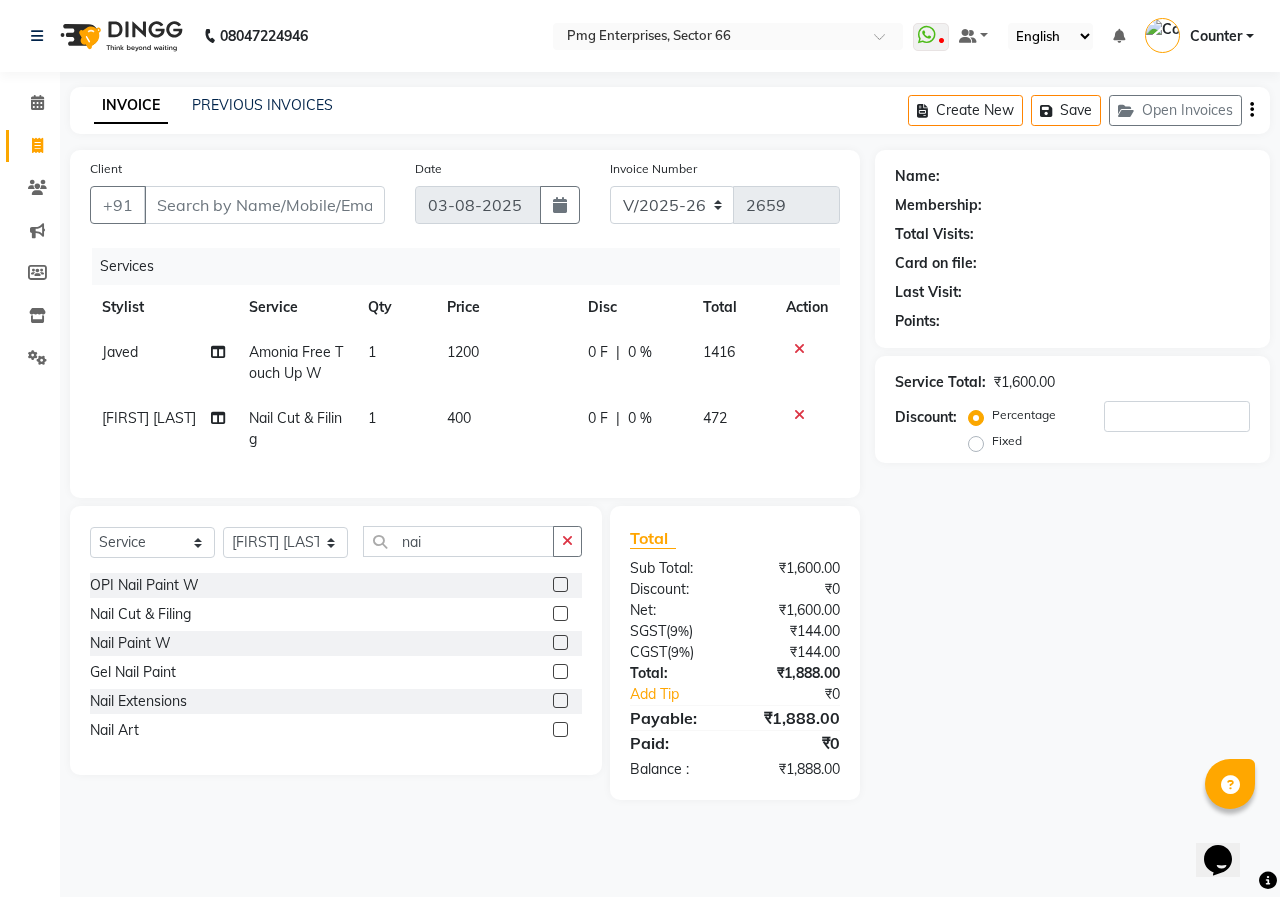 click on "400" 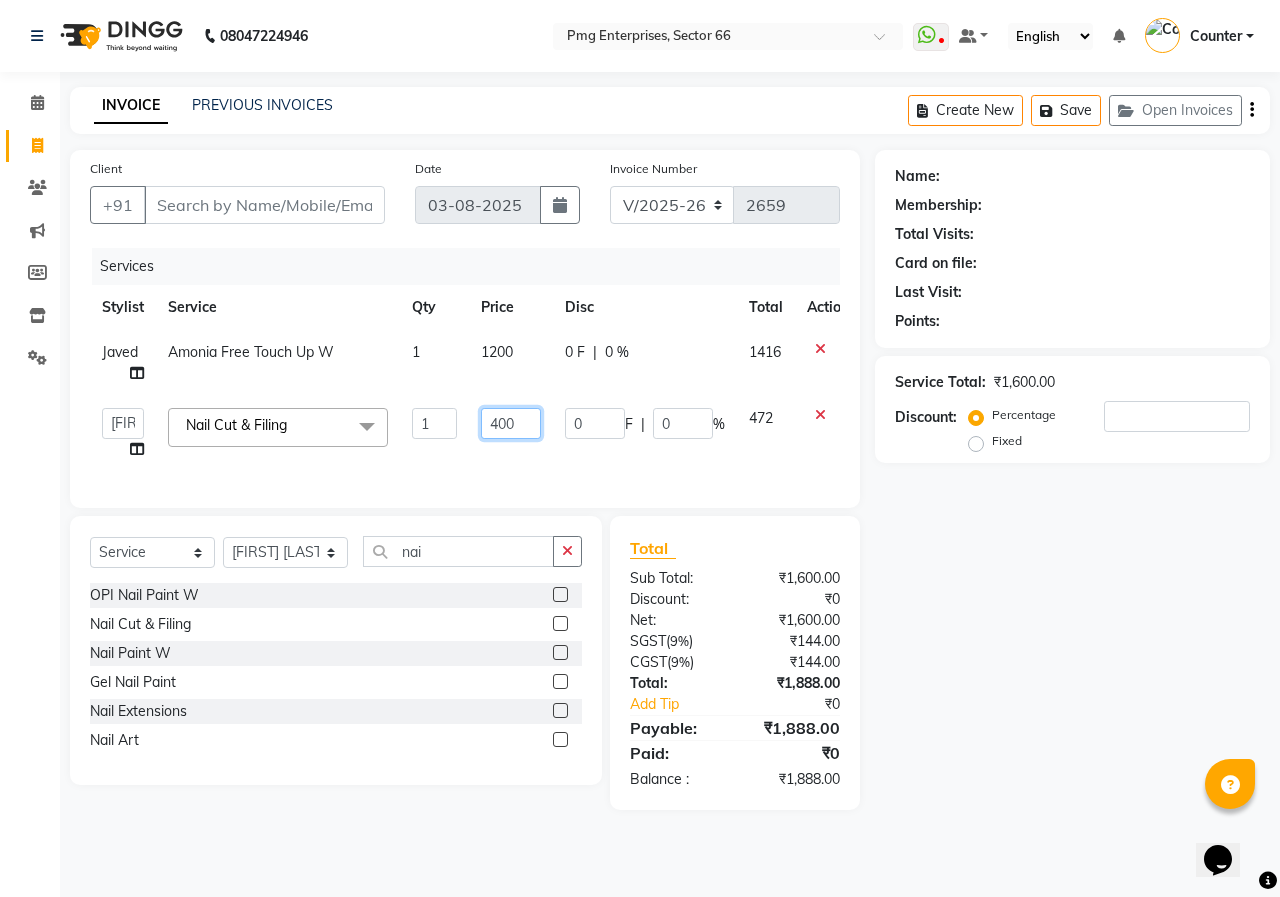 click on "400" 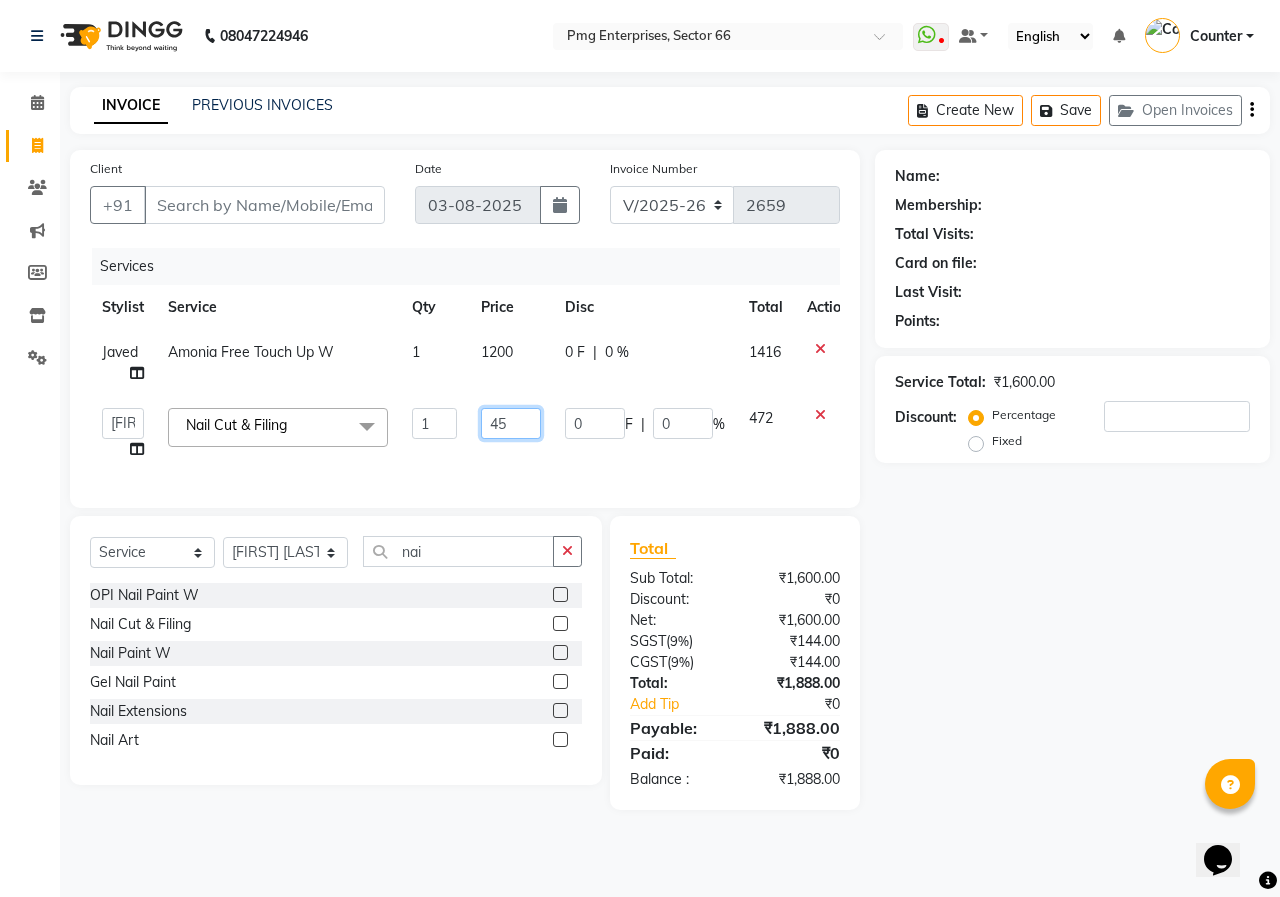 type on "450" 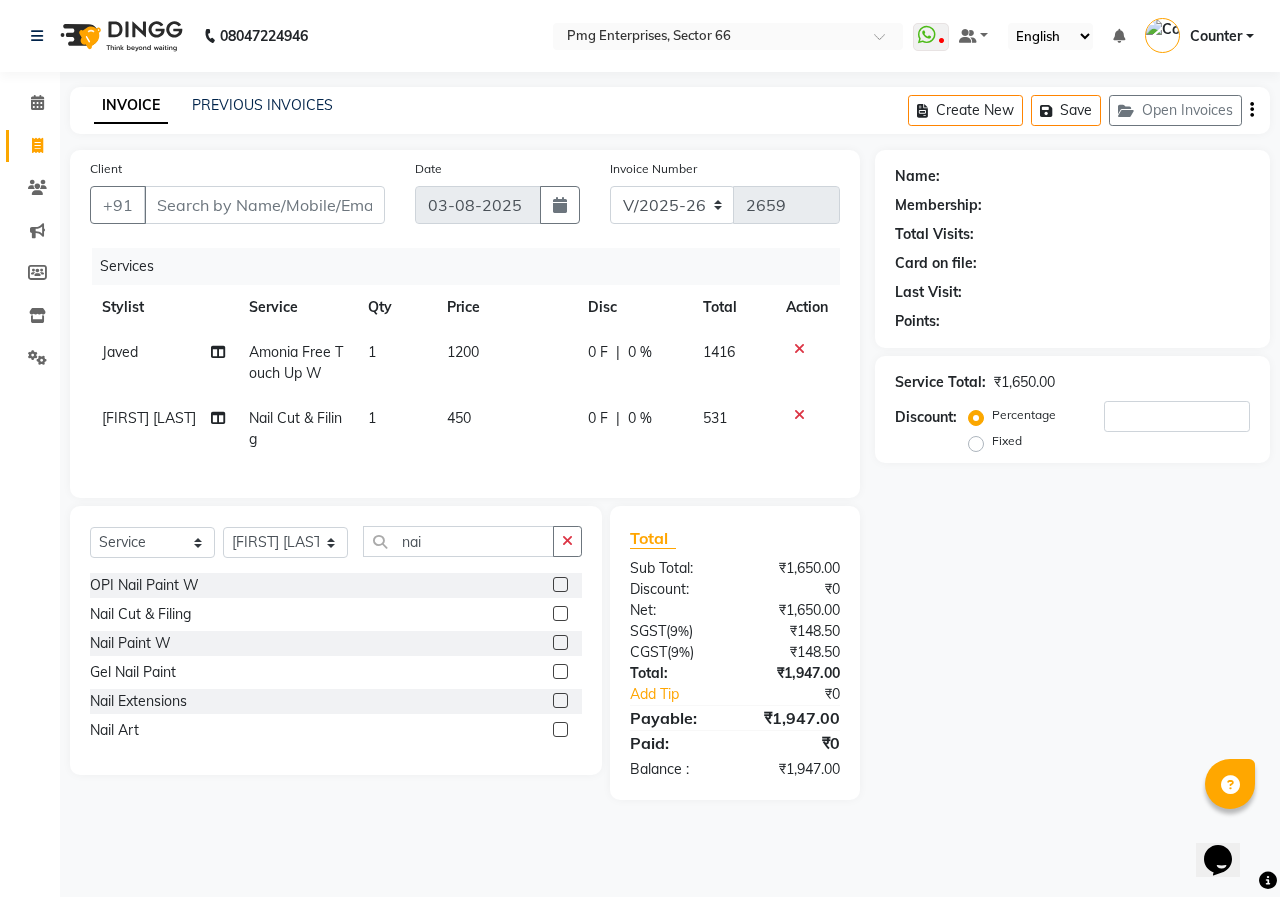 click on "450" 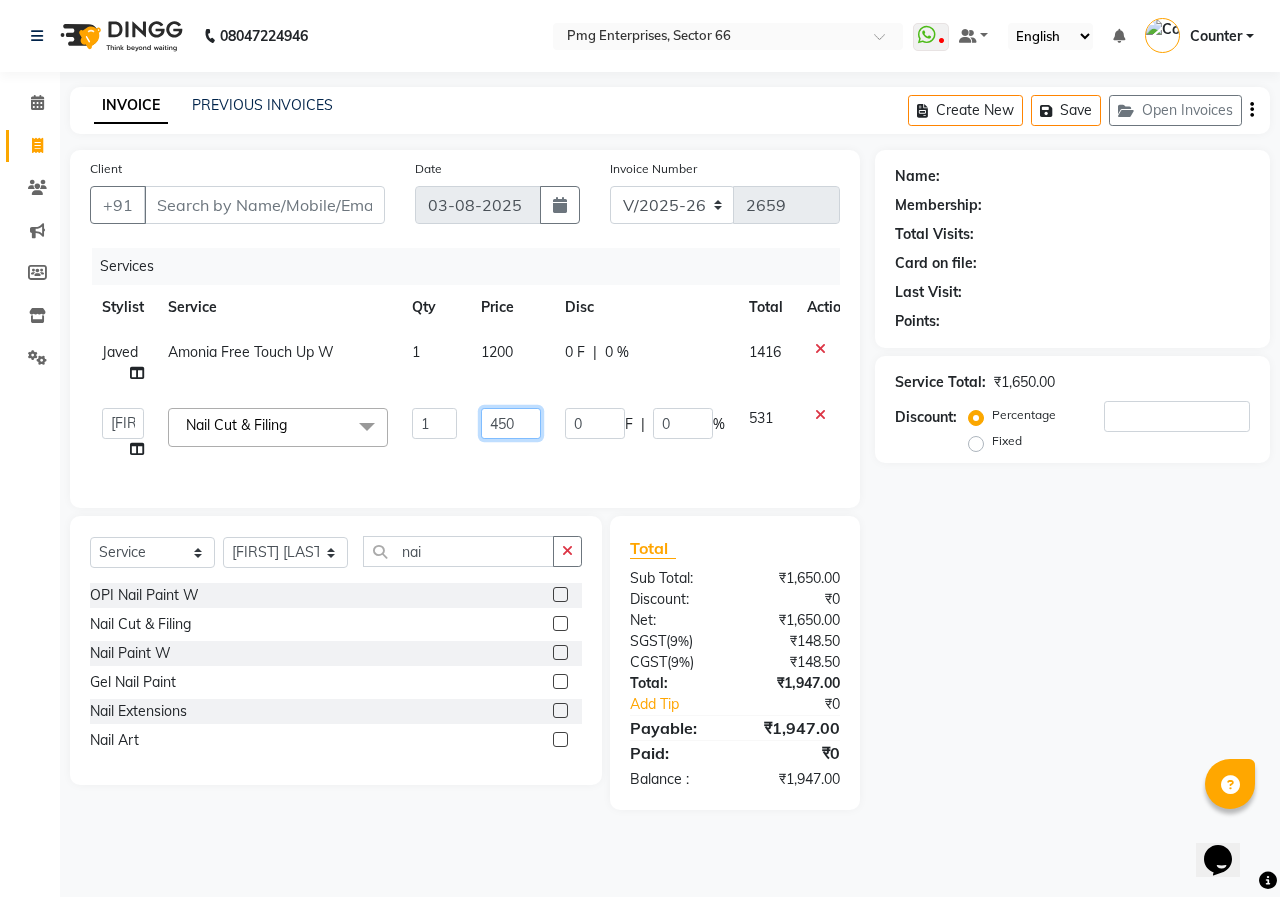 click on "450" 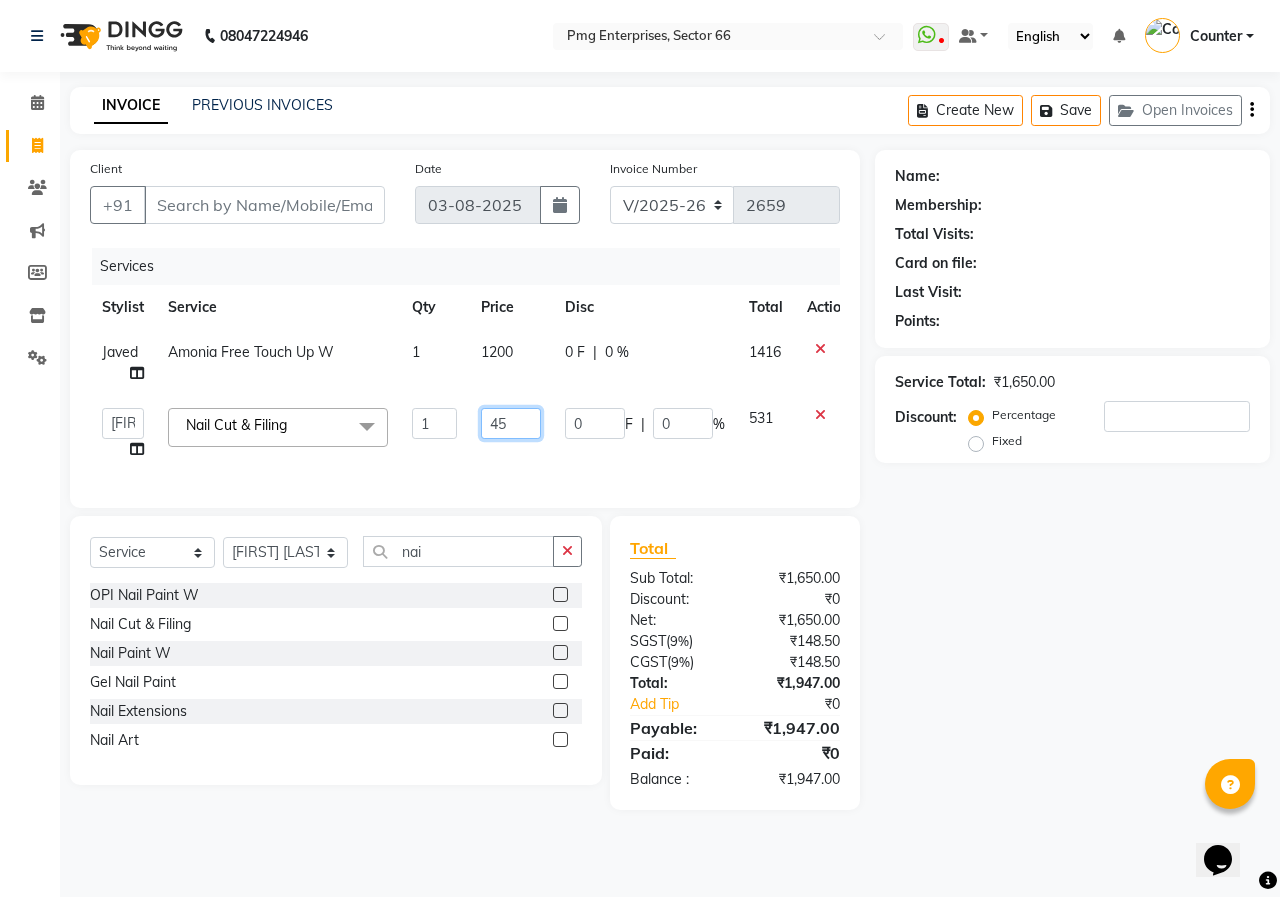 type on "4" 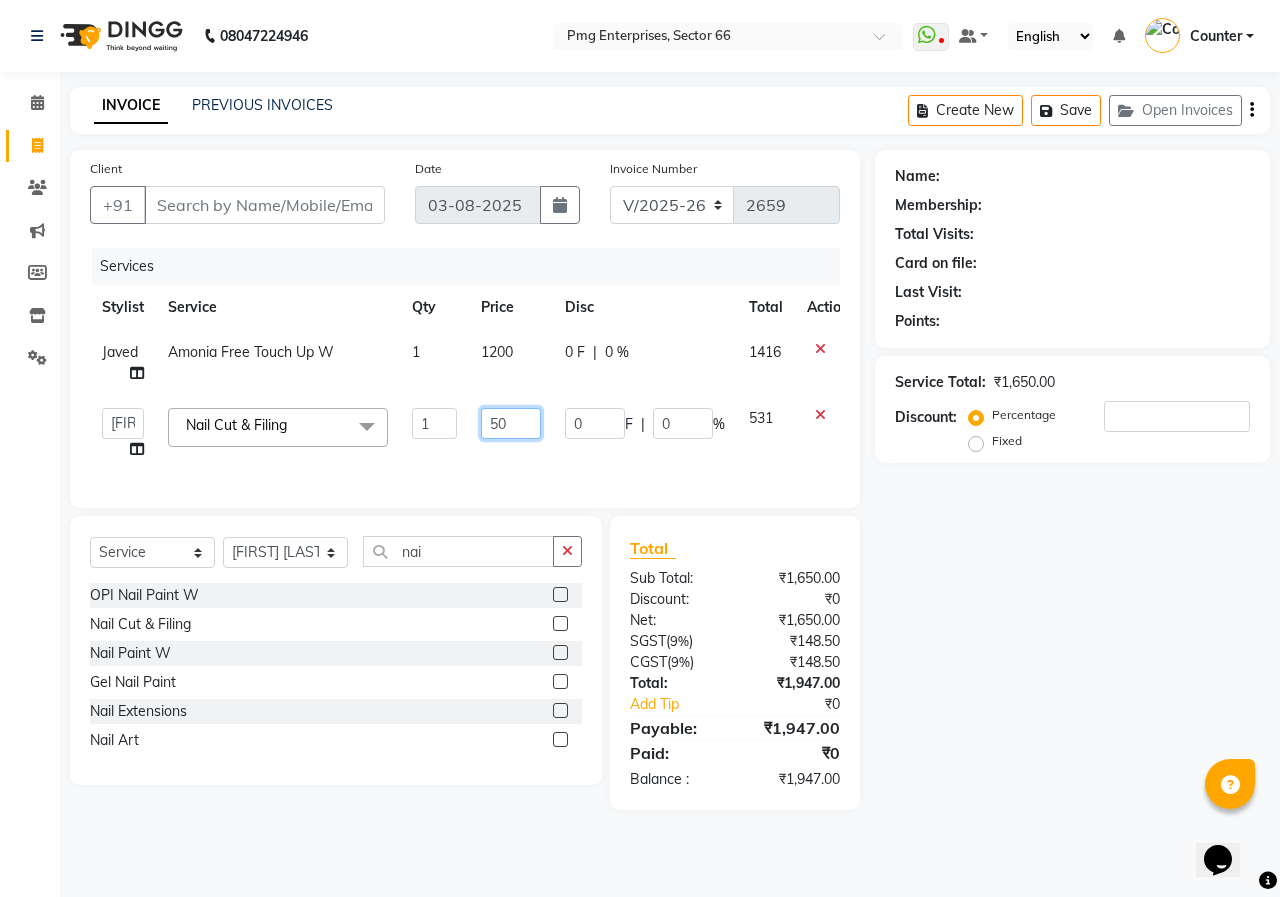 type on "500" 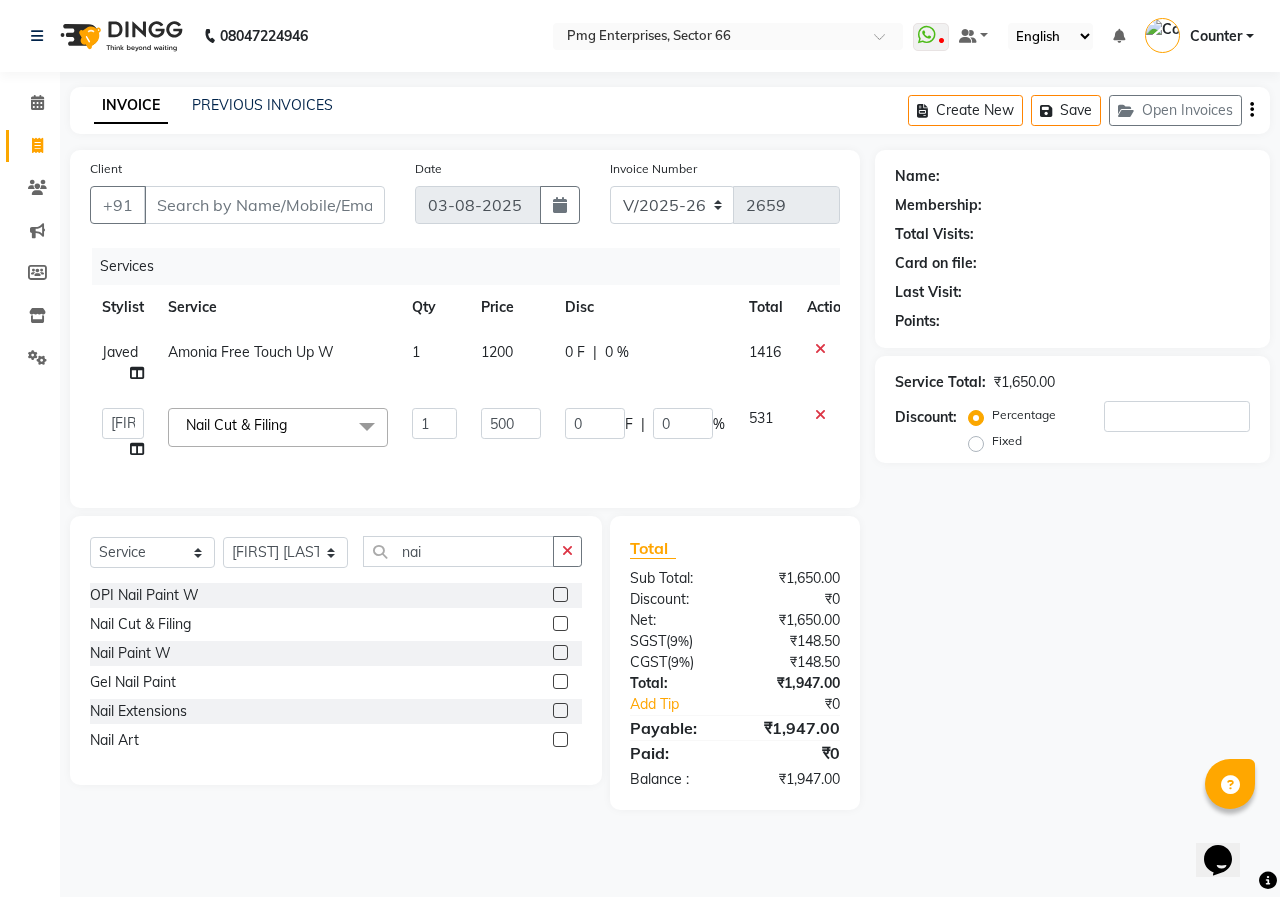 click on "Services Stylist Service Qty Price Disc Total Action Javed Amonia Free Touch Up W 1 1200 0 F | 0 % 1416  Ashish Kashyap   Counter   dinesh   Jackson   Javed   Jitender   Manisha   Ragini  Nail Cut & Filing  x Drupe Pedicure Foot Massage Alga Pedicure Paraffin Wax Mintree Pedicure OPI Nail Paint W Hand Massage Nail Cut & Filing Pedi Pie Pedicure La Vivo Manicure La Vivo Pedicure Drupe Manicure Nail Paint W Pedi Pie Manicure Mintree Manicure Alga Manicure Nanoplastia Treatment Hair Doo Full Leg D Tan Full Hand D Tan Body Trimming Front Body Trimming Back M others Shampoo + Conditioner Premium M Amonia Free Touch Up M Moisture Therapy M Perming M Smoothening / Rebonding M Keratin M Hair Styling M Beard Colour Shave Beard Styling Highlights M Hair Cut M Touch Up M Shampoo M Hair Cut & Beard M Hair Cut & Shave All men hair treatment BC FibreClinix M Mundan Front Bleach W Full Body Bleach W Premium Face Bleach W Face Bleach W Back Bleach W Legs Bleach W Feet Bleach W Arms Bleach W Eyebrows wax O3 Detan W Detan W 1" 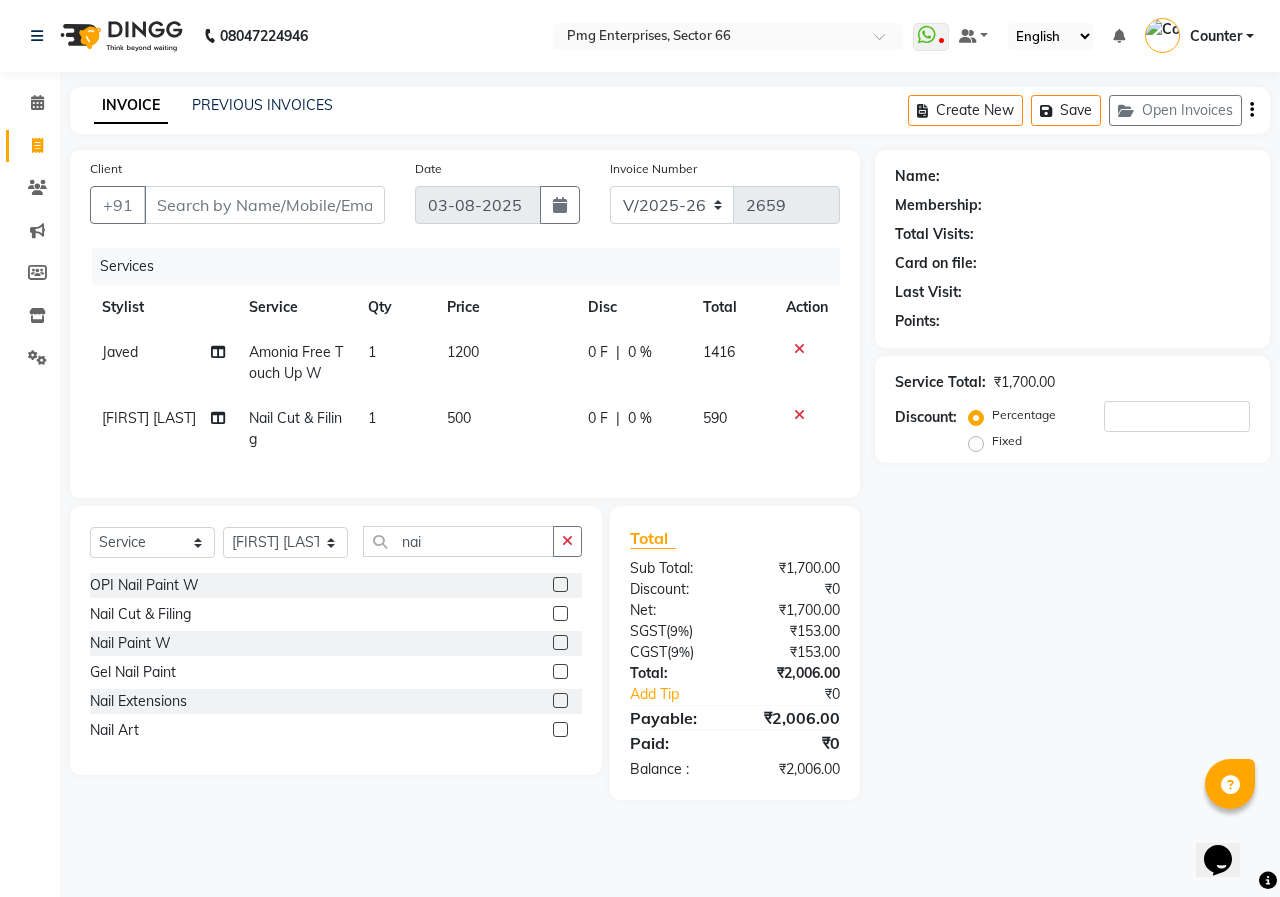 click 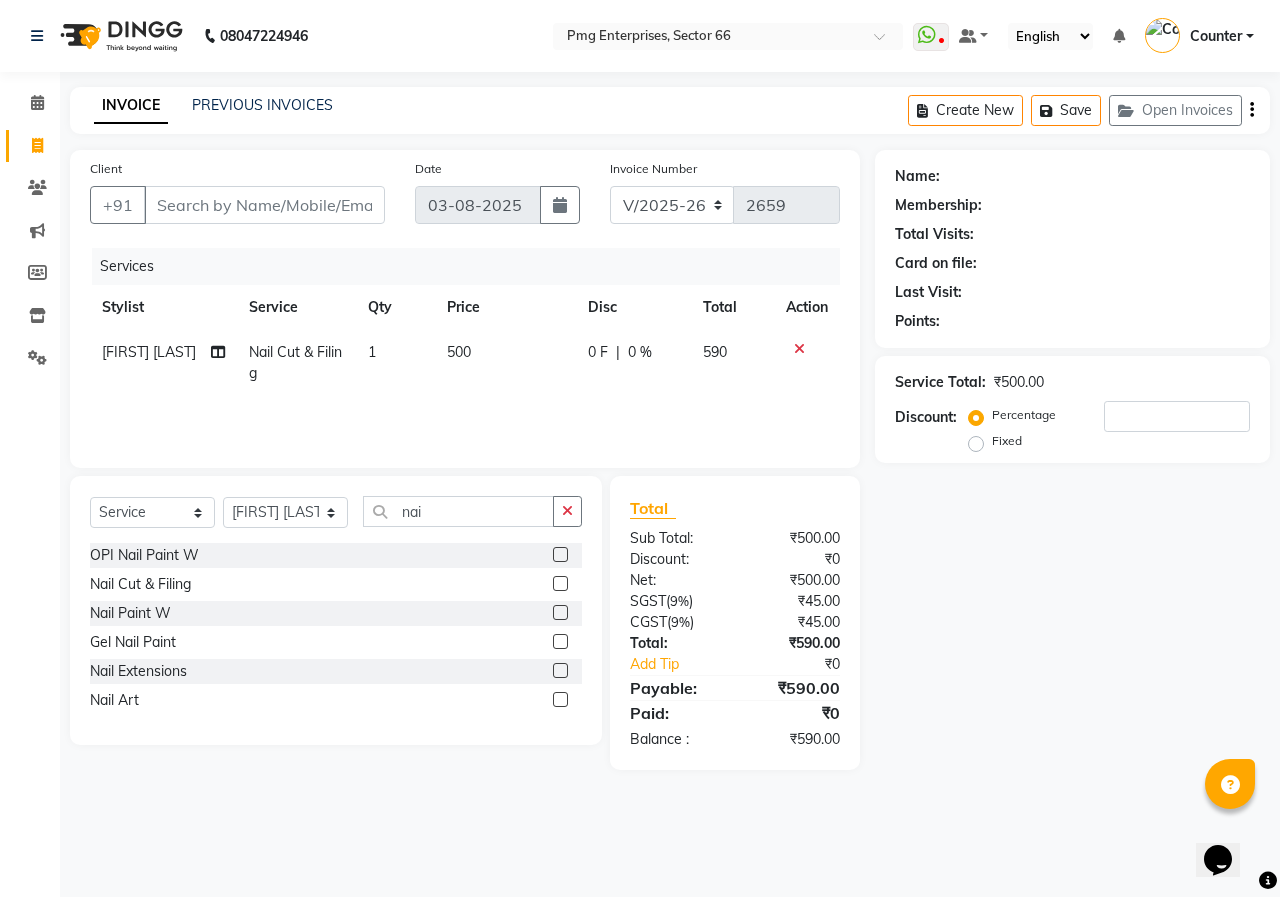 click 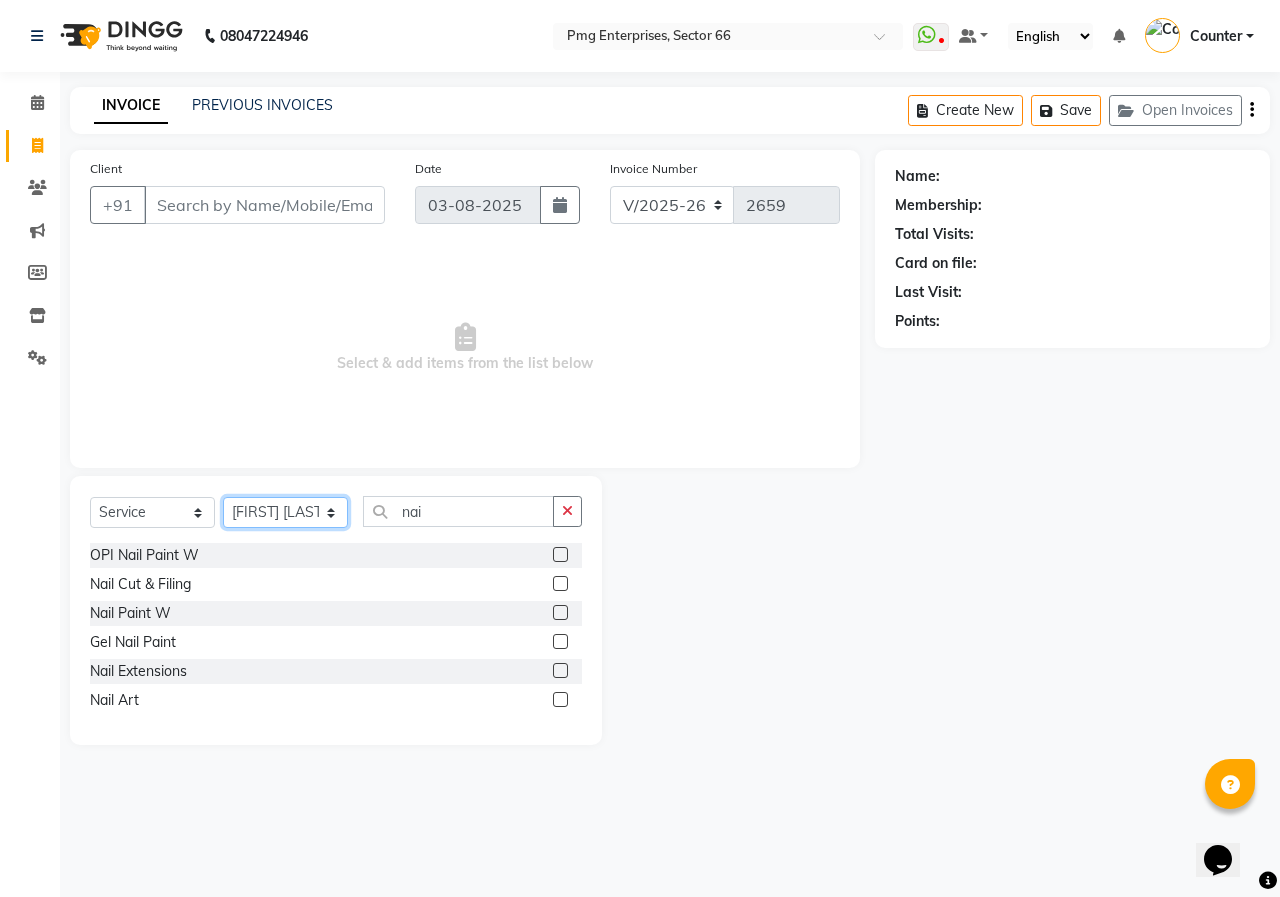 click on "Select Stylist Ashish Kashyap Counter dinesh Jackson Javed Jitender Manisha Ragini" 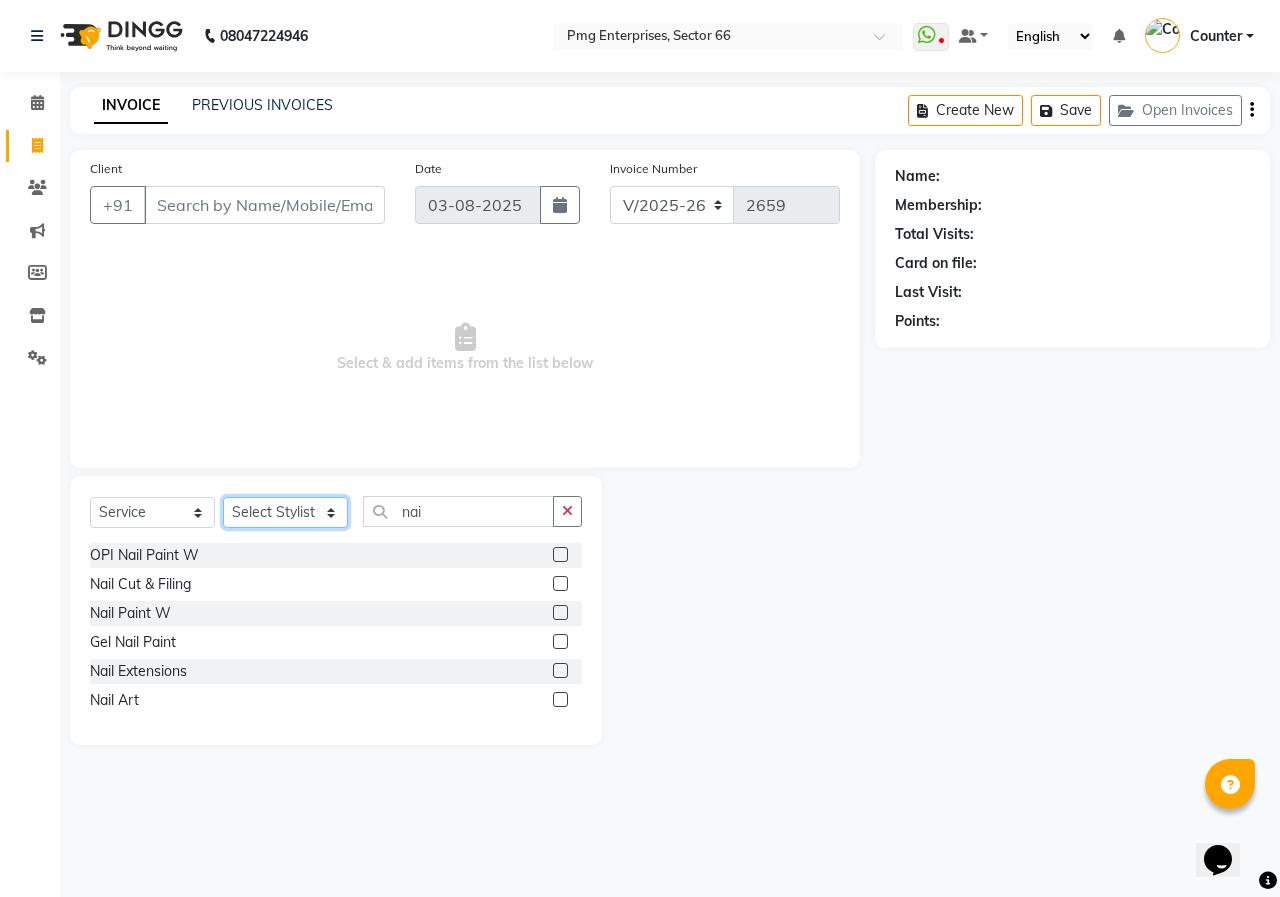 click on "Select Stylist Ashish Kashyap Counter dinesh Jackson Javed Jitender Manisha Ragini" 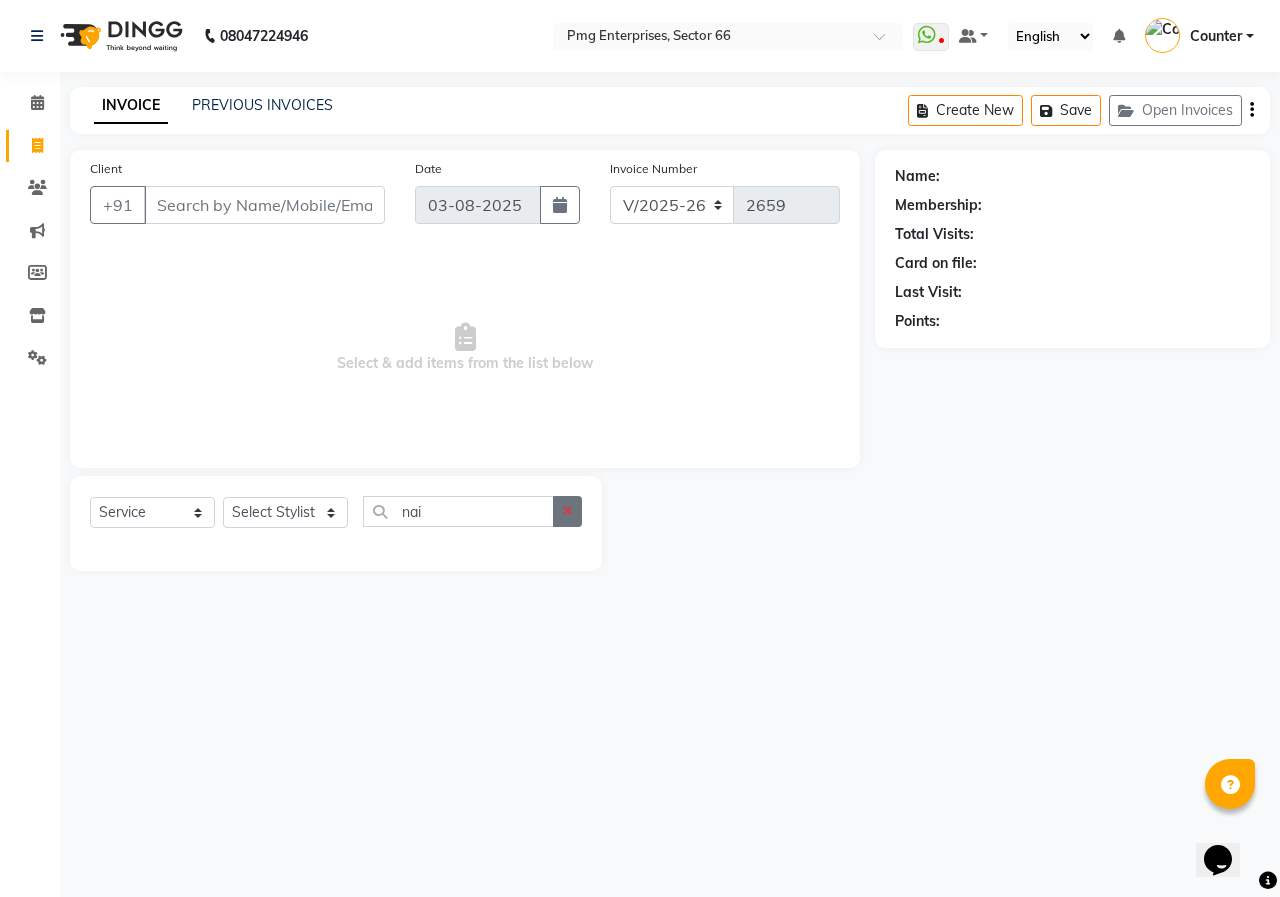 click 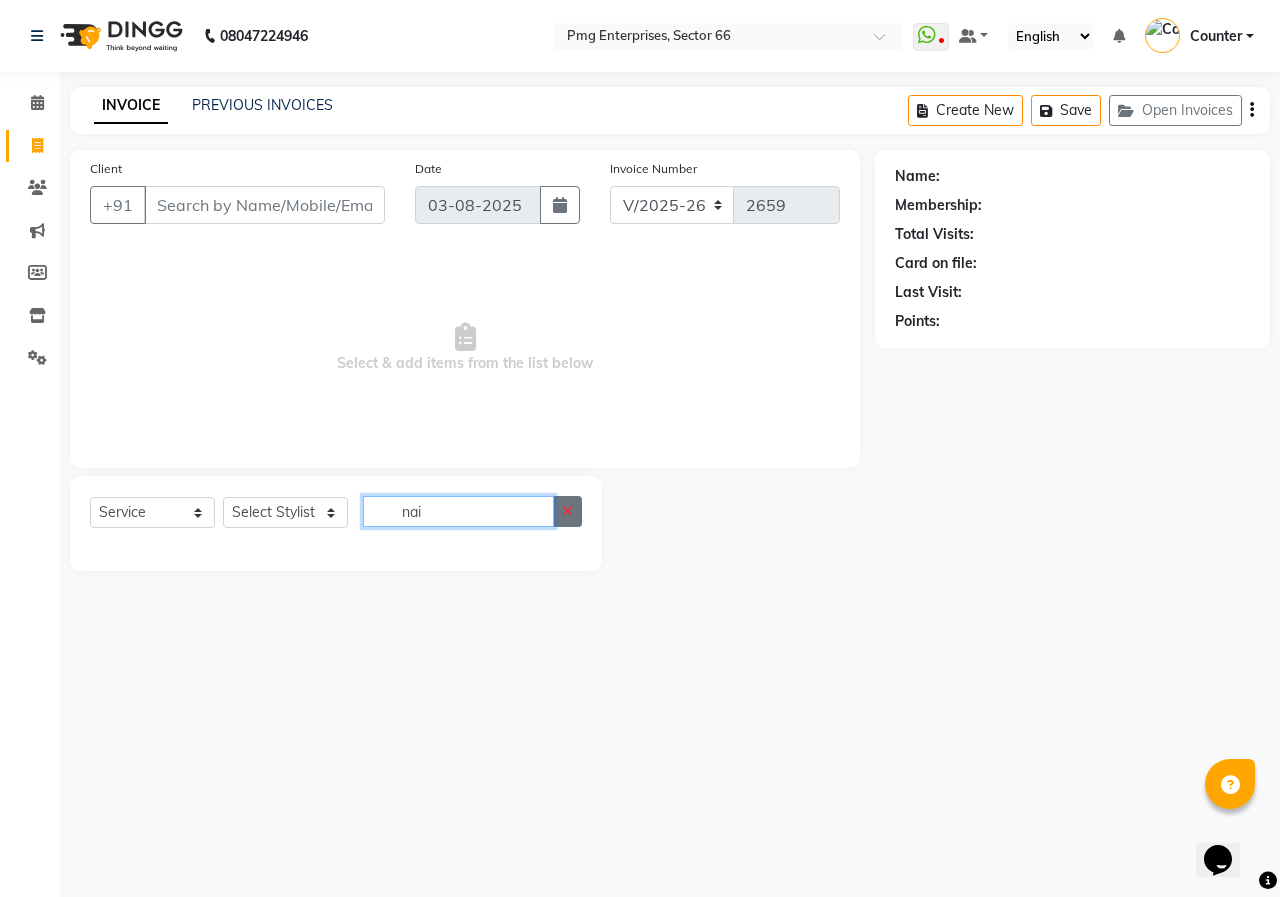 type 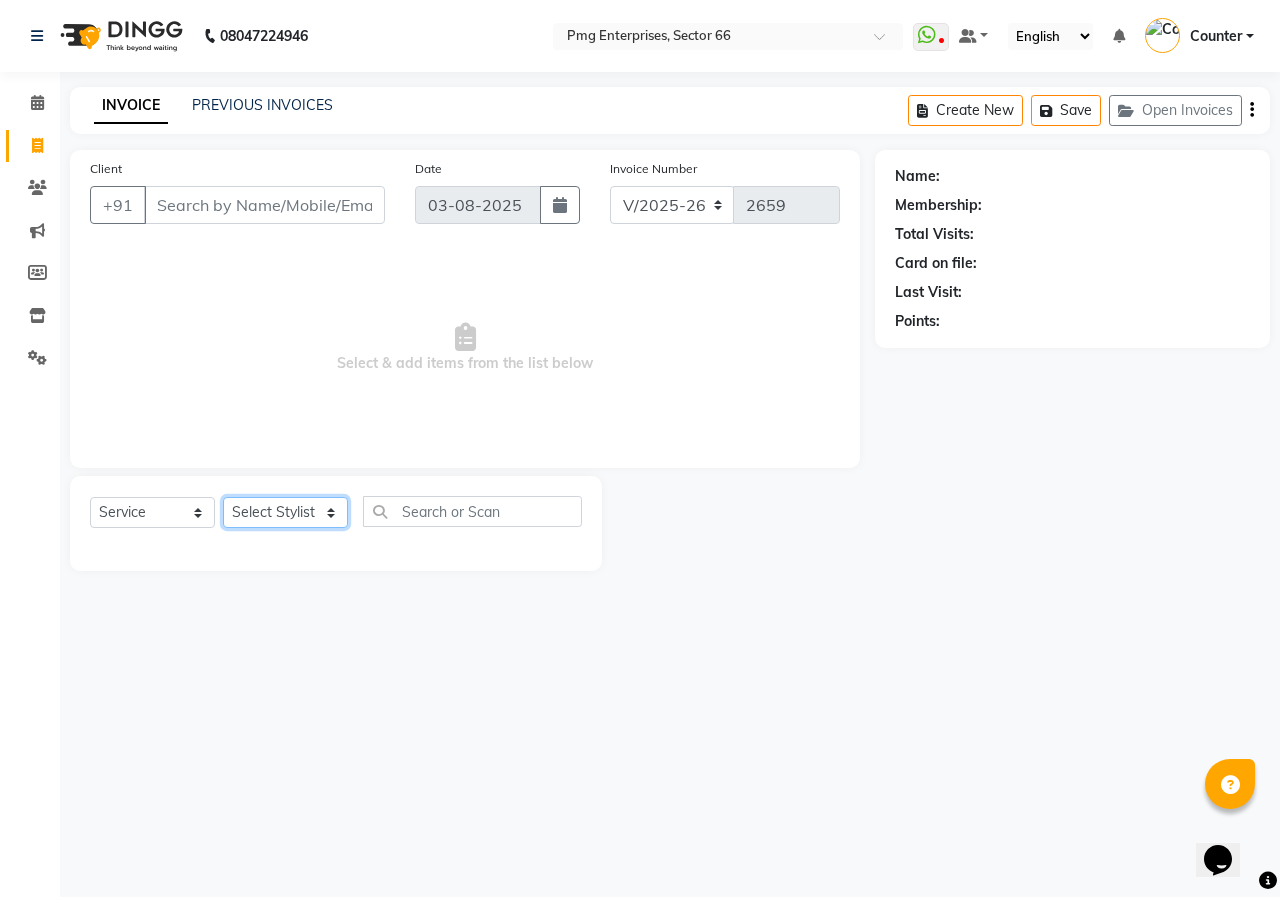 click on "Select Stylist Ashish Kashyap Counter dinesh Jackson Javed Jitender Manisha Ragini" 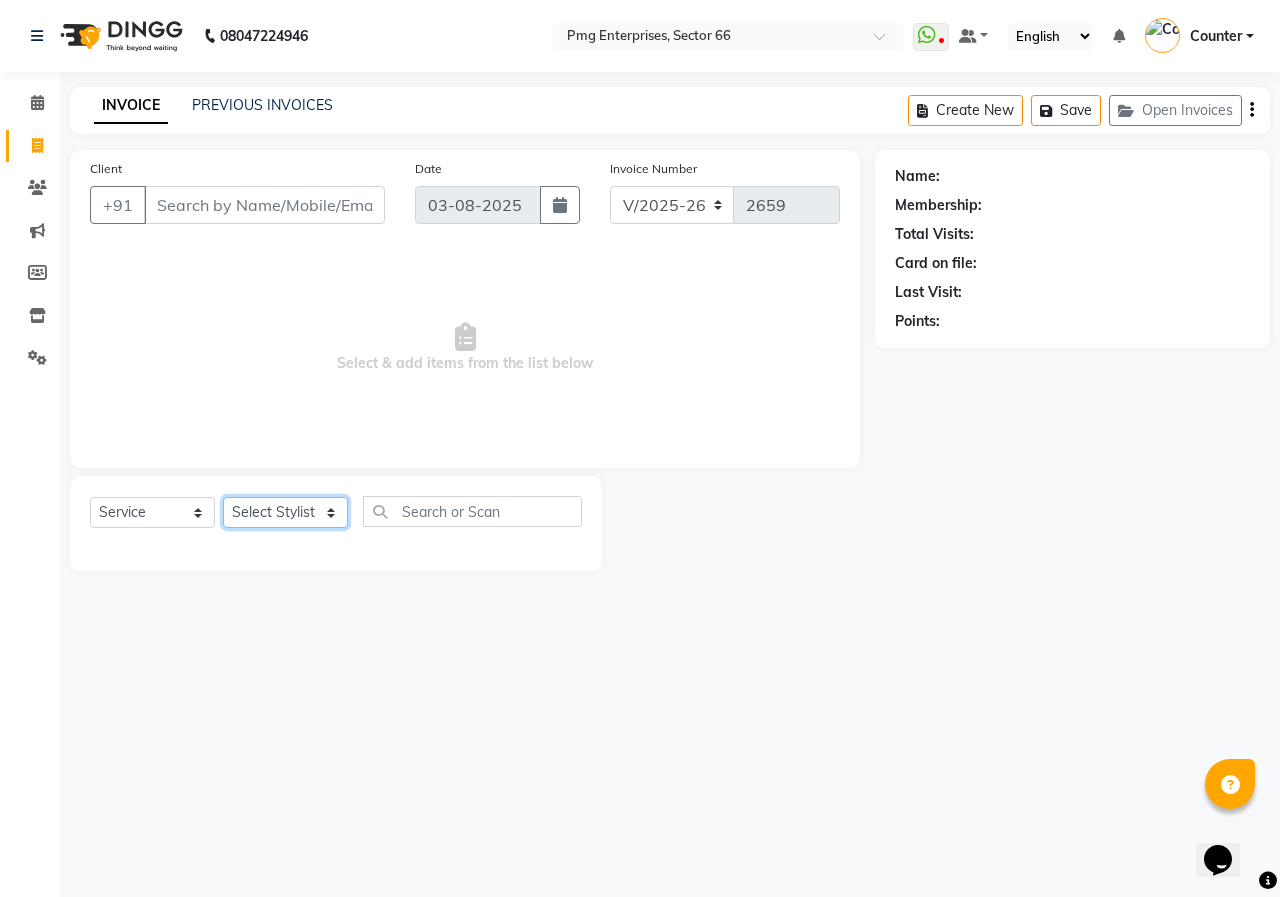 select on "78814" 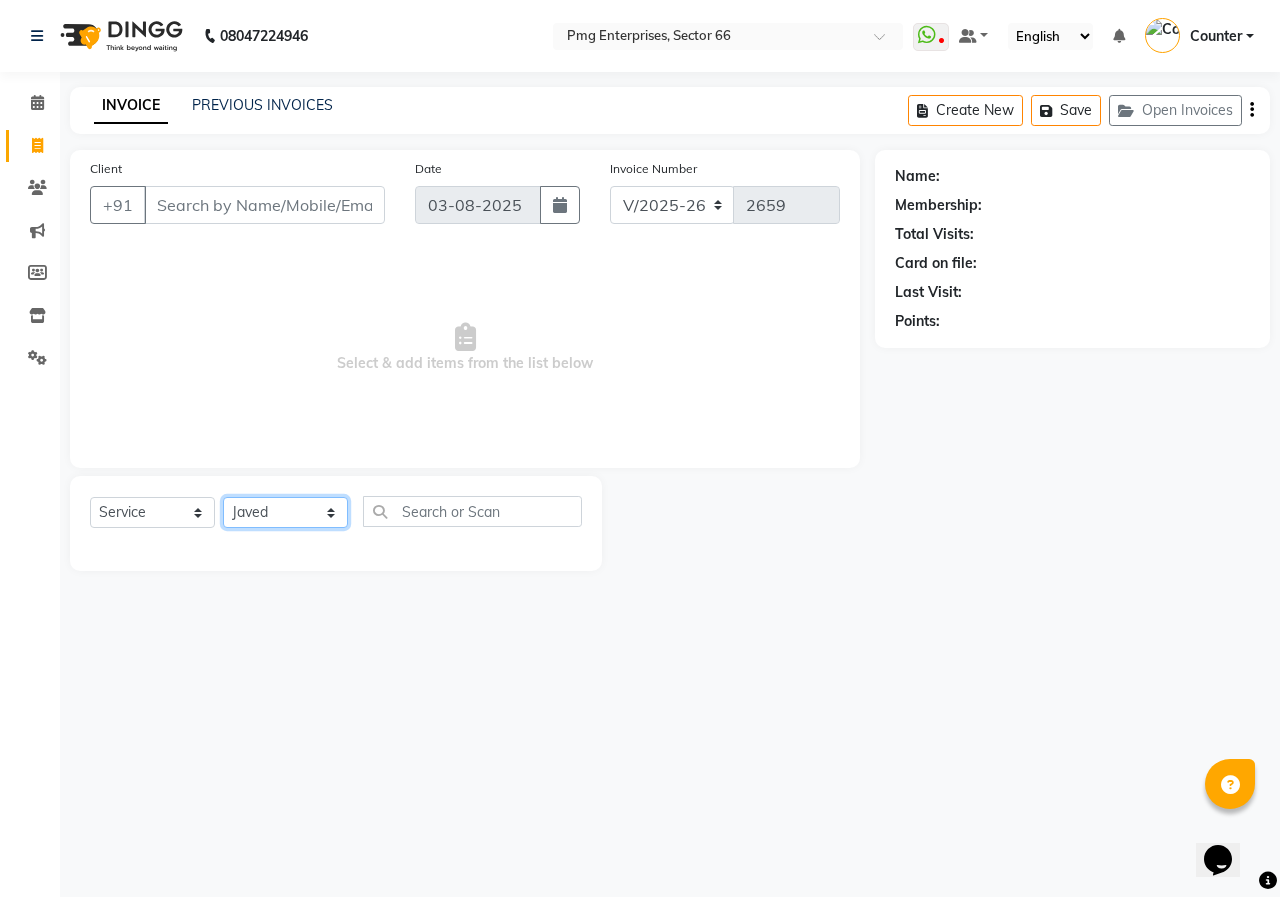click on "Select Stylist Ashish Kashyap Counter dinesh Jackson Javed Jitender Manisha Ragini" 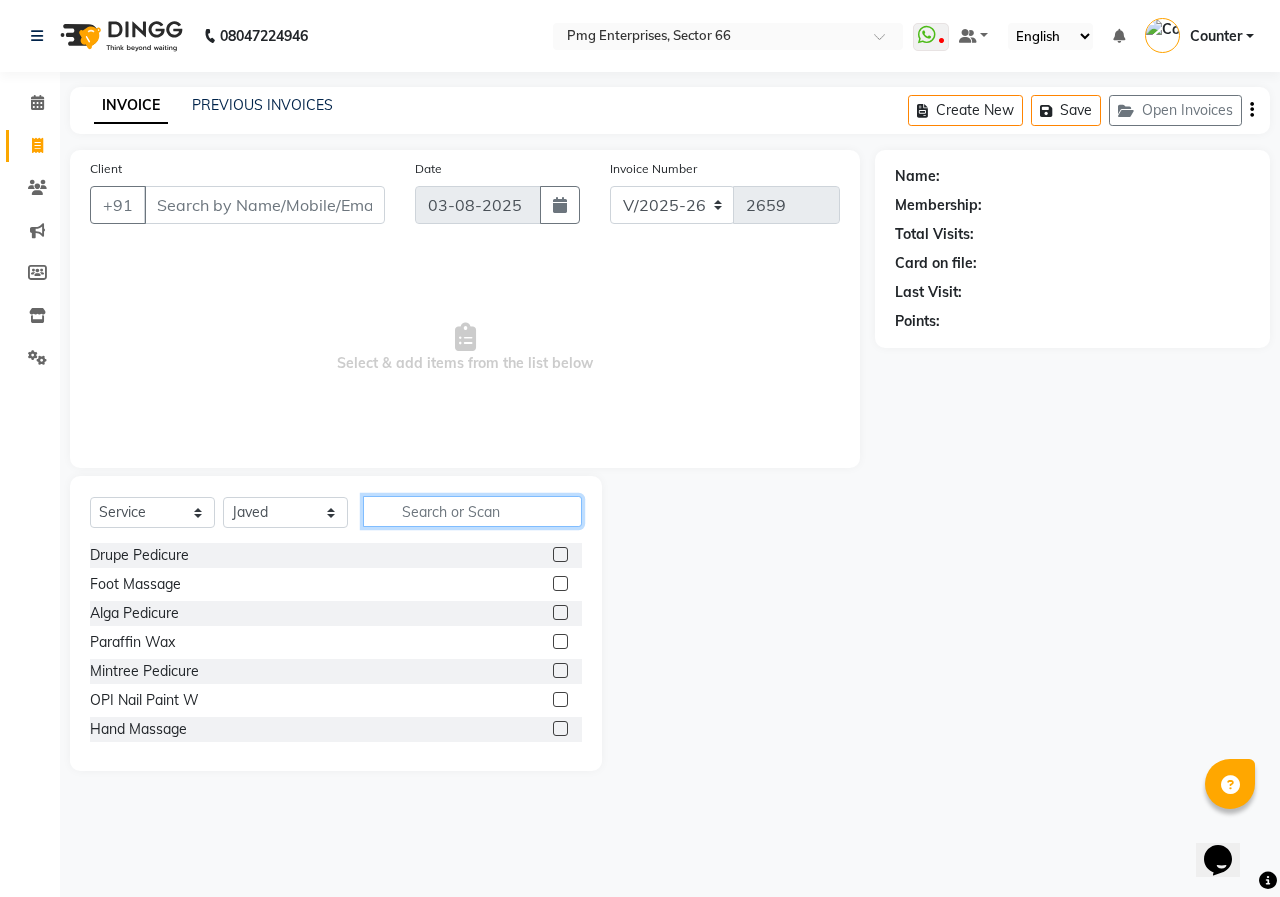 click 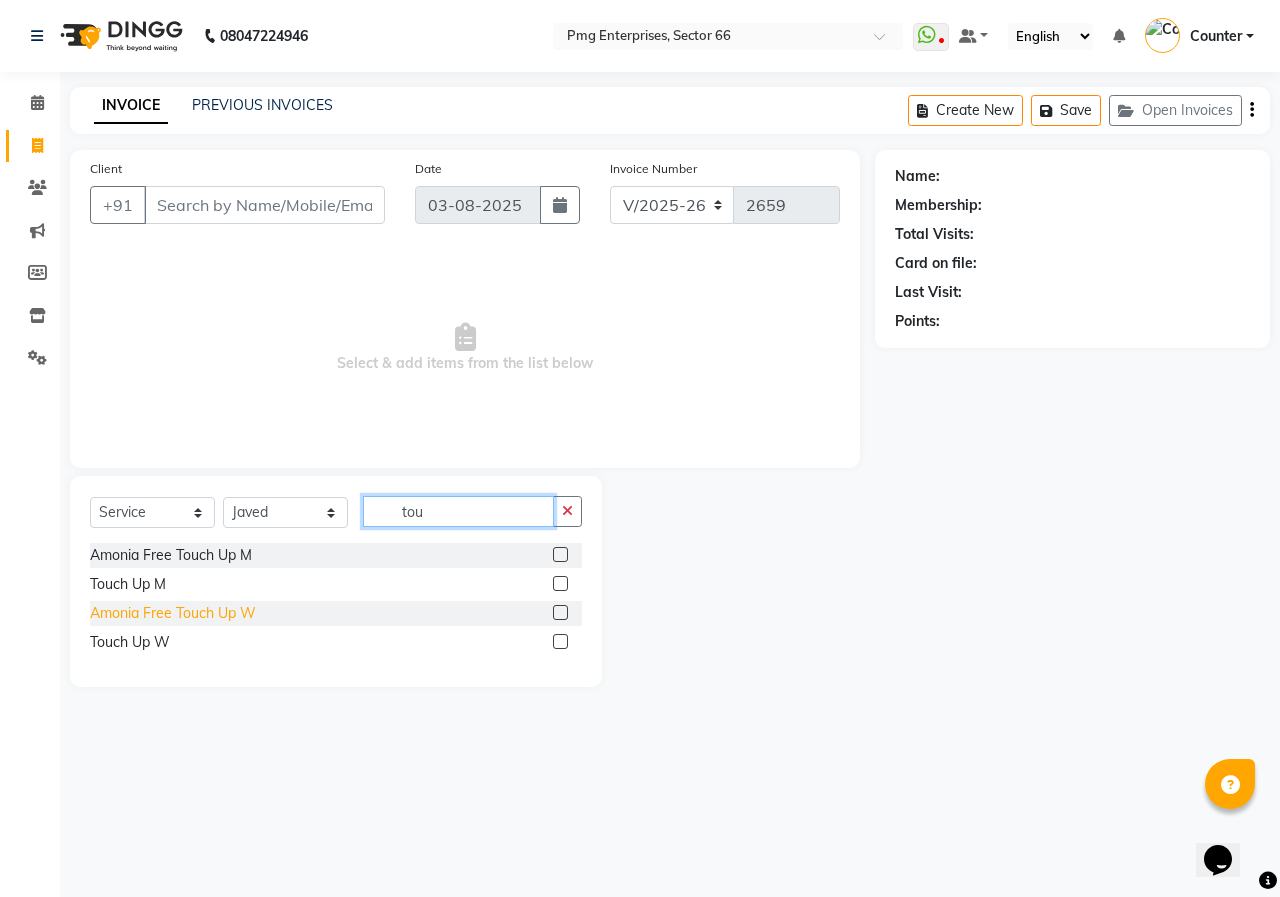 type on "tou" 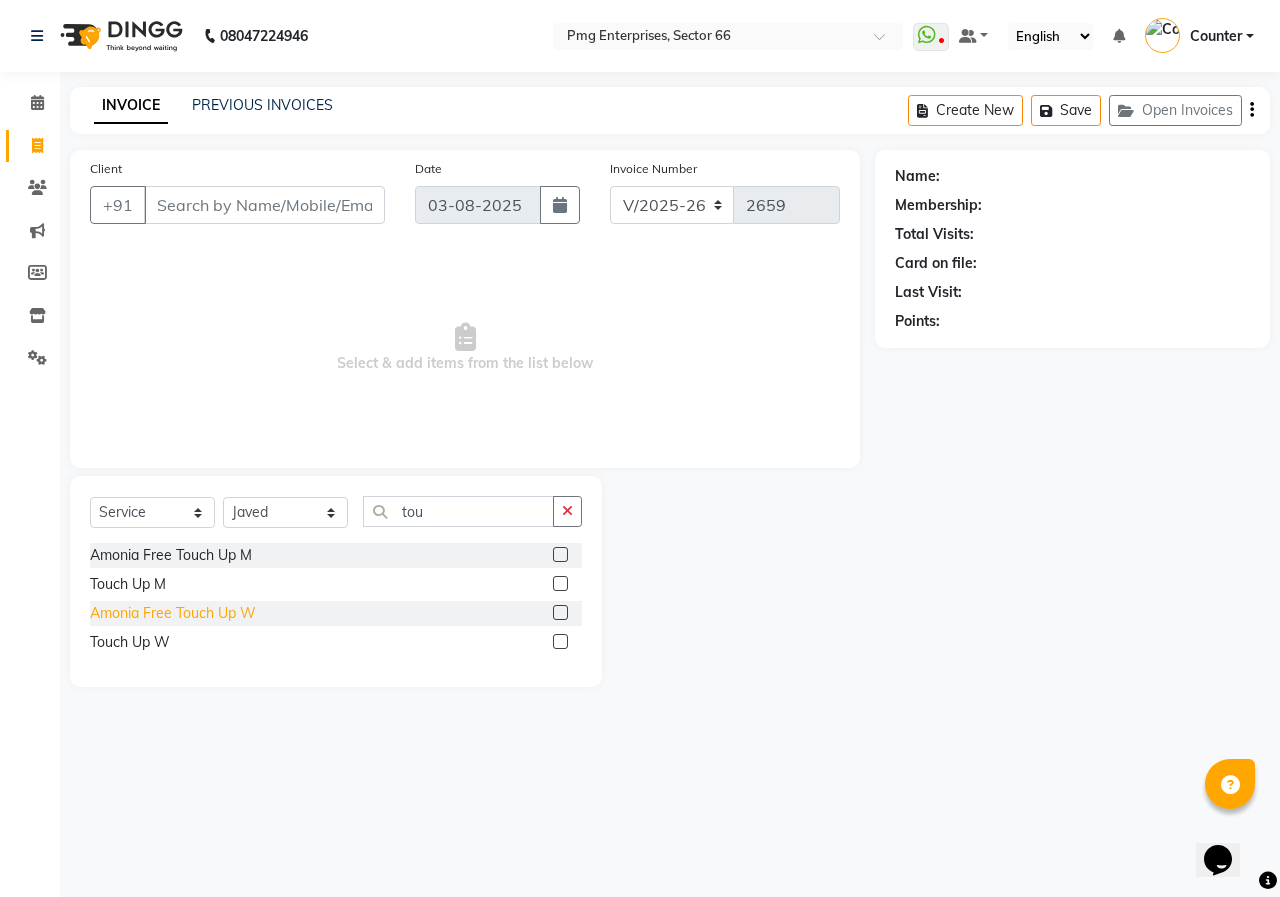 click on "Amonia Free Touch Up W" 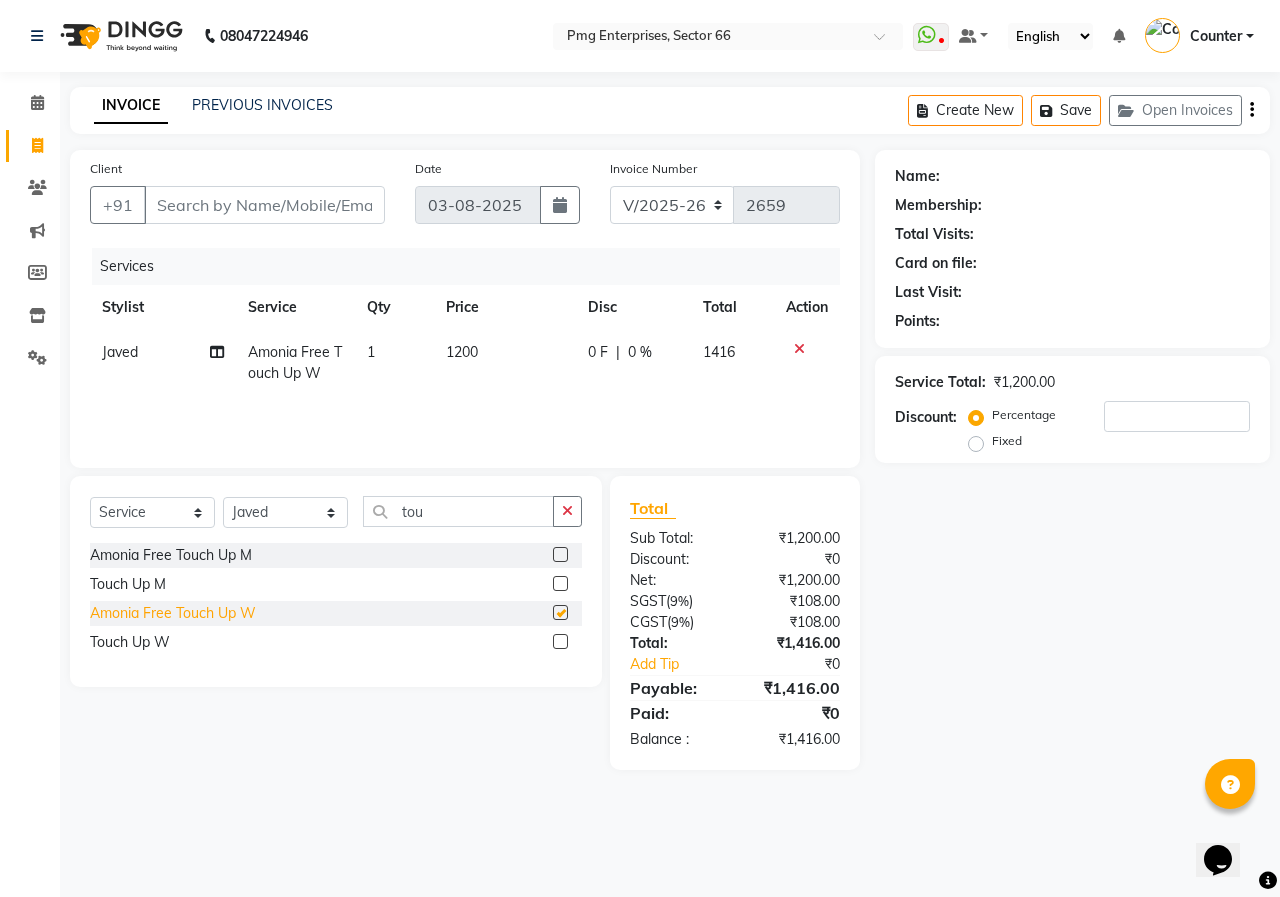 checkbox on "false" 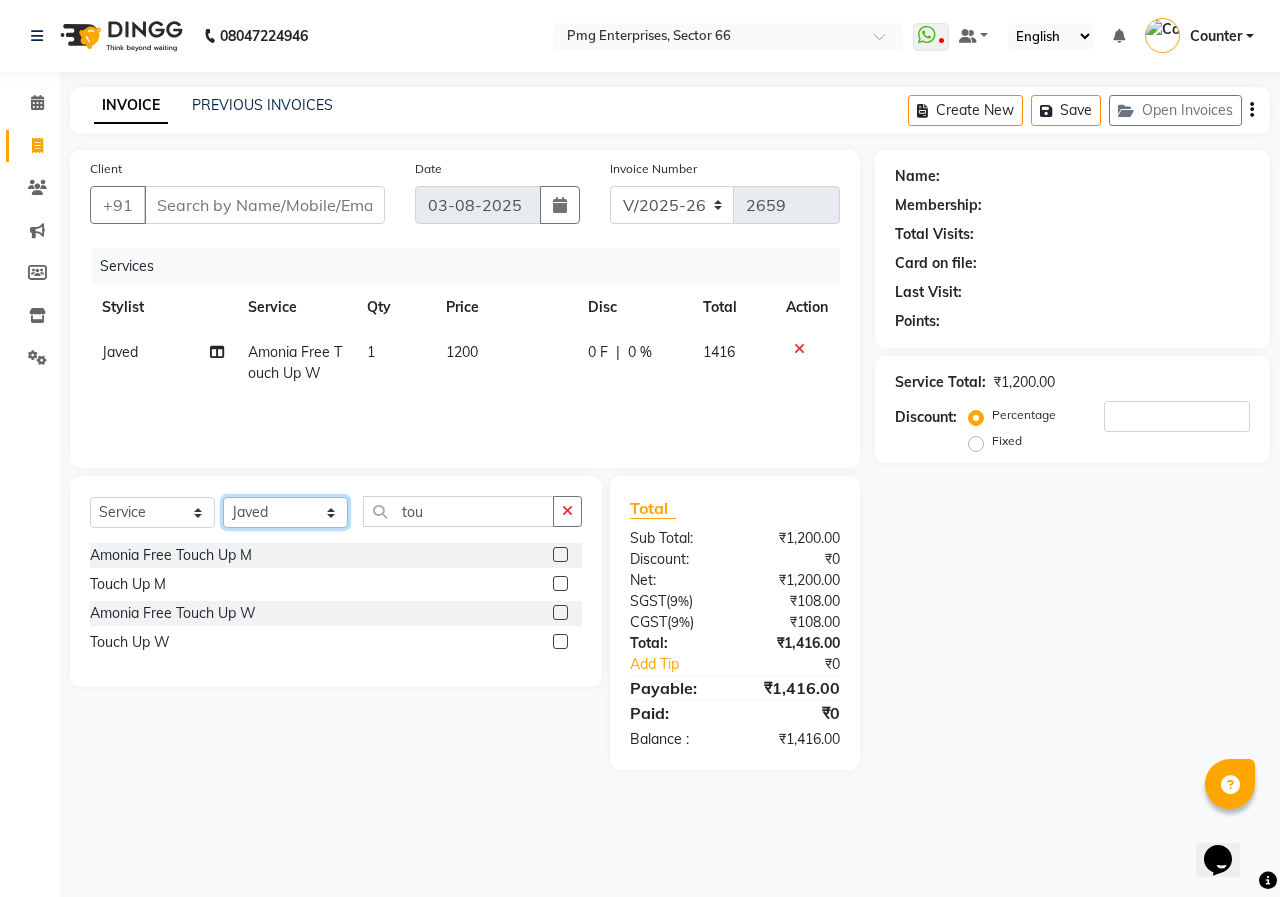 click on "Select Stylist Ashish Kashyap Counter dinesh Jackson Javed Jitender Manisha Ragini" 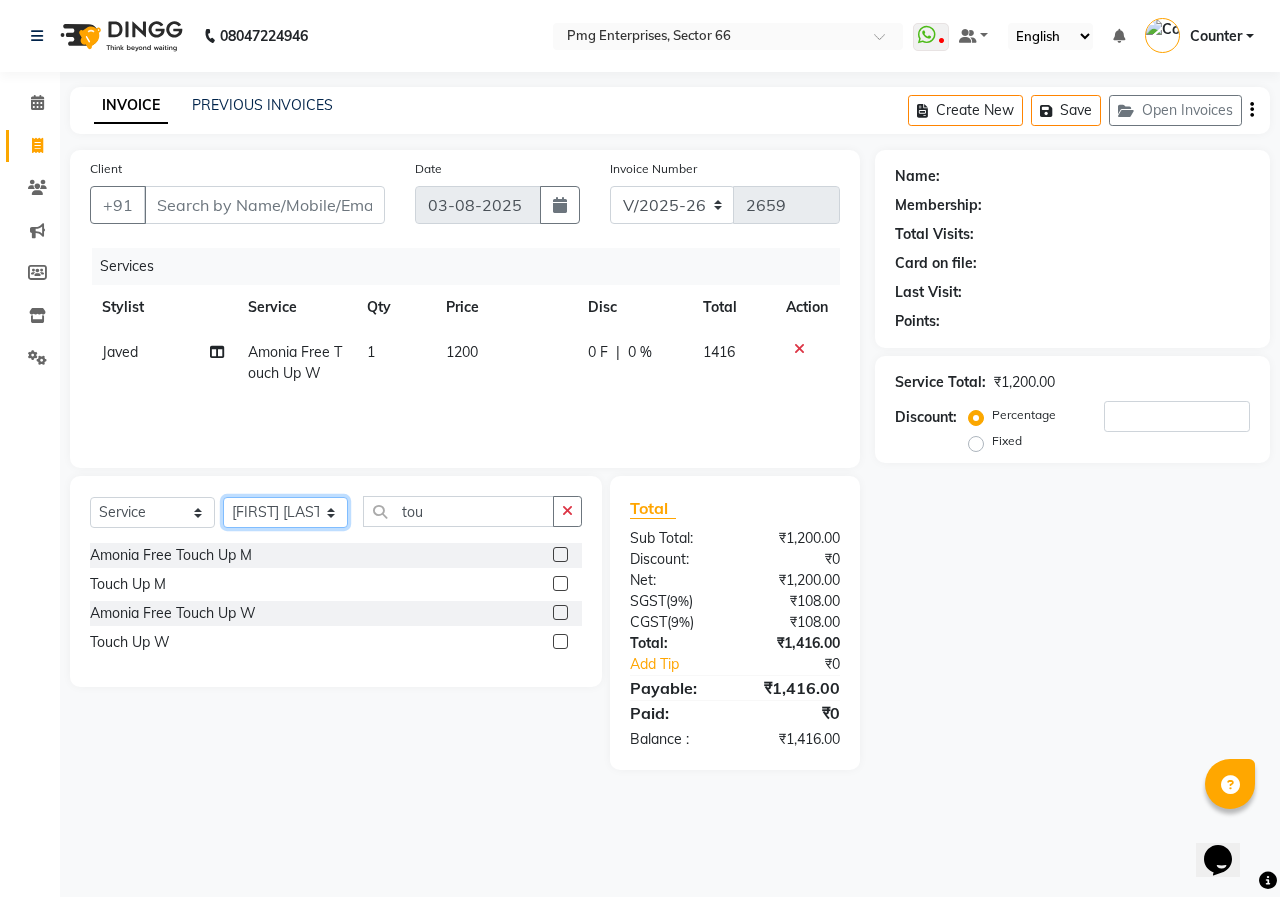 click on "Select Stylist Ashish Kashyap Counter dinesh Jackson Javed Jitender Manisha Ragini" 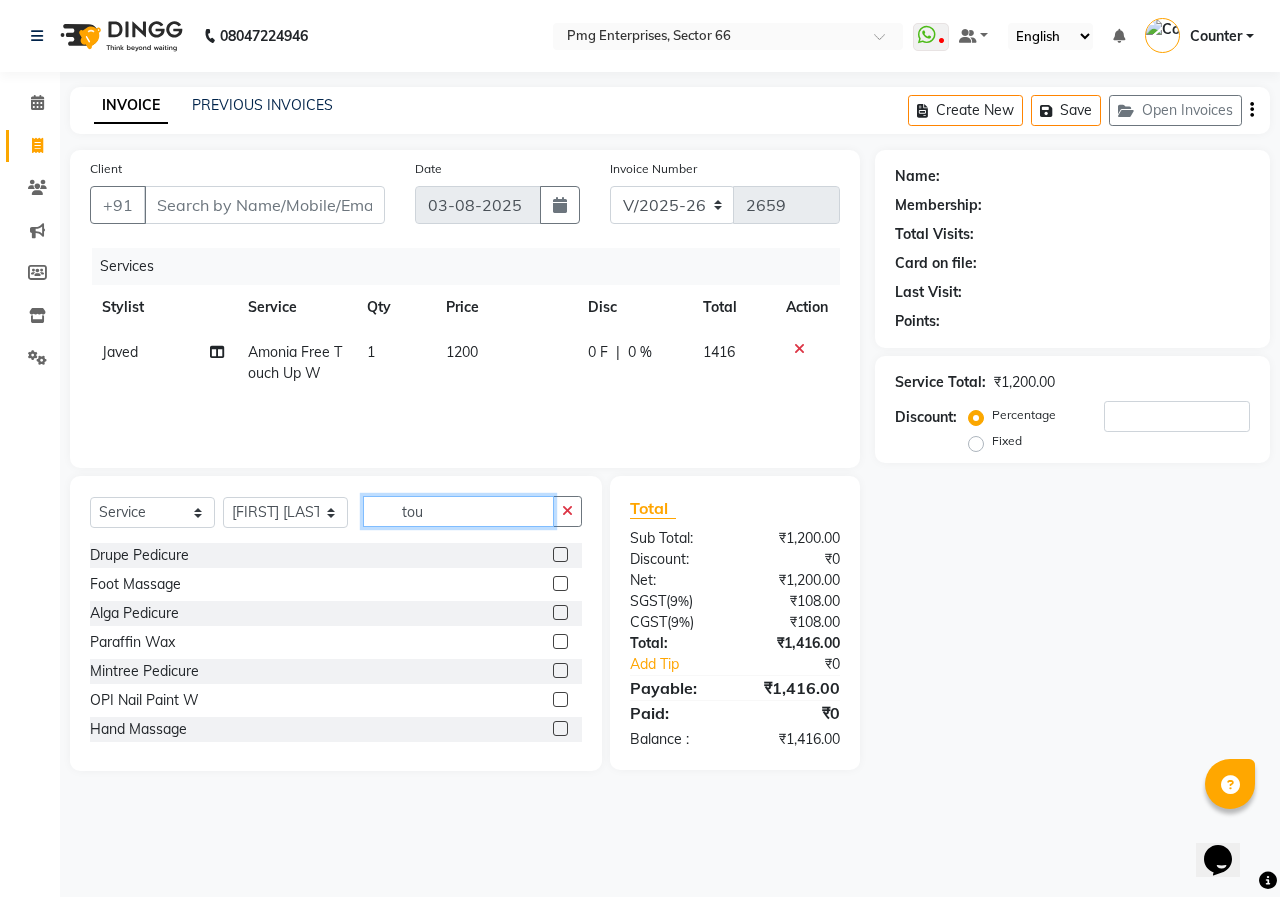 click on "tou" 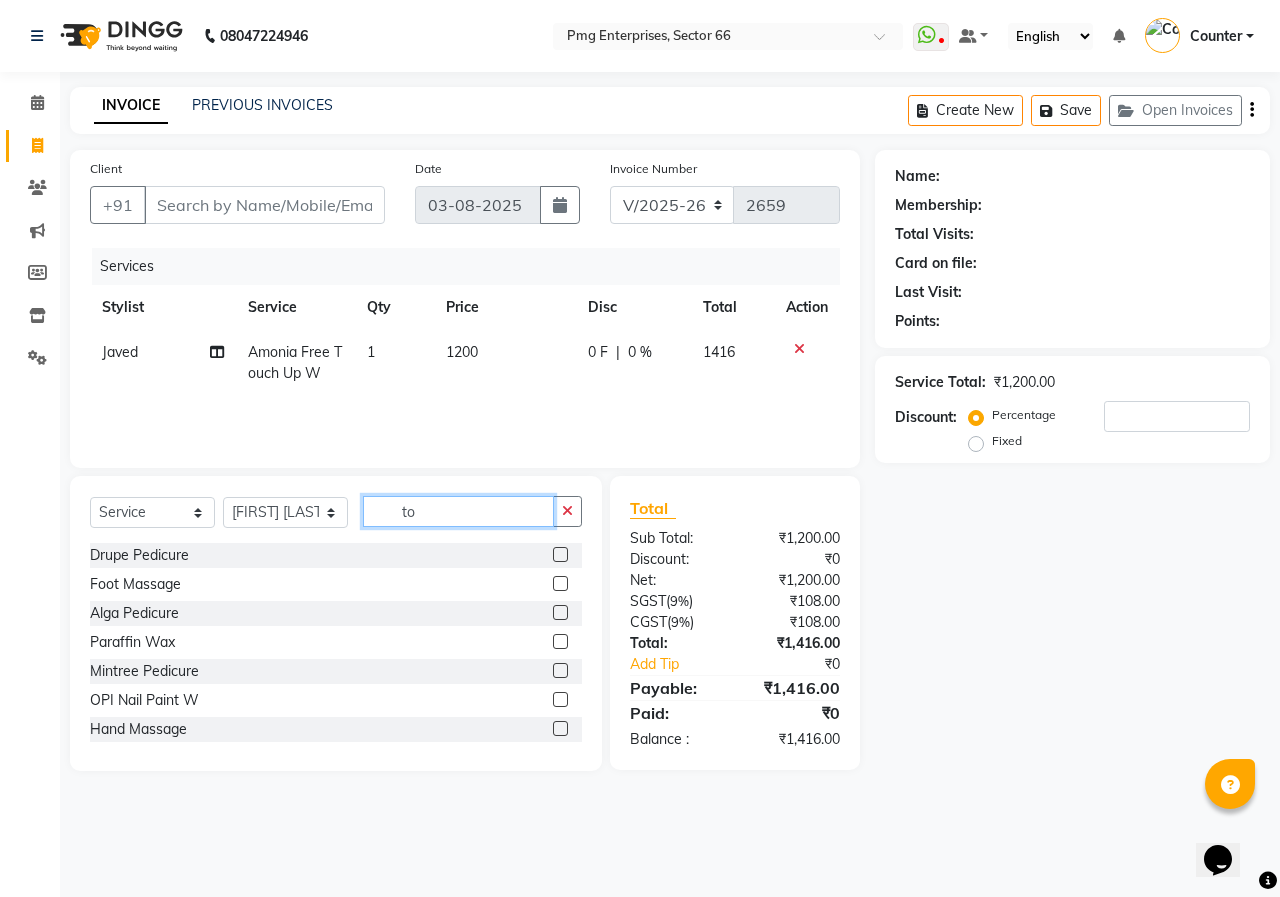 type on "t" 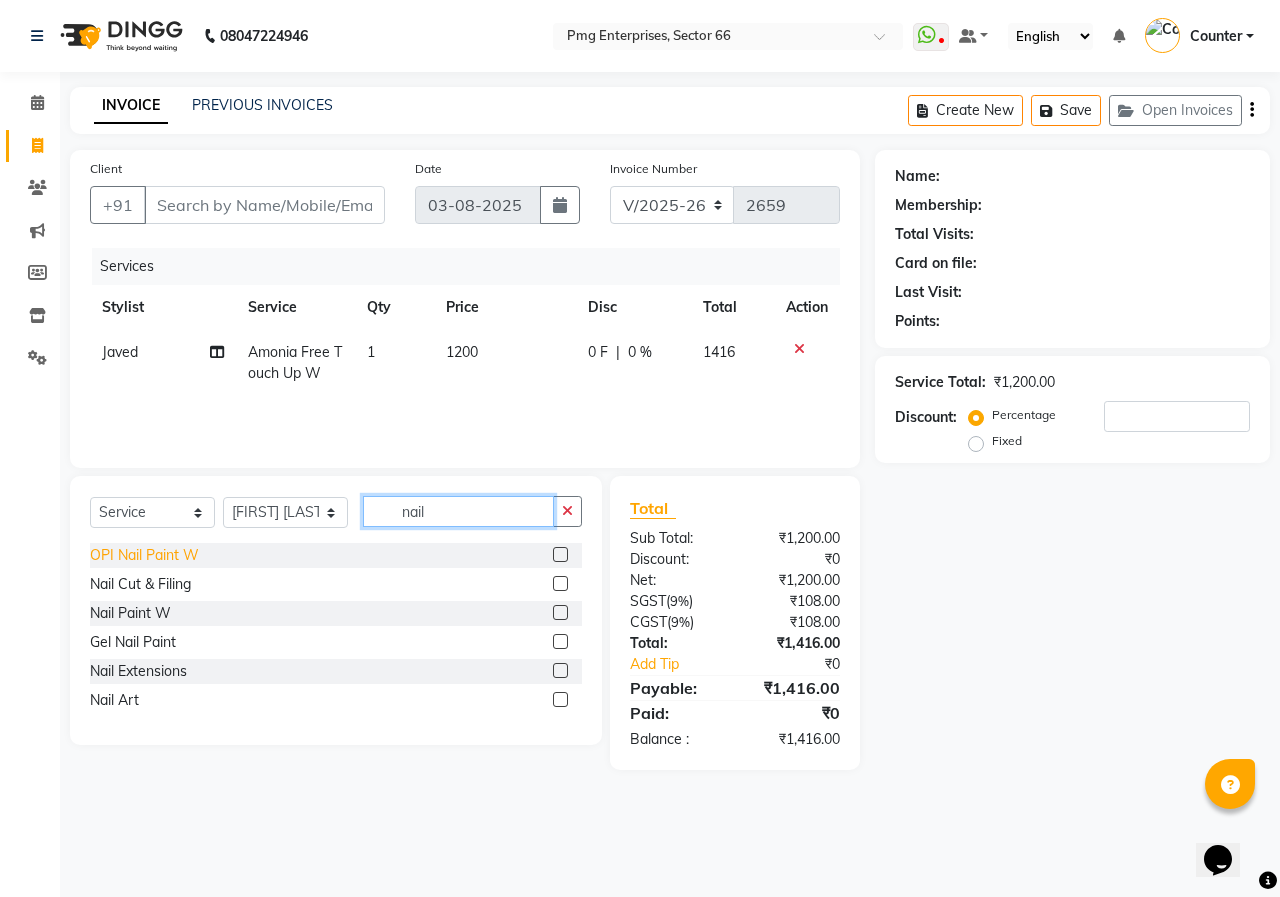type on "nail" 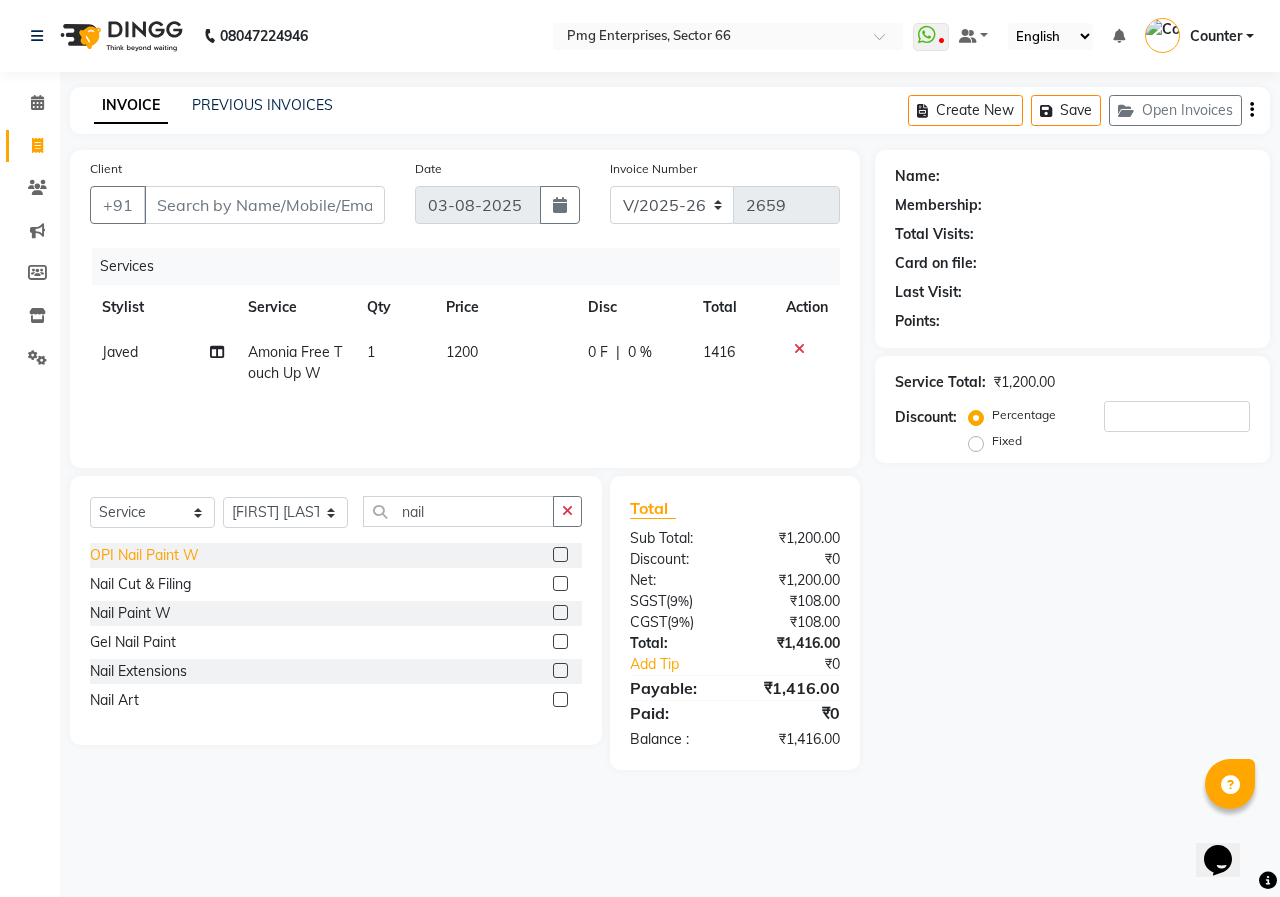 click on "OPI Nail Paint W" 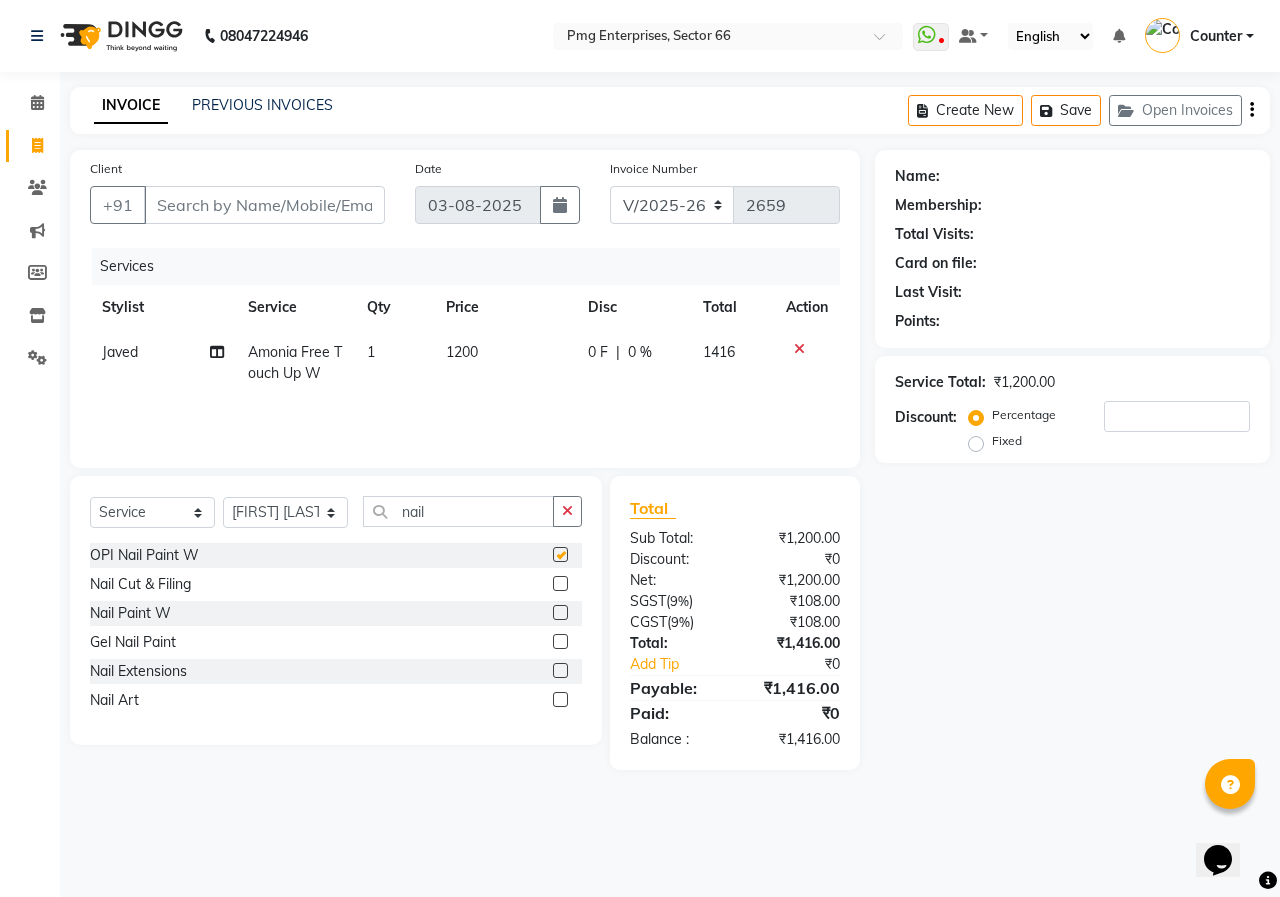 checkbox on "false" 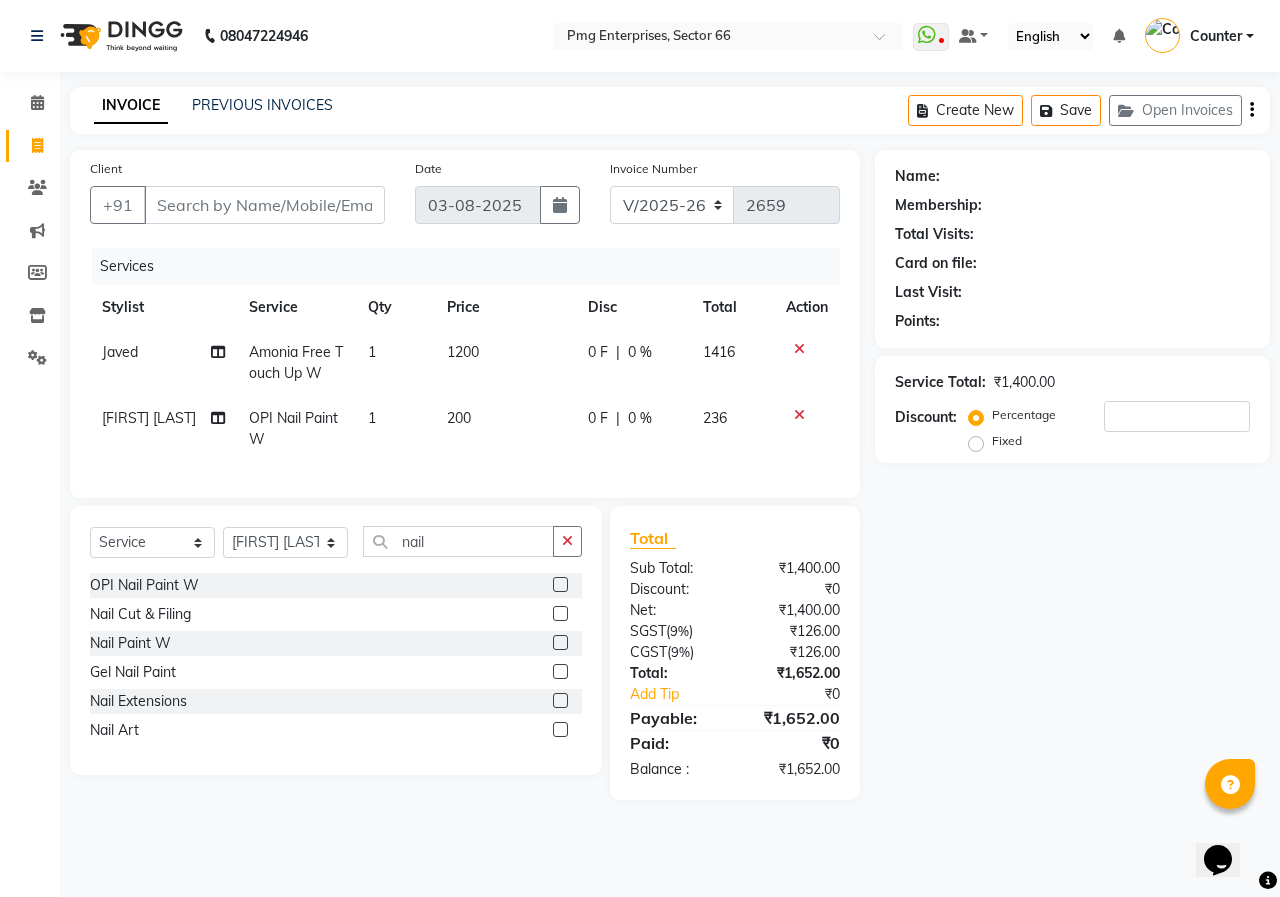 click on "200" 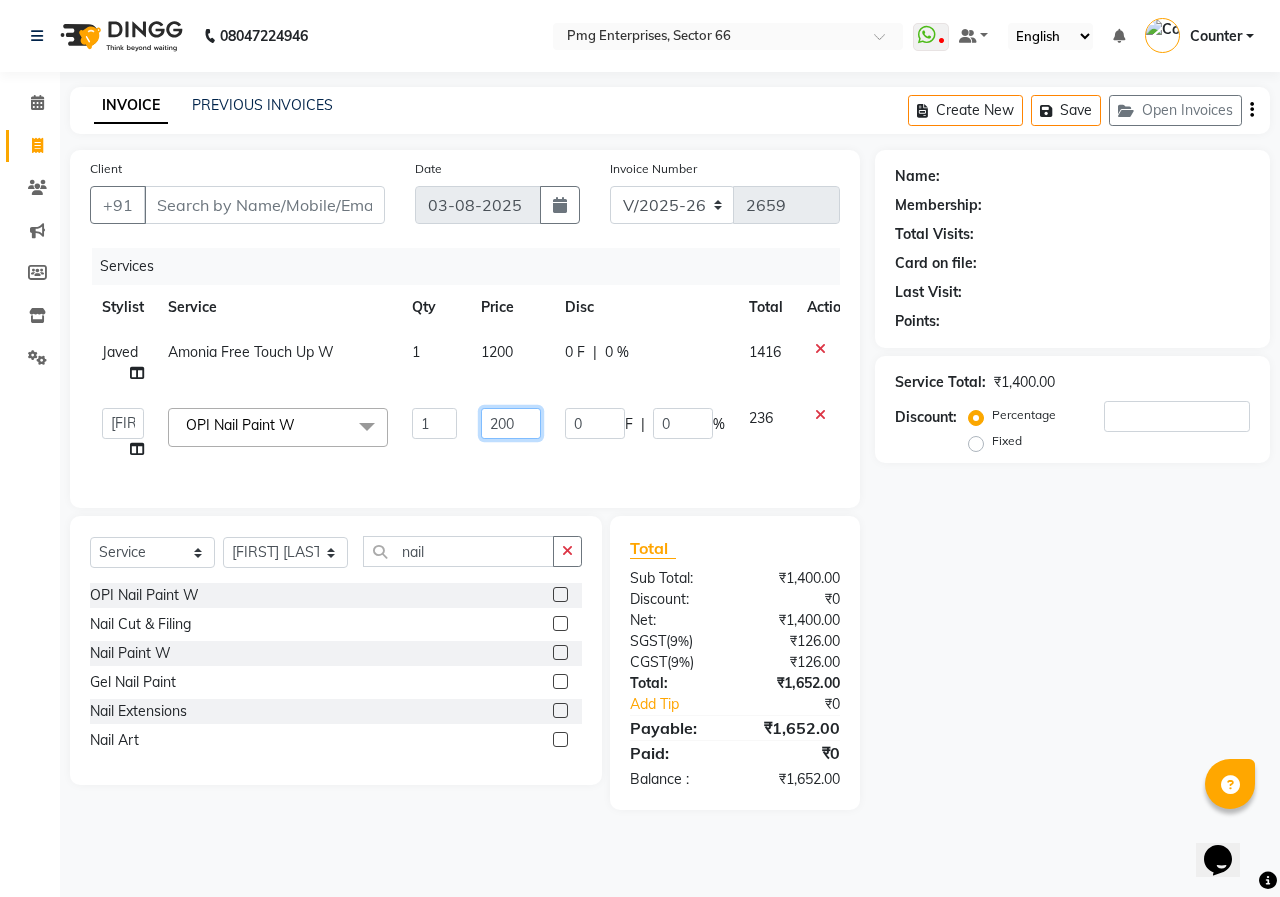 click on "200" 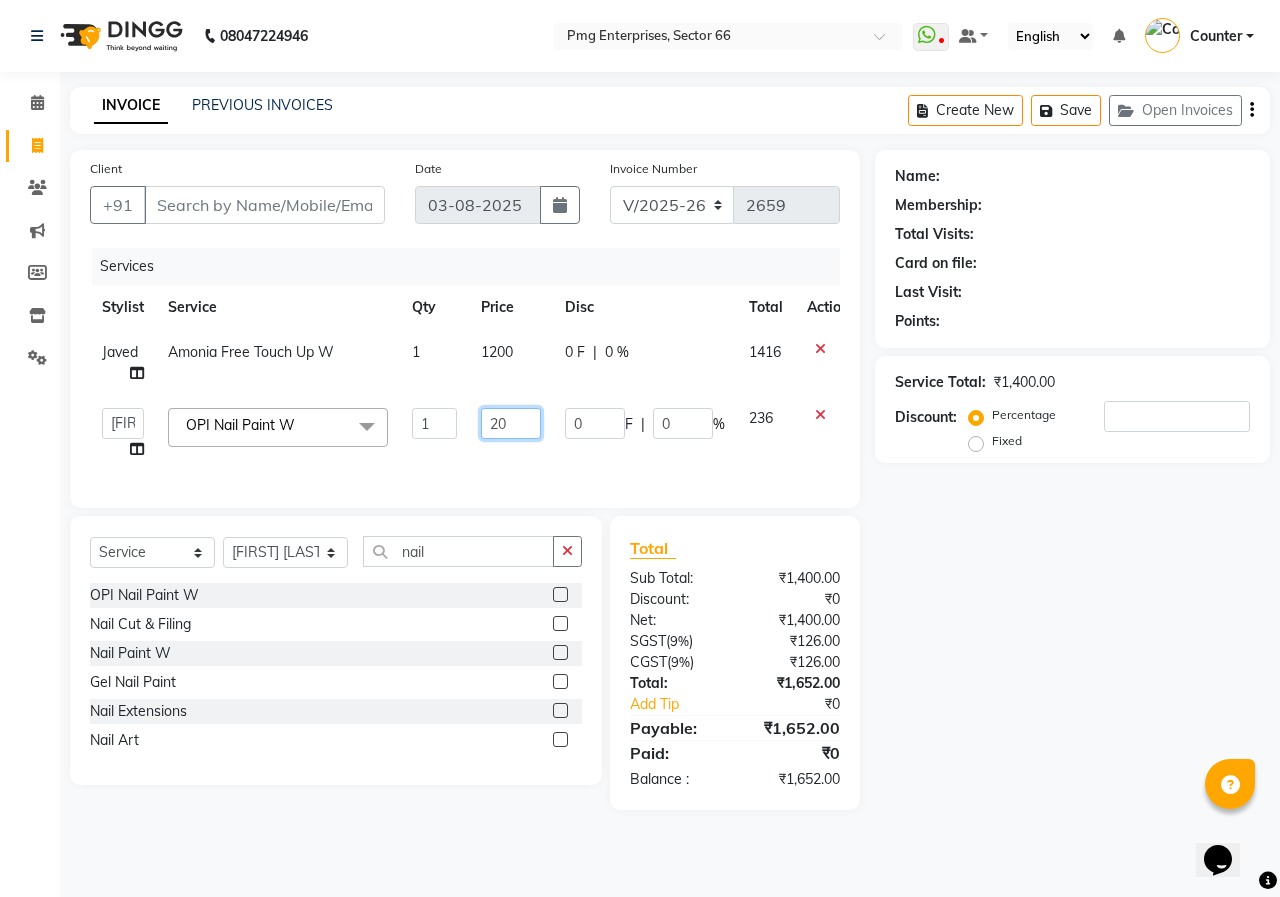 type on "2" 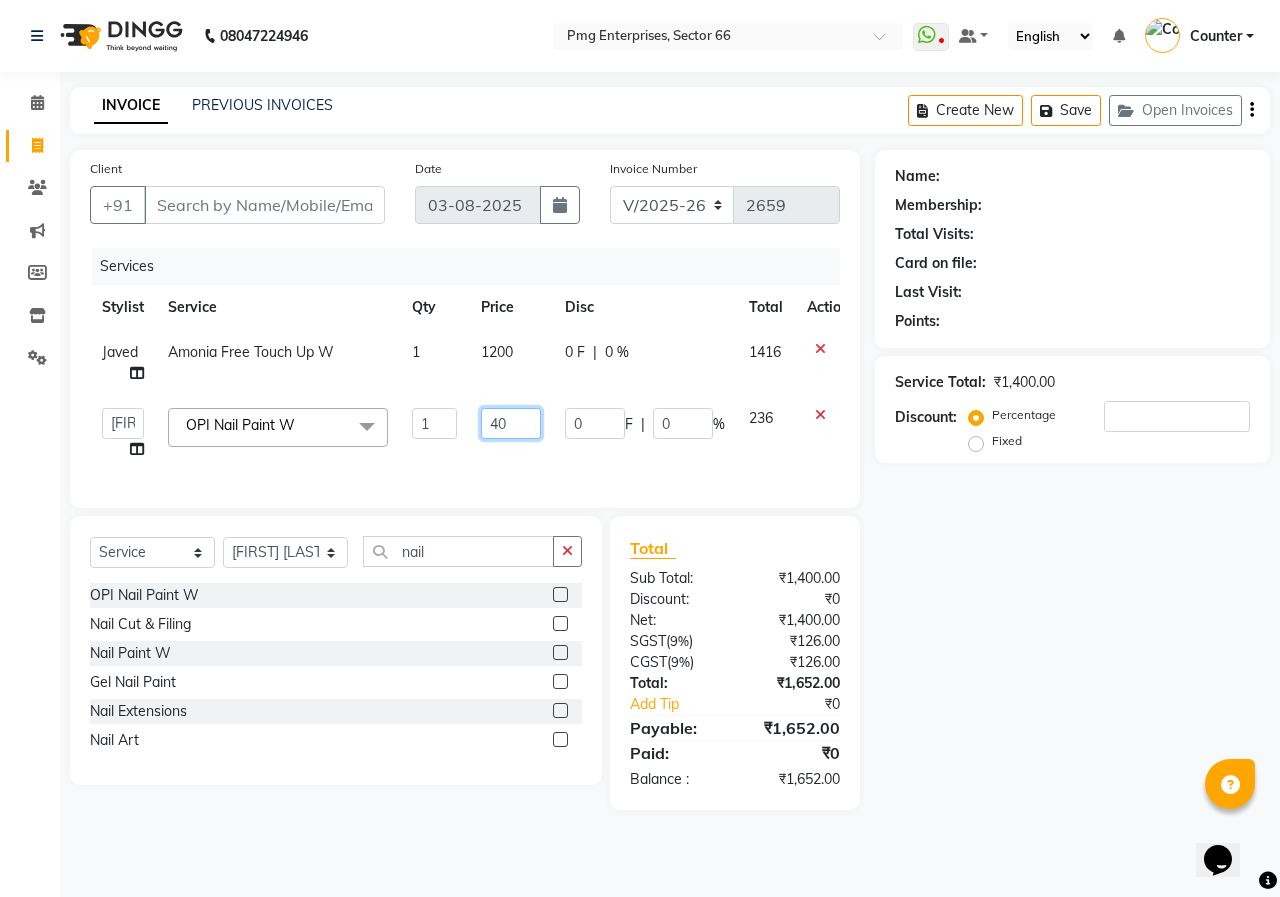type on "400" 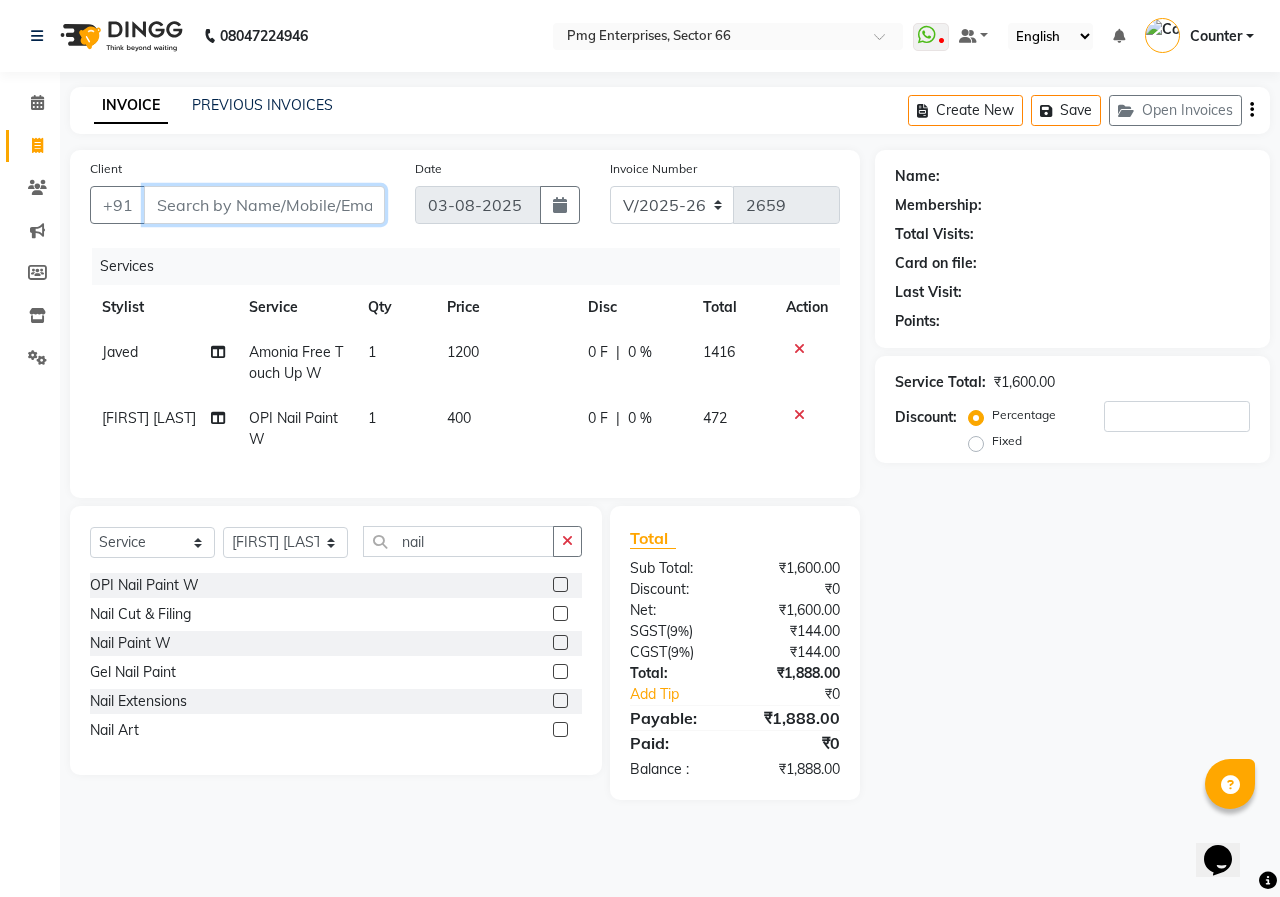 click on "Client" at bounding box center (264, 205) 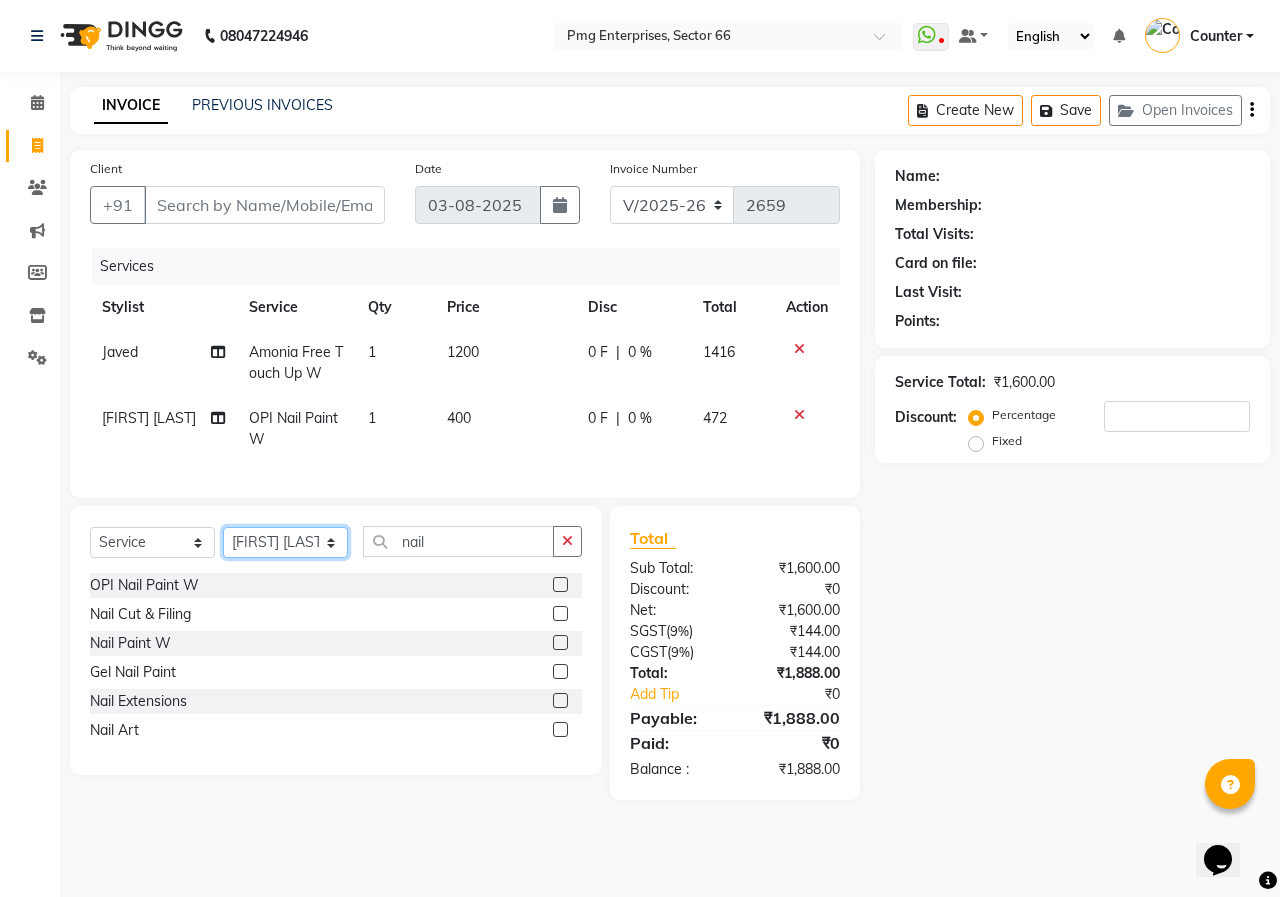click on "Select Stylist Ashish Kashyap Counter dinesh Jackson Javed Jitender Manisha Ragini" 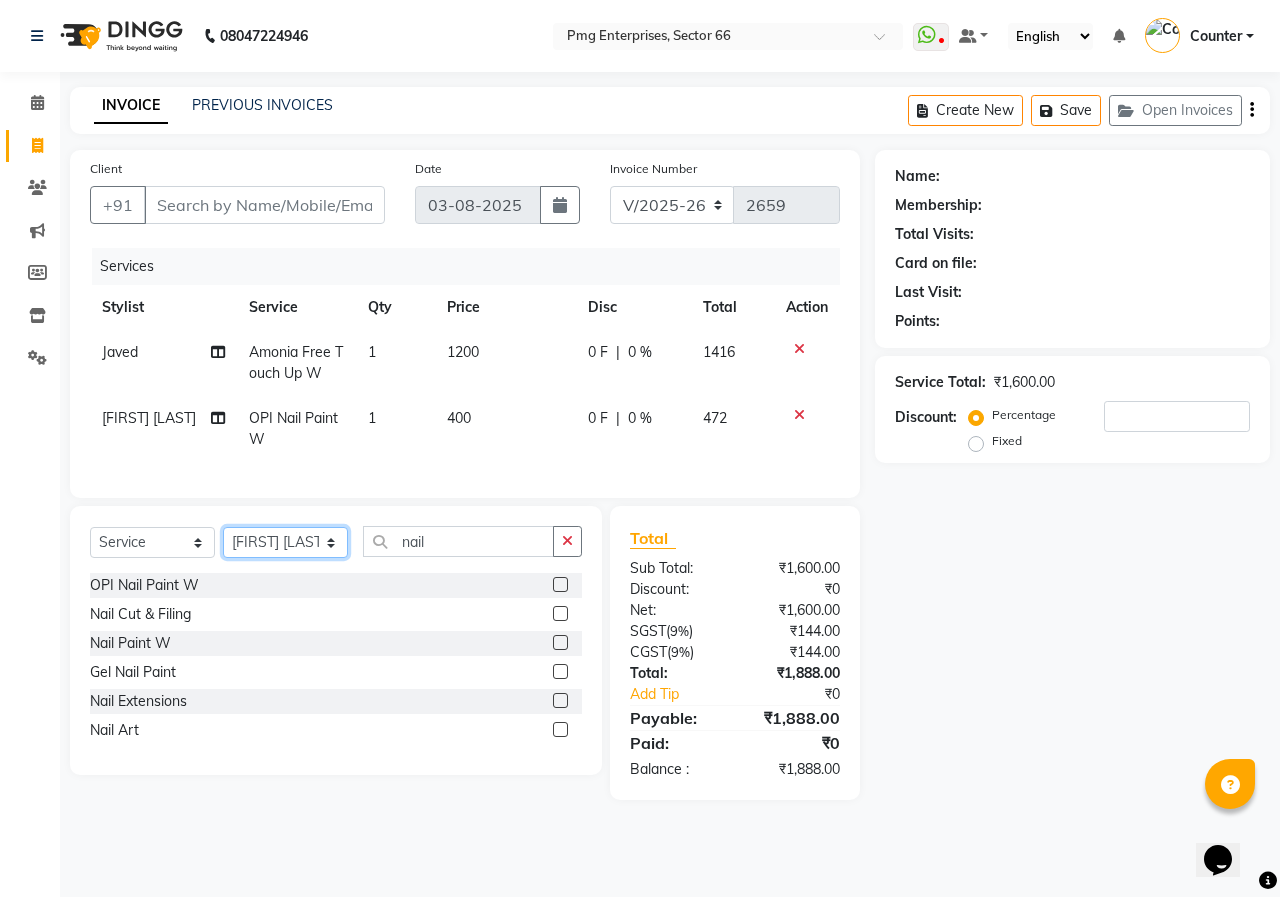 select on "70413" 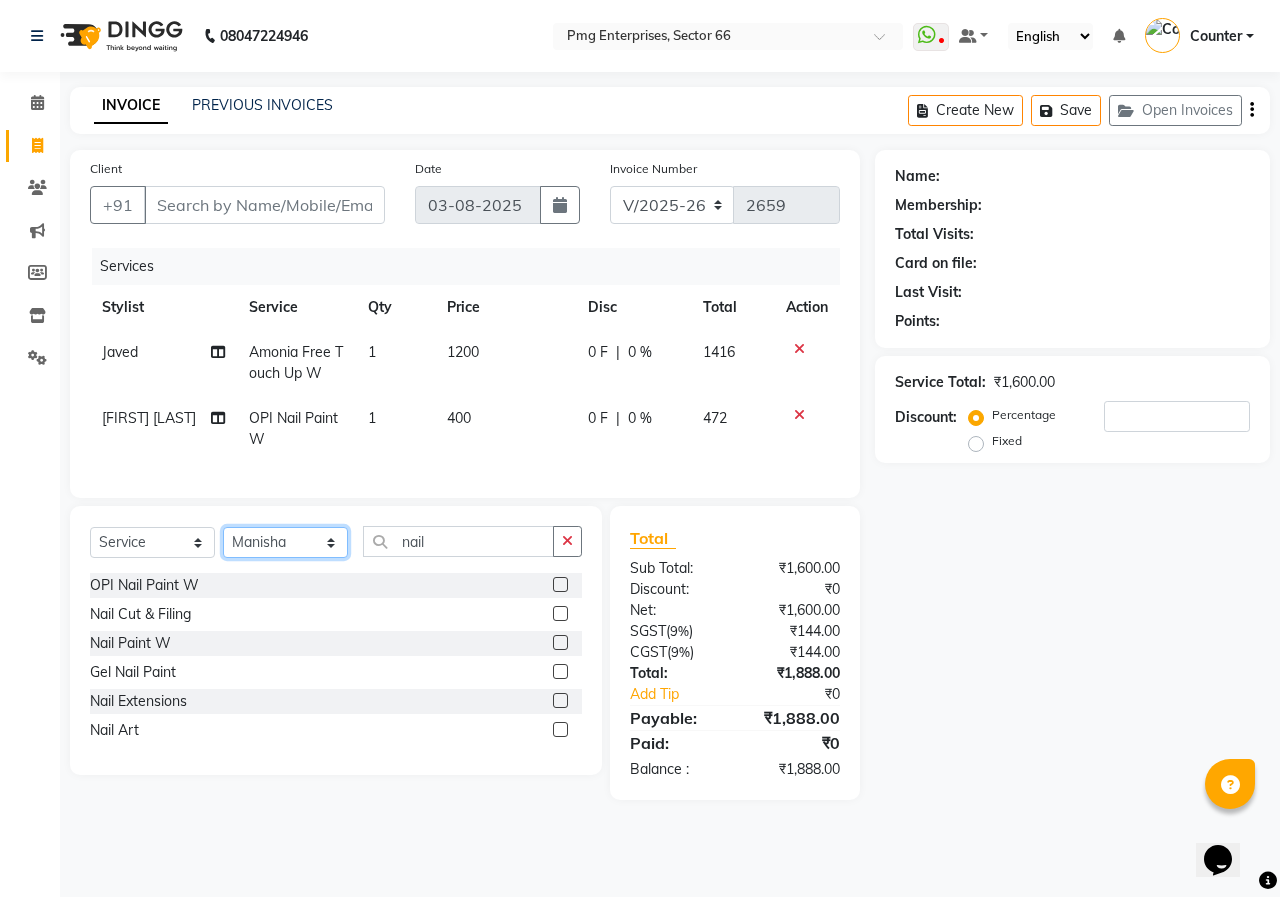 click on "Select Stylist Ashish Kashyap Counter dinesh Jackson Javed Jitender Manisha Ragini" 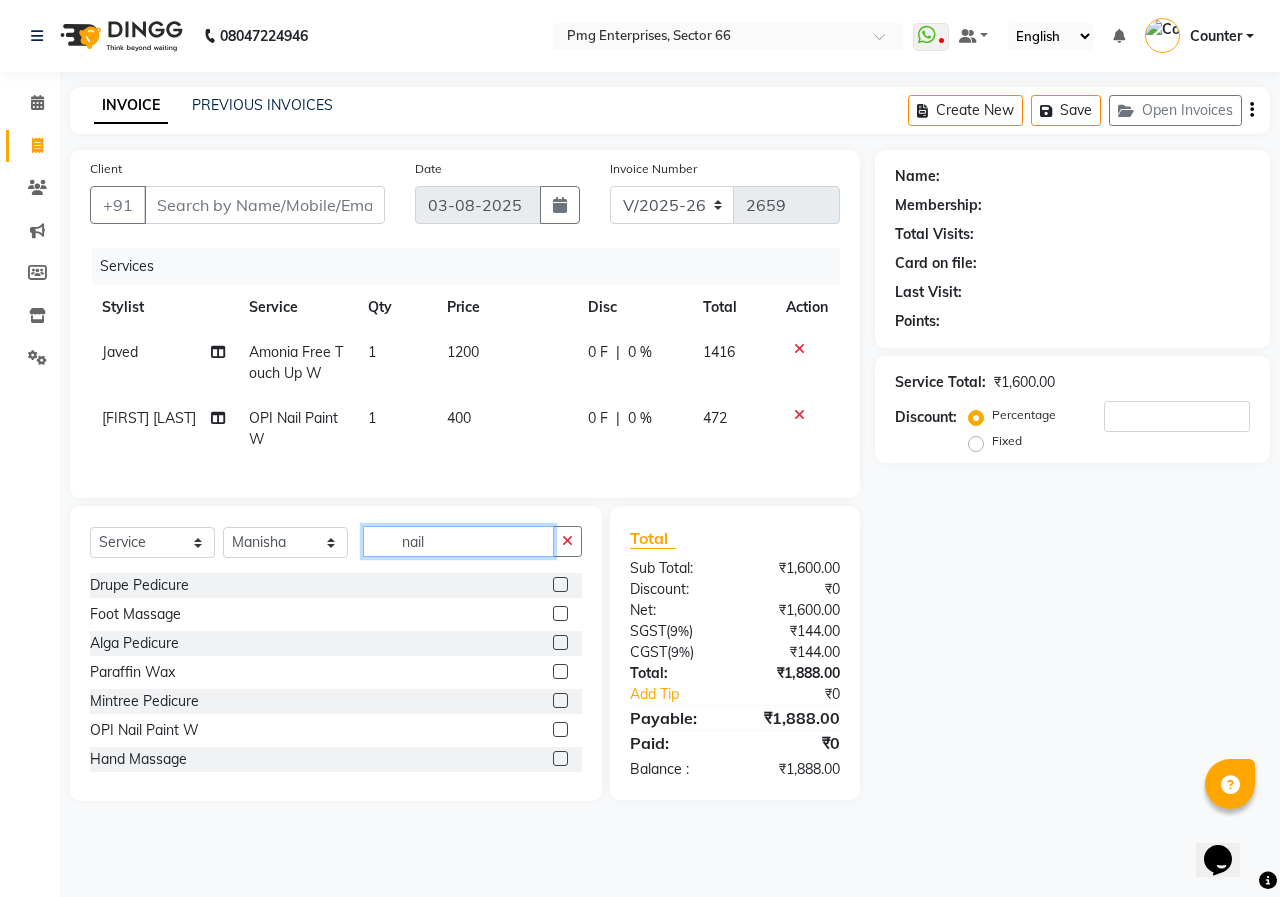 click on "nail" 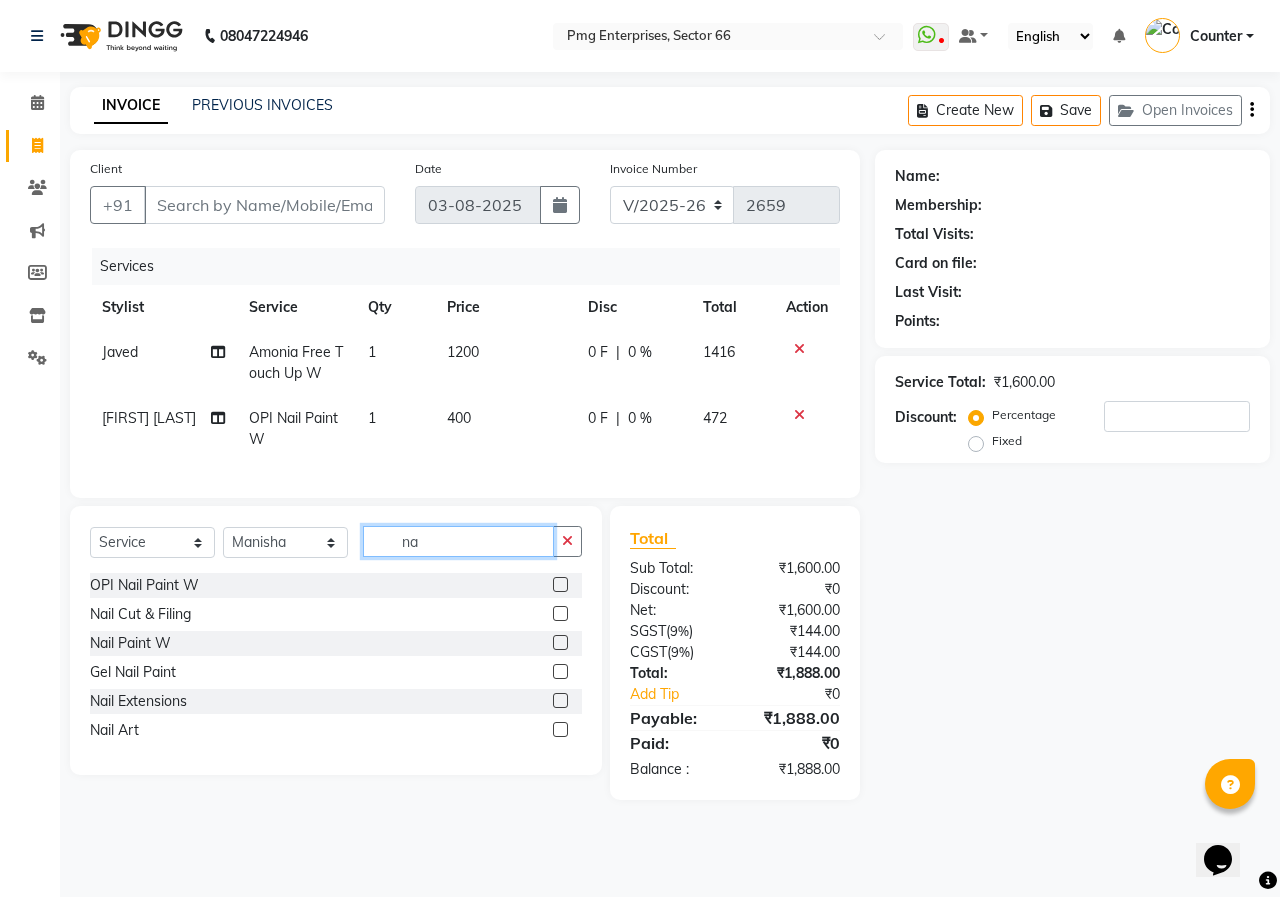 type on "n" 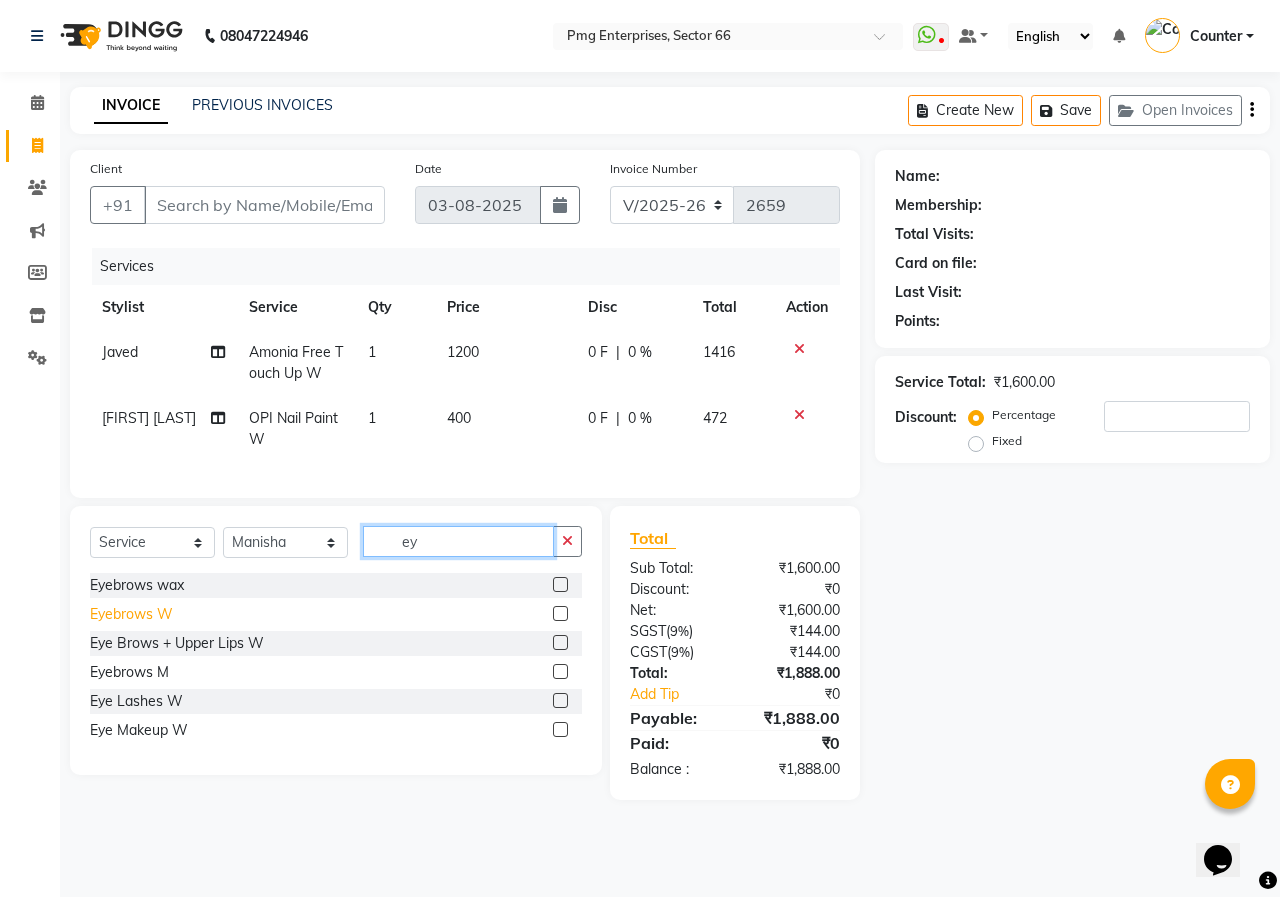 type on "ey" 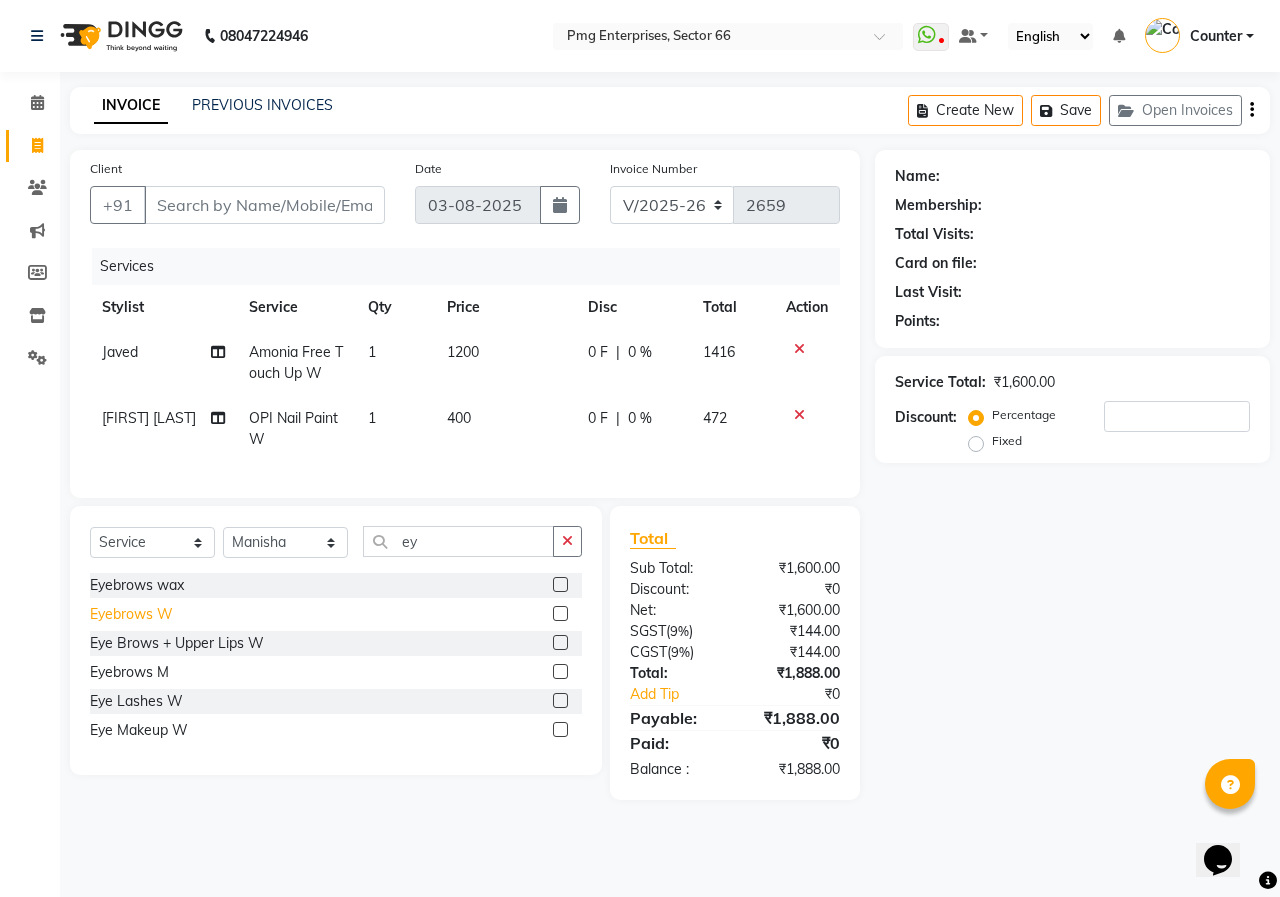 click on "Eyebrows W" 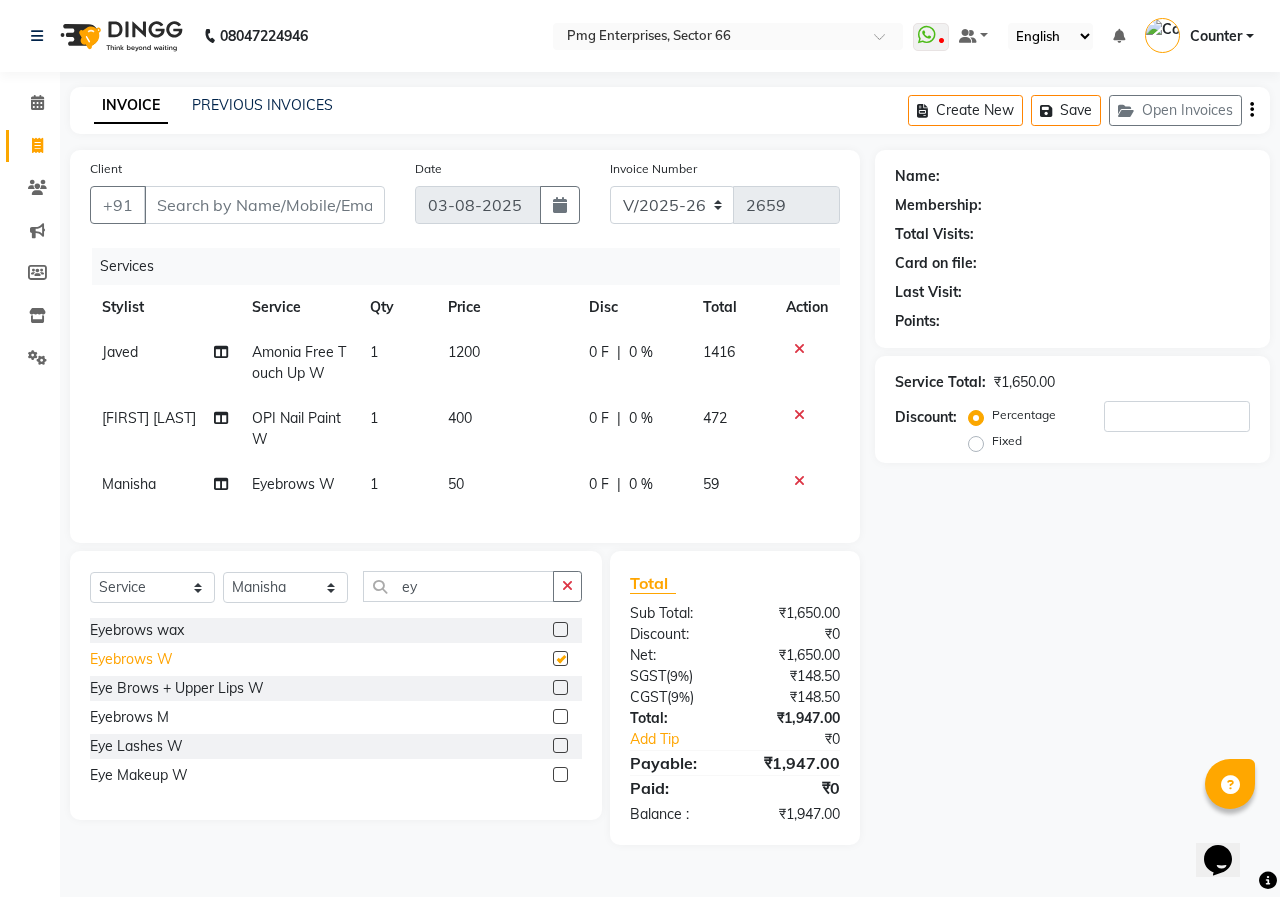 checkbox on "false" 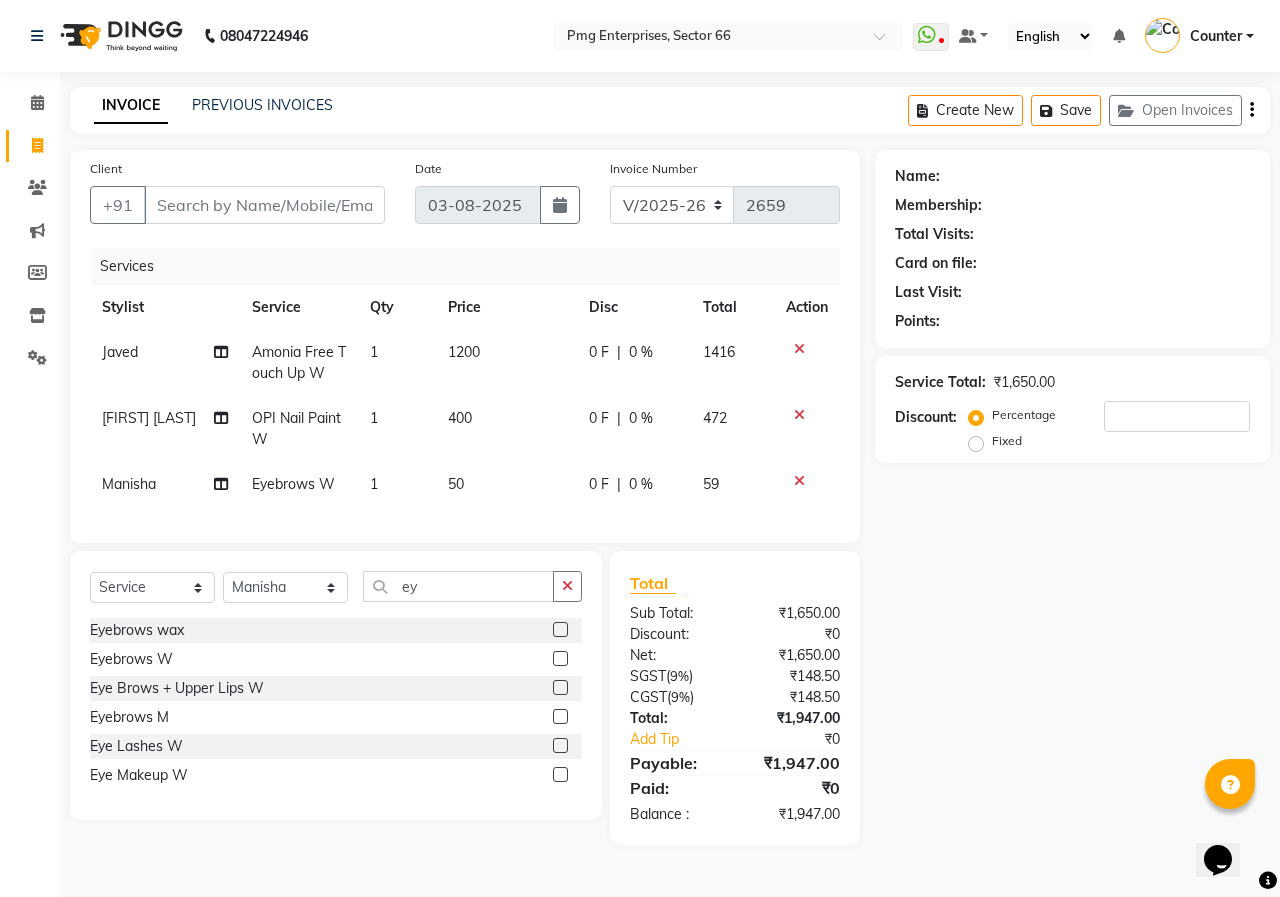 click on "400" 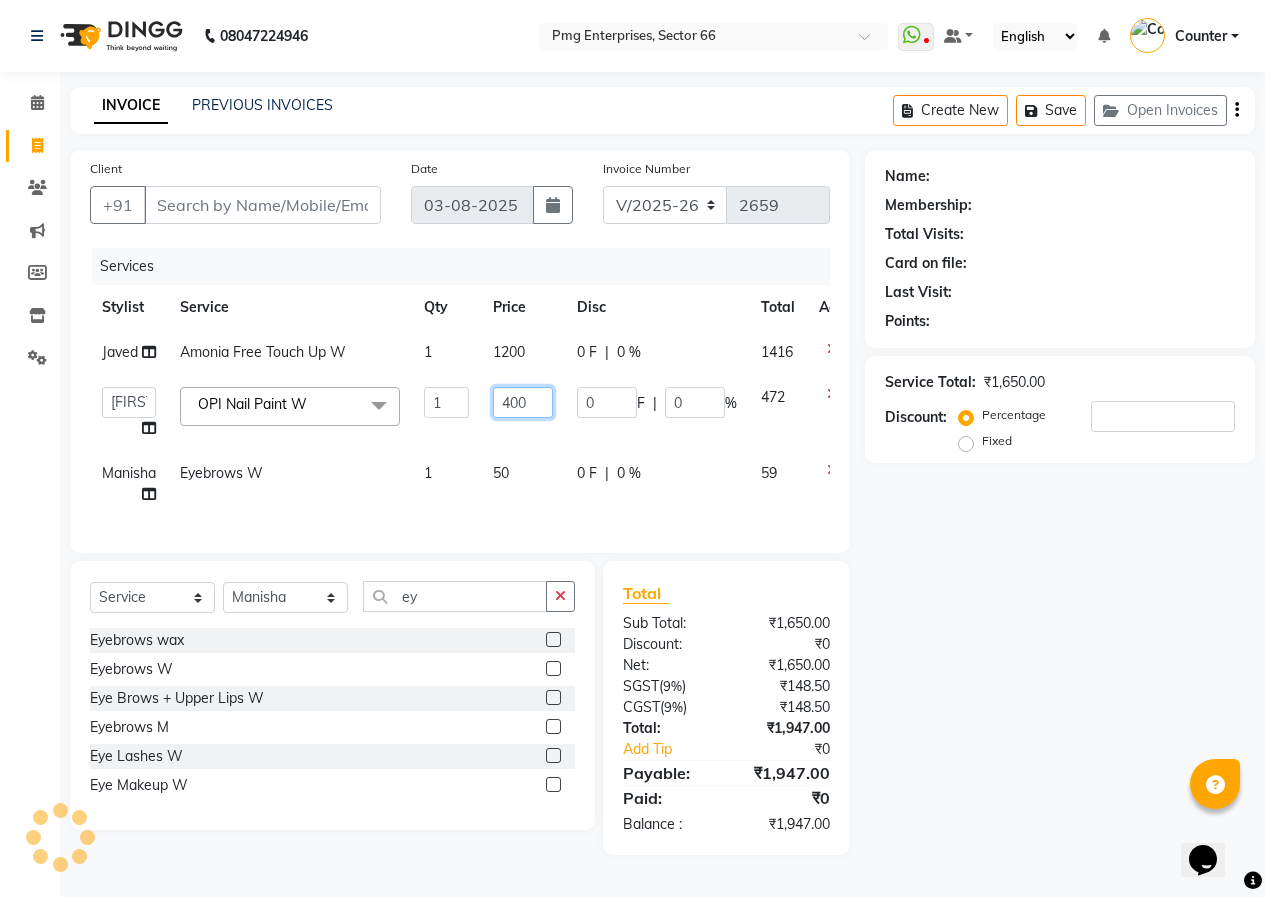 click on "400" 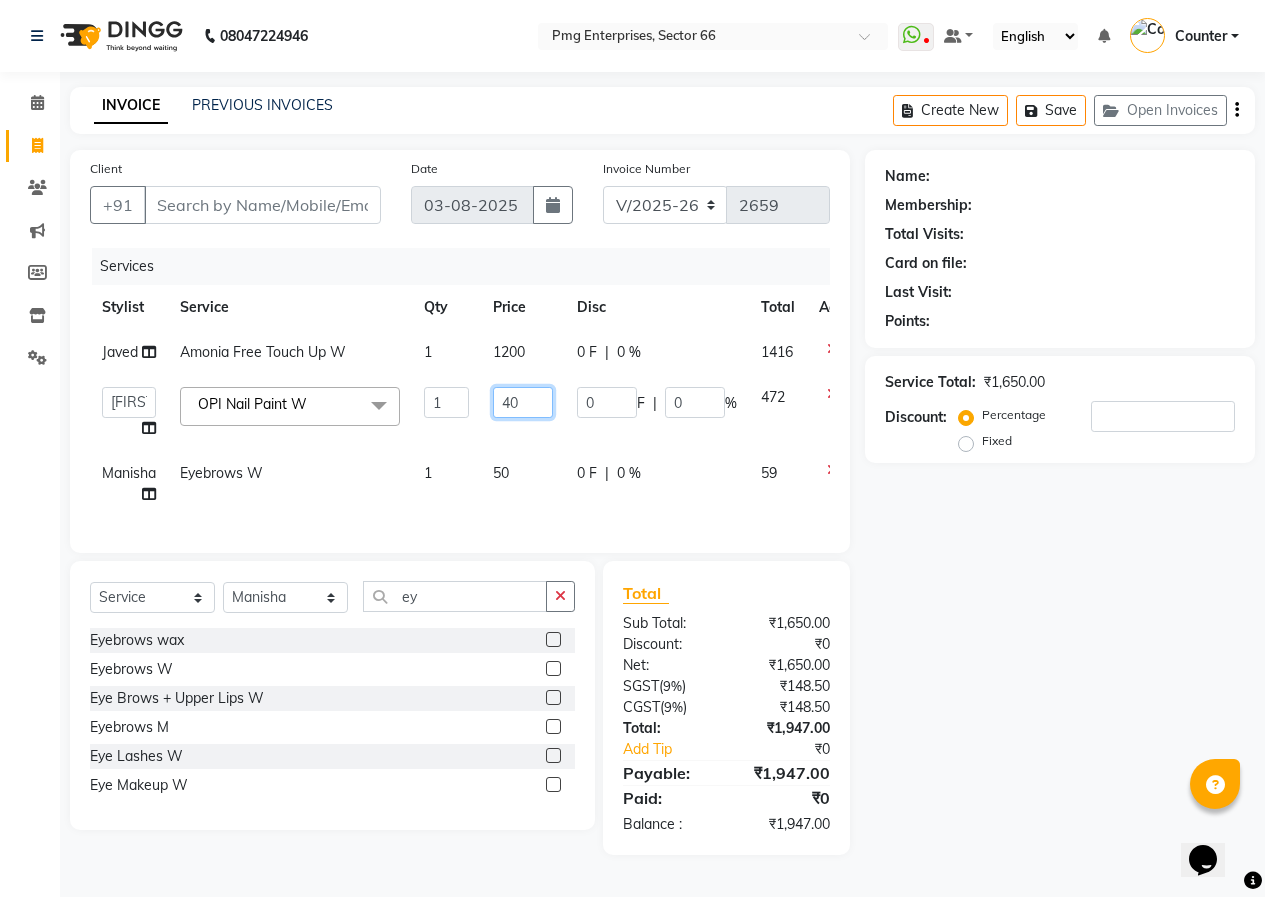 type on "4" 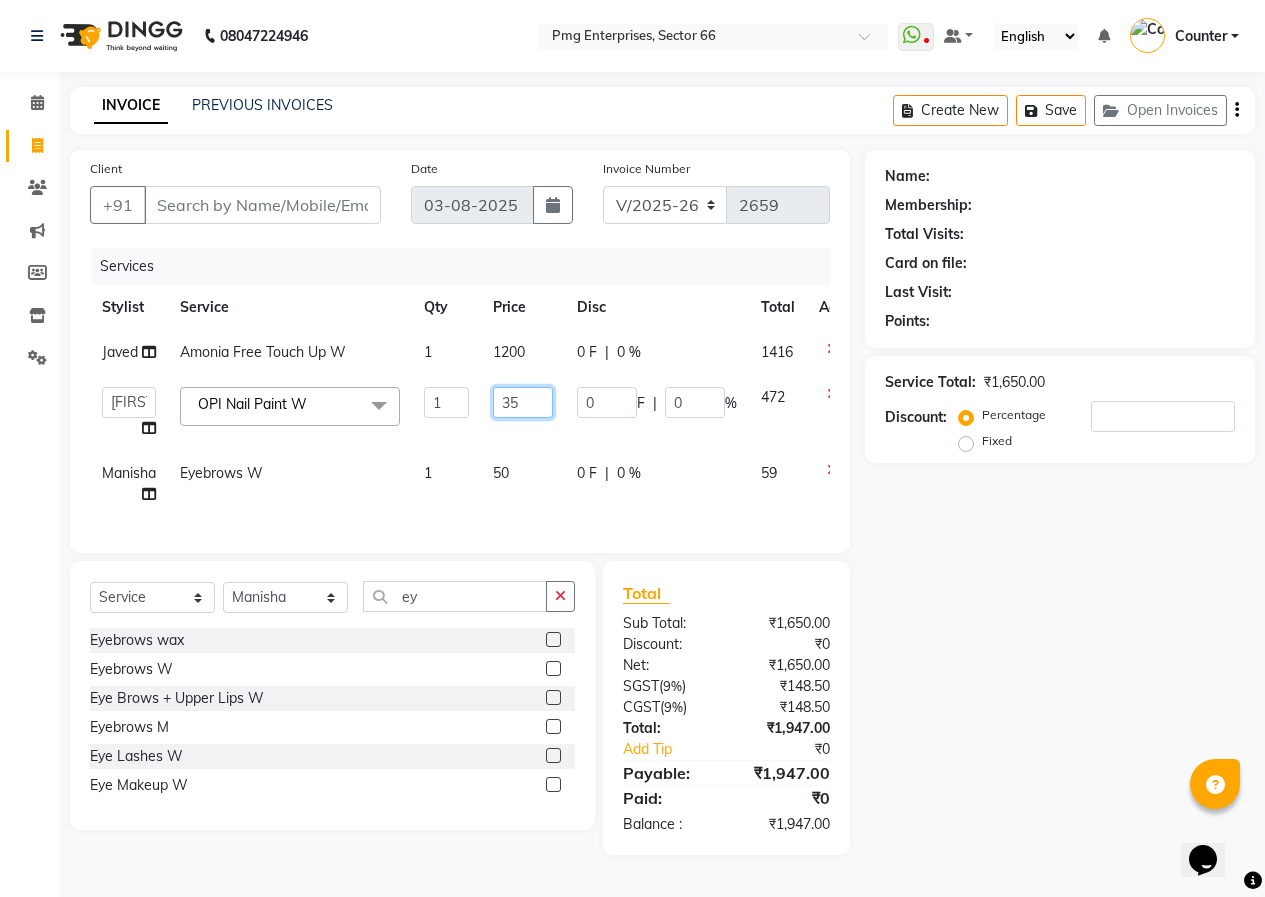 type on "350" 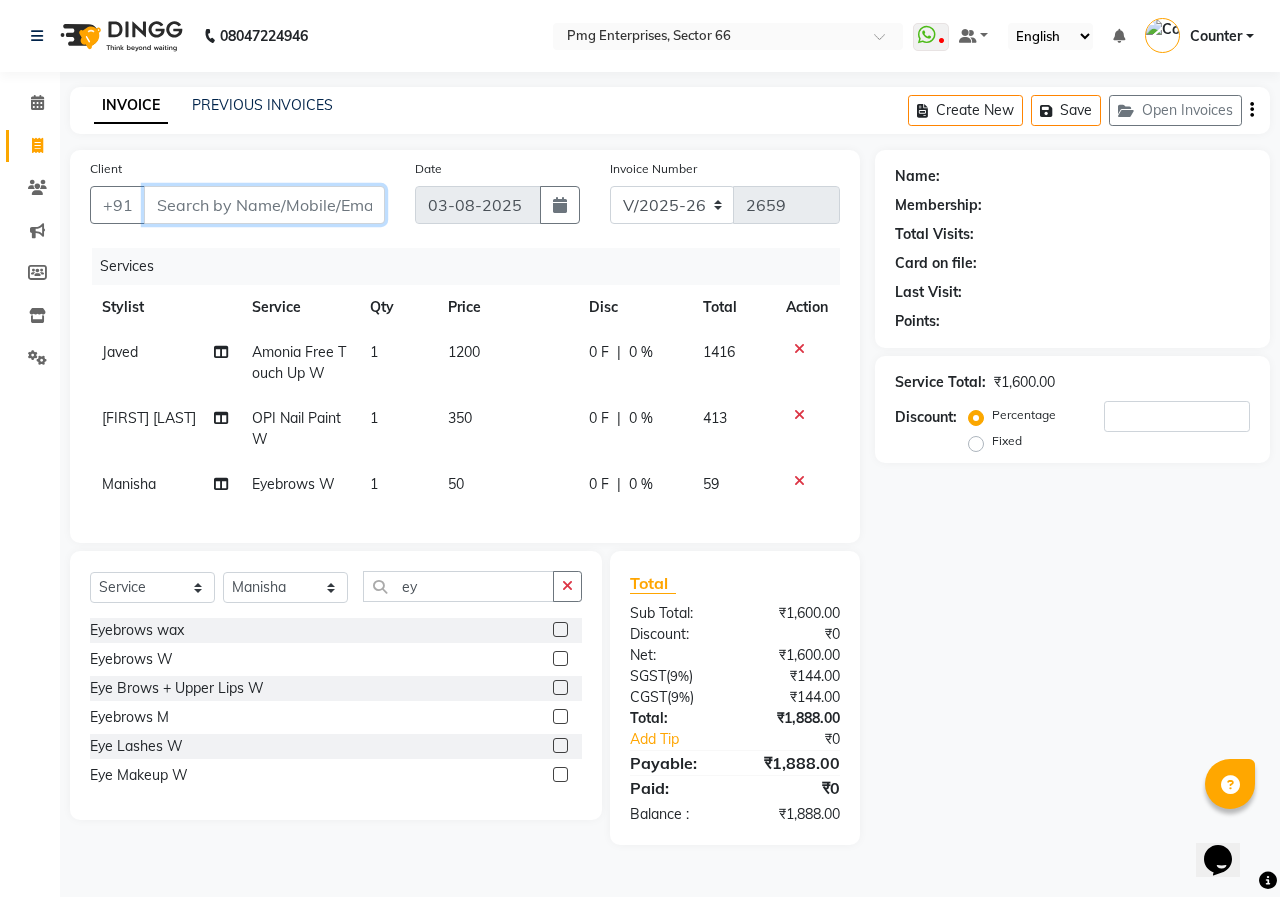click on "Client" at bounding box center [264, 205] 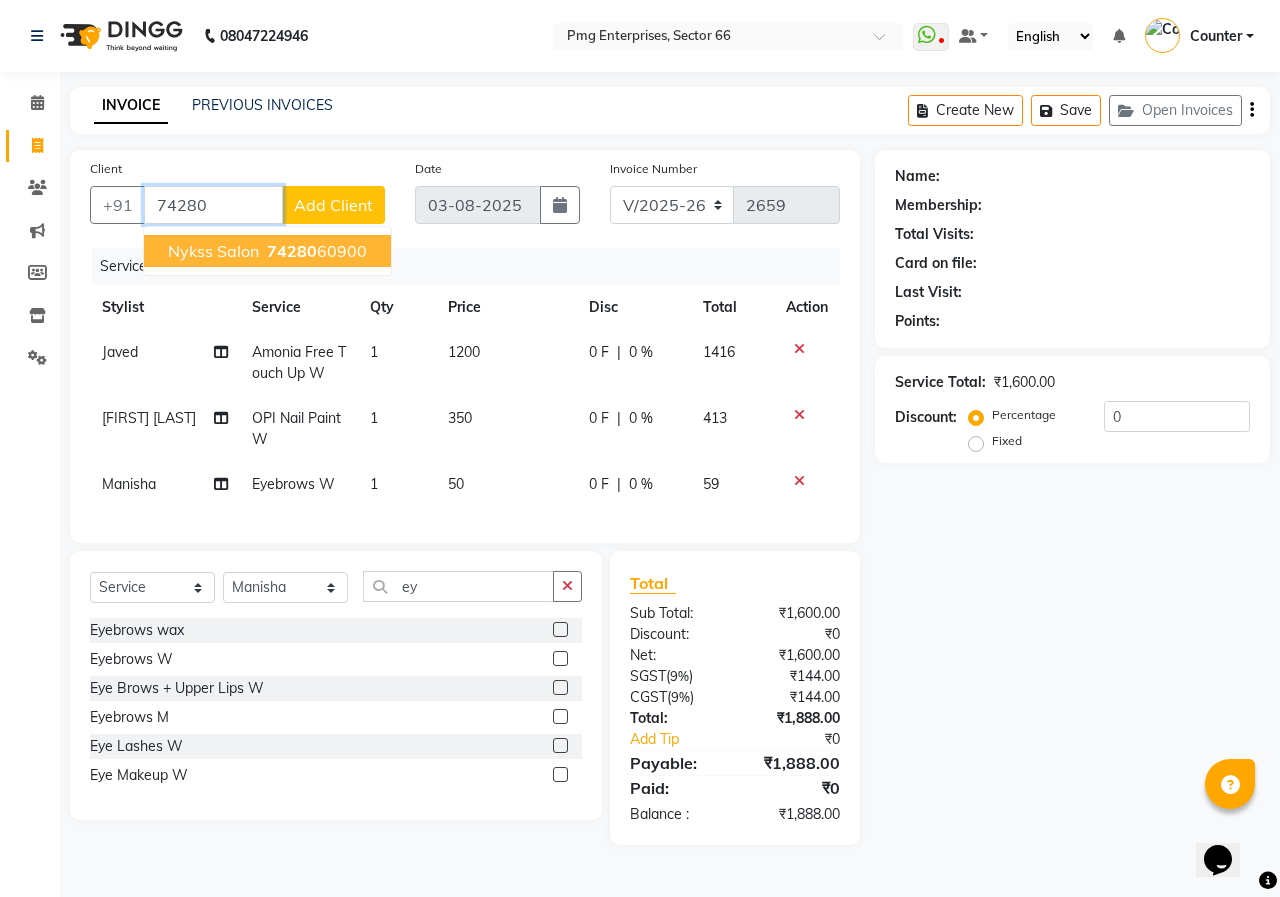 click on "Nykss Salon   74280 60900" at bounding box center [267, 251] 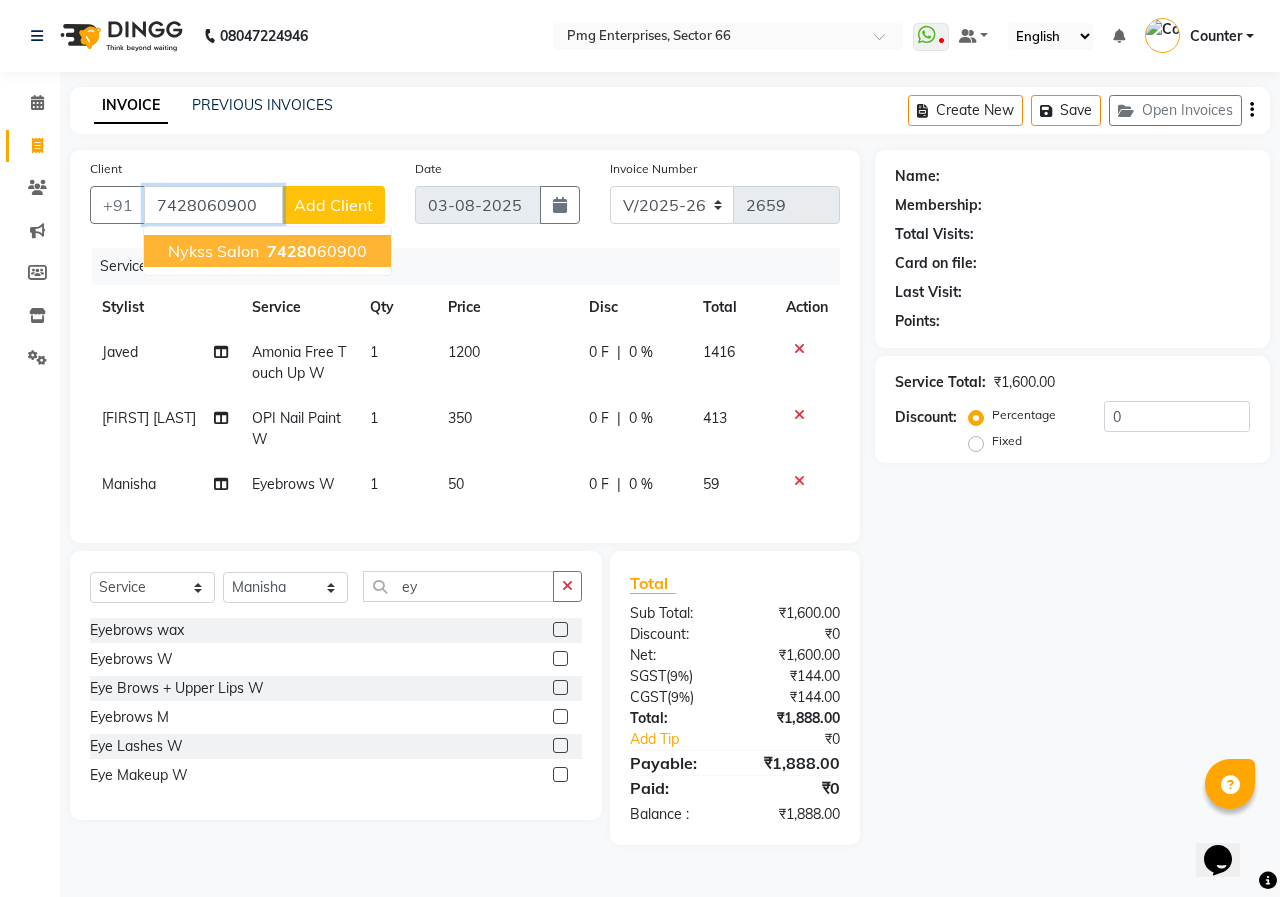 type on "7428060900" 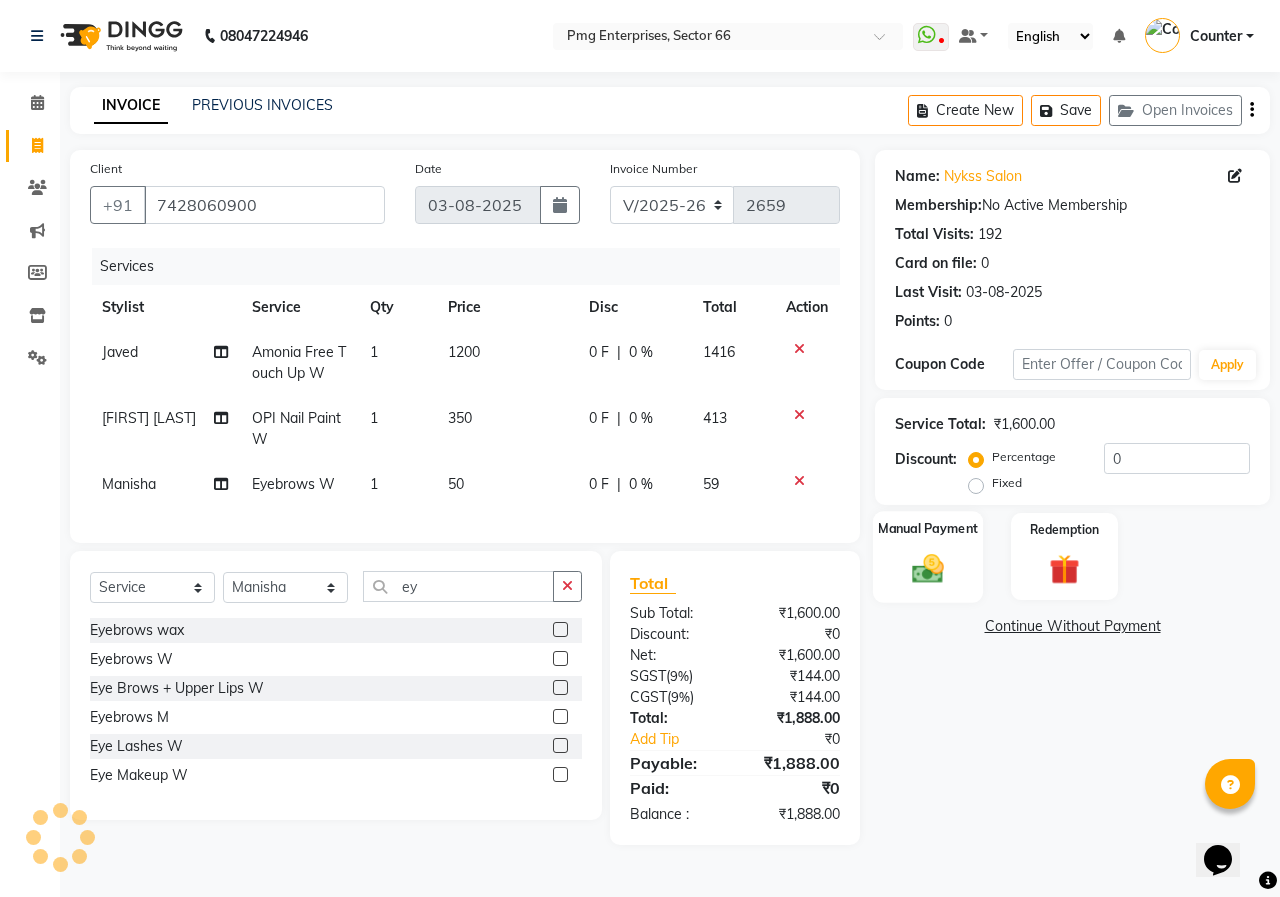 click 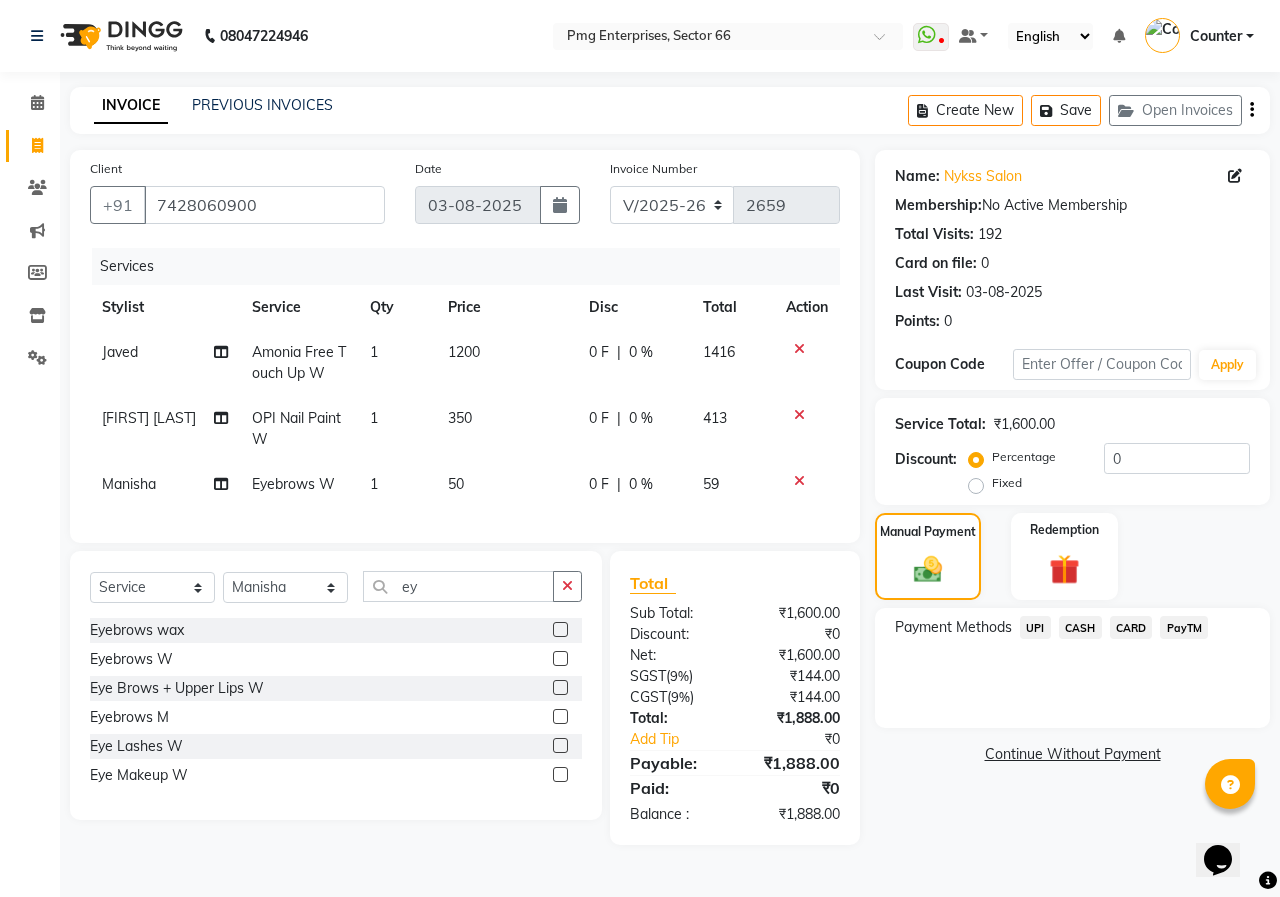 click on "UPI" 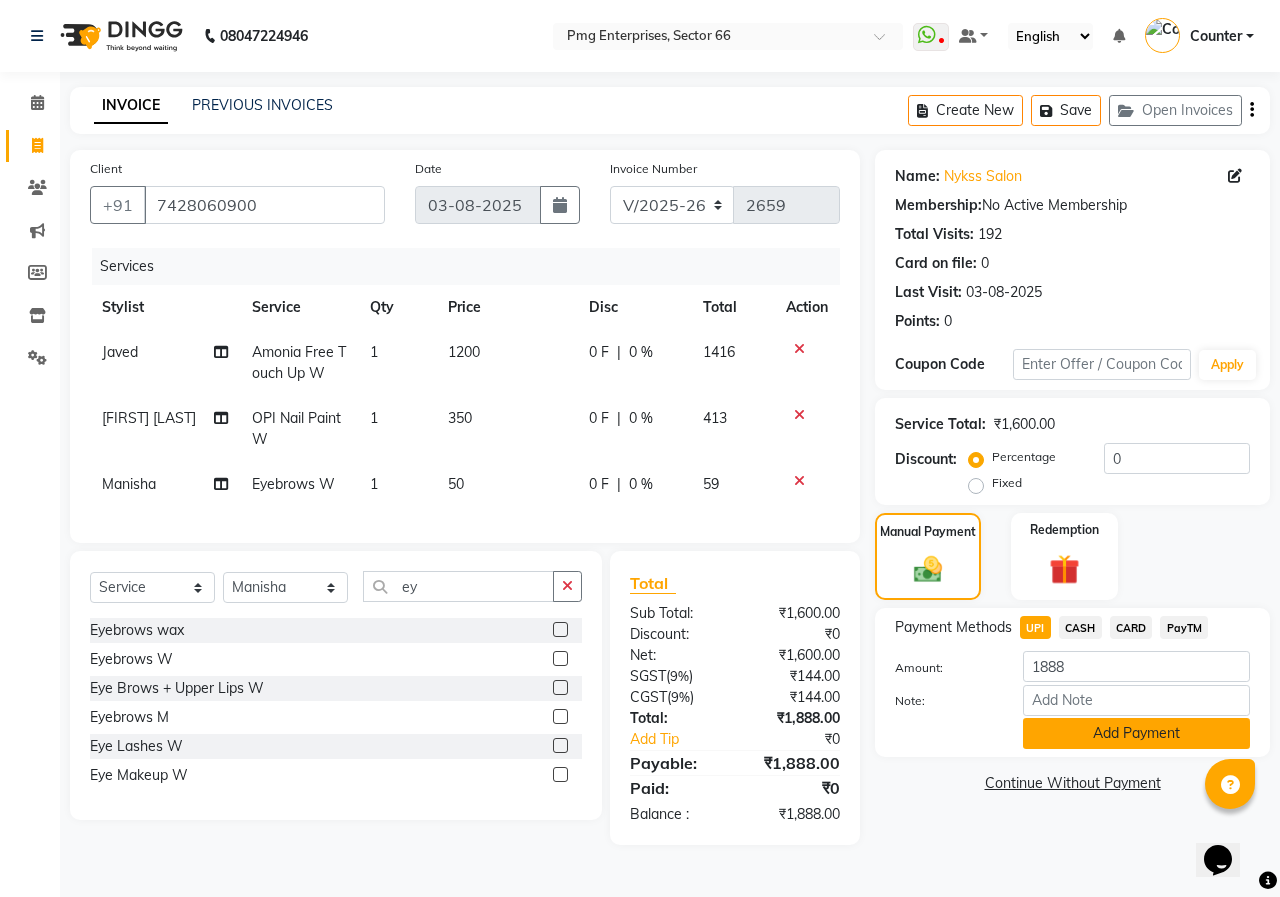 click on "Add Payment" 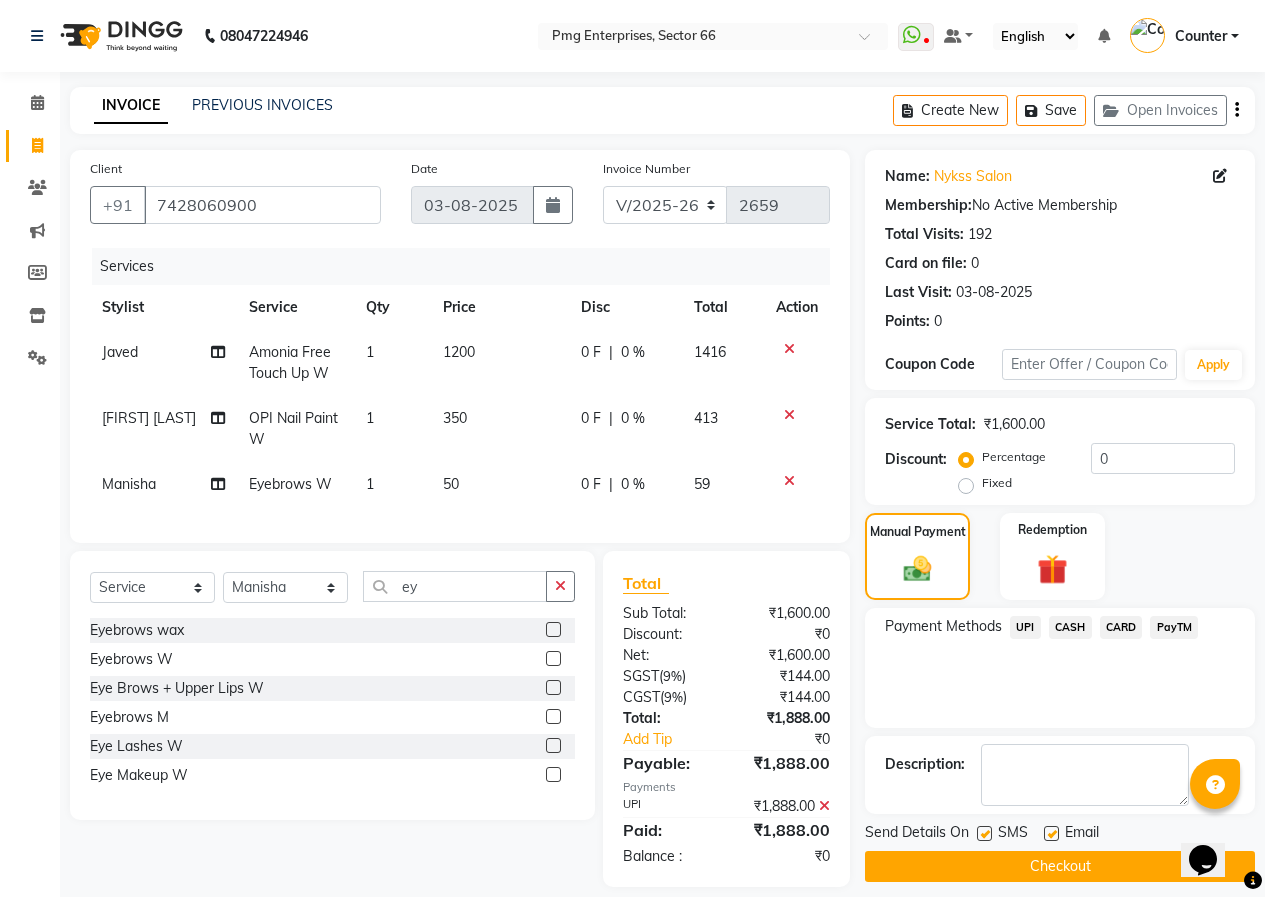 click on "Checkout" 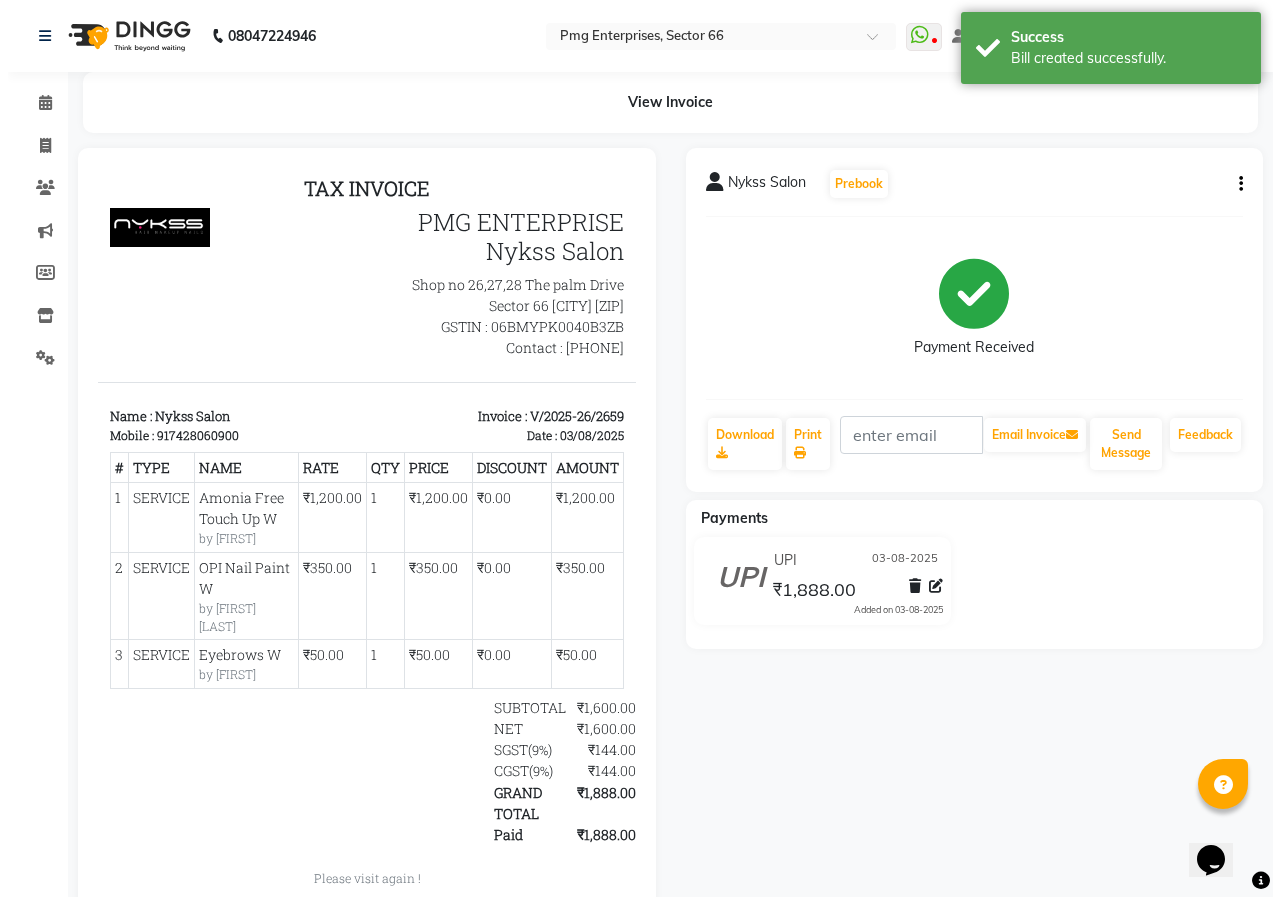 scroll, scrollTop: 0, scrollLeft: 0, axis: both 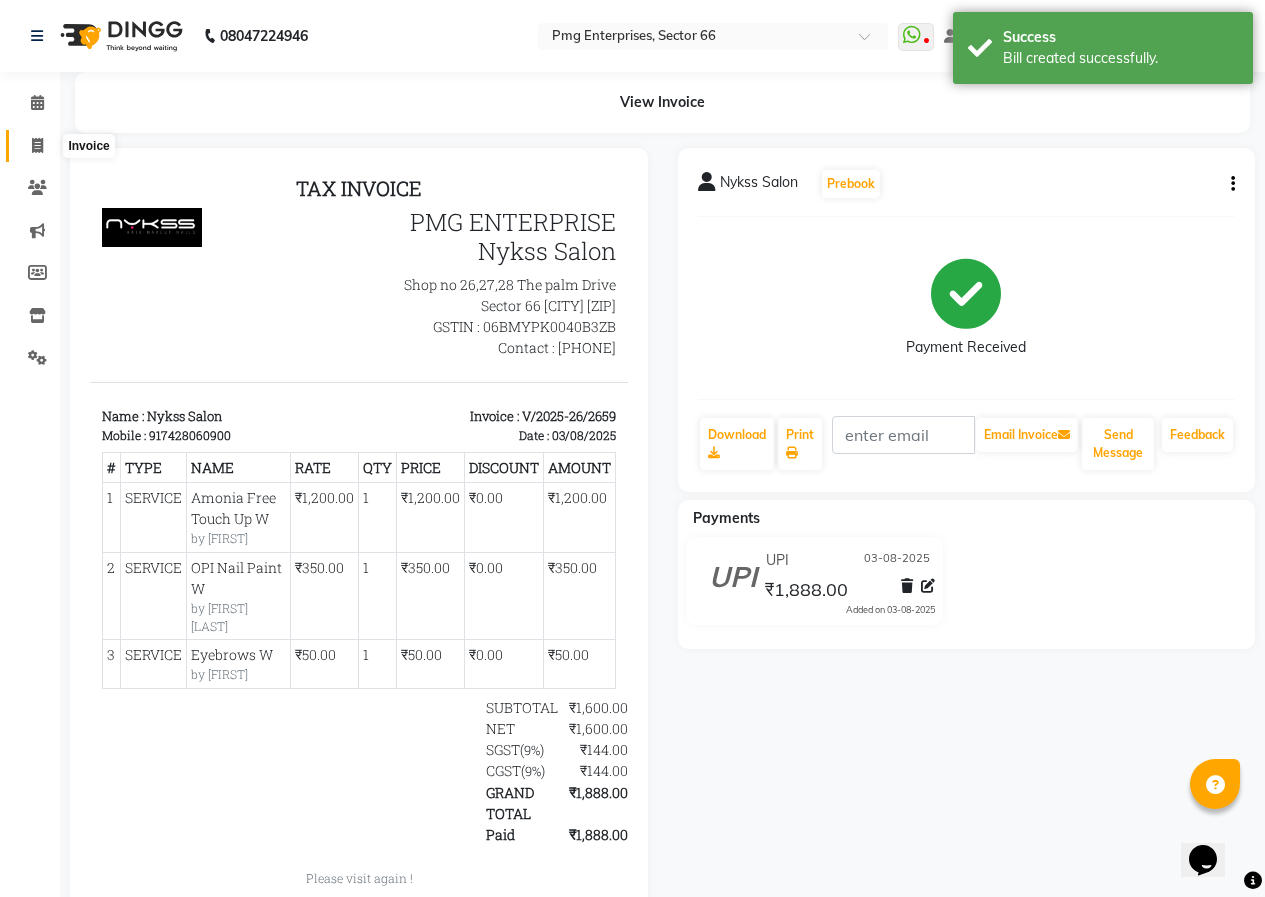 click 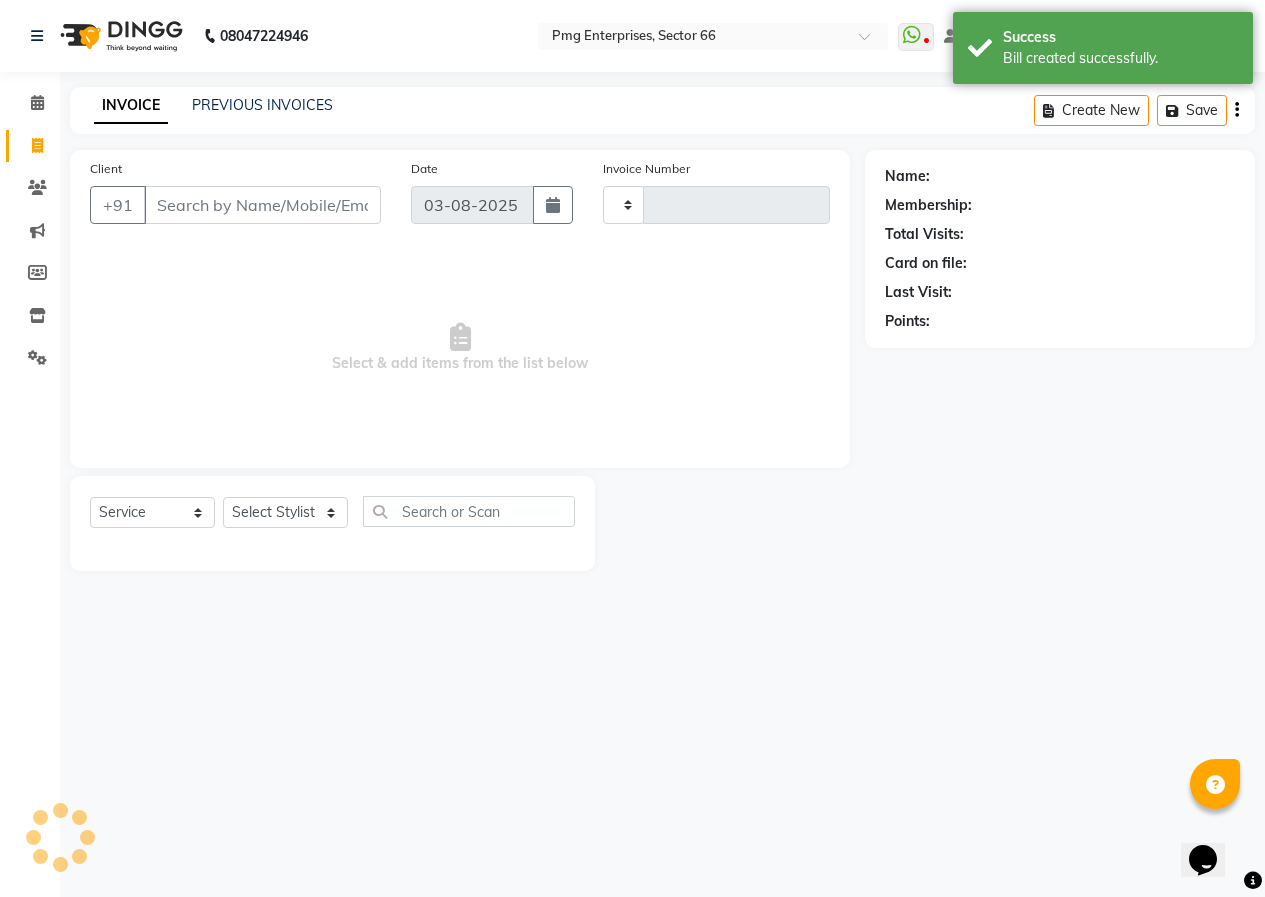 type on "2660" 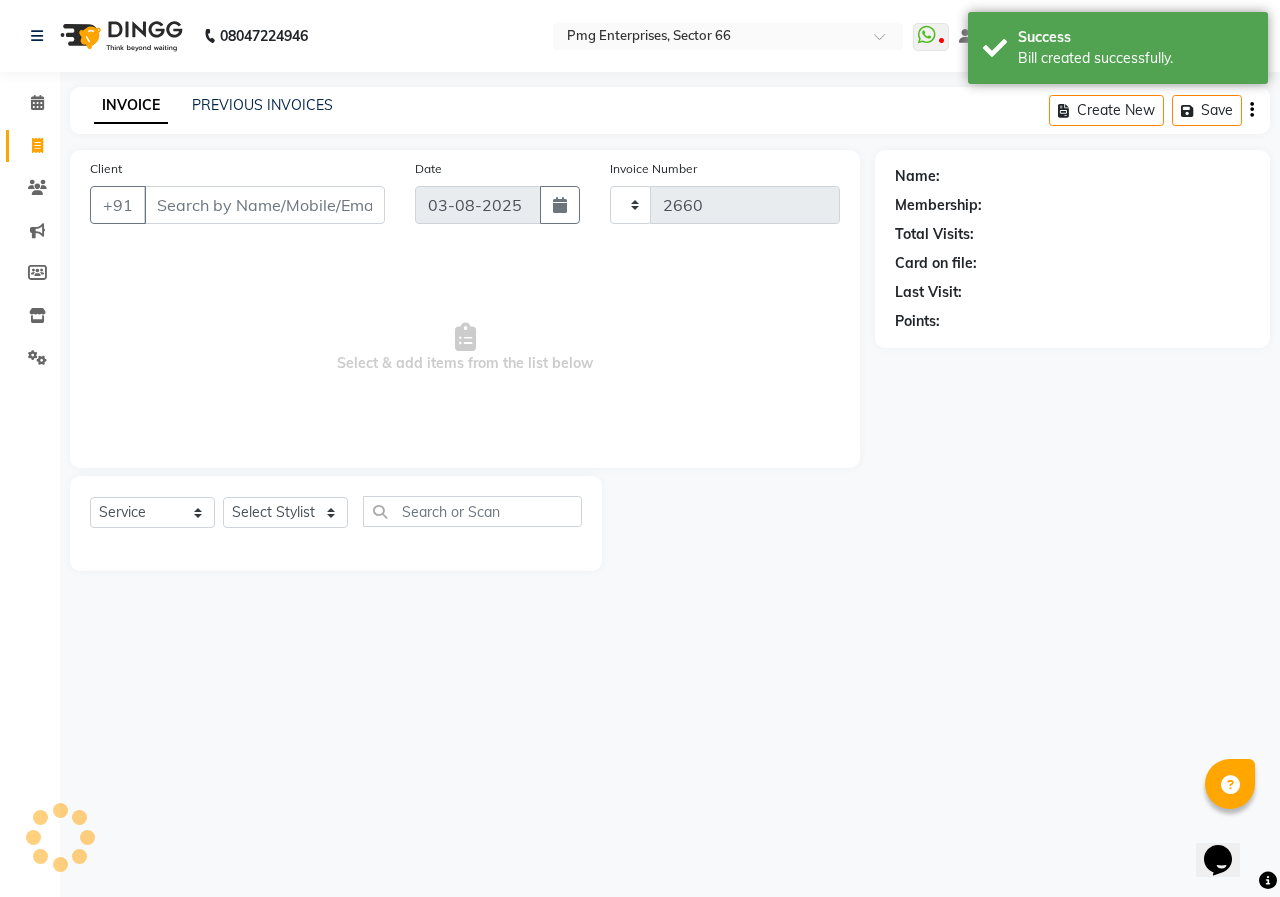 select on "889" 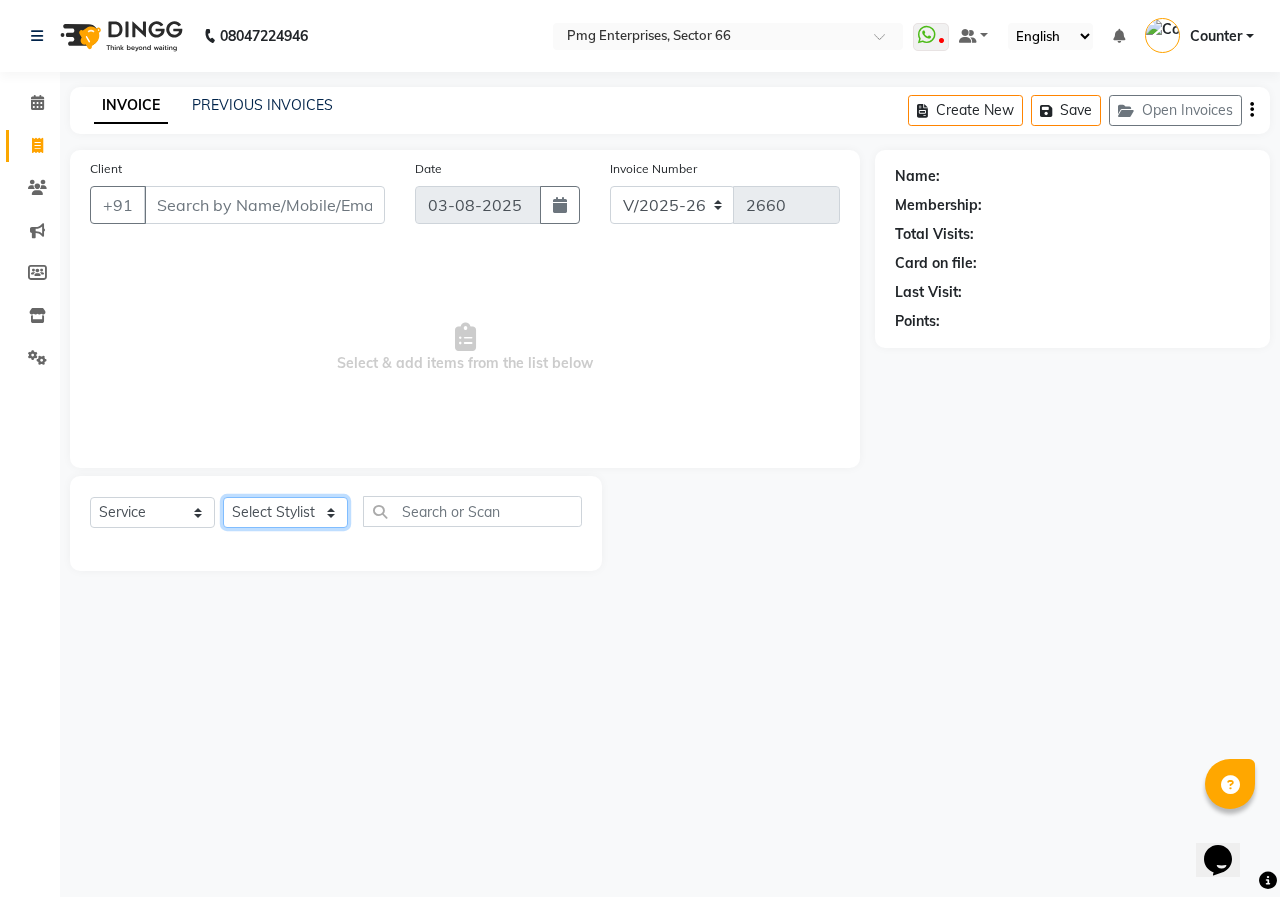 click on "Select Stylist Ashish Kashyap Counter dinesh Jackson Javed Jitender Manisha Ragini" 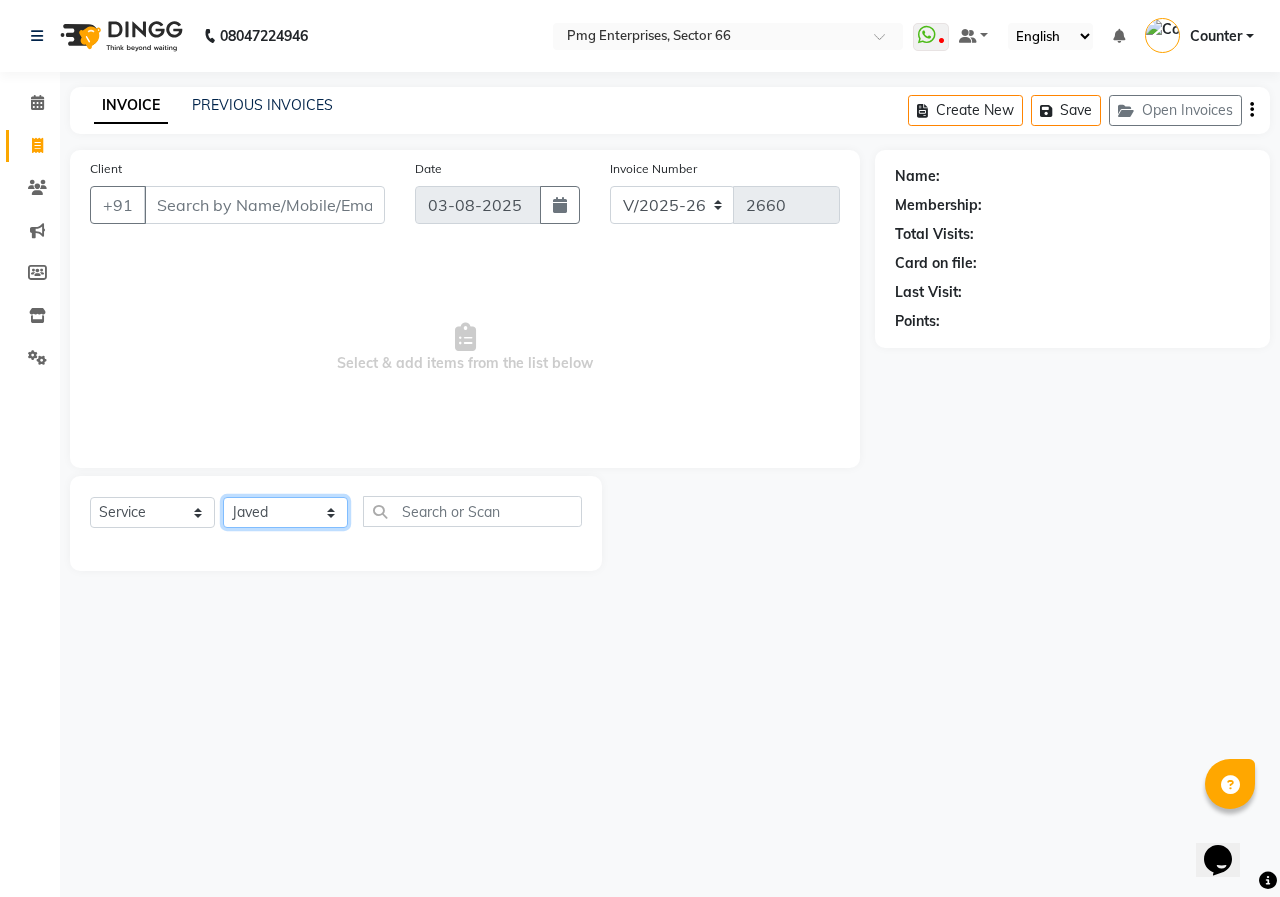 click on "Select Stylist Ashish Kashyap Counter dinesh Jackson Javed Jitender Manisha Ragini" 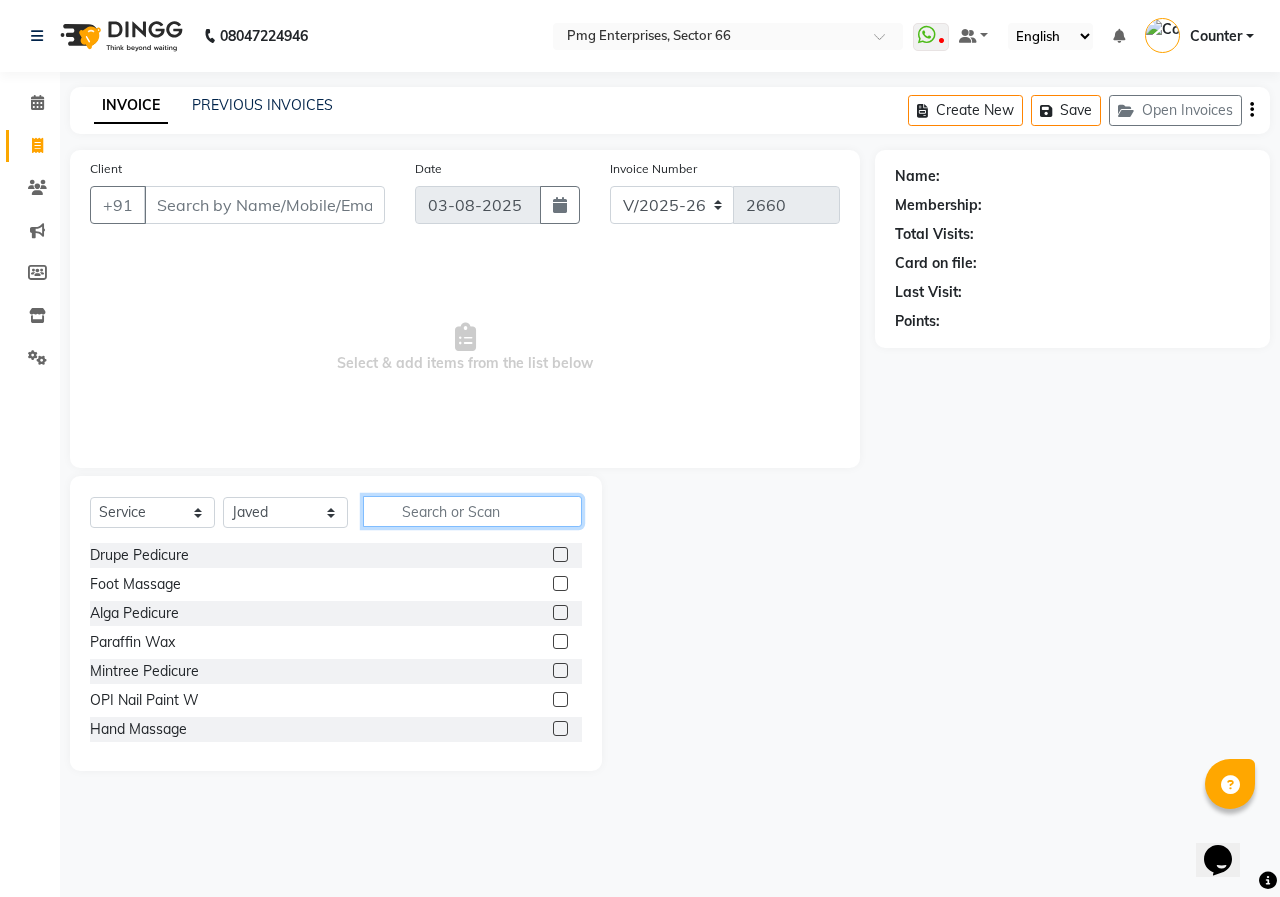 click 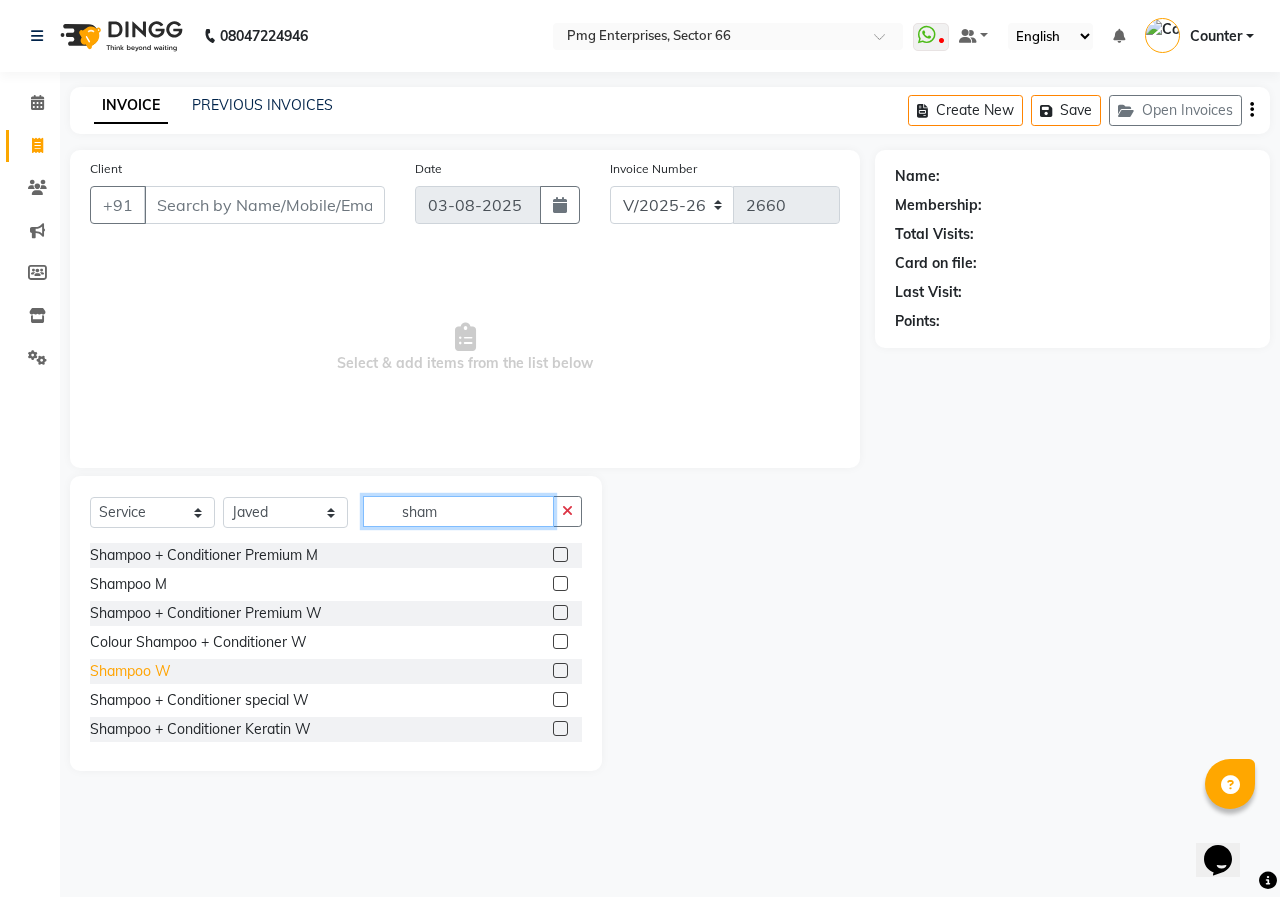 type on "sham" 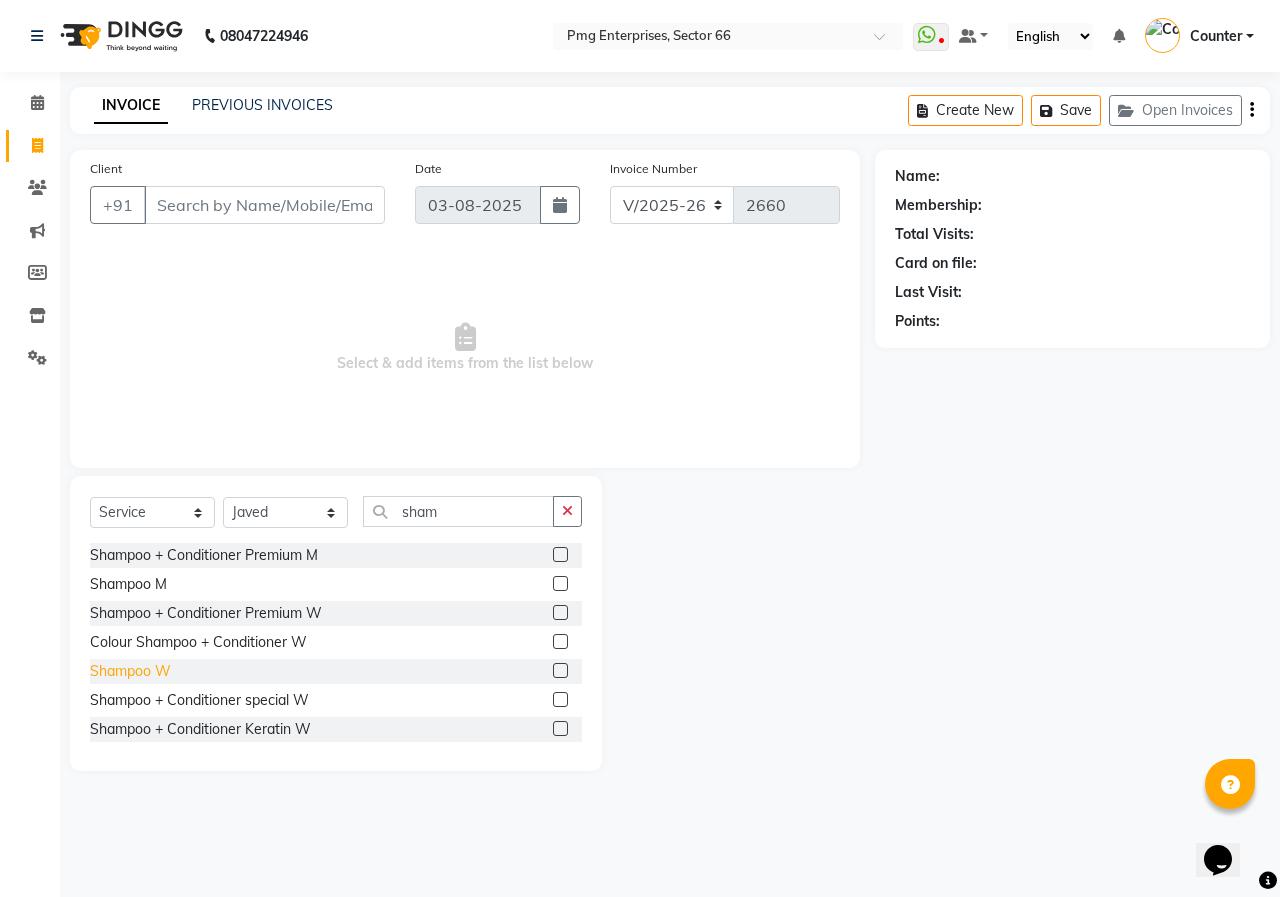 click on "Shampoo W" 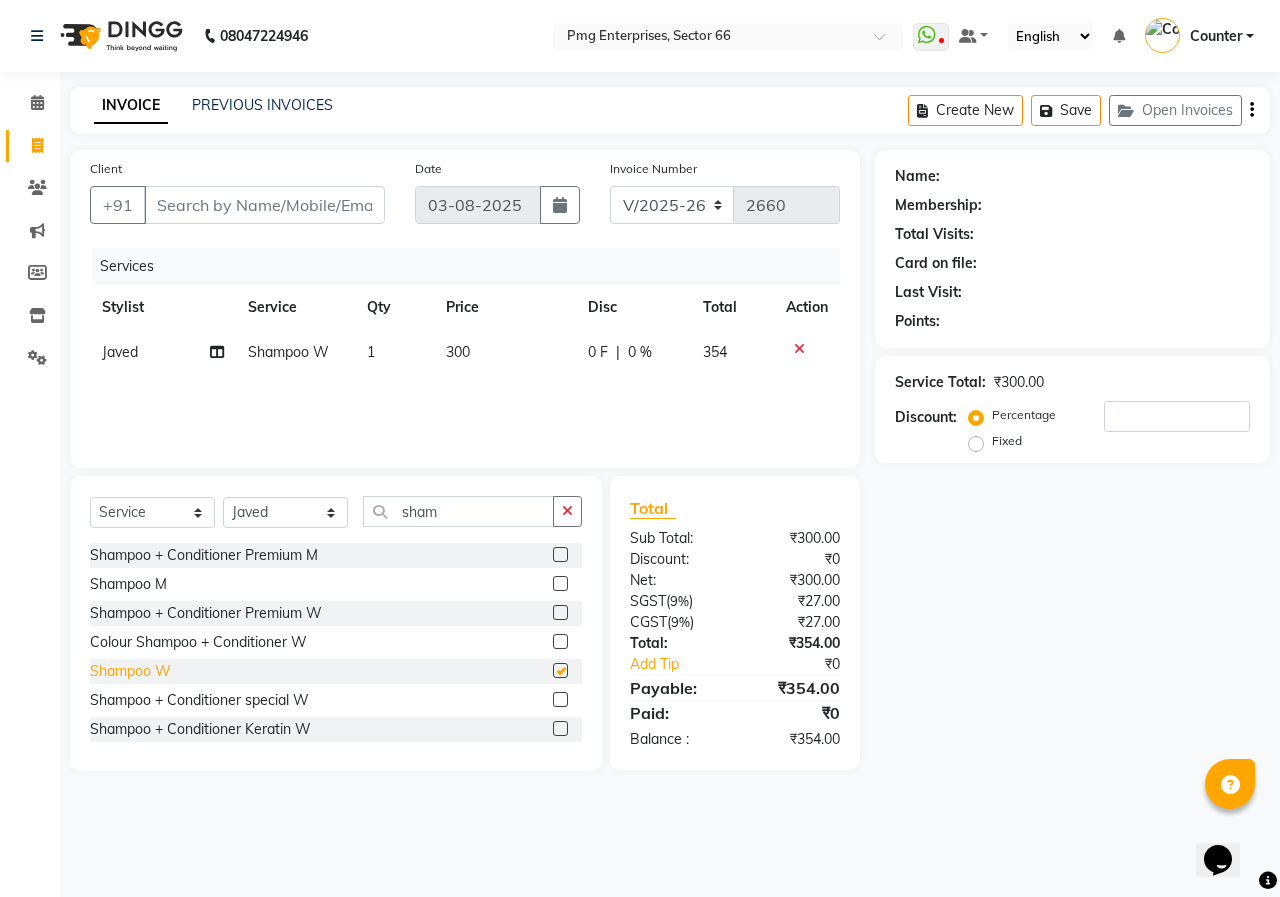 checkbox on "false" 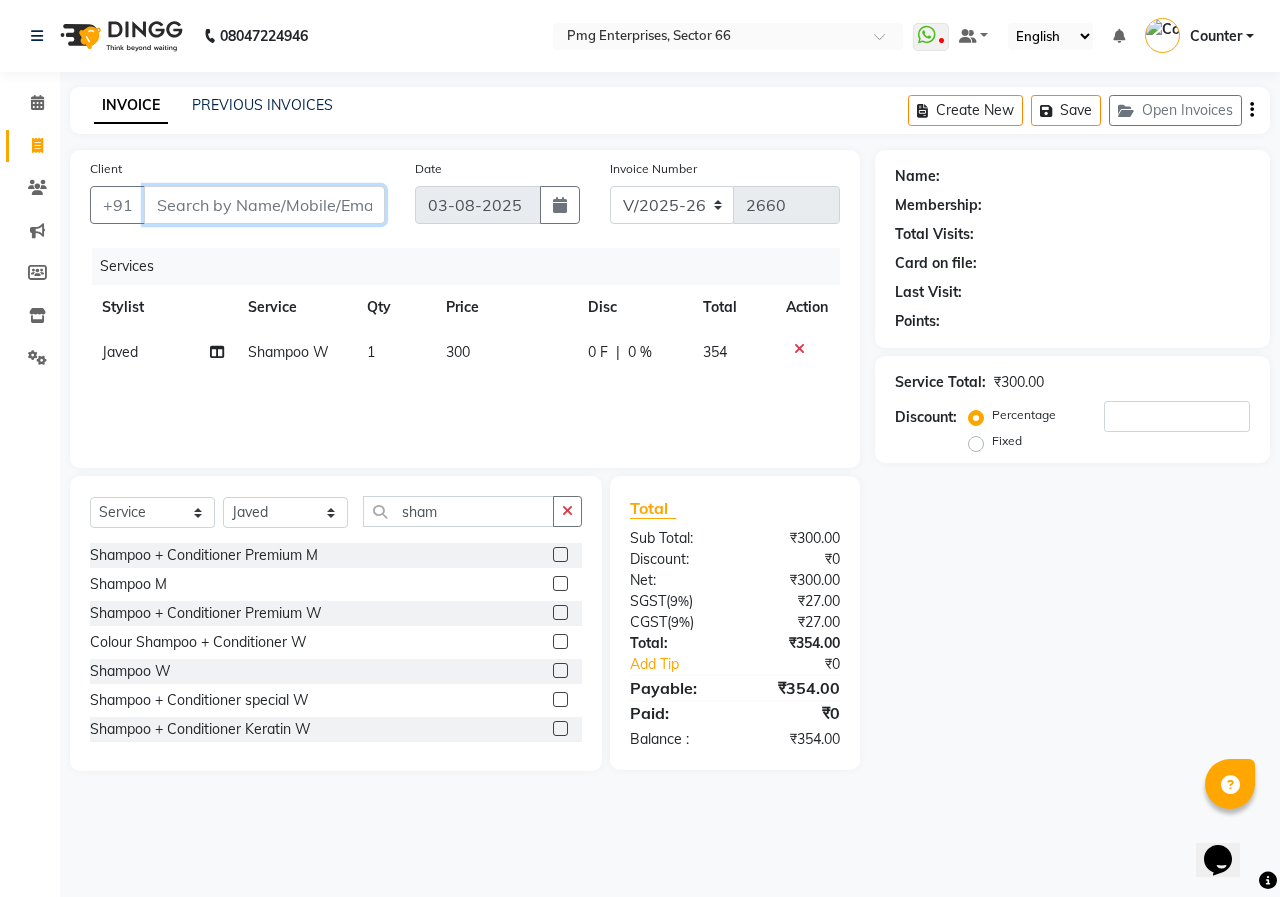 click on "Client" at bounding box center (264, 205) 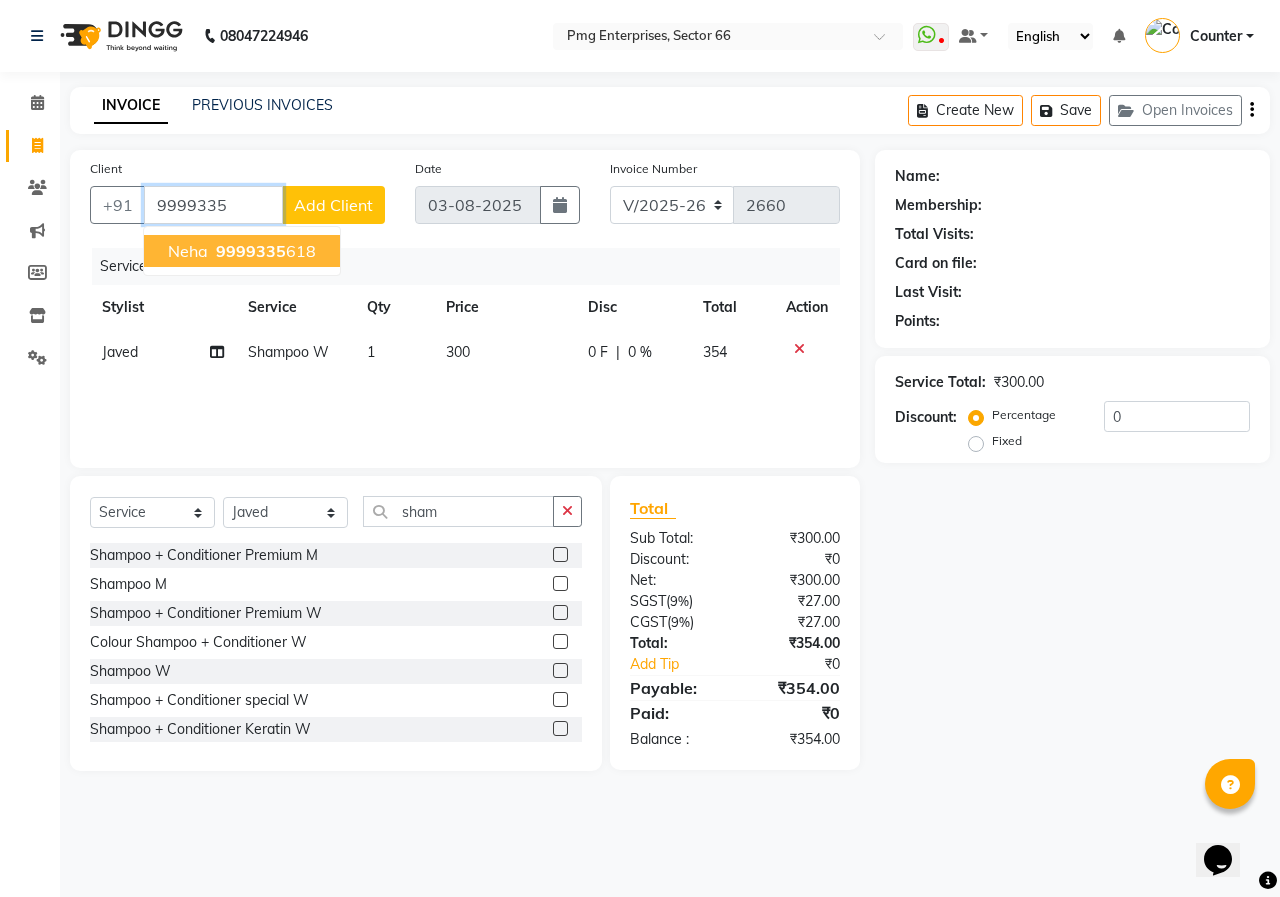 click on "9999335 618" at bounding box center [264, 251] 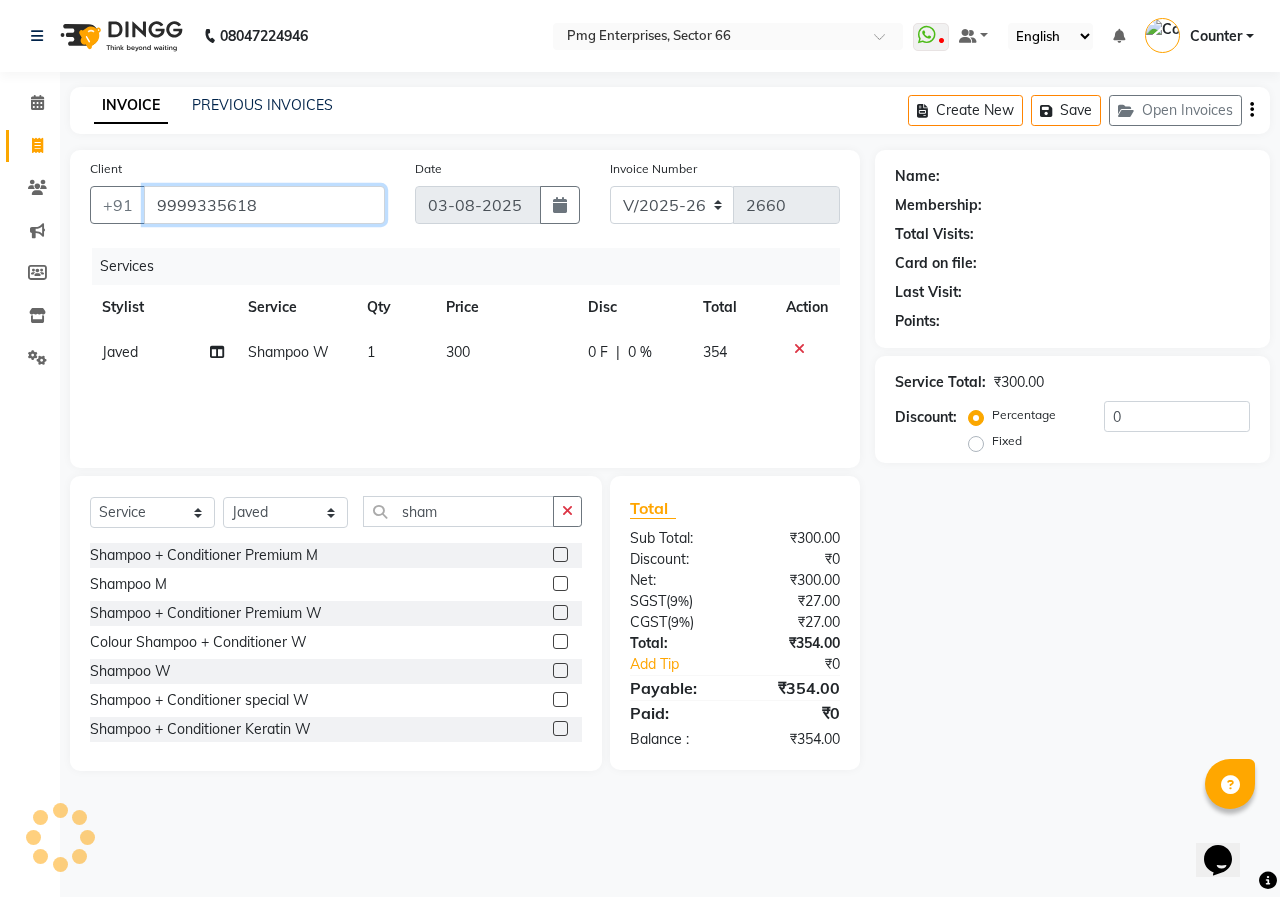 type on "9999335618" 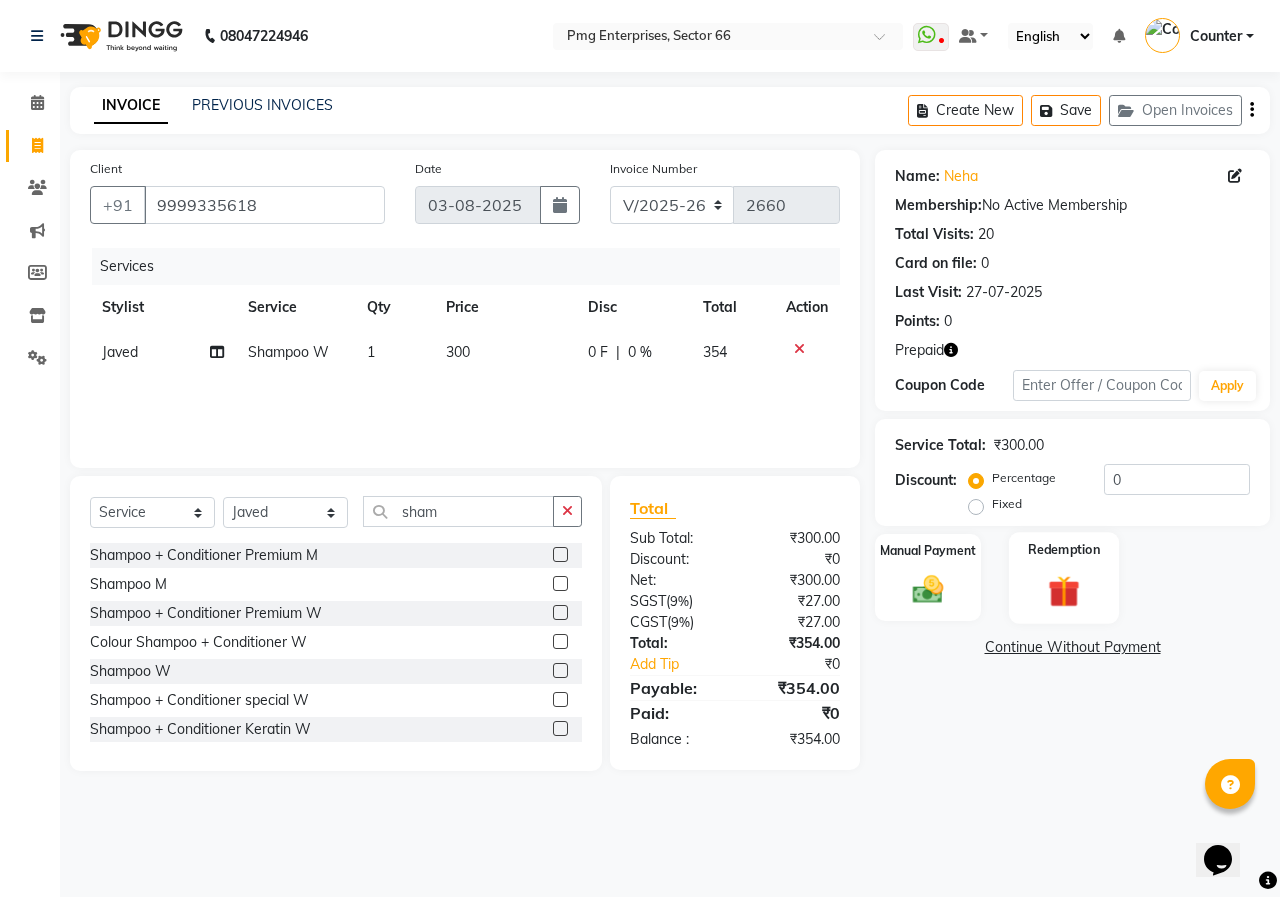 click 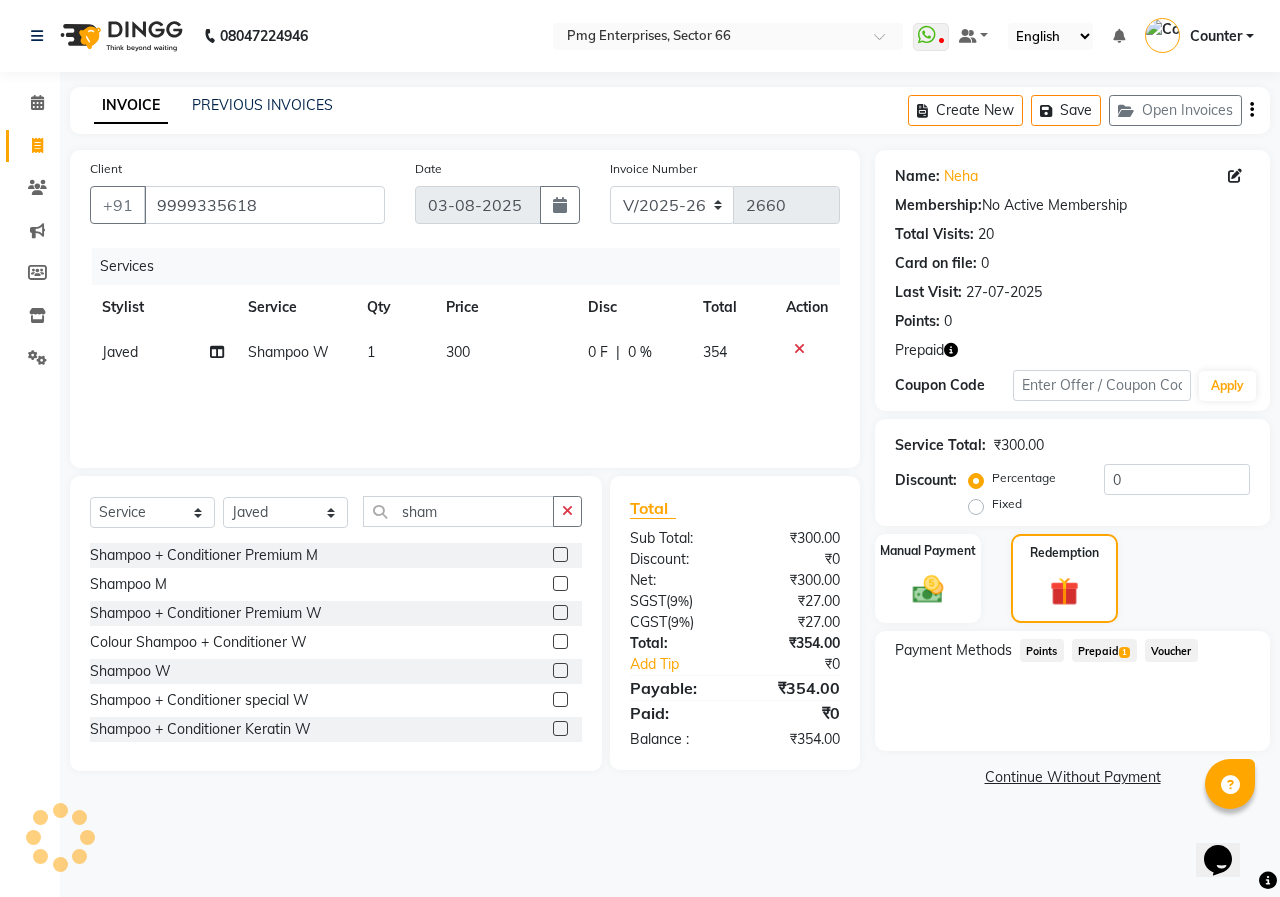 click on "Prepaid  1" 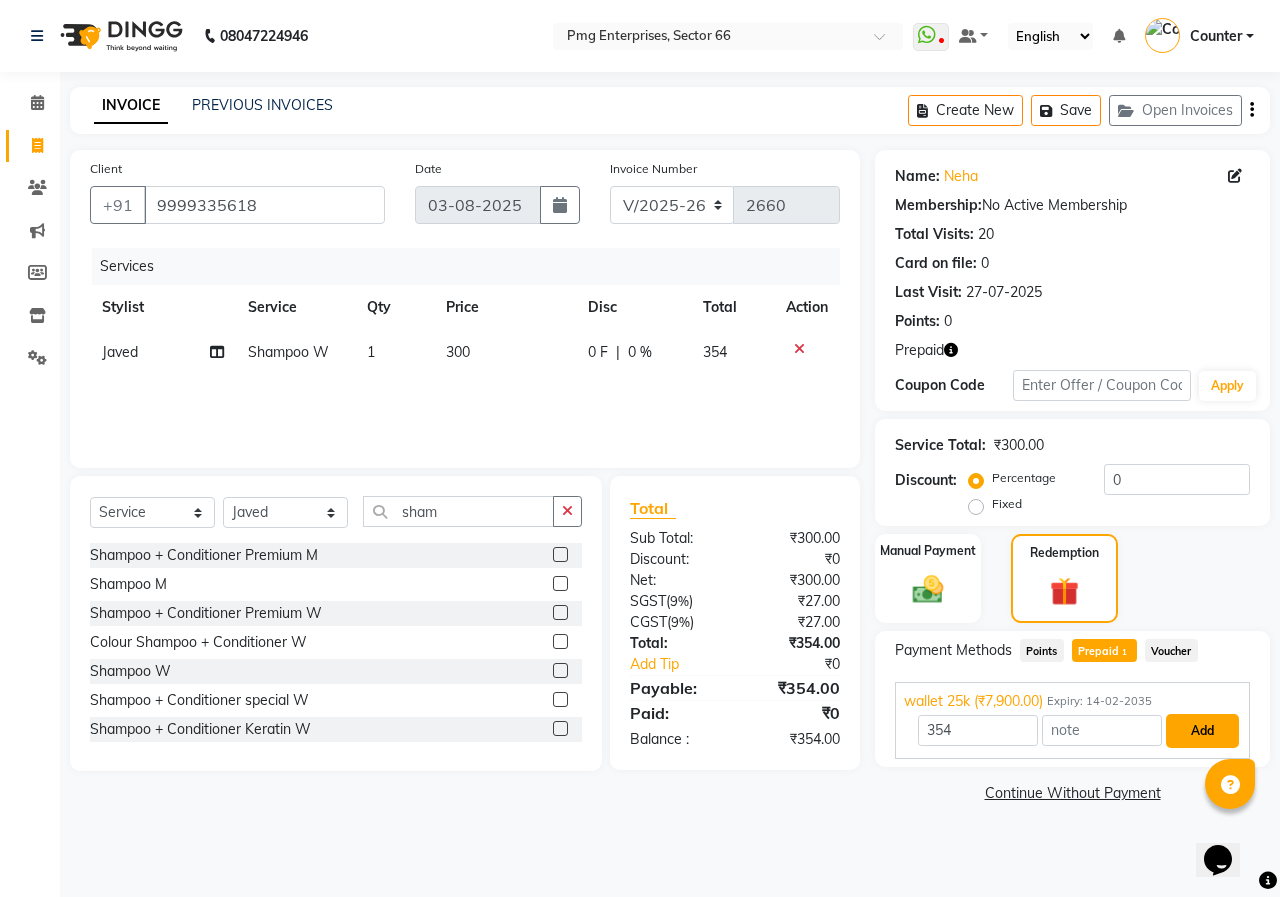 click on "Add" at bounding box center (1202, 731) 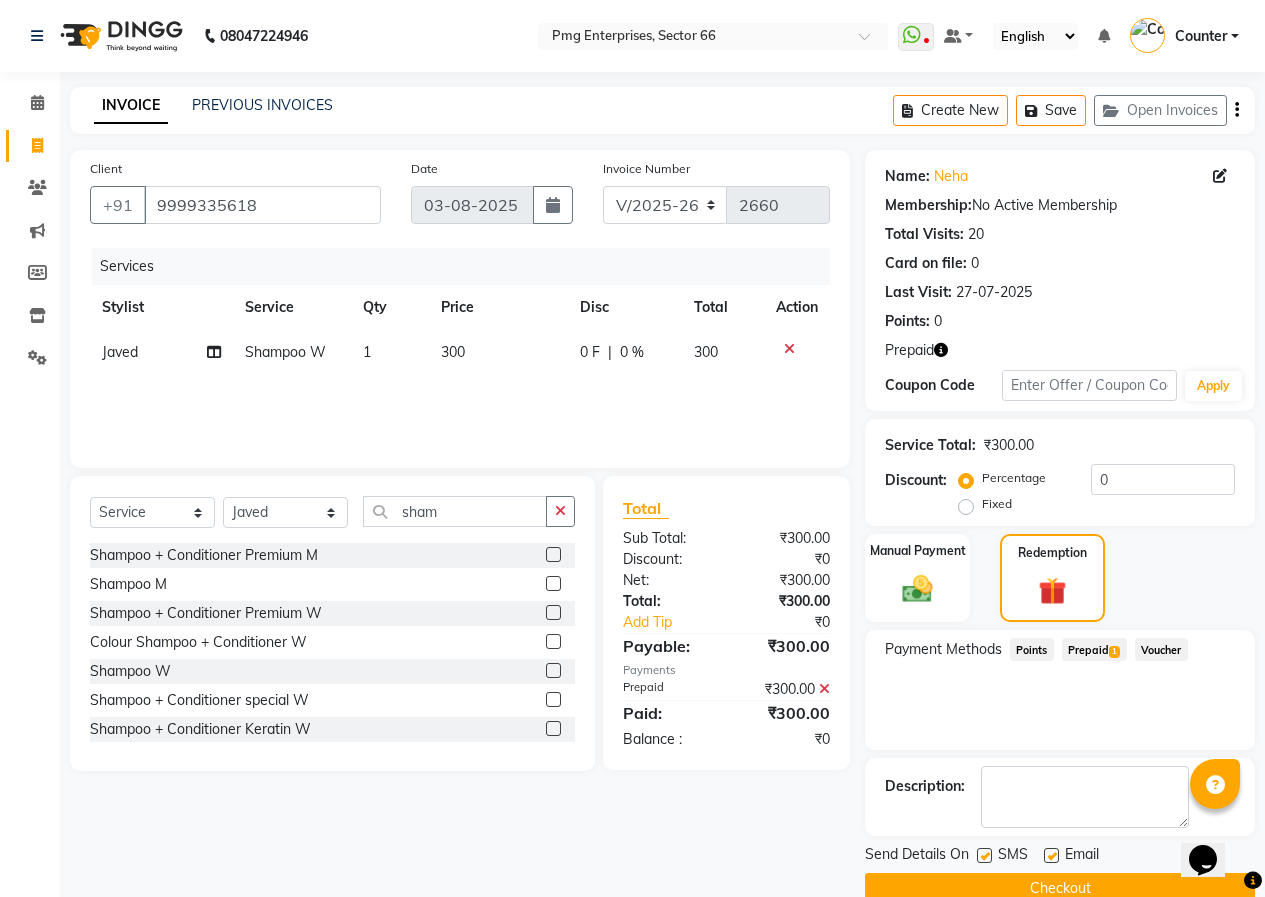 click on "Checkout" 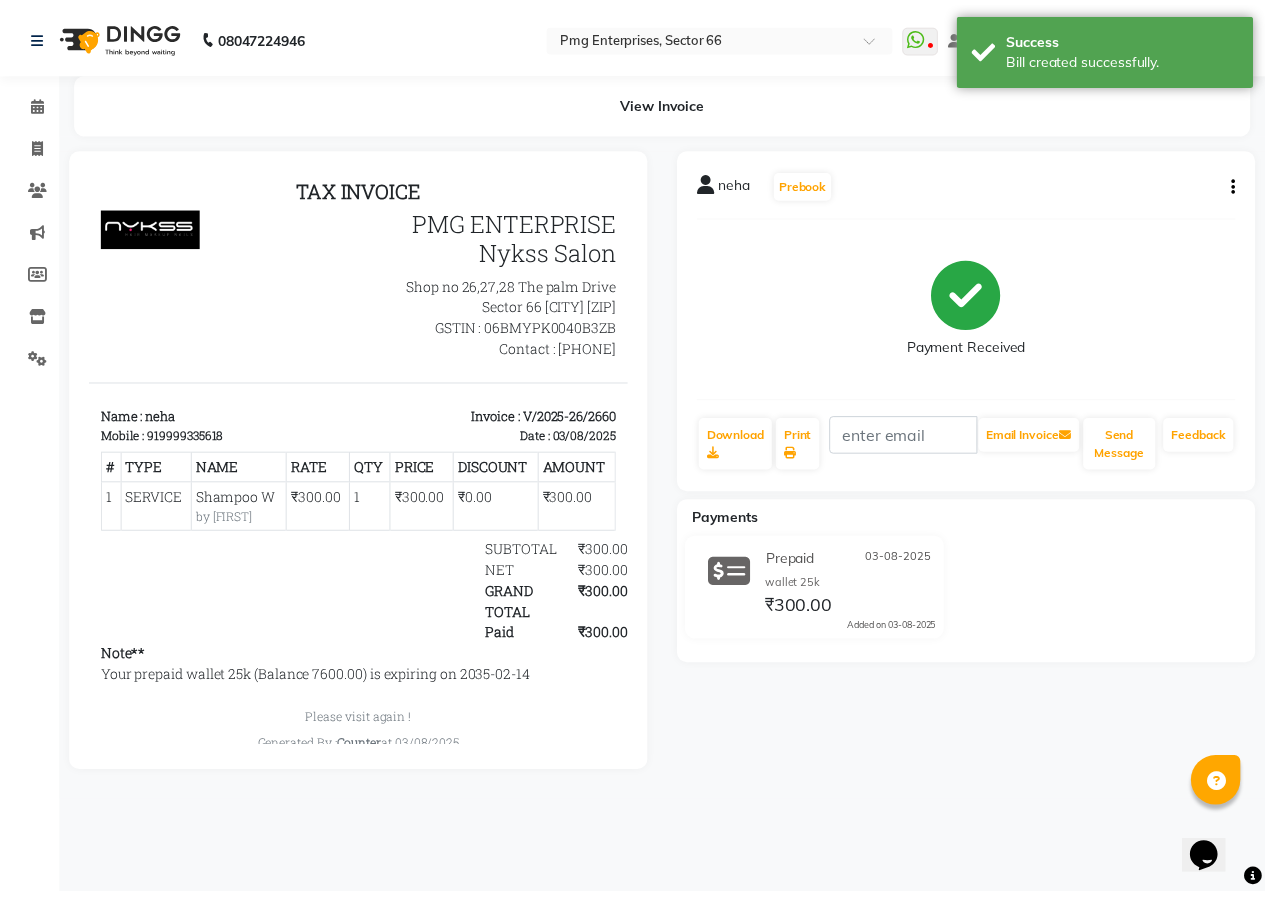 scroll, scrollTop: 0, scrollLeft: 0, axis: both 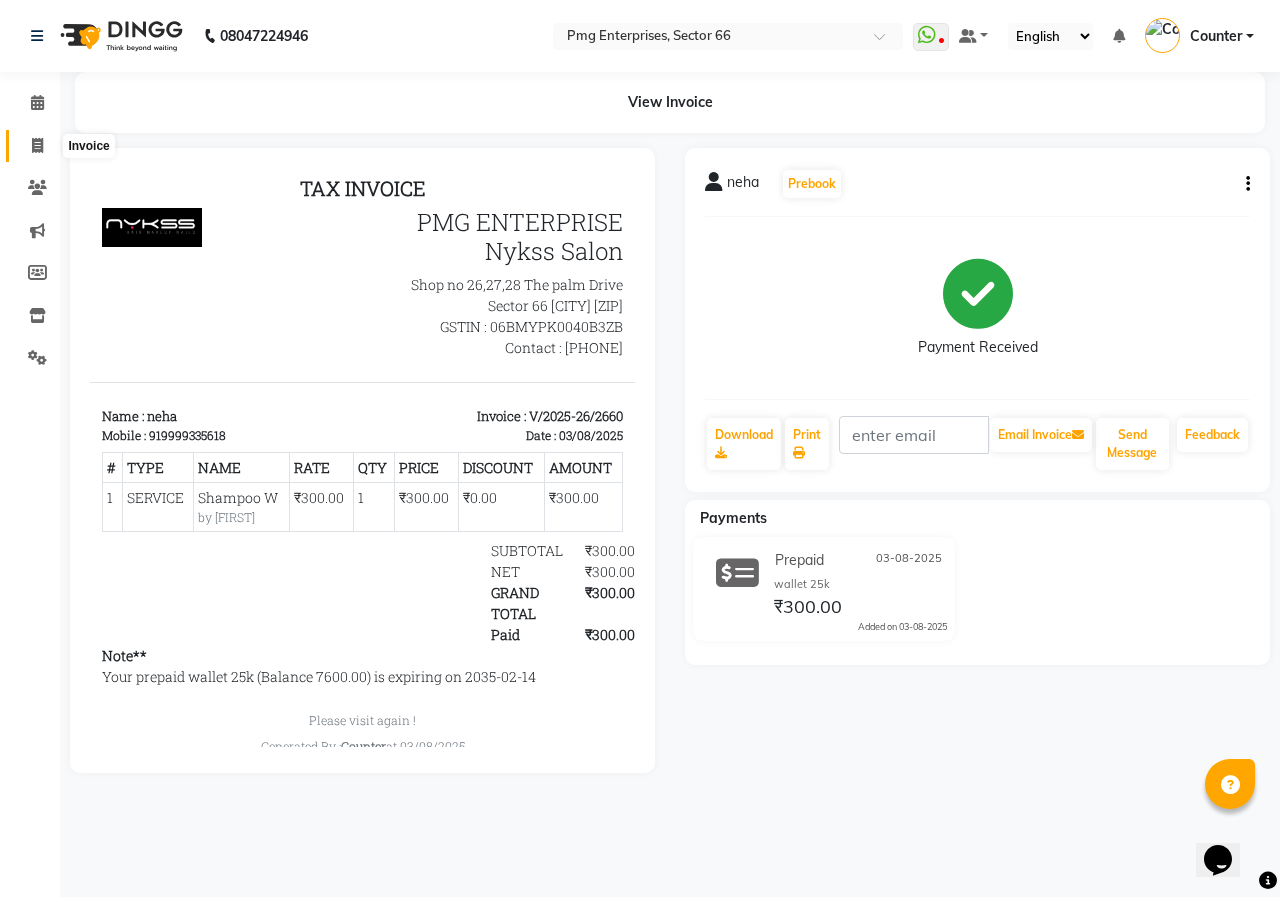 click 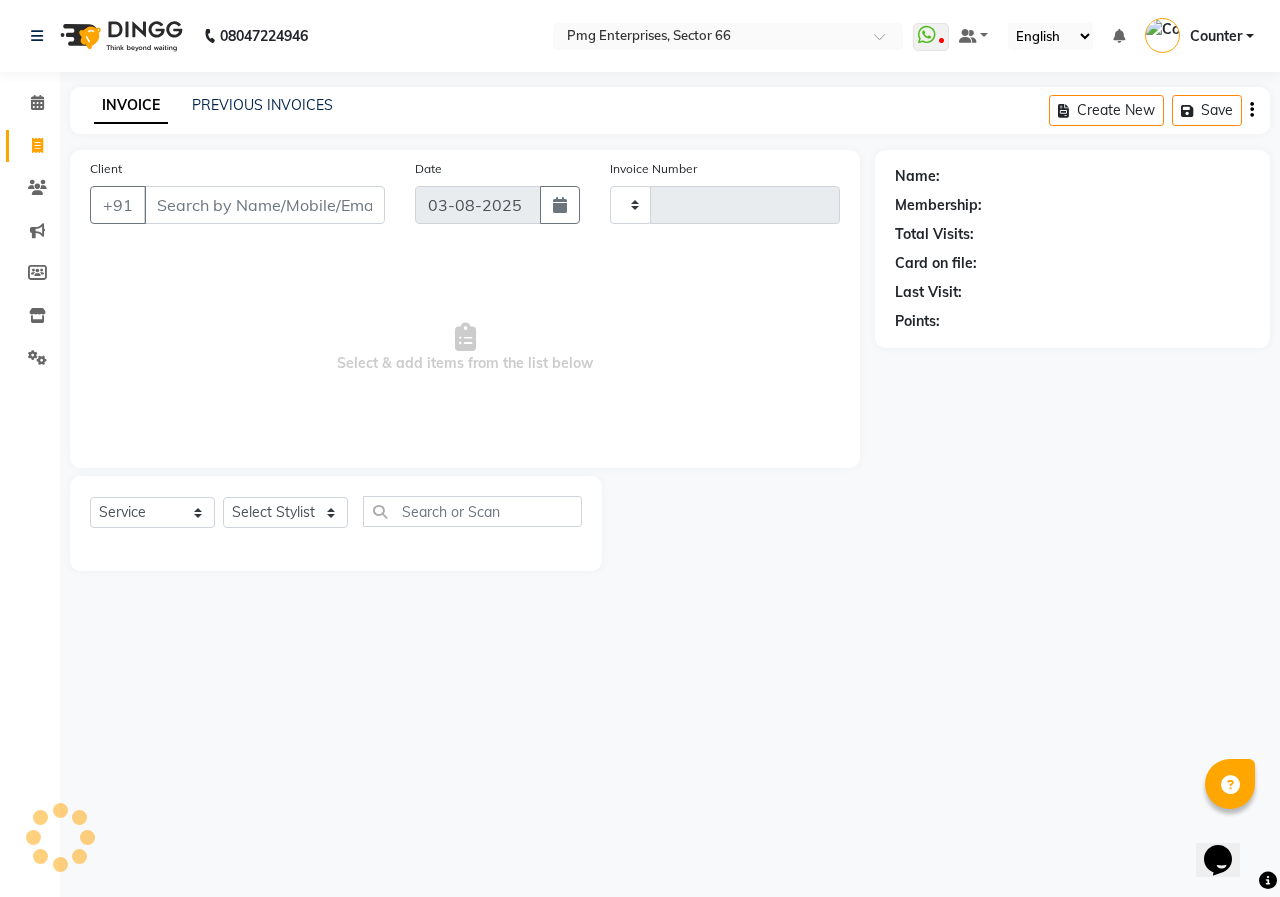 type on "2661" 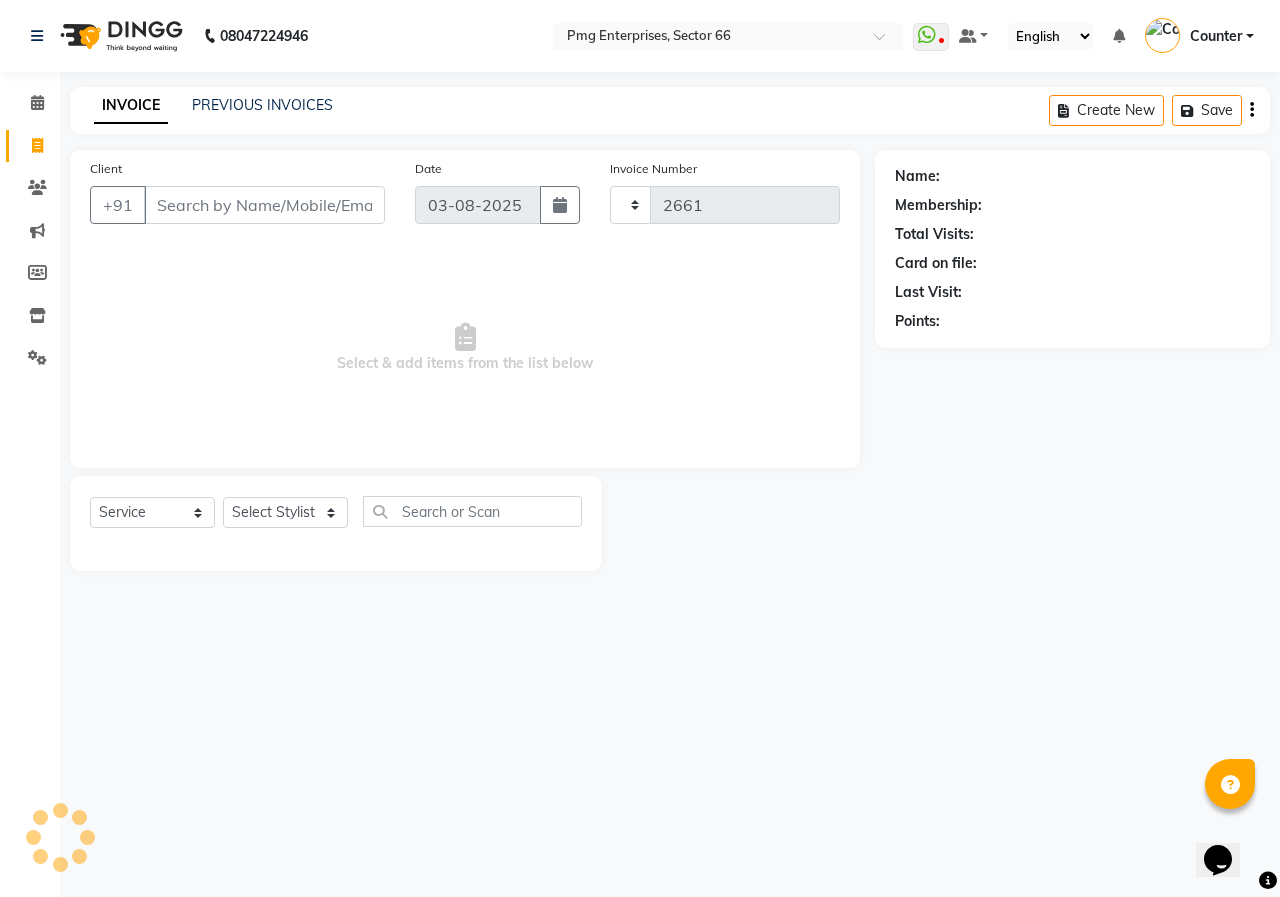 select on "889" 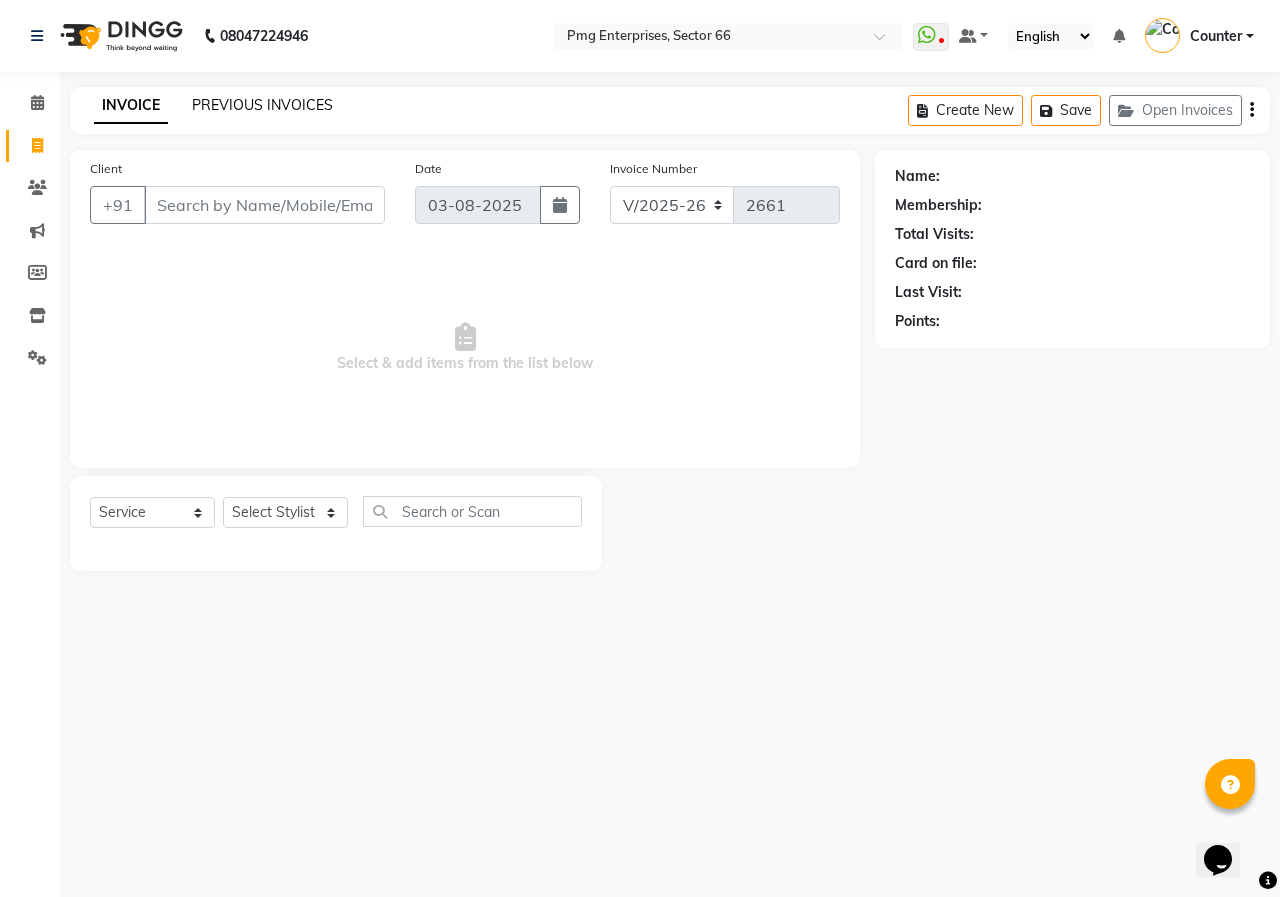 click on "PREVIOUS INVOICES" 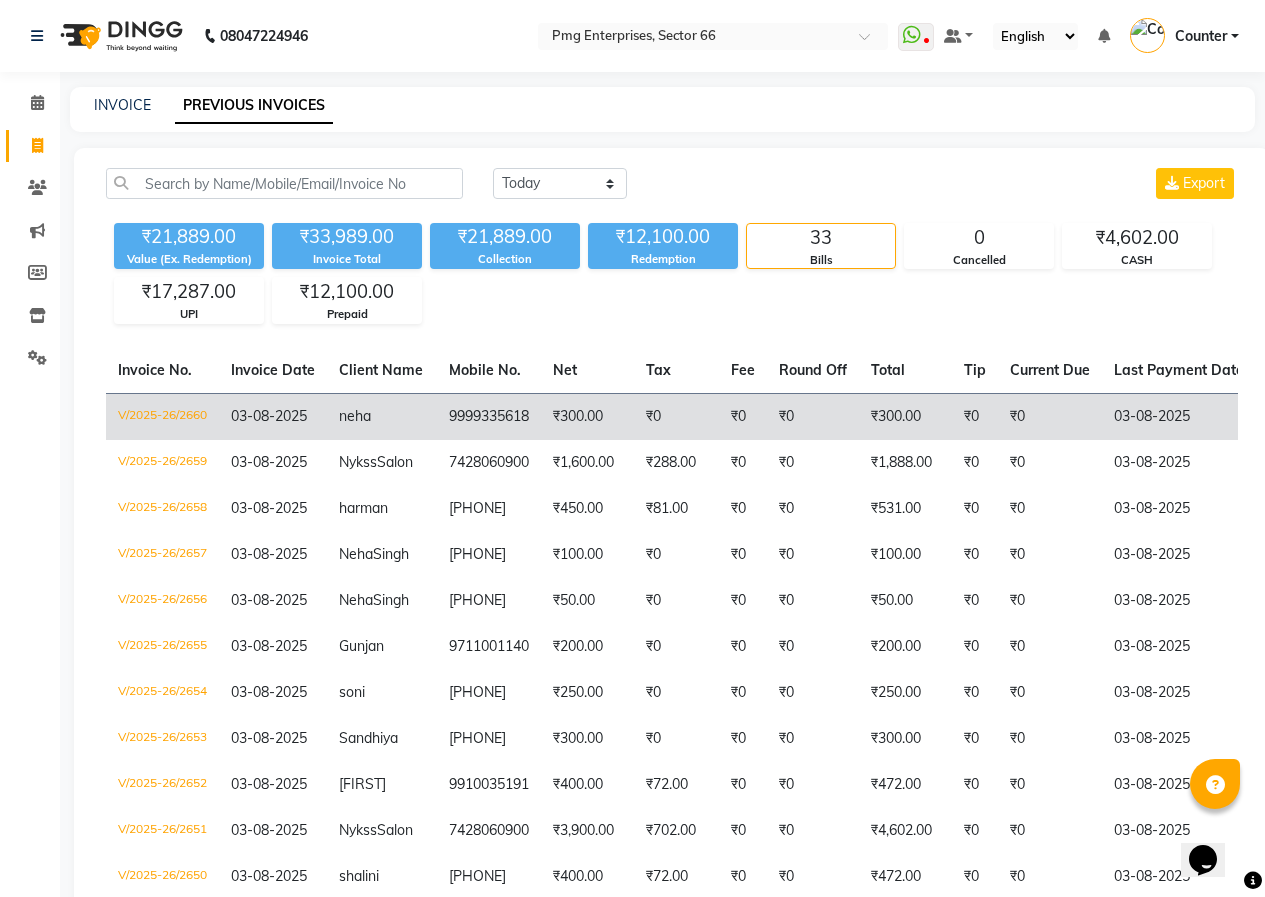 click on "9999335618" 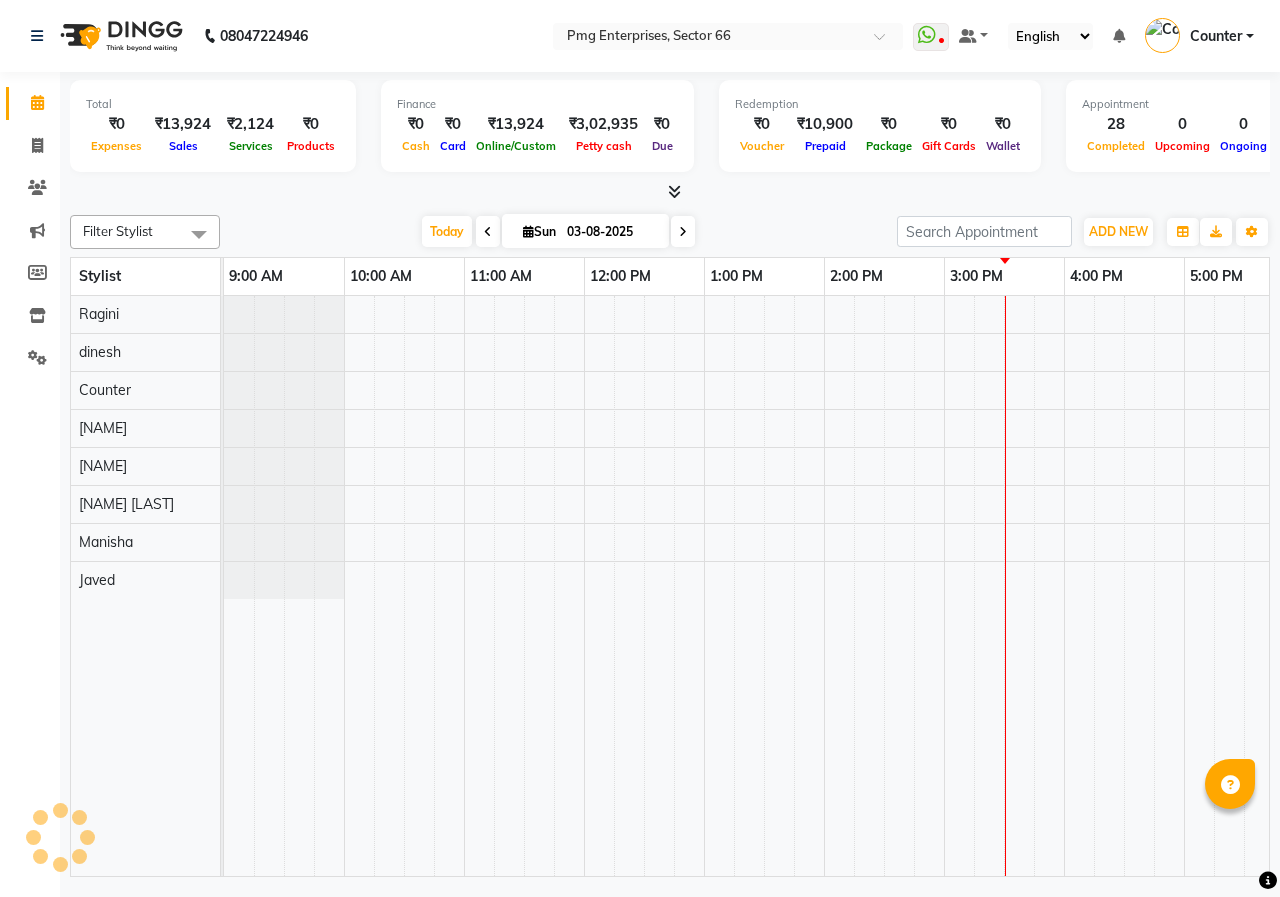 scroll, scrollTop: 0, scrollLeft: 0, axis: both 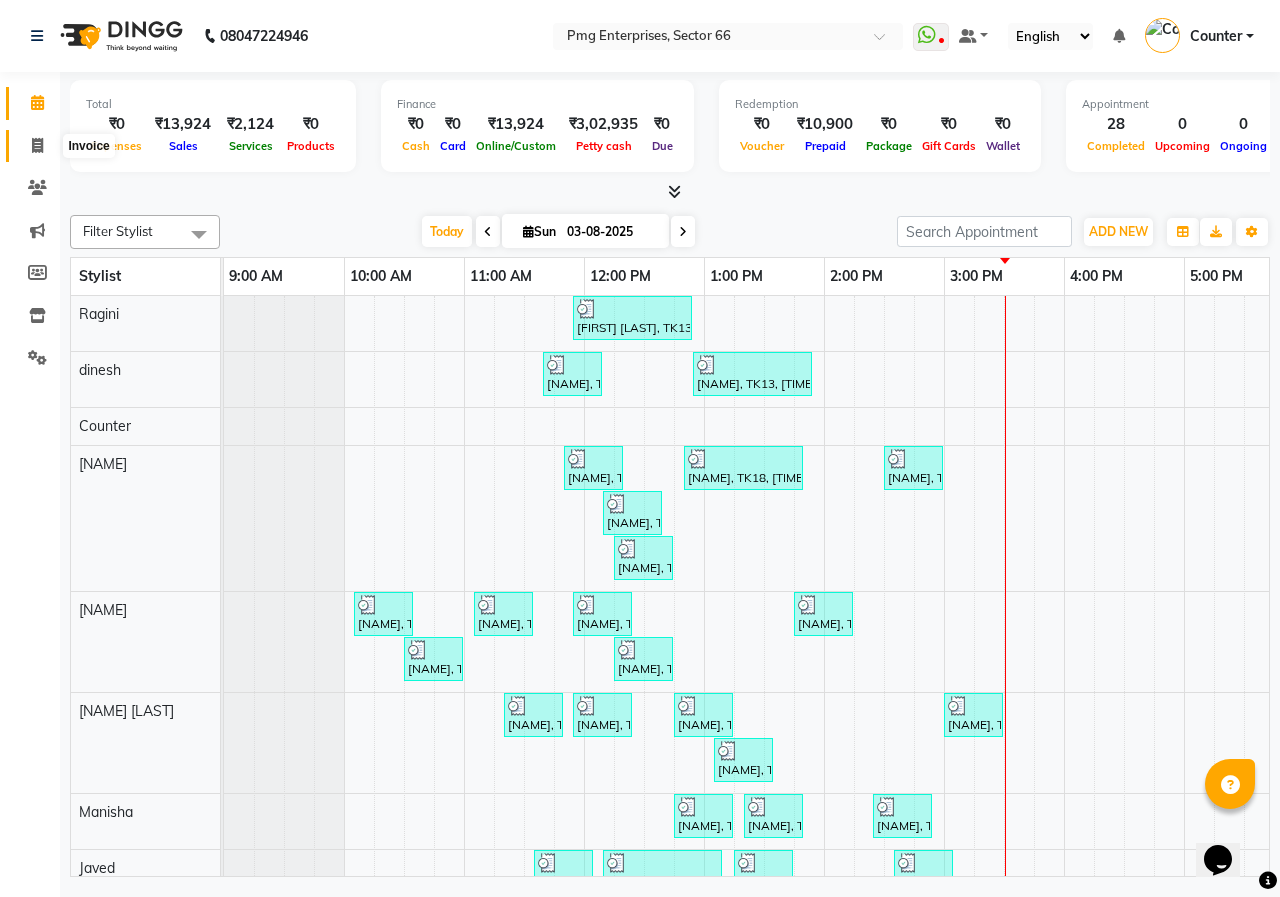 click 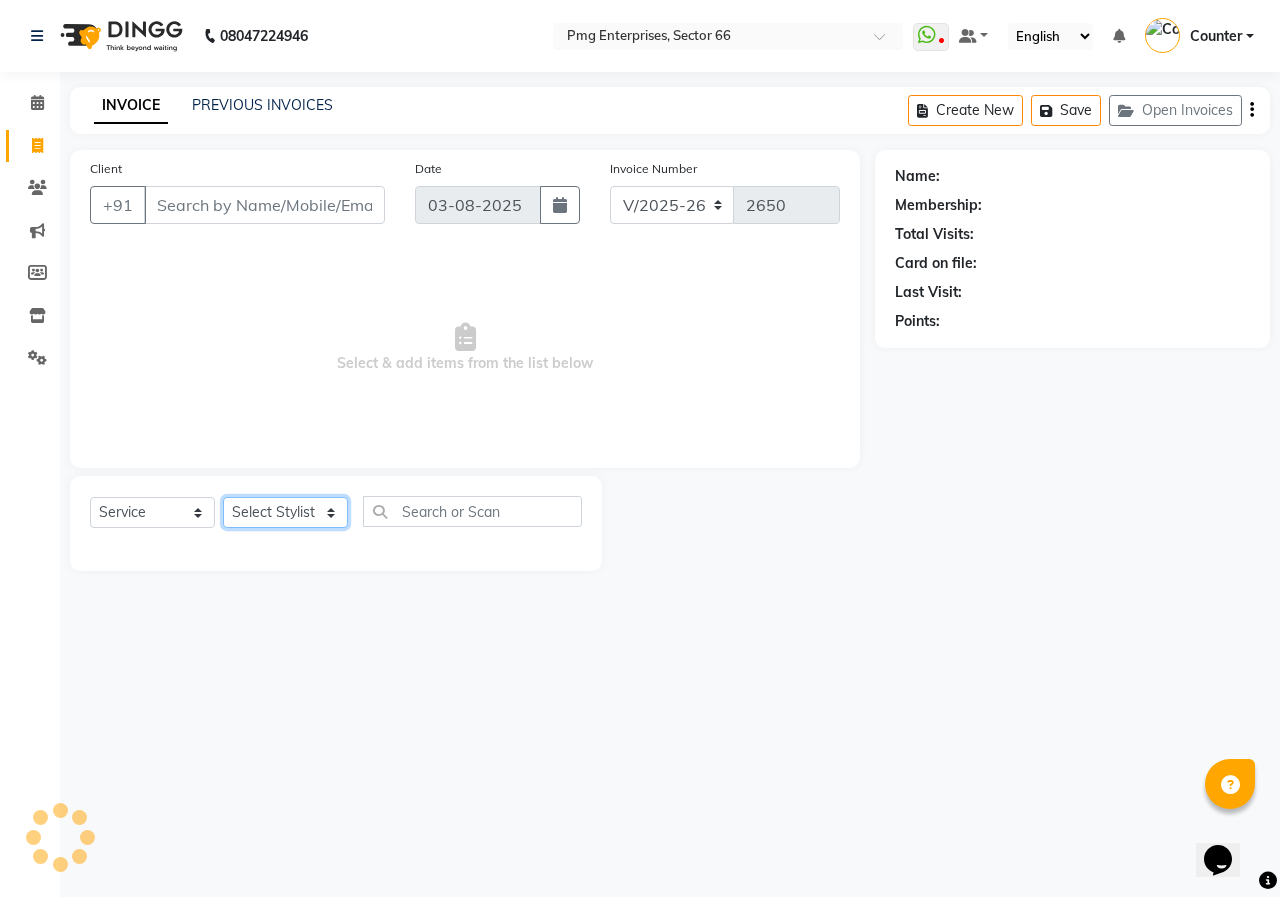 click on "Select Stylist" 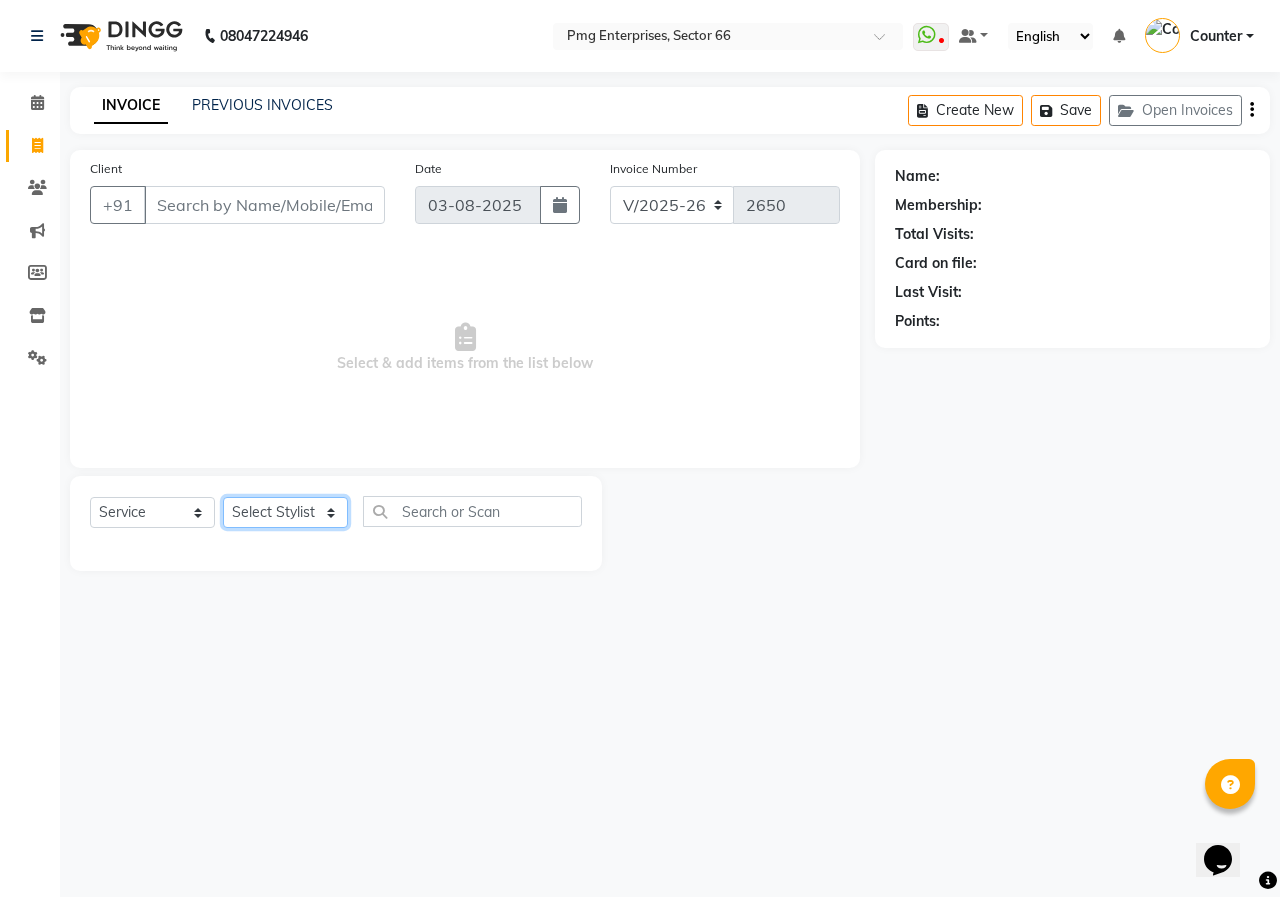 select on "67091" 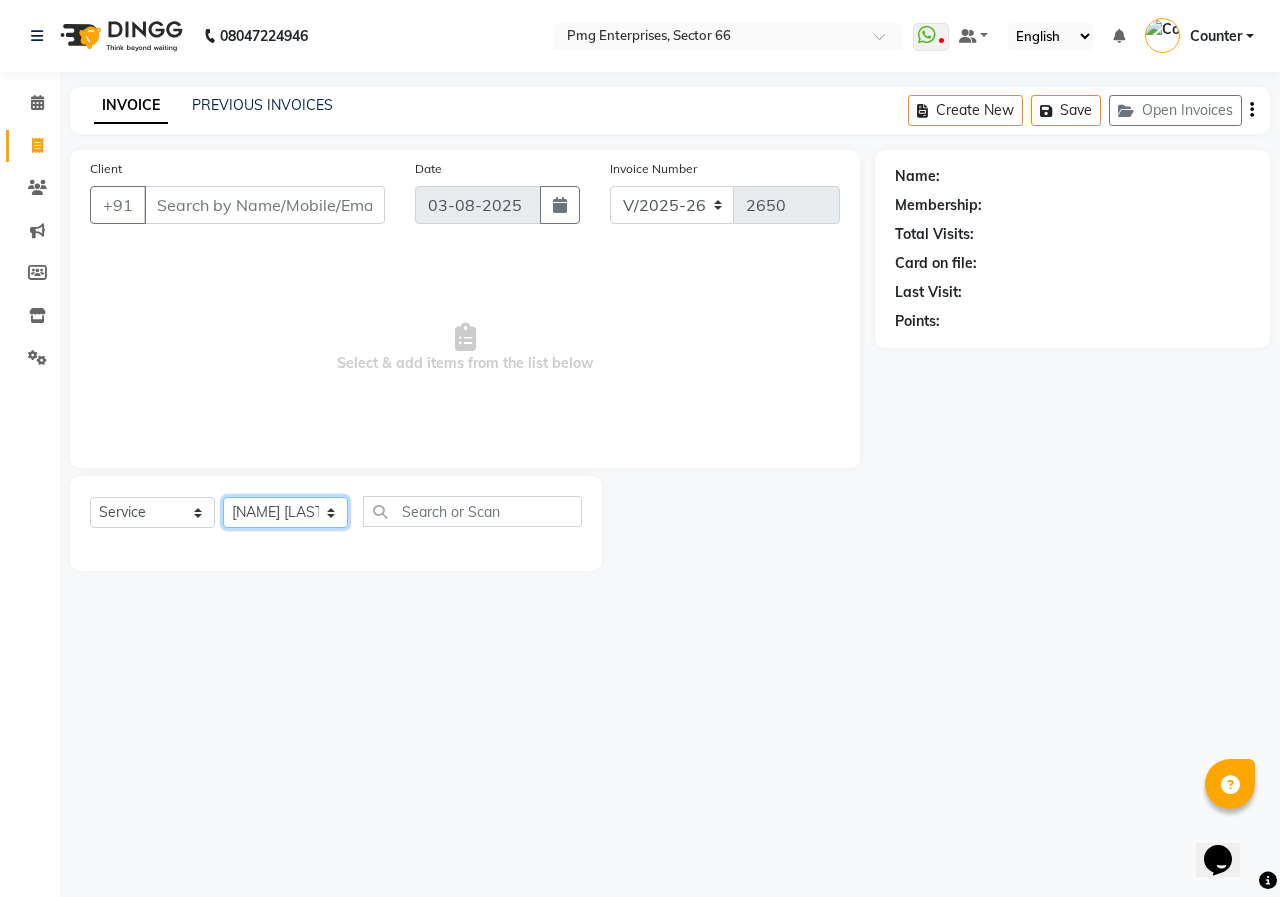 click on "Select Stylist [FIRST] [LAST] Counter [FIRST] [FIRST] [FIRST] [FIRST] [FIRST] [FIRST]" 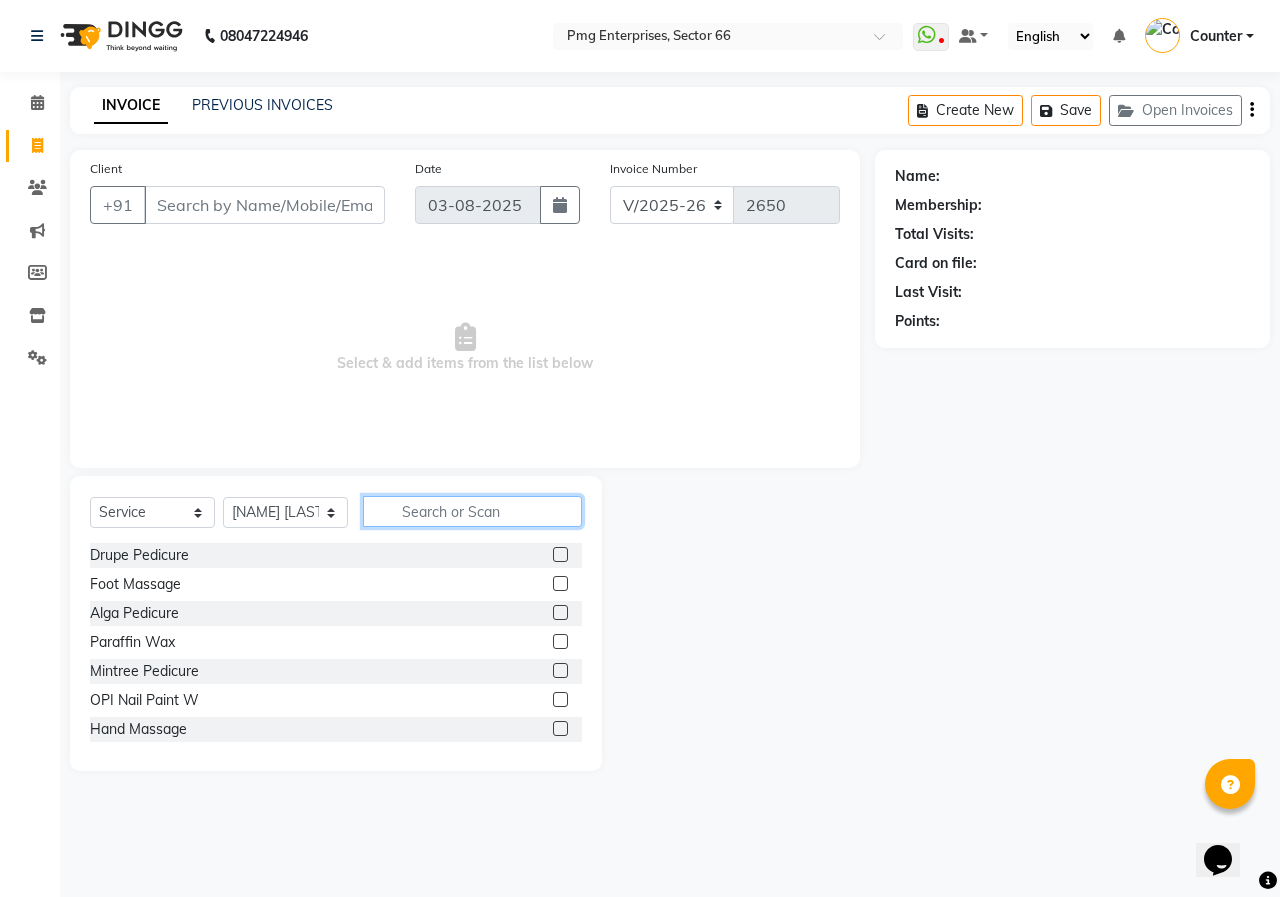 click 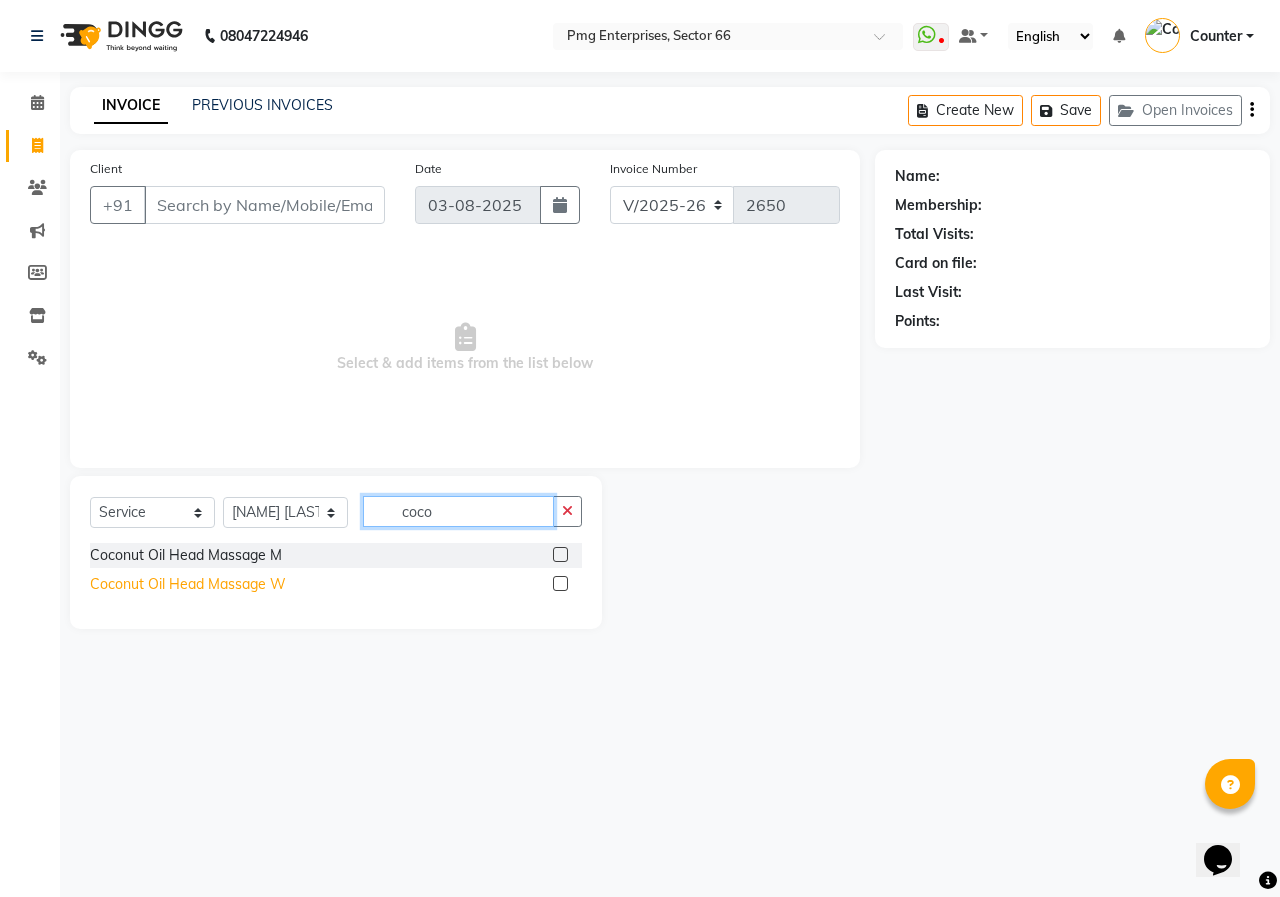 type on "coco" 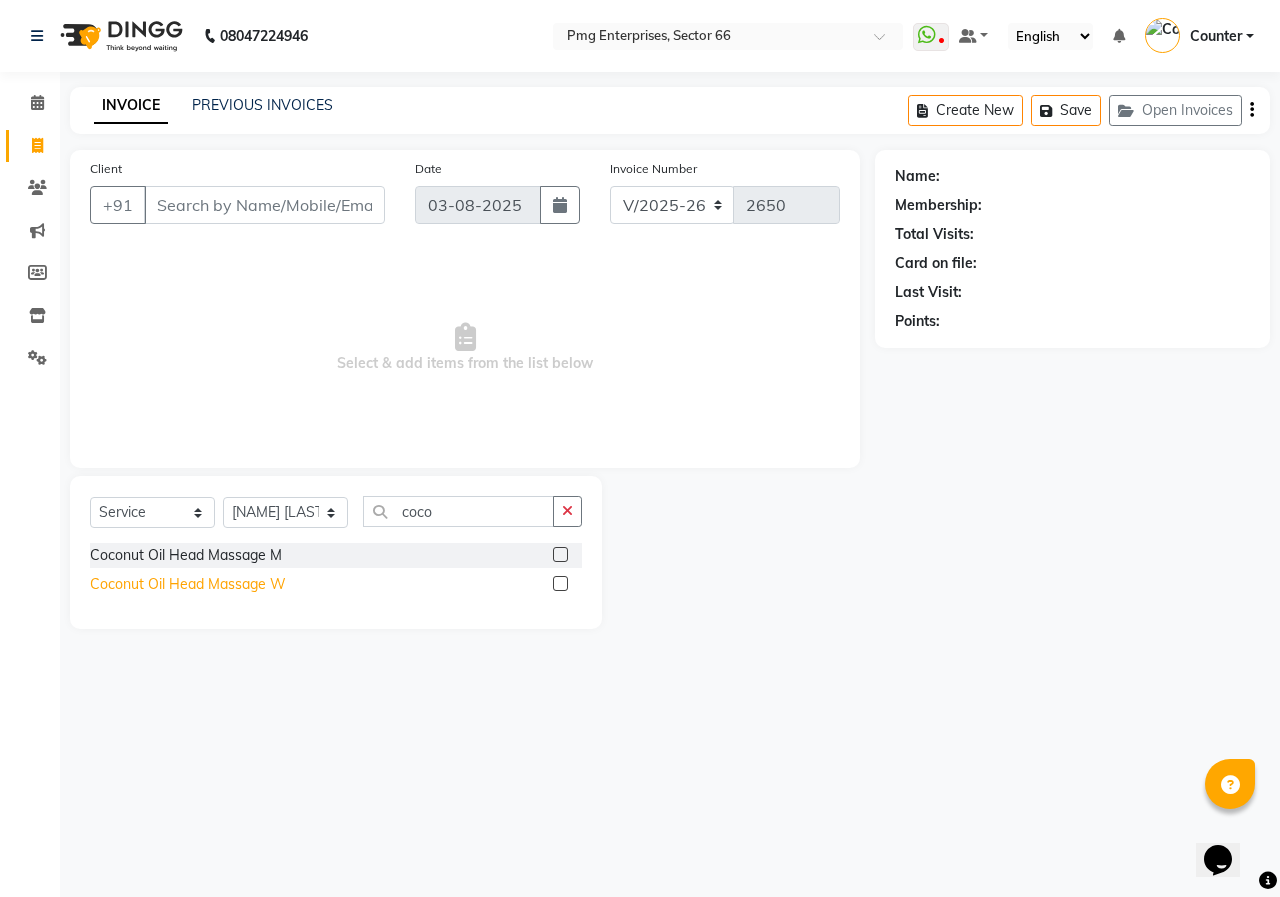 click on "Coconut Oil Head Massage W" 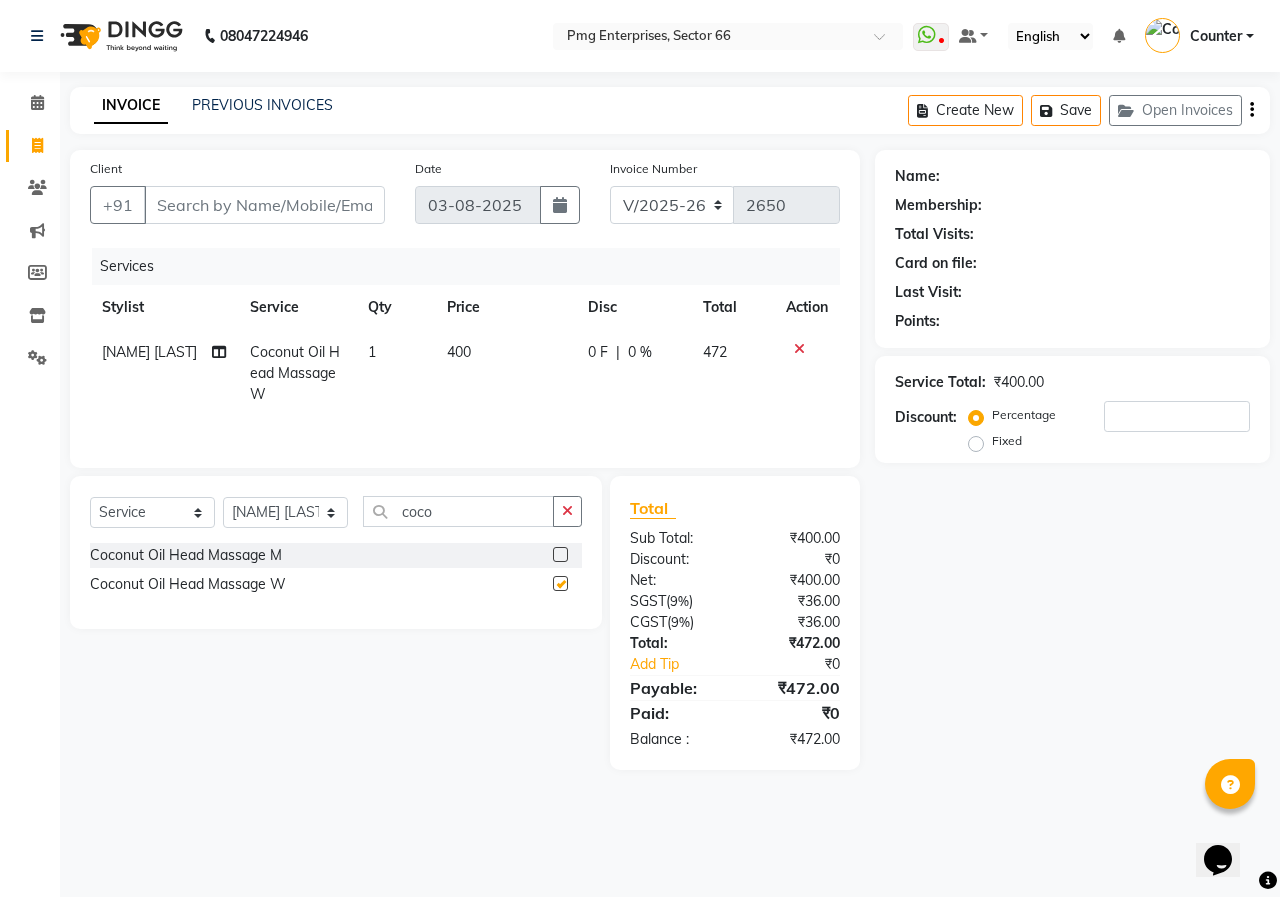 checkbox on "false" 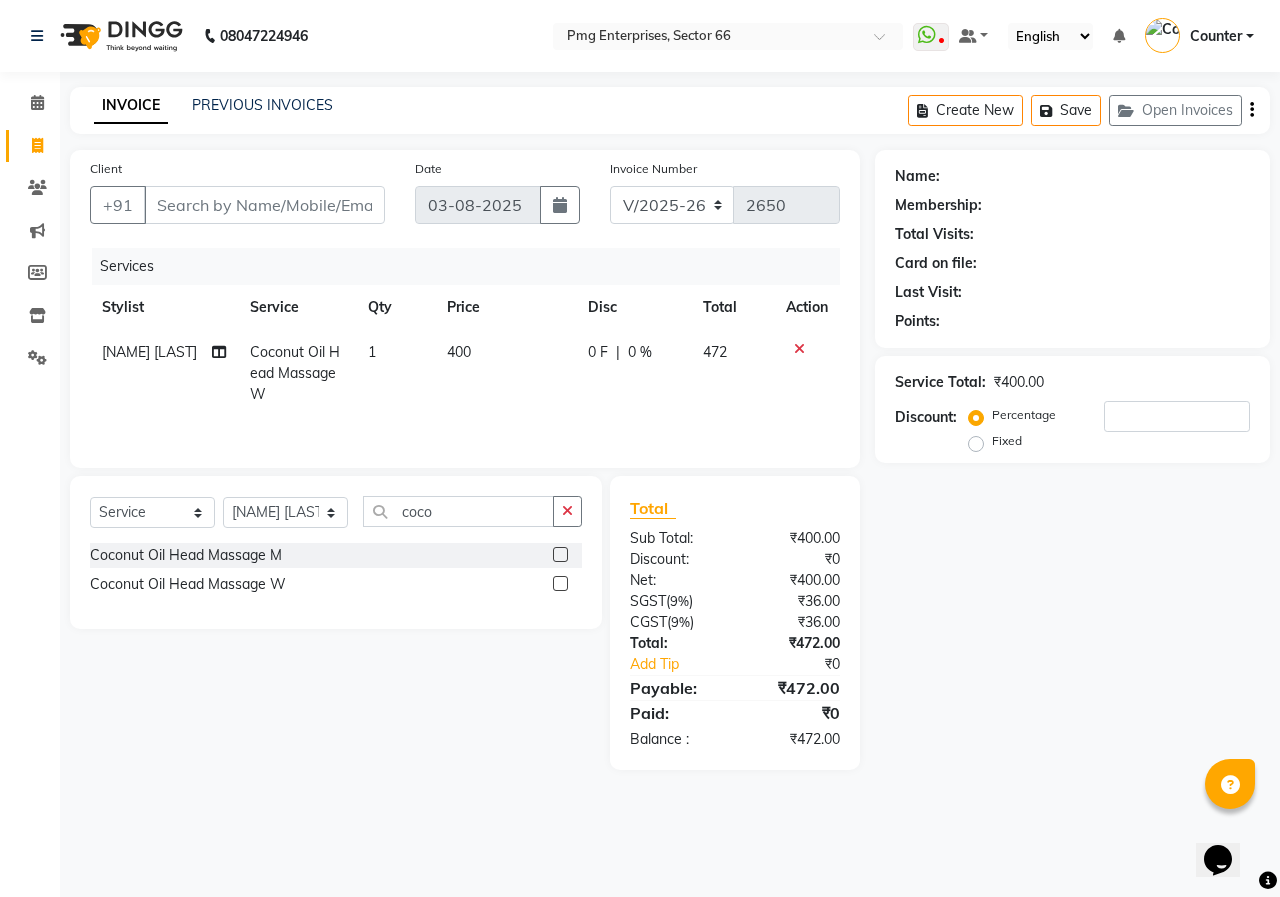 click on "400" 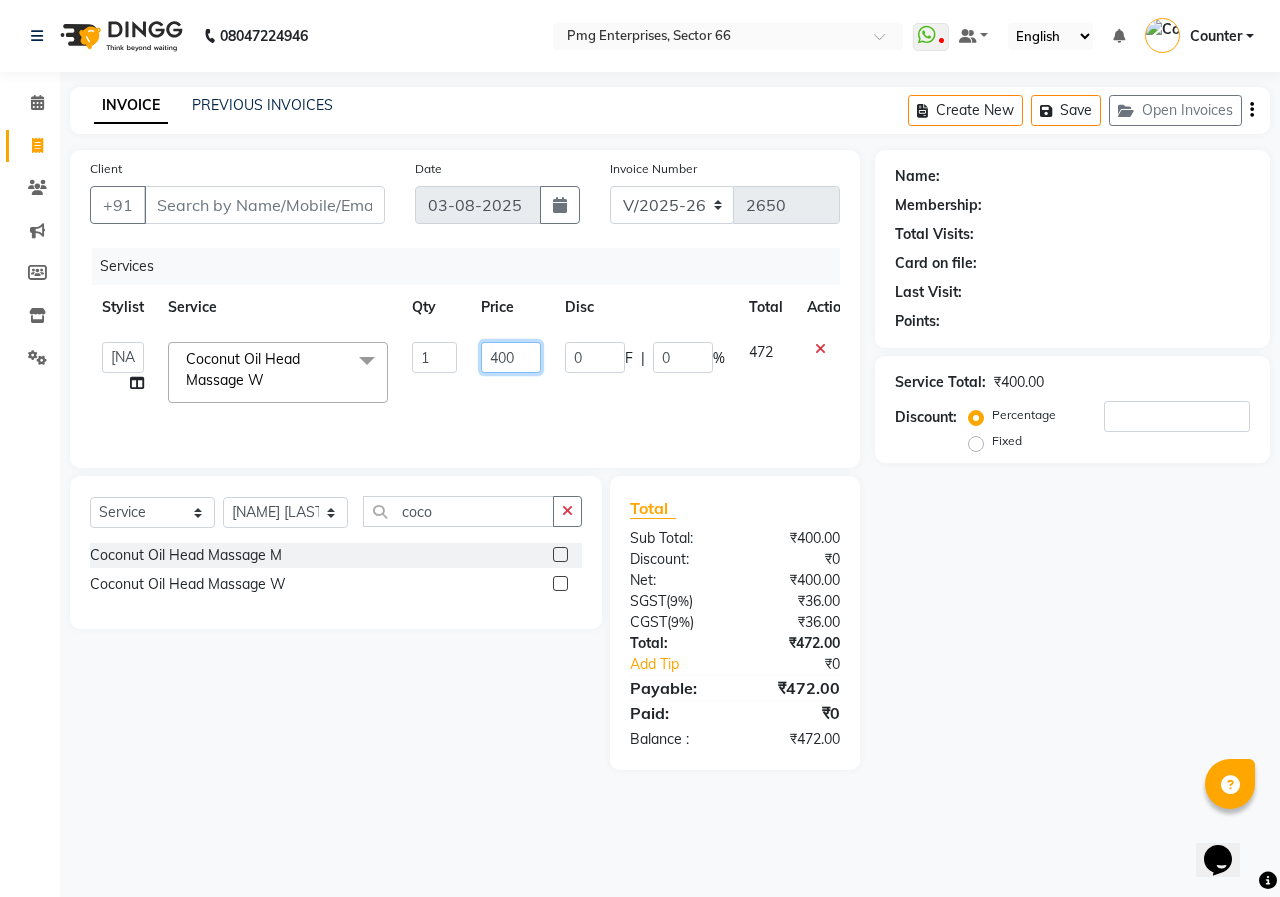 click on "400" 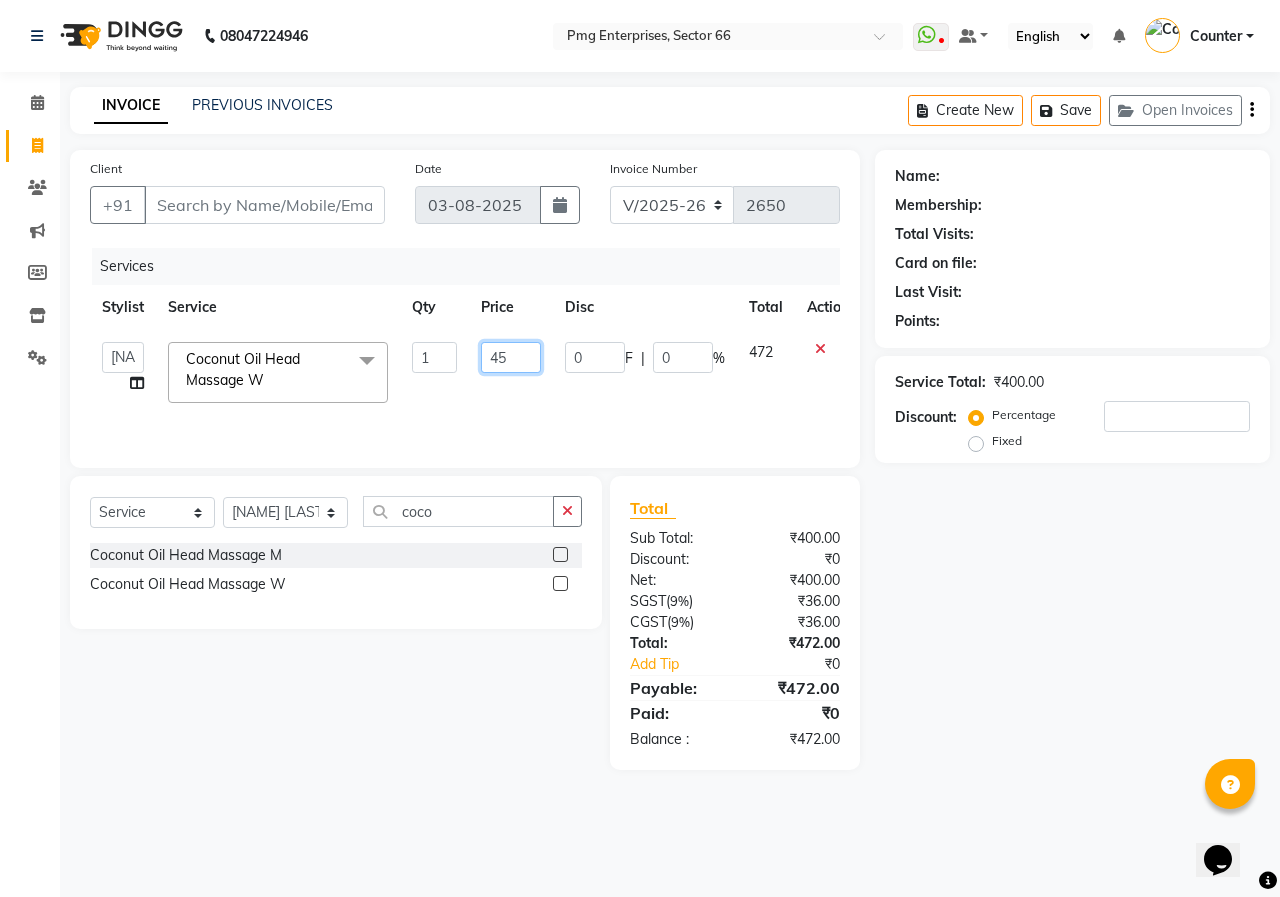 type on "450" 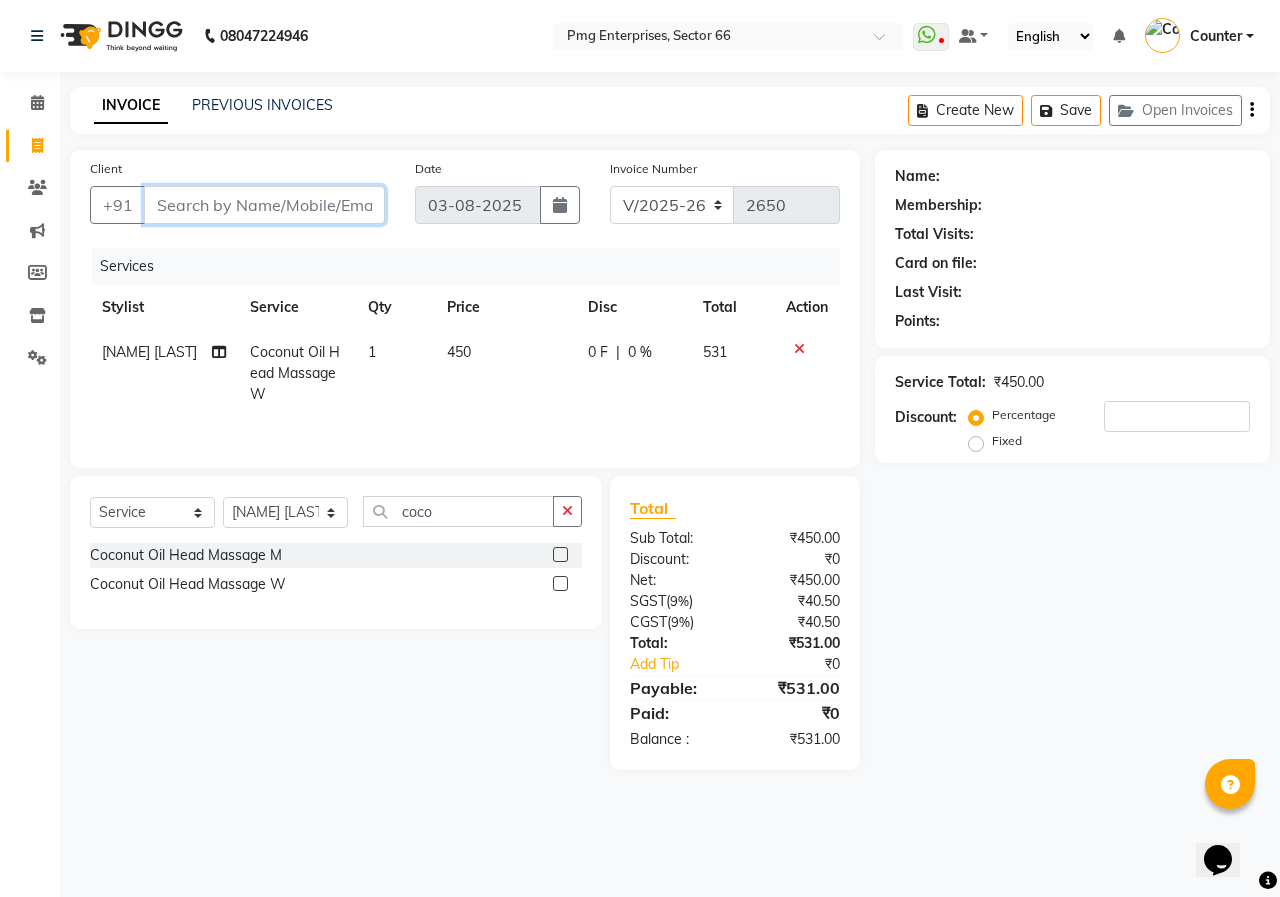 click on "Client" at bounding box center [264, 205] 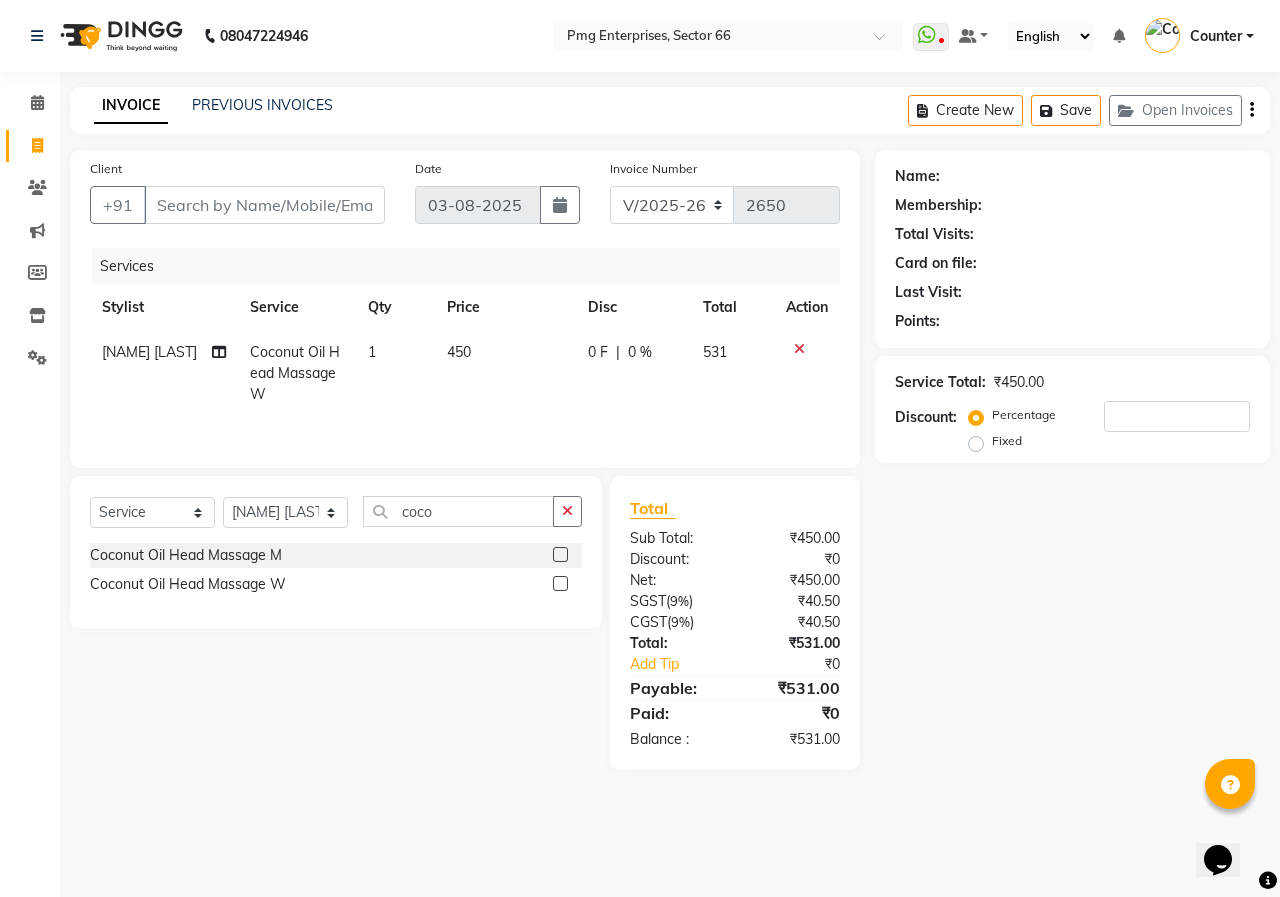 click on "450" 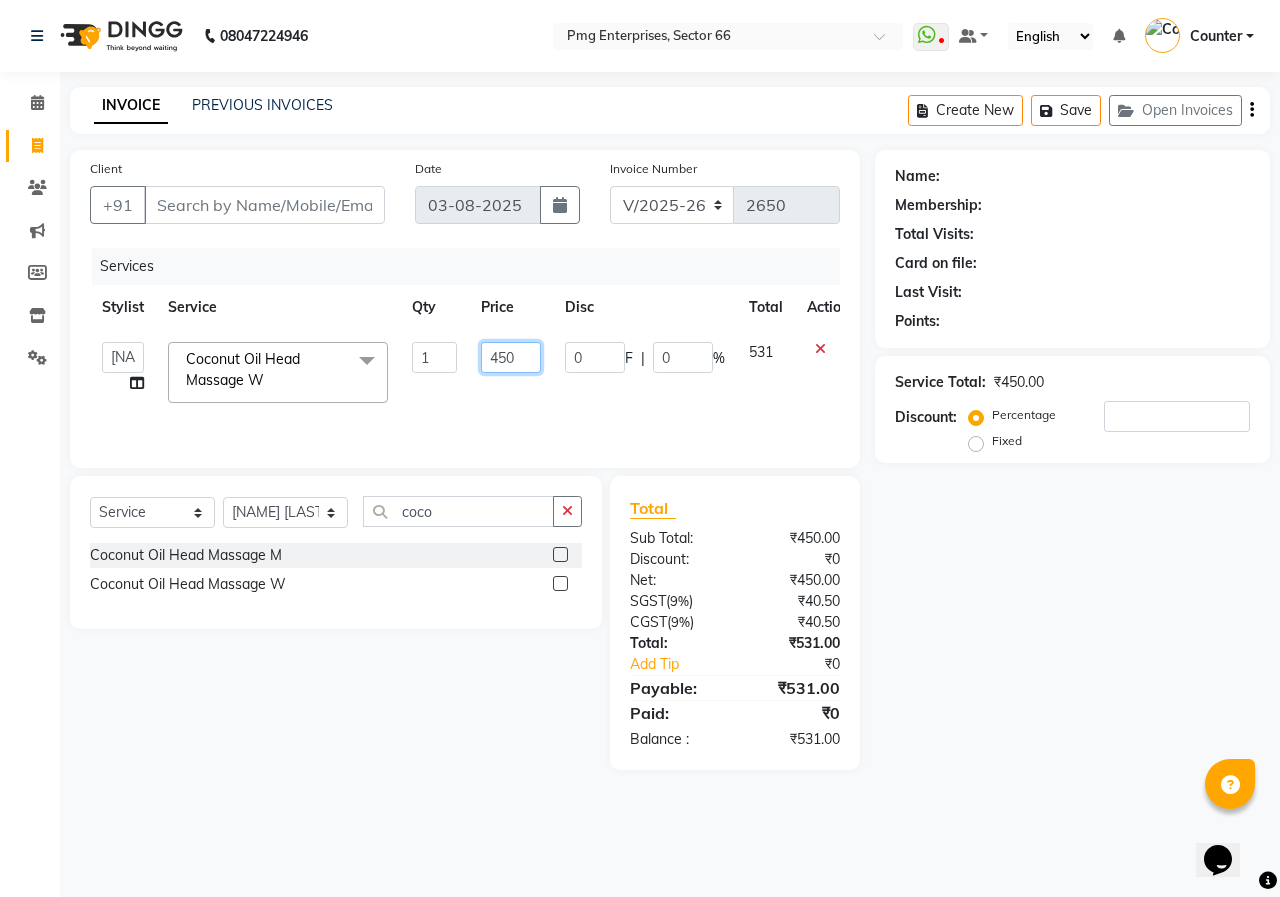 click on "450" 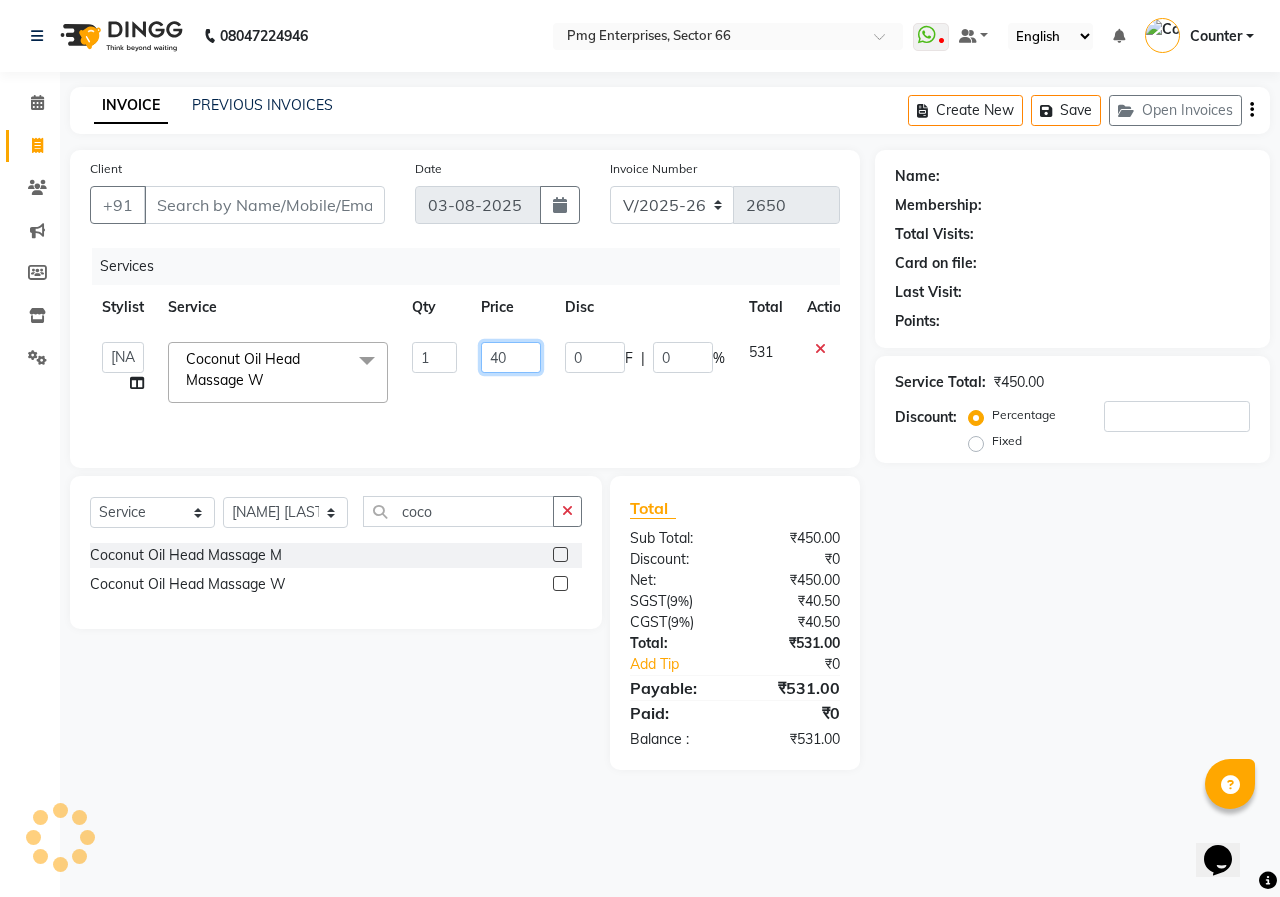 type on "400" 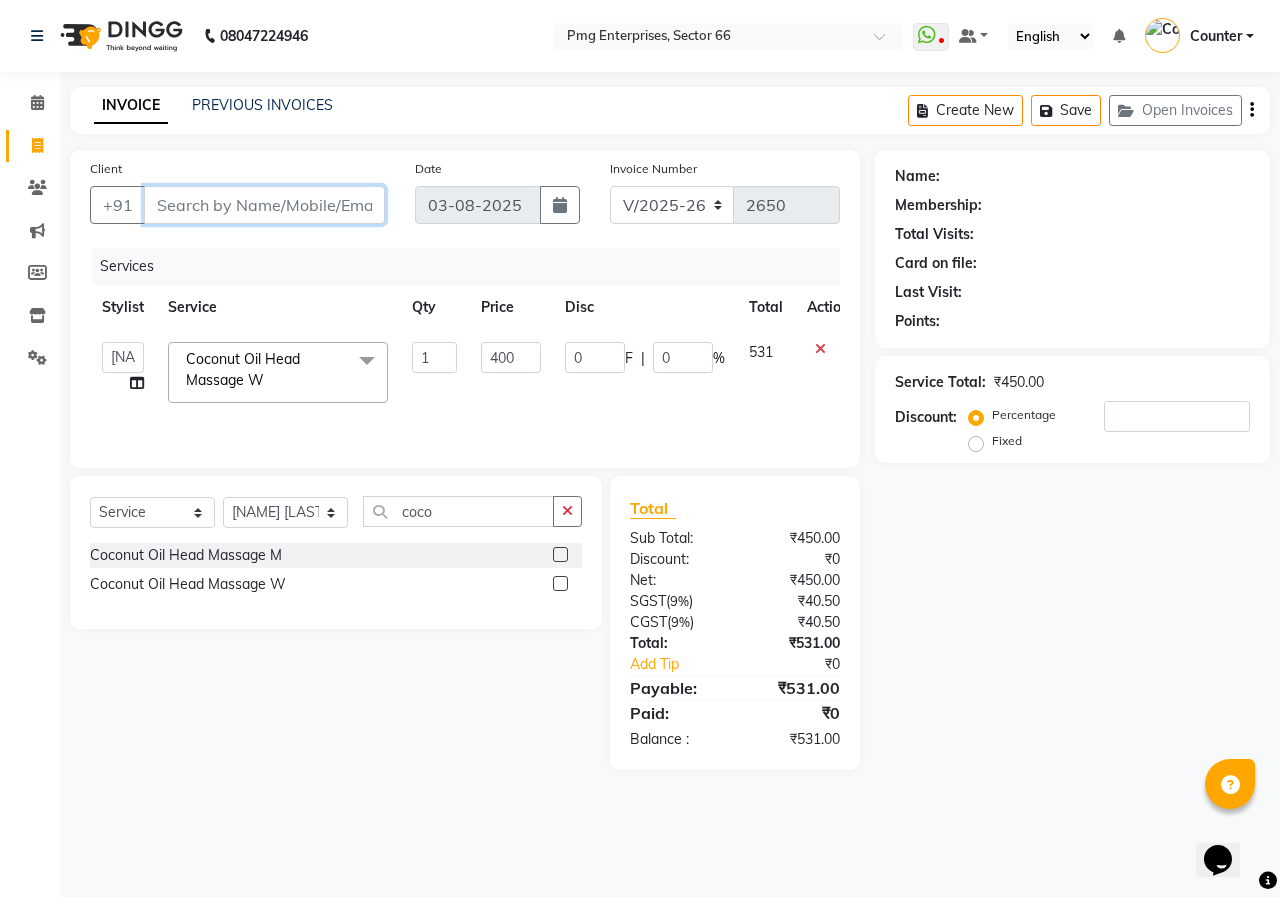 click on "Client" at bounding box center [264, 205] 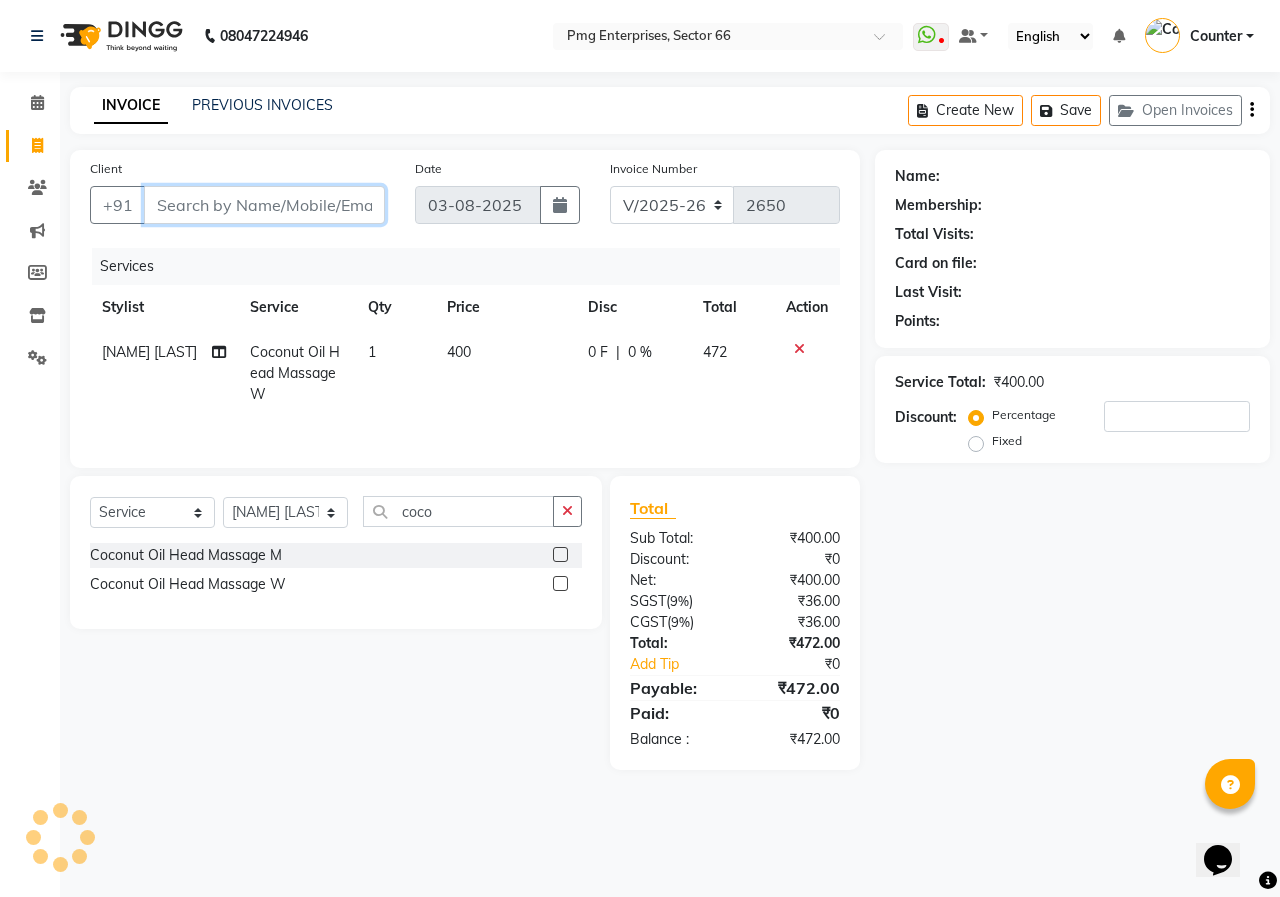 type on "8" 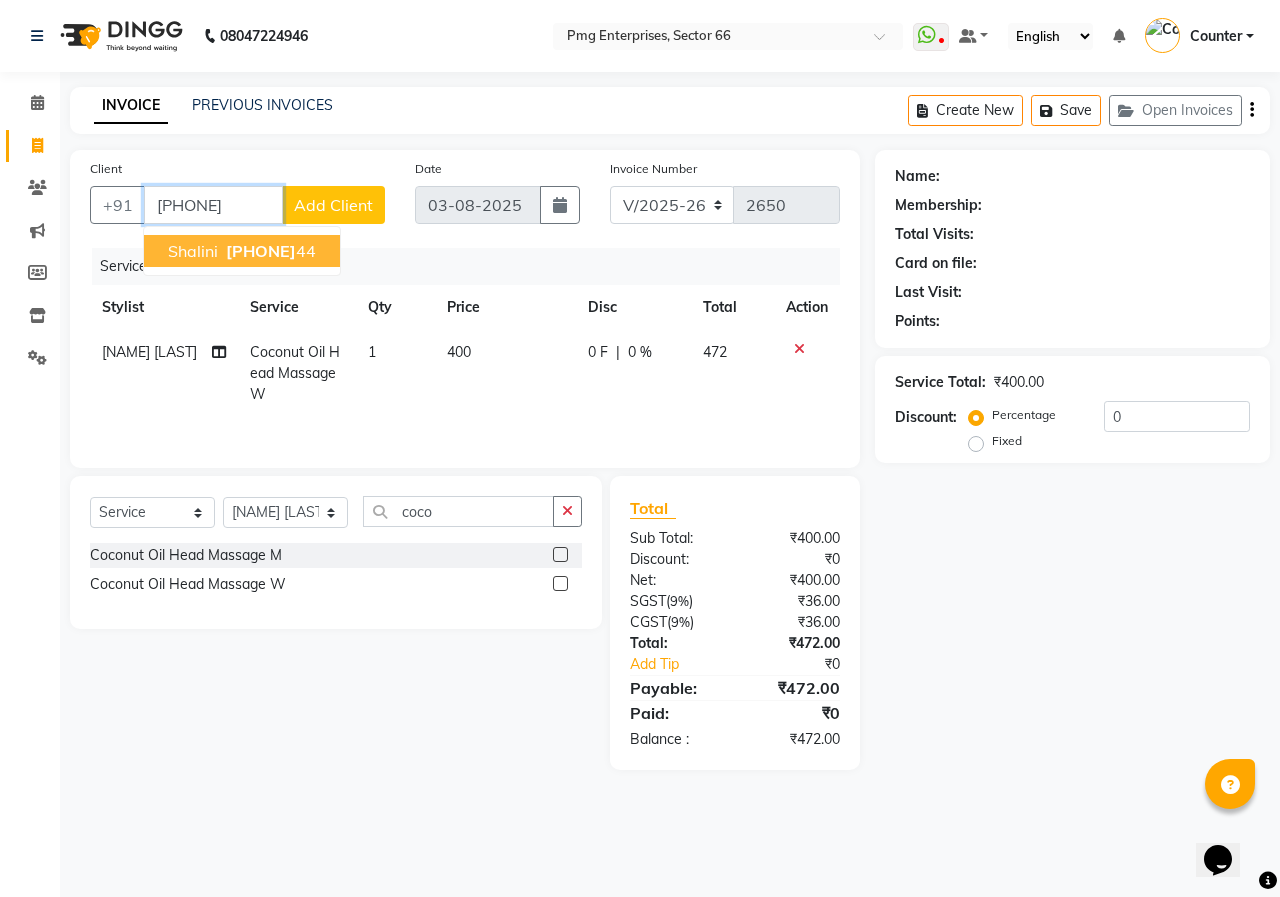 click on "98991723 44" at bounding box center [269, 251] 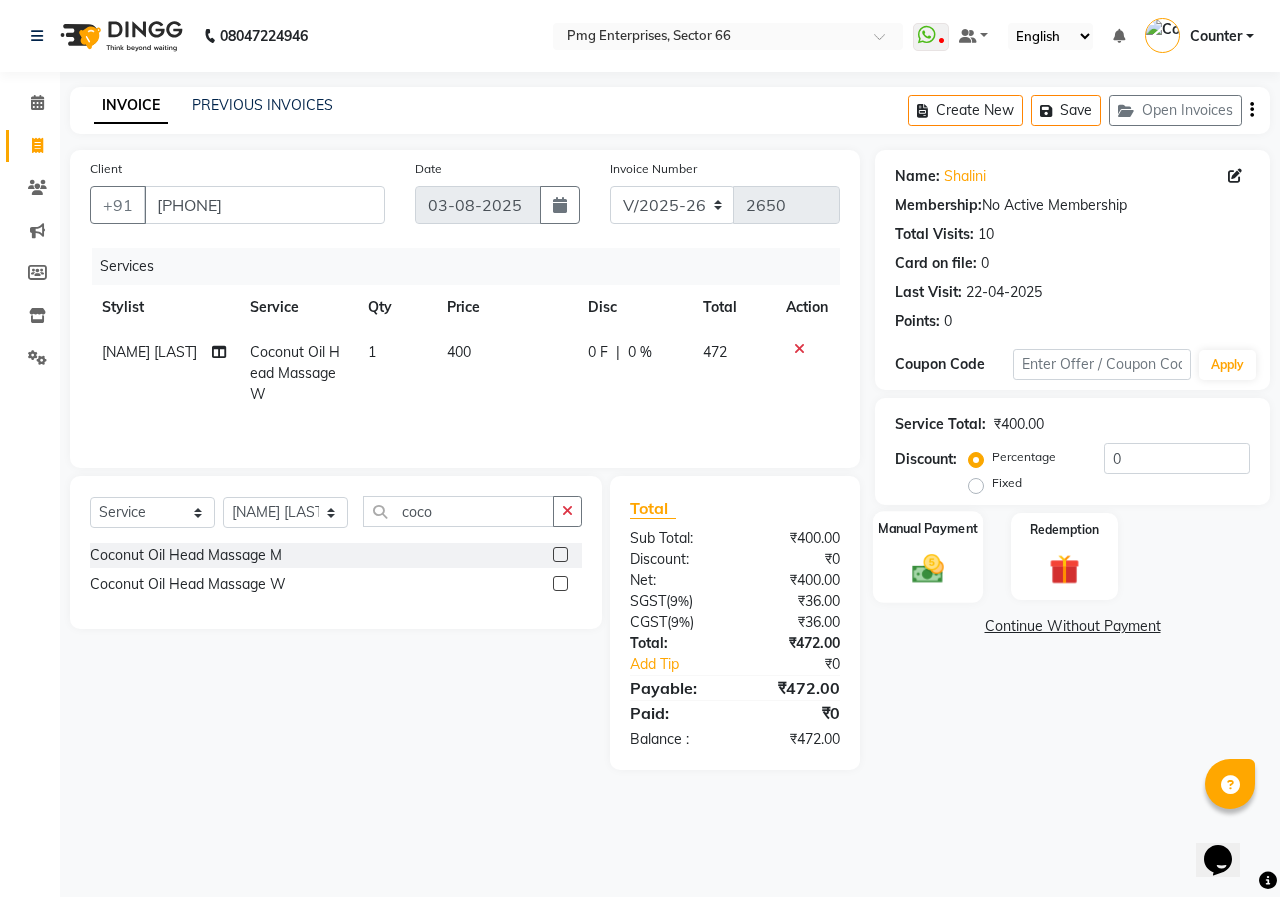 click 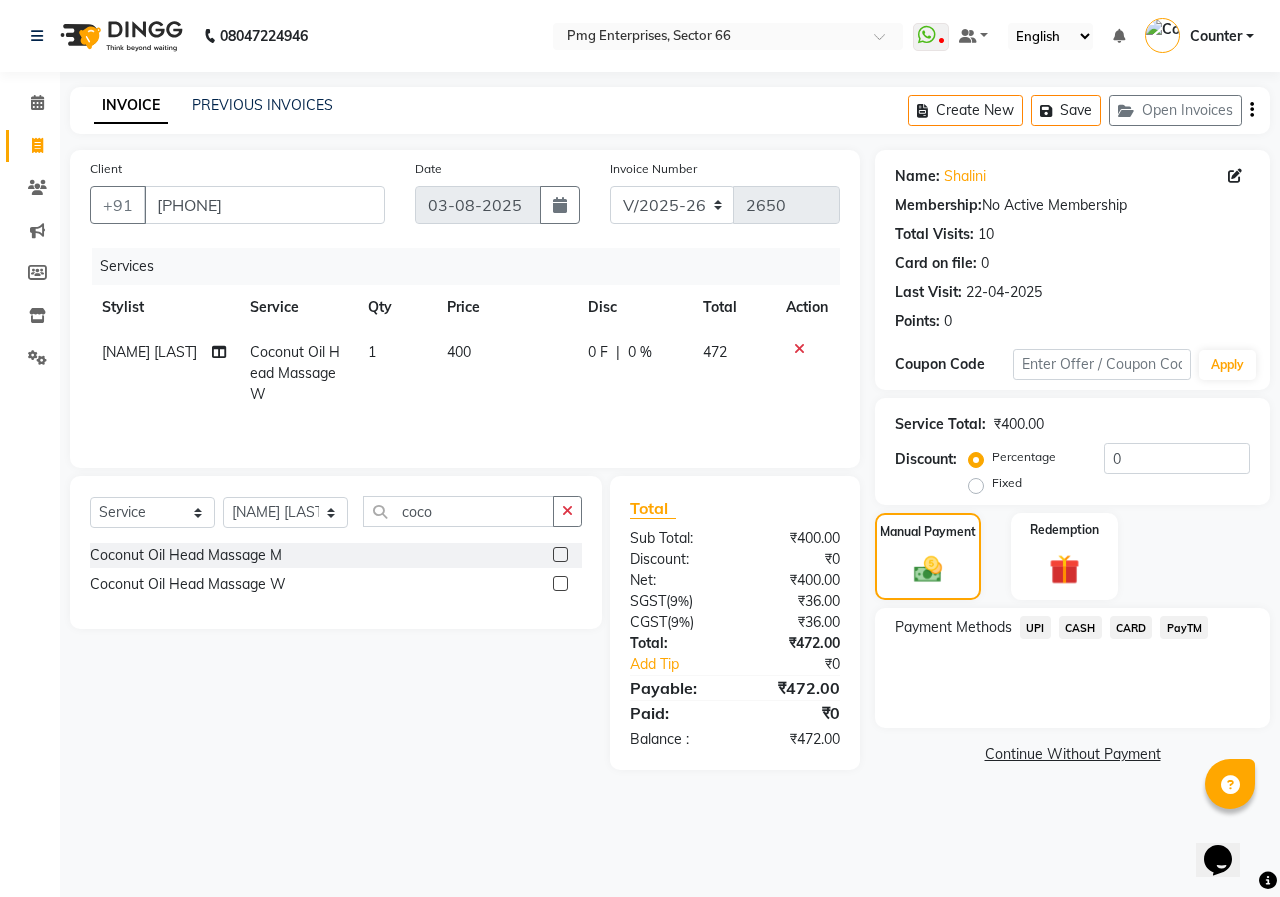 click on "UPI" 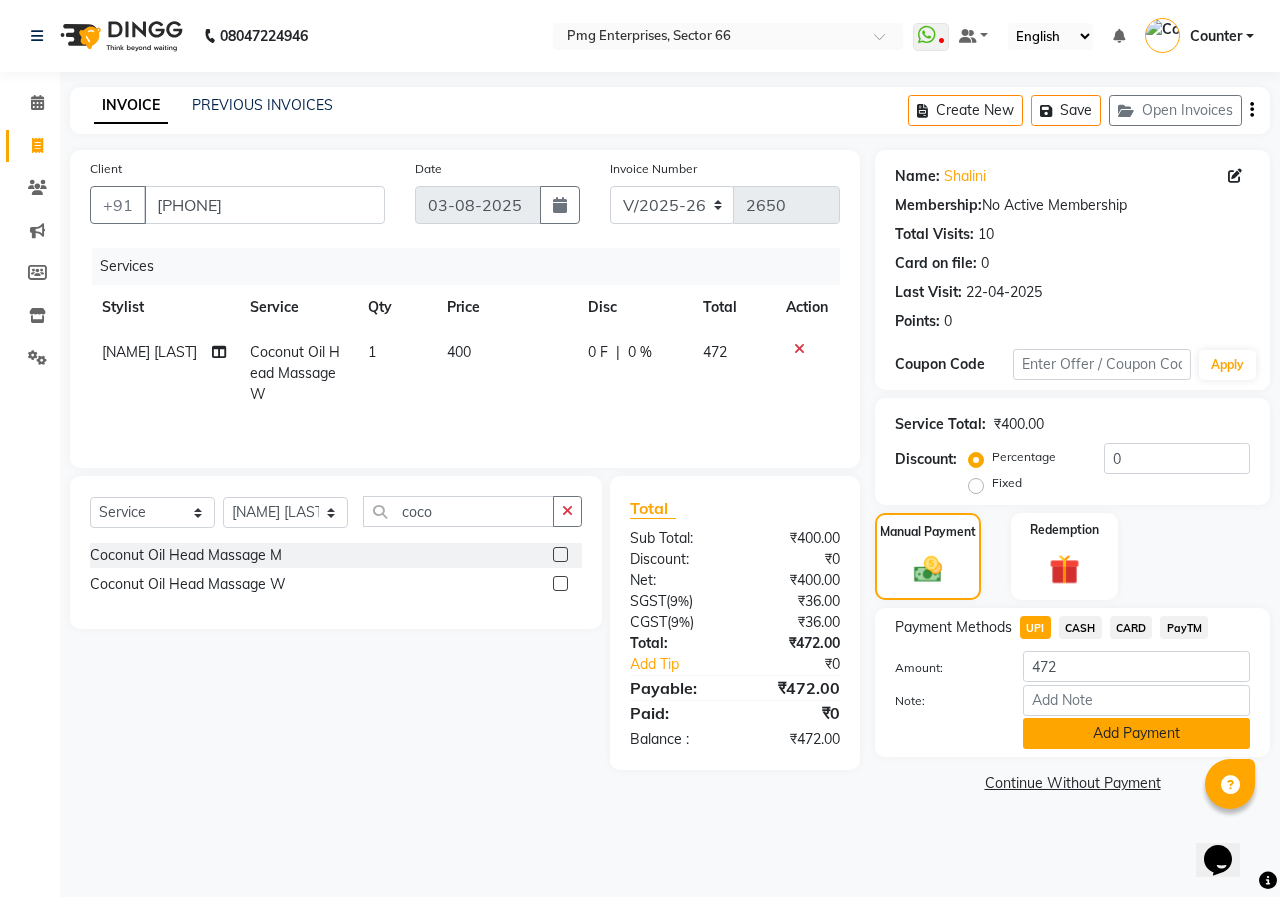 click on "Add Payment" 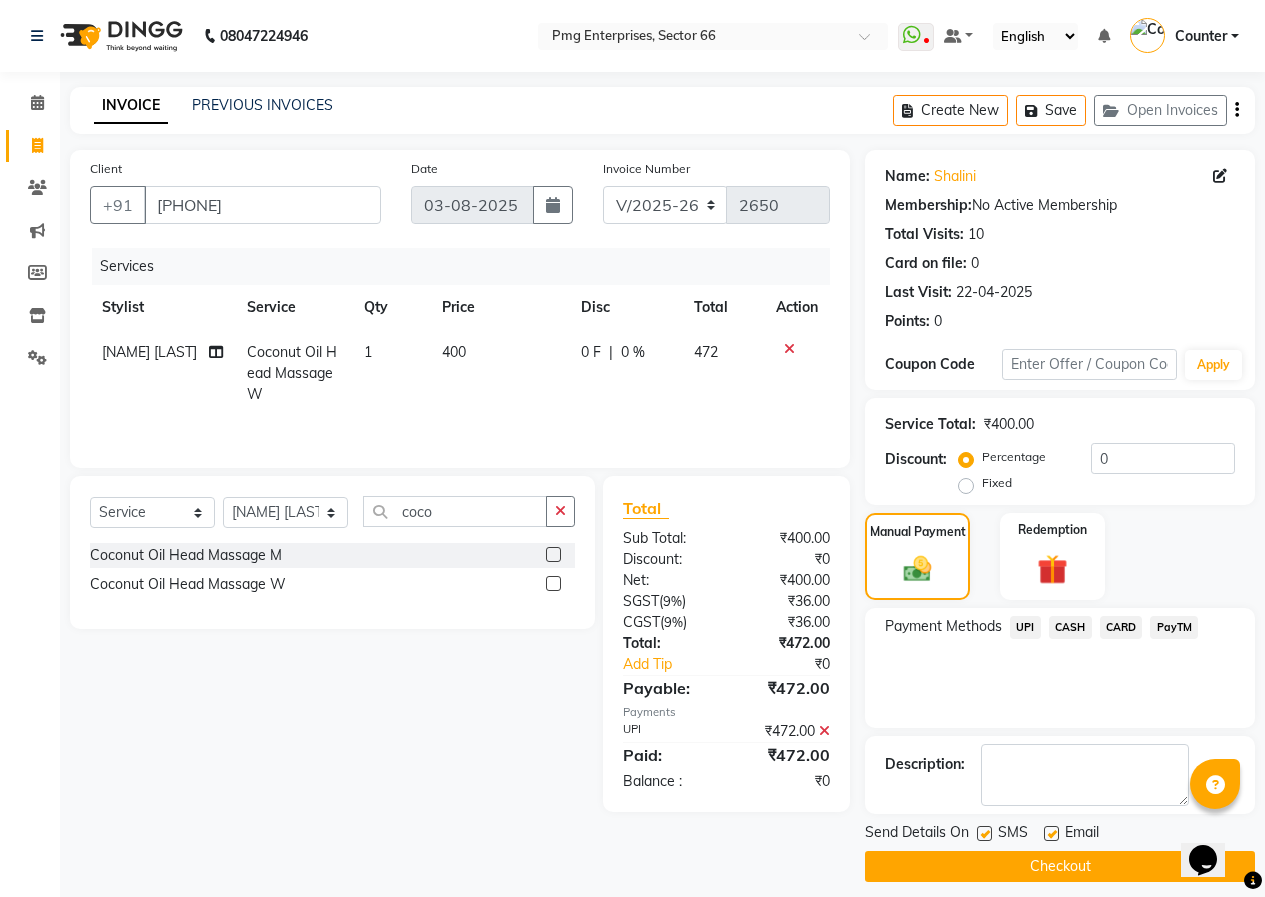 click on "Checkout" 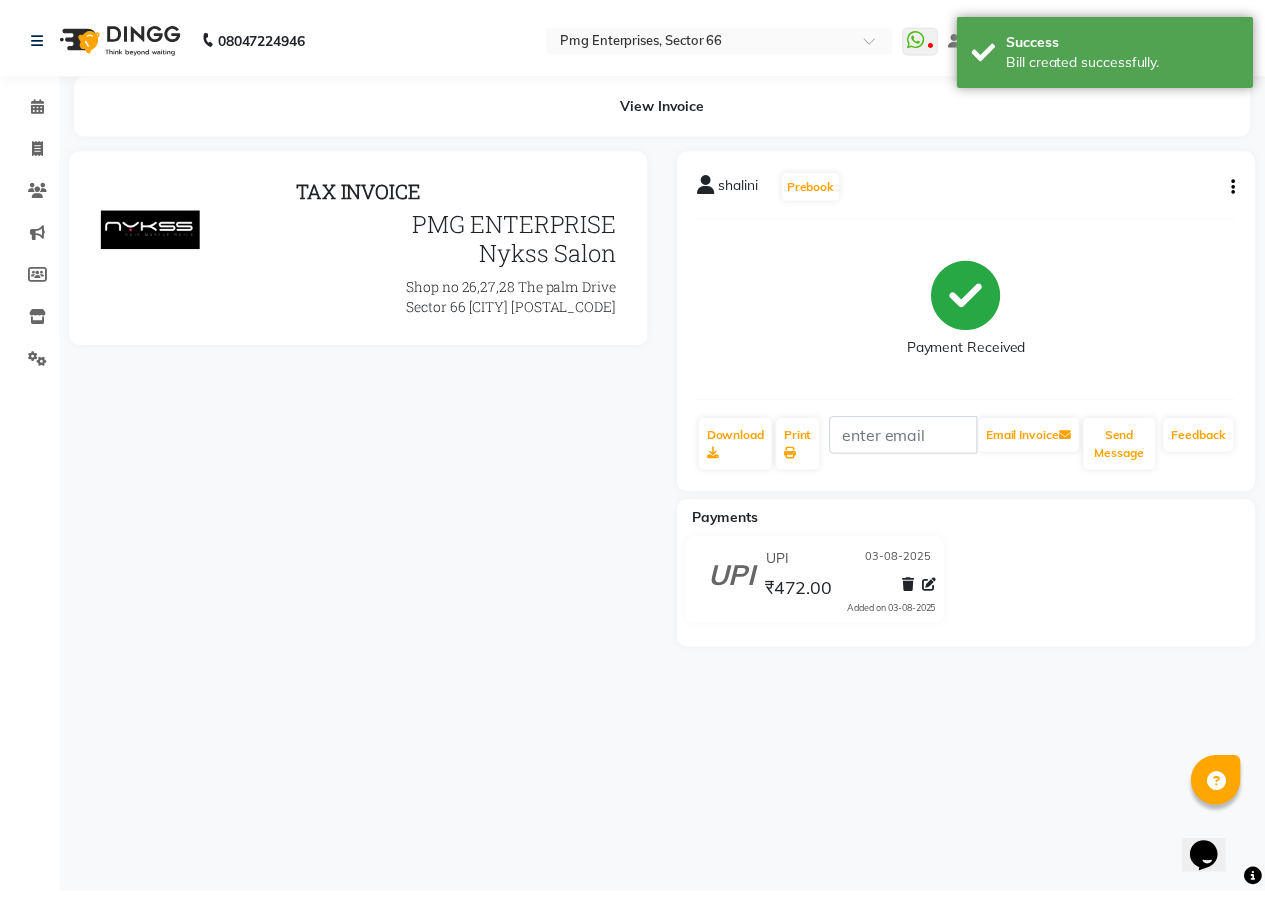 scroll, scrollTop: 0, scrollLeft: 0, axis: both 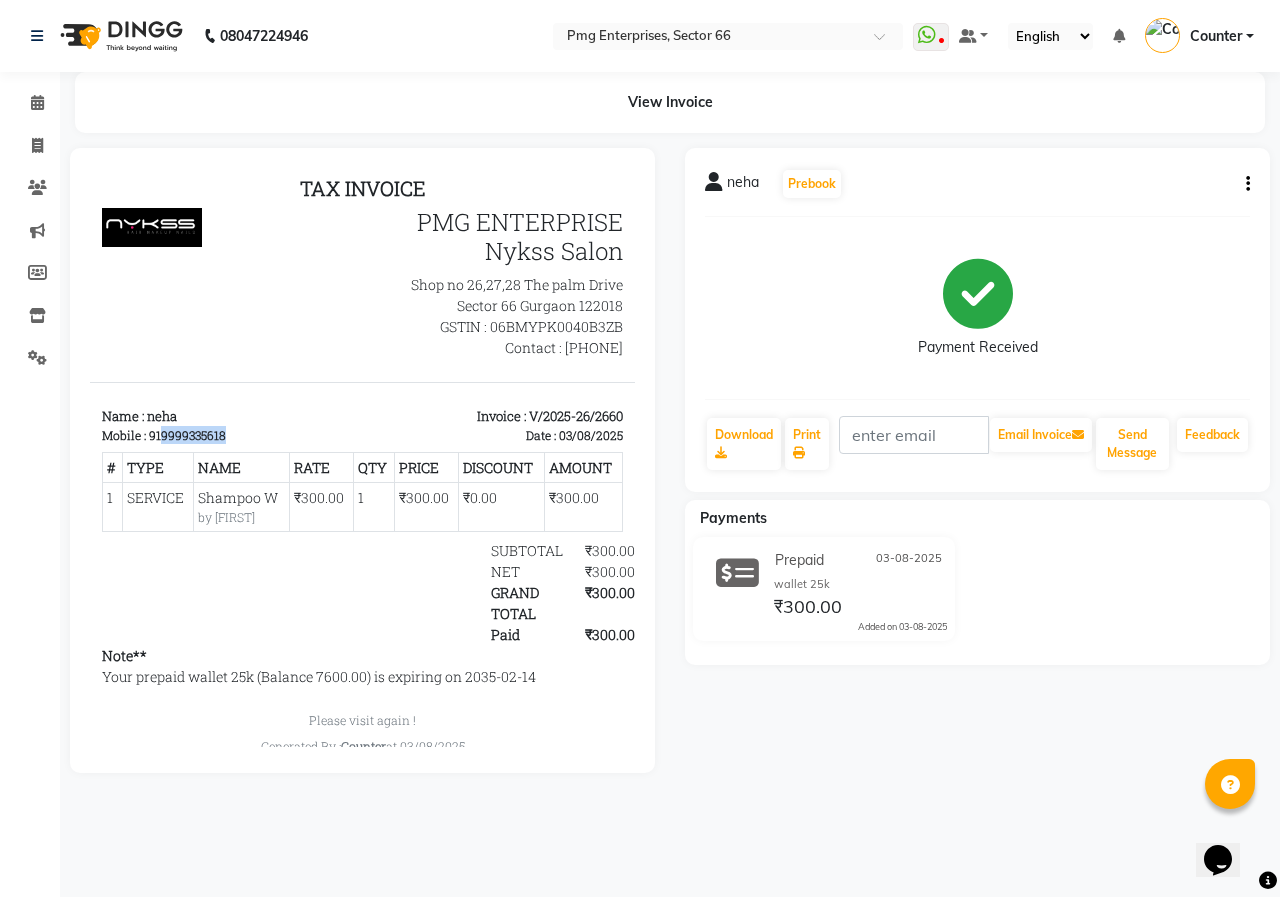 drag, startPoint x: 158, startPoint y: 432, endPoint x: 238, endPoint y: 432, distance: 80 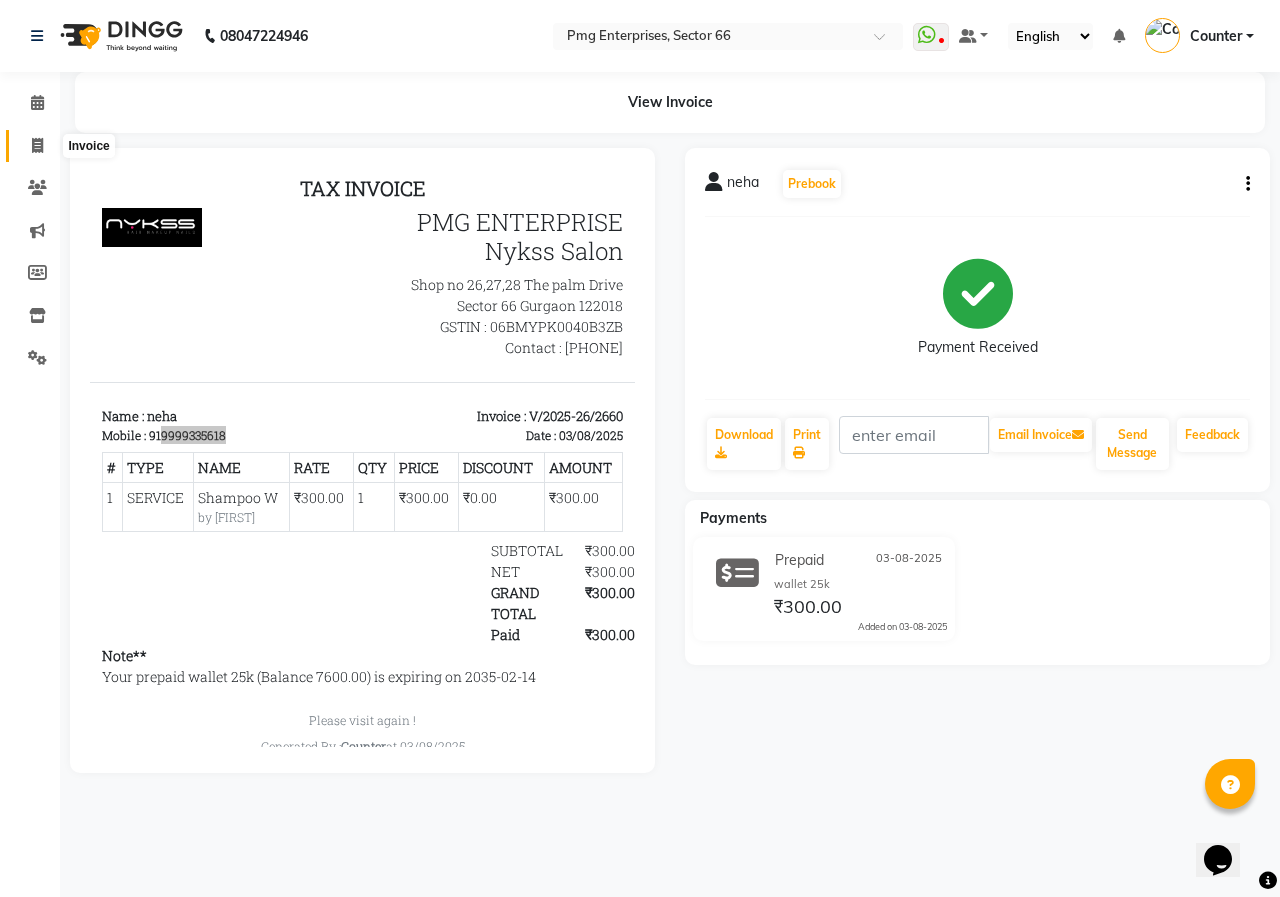 click 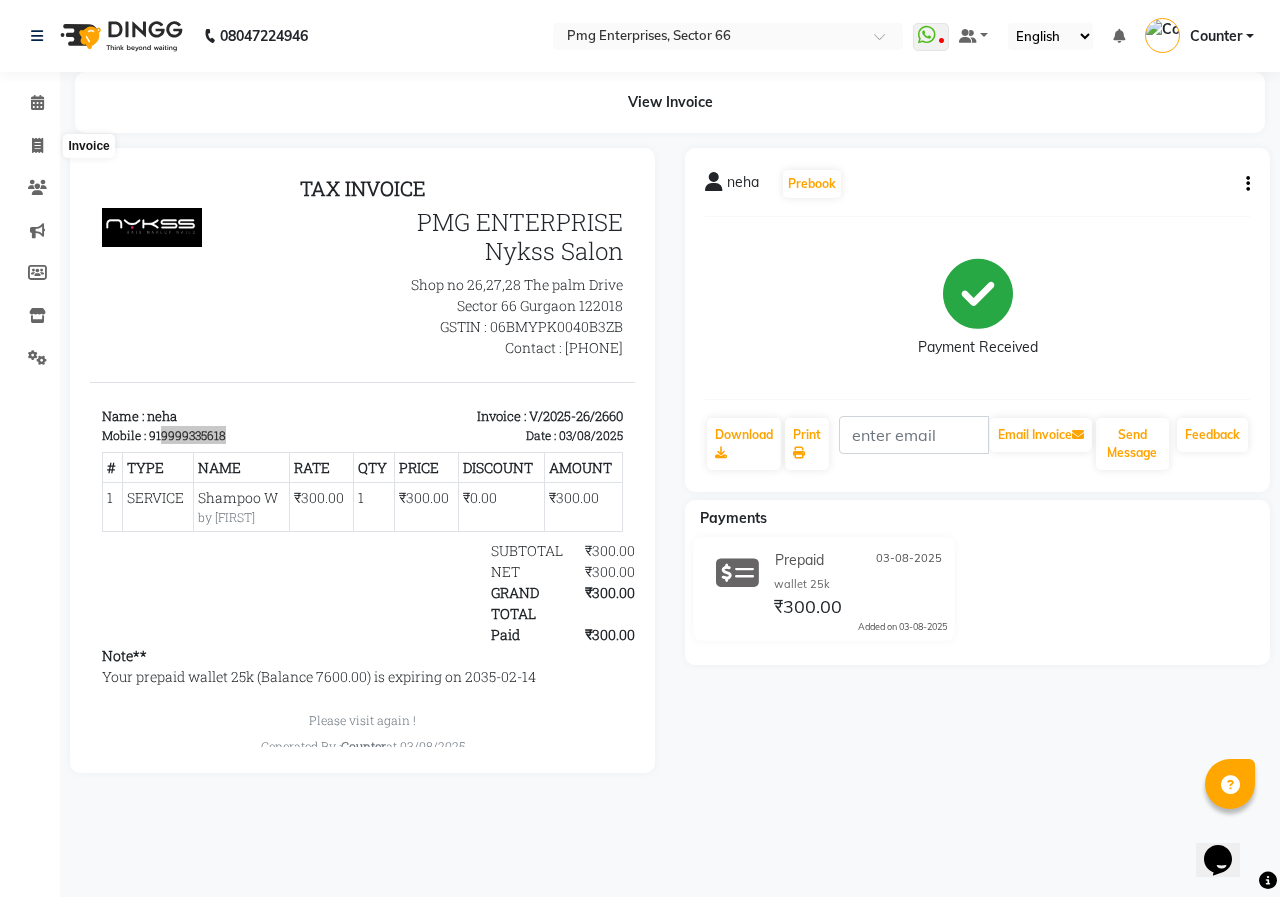select on "889" 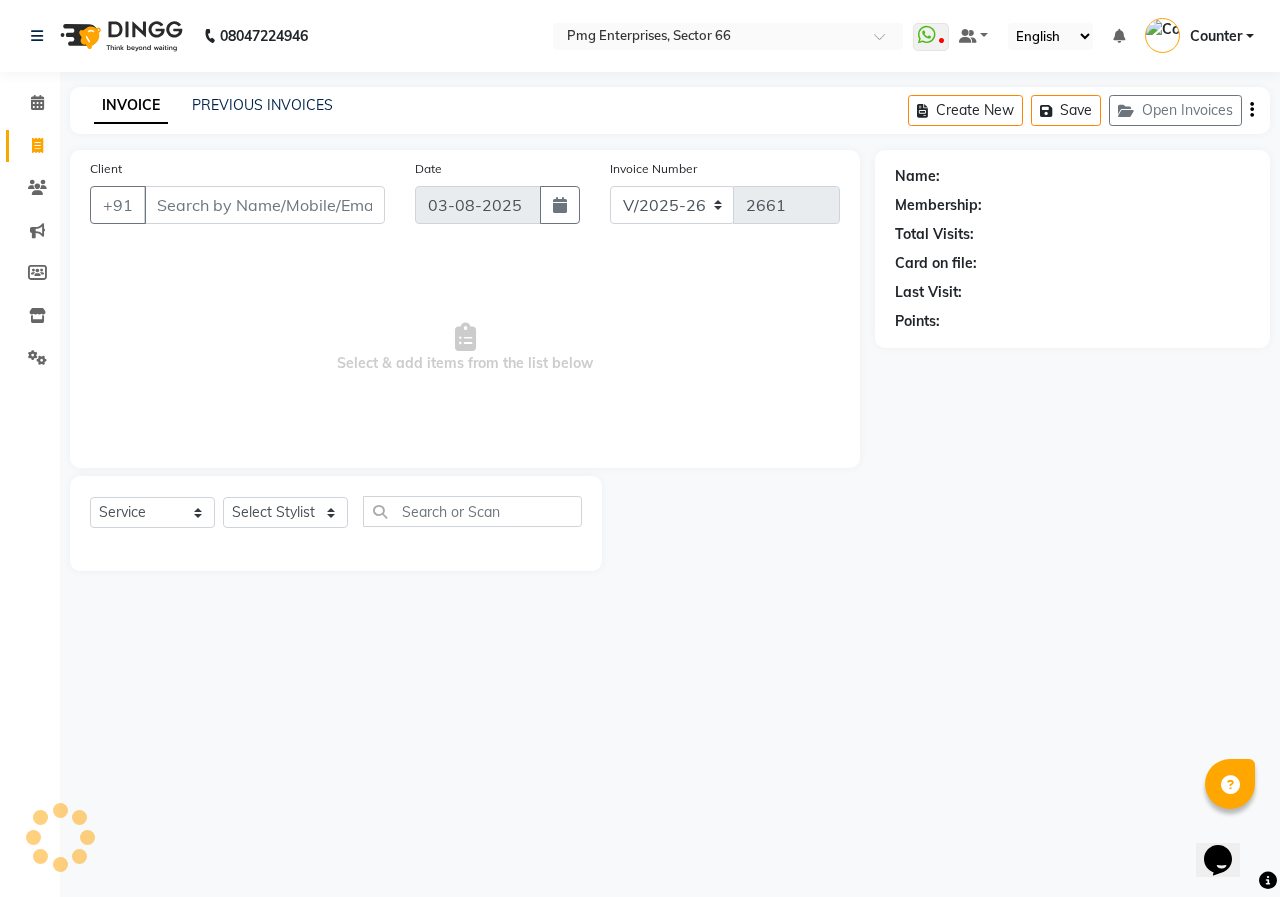 click on "Client" at bounding box center [264, 205] 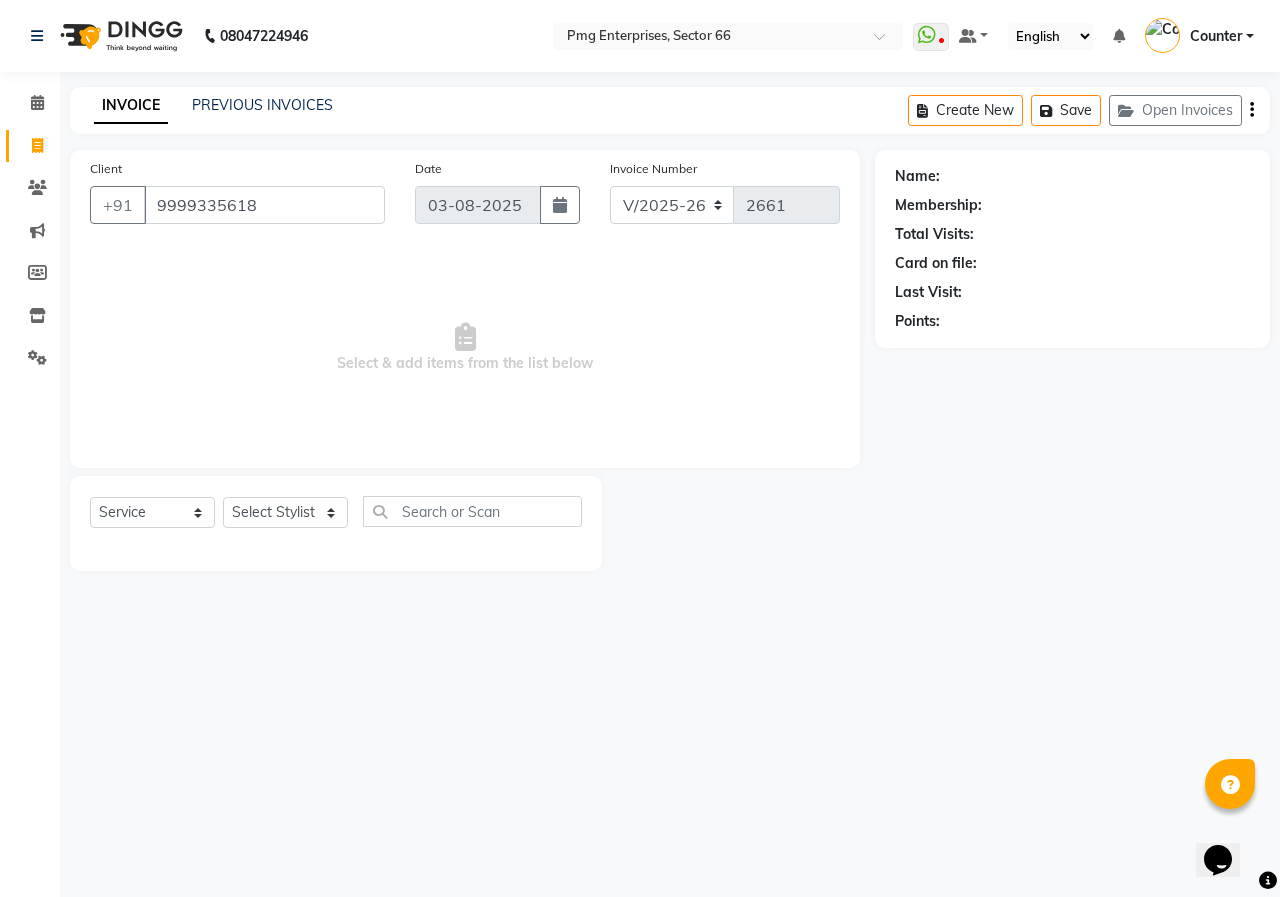 type on "9999335618" 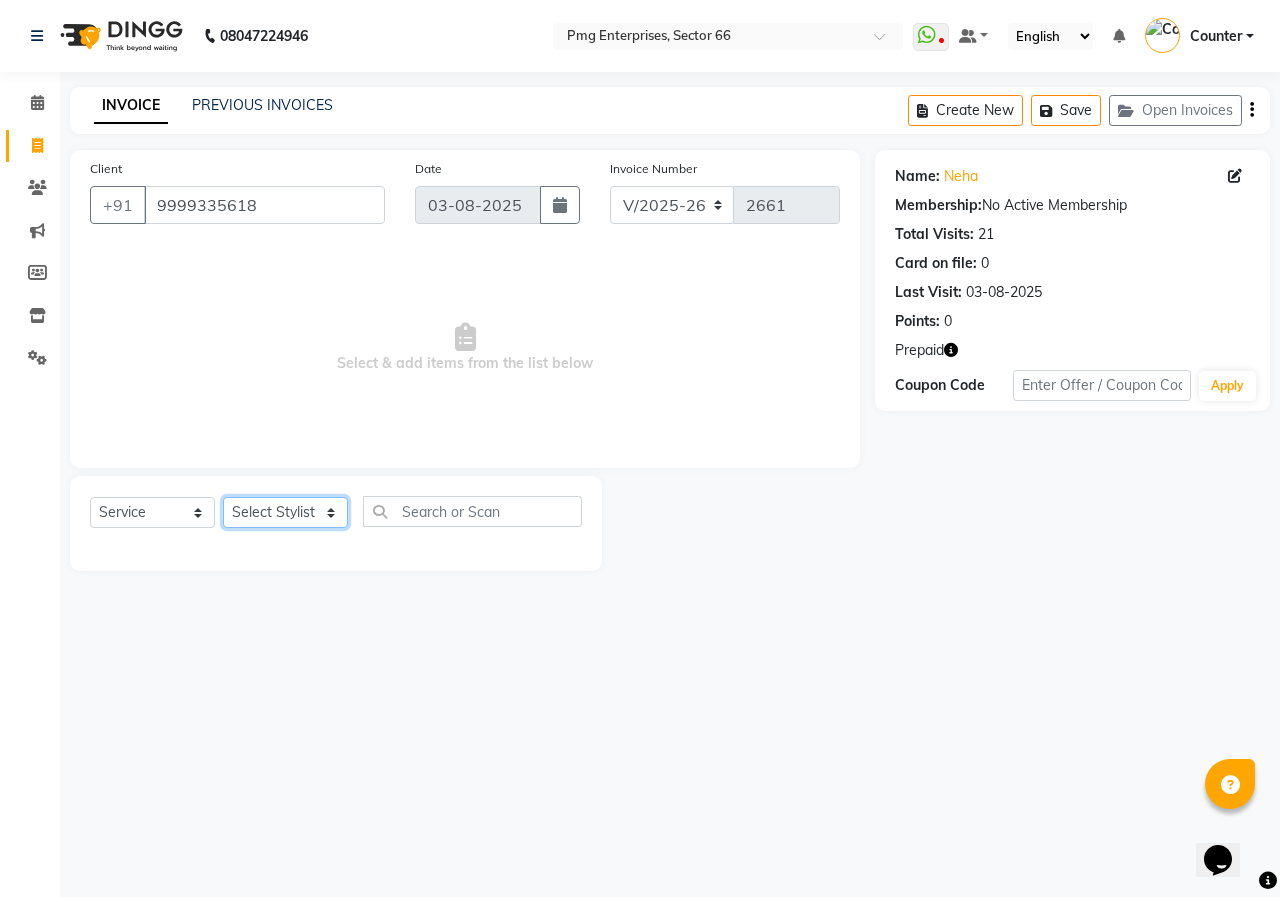 click on "Select Stylist Ashish Kashyap Counter dinesh Jackson Javed Jitender Manisha Ragini" 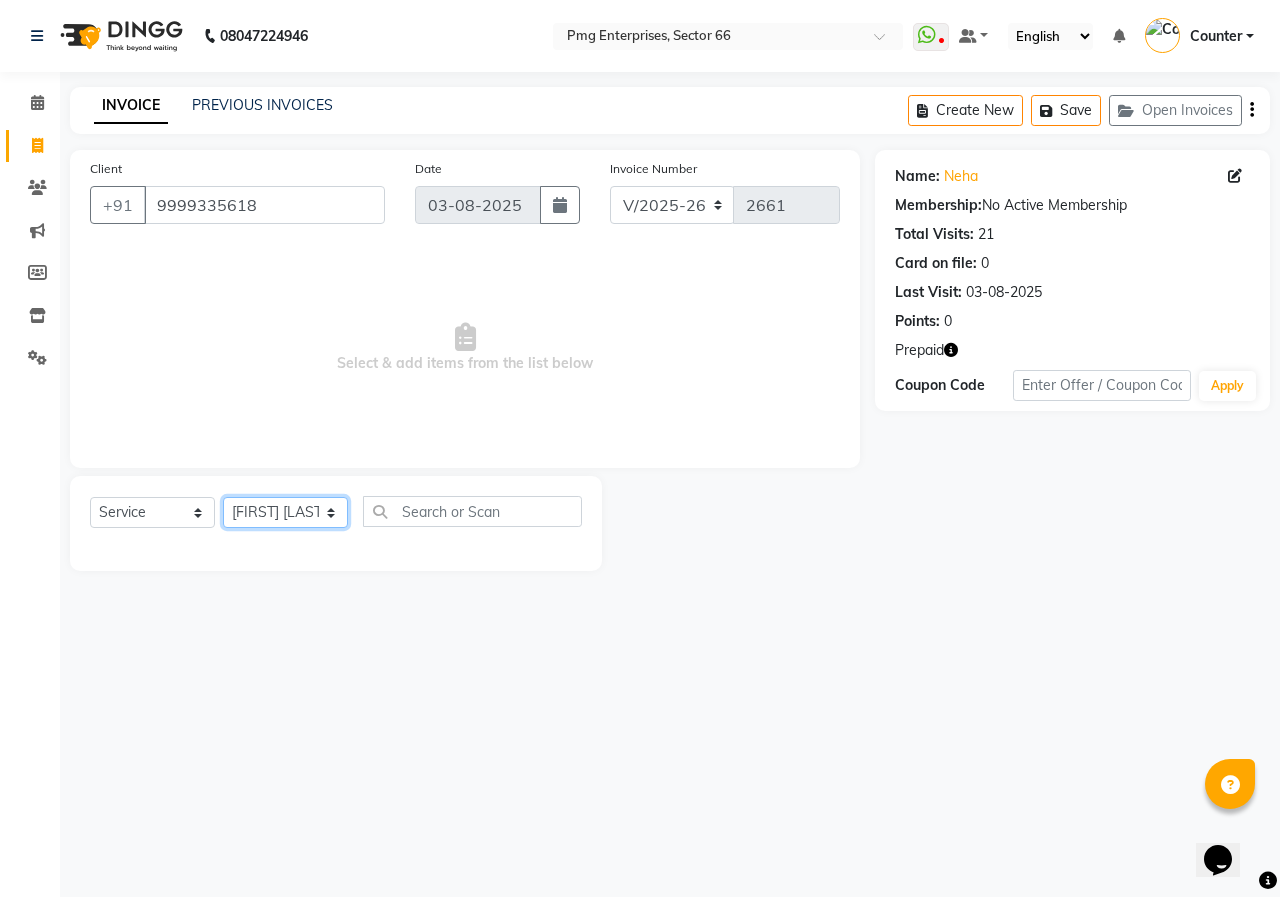 click on "Select Stylist Ashish Kashyap Counter dinesh Jackson Javed Jitender Manisha Ragini" 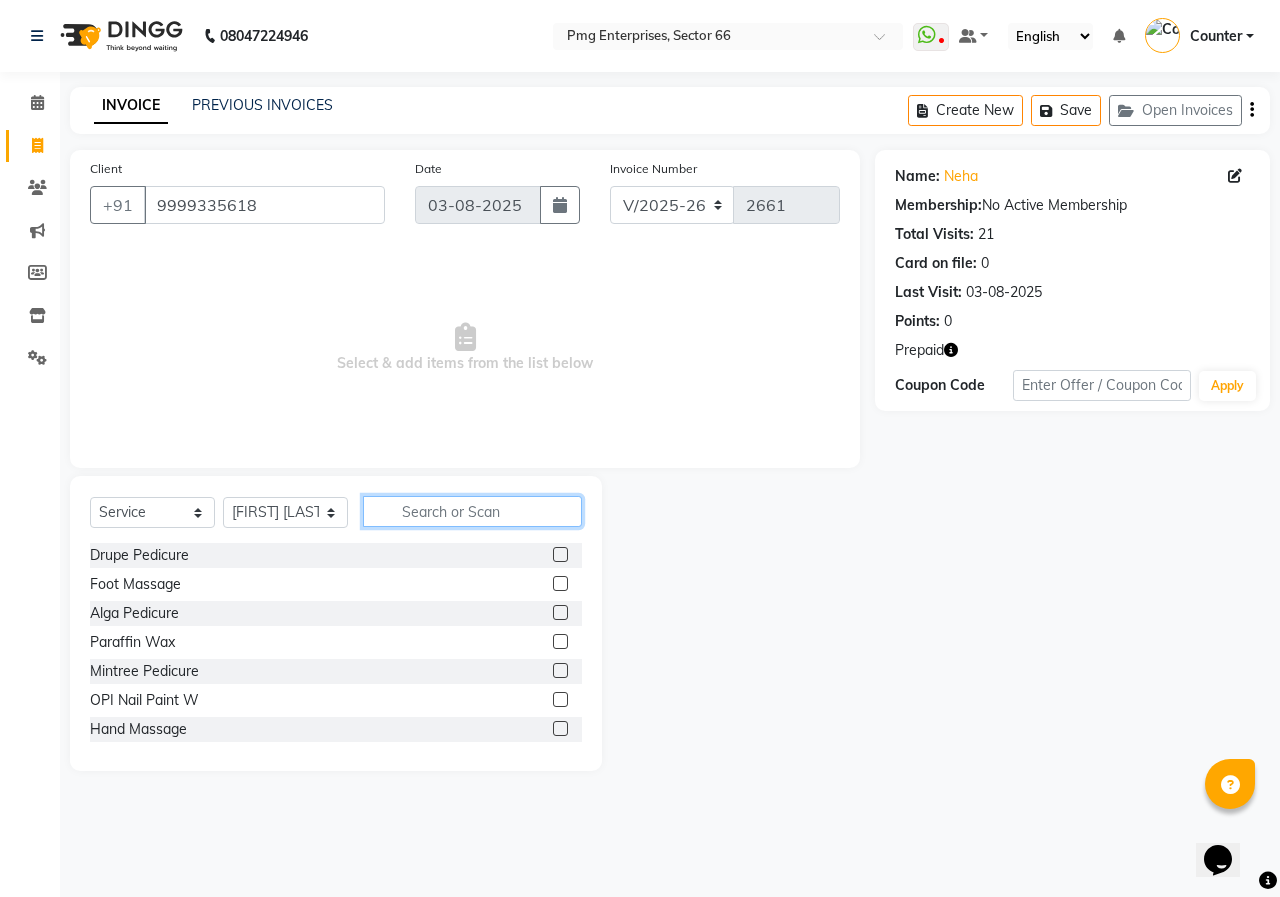 click 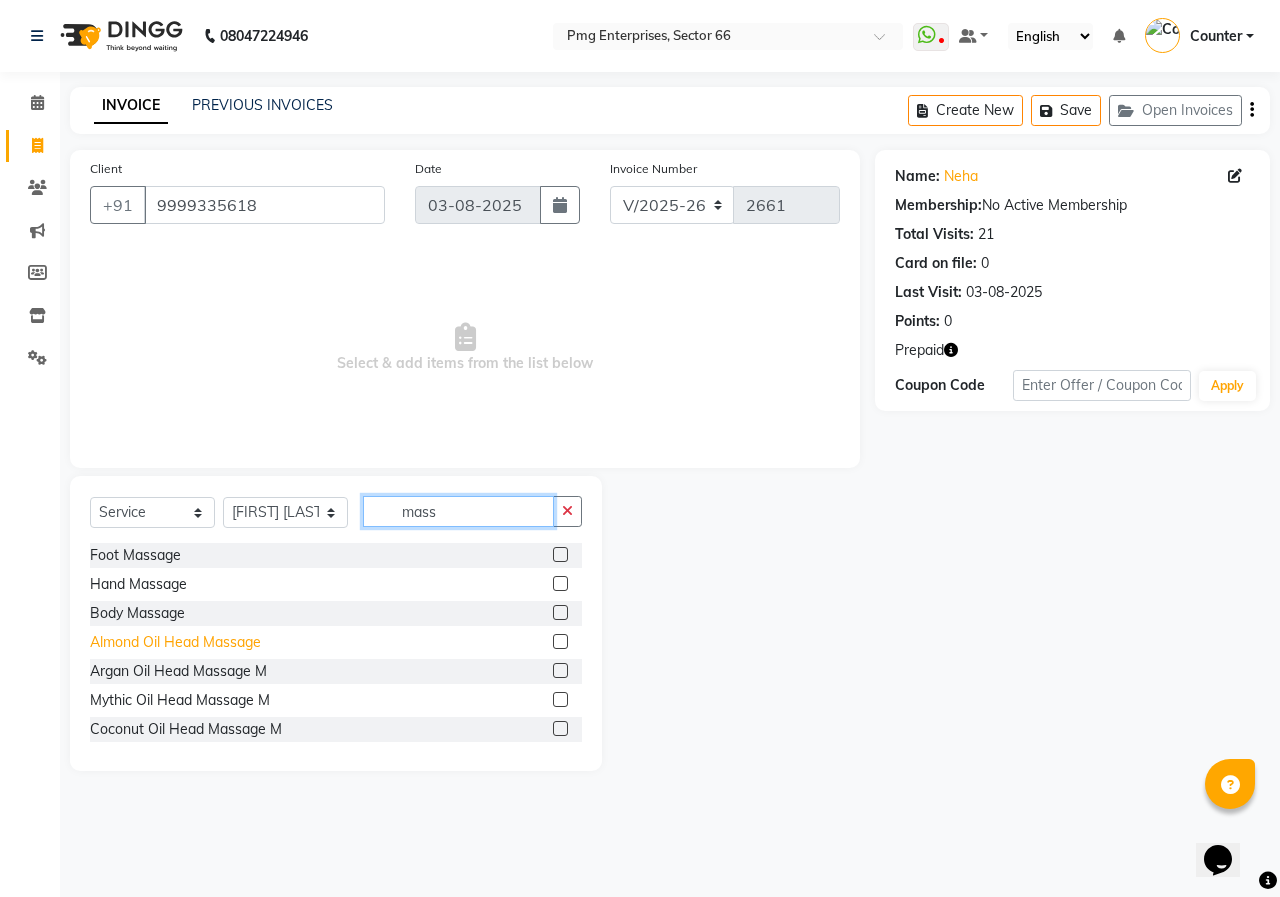 type on "mass" 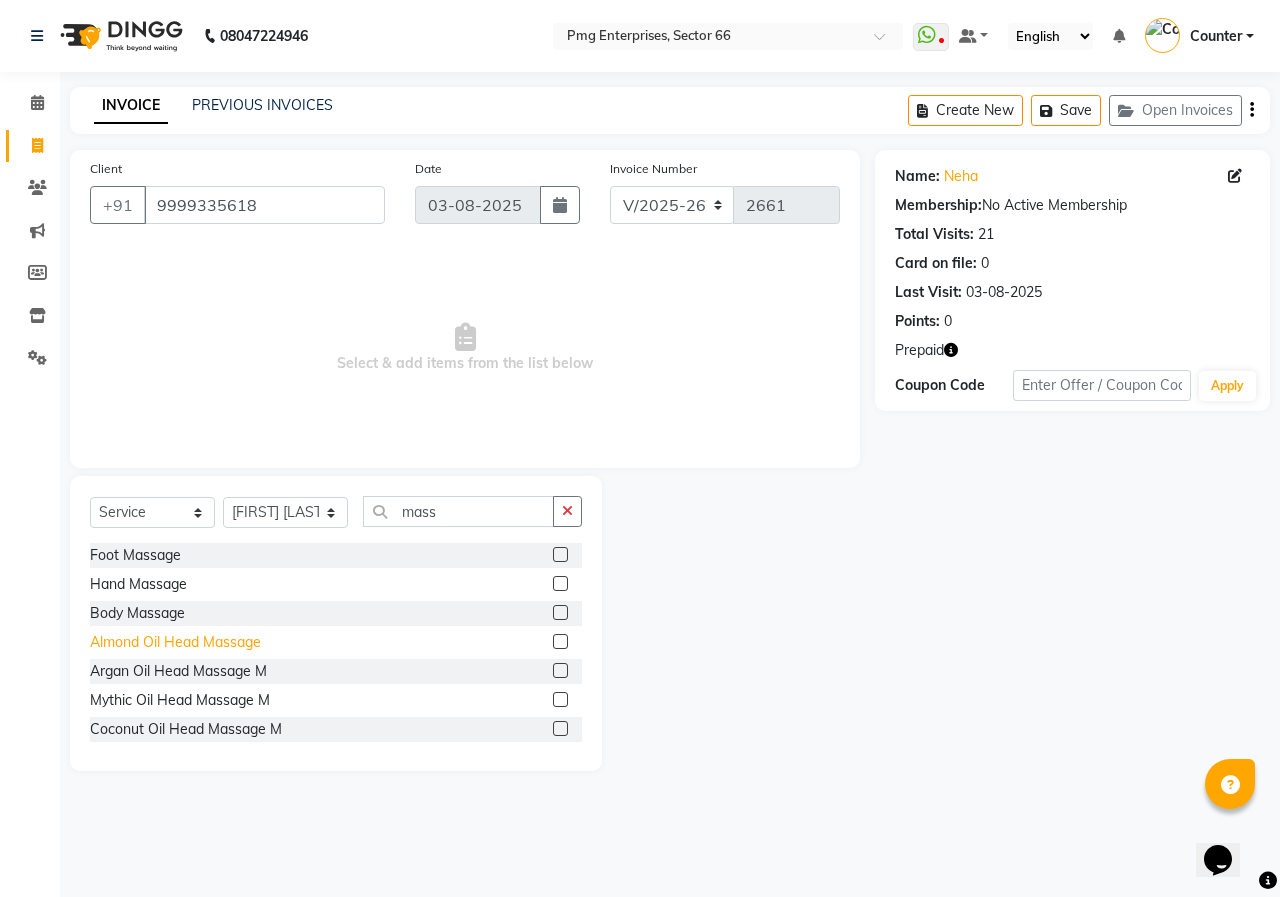 click on "Almond Oil Head Massage" 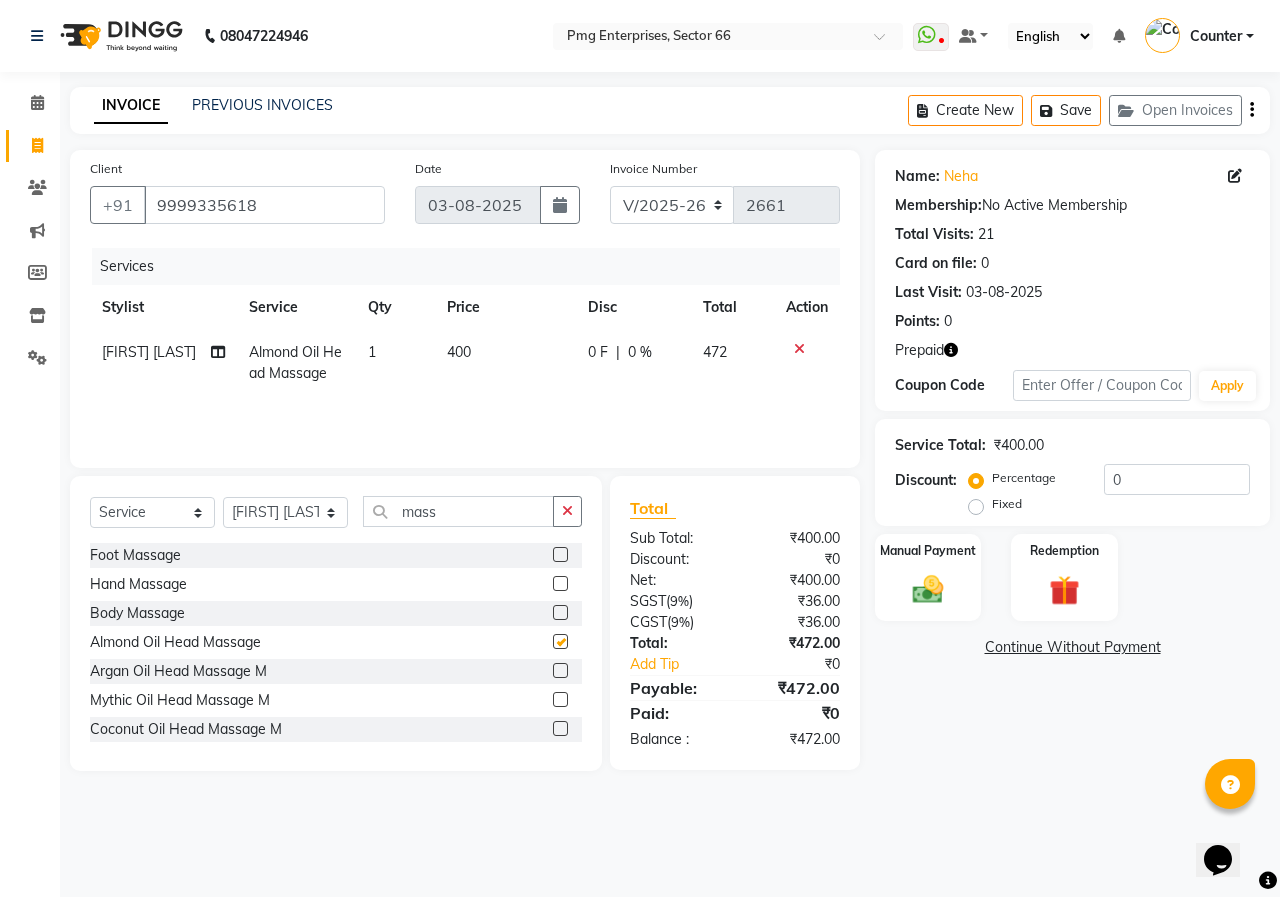 checkbox on "false" 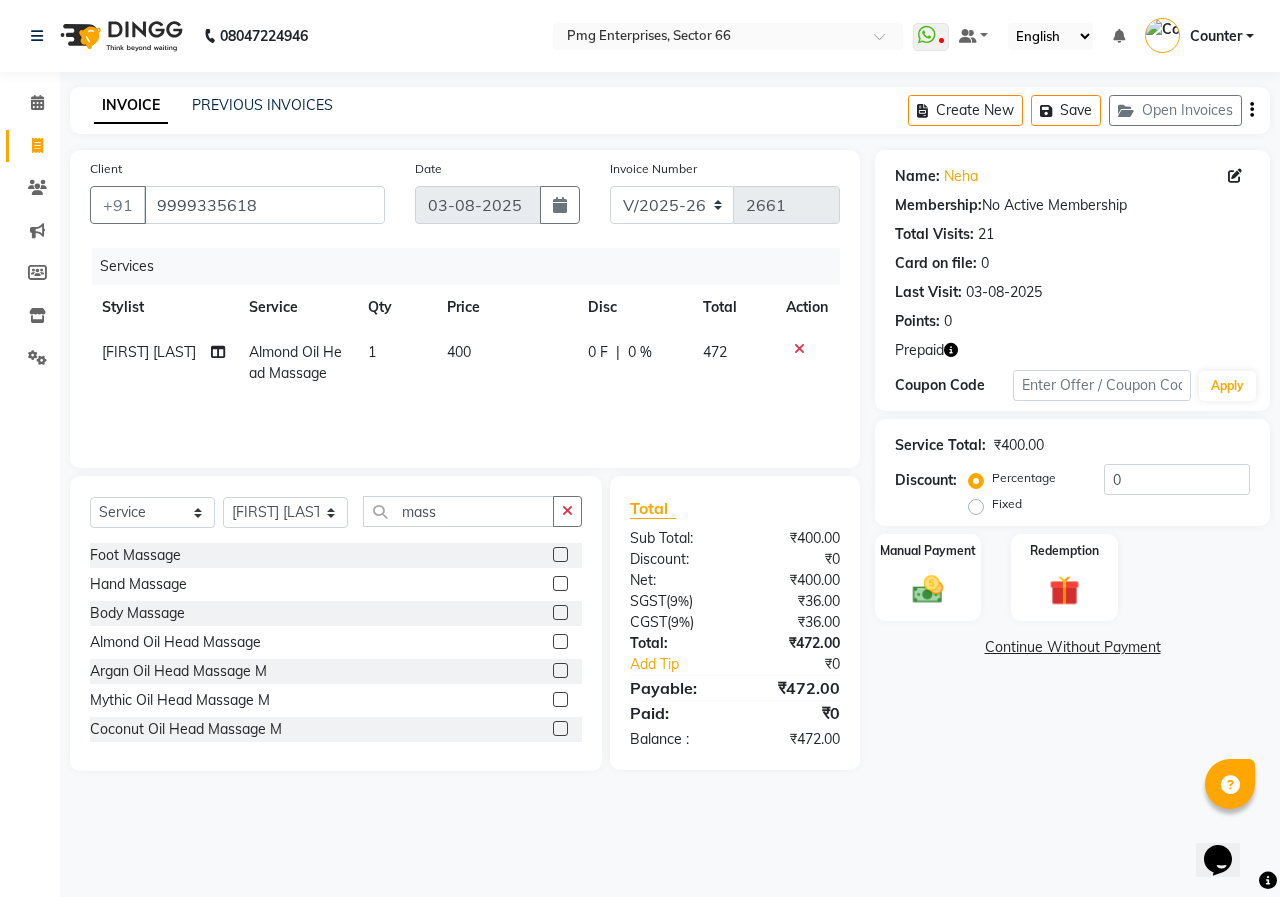 click on "400" 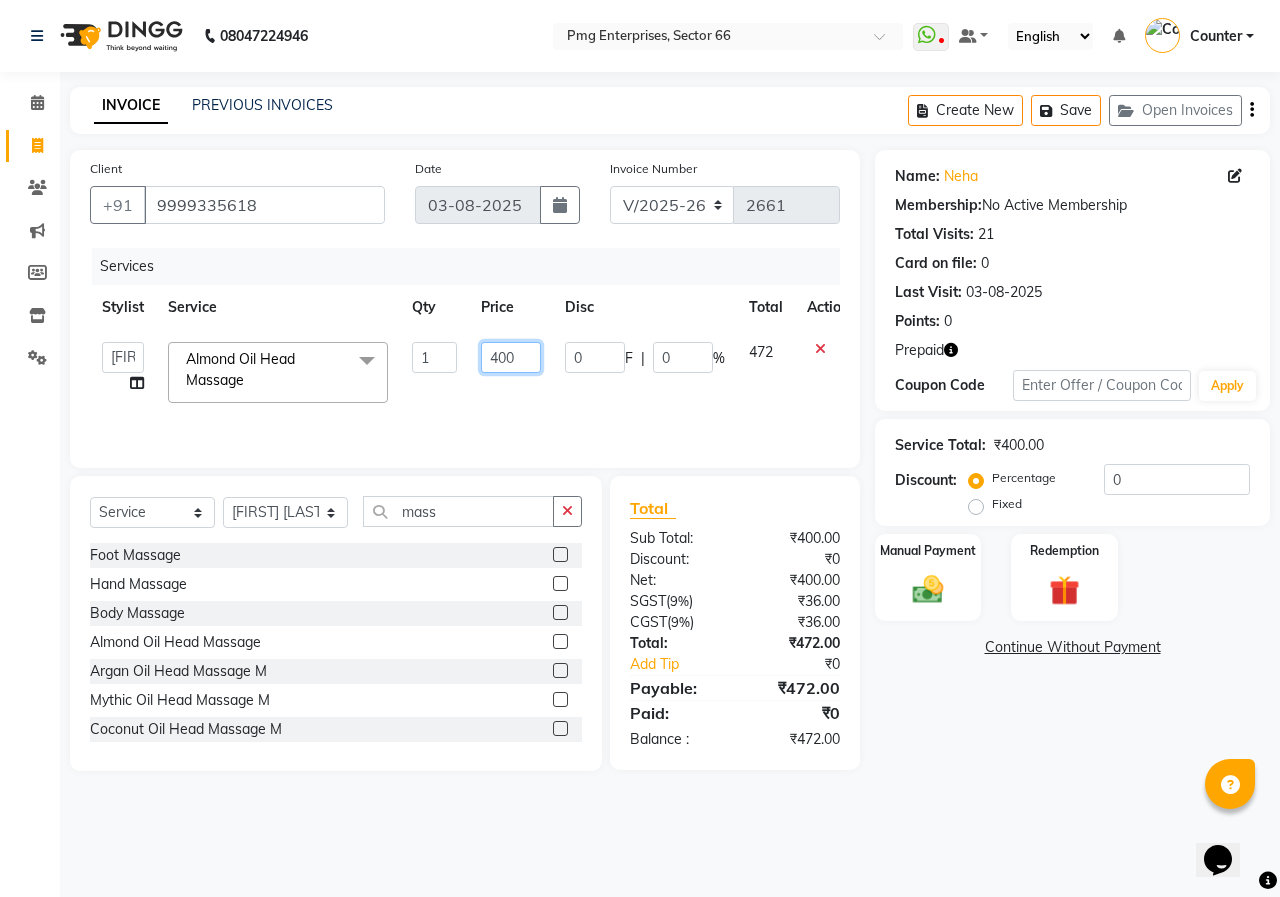 click on "400" 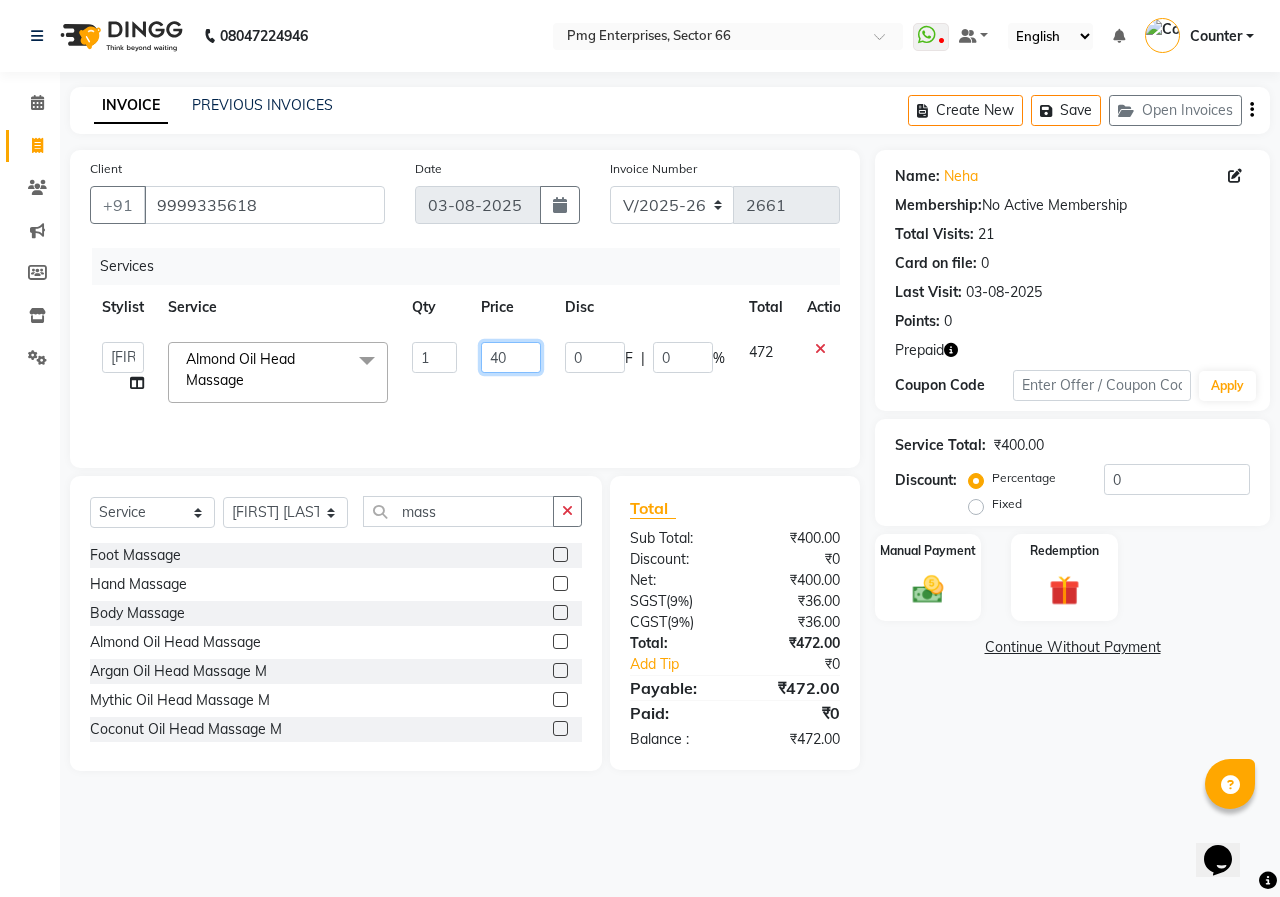 type on "4" 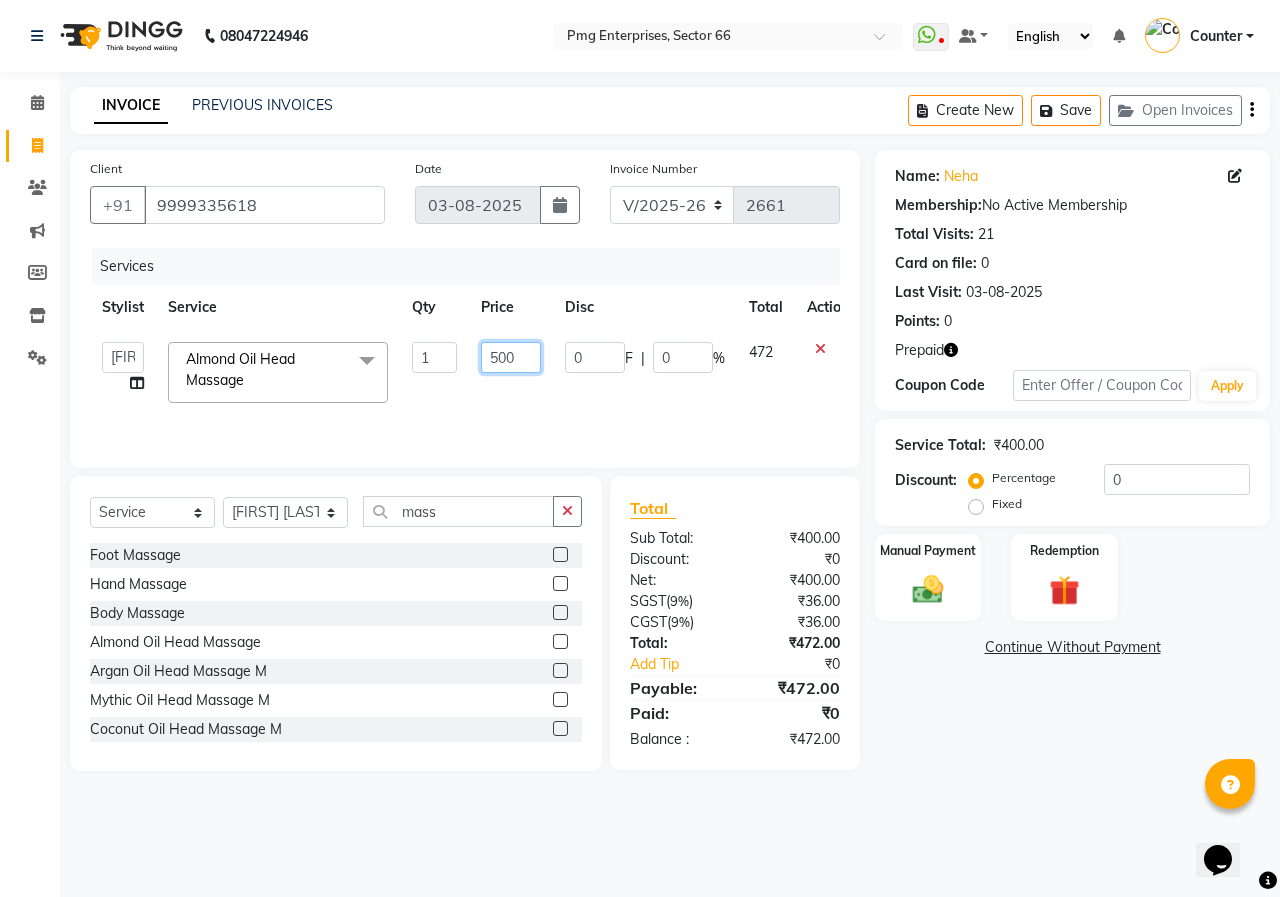 type on "5000" 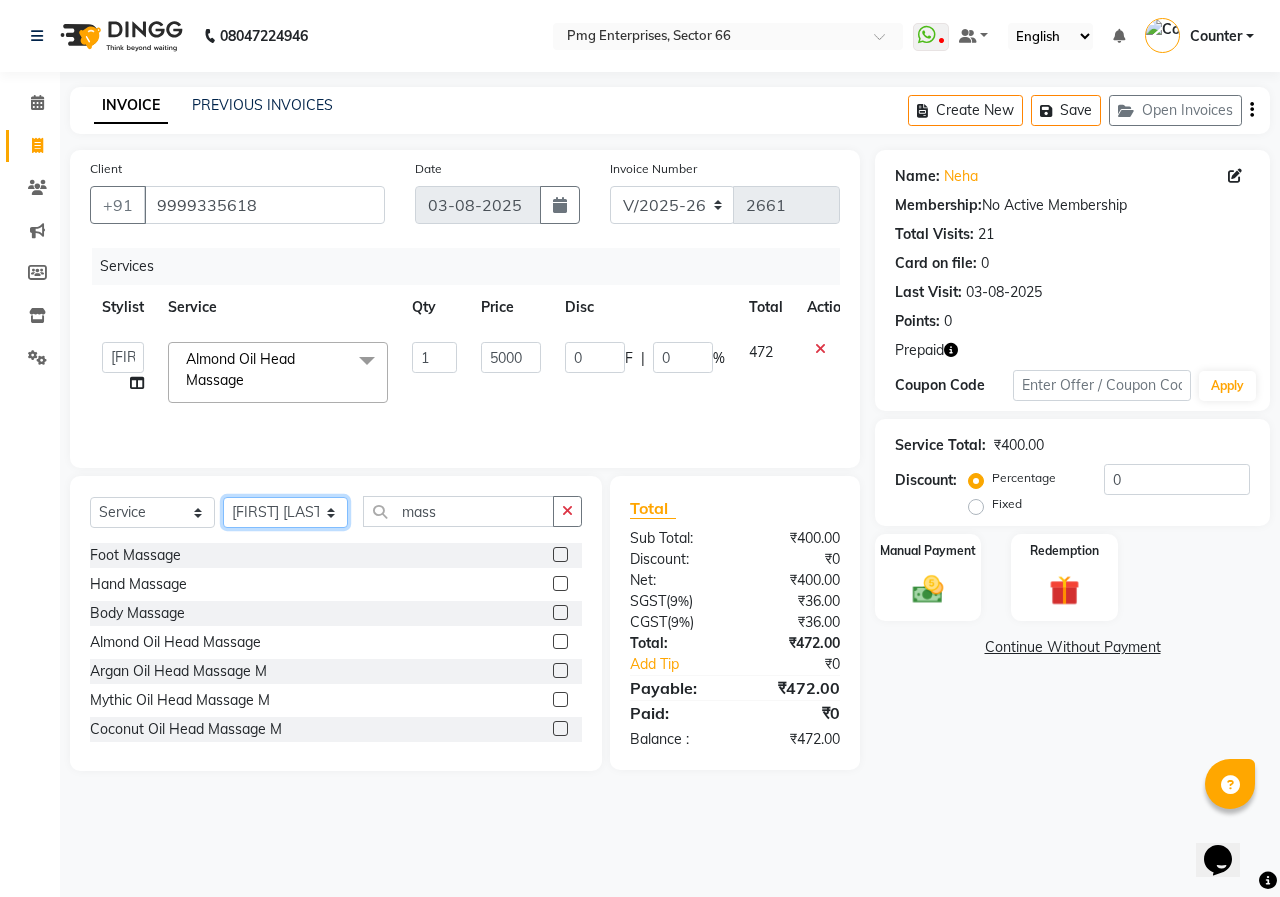 click on "Select Stylist Ashish Kashyap Counter dinesh Jackson Javed Jitender Manisha Ragini" 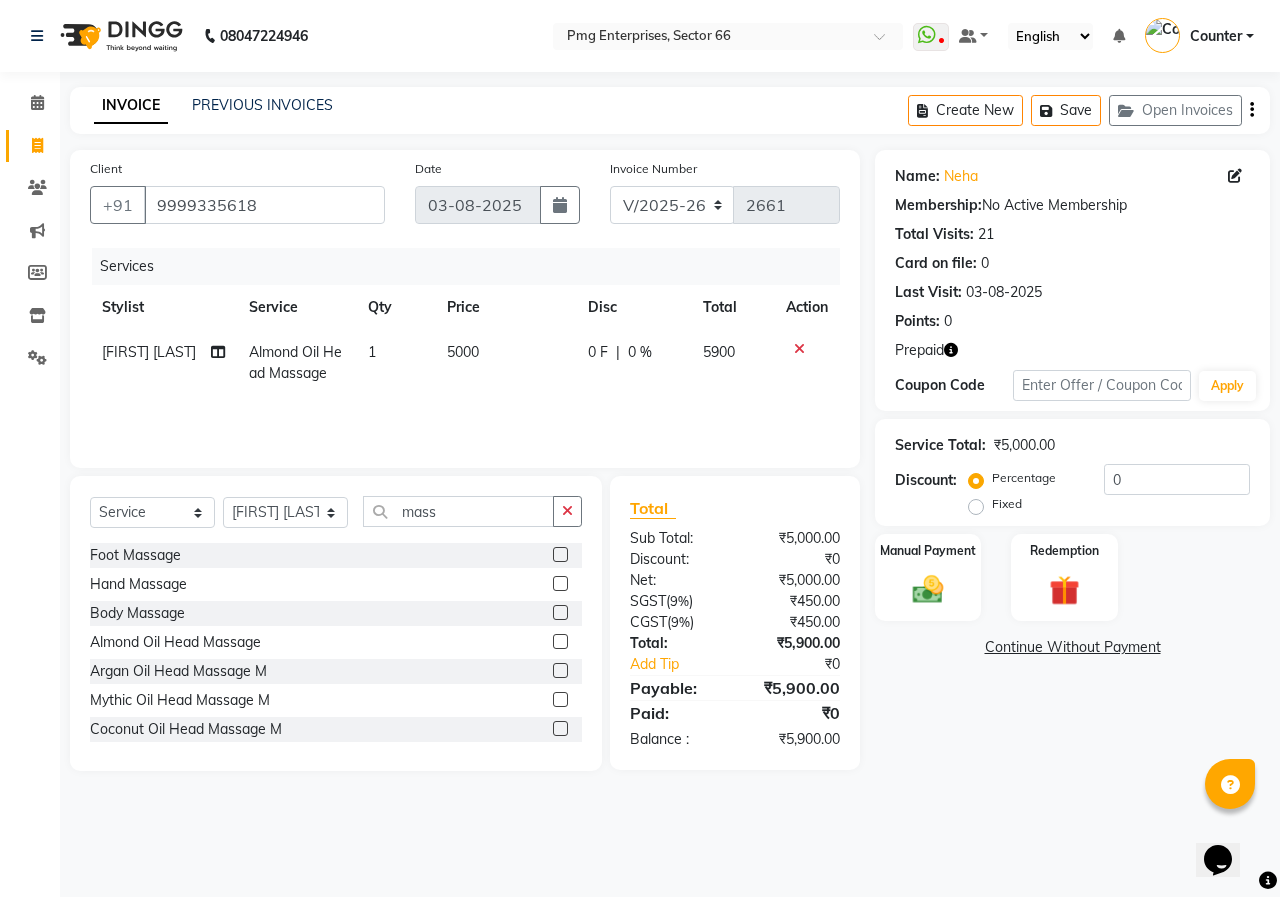 click on "5000" 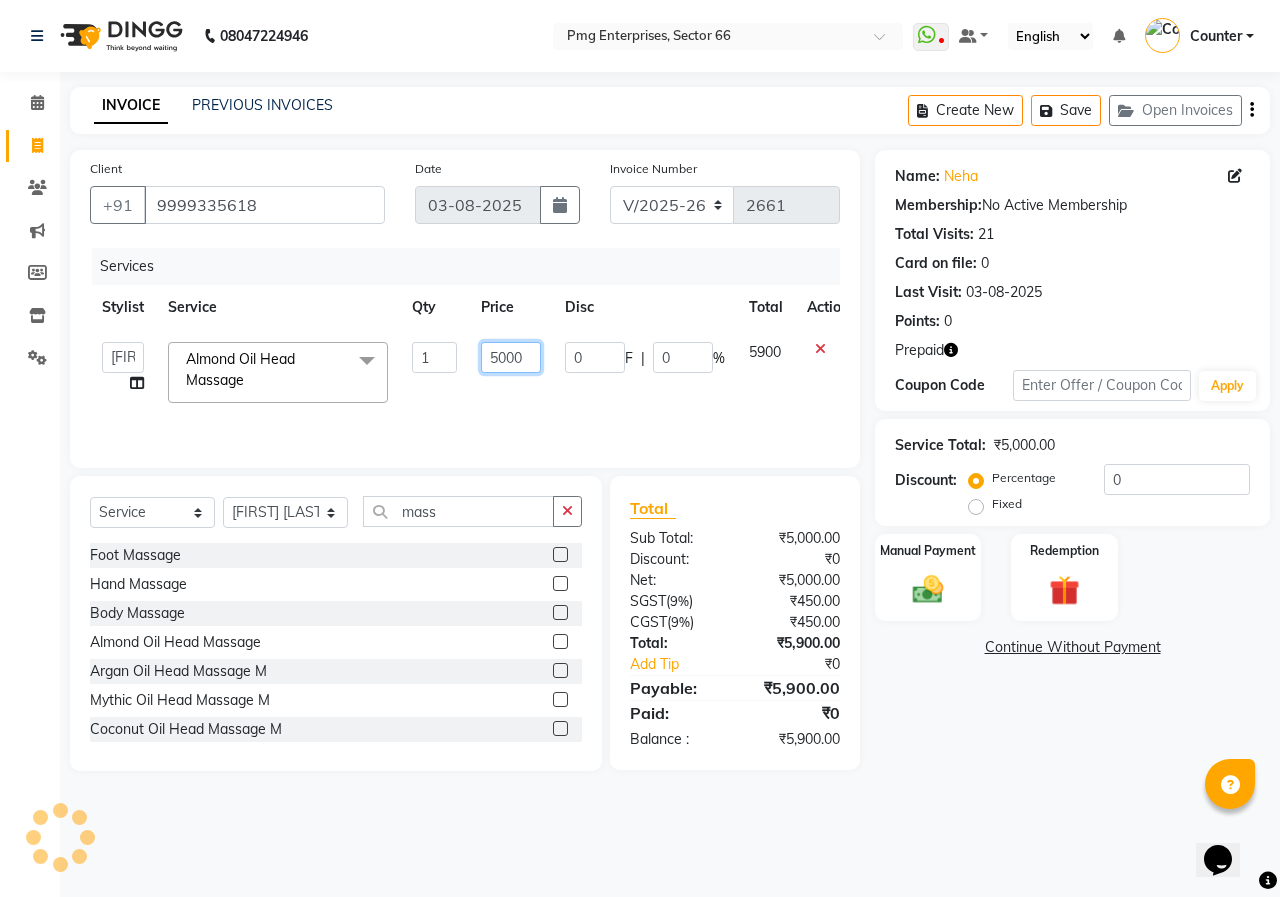 click on "5000" 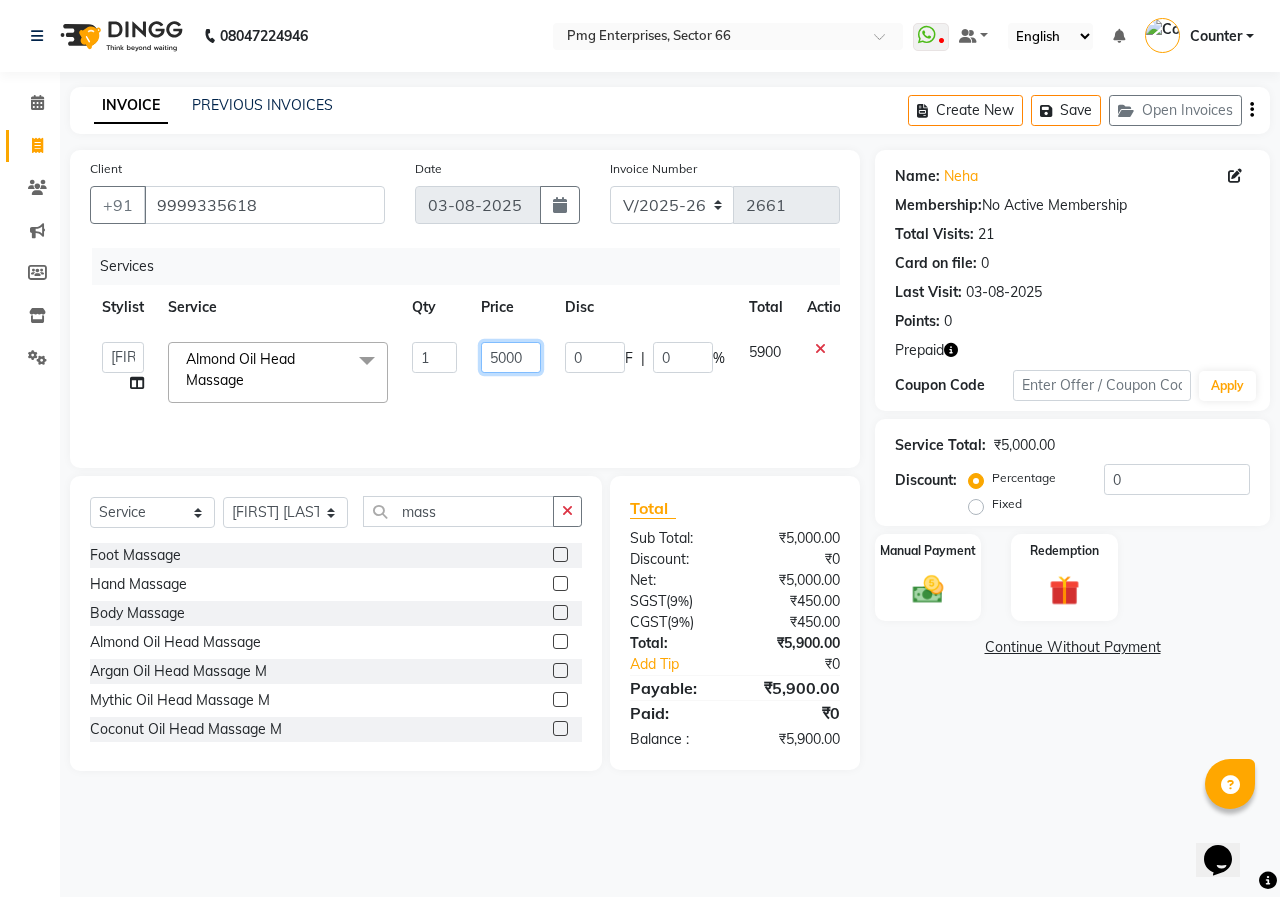 type on "500" 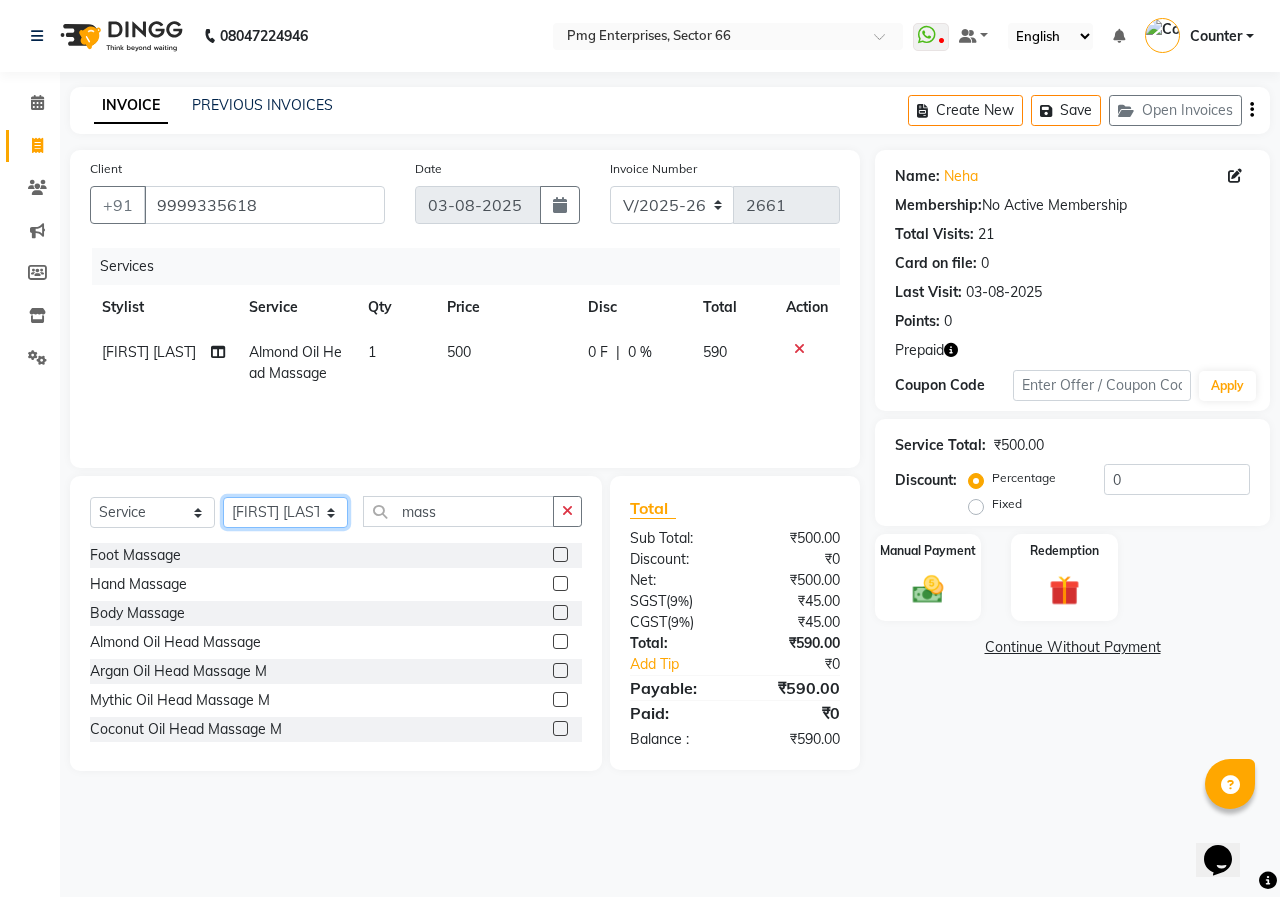 click on "Select Stylist Ashish Kashyap Counter dinesh Jackson Javed Jitender Manisha Ragini" 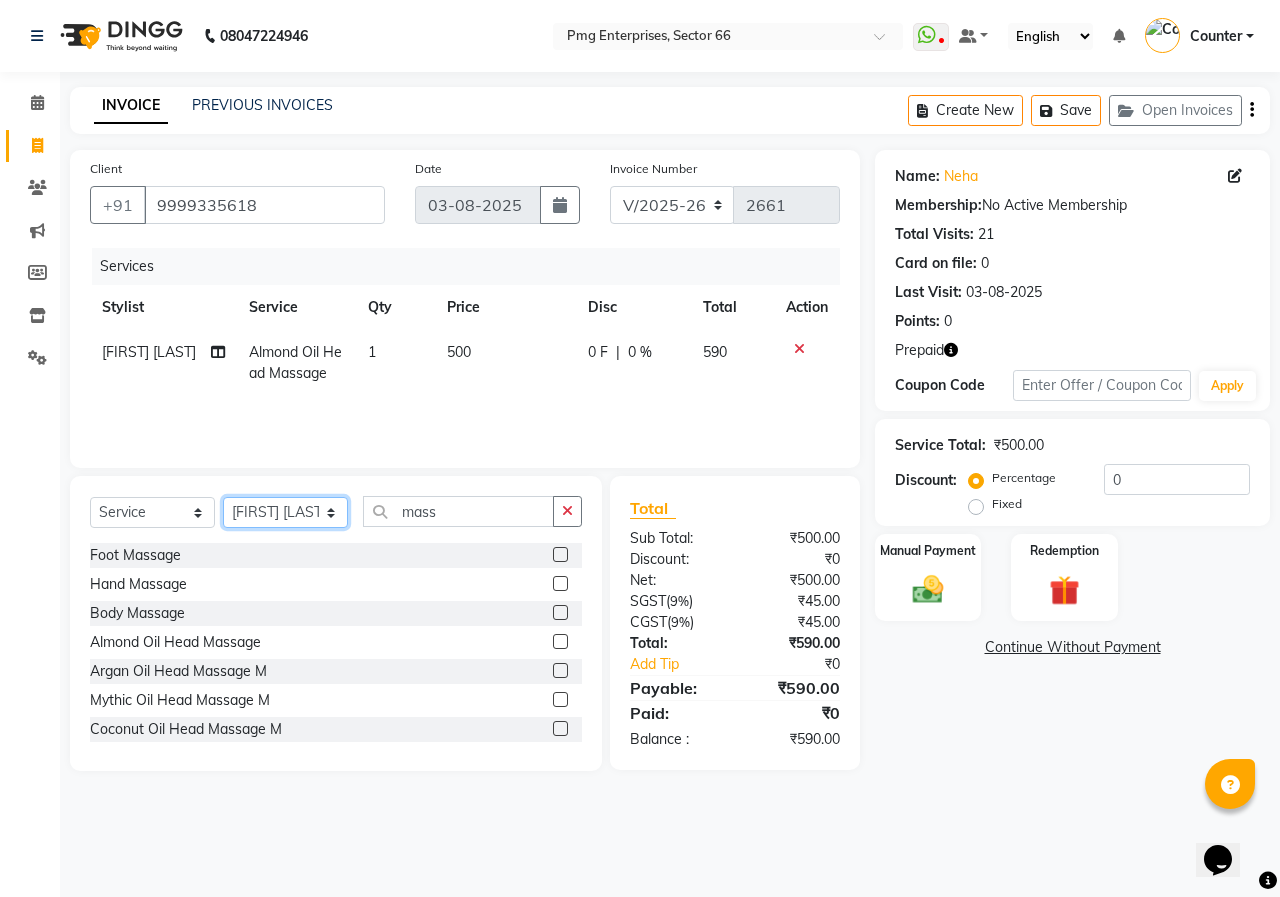 select on "78814" 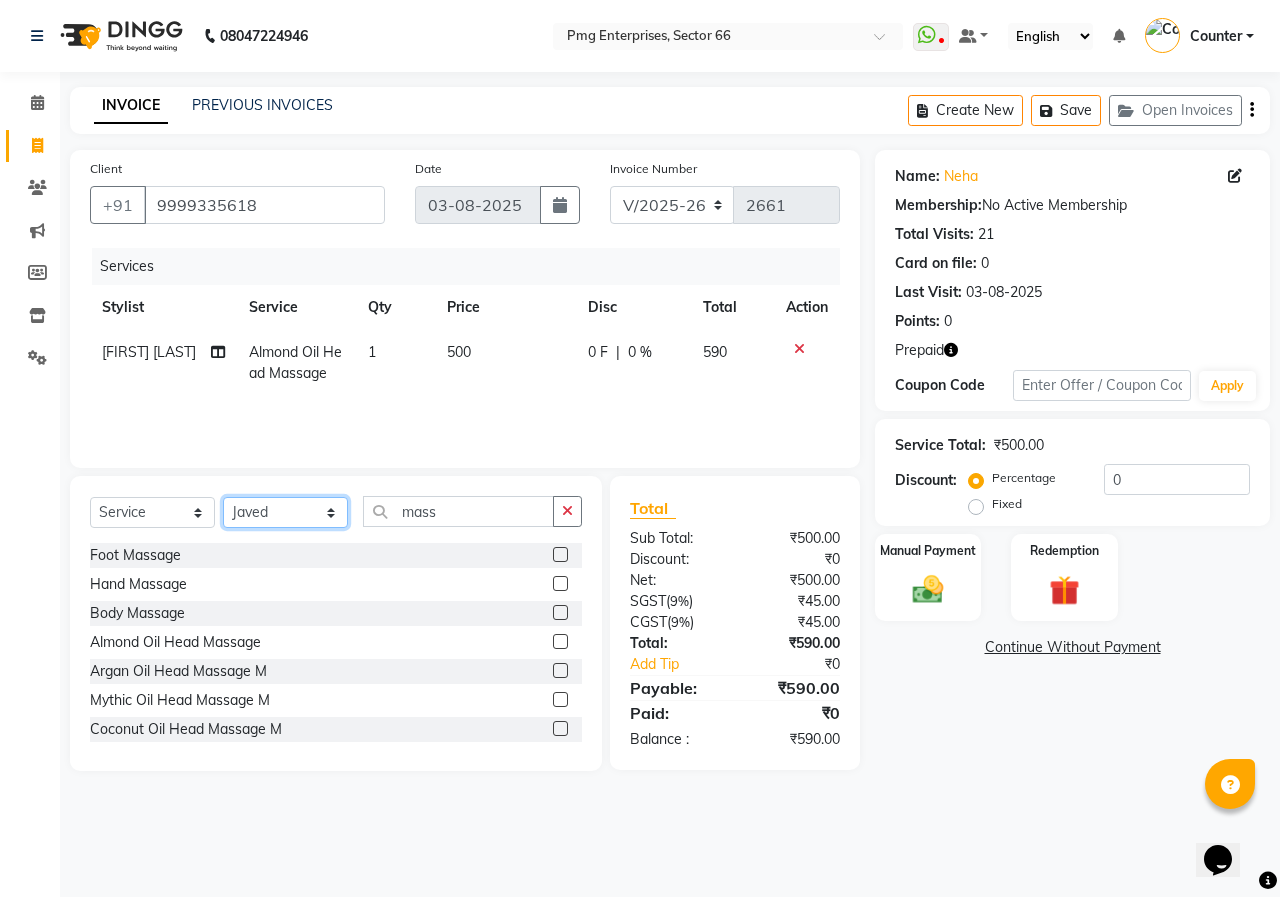 click on "Select Stylist Ashish Kashyap Counter dinesh Jackson Javed Jitender Manisha Ragini" 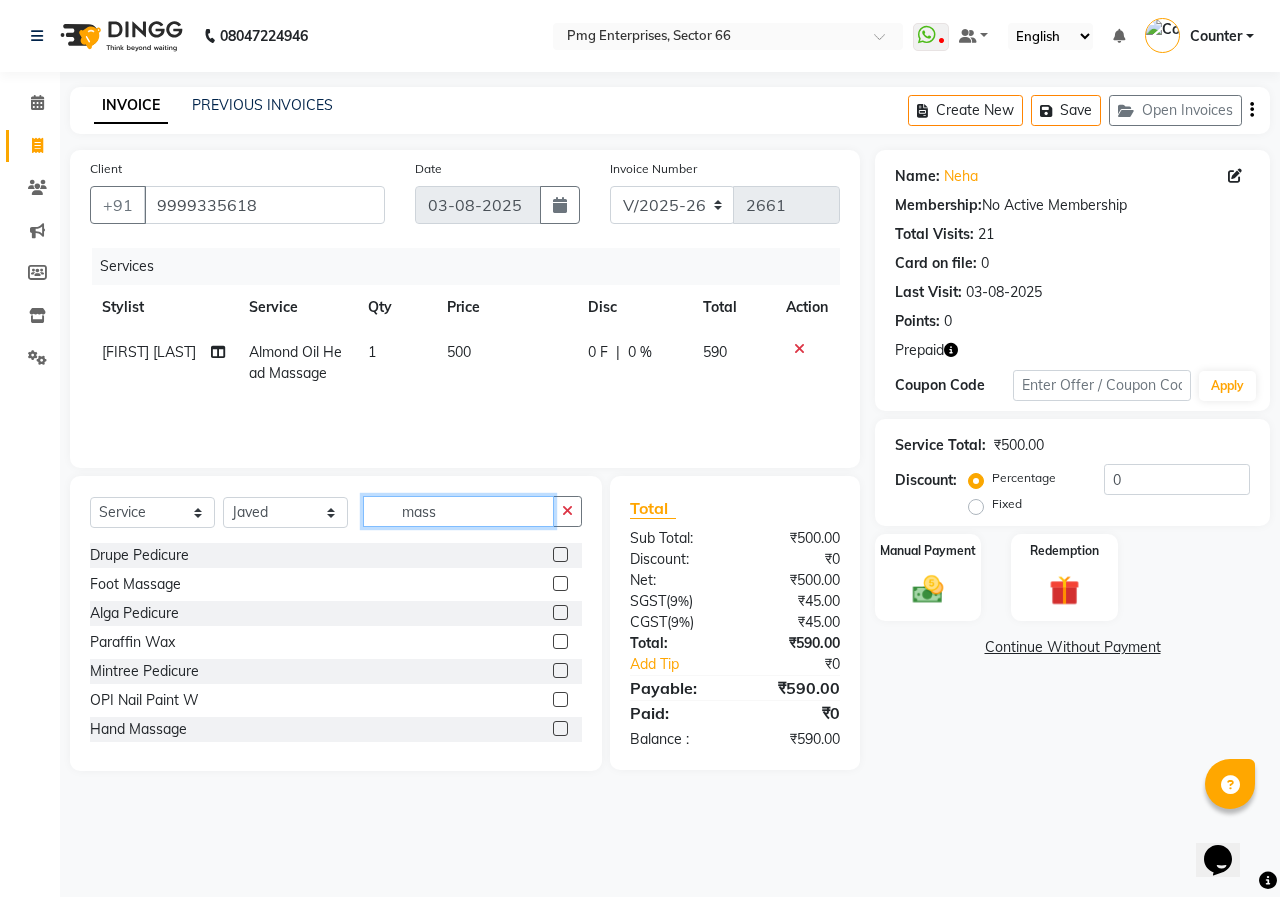 click on "mass" 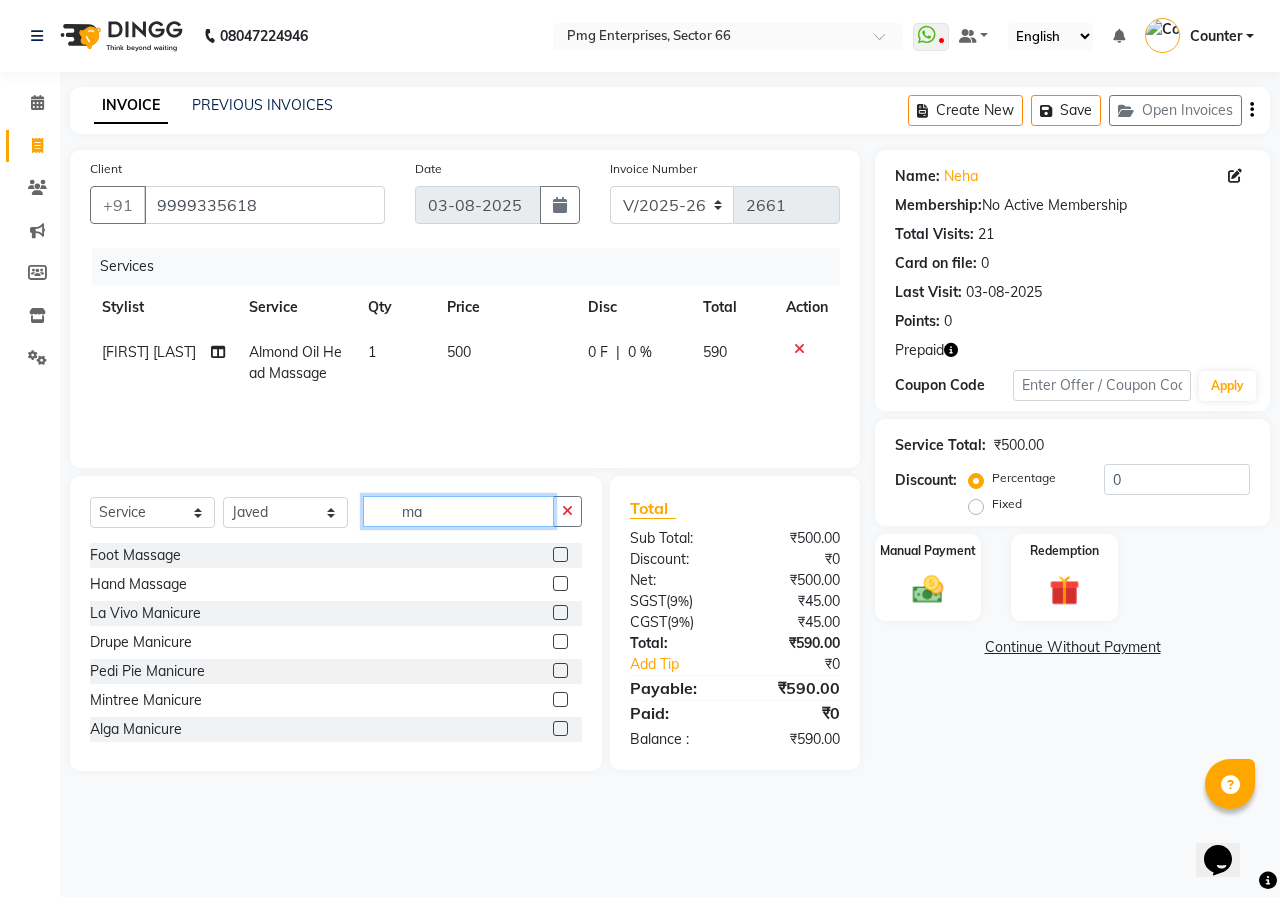 type on "m" 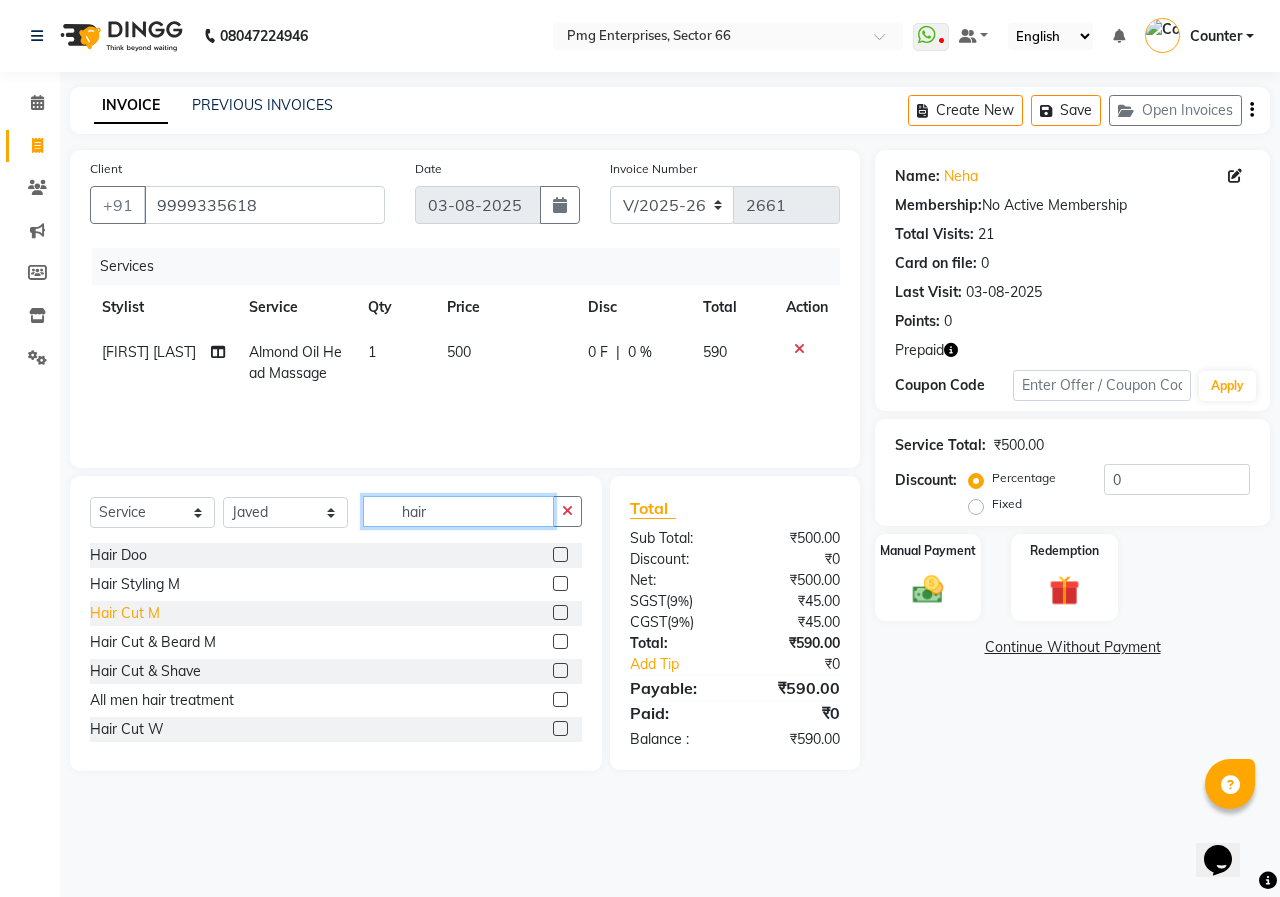 type on "hair" 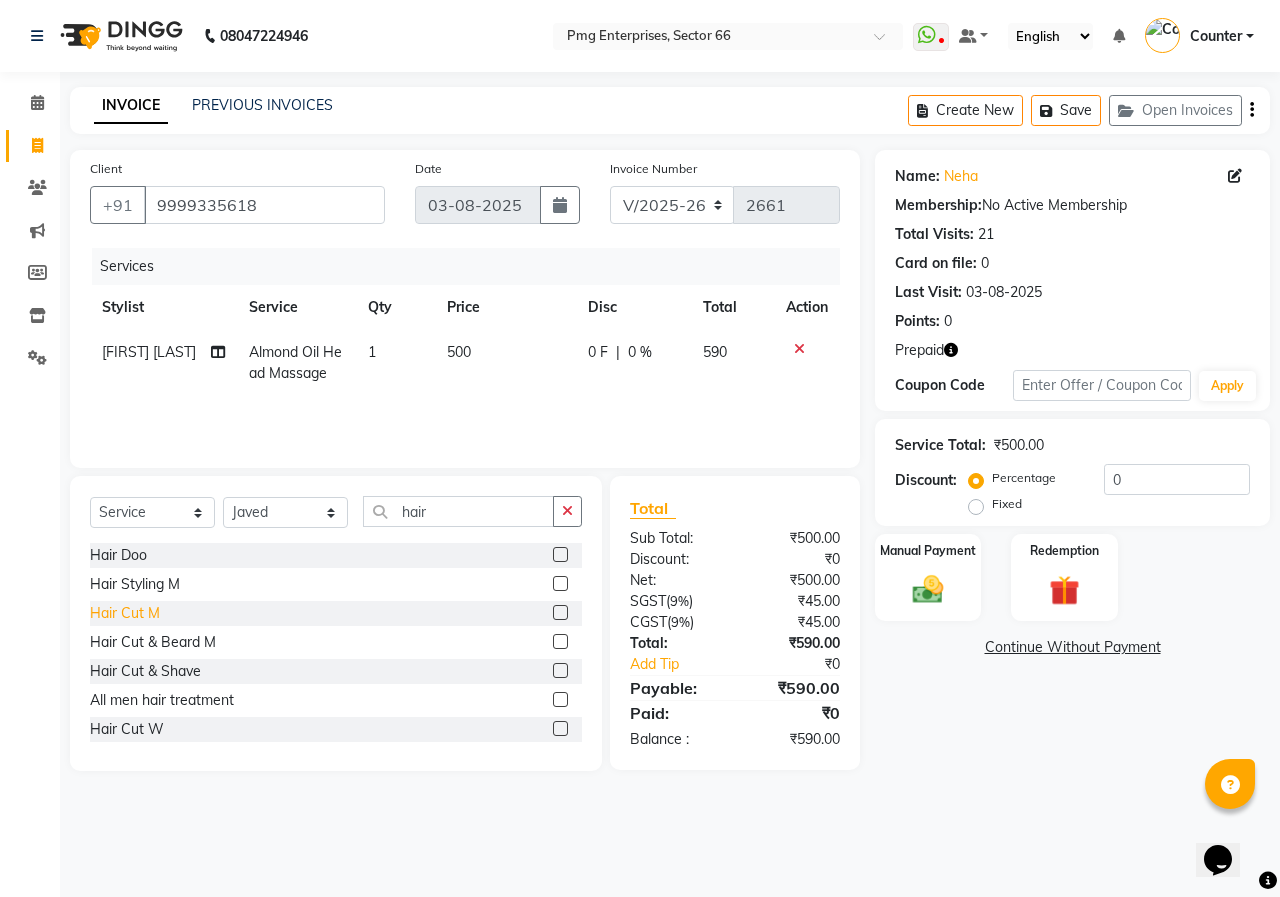 click on "Hair Cut M" 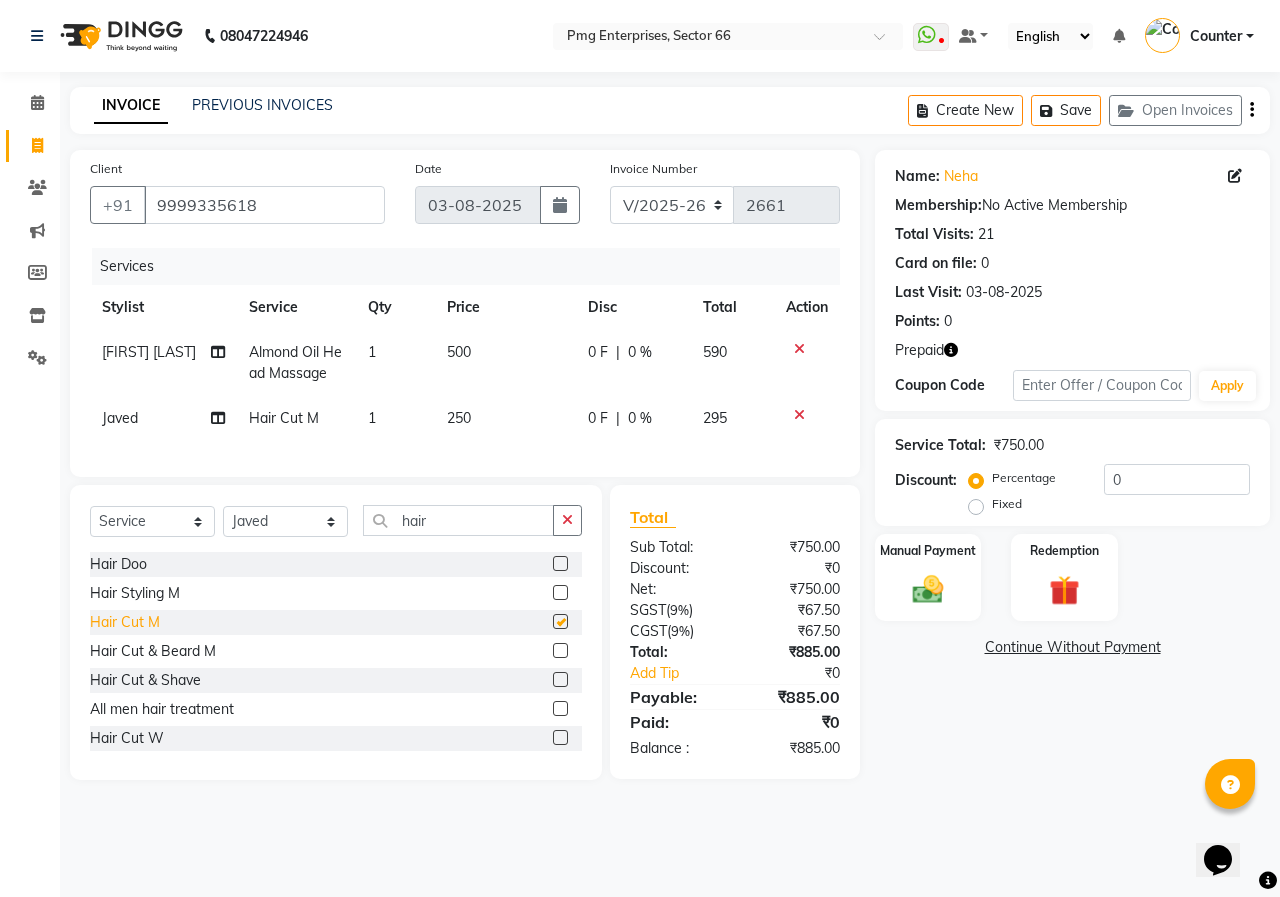 checkbox on "false" 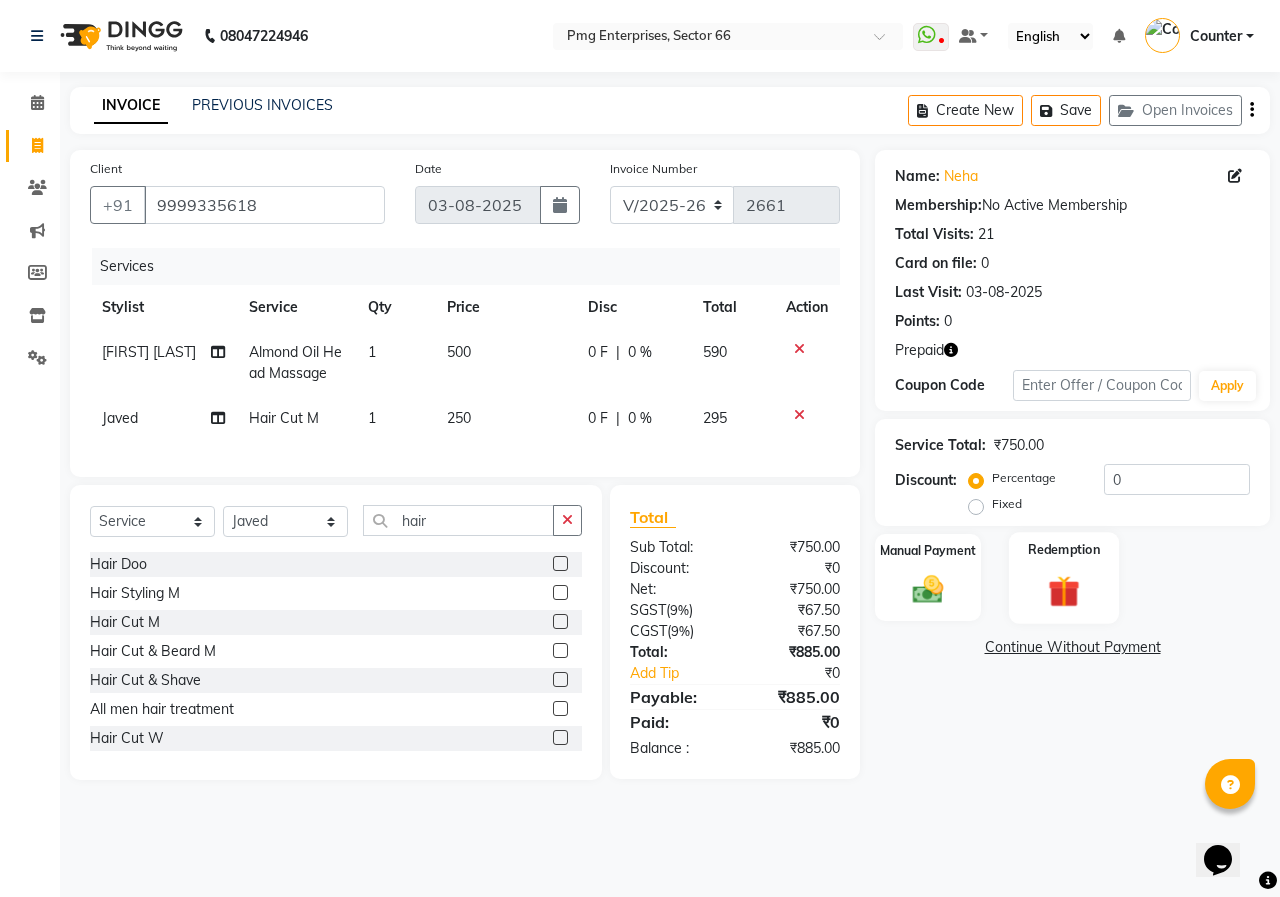click 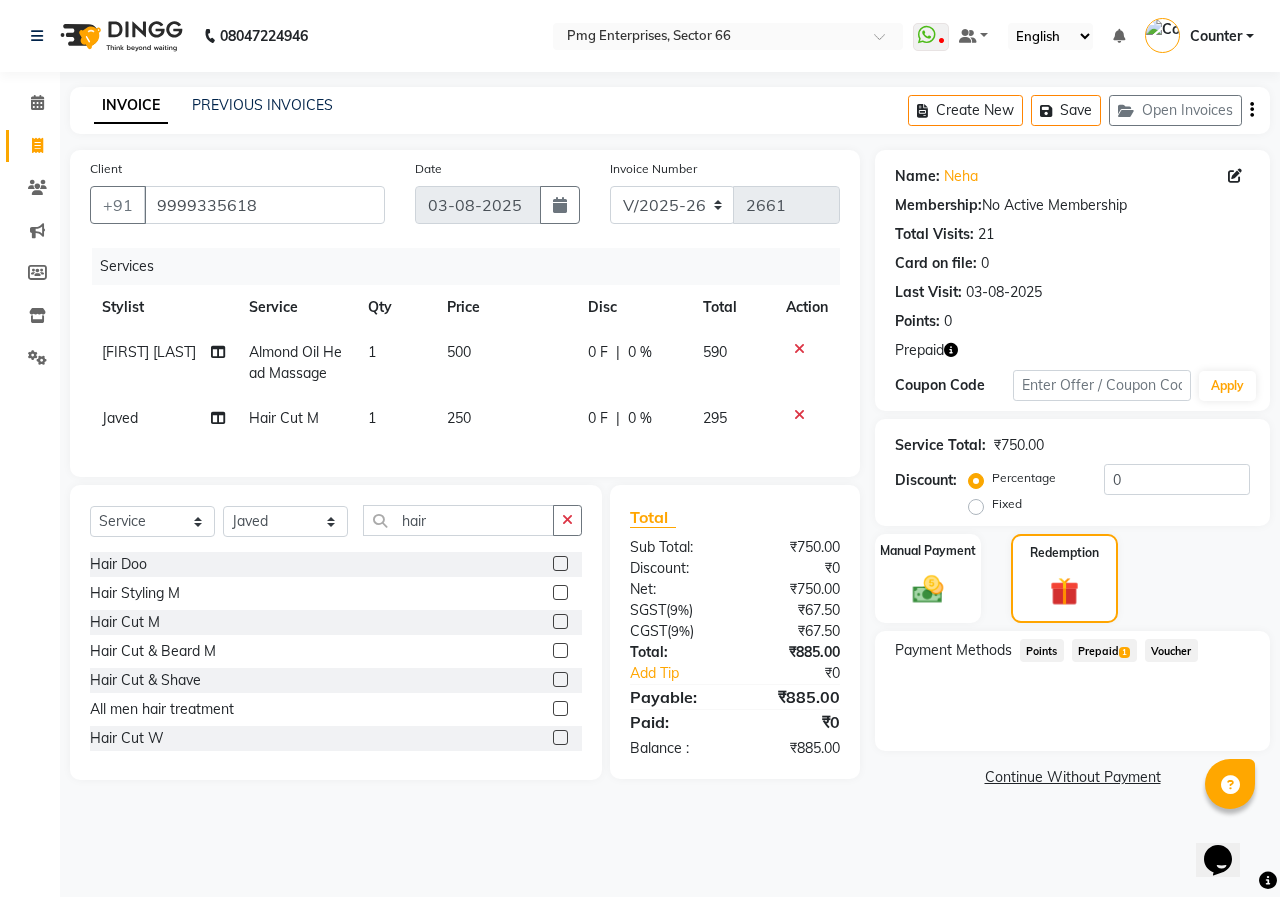 click on "Prepaid  1" 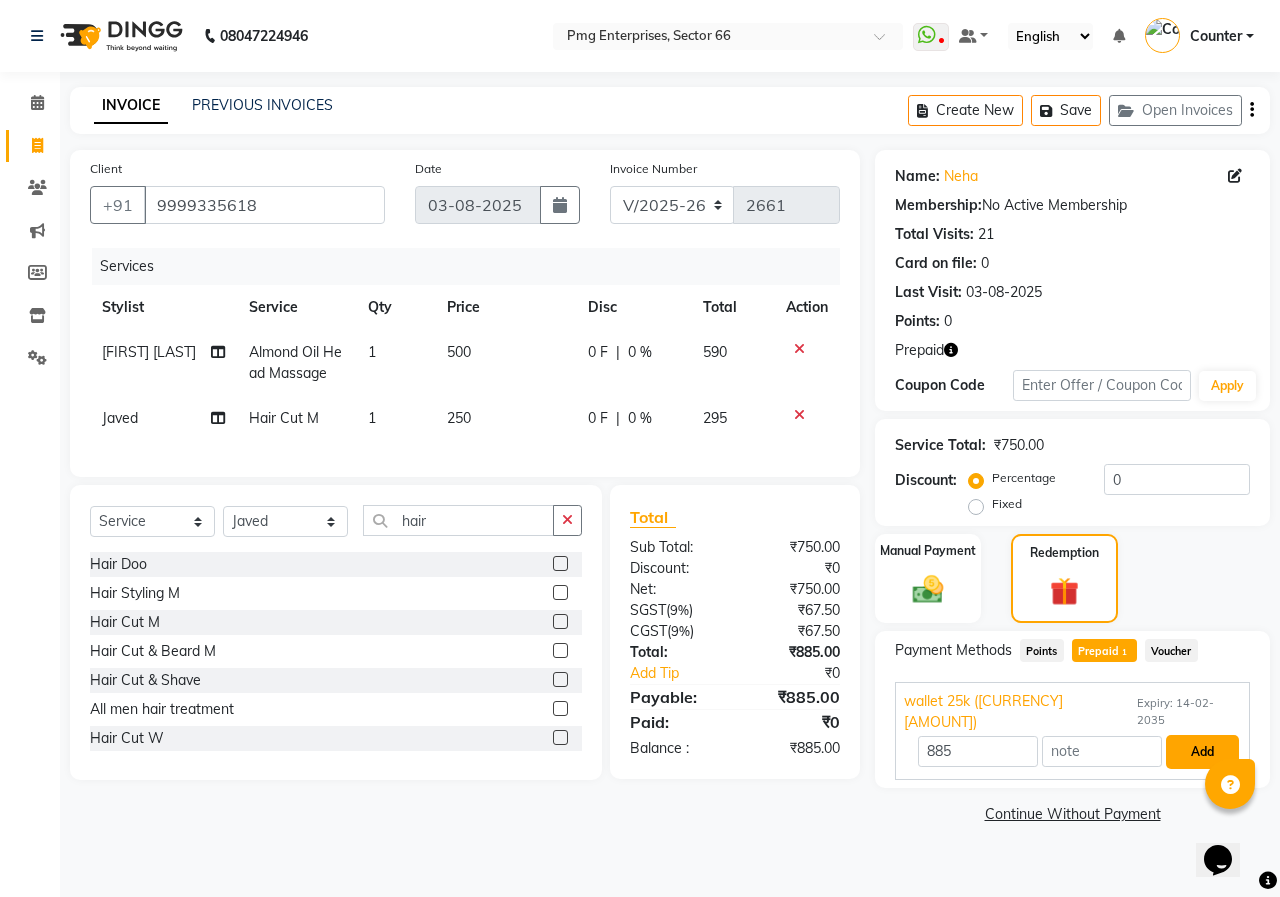 click on "Add" at bounding box center [1202, 752] 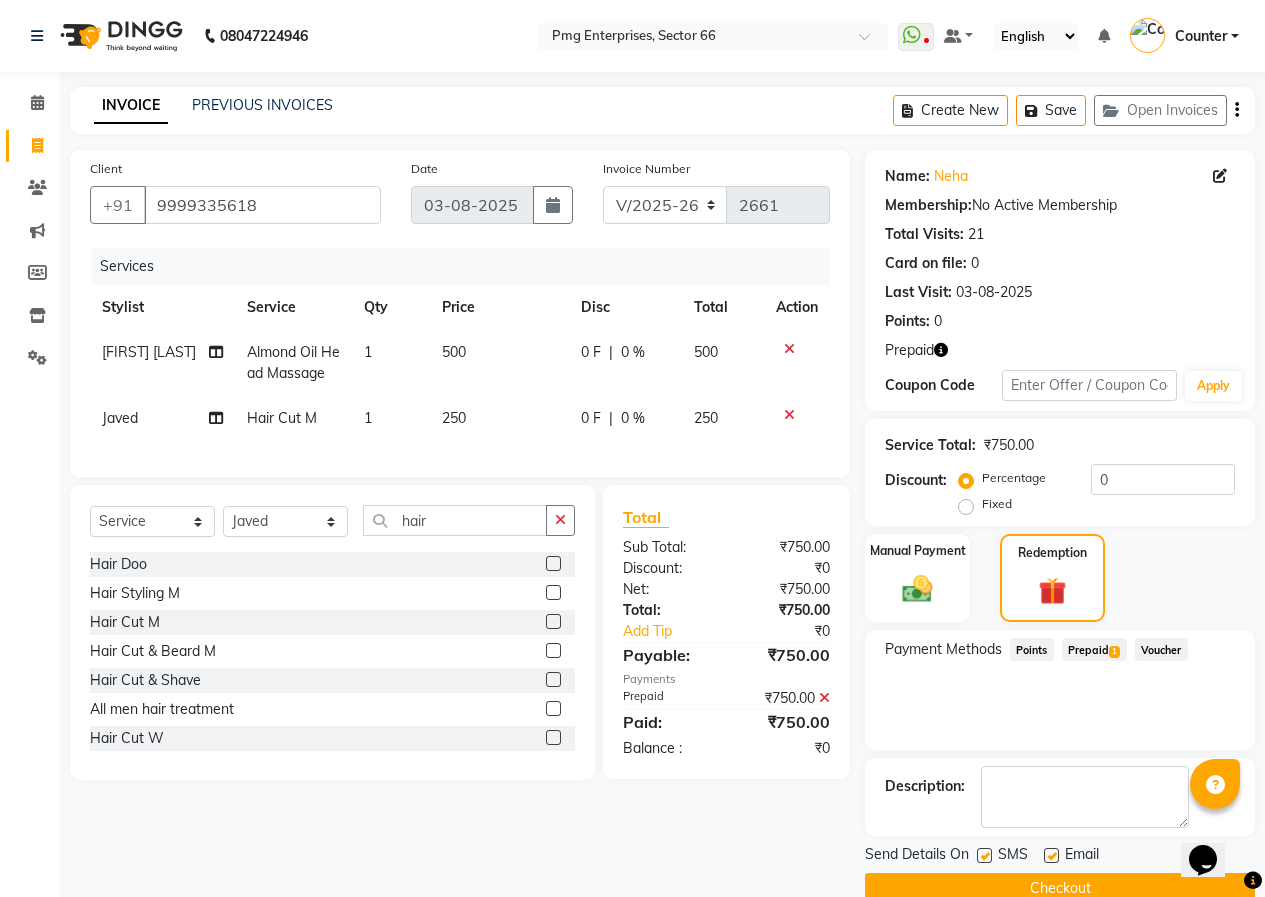click on "Checkout" 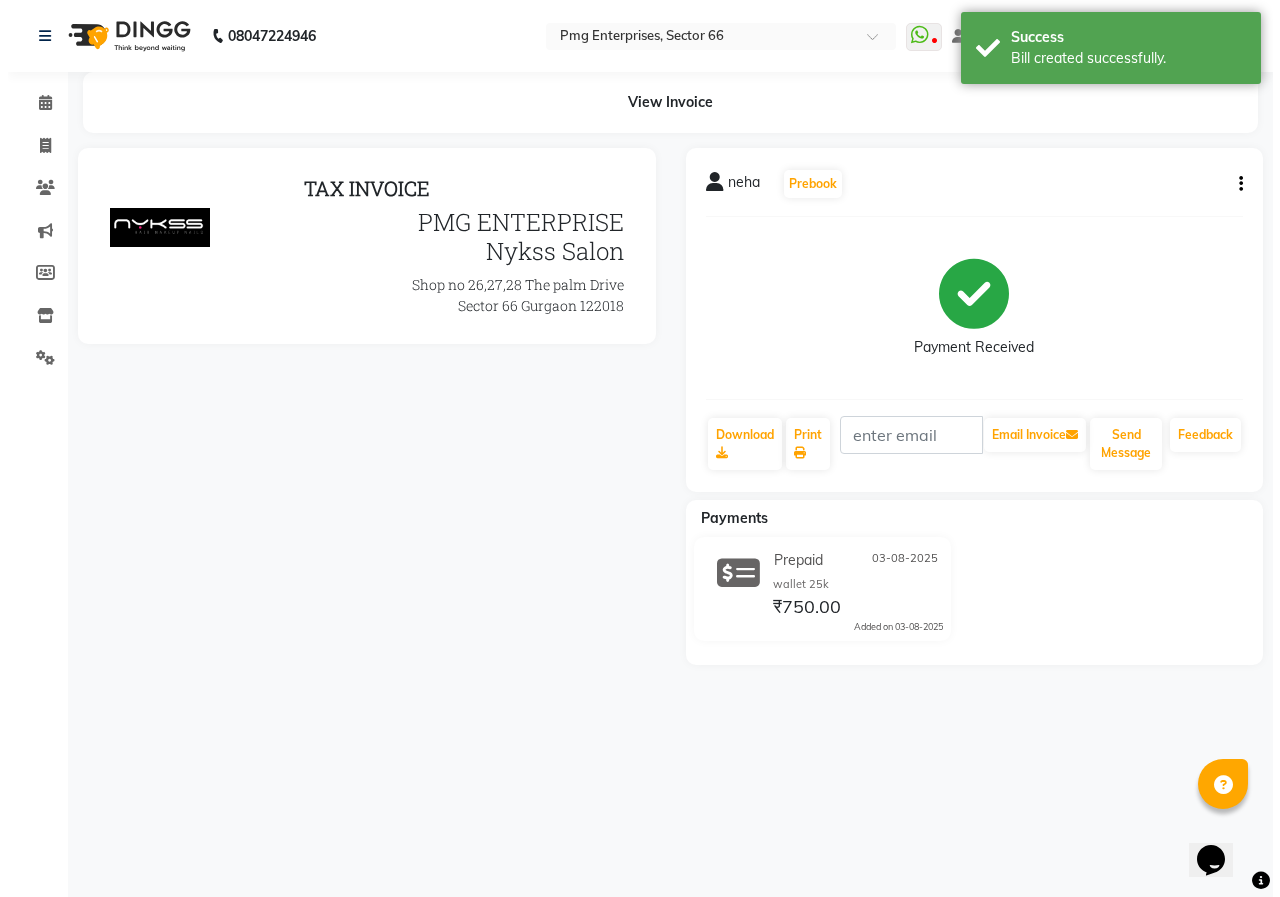 scroll, scrollTop: 0, scrollLeft: 0, axis: both 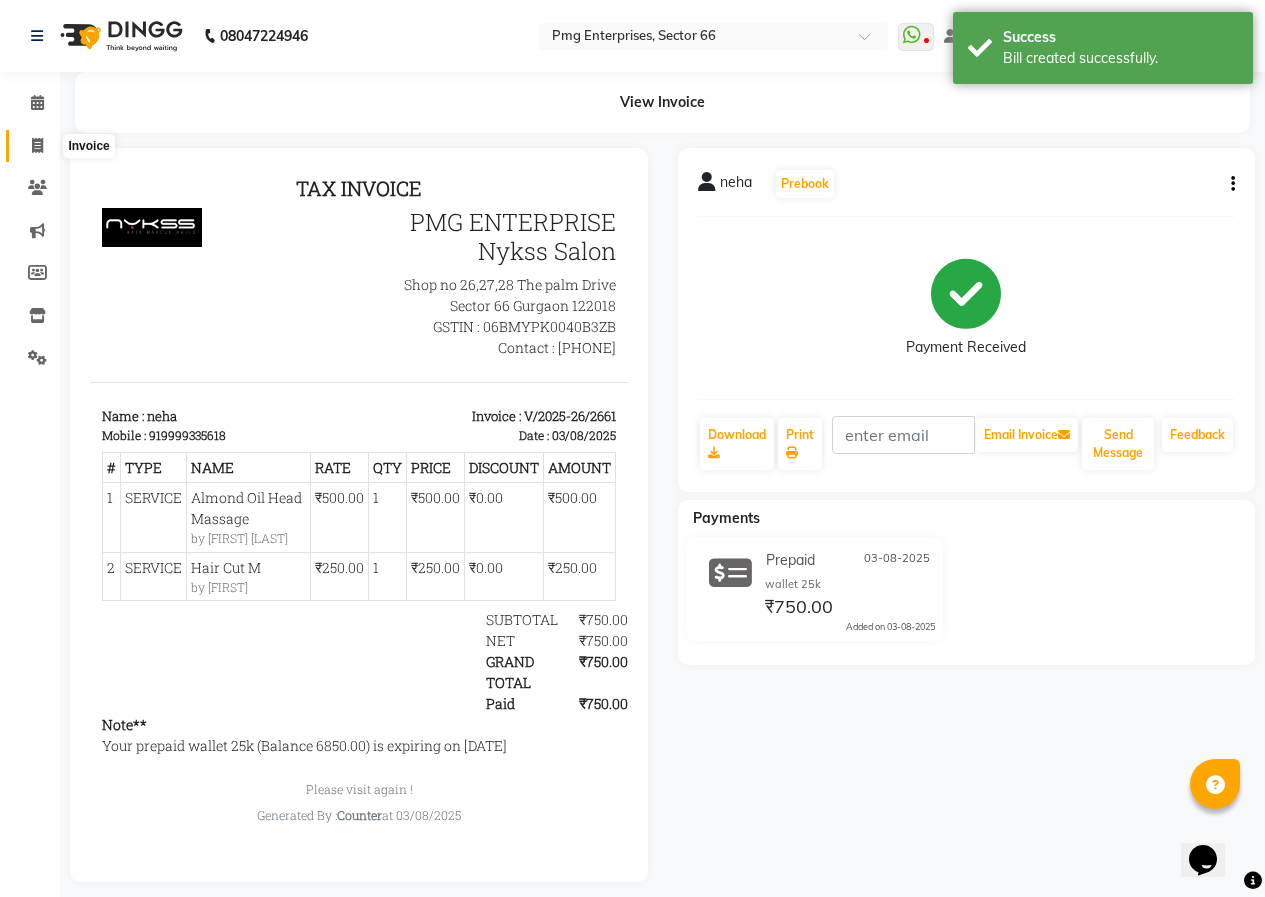 click 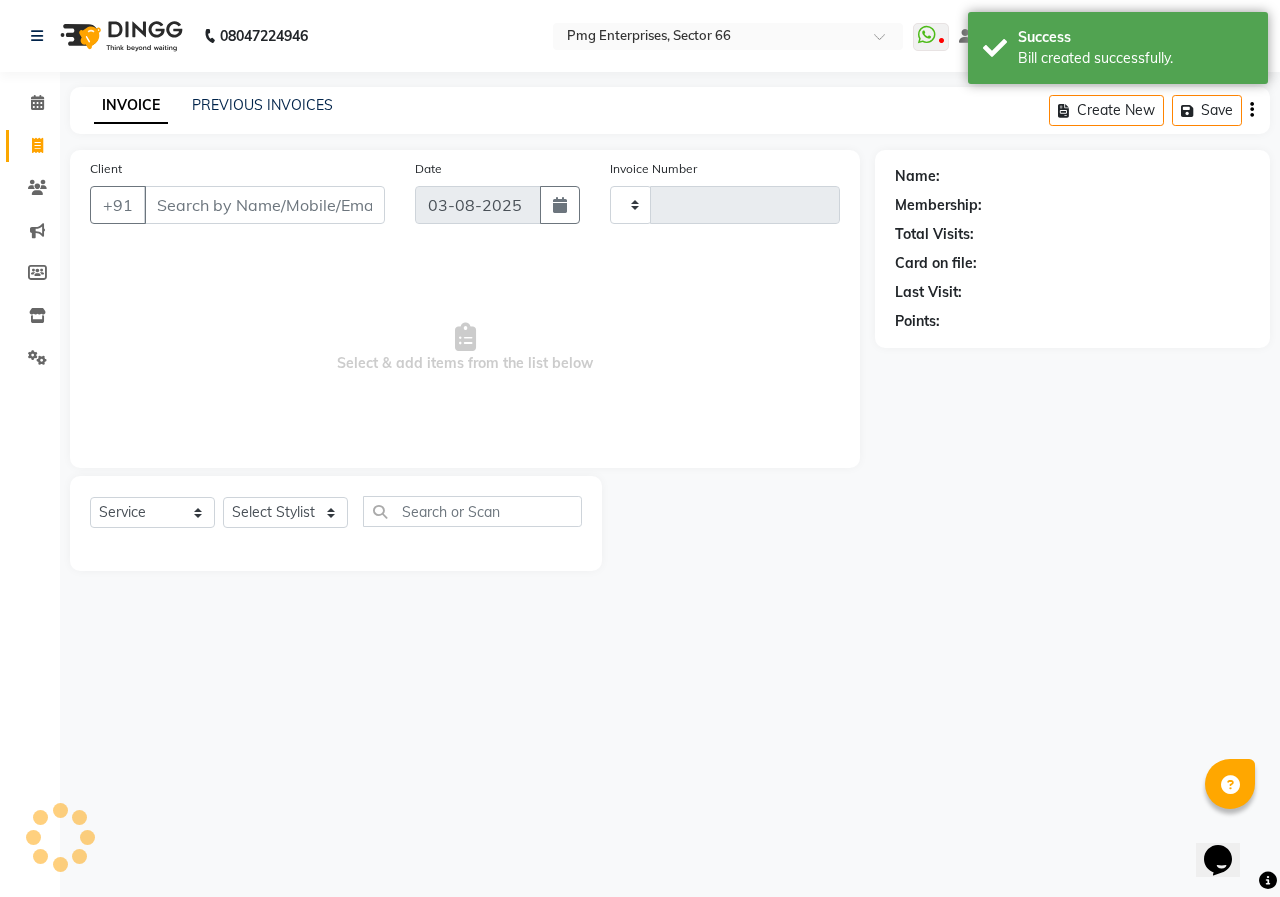 type on "2662" 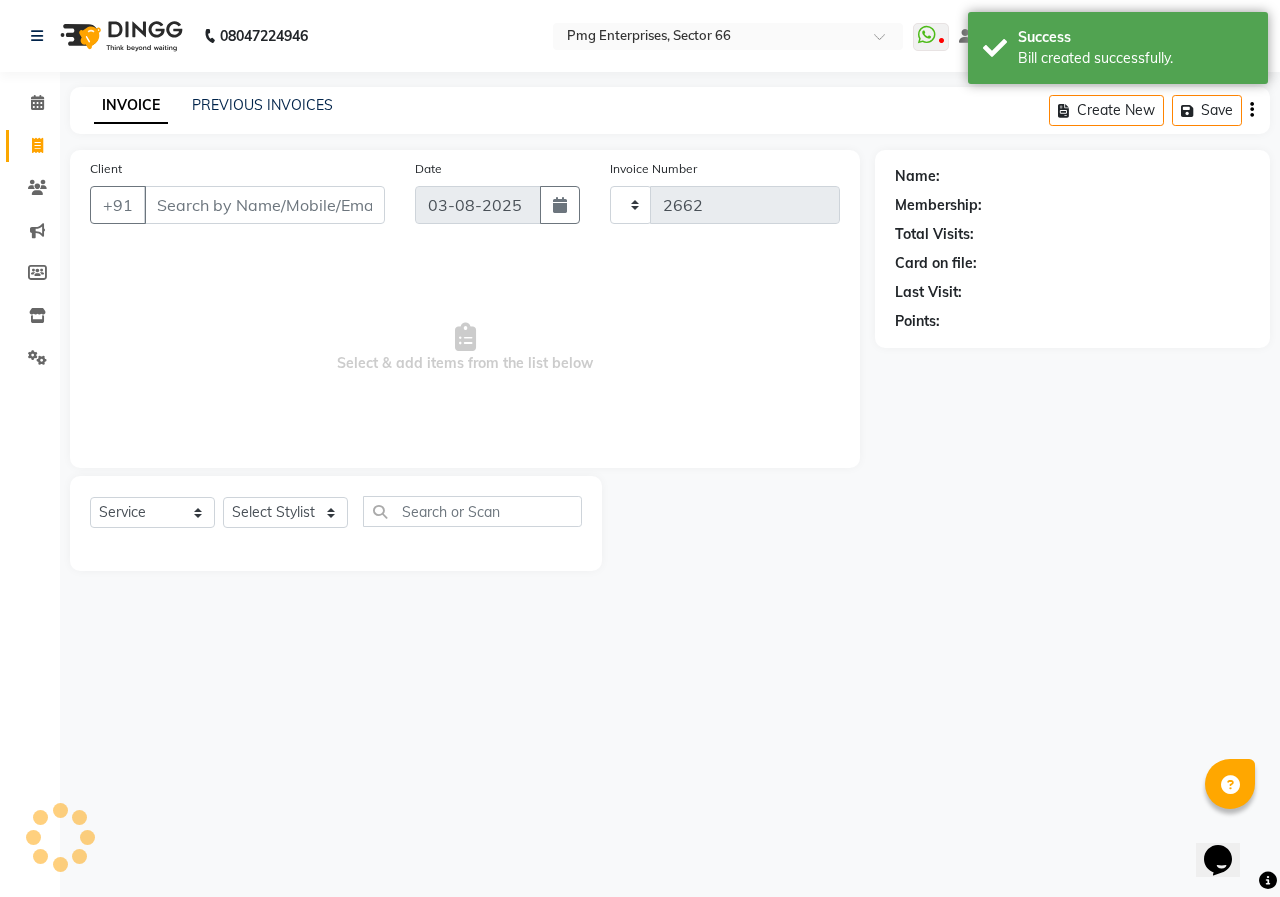 select on "889" 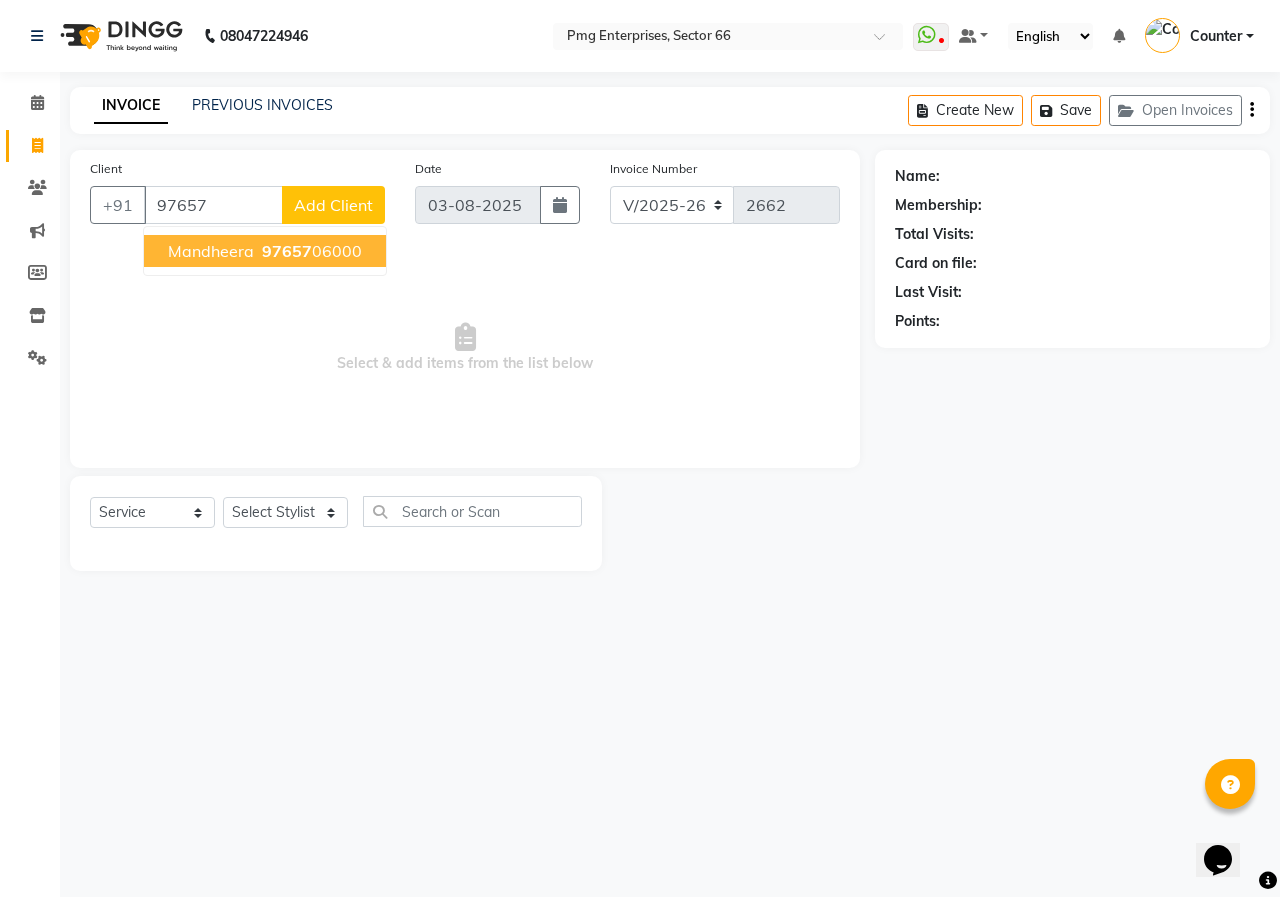 click on "97657" at bounding box center (287, 251) 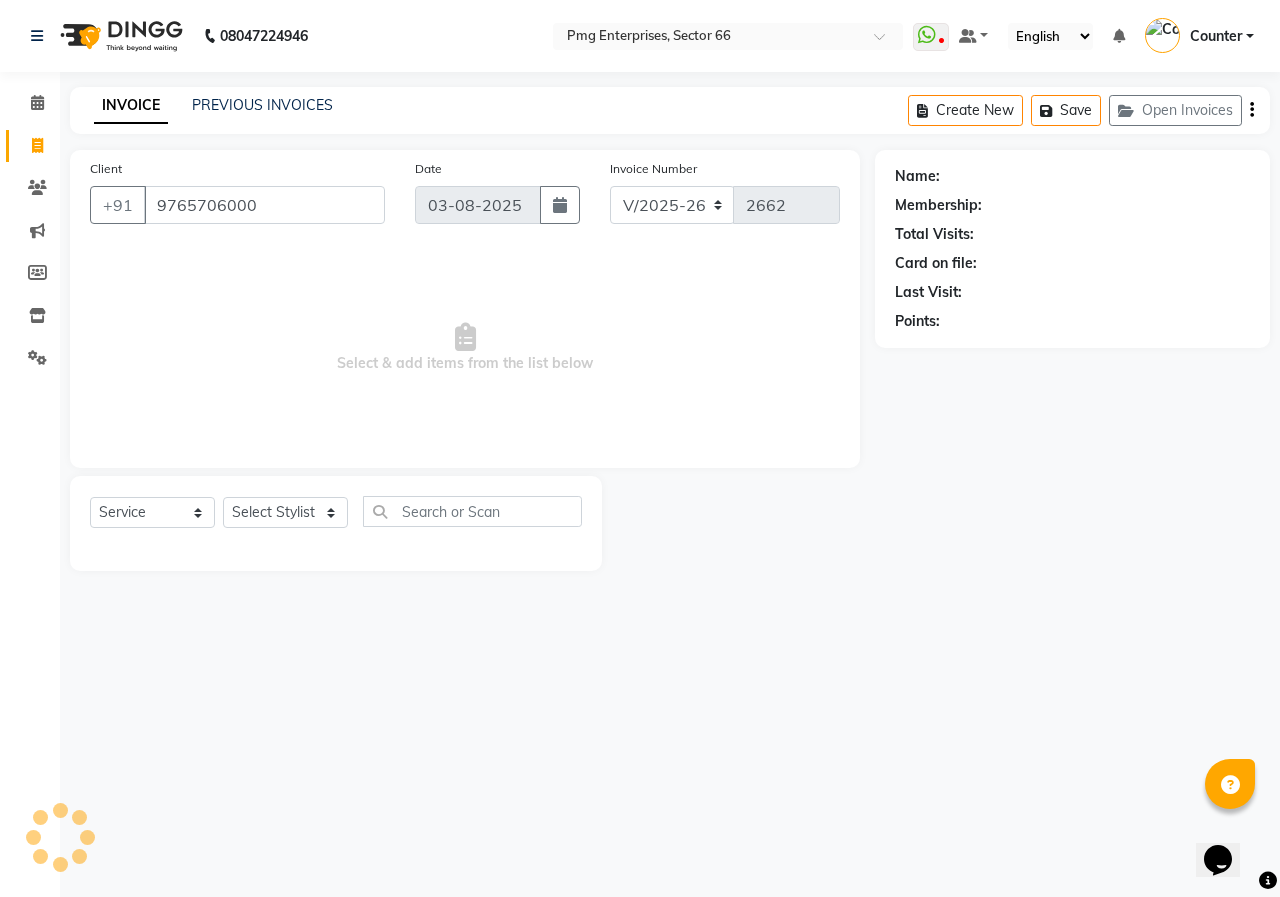 type on "9765706000" 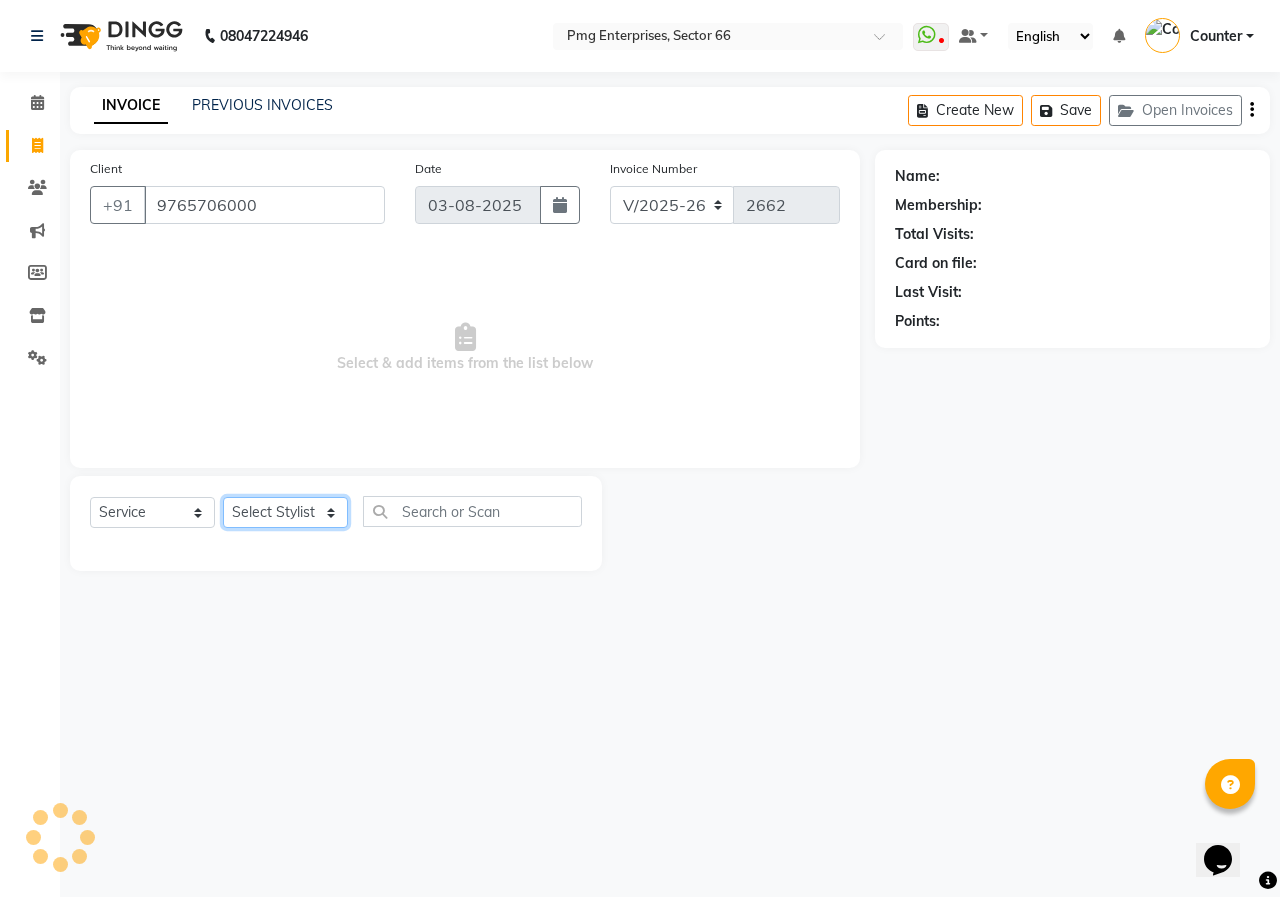 click on "Select Stylist Ashish Kashyap Counter dinesh Jackson Javed Jitender Manisha Ragini" 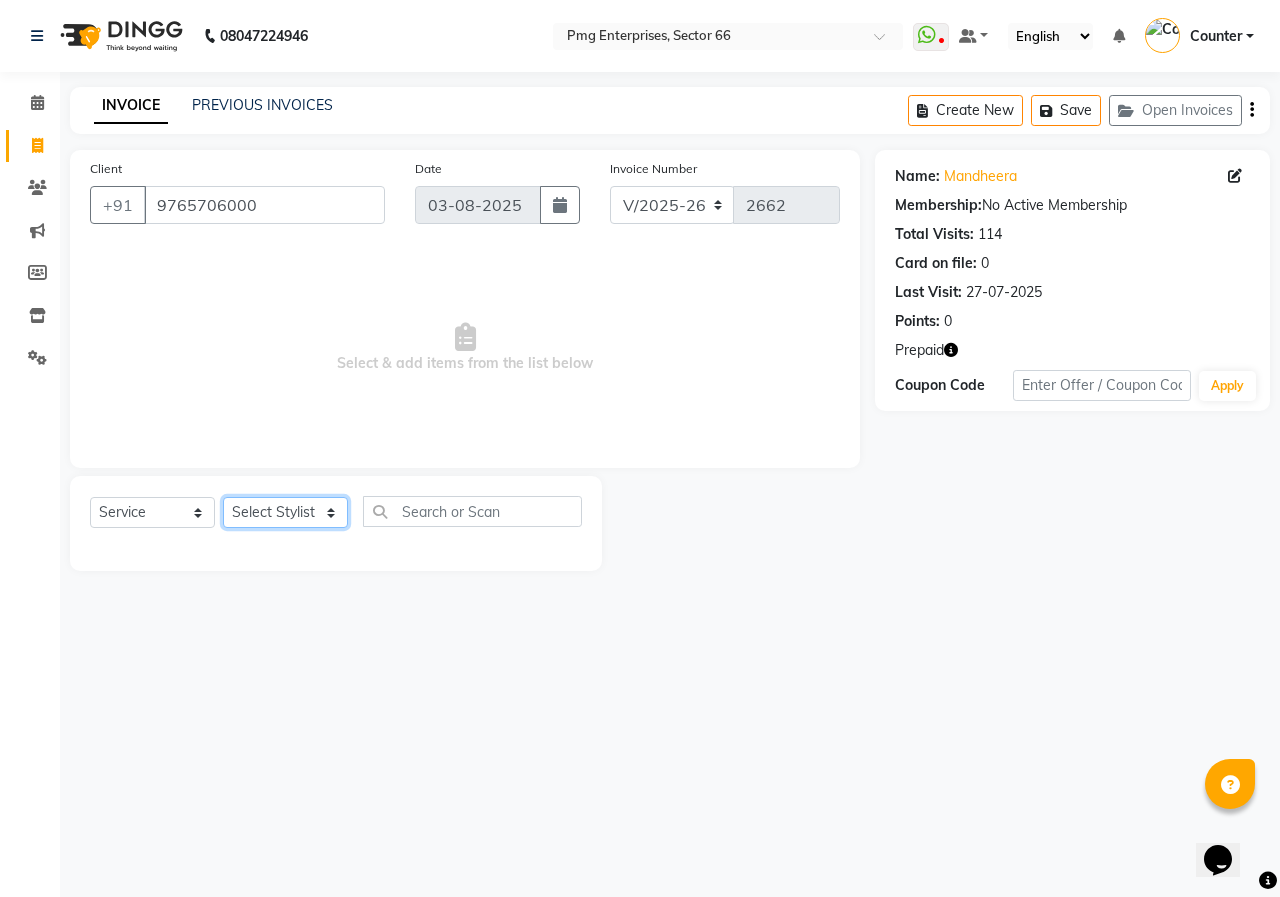 select on "52446" 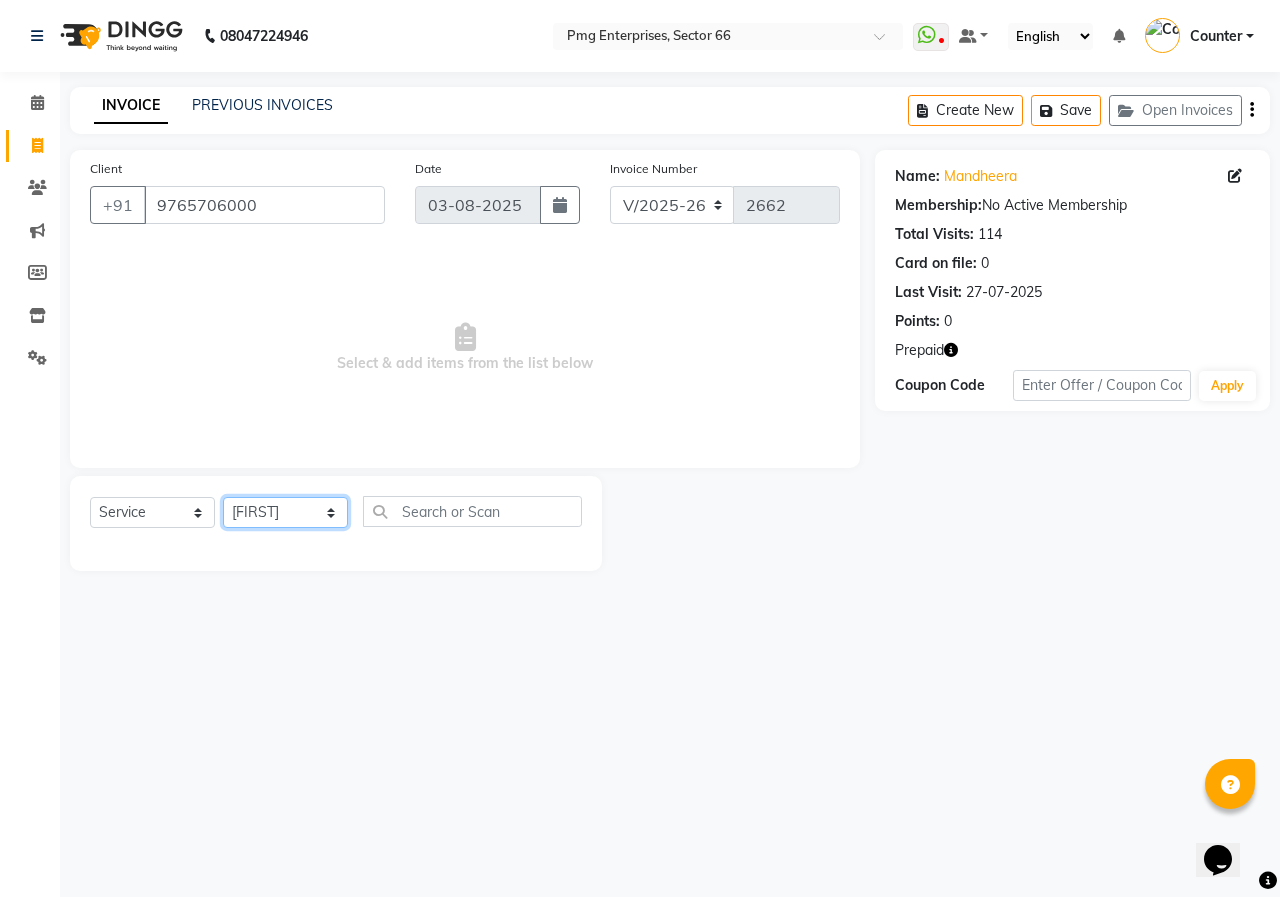 click on "Select Stylist Ashish Kashyap Counter dinesh Jackson Javed Jitender Manisha Ragini" 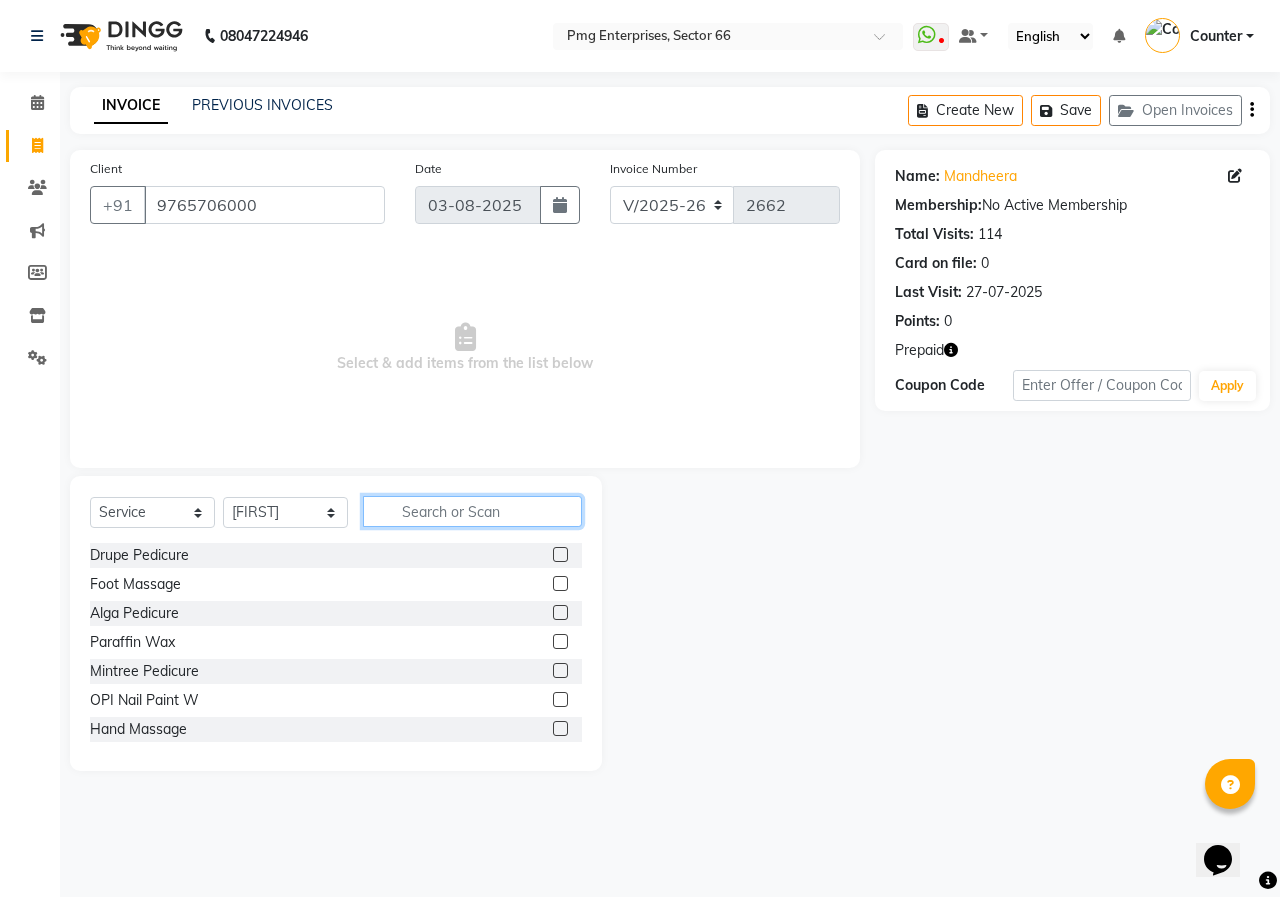 click 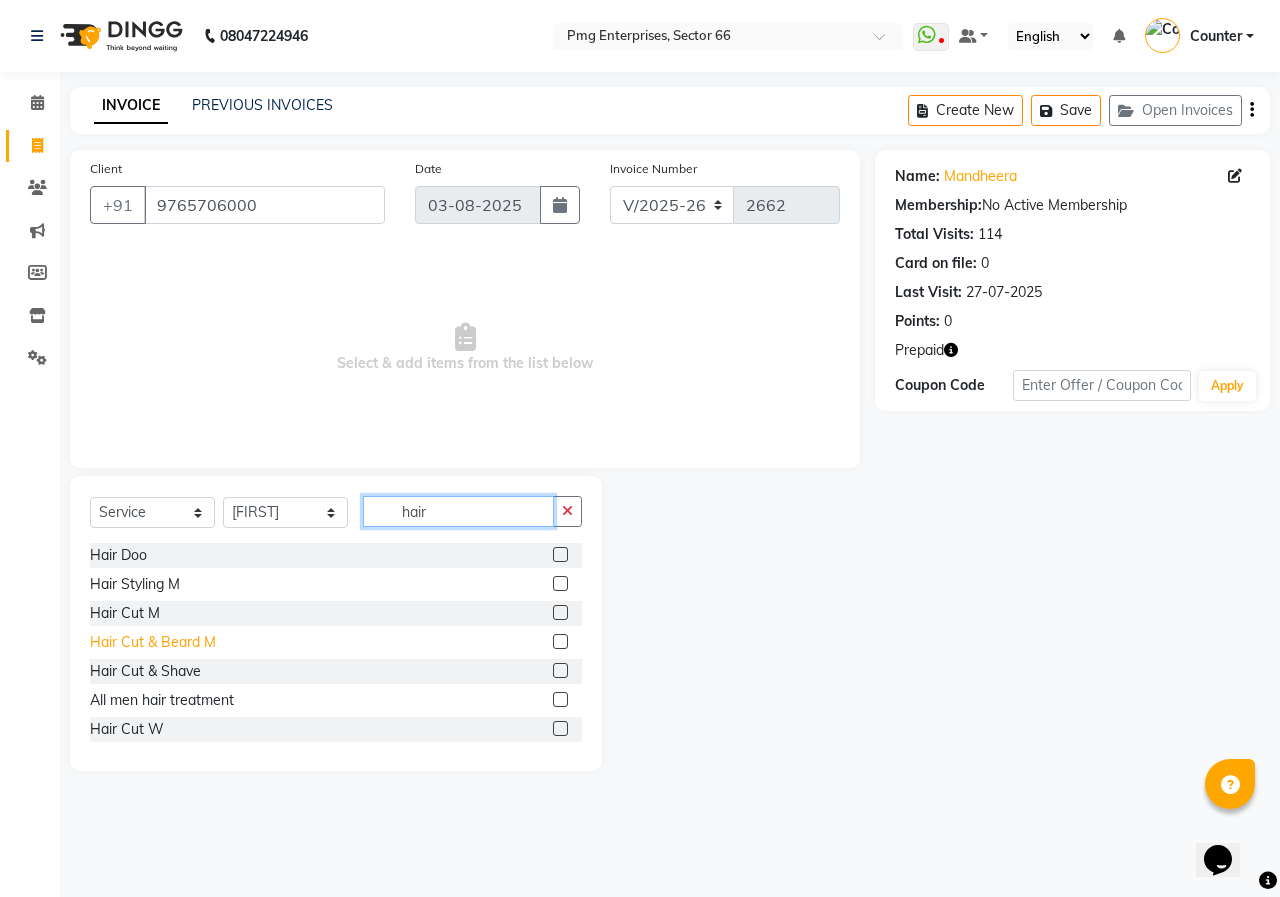 type on "hair" 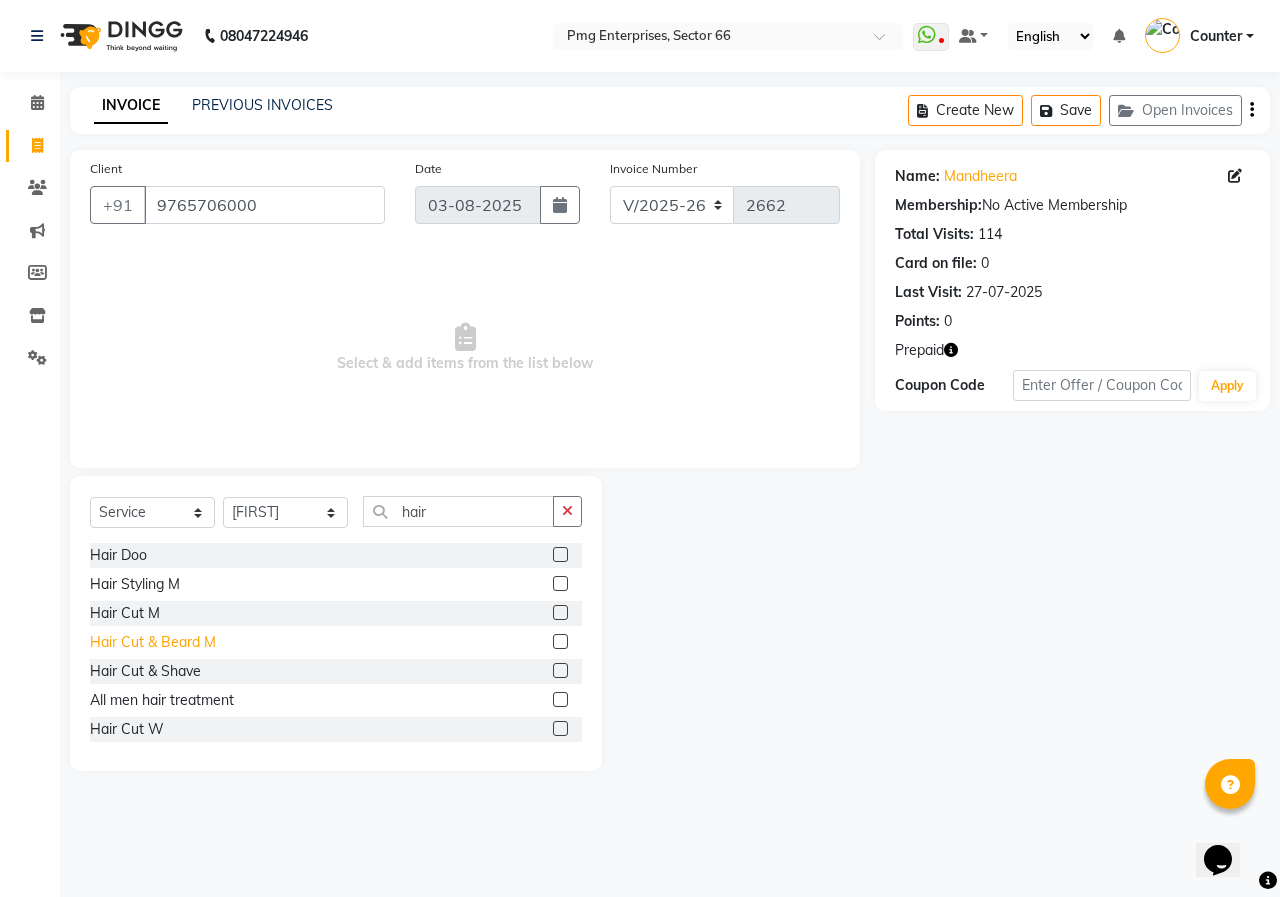 click on "Hair Cut & Beard M" 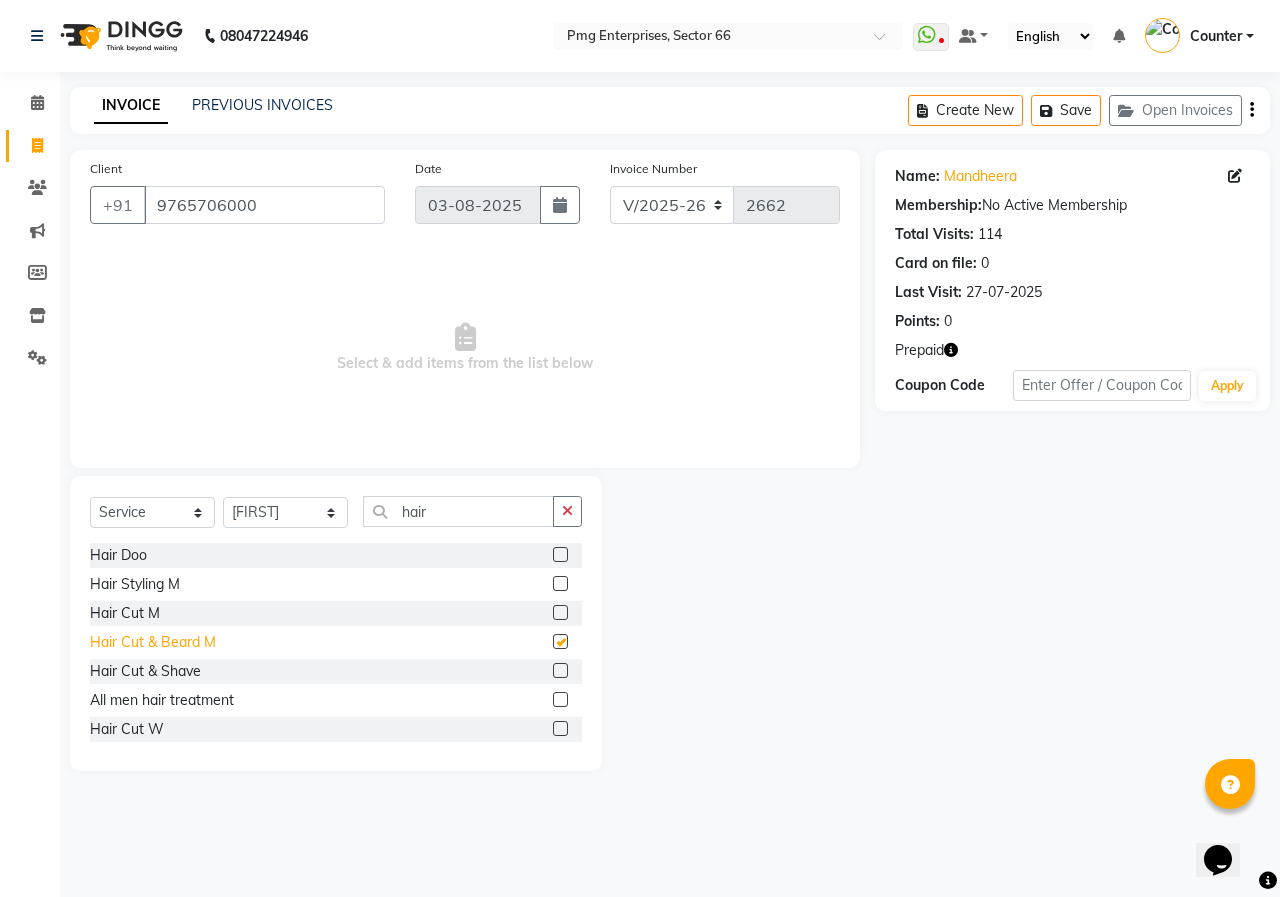 checkbox on "false" 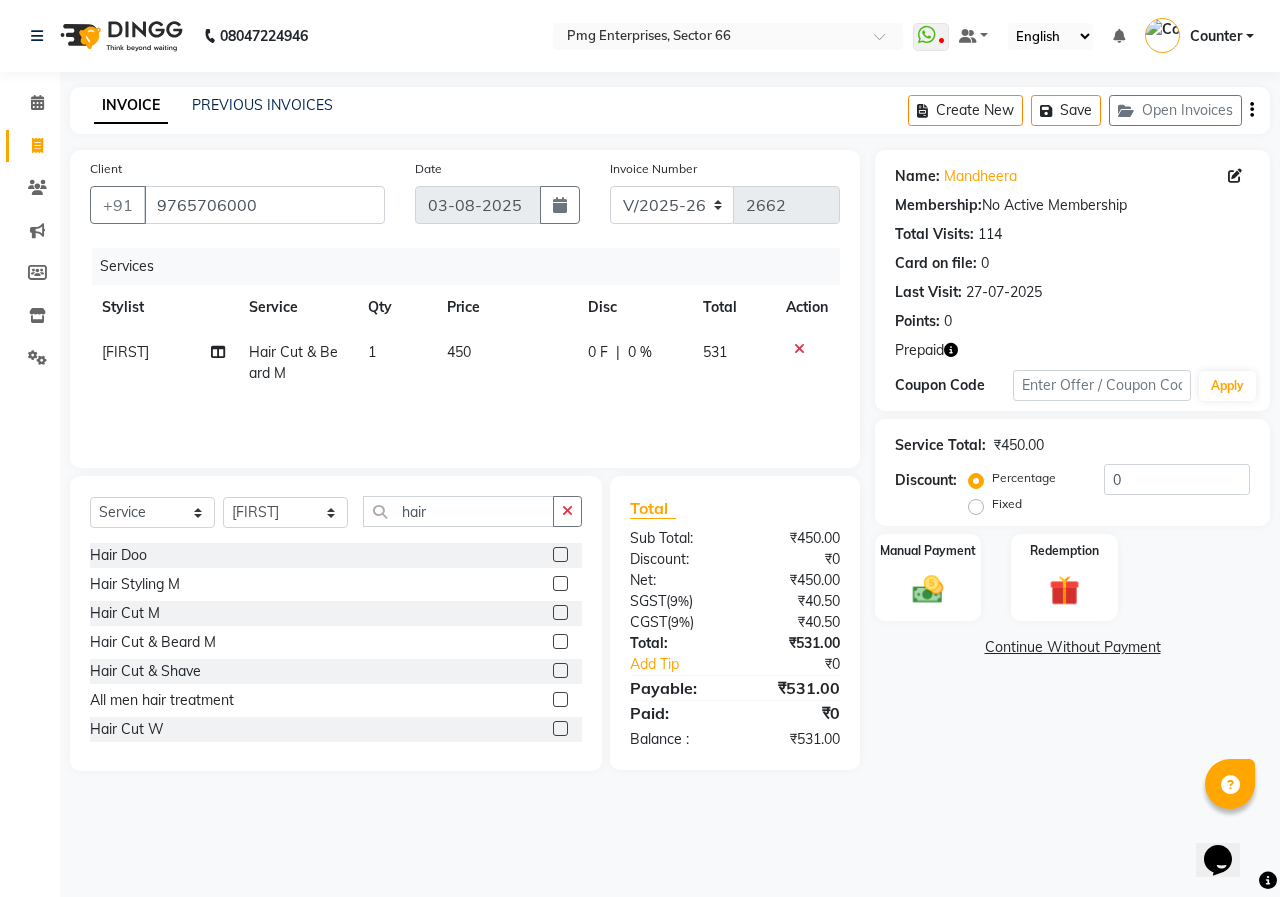 click 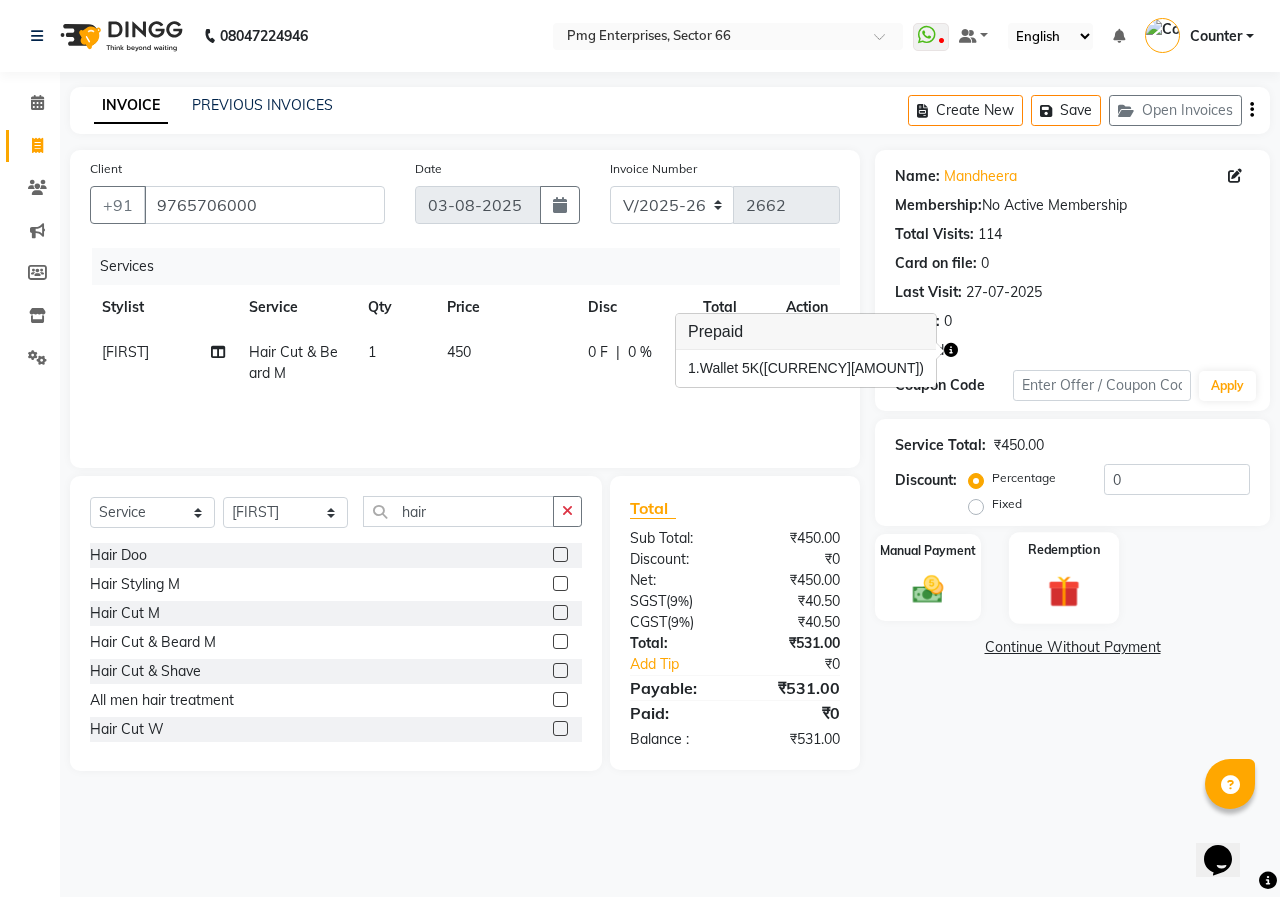 click 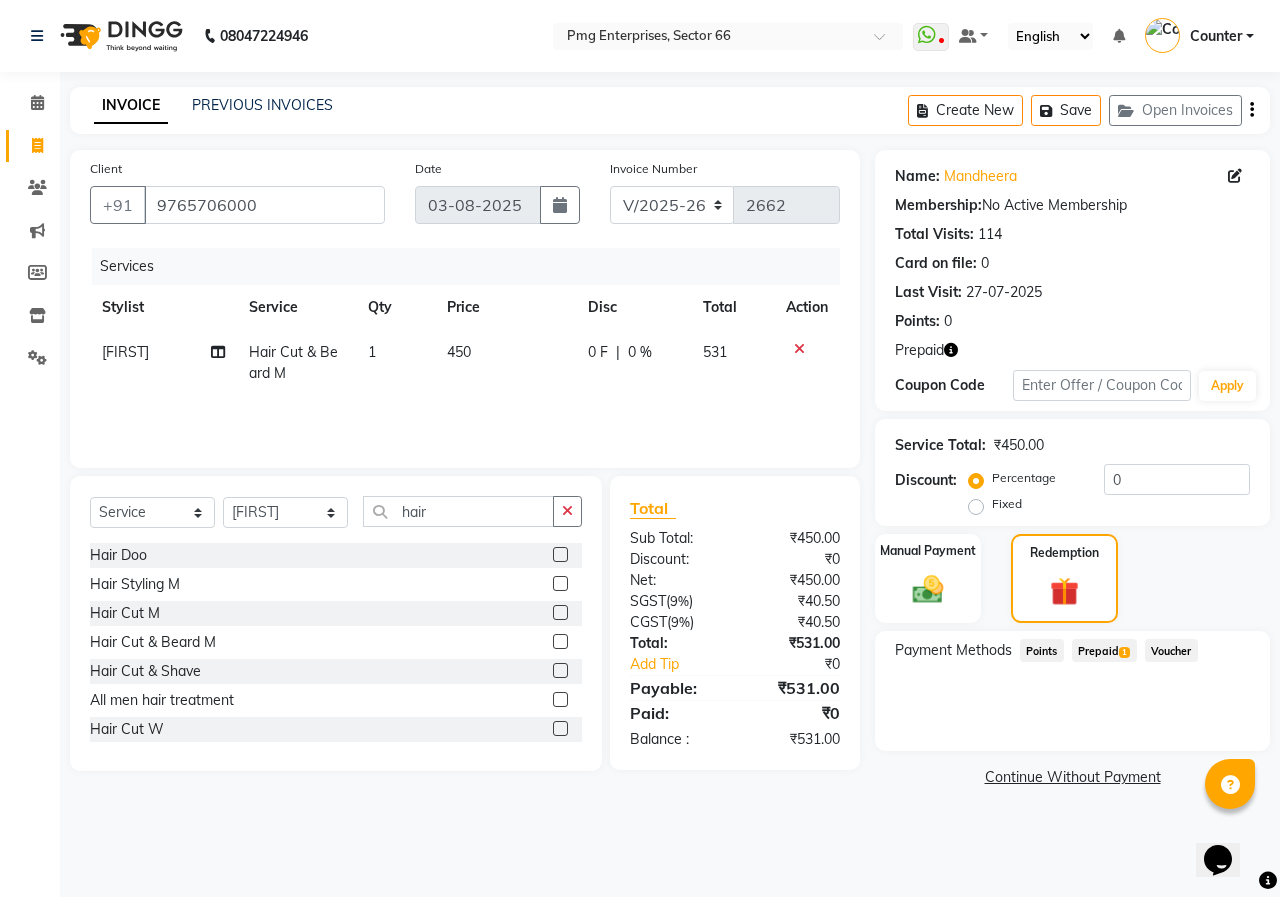 click on "Prepaid  1" 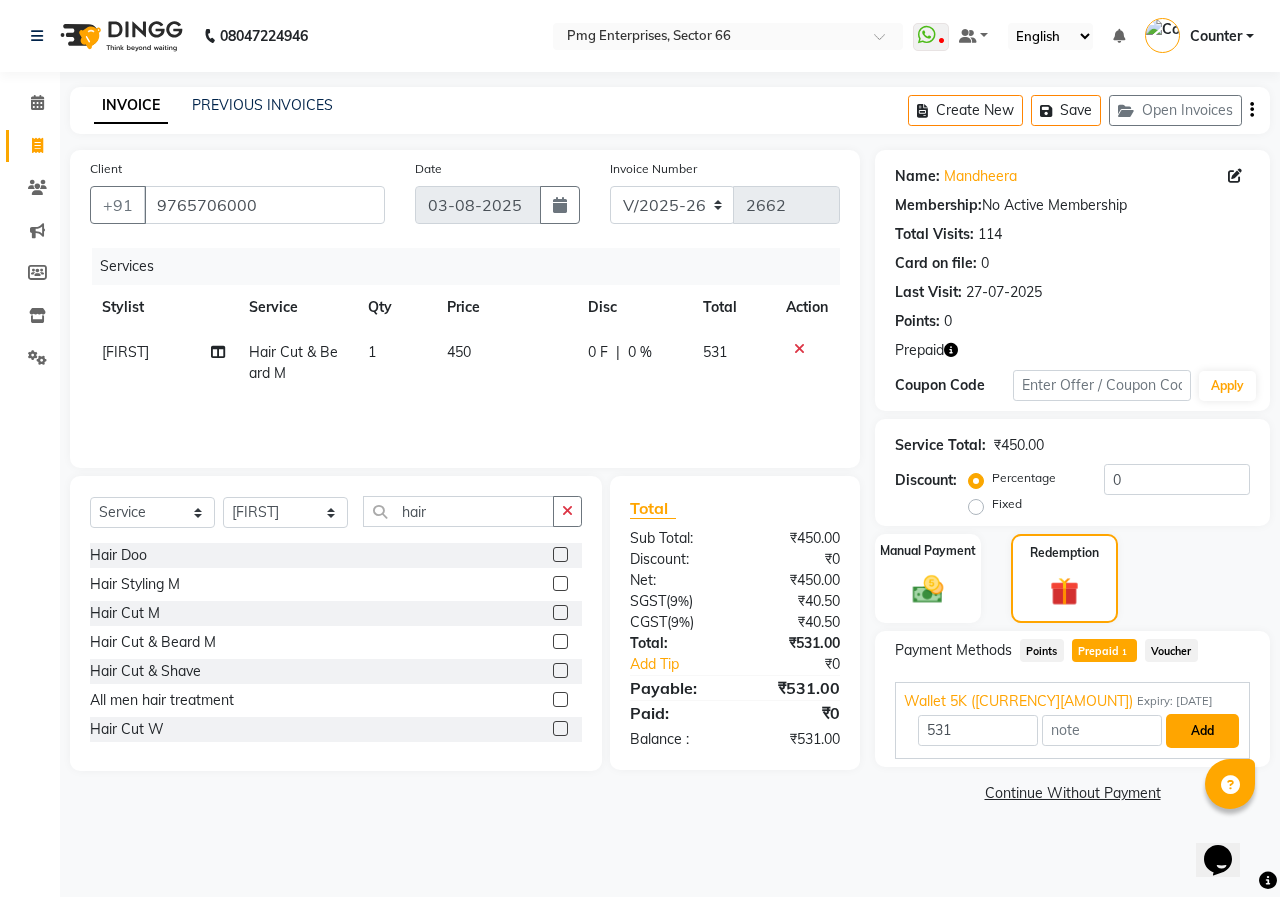 click on "Add" at bounding box center [1202, 731] 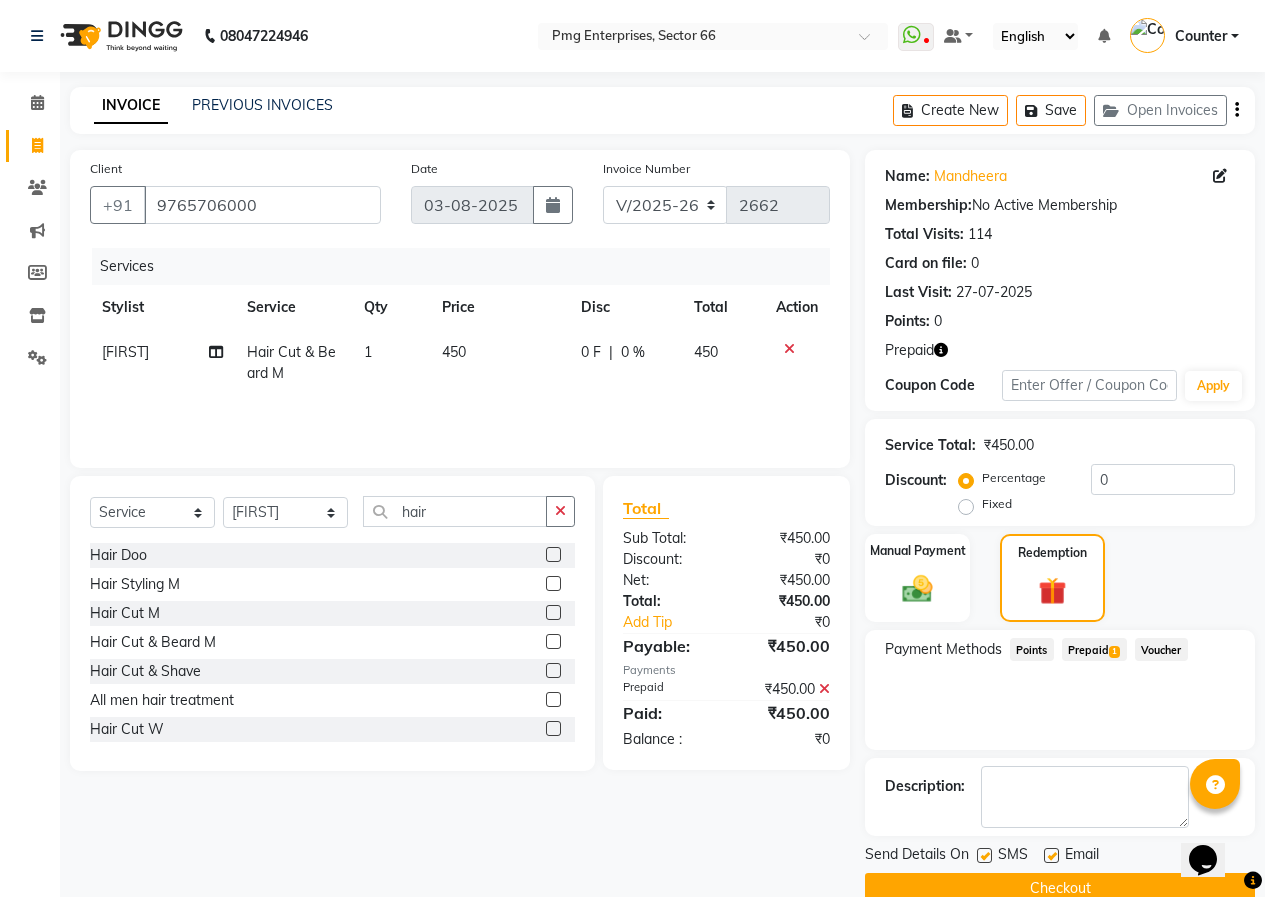 click on "Checkout" 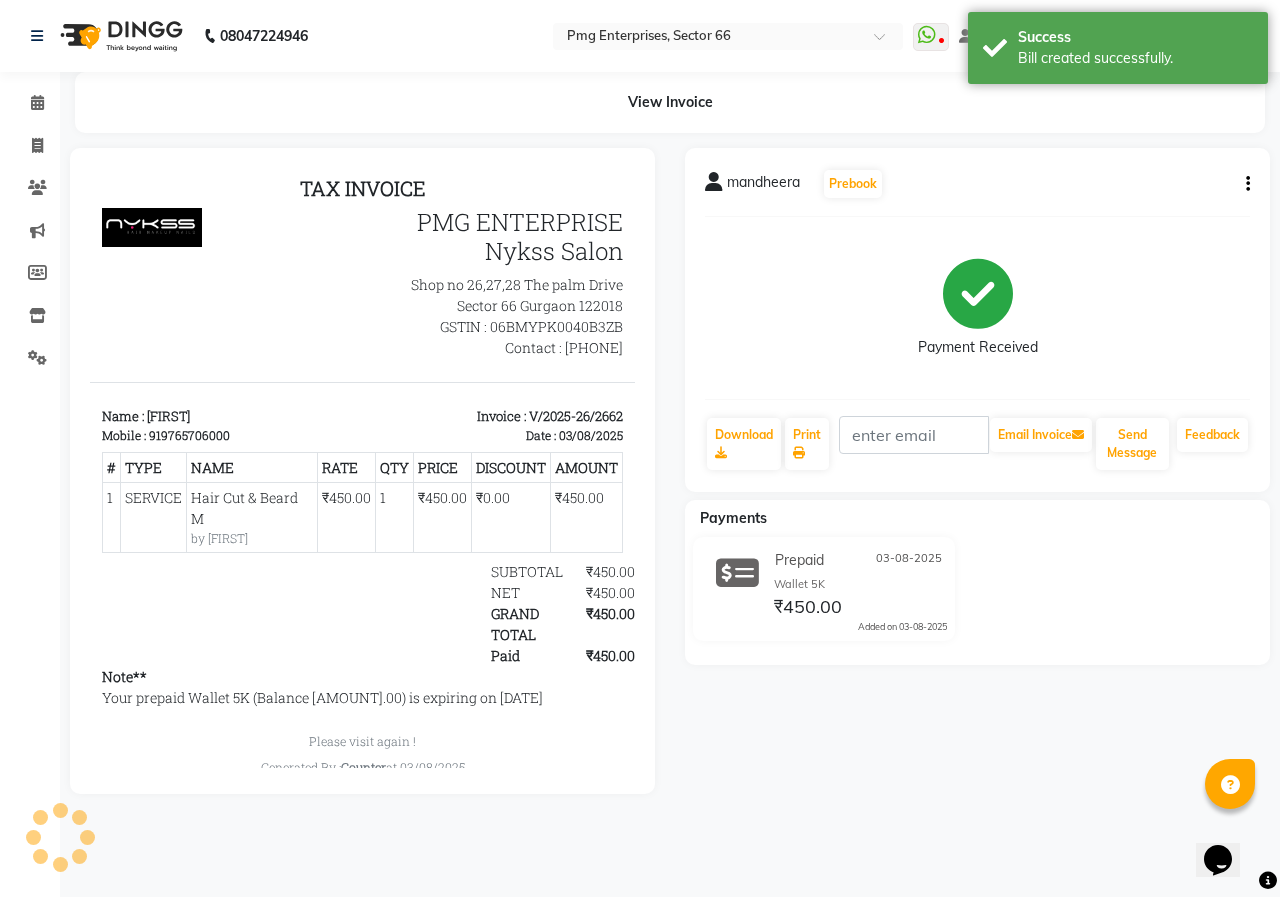 scroll, scrollTop: 0, scrollLeft: 0, axis: both 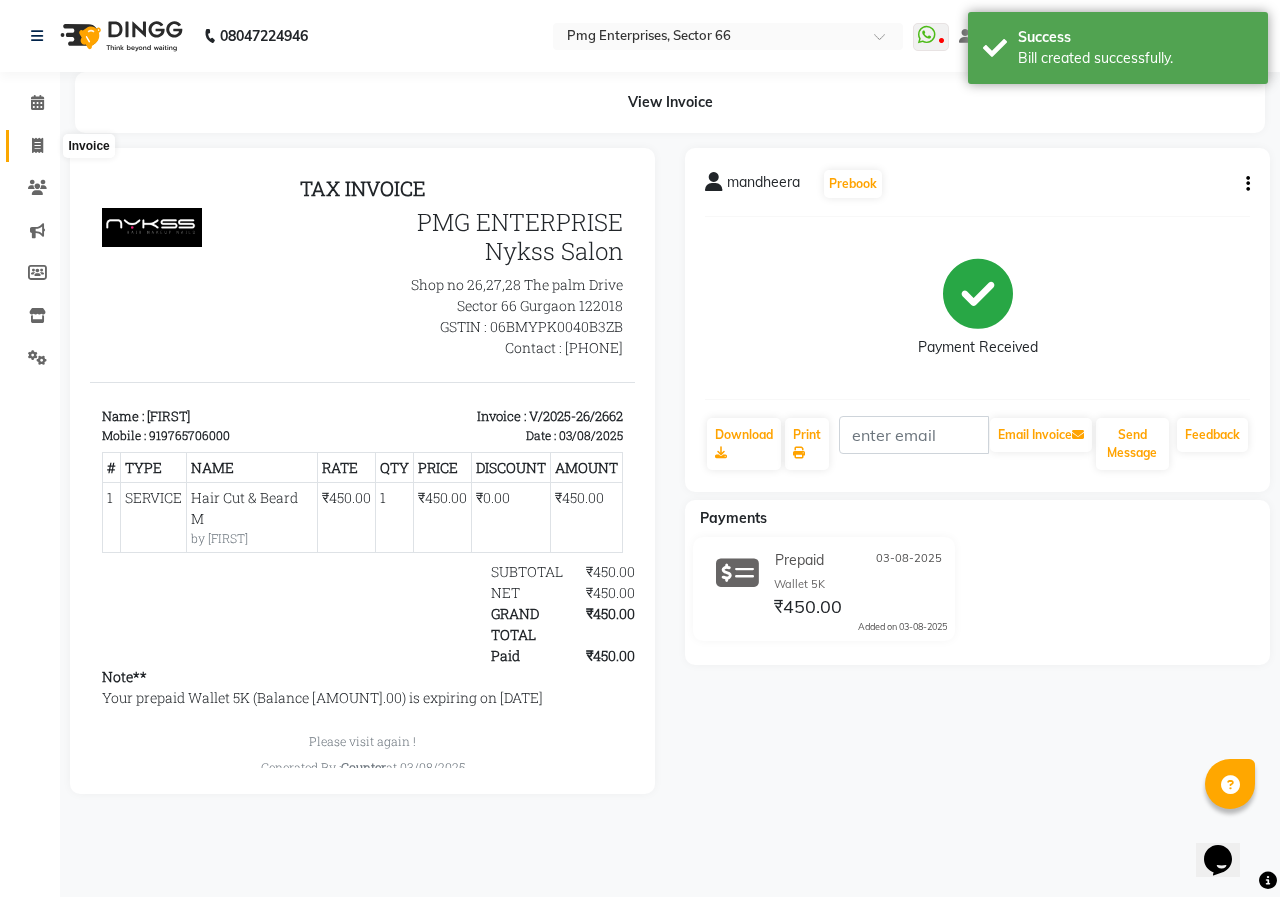 click 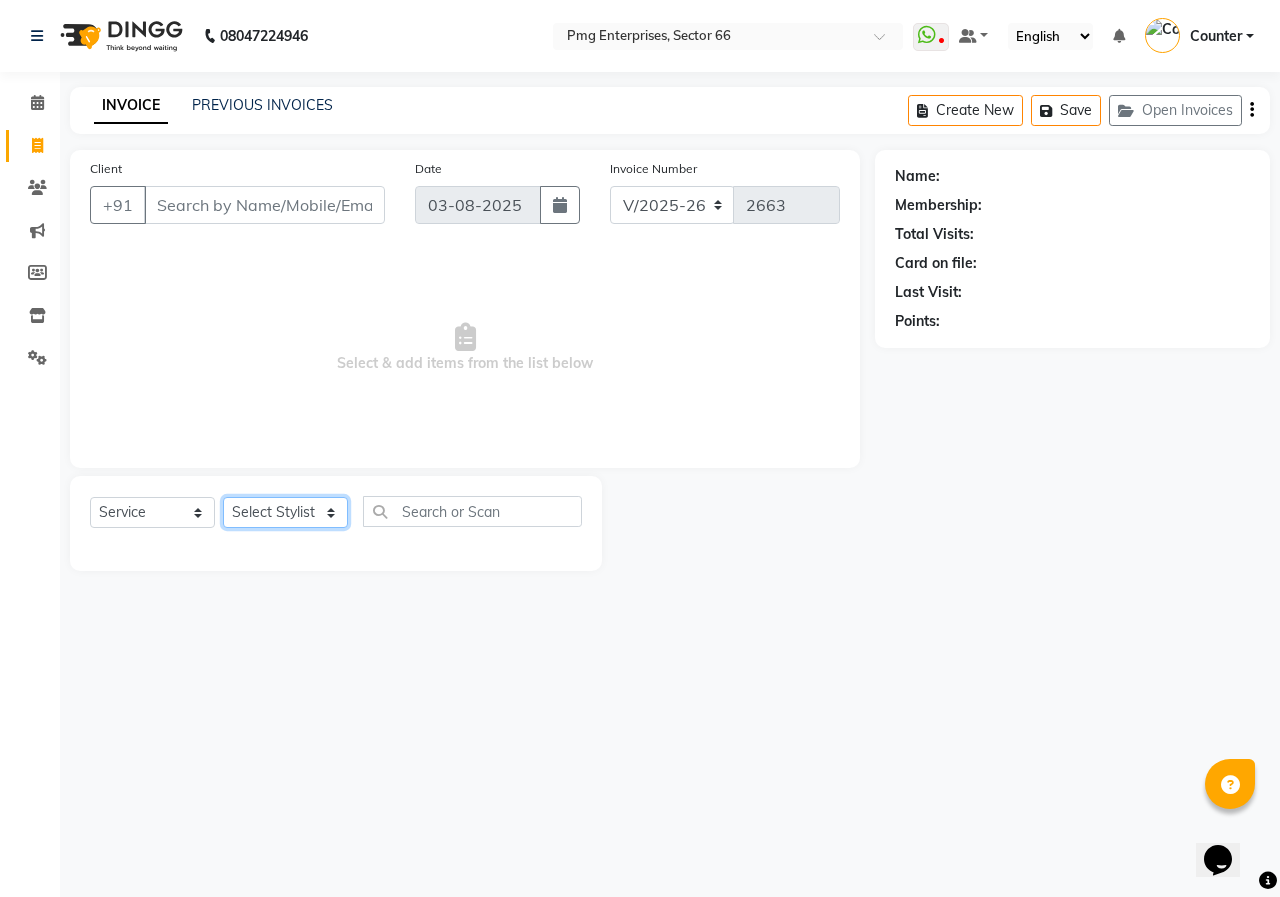 click on "Select Stylist Ashish Kashyap Counter dinesh Jackson Javed Jitender Manisha Ragini" 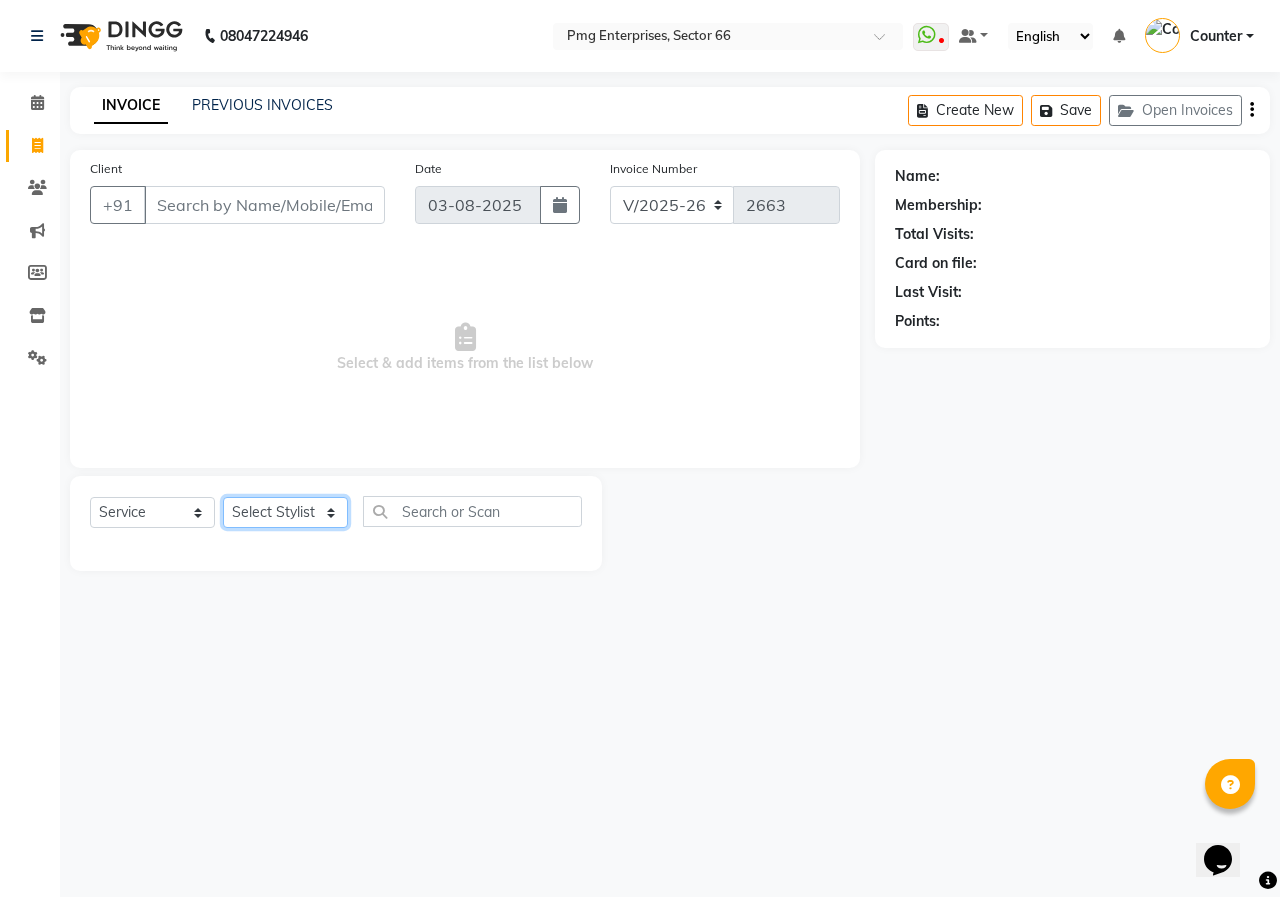 select on "49466" 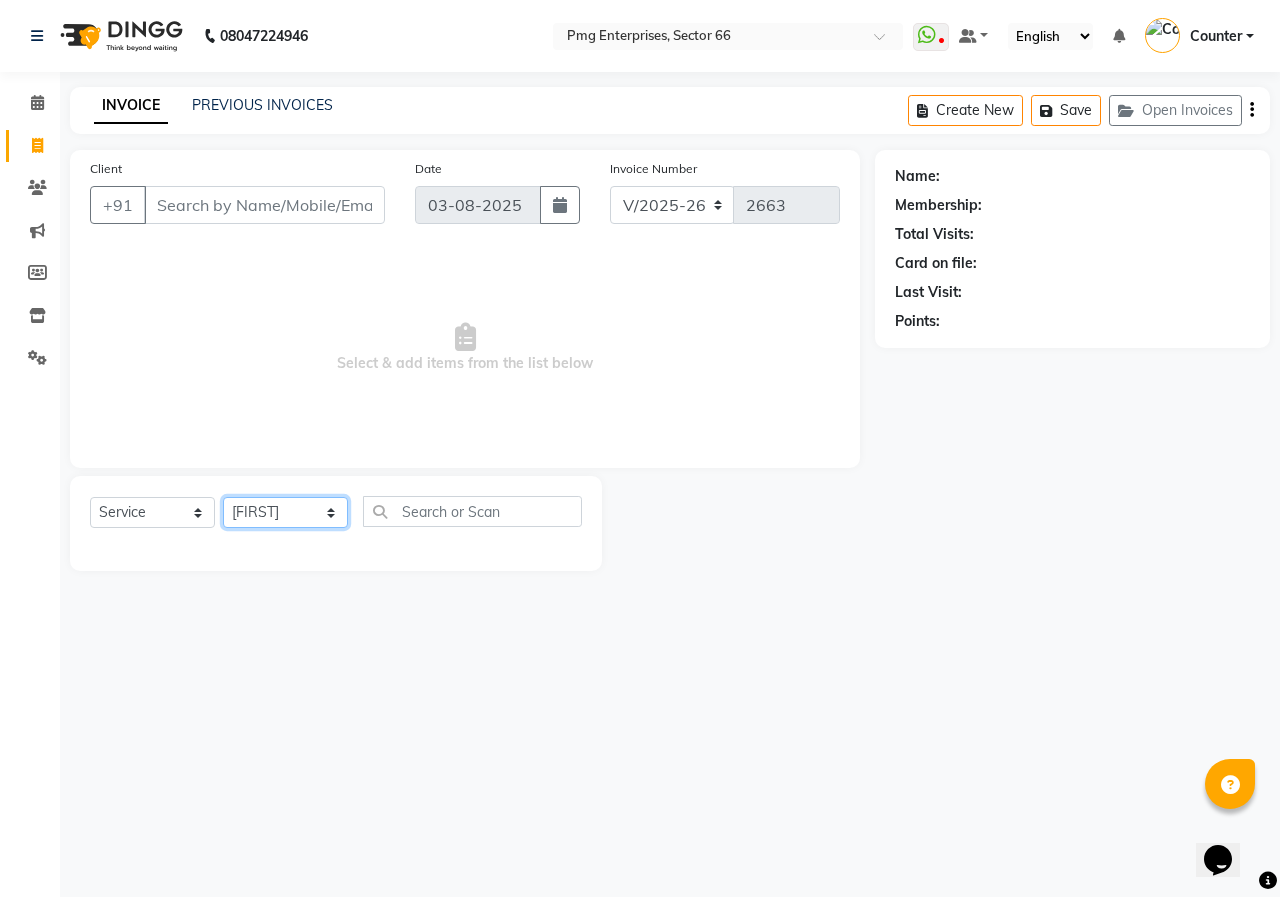 click on "Select Stylist Ashish Kashyap Counter dinesh Jackson Javed Jitender Manisha Ragini" 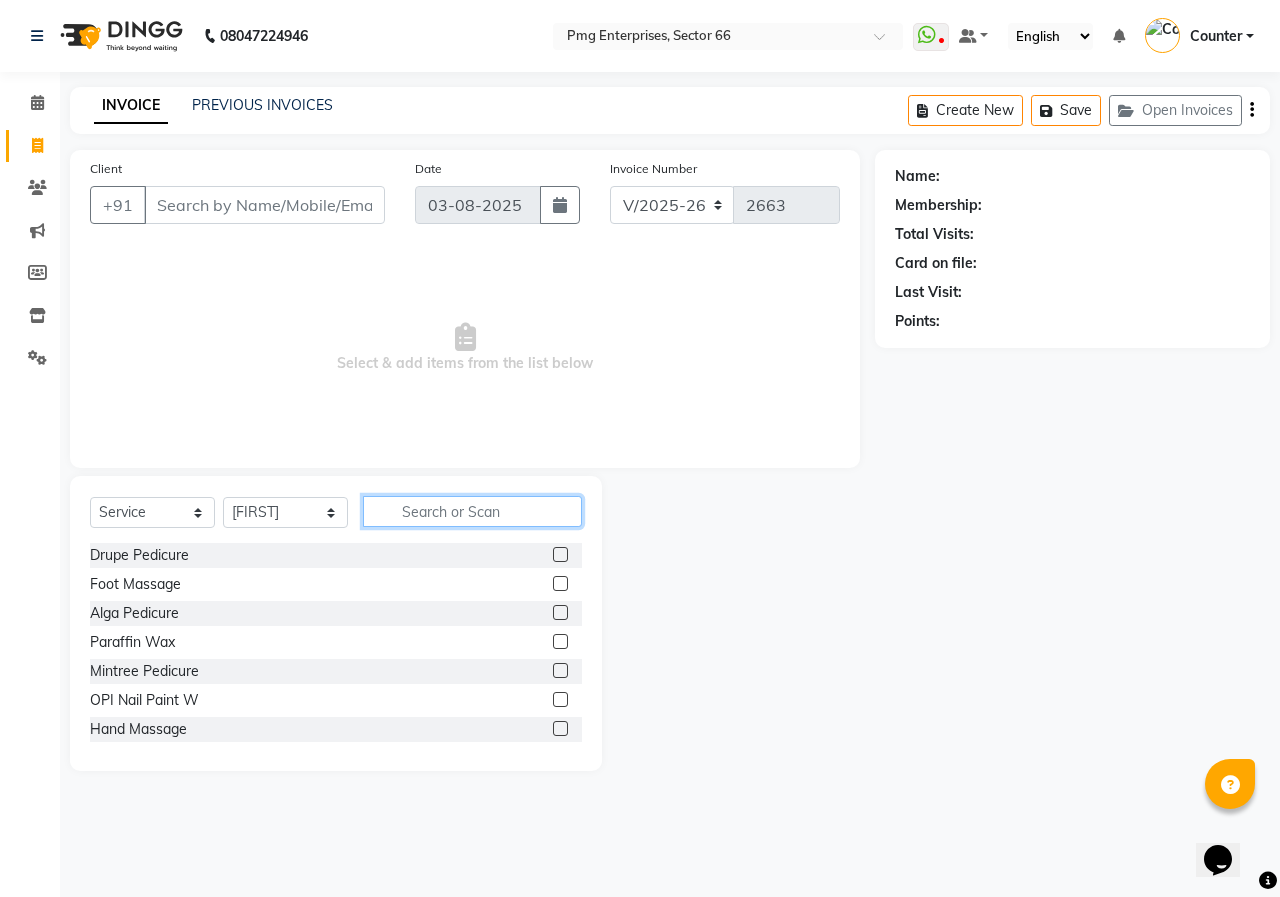 click 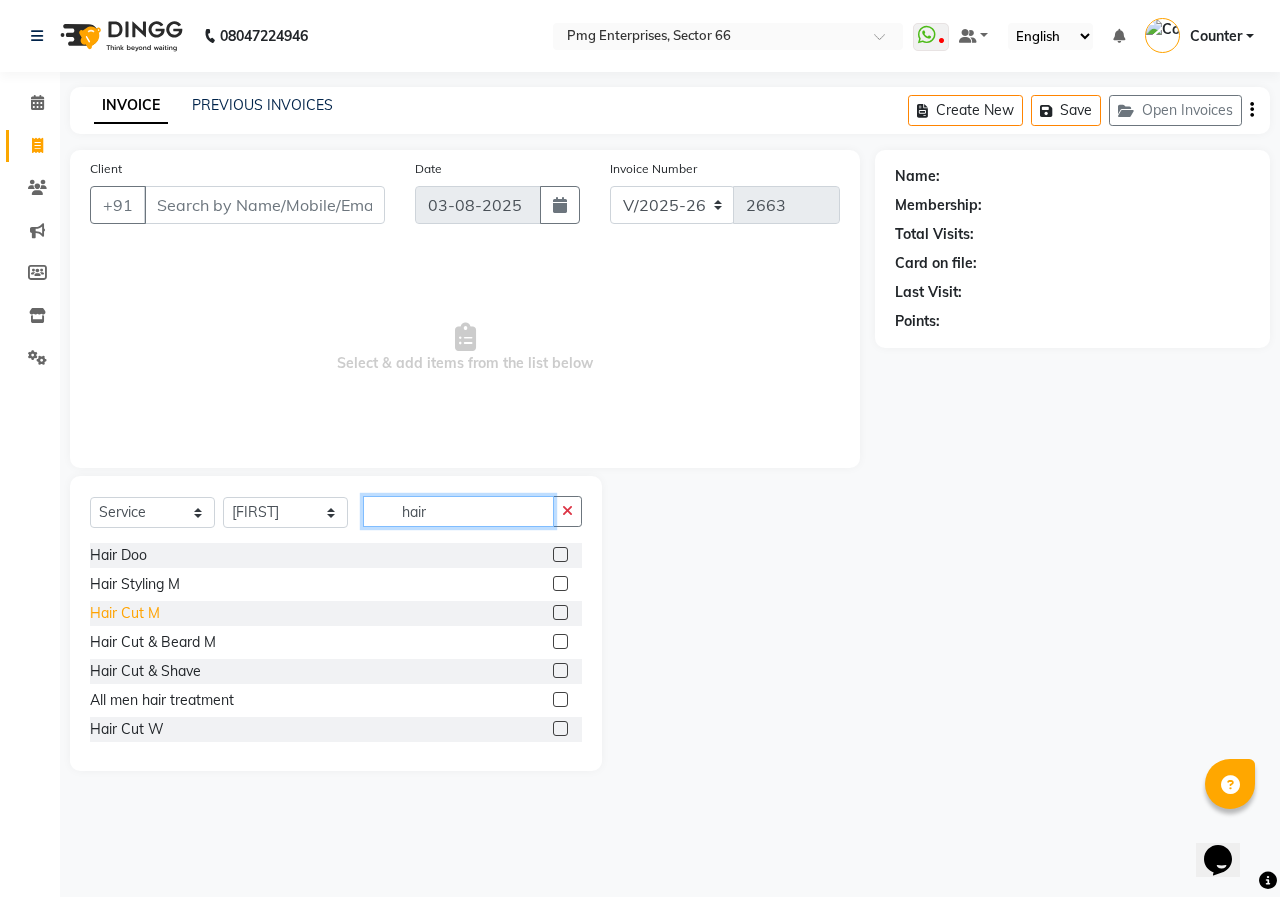 type on "hair" 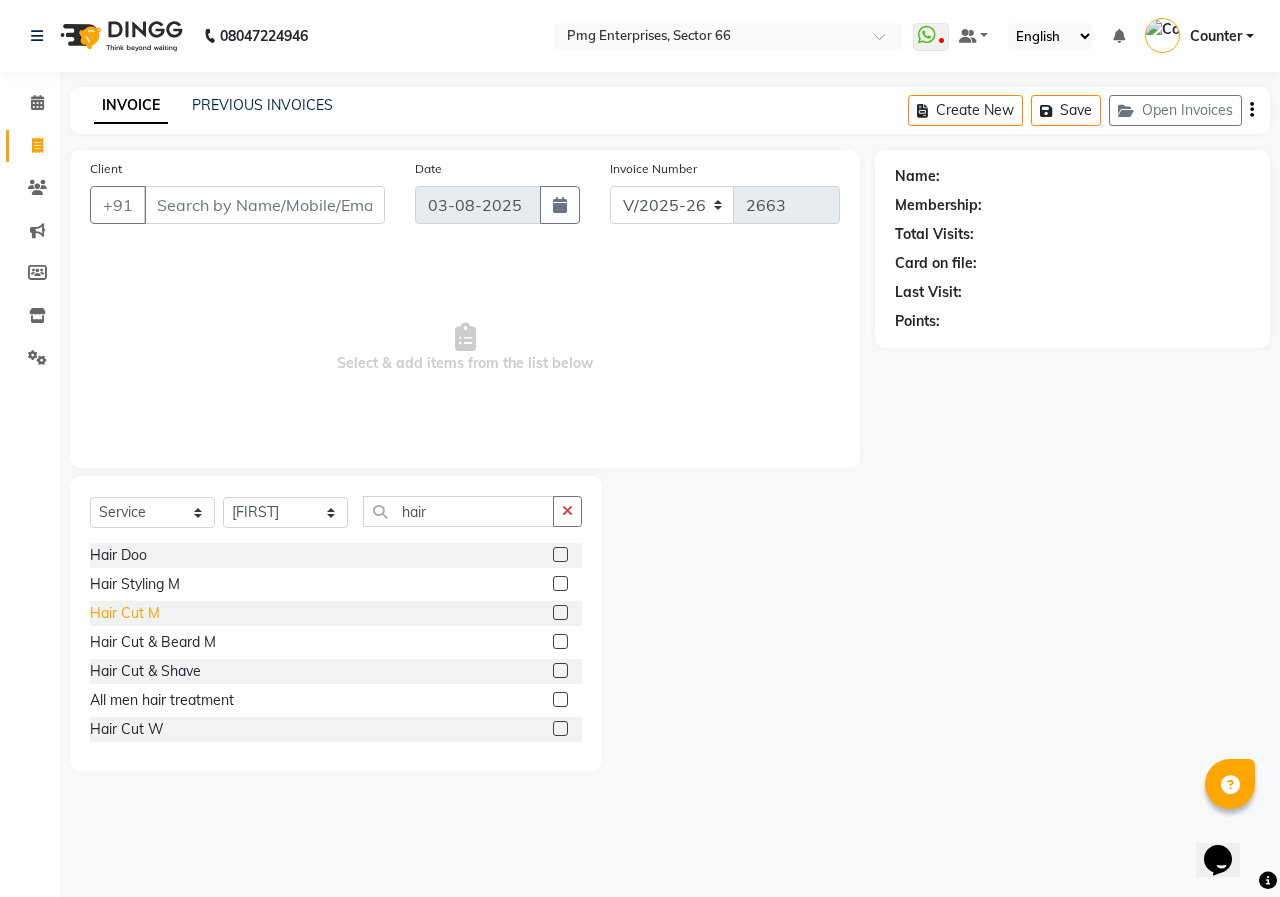 click on "Hair Cut M" 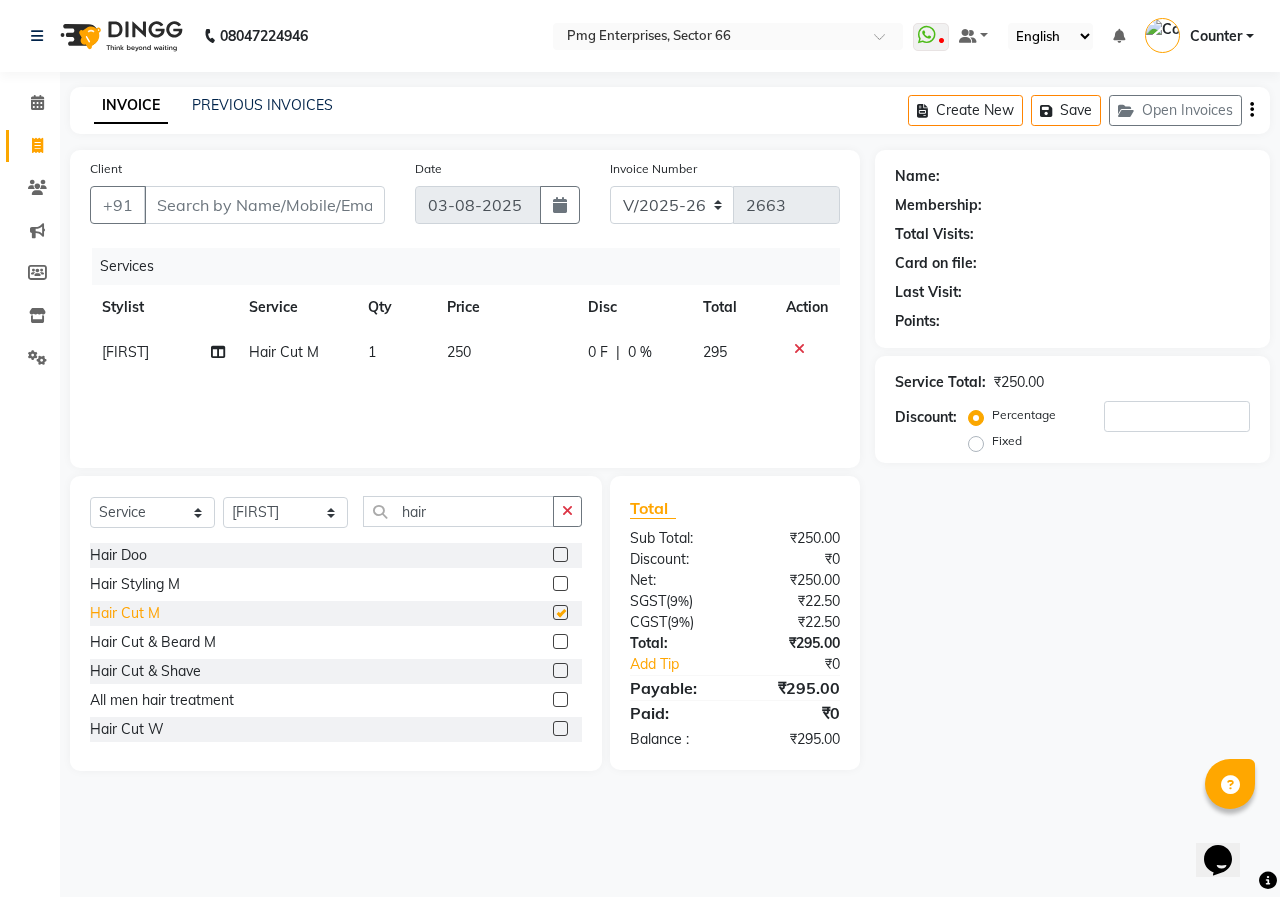 checkbox on "false" 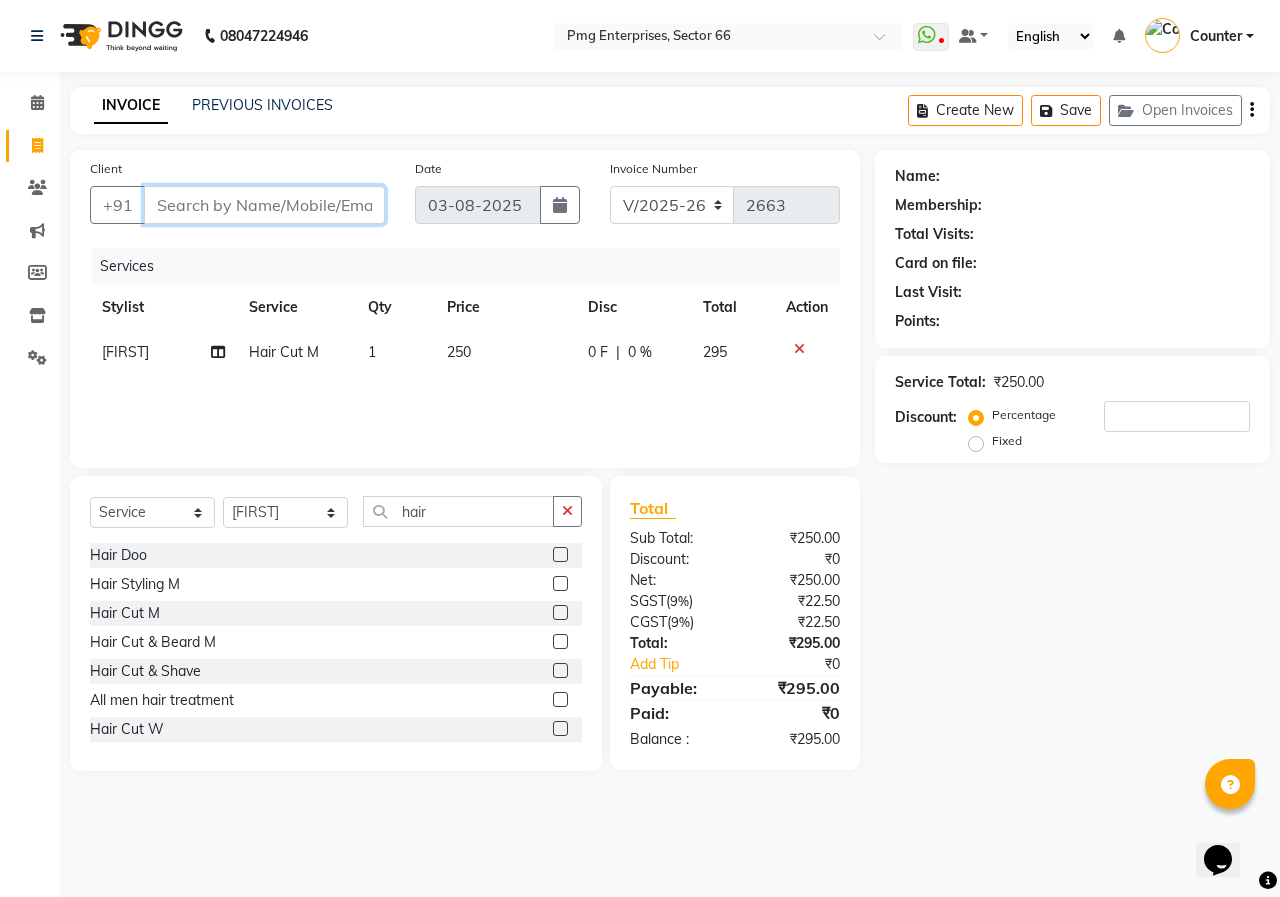 click on "Client" at bounding box center [264, 205] 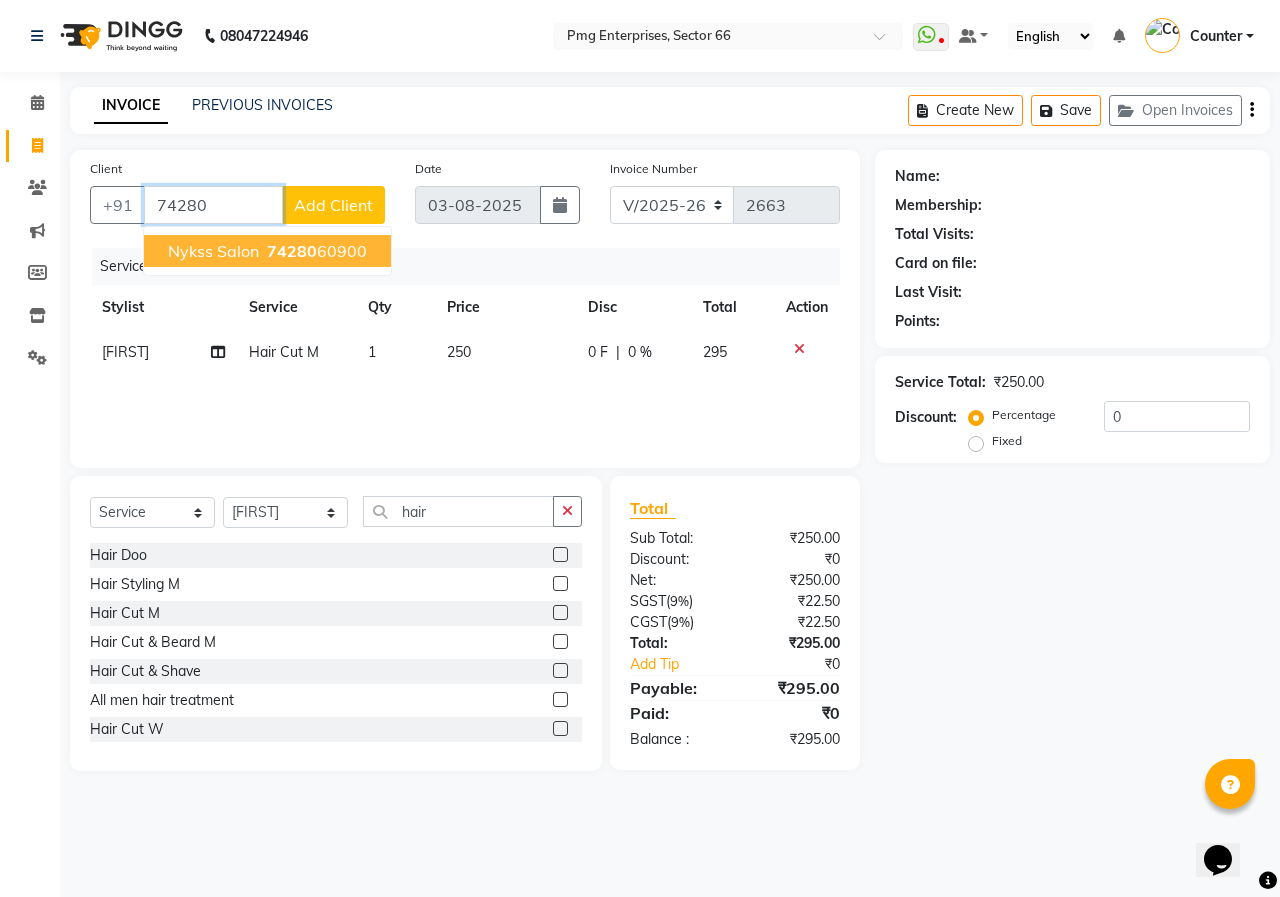 click on "Nykss Salon" at bounding box center (213, 251) 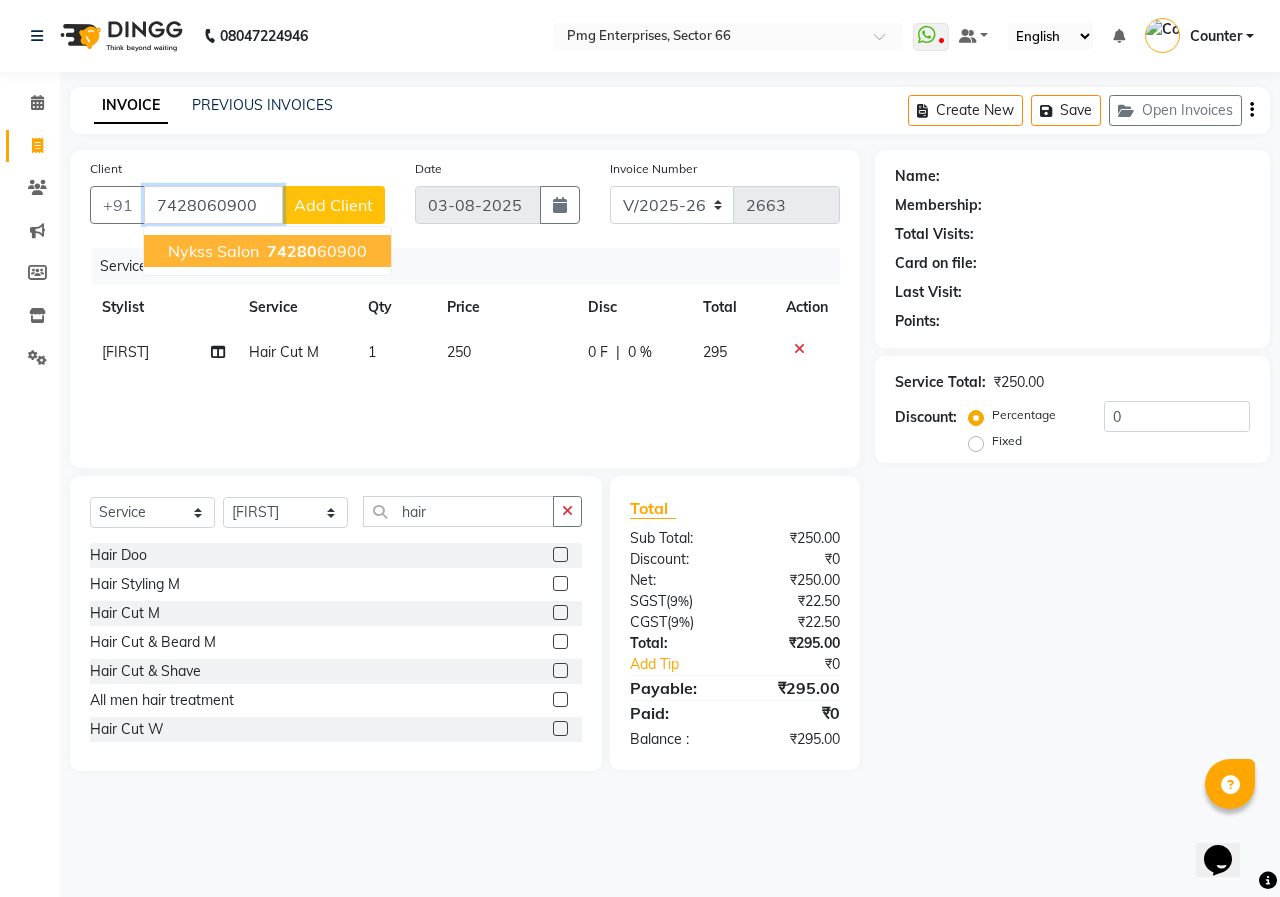 type on "7428060900" 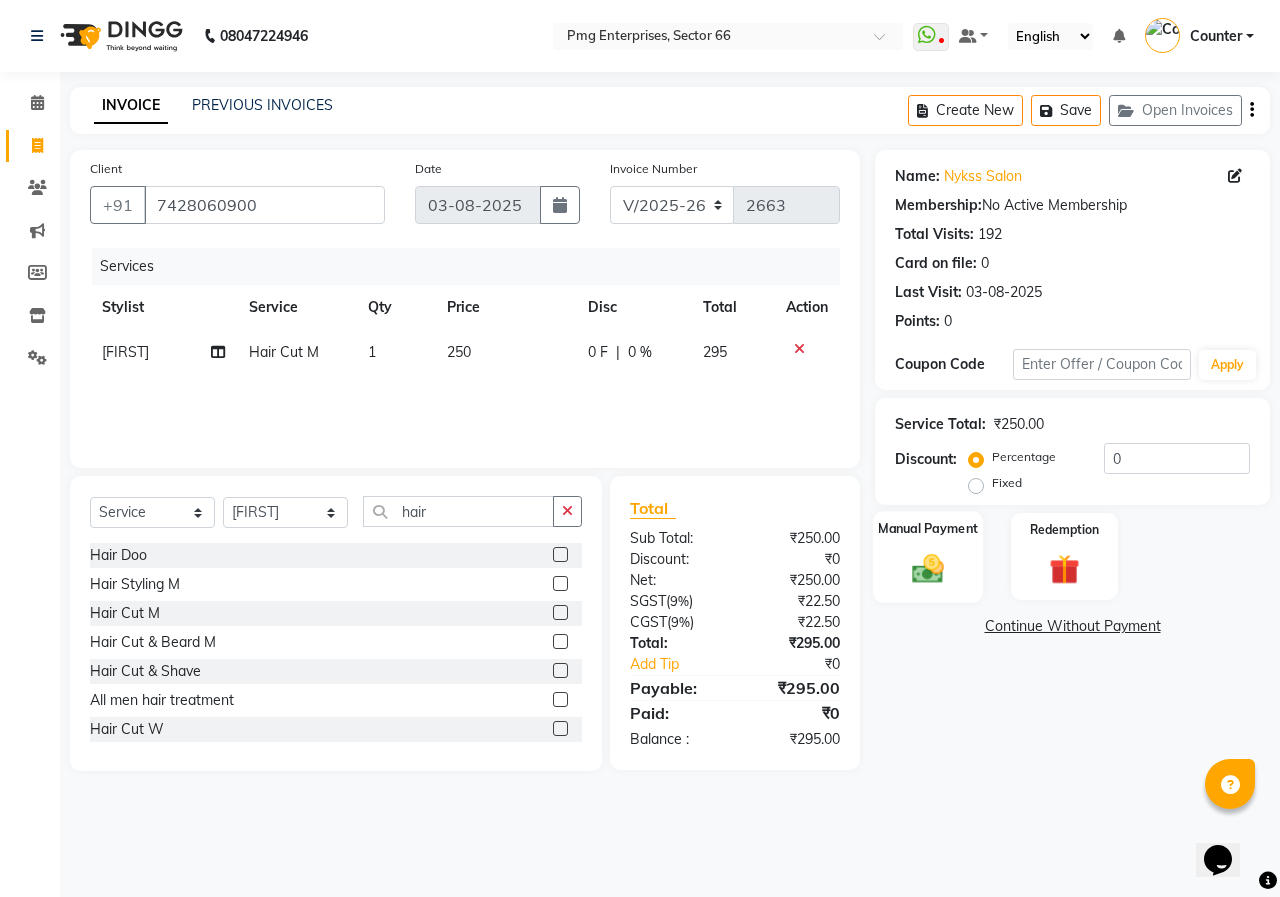 click 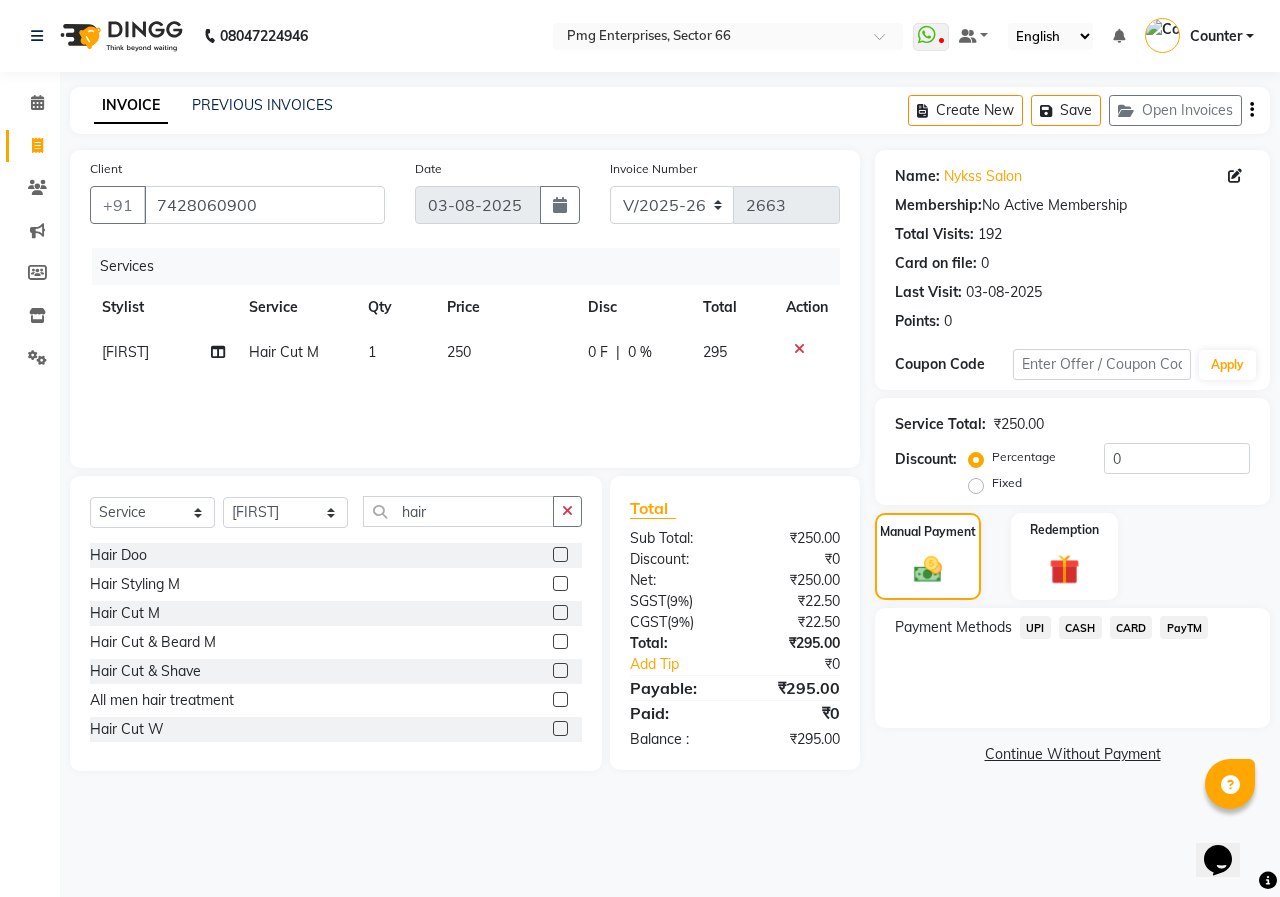 click on "UPI" 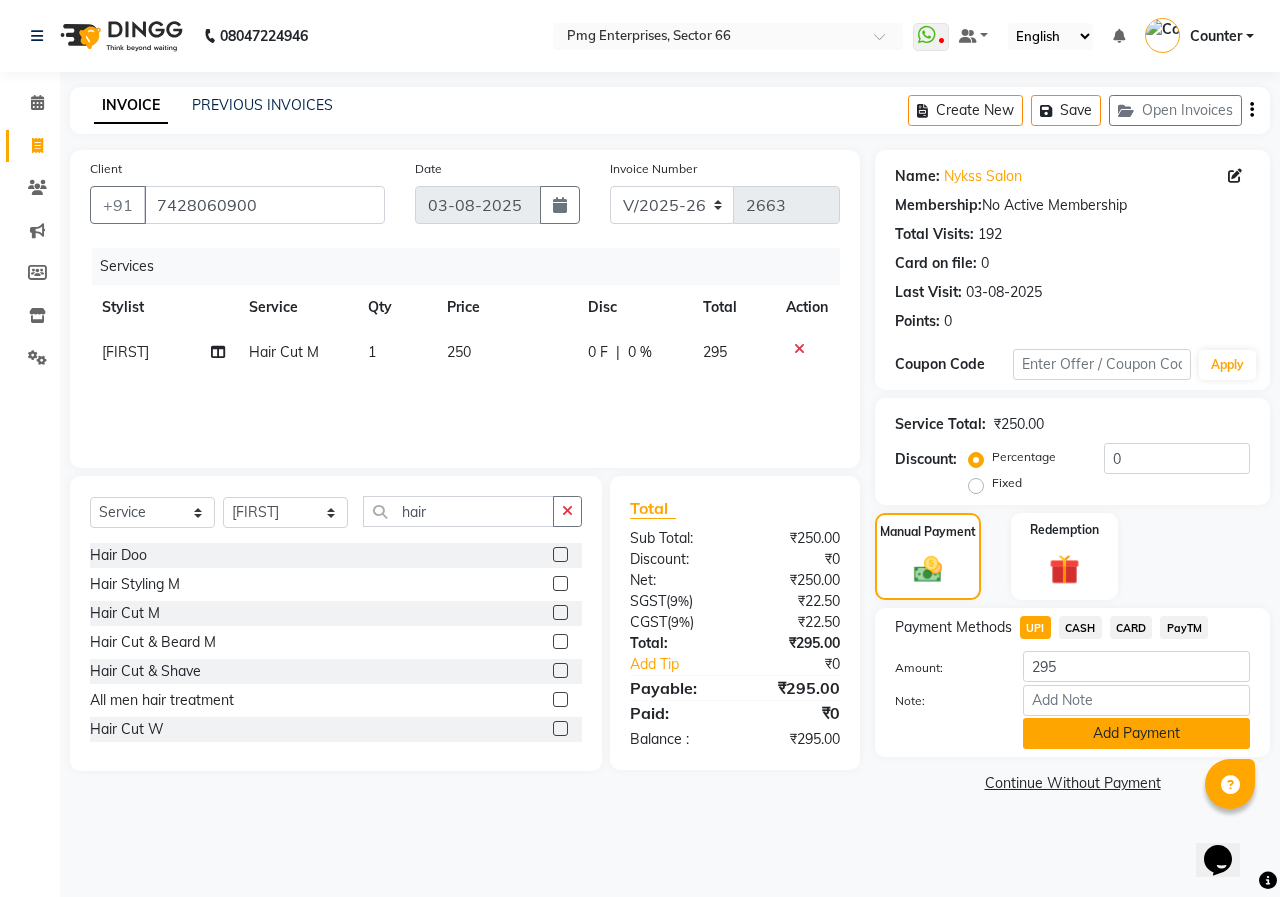click on "Add Payment" 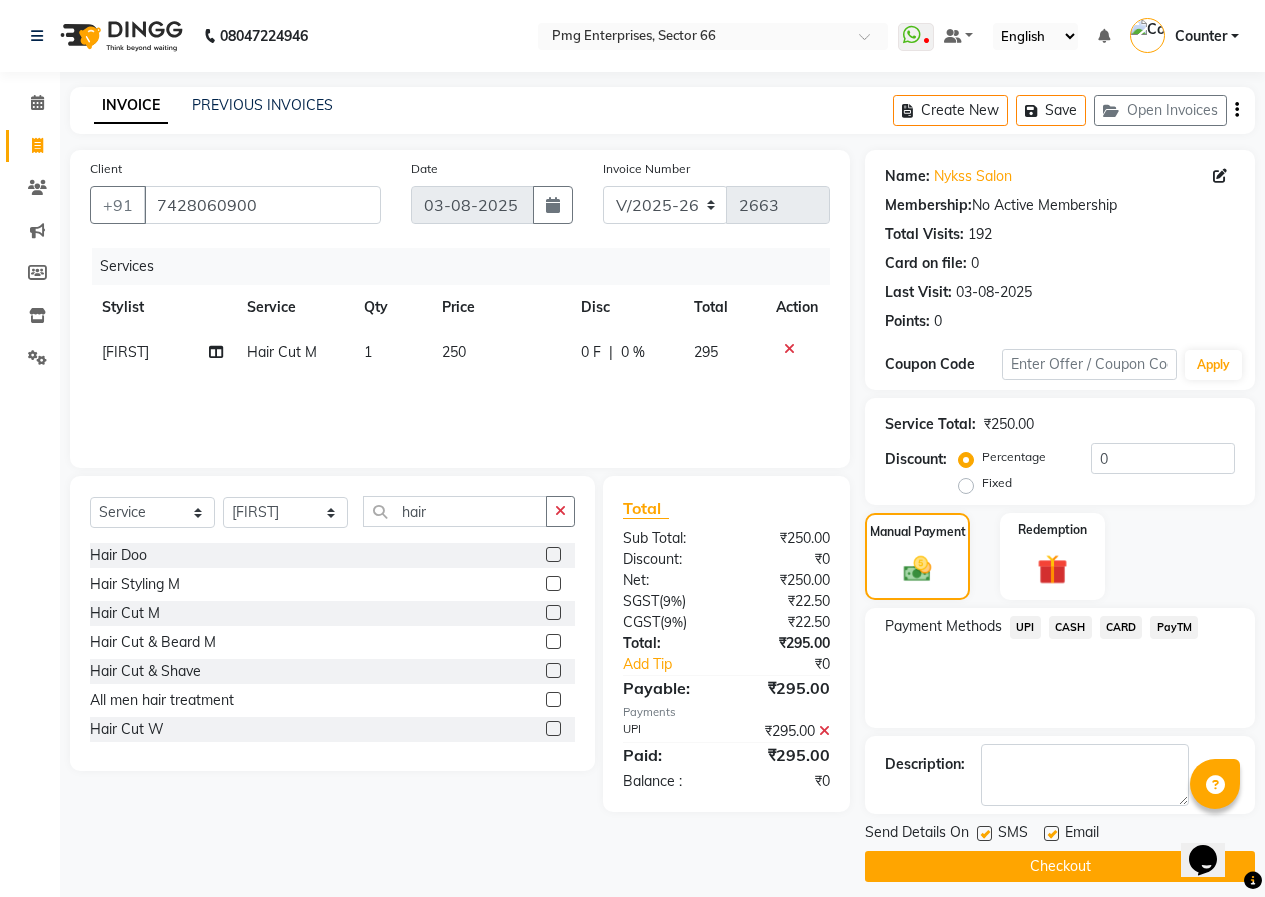 click on "Checkout" 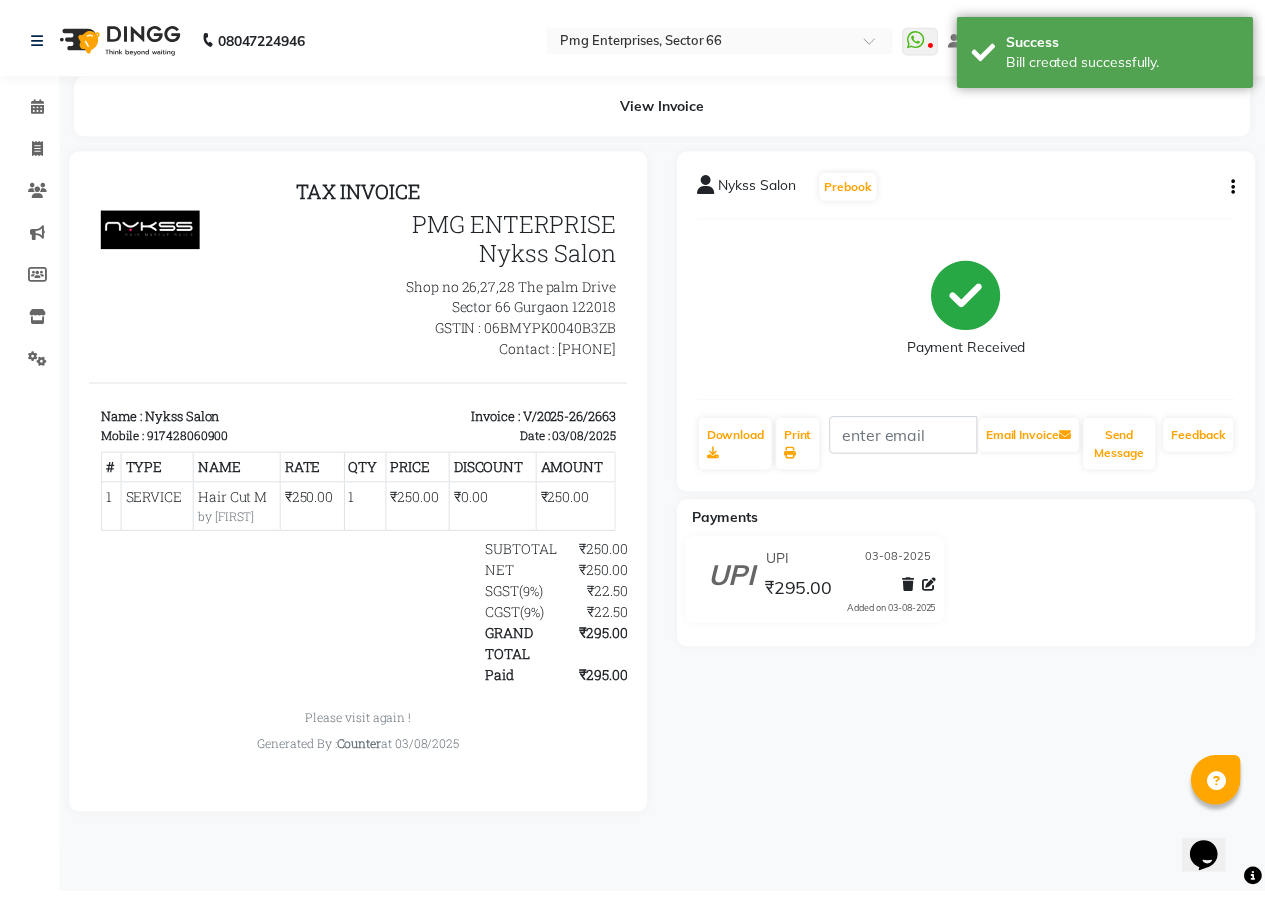 scroll, scrollTop: 0, scrollLeft: 0, axis: both 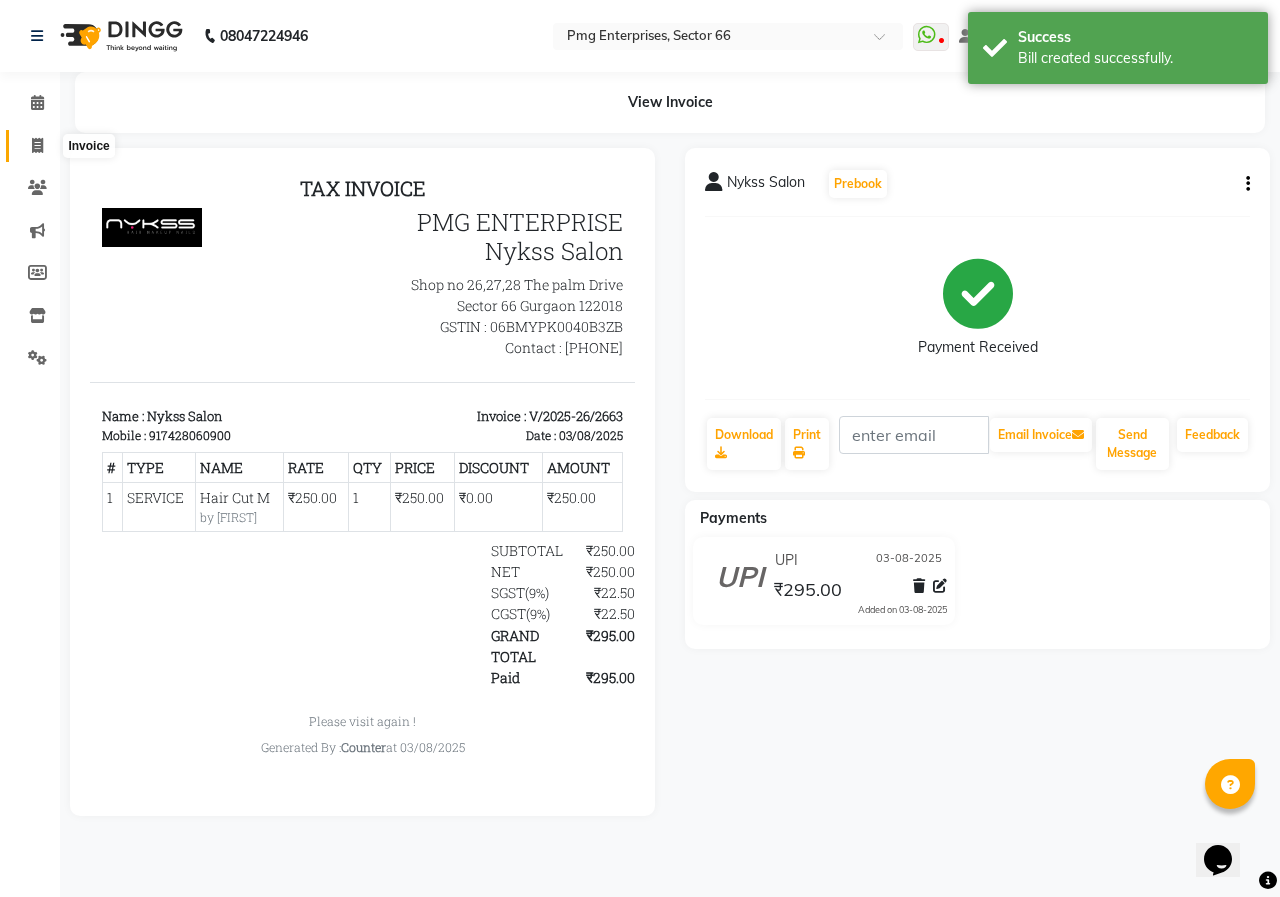 click 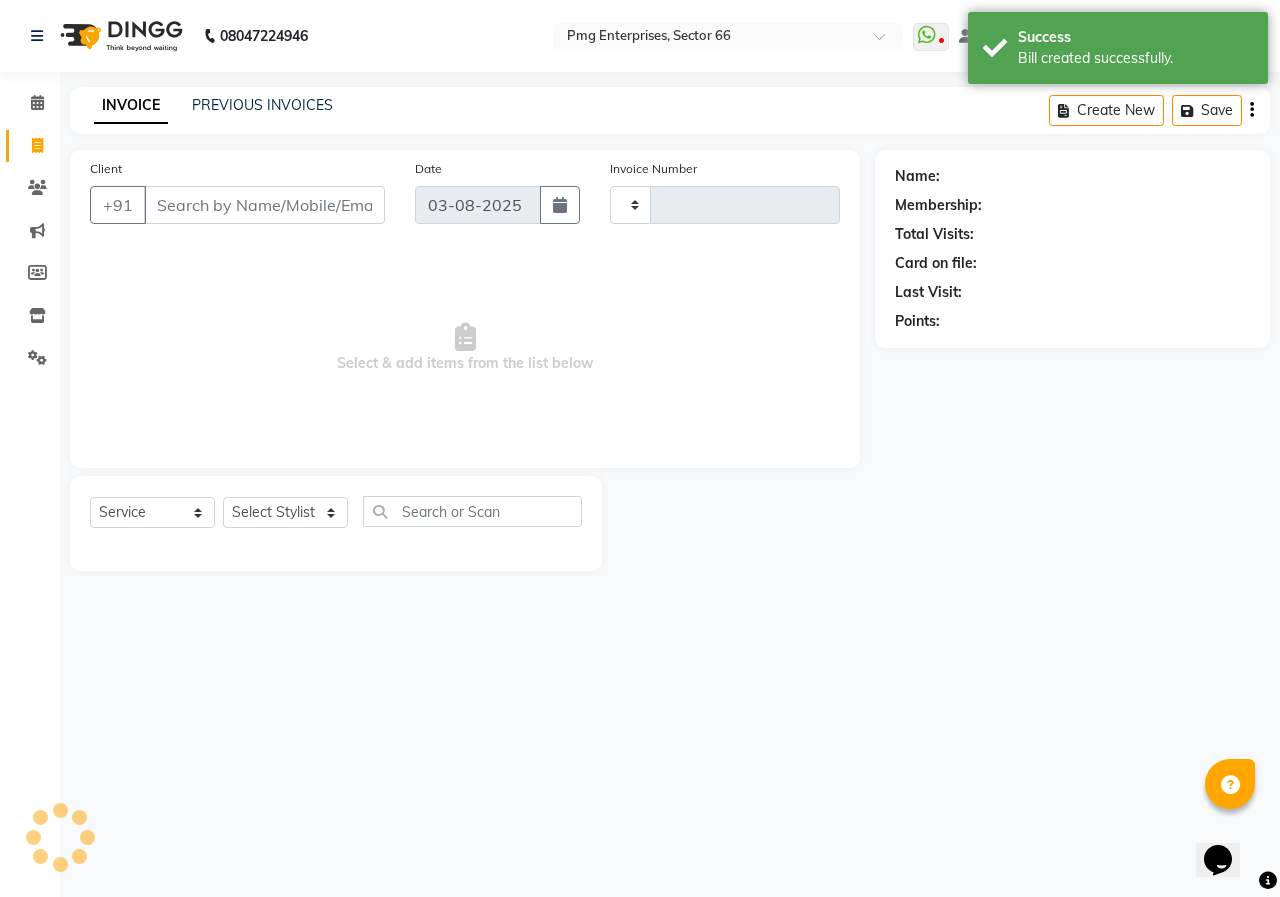 type on "2664" 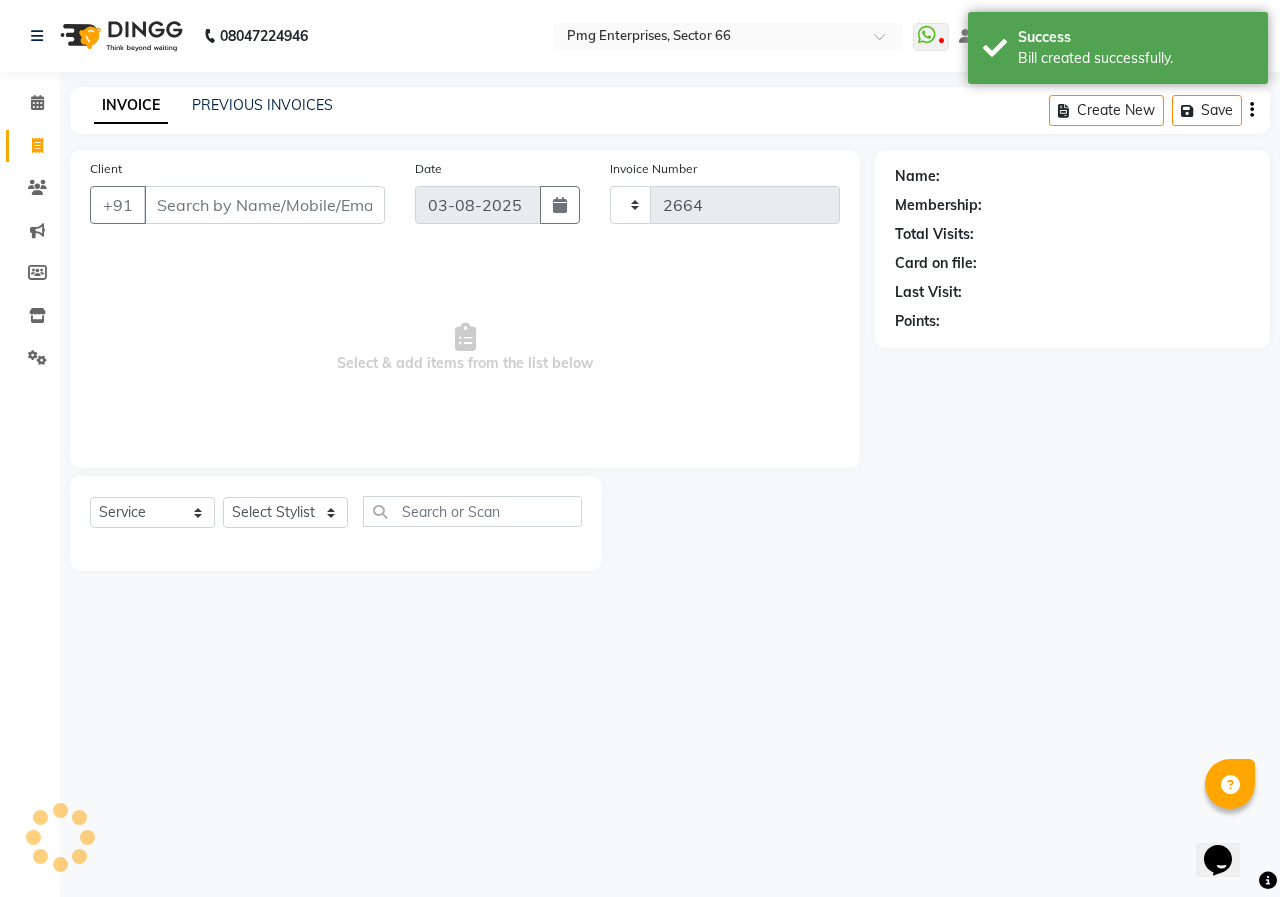select on "889" 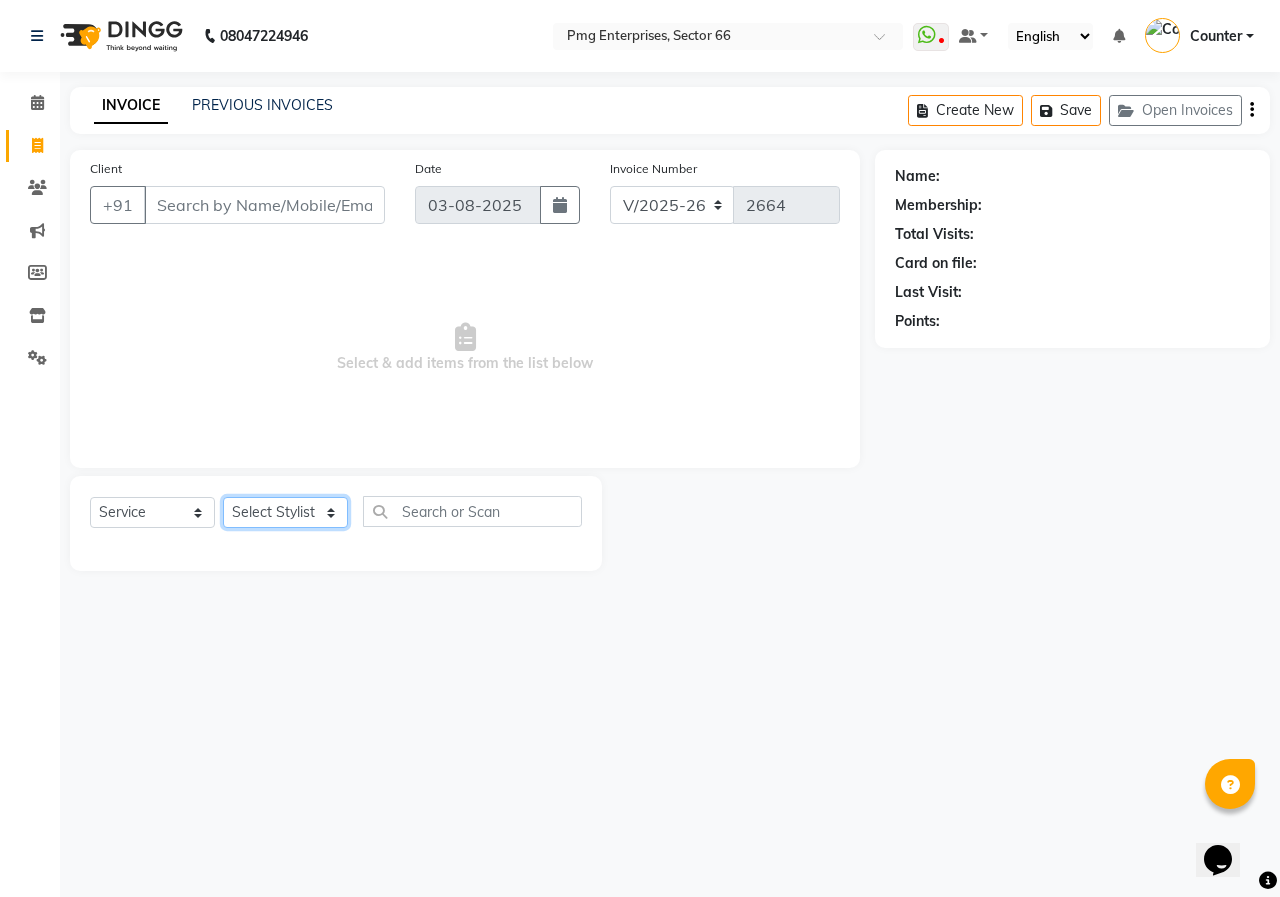 click on "Select Stylist Ashish Kashyap Counter dinesh Jackson Javed Jitender Manisha Ragini" 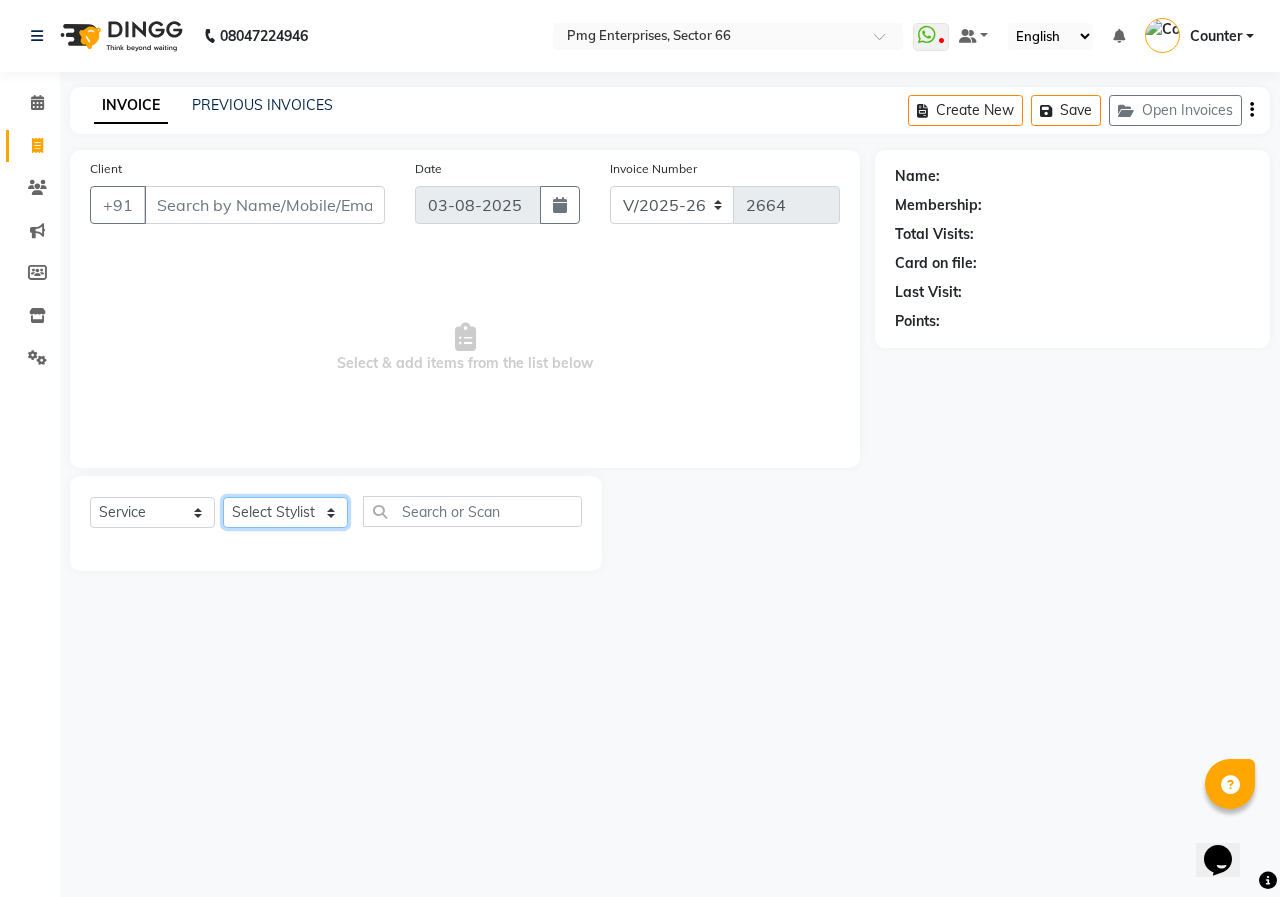 select on "78814" 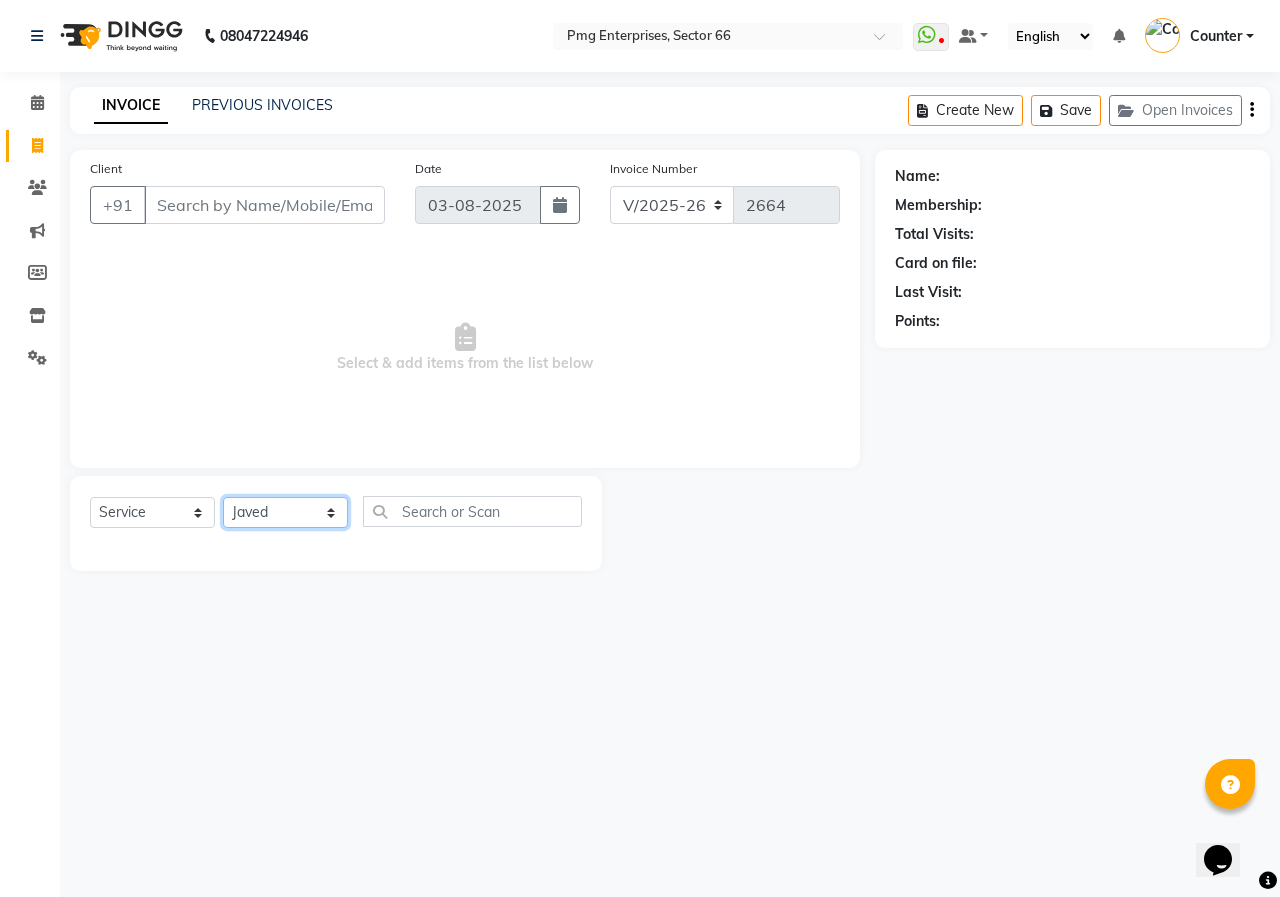 click on "Select Stylist Ashish Kashyap Counter dinesh Jackson Javed Jitender Manisha Ragini" 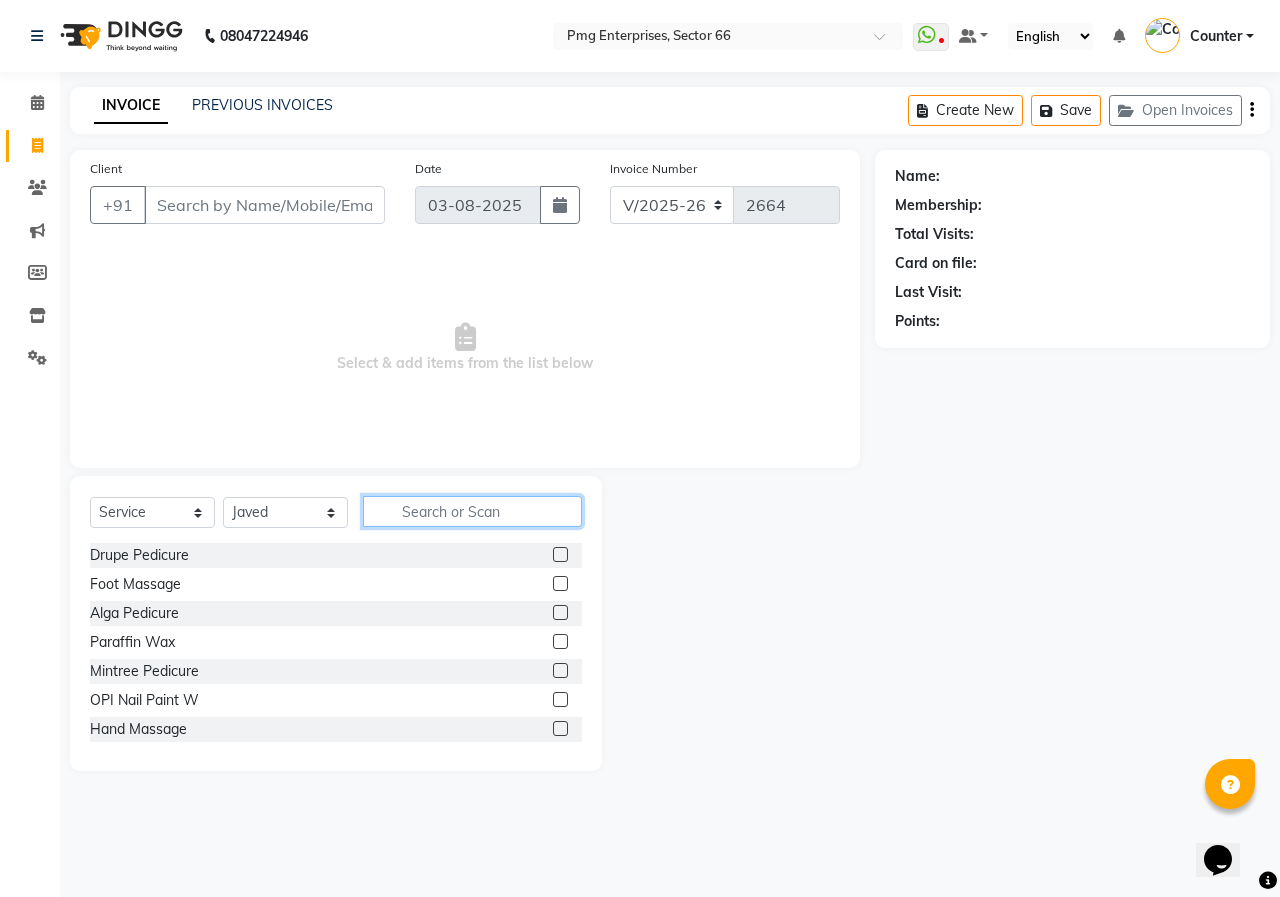 click 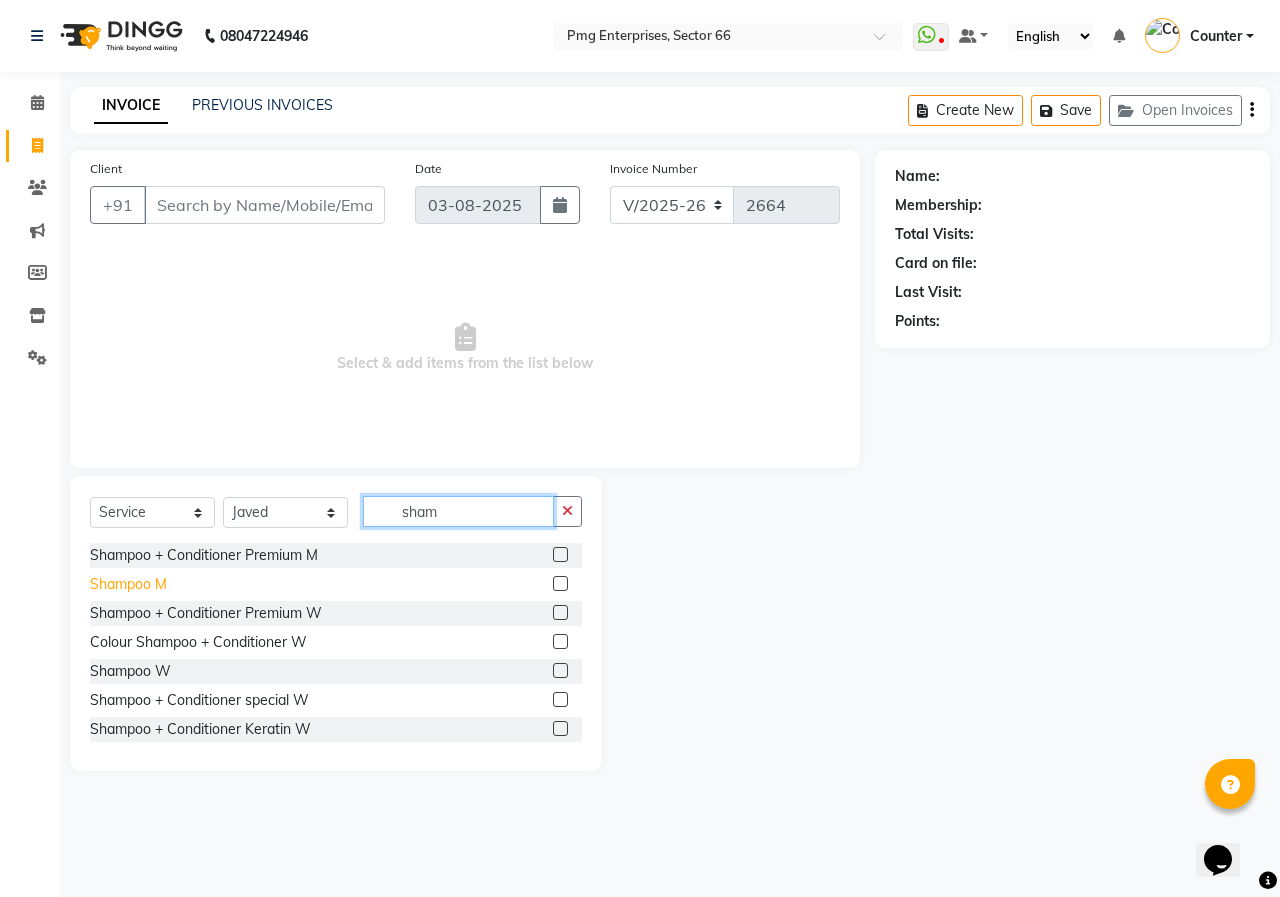 type on "sham" 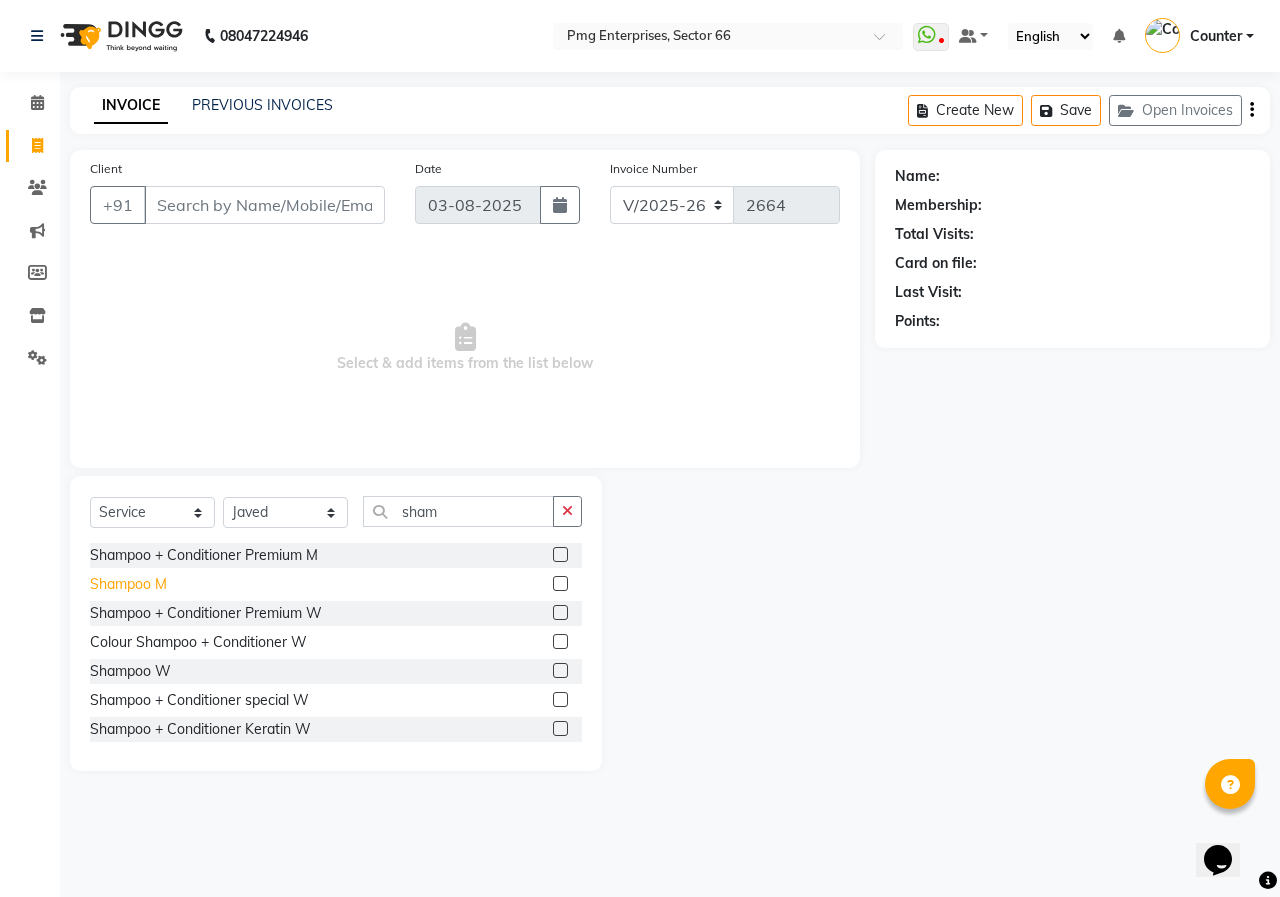 click on "Shampoo M" 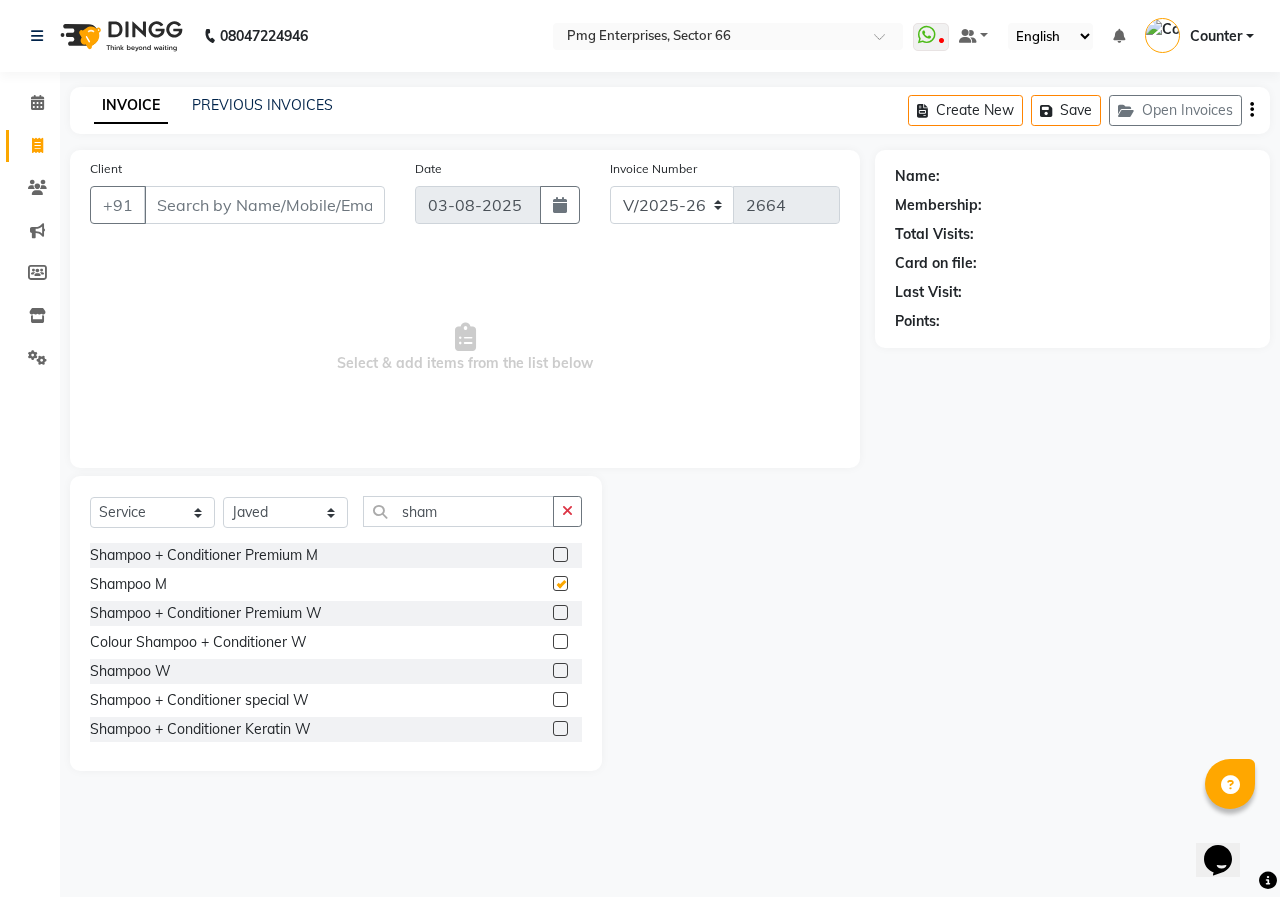 checkbox on "false" 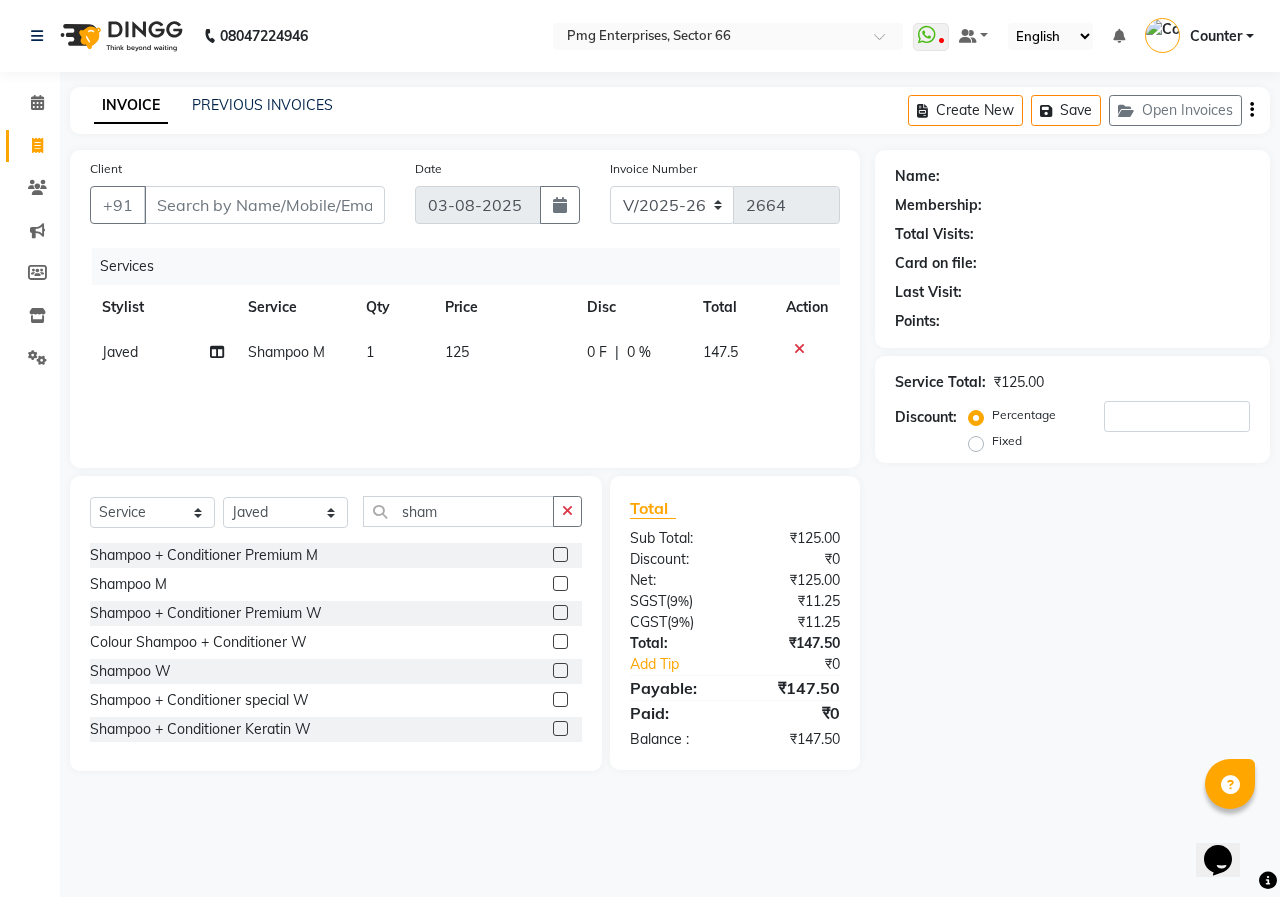 click on "125" 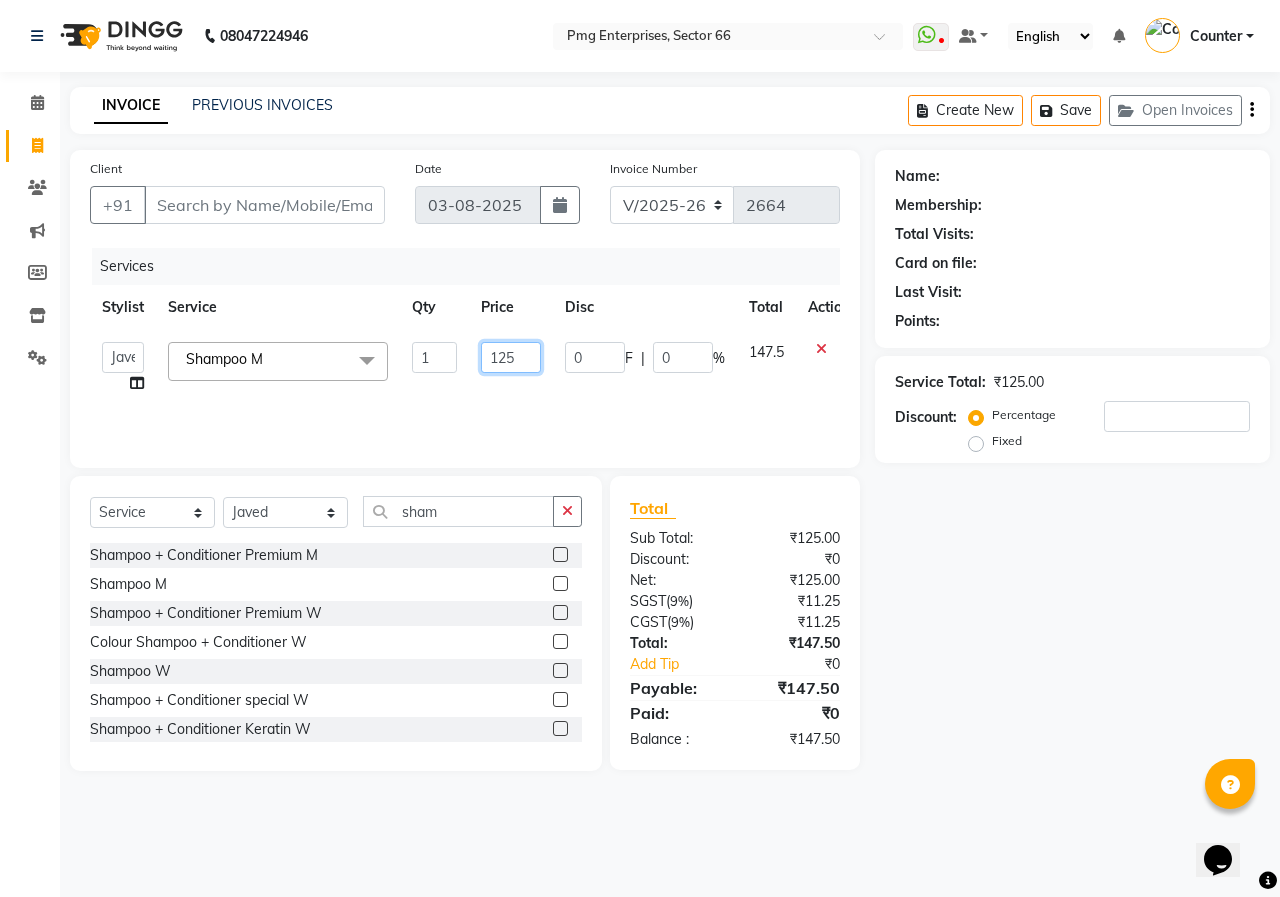 click on "125" 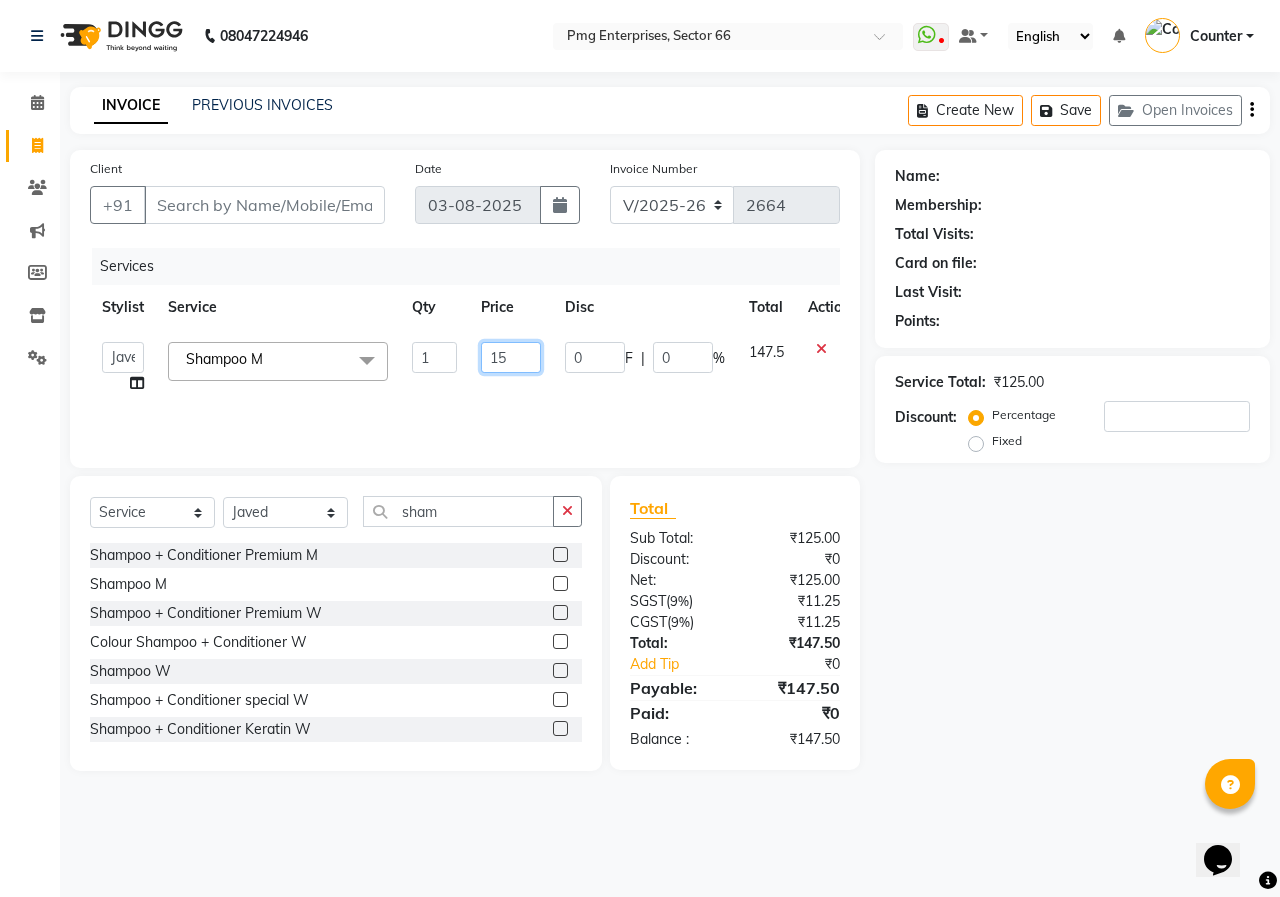 type on "150" 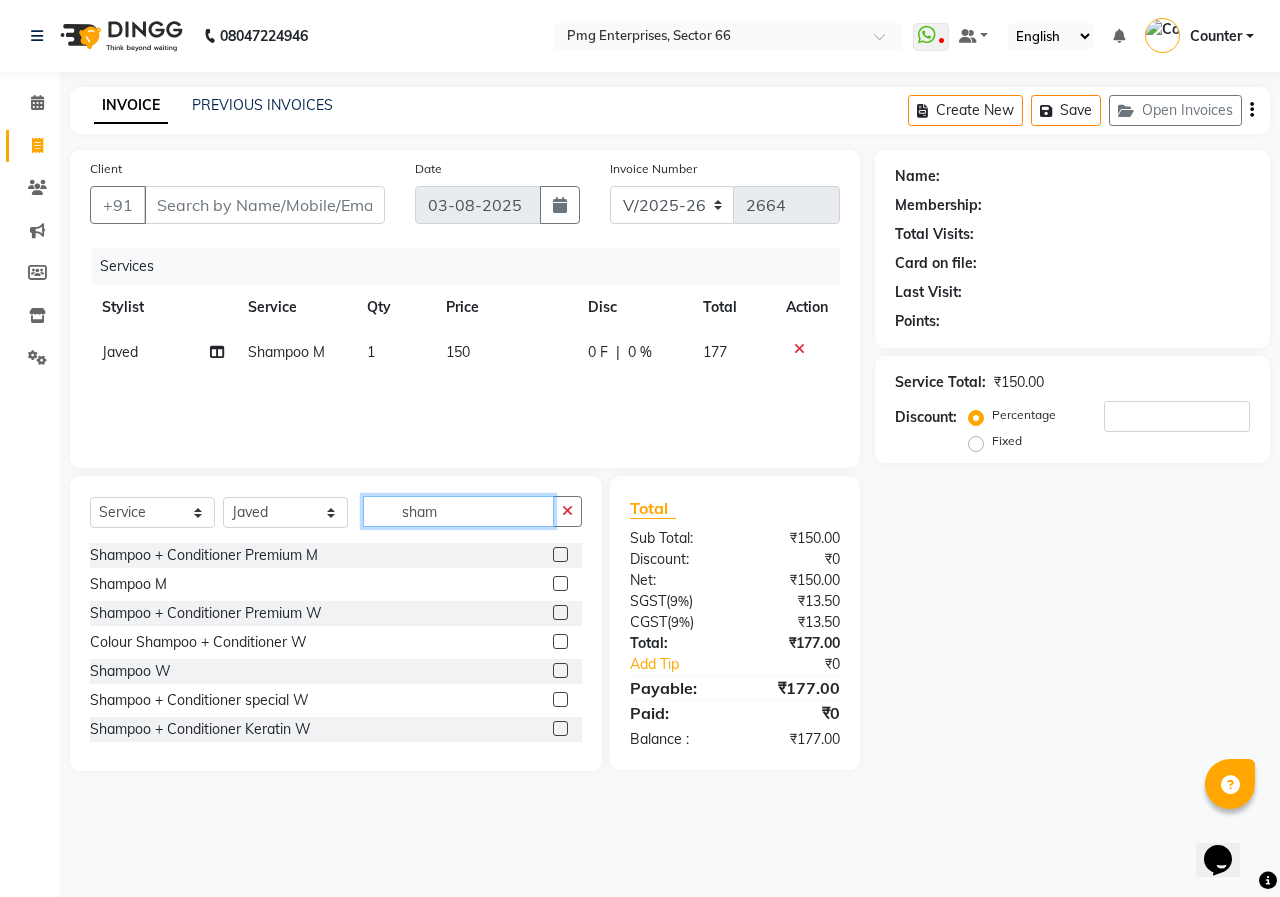 click on "sham" 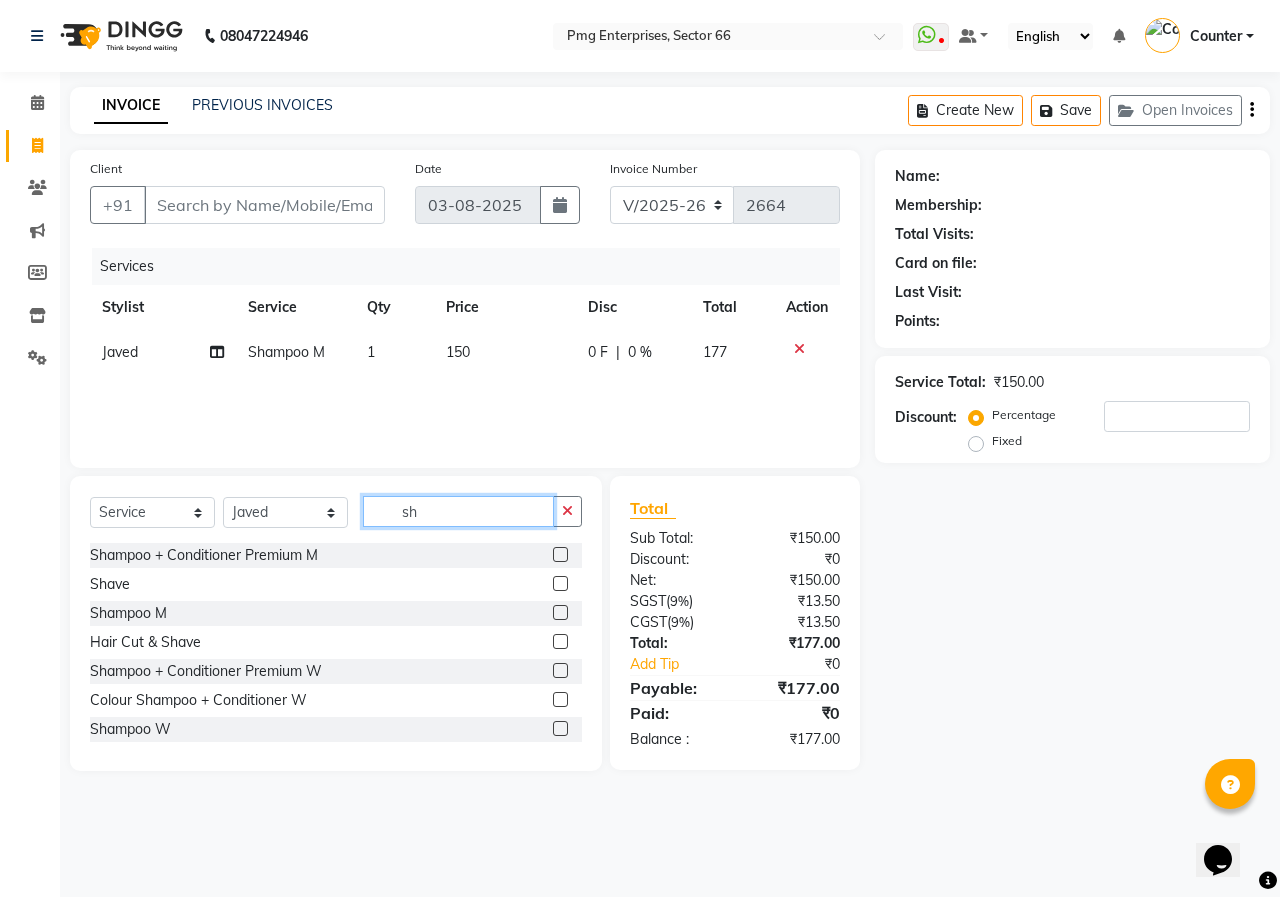 type on "s" 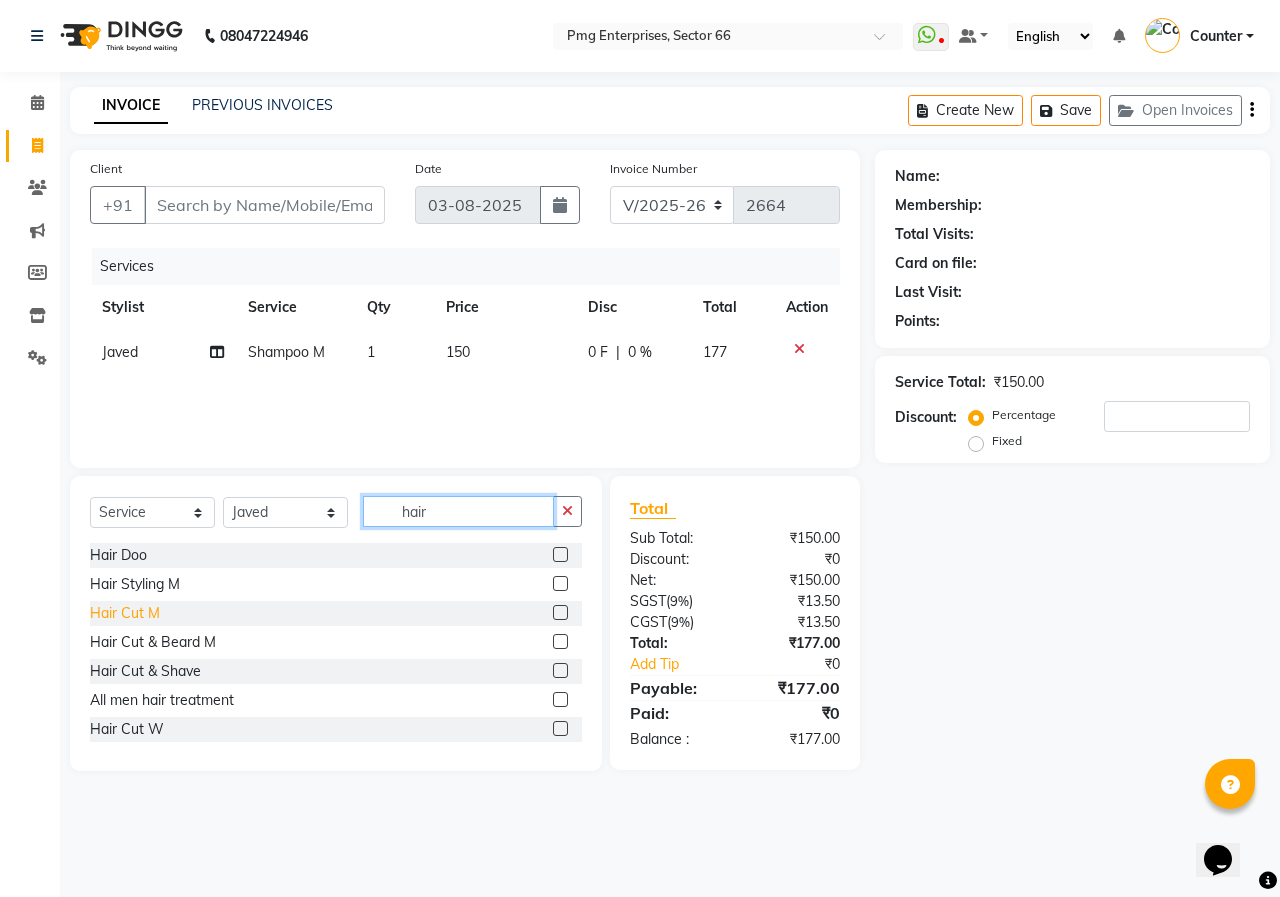 type on "hair" 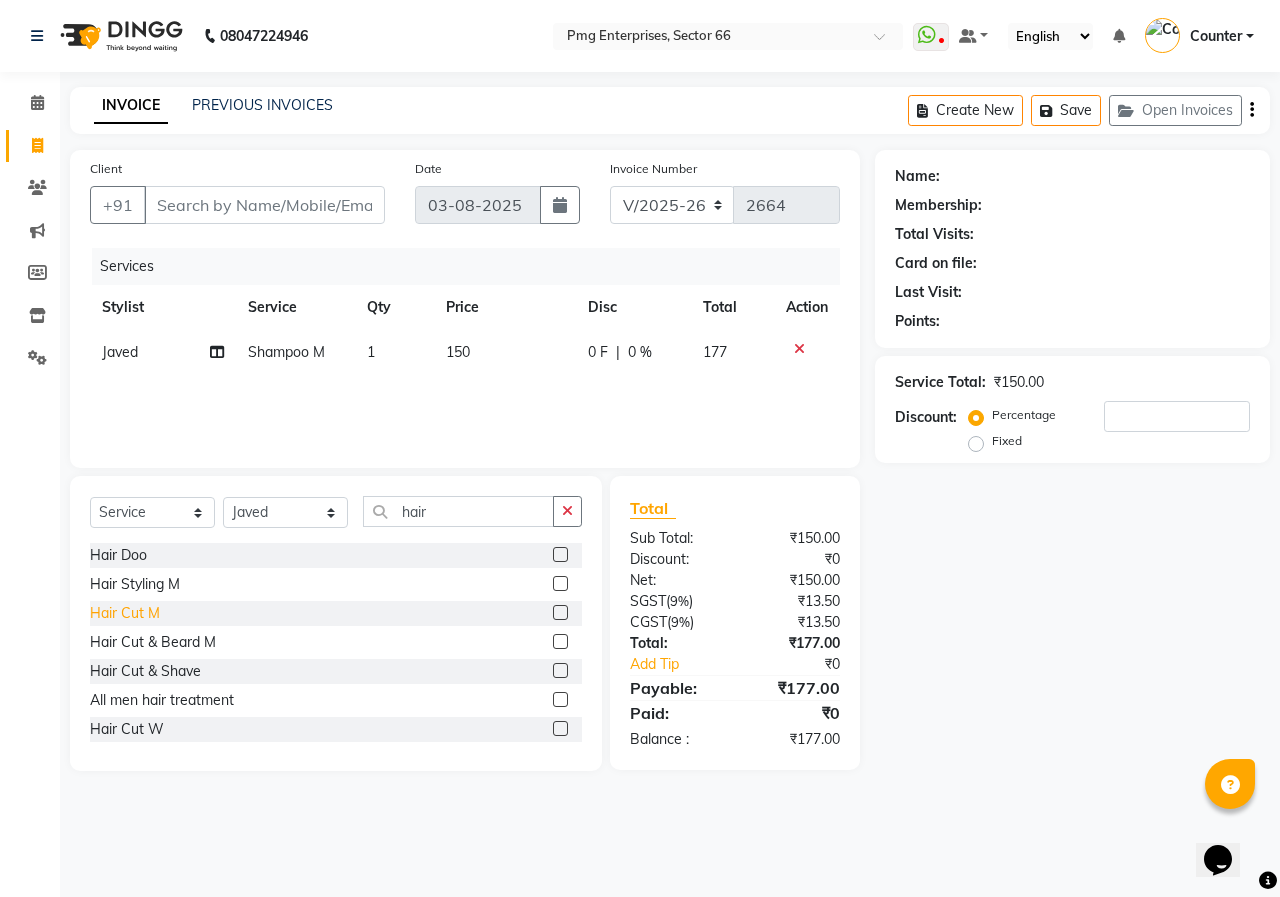 click on "Hair Cut M" 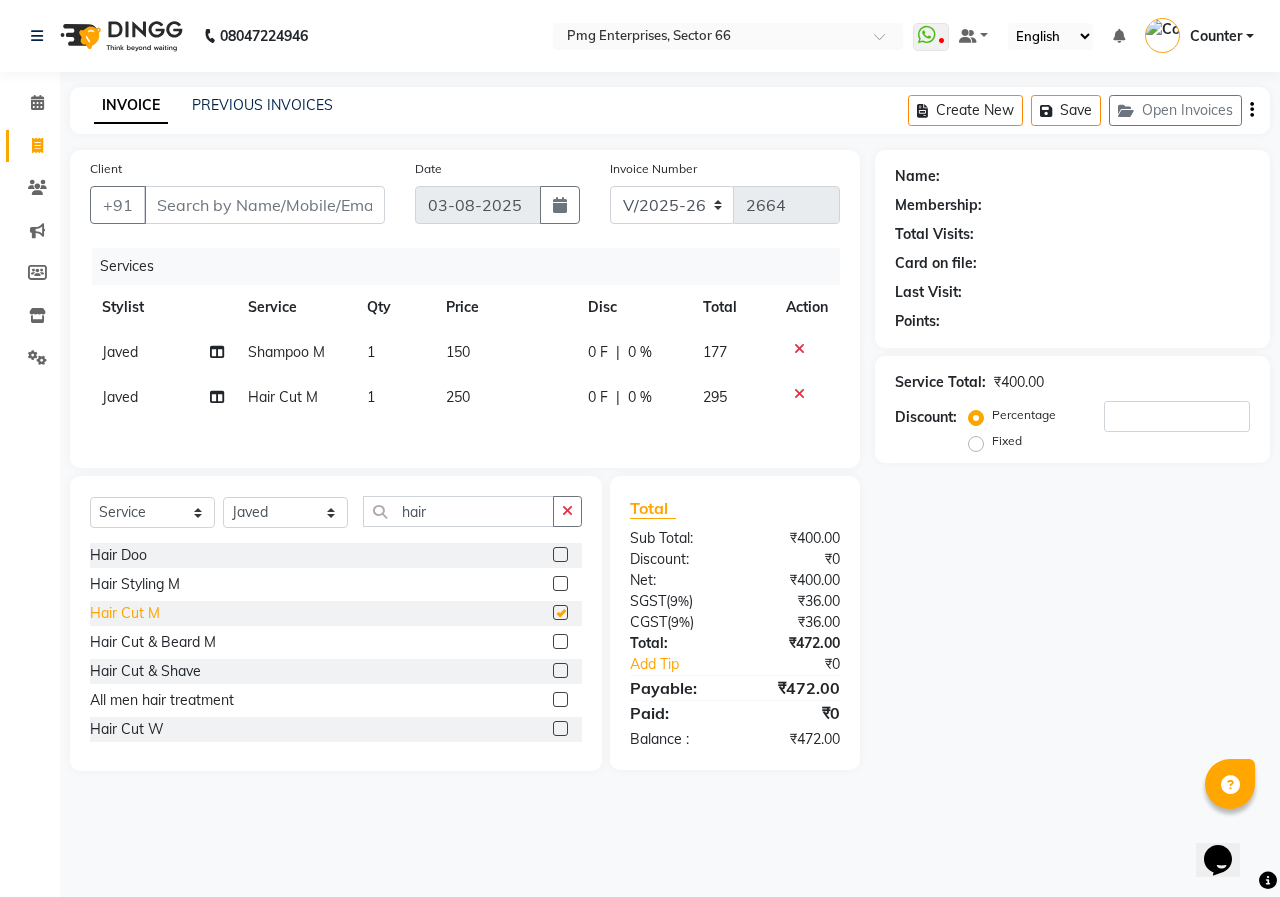 checkbox on "false" 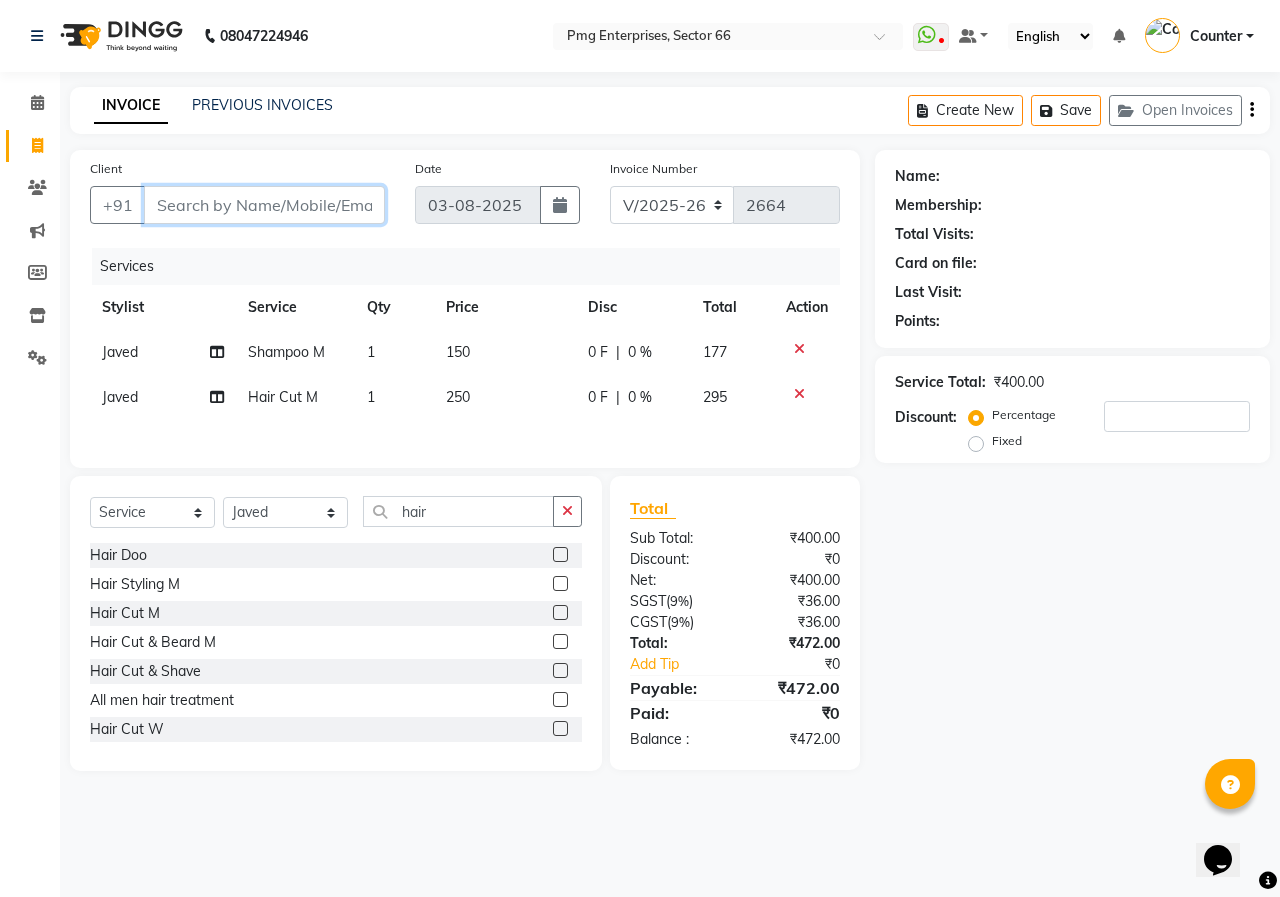 click on "Client" at bounding box center [264, 205] 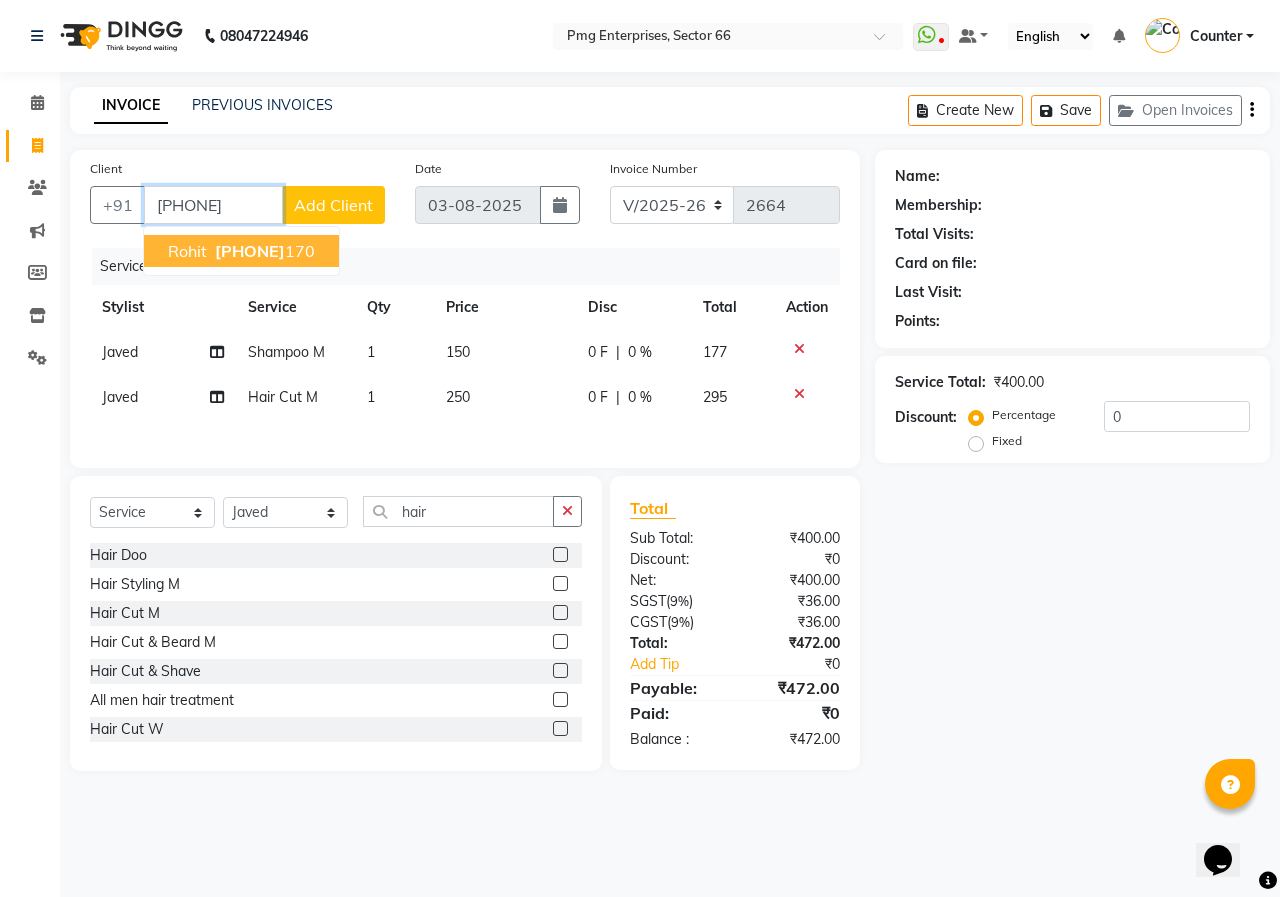click on "9818396 170" at bounding box center [263, 251] 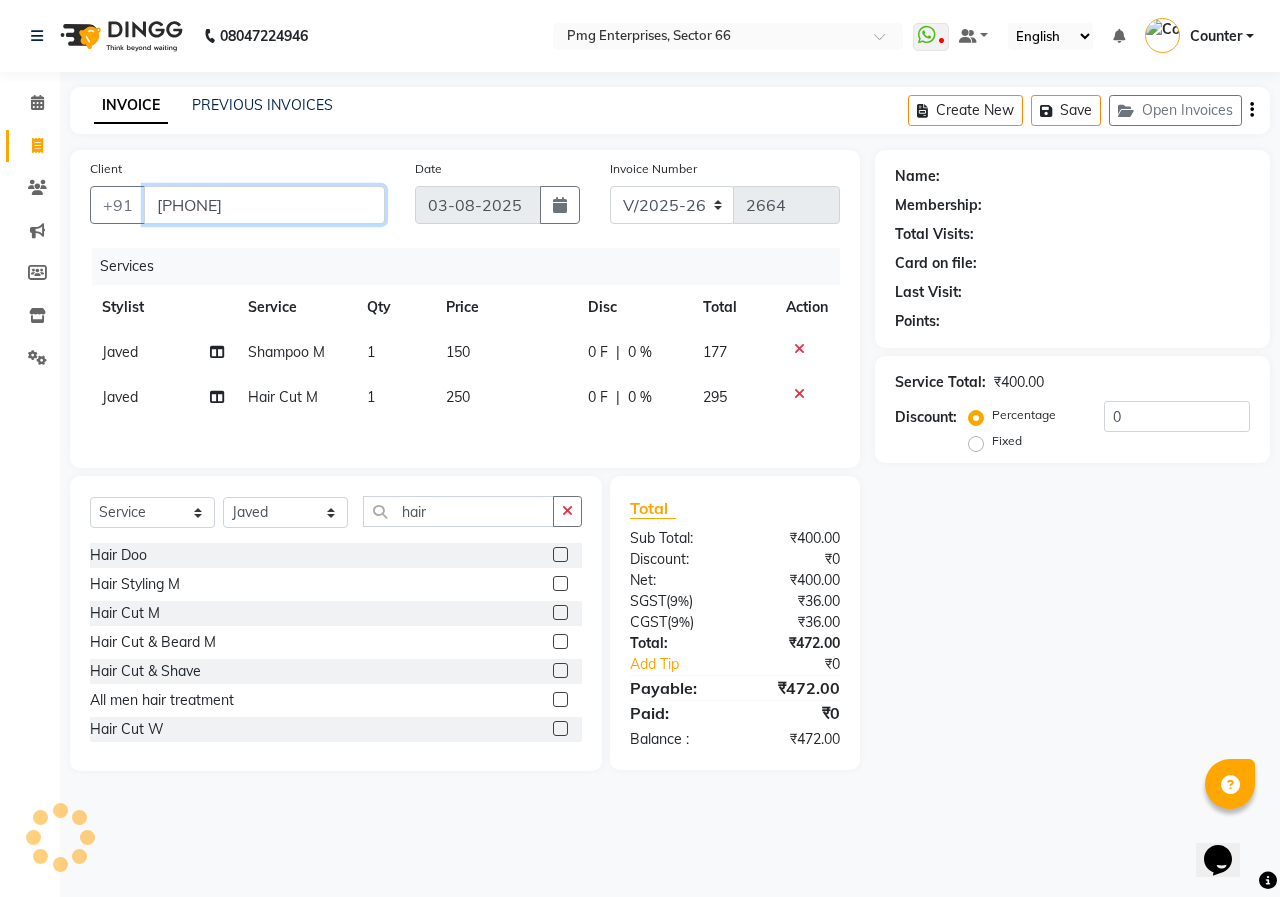 type on "9818396170" 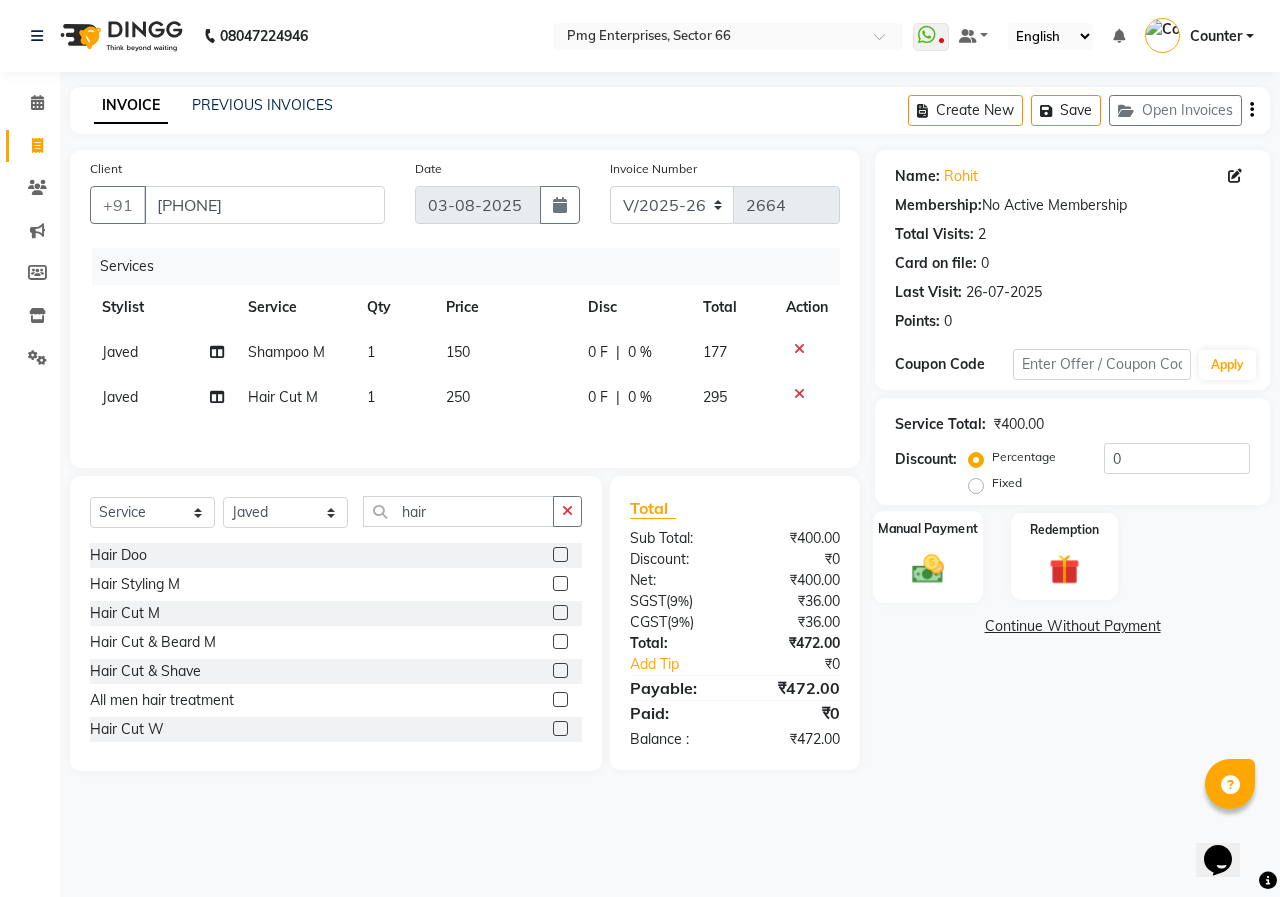 click 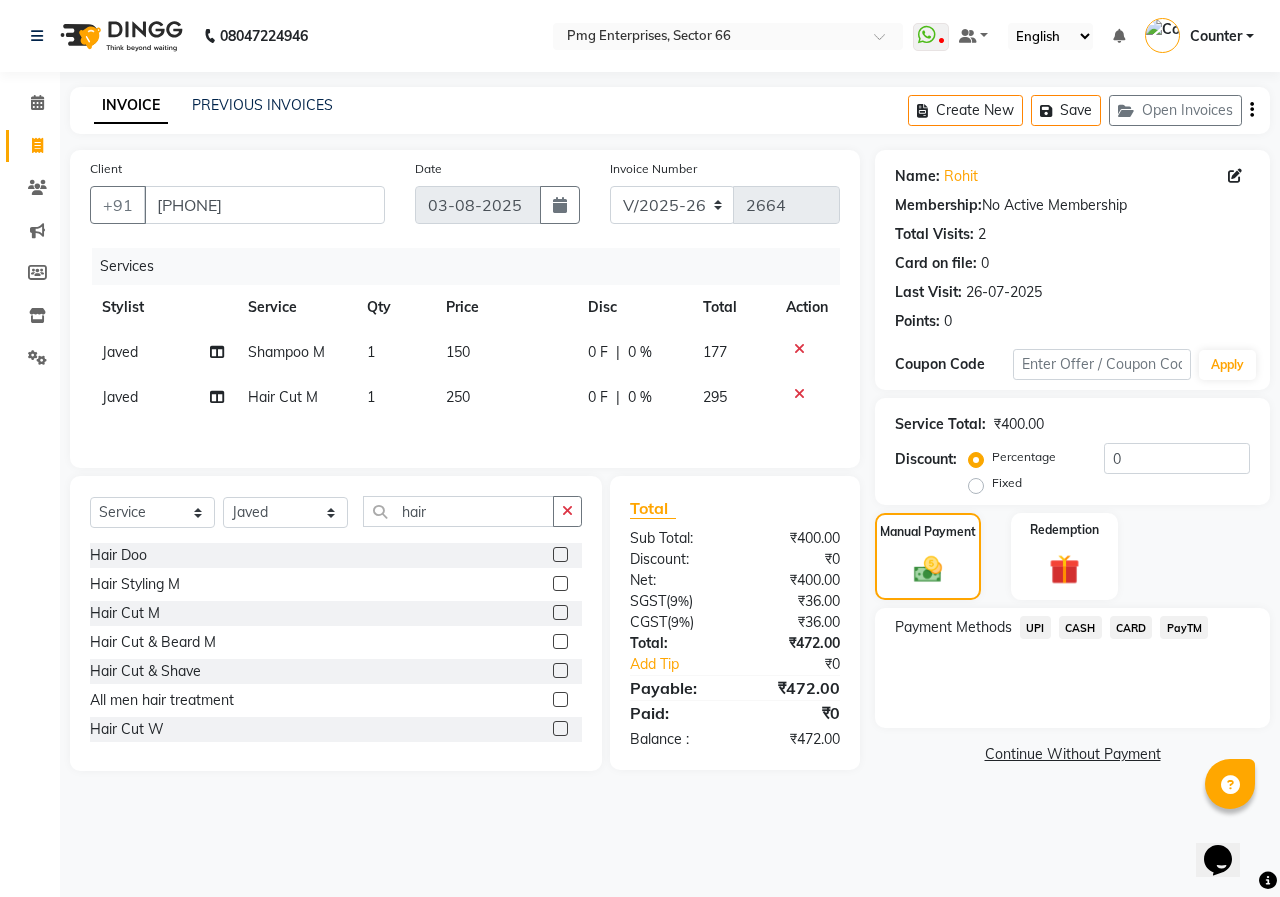 click on "CASH" 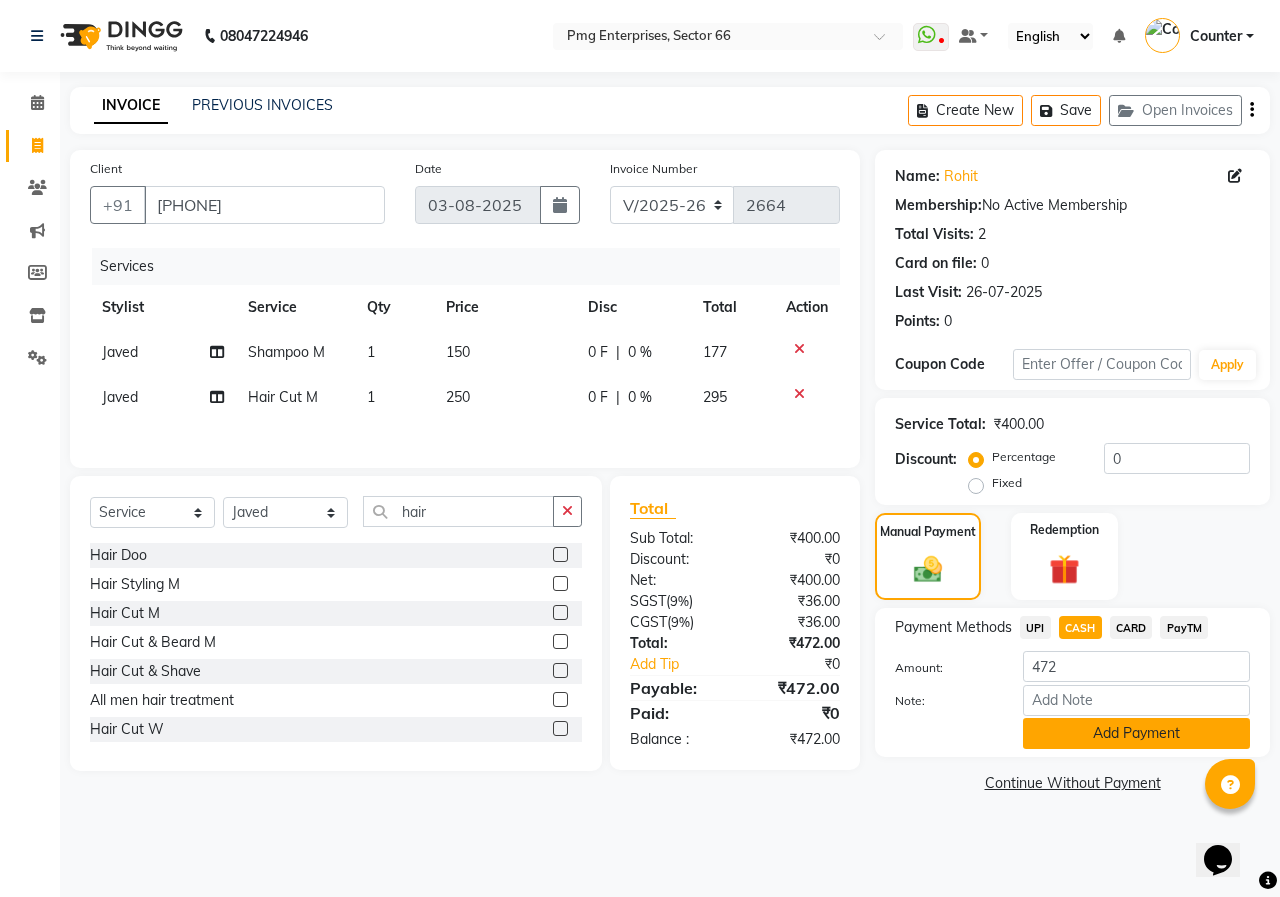 click on "Add Payment" 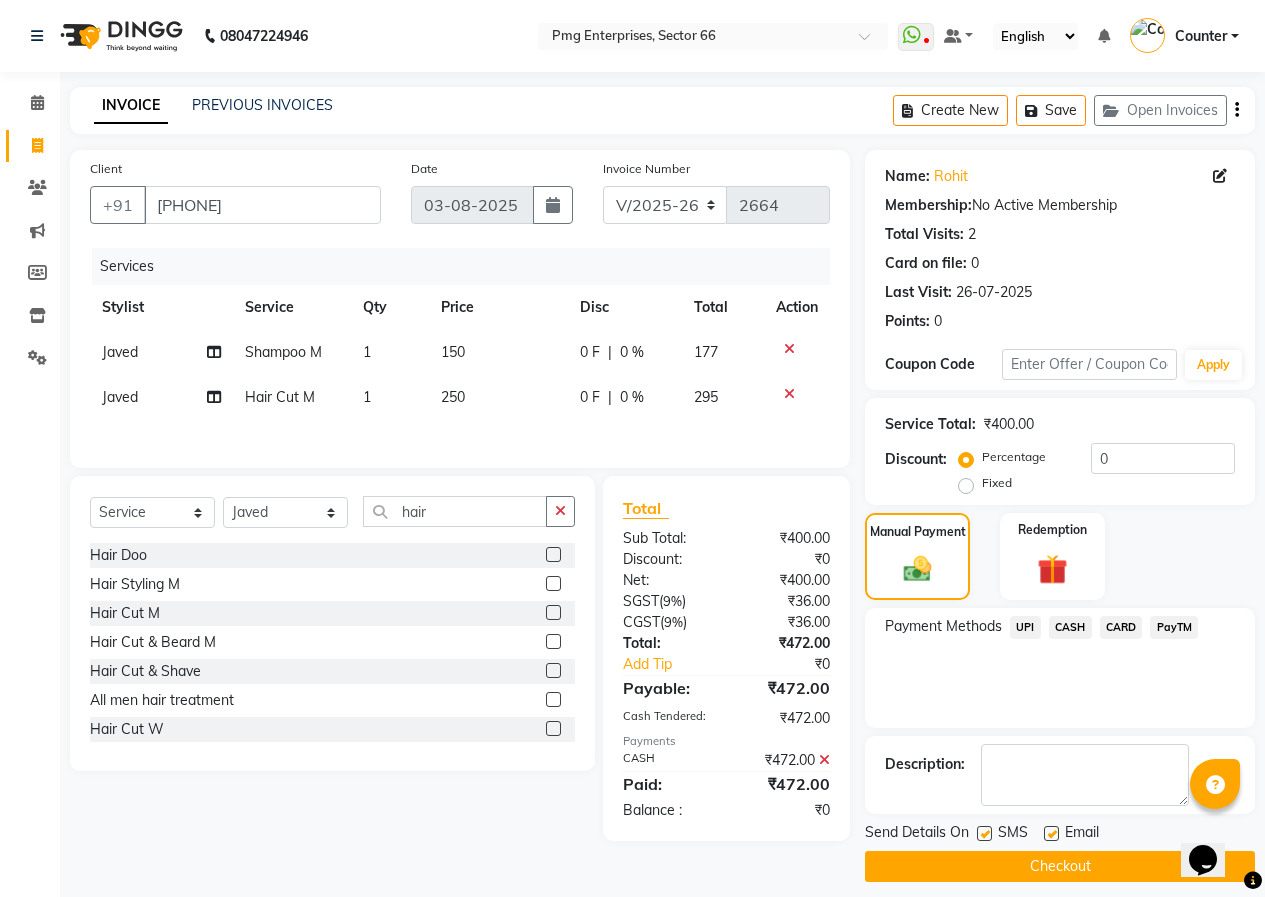 click on "Checkout" 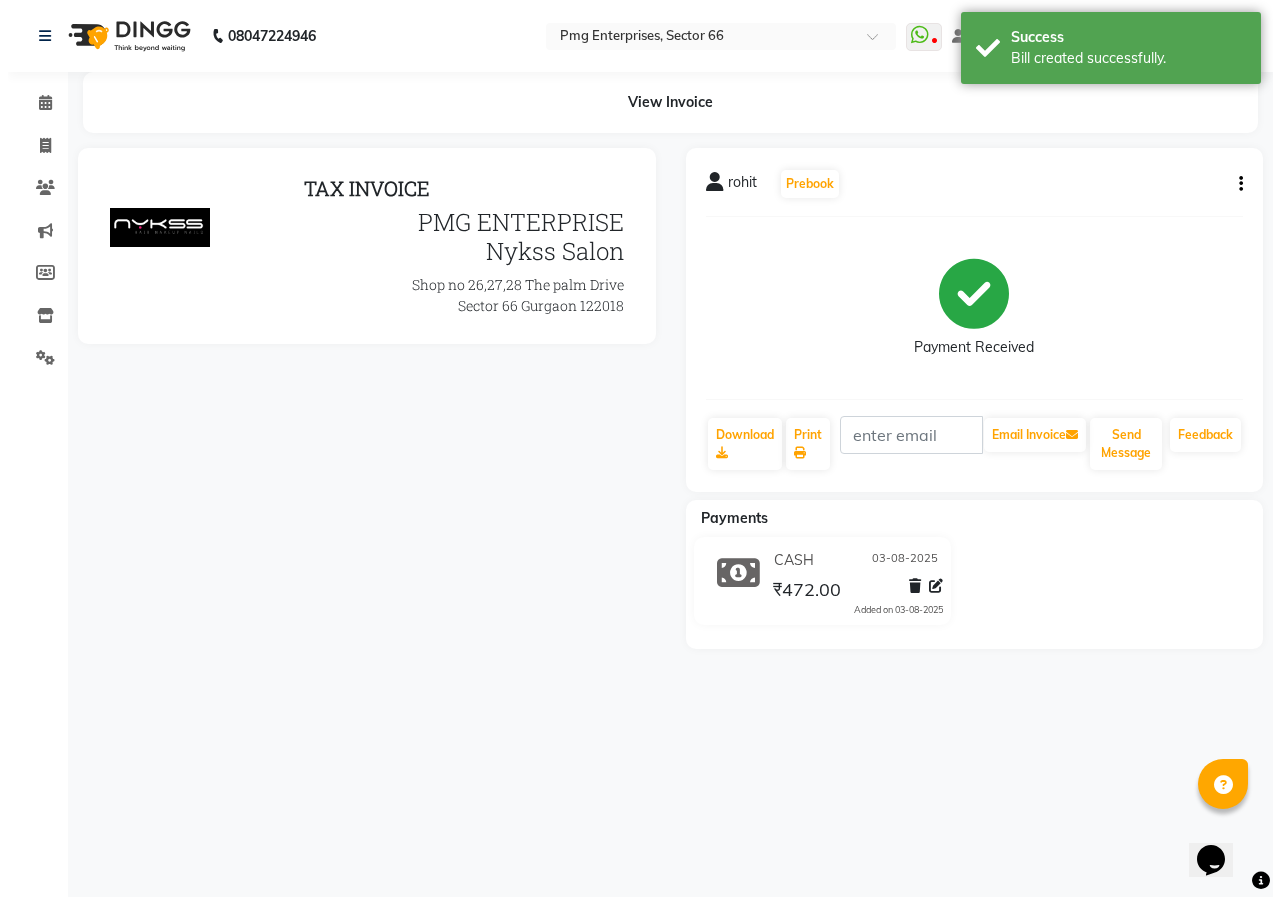 scroll, scrollTop: 0, scrollLeft: 0, axis: both 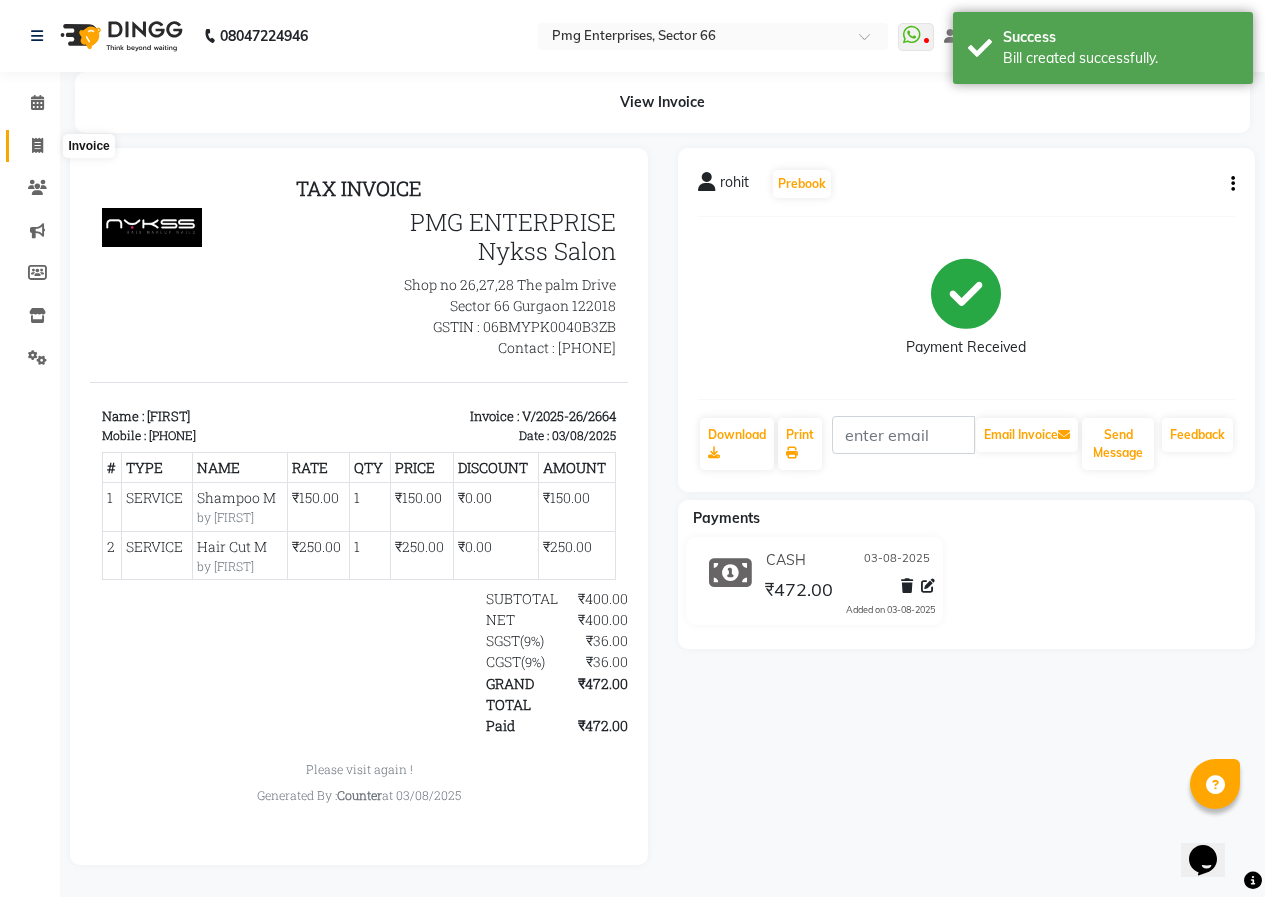 click 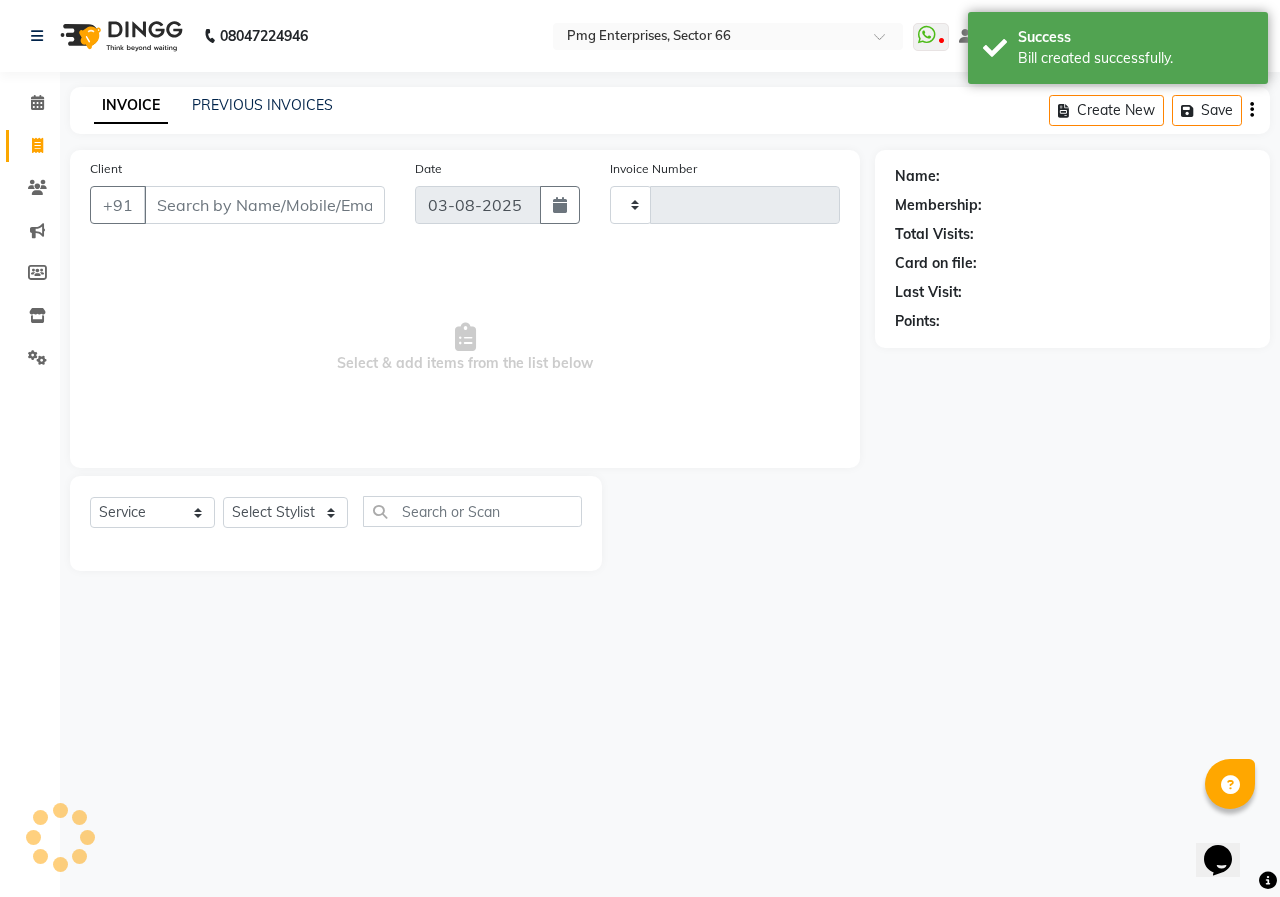 type on "2665" 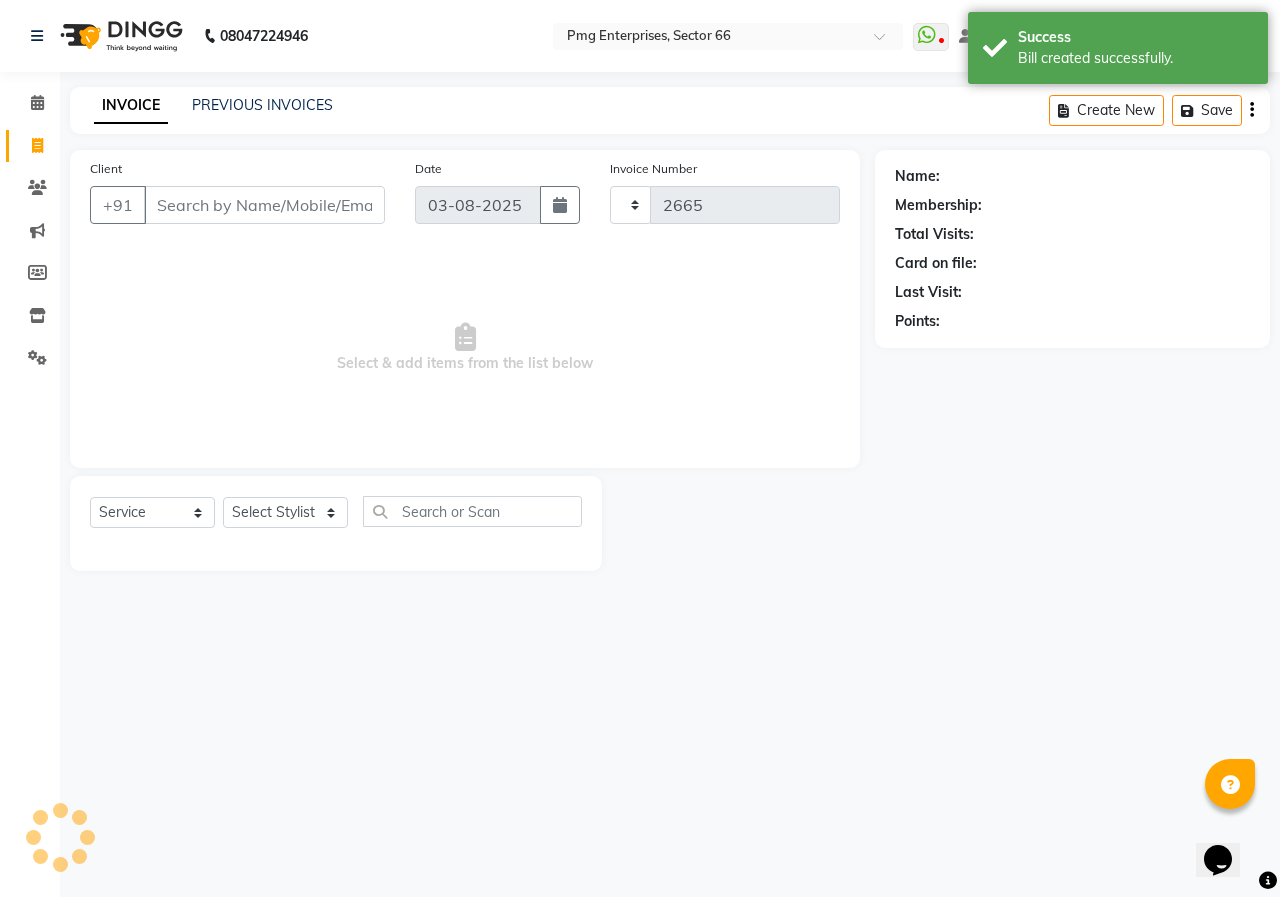 select on "889" 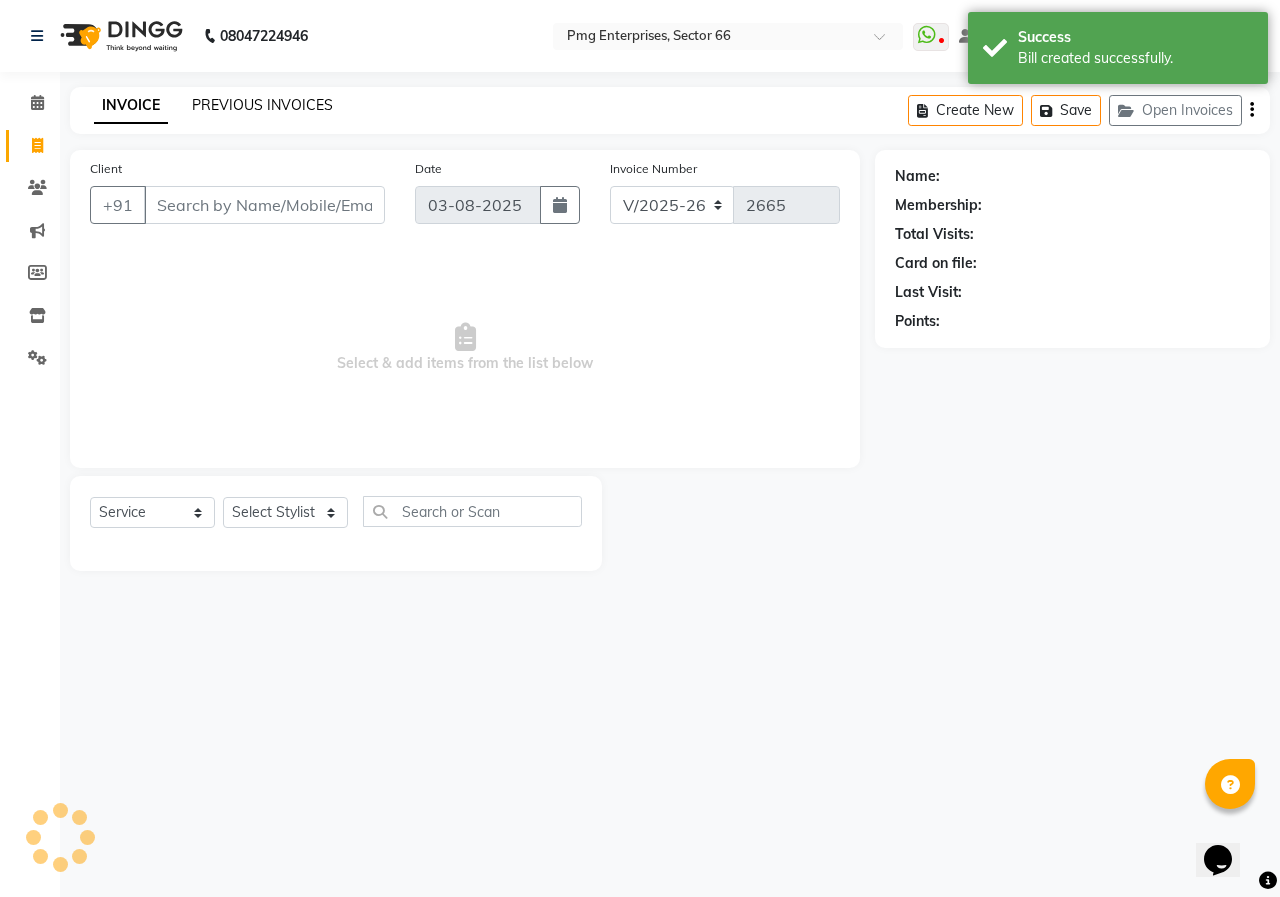 click on "PREVIOUS INVOICES" 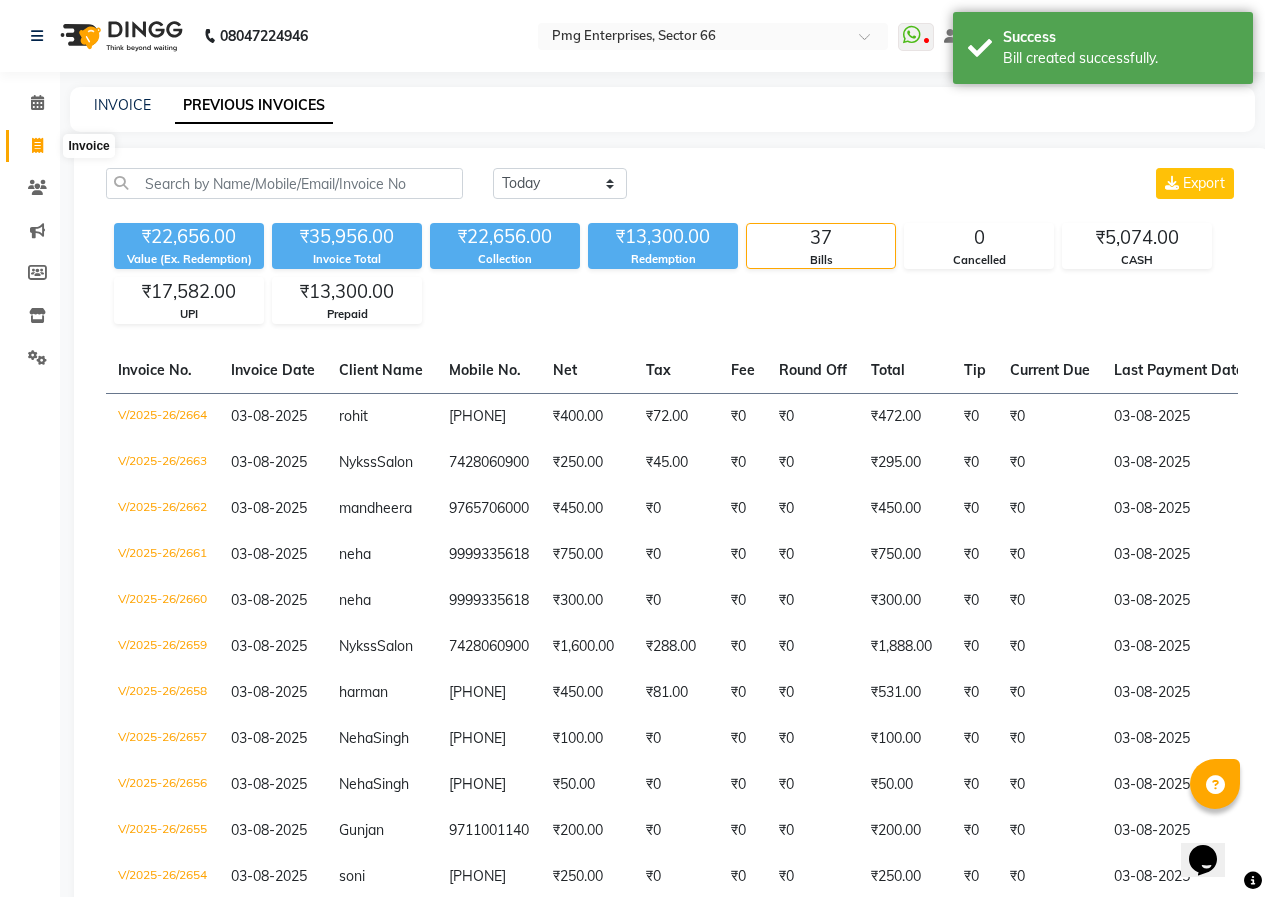 click 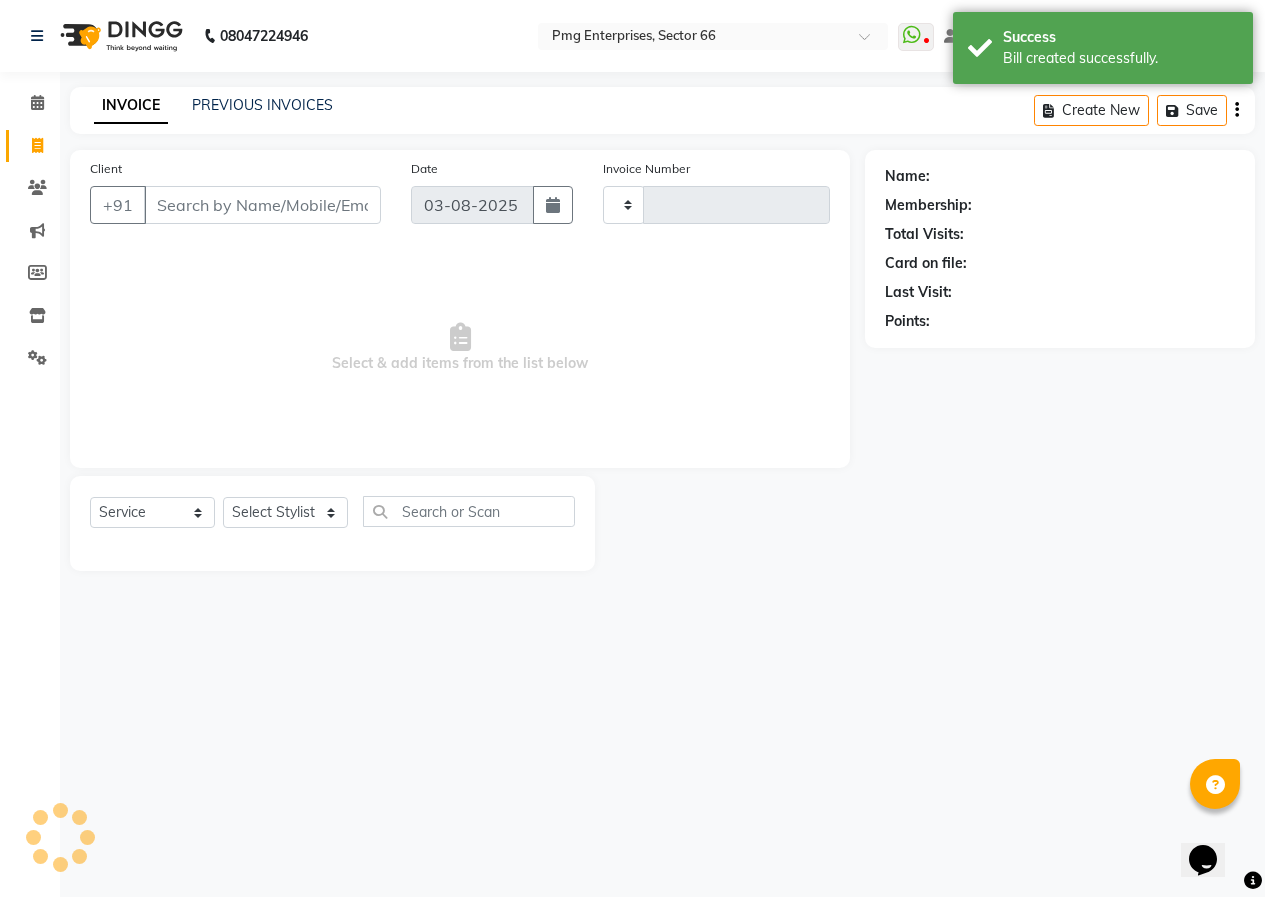 type on "2665" 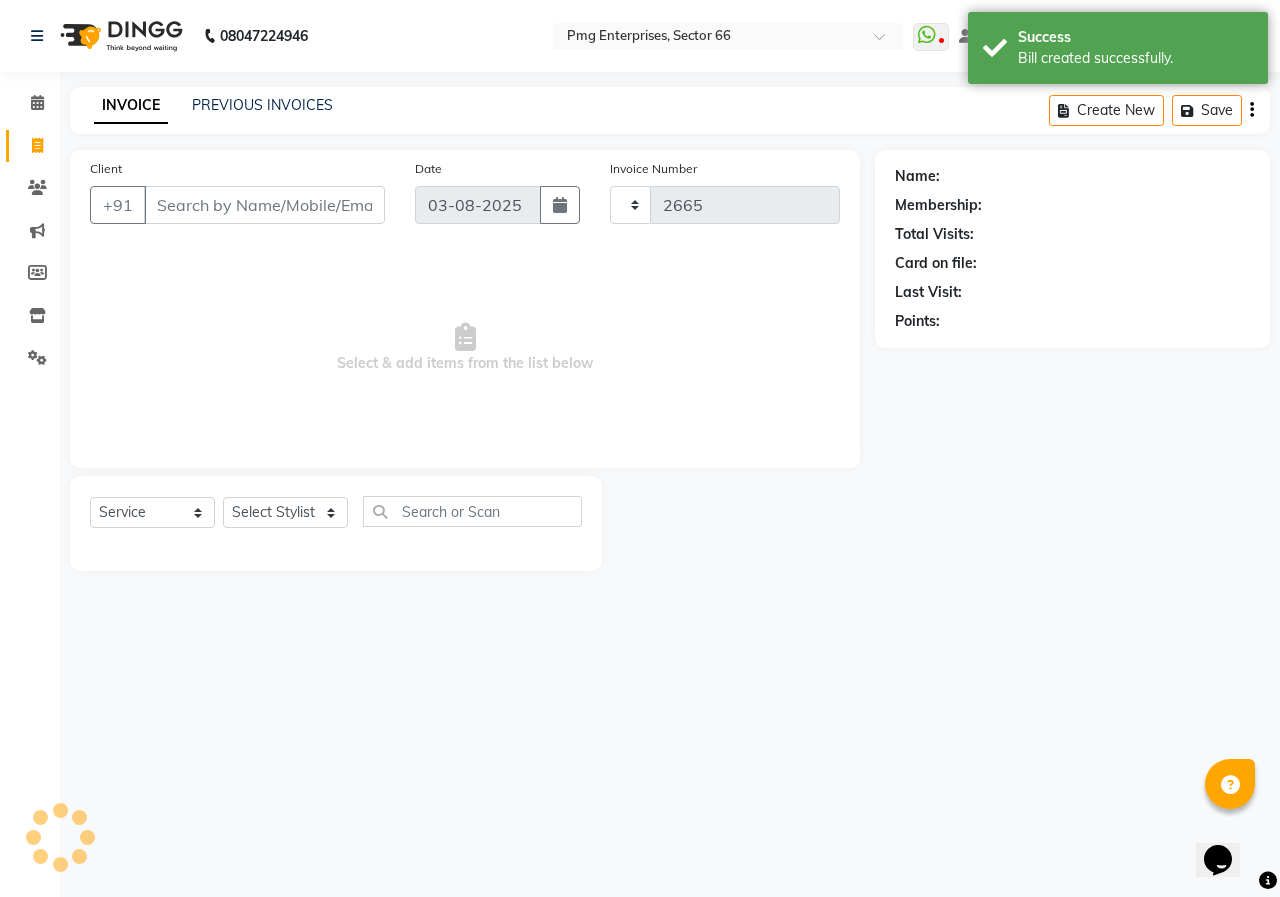 select on "889" 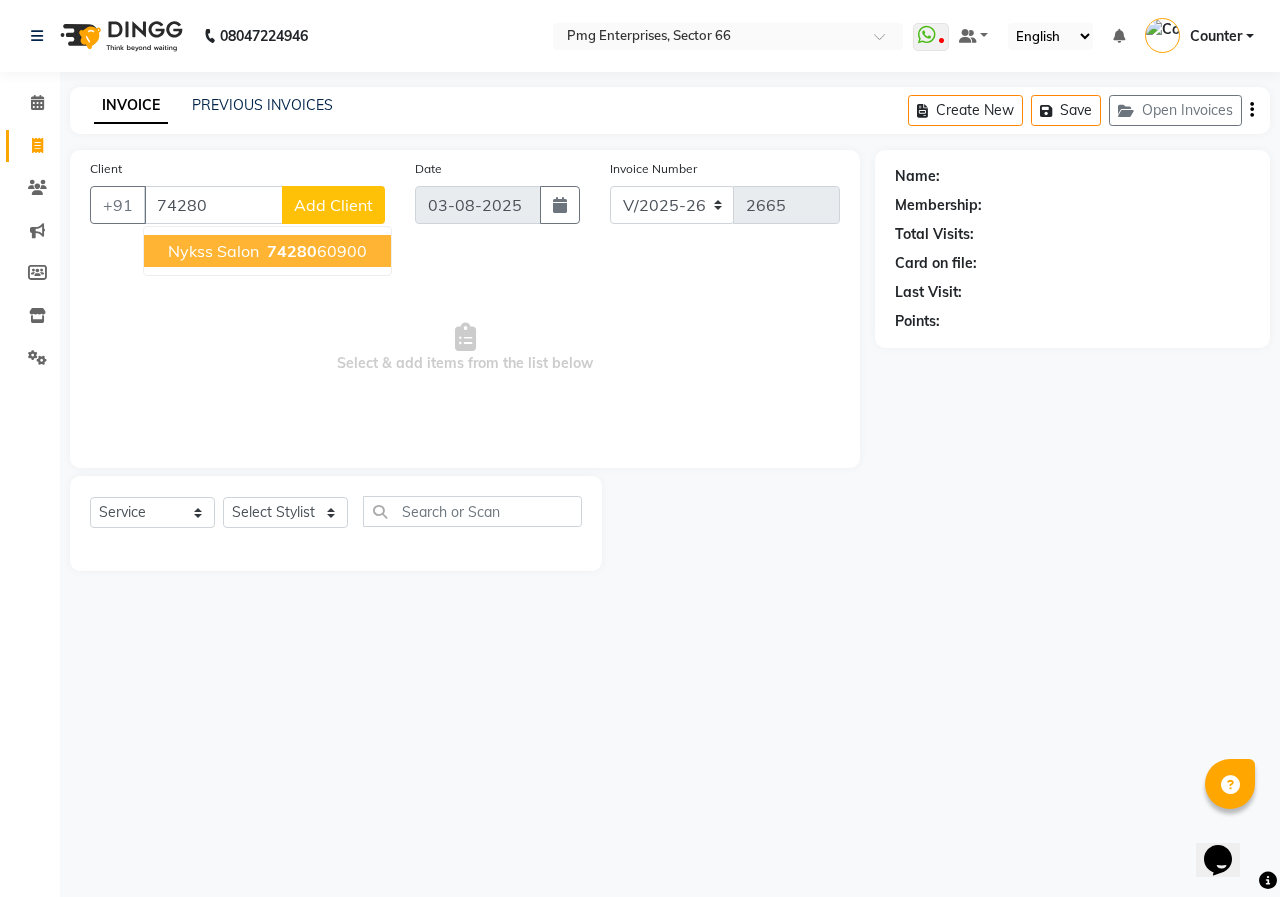 click on "74280" at bounding box center (292, 251) 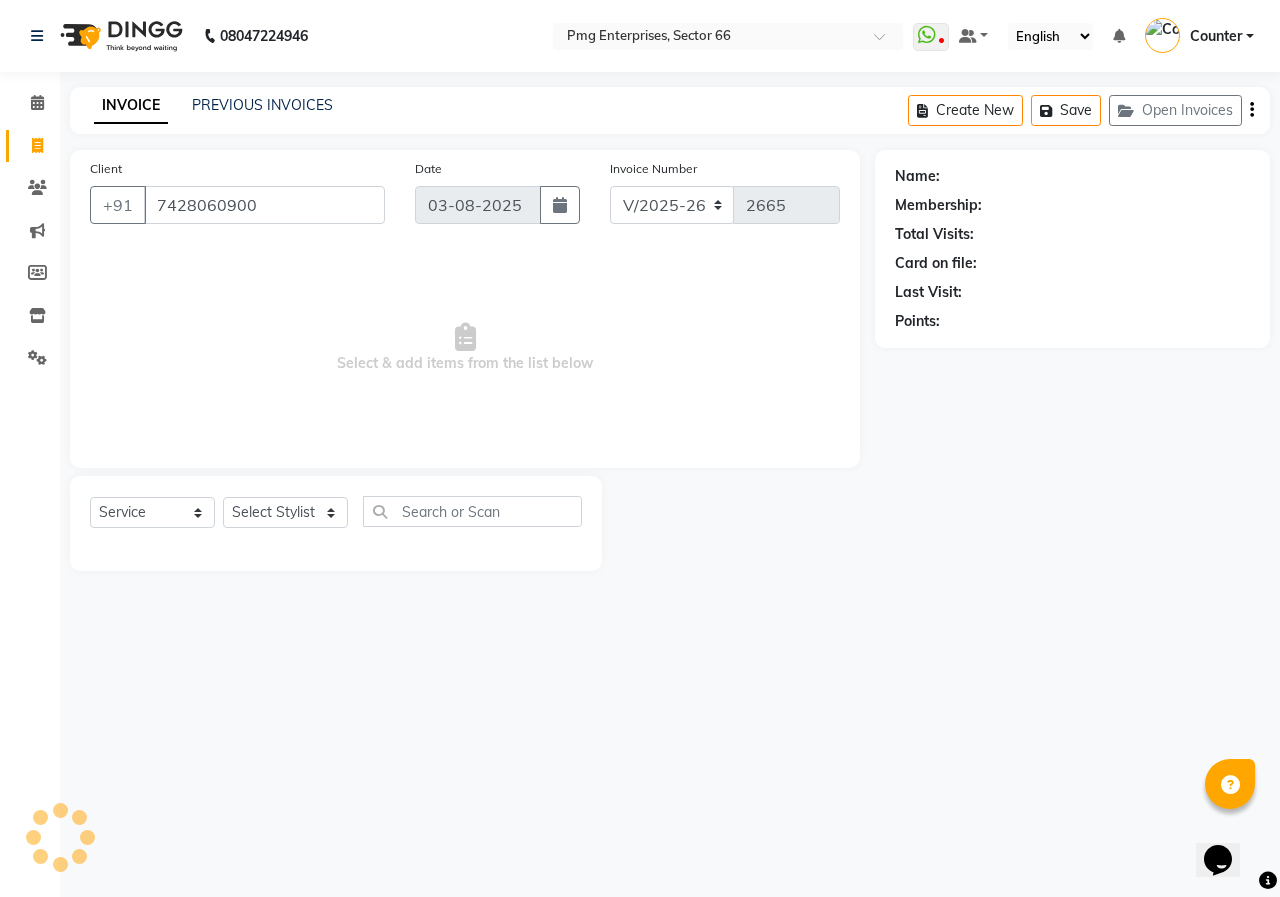 type on "7428060900" 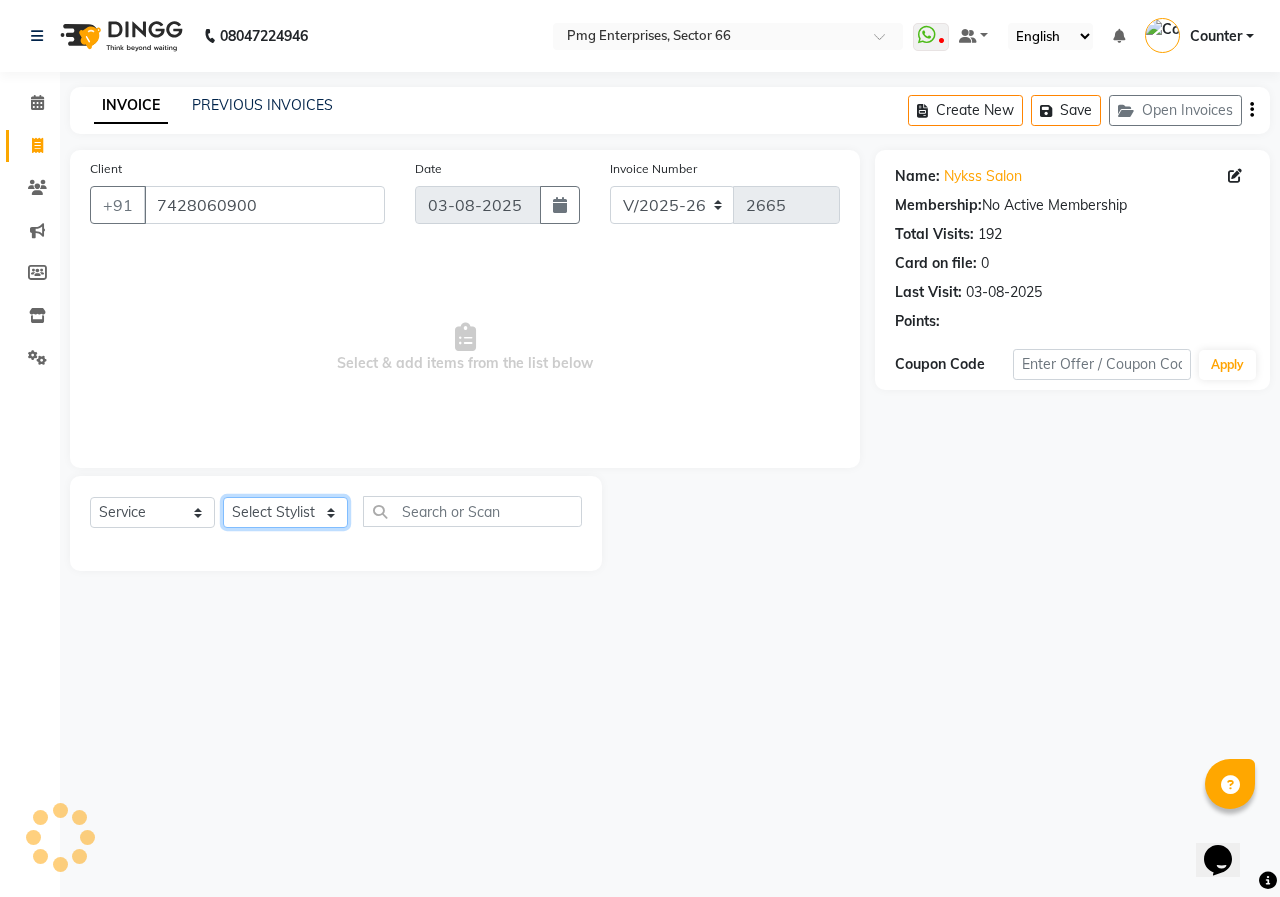 click on "Select Stylist Ashish Kashyap Counter dinesh Jackson Javed Jitender Manisha Ragini" 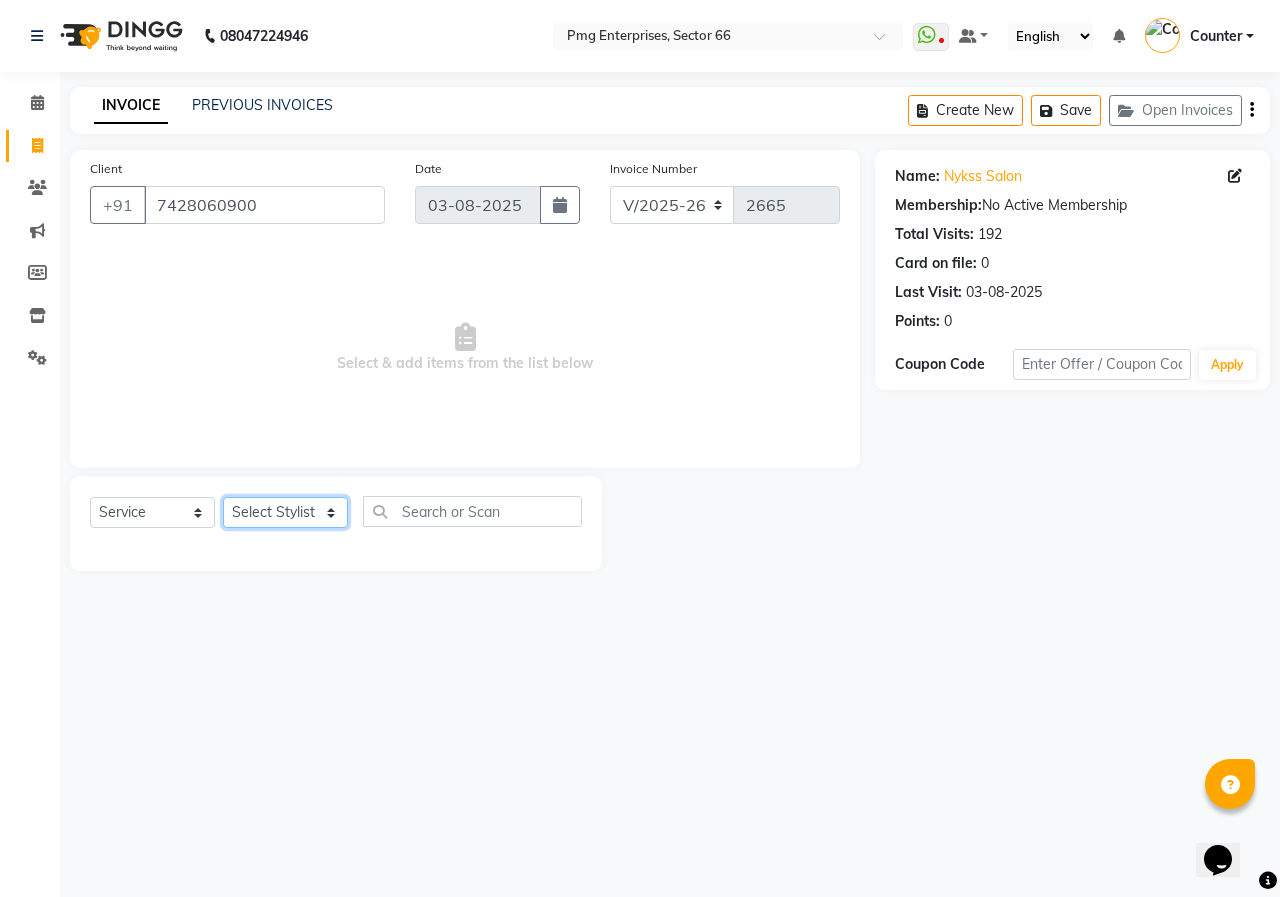 select on "52446" 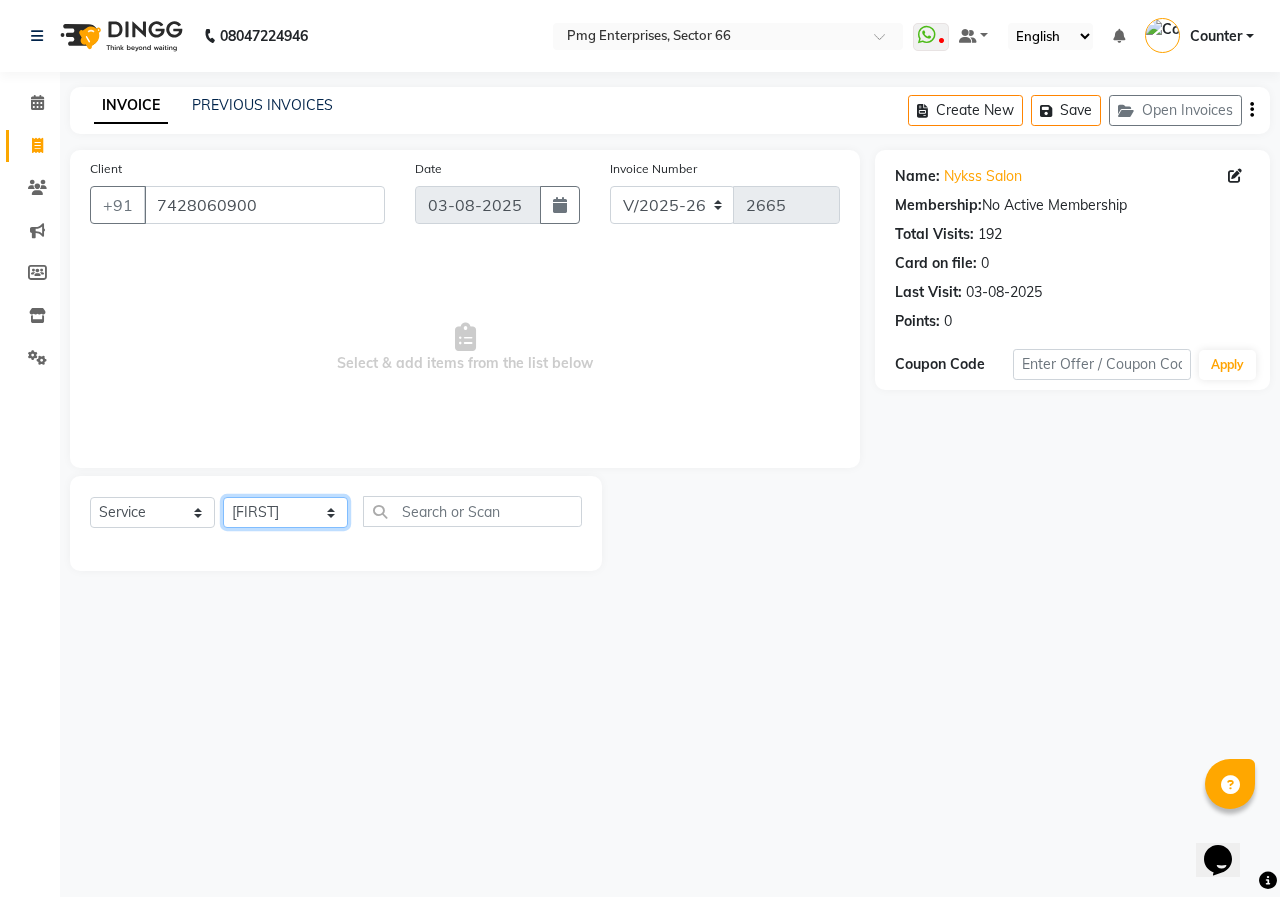 click on "Select Stylist Ashish Kashyap Counter dinesh Jackson Javed Jitender Manisha Ragini" 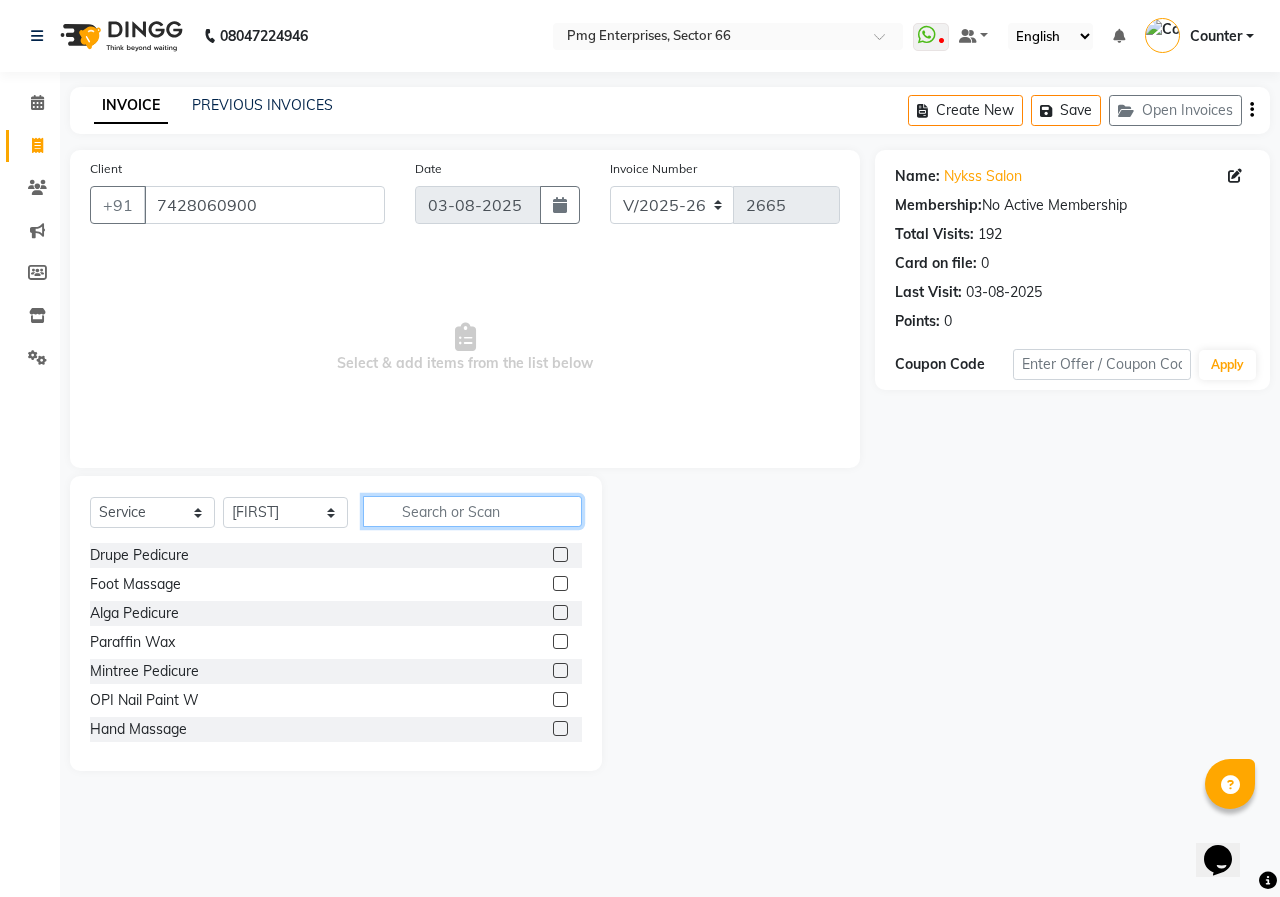 click 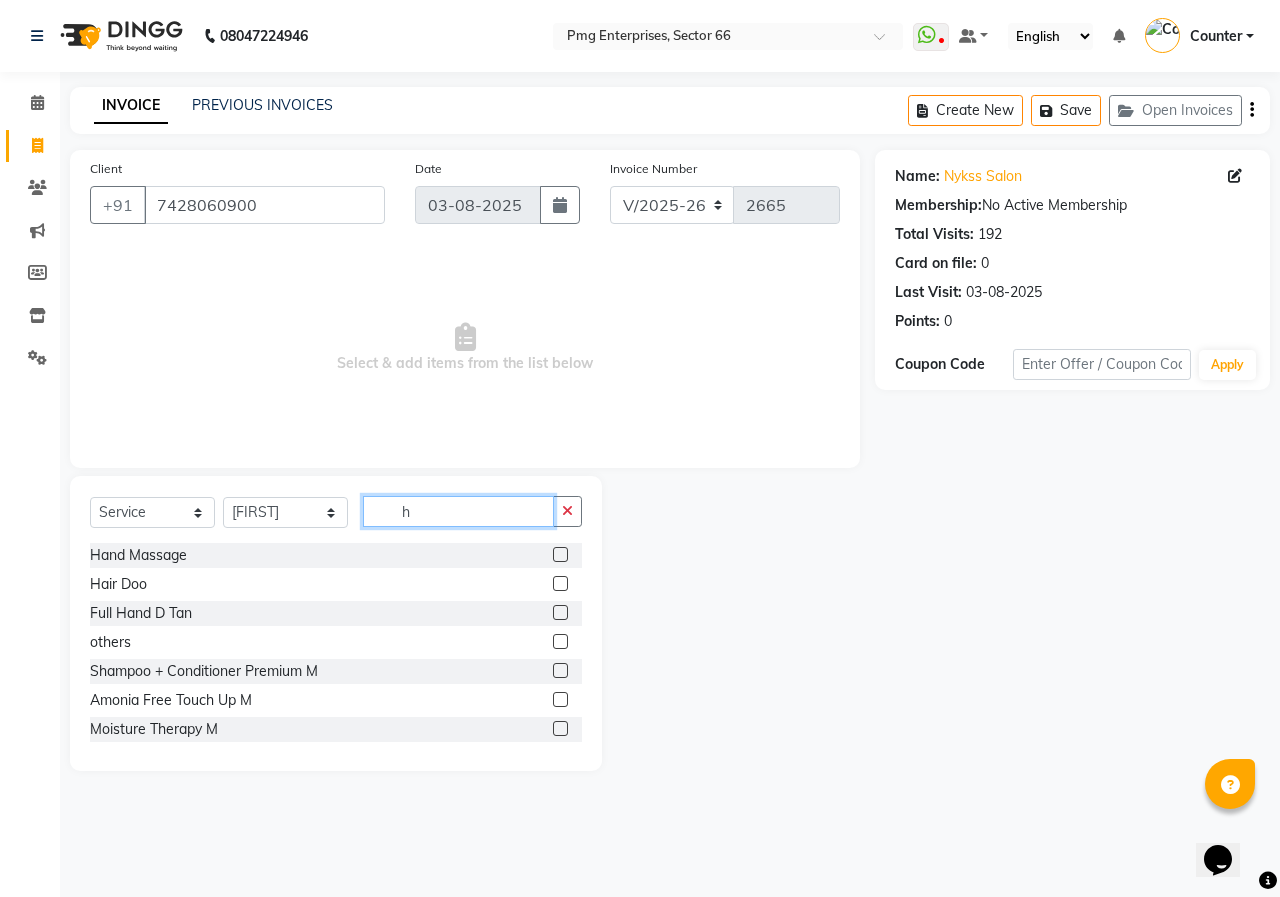 type on "h" 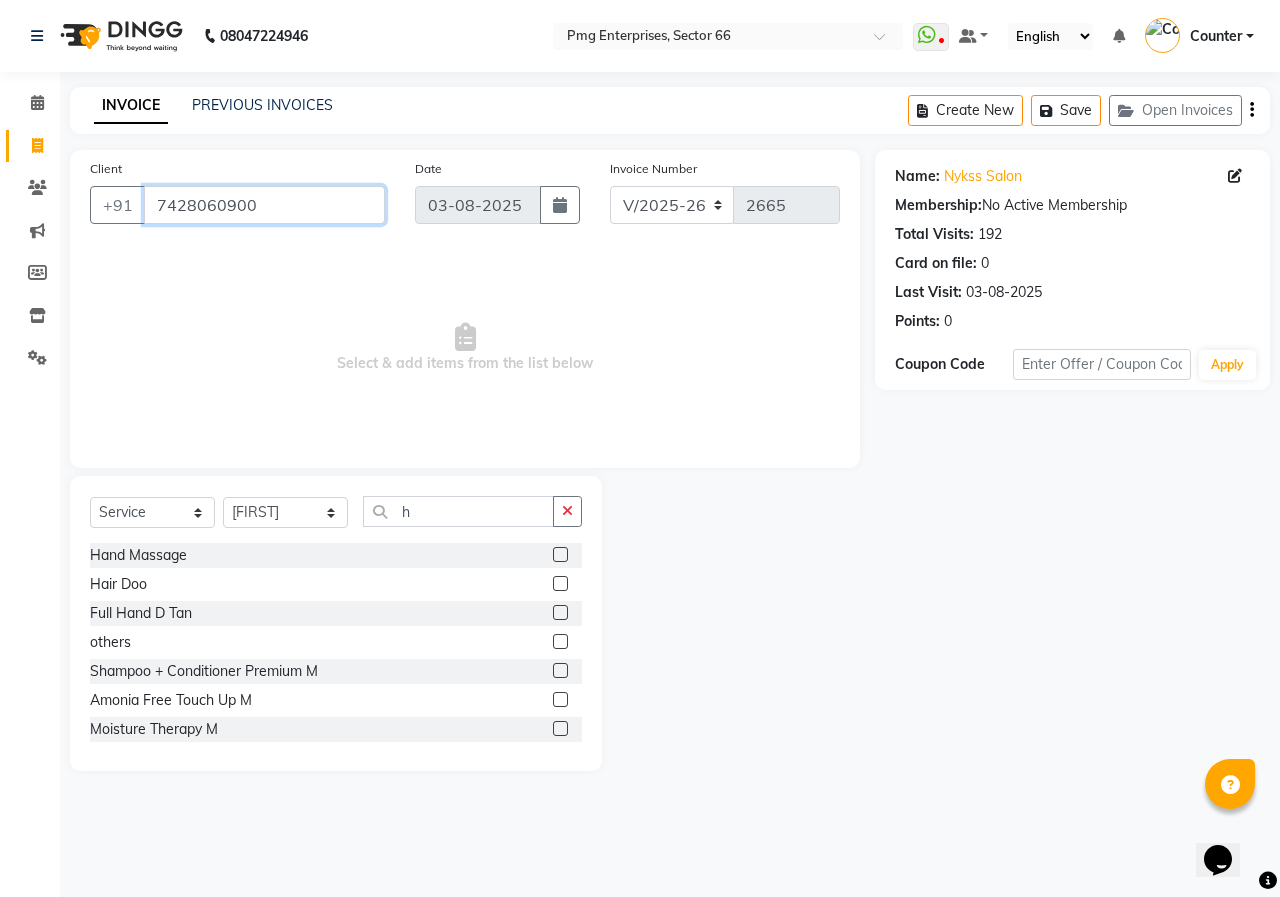 click on "7428060900" at bounding box center [264, 205] 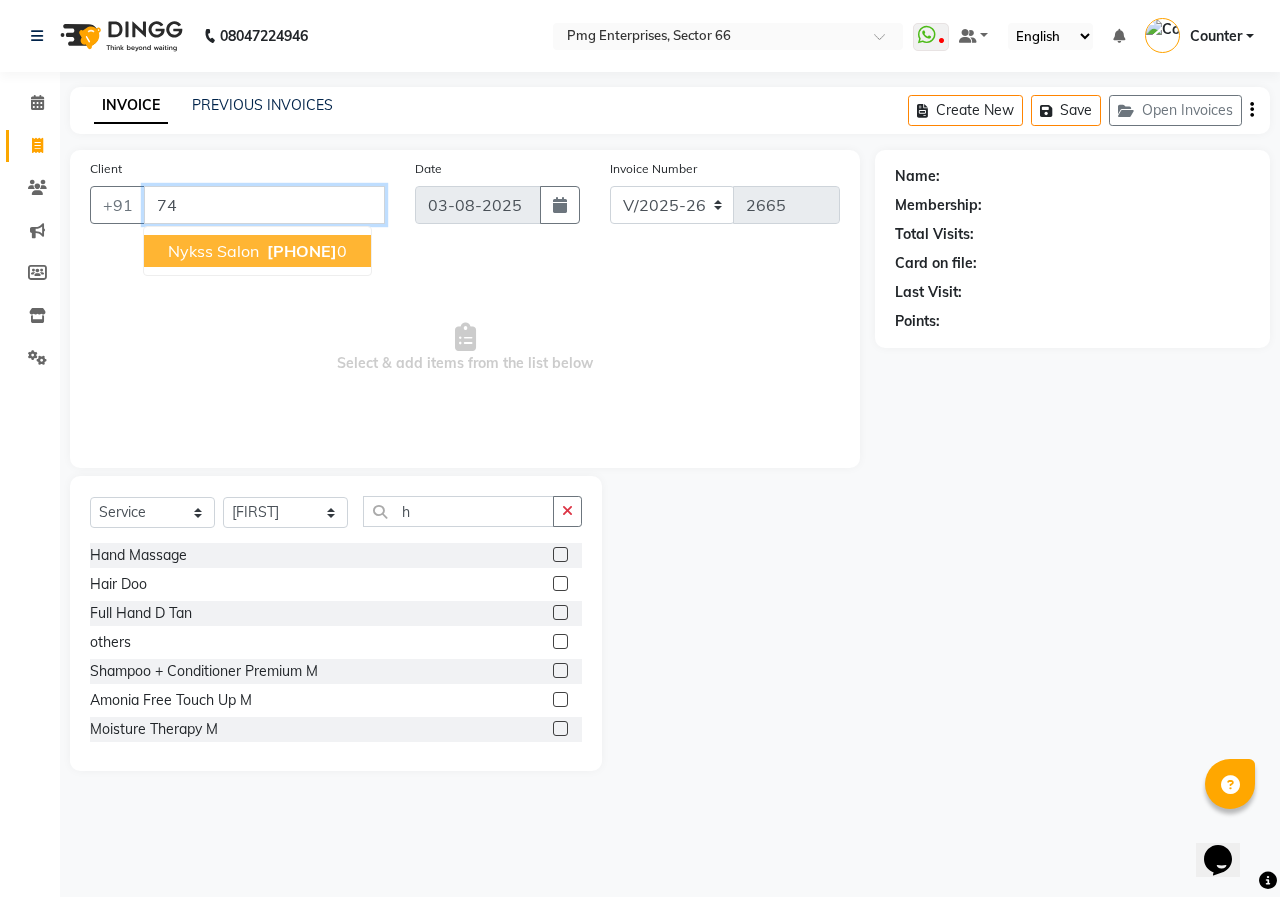 type on "7" 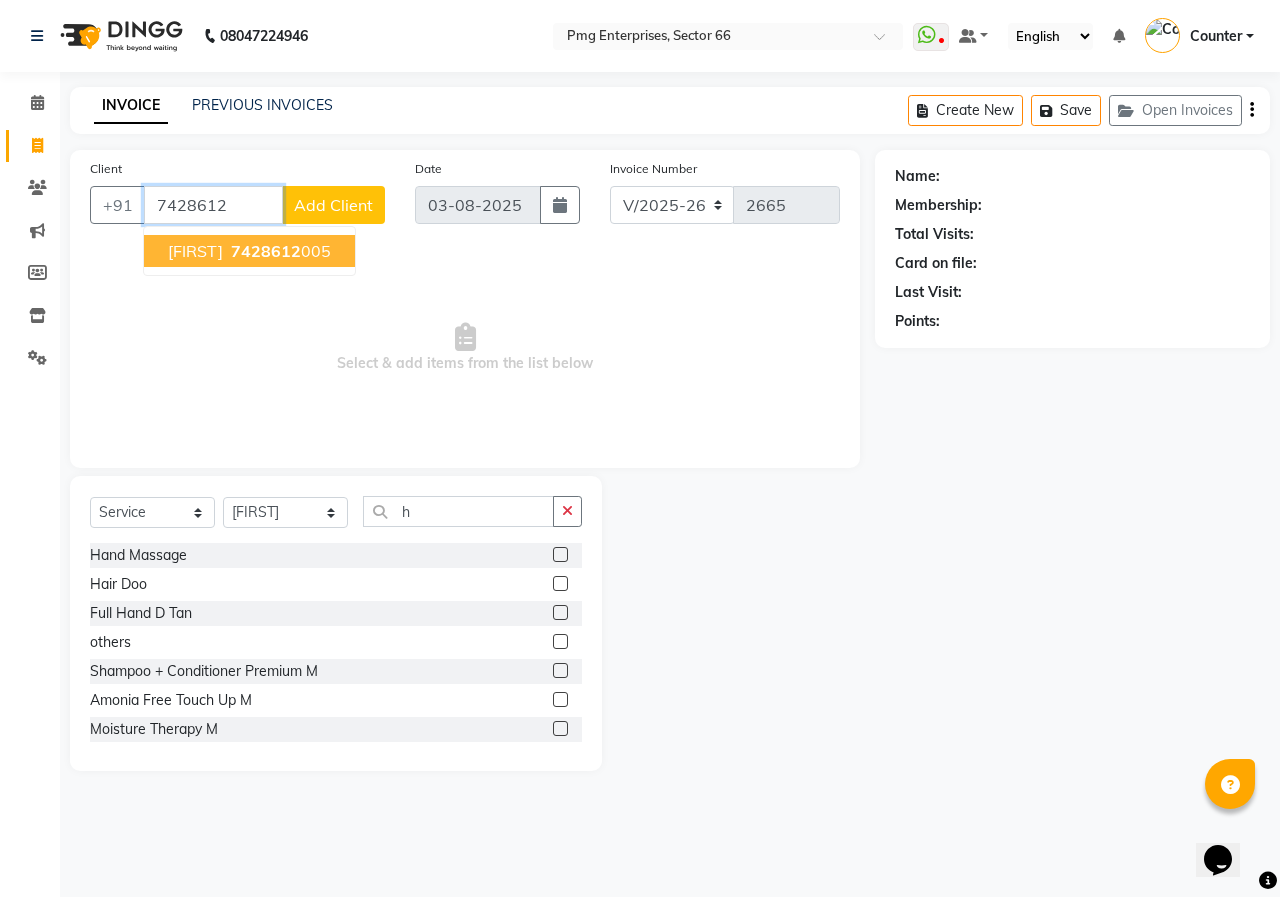 click on "7428612 005" at bounding box center (279, 251) 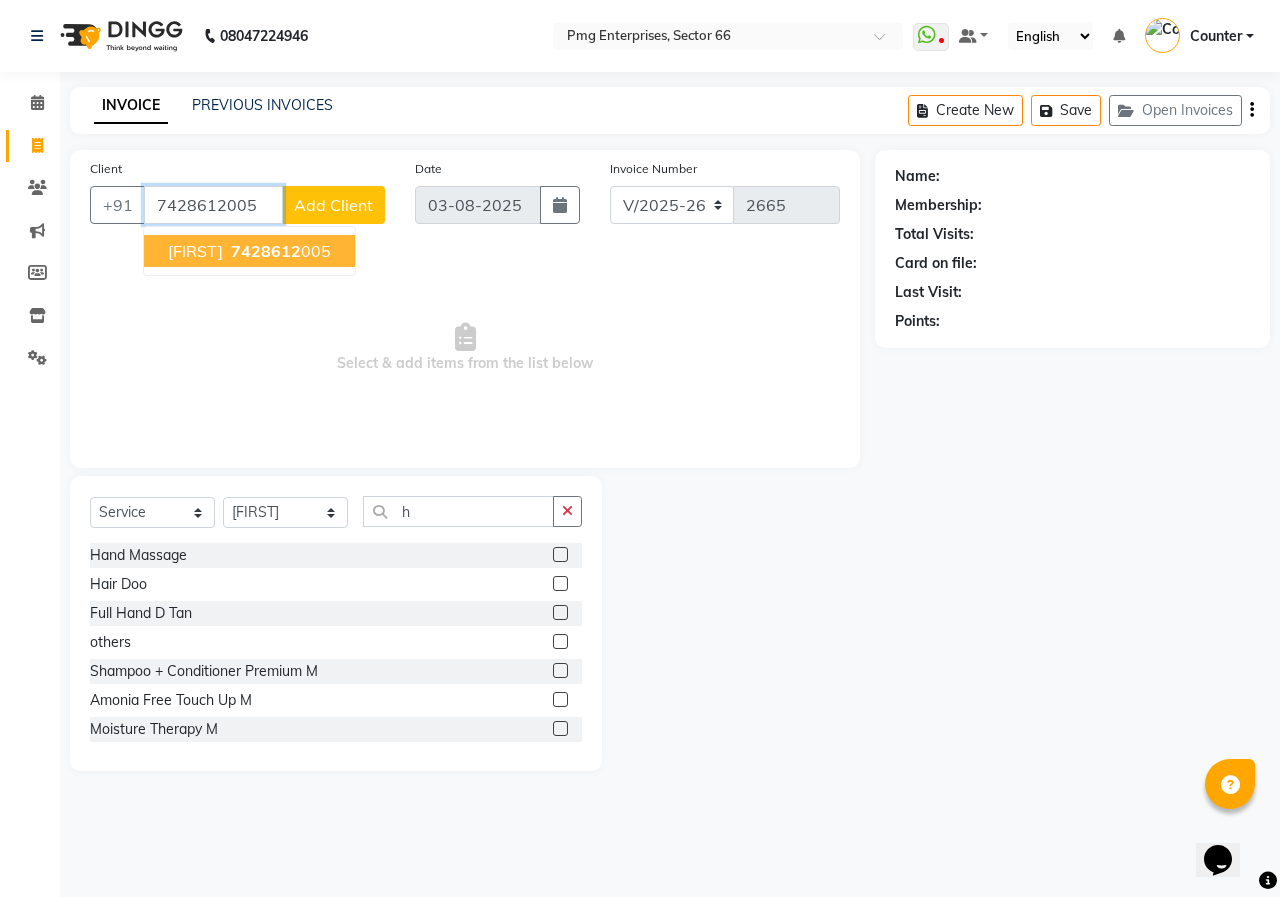 type on "7428612005" 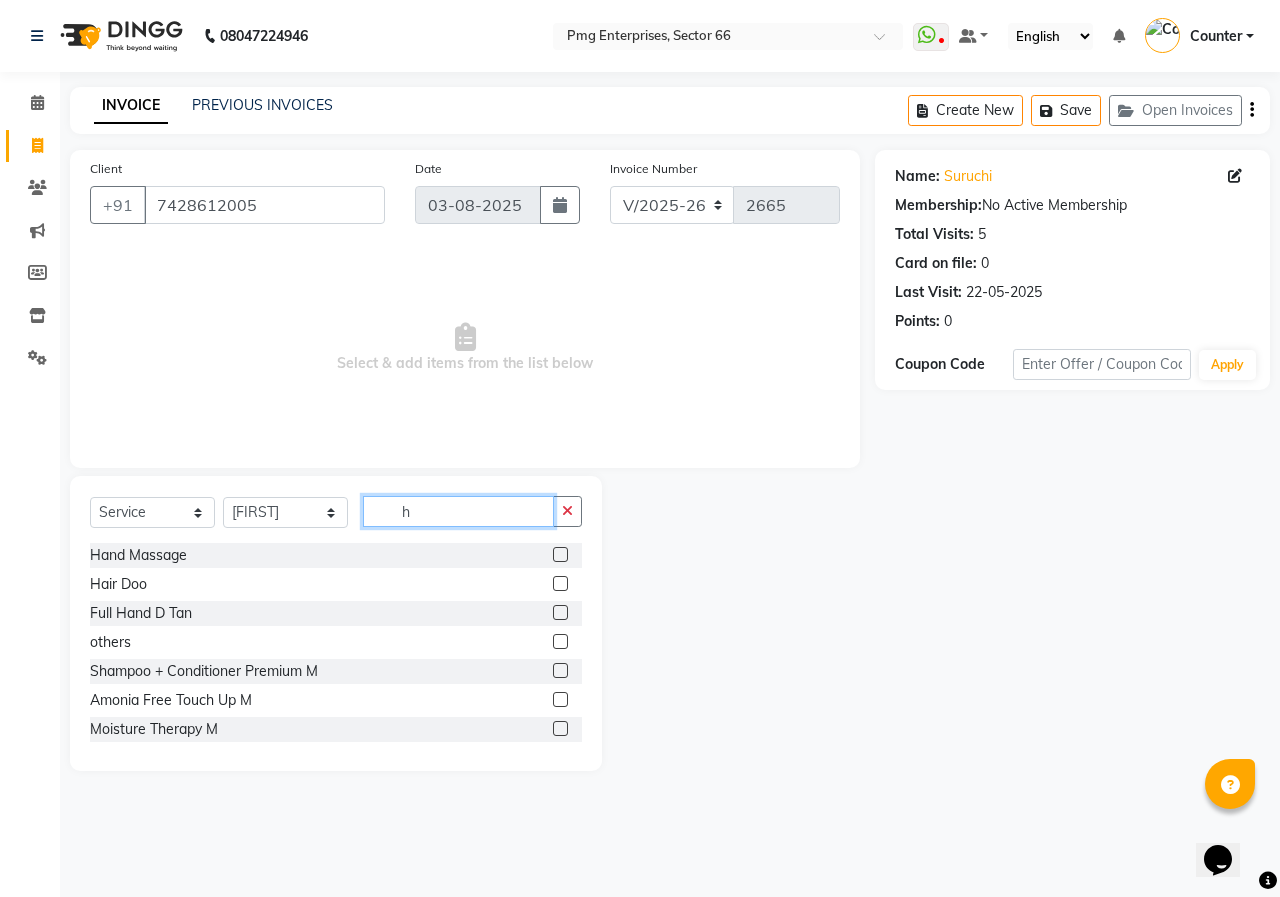 click on "h" 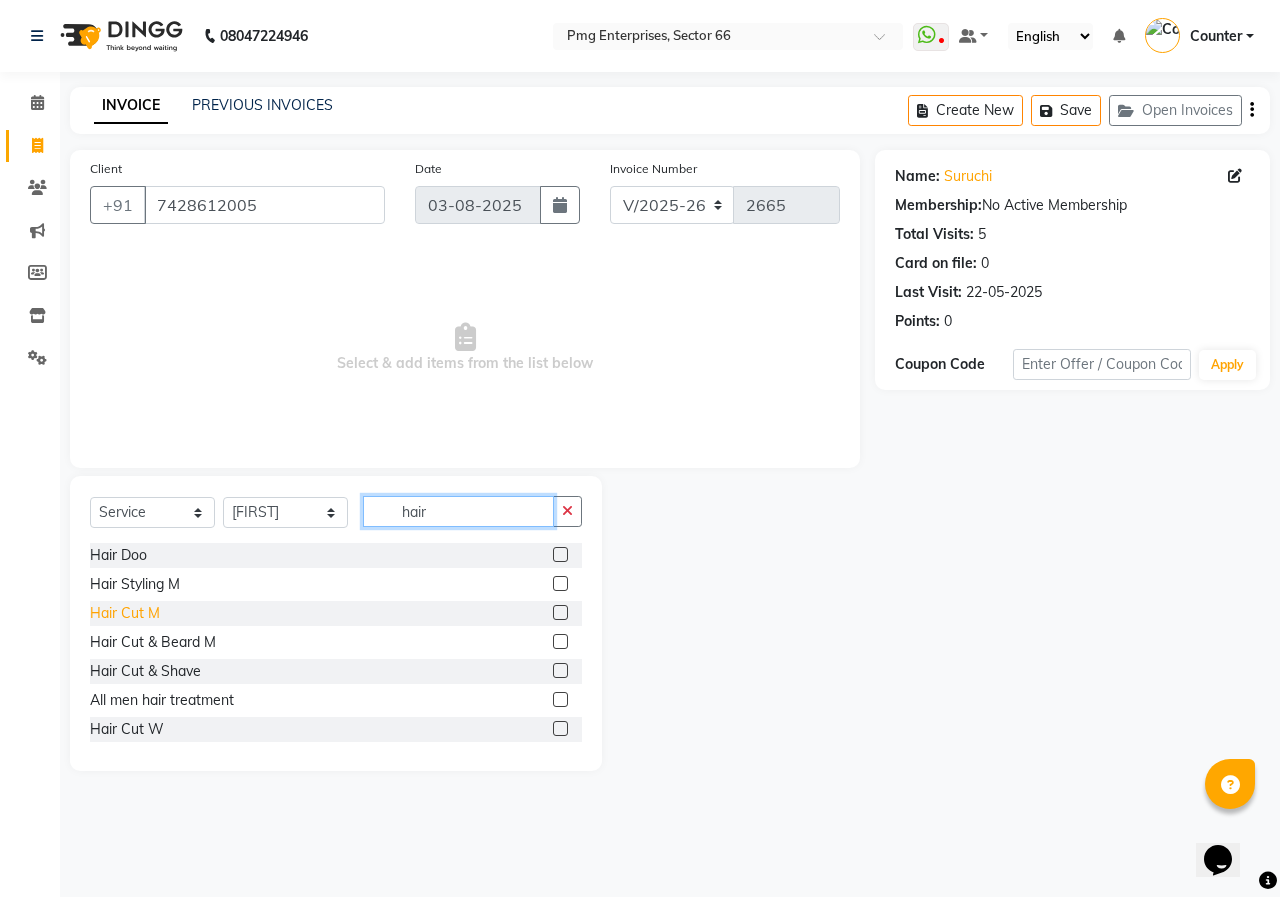 type on "hair" 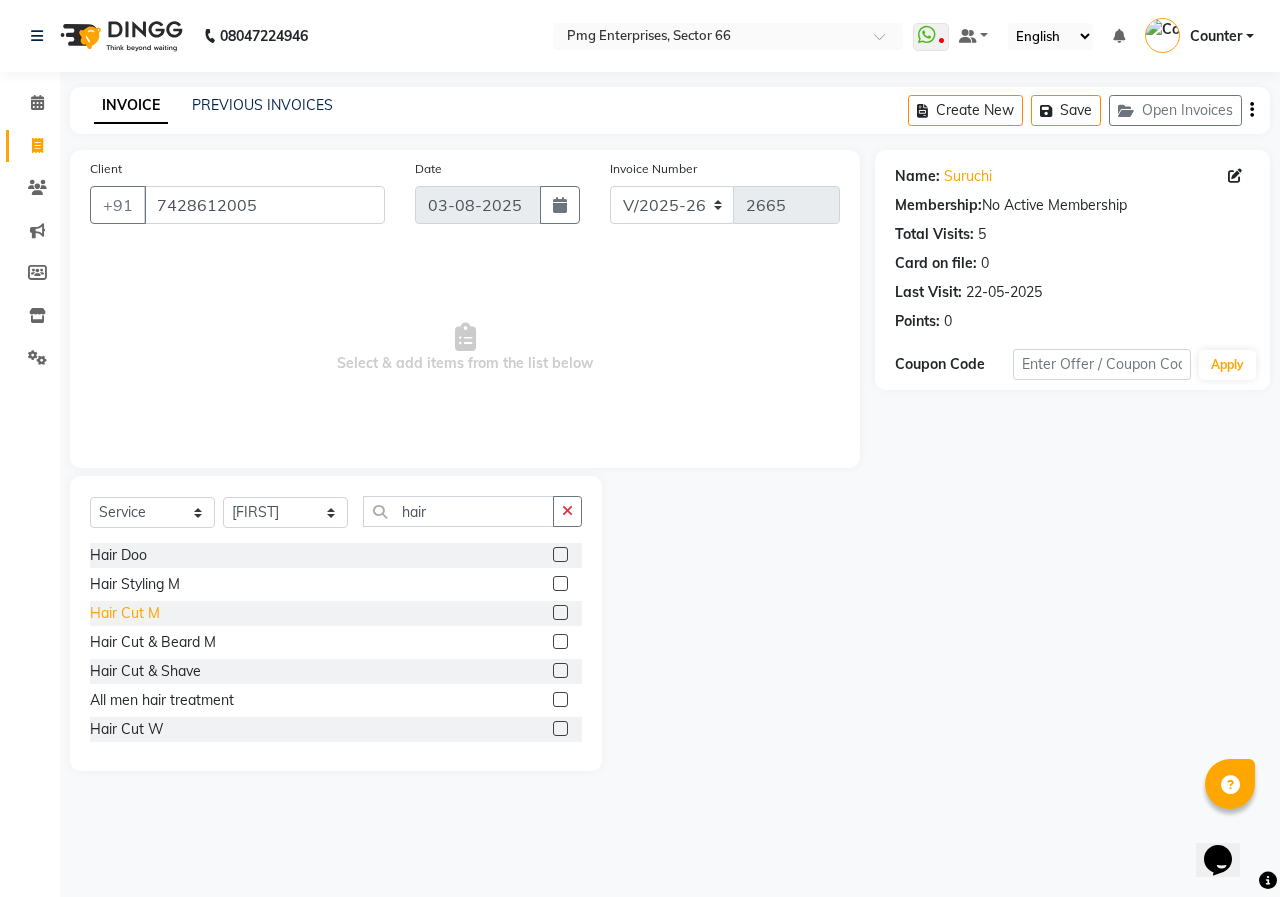 click on "Hair Cut M" 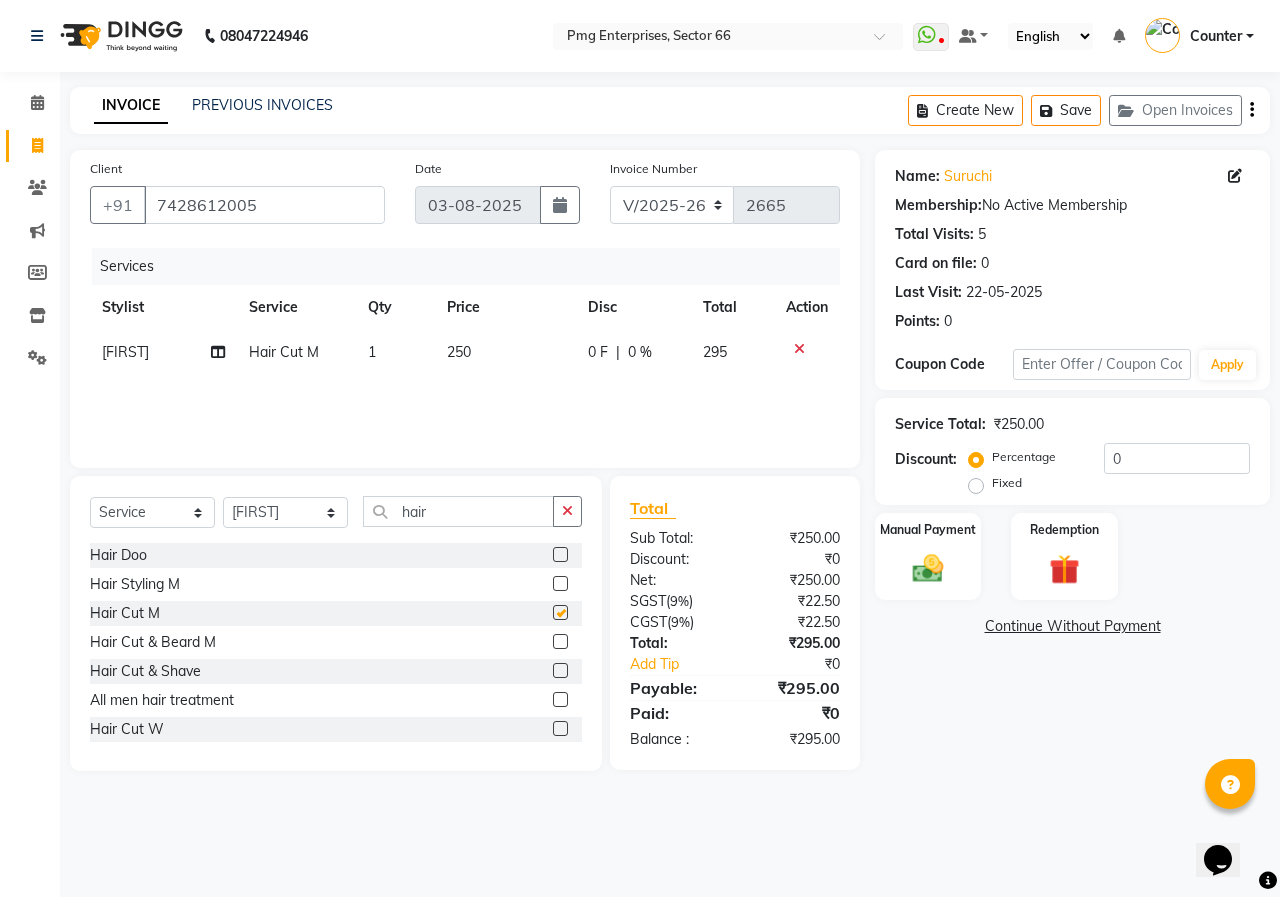 checkbox on "false" 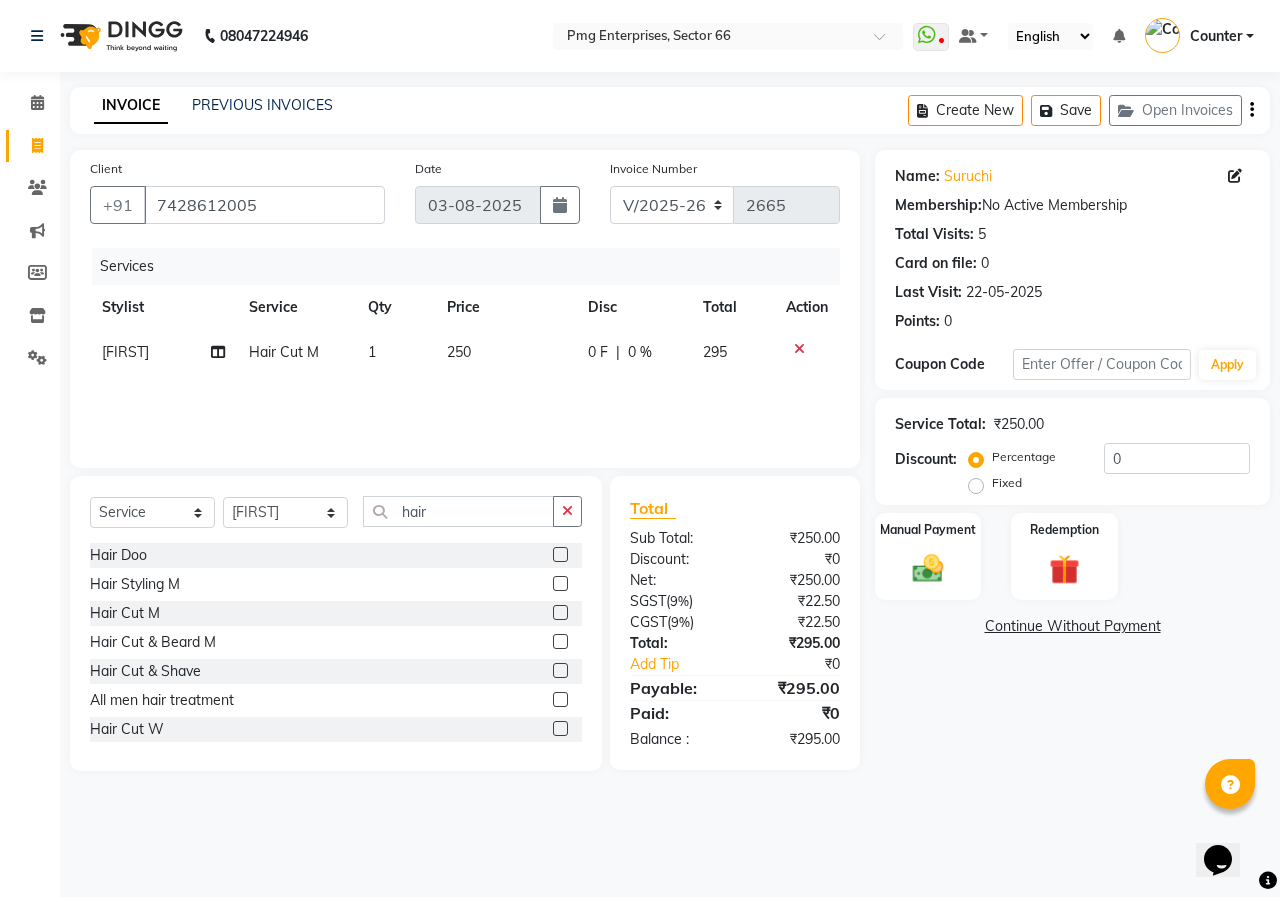 click on "250" 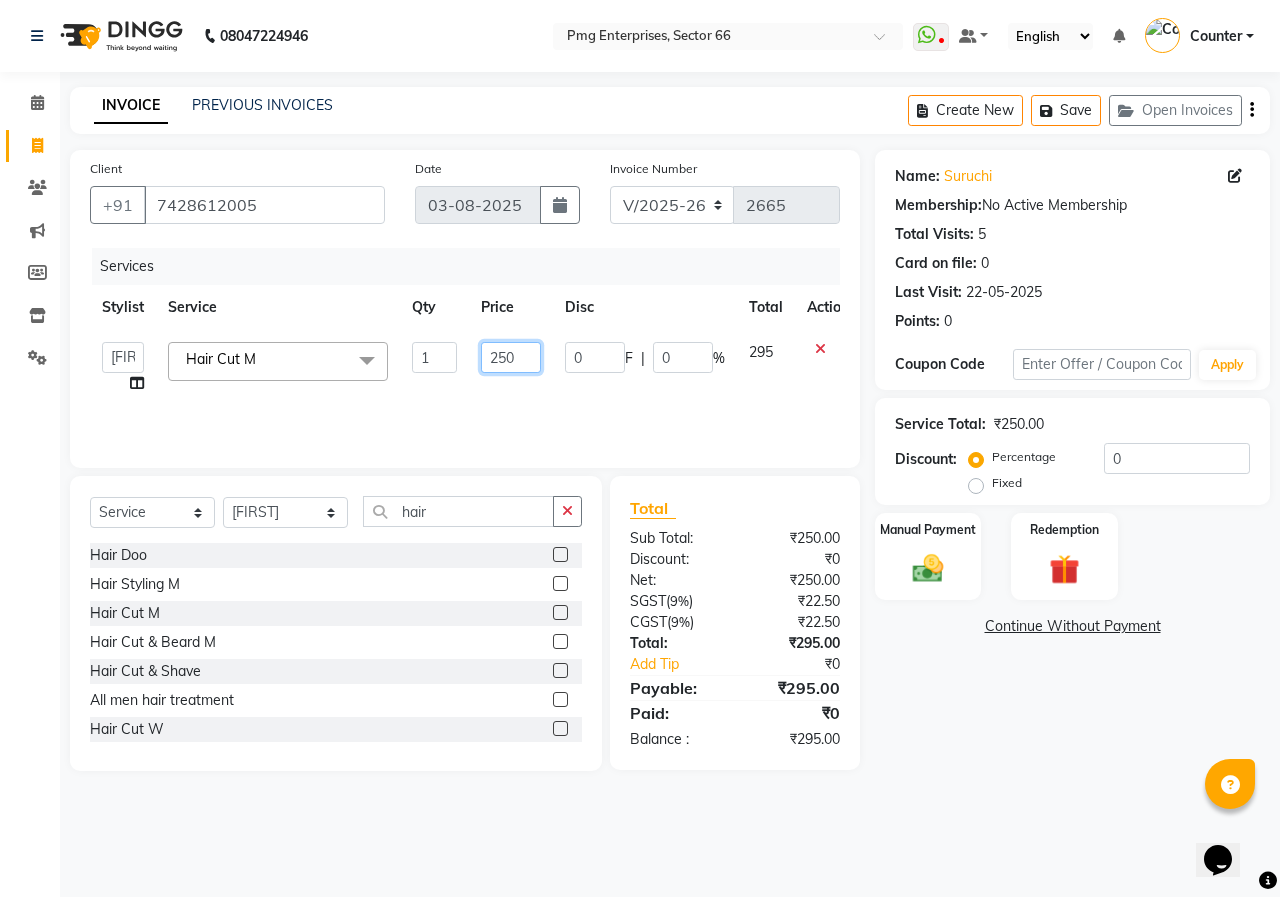 click on "250" 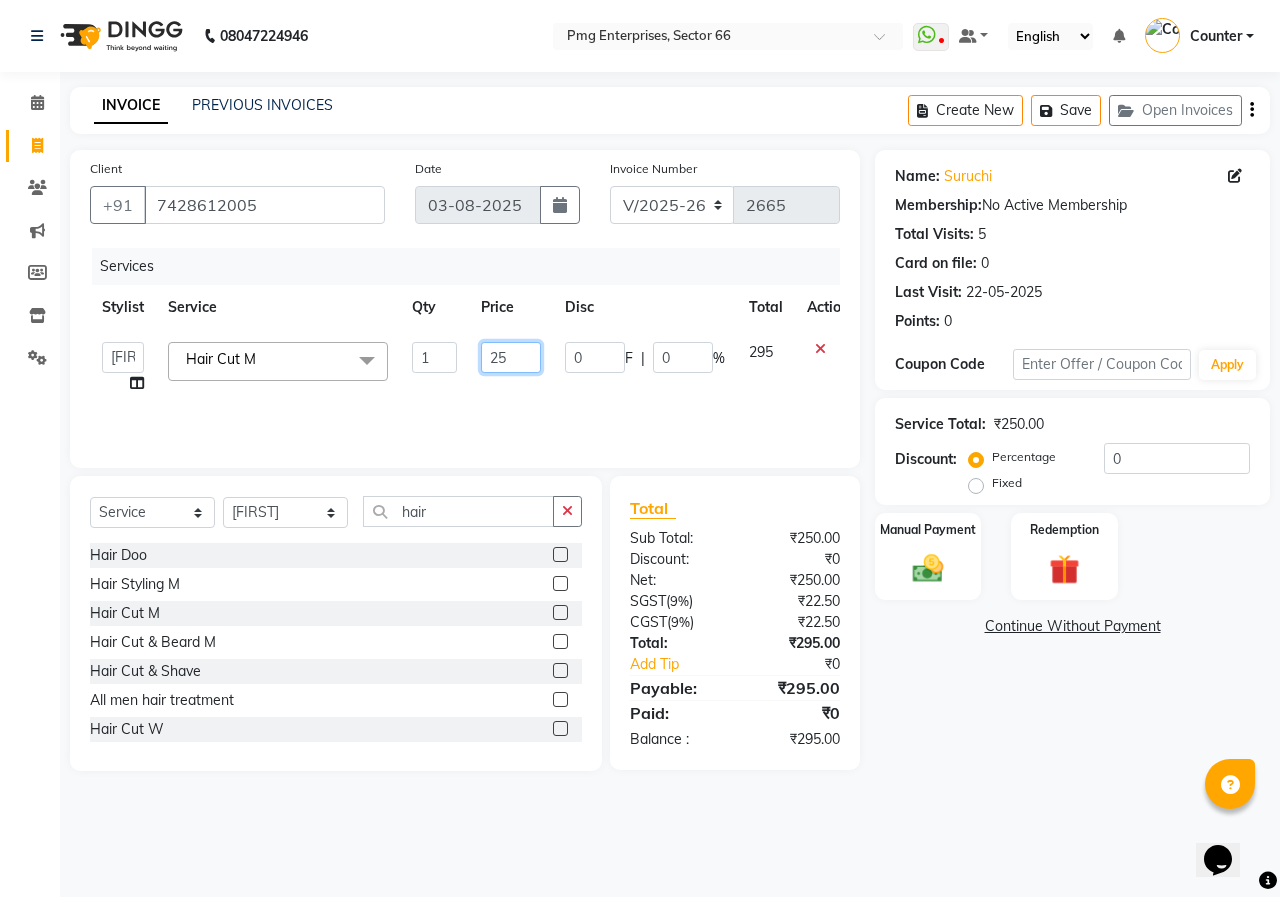type on "2" 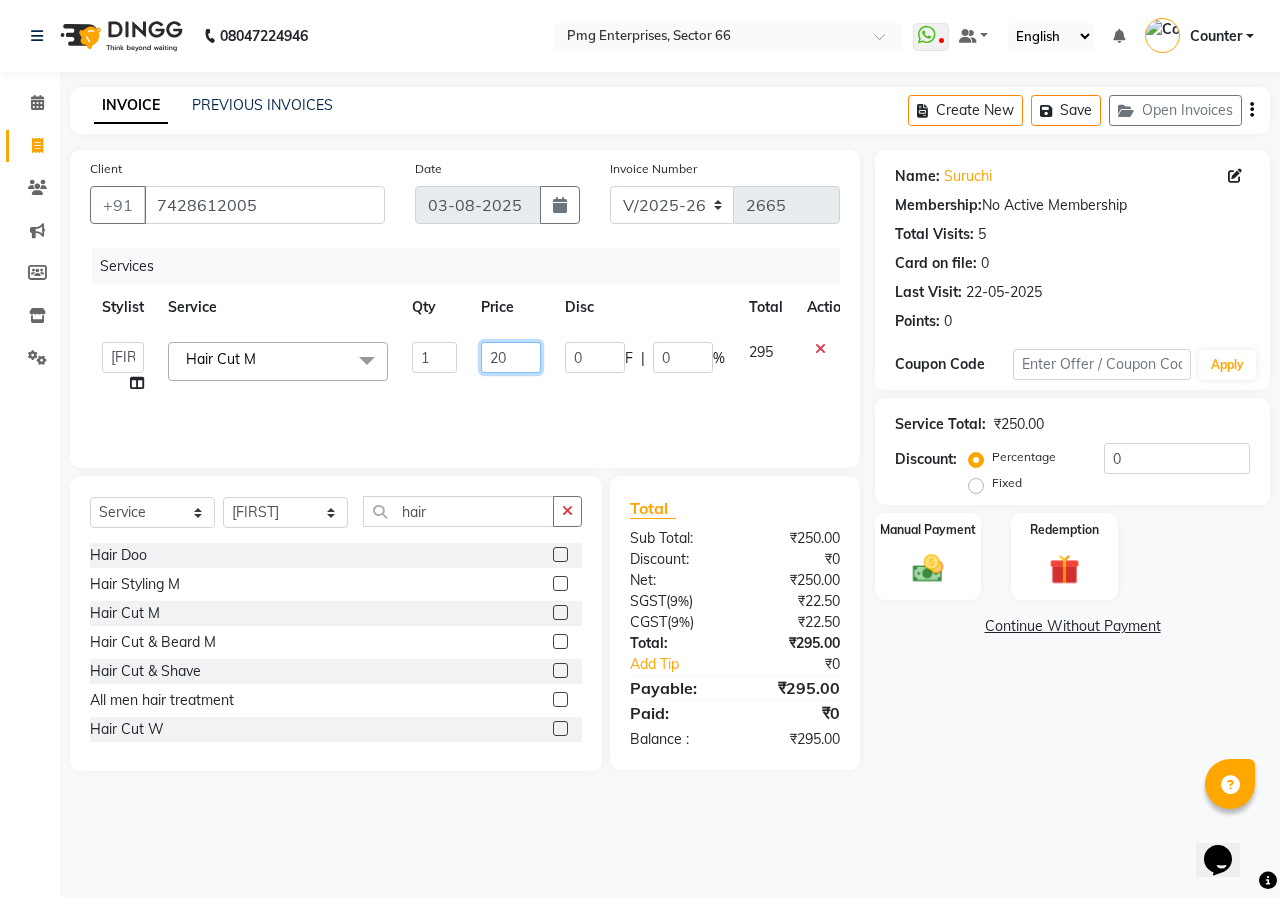 type on "200" 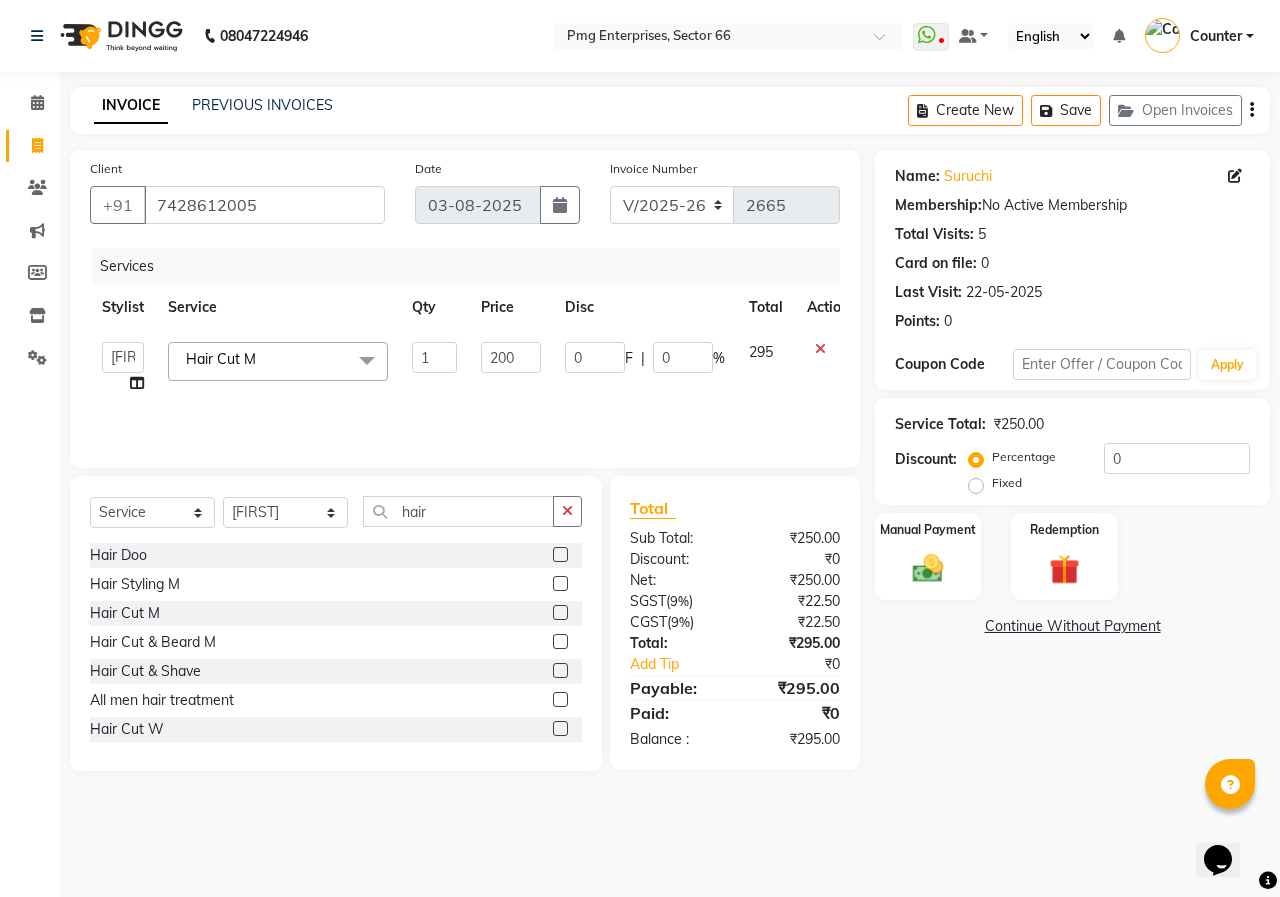 click on "Name: Suruchi  Membership:  No Active Membership  Total Visits:  5 Card on file:  0 Last Visit:   22-05-2025 Points:   0  Coupon Code Apply Service Total:  ₹250.00  Discount:  Percentage   Fixed  0 Manual Payment Redemption  Continue Without Payment" 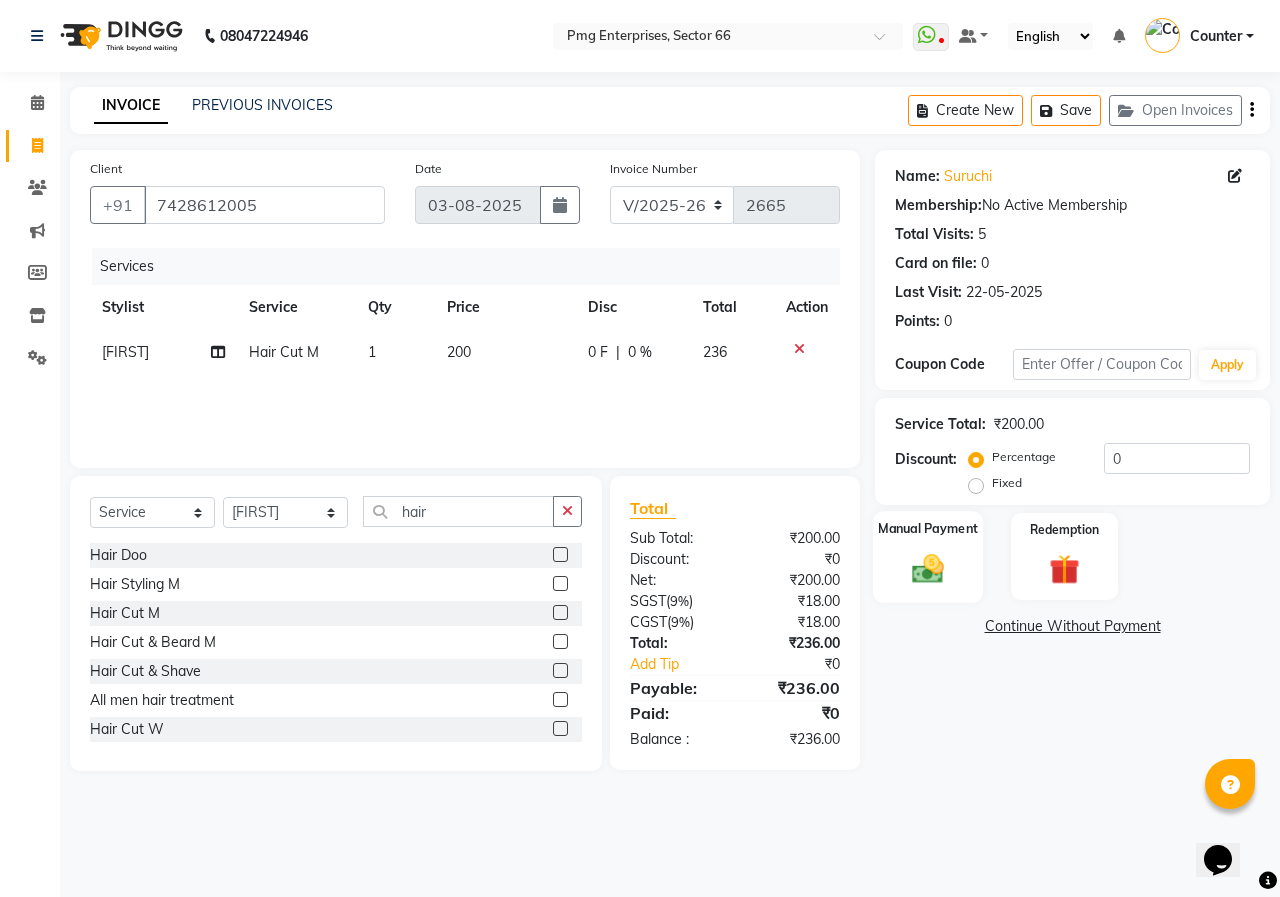 click 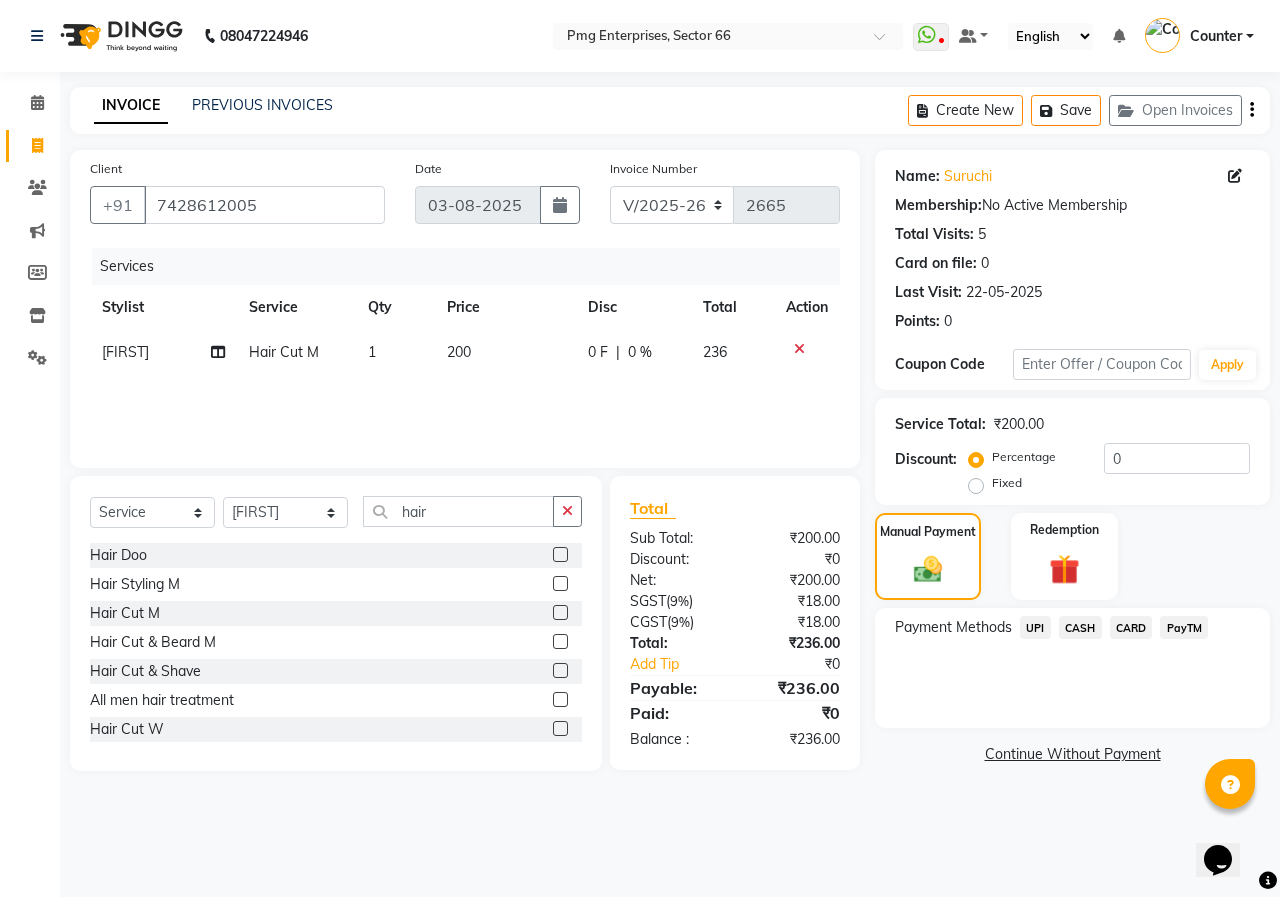 click on "CARD" 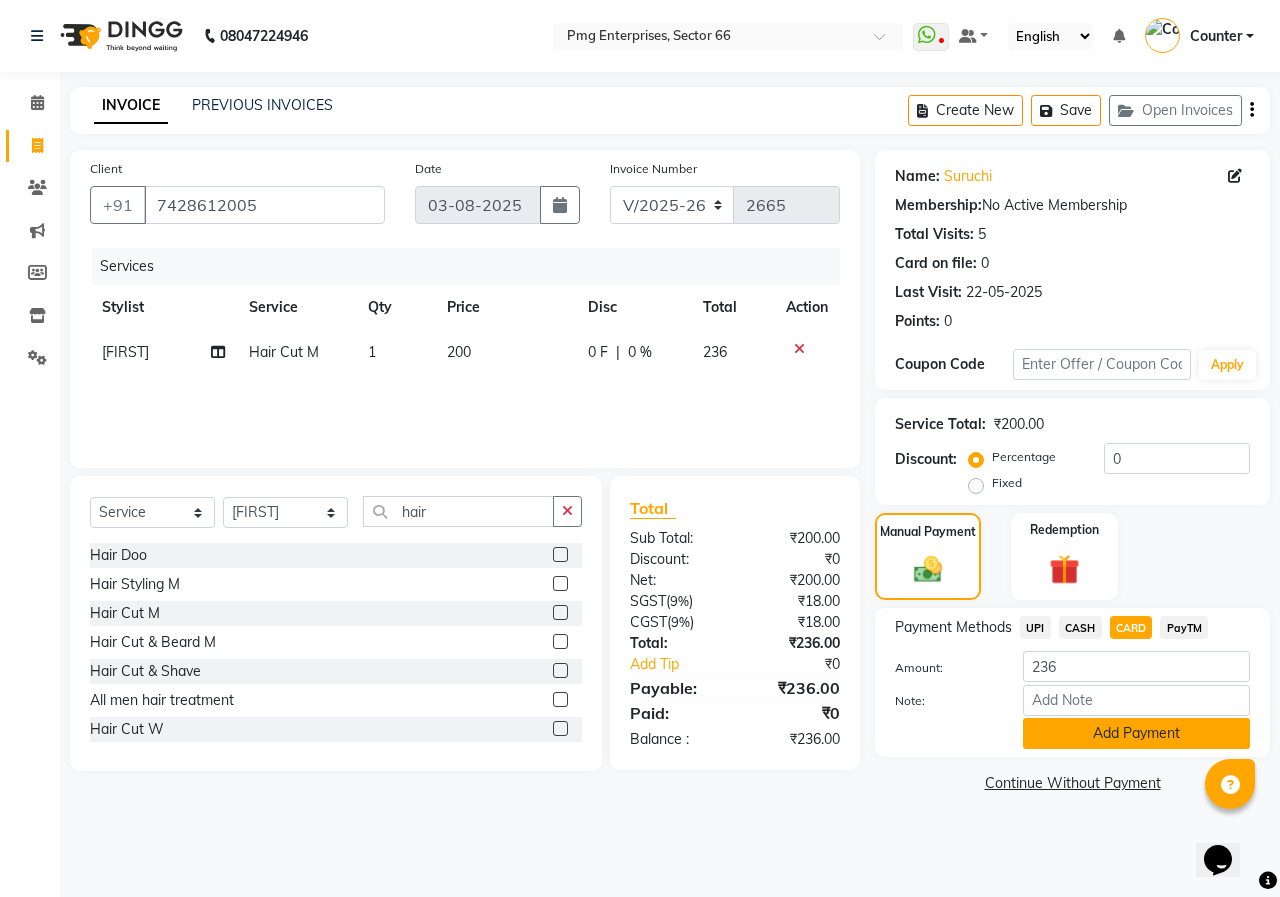 click on "Add Payment" 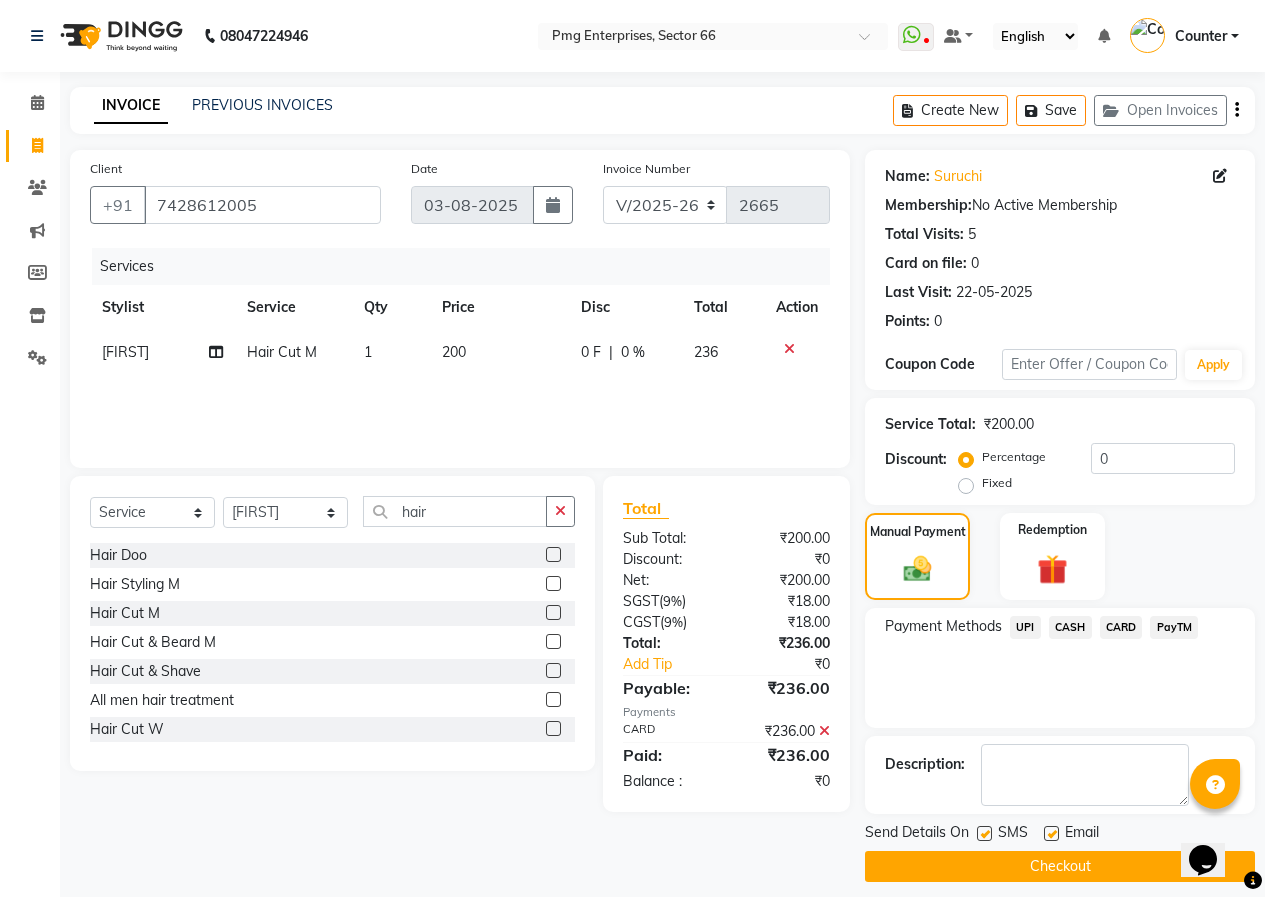 click on "Checkout" 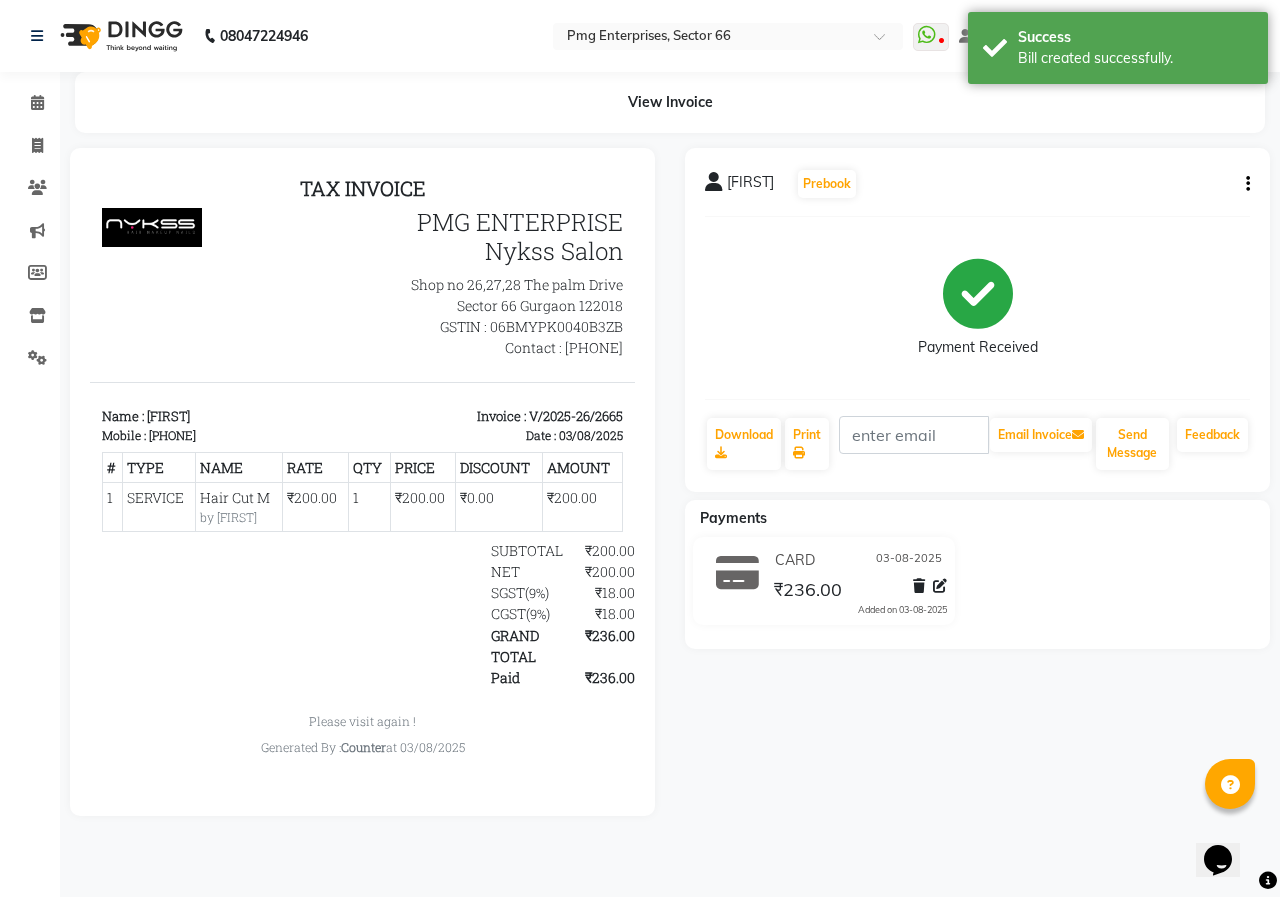 scroll, scrollTop: 0, scrollLeft: 0, axis: both 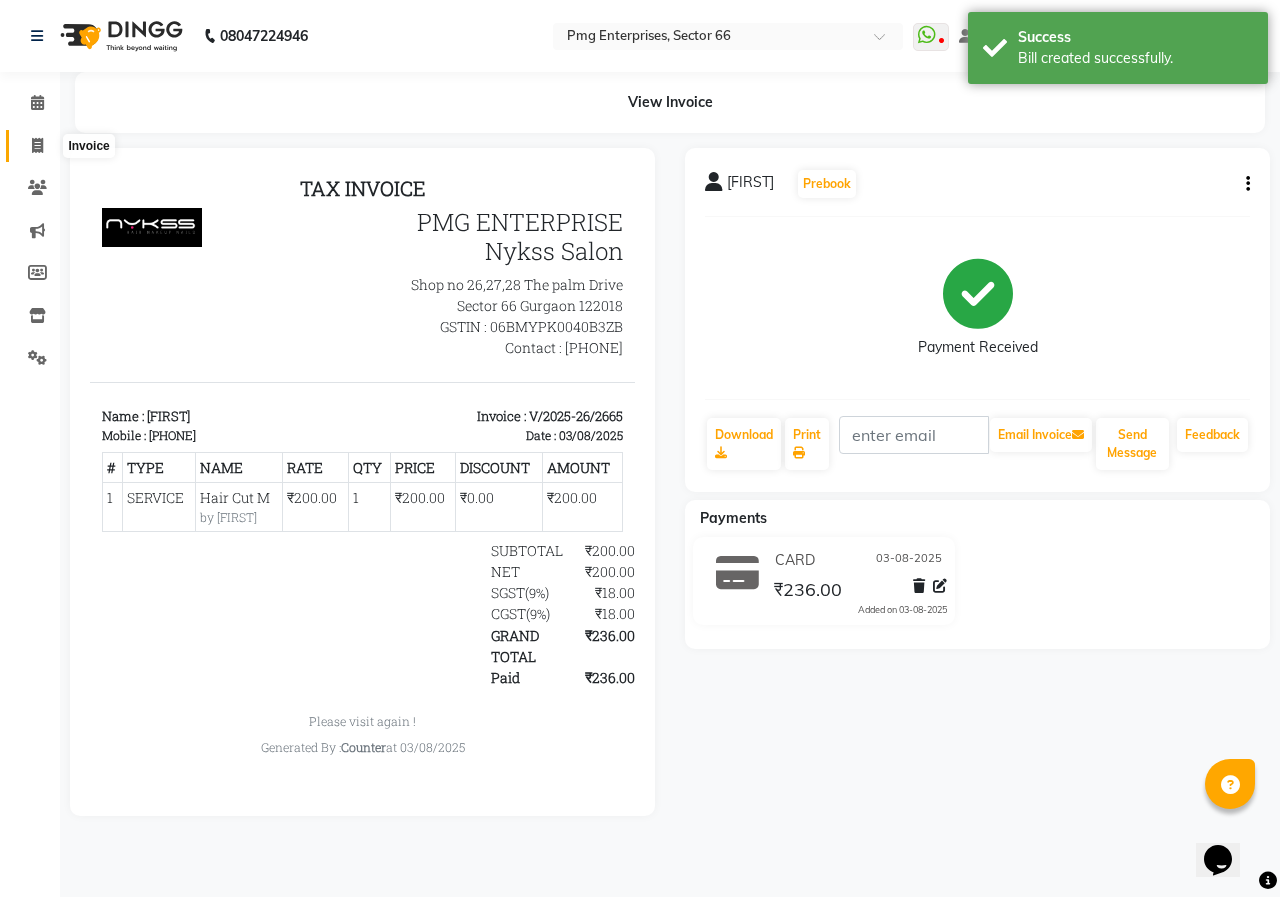 click 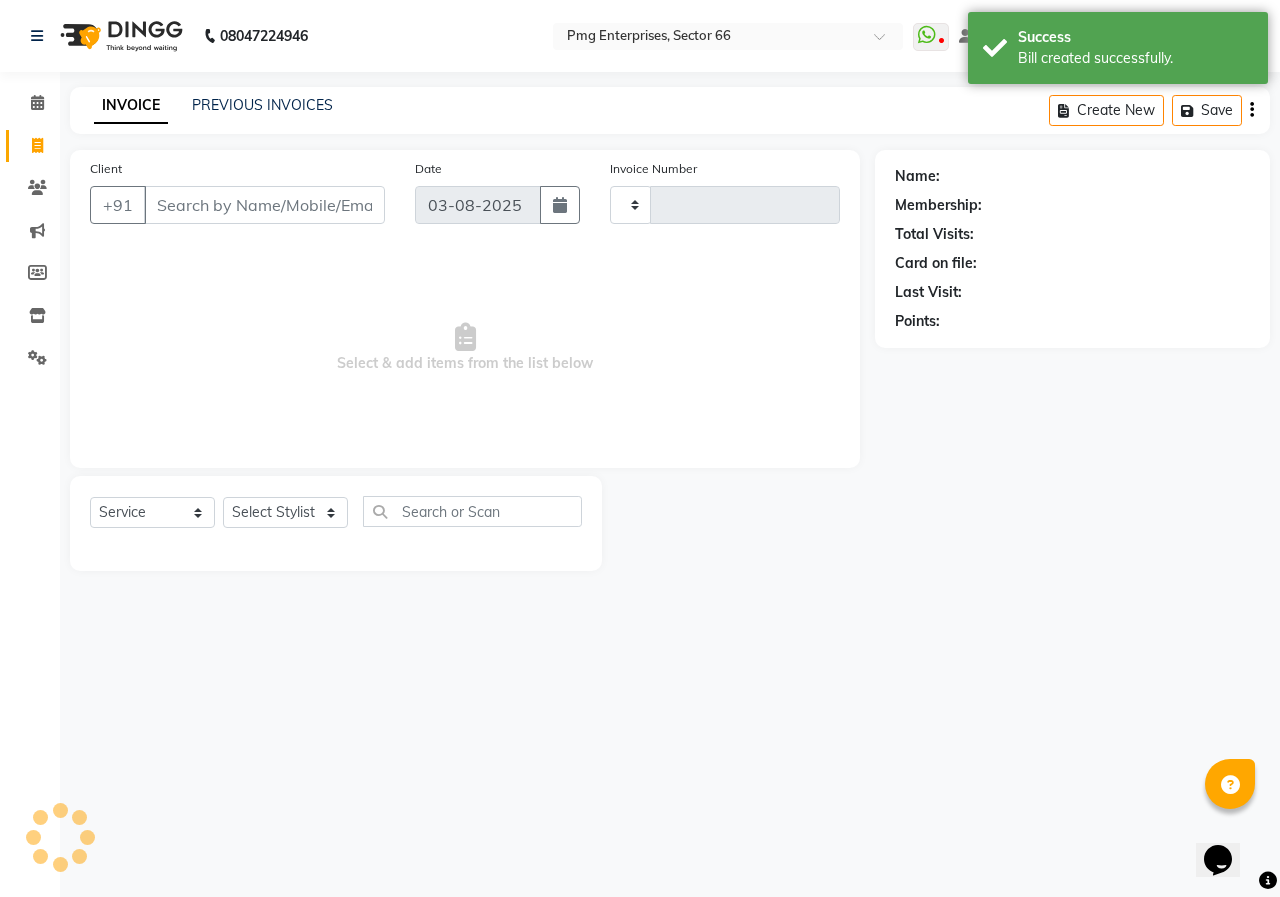 type on "2666" 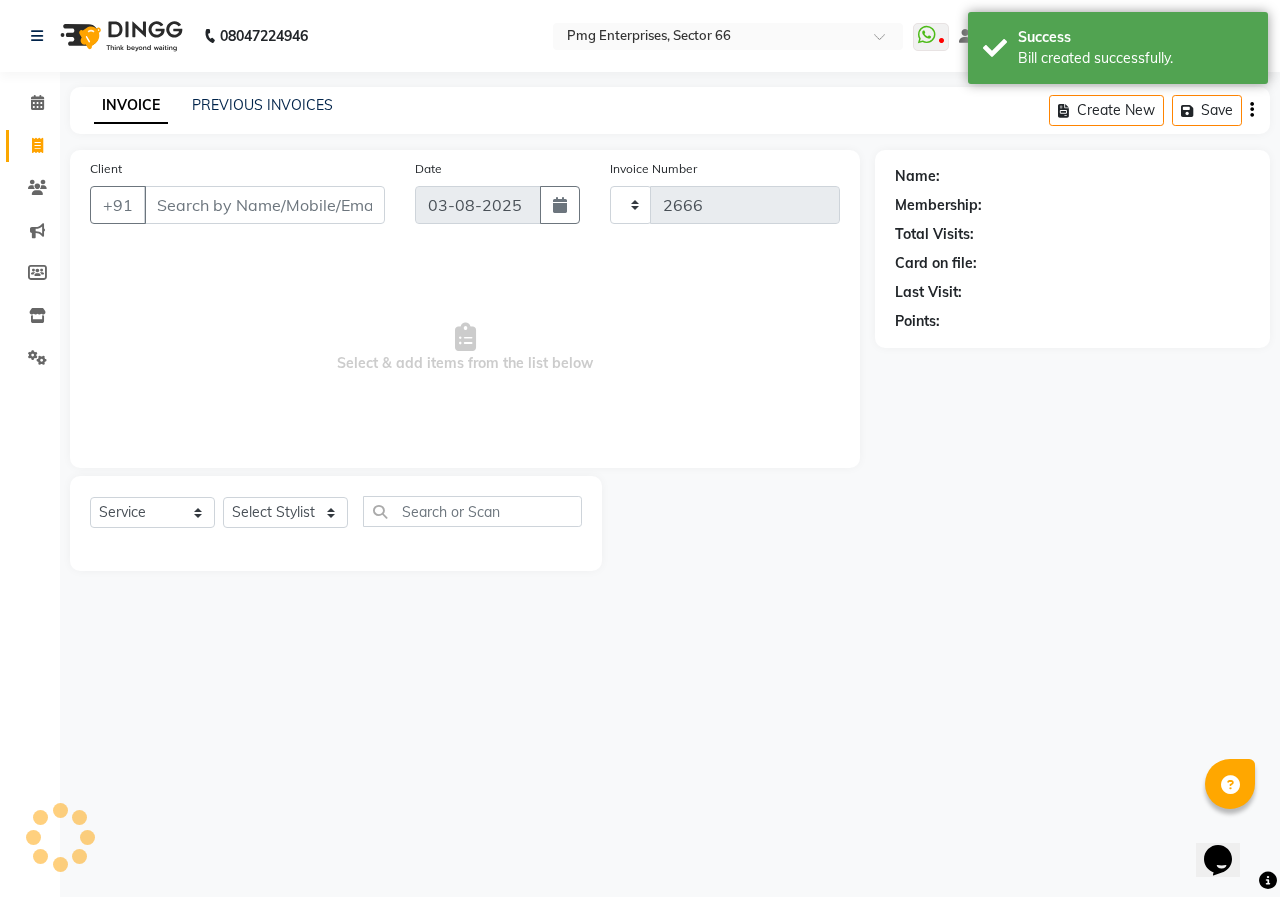select on "889" 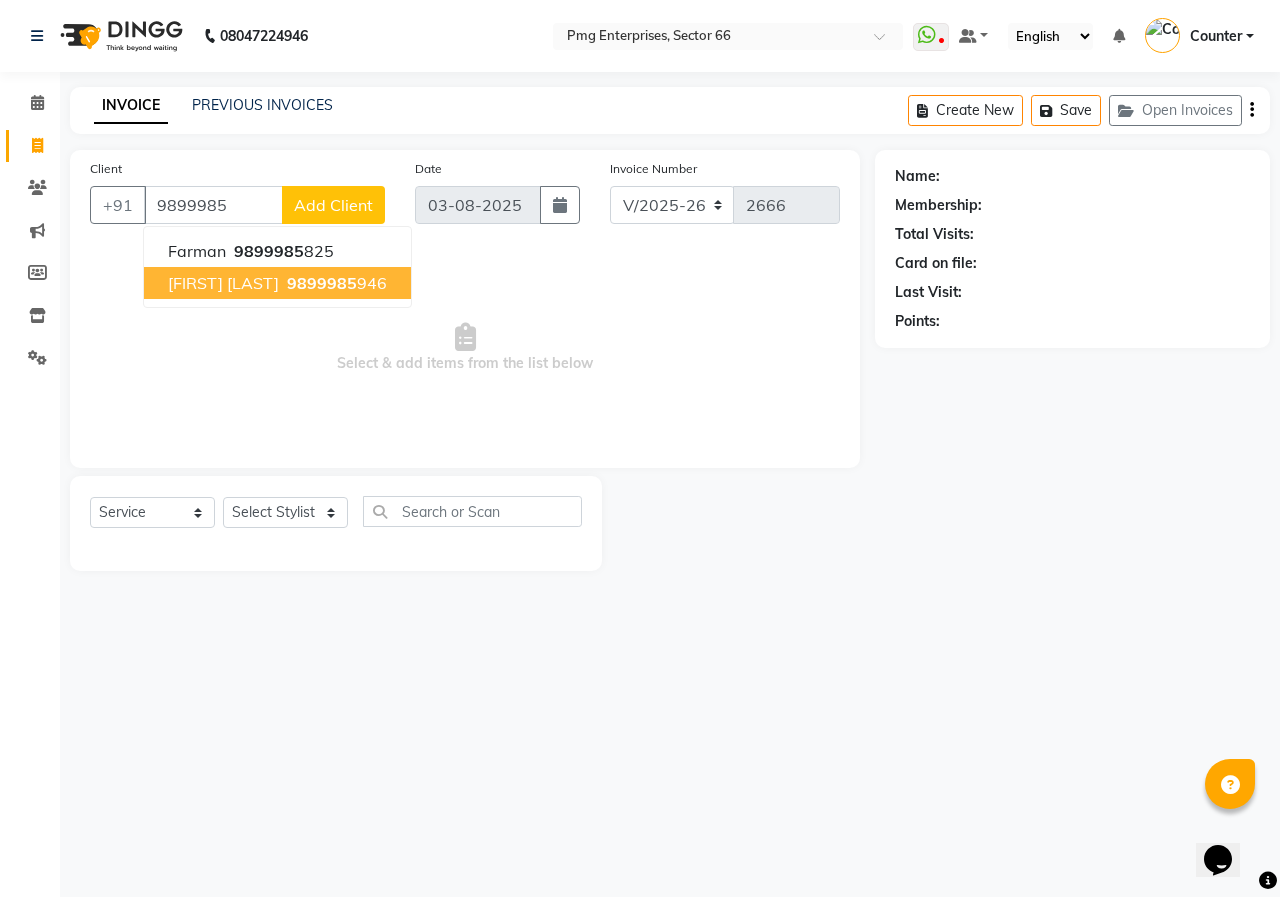 click on "Varun Aggarwal" at bounding box center (223, 283) 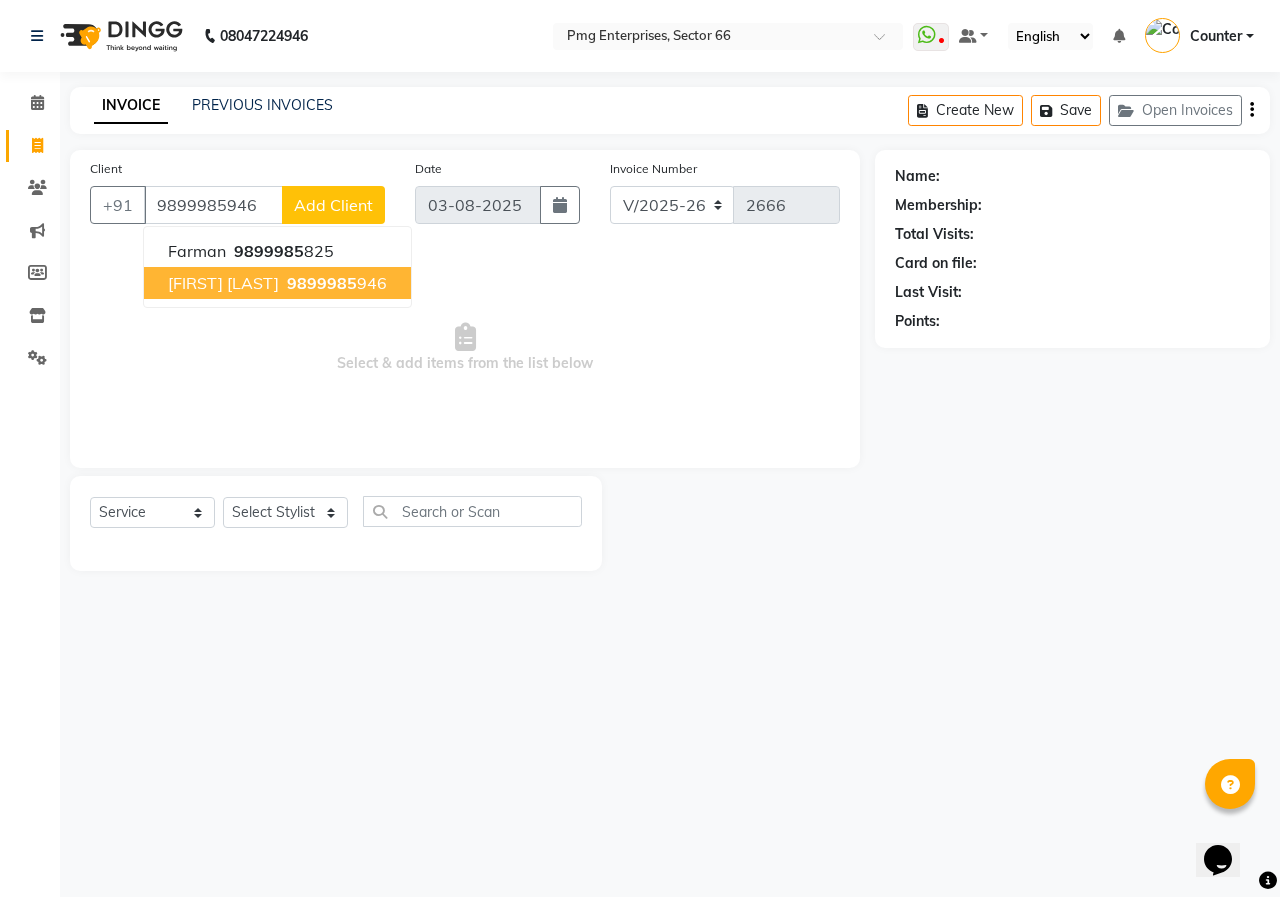 type on "9899985946" 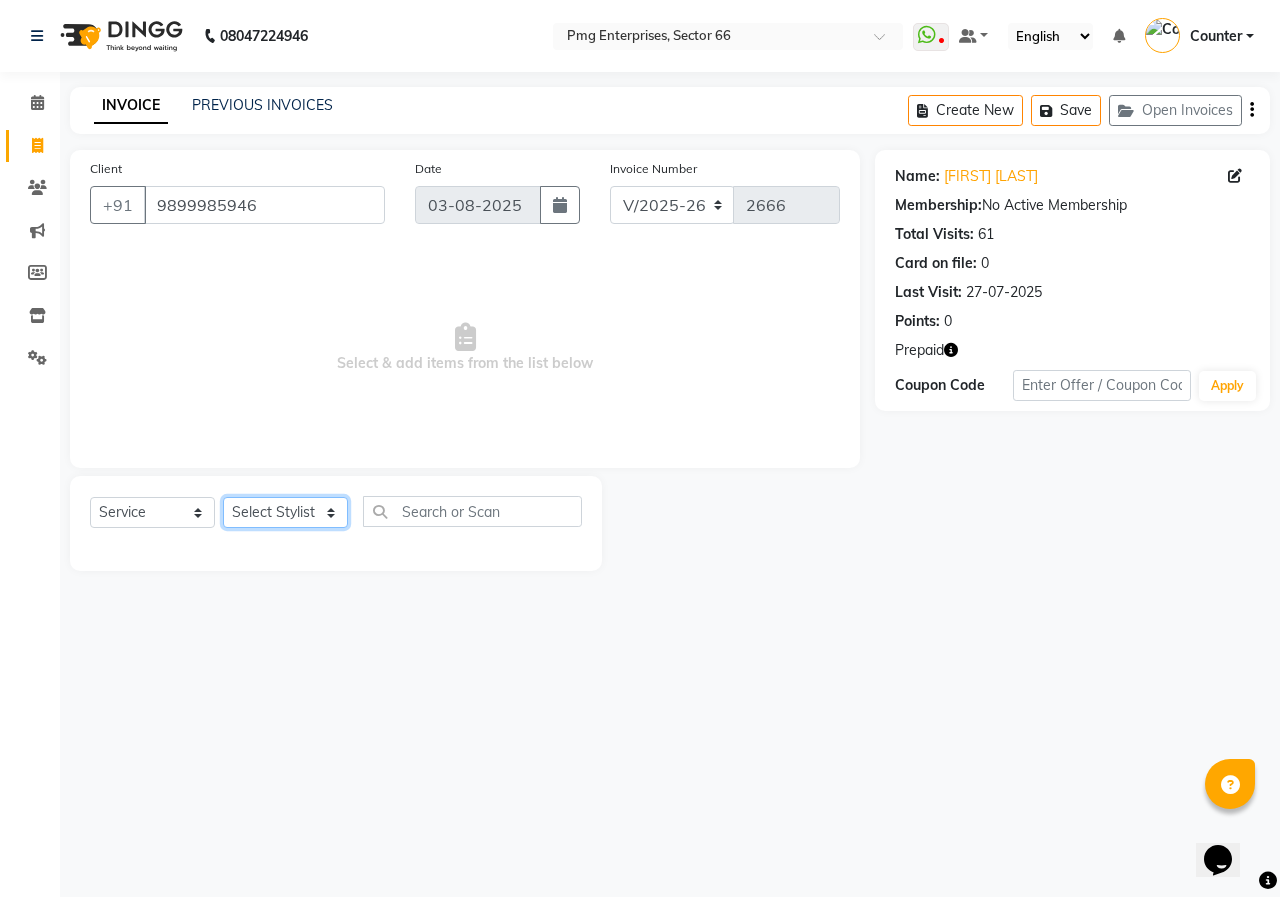 click on "Select Stylist Ashish Kashyap Counter dinesh Jackson Javed Jitender Manisha Ragini" 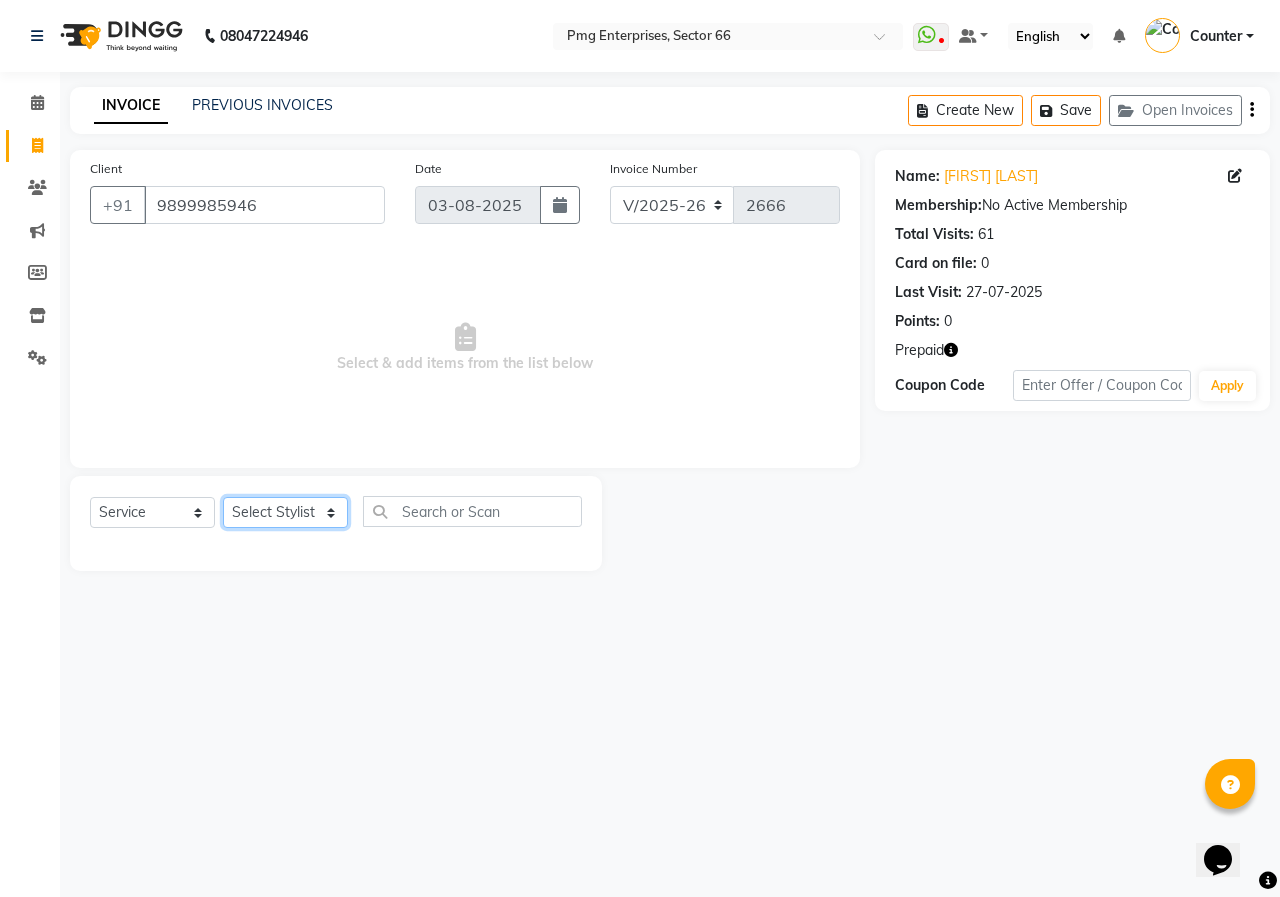 select on "70413" 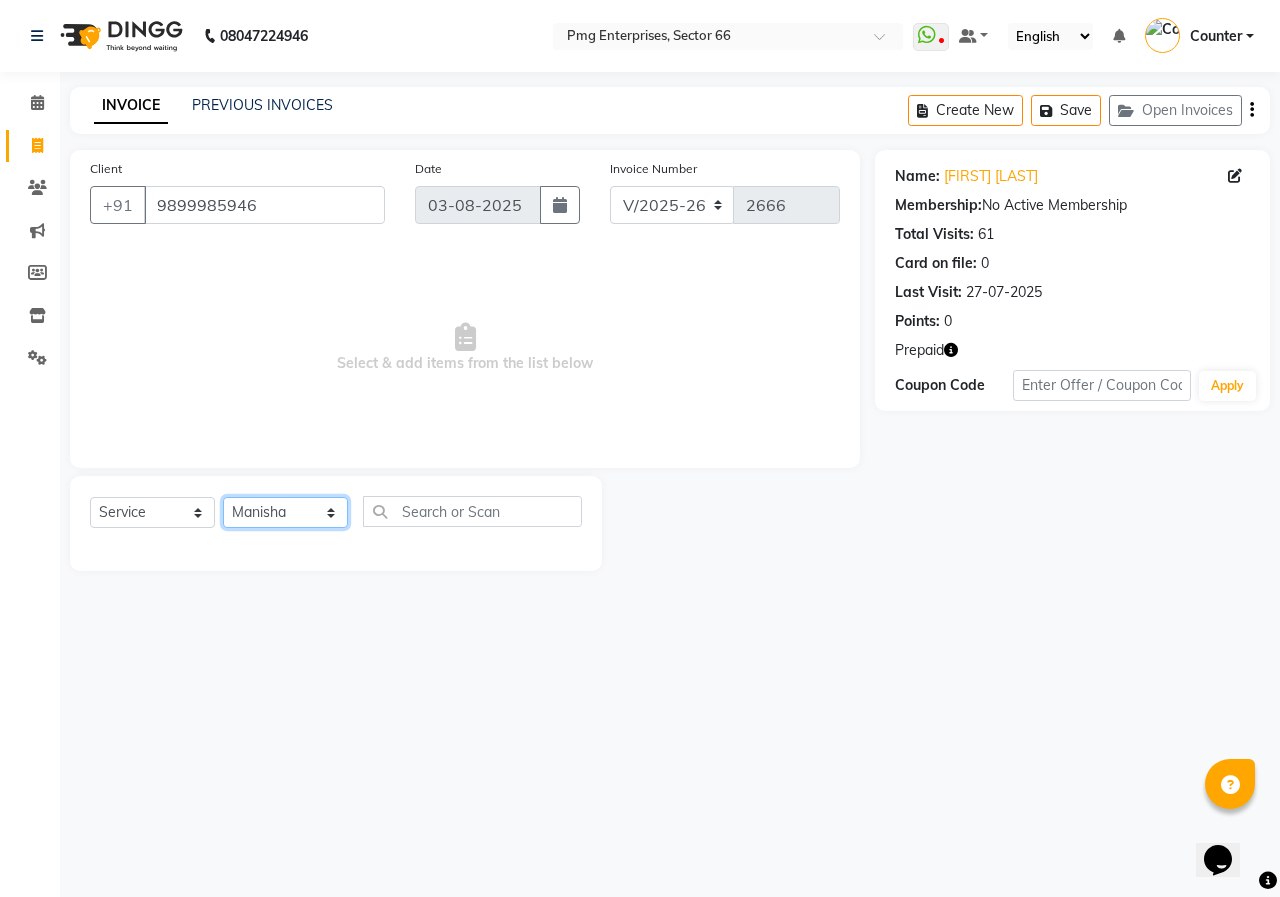 click on "Select Stylist Ashish Kashyap Counter dinesh Jackson Javed Jitender Manisha Ragini" 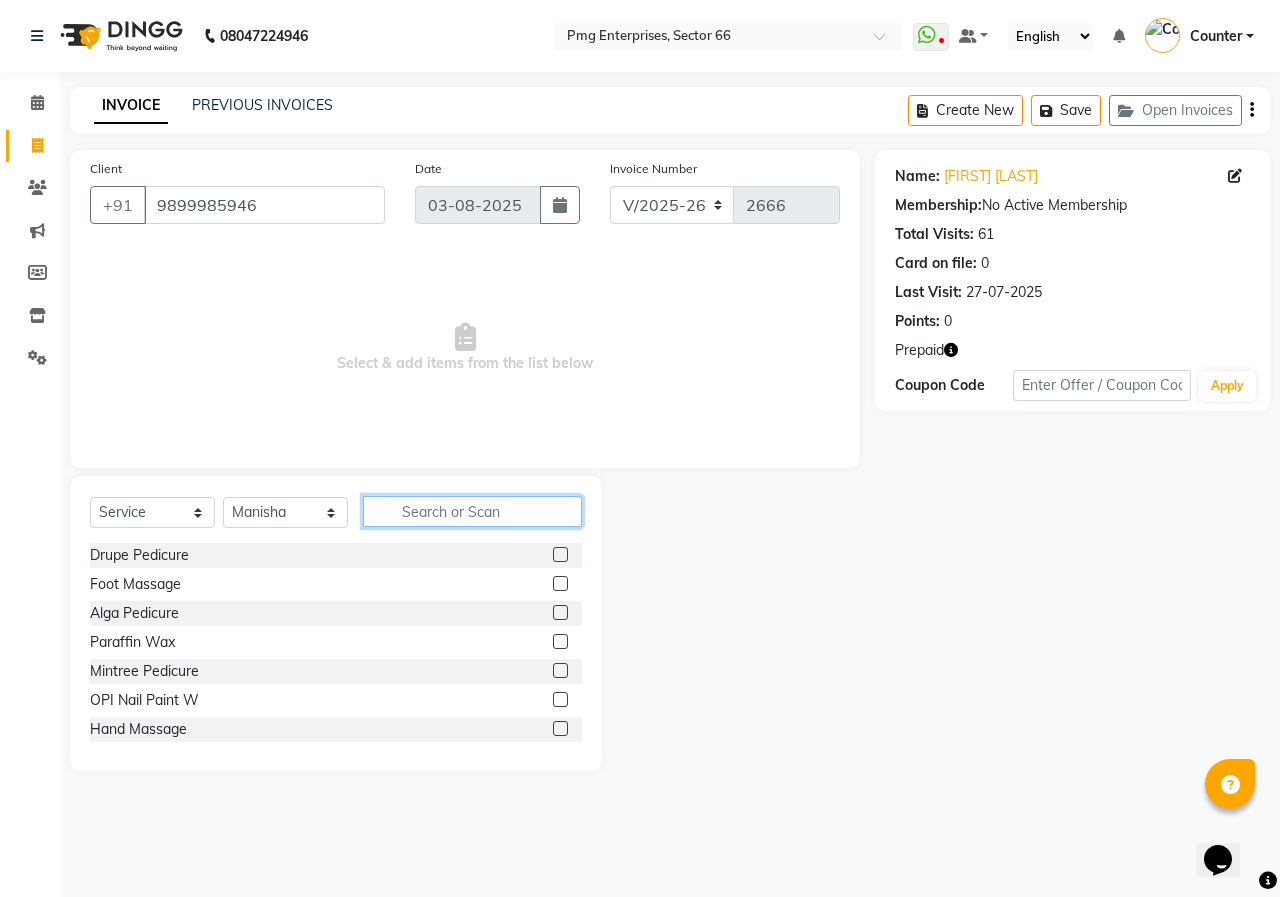 click 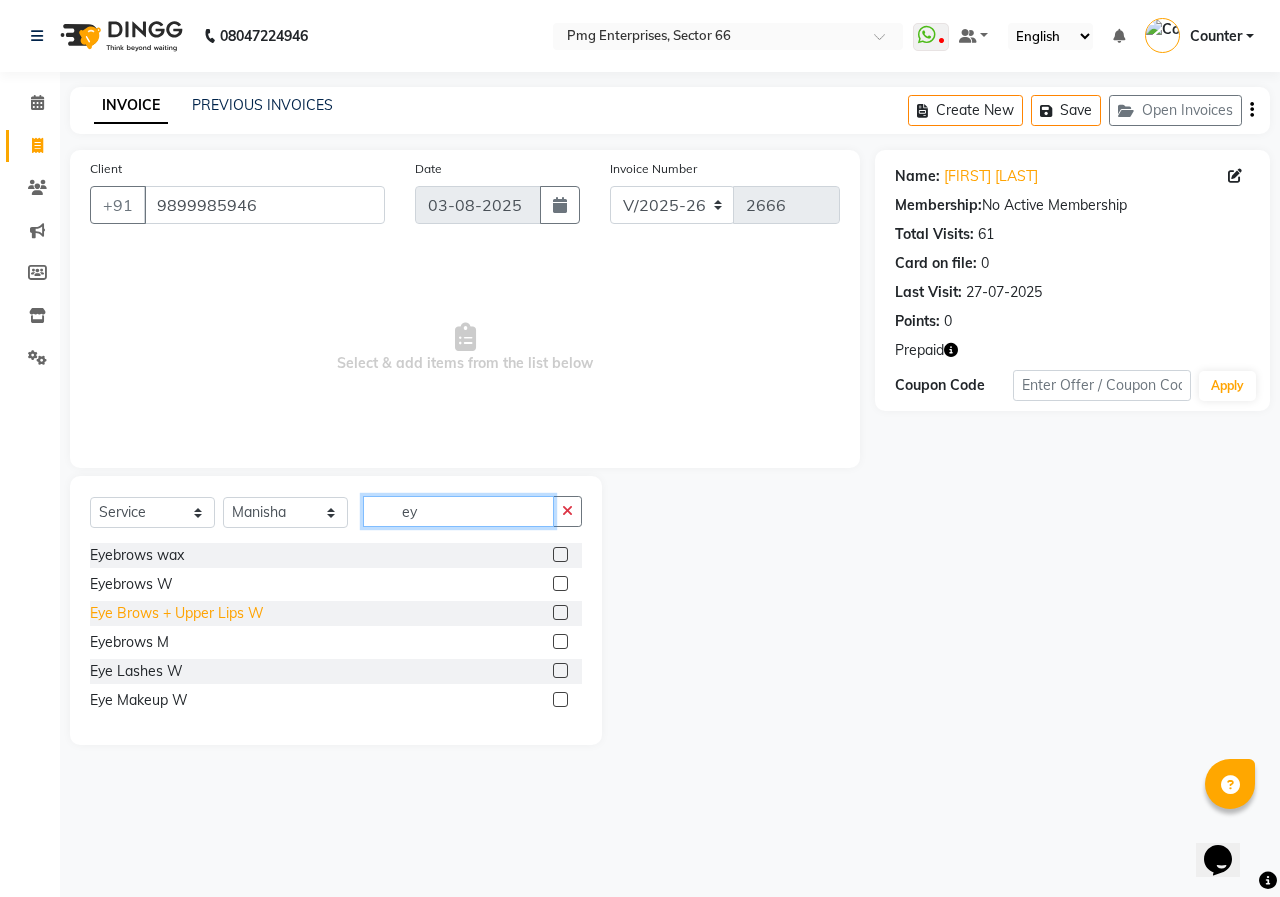 type on "ey" 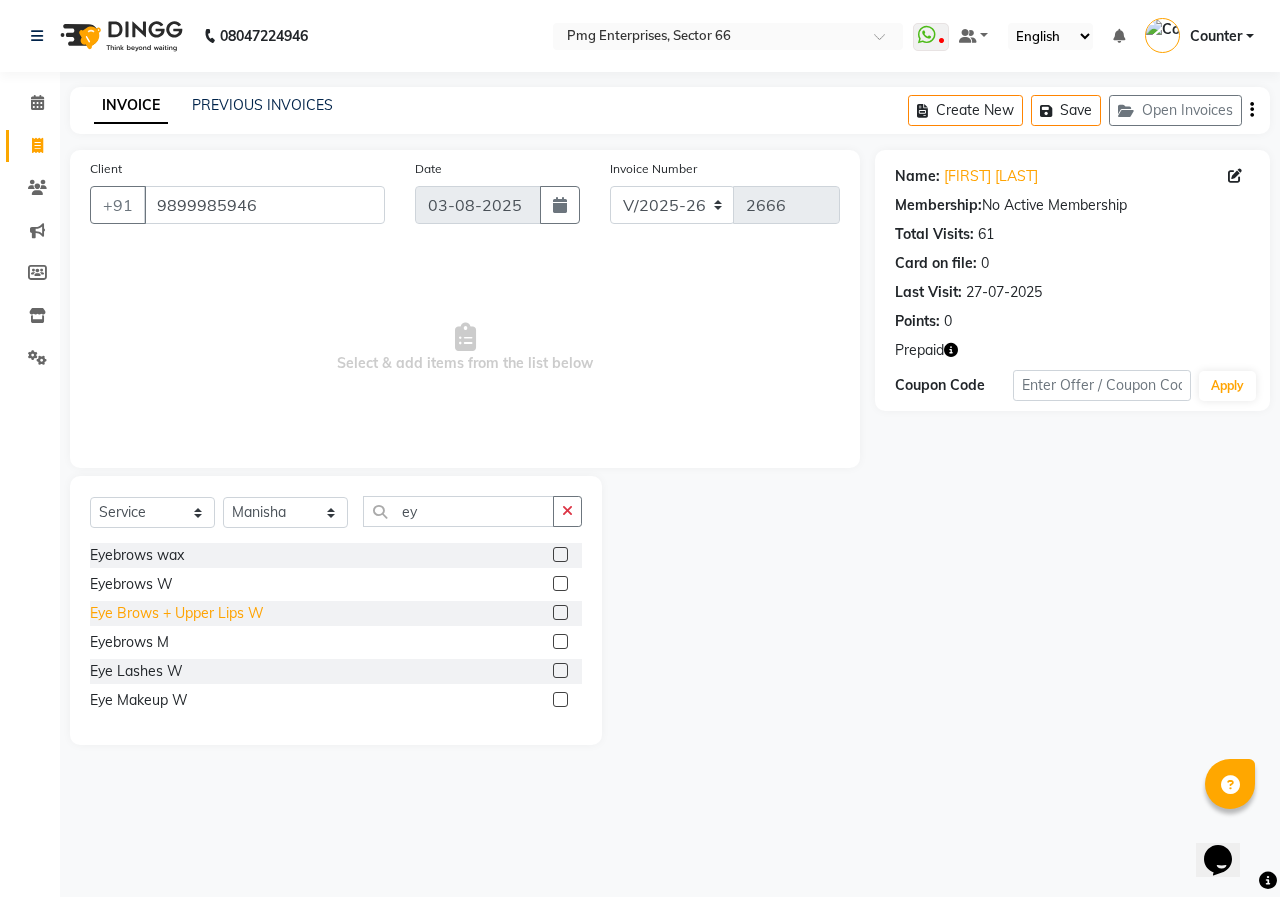 click on "Eye Brows + Upper Lips W" 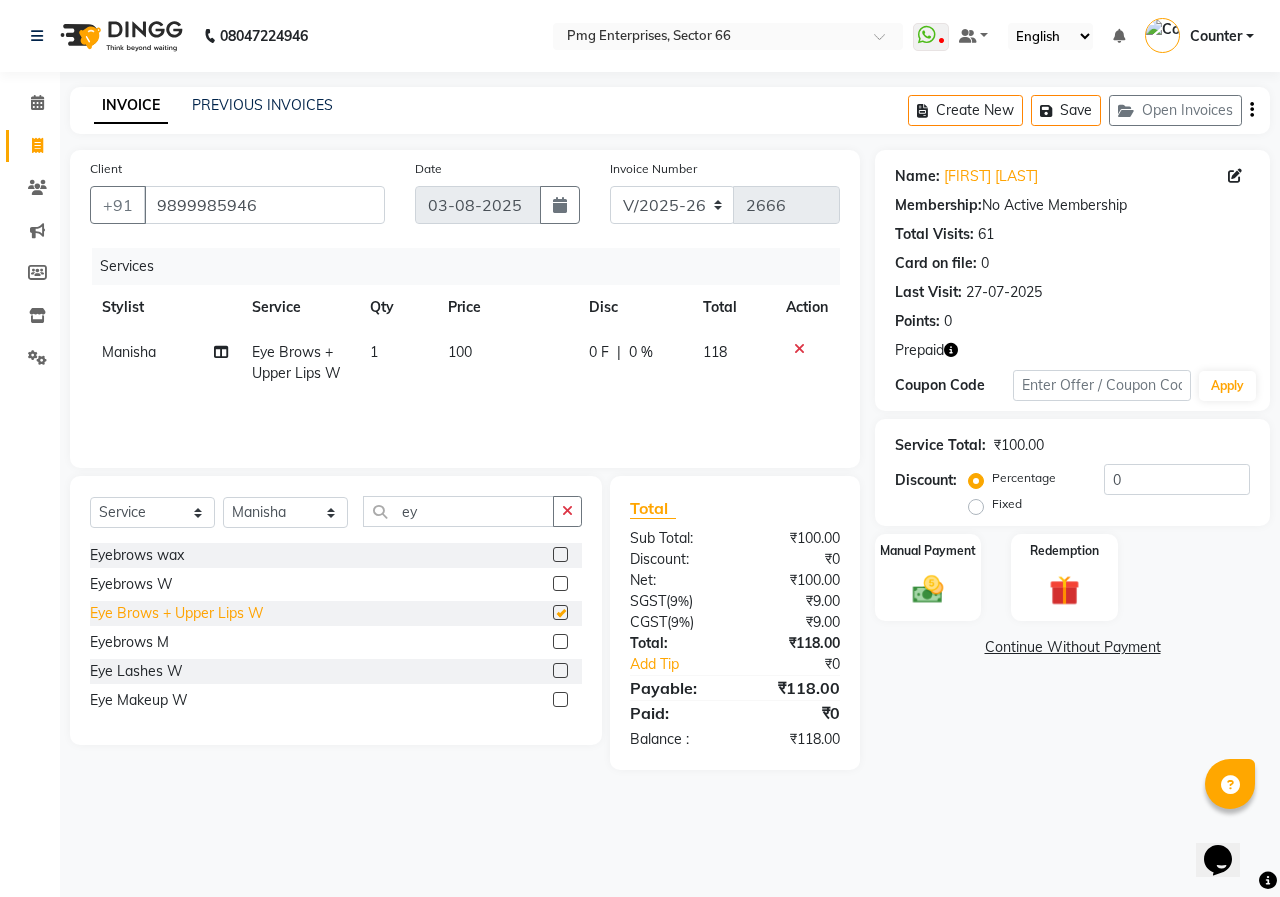 checkbox on "false" 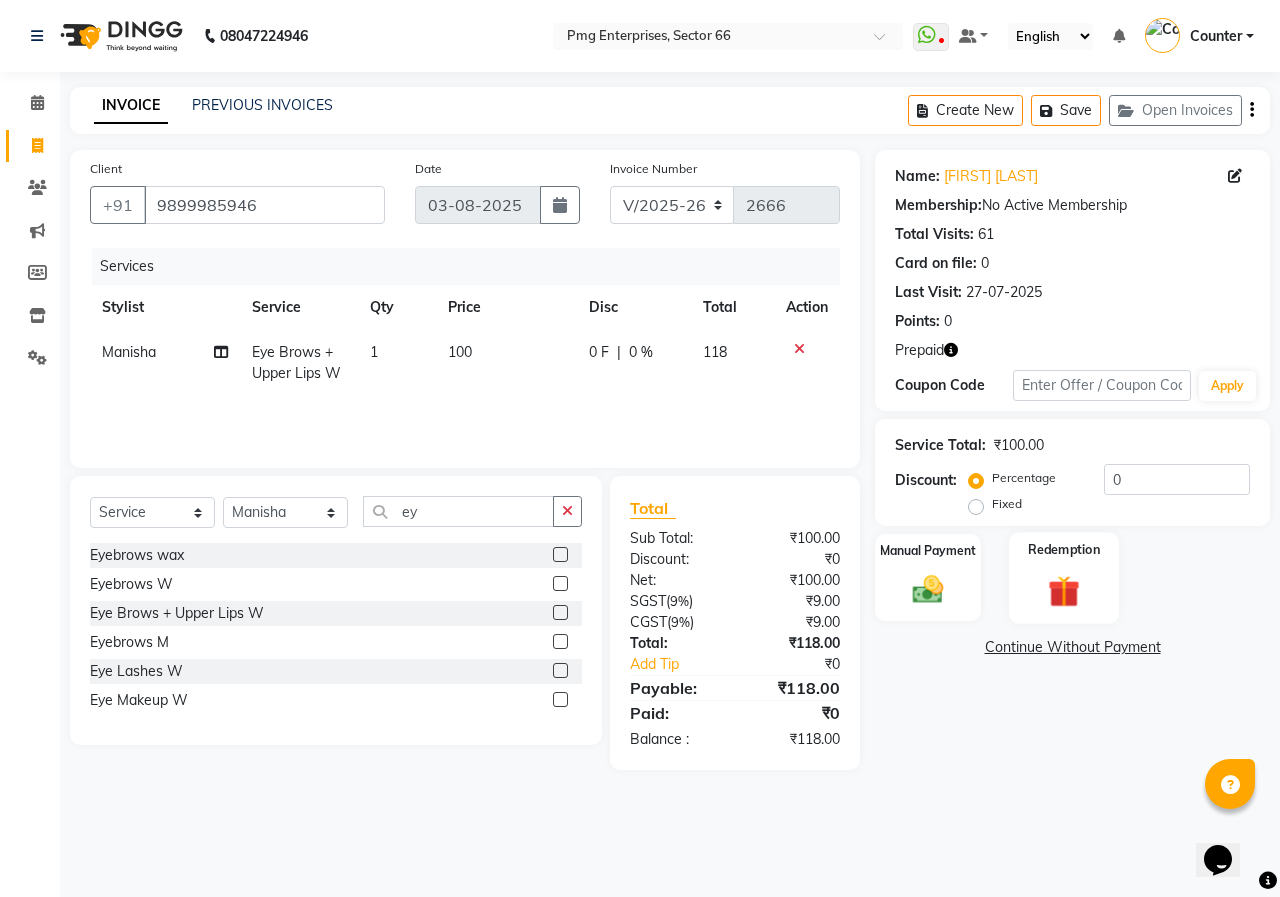 click on "Redemption" 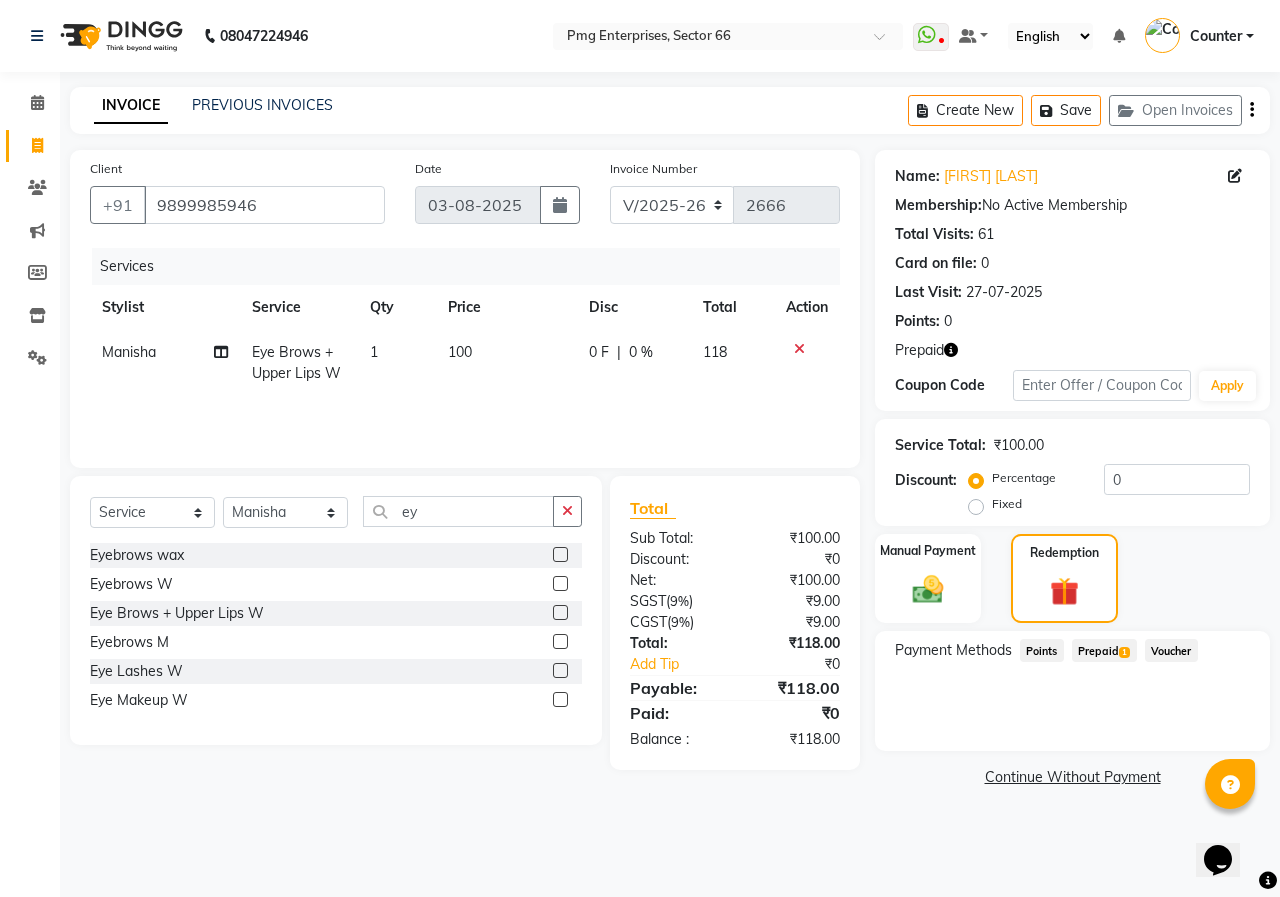 click on "1" 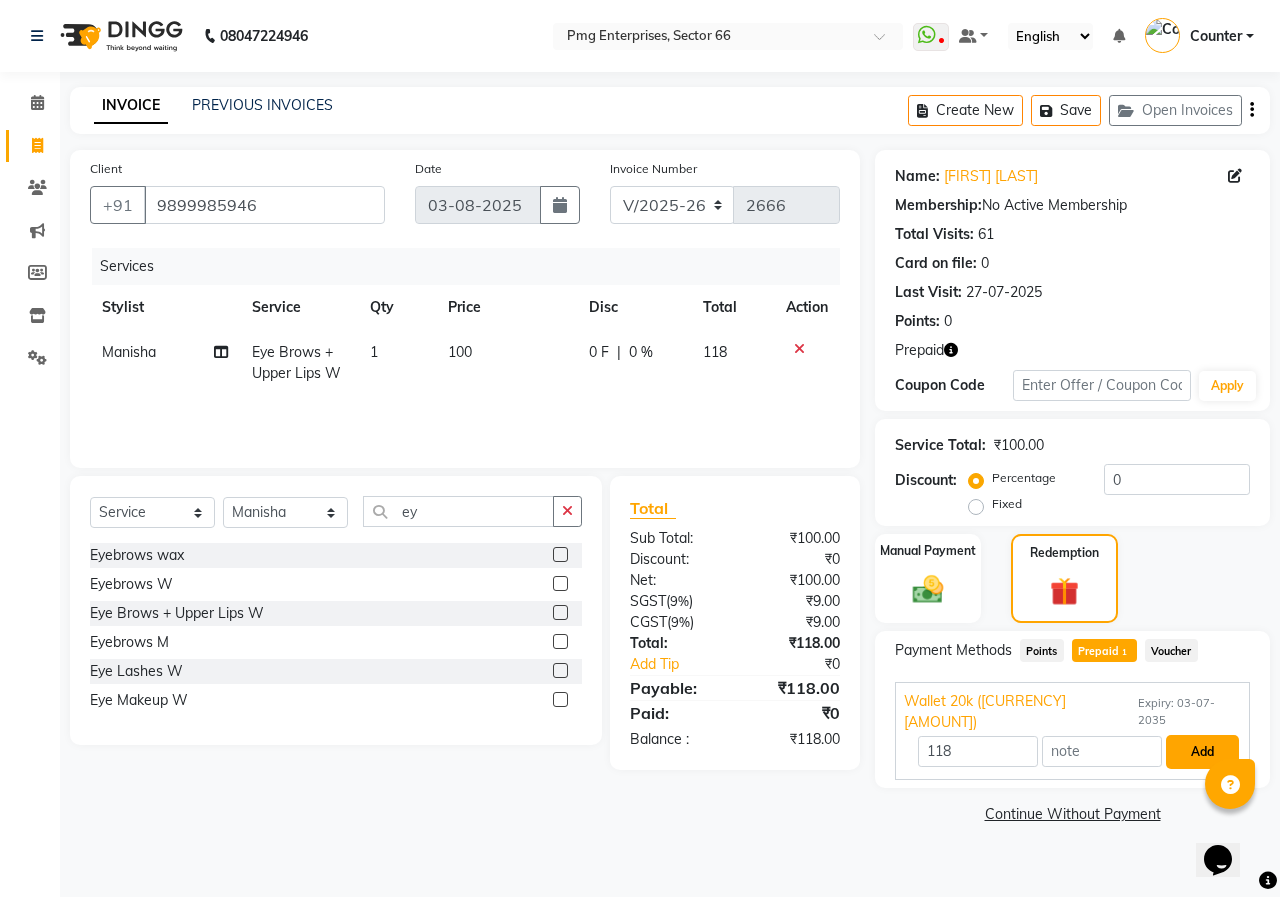 click on "Add" at bounding box center (1202, 752) 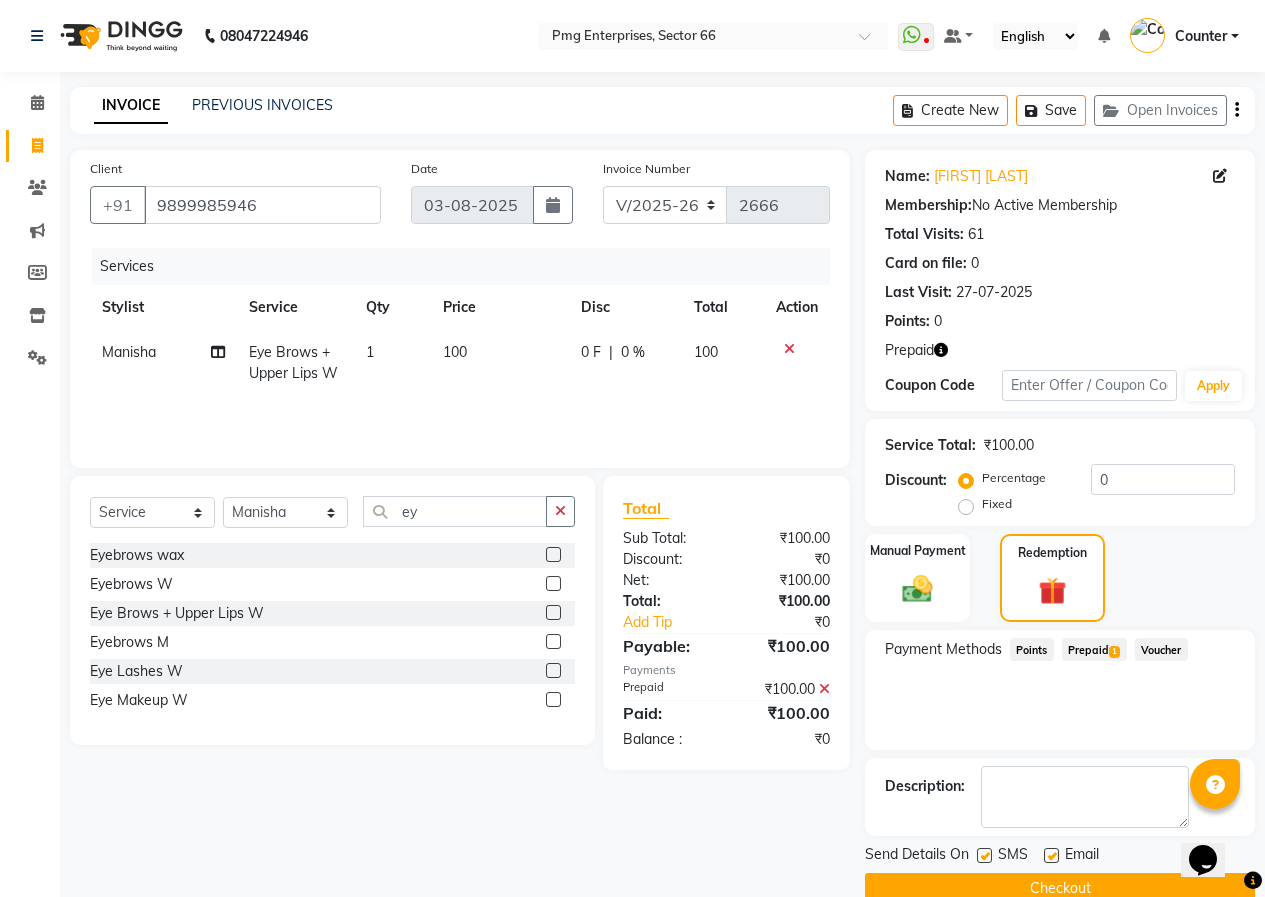 click on "Checkout" 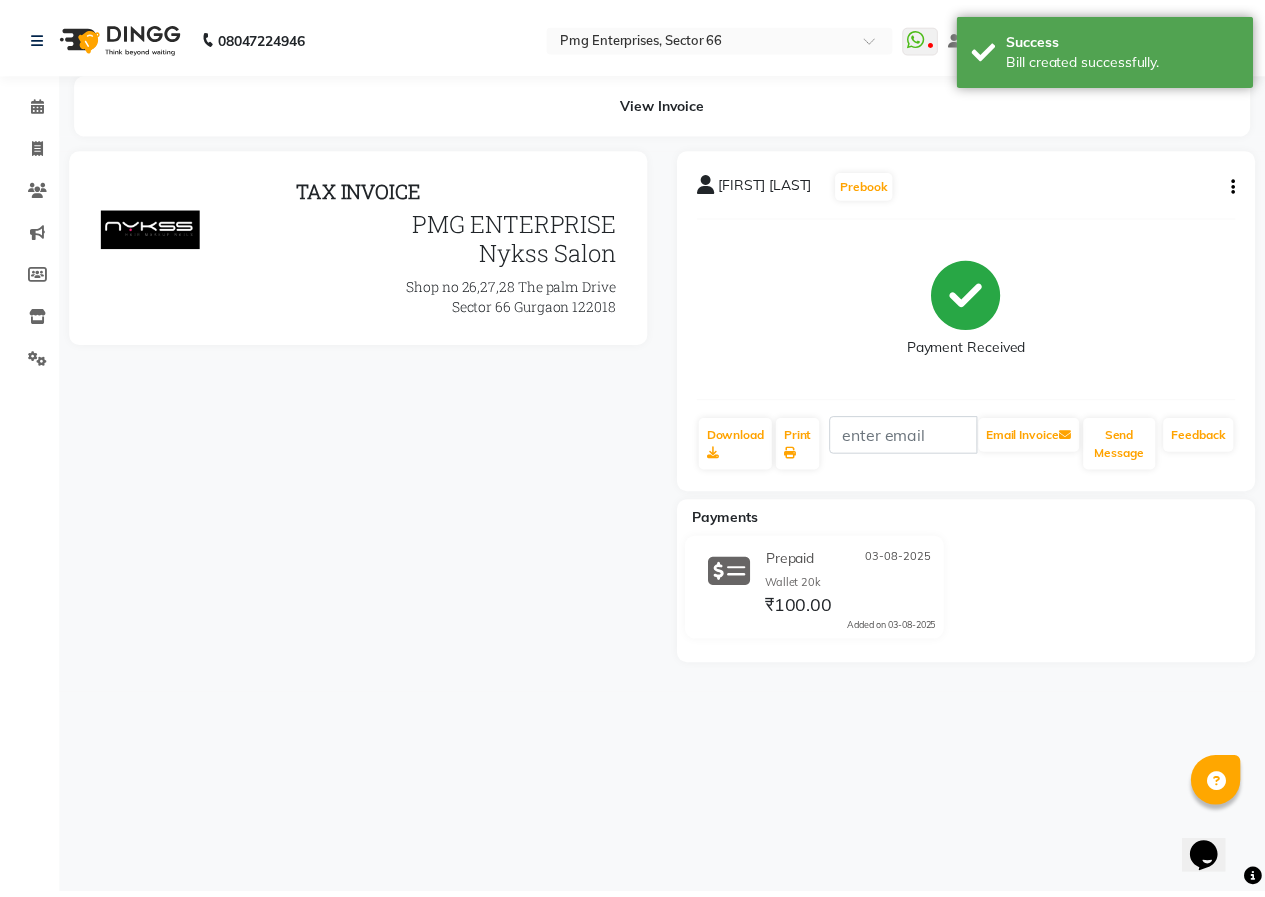 scroll, scrollTop: 0, scrollLeft: 0, axis: both 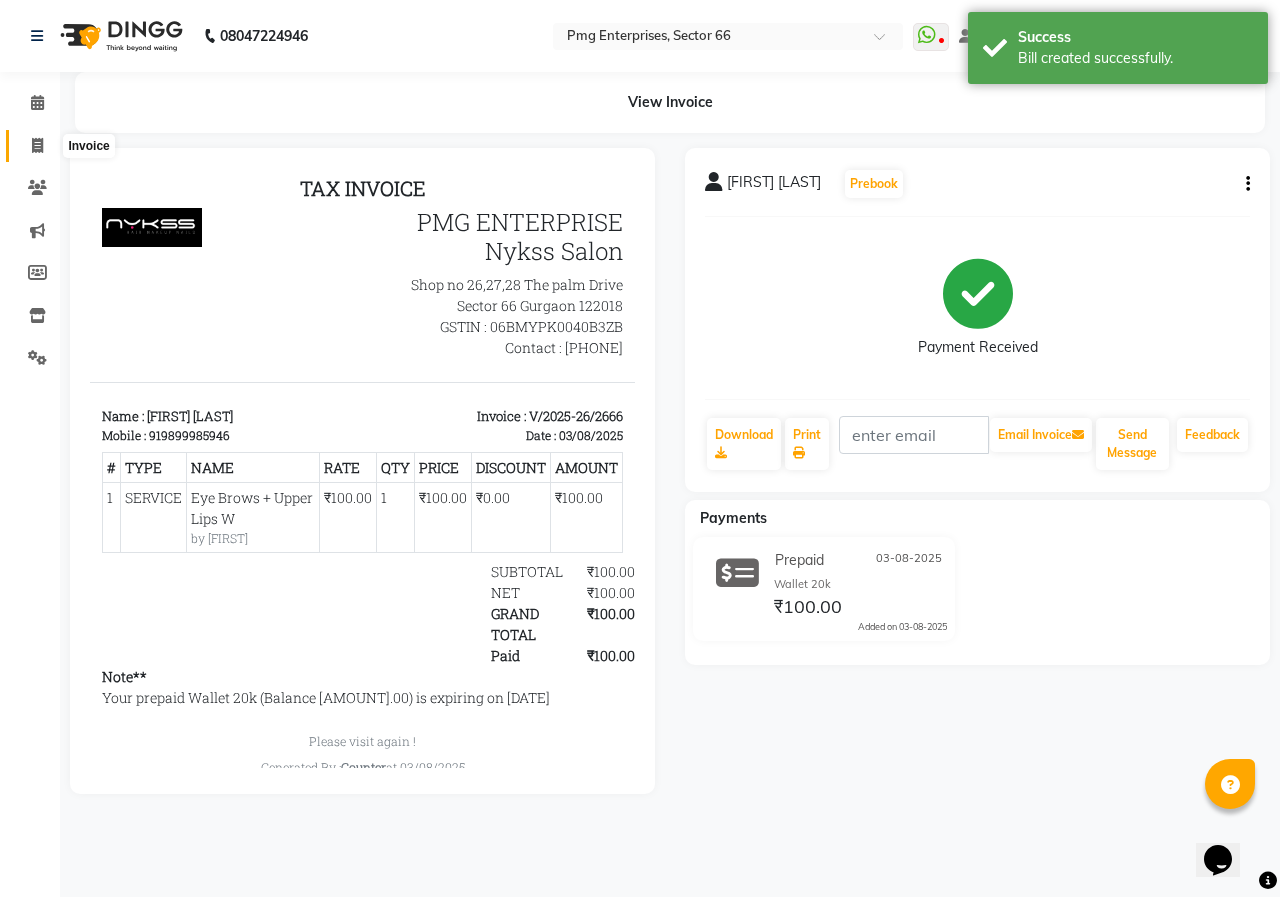 click 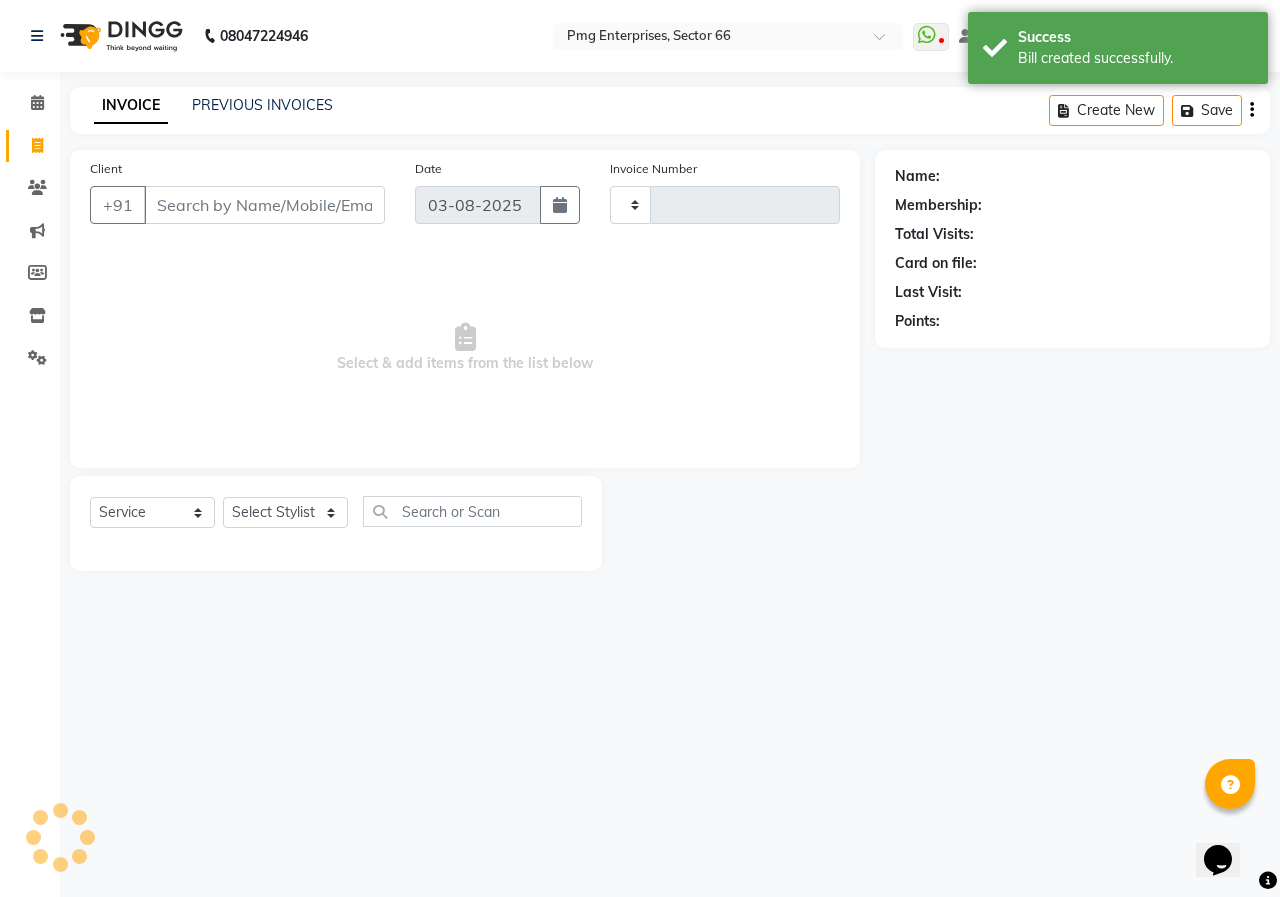 type on "2667" 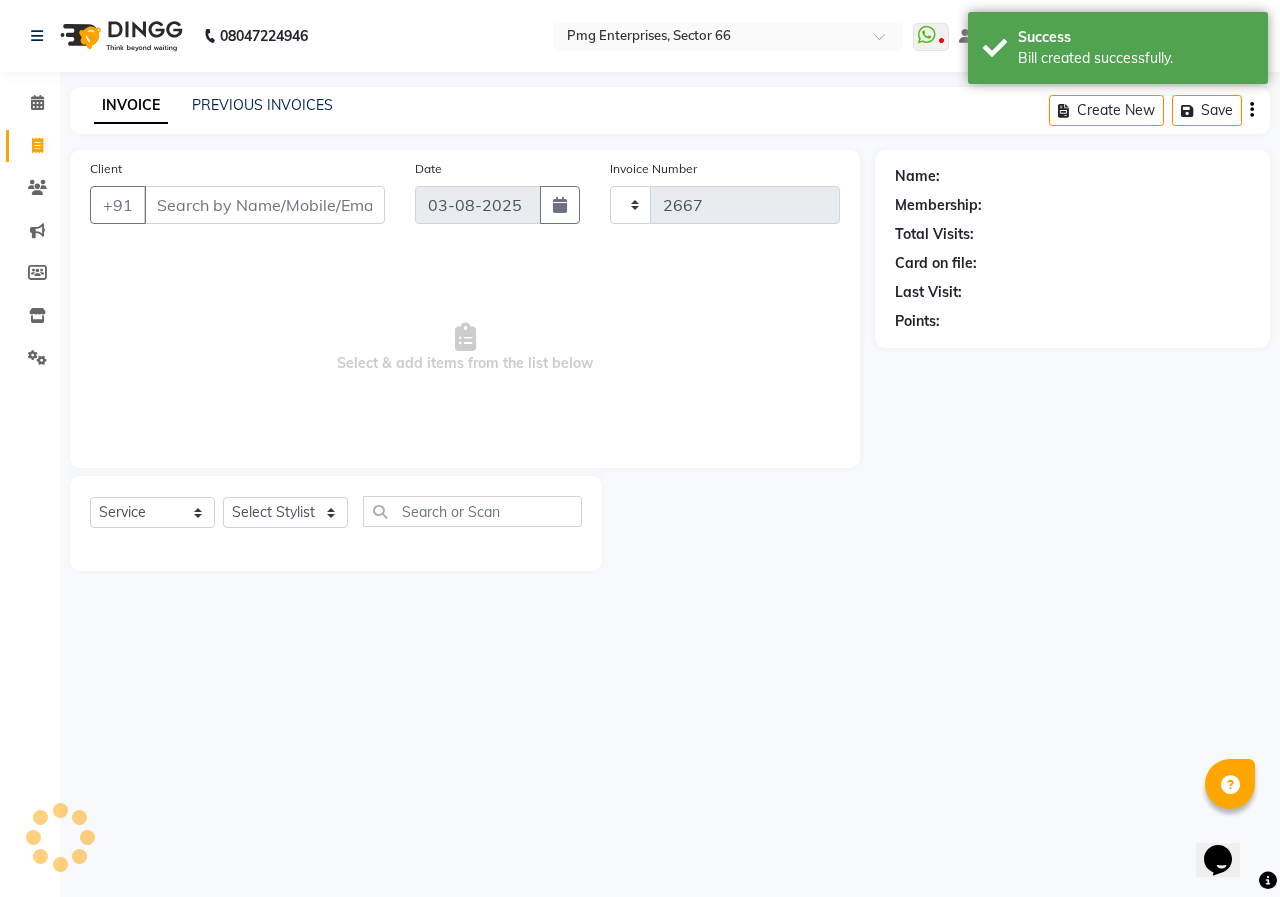 select on "889" 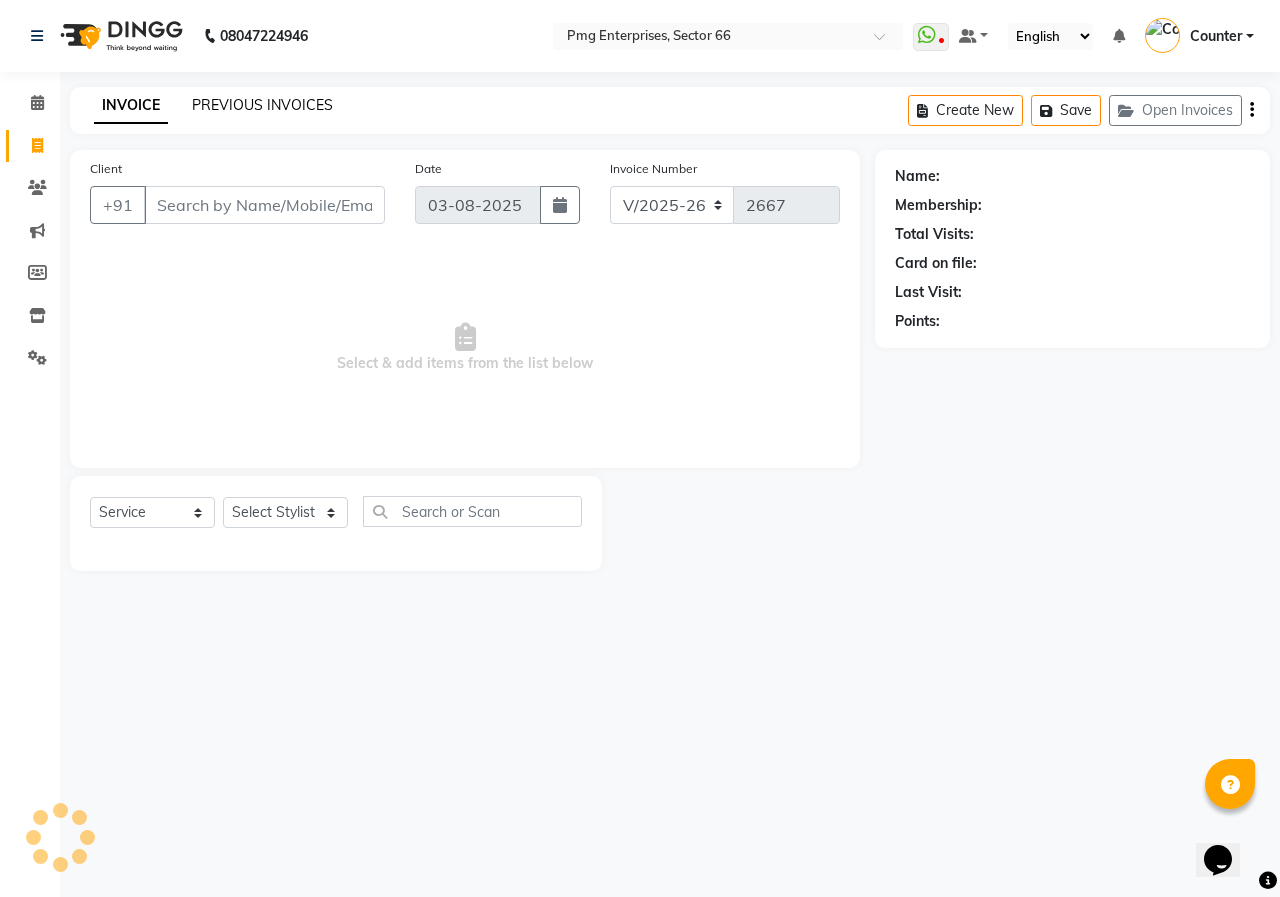 click on "PREVIOUS INVOICES" 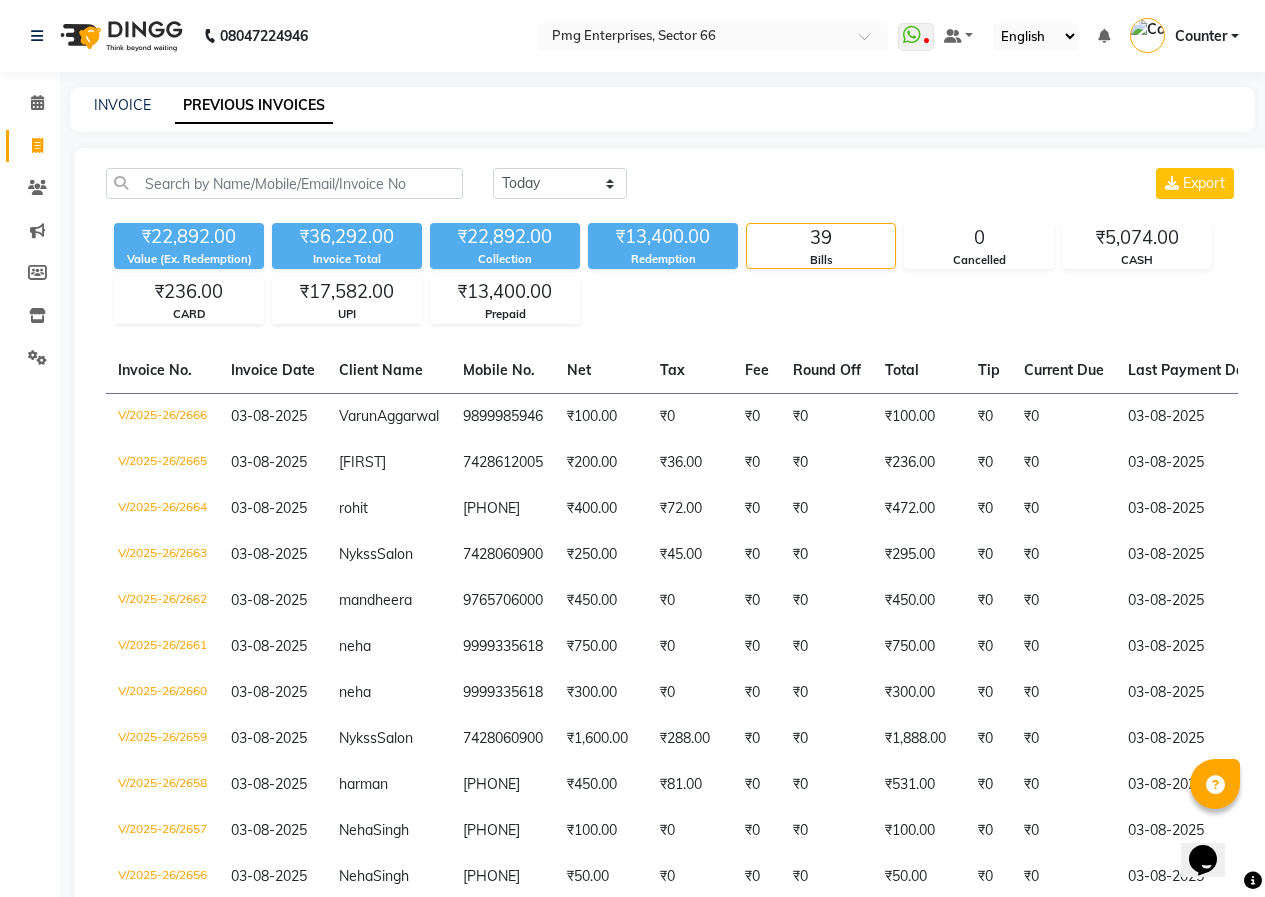 scroll, scrollTop: 784, scrollLeft: 0, axis: vertical 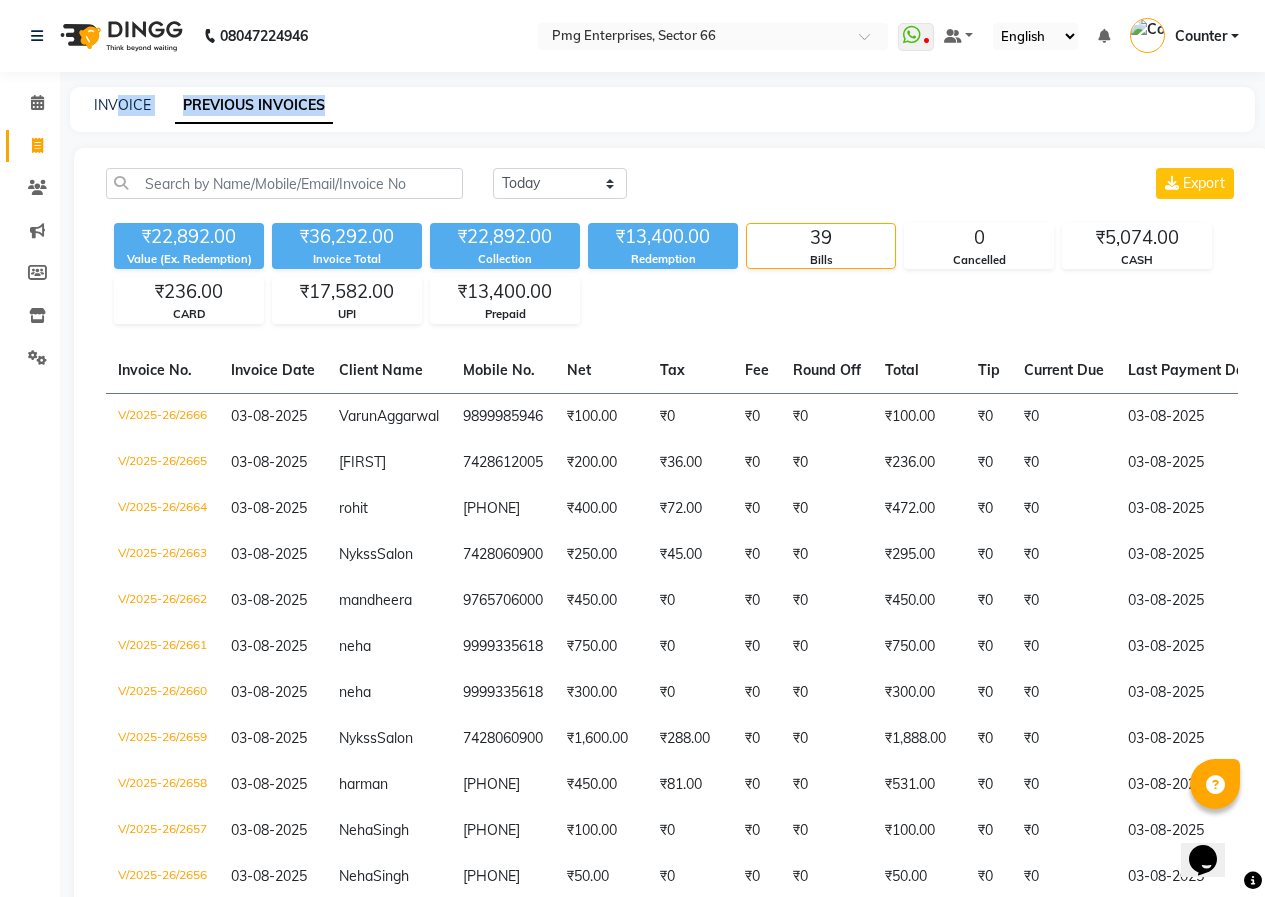 drag, startPoint x: 120, startPoint y: 132, endPoint x: 121, endPoint y: 156, distance: 24.020824 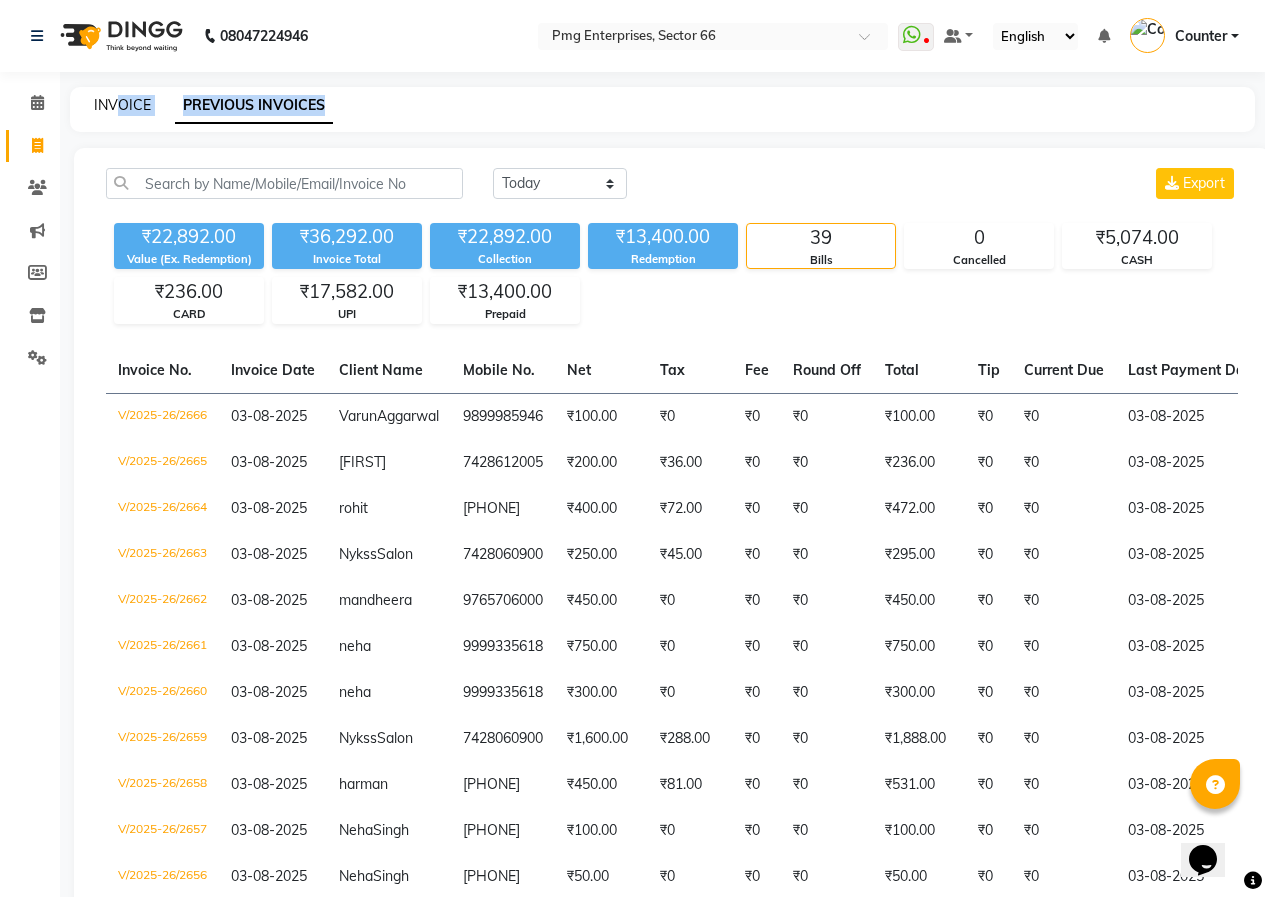 click on "INVOICE" 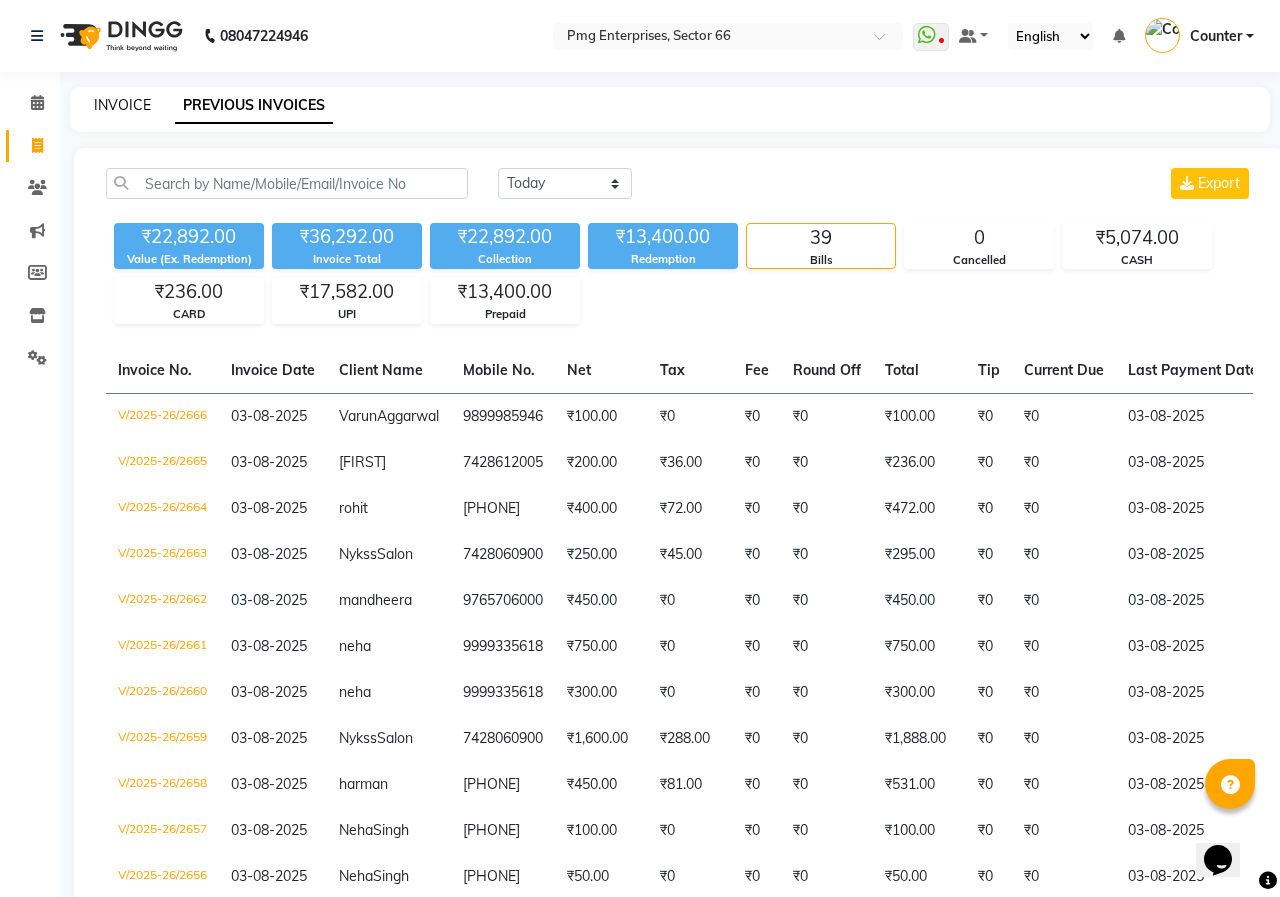 select on "889" 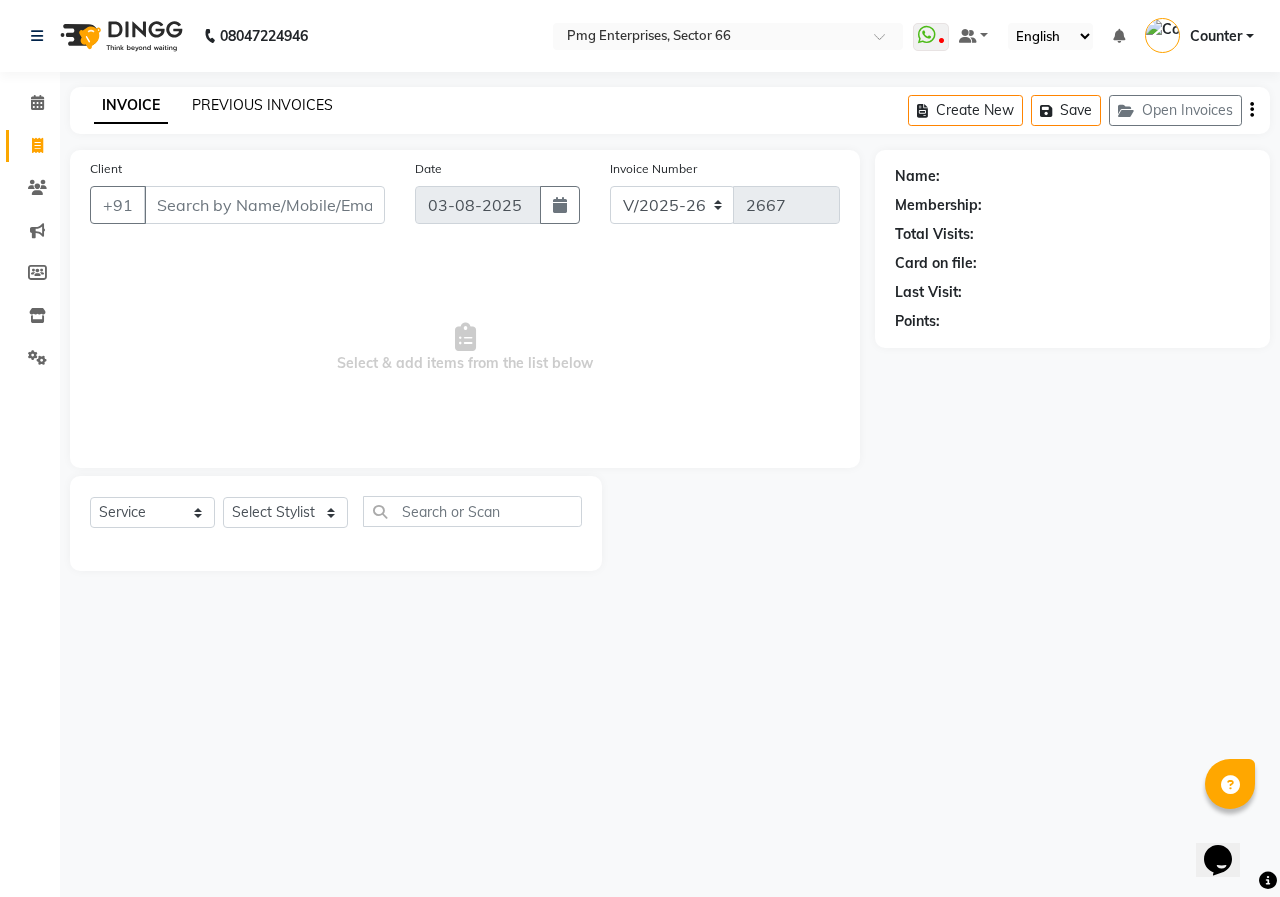 click on "PREVIOUS INVOICES" 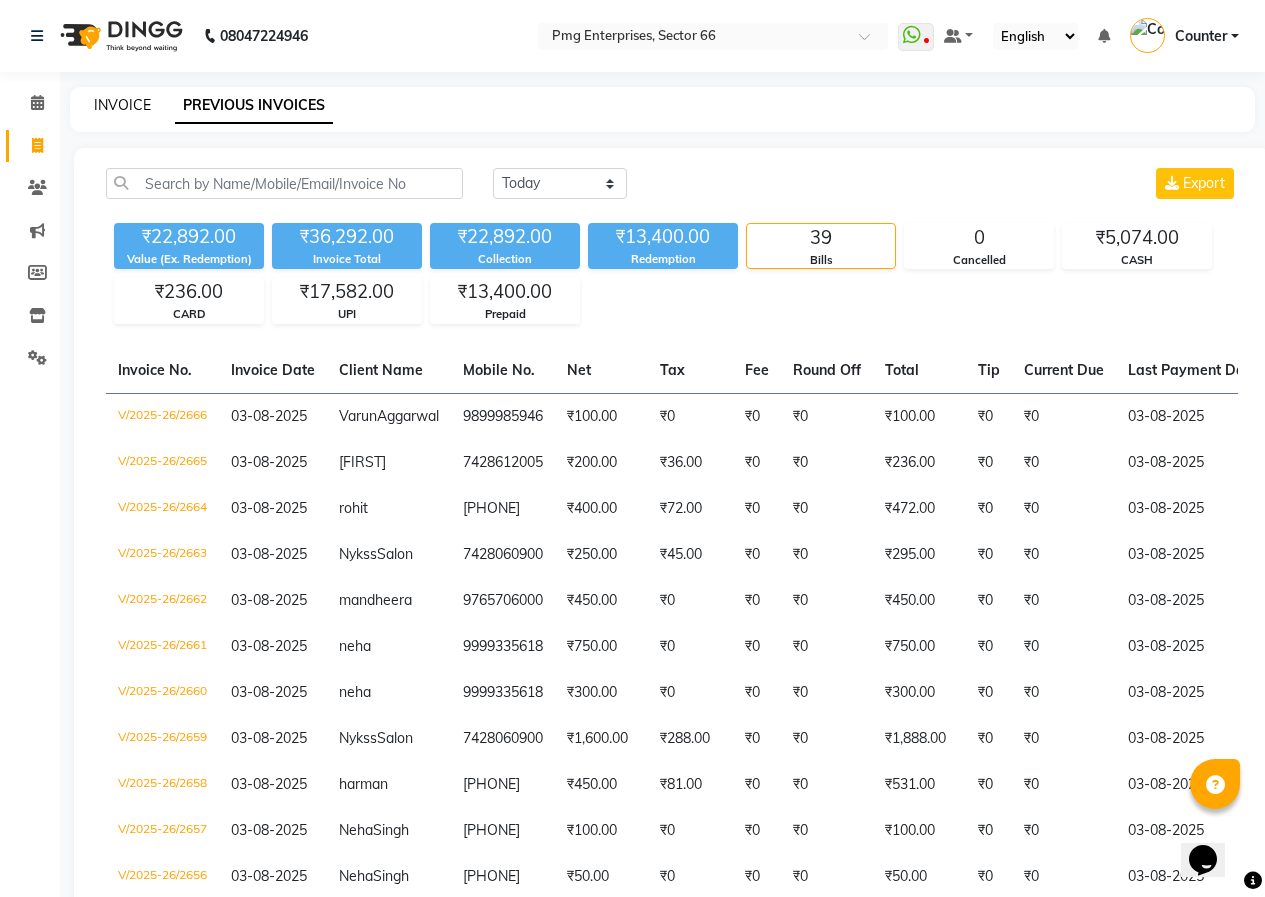 click on "INVOICE" 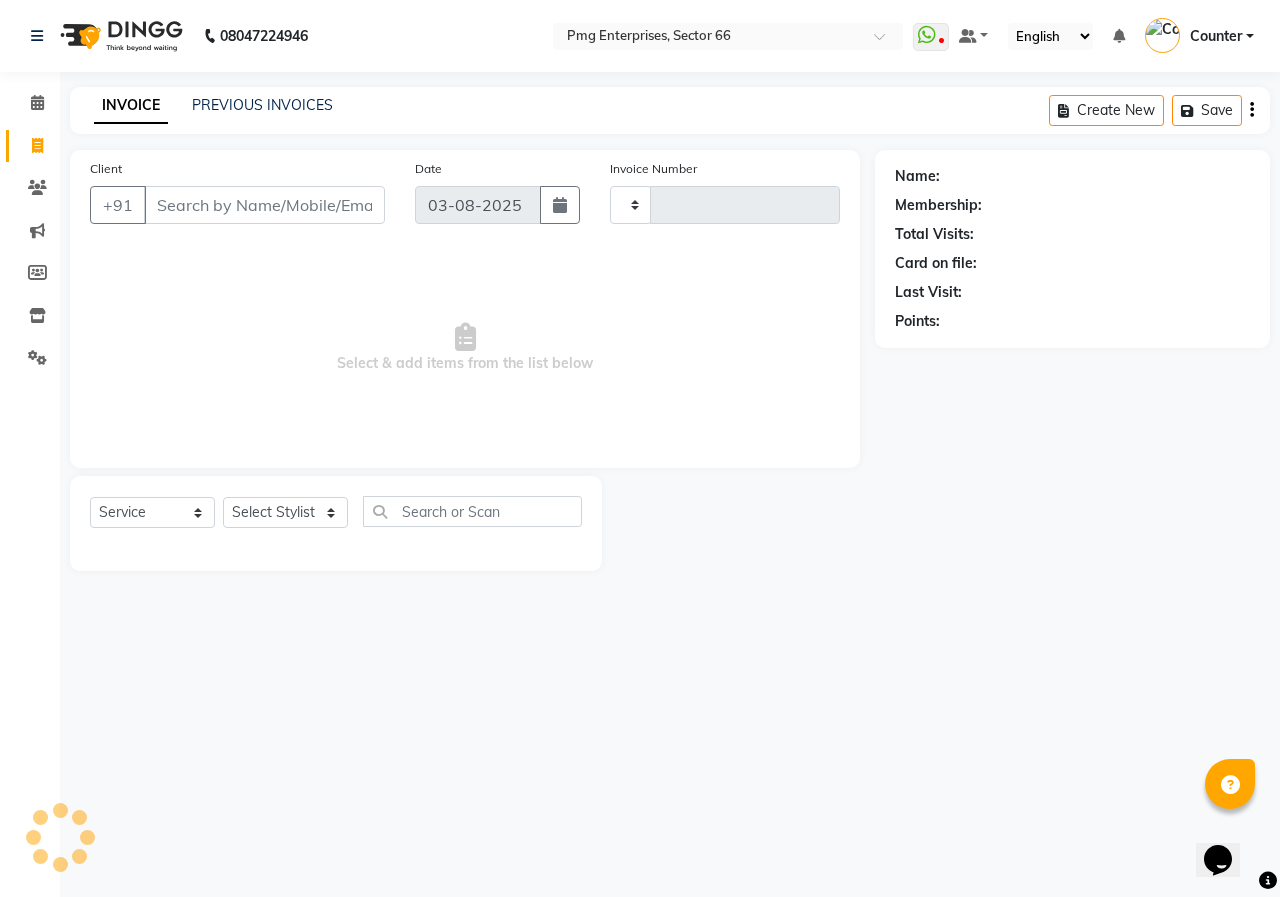 type on "2667" 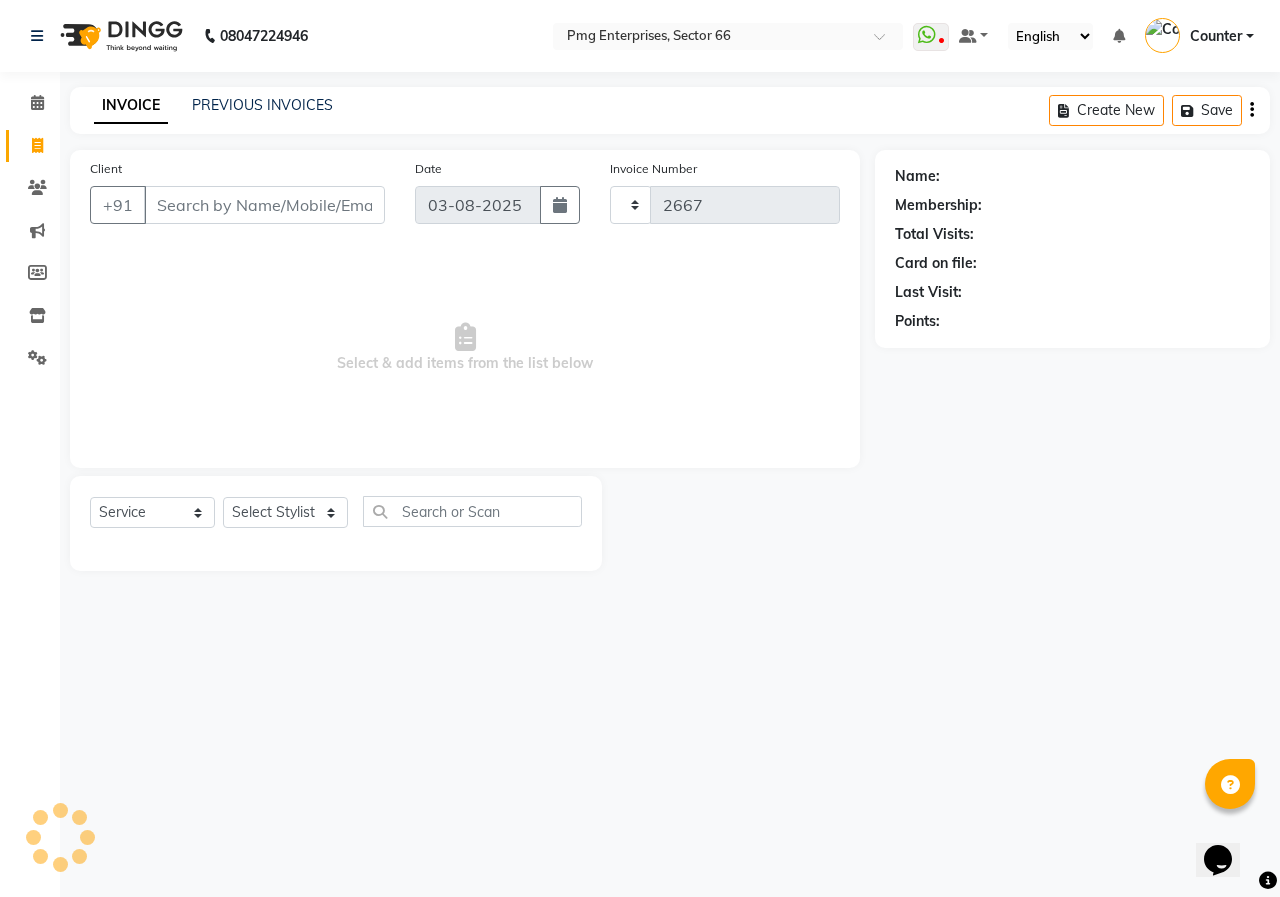 select on "889" 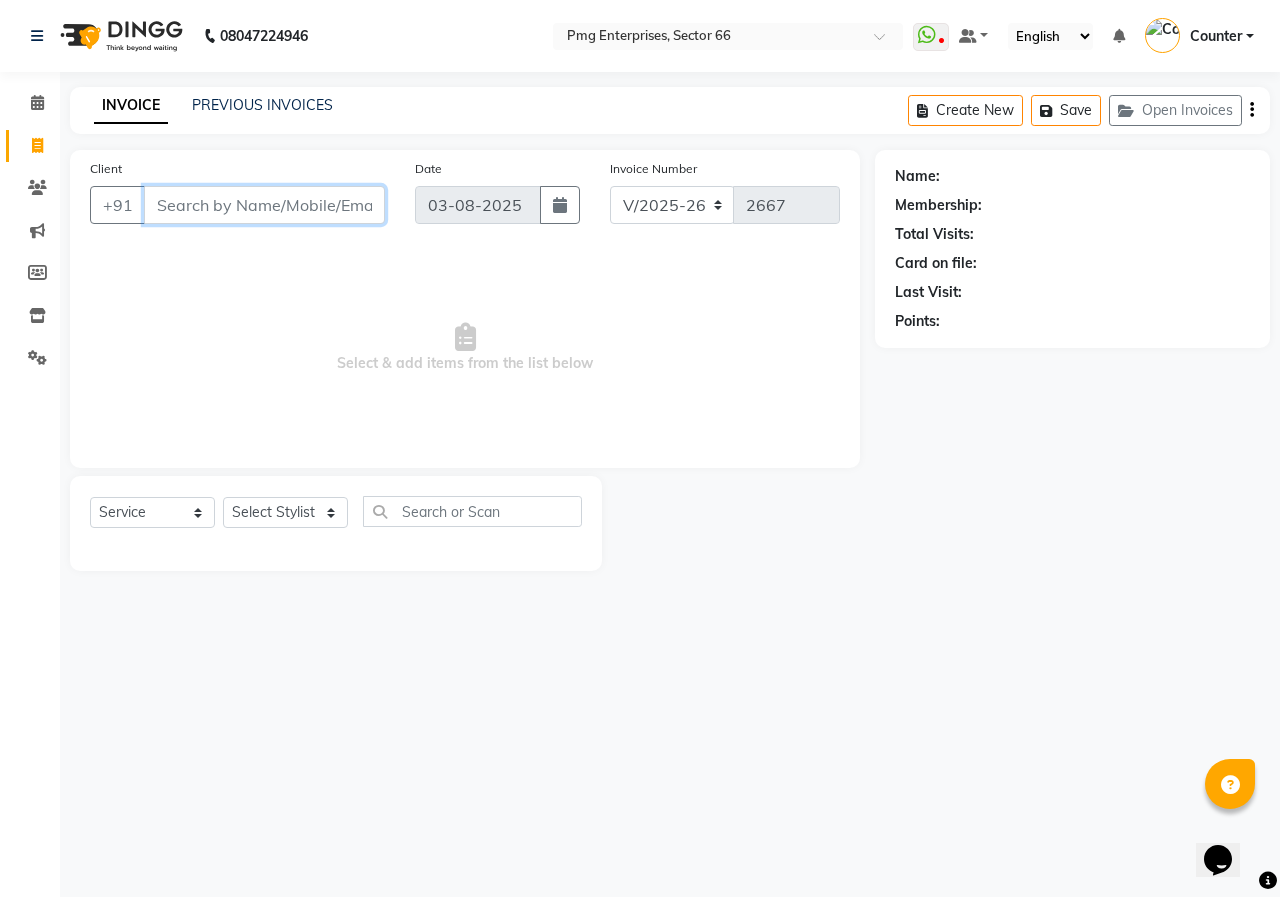 click on "Client" at bounding box center [264, 205] 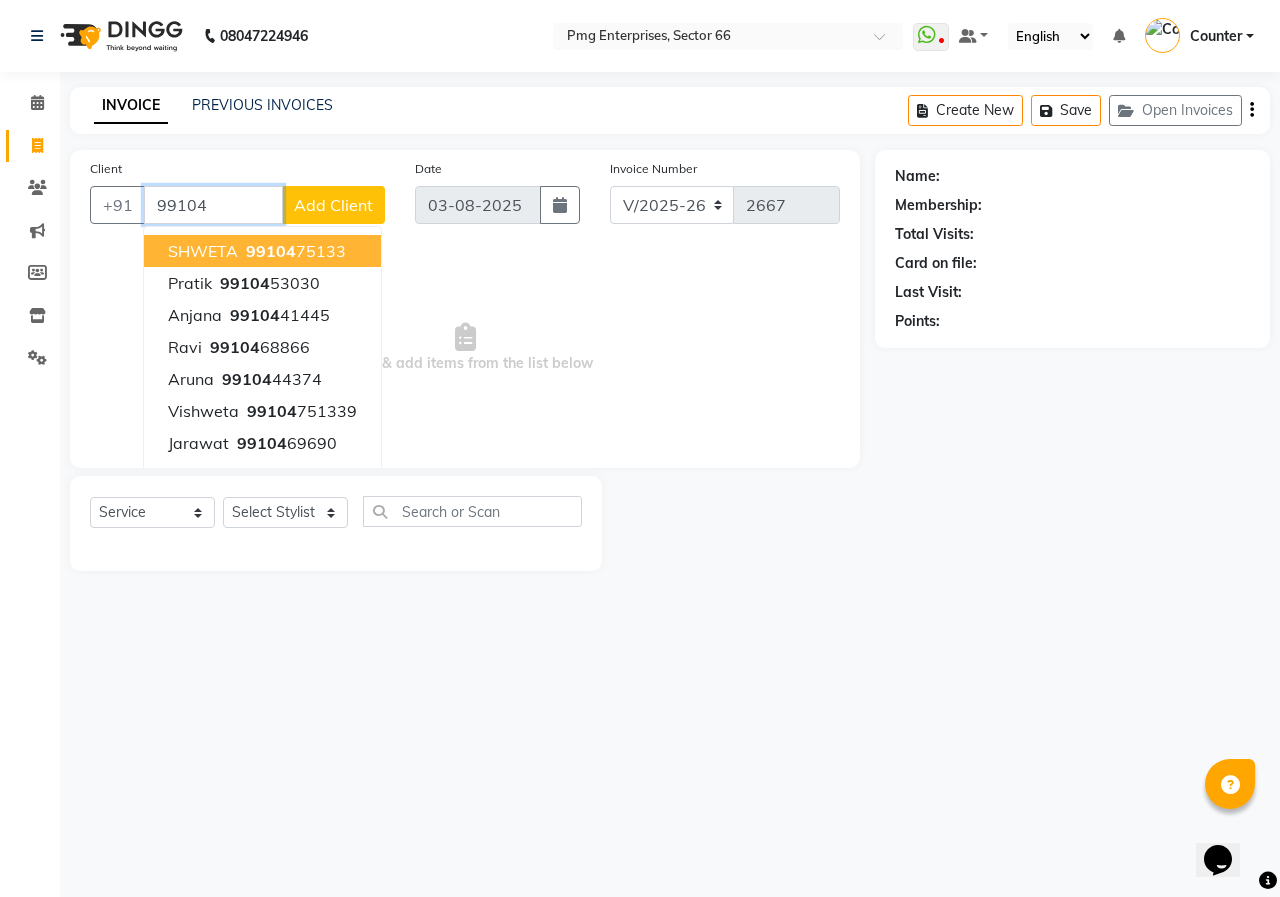 click on "SHWETA   99104 75133" at bounding box center (262, 251) 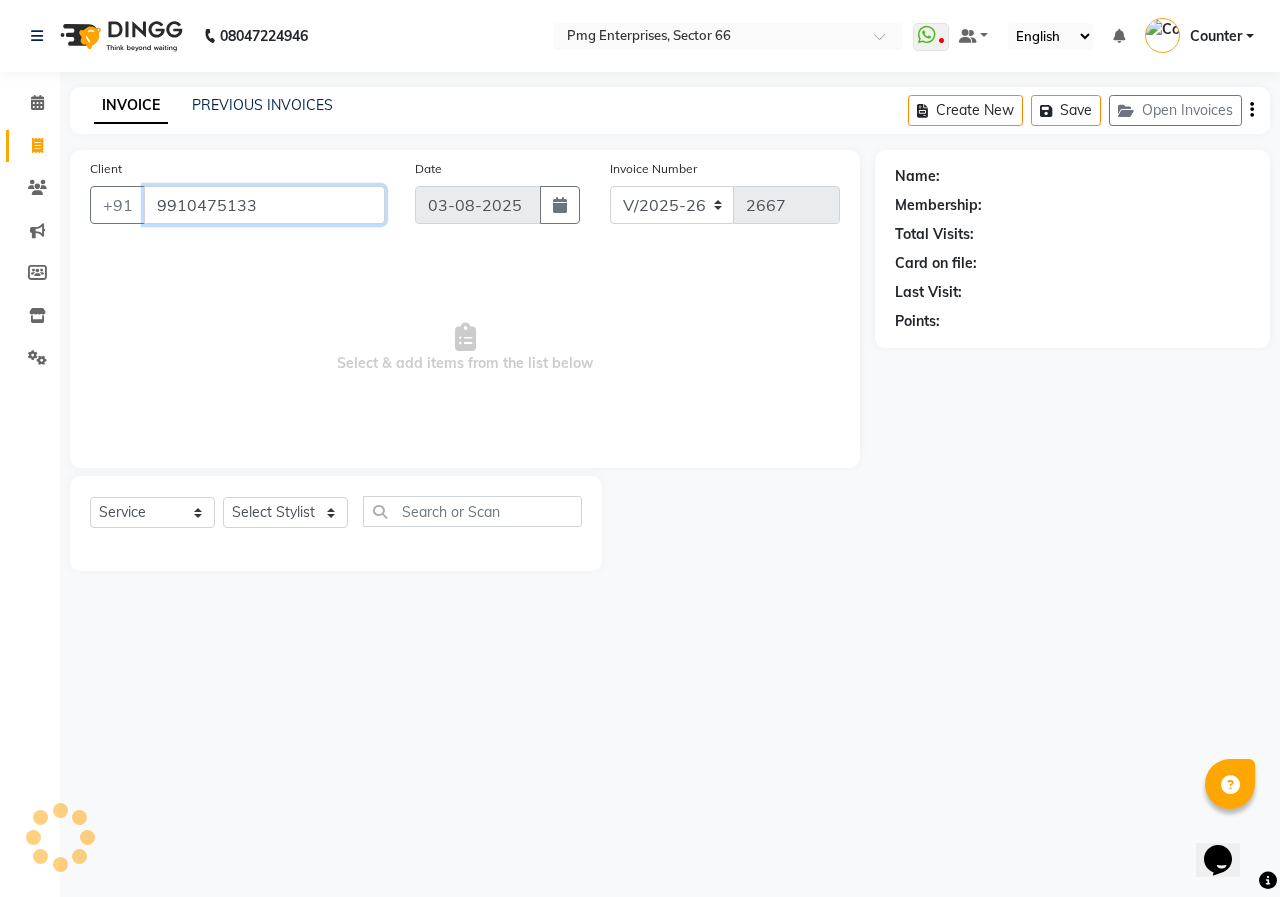 type on "9910475133" 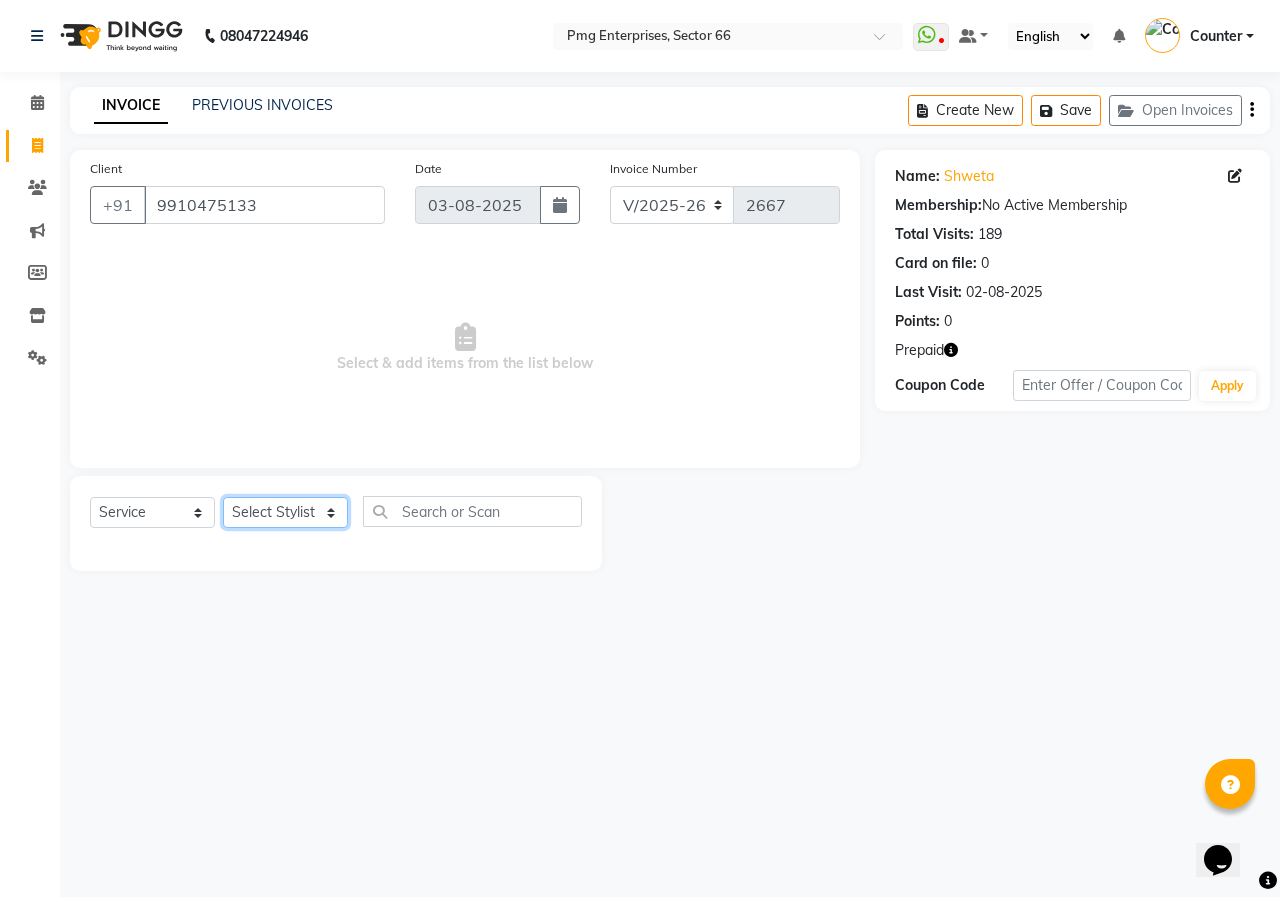 click on "Select Stylist Ashish Kashyap Counter dinesh Jackson Javed Jitender Manisha Ragini" 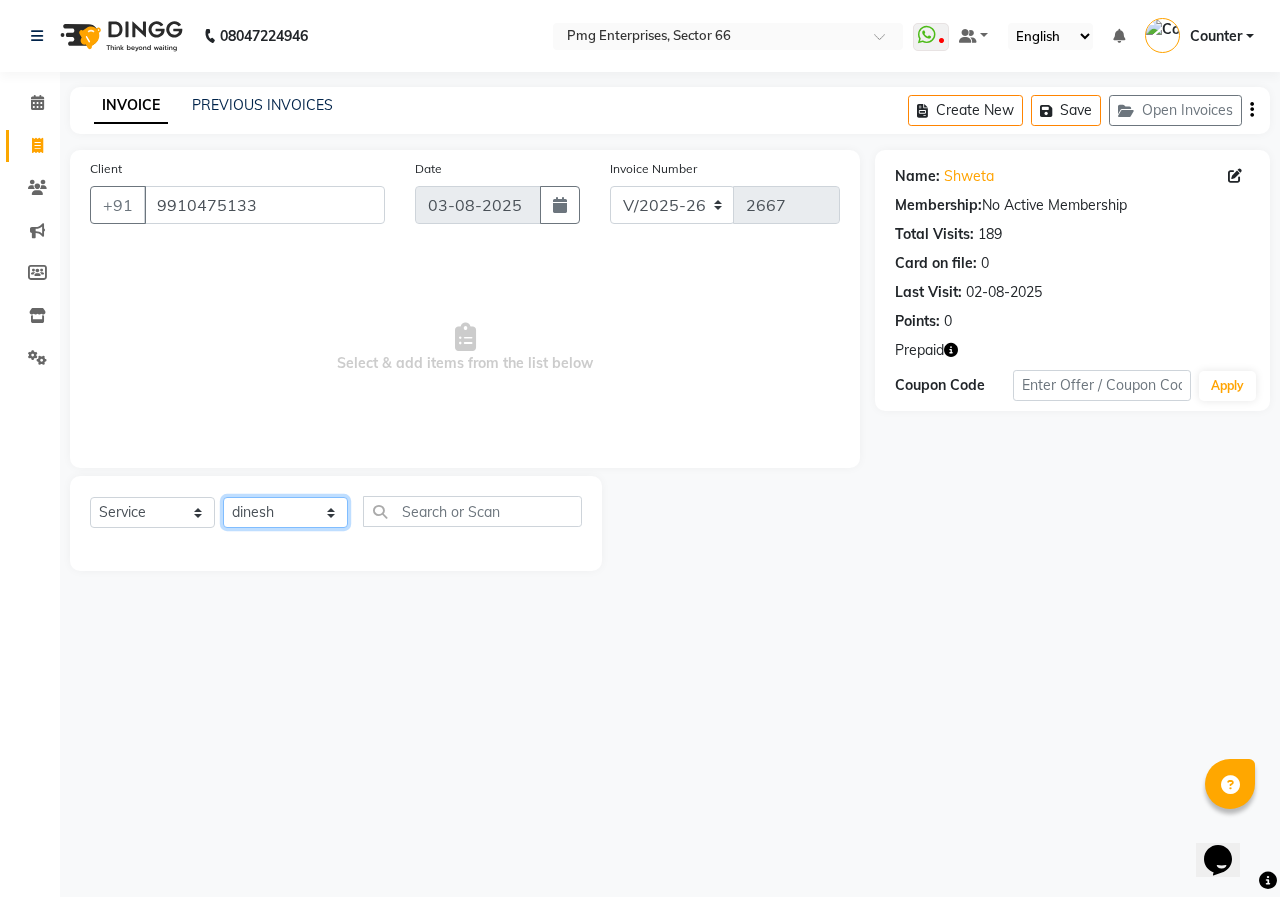 click on "Select Stylist Ashish Kashyap Counter dinesh Jackson Javed Jitender Manisha Ragini" 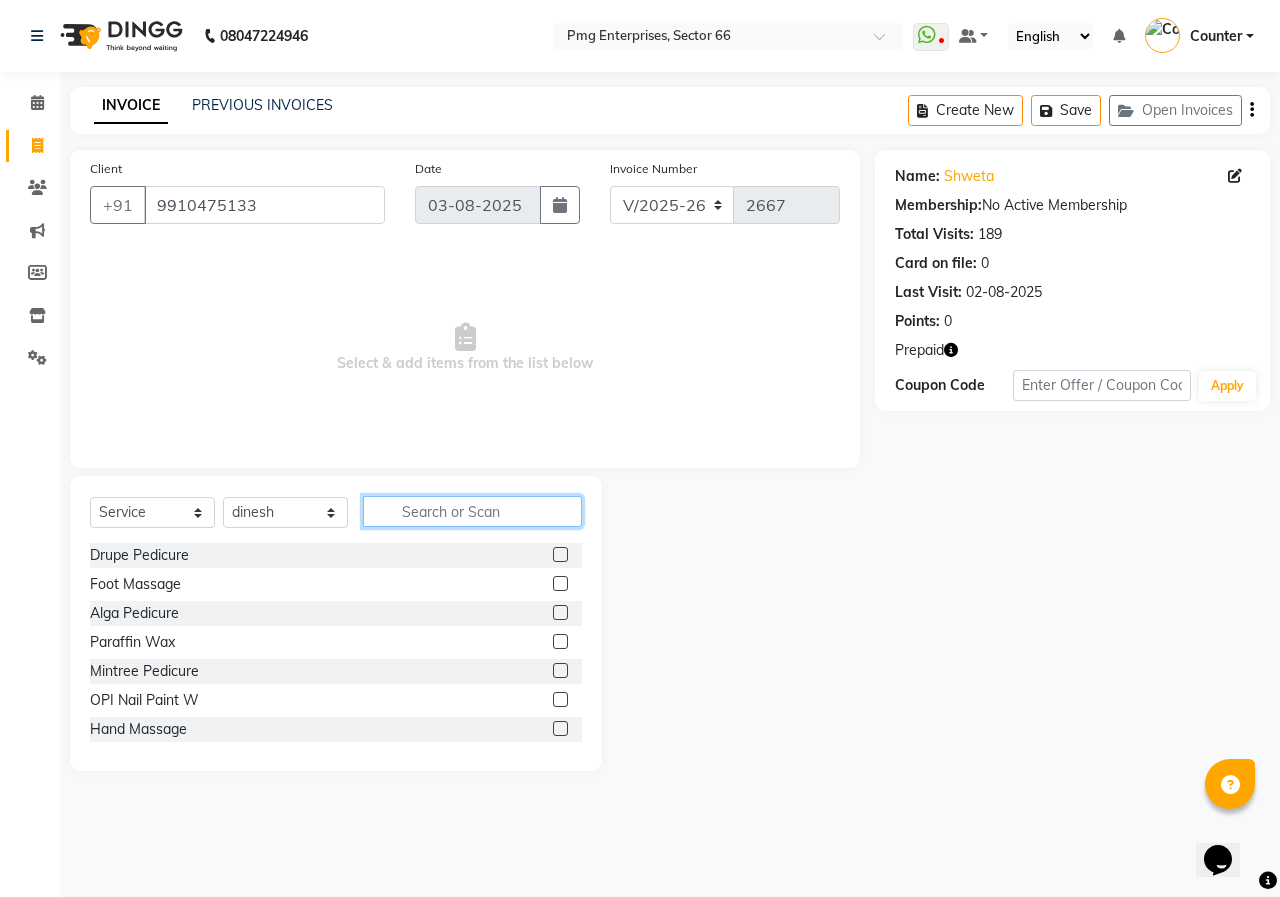 click 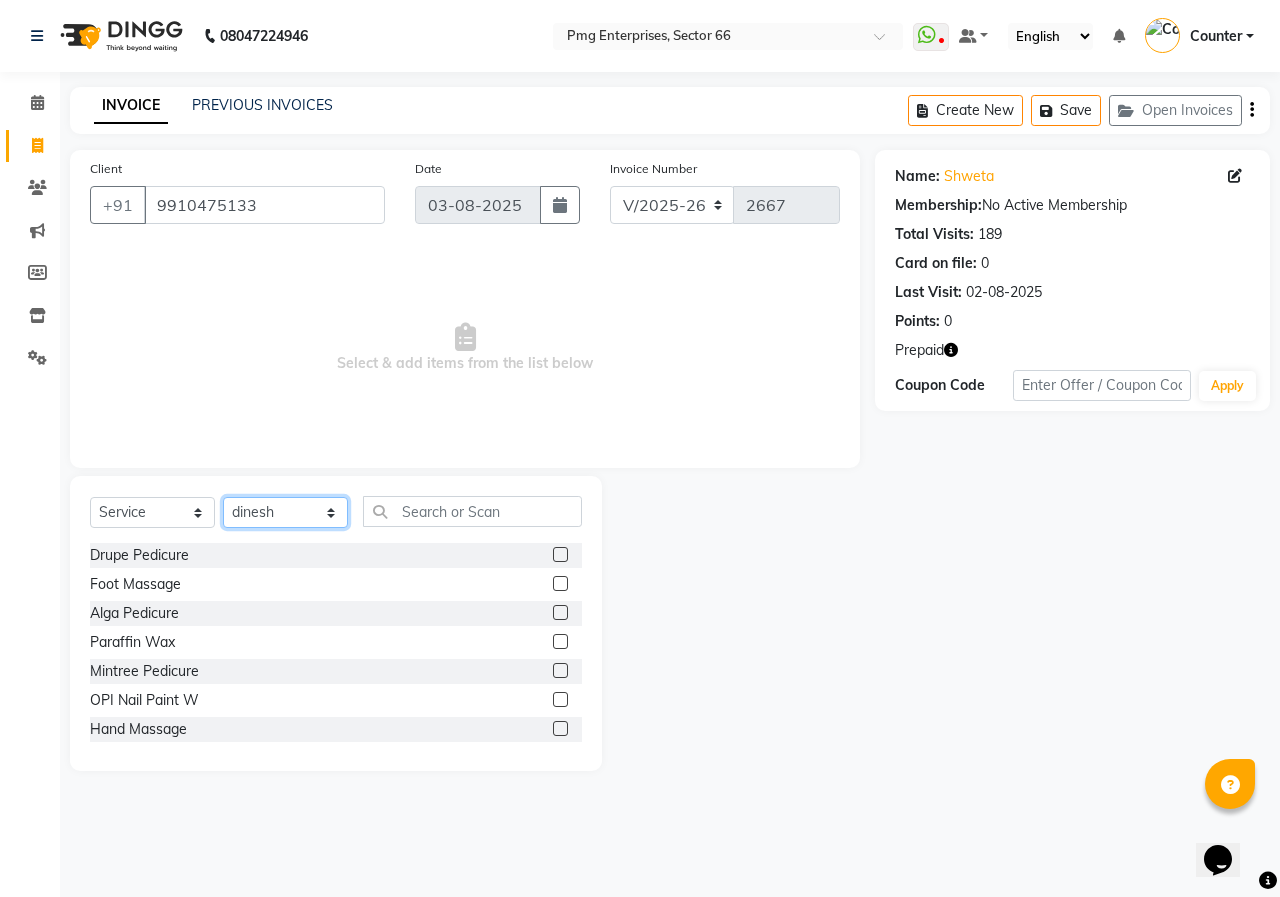 click on "Select Stylist Ashish Kashyap Counter dinesh Jackson Javed Jitender Manisha Ragini" 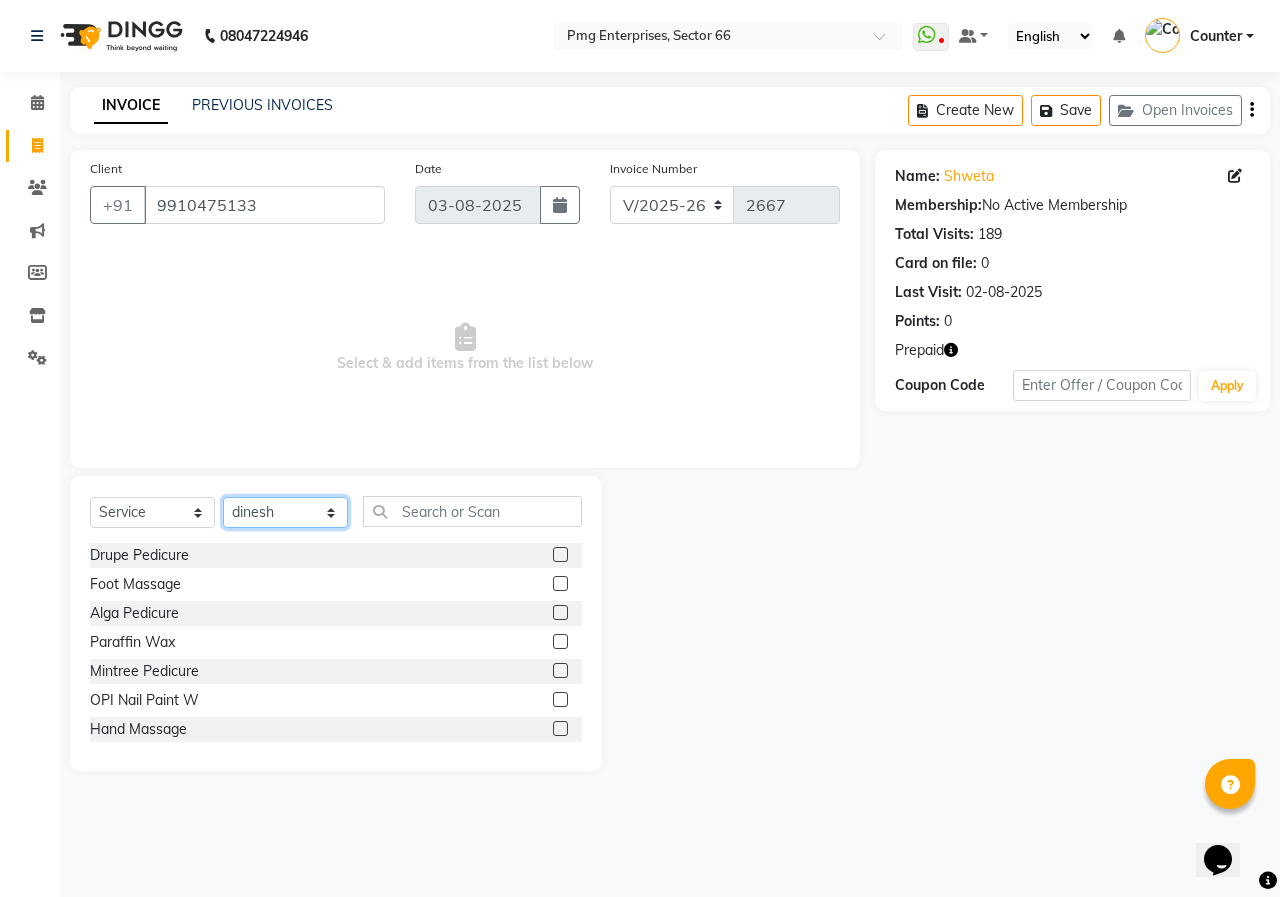 select on "14600" 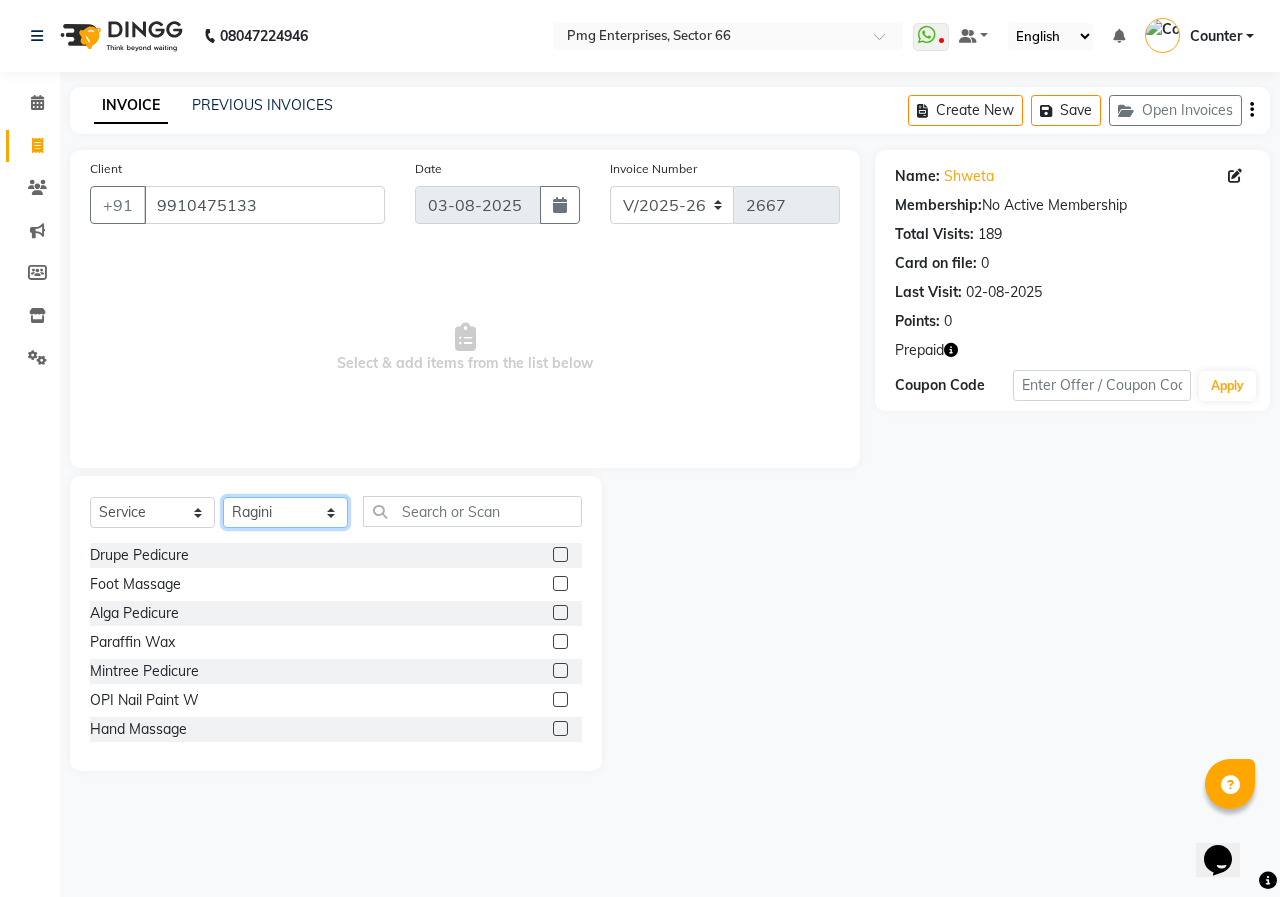 click on "Select Stylist Ashish Kashyap Counter dinesh Jackson Javed Jitender Manisha Ragini" 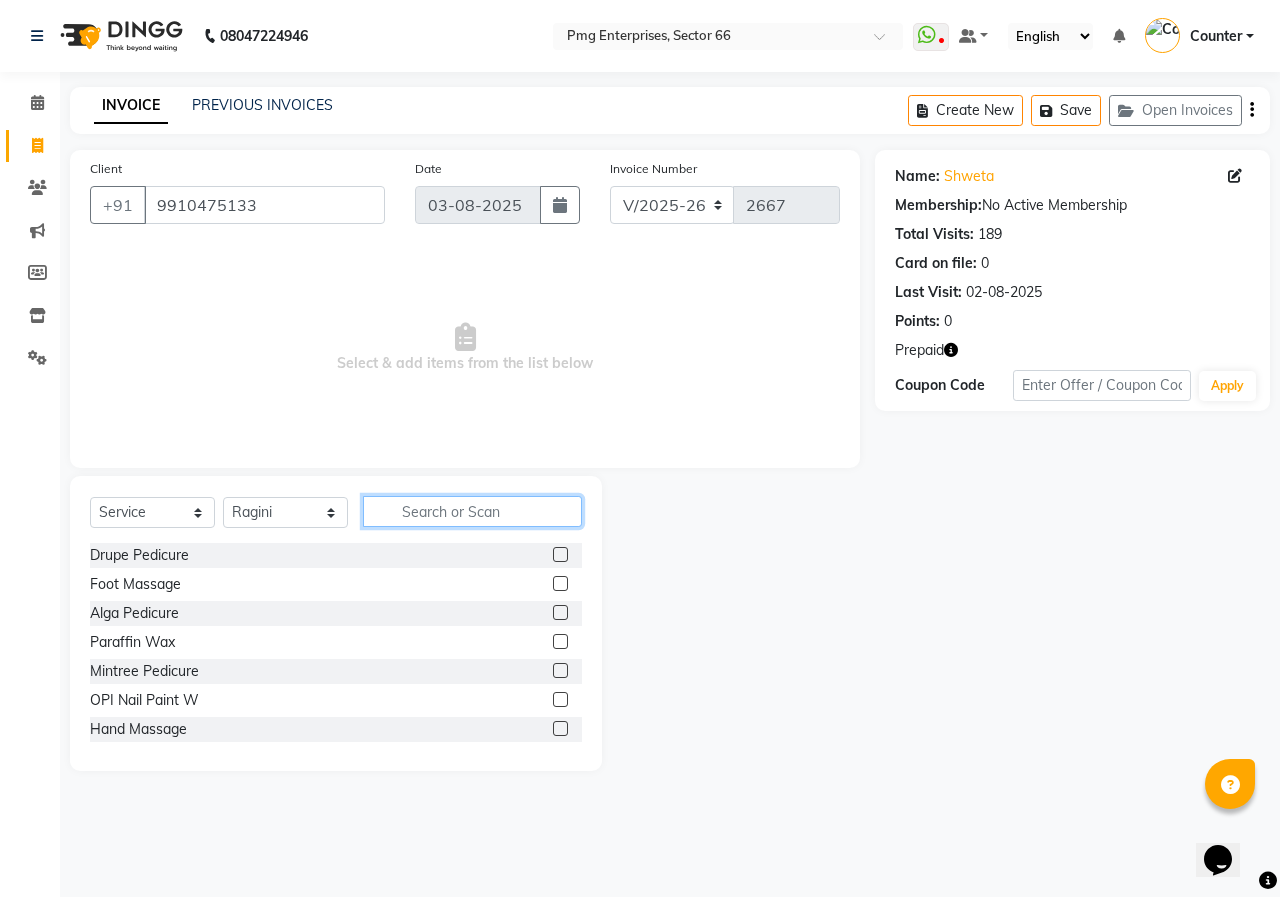 click 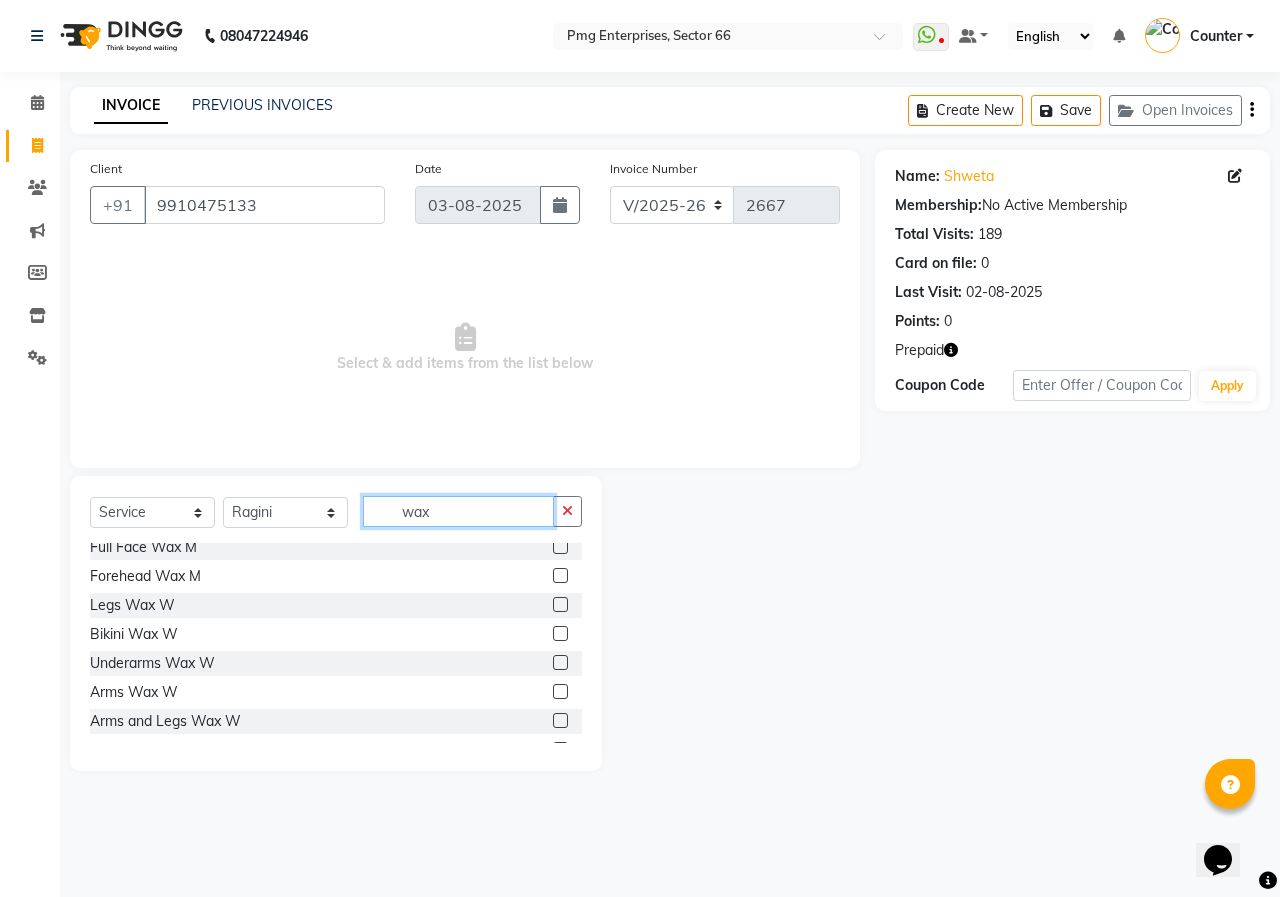 scroll, scrollTop: 280, scrollLeft: 0, axis: vertical 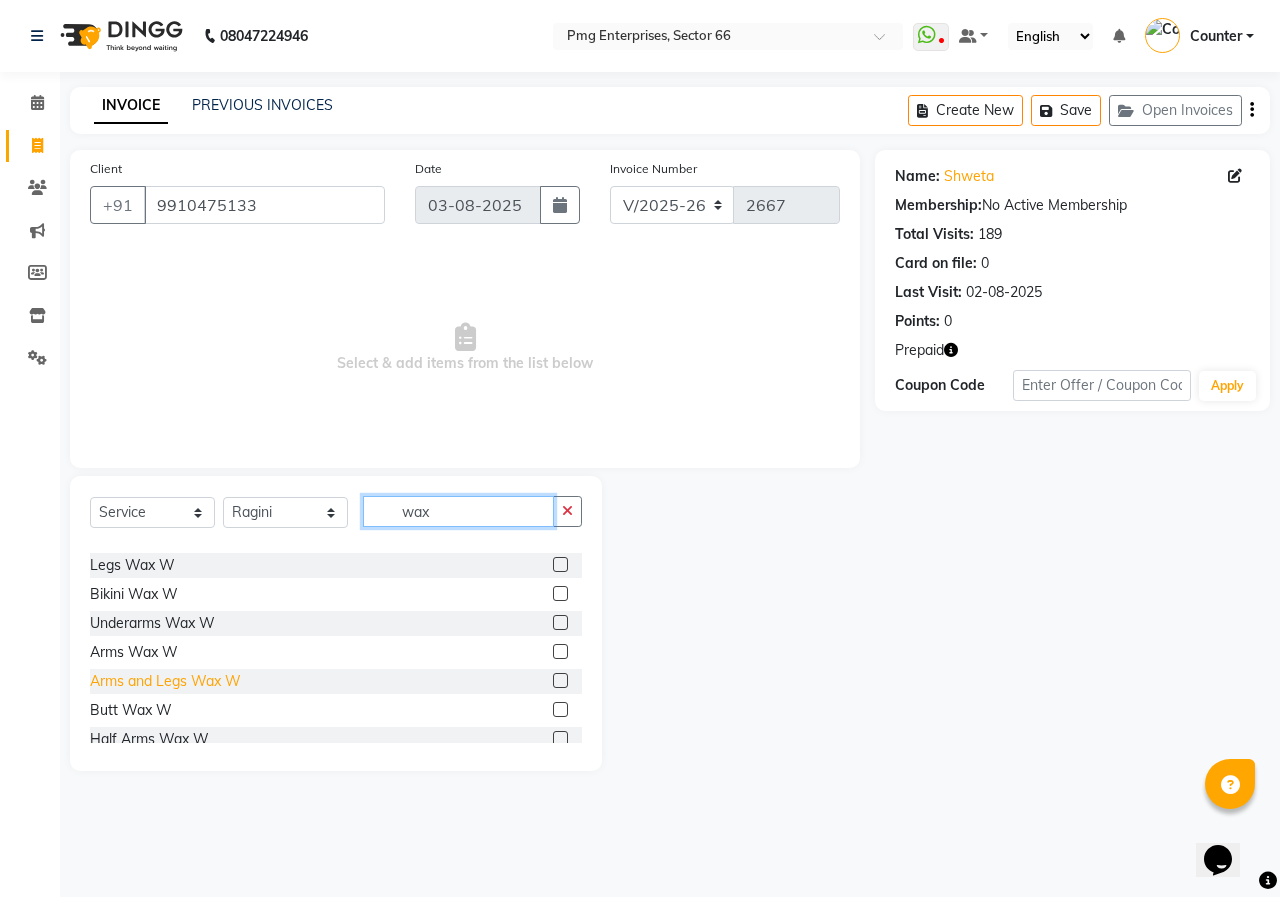 type on "wax" 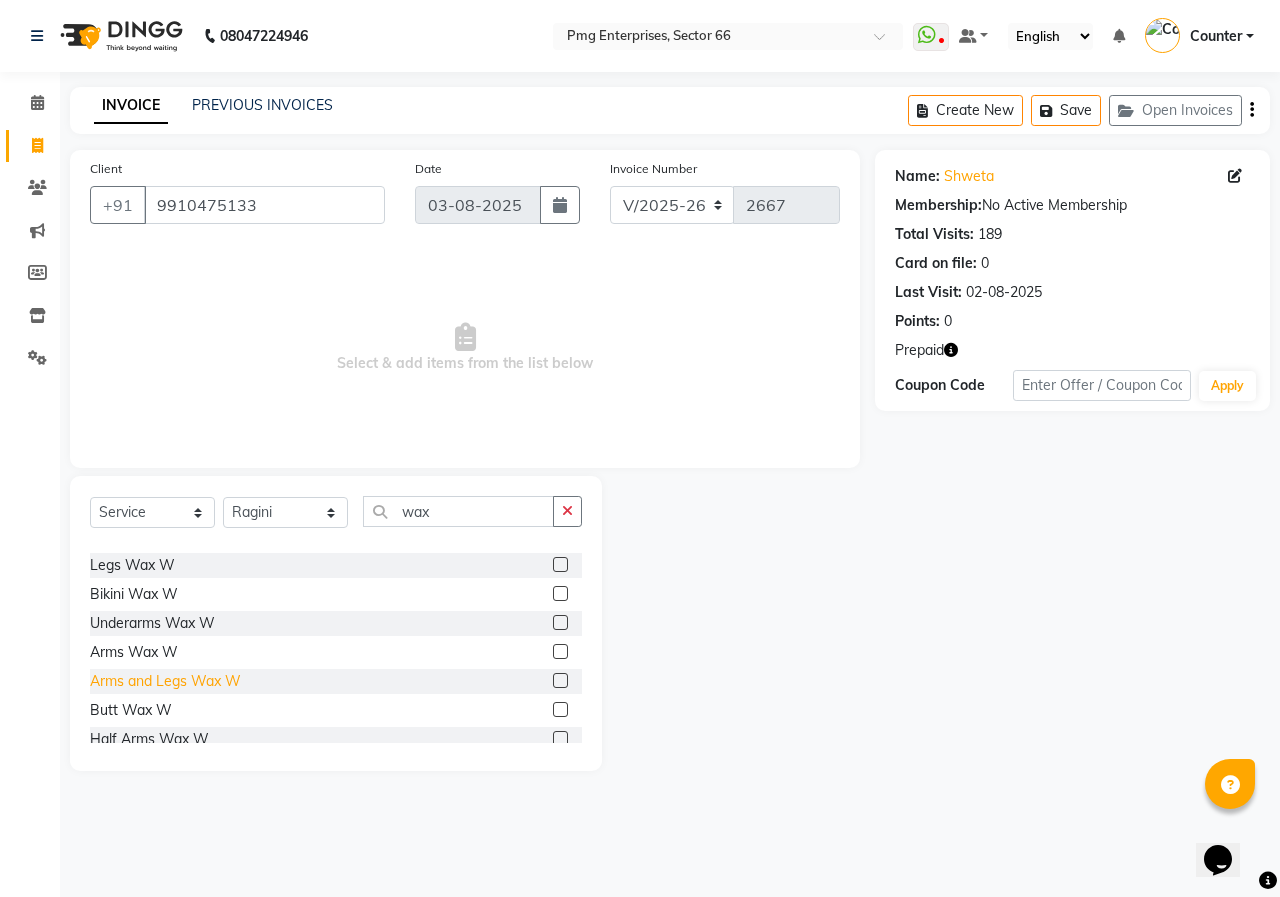 click on "Arms and Legs Wax W" 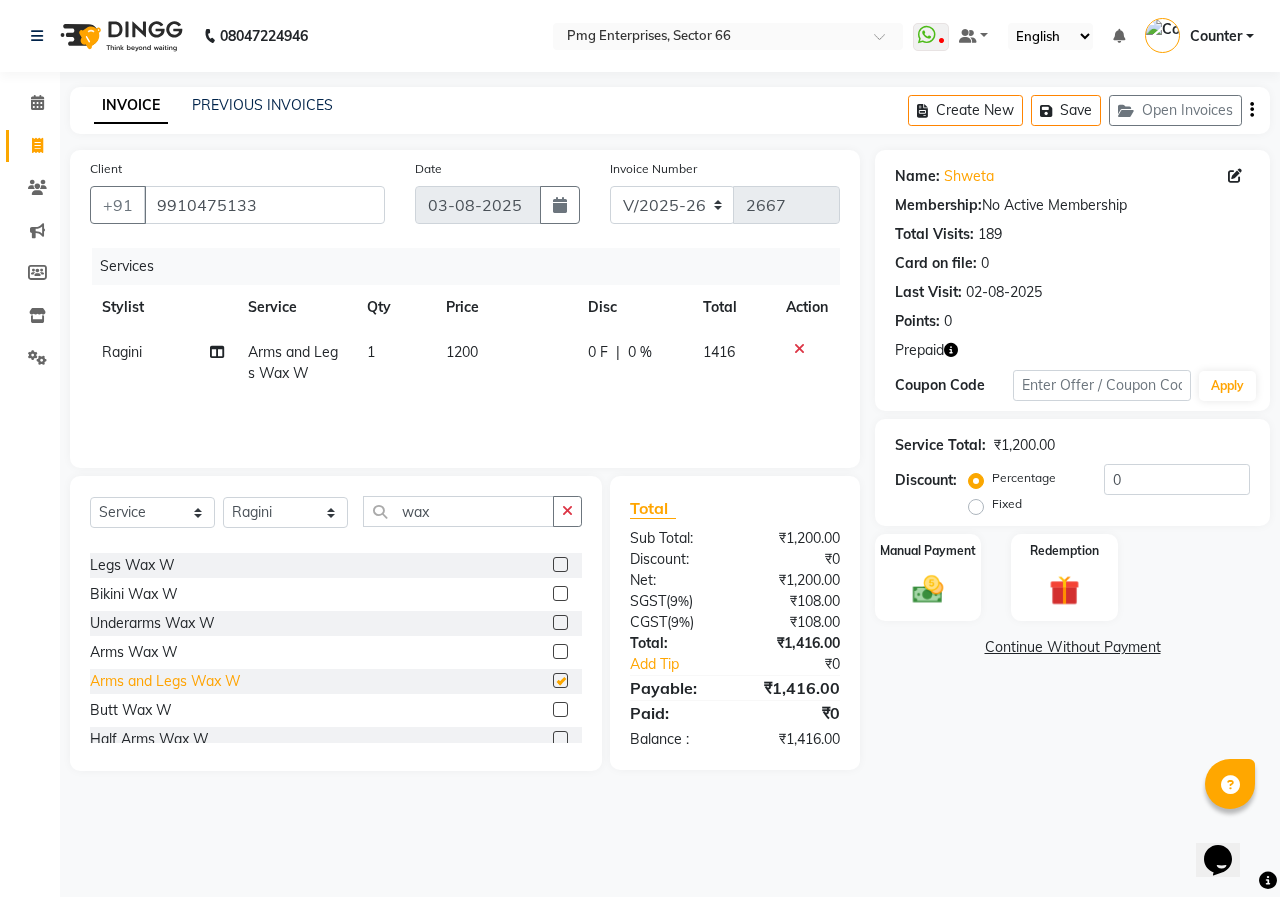 checkbox on "false" 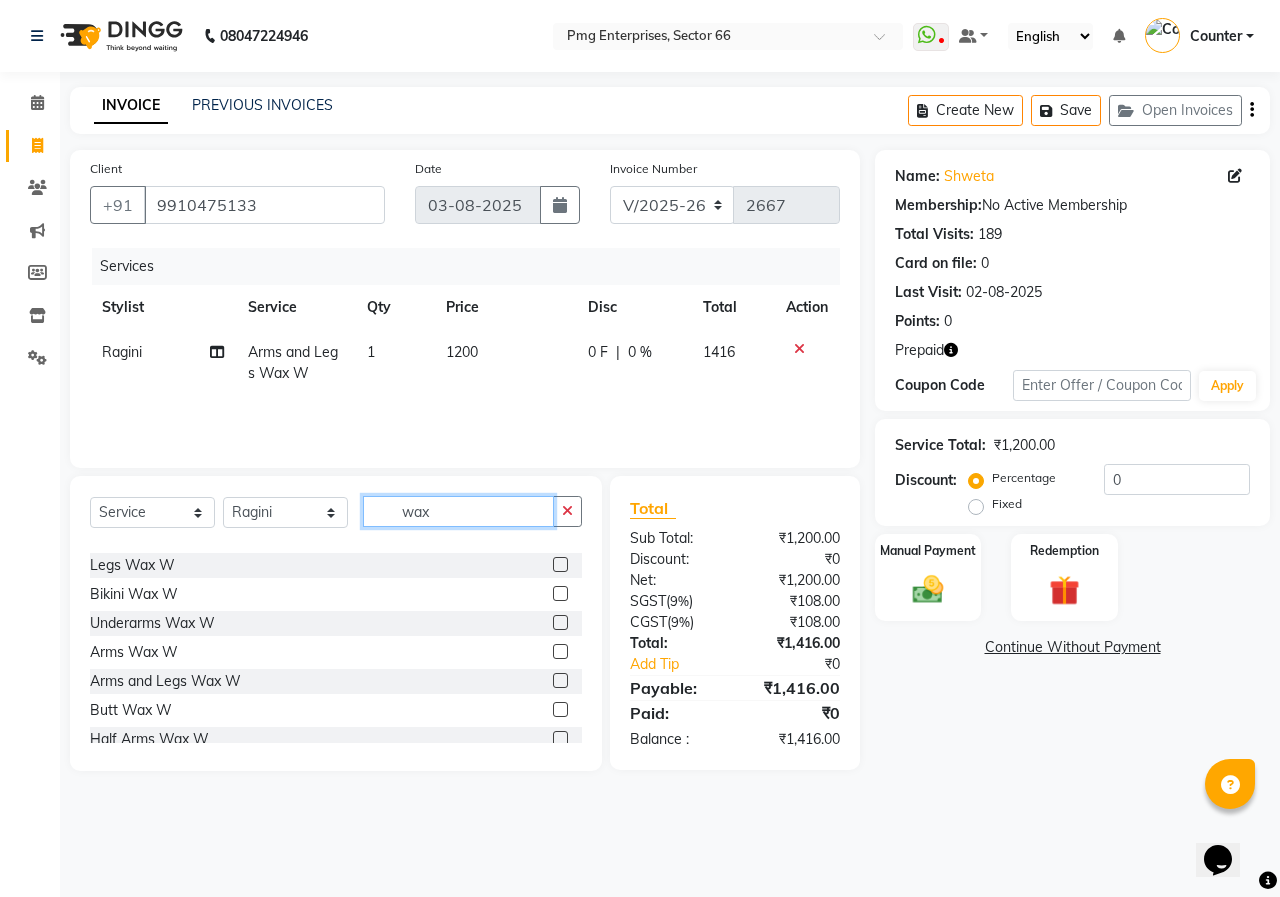 click on "wax" 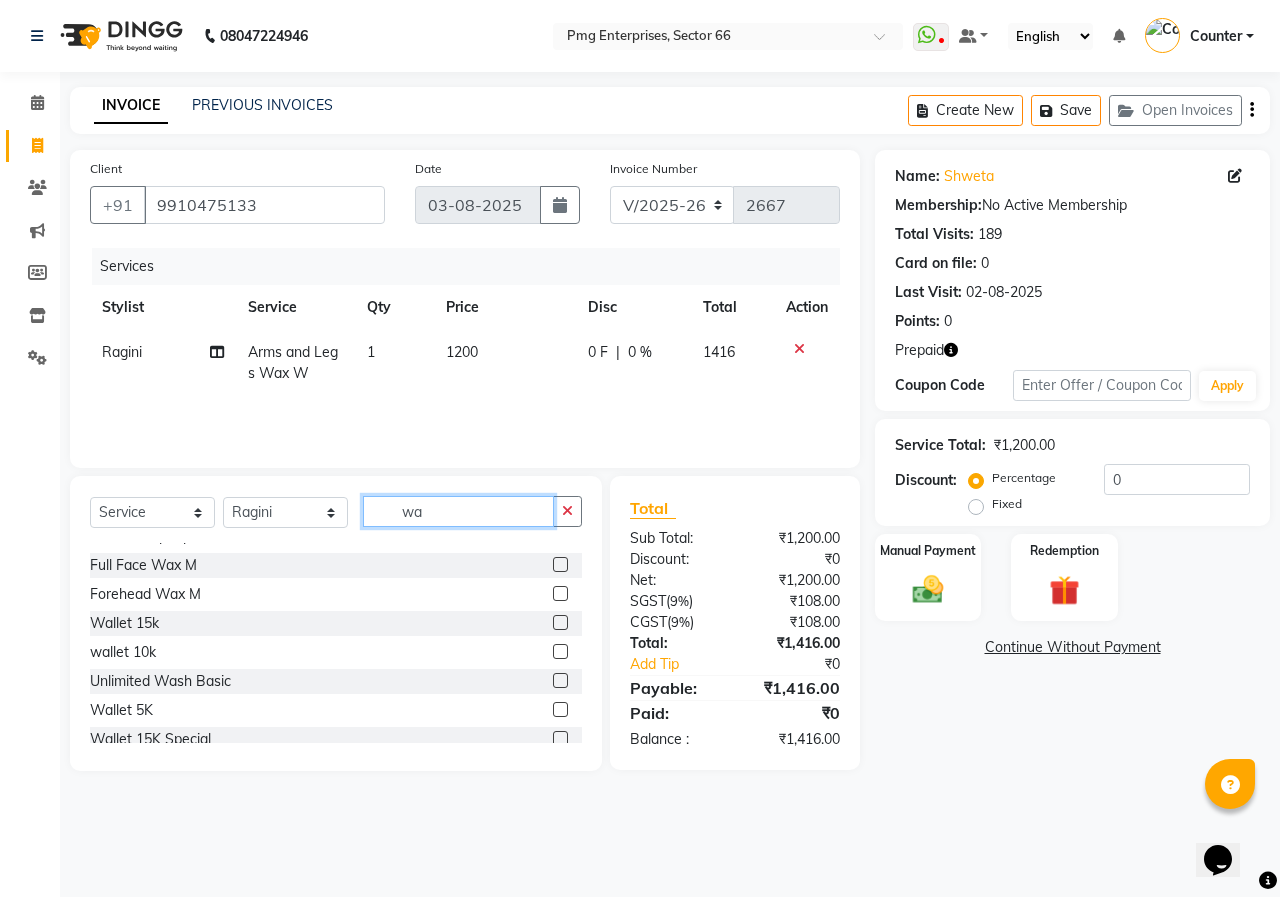scroll, scrollTop: 338, scrollLeft: 0, axis: vertical 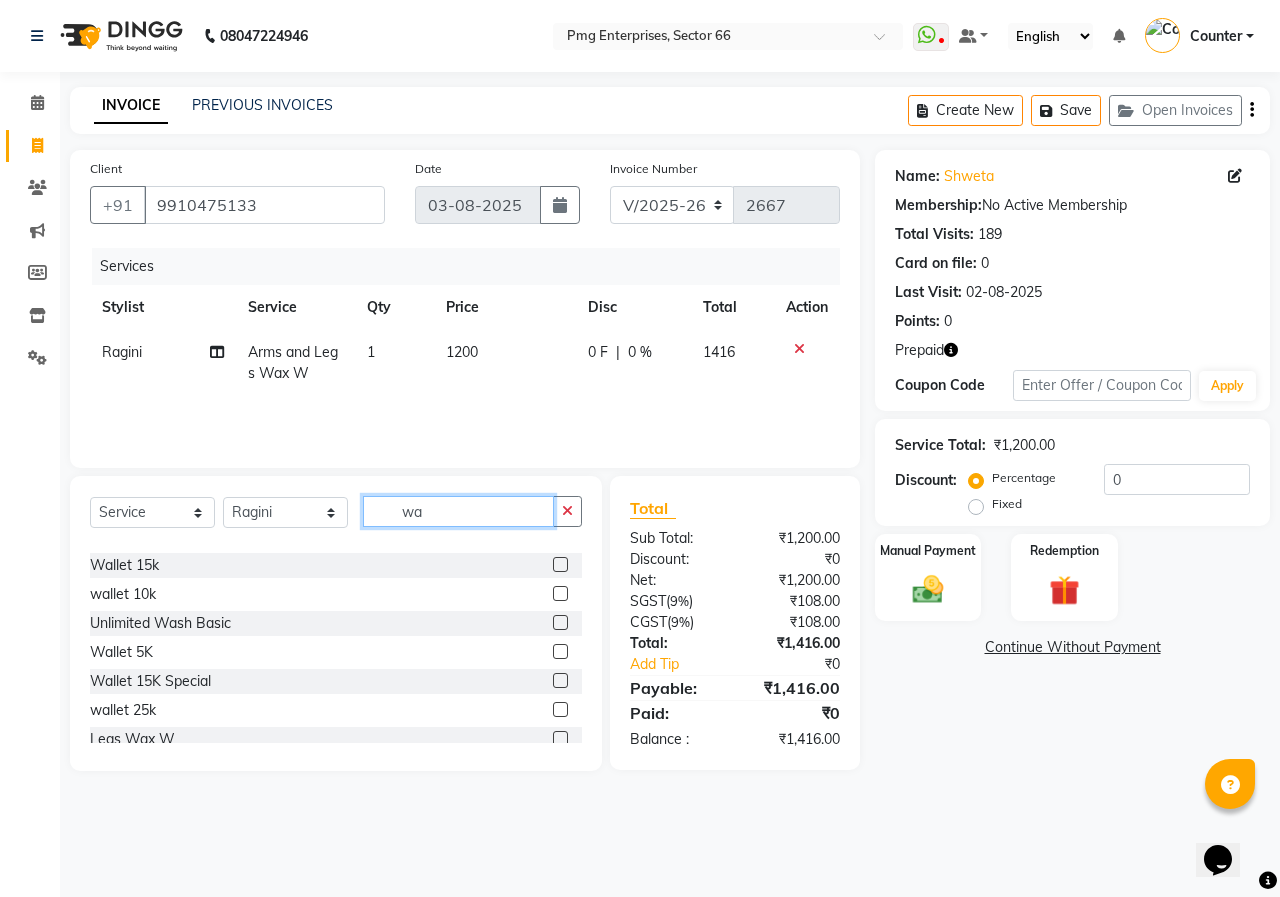 type on "w" 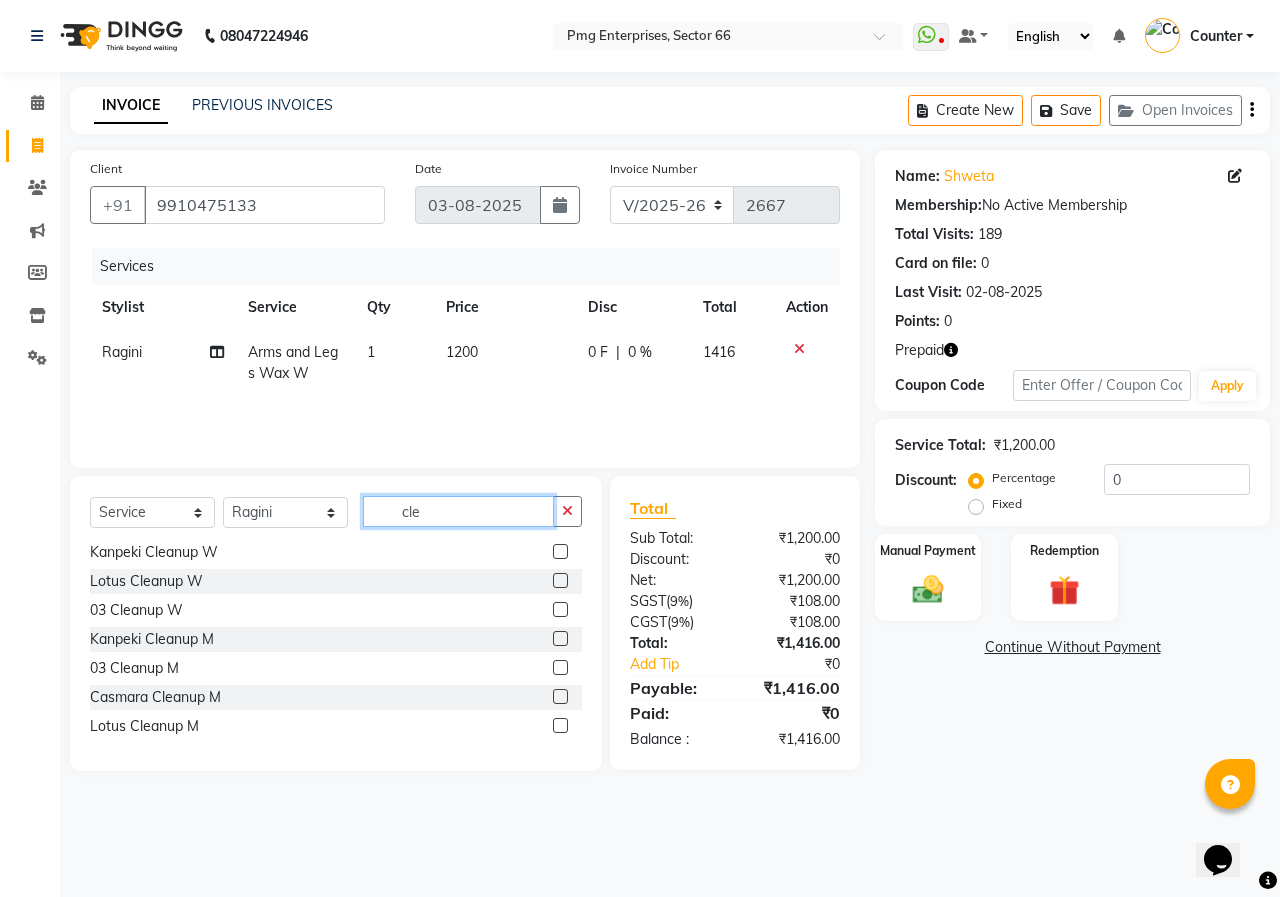 scroll, scrollTop: 32, scrollLeft: 0, axis: vertical 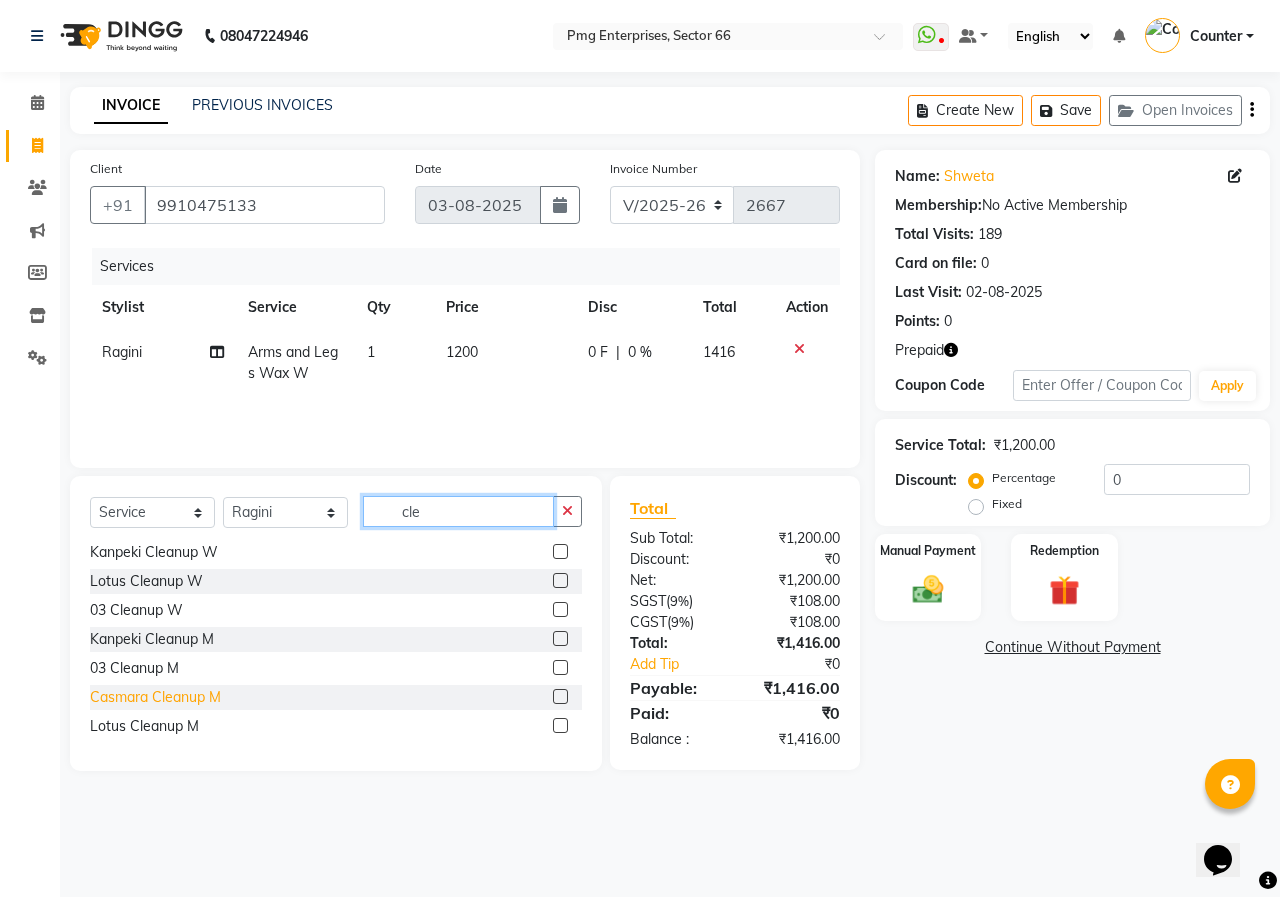 type on "cle" 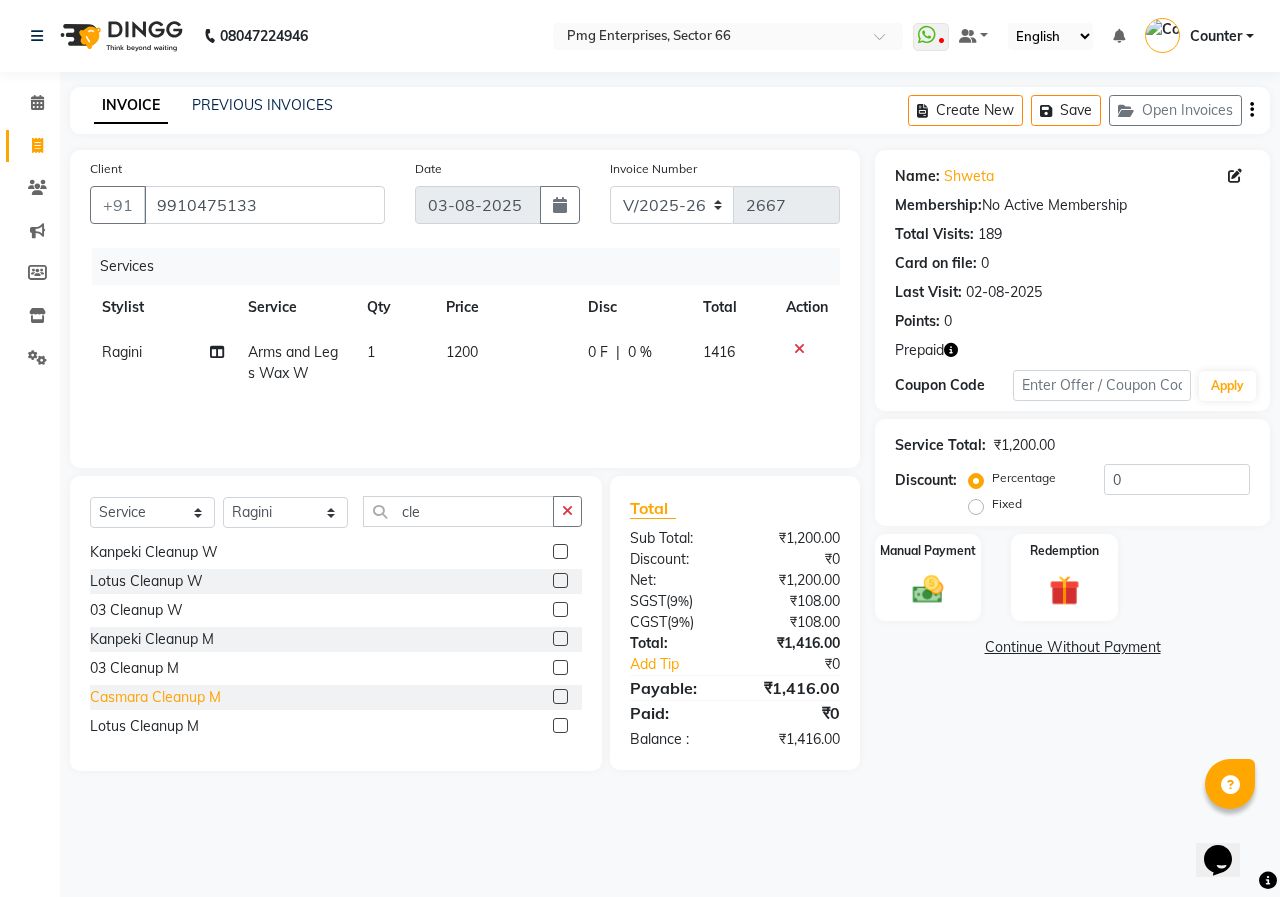 click on "Casmara Cleanup M" 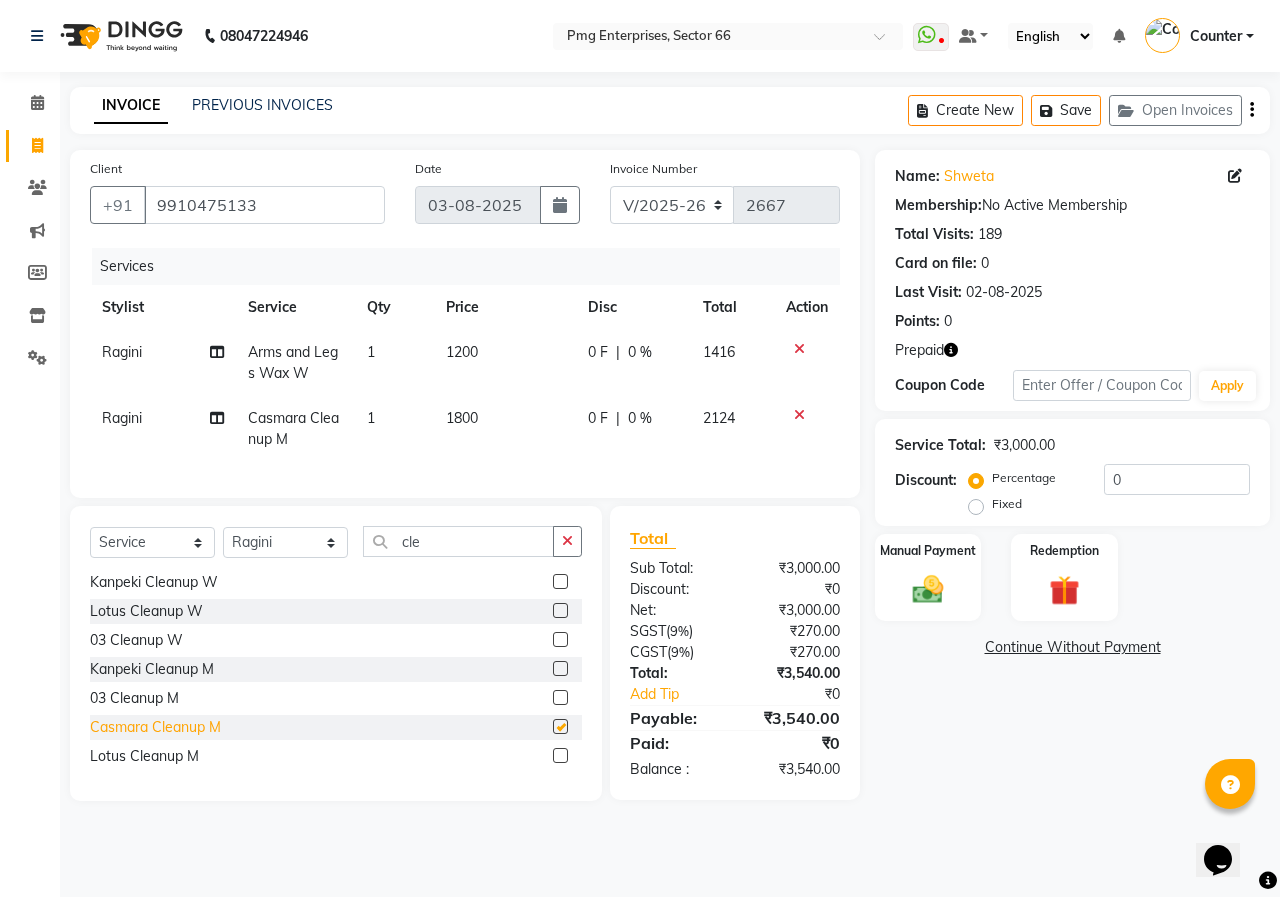 checkbox on "false" 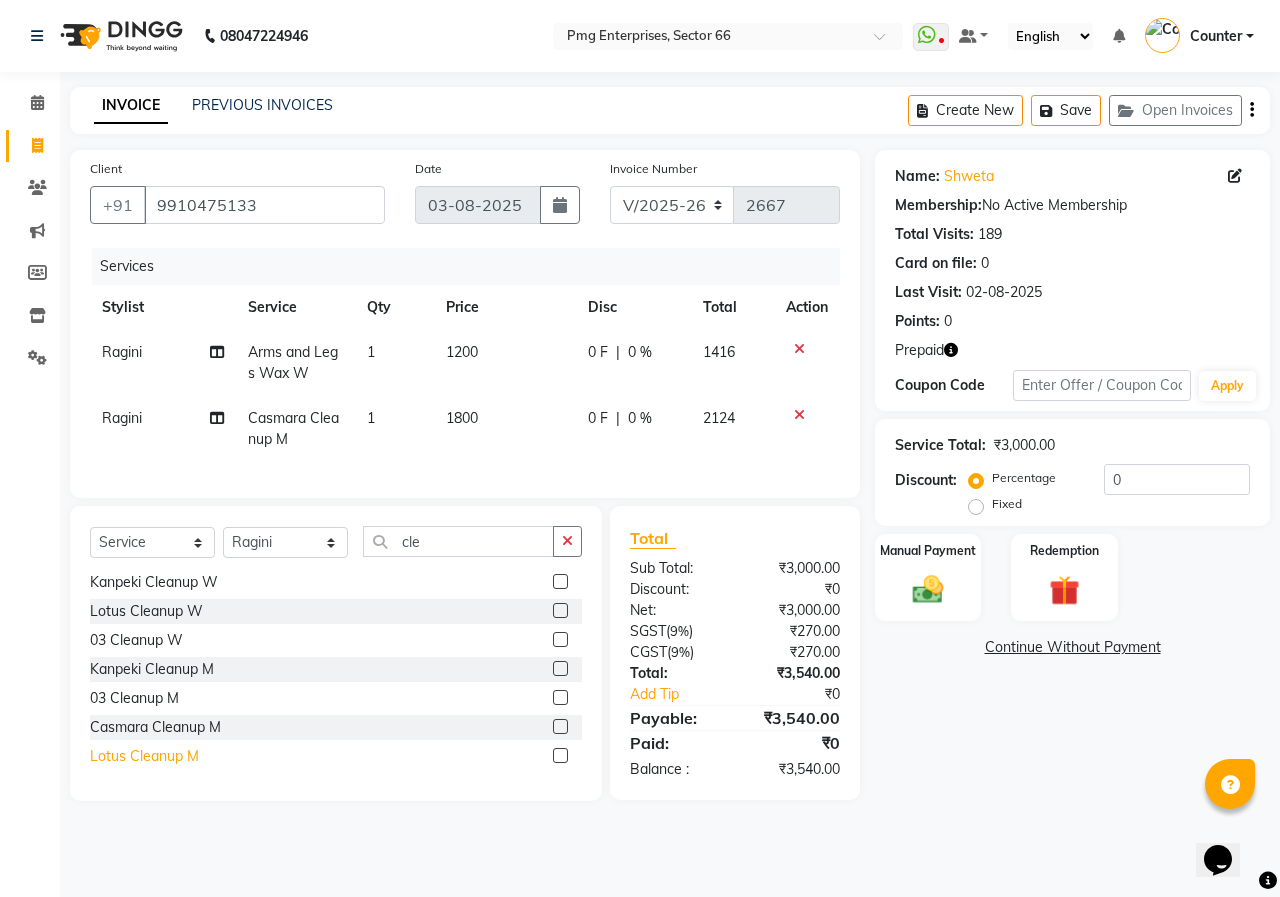 click on "Lotus Cleanup M" 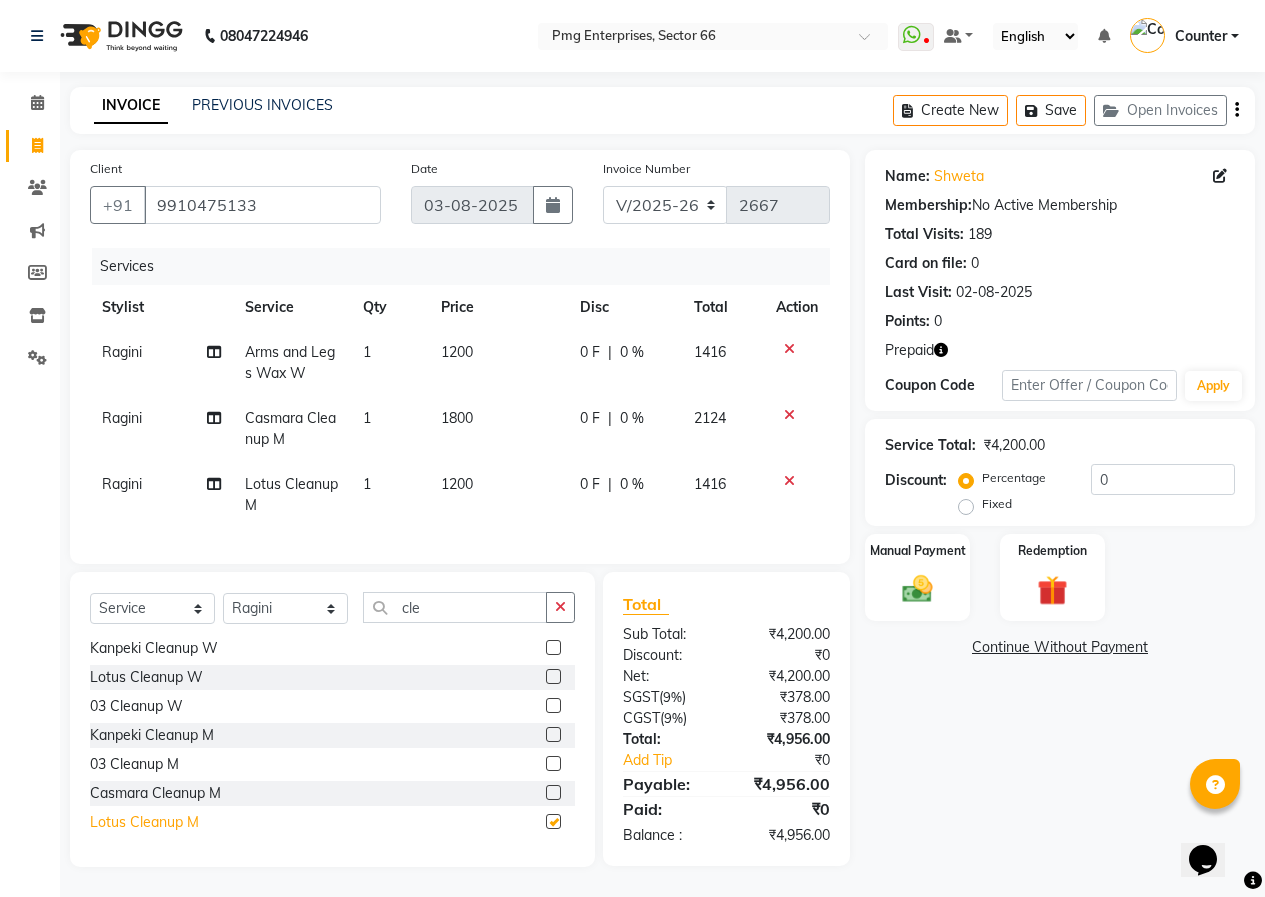 checkbox on "false" 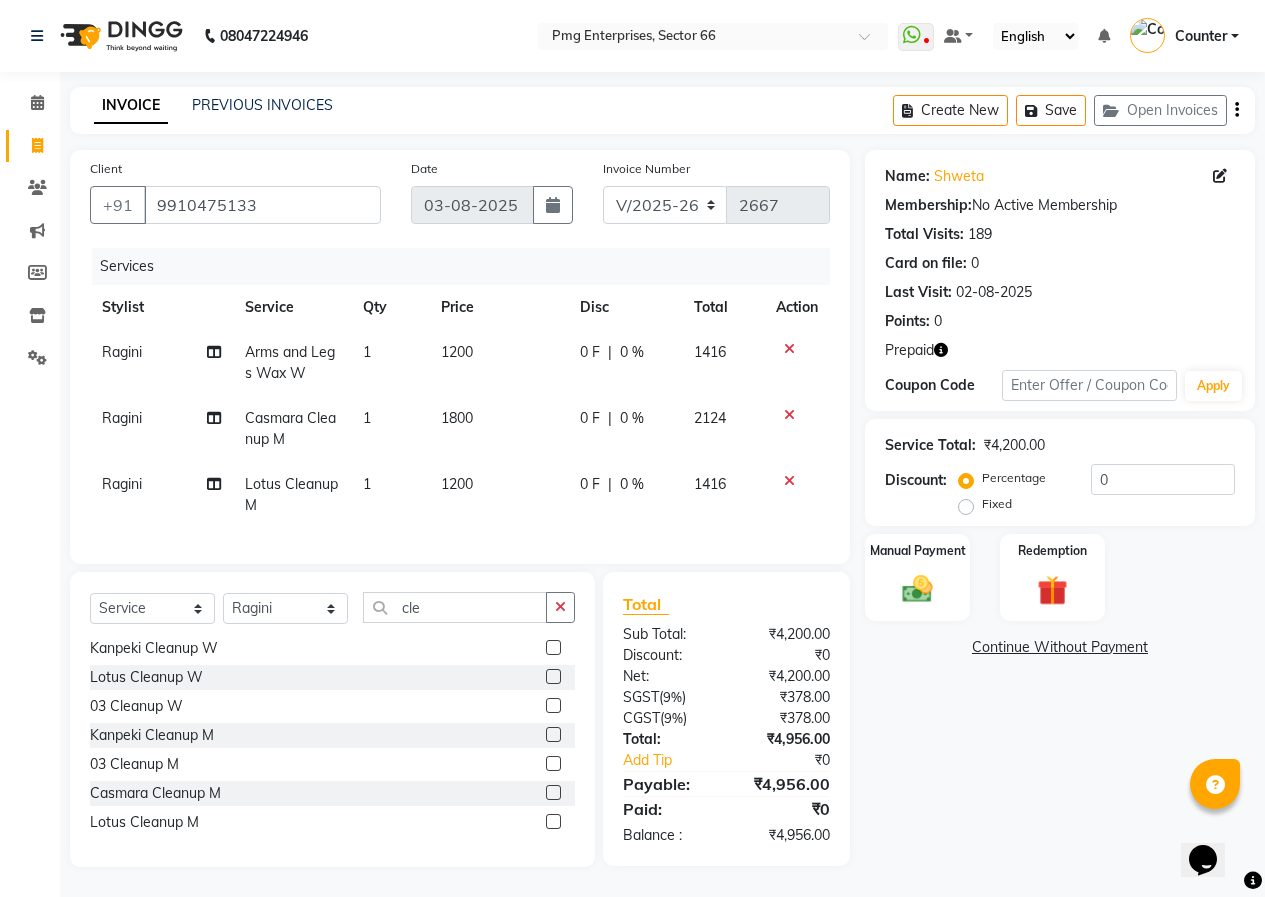 click 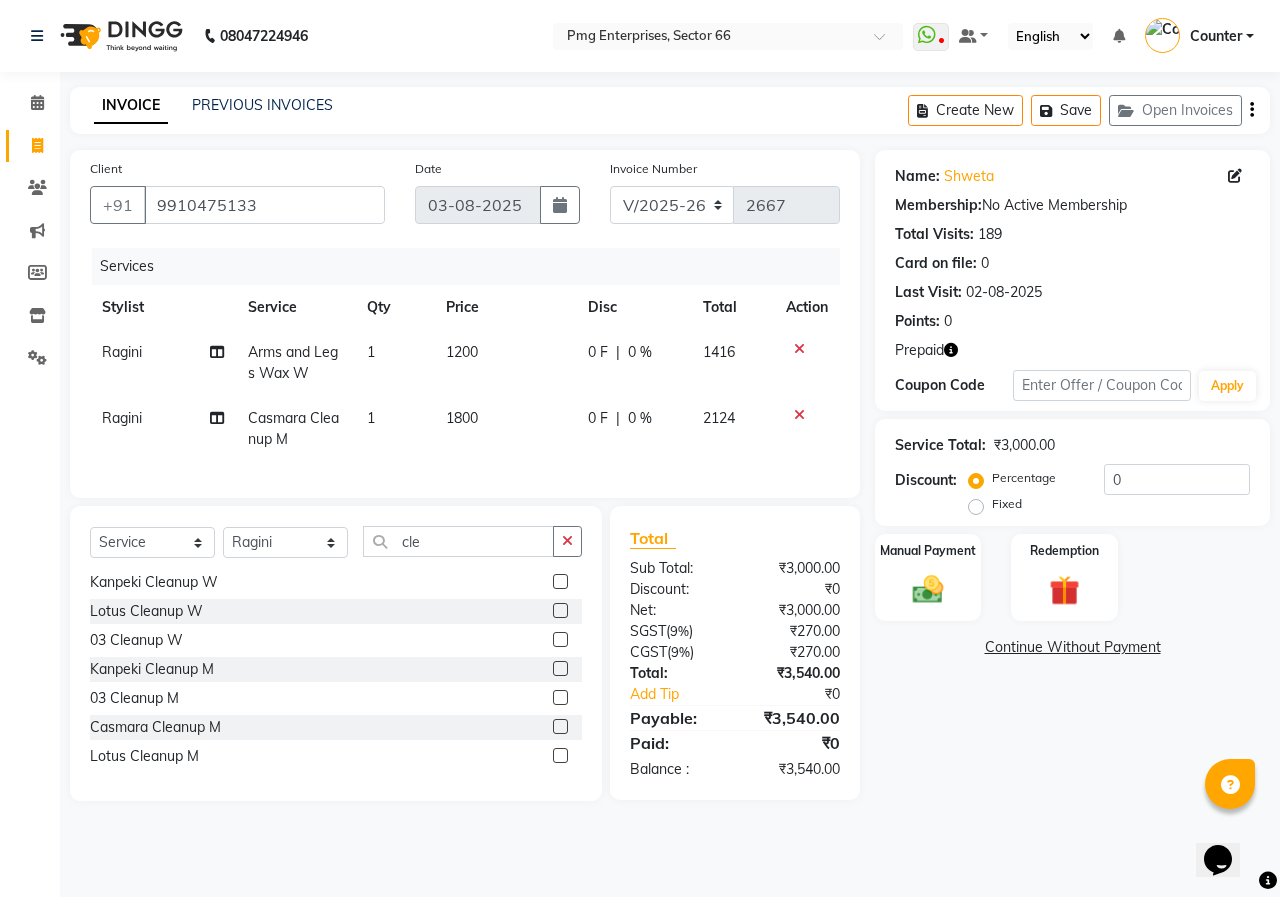 click on "1800" 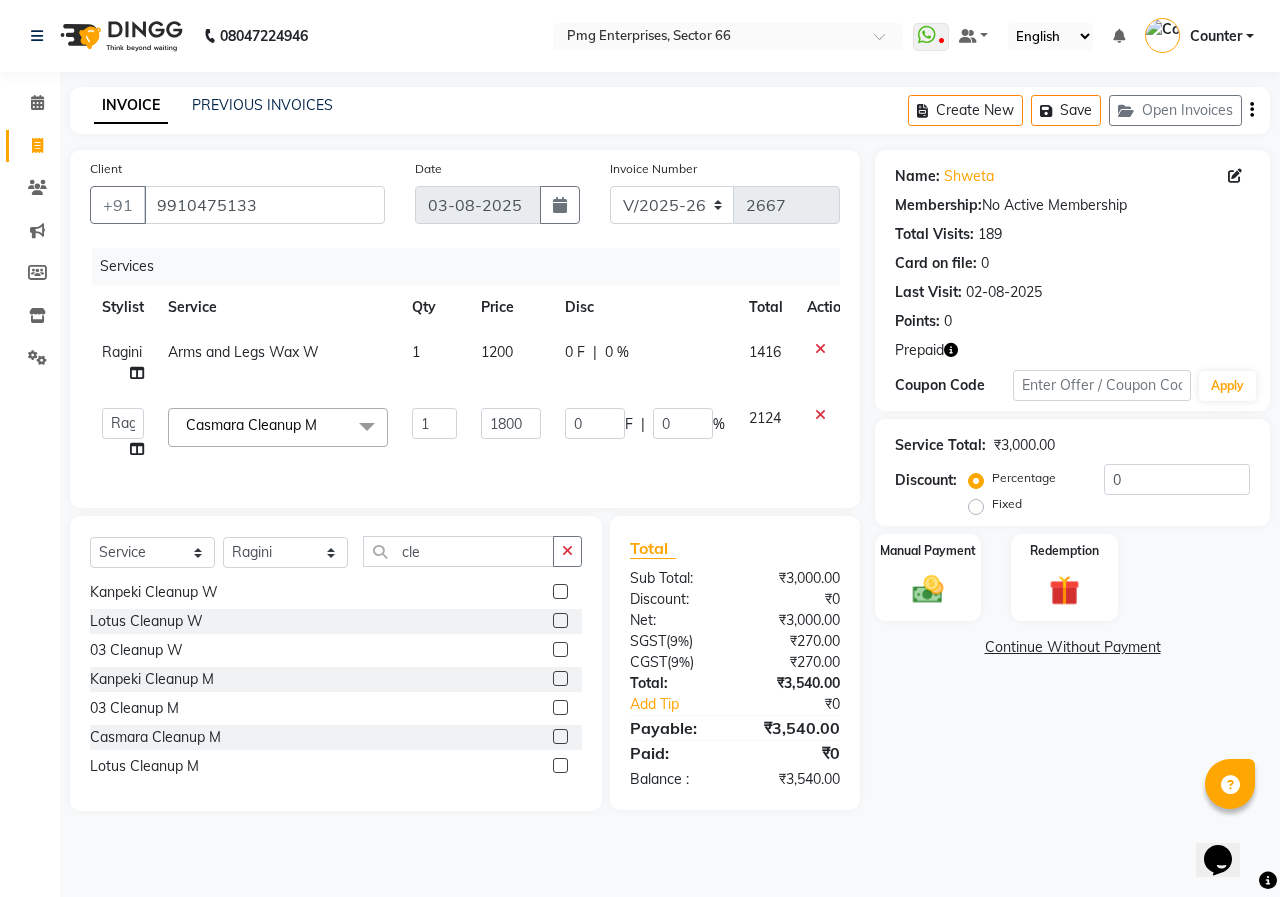 click on "1800" 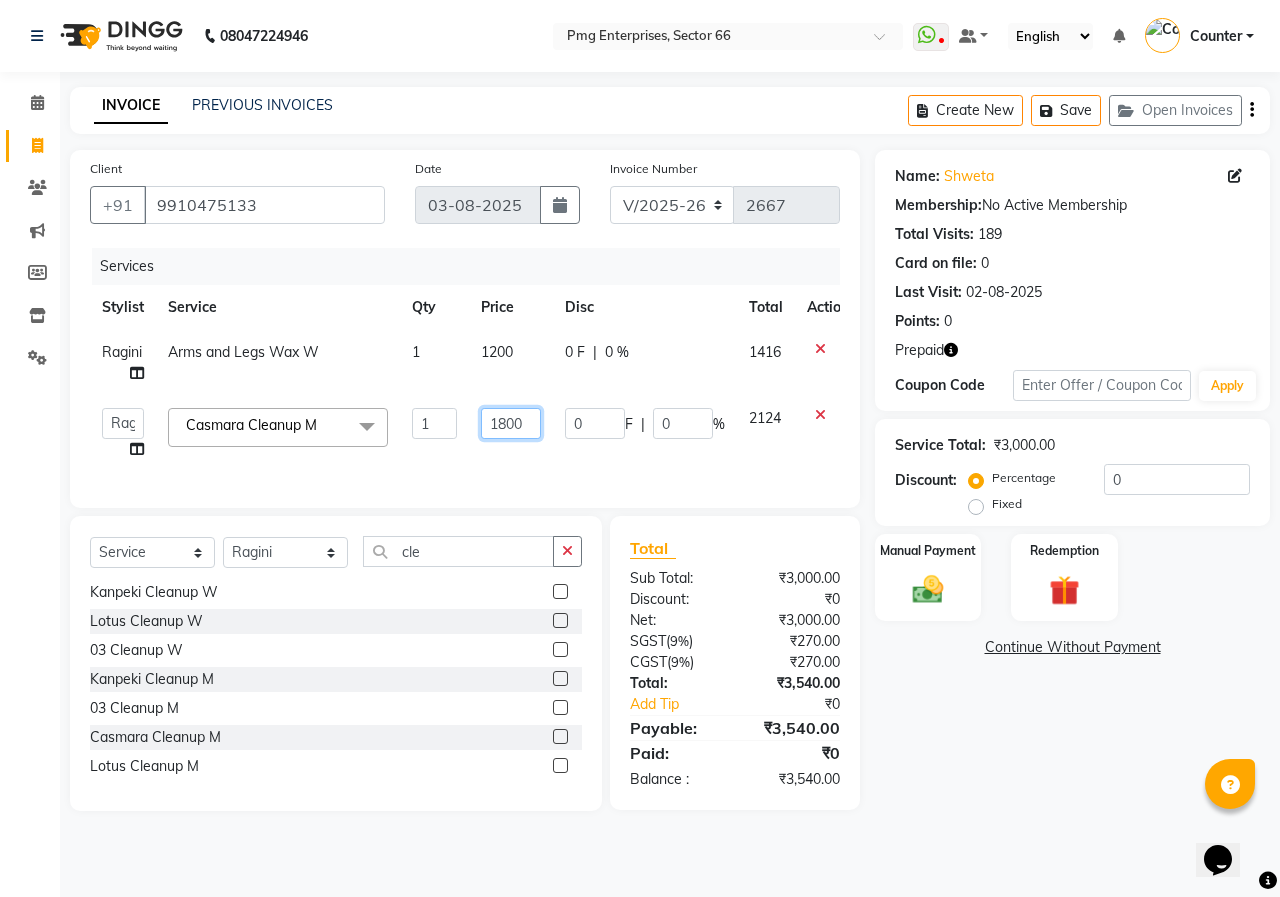 click on "1800" 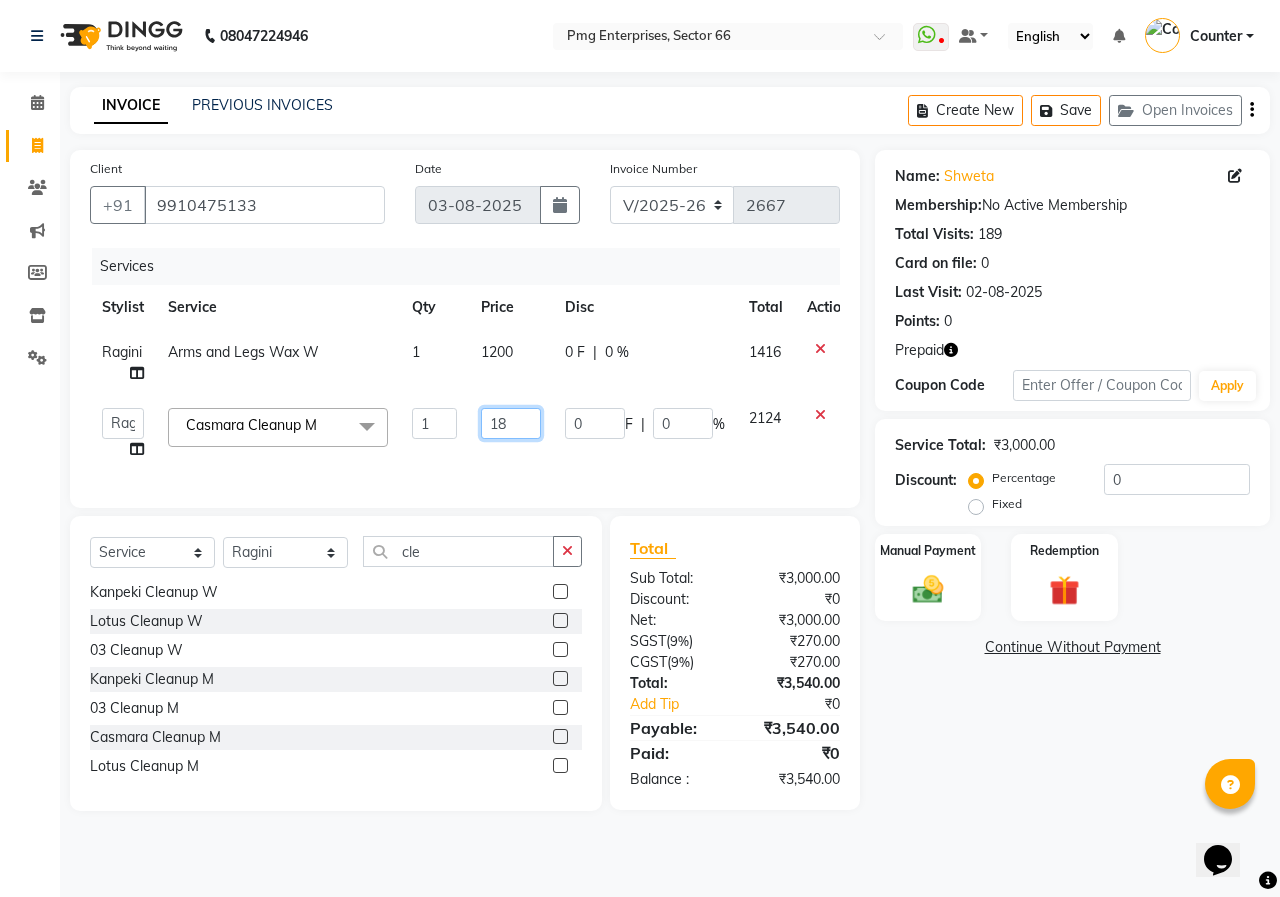 type on "1" 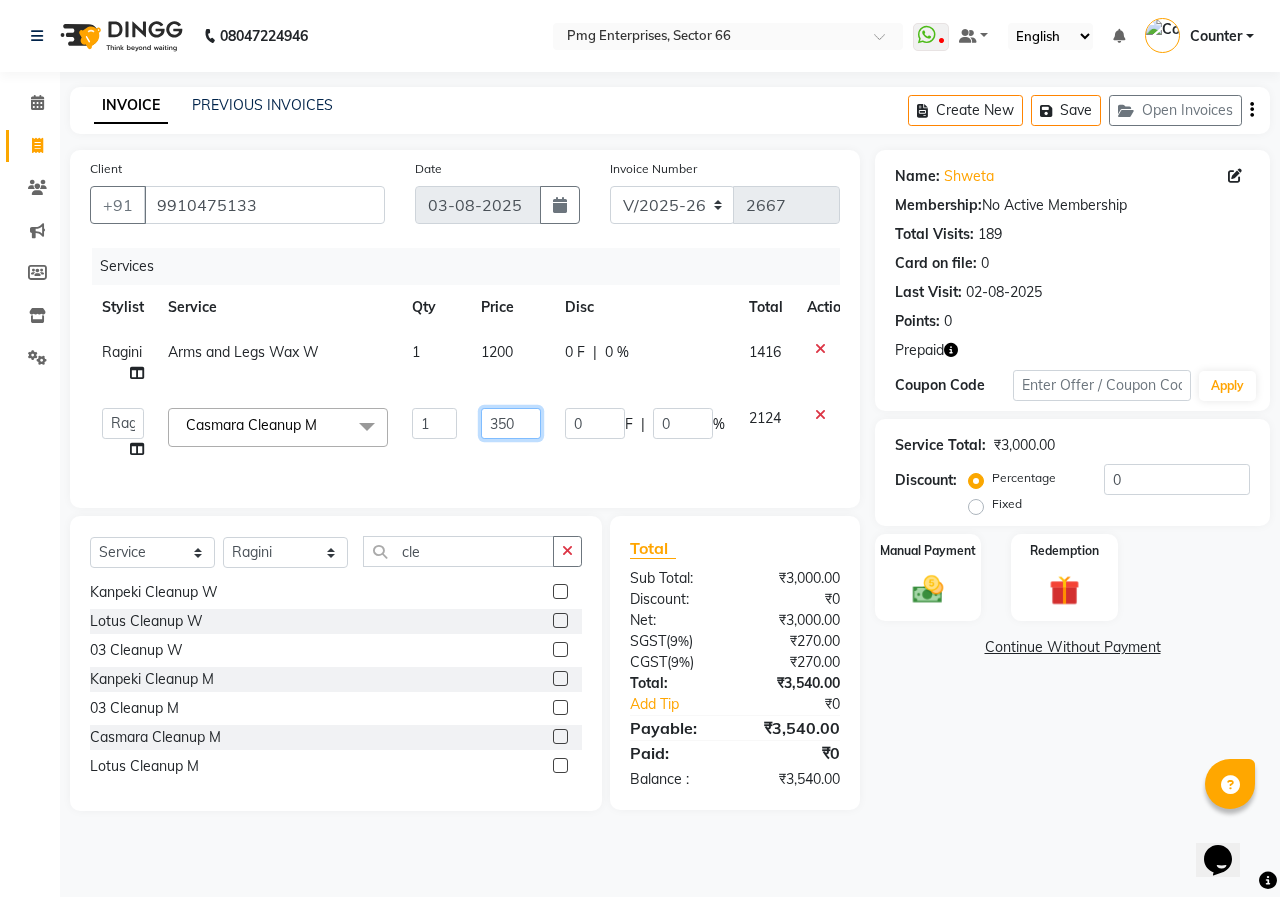 type on "3500" 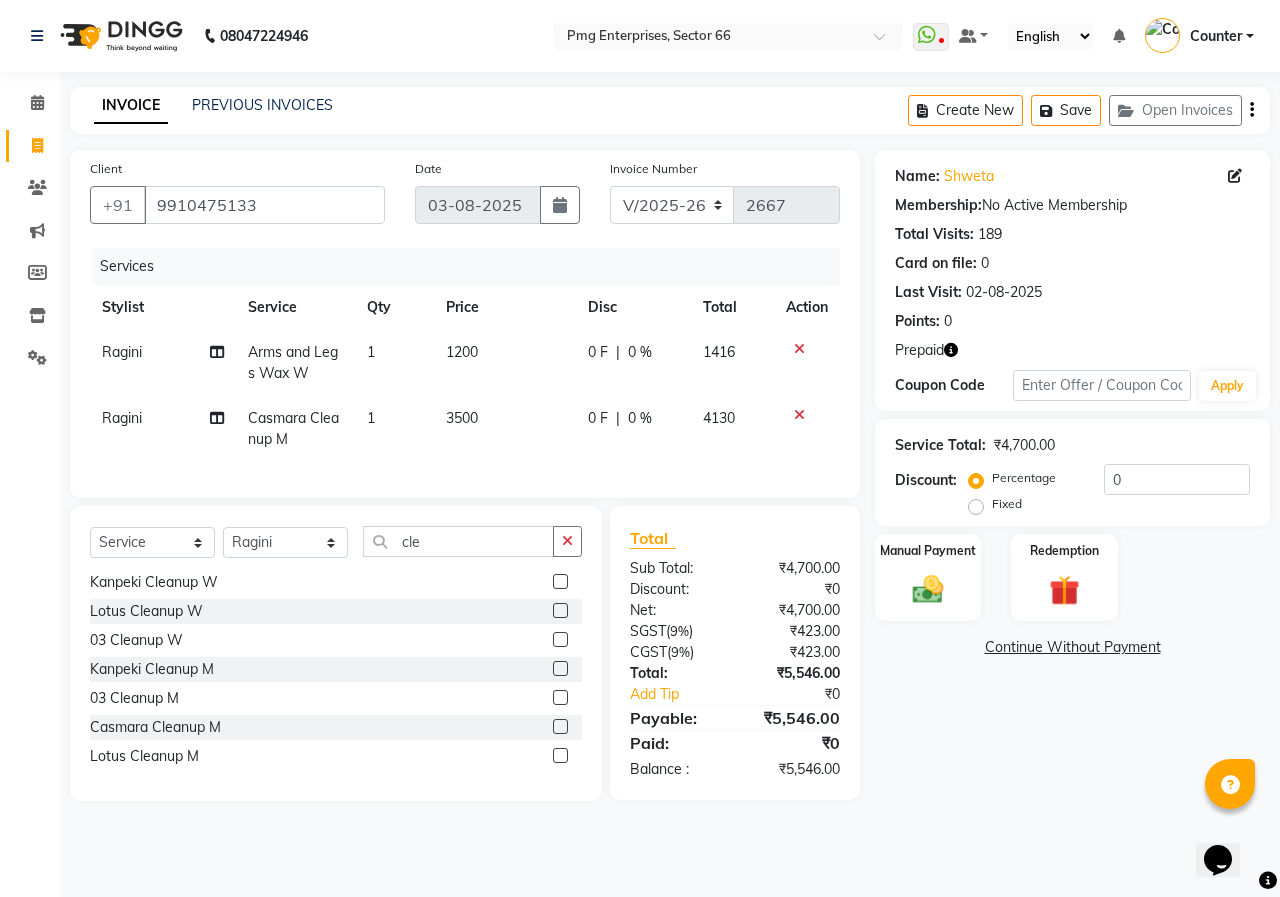 click on "Services" 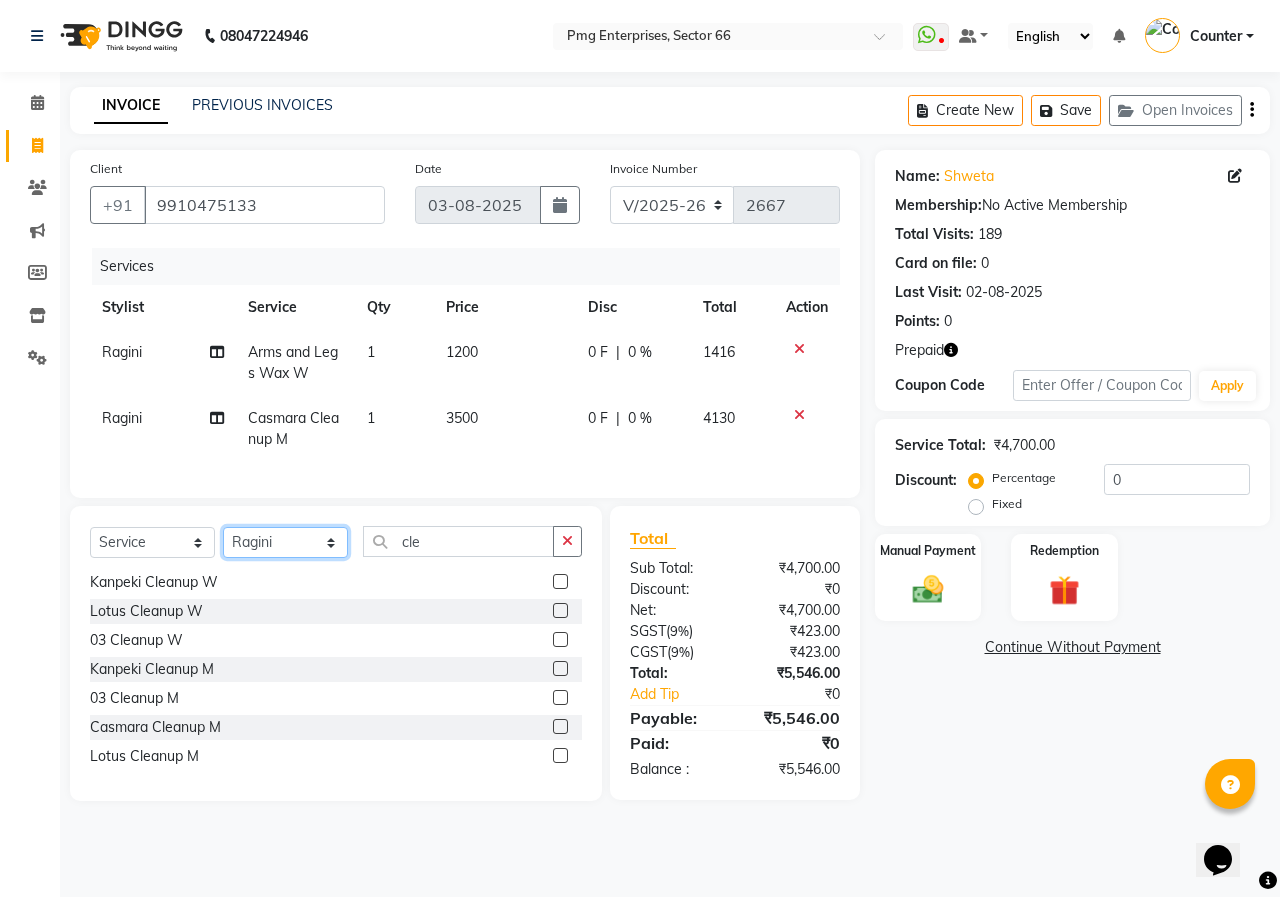 click on "Select Stylist Ashish Kashyap Counter dinesh Jackson Javed Jitender Manisha Ragini" 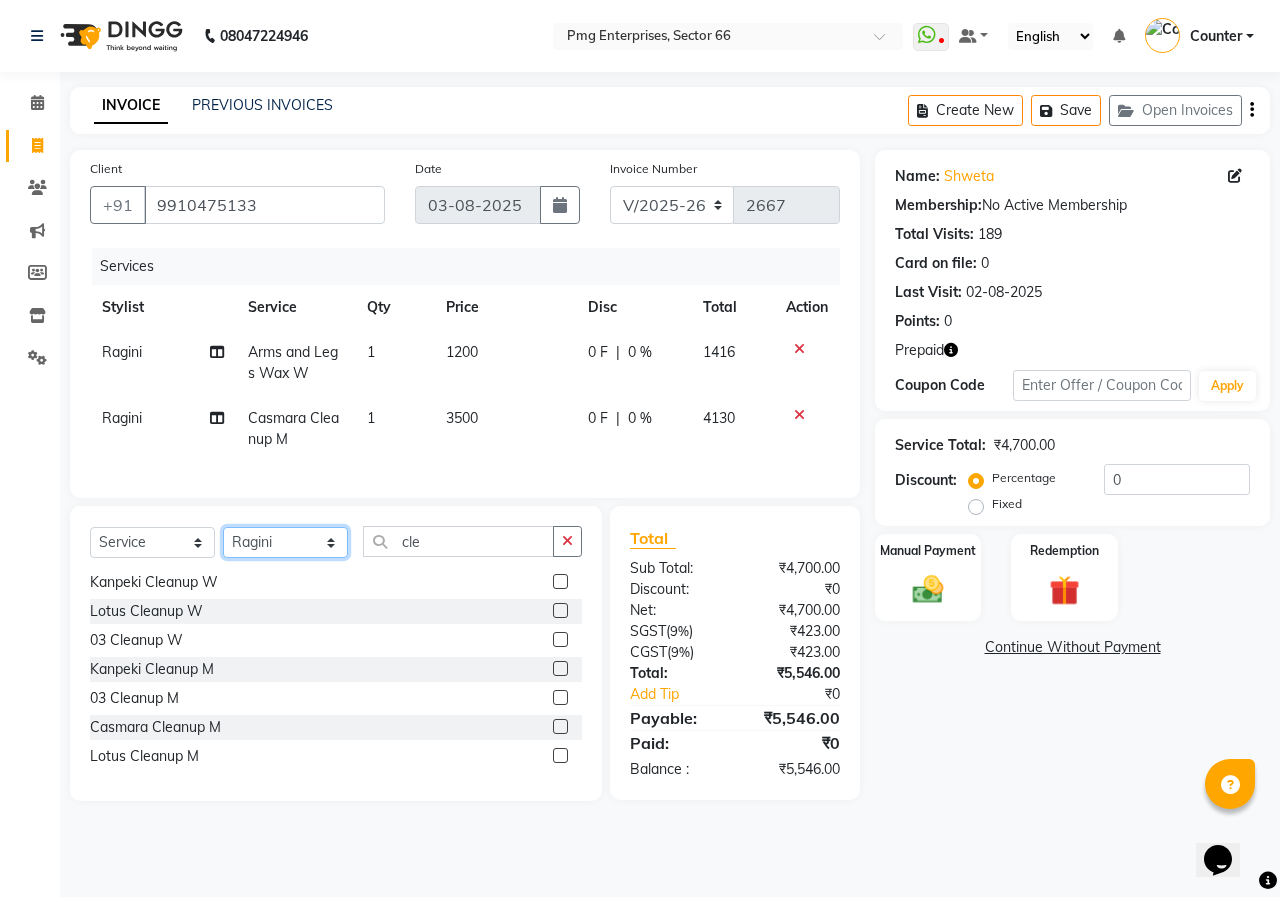 select on "14602" 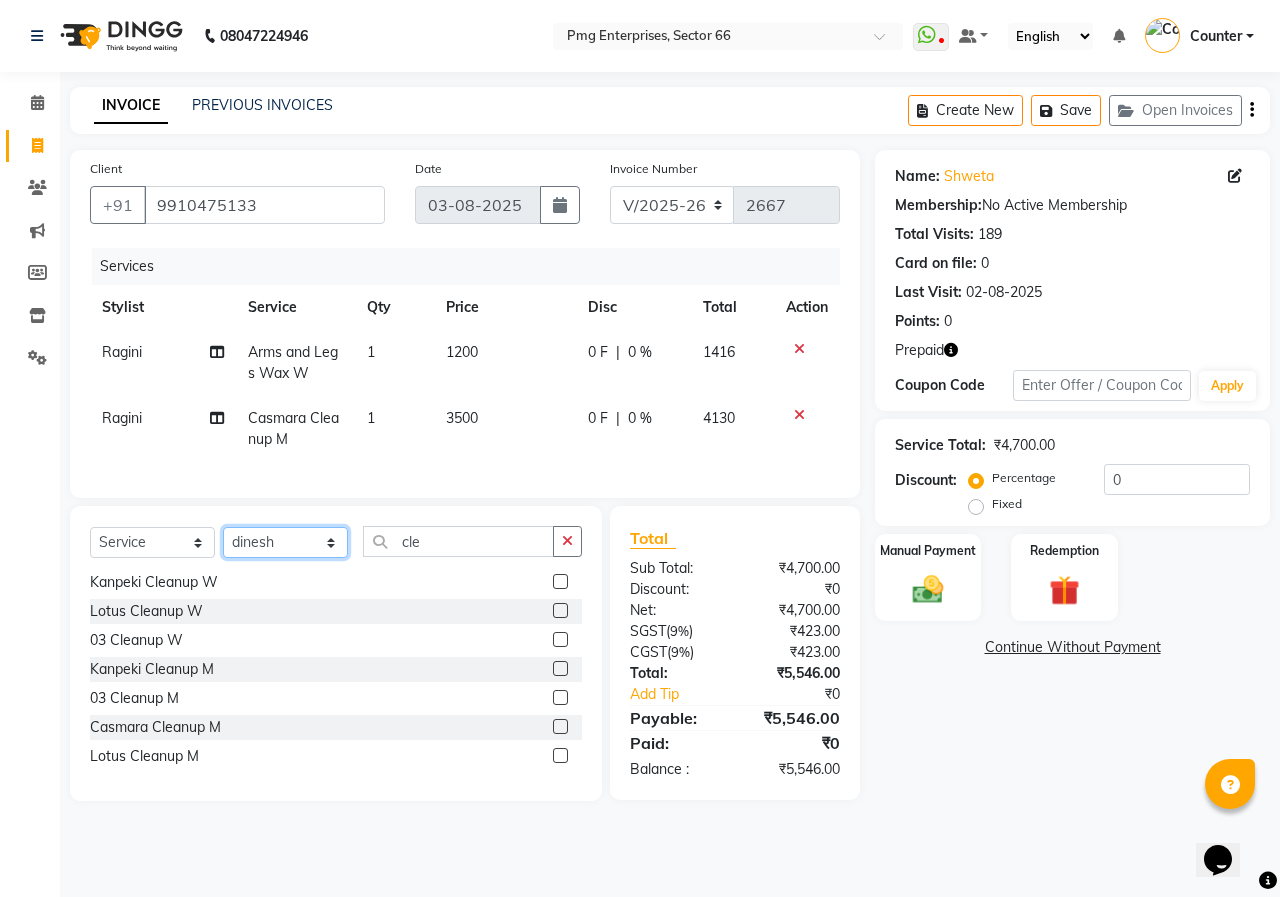 click on "Select Stylist Ashish Kashyap Counter dinesh Jackson Javed Jitender Manisha Ragini" 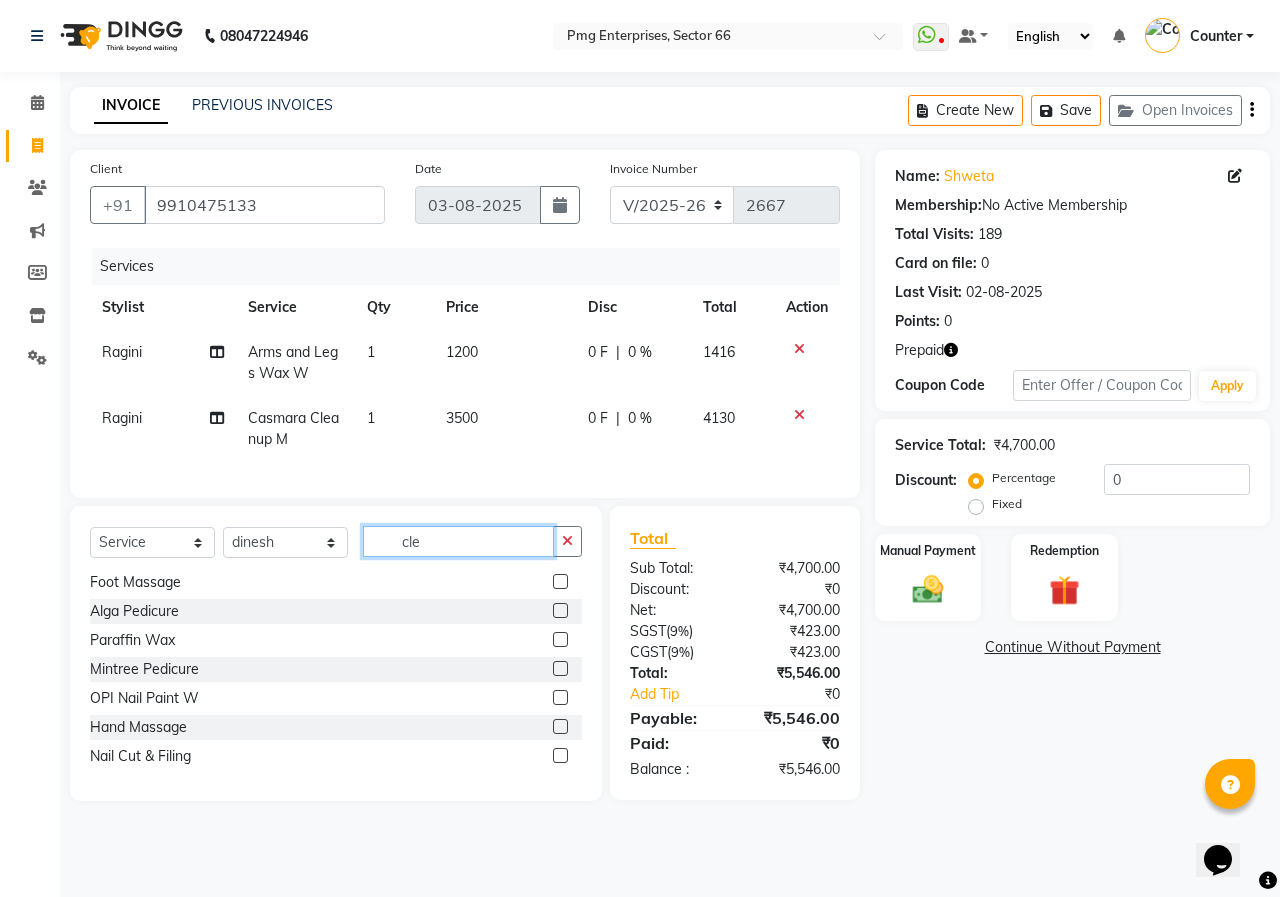 click on "cle" 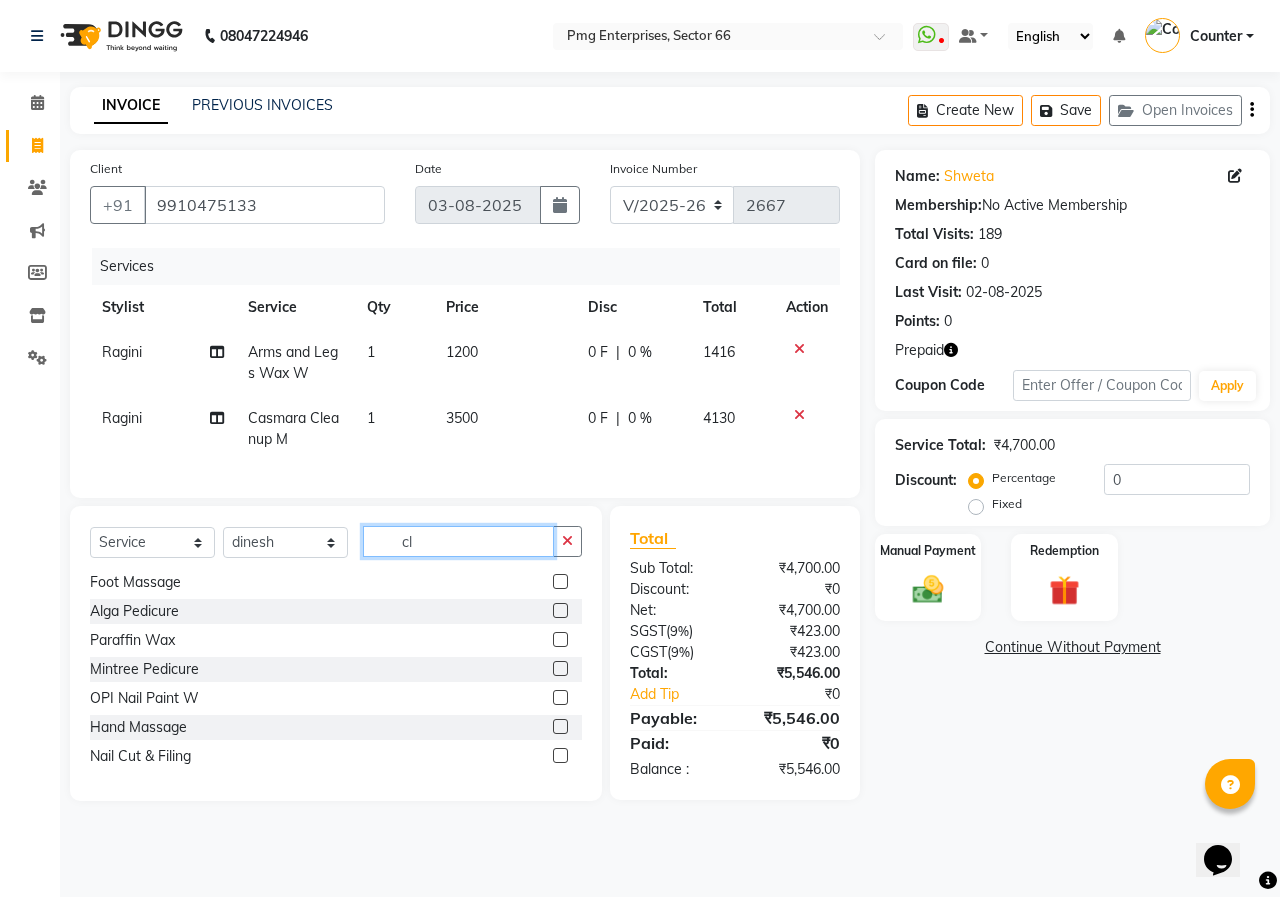 type on "c" 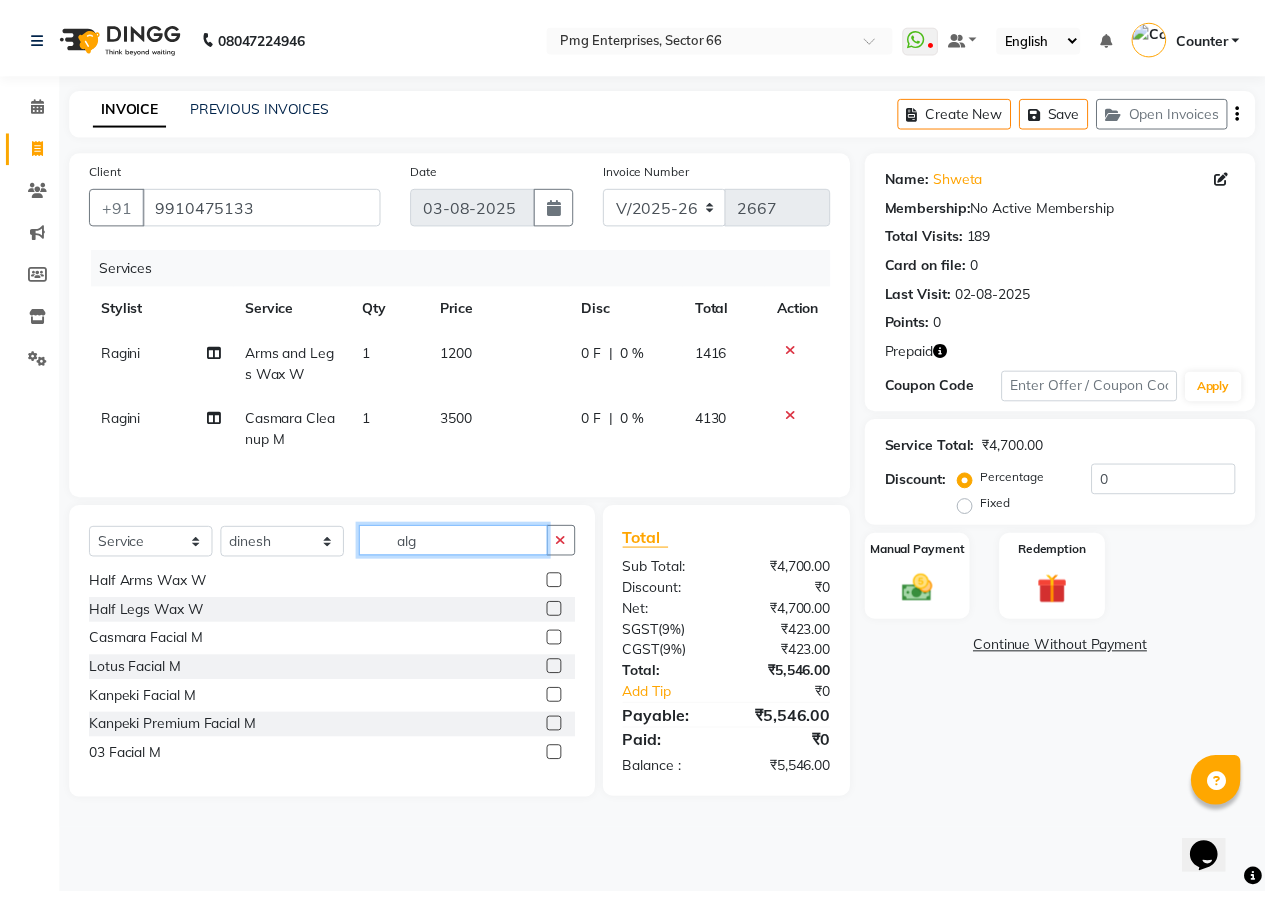 scroll, scrollTop: 0, scrollLeft: 0, axis: both 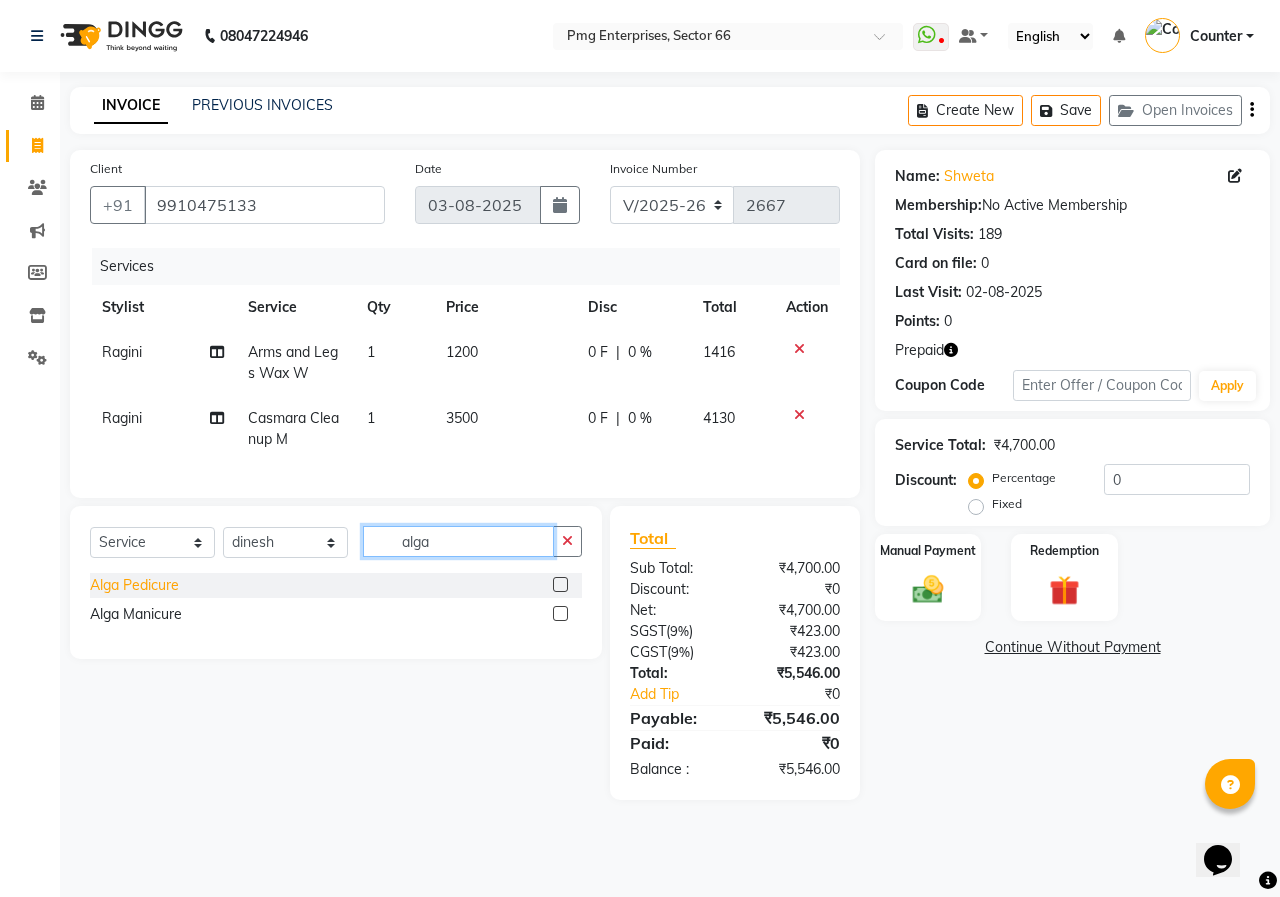 type on "alga" 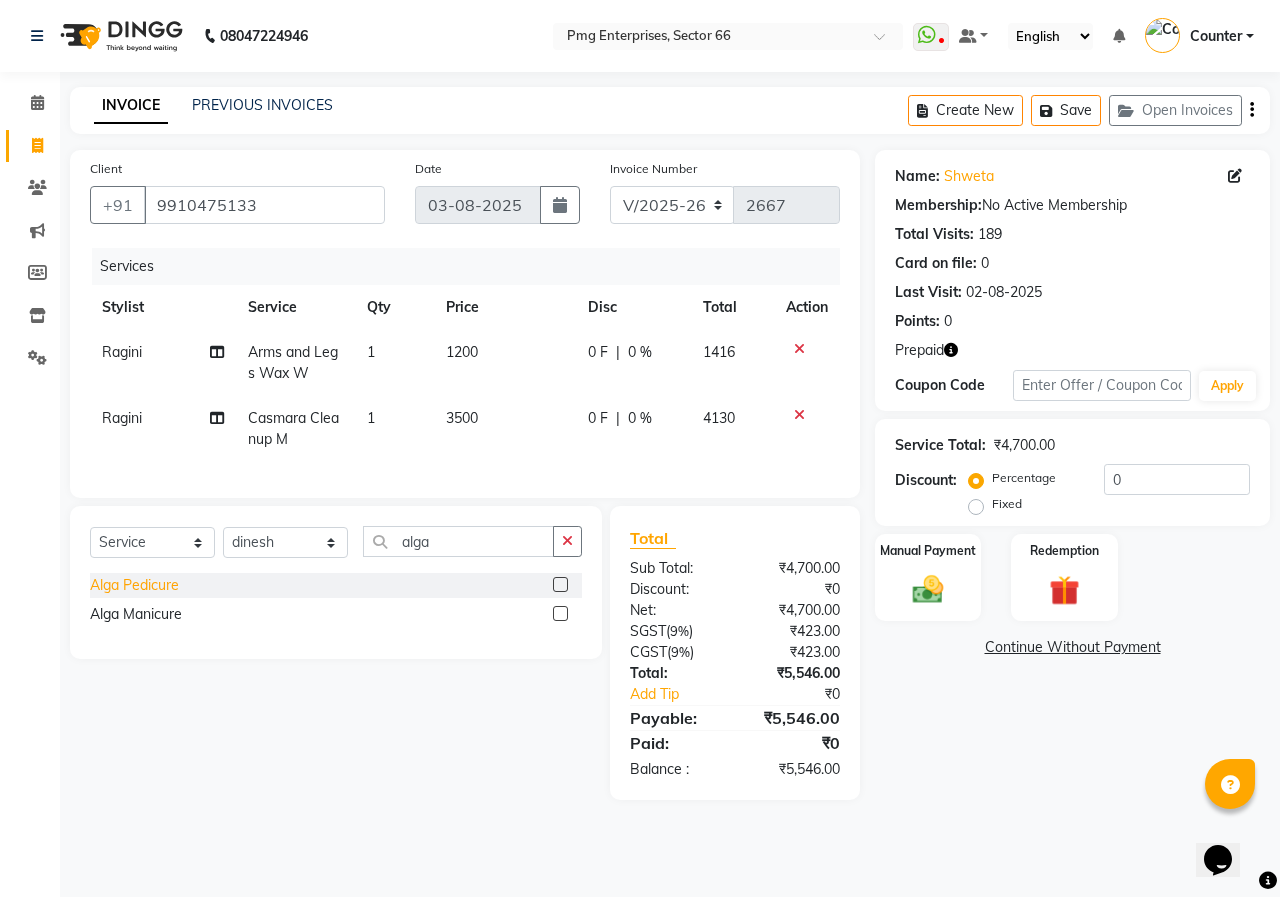 click on "Alga Pedicure" 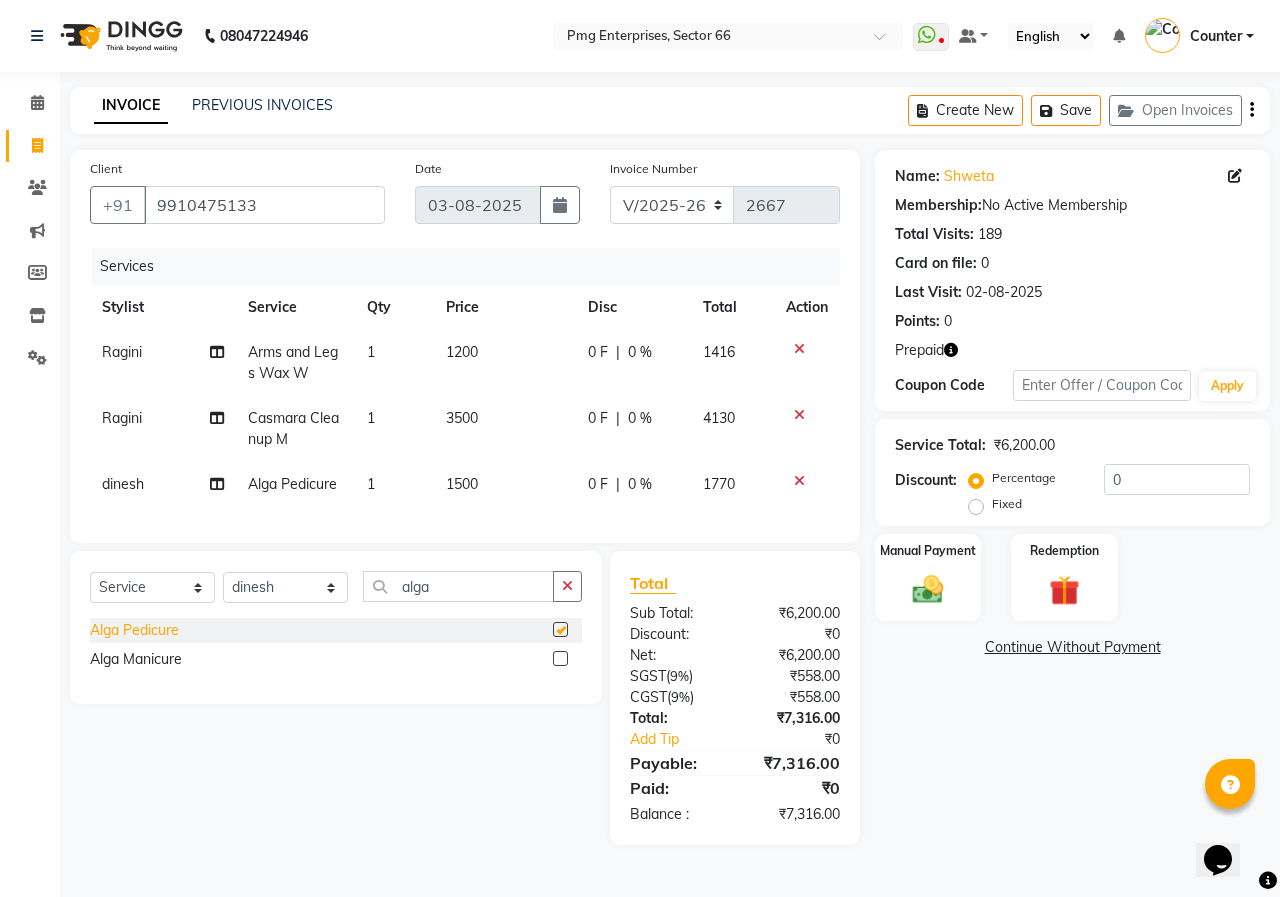 checkbox on "false" 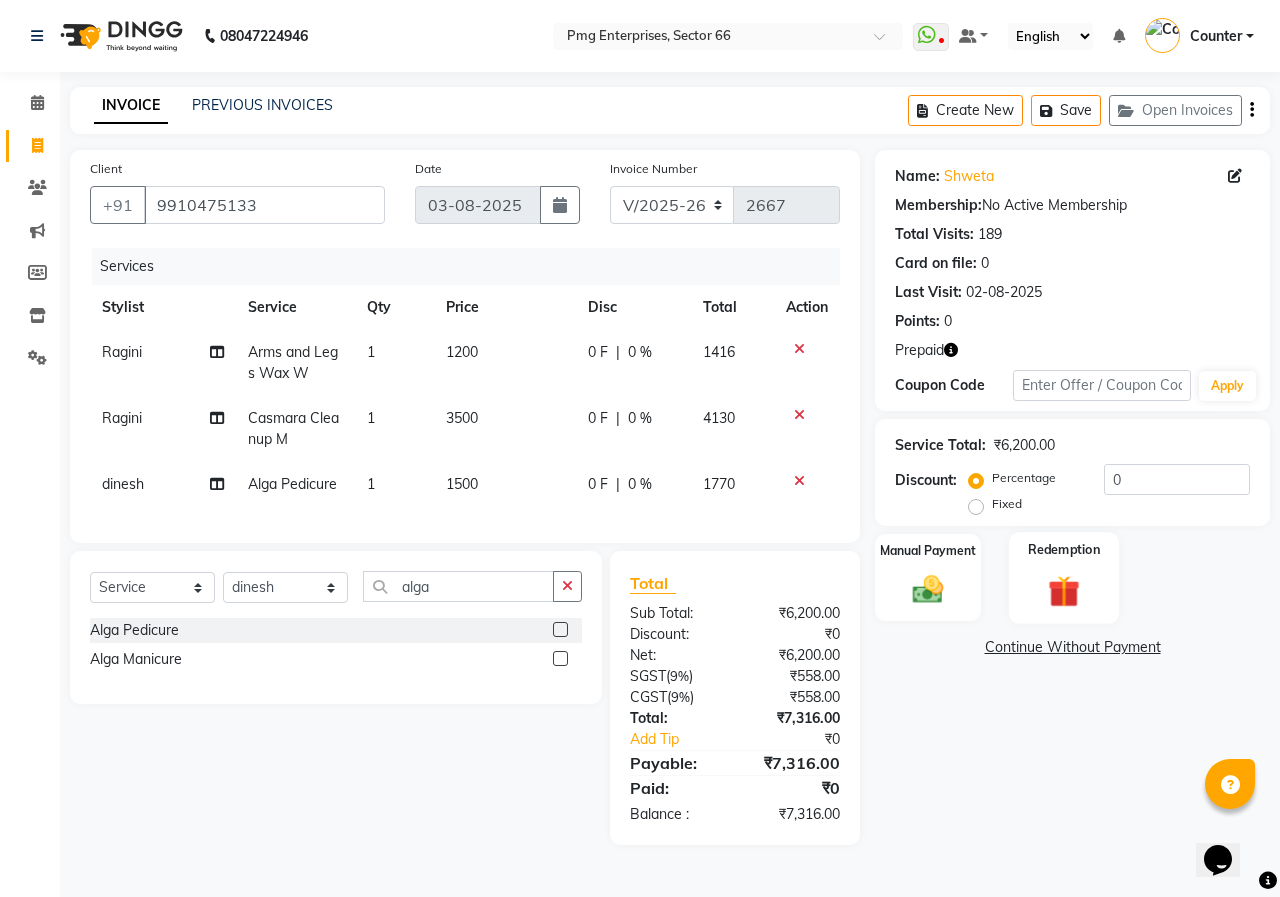 click 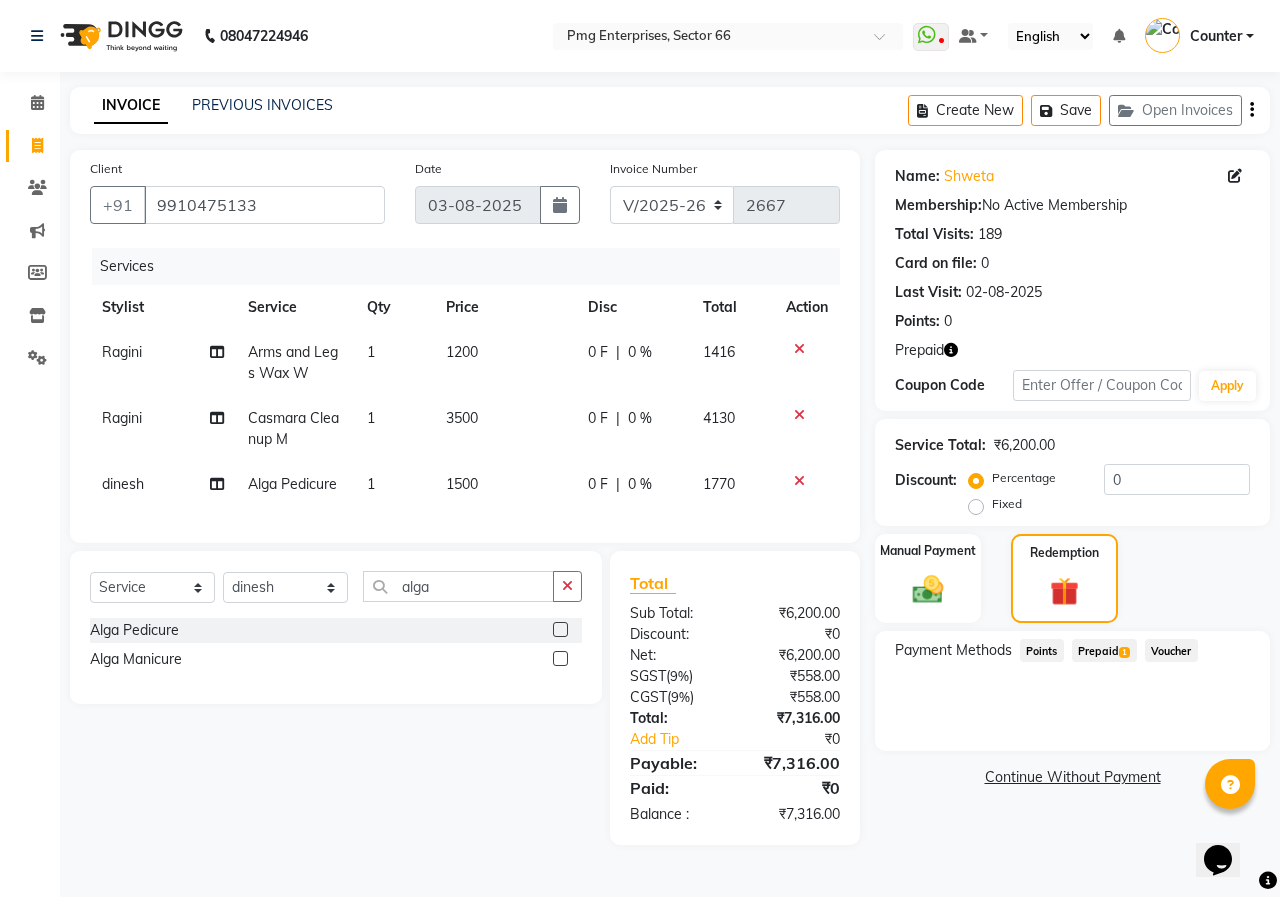 click on "Prepaid  1" 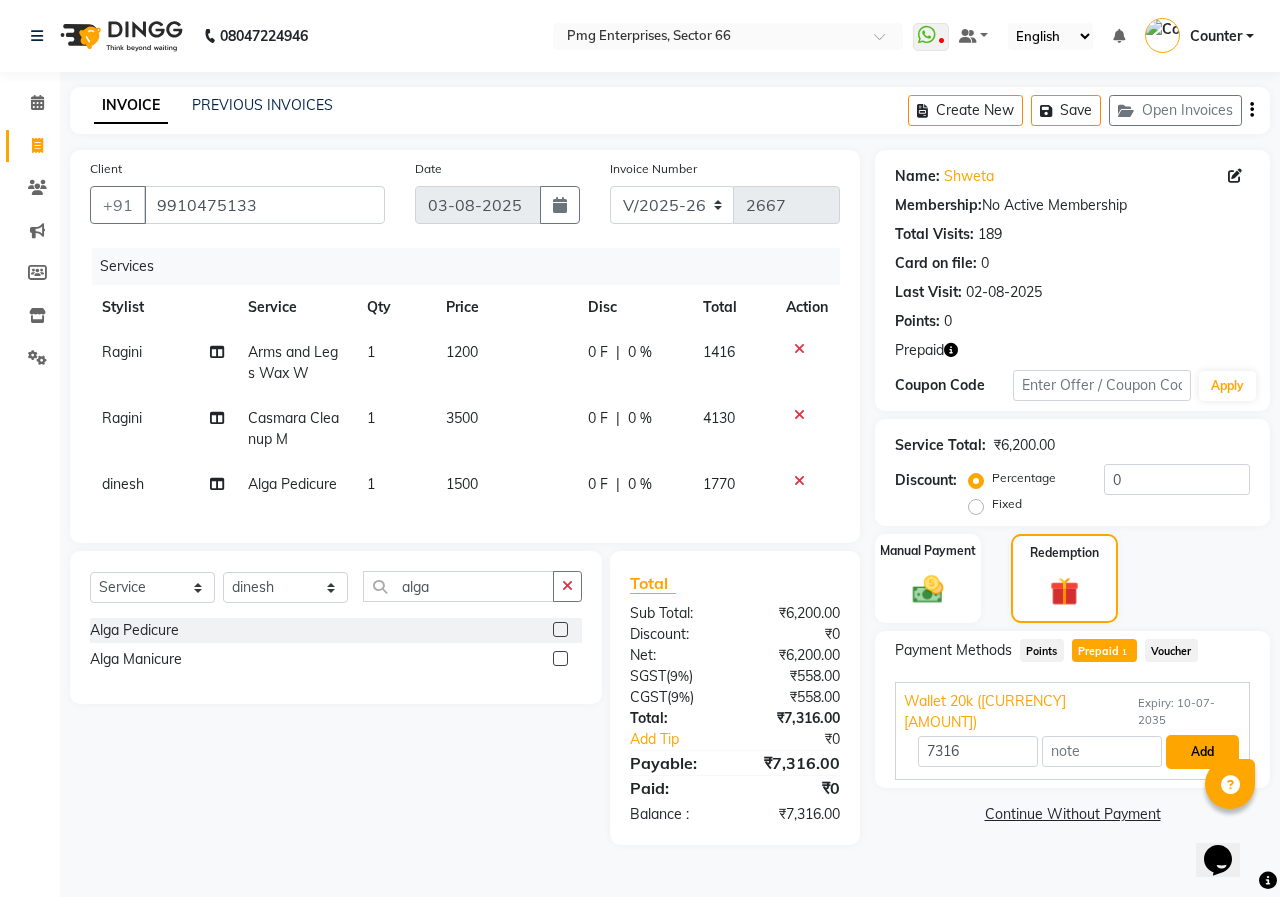 click on "Add" at bounding box center [1202, 752] 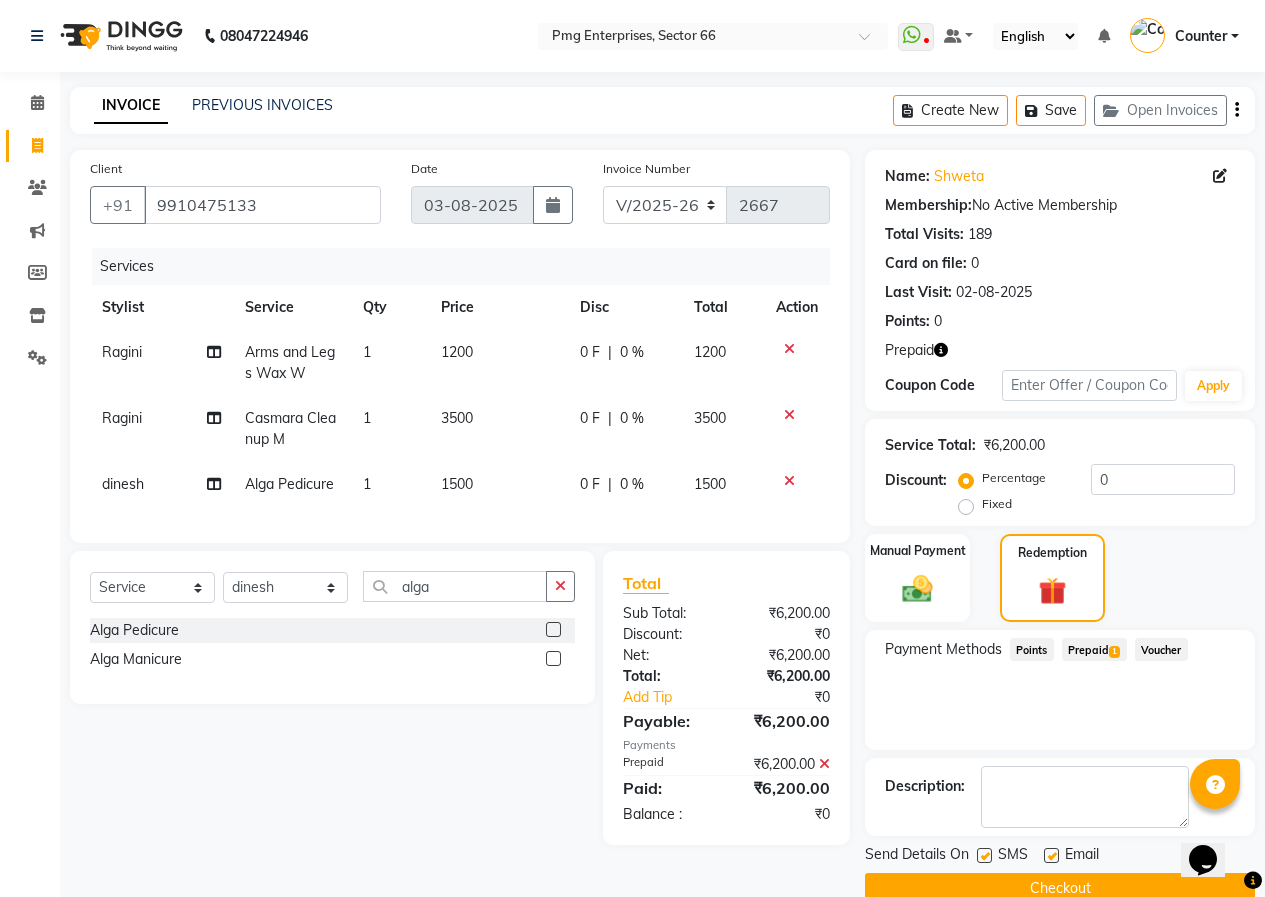 click on "Checkout" 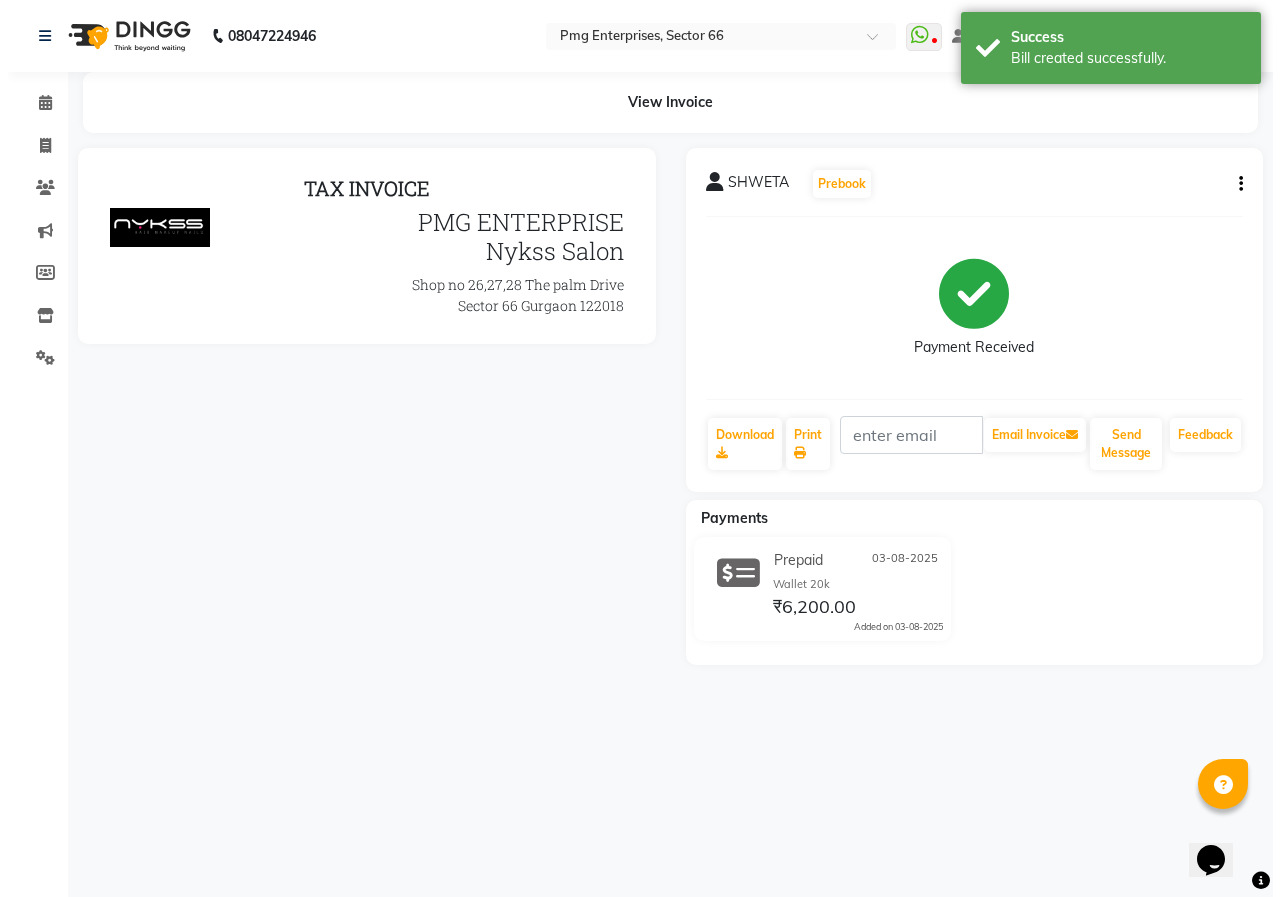 scroll, scrollTop: 0, scrollLeft: 0, axis: both 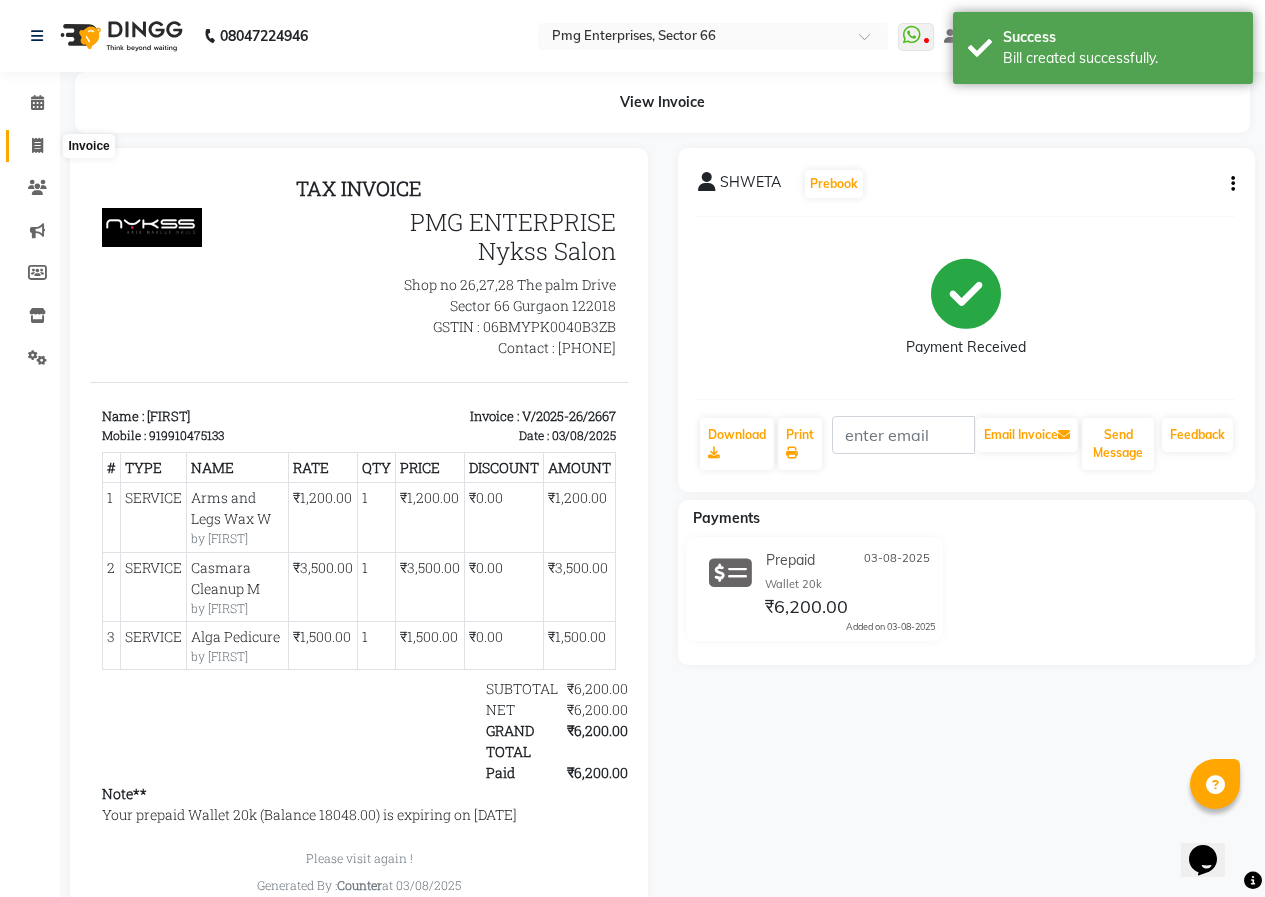 click 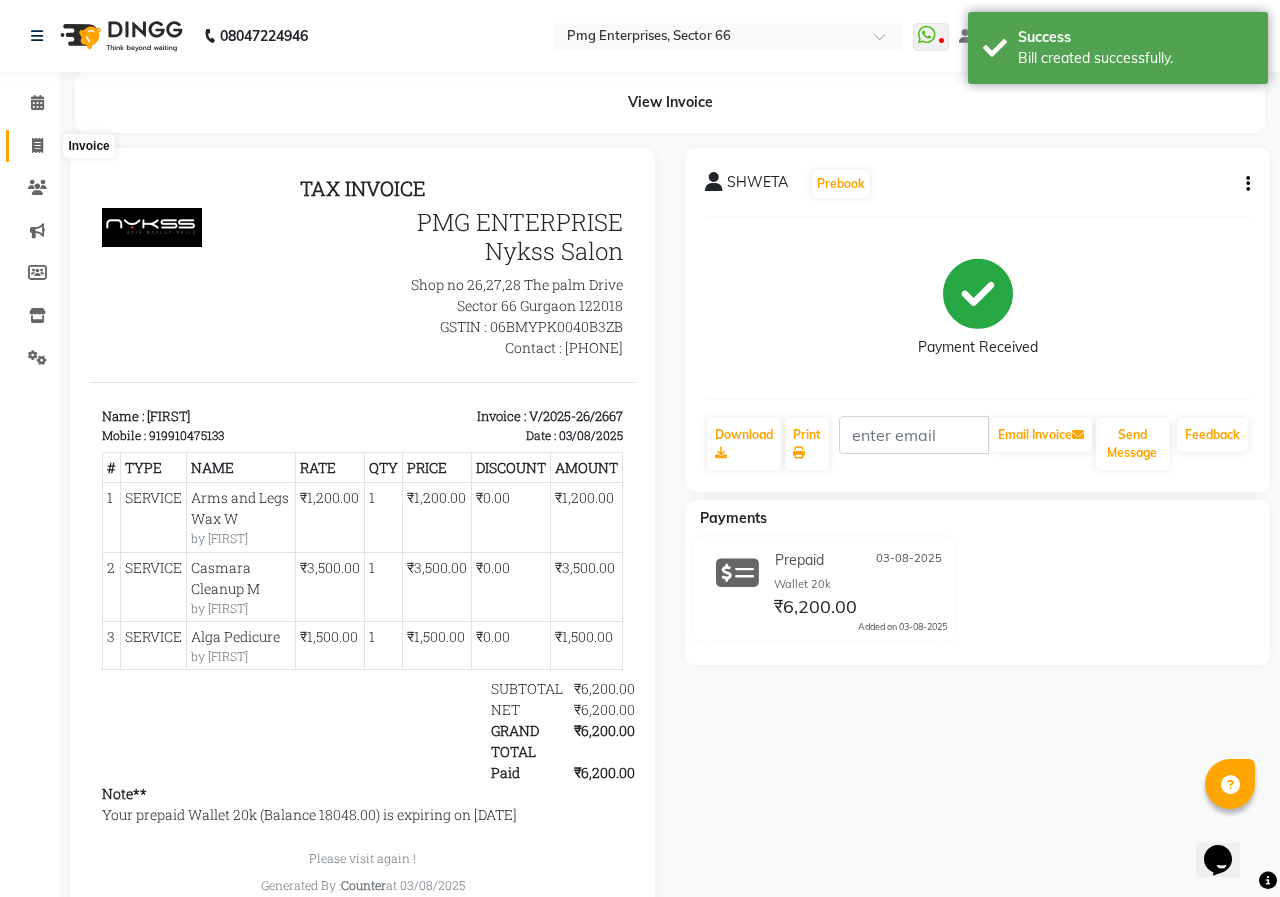 select on "service" 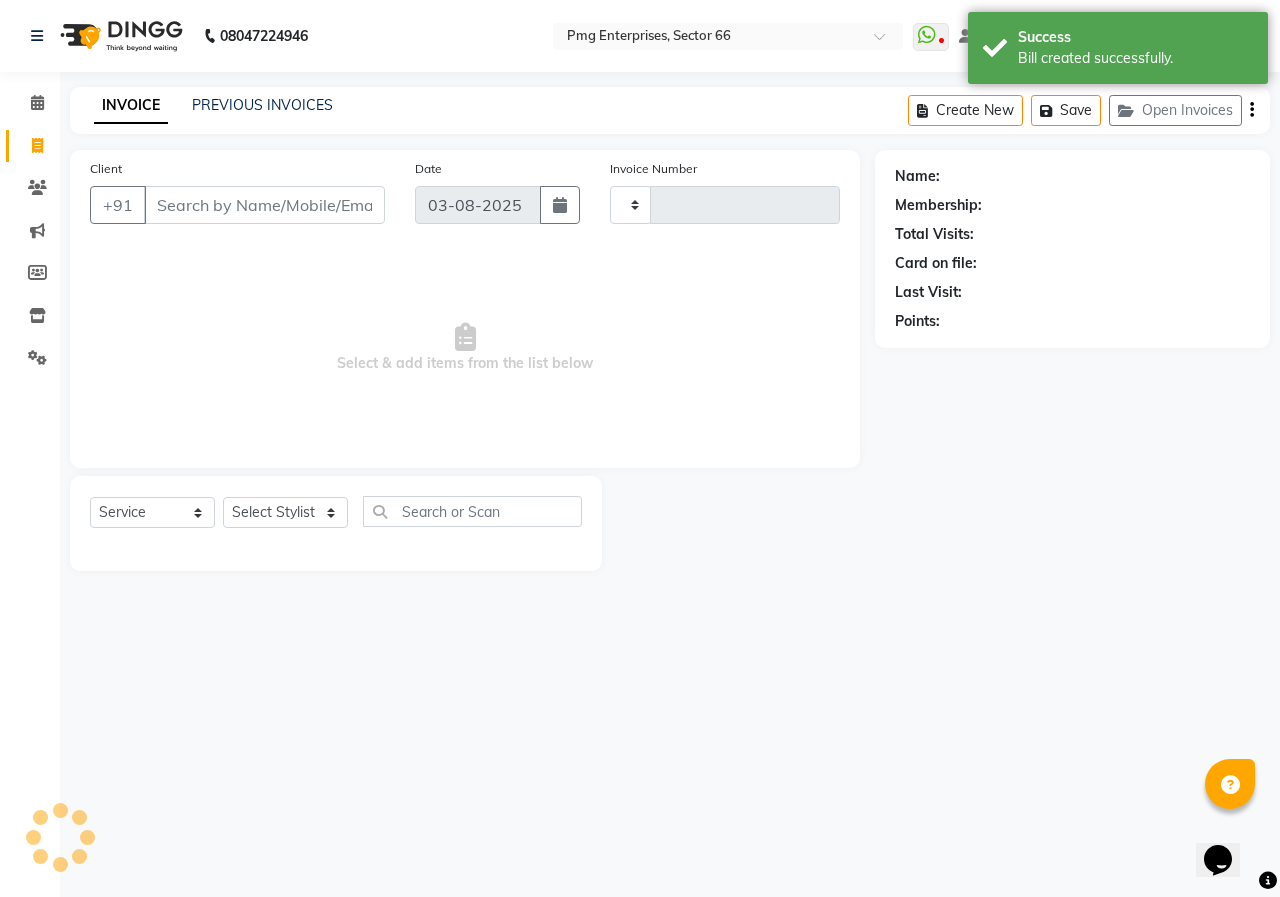 type on "2668" 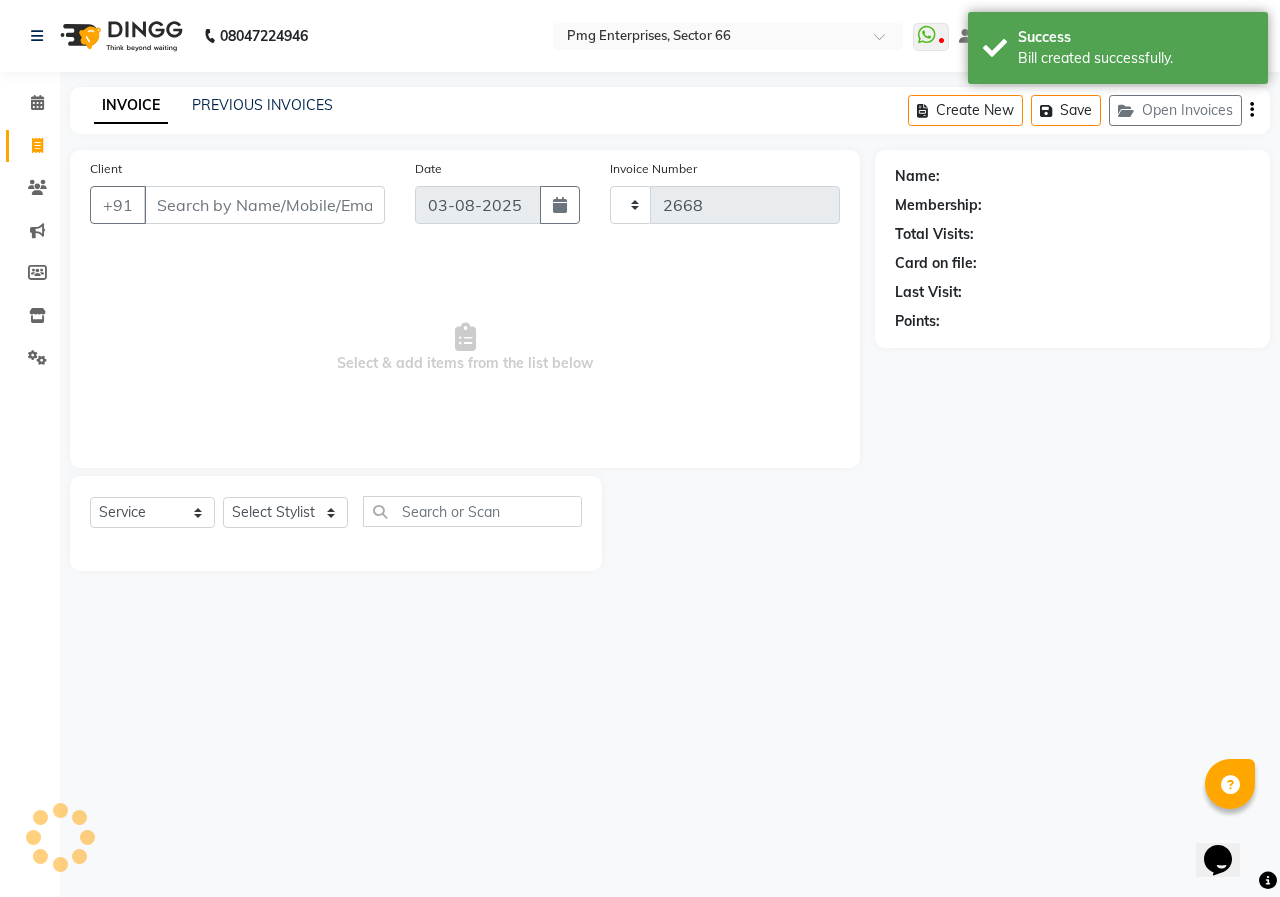 select on "889" 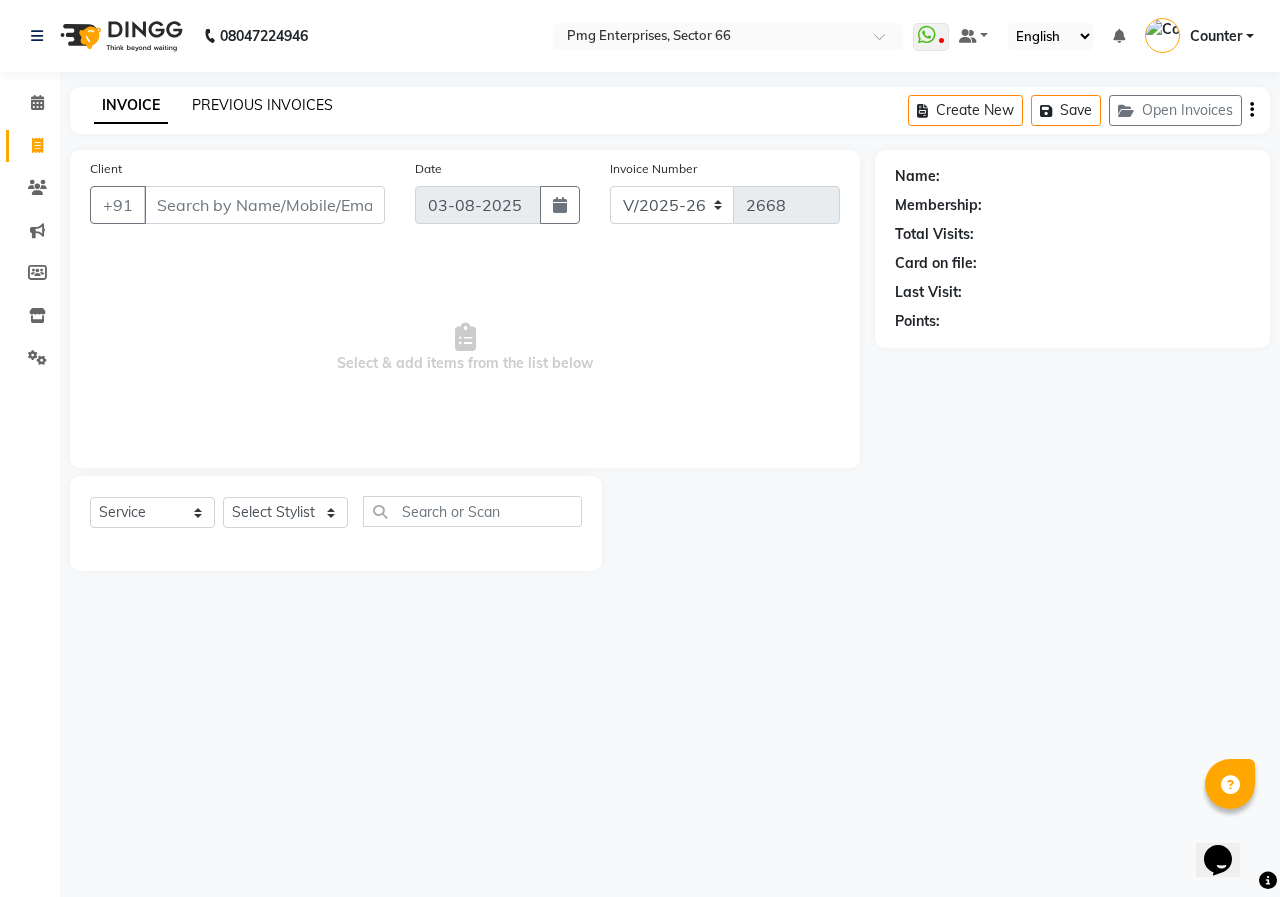 click on "PREVIOUS INVOICES" 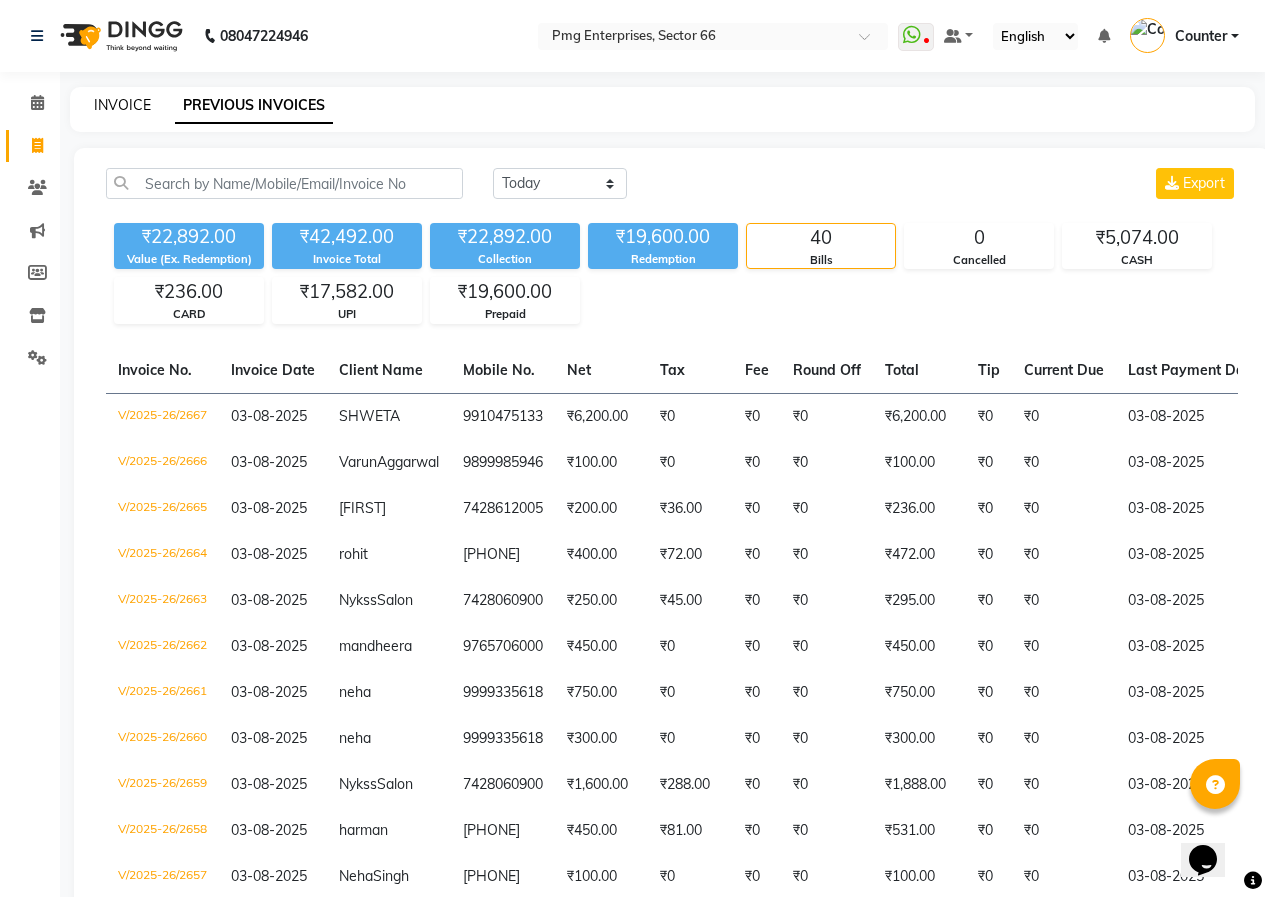 click on "INVOICE" 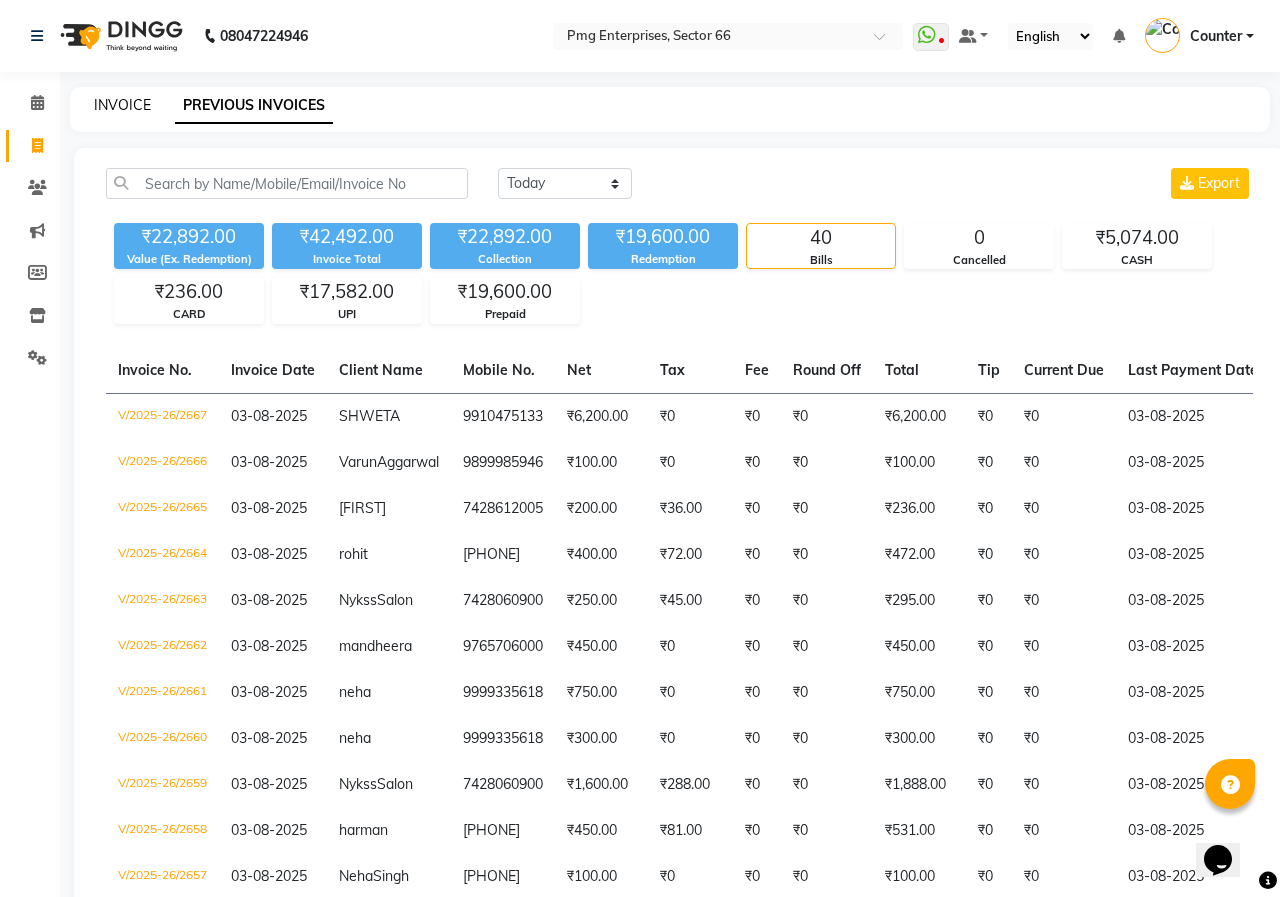 select on "889" 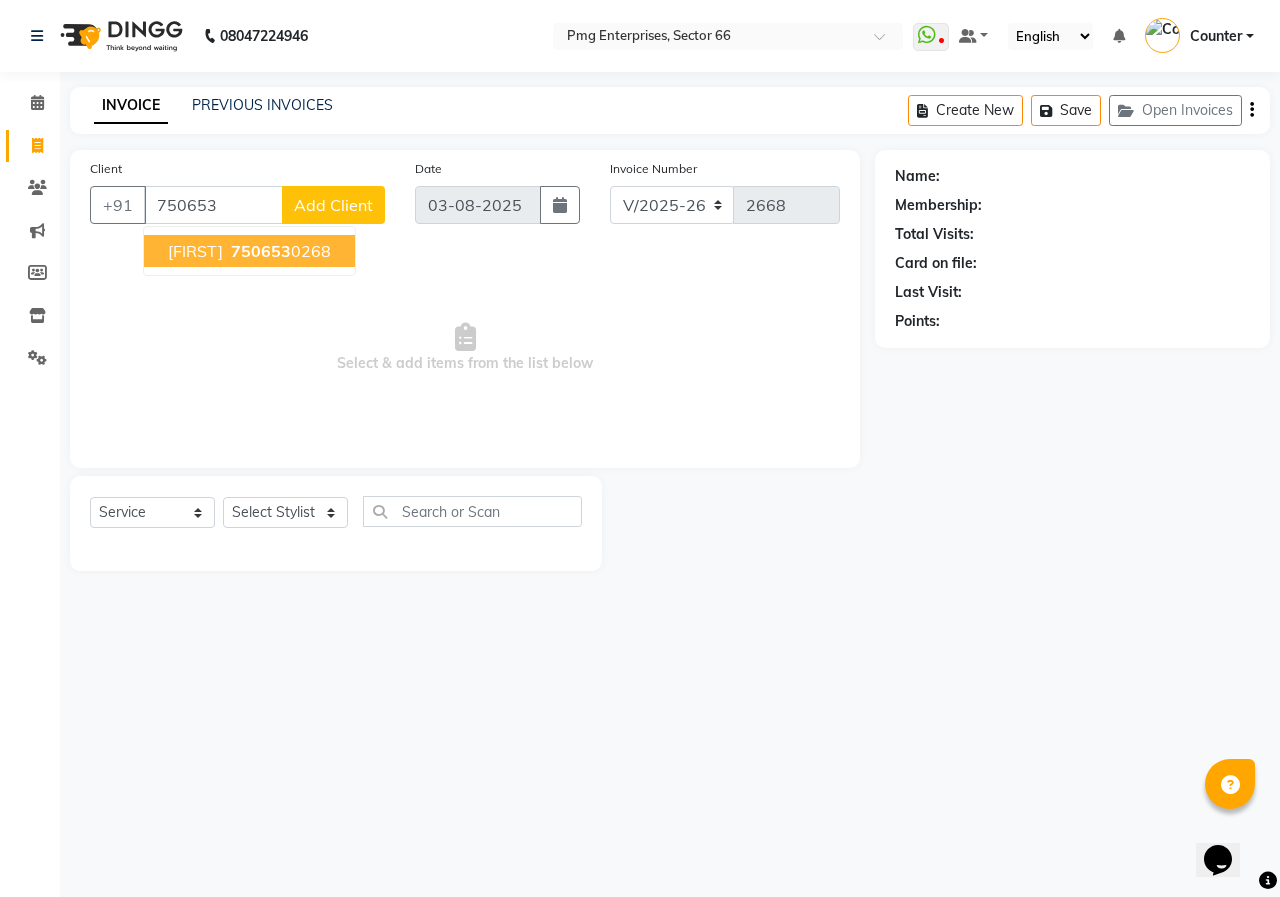 click on "750653 0268" at bounding box center [279, 251] 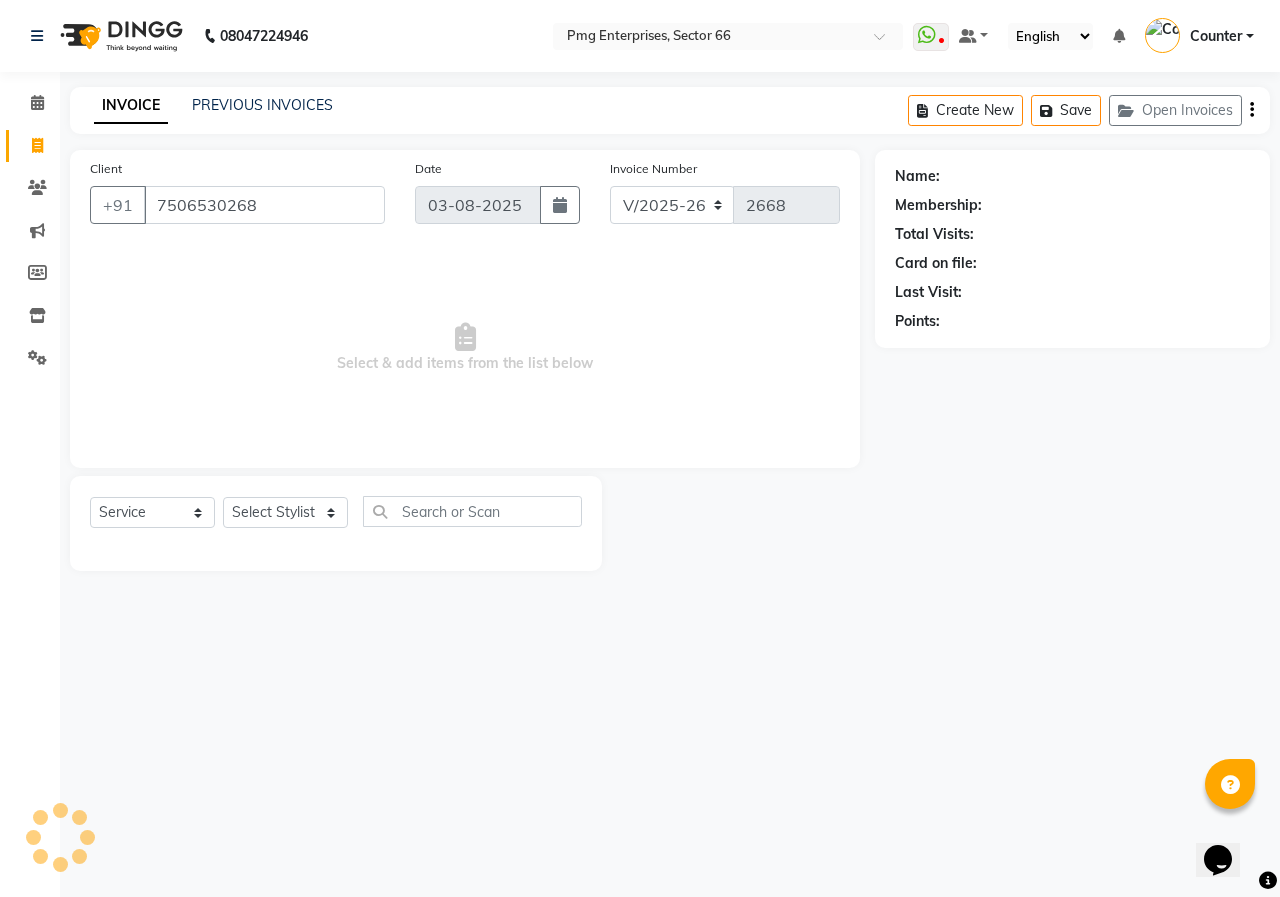 type on "7506530268" 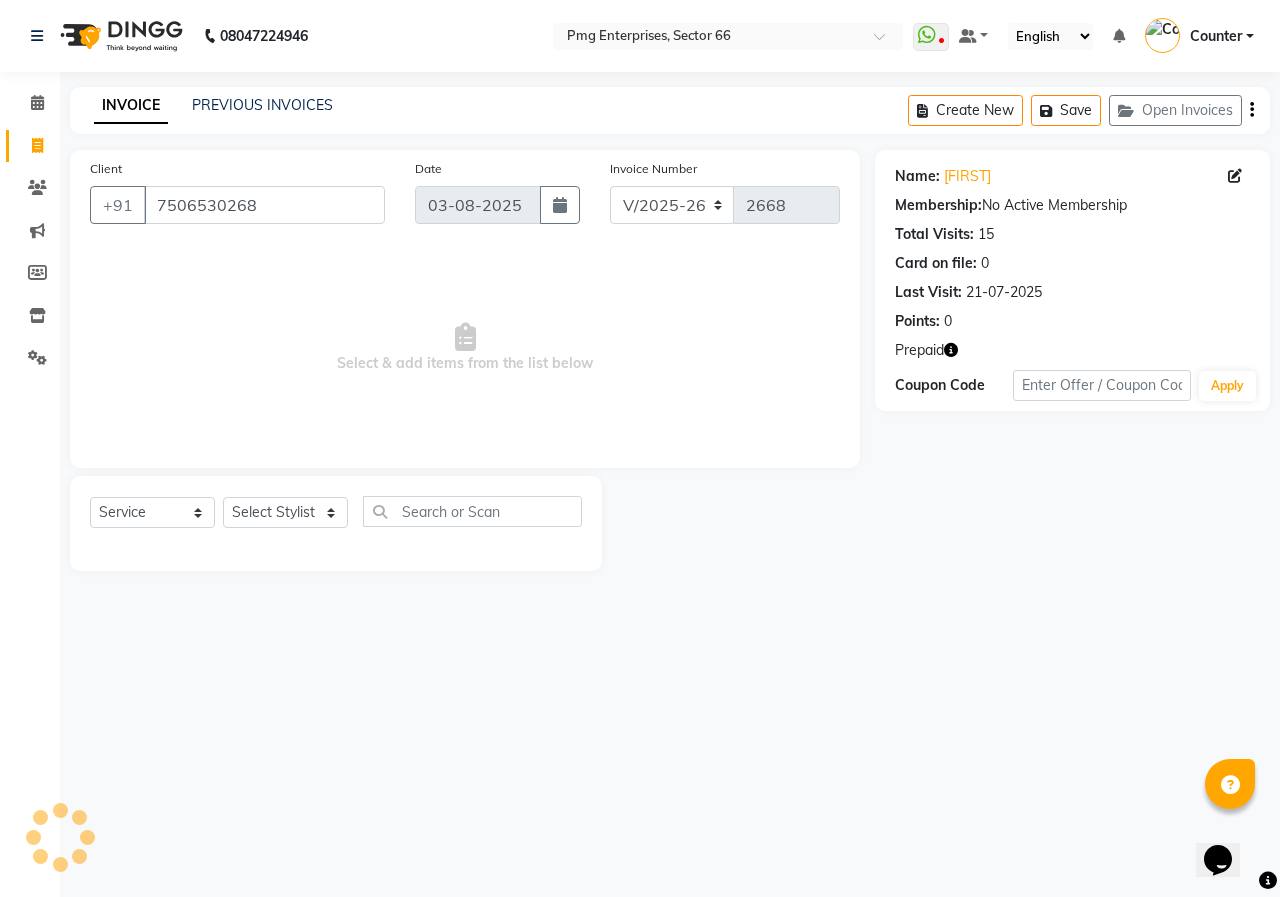 click 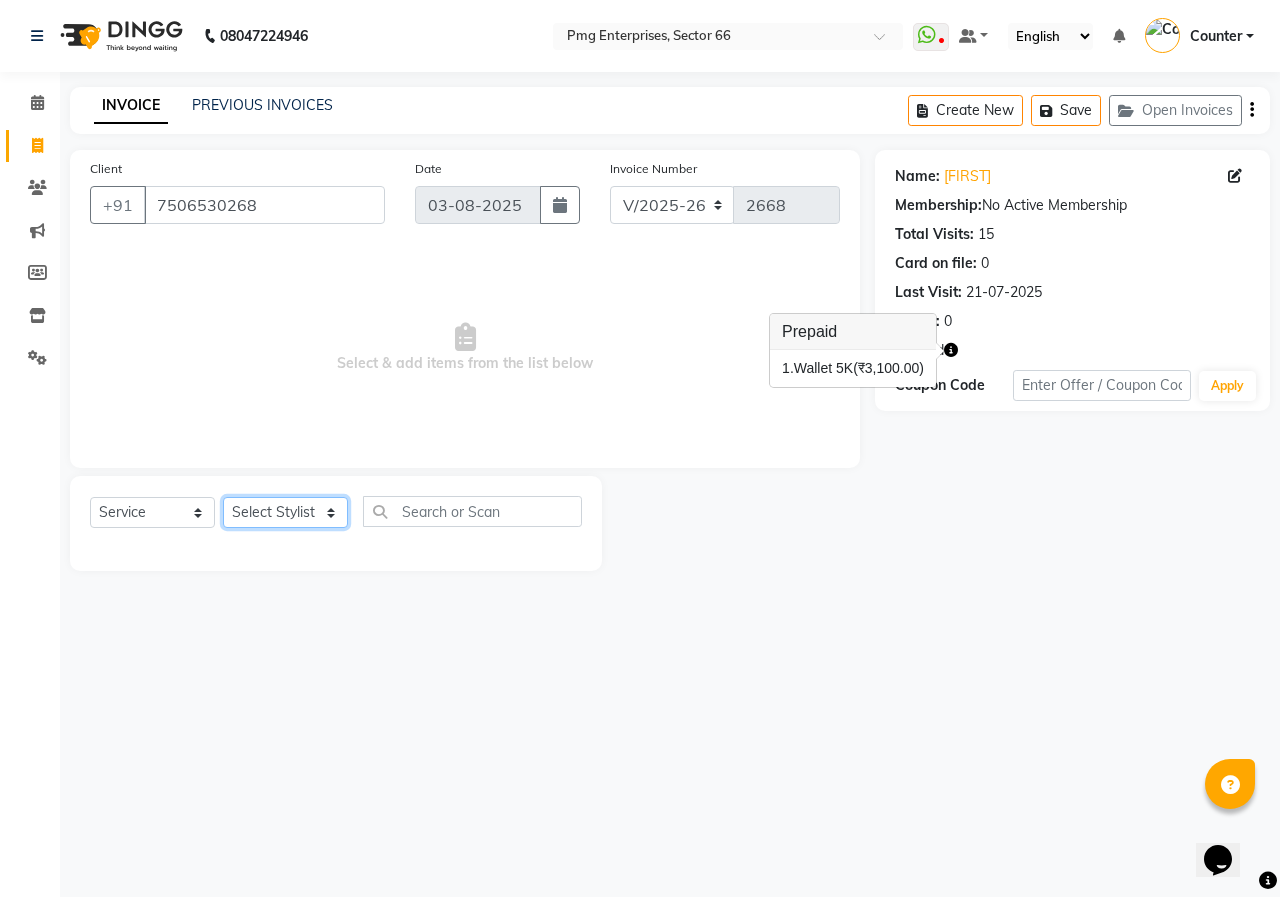 click on "Select Stylist Ashish Kashyap Counter dinesh Jackson Javed Jitender Manisha Ragini" 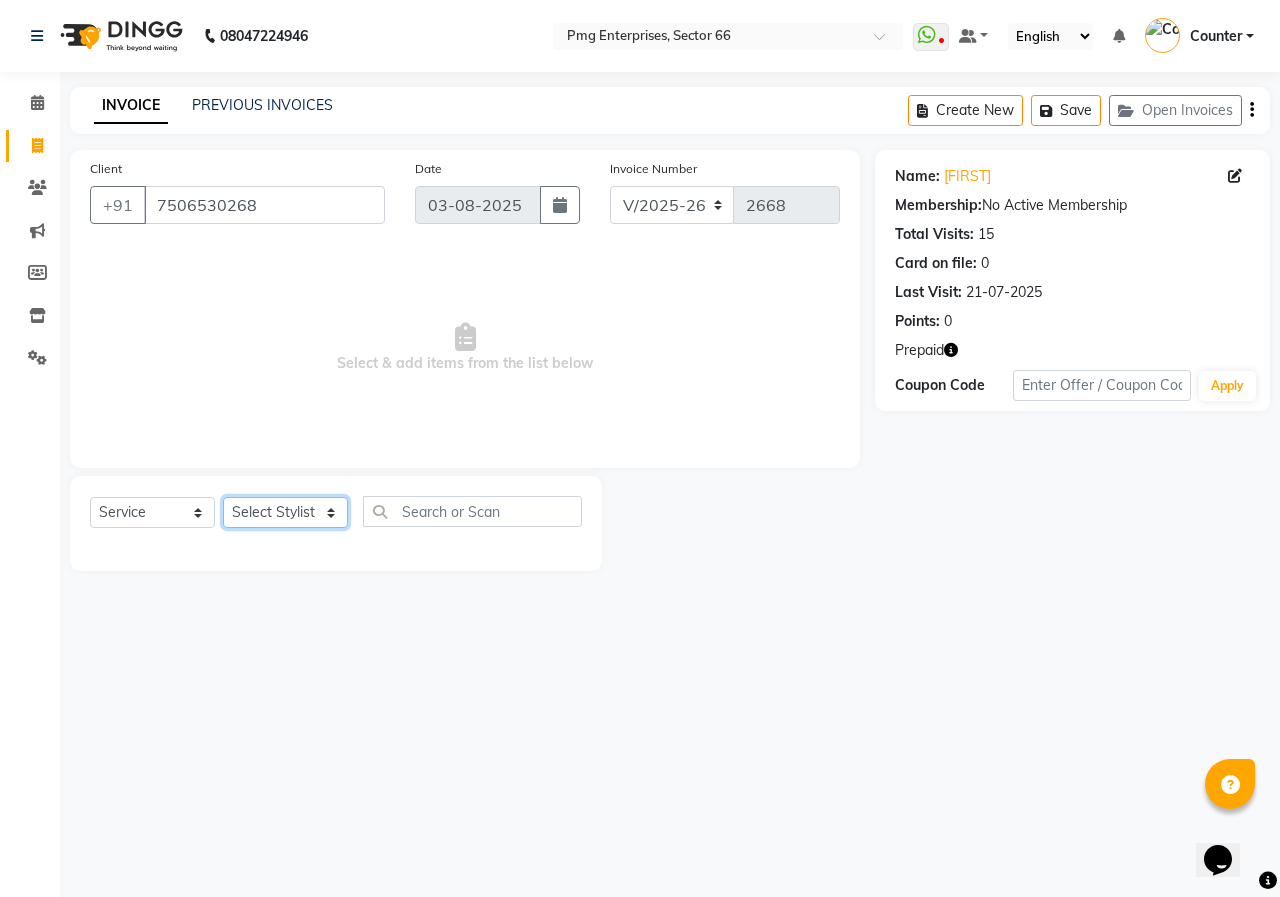 select on "52446" 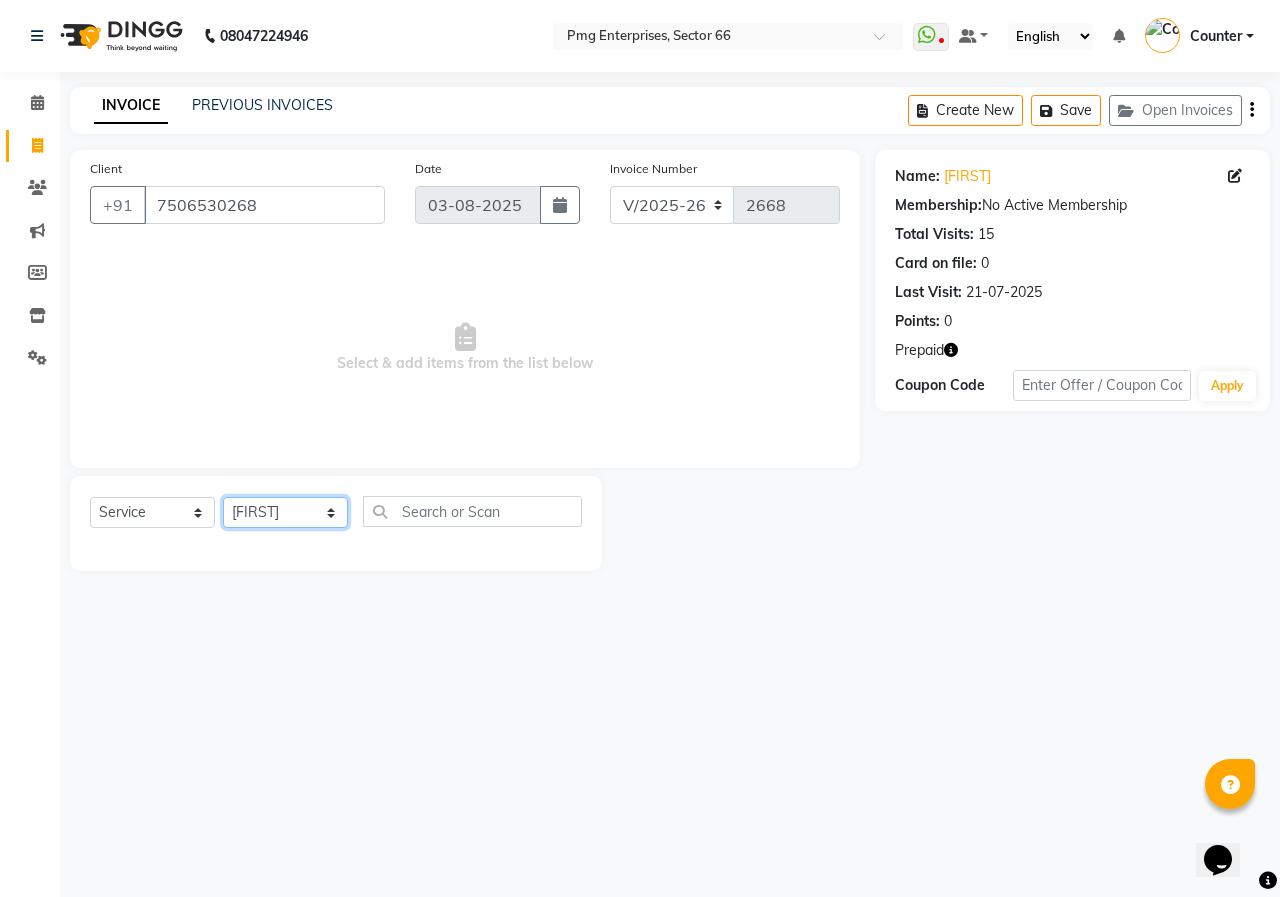 click on "Select Stylist Ashish Kashyap Counter dinesh Jackson Javed Jitender Manisha Ragini" 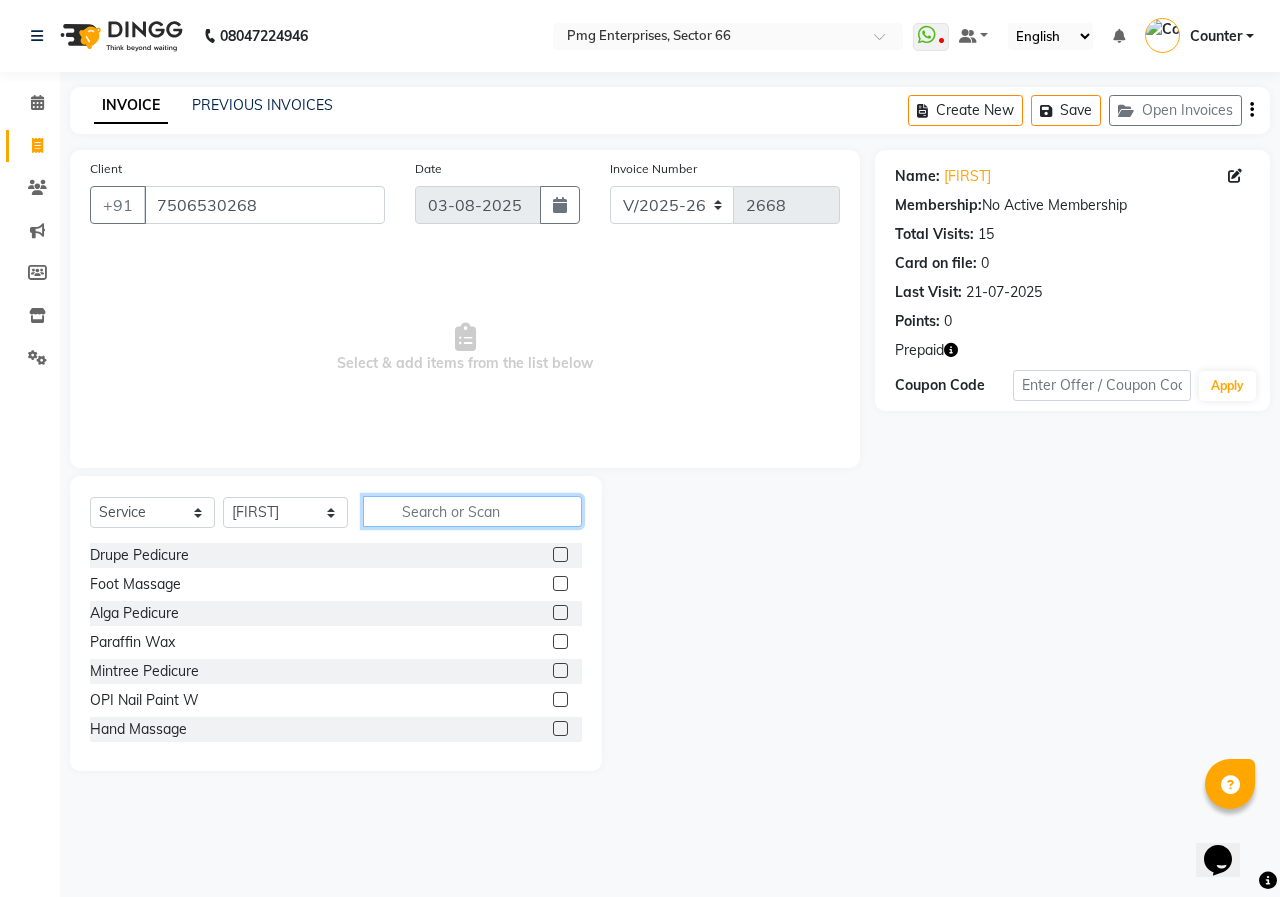 click 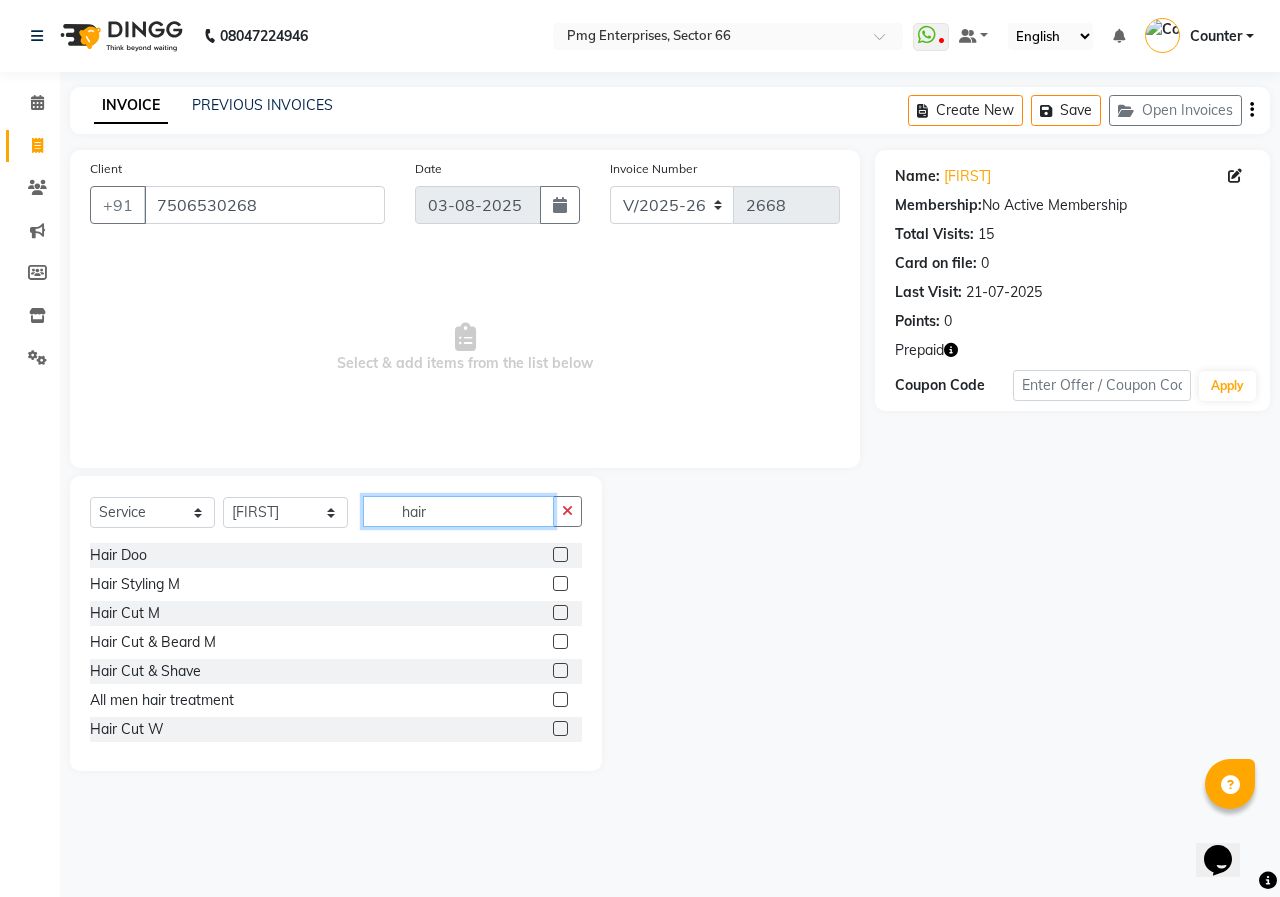 type on "hair" 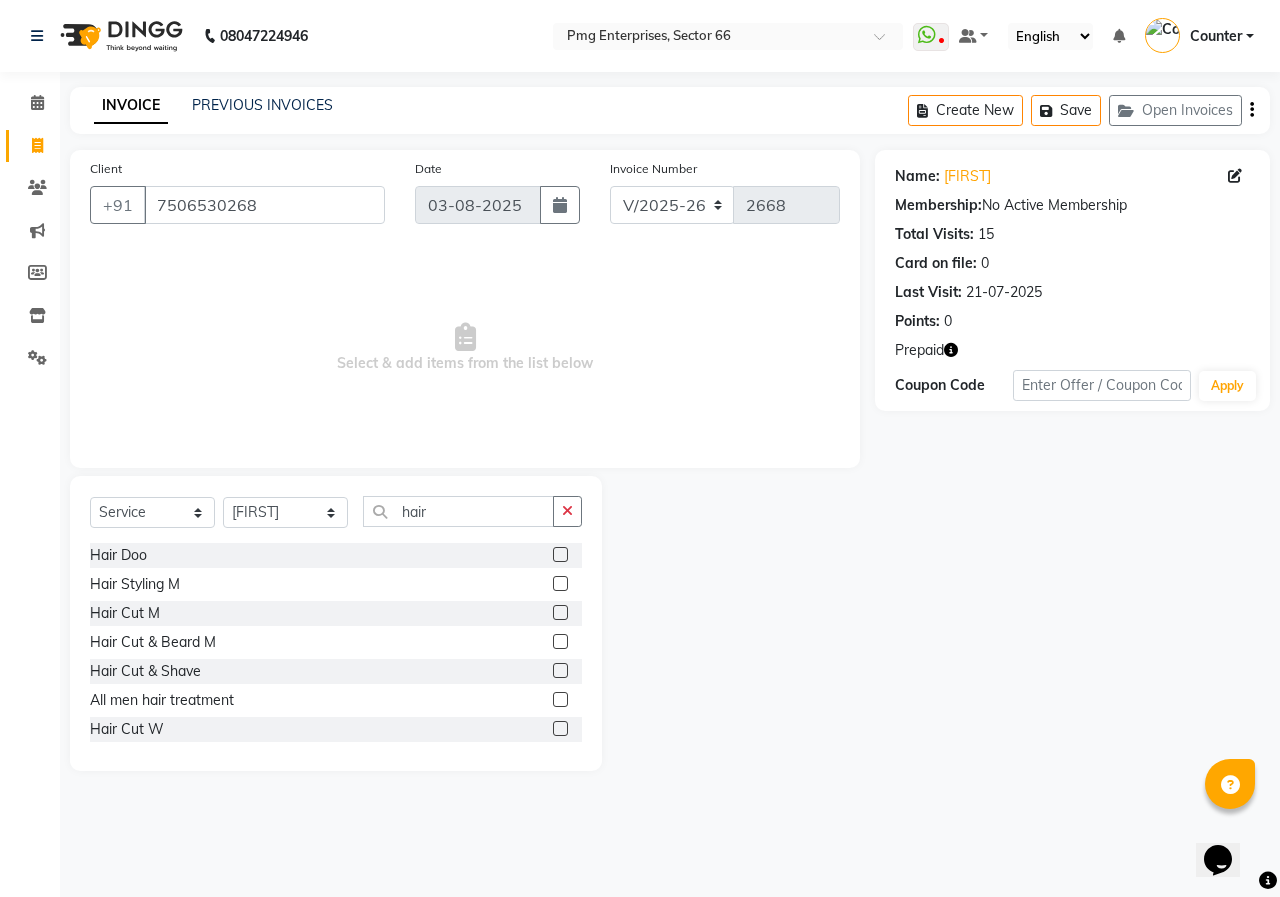 click 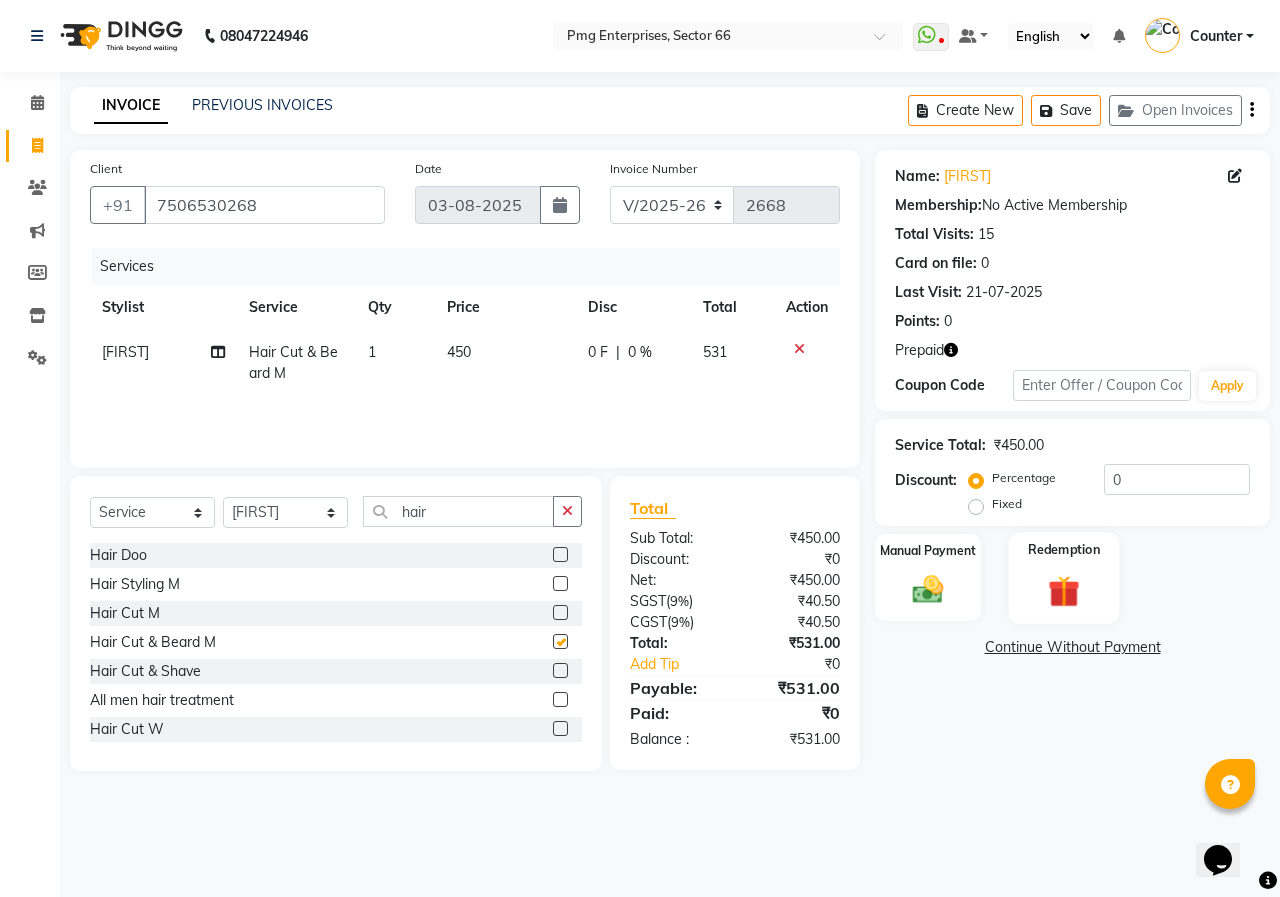 checkbox on "false" 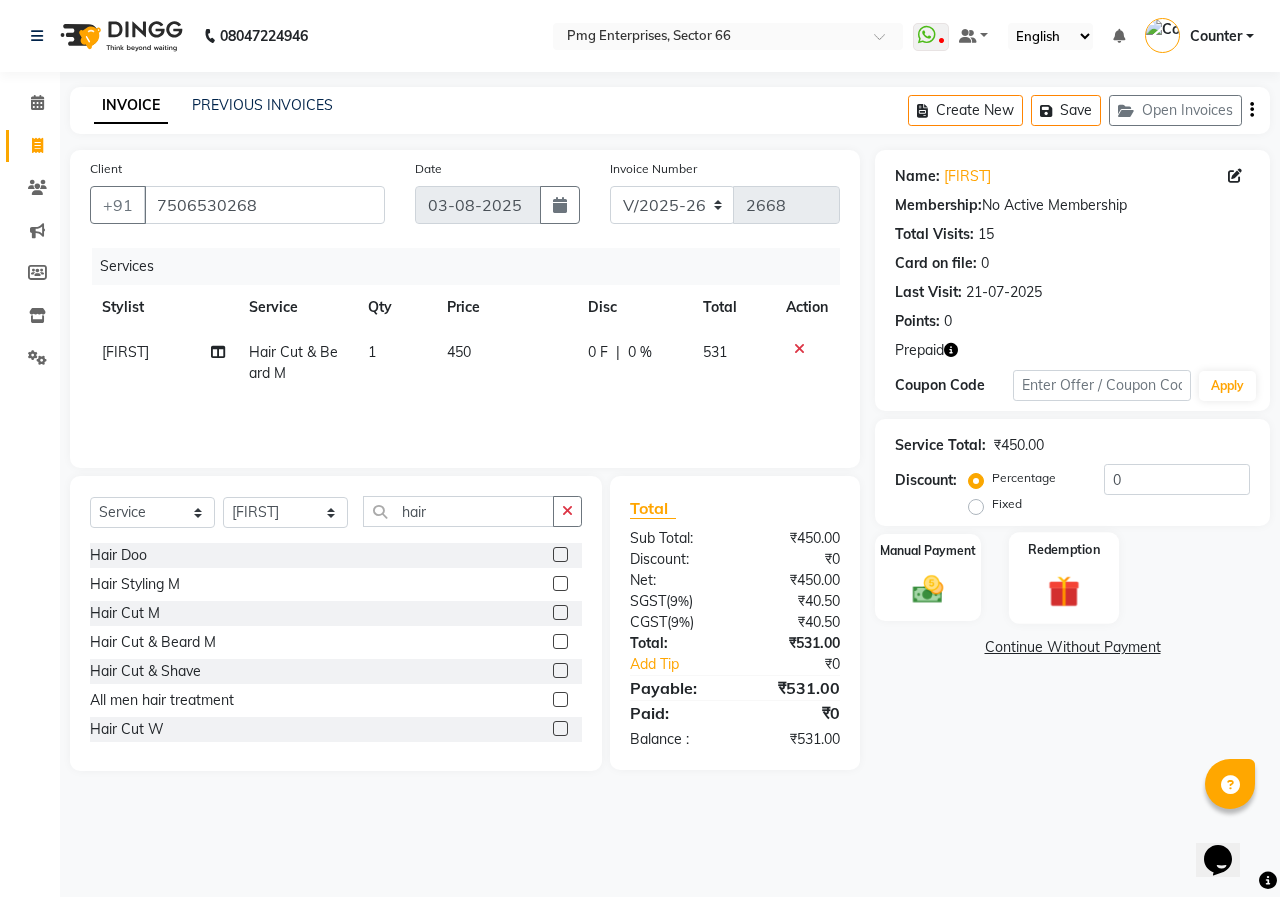 click 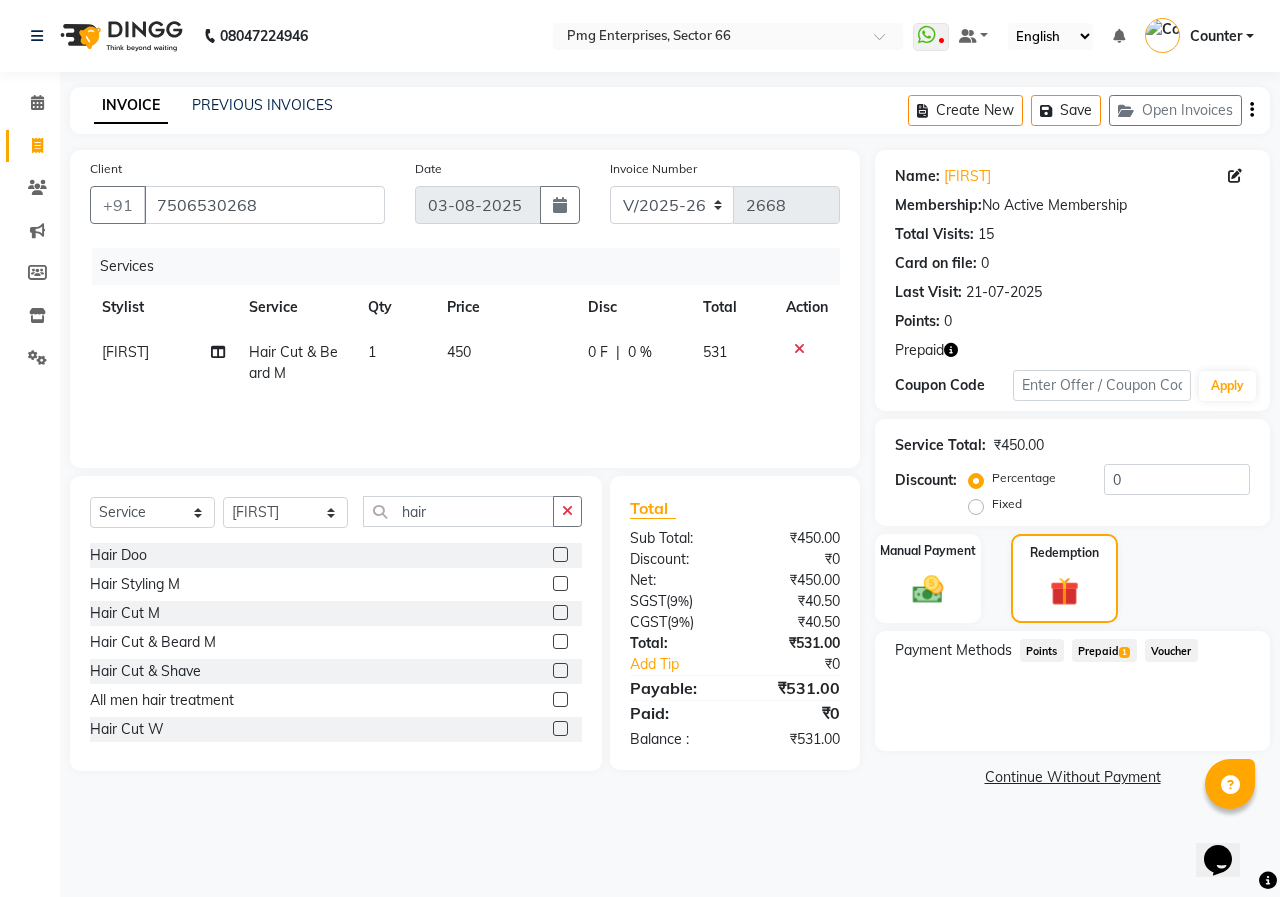 click on "Prepaid  1" 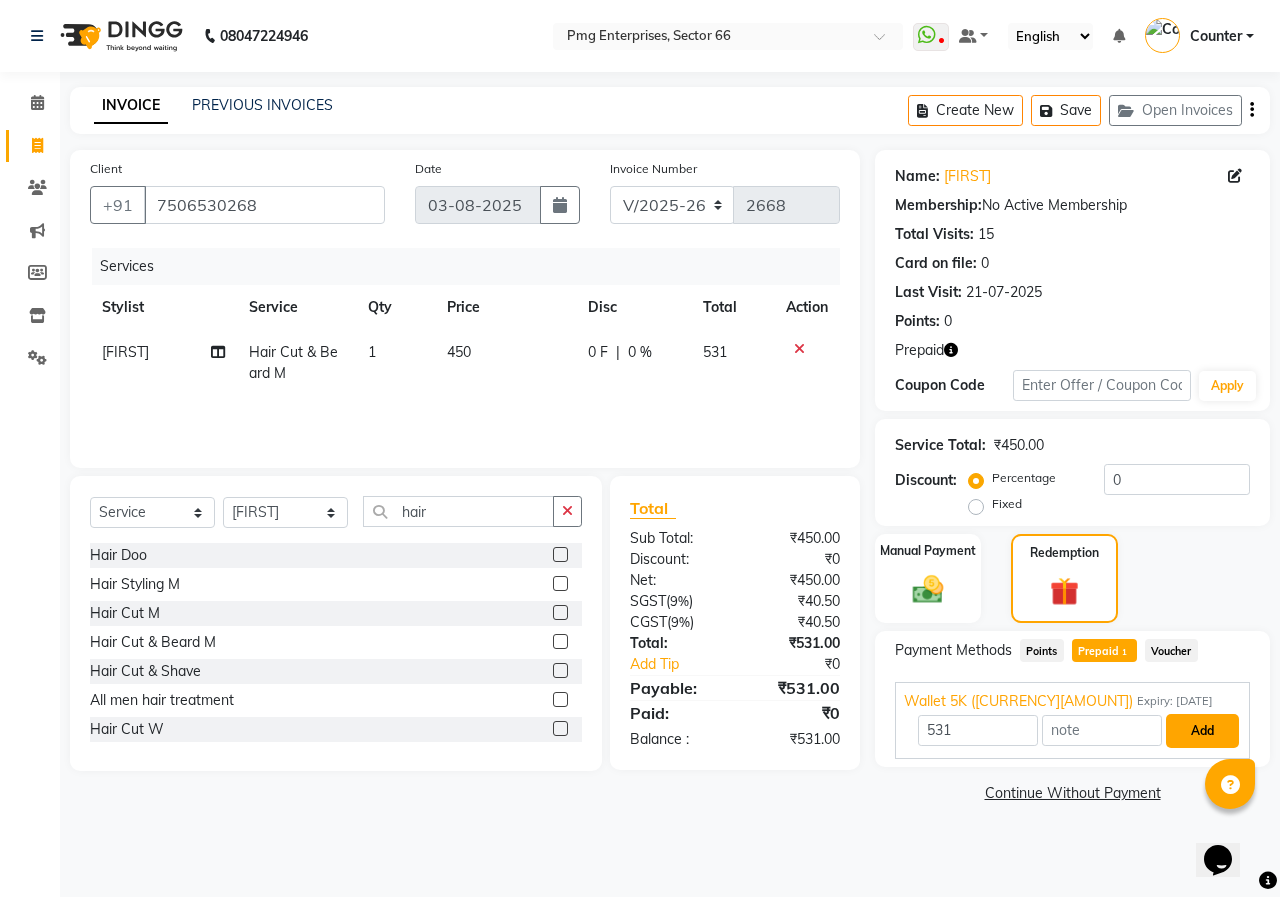 click on "Add" at bounding box center (1202, 731) 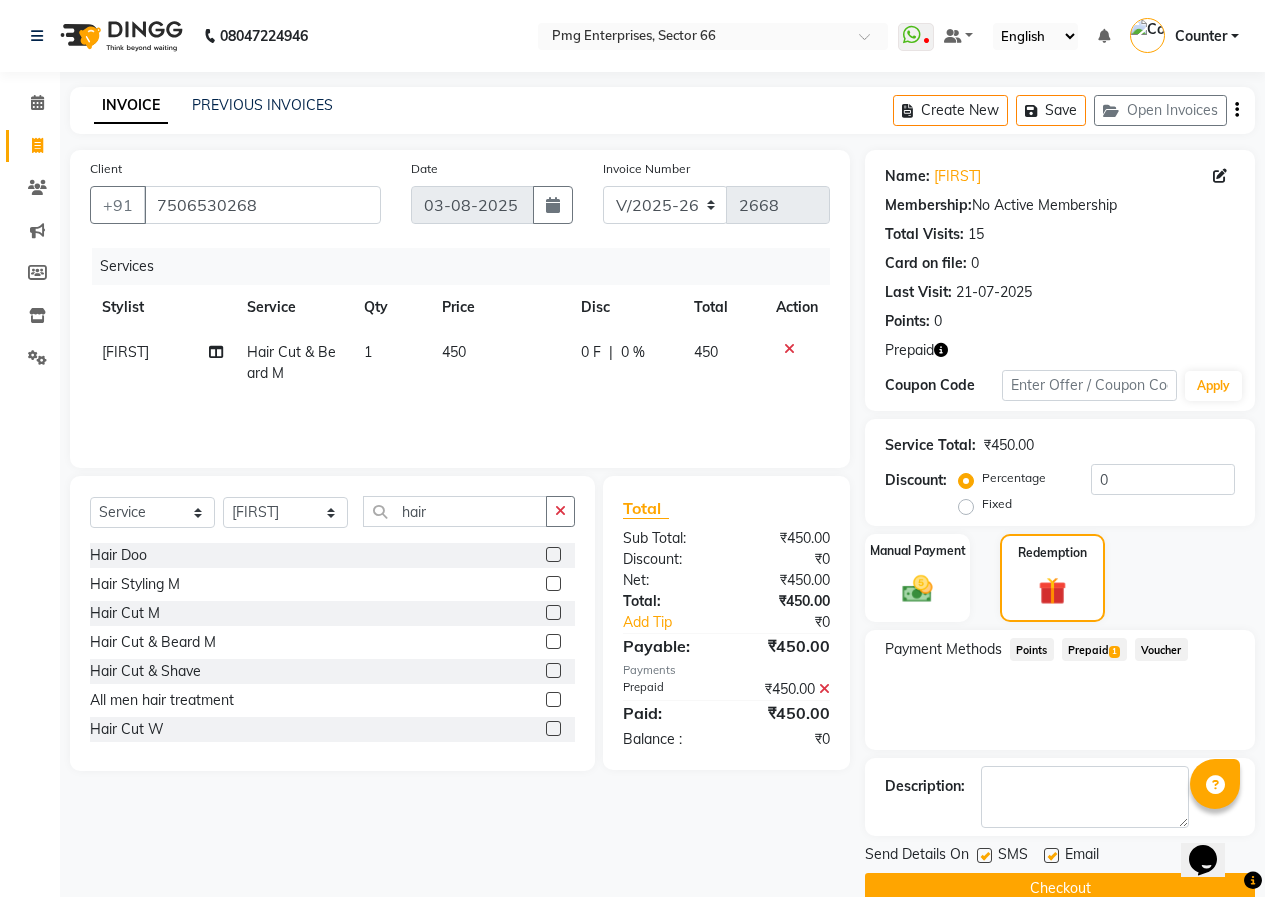 click on "Checkout" 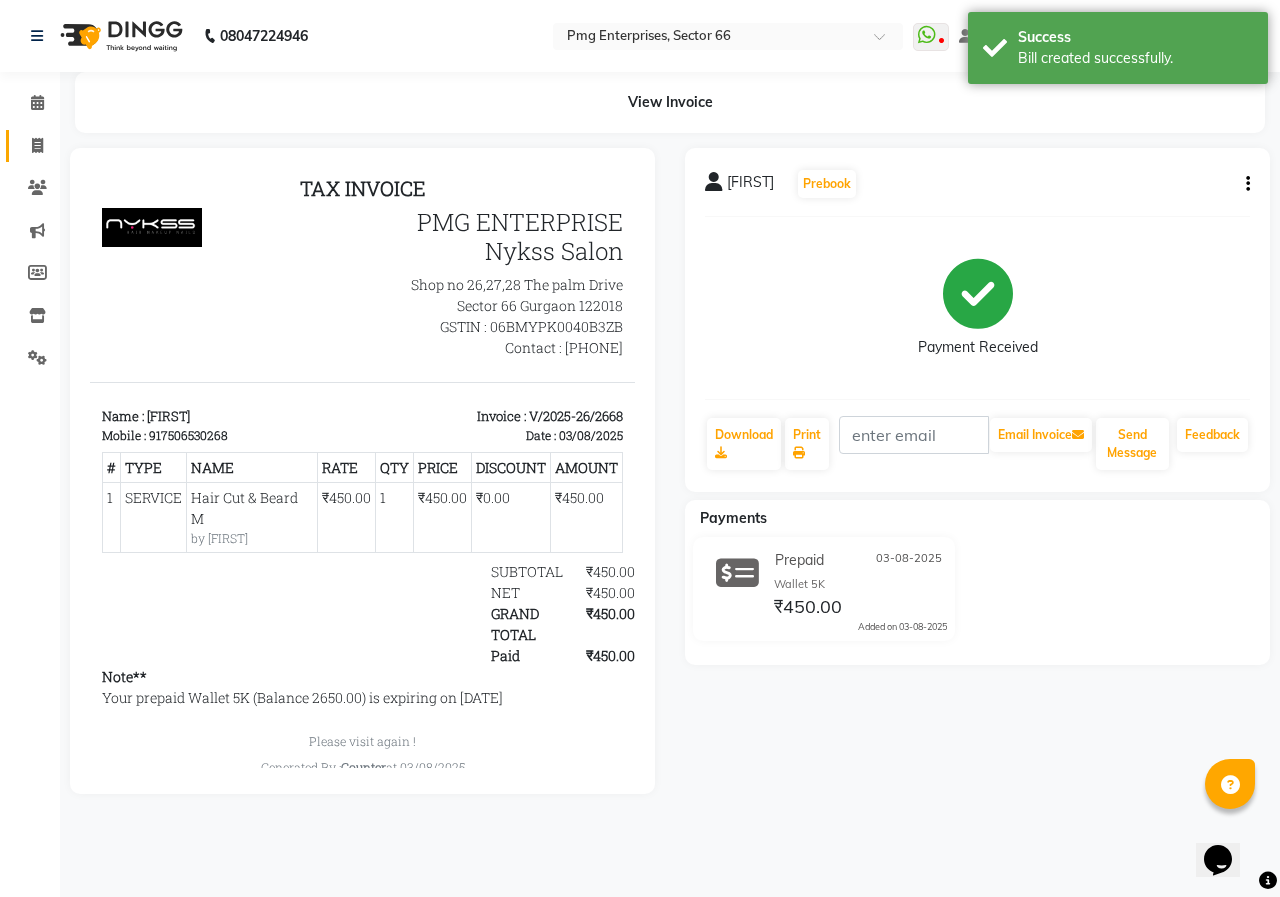scroll, scrollTop: 0, scrollLeft: 0, axis: both 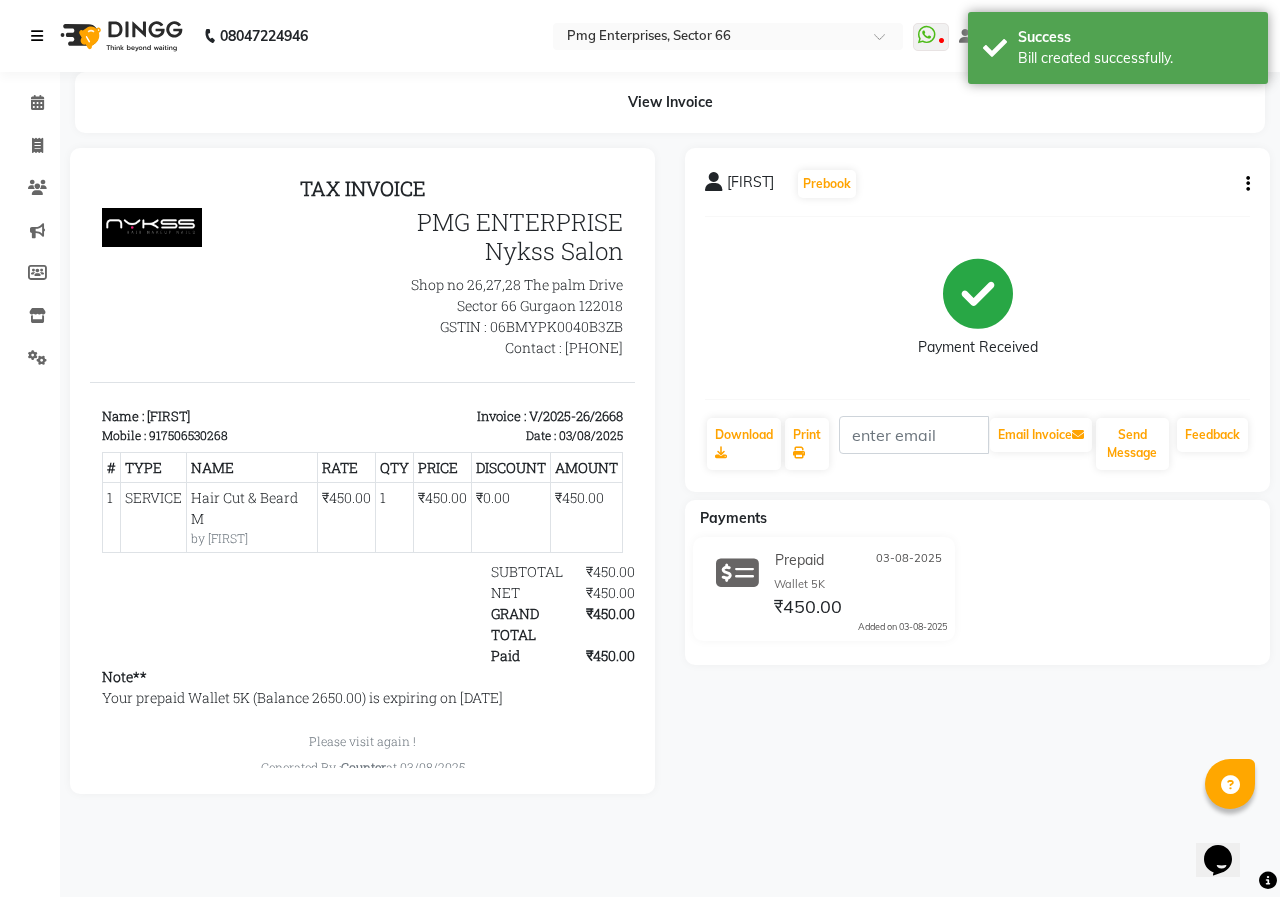 select on "service" 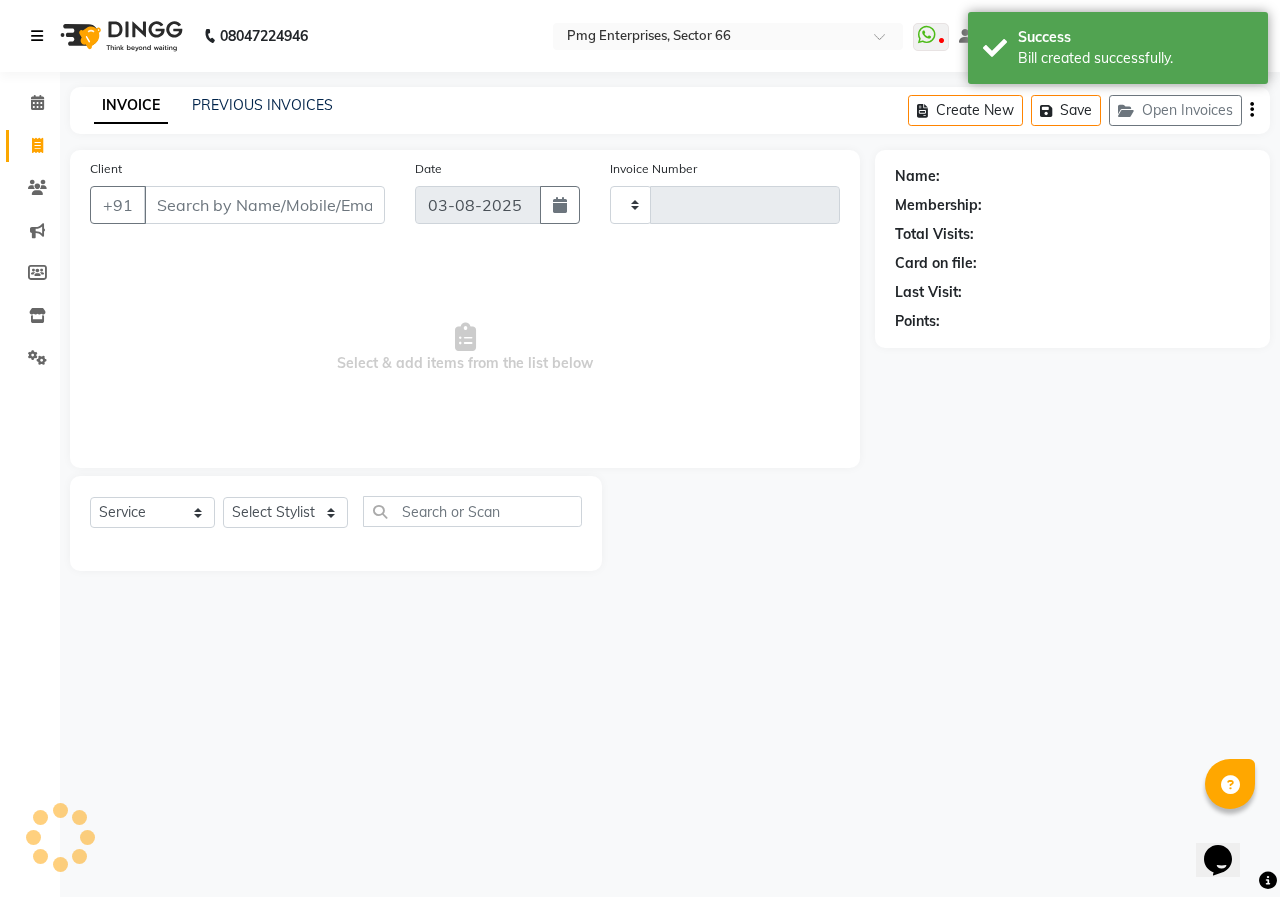type on "2669" 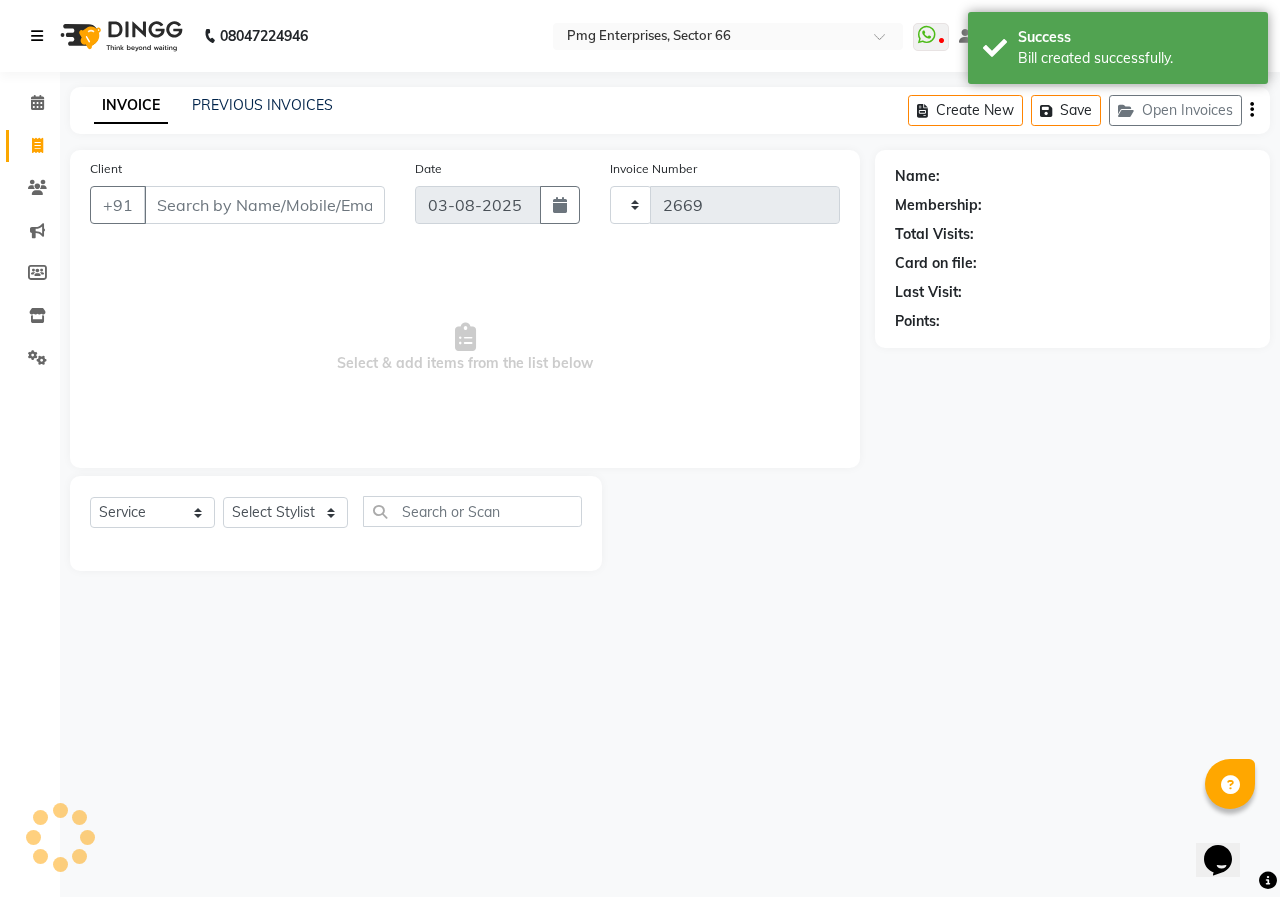 select on "889" 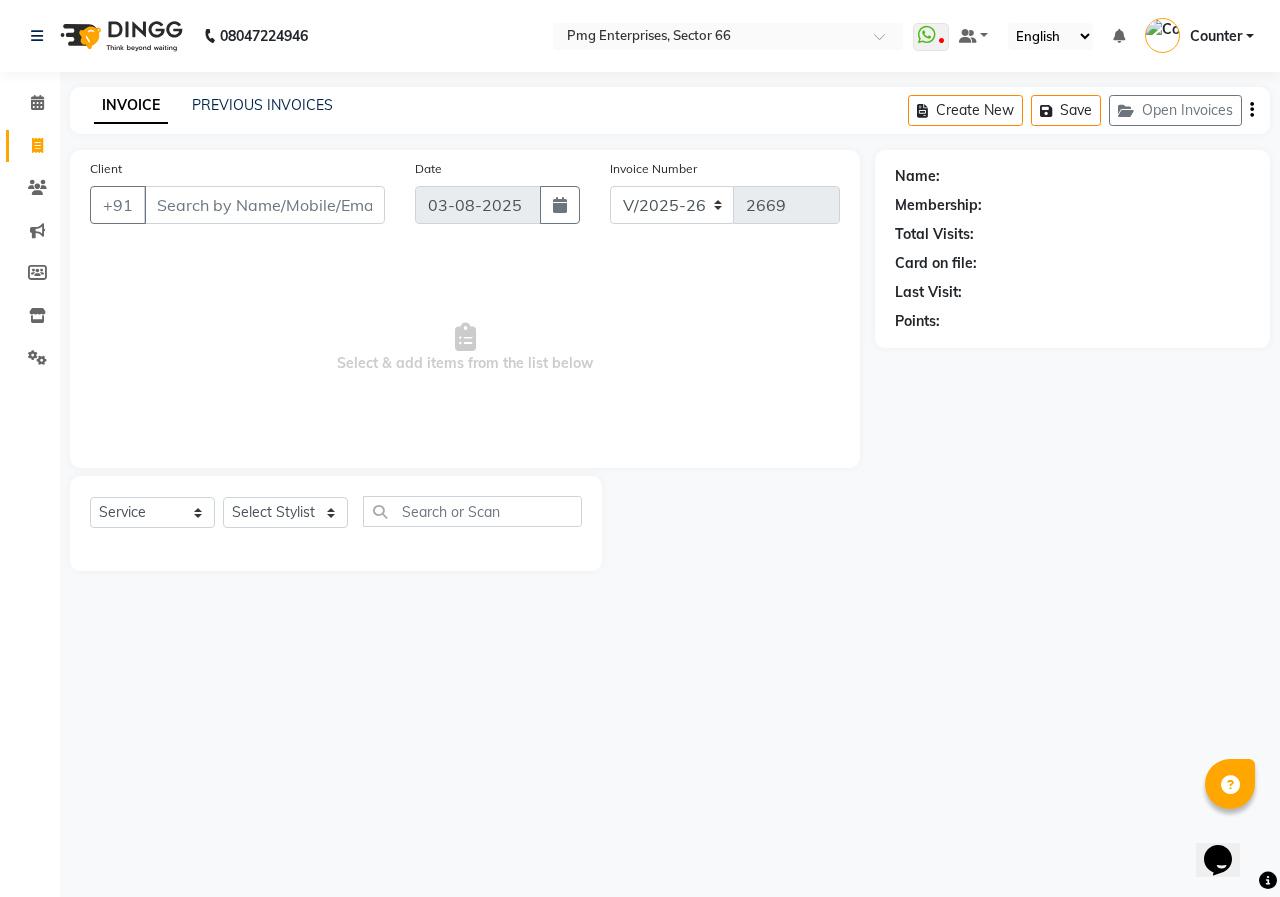 type on "9" 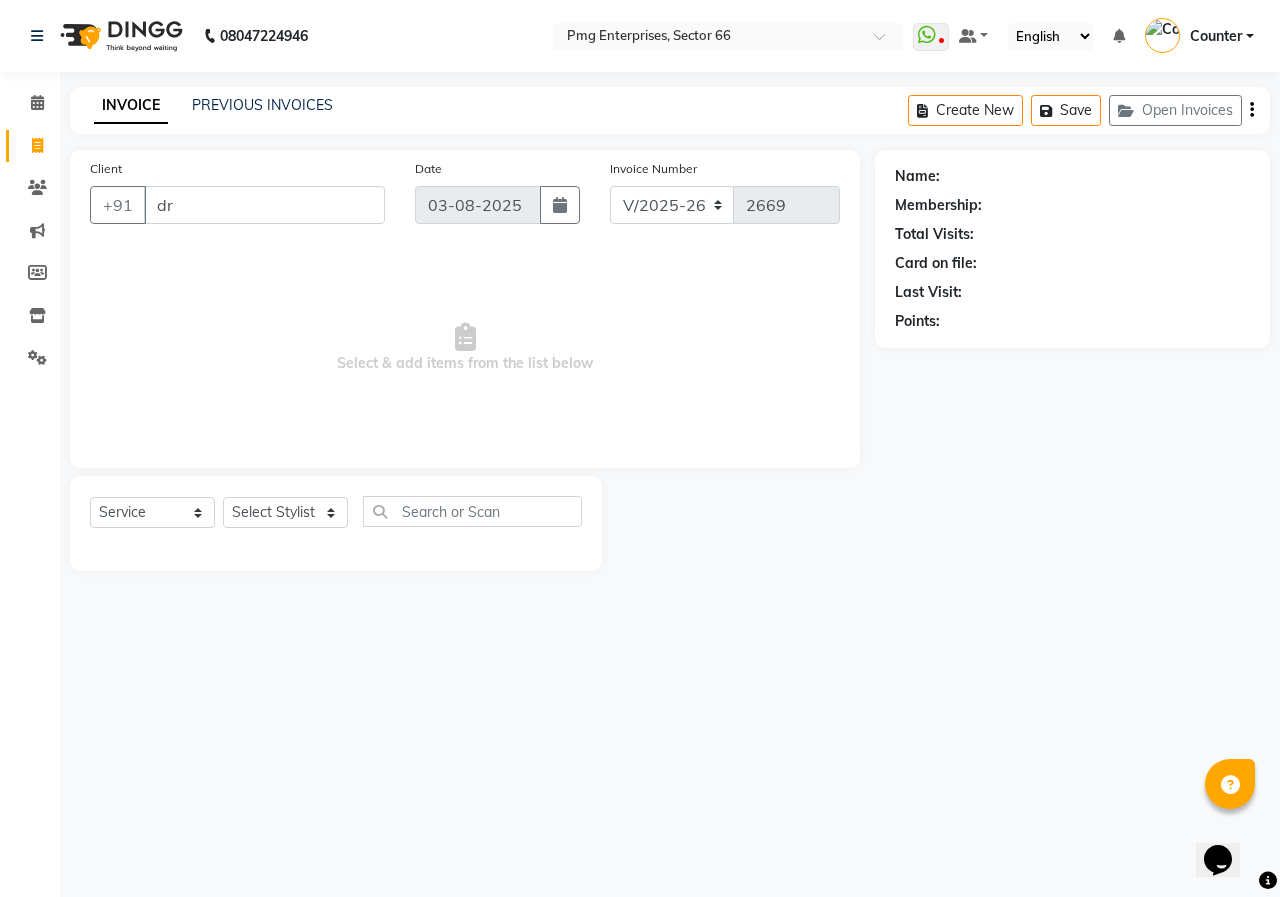 type on "d" 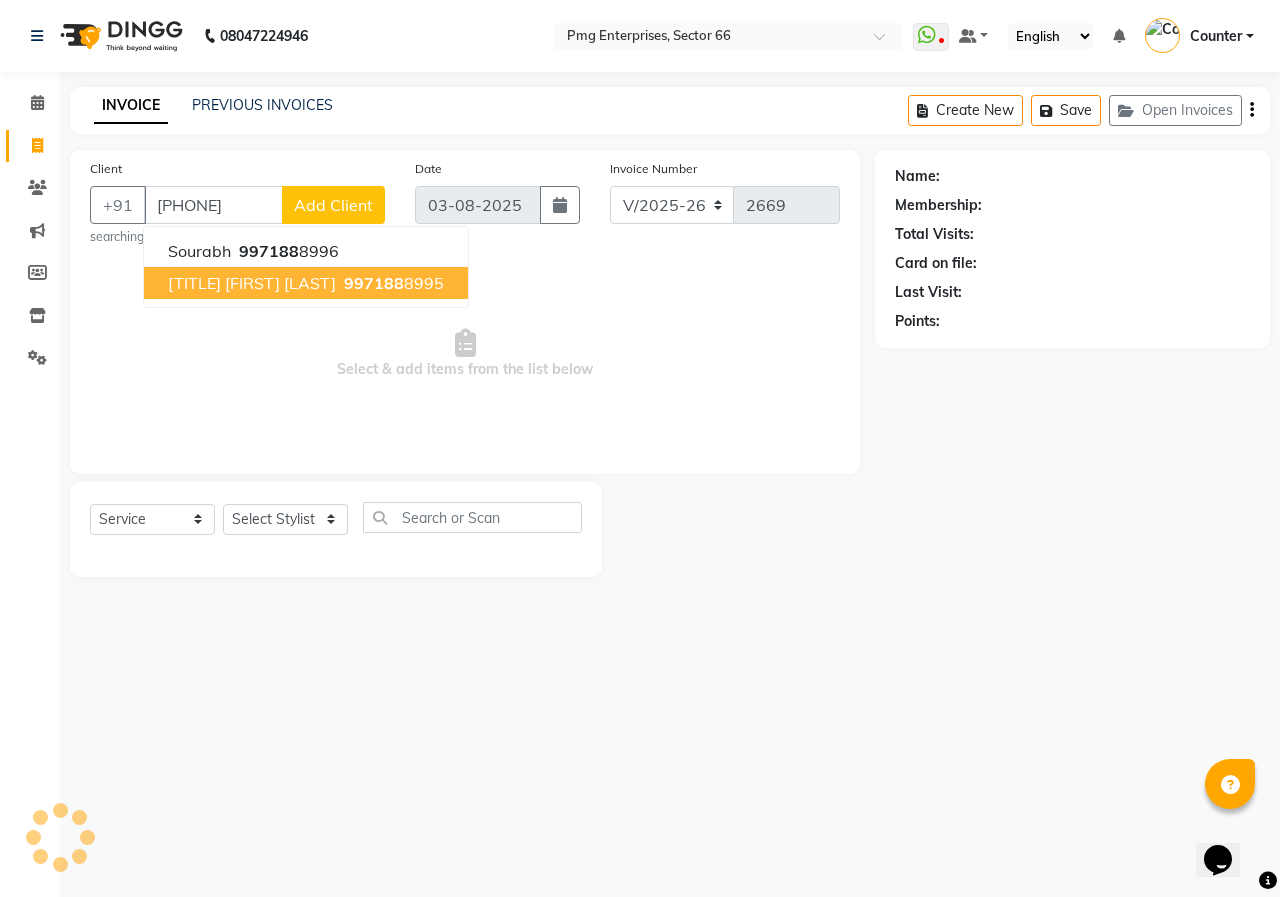 click on "997188" at bounding box center (374, 283) 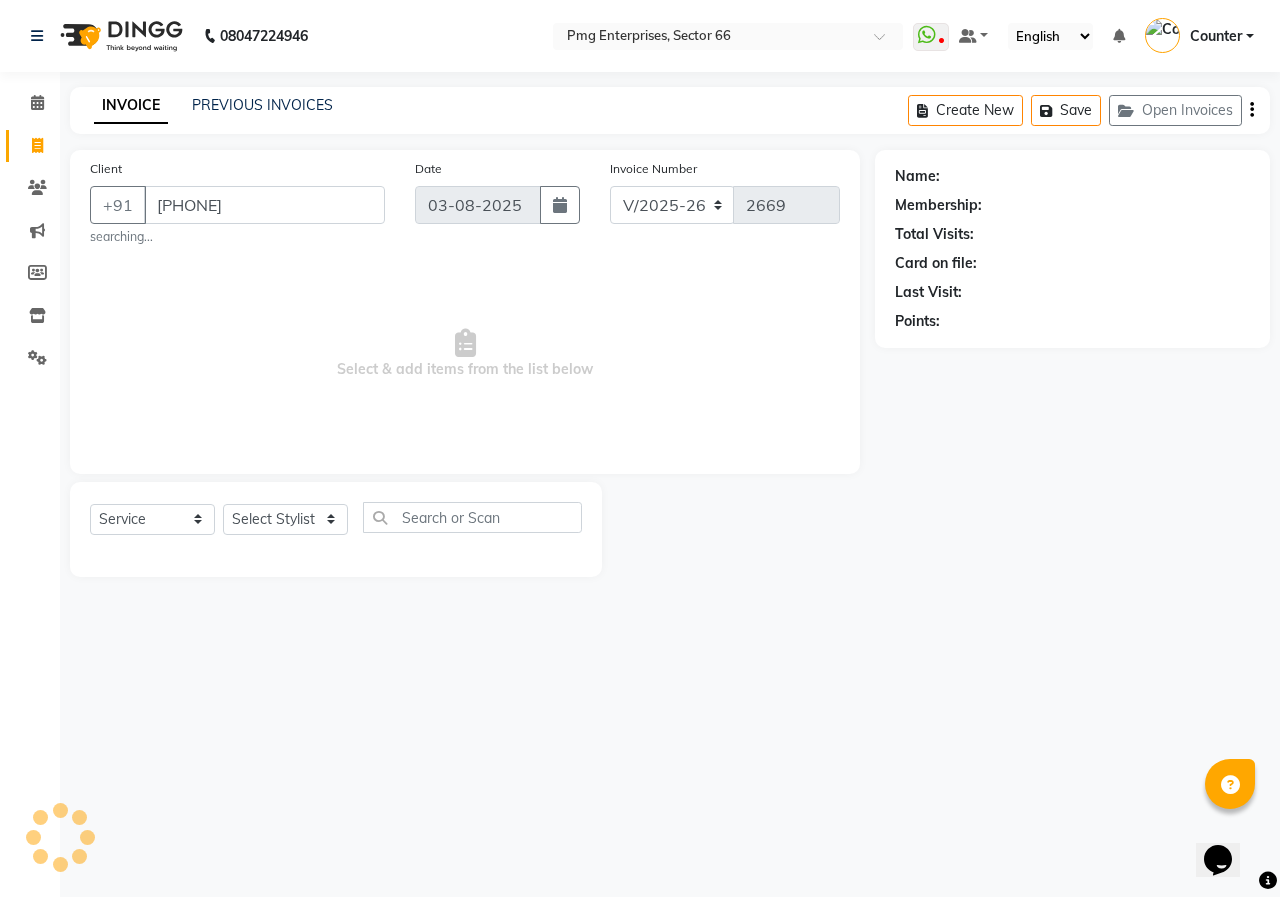 type on "9971888995" 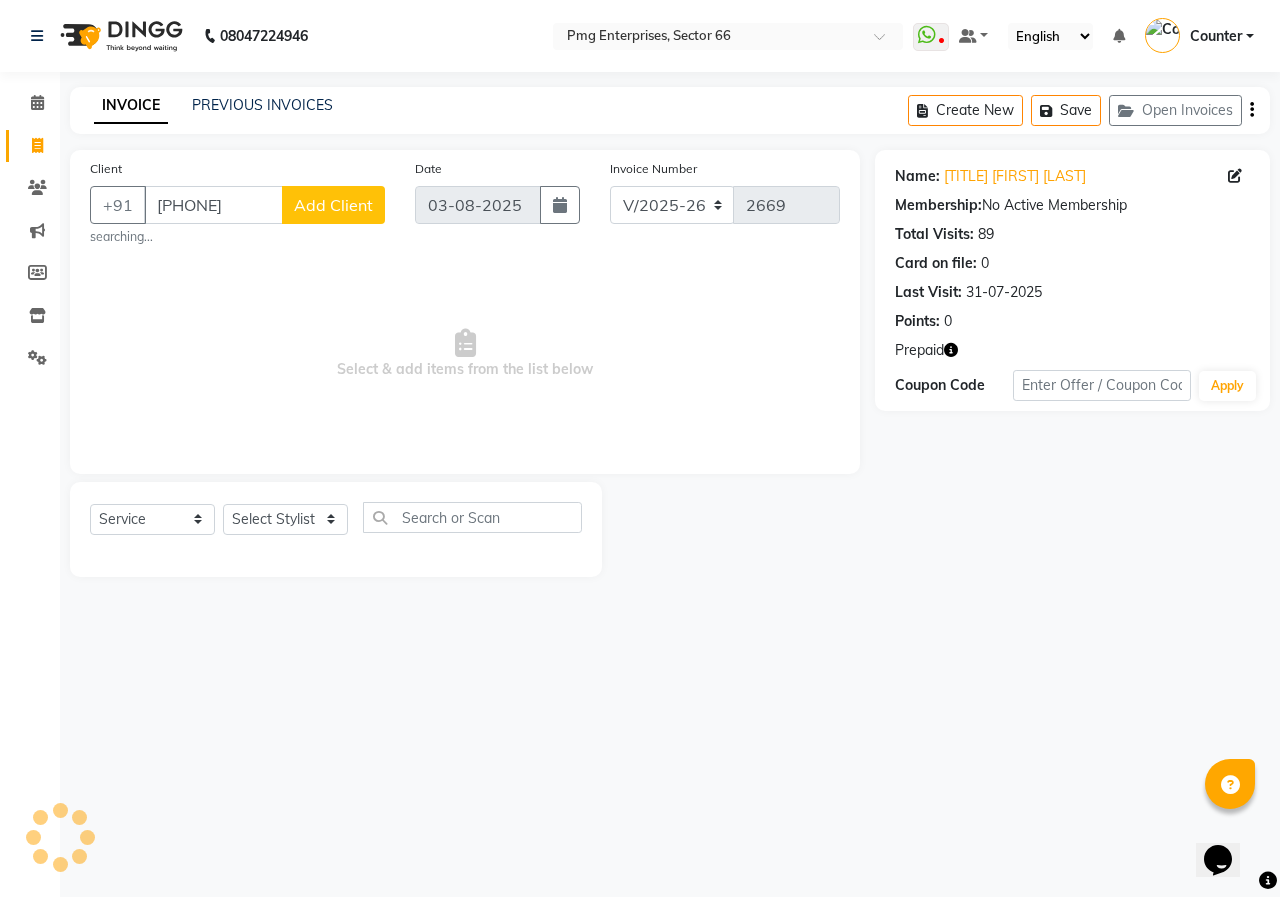 click 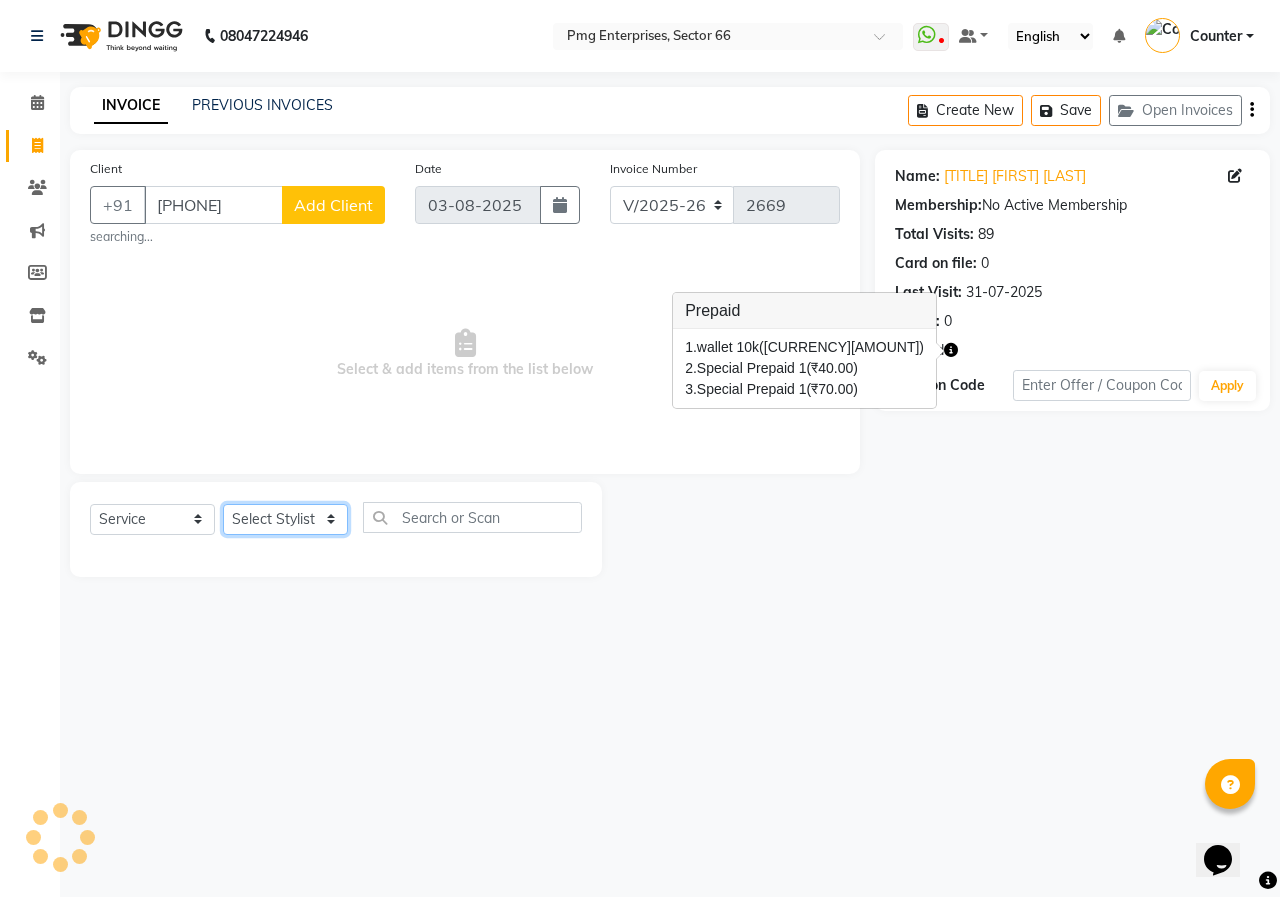 click on "Select Stylist Ashish Kashyap Counter dinesh Jackson Javed Jitender Manisha Ragini" 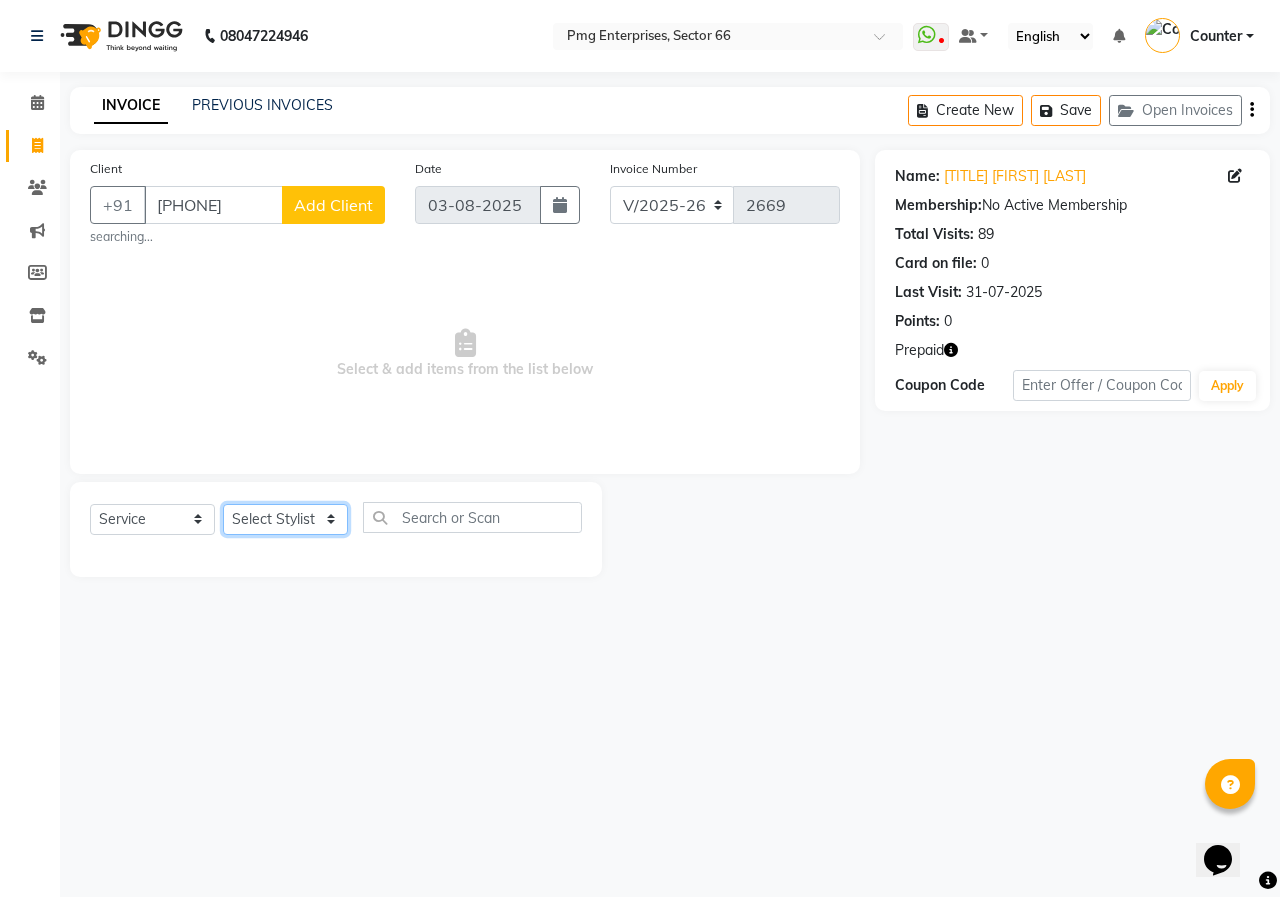 select on "49466" 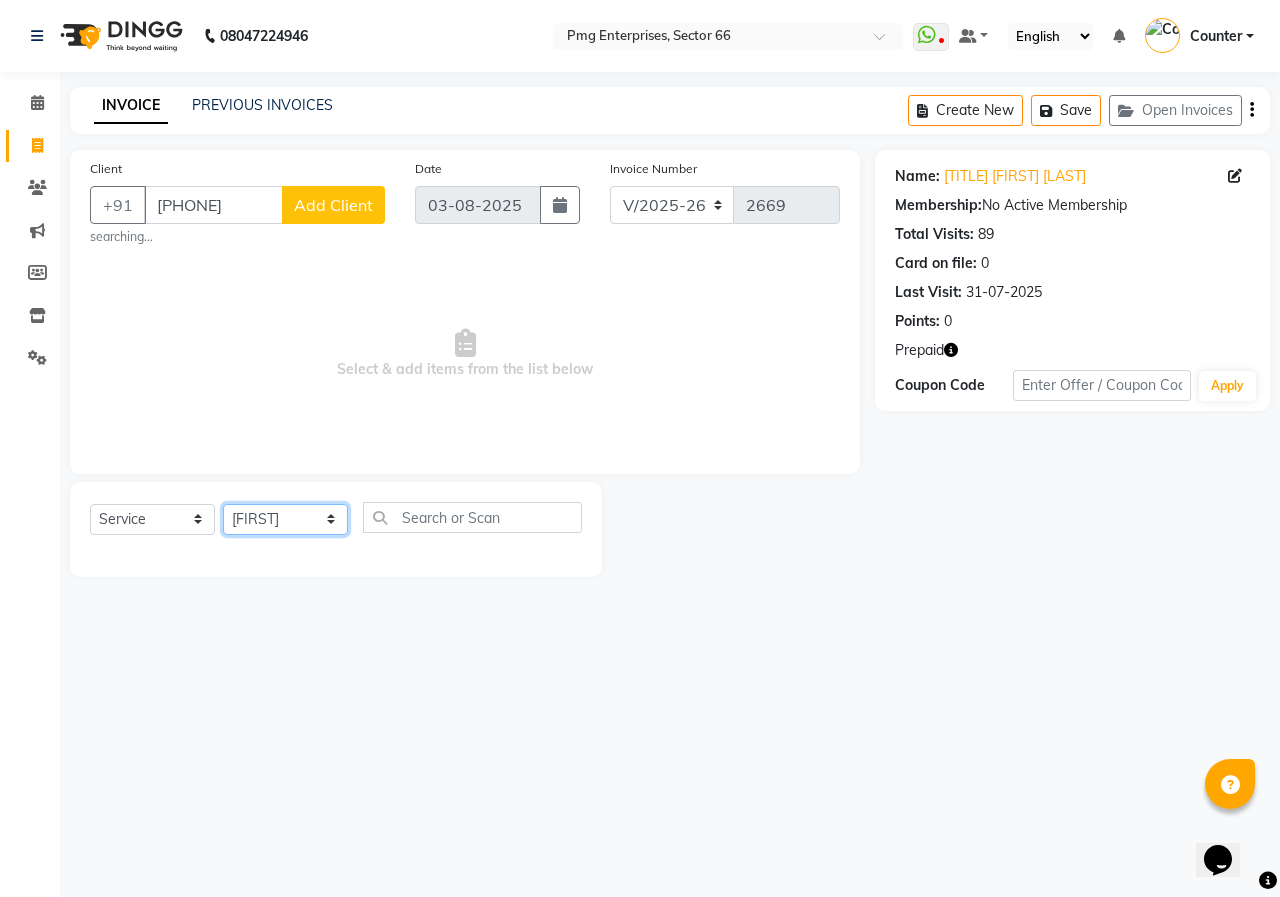 click on "Select Stylist Ashish Kashyap Counter dinesh Jackson Javed Jitender Manisha Ragini" 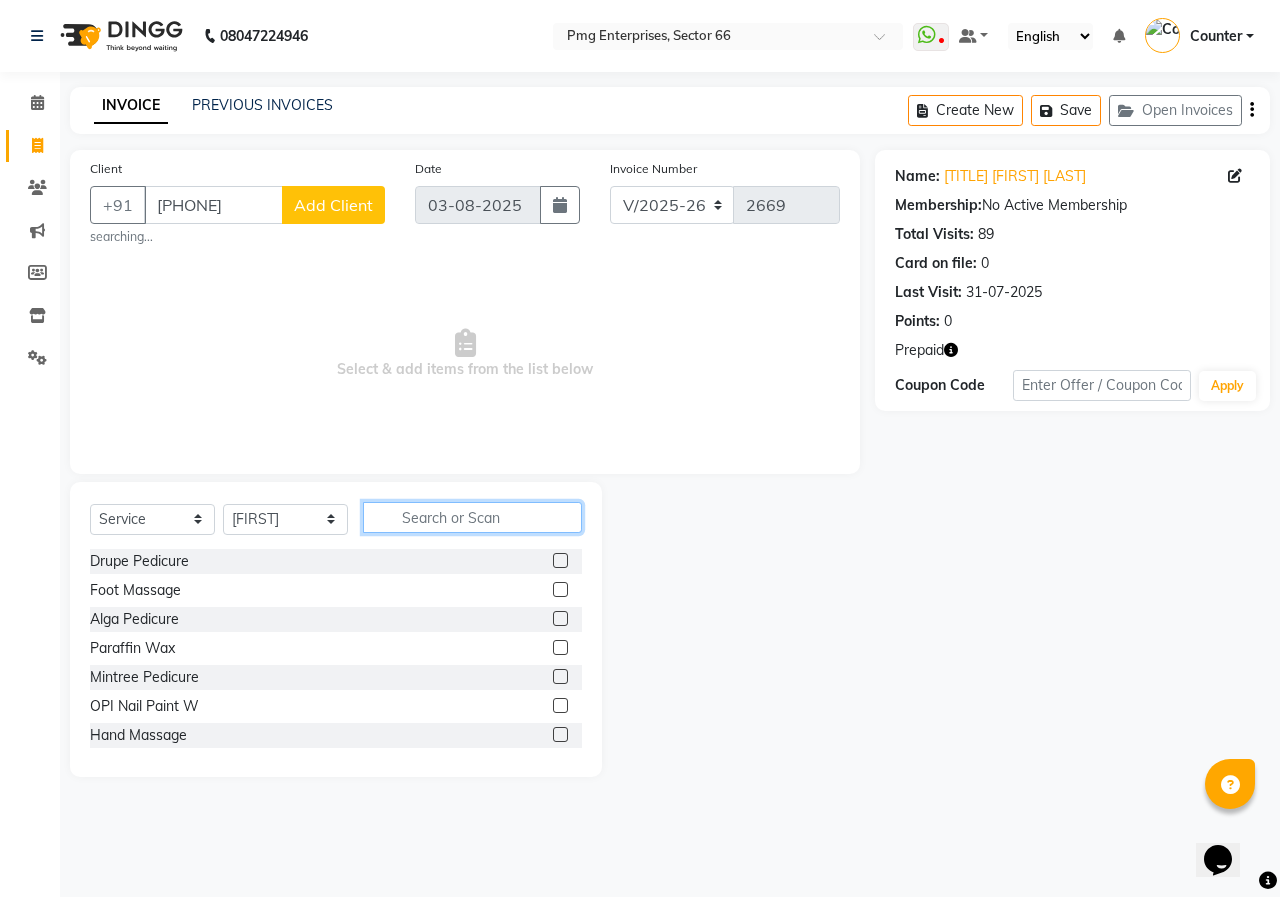 click 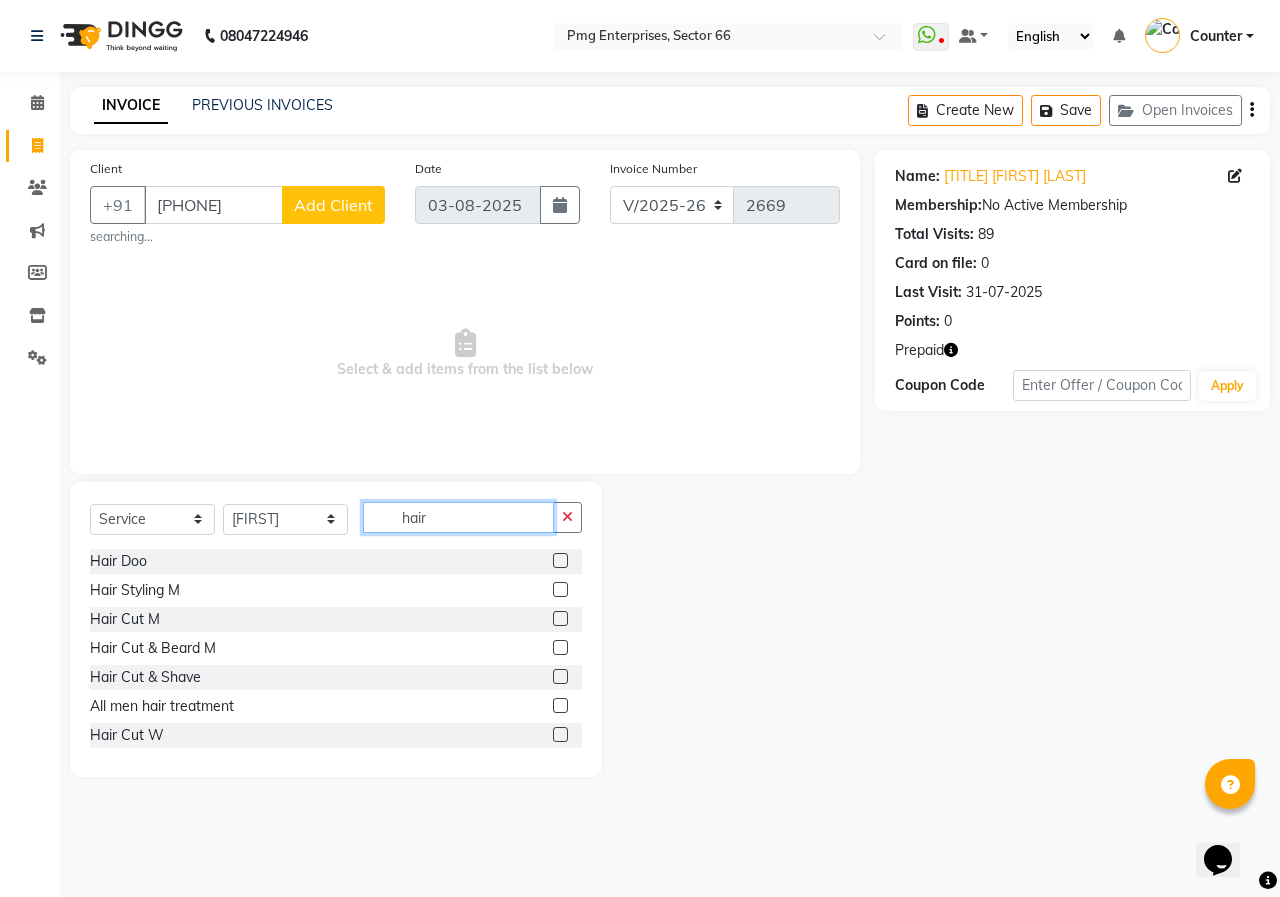 type on "hair" 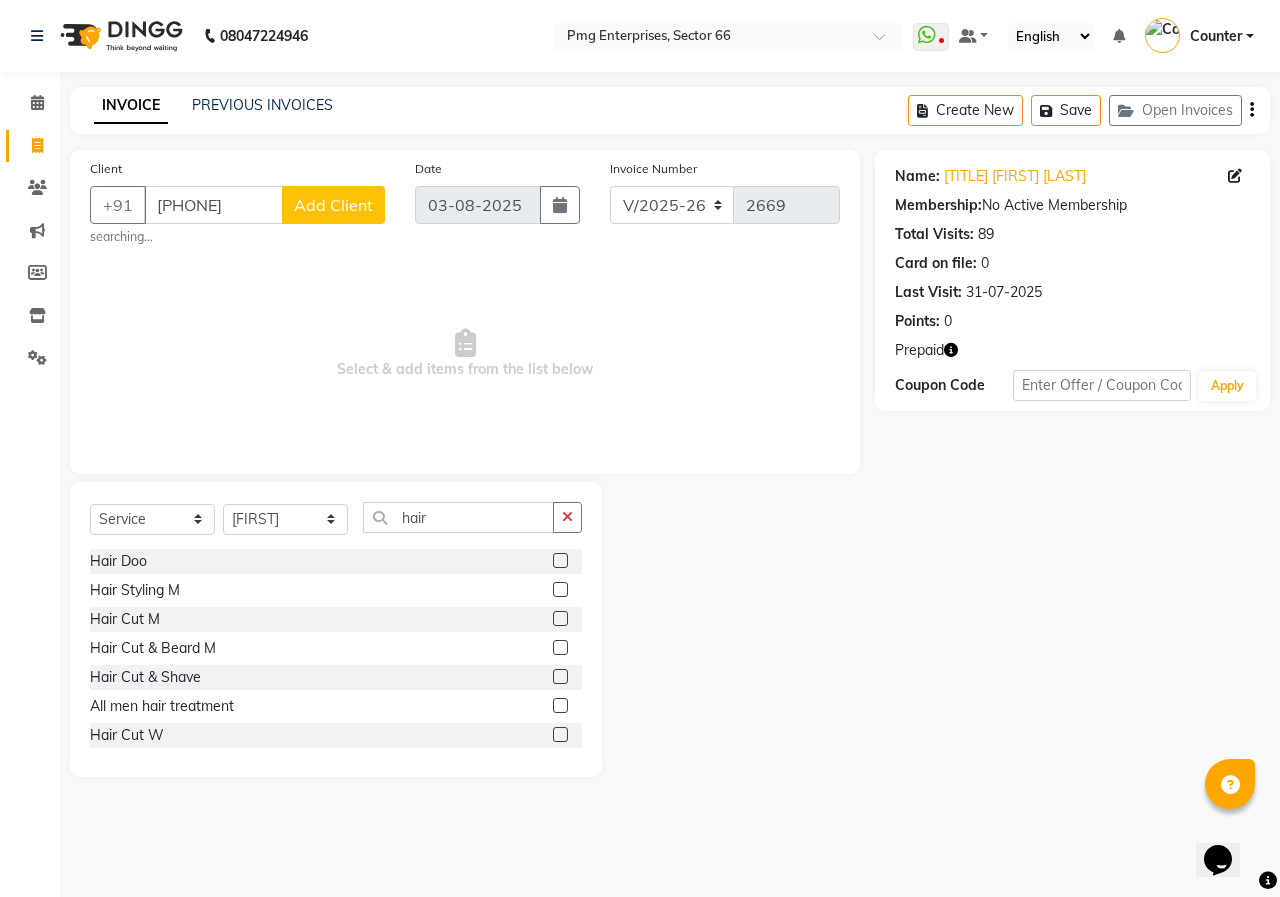 click 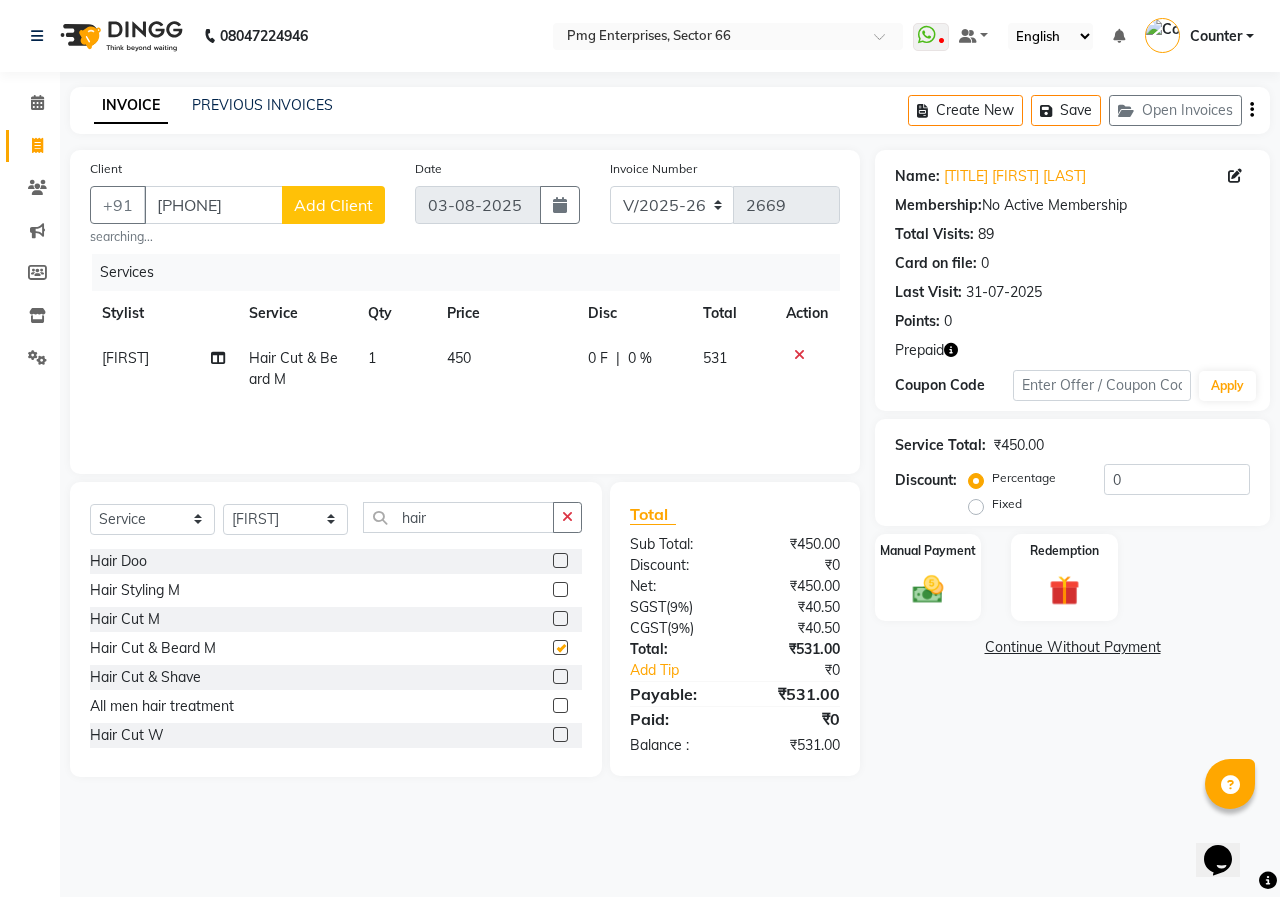 checkbox on "false" 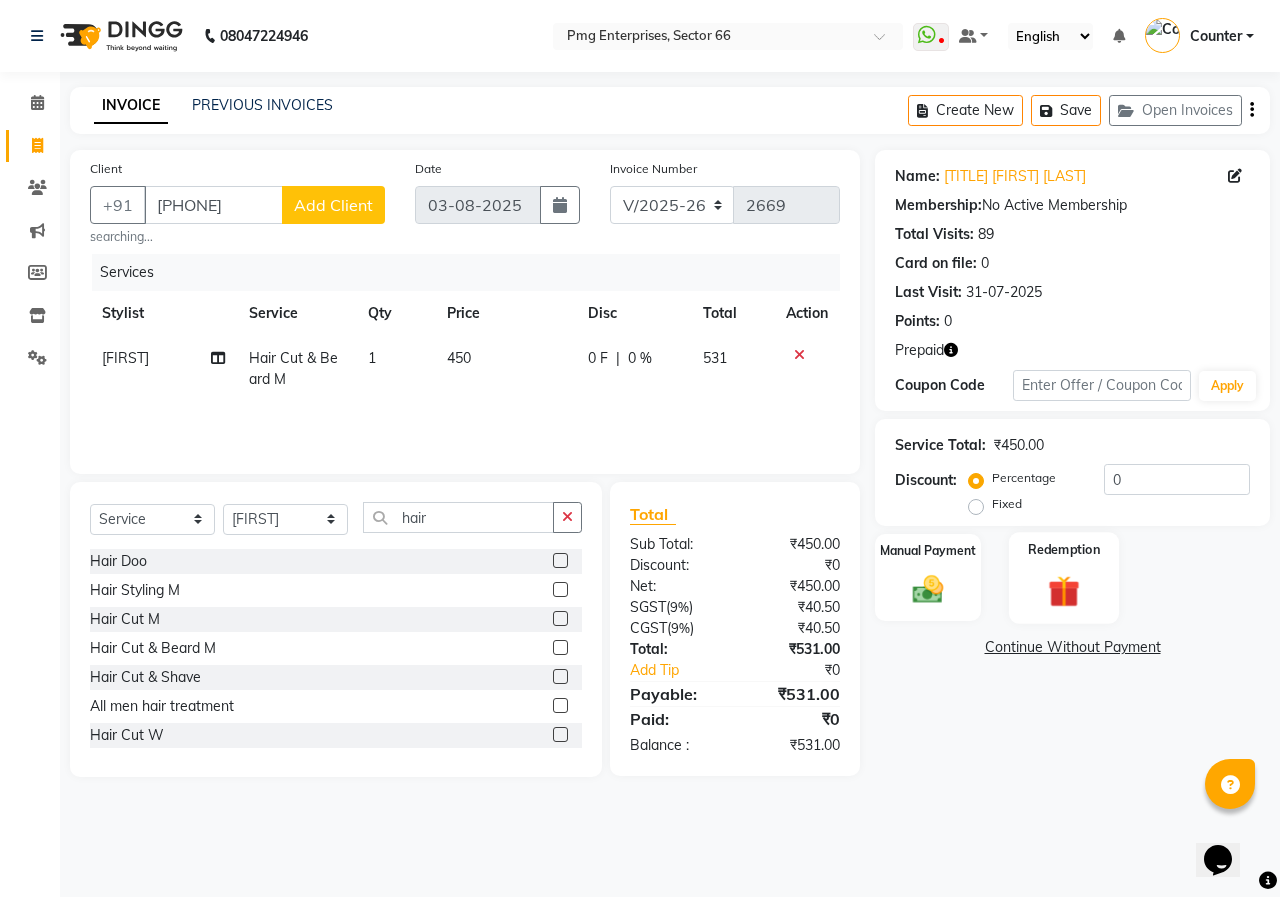 click 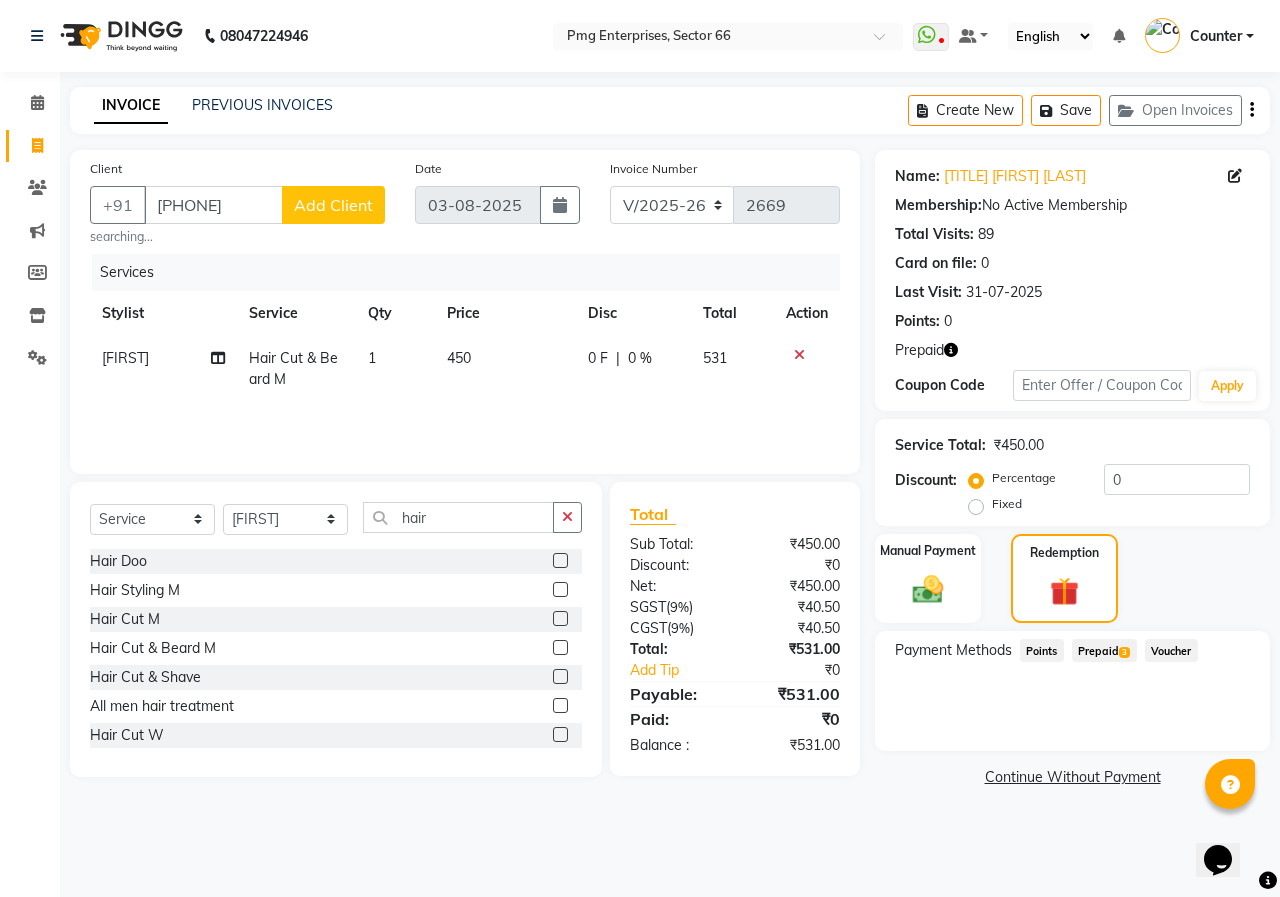 click on "Prepaid  3" 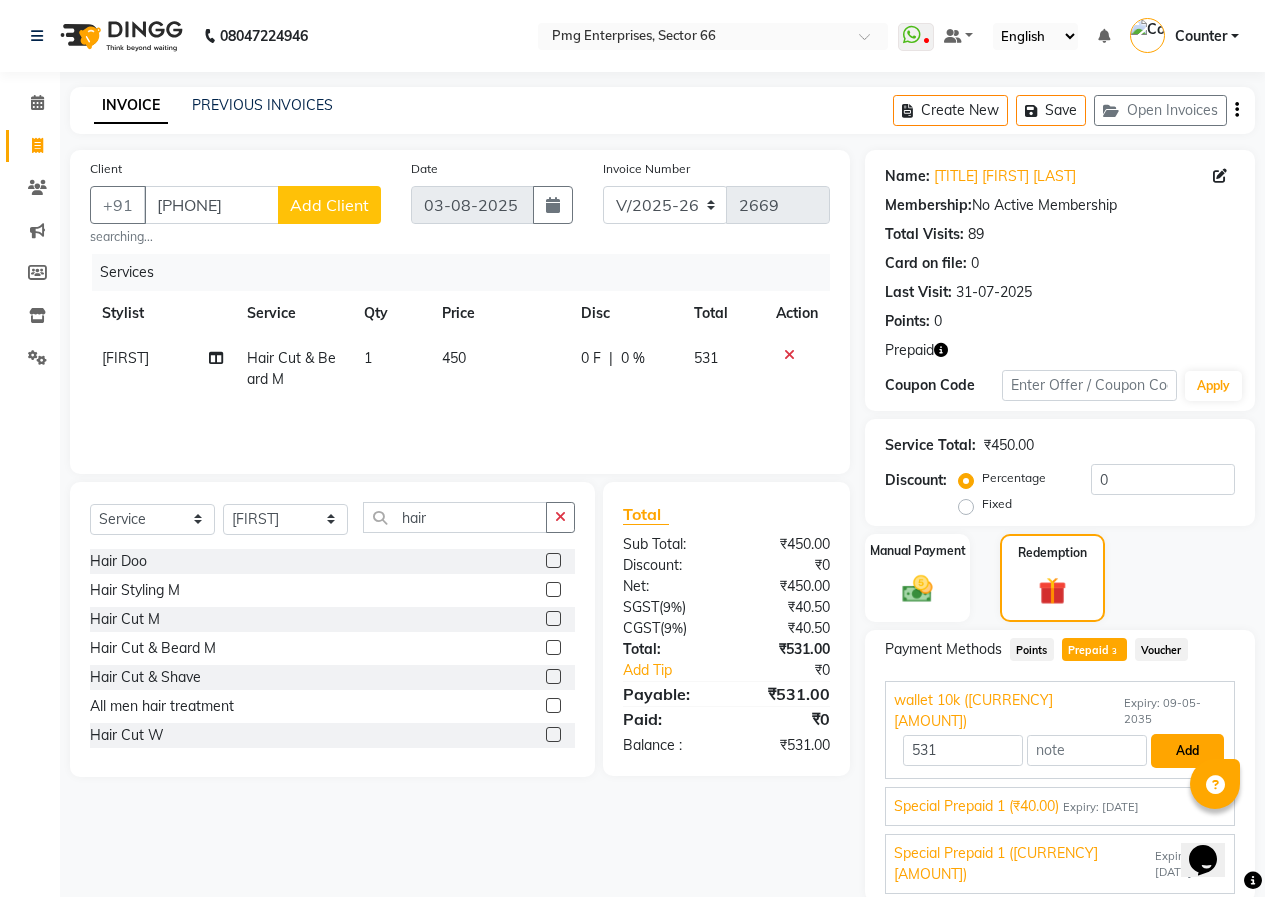 click on "Add" at bounding box center [1187, 751] 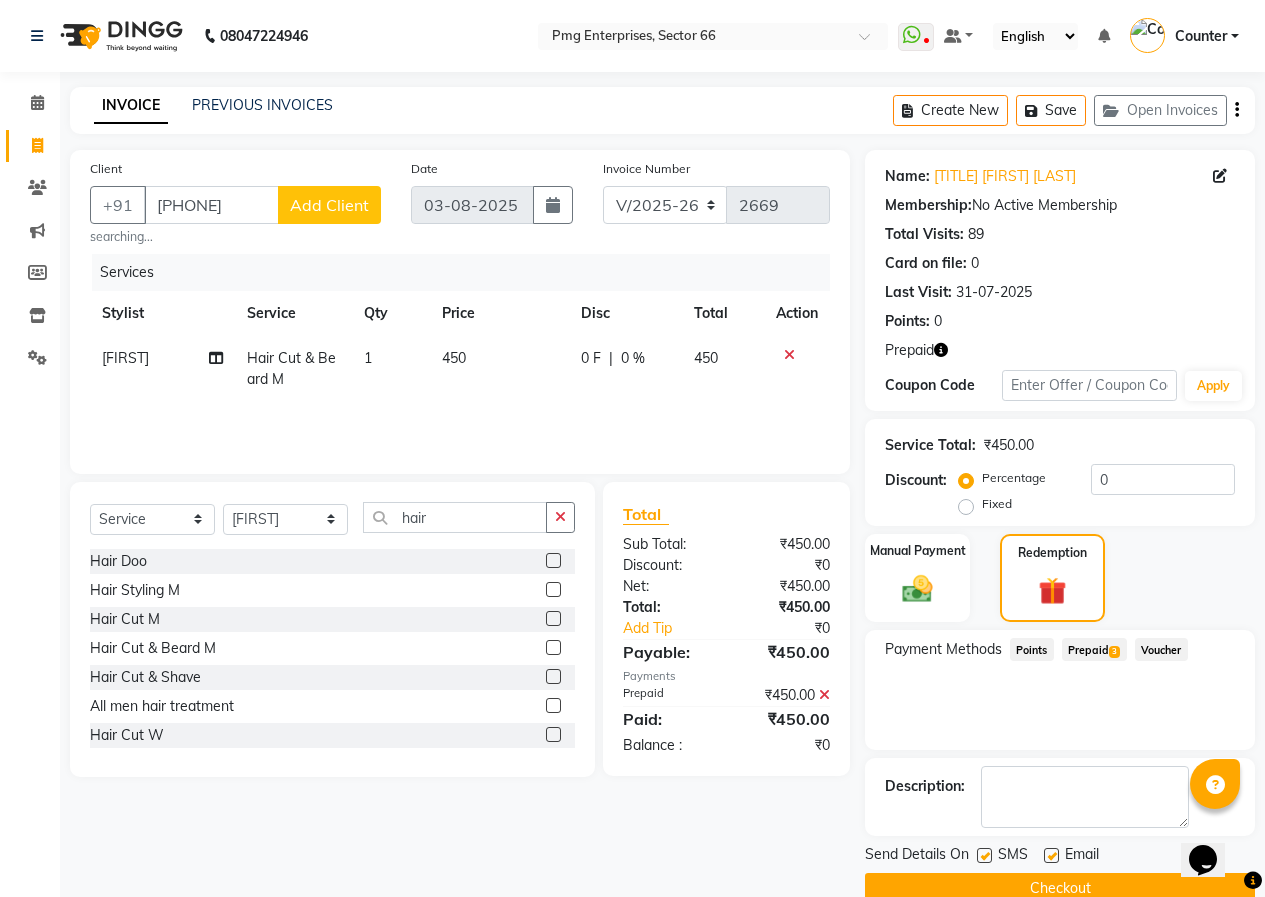 click on "Checkout" 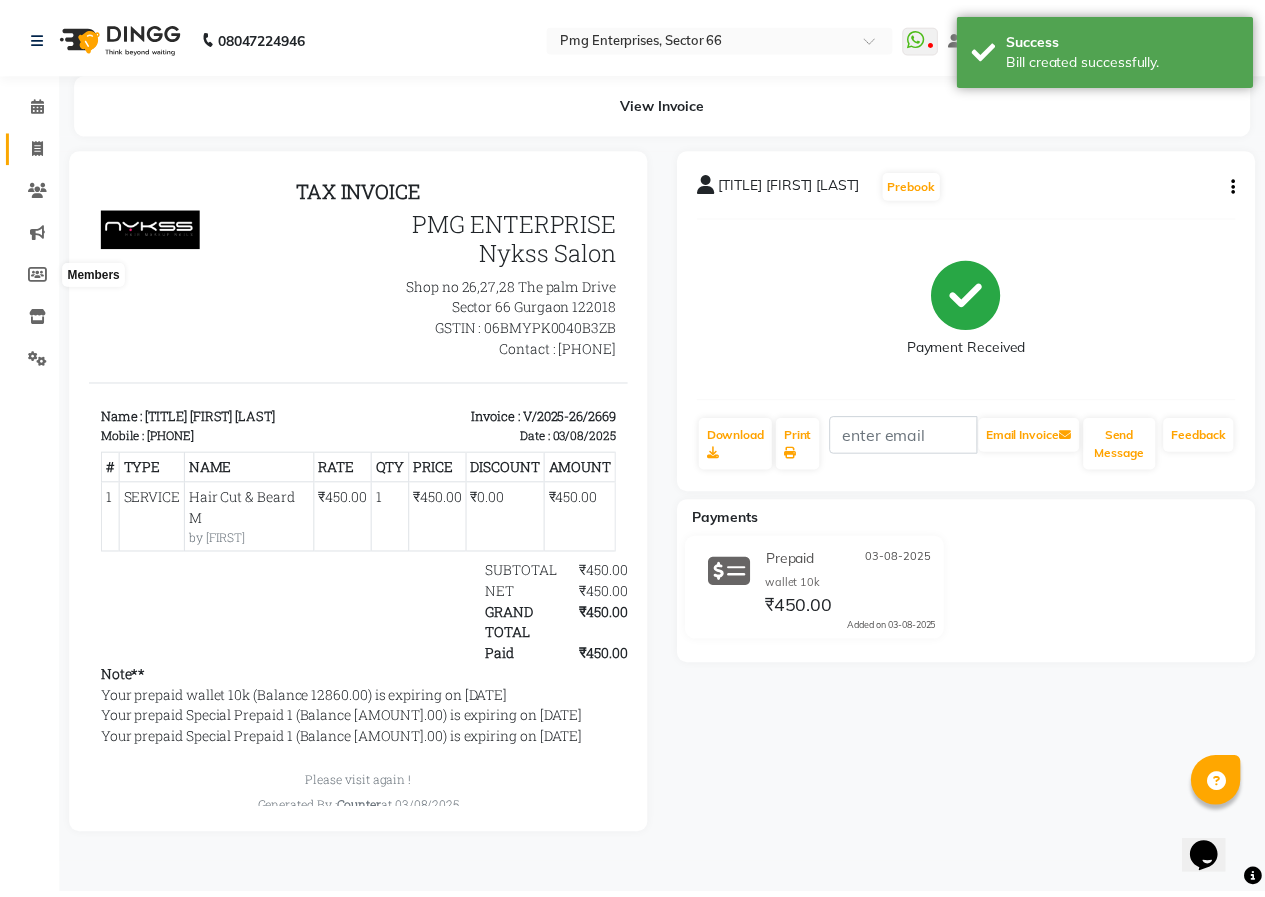 scroll, scrollTop: 0, scrollLeft: 0, axis: both 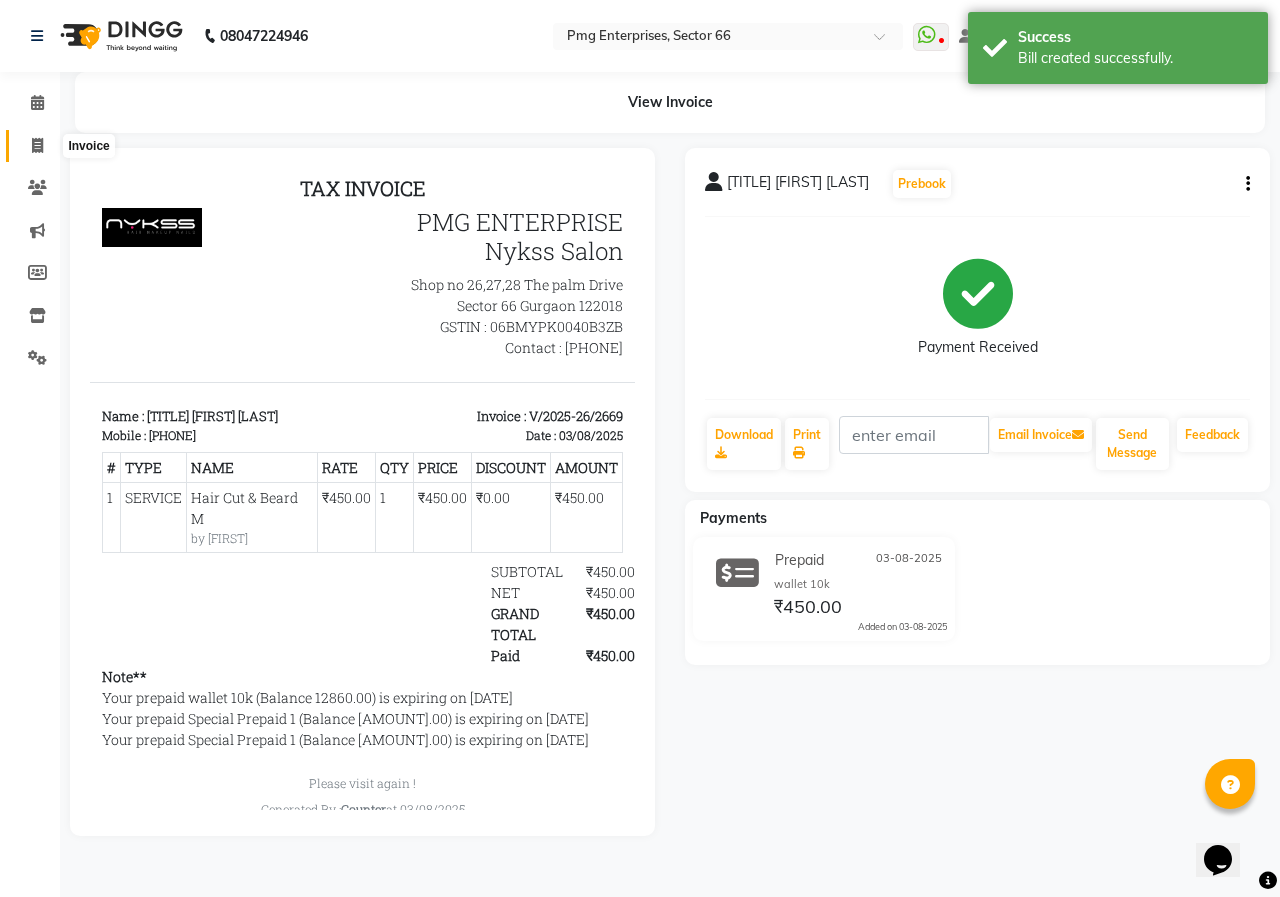 click 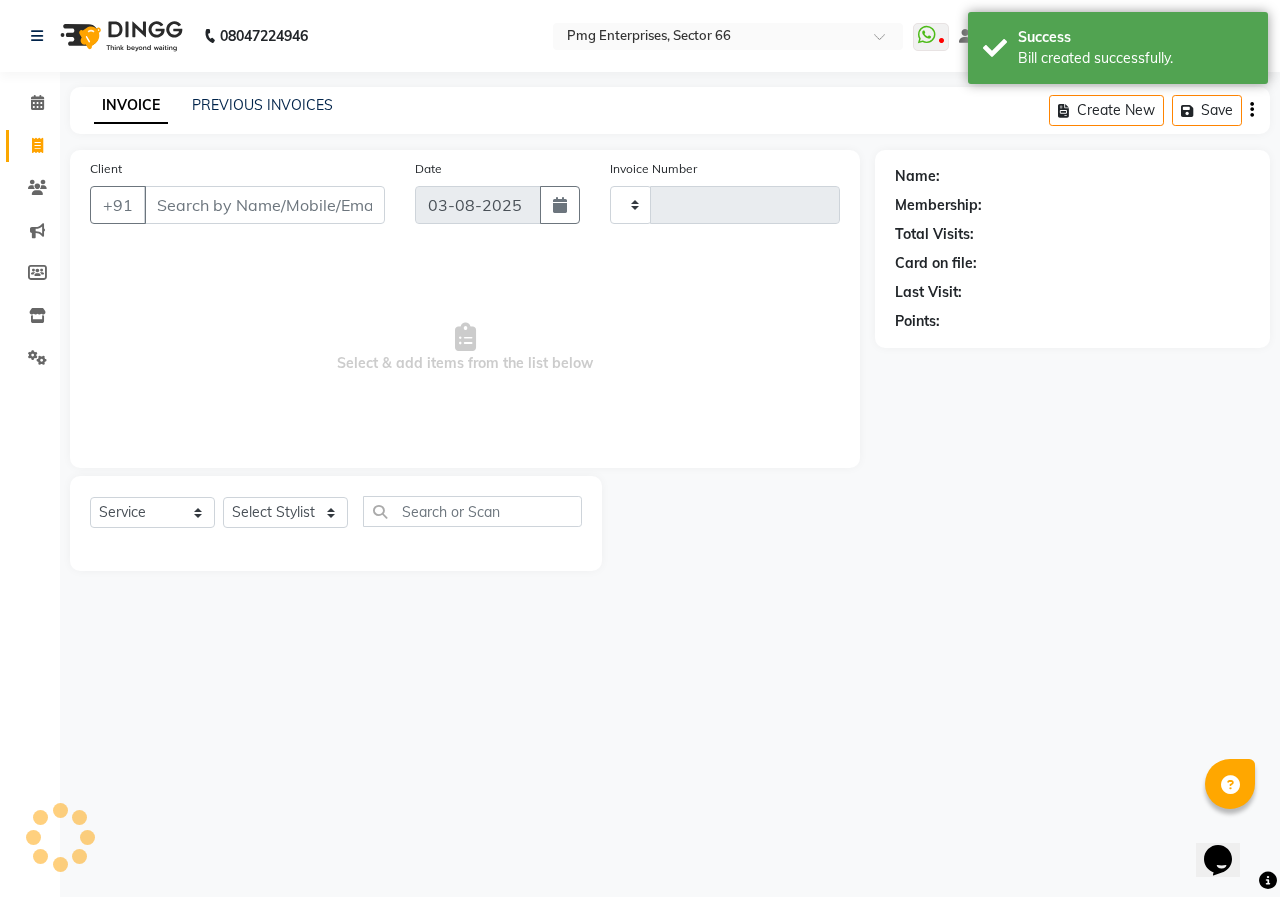 type on "2670" 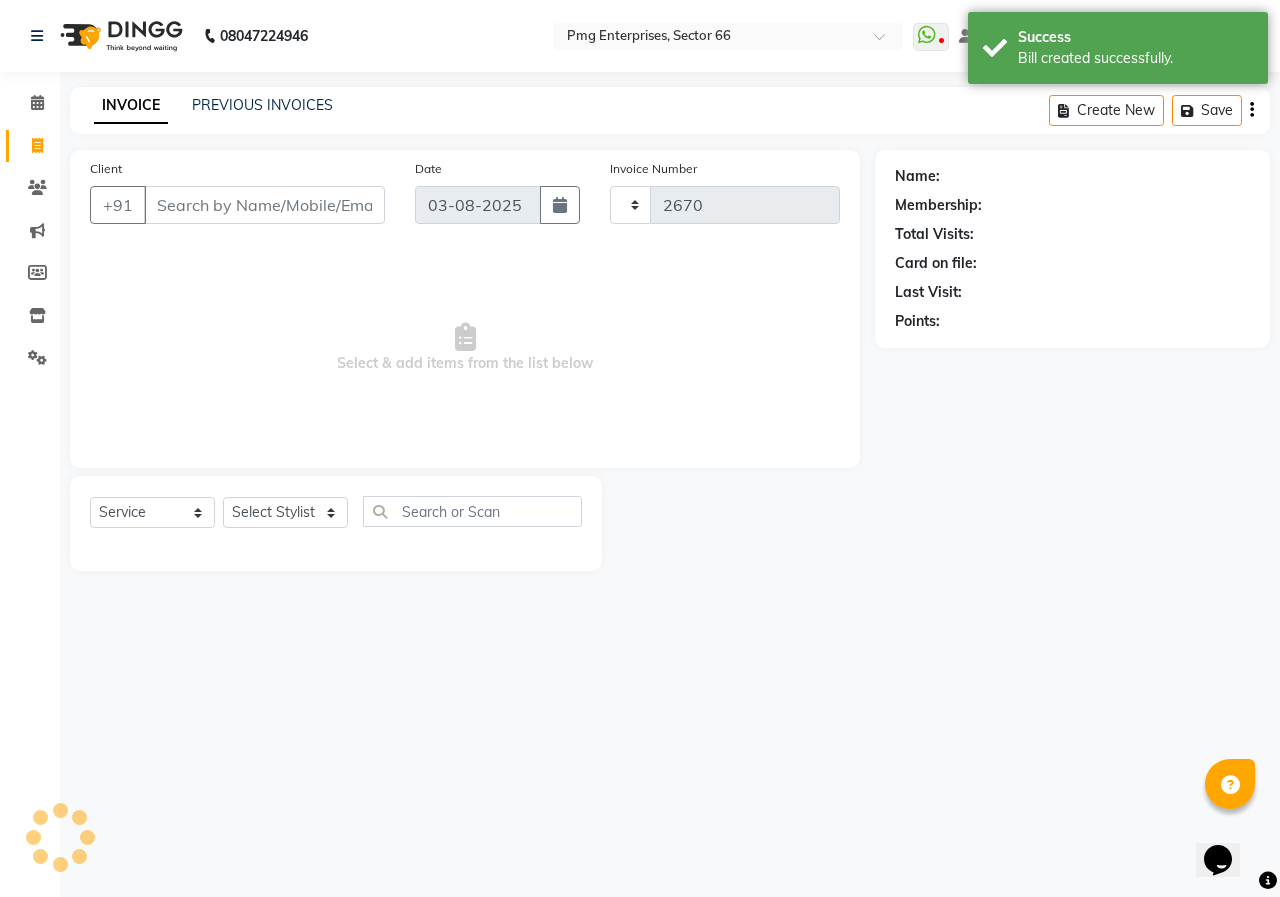select on "889" 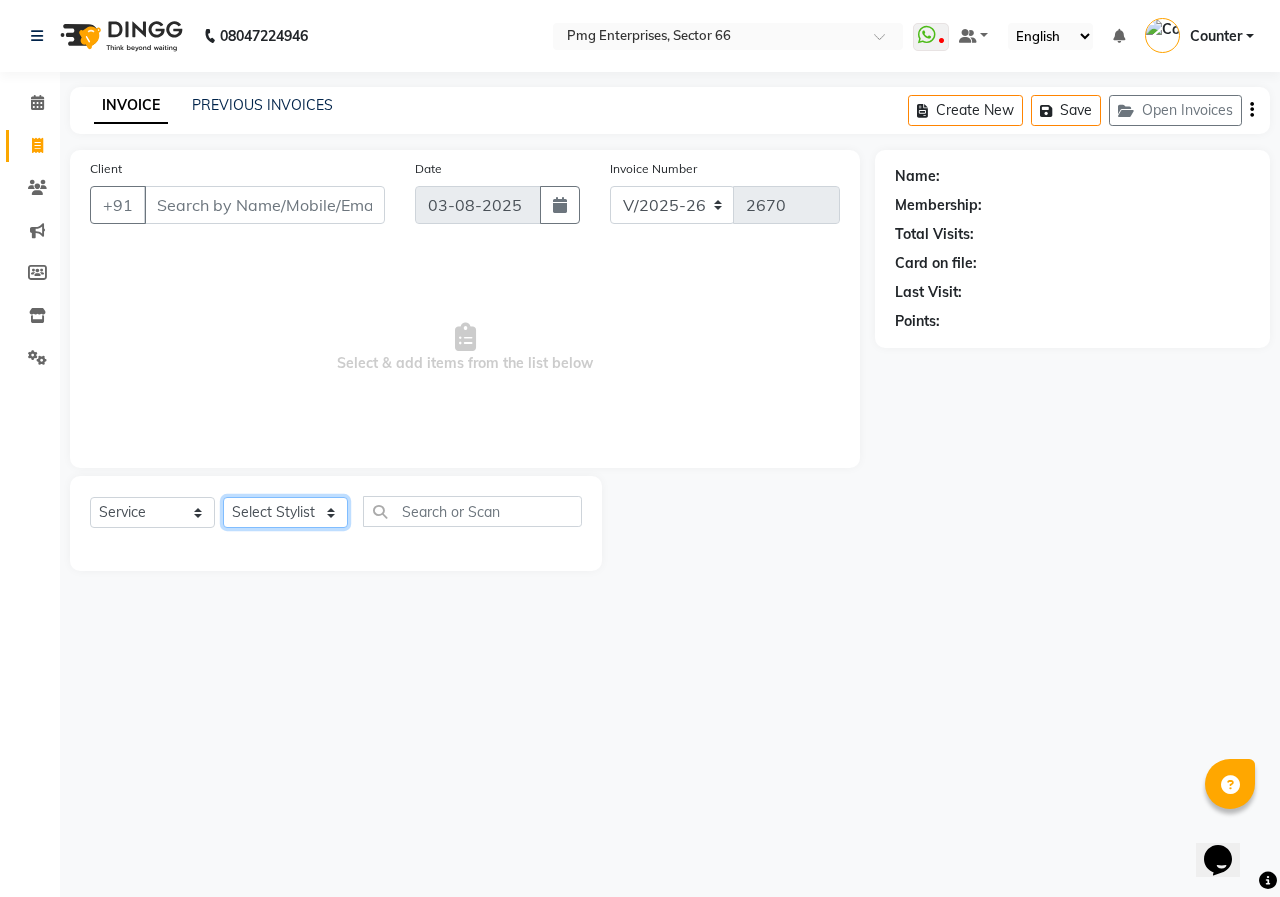 click on "Select Stylist Ashish Kashyap Counter dinesh Jackson Javed Jitender Manisha Ragini" 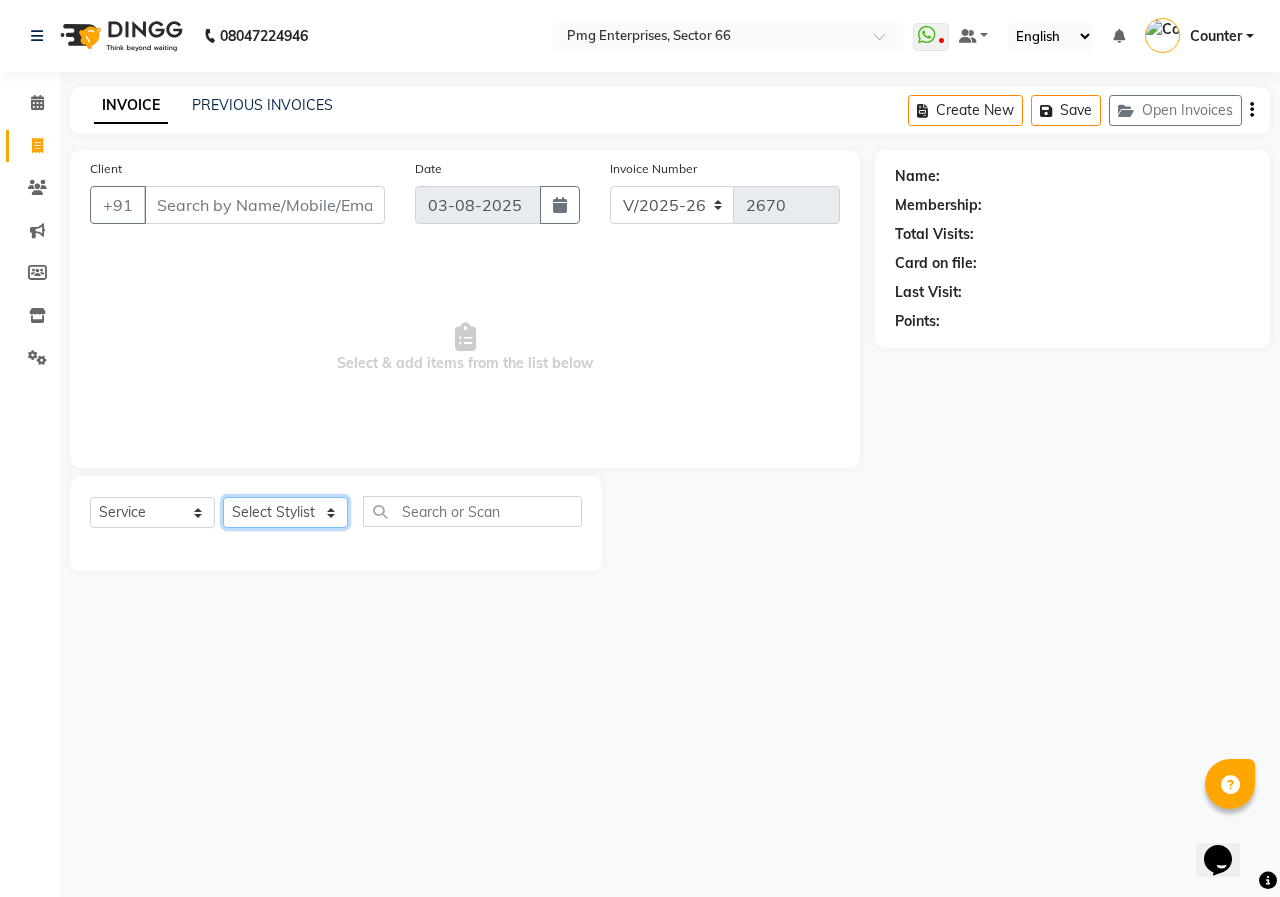 select on "49466" 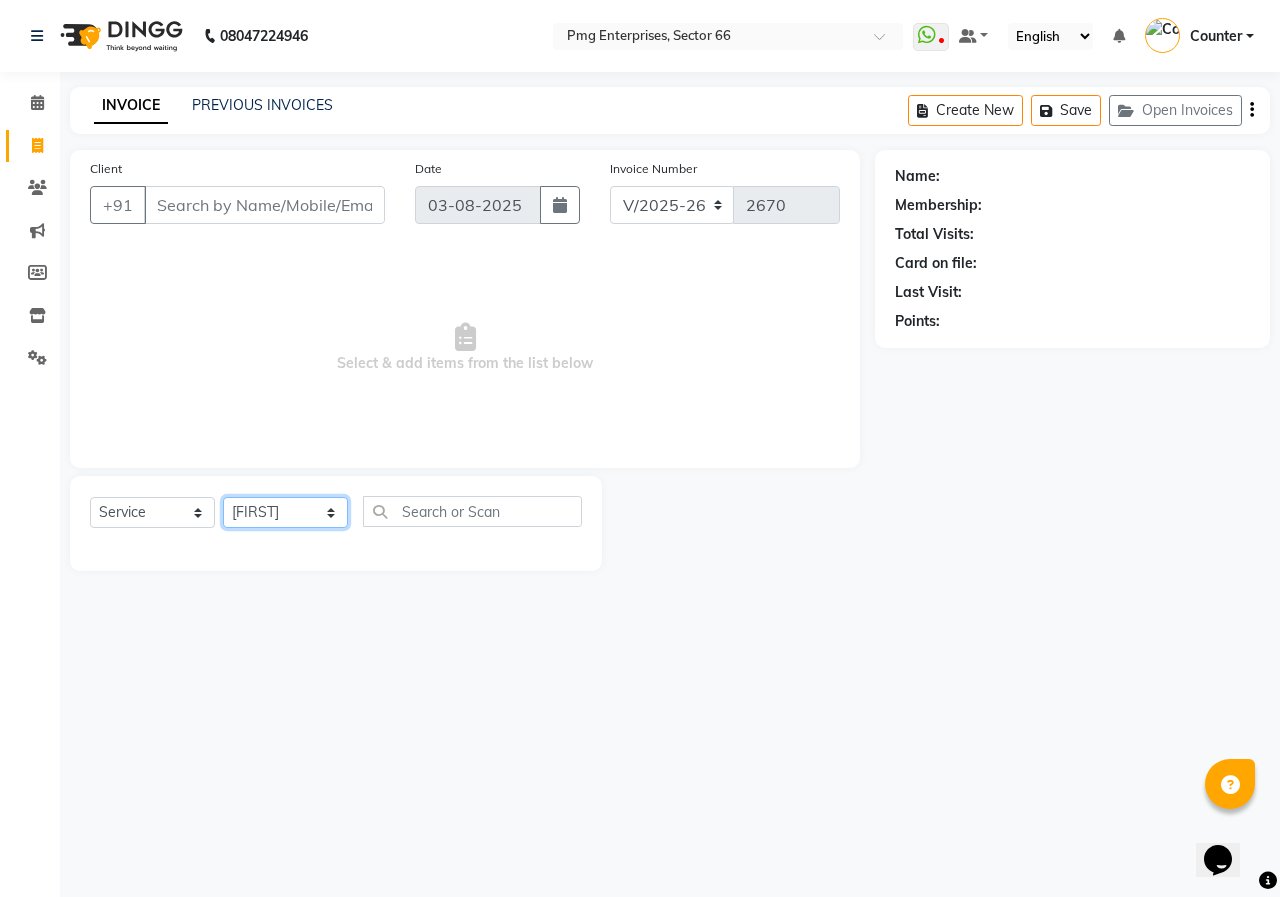 click on "Select Stylist Ashish Kashyap Counter dinesh Jackson Javed Jitender Manisha Ragini" 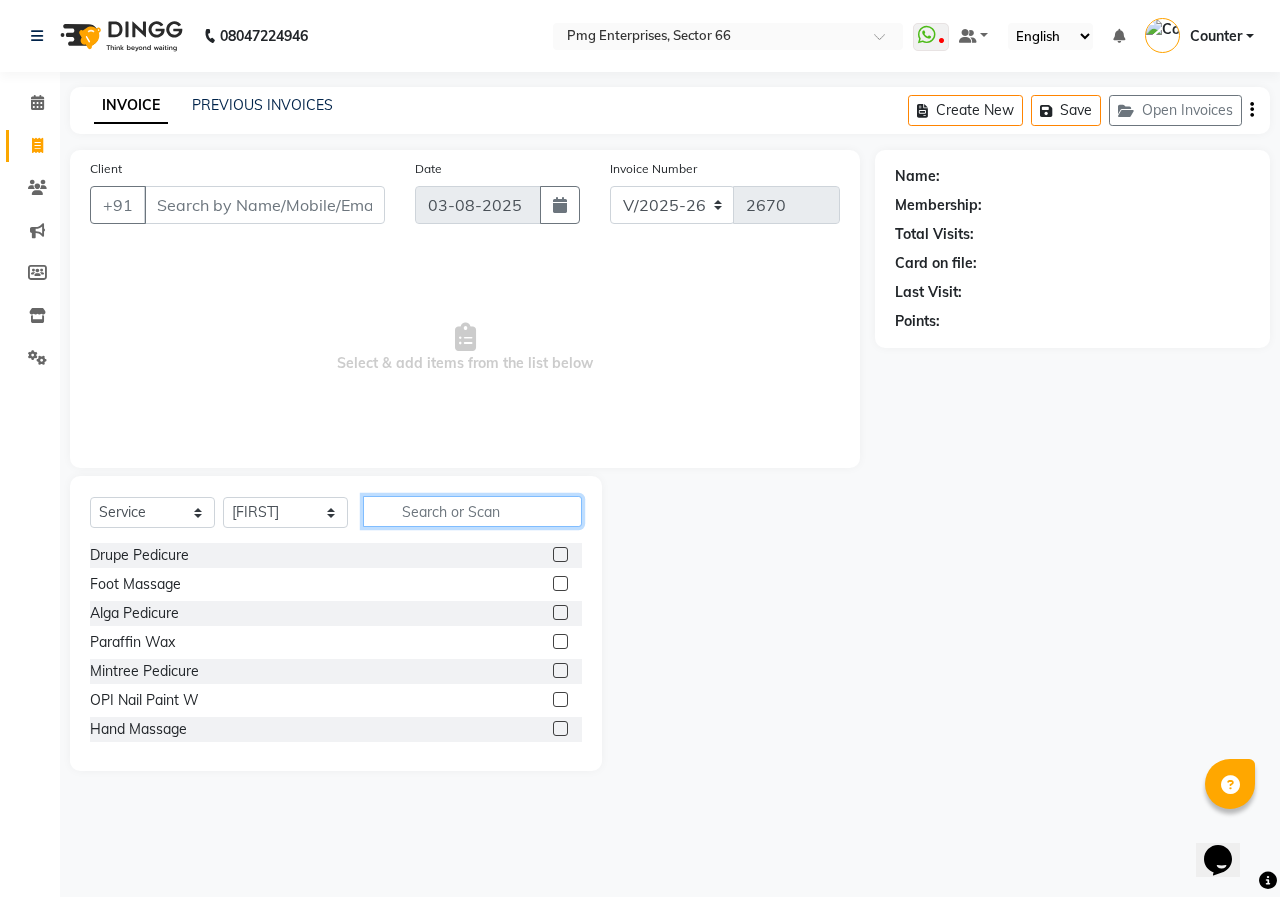 click 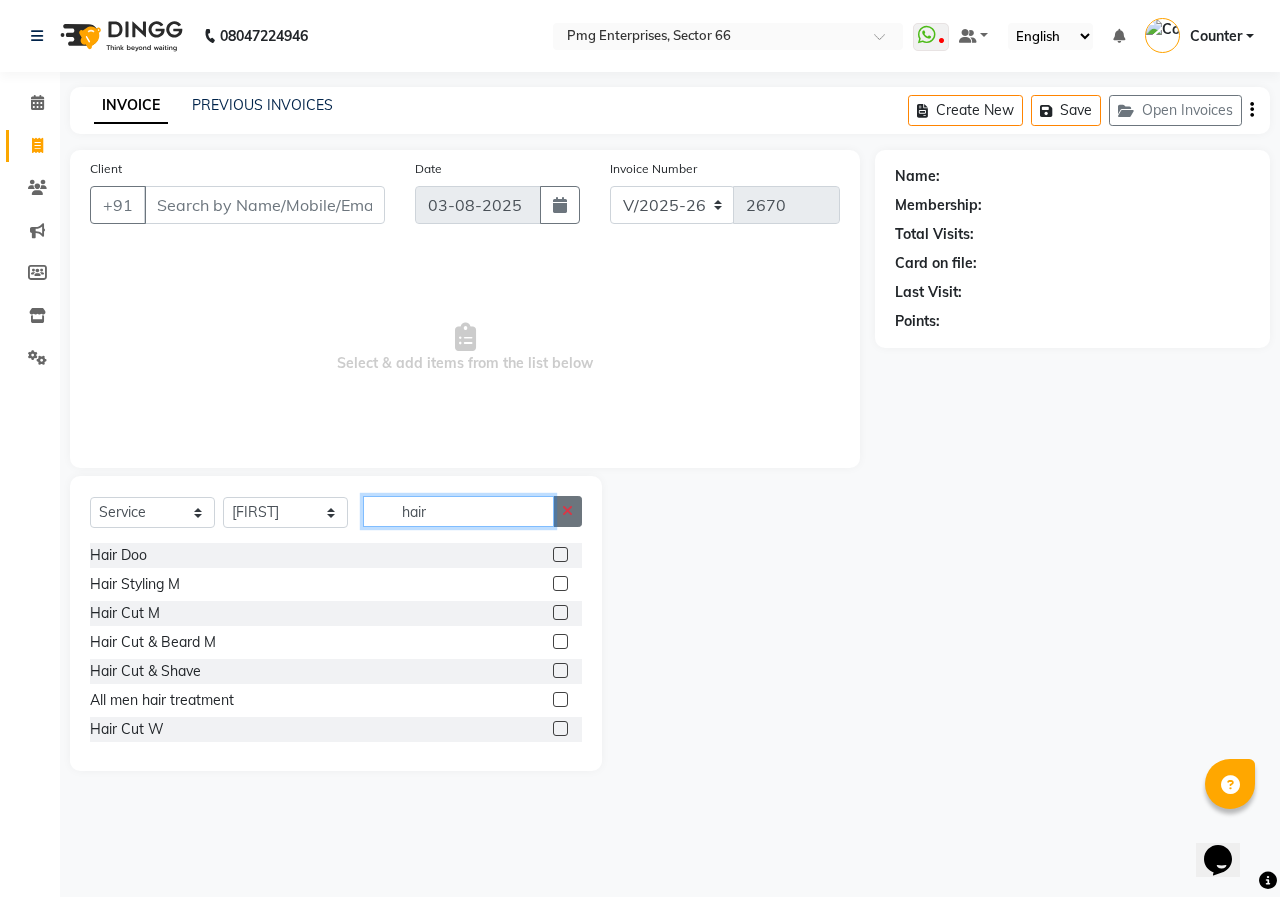 type on "hair" 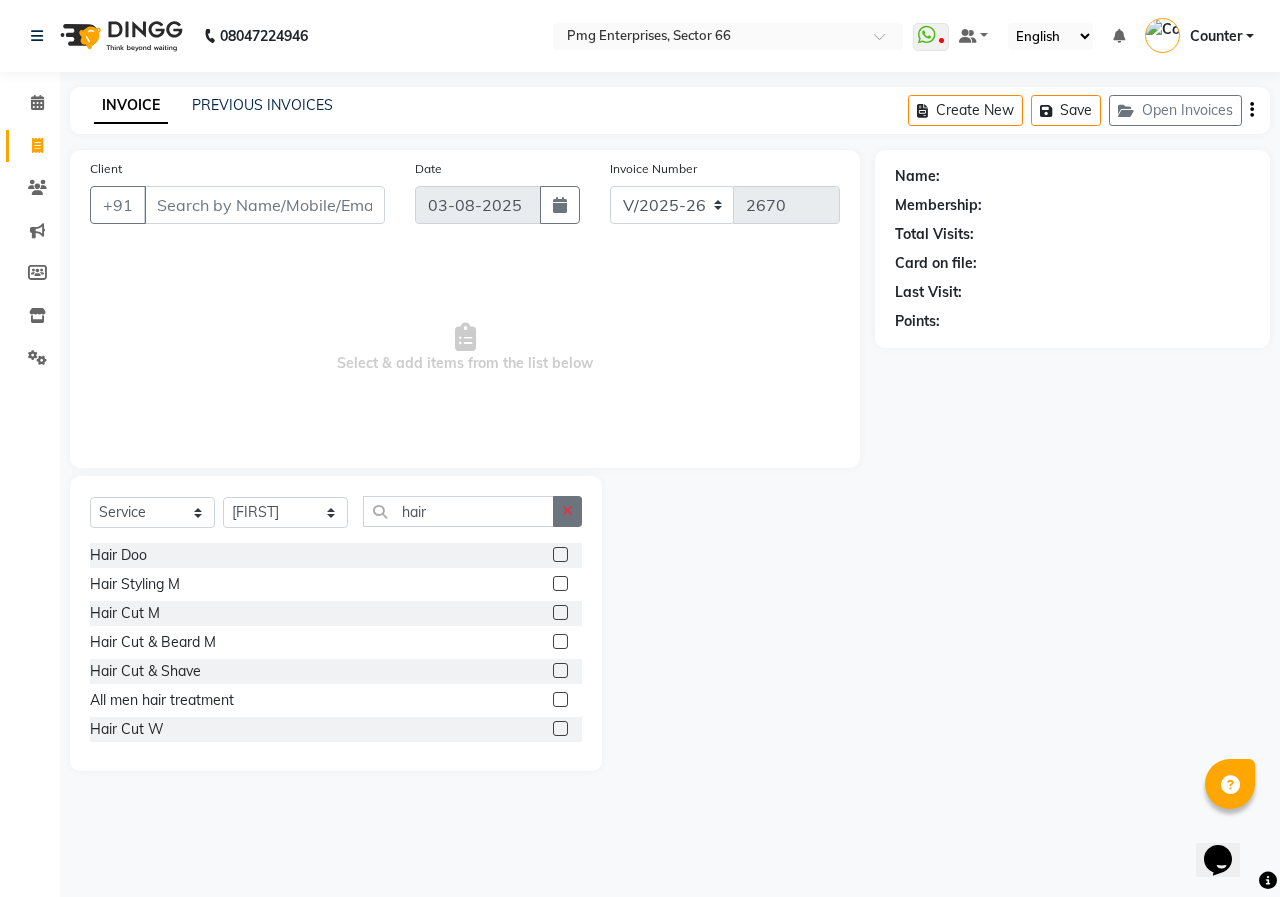 click 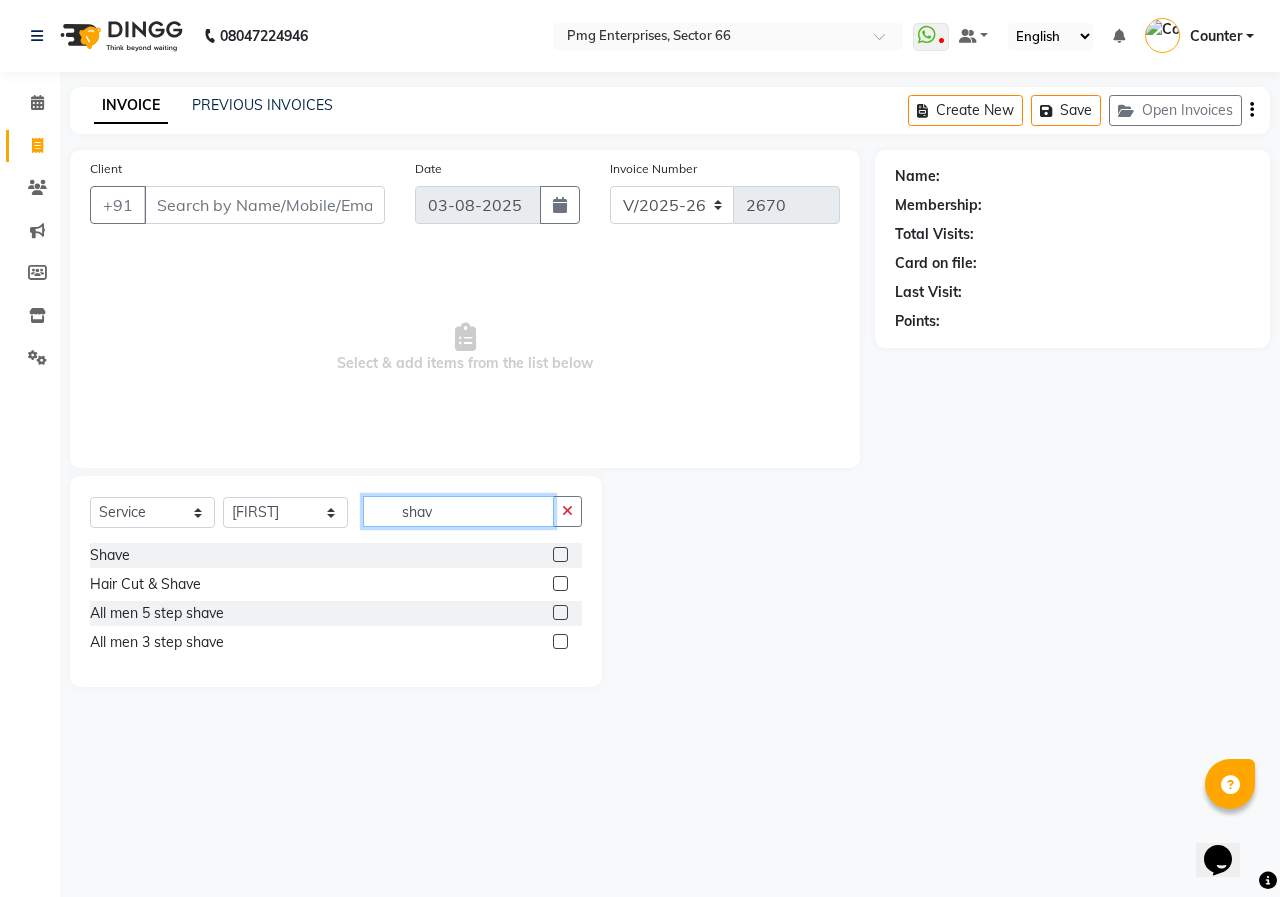 type on "shav" 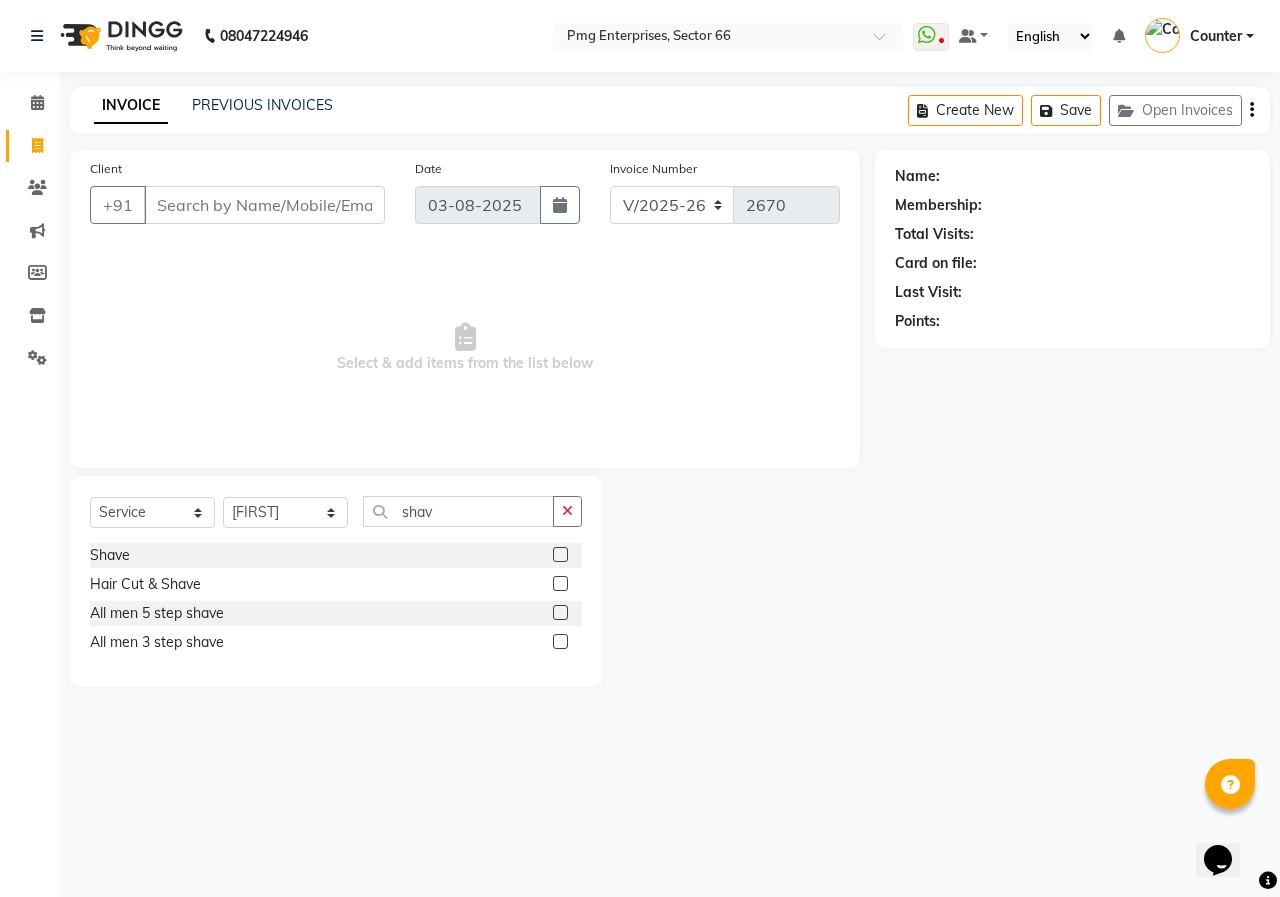 click 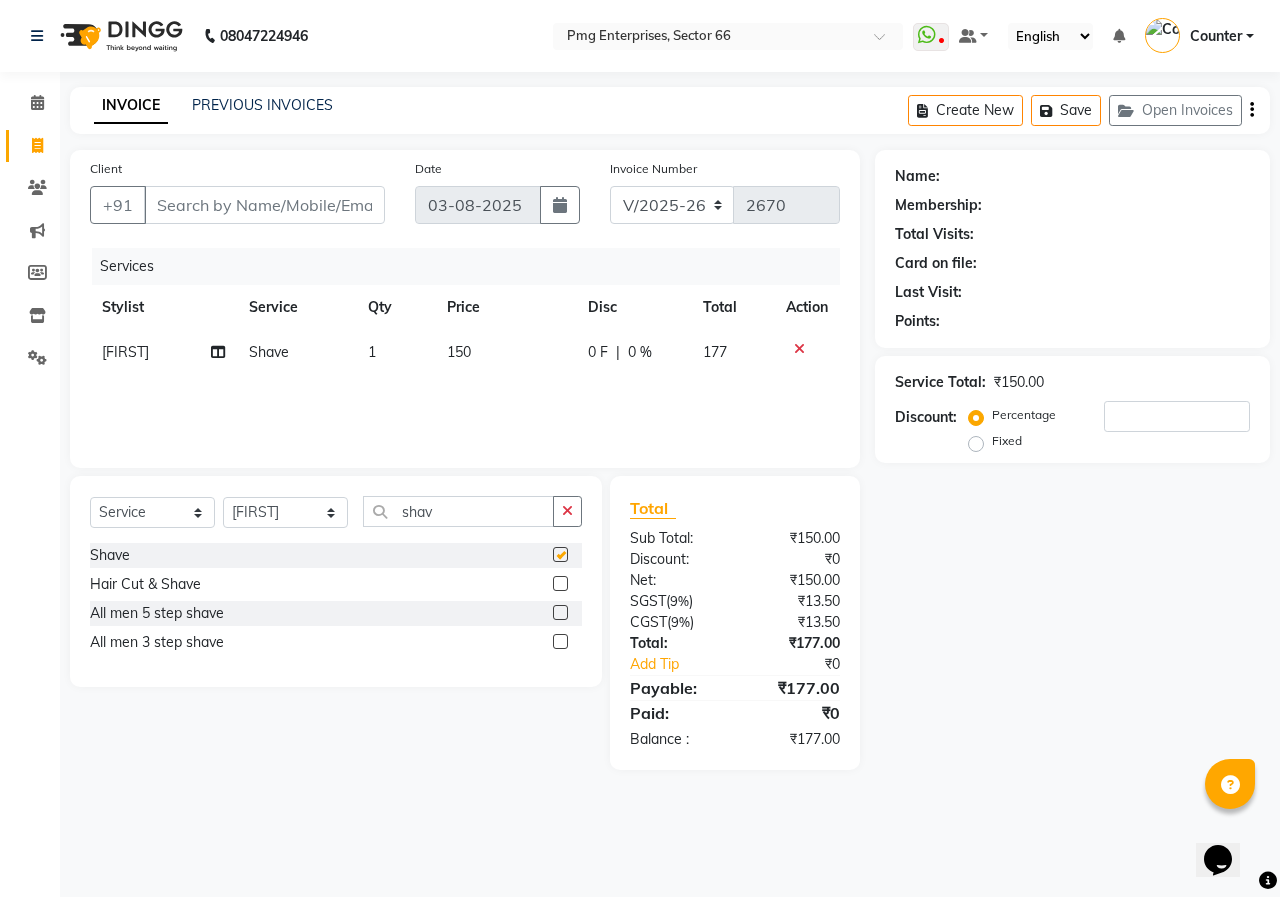 checkbox on "false" 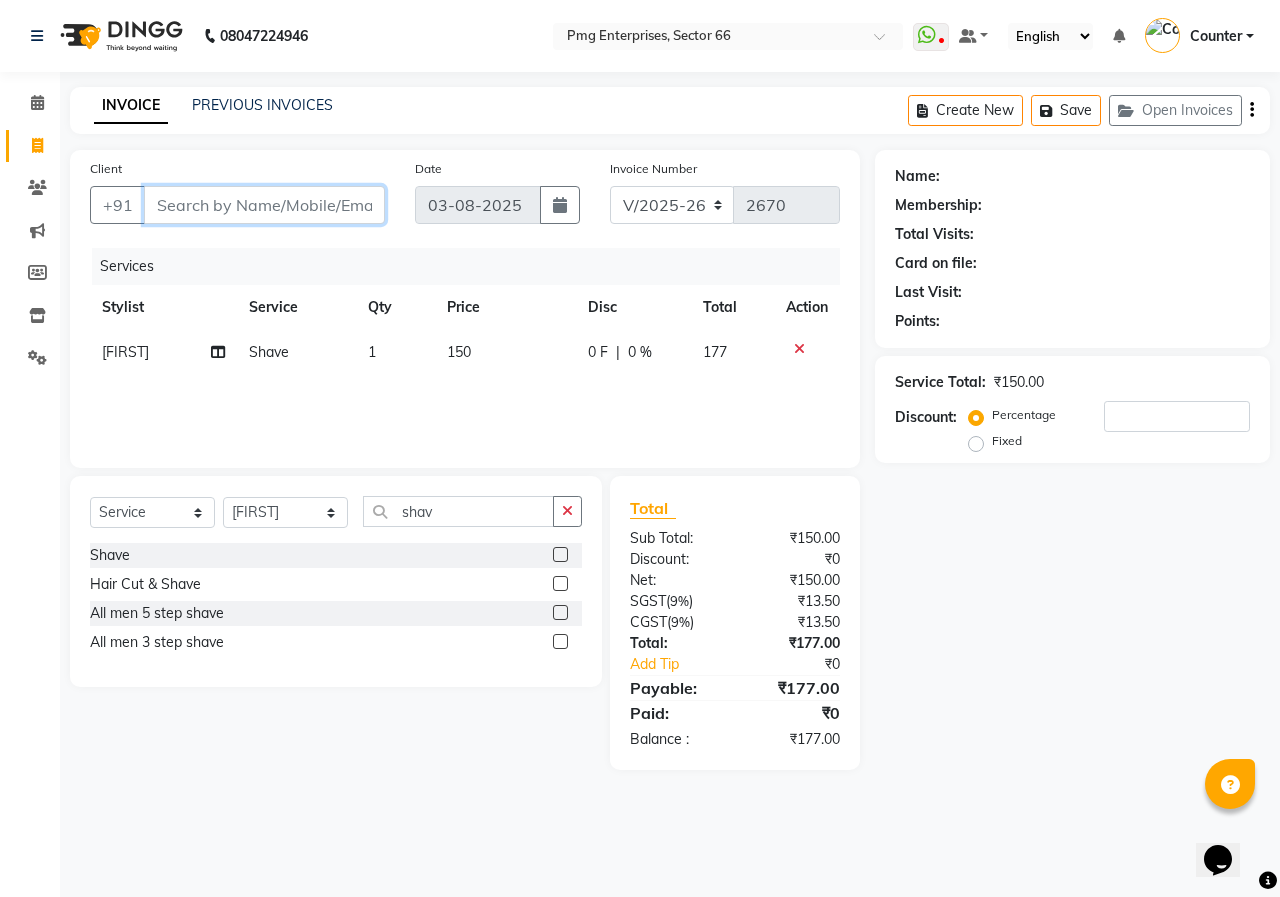 click on "Client" at bounding box center [264, 205] 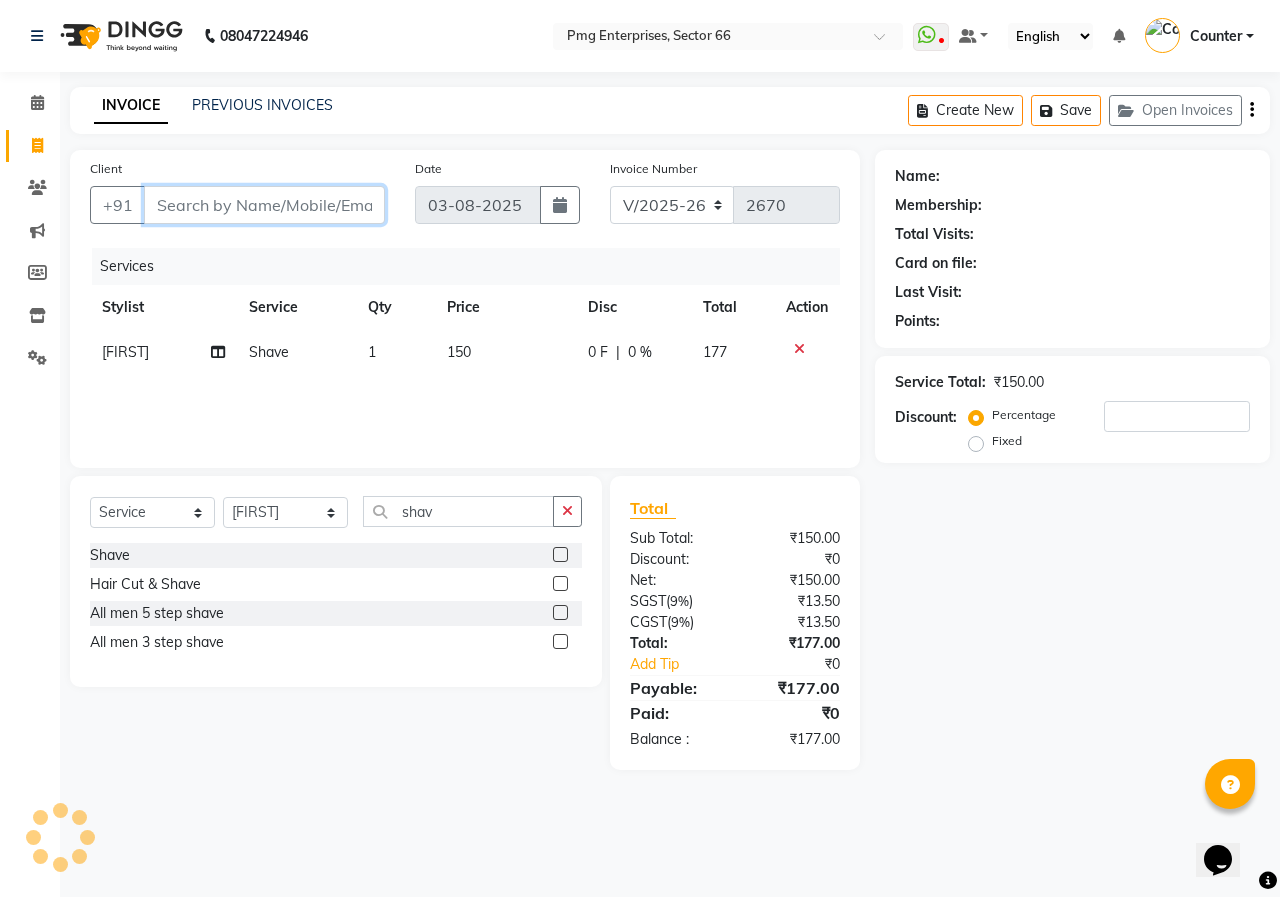 type on "8" 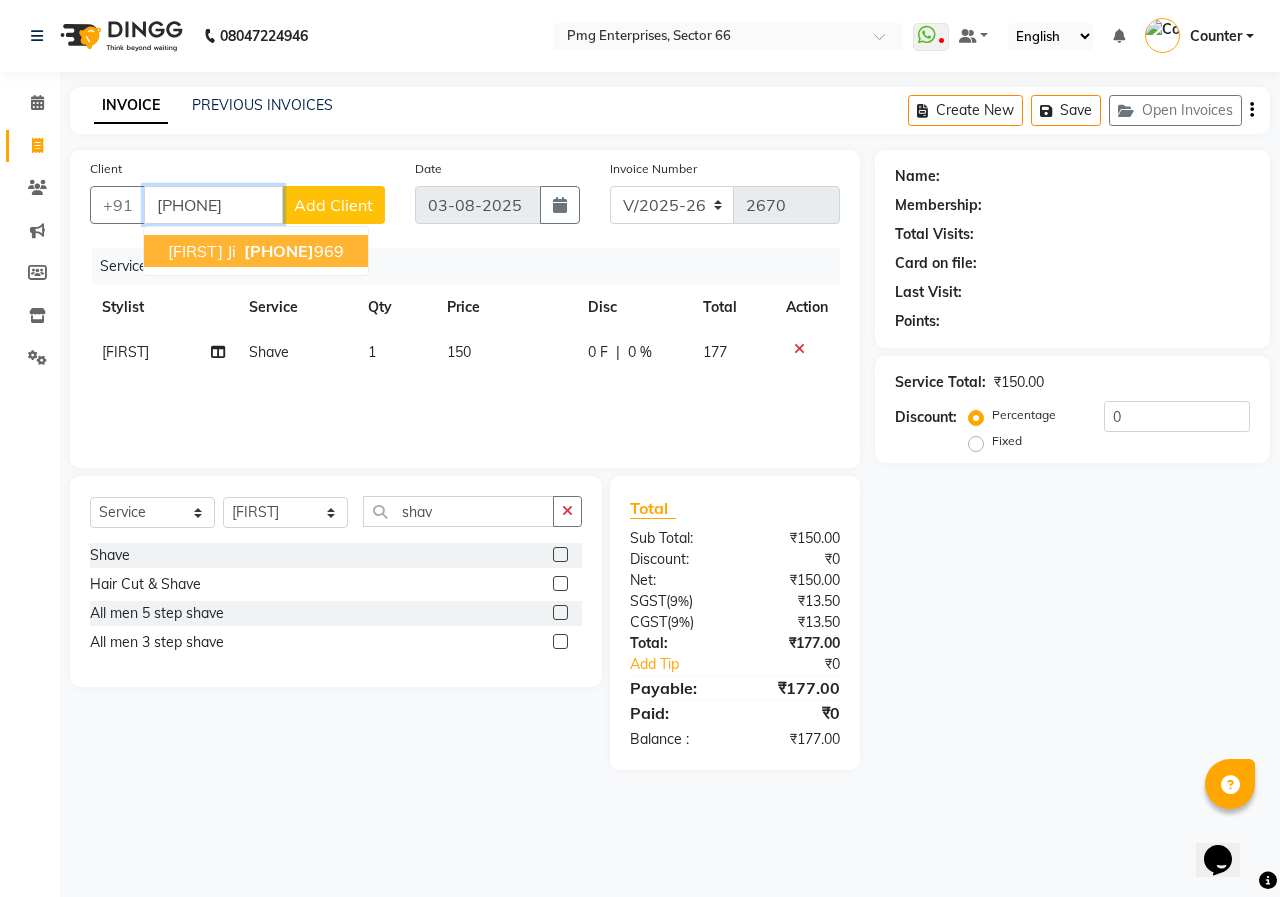 click on "8800968" at bounding box center [279, 251] 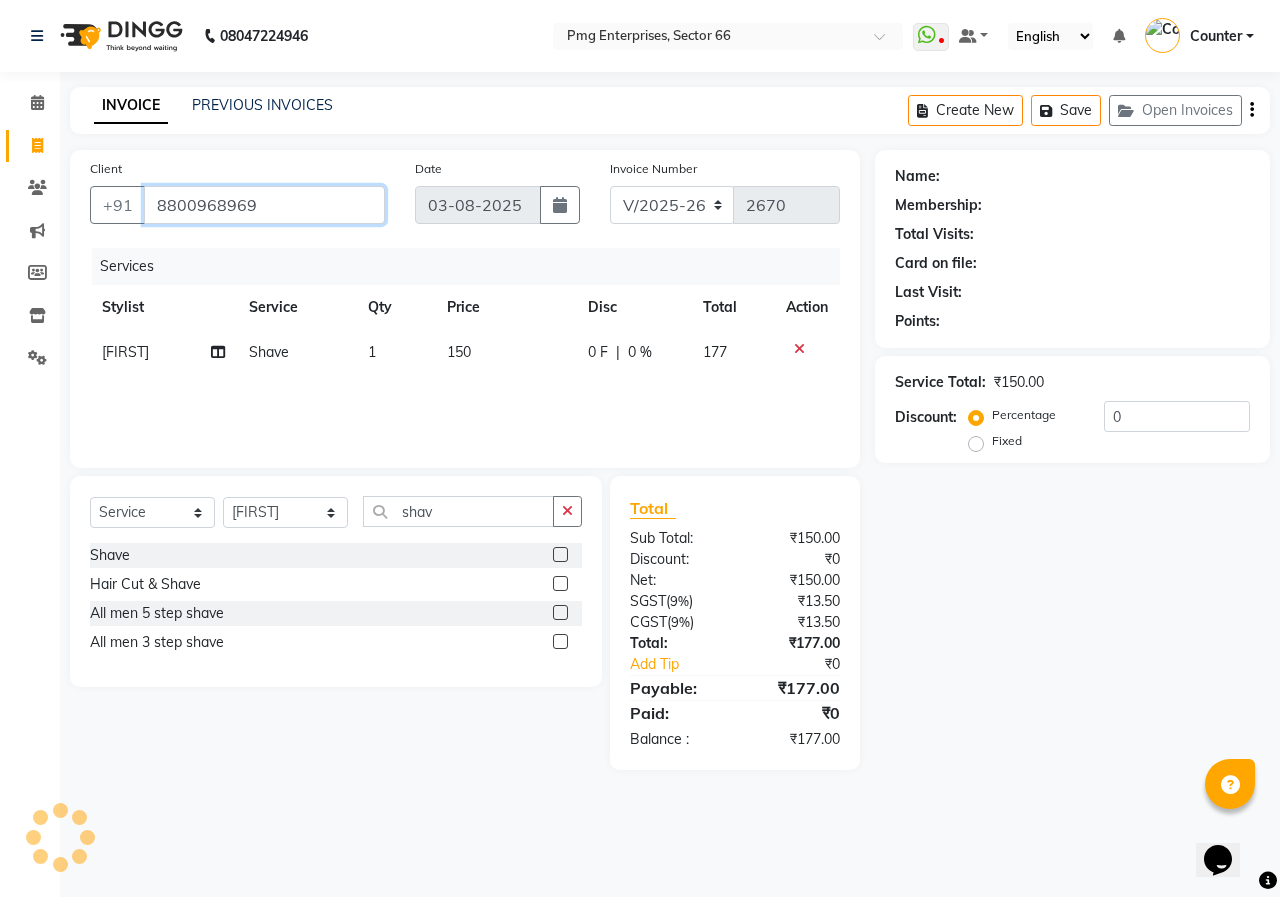 type on "8800968969" 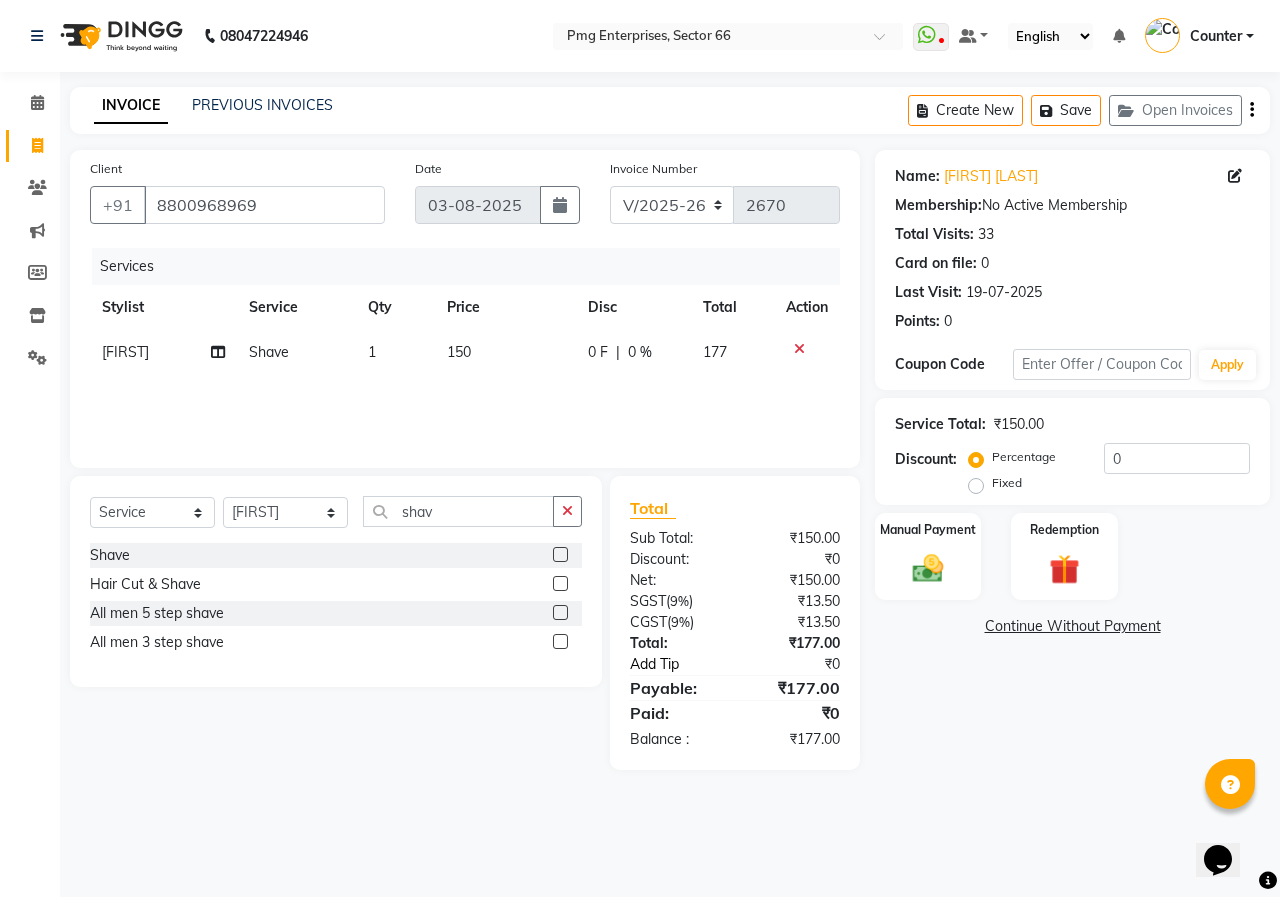click on "Add Tip" 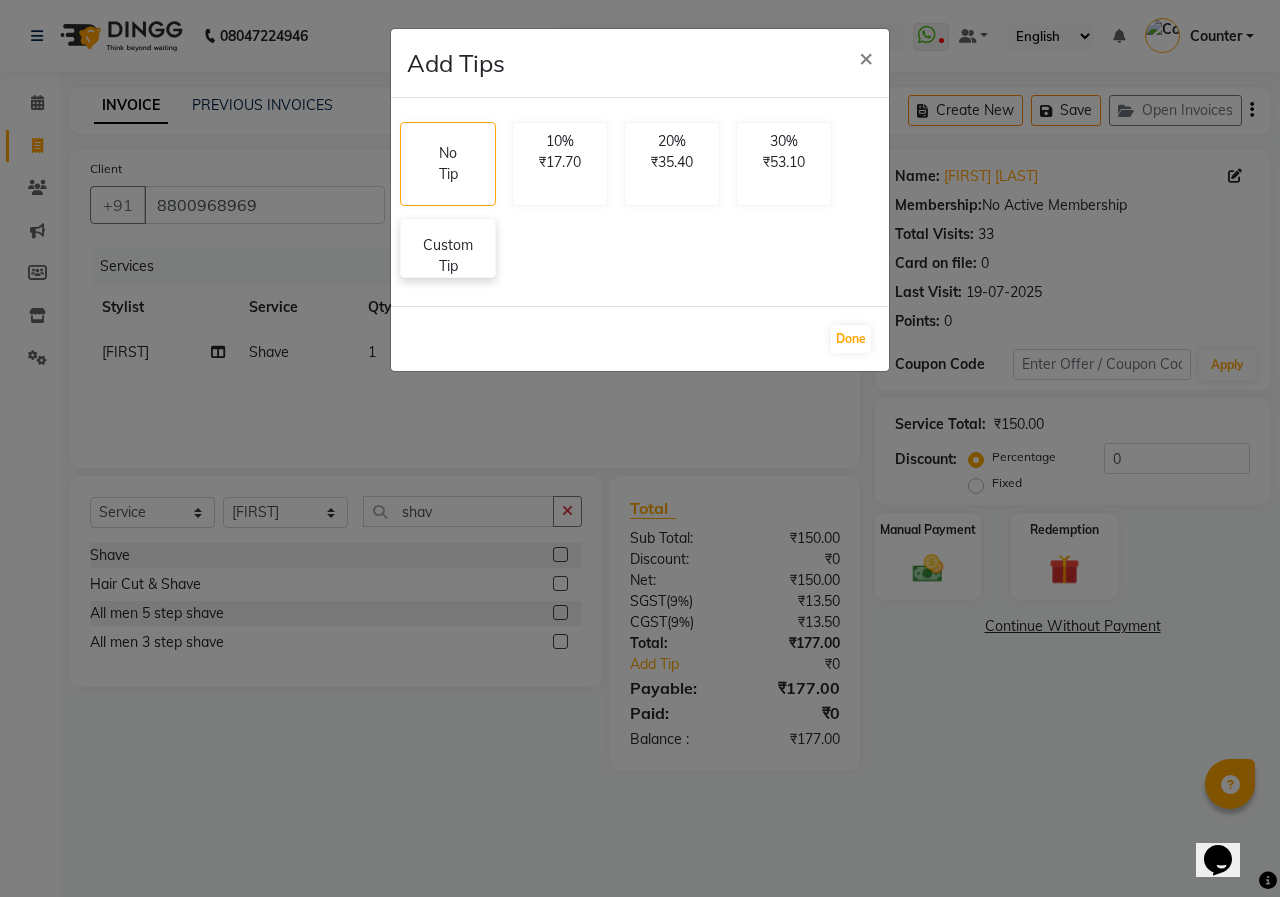 click on "Custom Tip" 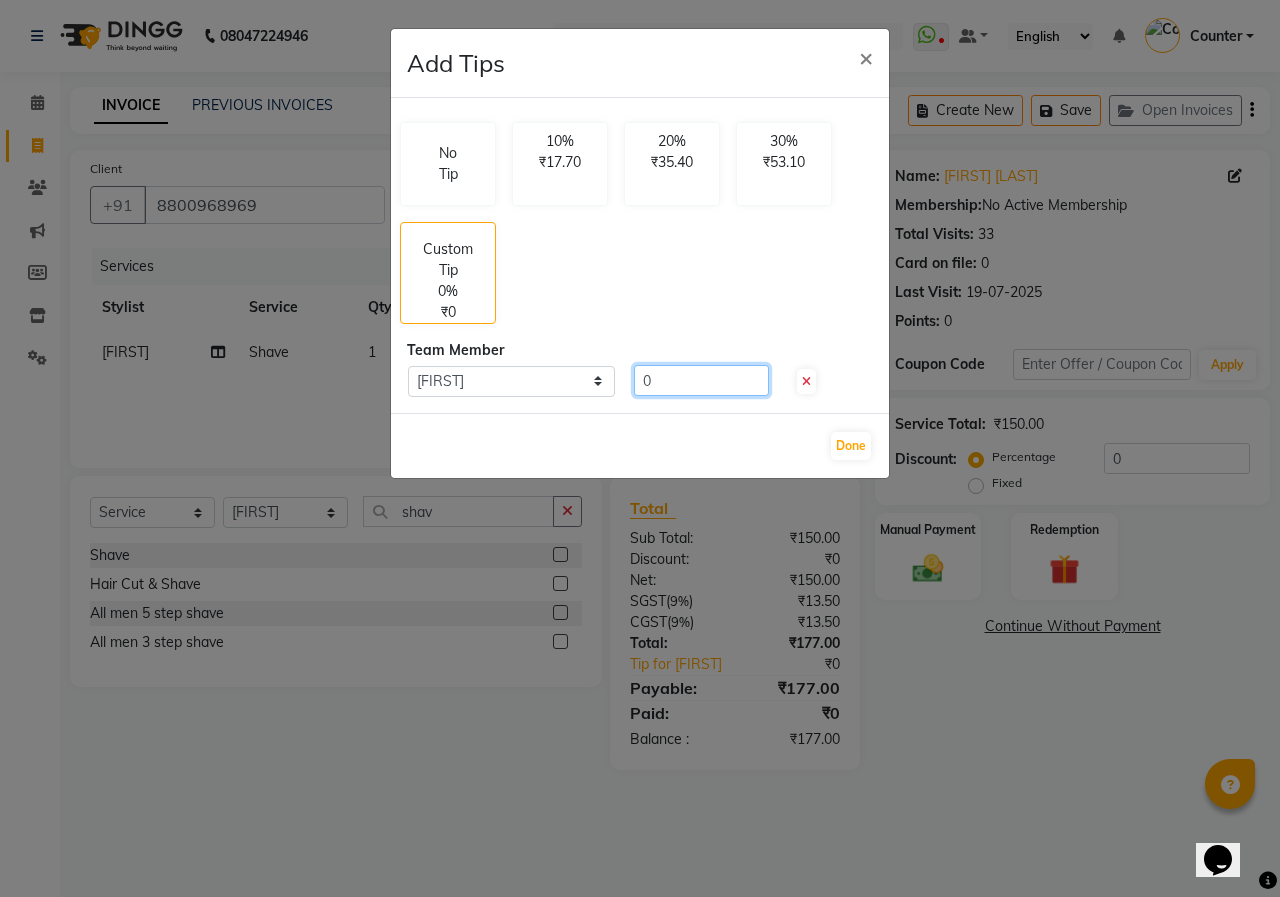 click on "0" 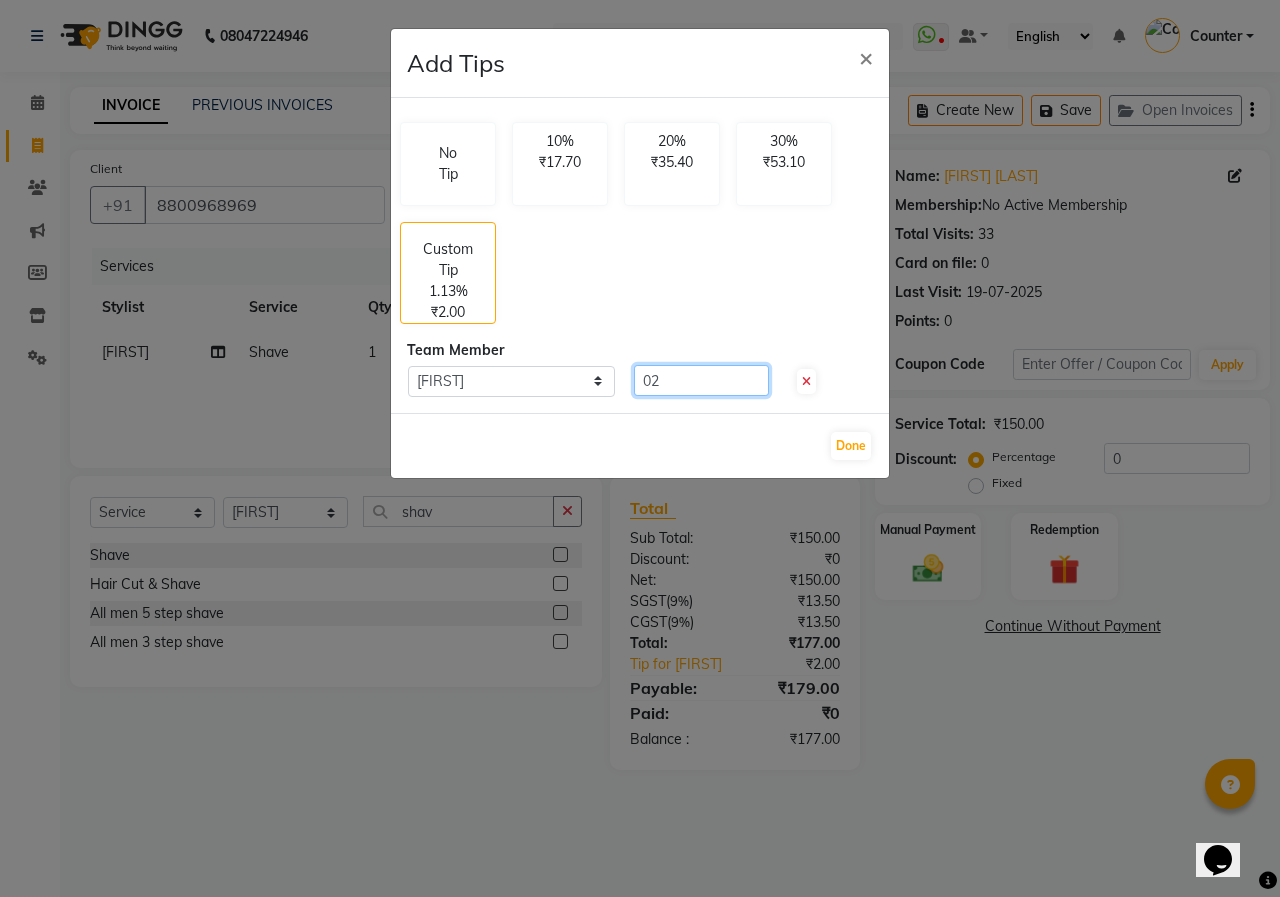 type on "0" 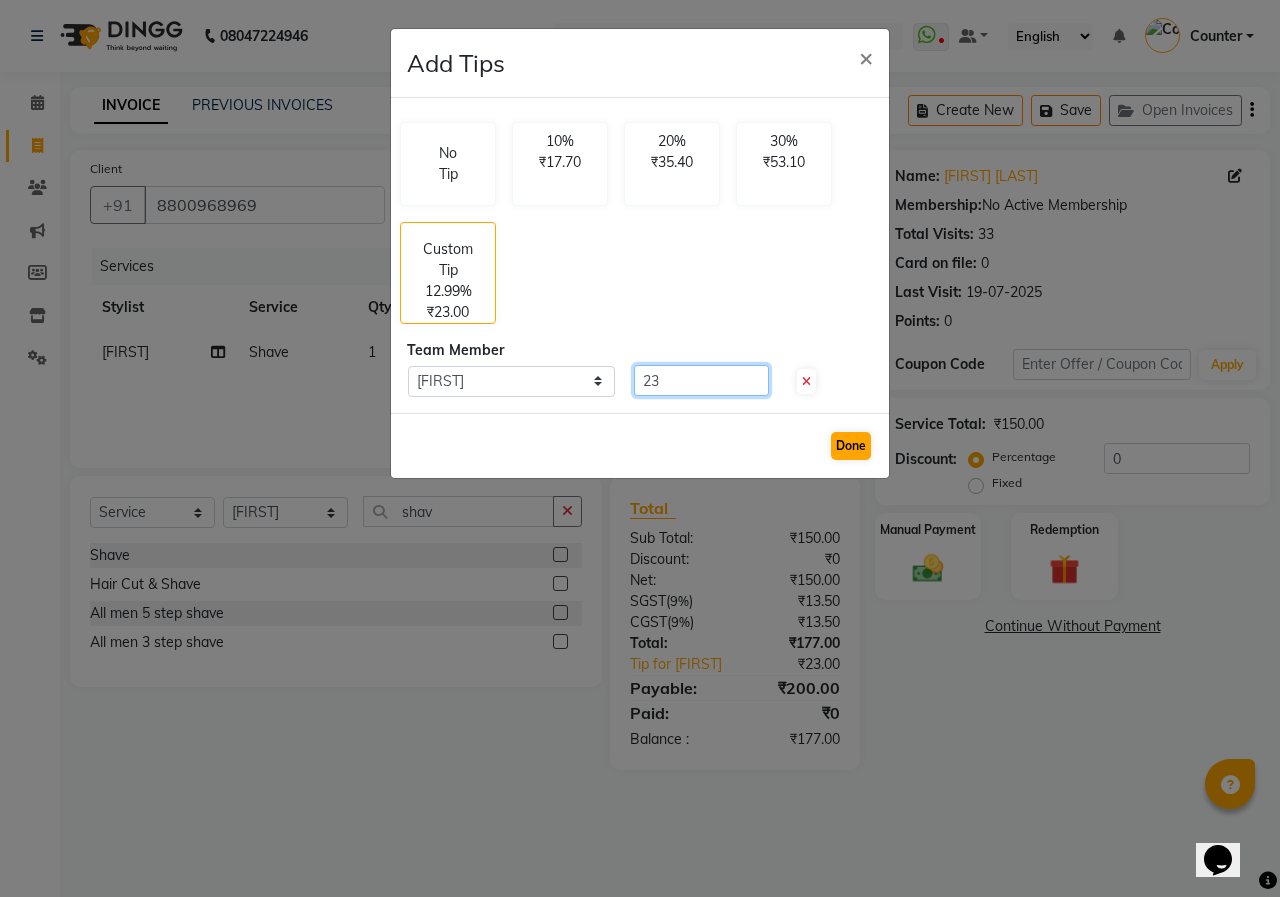 type on "23" 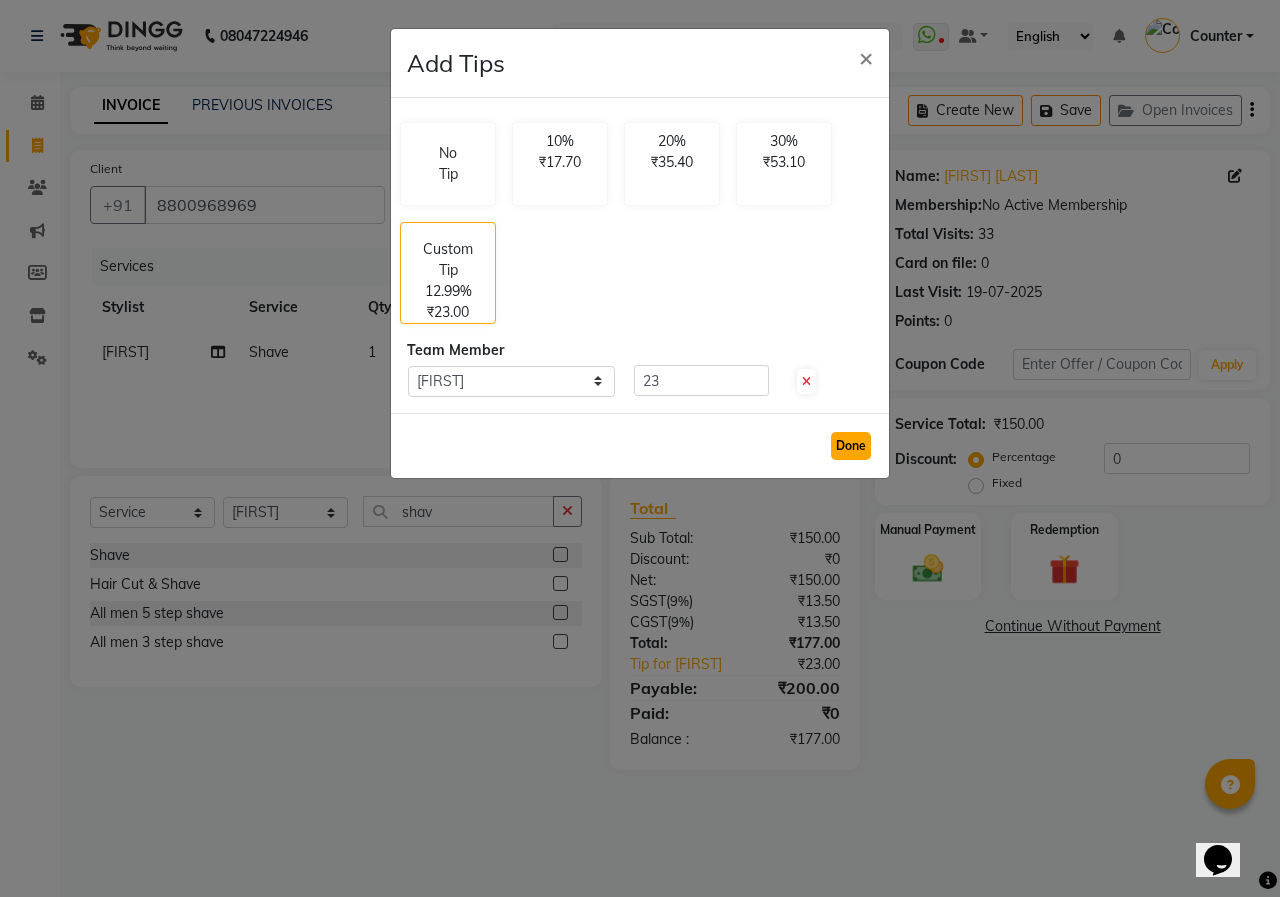 click on "Done" 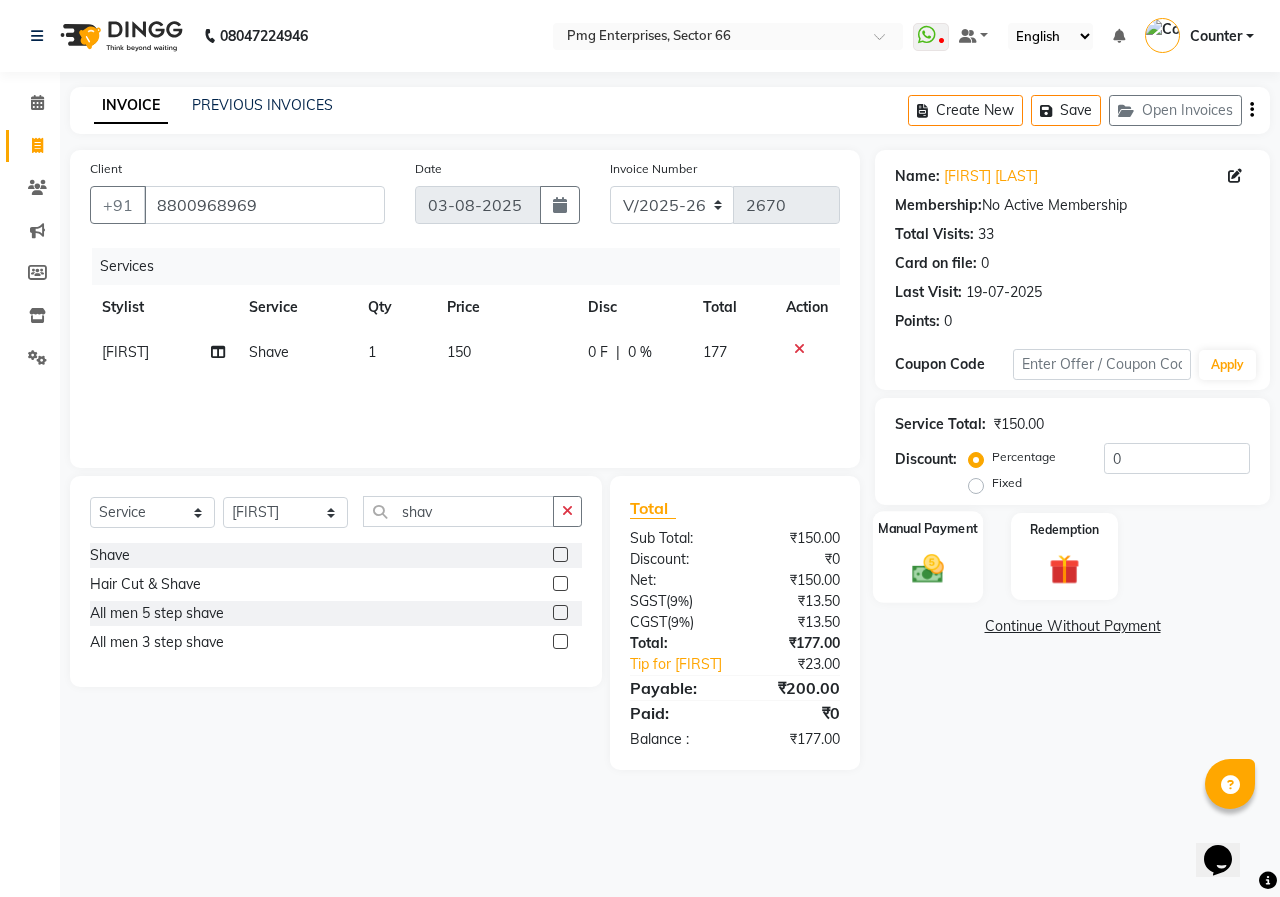 click on "Manual Payment" 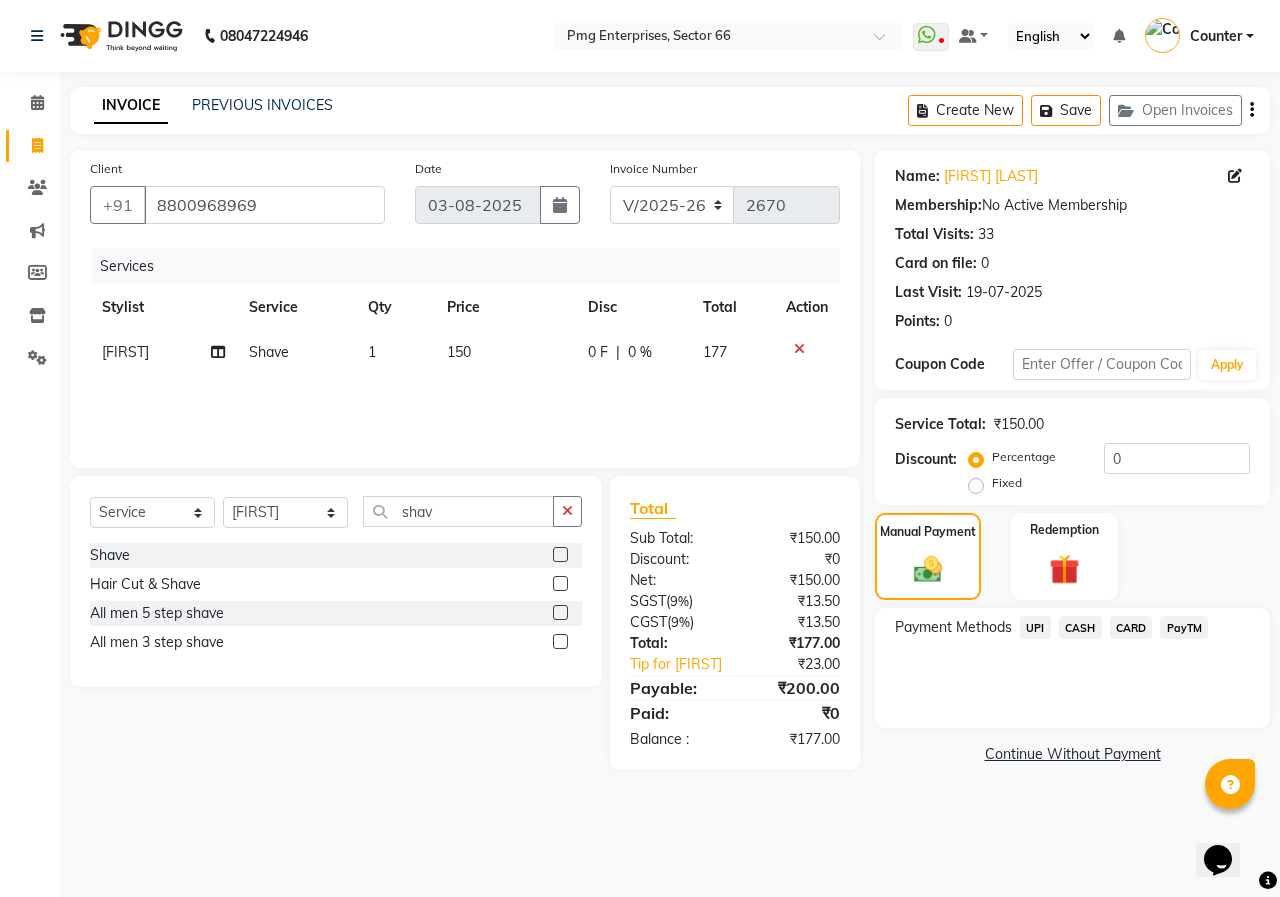 click on "UPI" 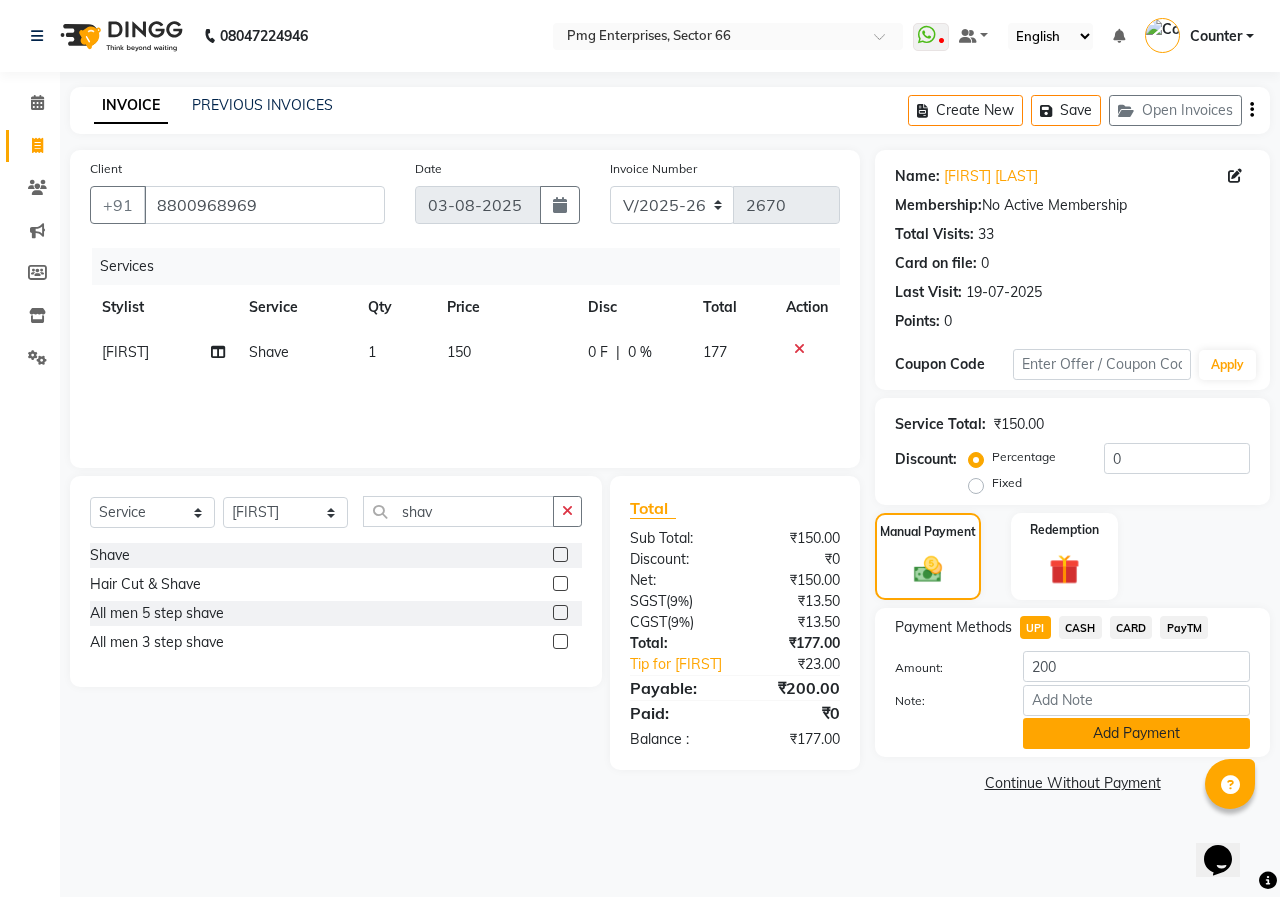 click on "Add Payment" 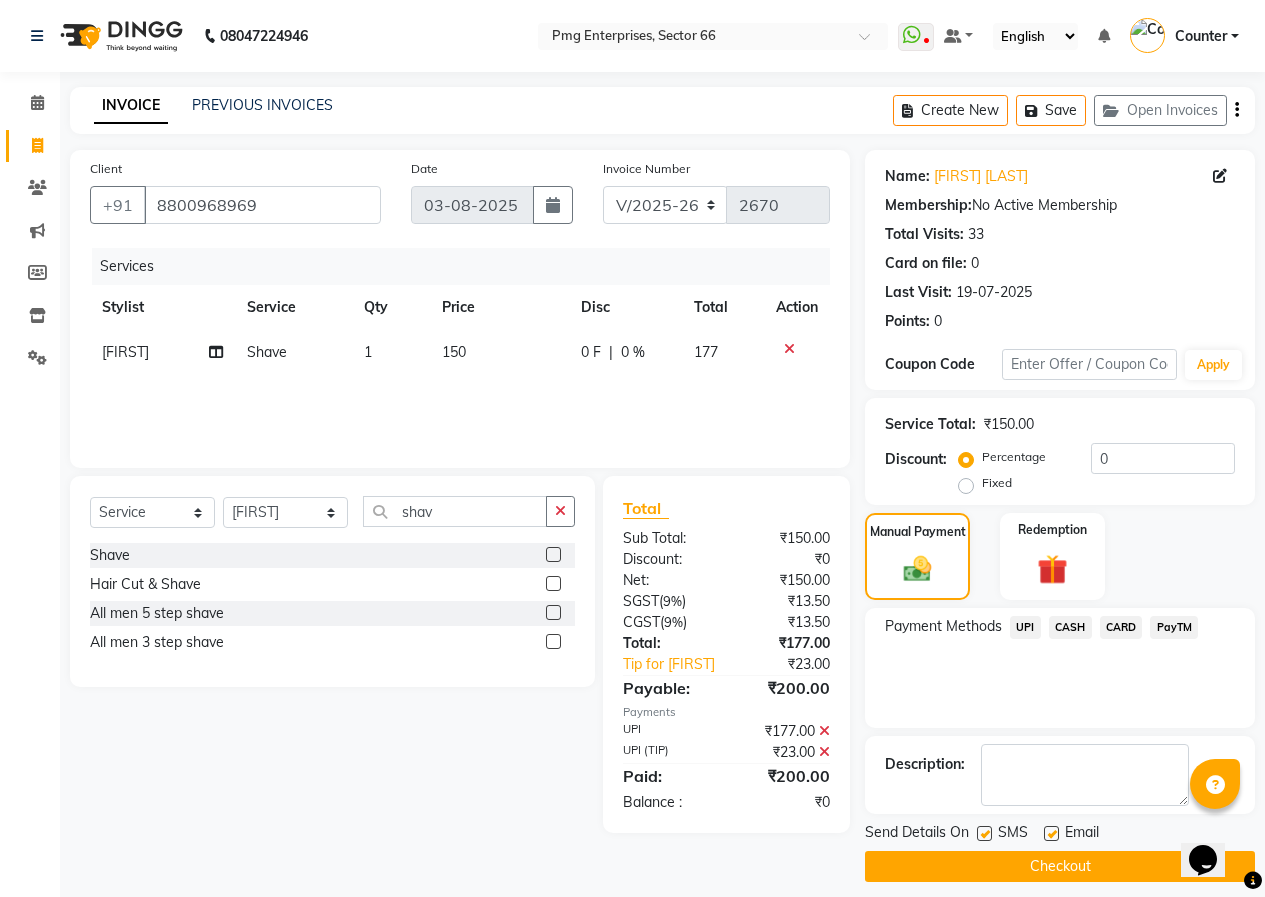 click on "Checkout" 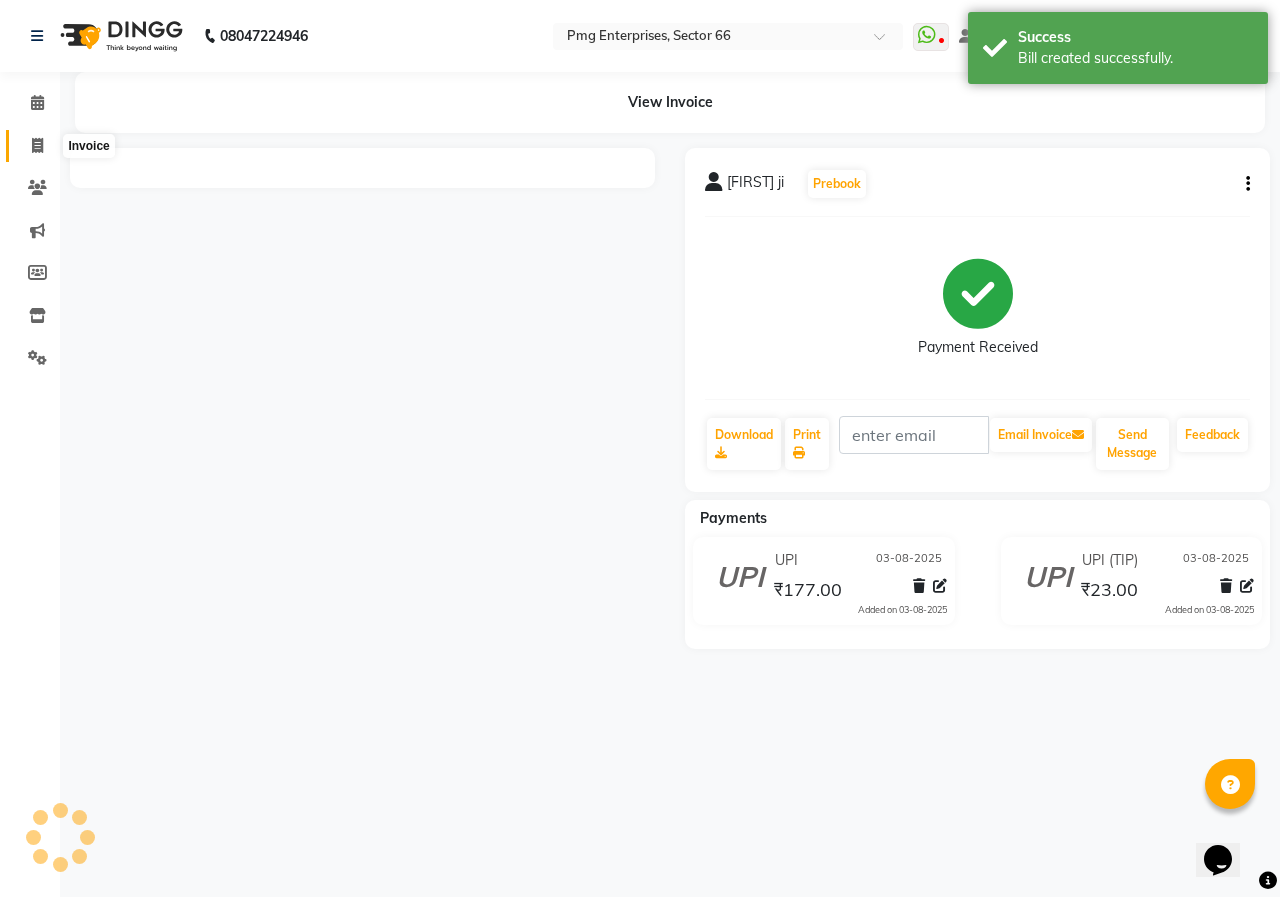 click 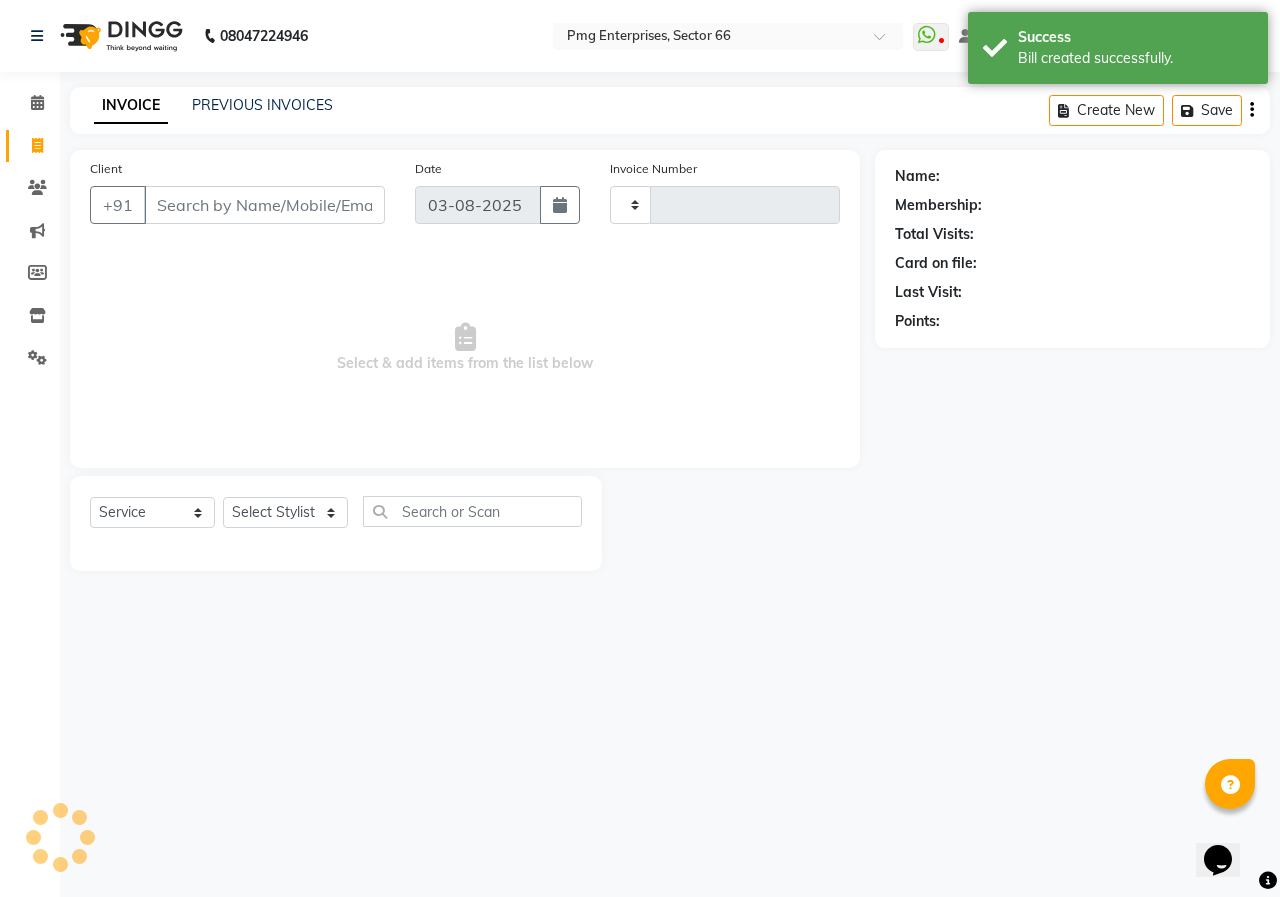 type on "2671" 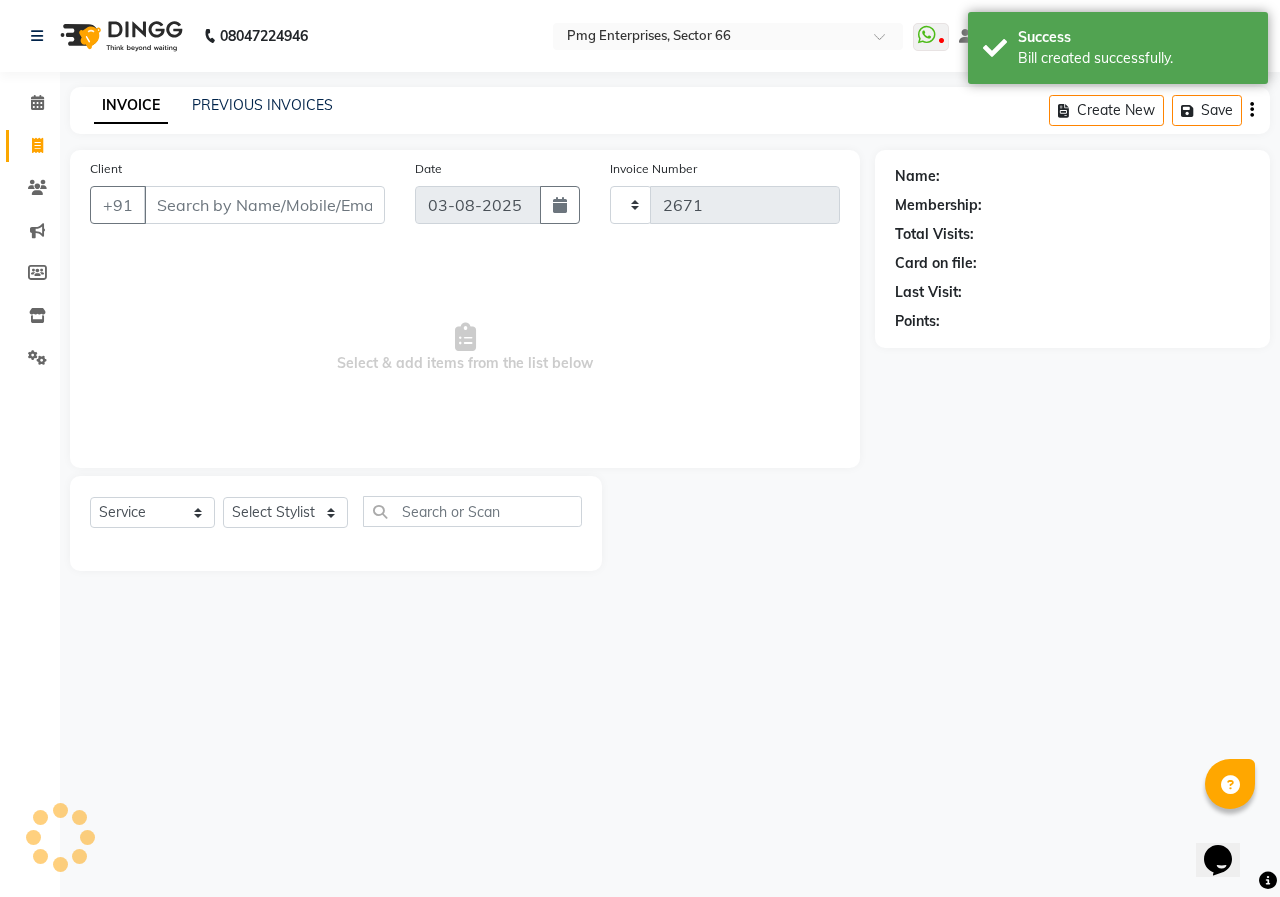 select on "889" 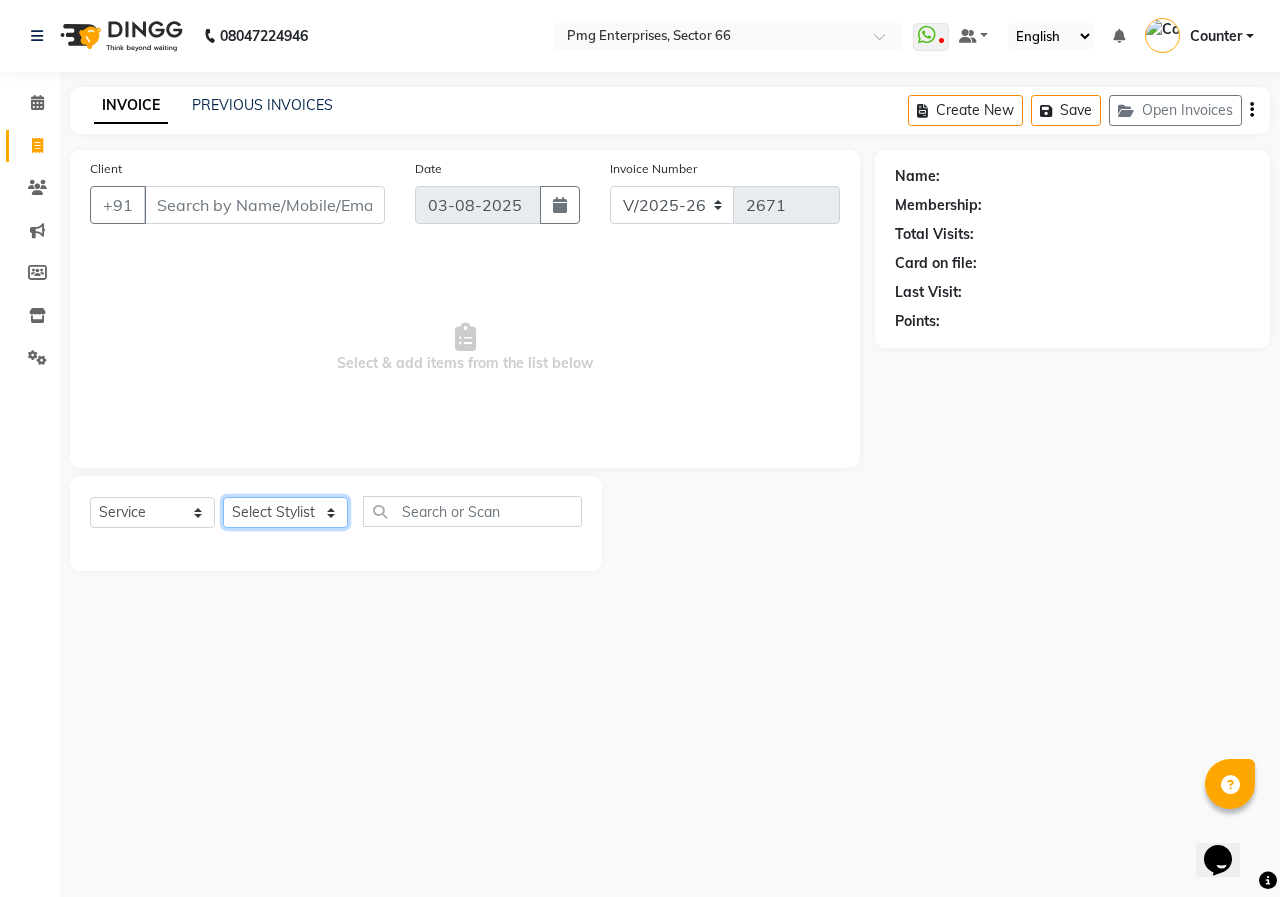 click on "Select Stylist Ashish Kashyap Counter dinesh Jackson Javed Jitender Manisha Ragini" 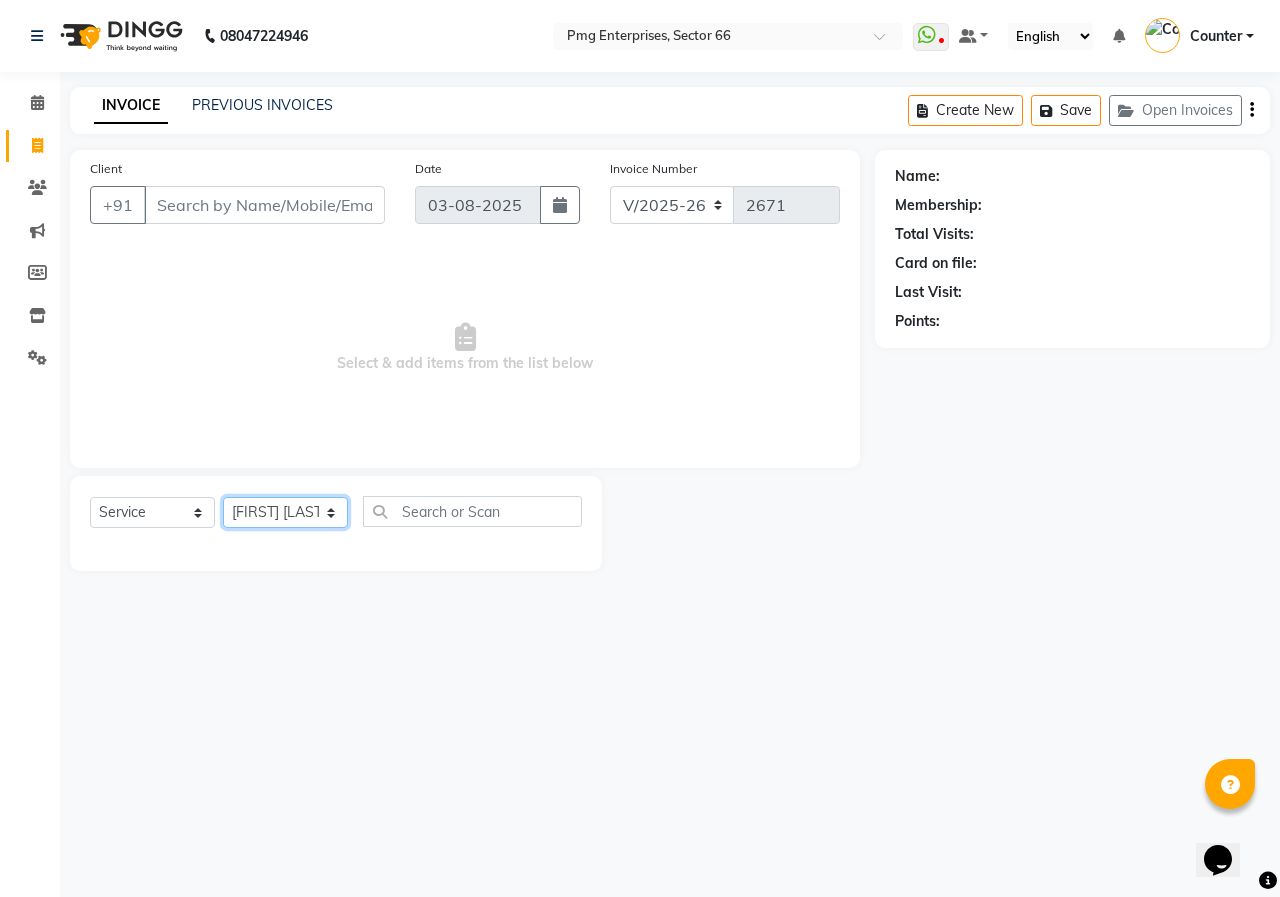 click on "Select Stylist Ashish Kashyap Counter dinesh Jackson Javed Jitender Manisha Ragini" 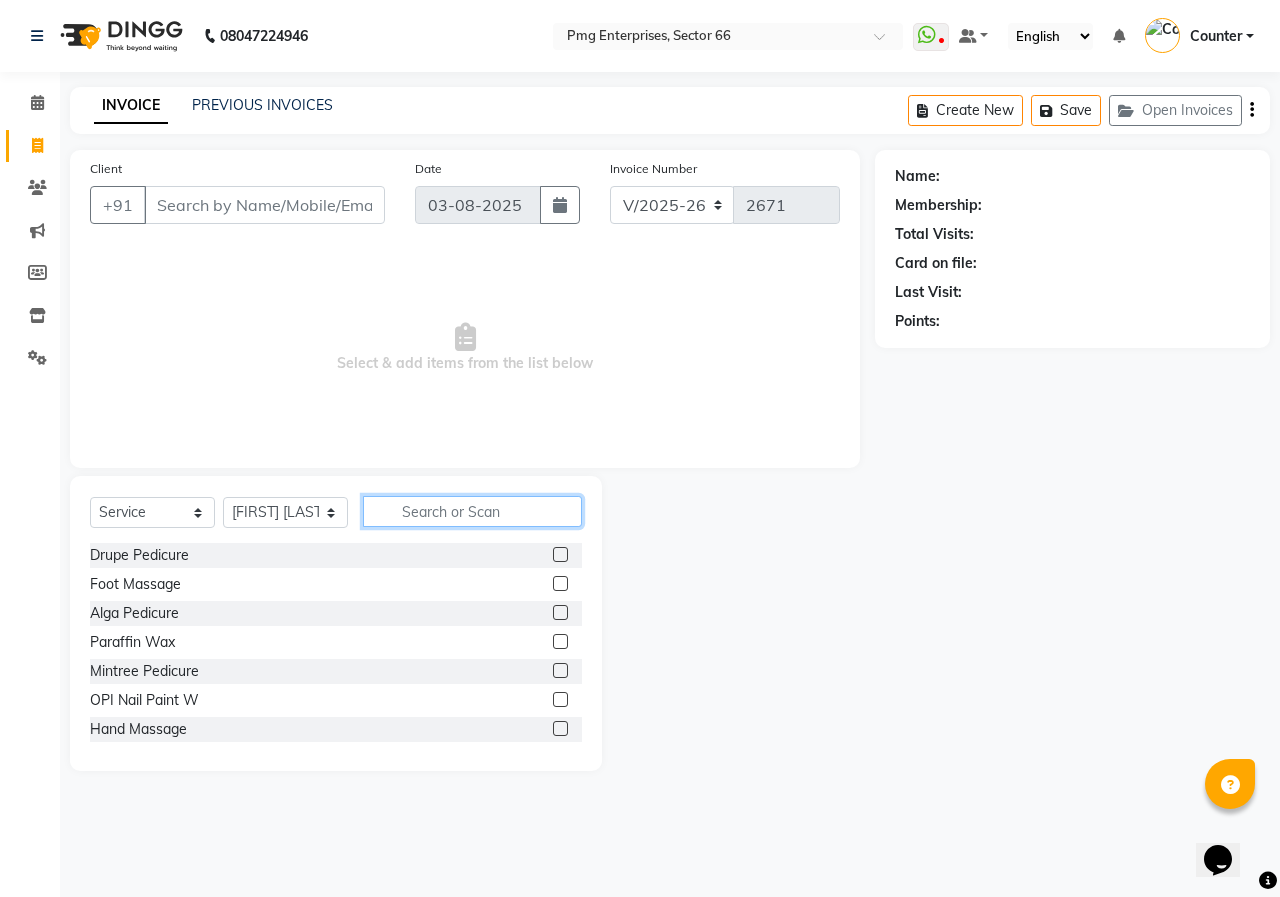 click 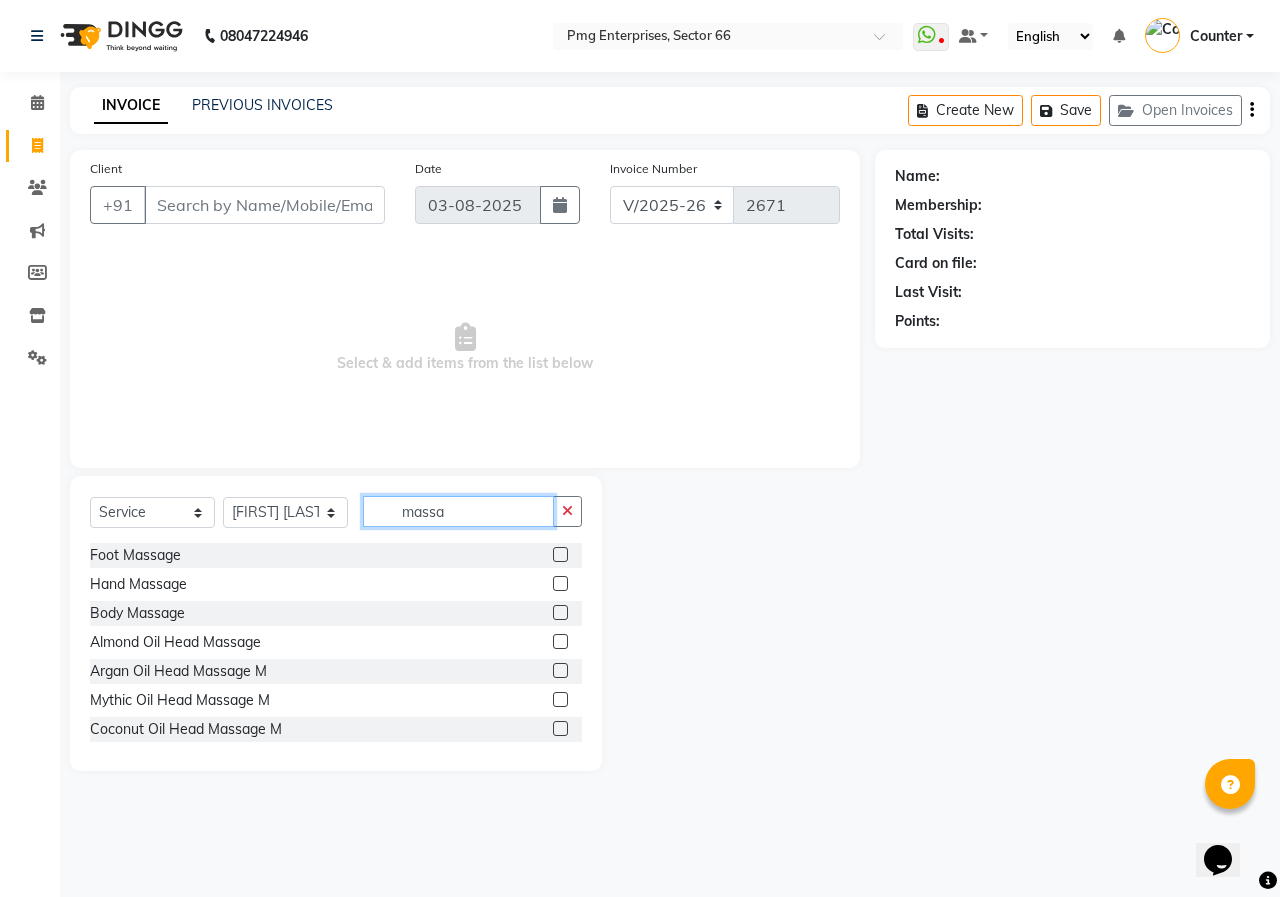 type on "massa" 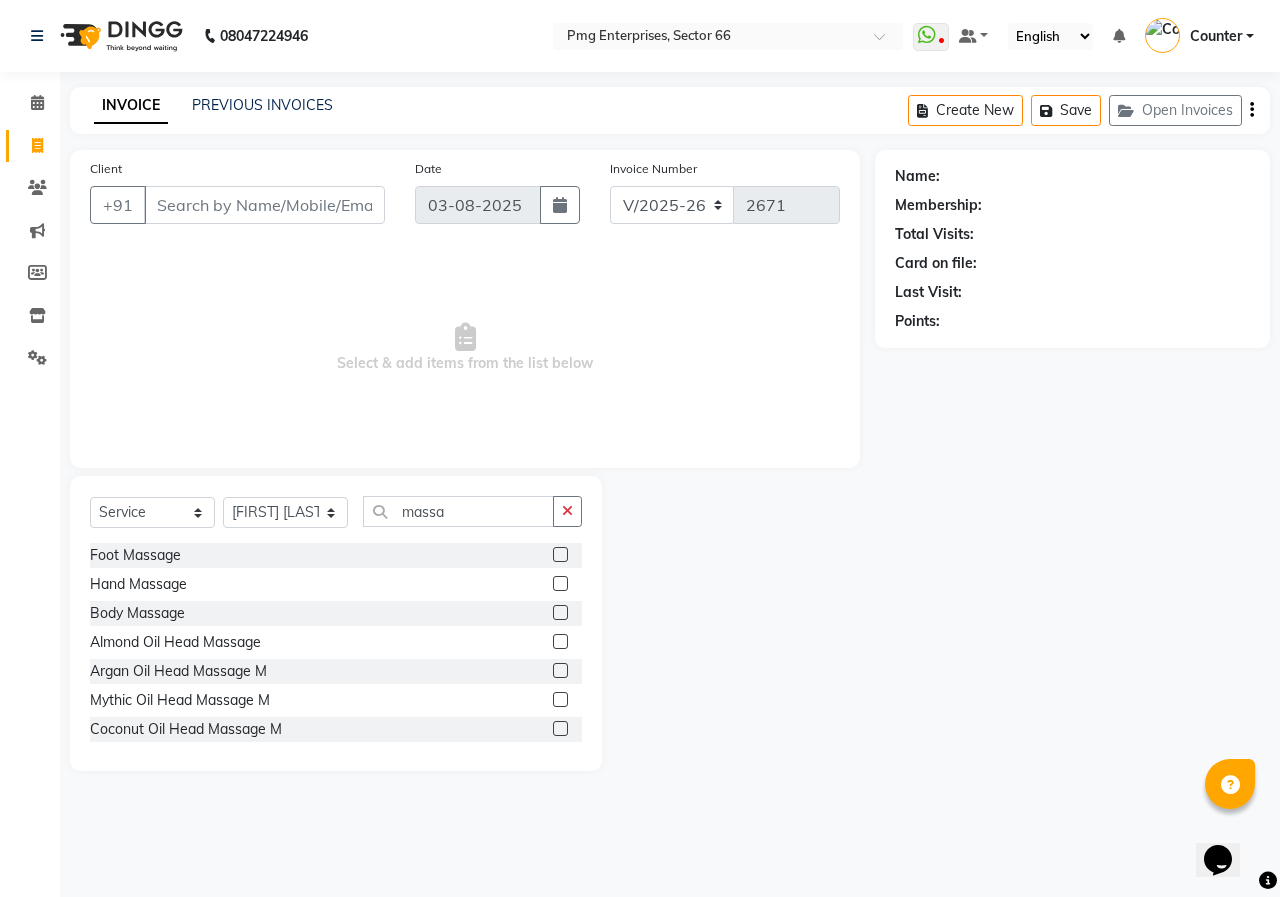 click 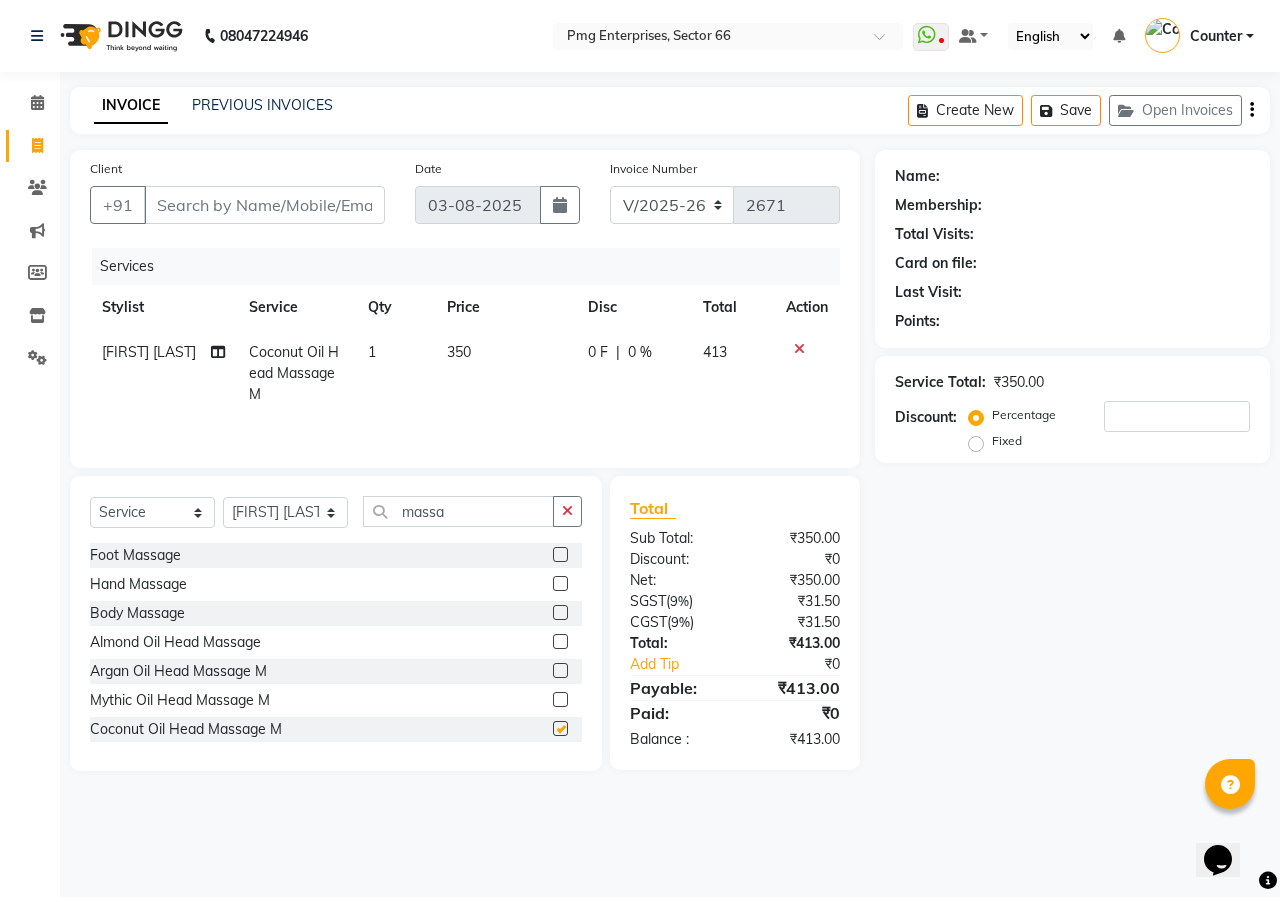 checkbox on "false" 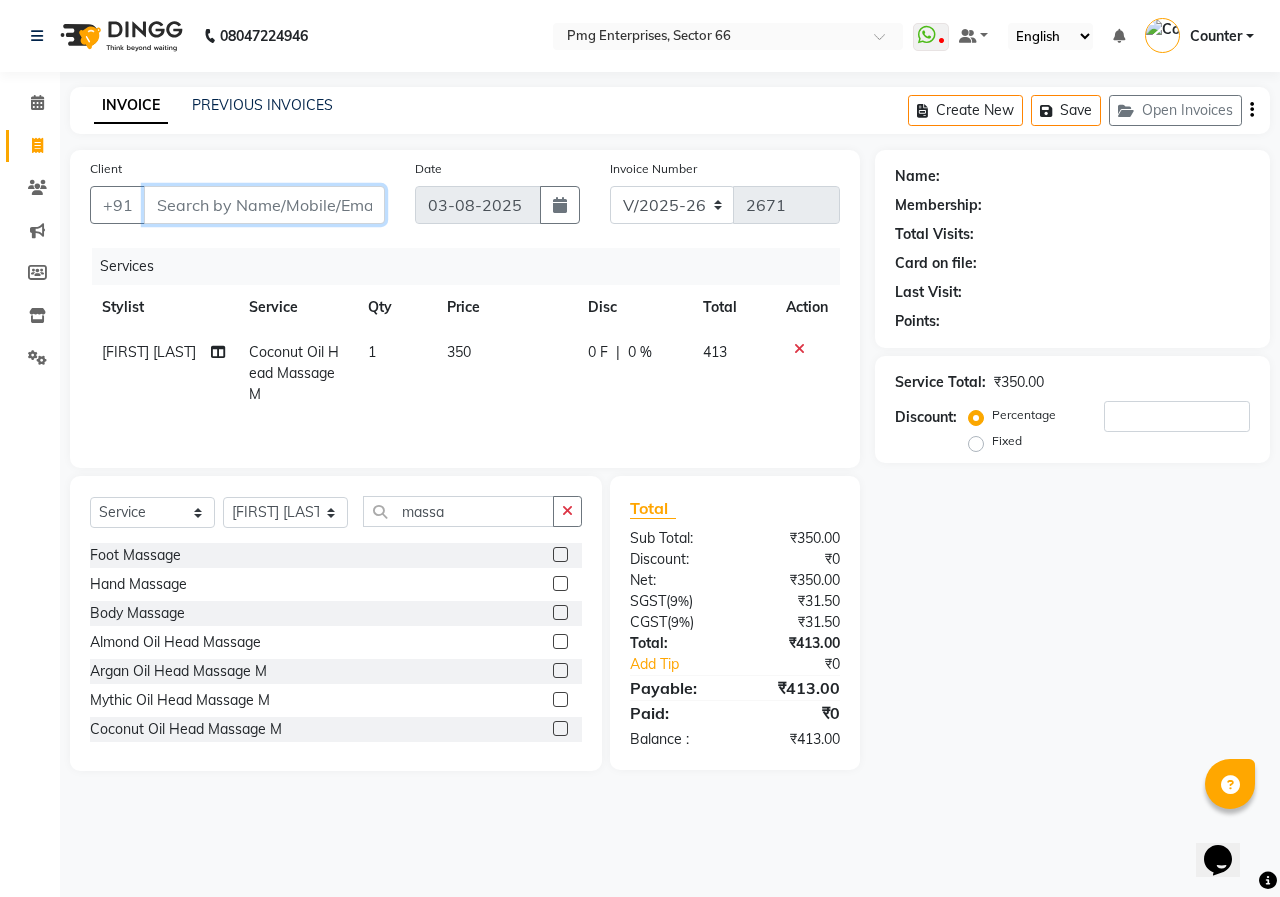 click on "Client" at bounding box center (264, 205) 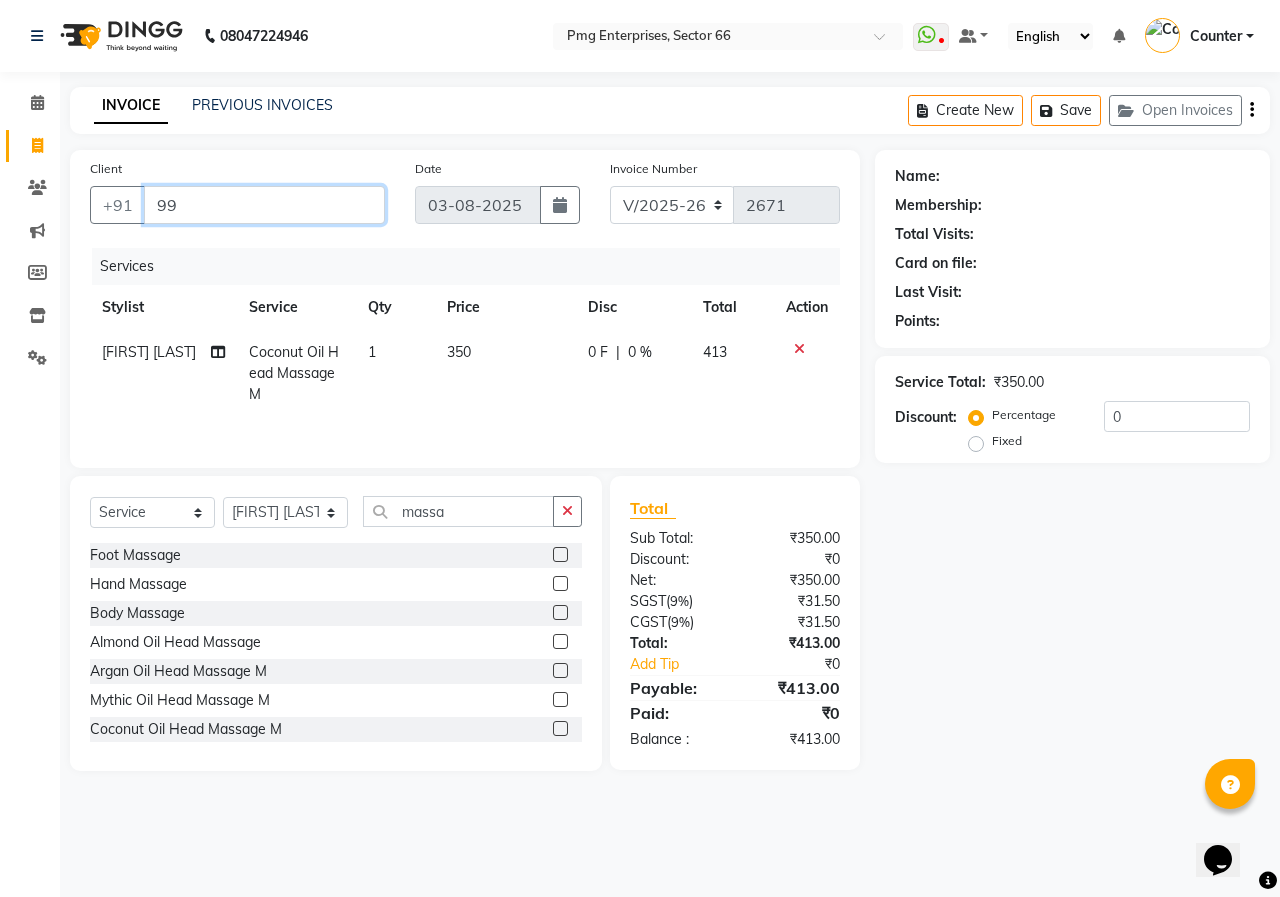 type on "99" 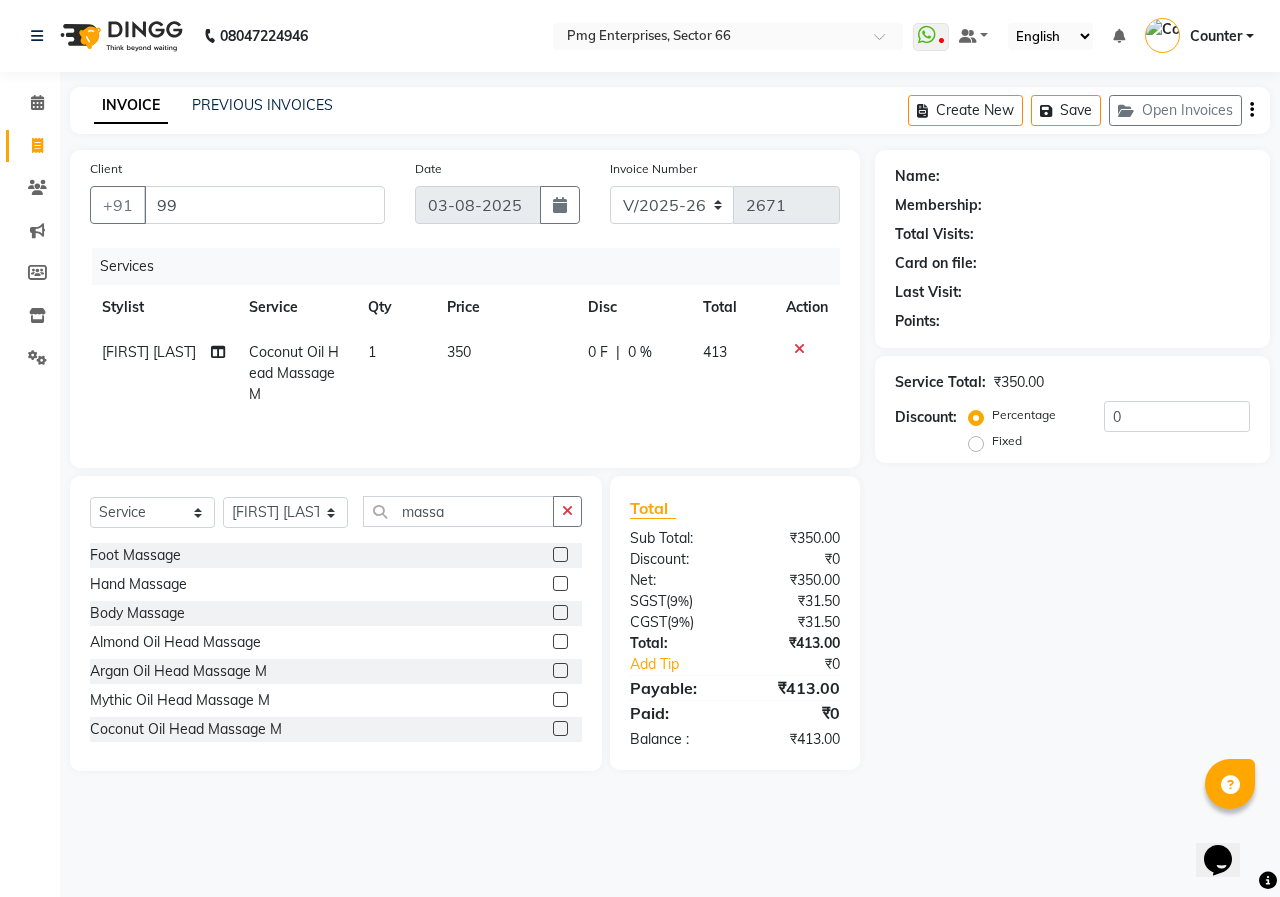 click on "350" 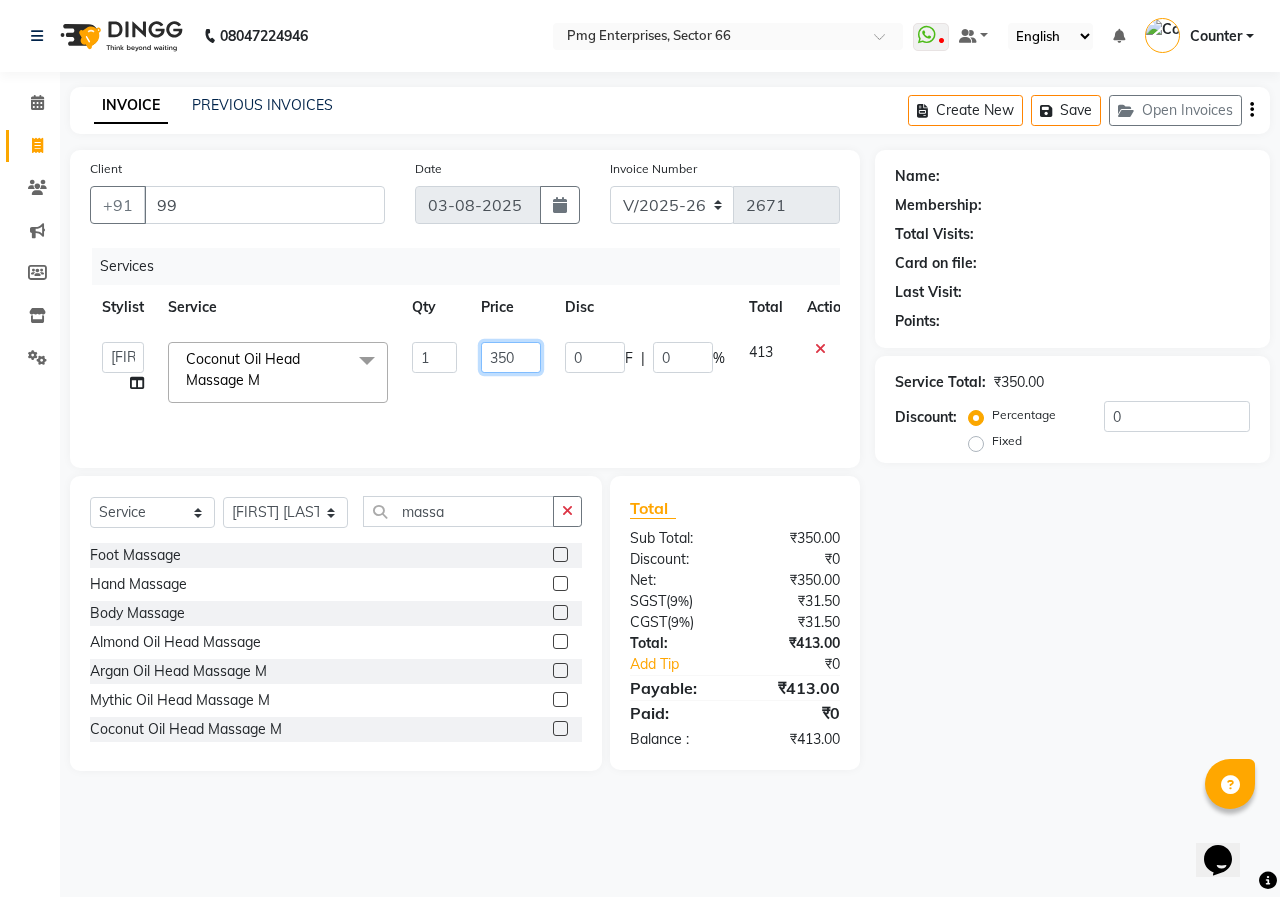click on "350" 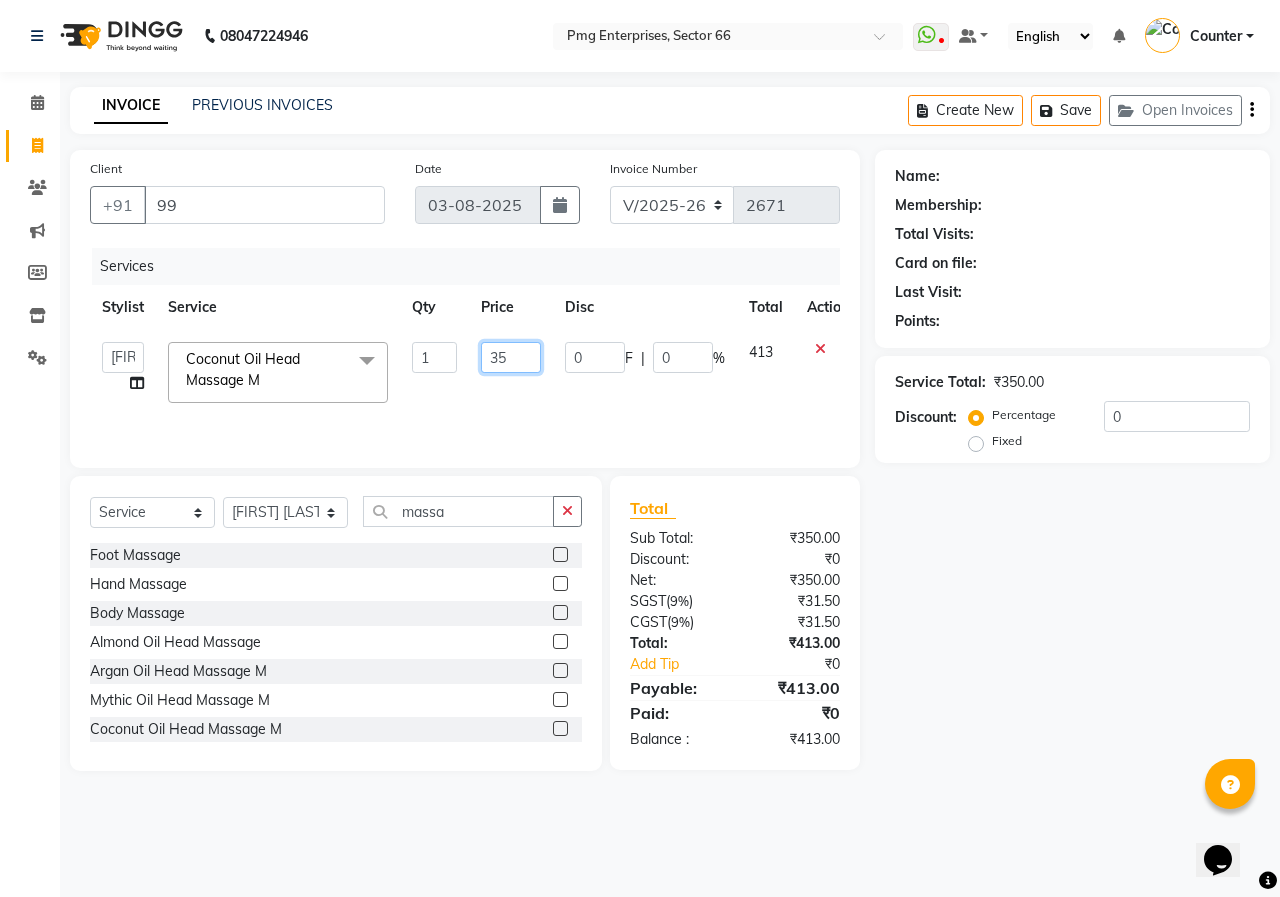 type on "3" 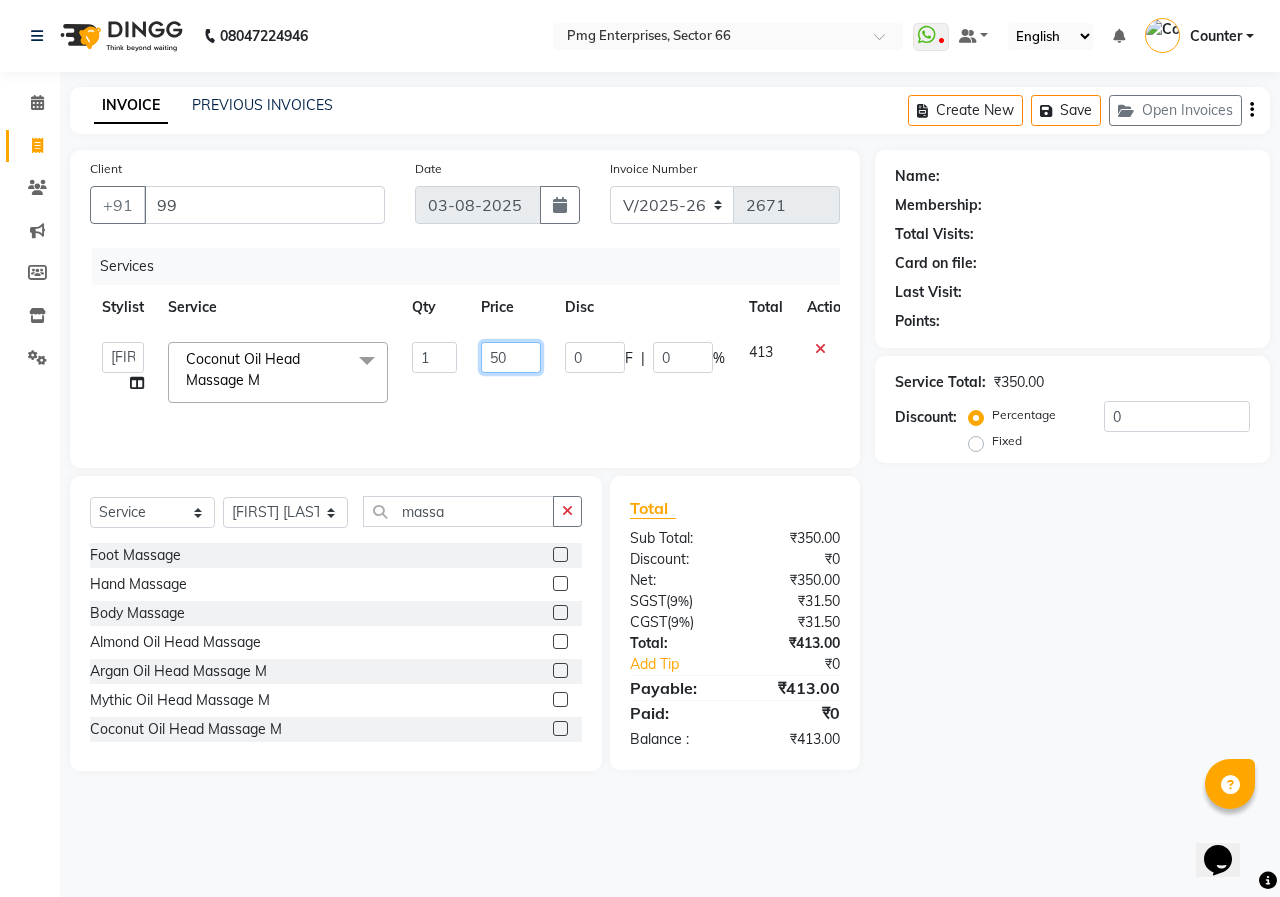 type on "500" 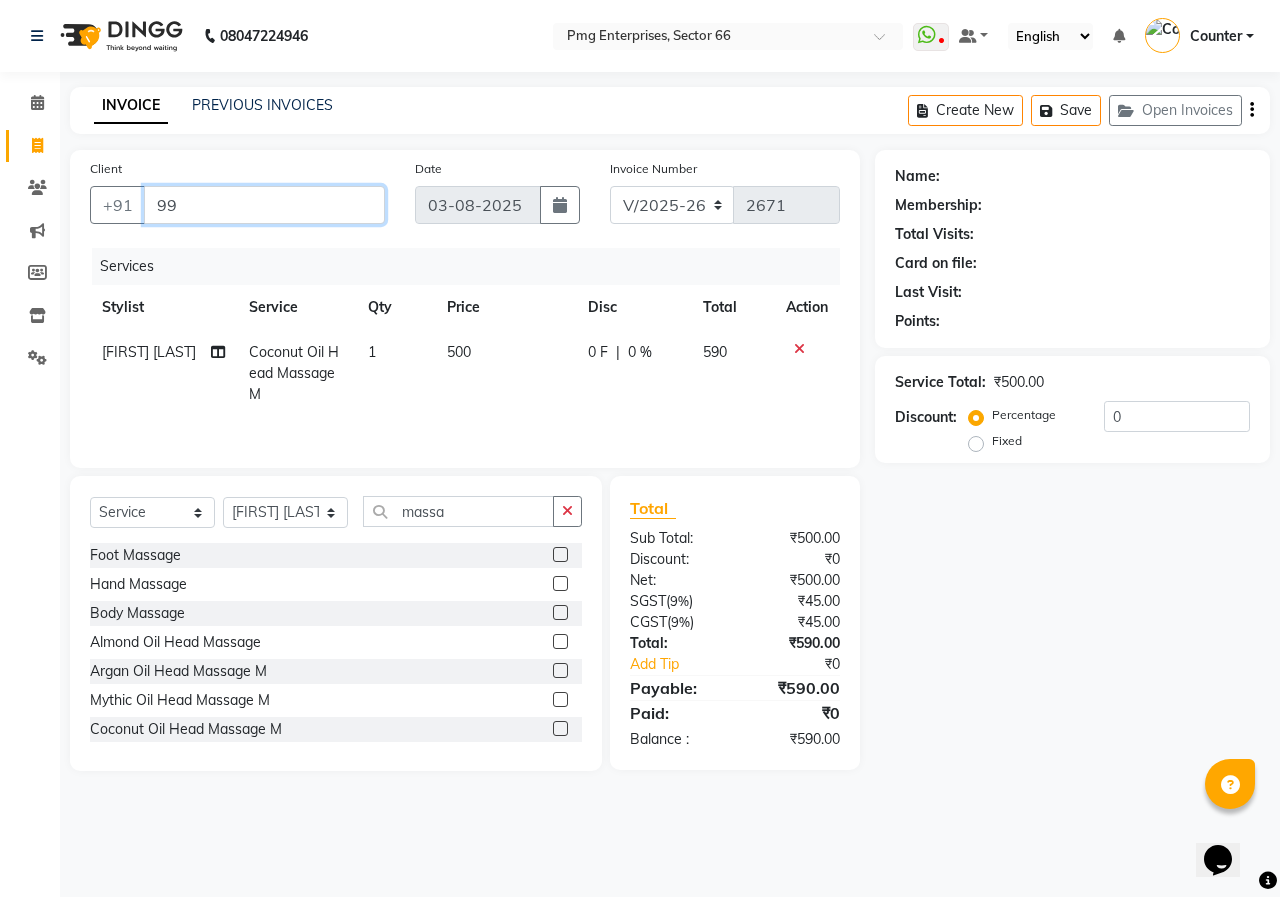 click on "99" at bounding box center [264, 205] 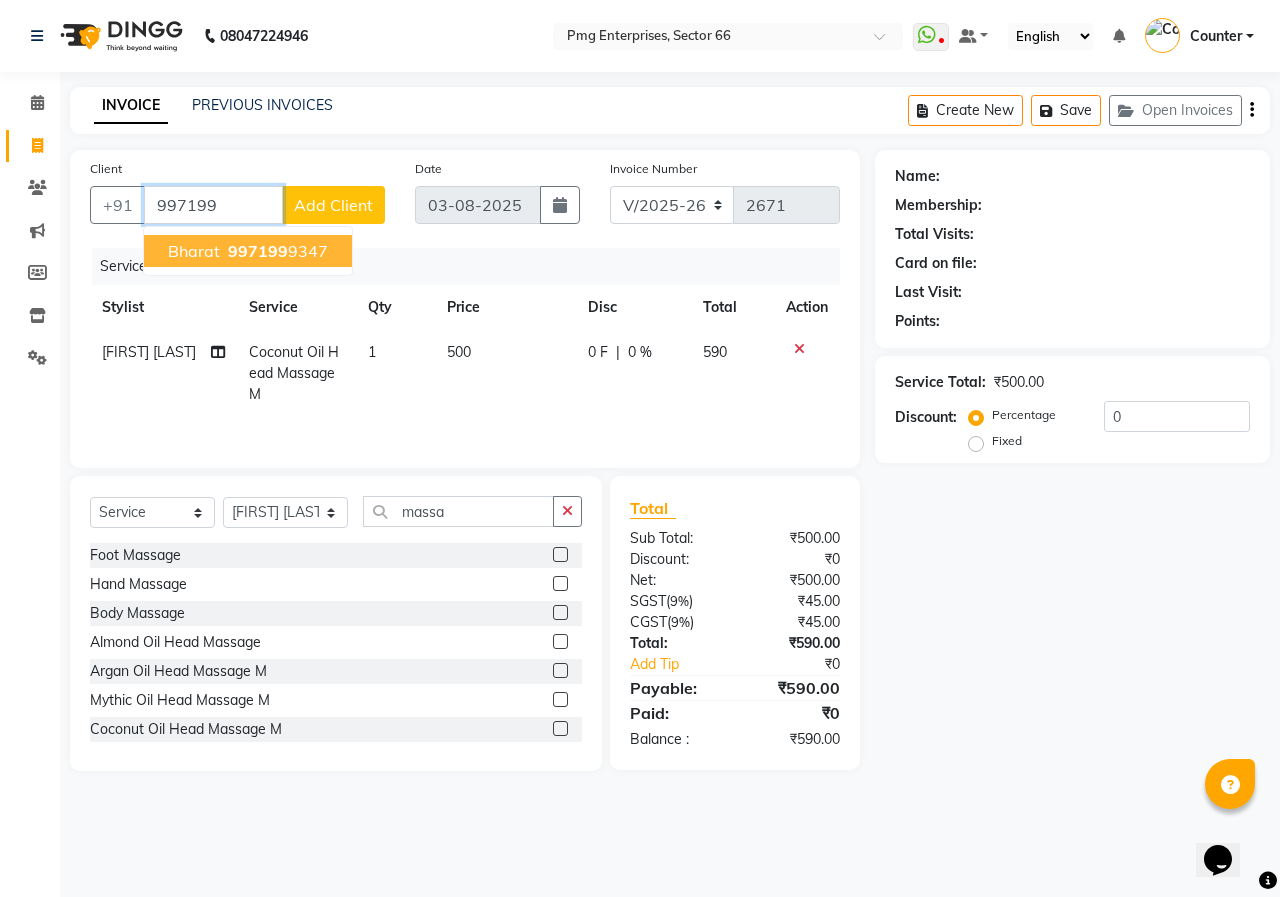 click on "997199 9347" at bounding box center (276, 251) 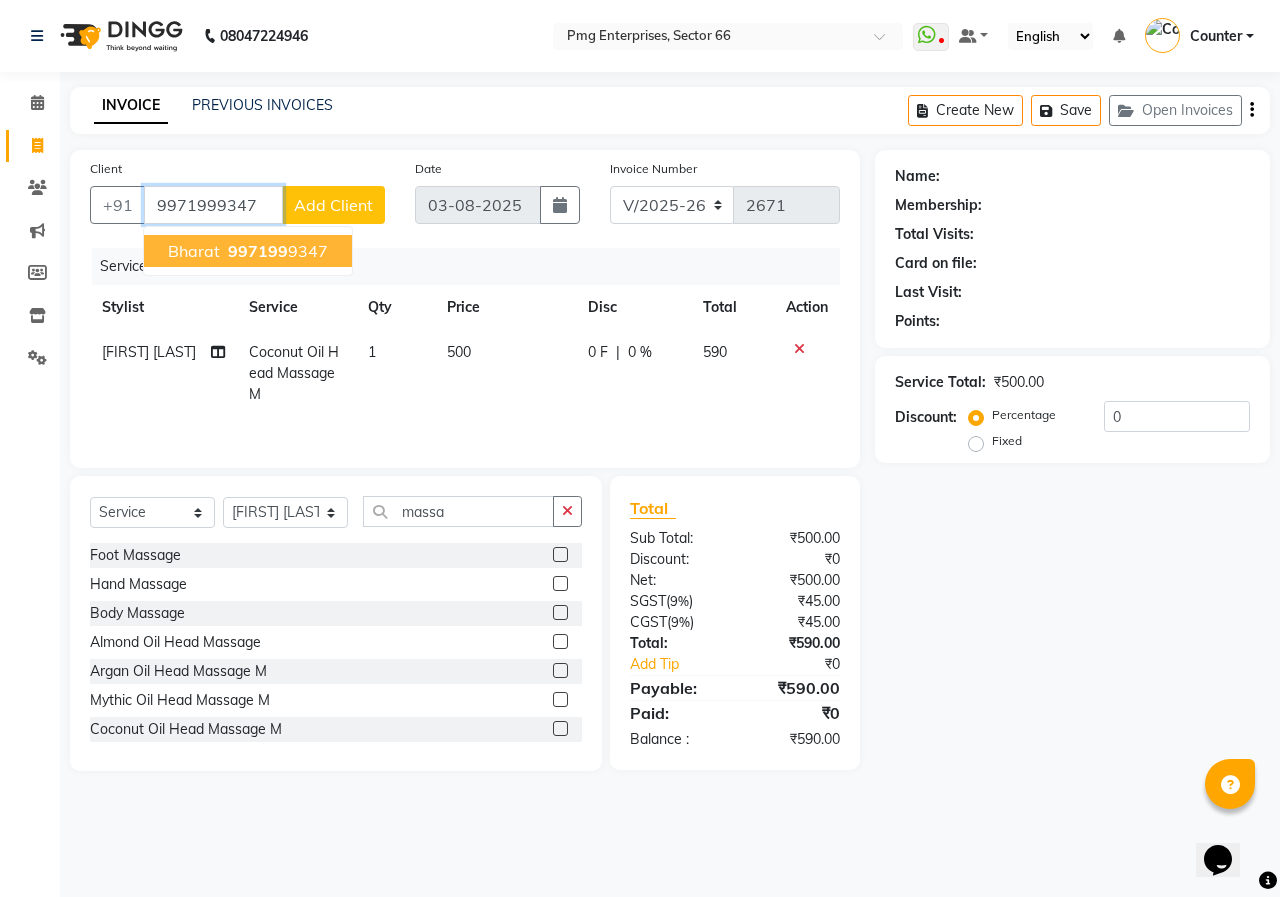 type on "9971999347" 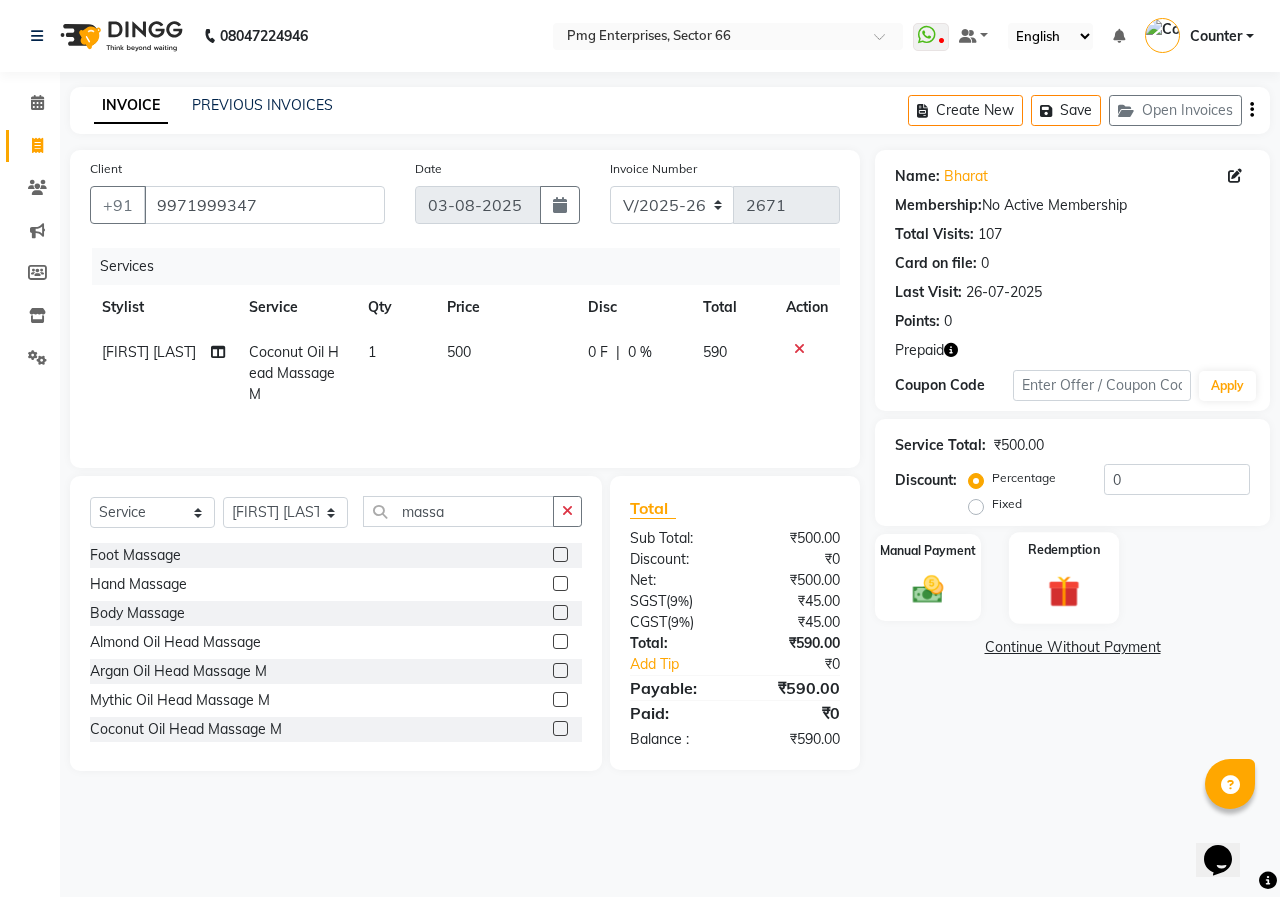 click 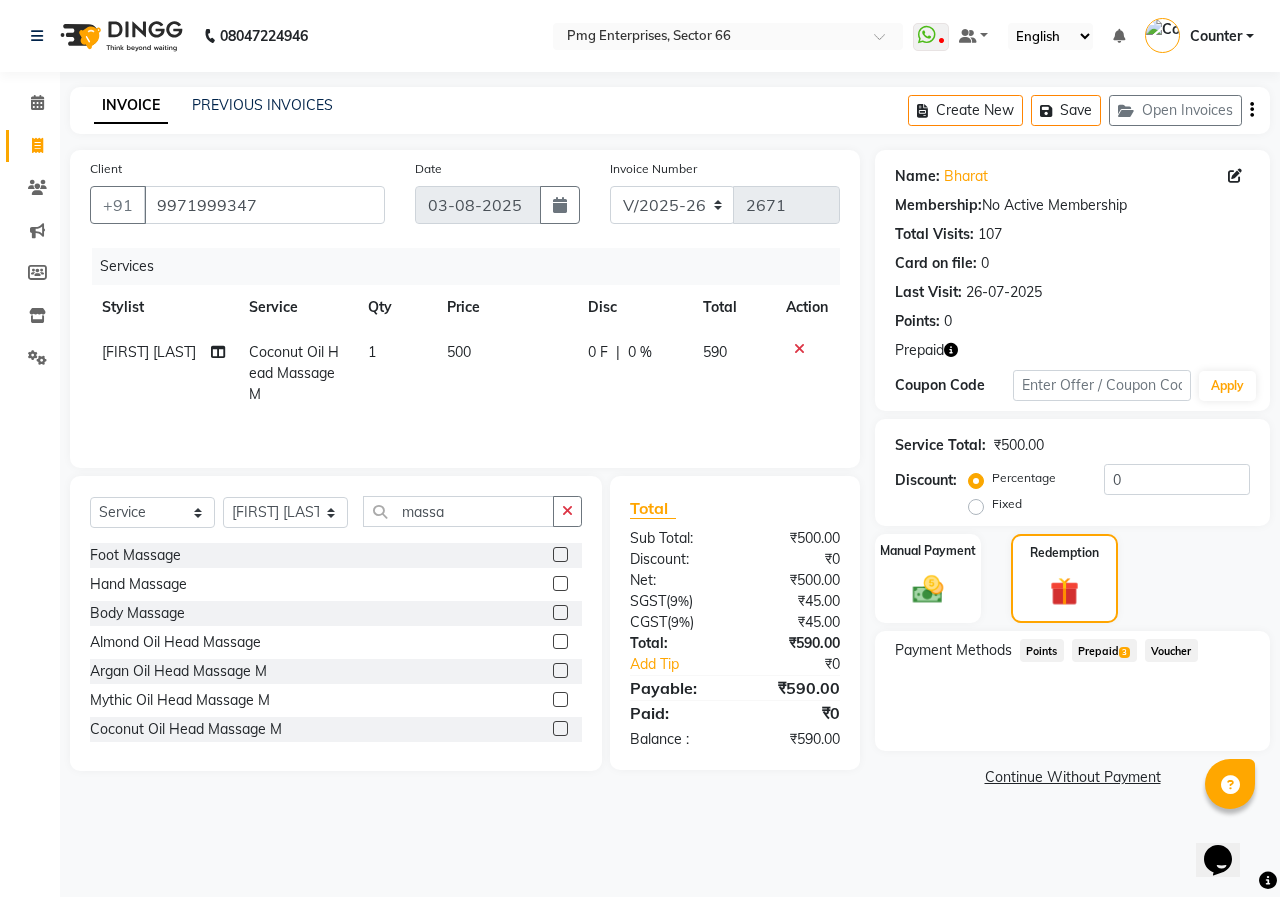 click 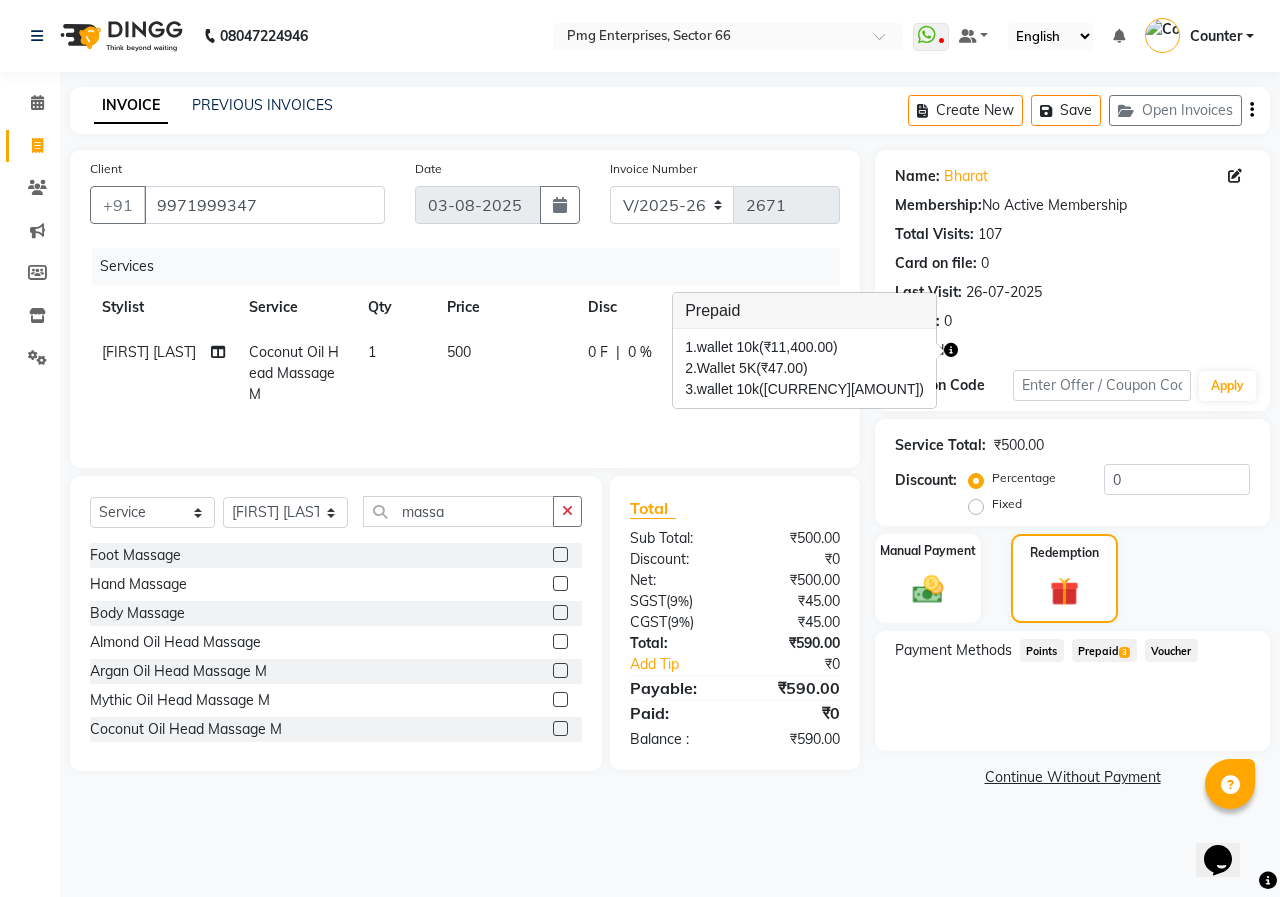 click on "Prepaid  3" 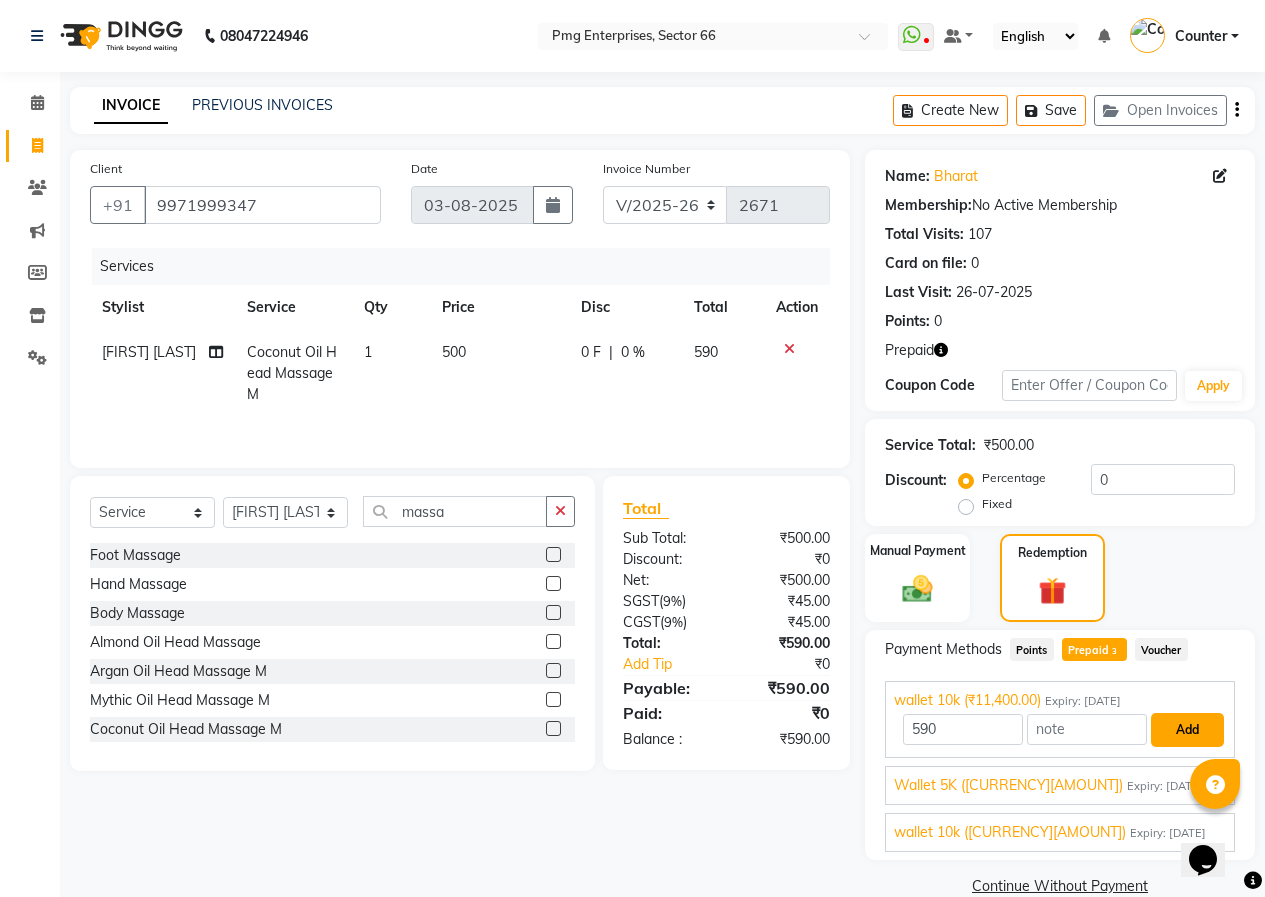click on "Add" at bounding box center (1187, 730) 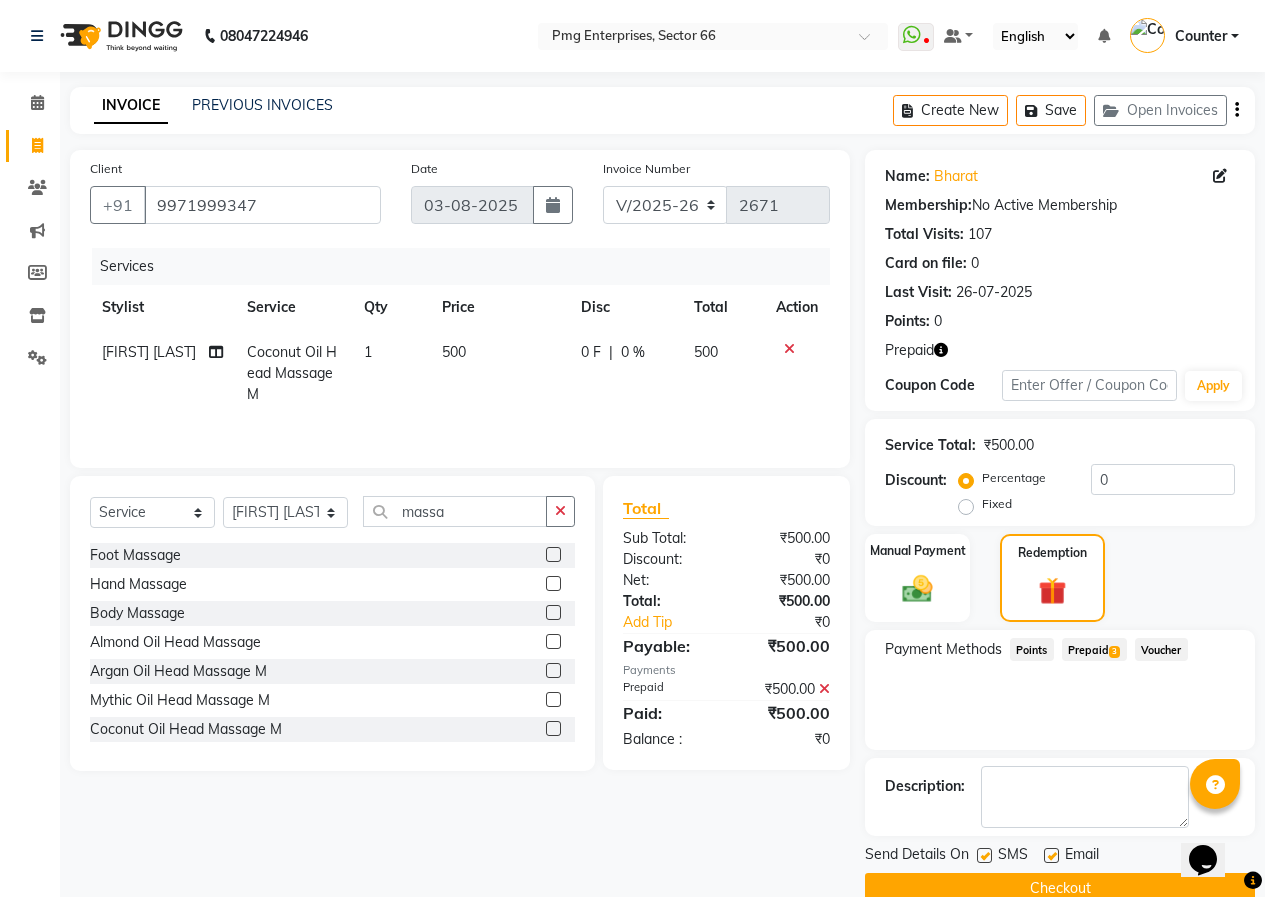 click on "Checkout" 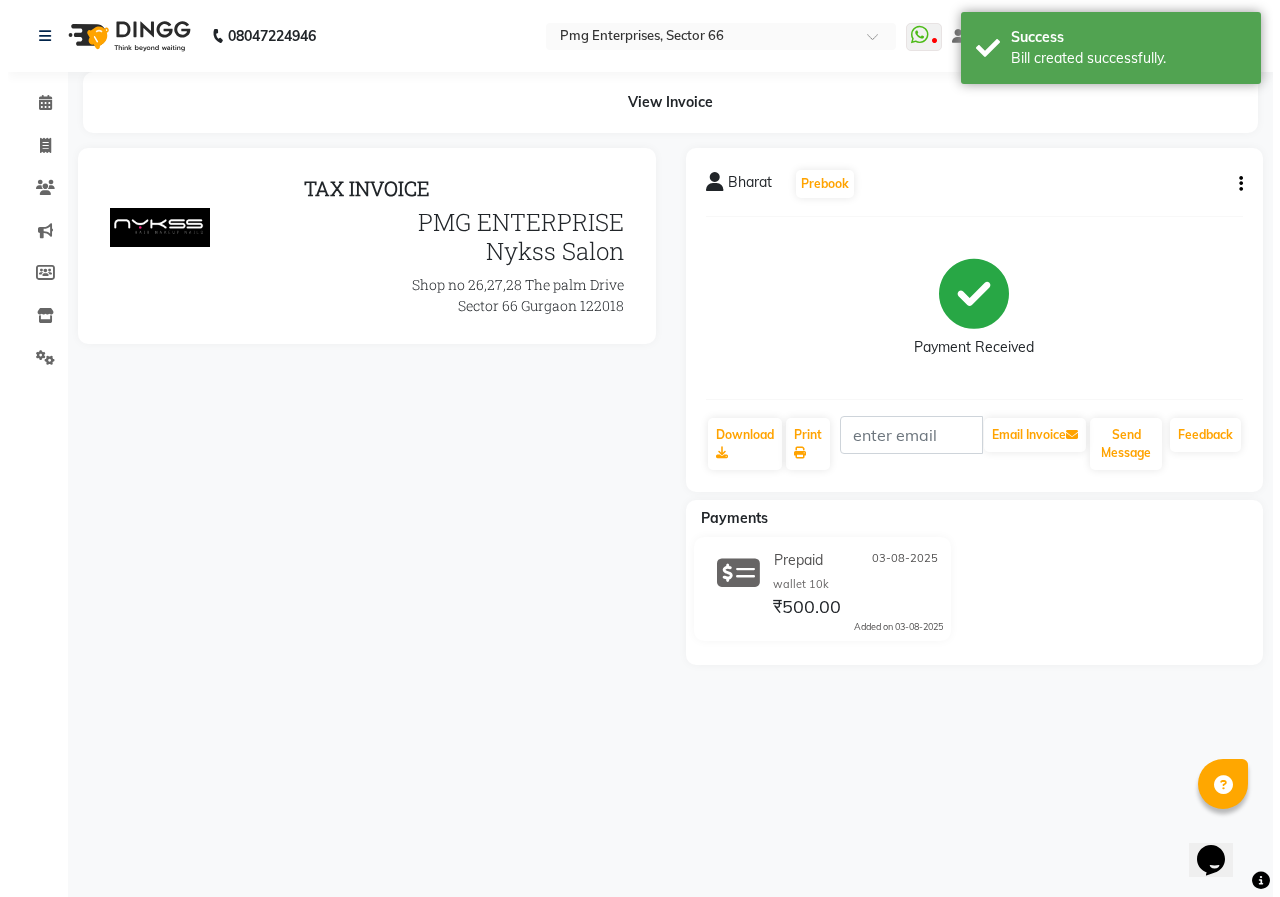 scroll, scrollTop: 0, scrollLeft: 0, axis: both 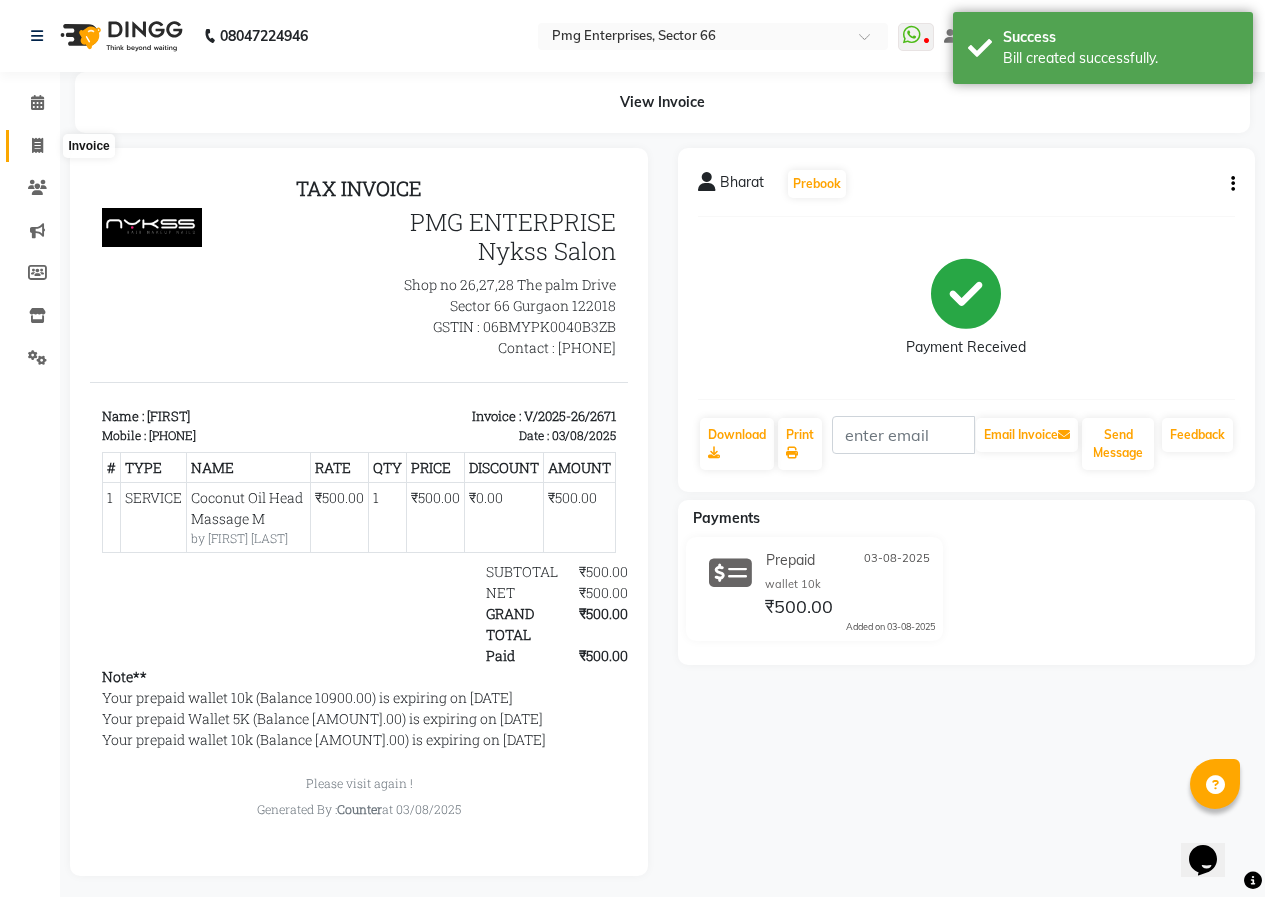 click 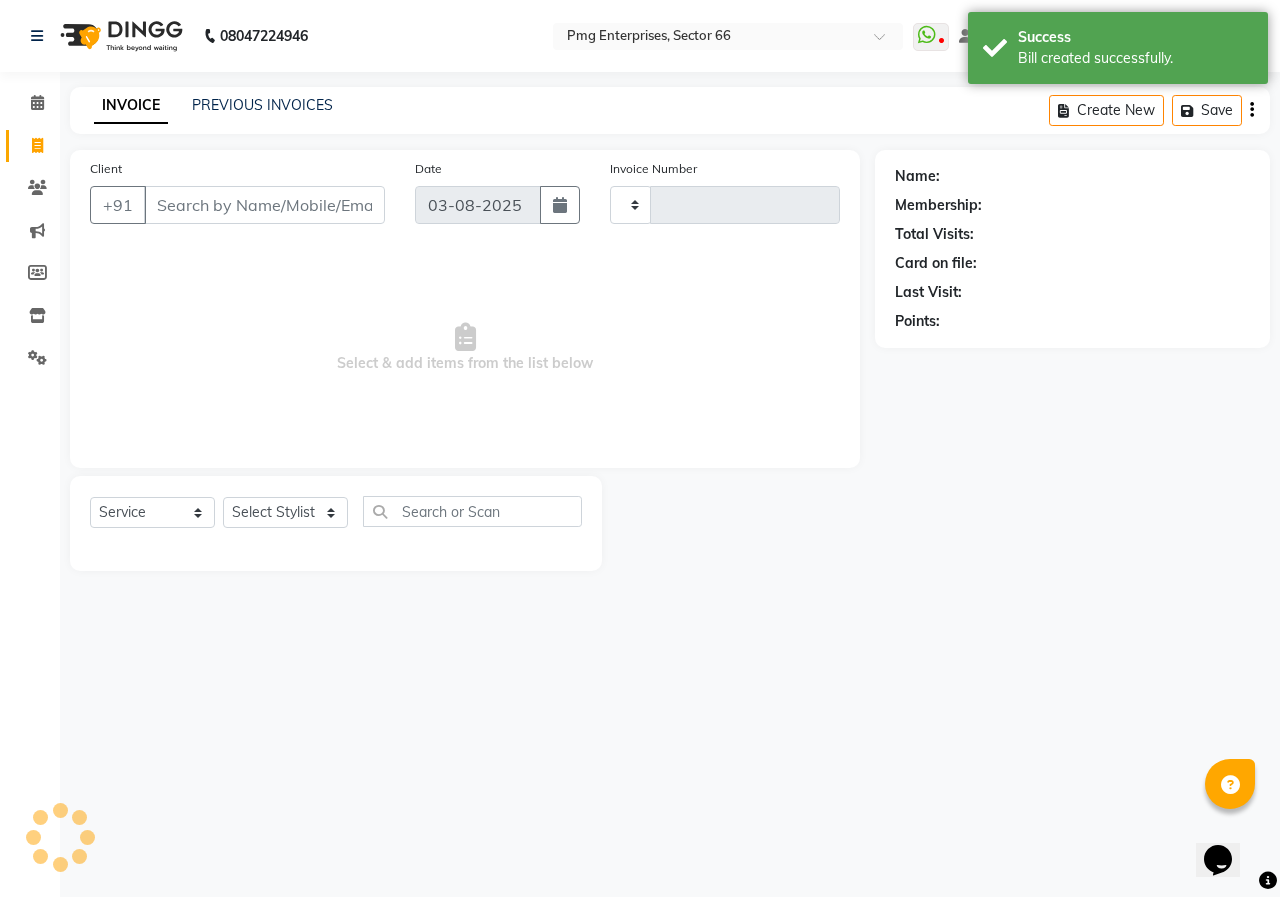 type on "2672" 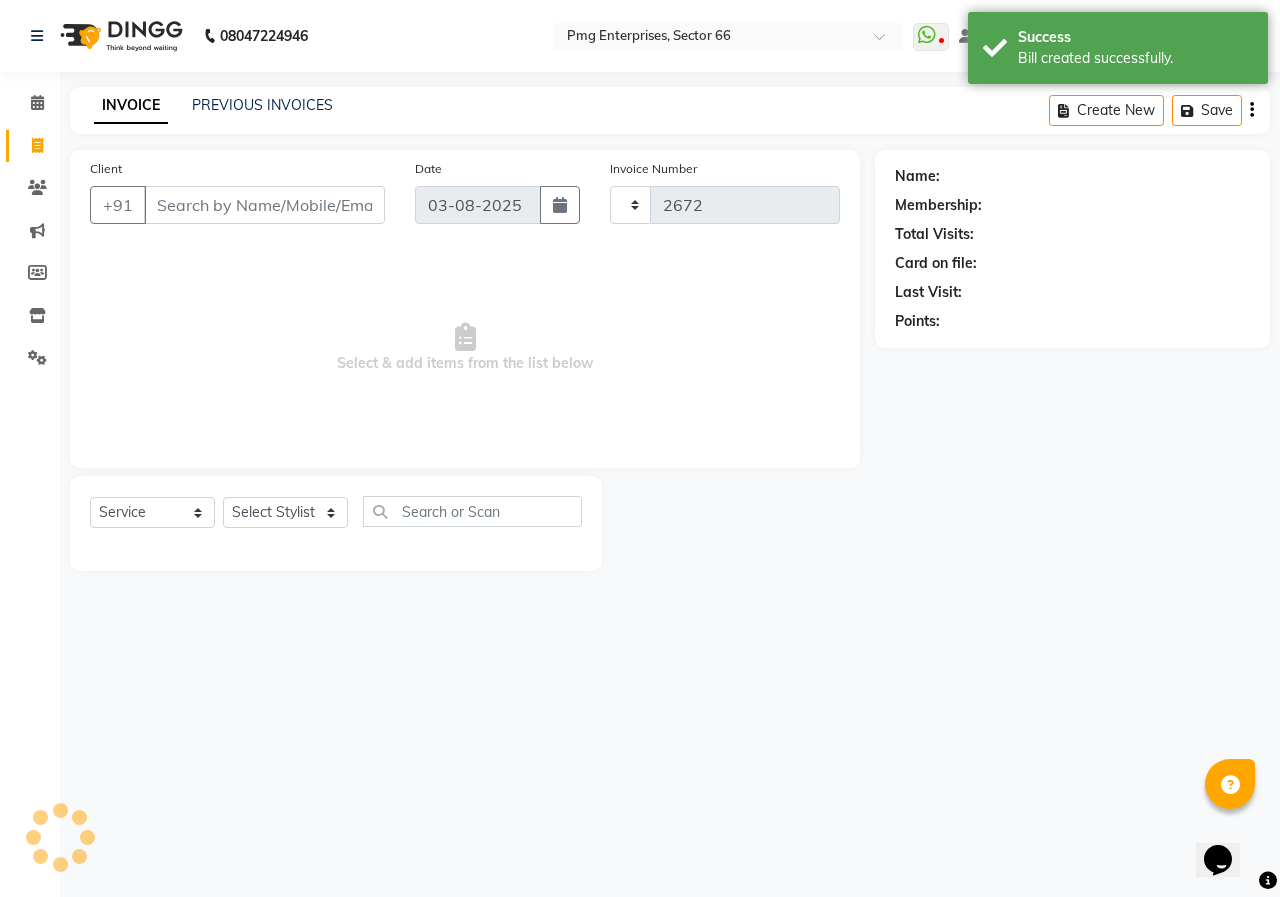 select on "889" 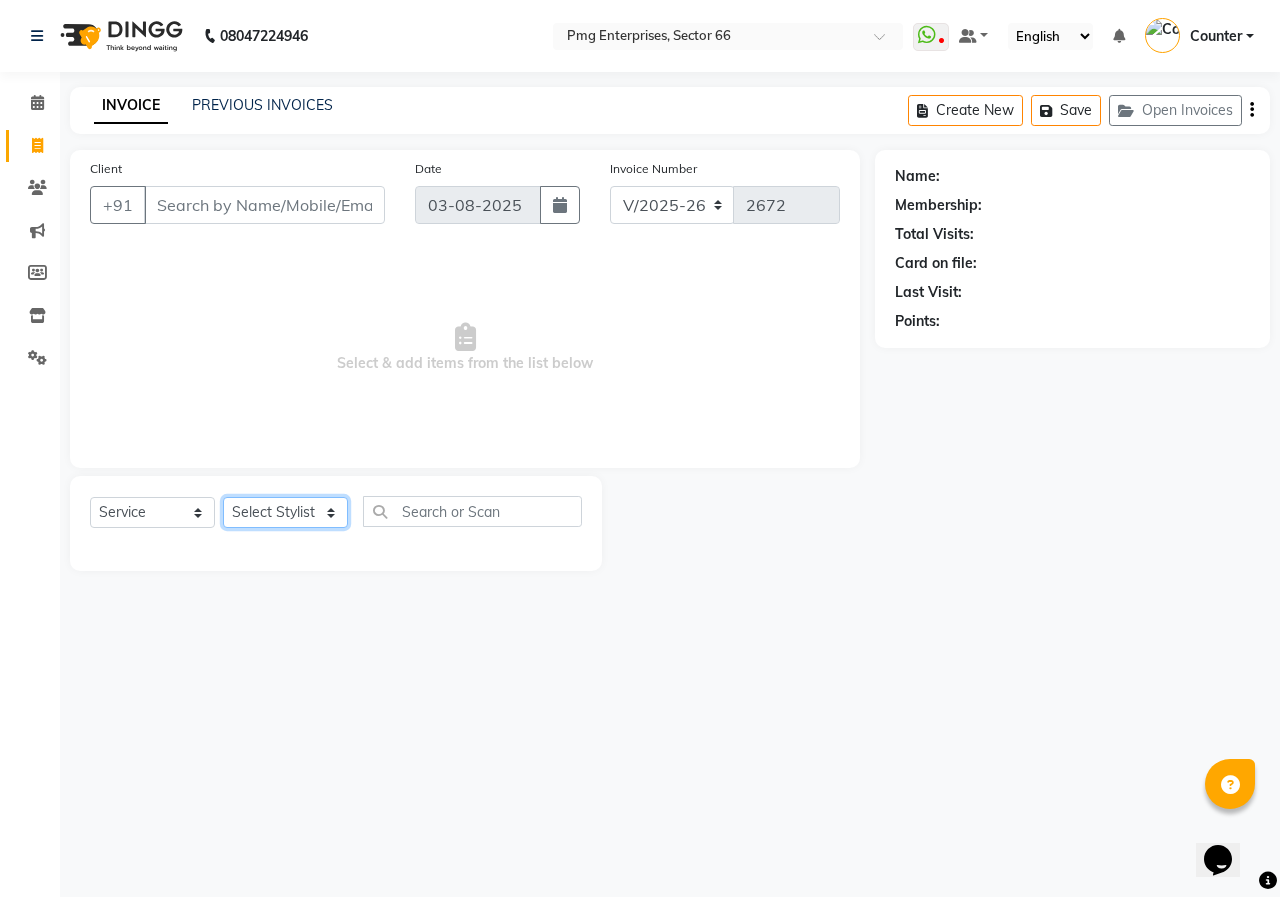 click on "Select Stylist Ashish Kashyap Counter dinesh Jackson Javed Jitender Manisha Ragini" 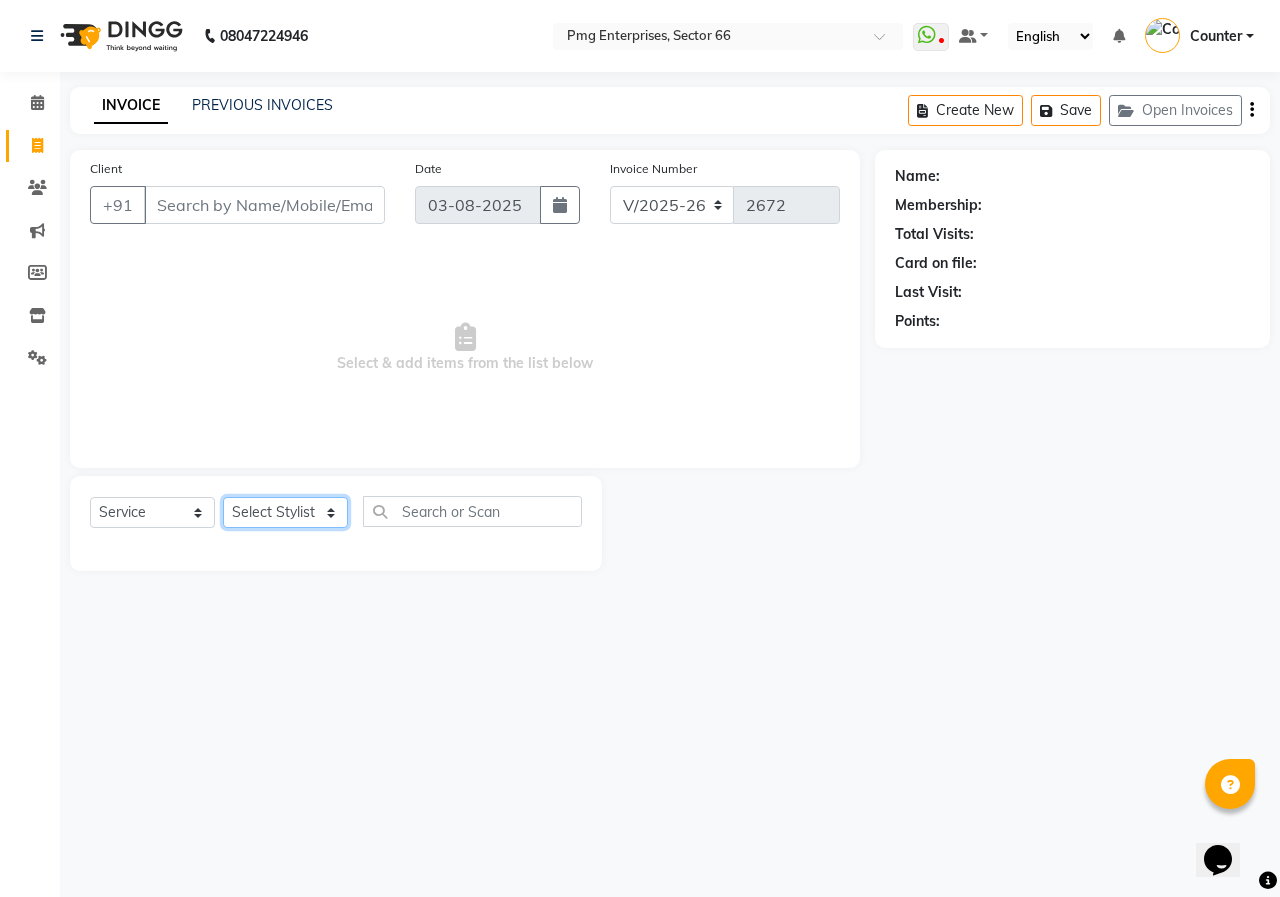 select on "78814" 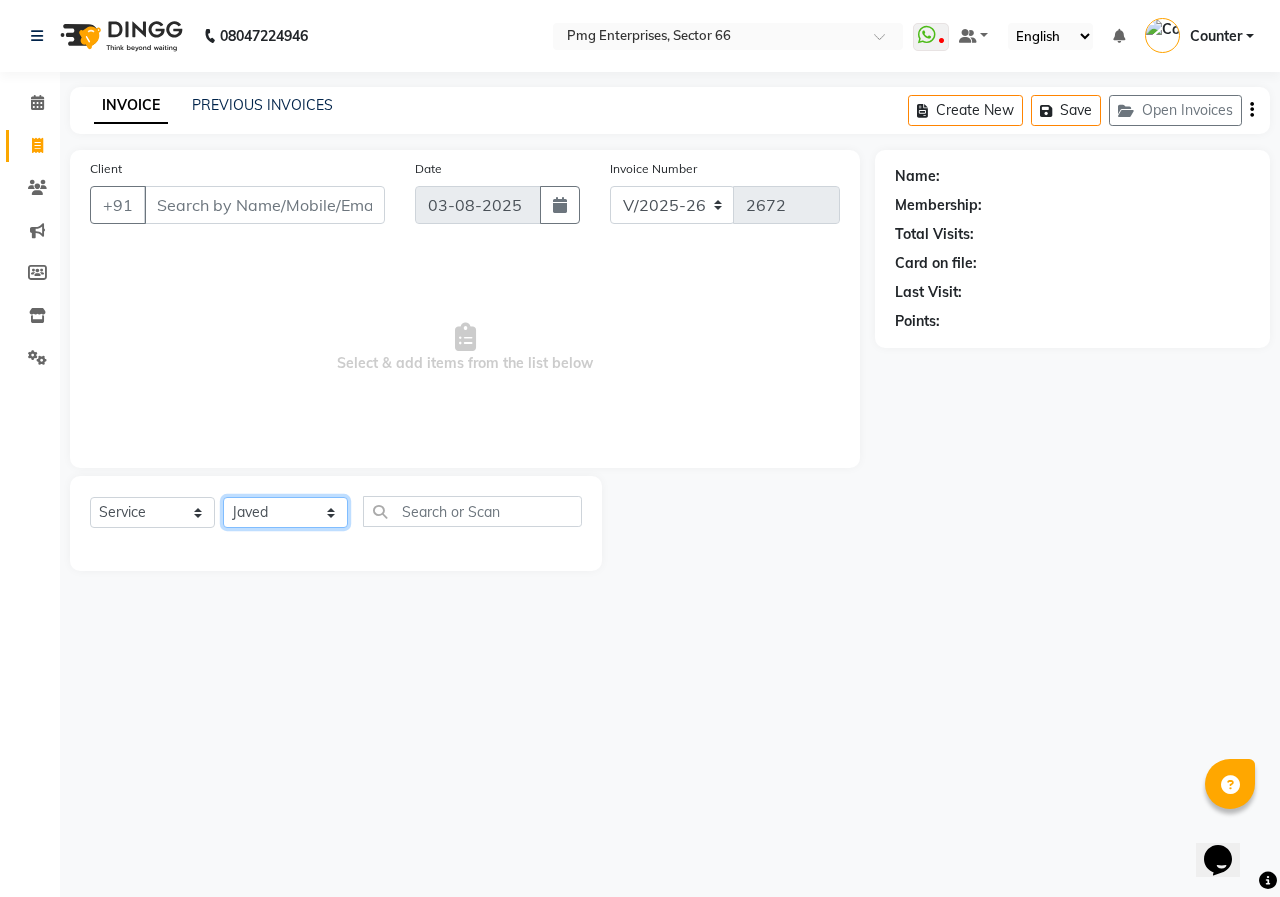 click on "Select Stylist Ashish Kashyap Counter dinesh Jackson Javed Jitender Manisha Ragini" 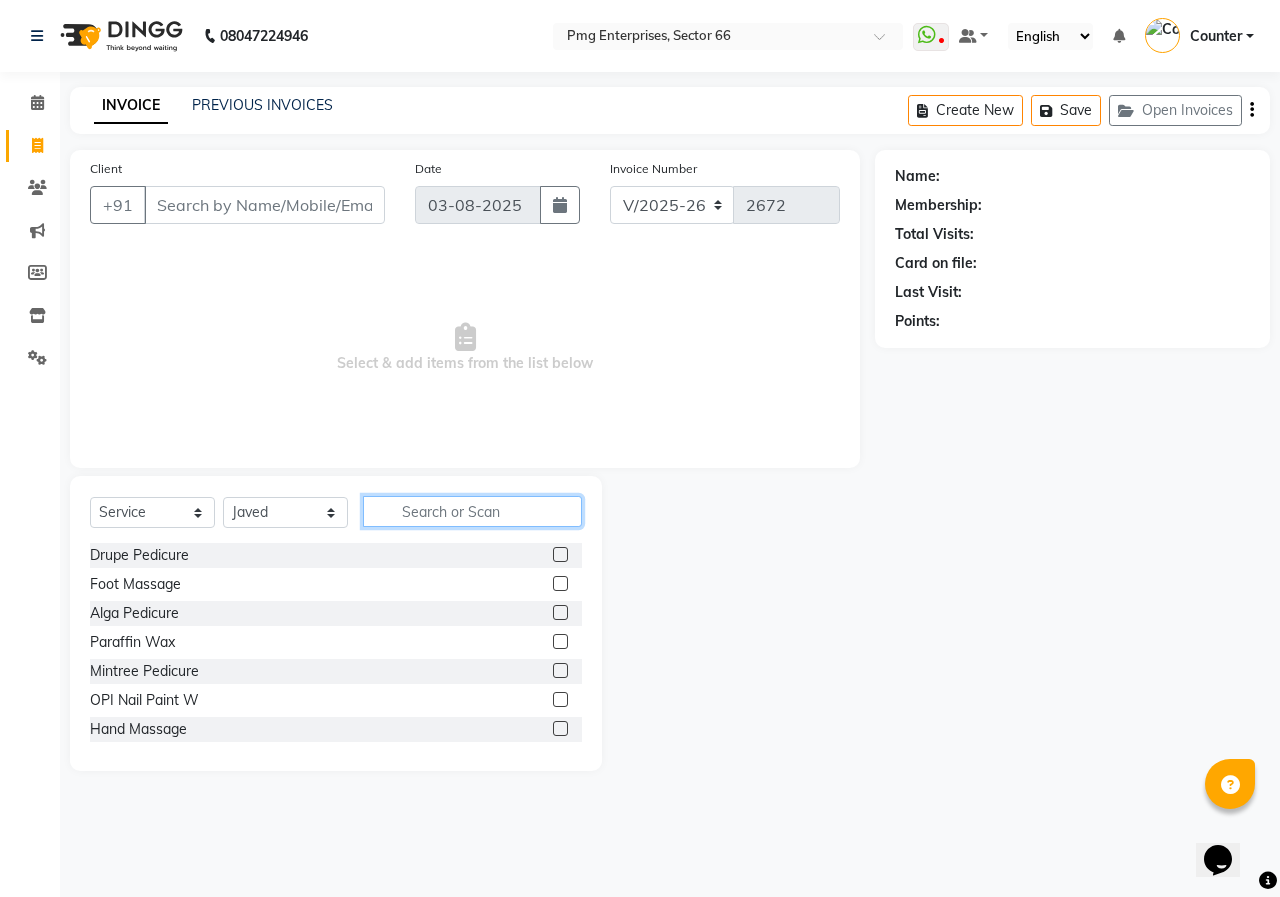 click 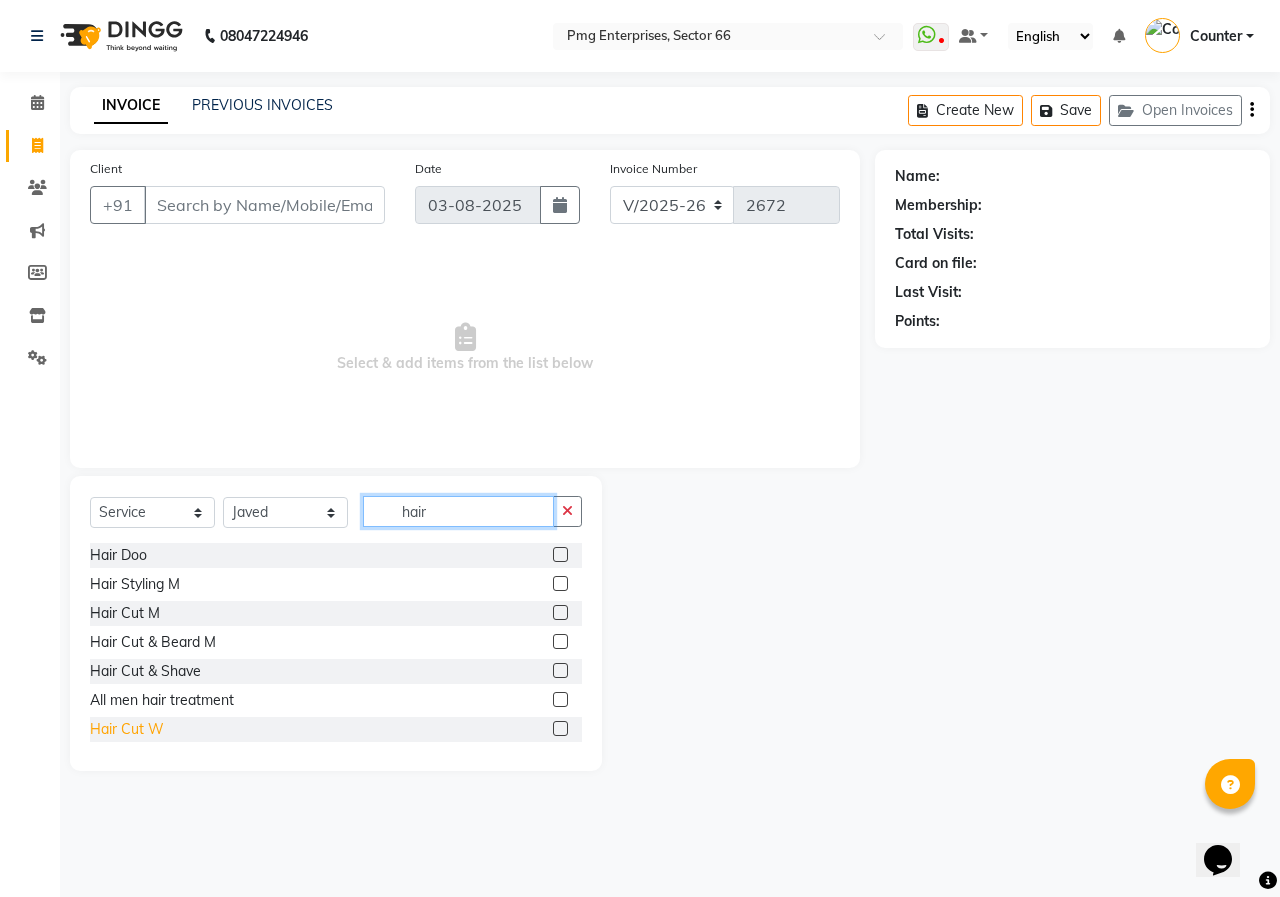 type on "hair" 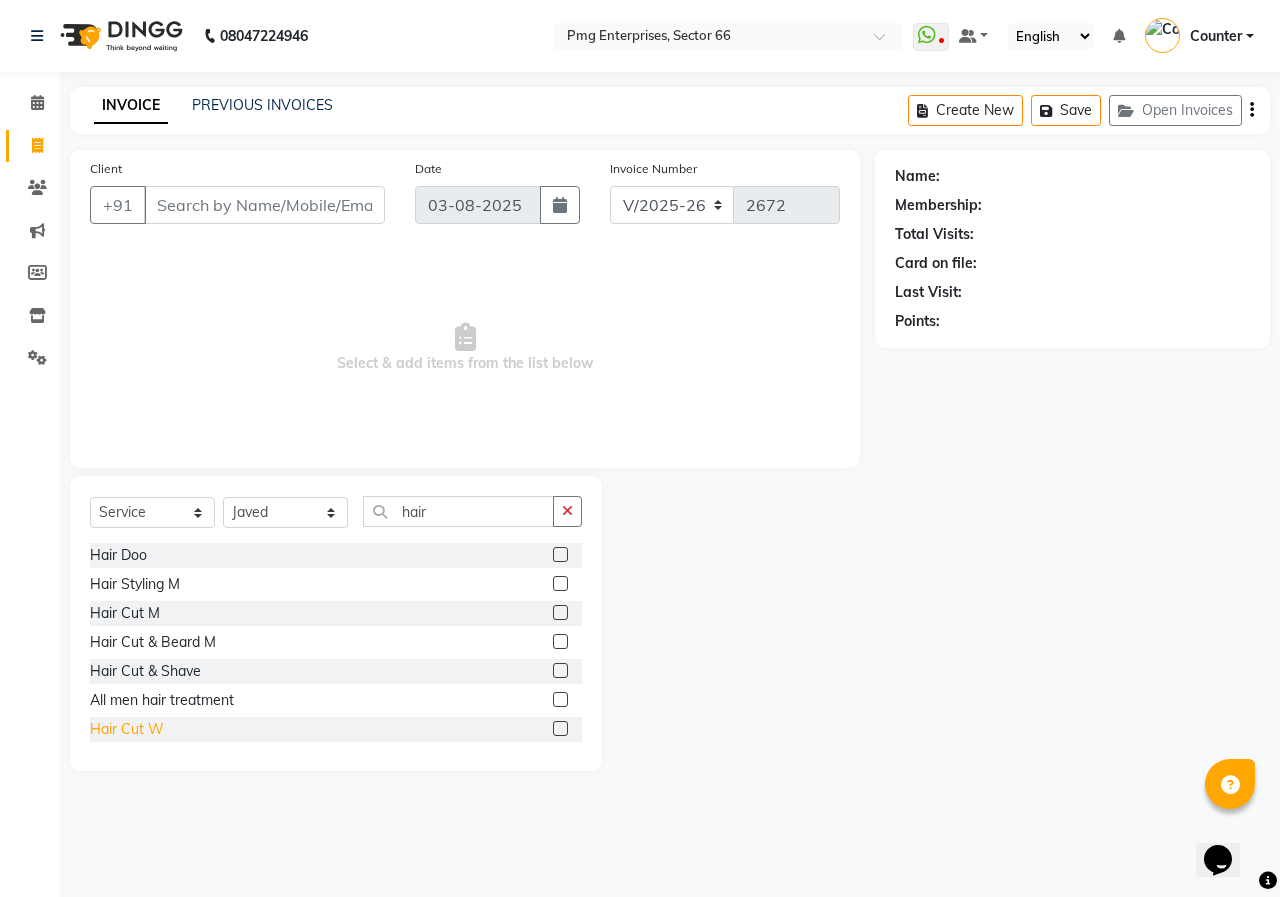 click on "Hair Cut W" 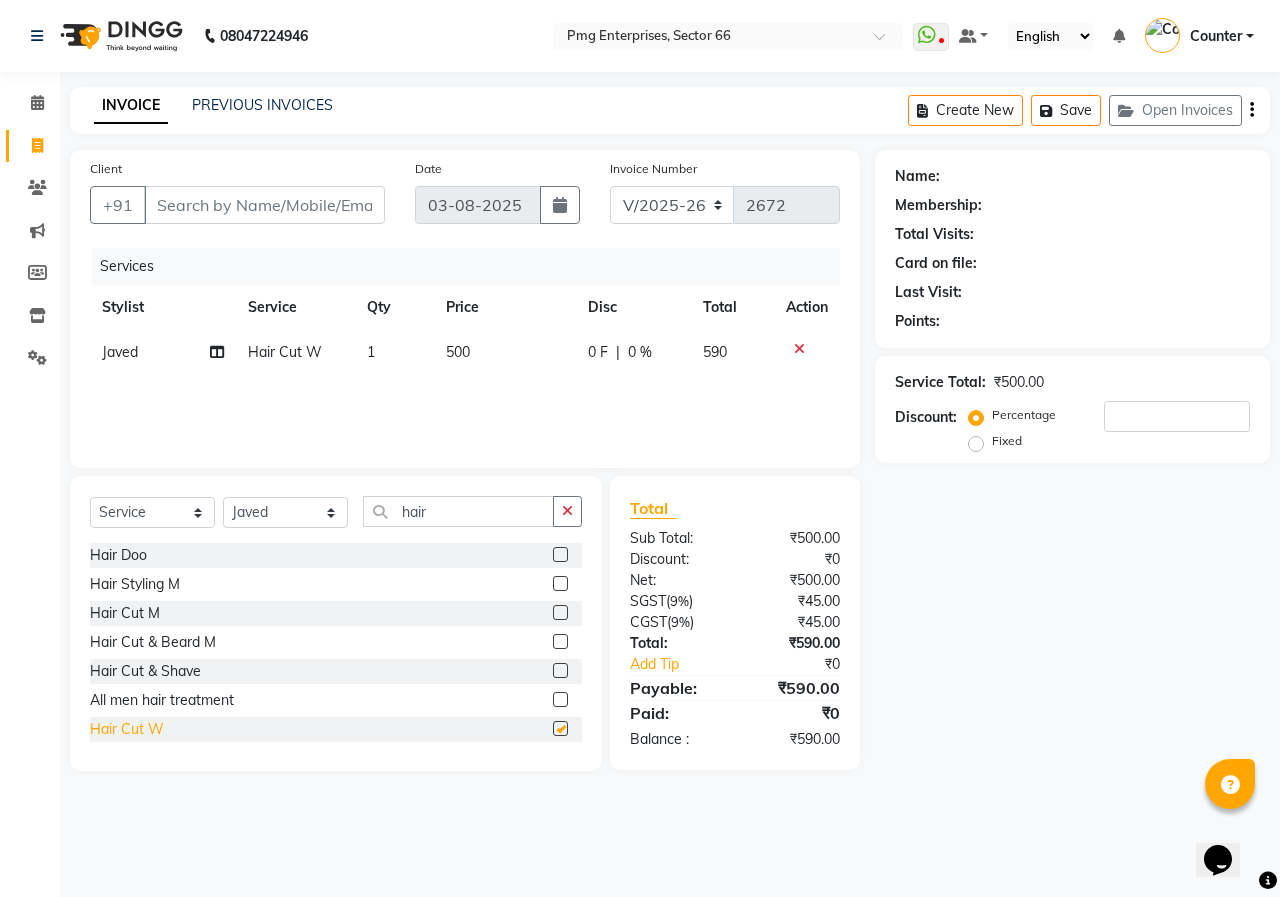 checkbox on "false" 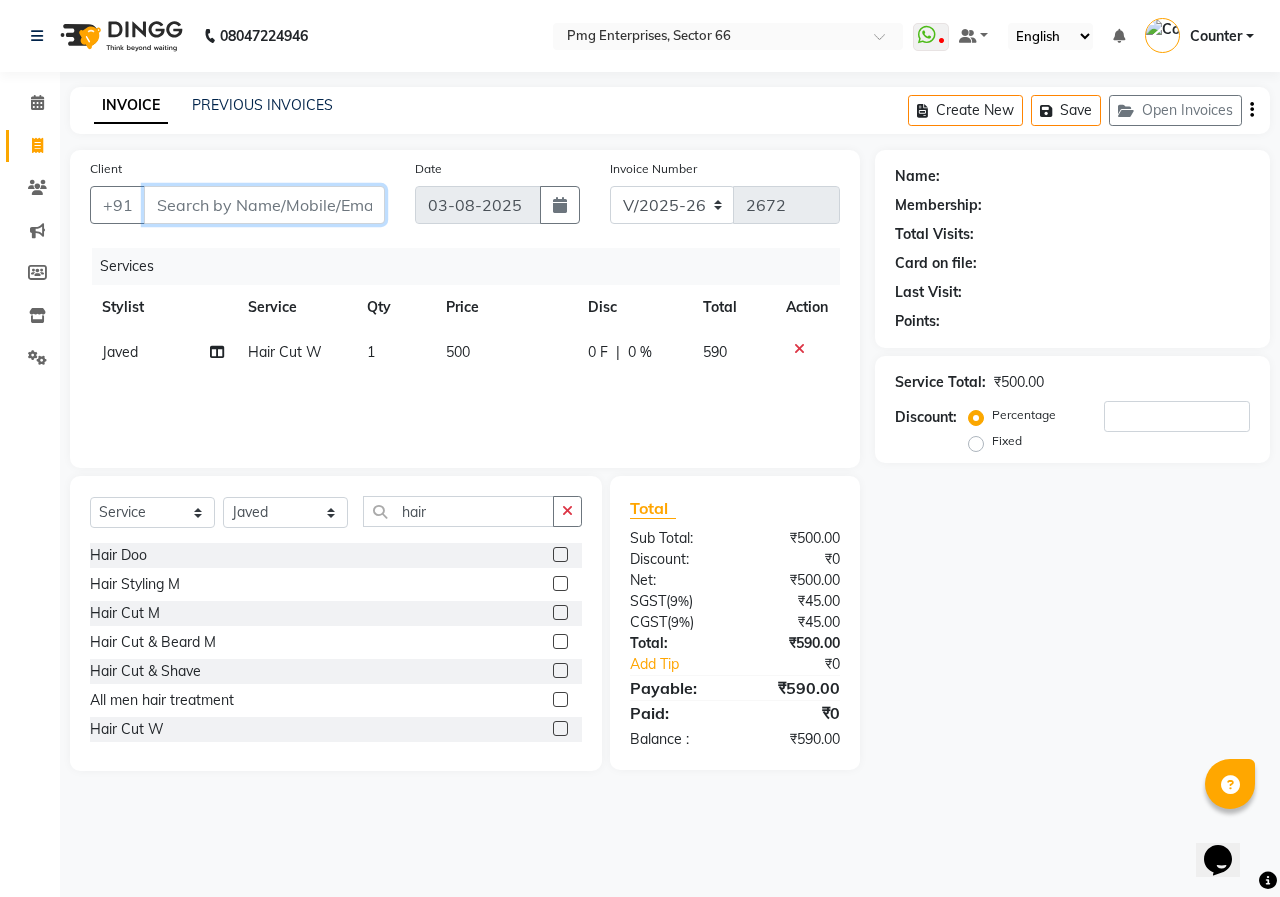 click on "Client" at bounding box center [264, 205] 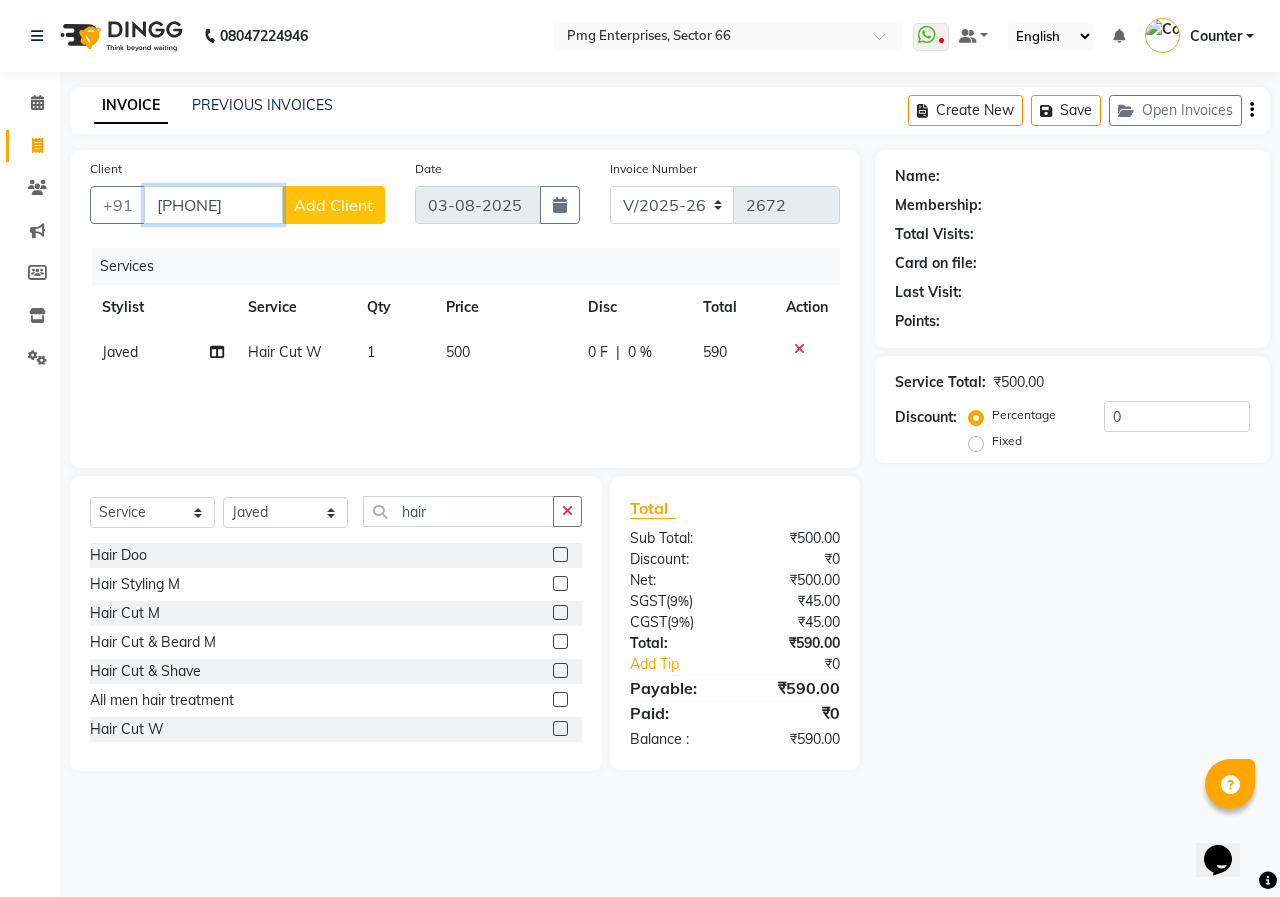 type on "9535109215" 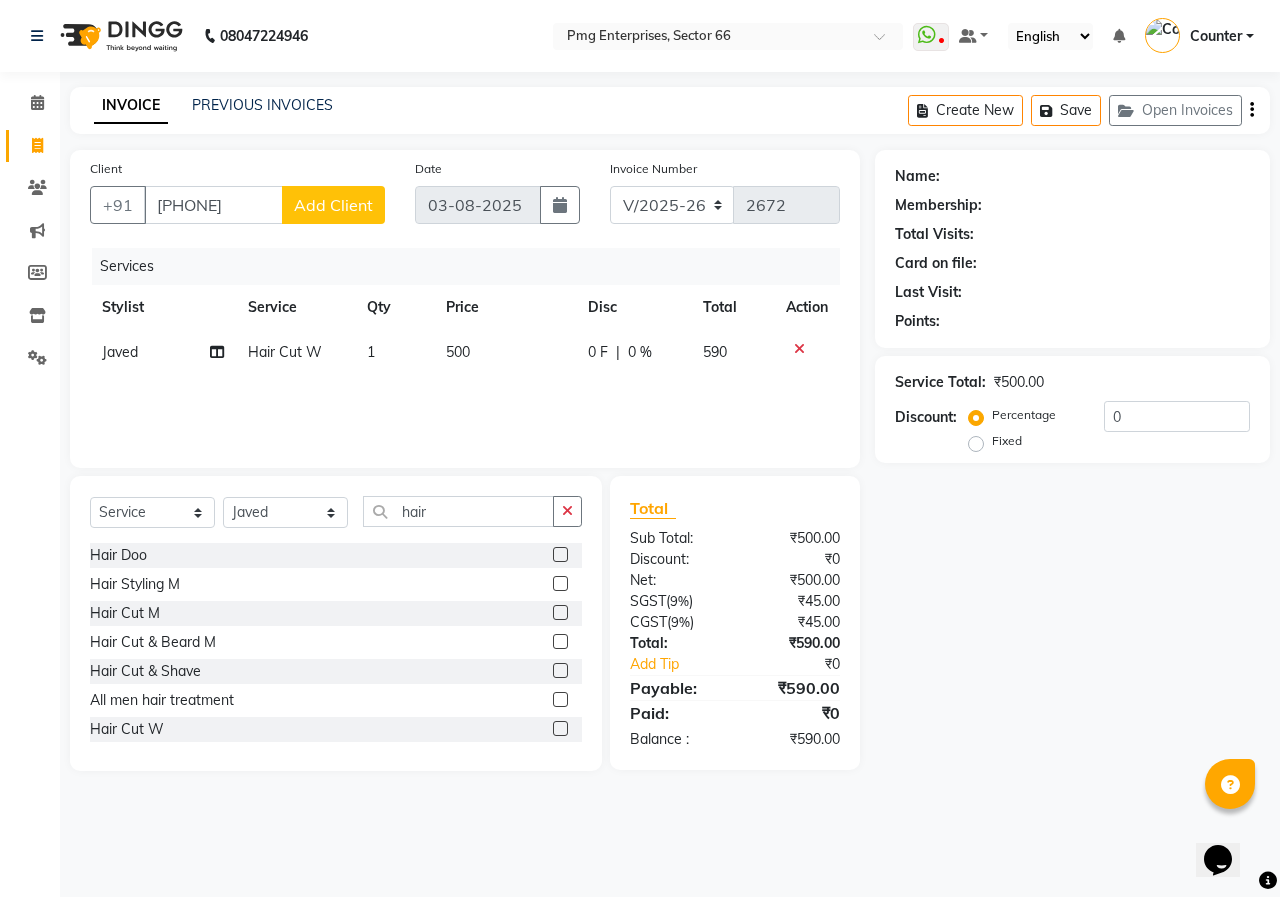 click on "Add Client" 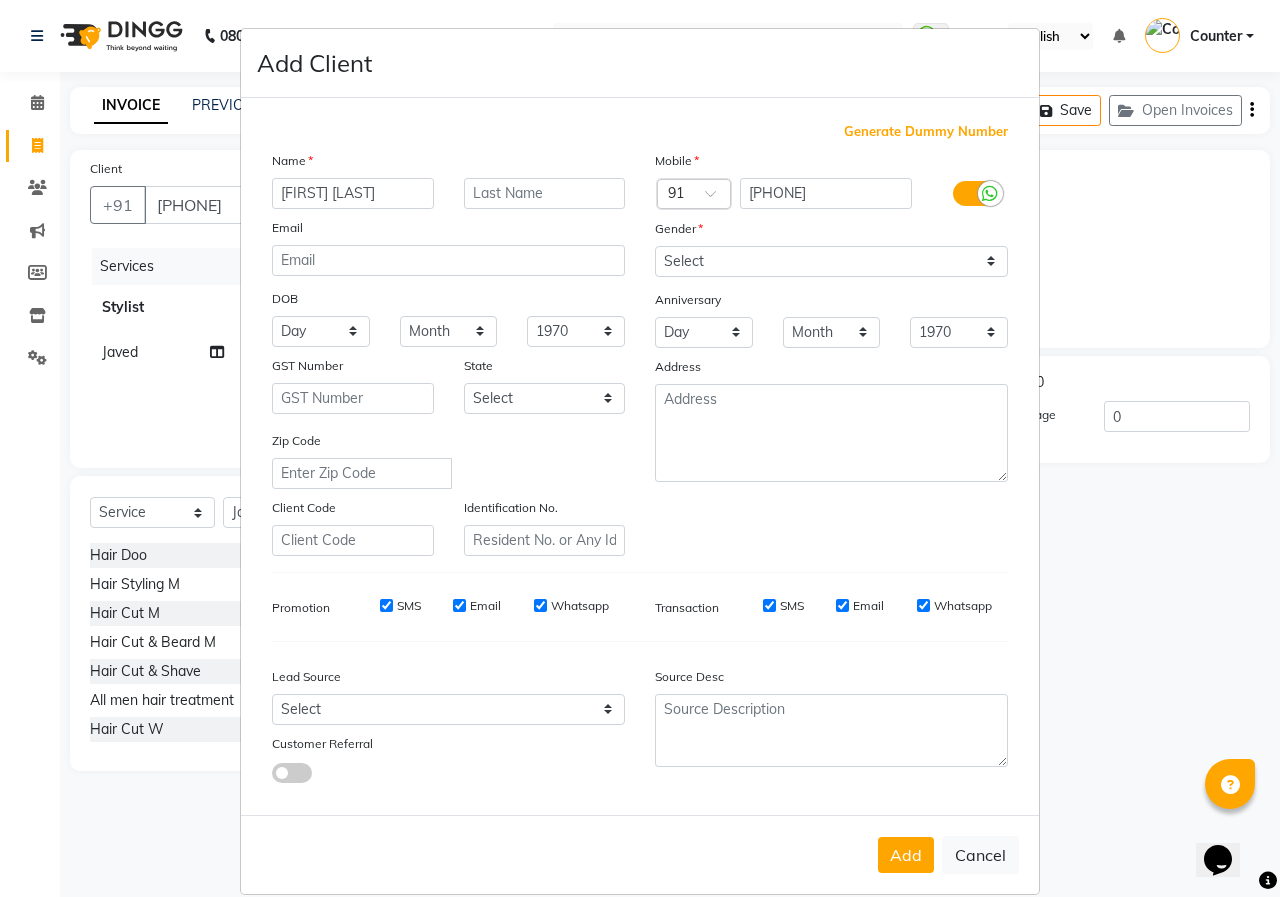 type on "neha singhal" 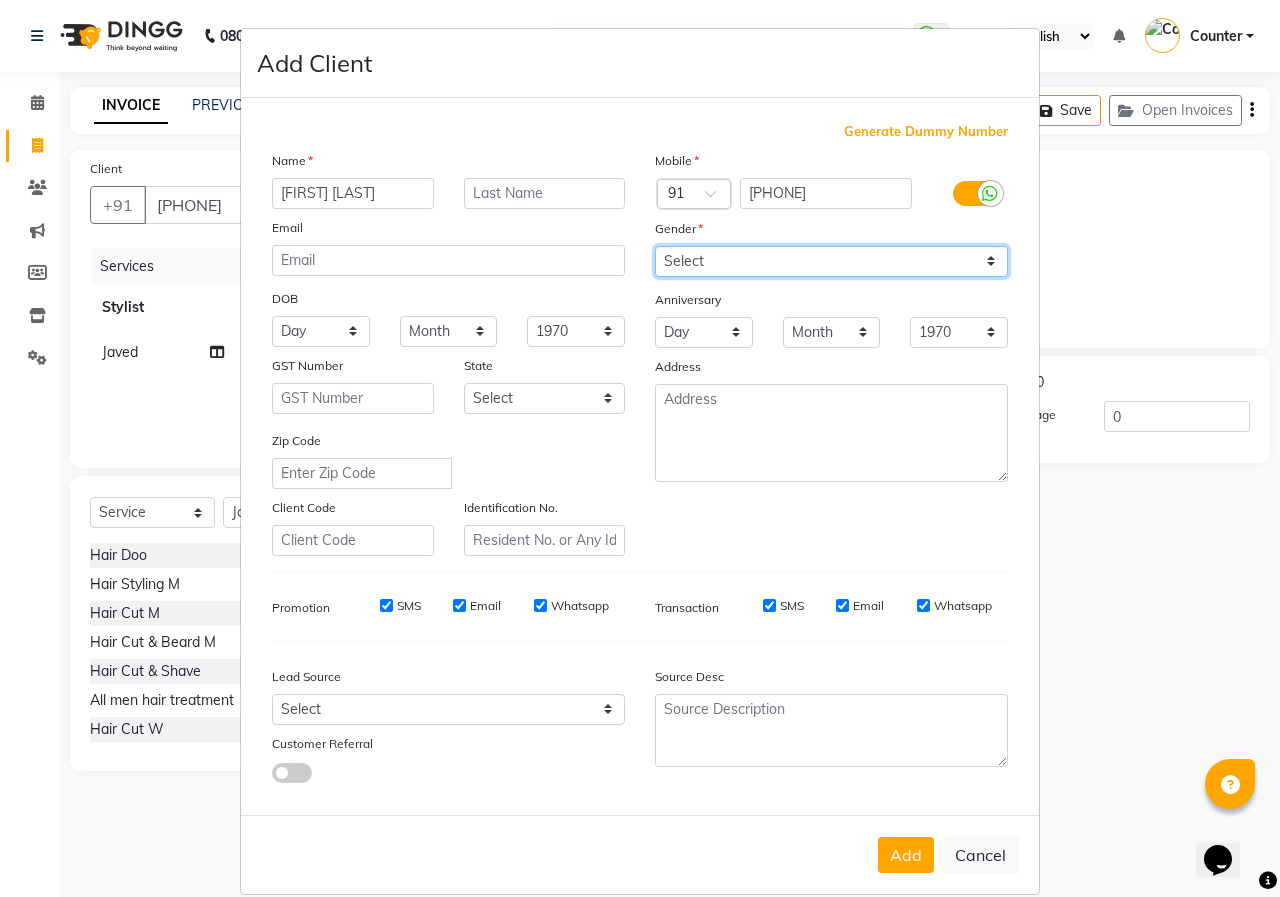 click on "Select Male Female Other Prefer Not To Say" at bounding box center [831, 261] 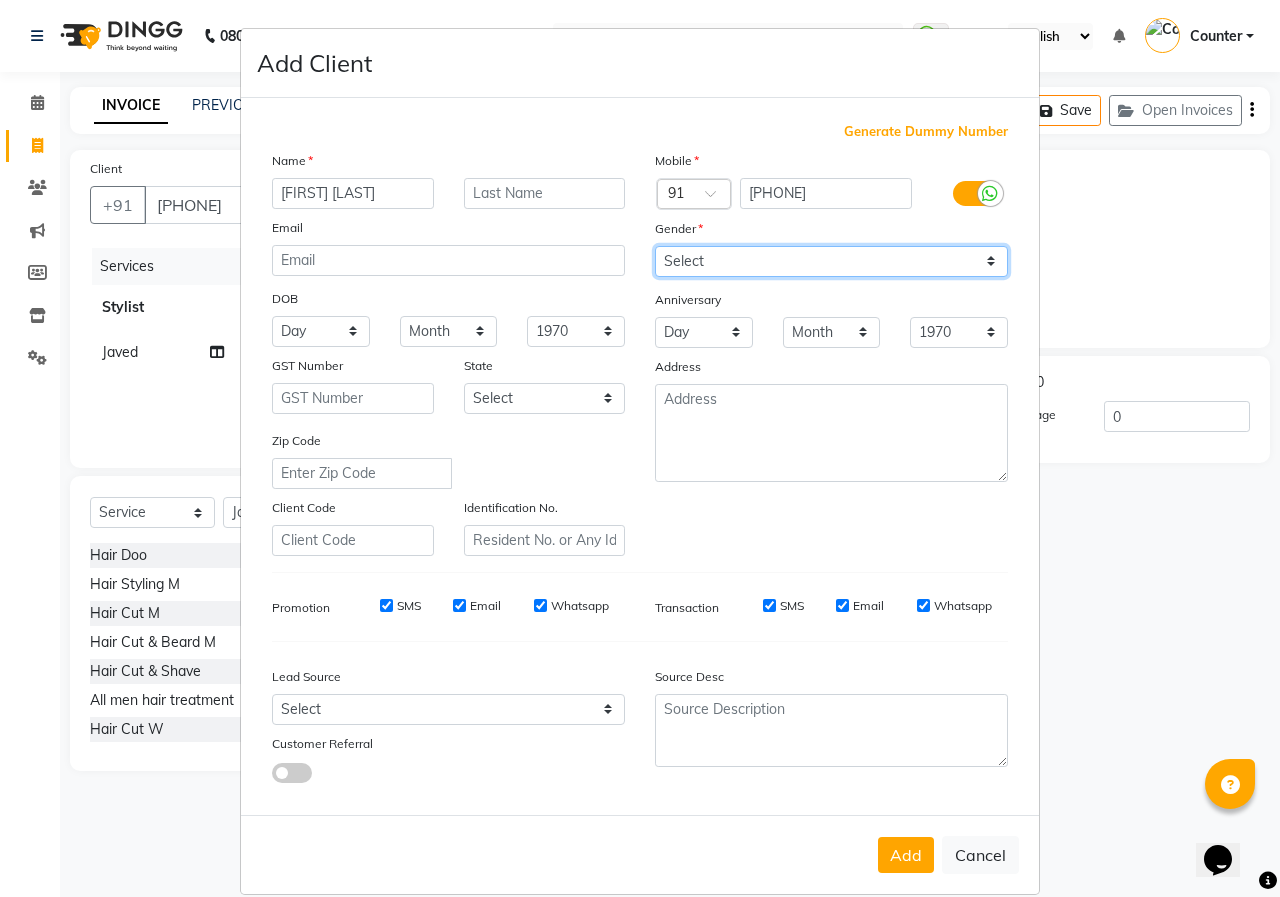 select on "female" 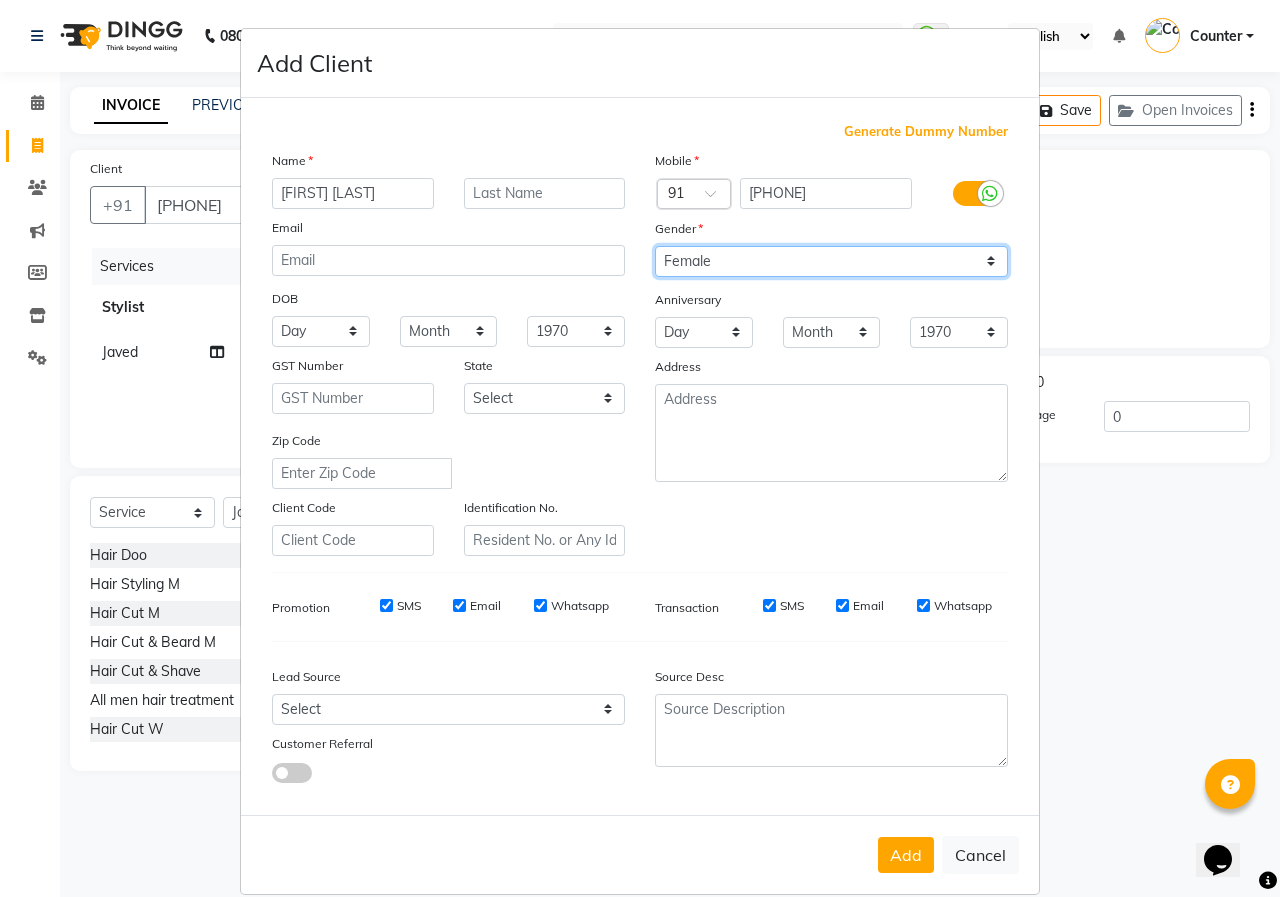 click on "Select Male Female Other Prefer Not To Say" at bounding box center (831, 261) 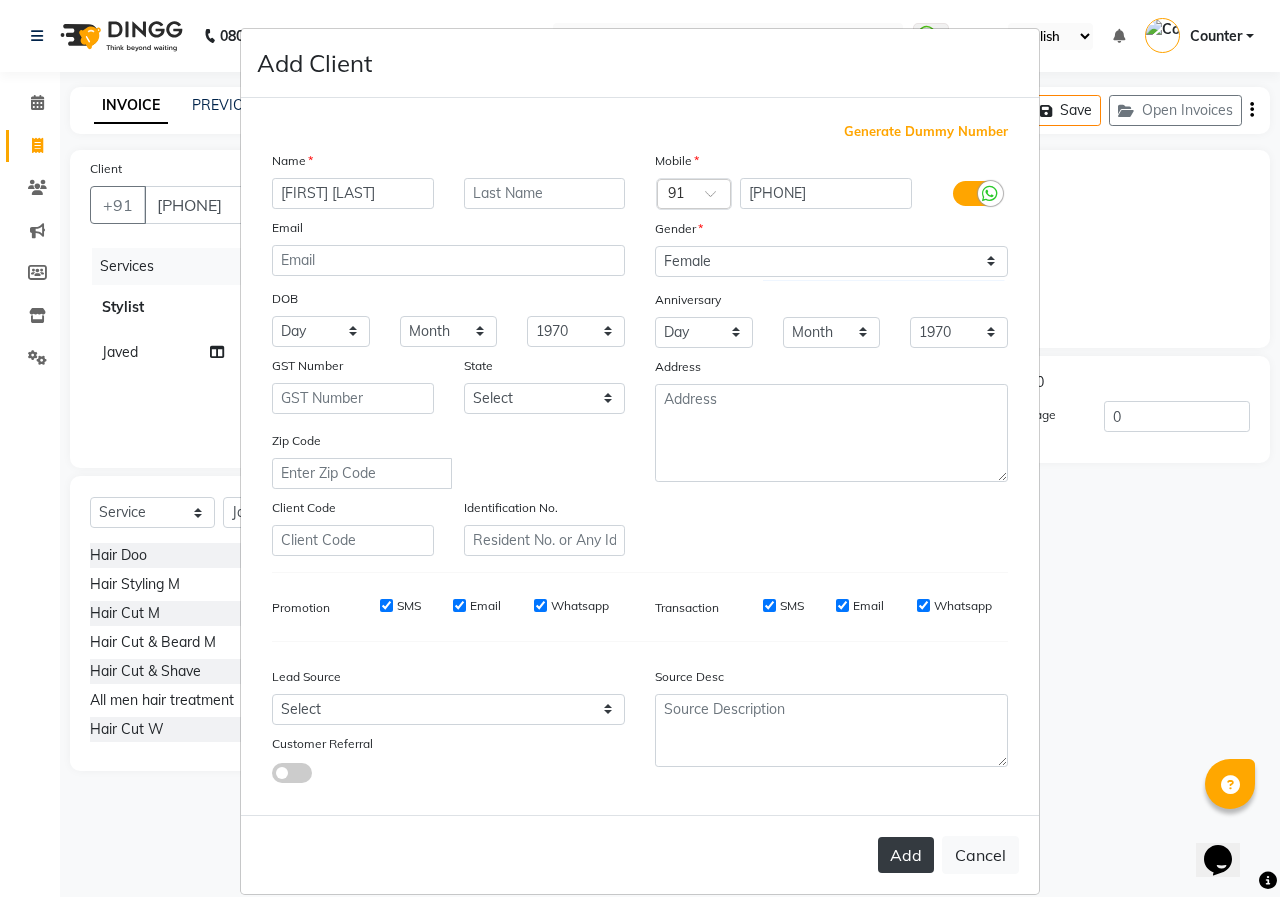 click on "Add" at bounding box center [906, 855] 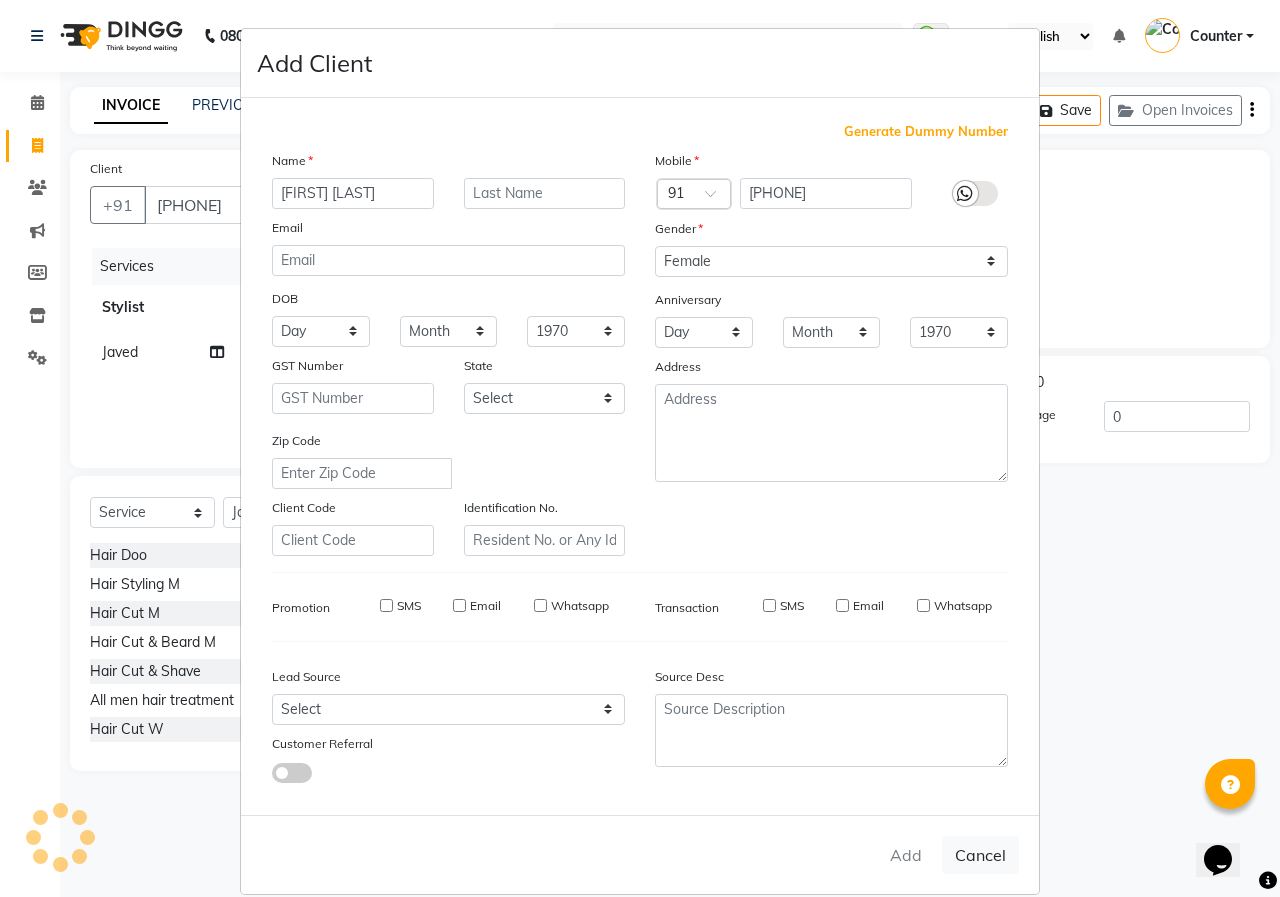 type 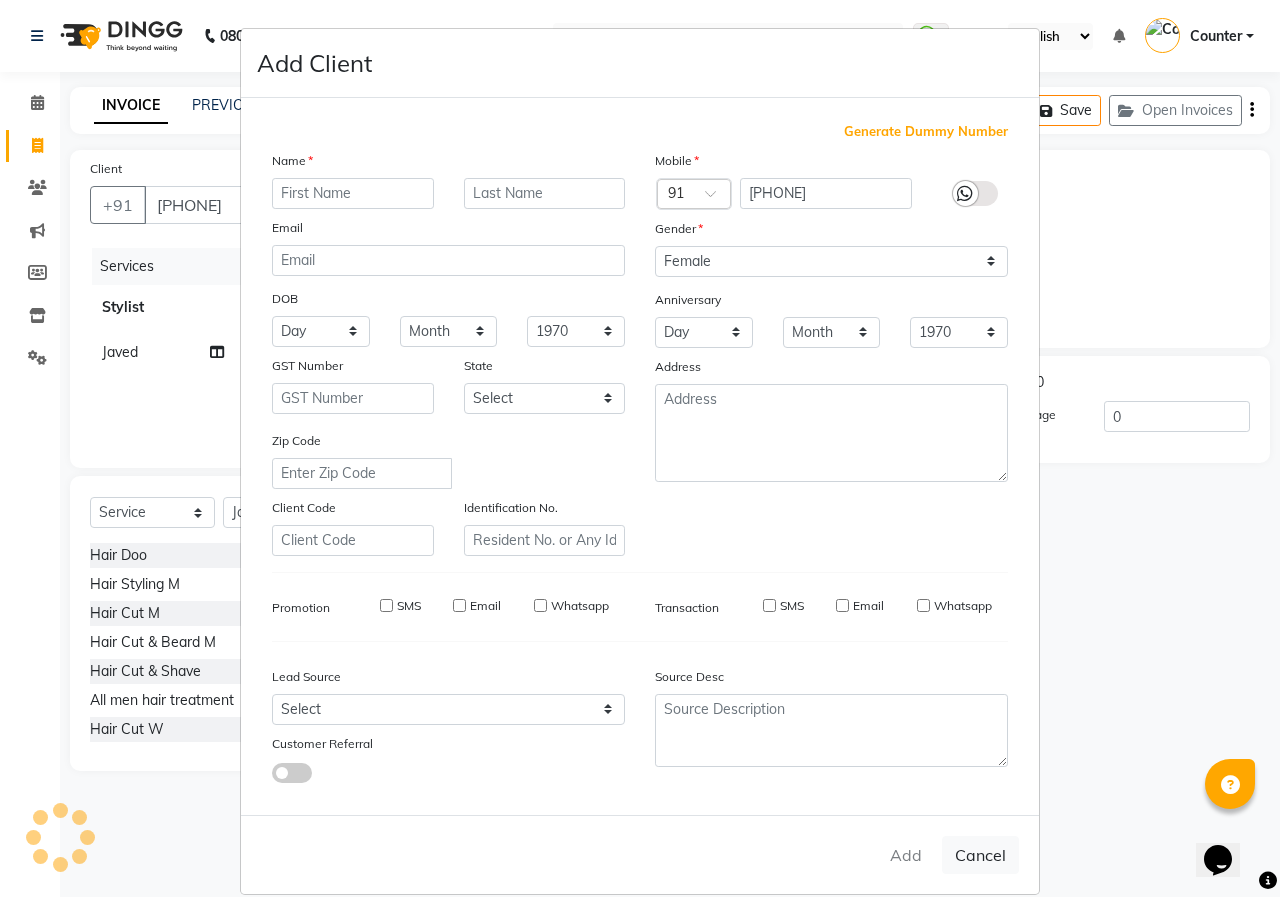 select 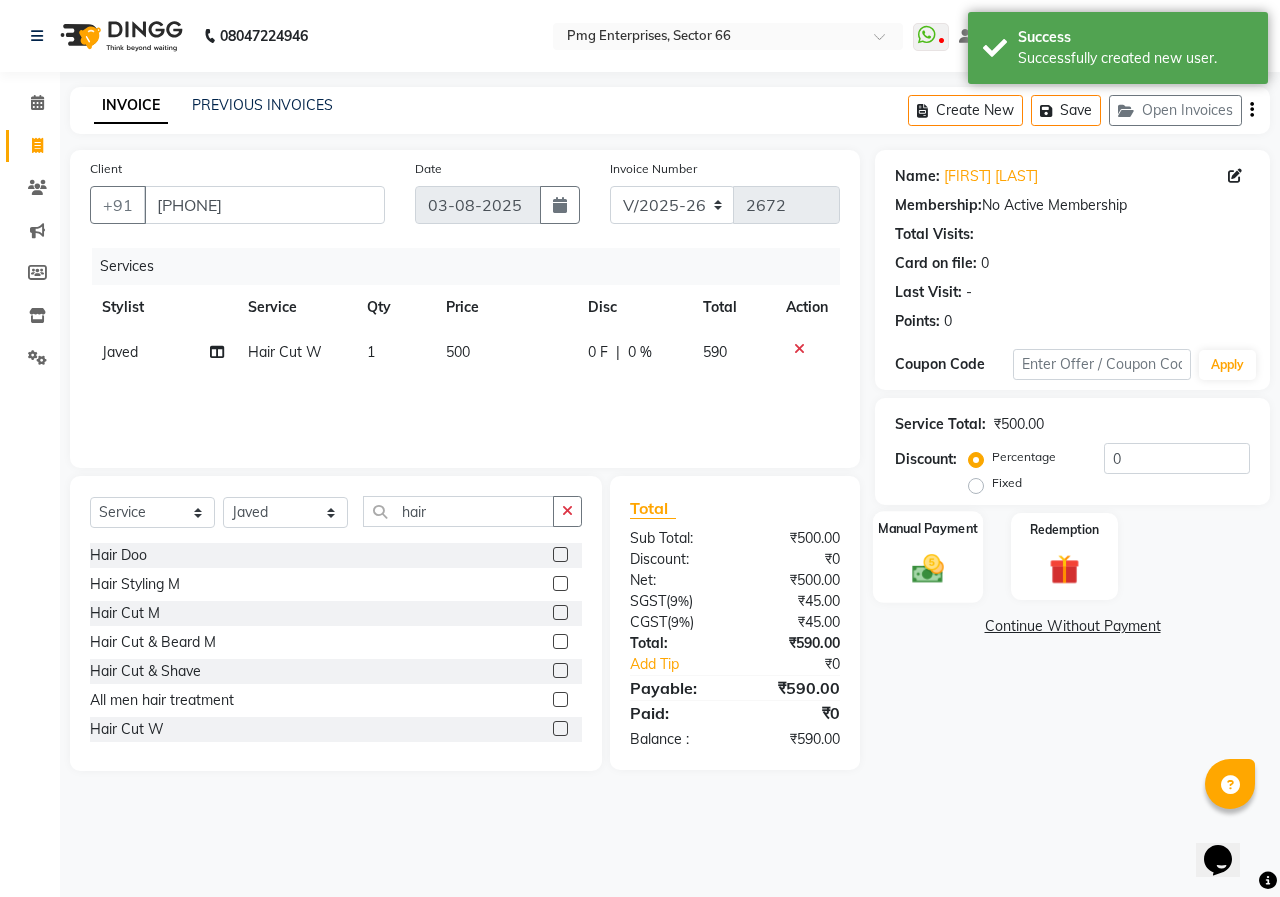 click on "Manual Payment" 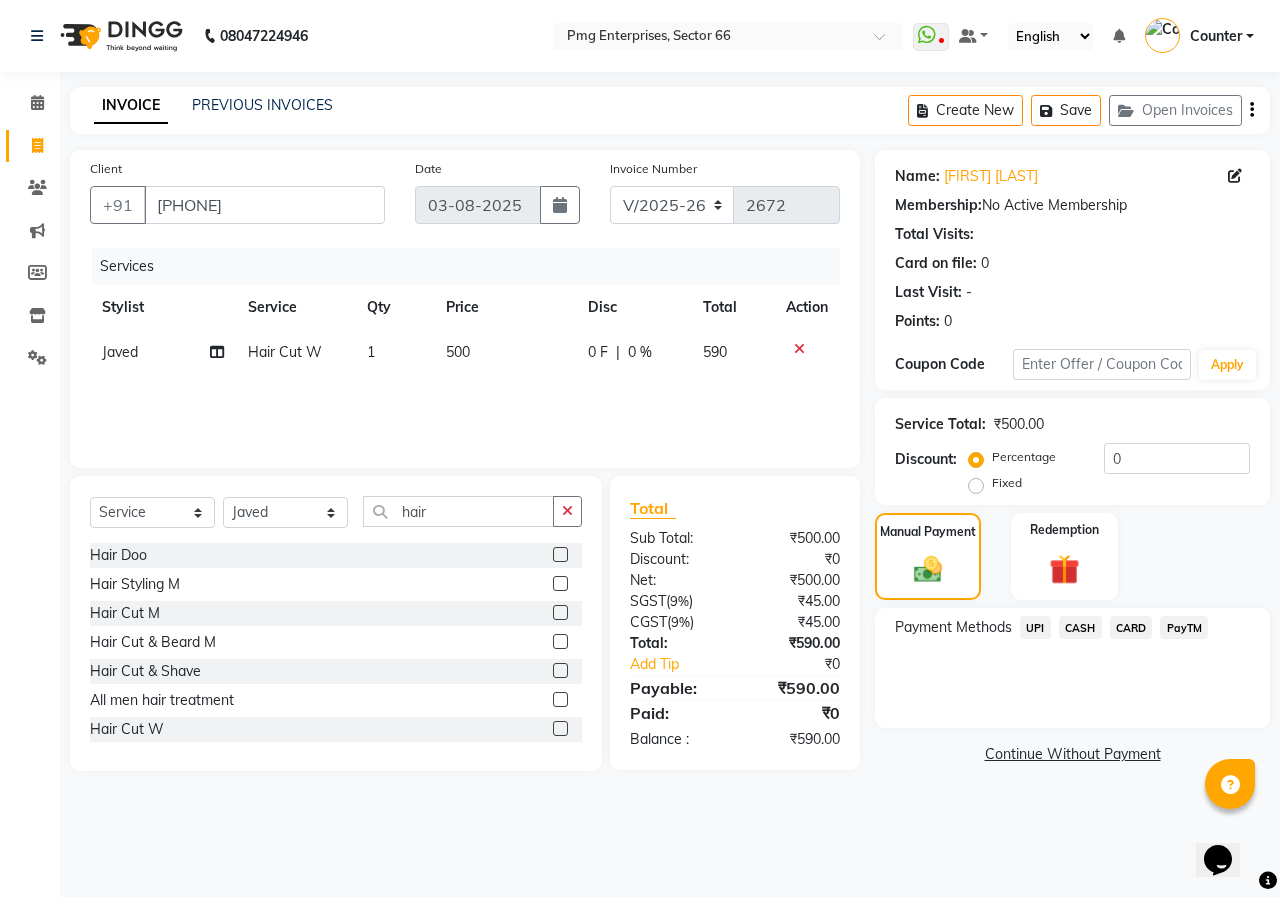 click on "UPI" 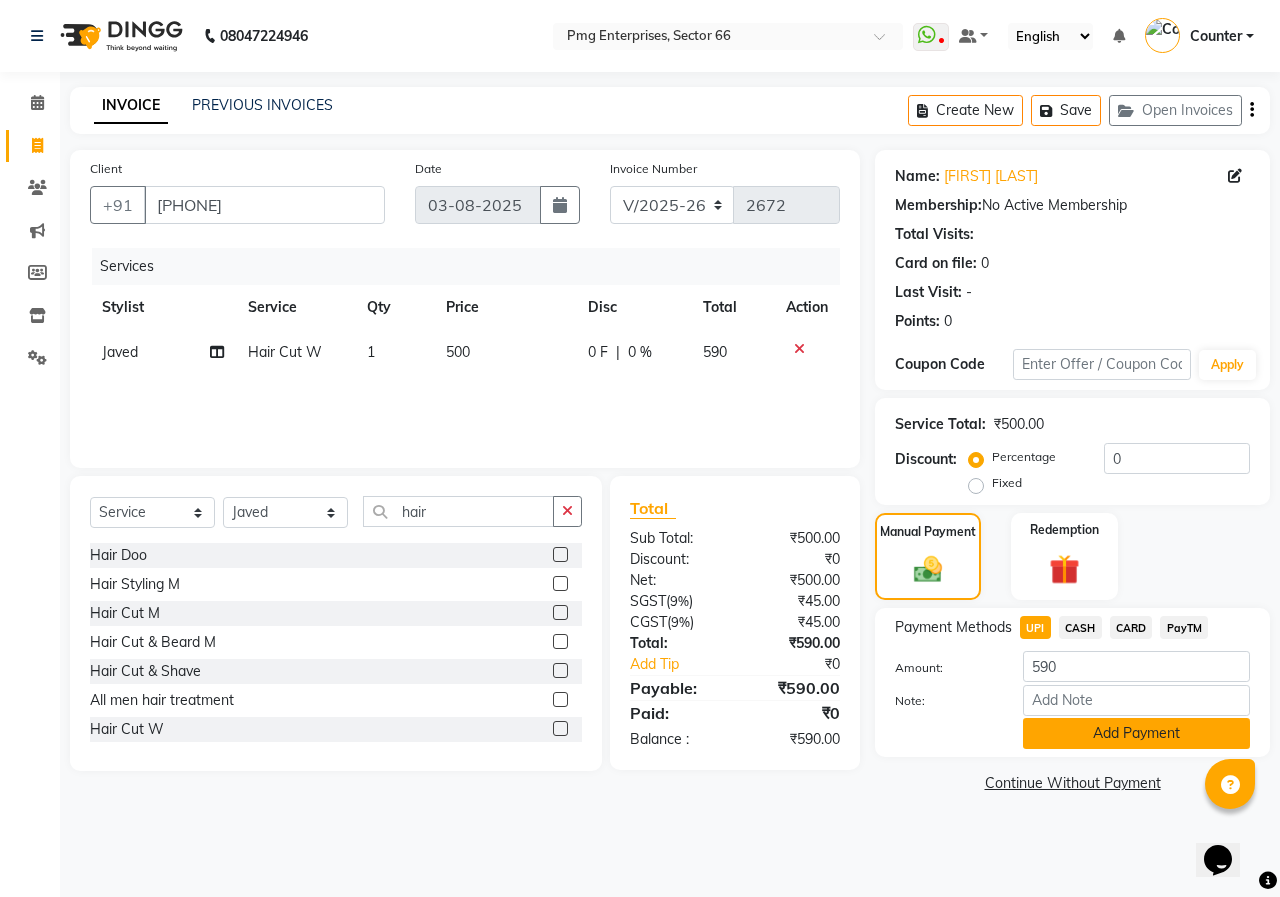 click on "Add Payment" 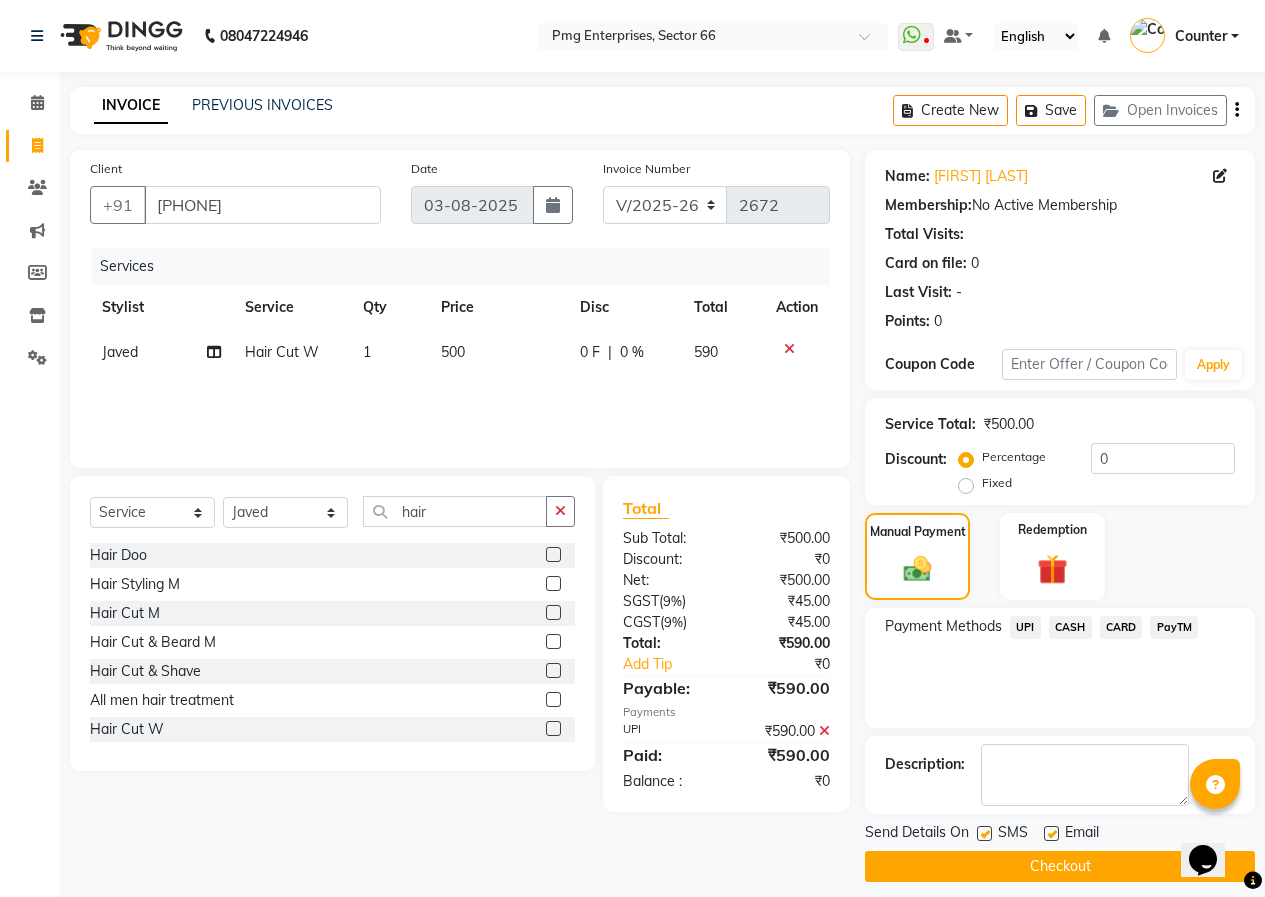 click on "Checkout" 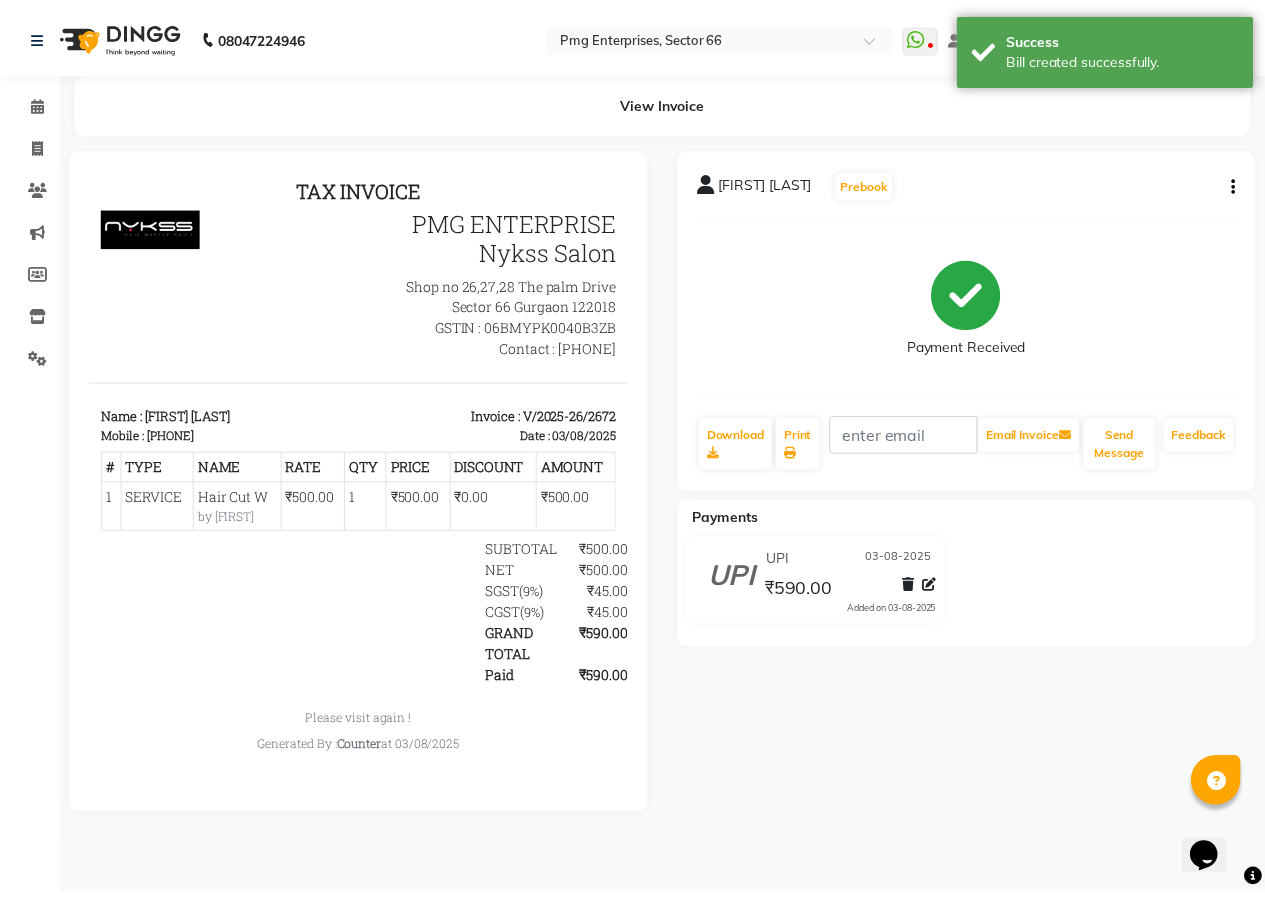 scroll, scrollTop: 0, scrollLeft: 0, axis: both 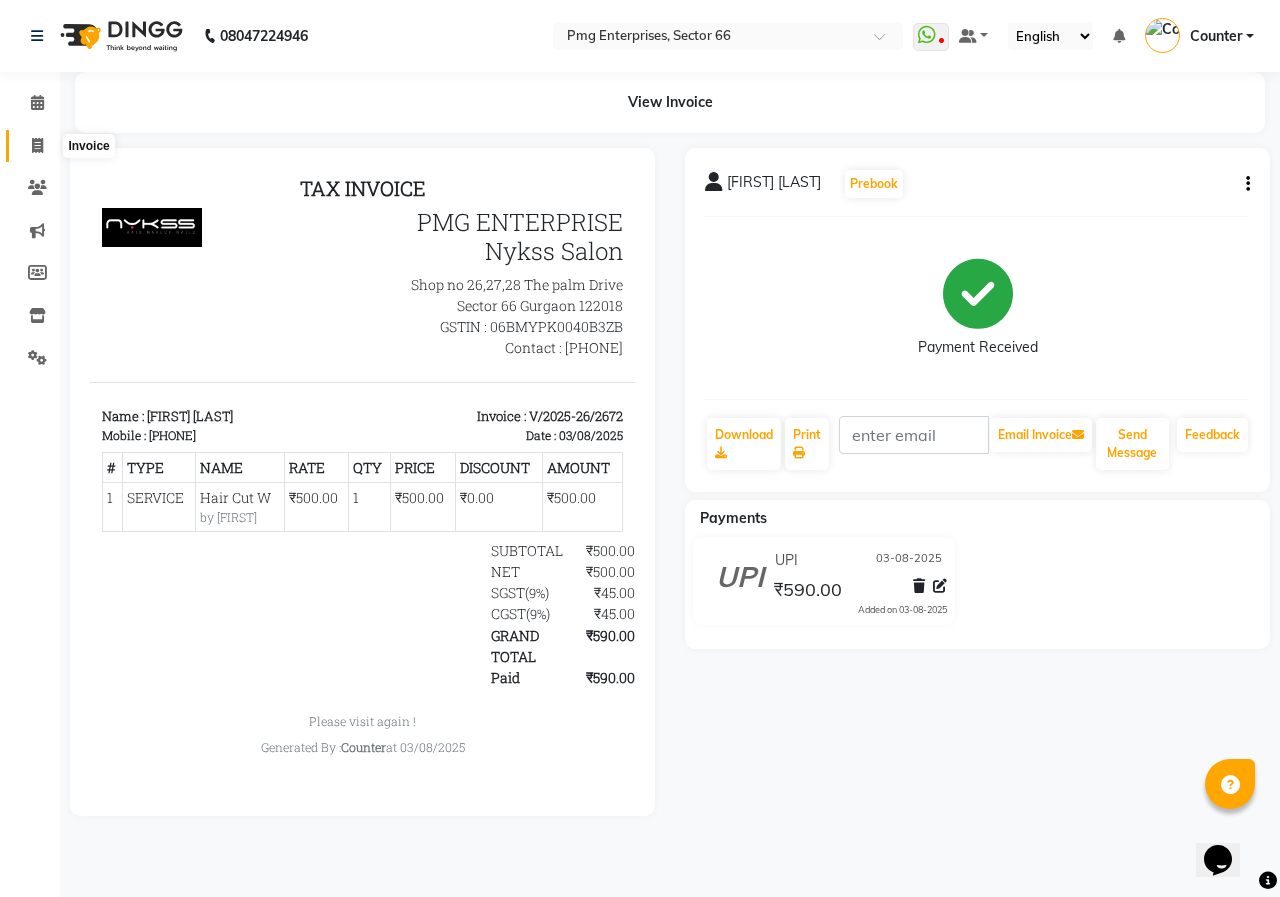 click 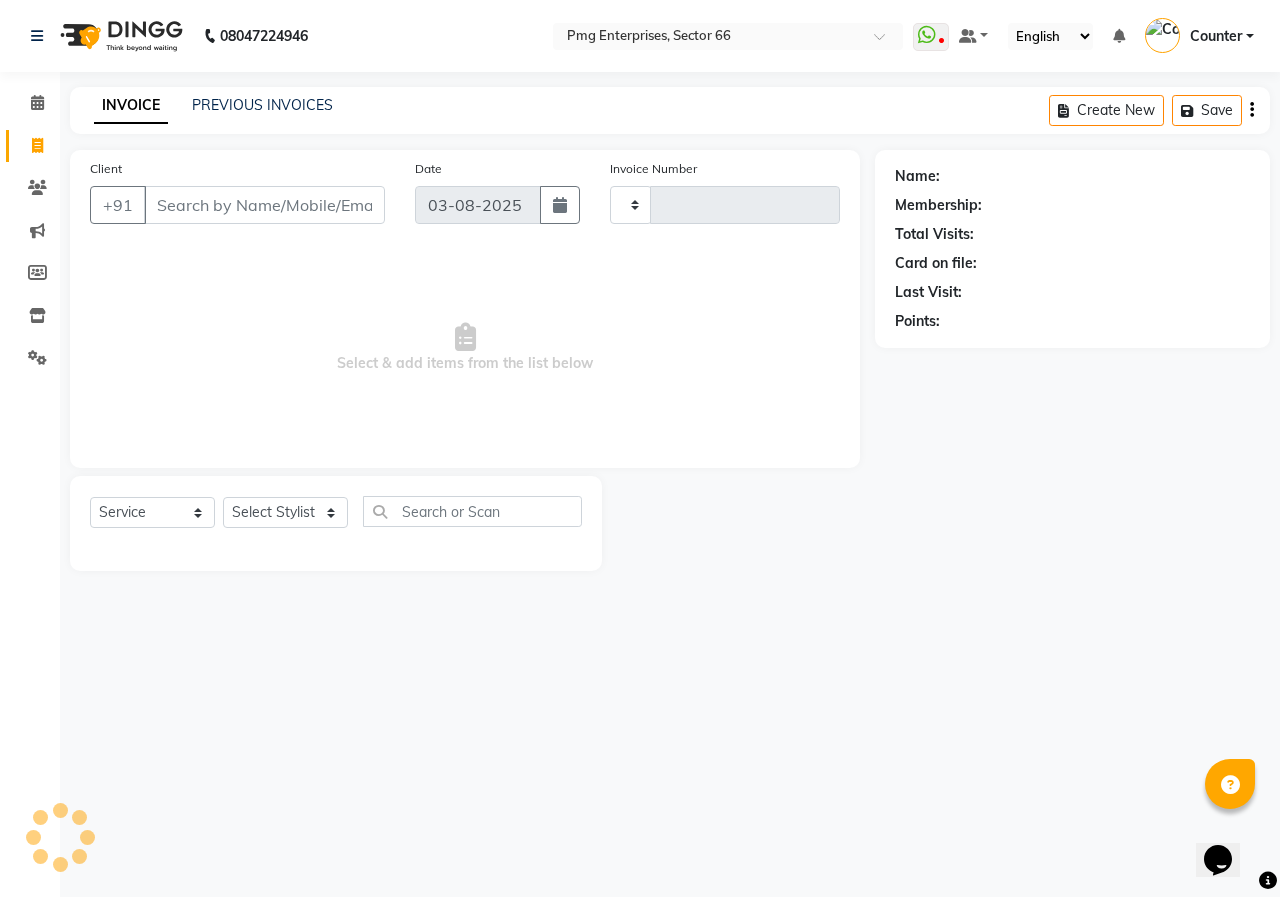 type on "2673" 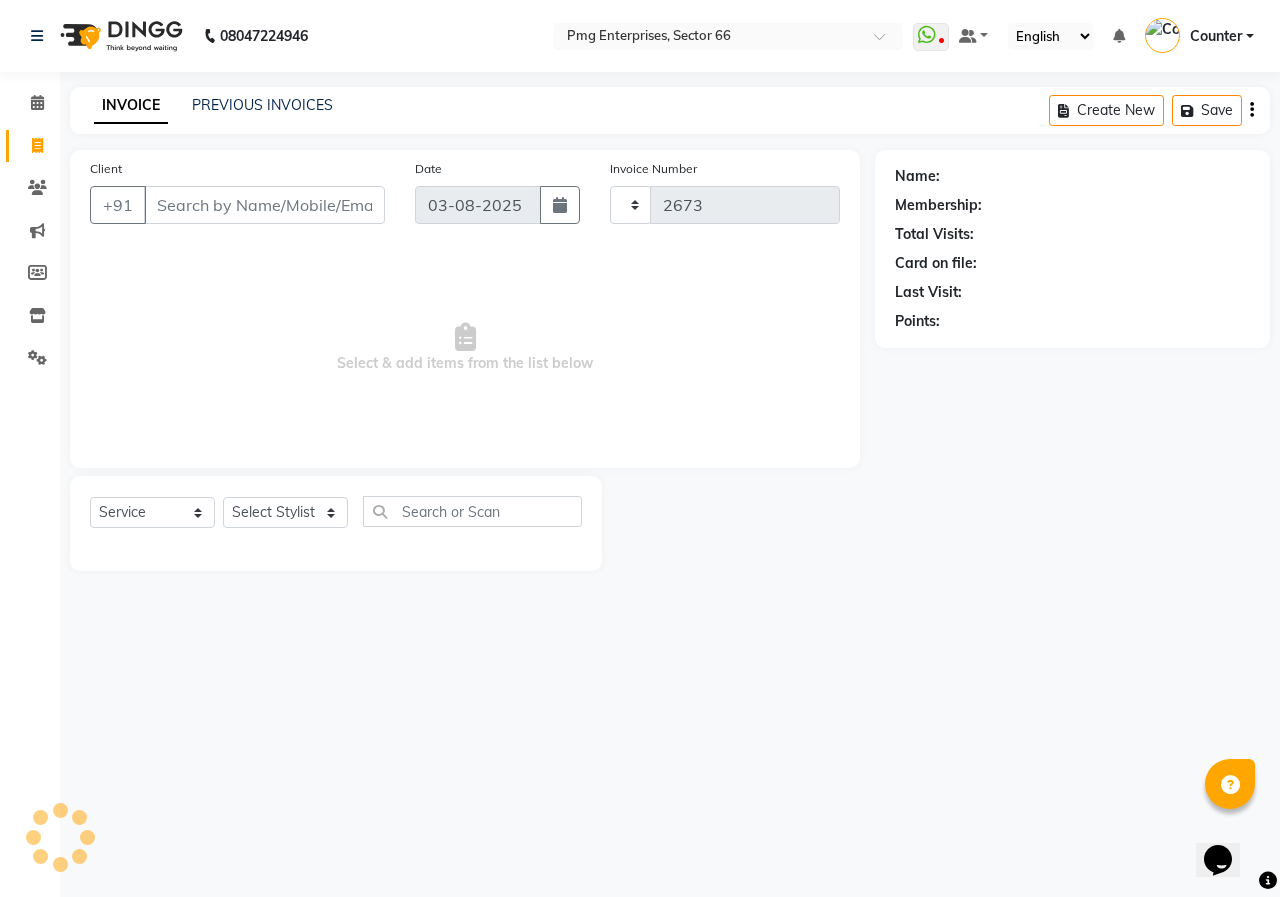 select on "889" 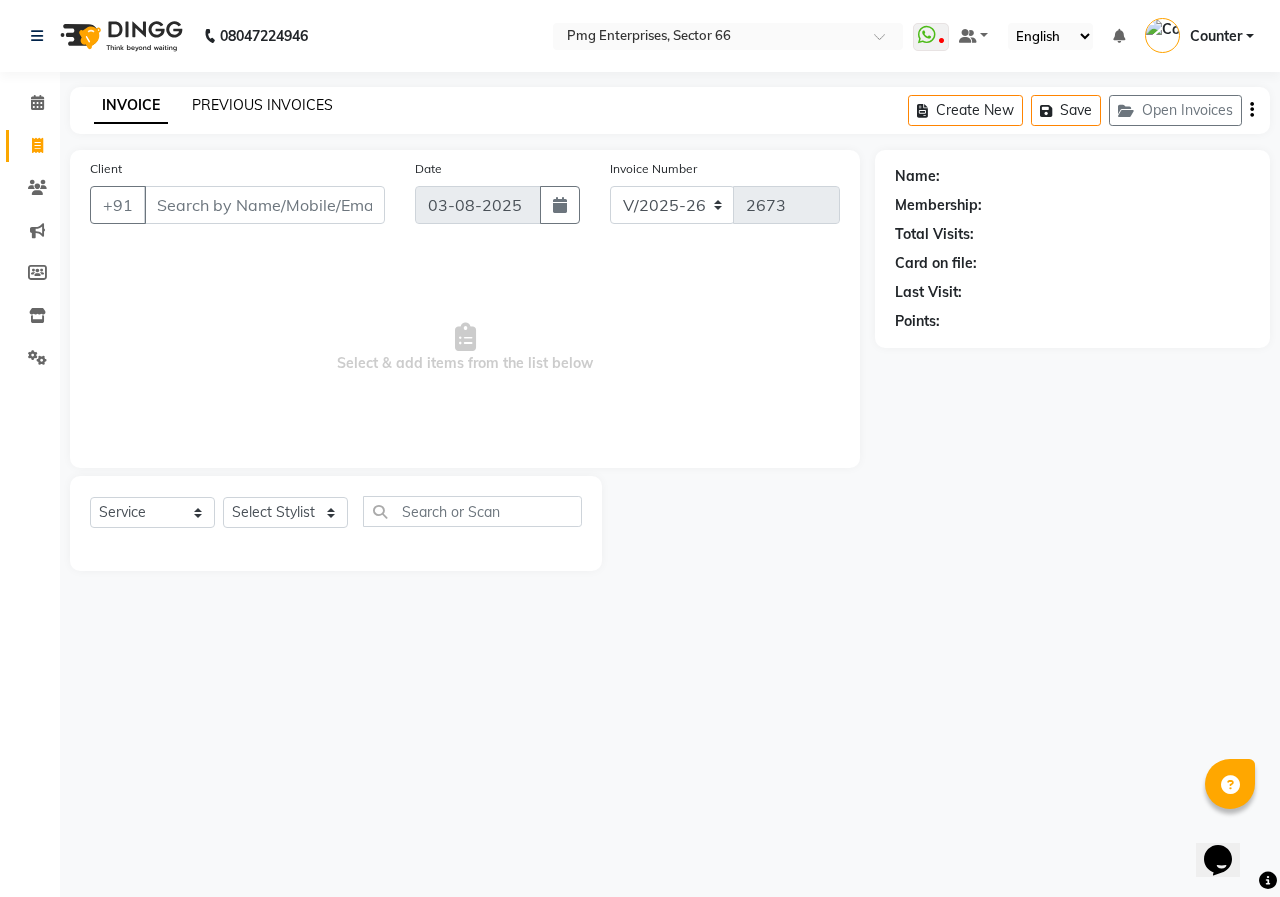 click on "PREVIOUS INVOICES" 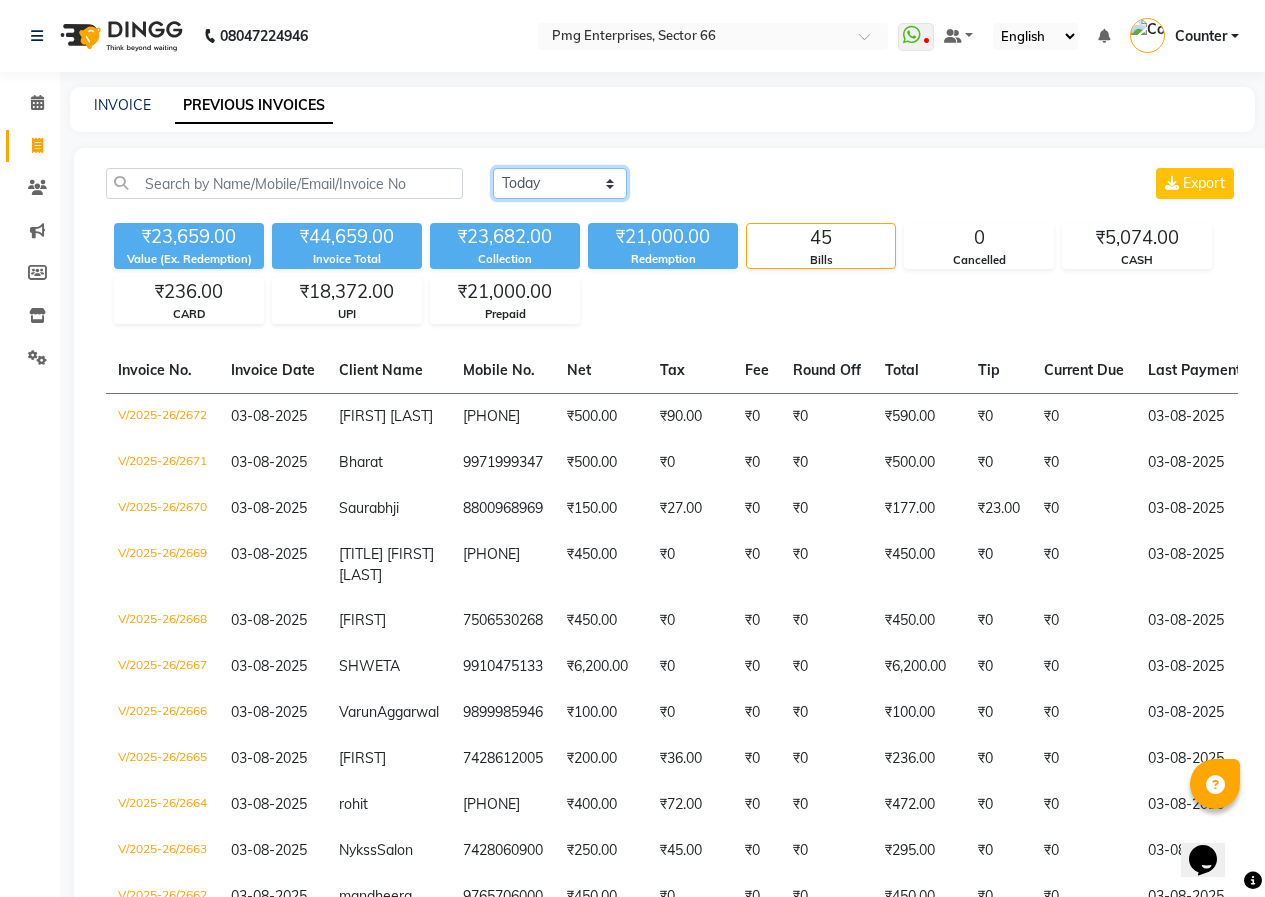 click on "Today Yesterday Custom Range" 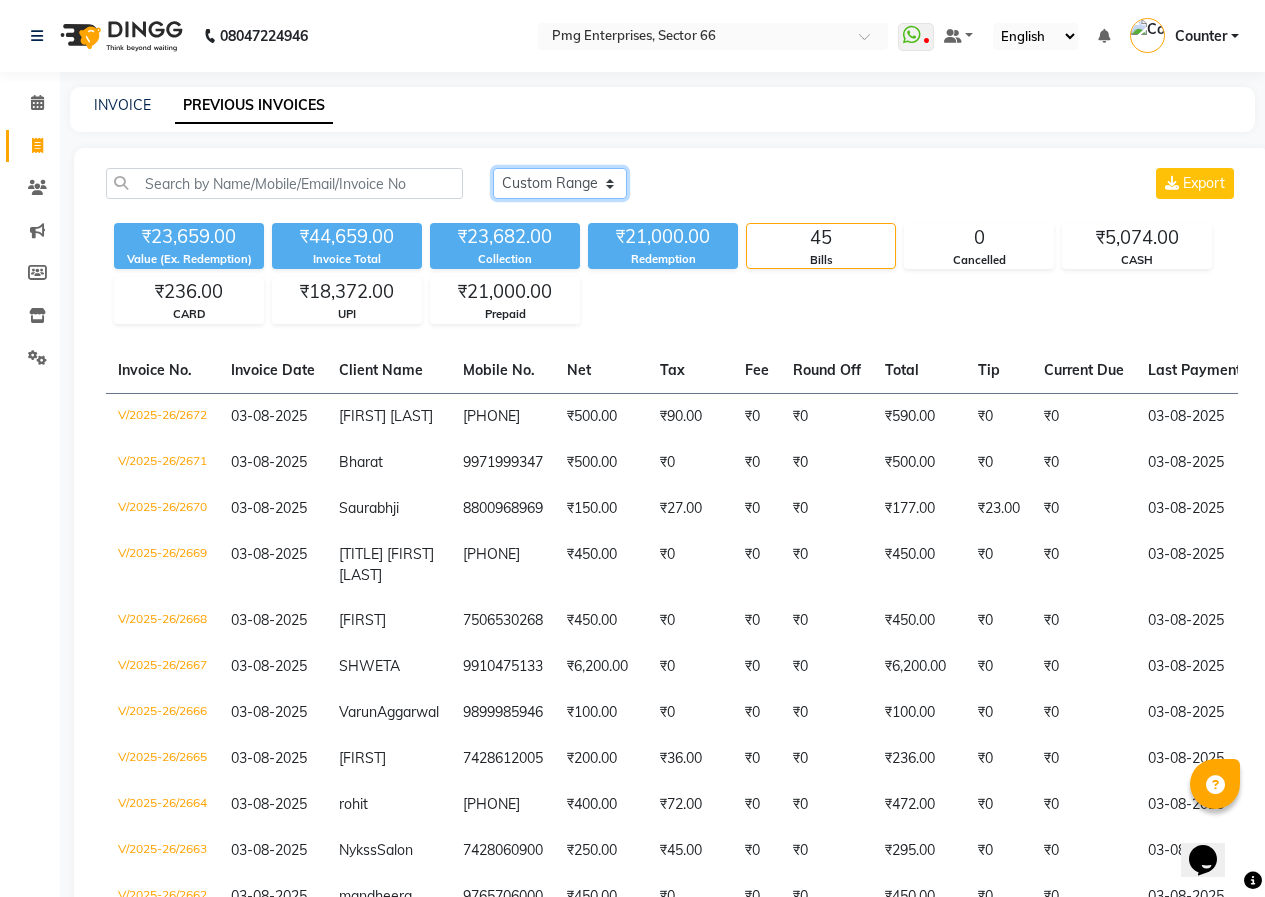 click on "Today Yesterday Custom Range" 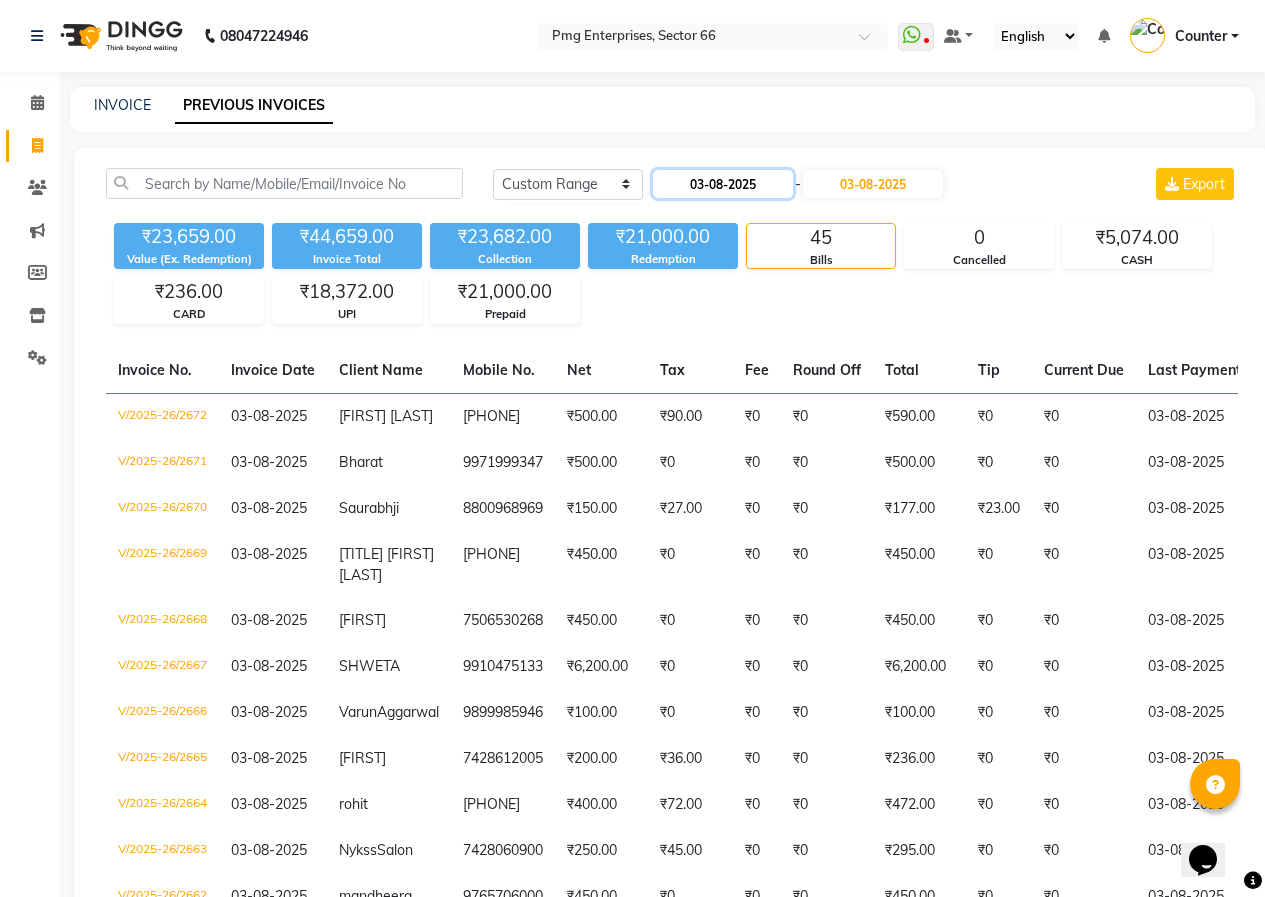 click on "03-08-2025" 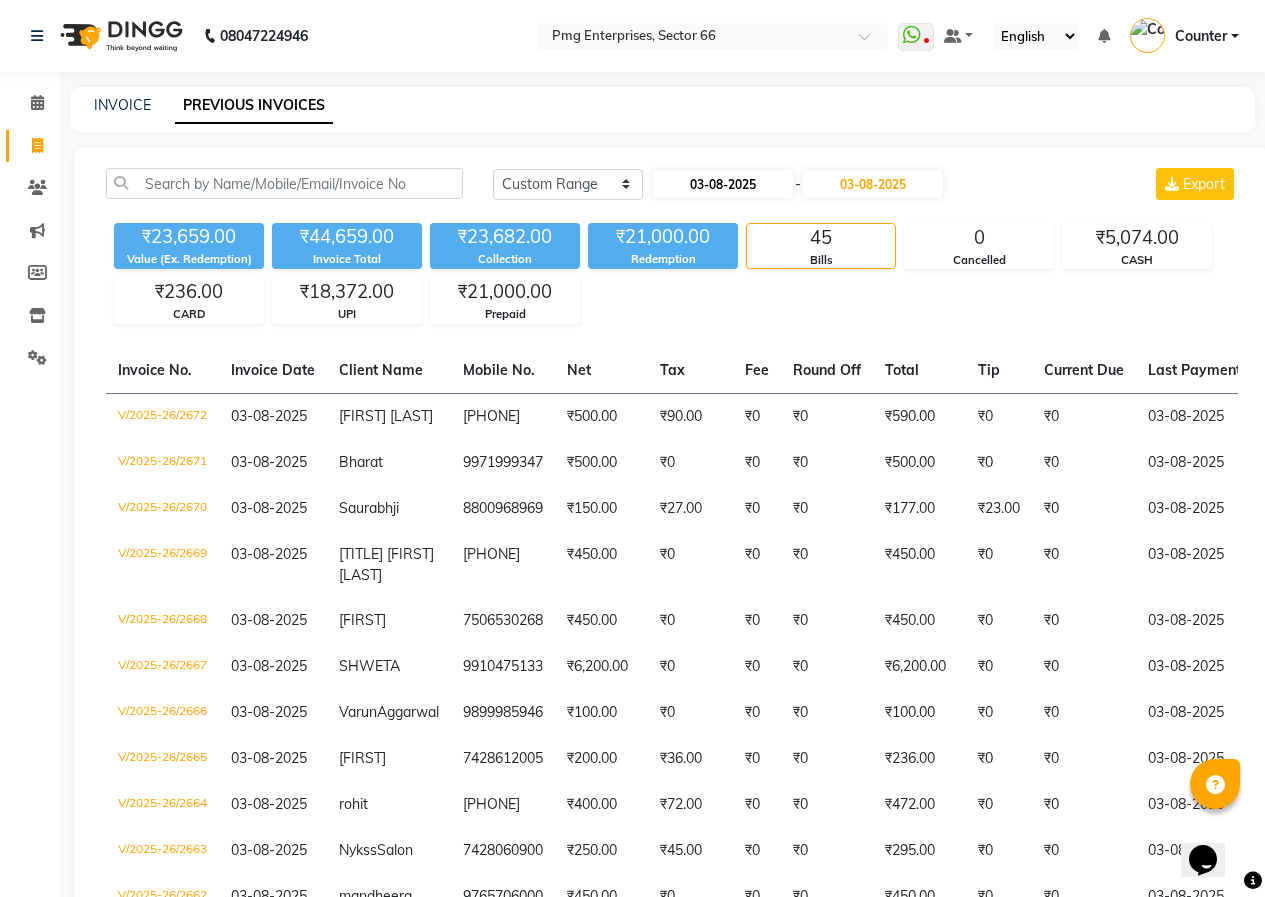 select on "8" 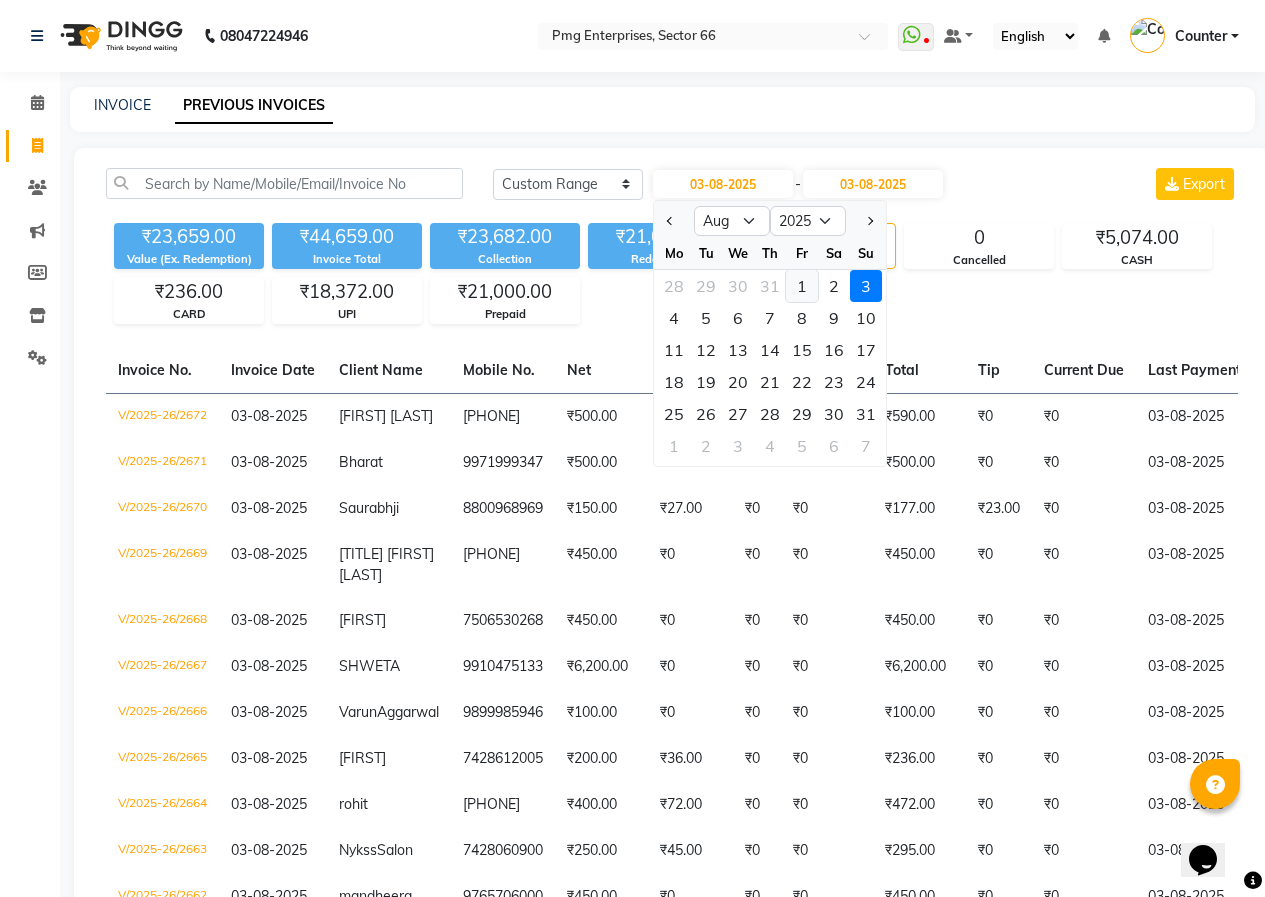 click on "1" 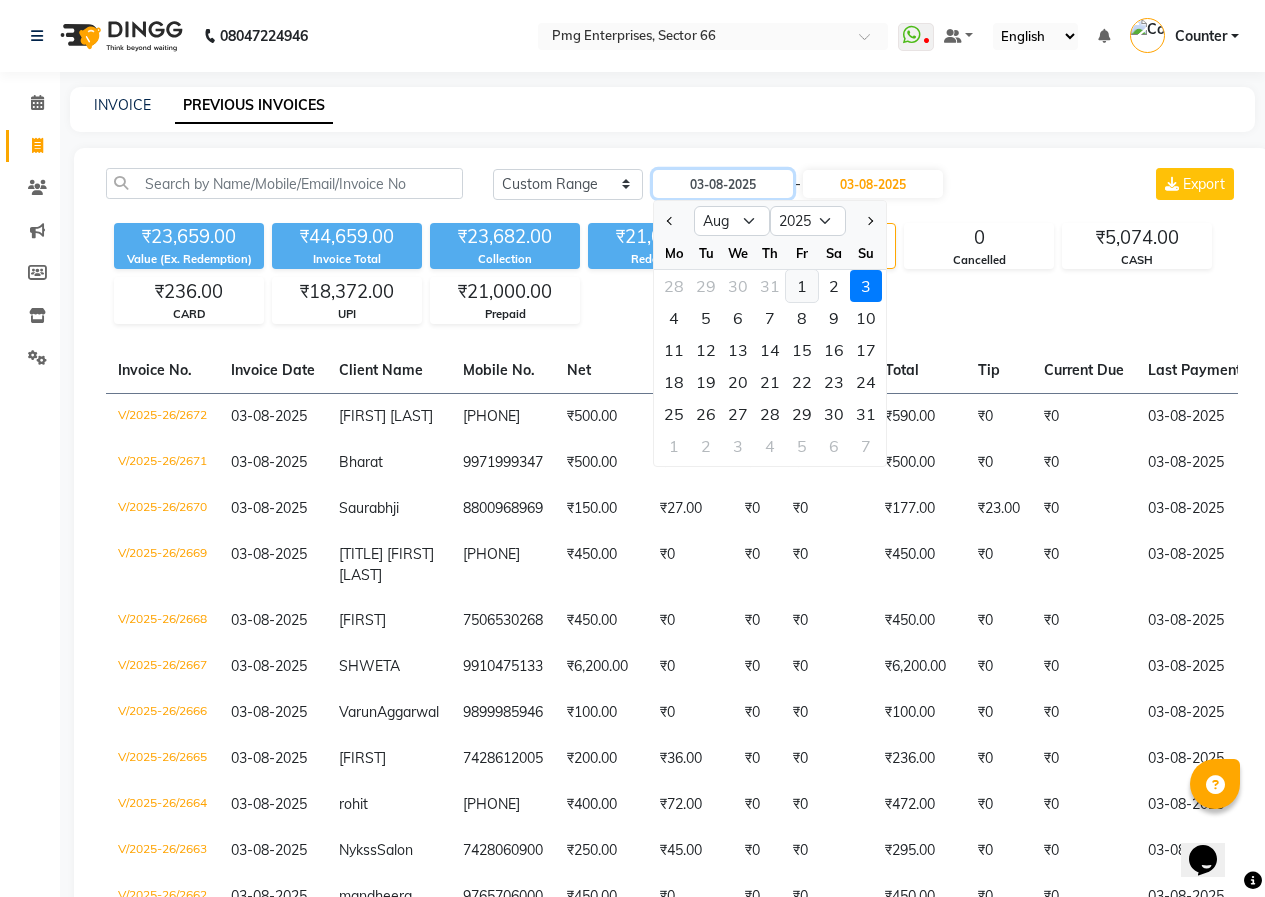type on "01-08-2025" 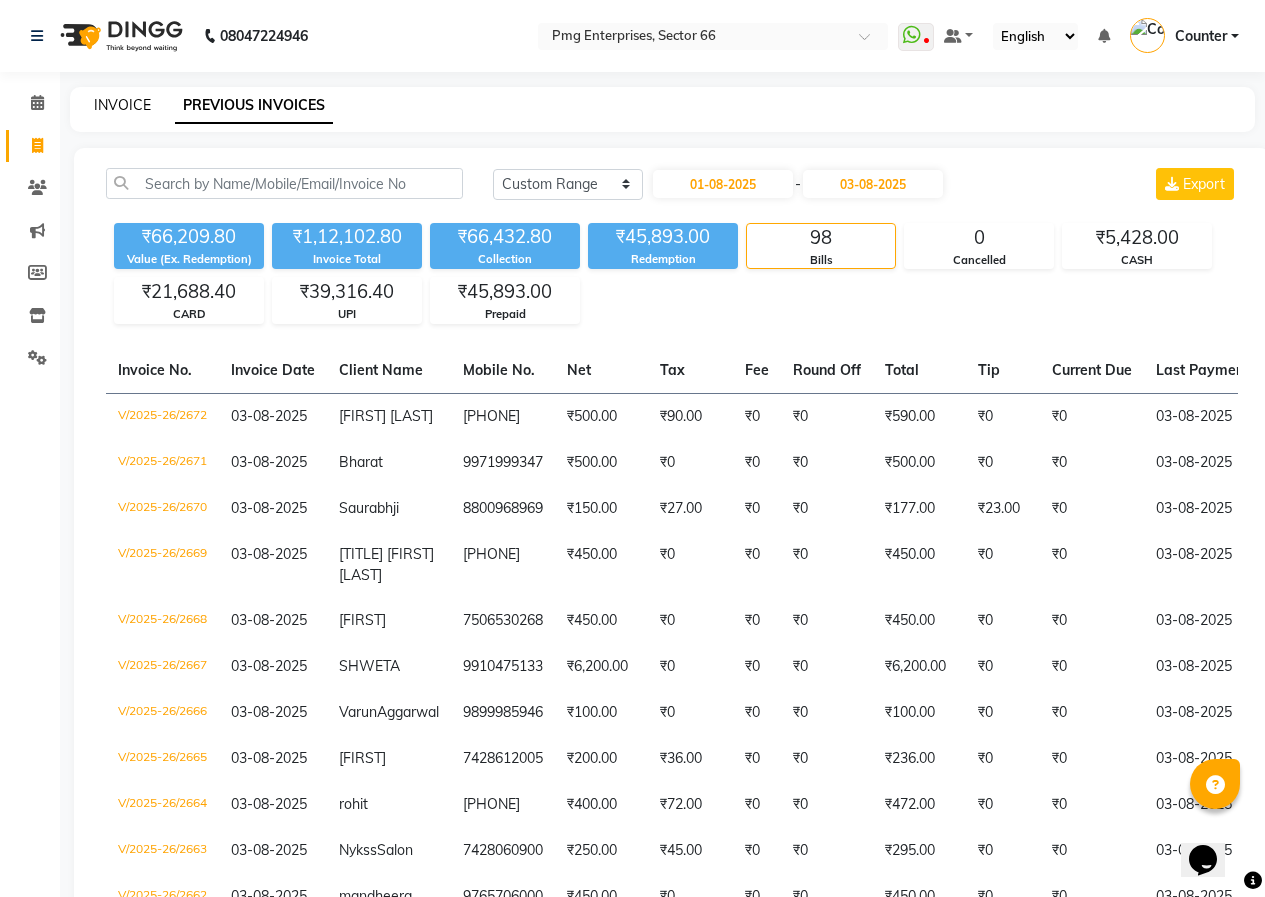 click on "INVOICE" 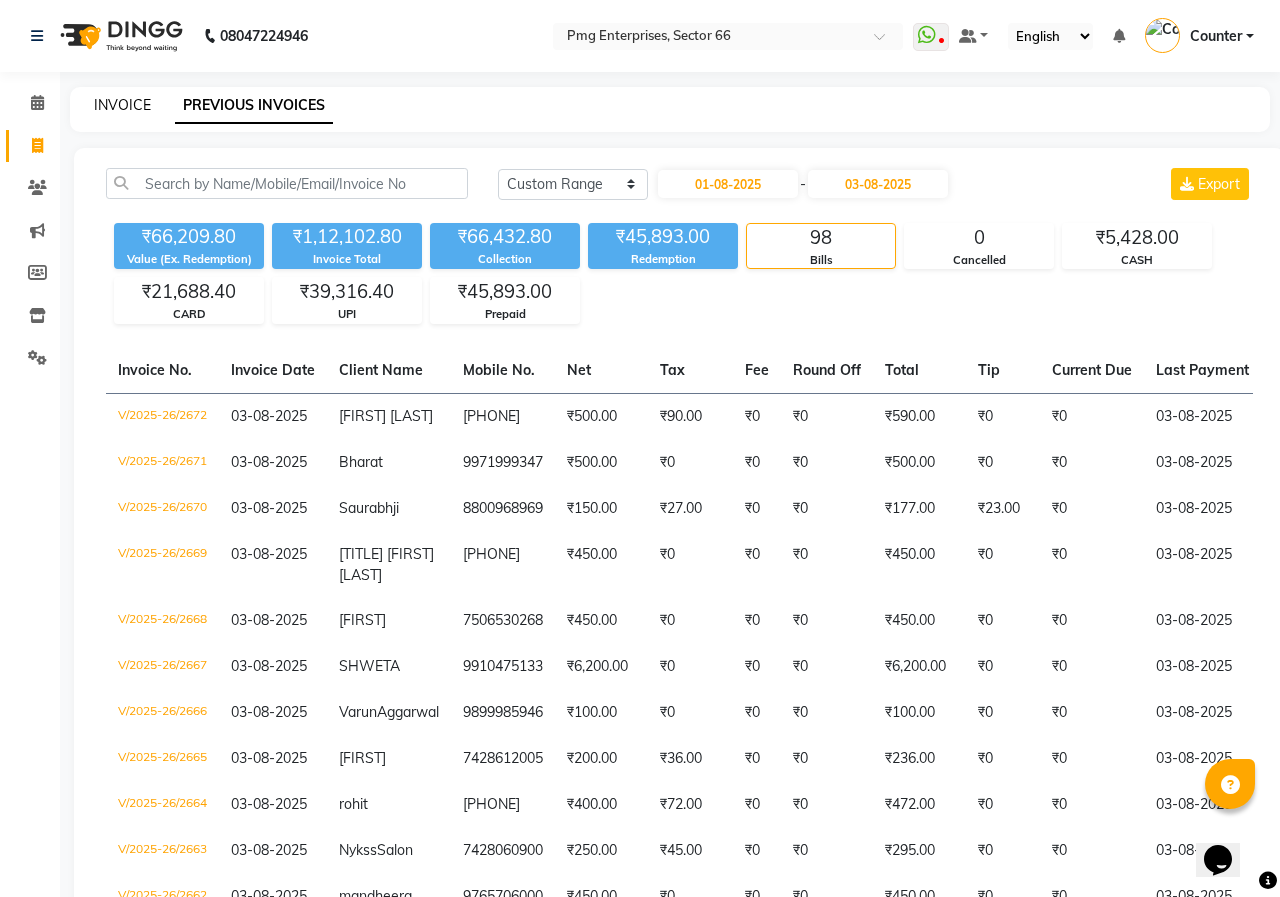 select on "889" 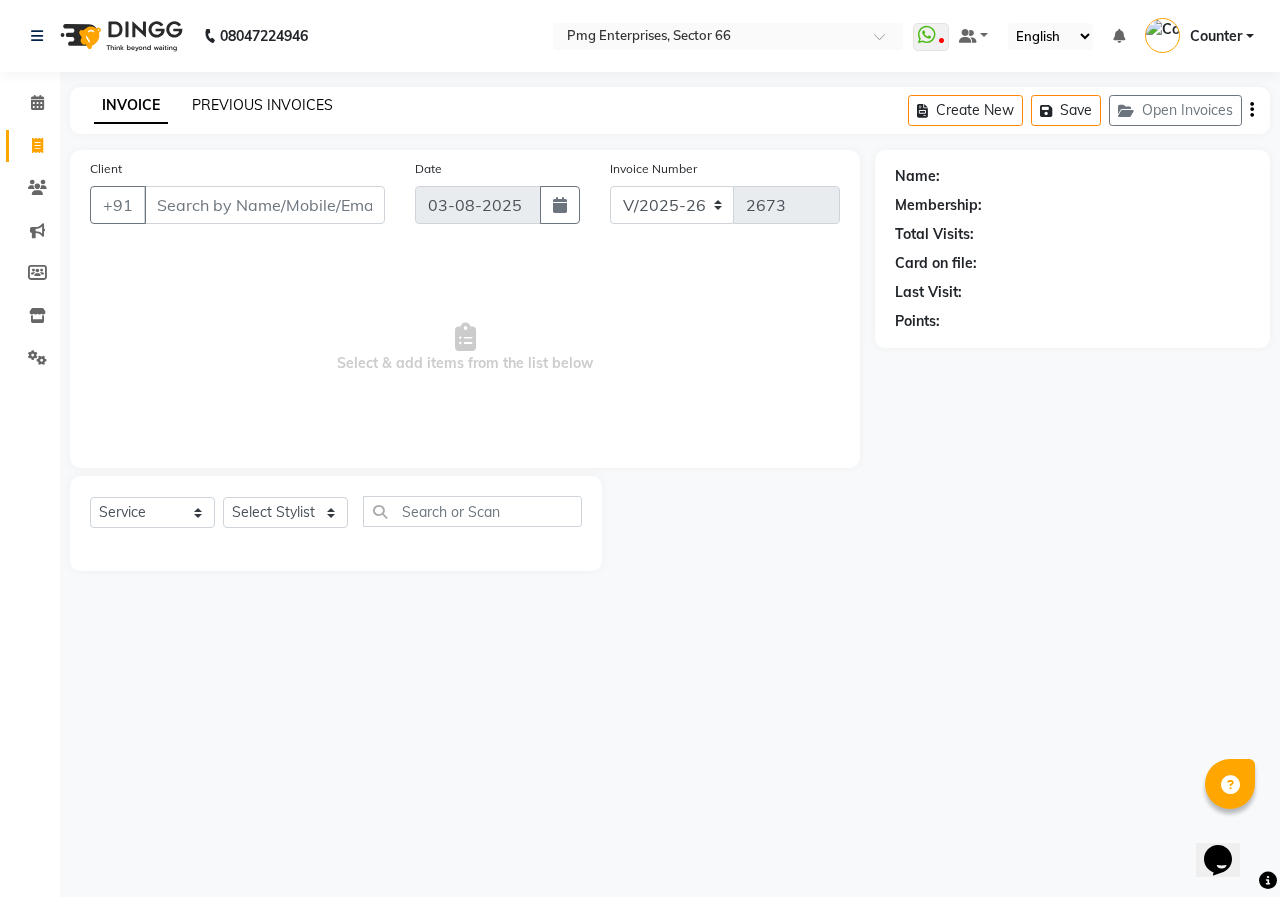 click on "PREVIOUS INVOICES" 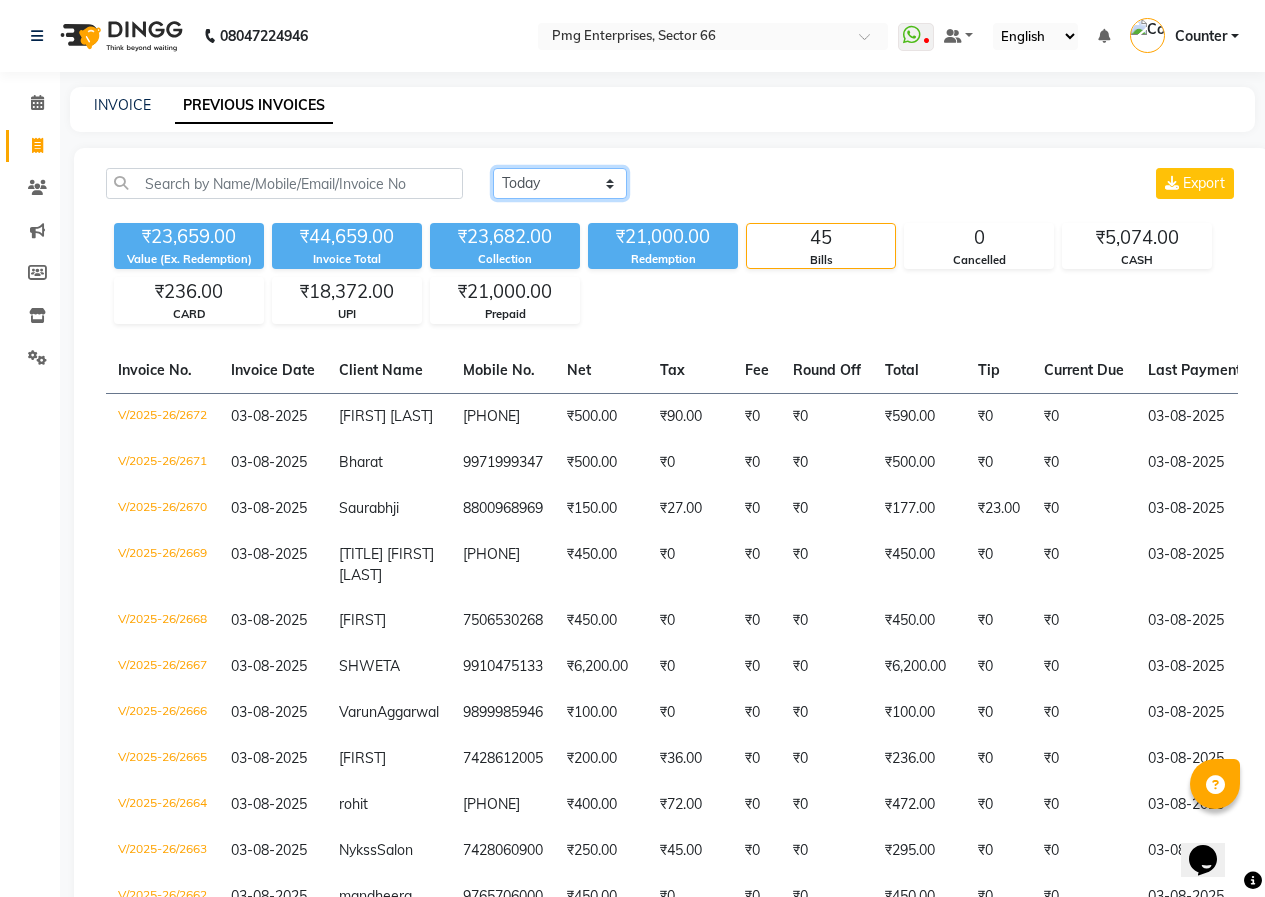 click on "Today Yesterday Custom Range" 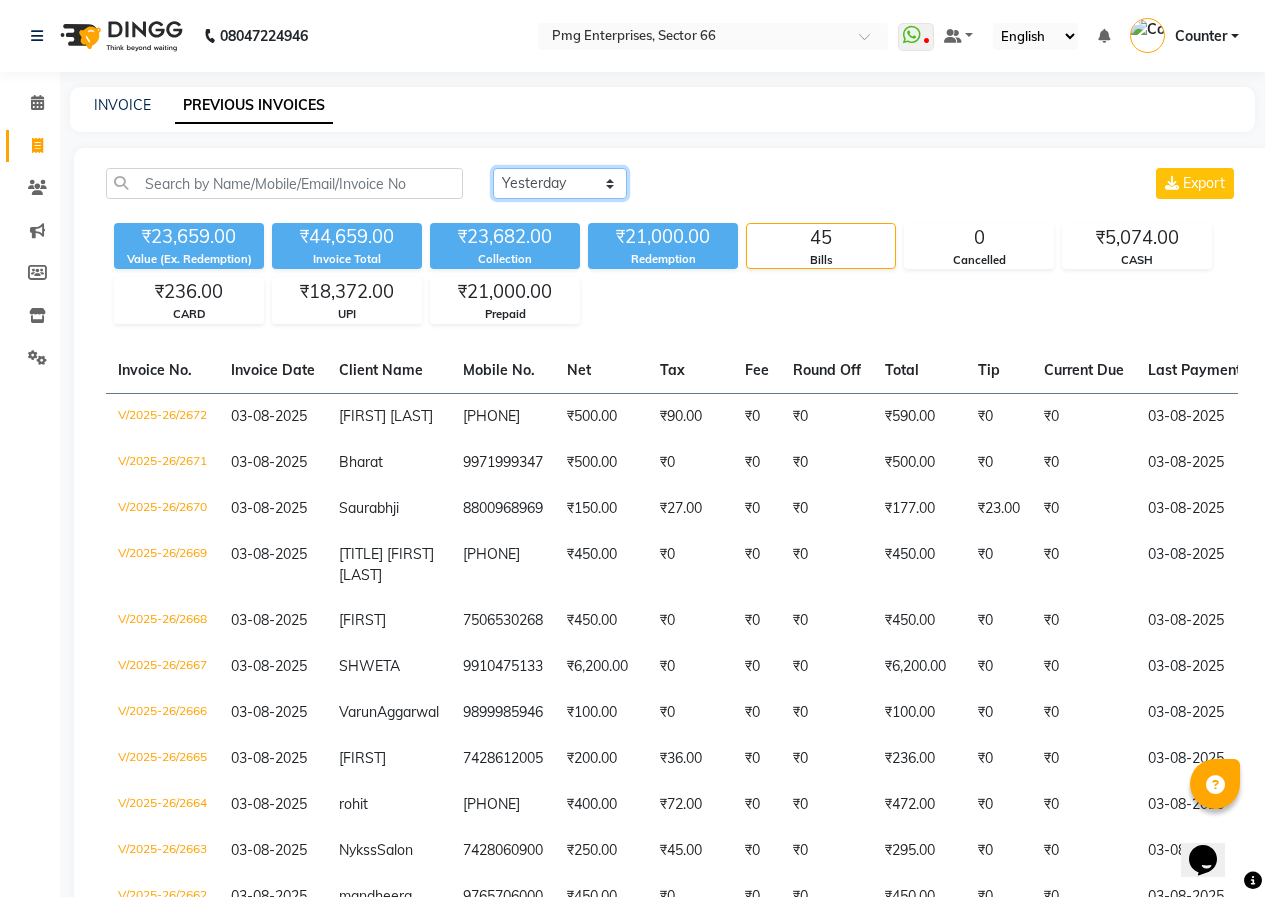 click on "Today Yesterday Custom Range" 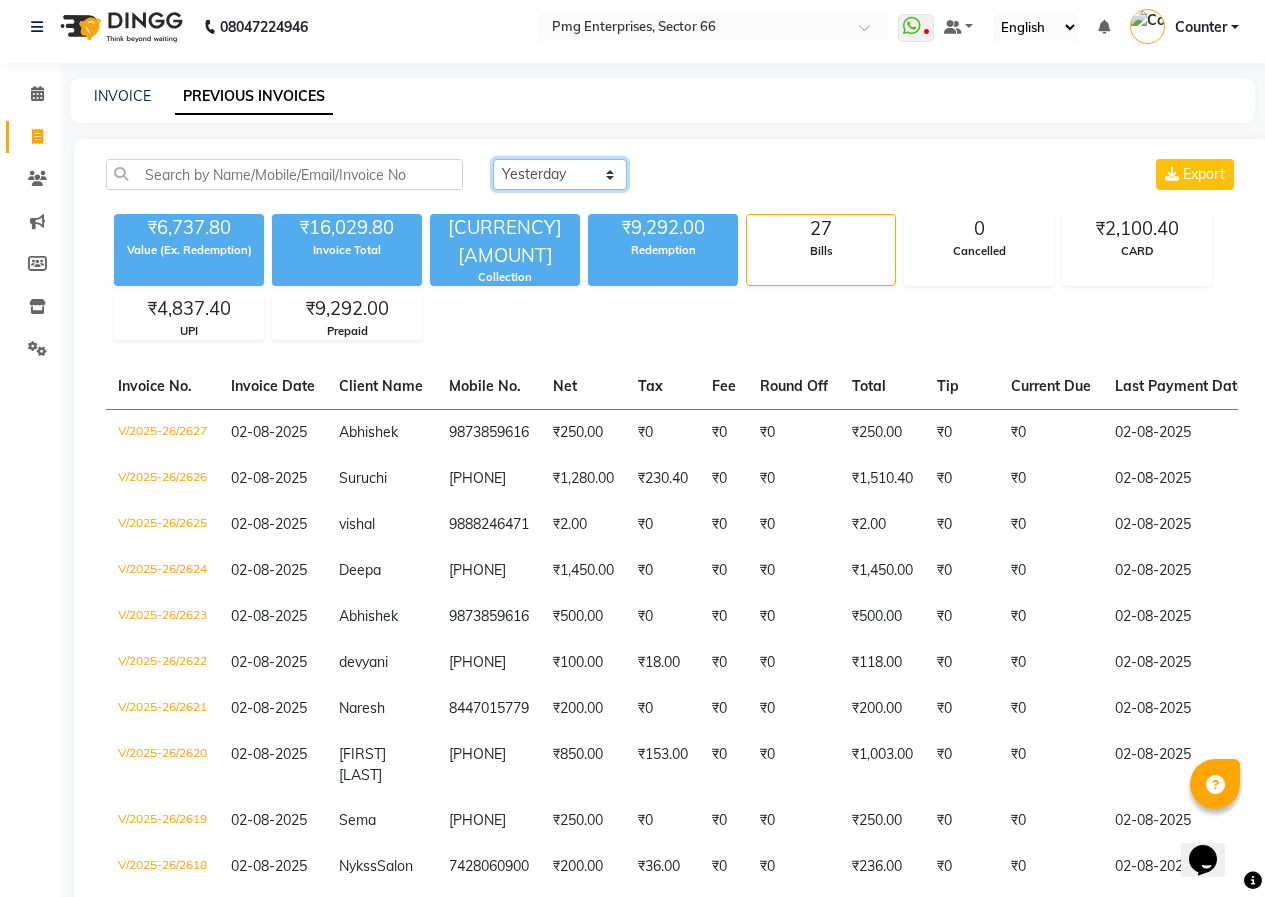 scroll, scrollTop: 40, scrollLeft: 0, axis: vertical 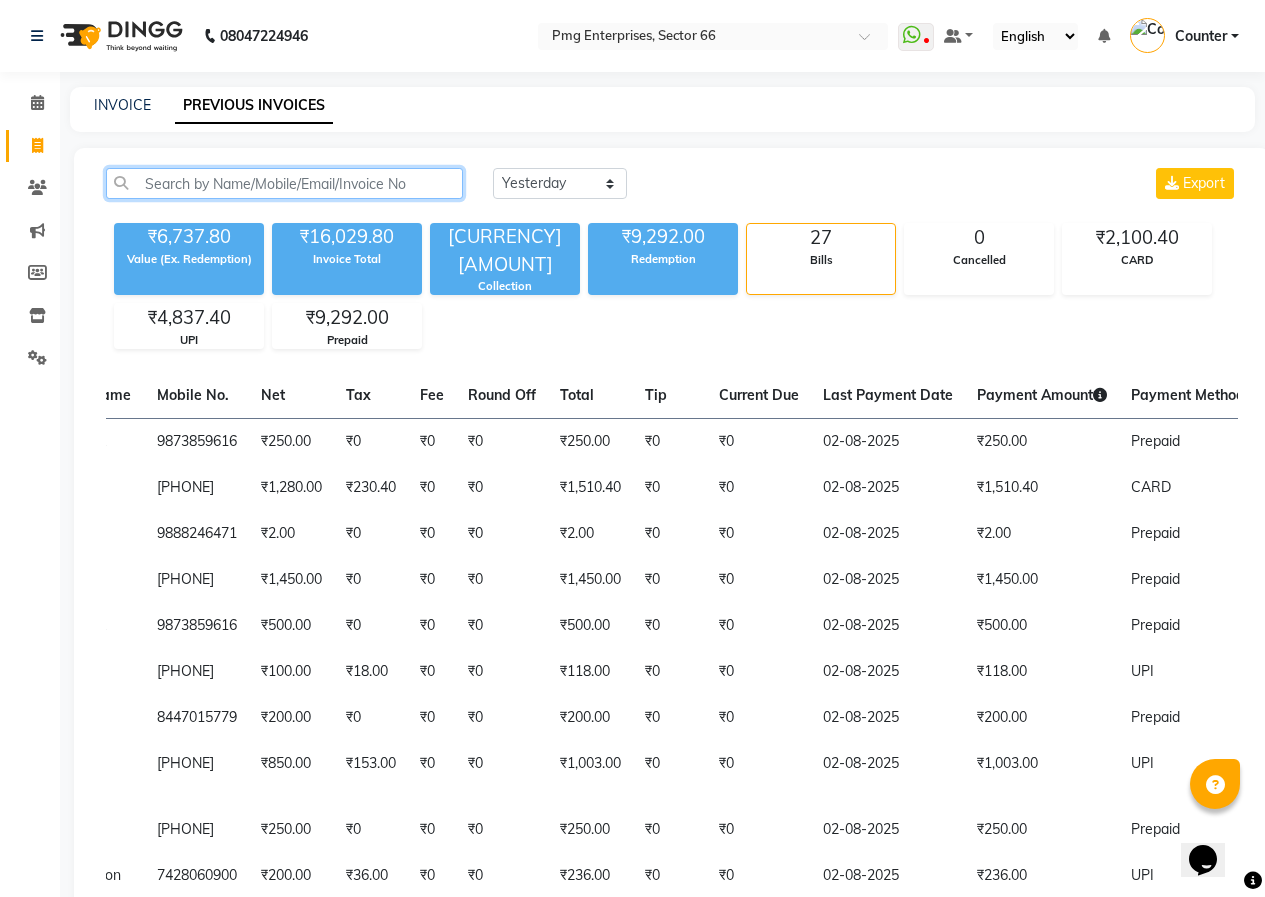 click 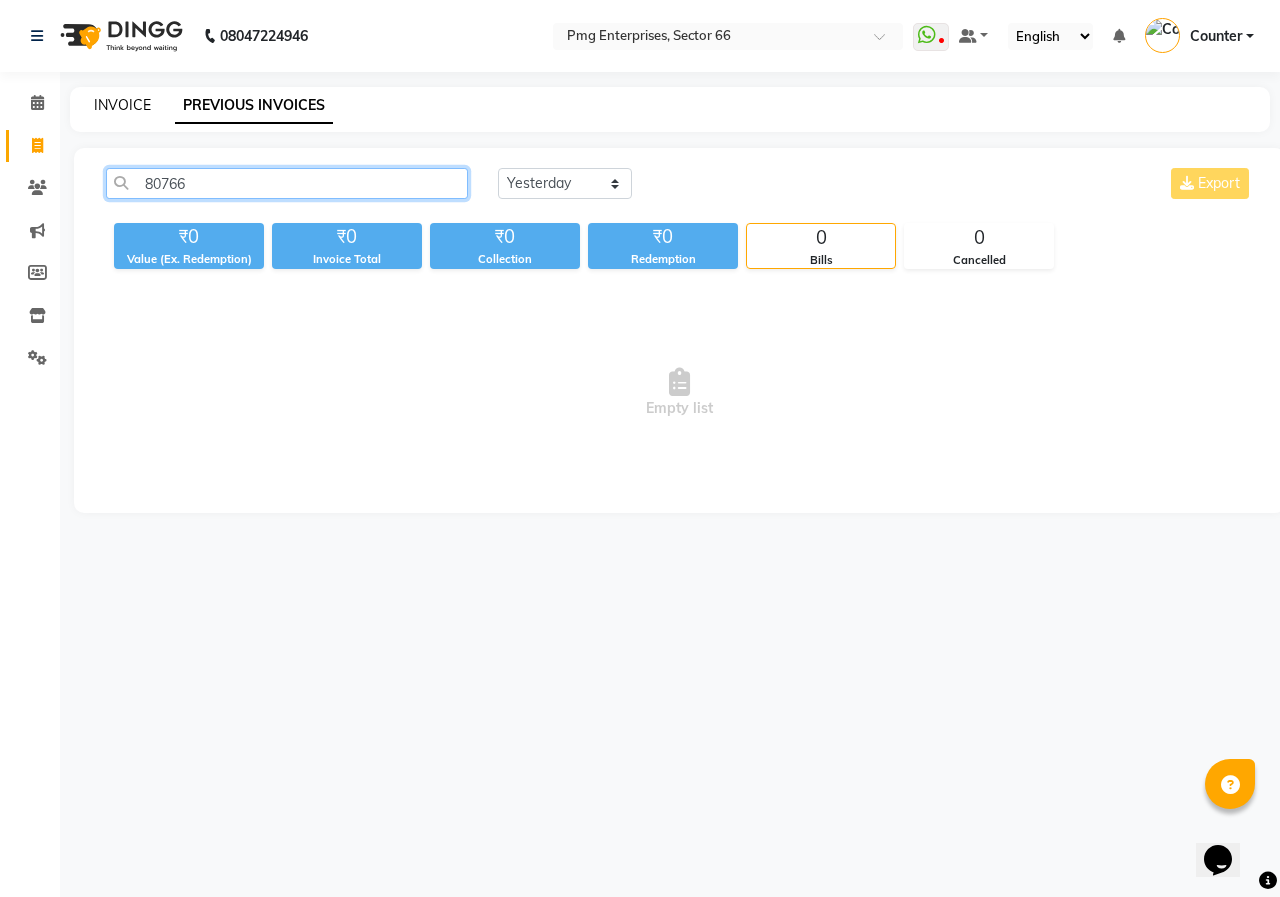type on "80766" 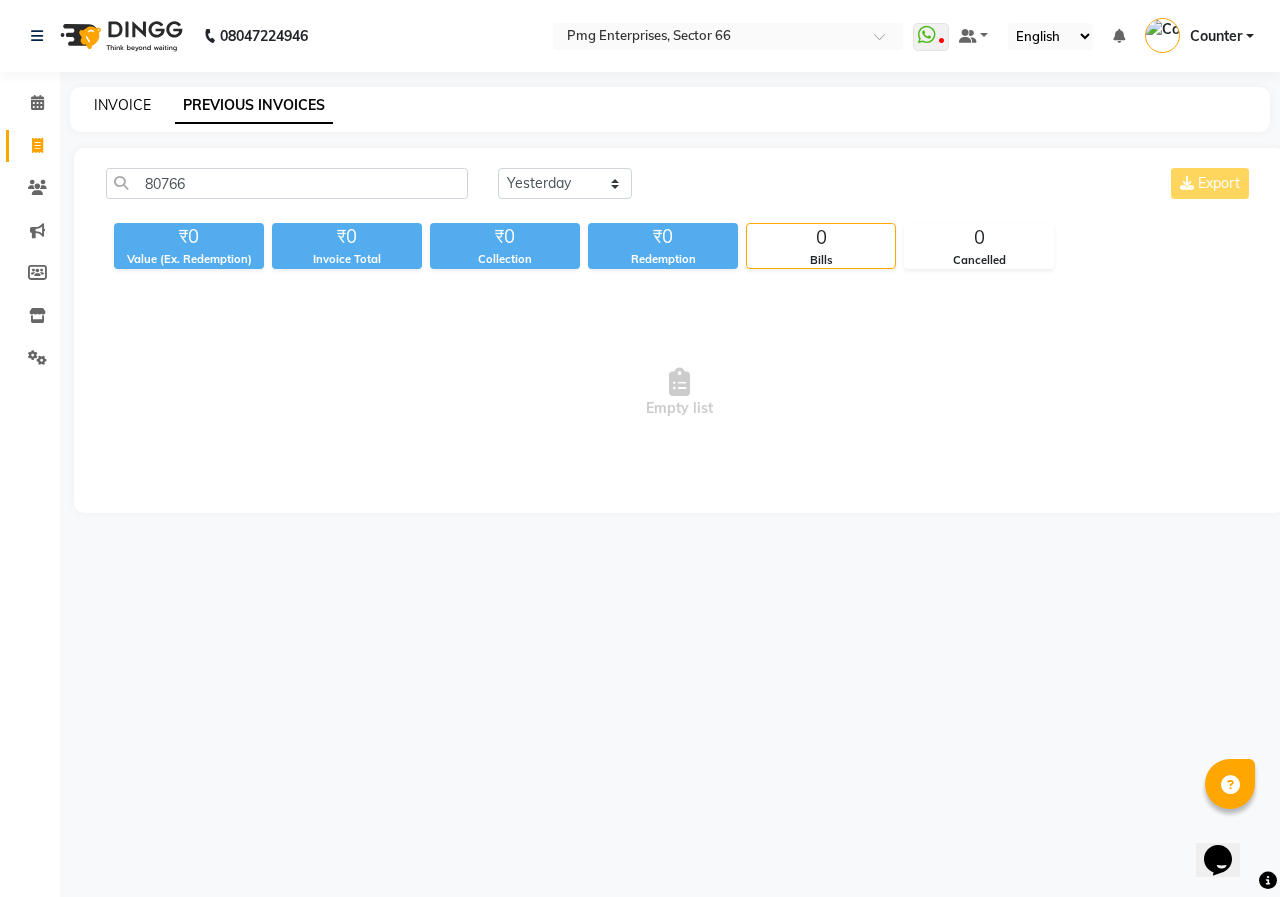 click on "INVOICE" 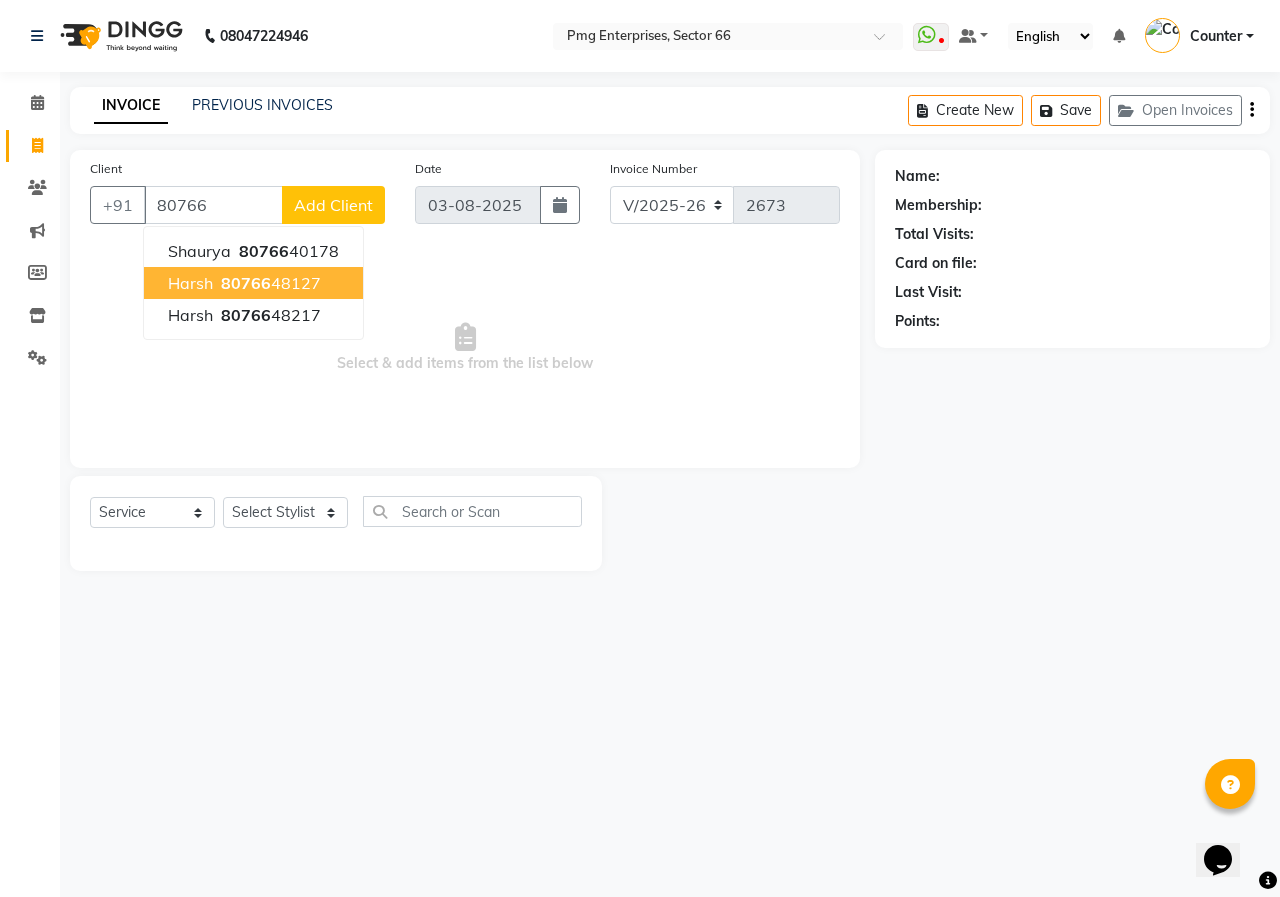 click on "80766 48127" at bounding box center [269, 283] 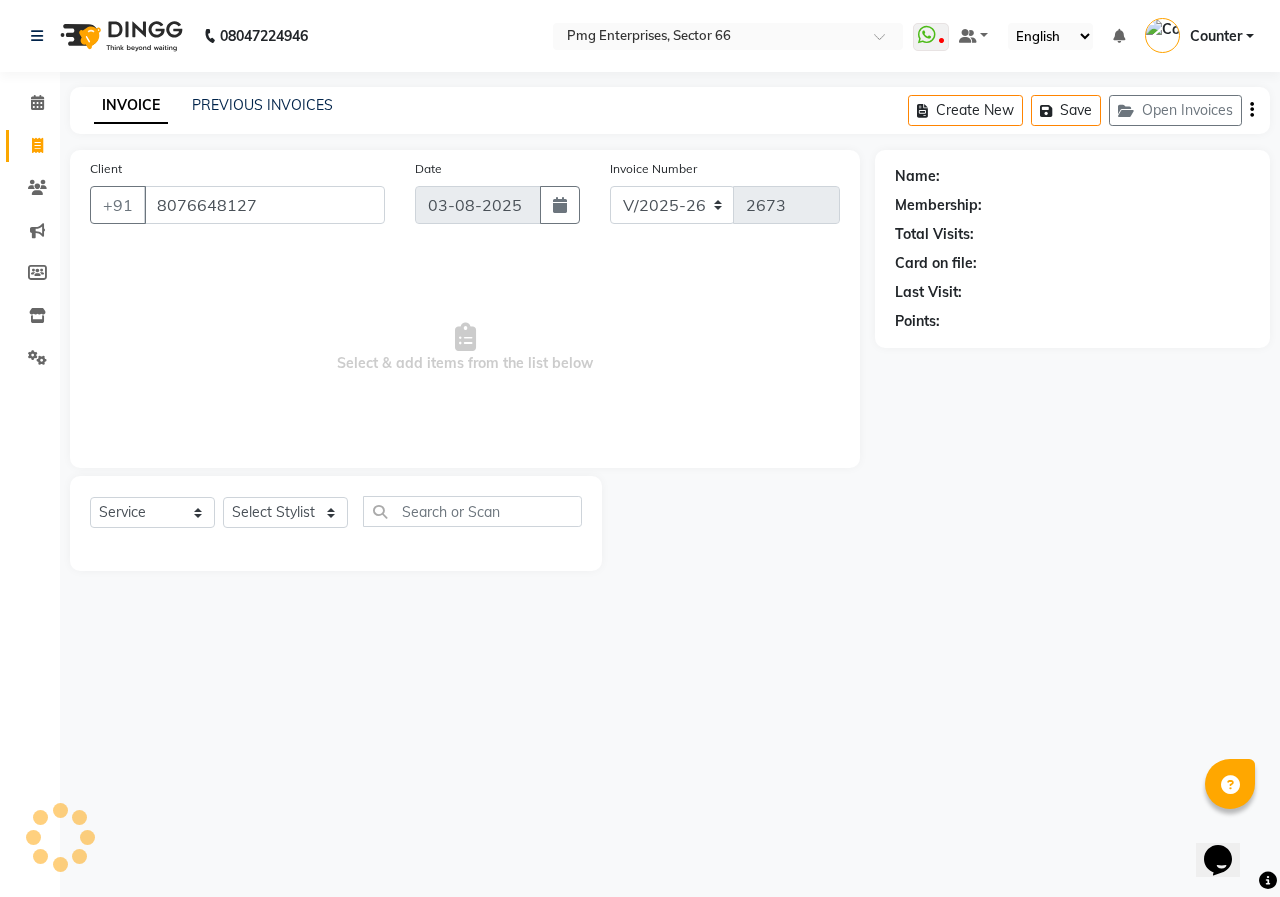type on "8076648127" 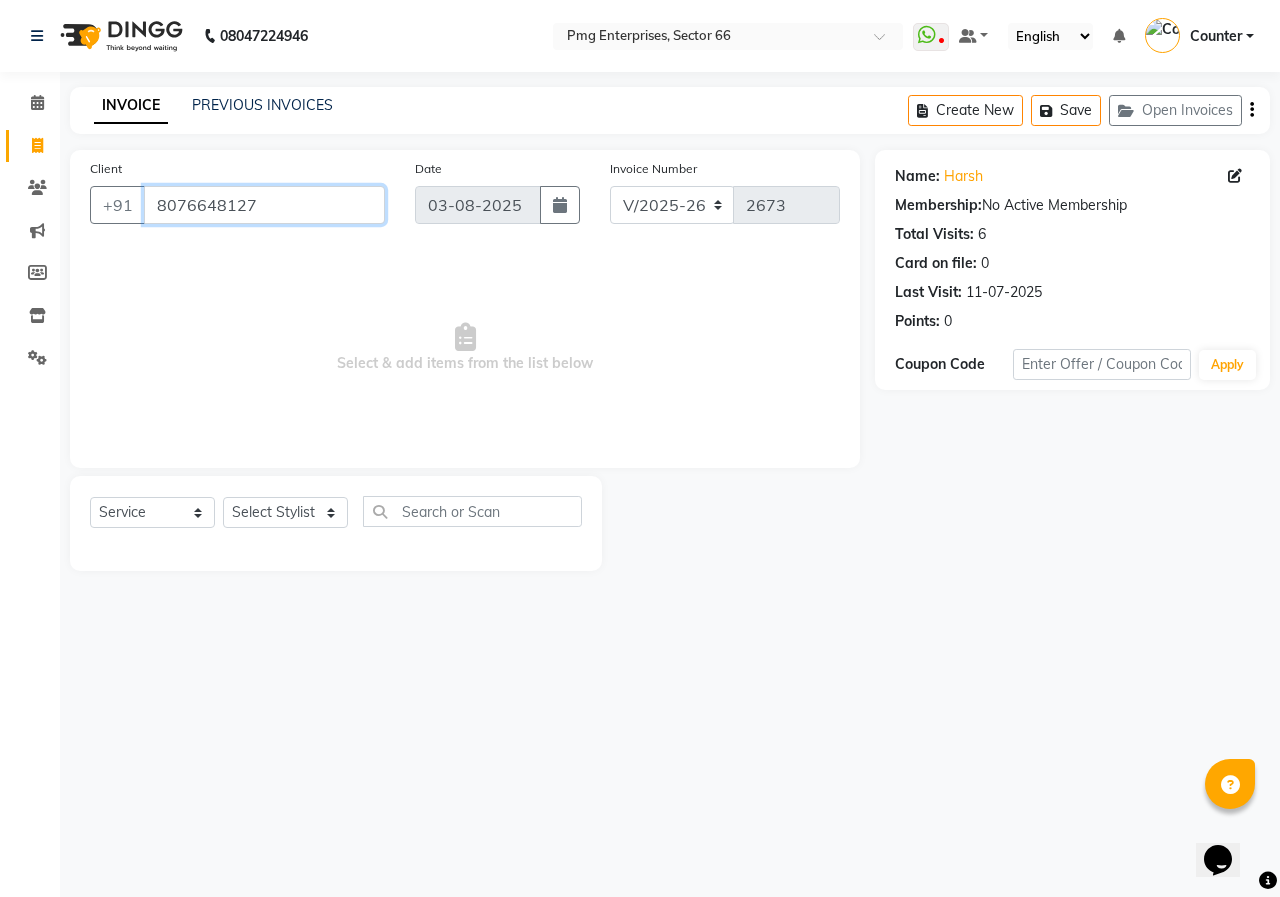 drag, startPoint x: 157, startPoint y: 206, endPoint x: 372, endPoint y: 202, distance: 215.0372 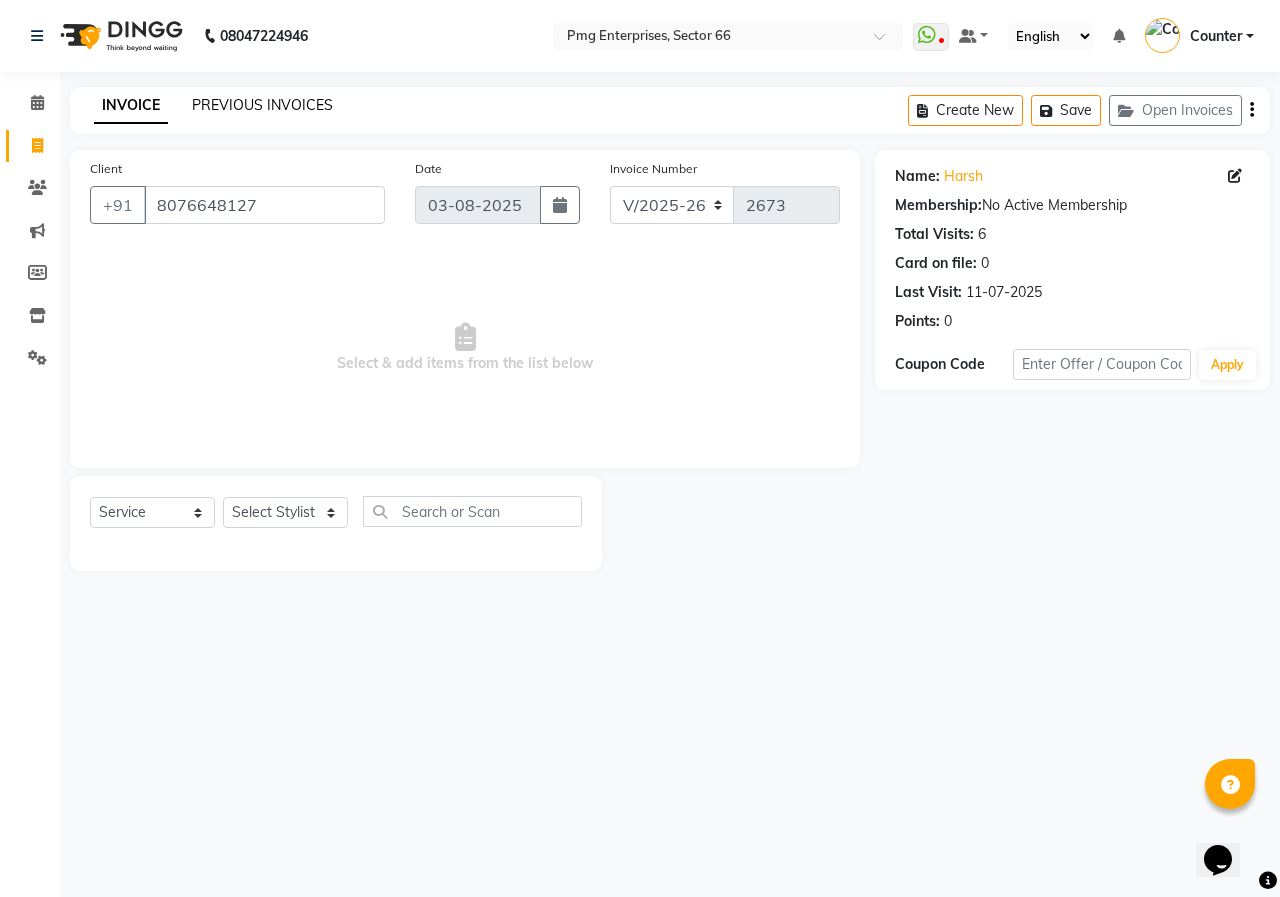 click on "PREVIOUS INVOICES" 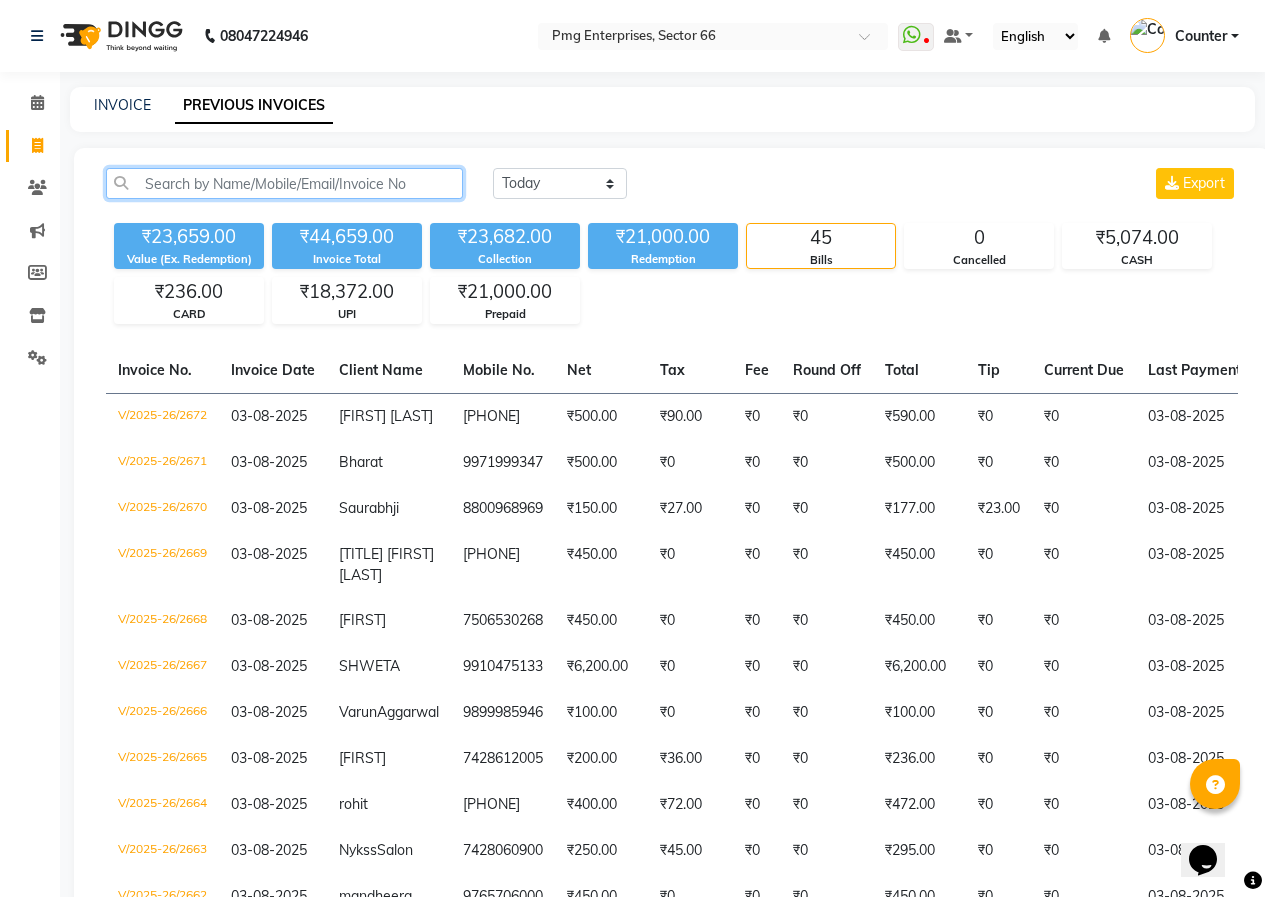 click 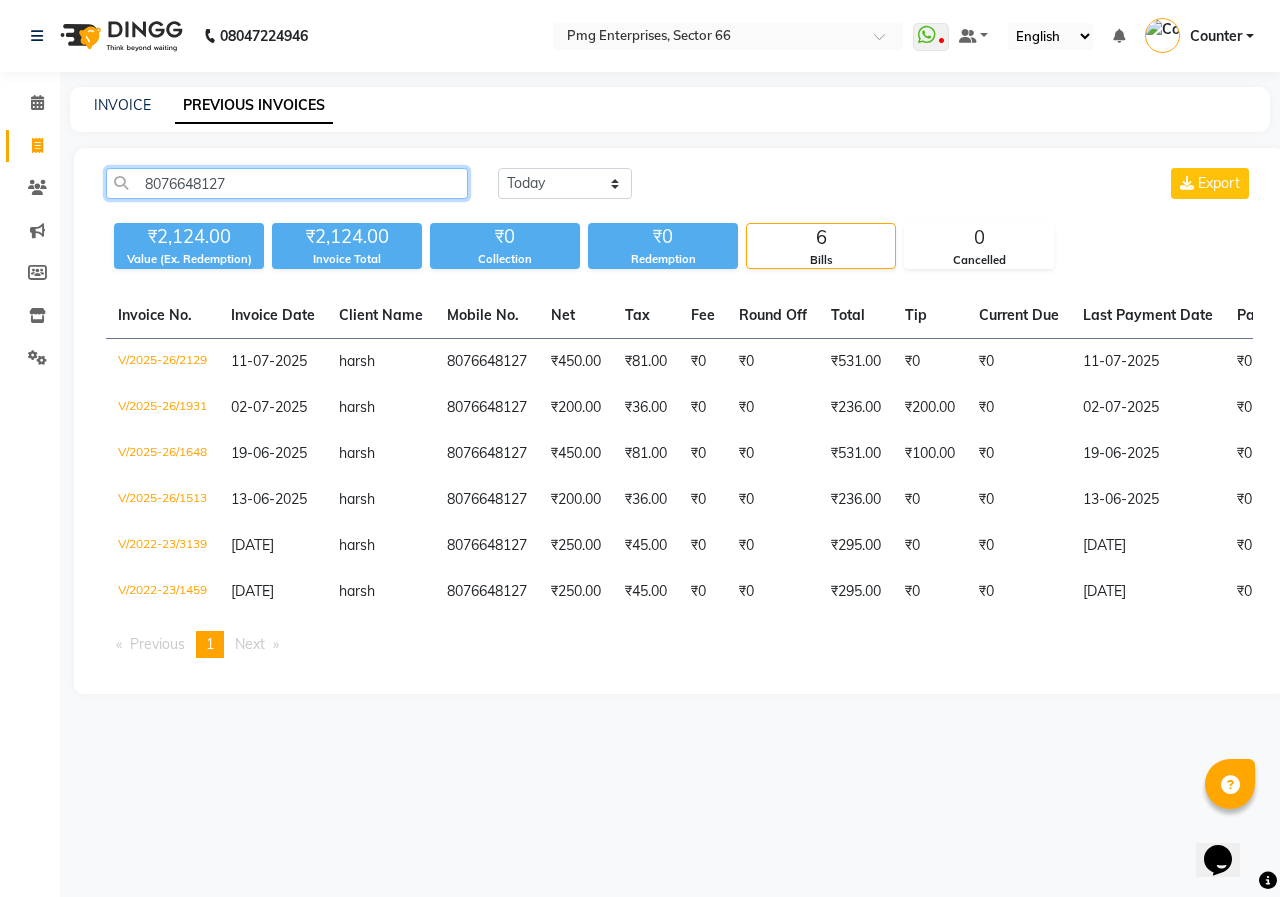 drag, startPoint x: 144, startPoint y: 181, endPoint x: 381, endPoint y: 205, distance: 238.2121 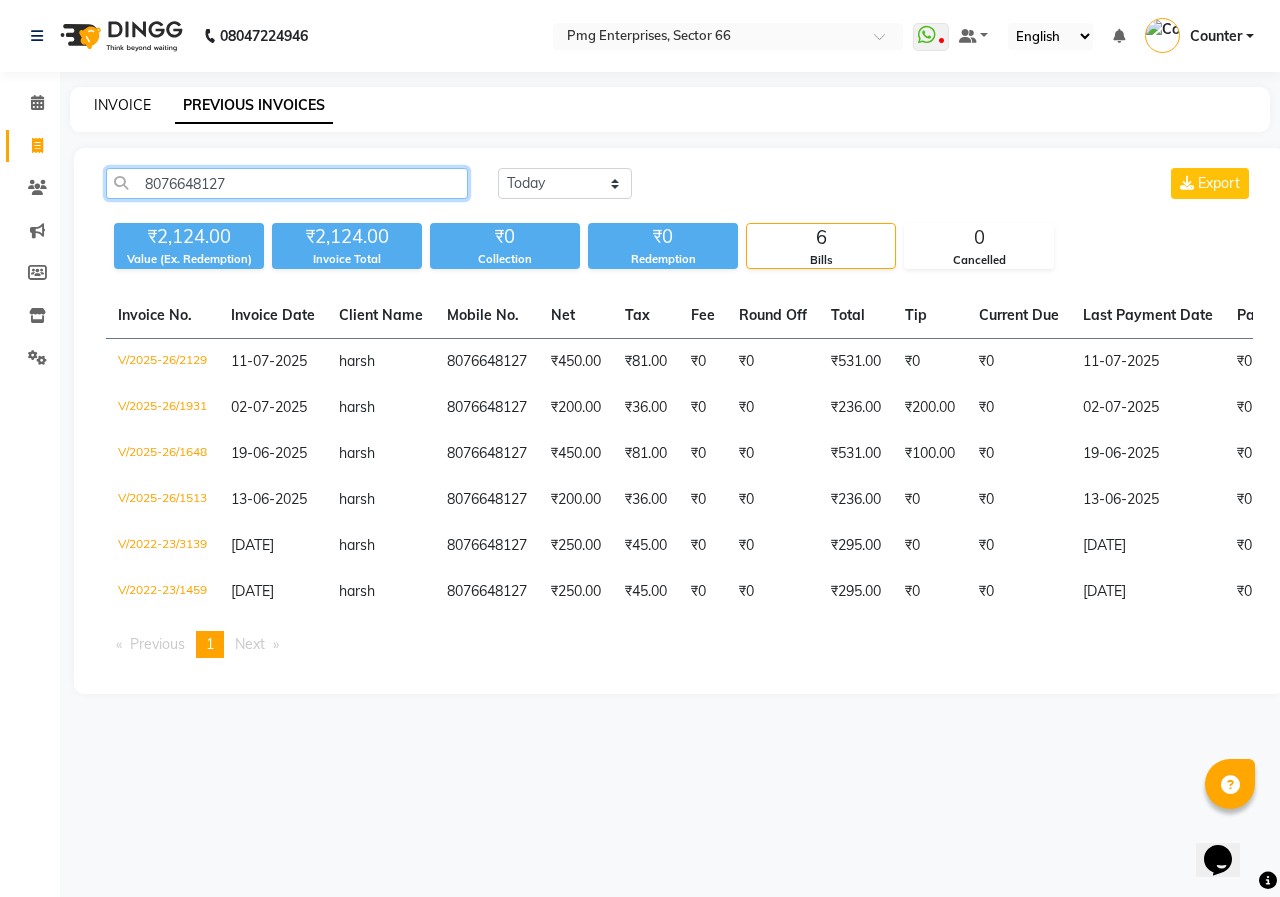 type on "8076648127" 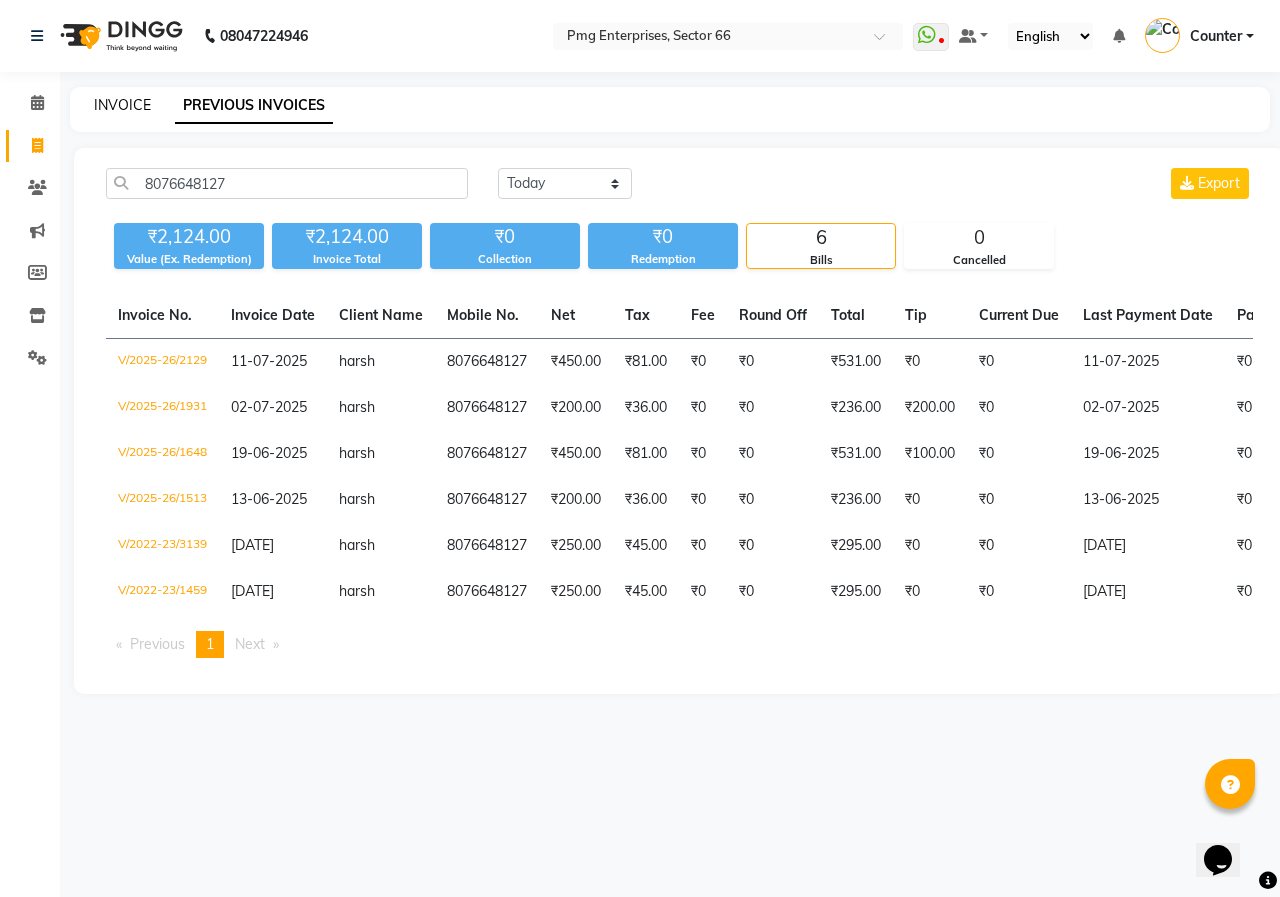 click on "INVOICE" 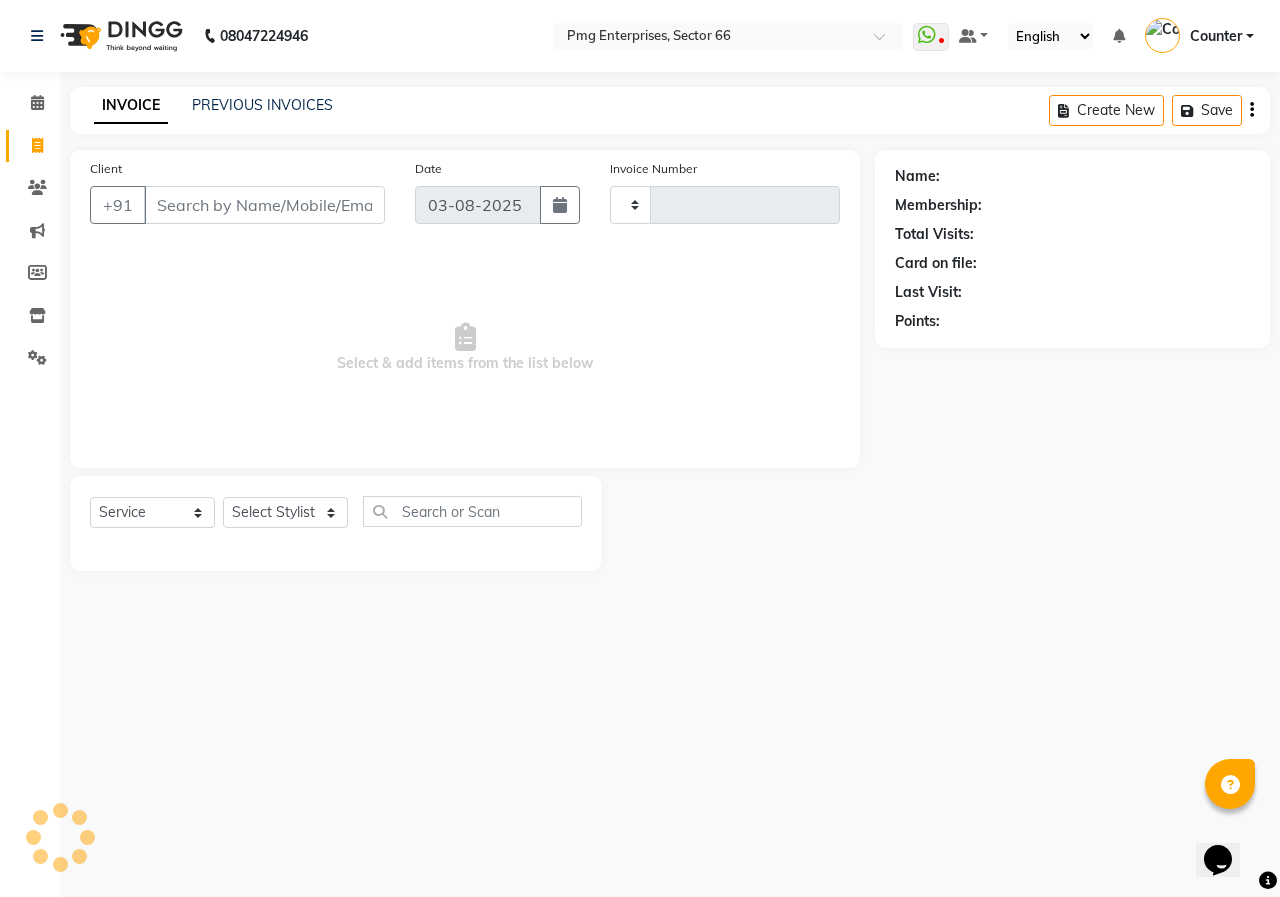 type on "2673" 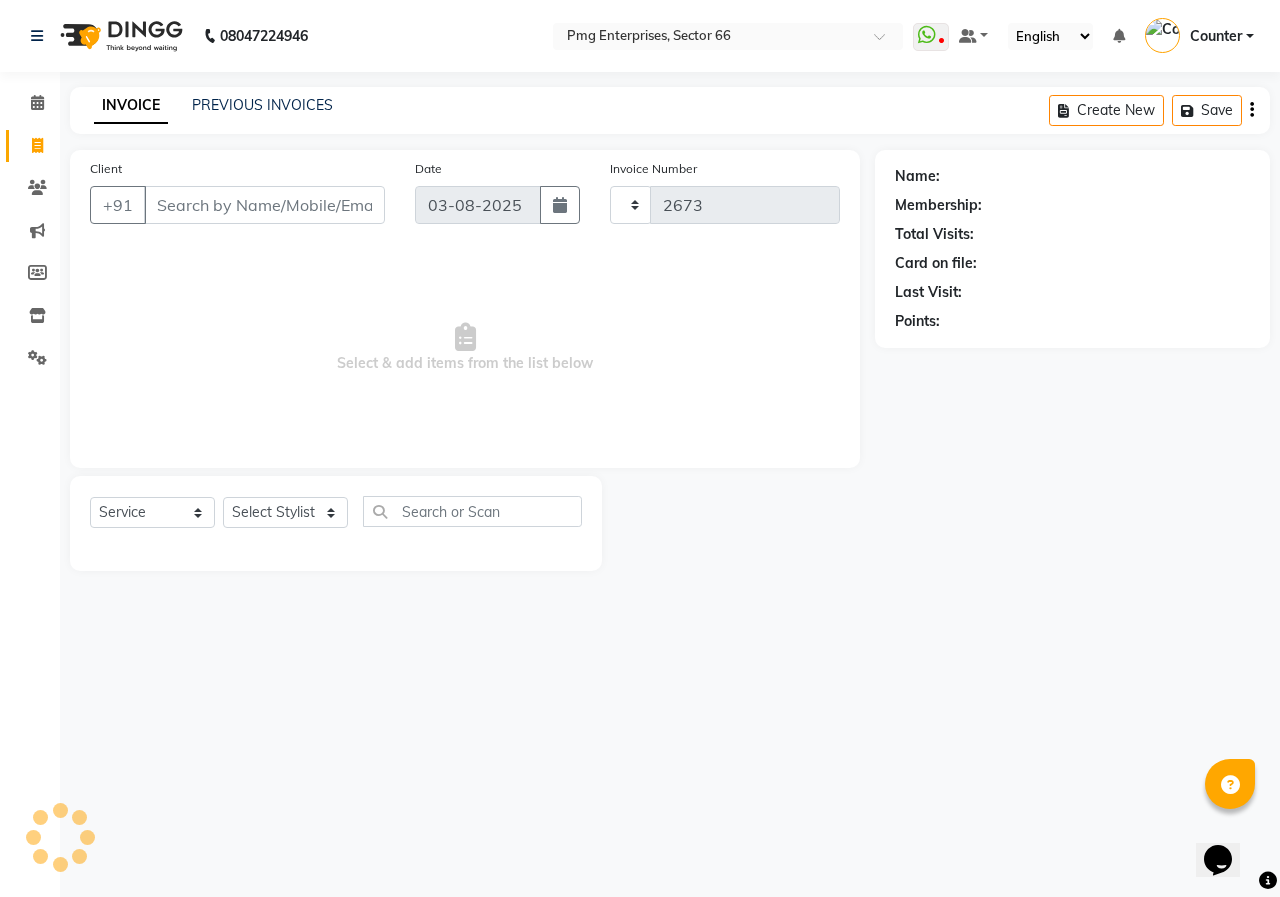 select on "889" 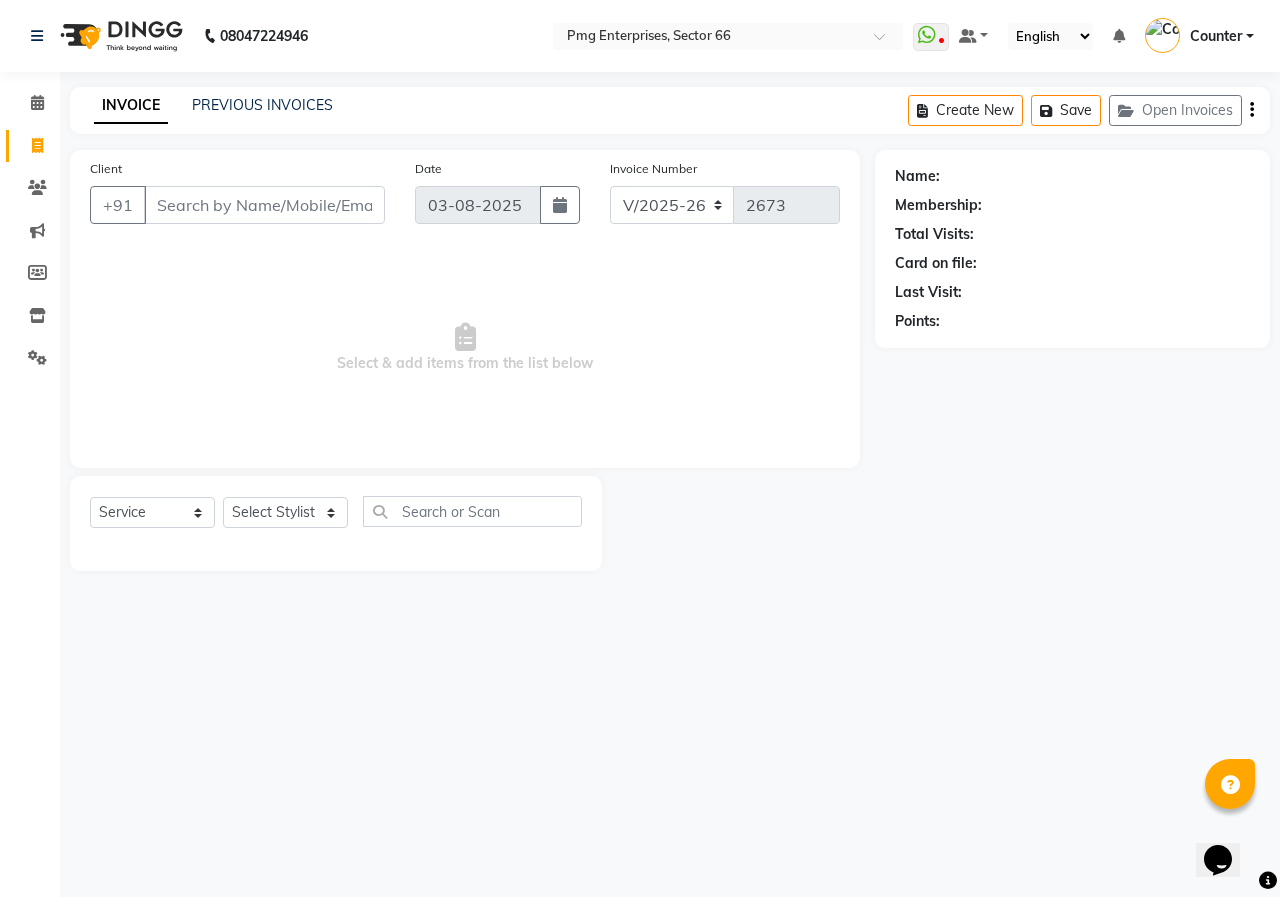 click on "Client" at bounding box center [264, 205] 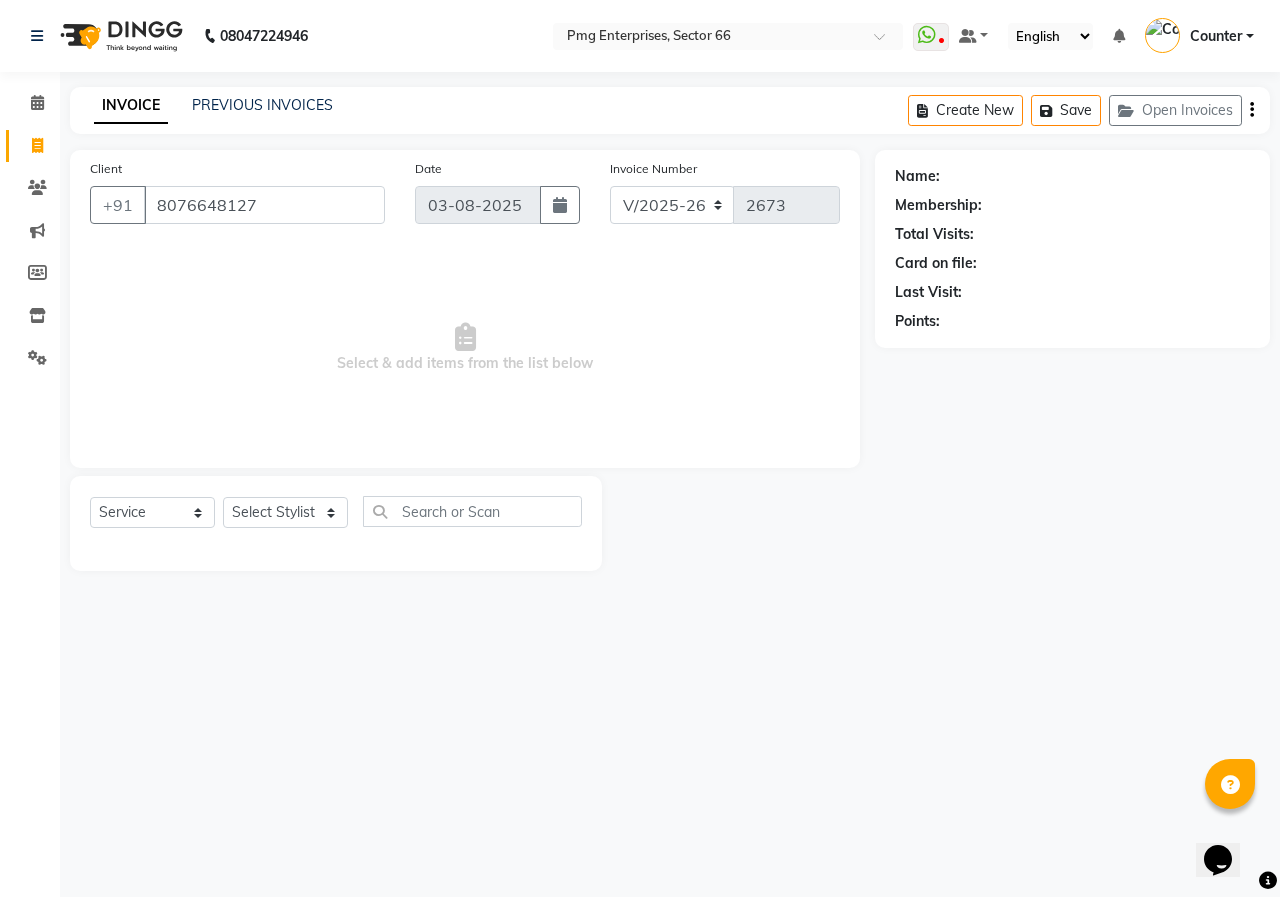 type on "8076648127" 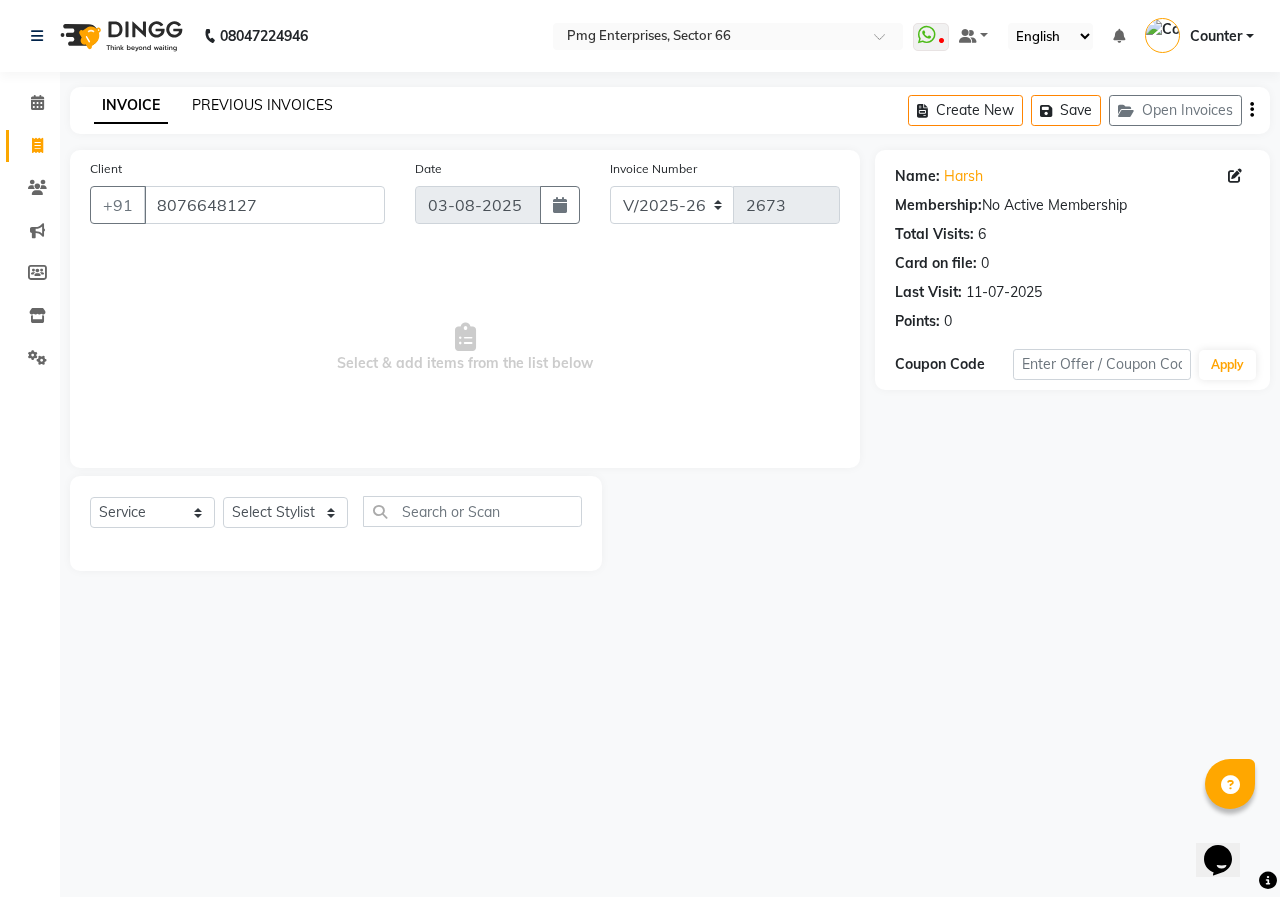 click on "PREVIOUS INVOICES" 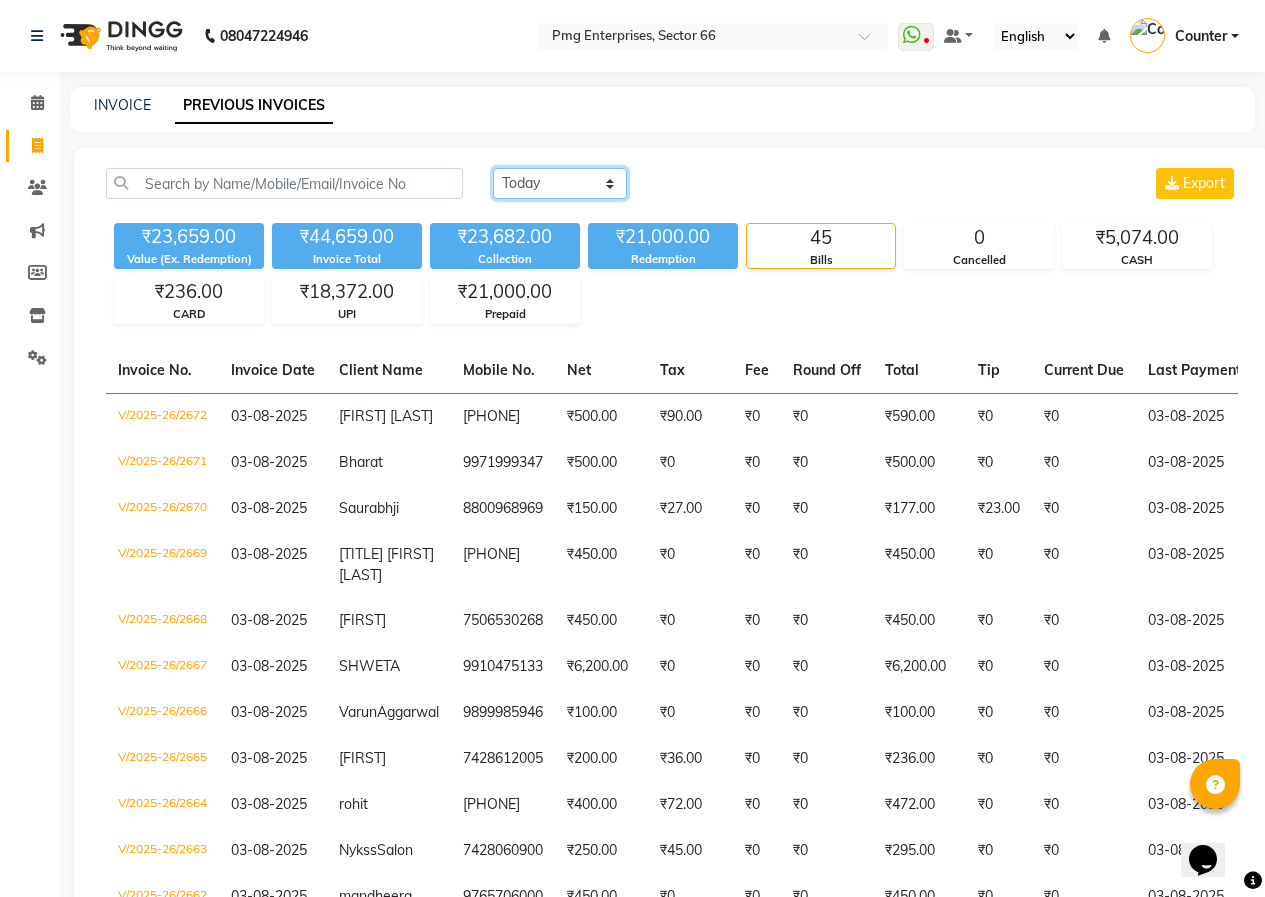 click on "Today Yesterday Custom Range" 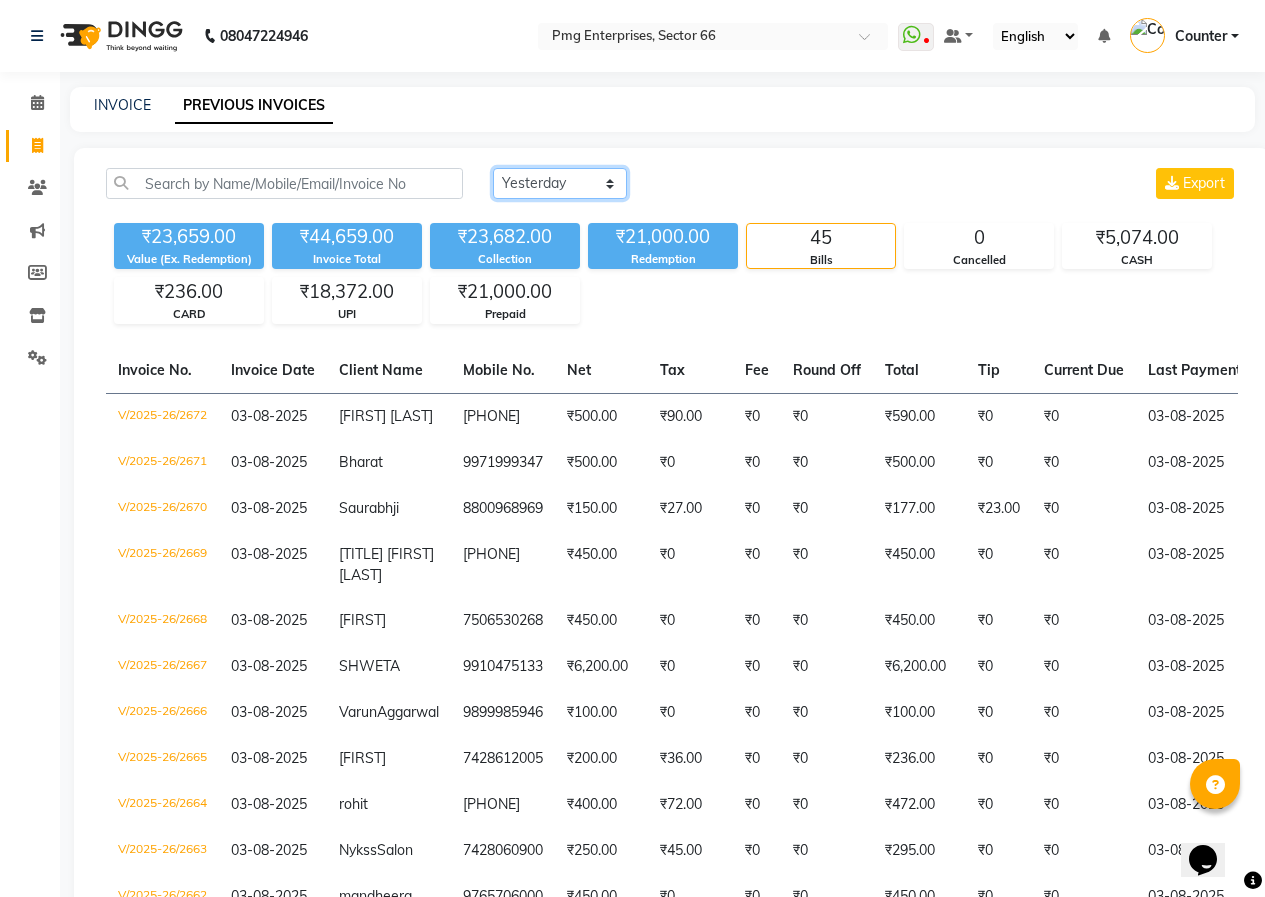 click on "Today Yesterday Custom Range" 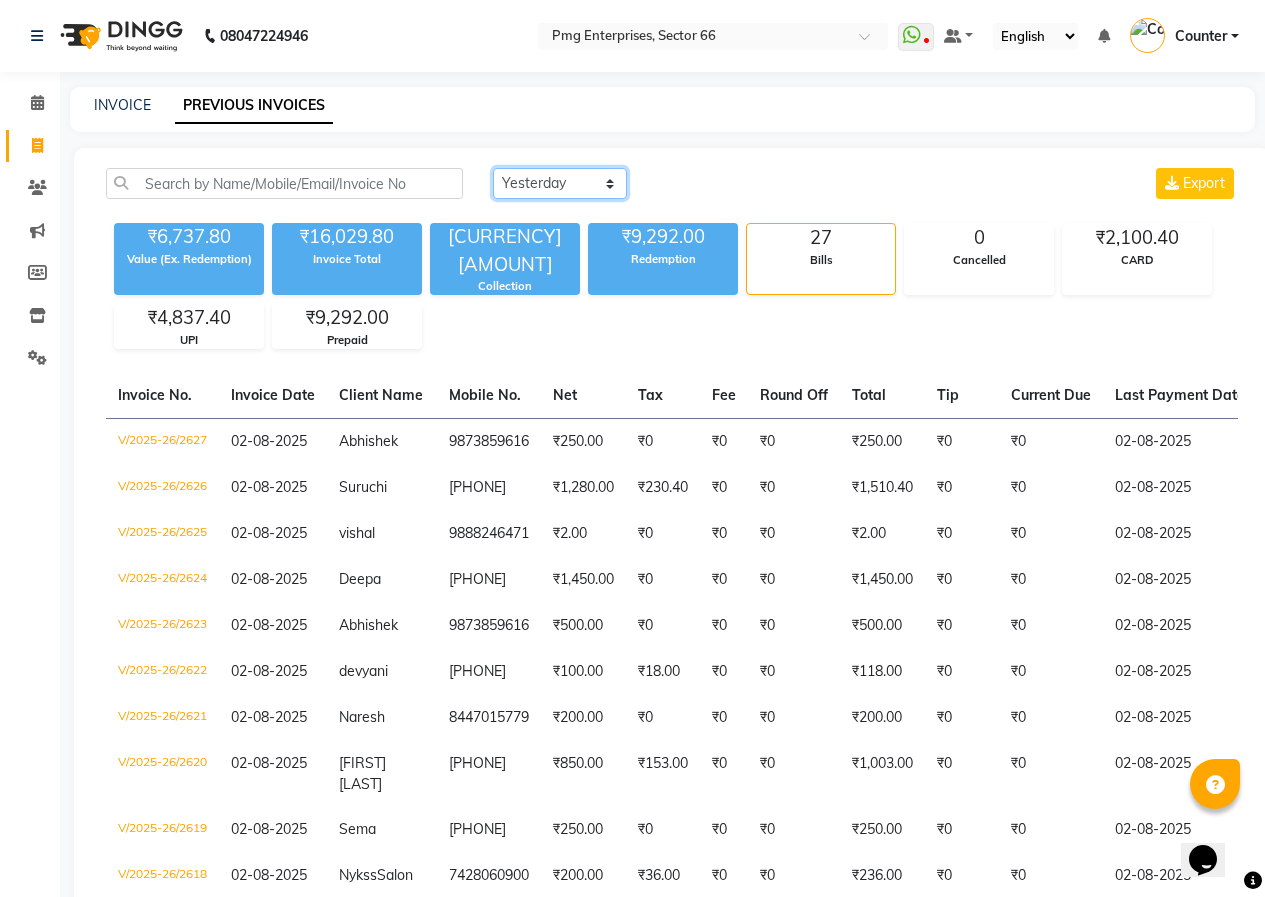 scroll, scrollTop: 784, scrollLeft: 0, axis: vertical 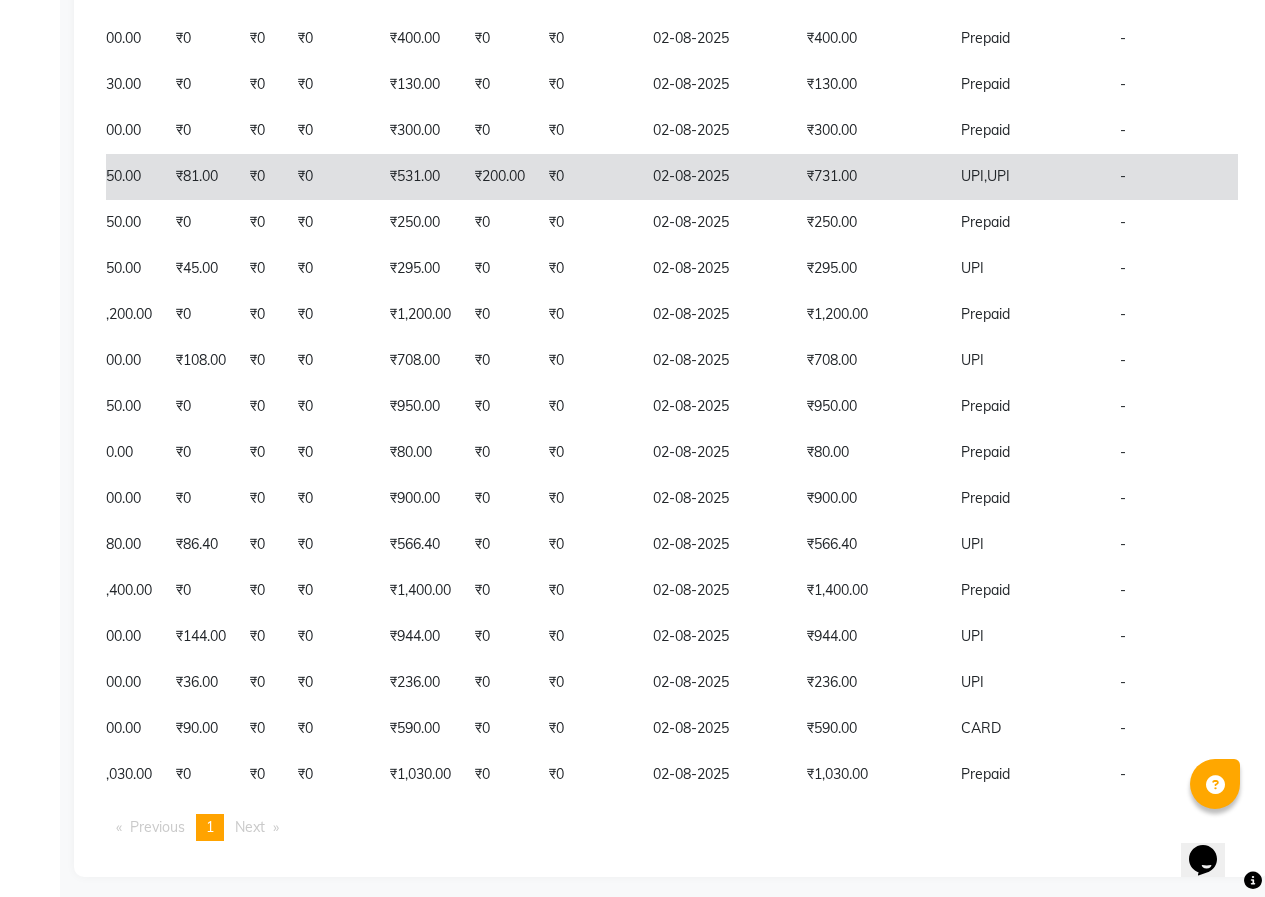 click on "₹731.00" 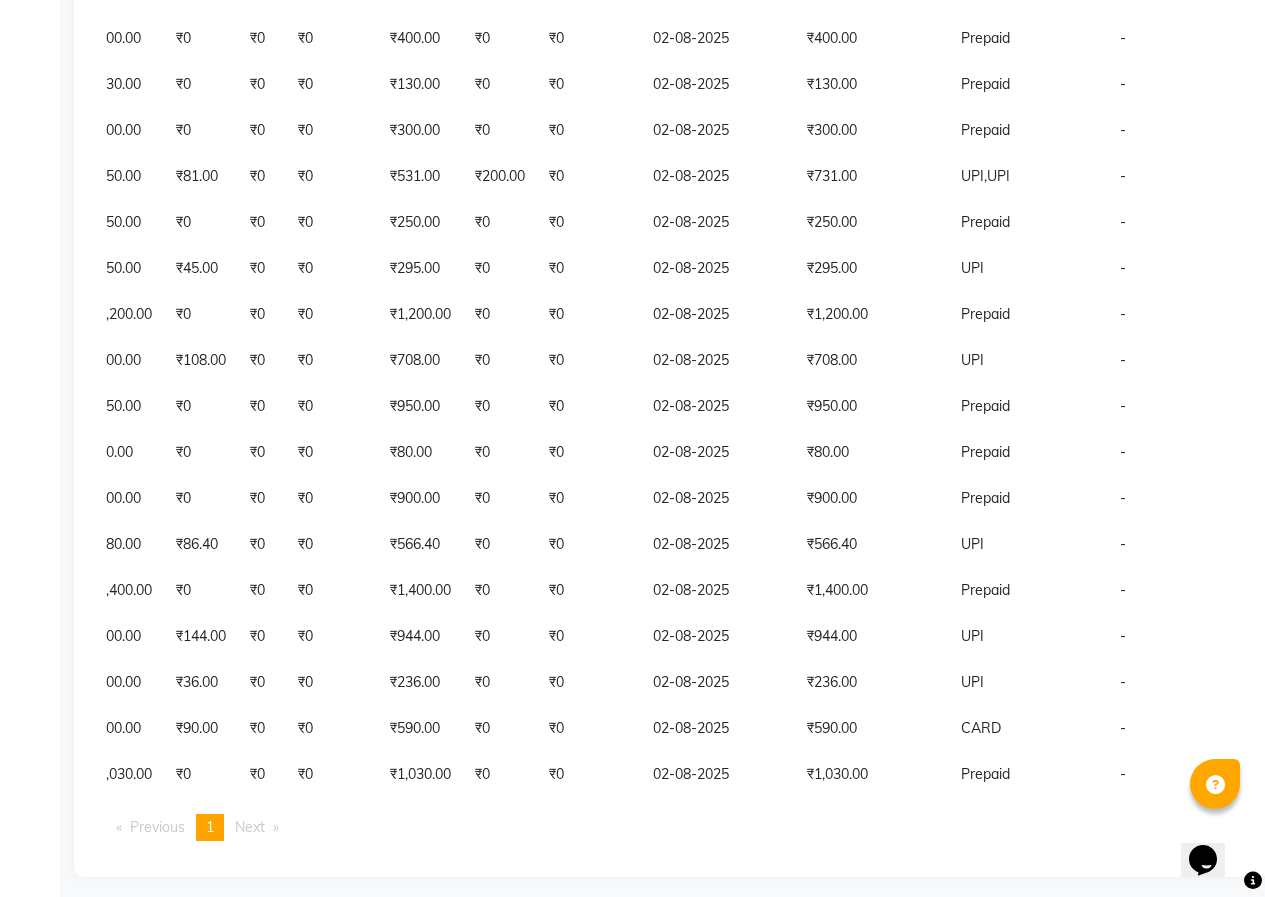 scroll, scrollTop: 99, scrollLeft: 0, axis: vertical 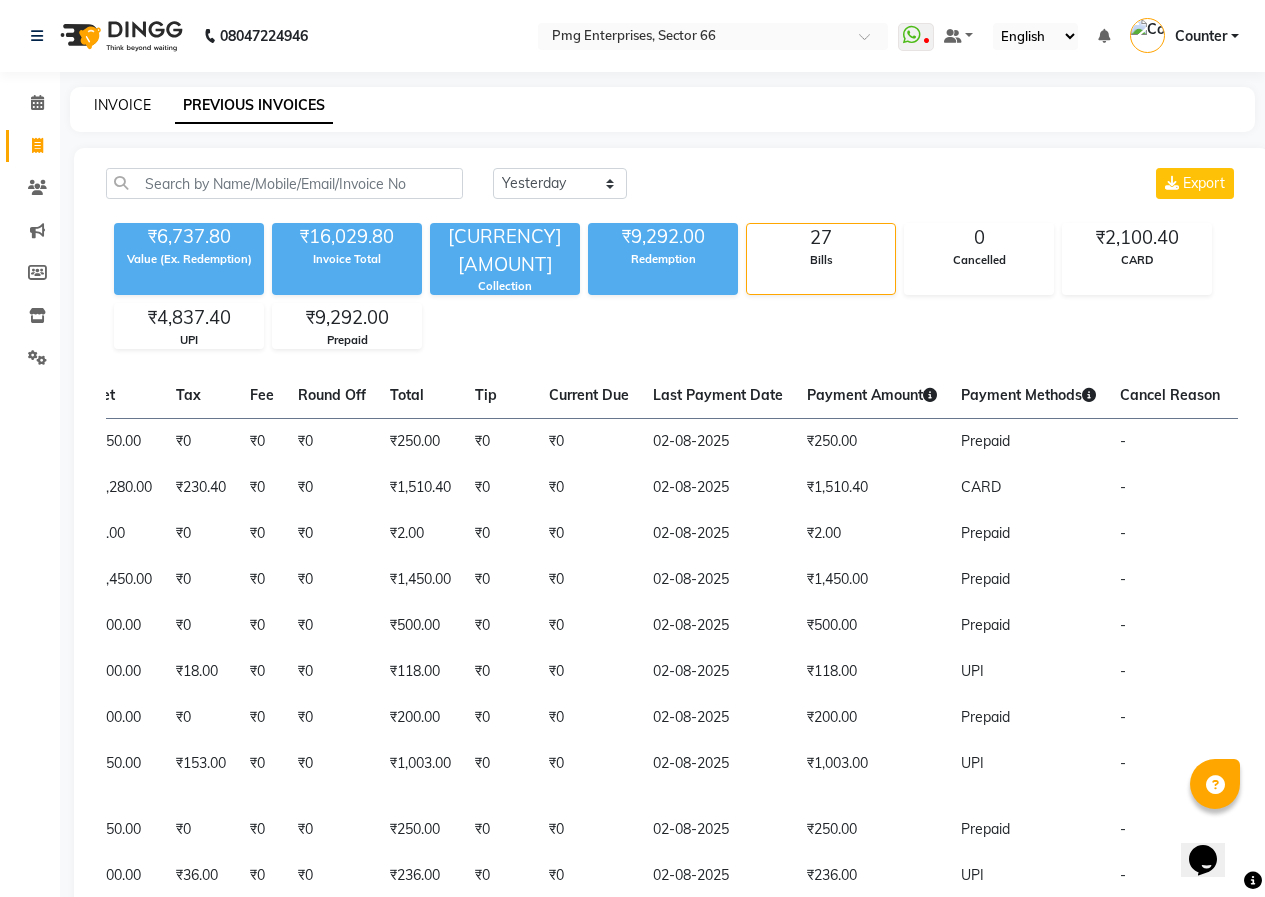 click on "INVOICE" 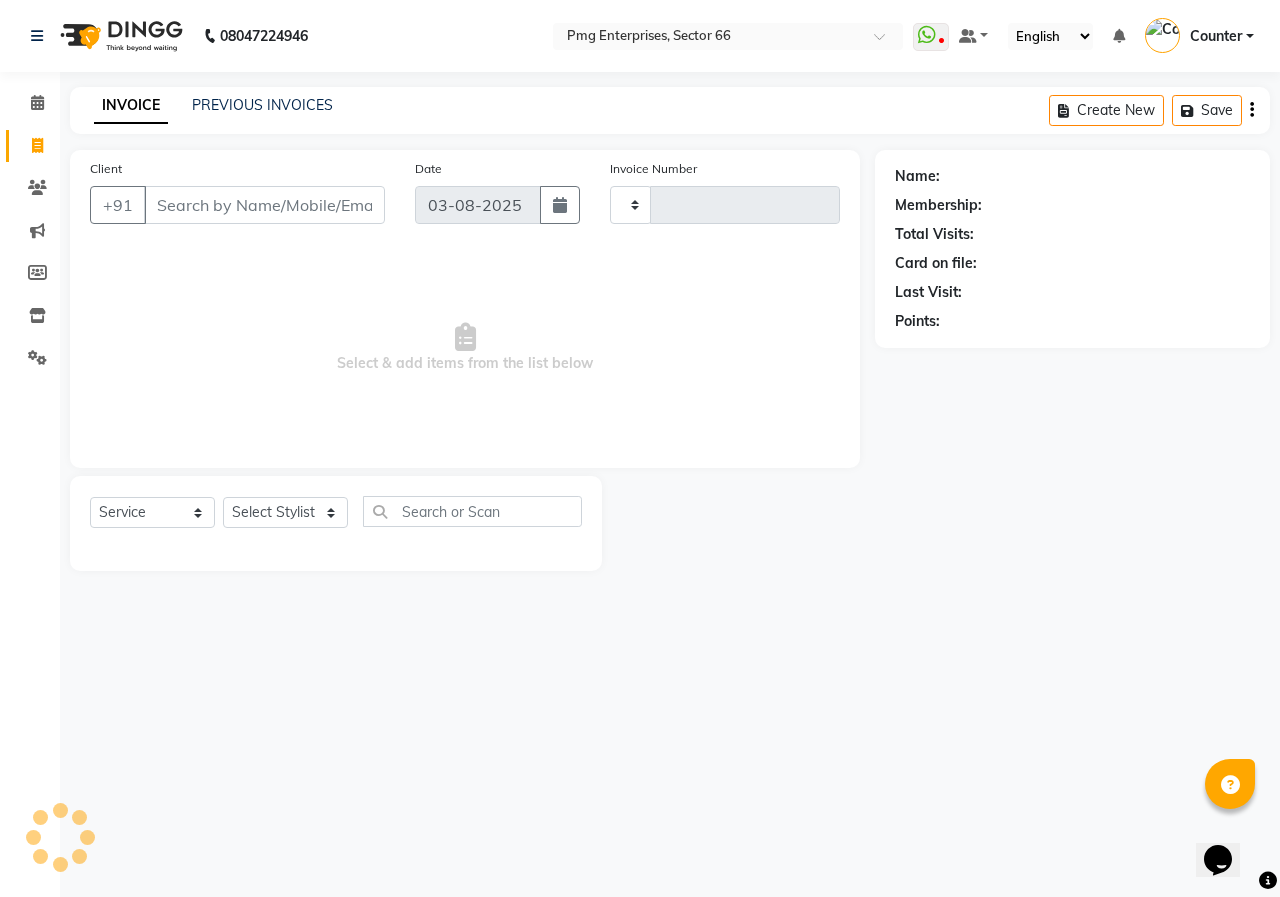 type on "2673" 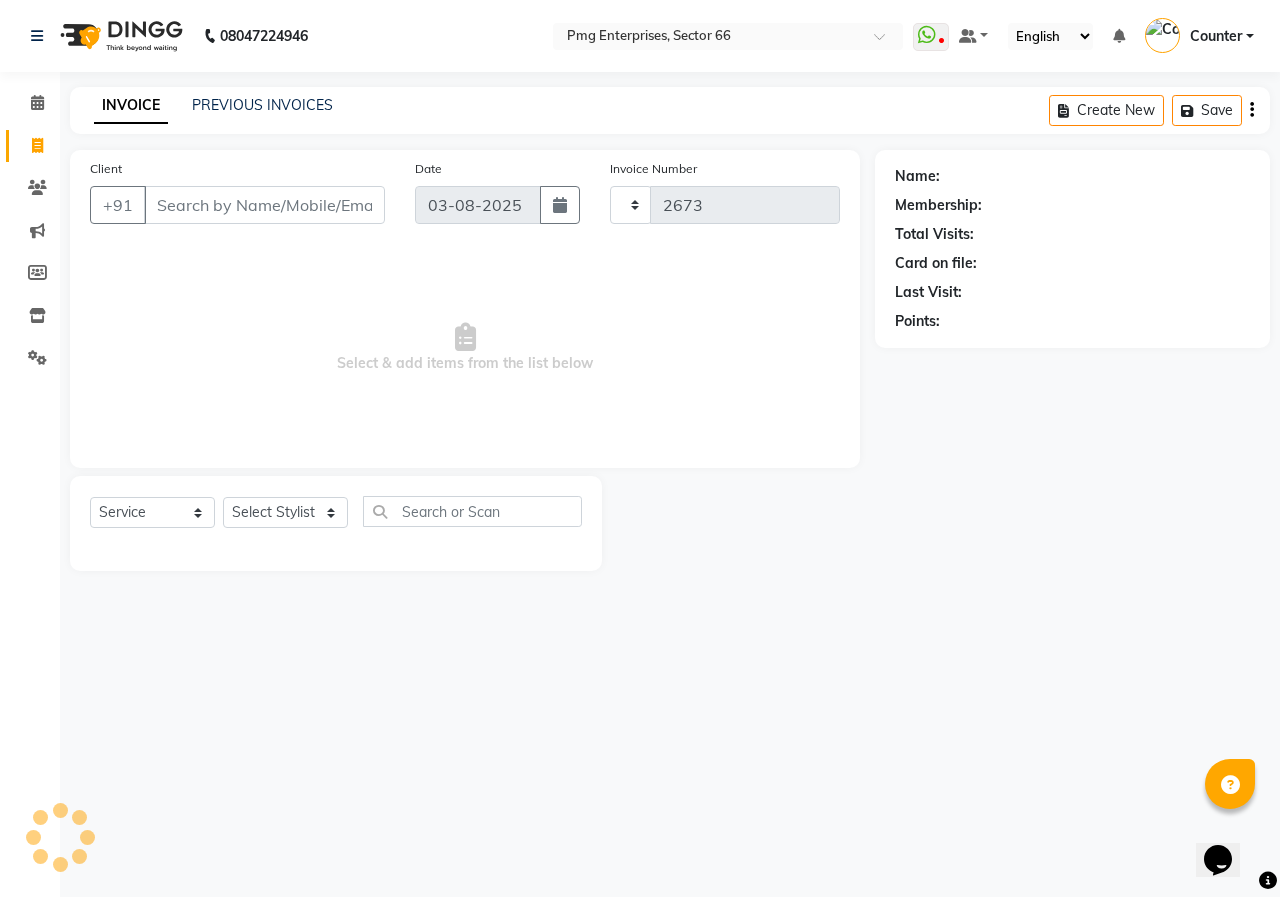 select on "889" 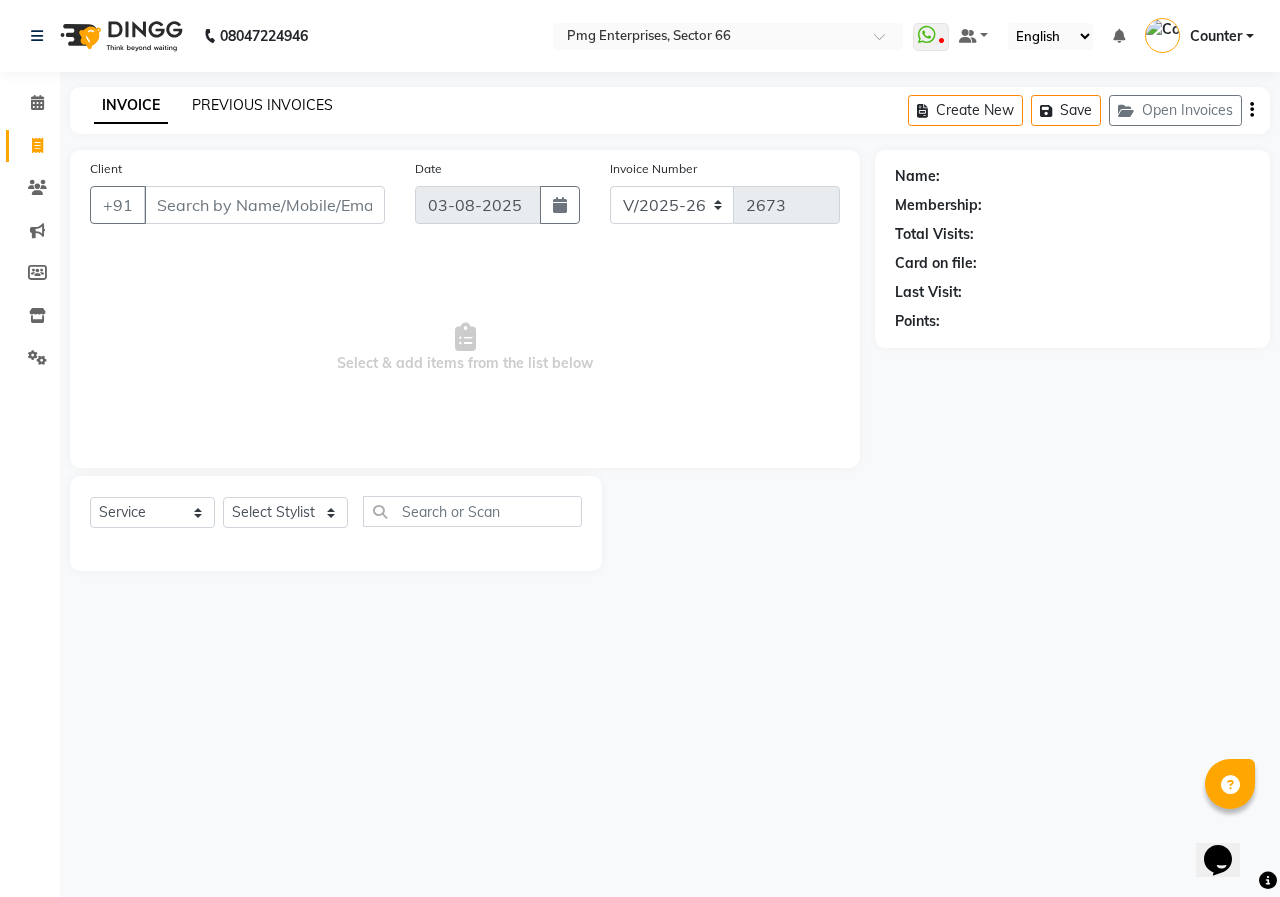 click on "PREVIOUS INVOICES" 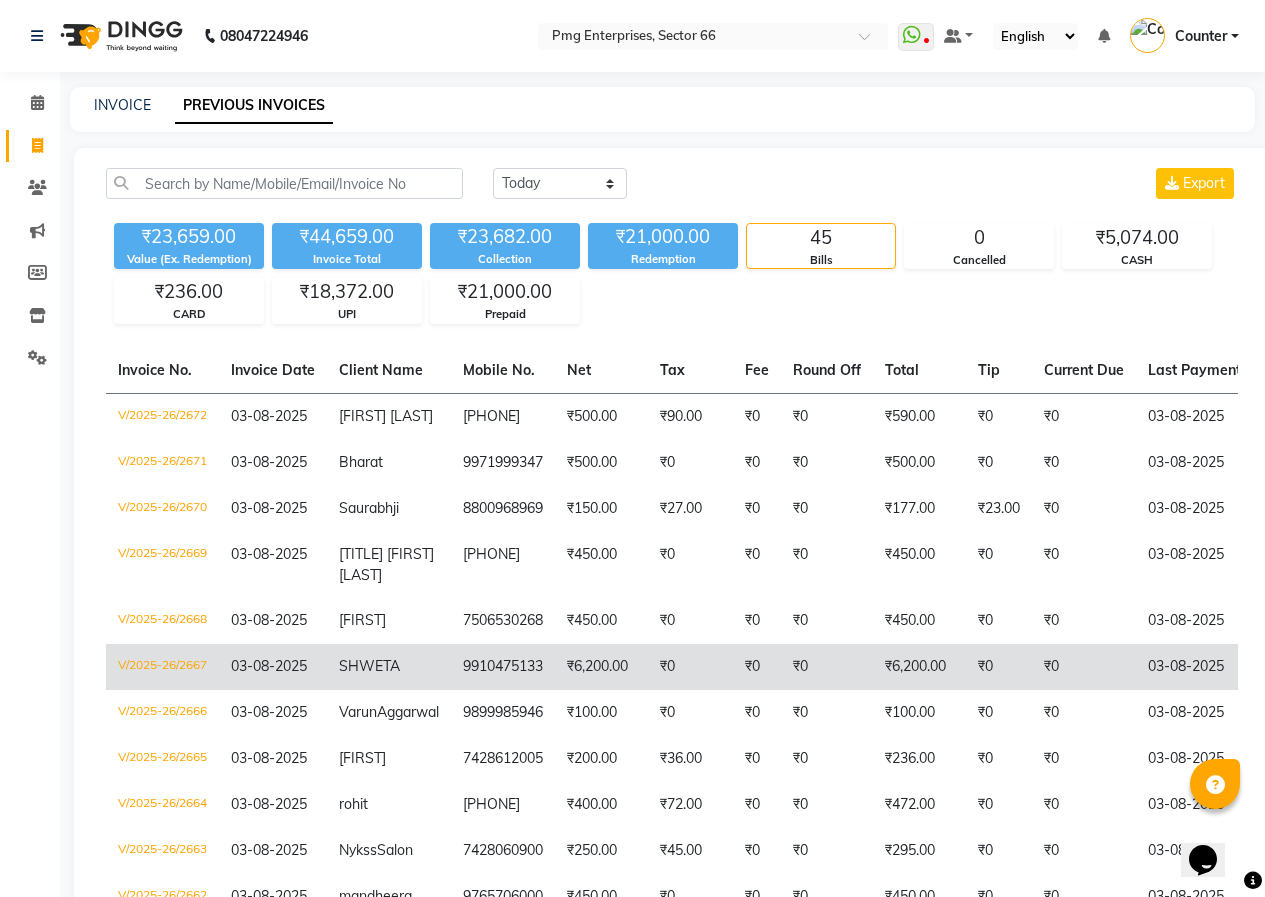 click on "9910475133" 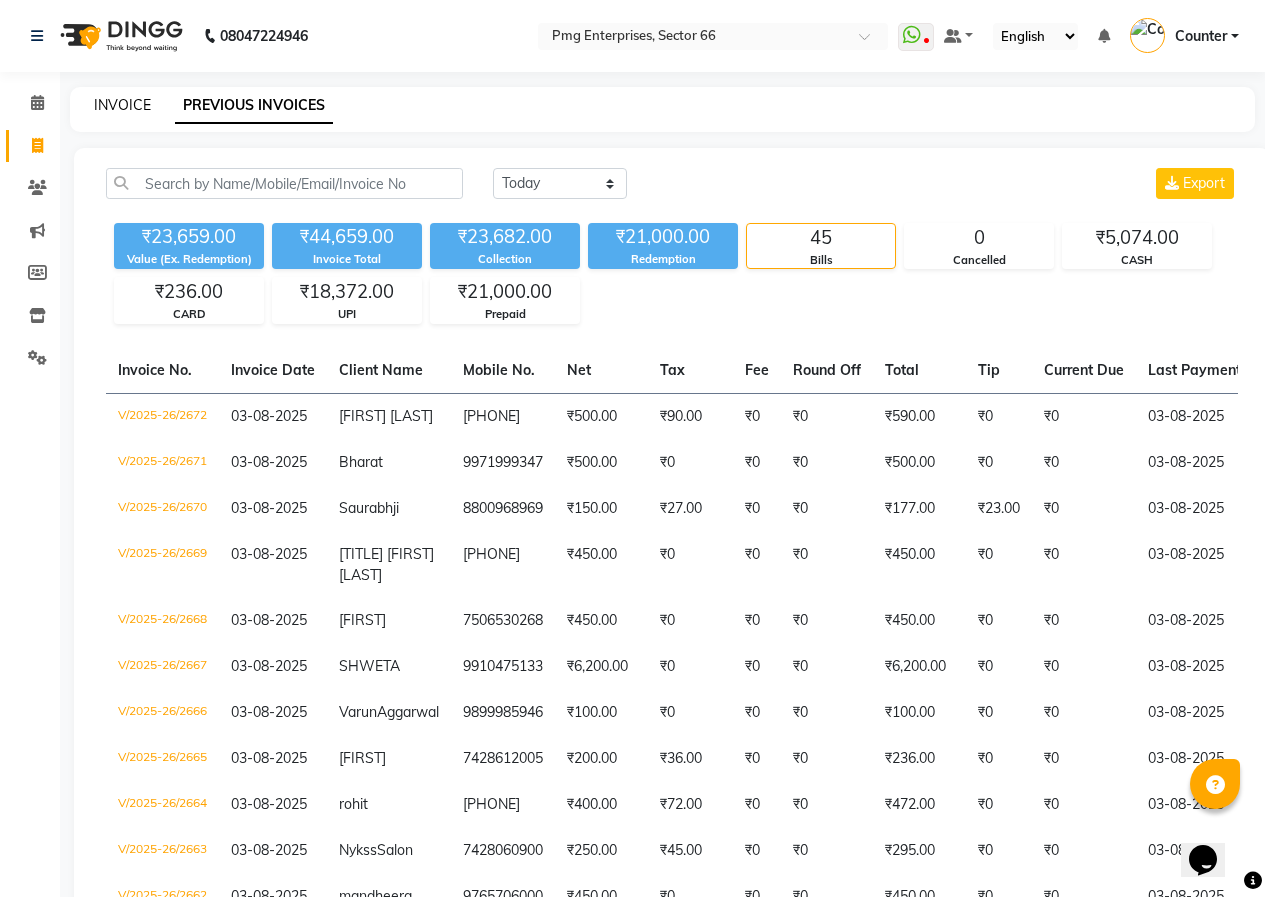 click on "INVOICE" 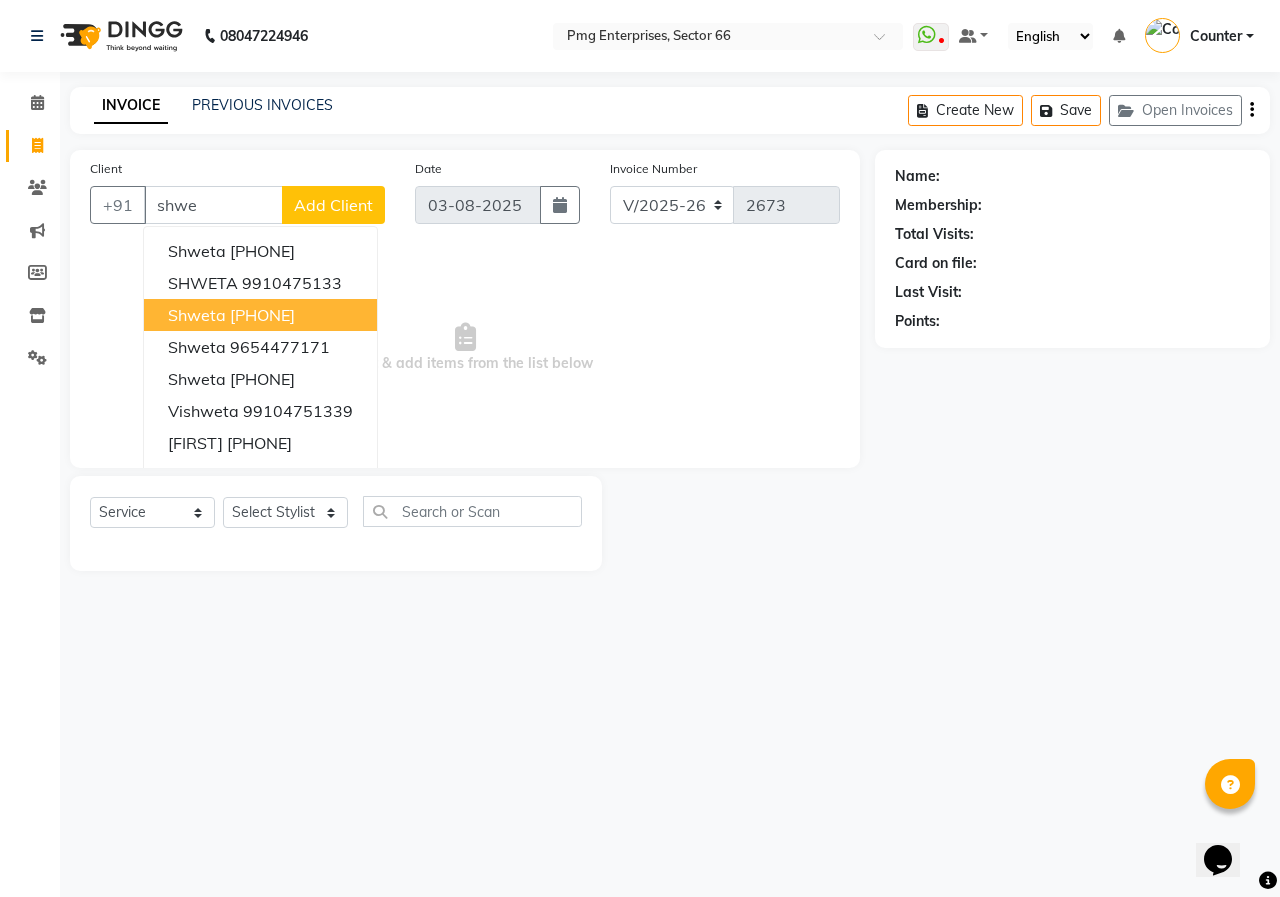 click on "Client +91 shwe Shweta  9999635449 SHWETA  9910475133 Shweta  8826211717 Shweta  9654477171 Shweta  9008059832 Vishweta  99104751339 shwetabh  9899003398 shweta  9650833312 shweta  9289208300 Shweta  8130763951 Add Client" 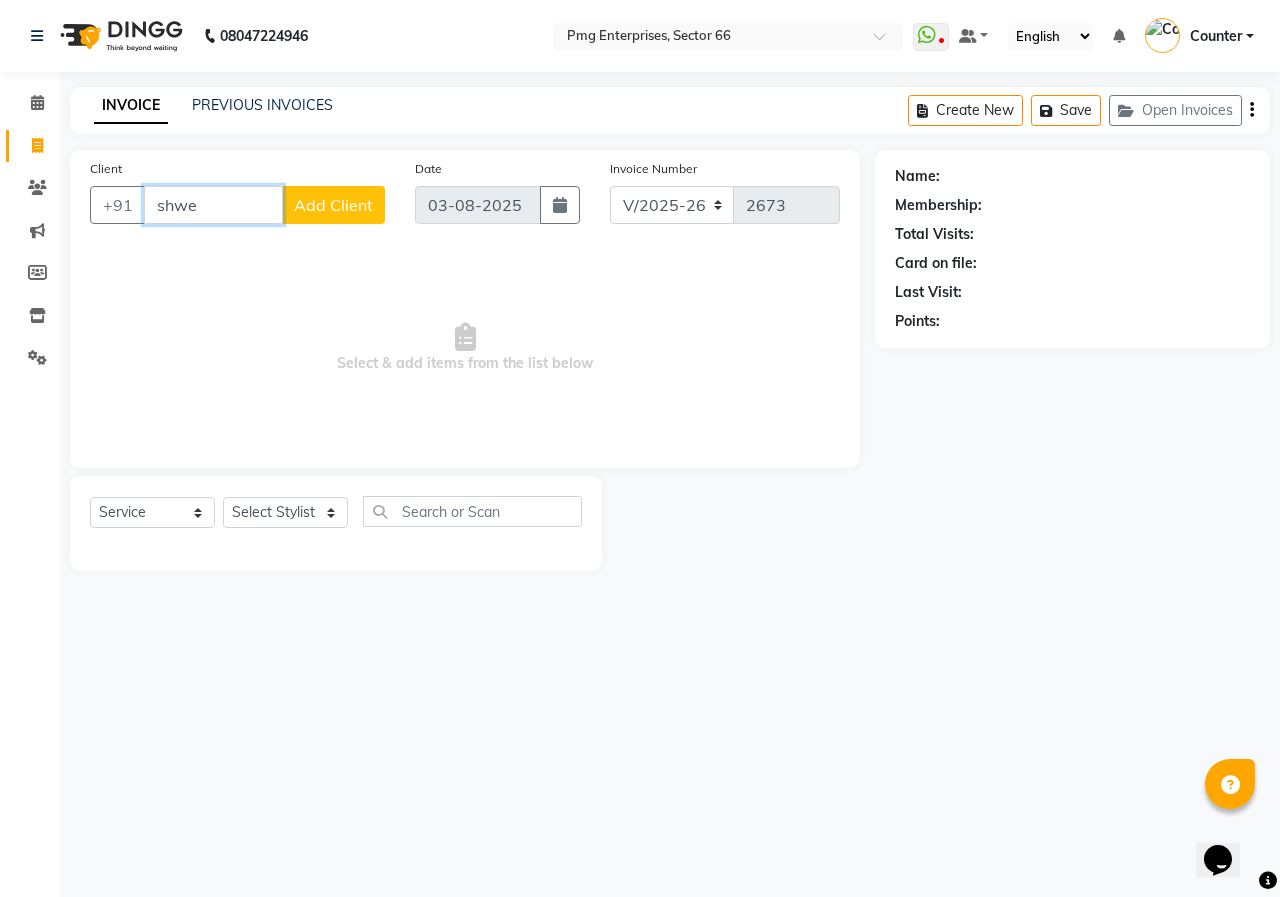 click on "shwe" at bounding box center (213, 205) 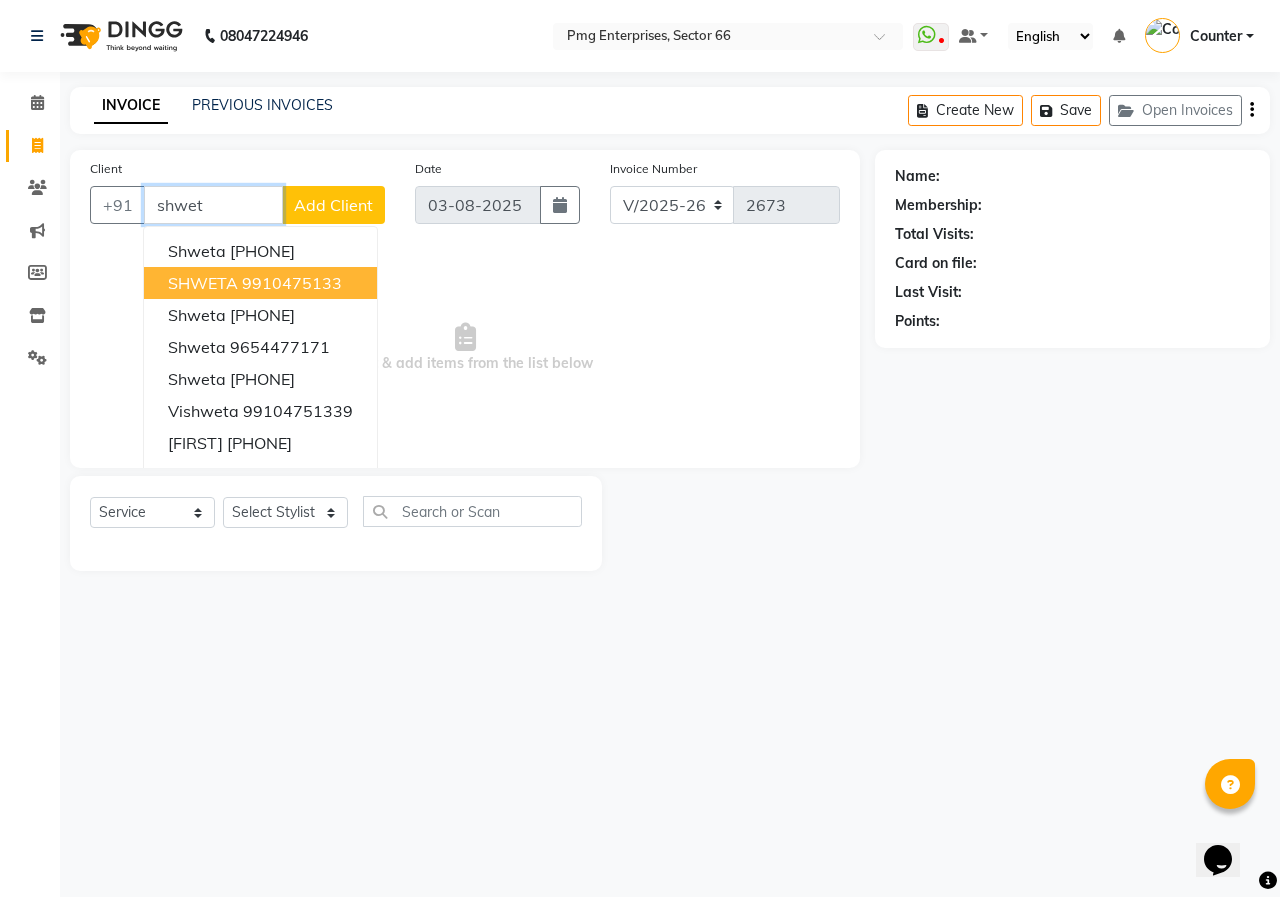 click on "SHWETA" at bounding box center (203, 283) 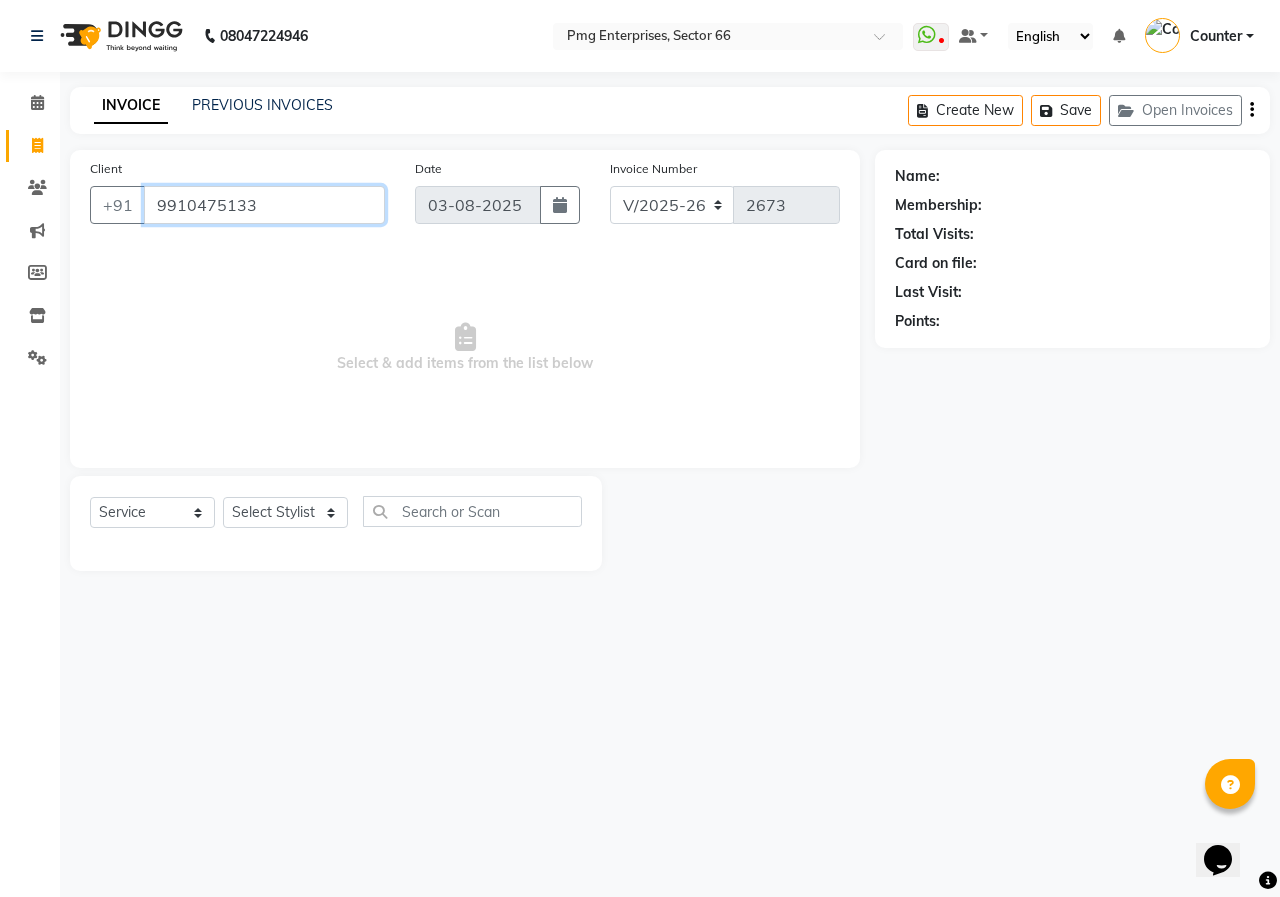 type on "9910475133" 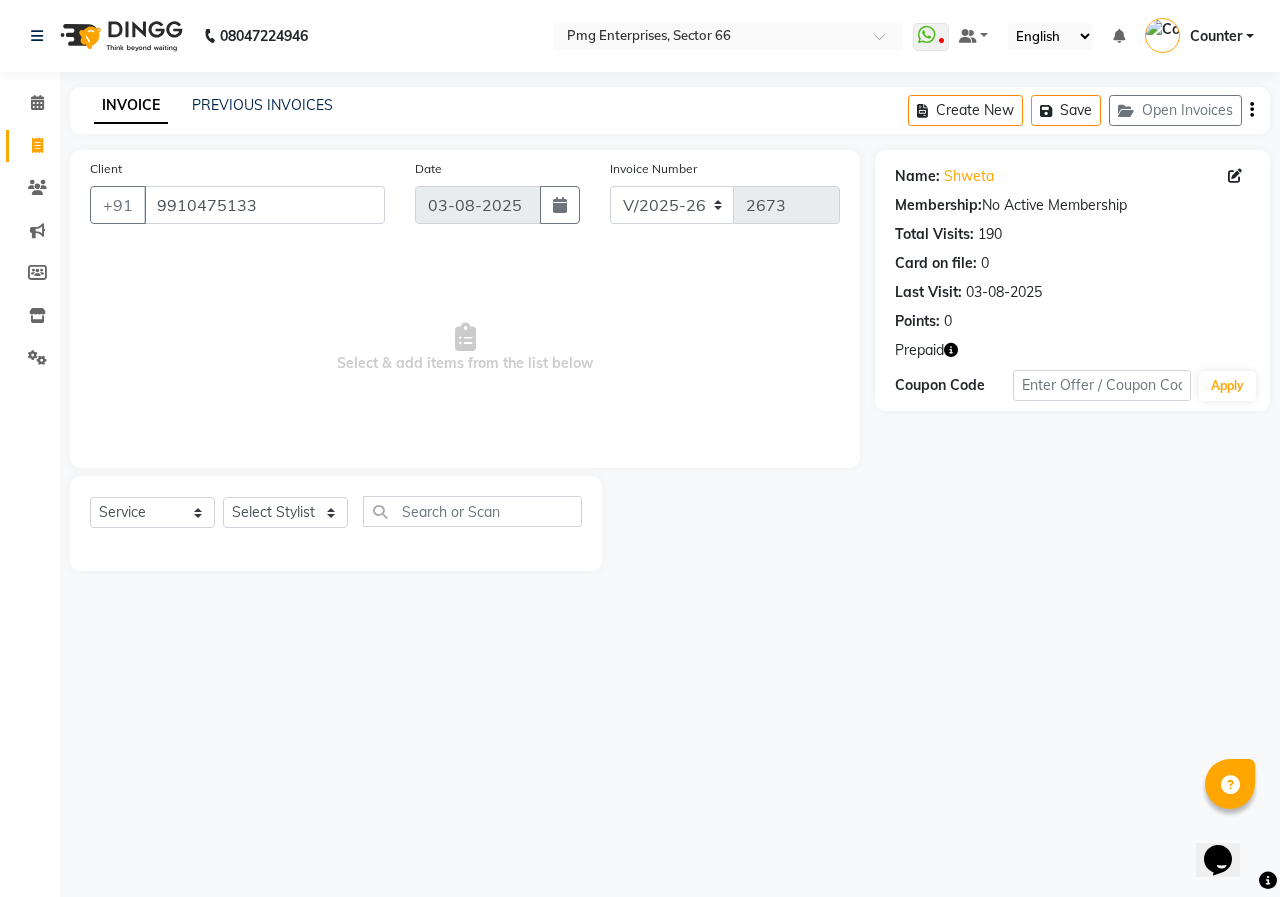 click 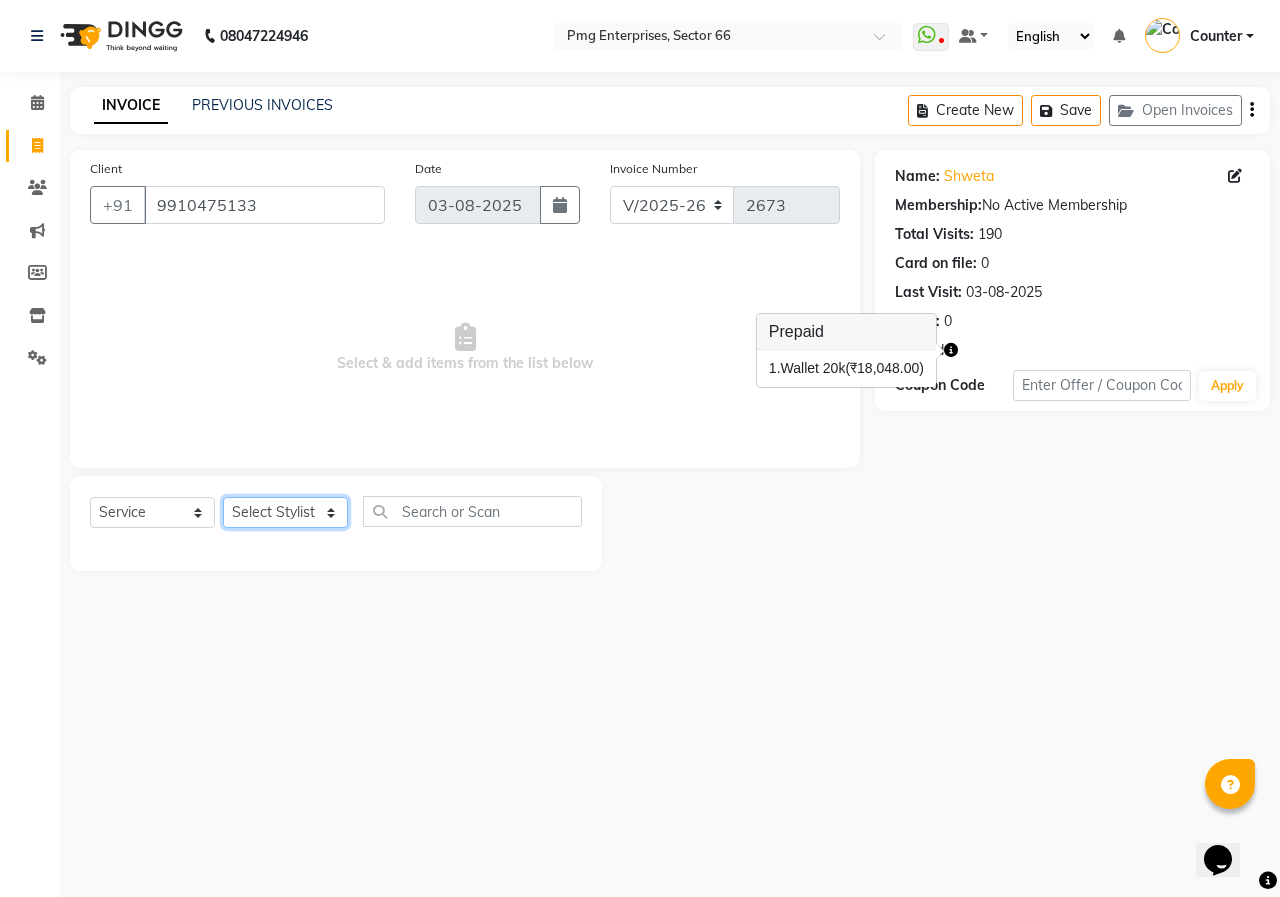 click on "Select Stylist Ashish Kashyap Counter dinesh Jackson Javed Jitender Manisha Ragini" 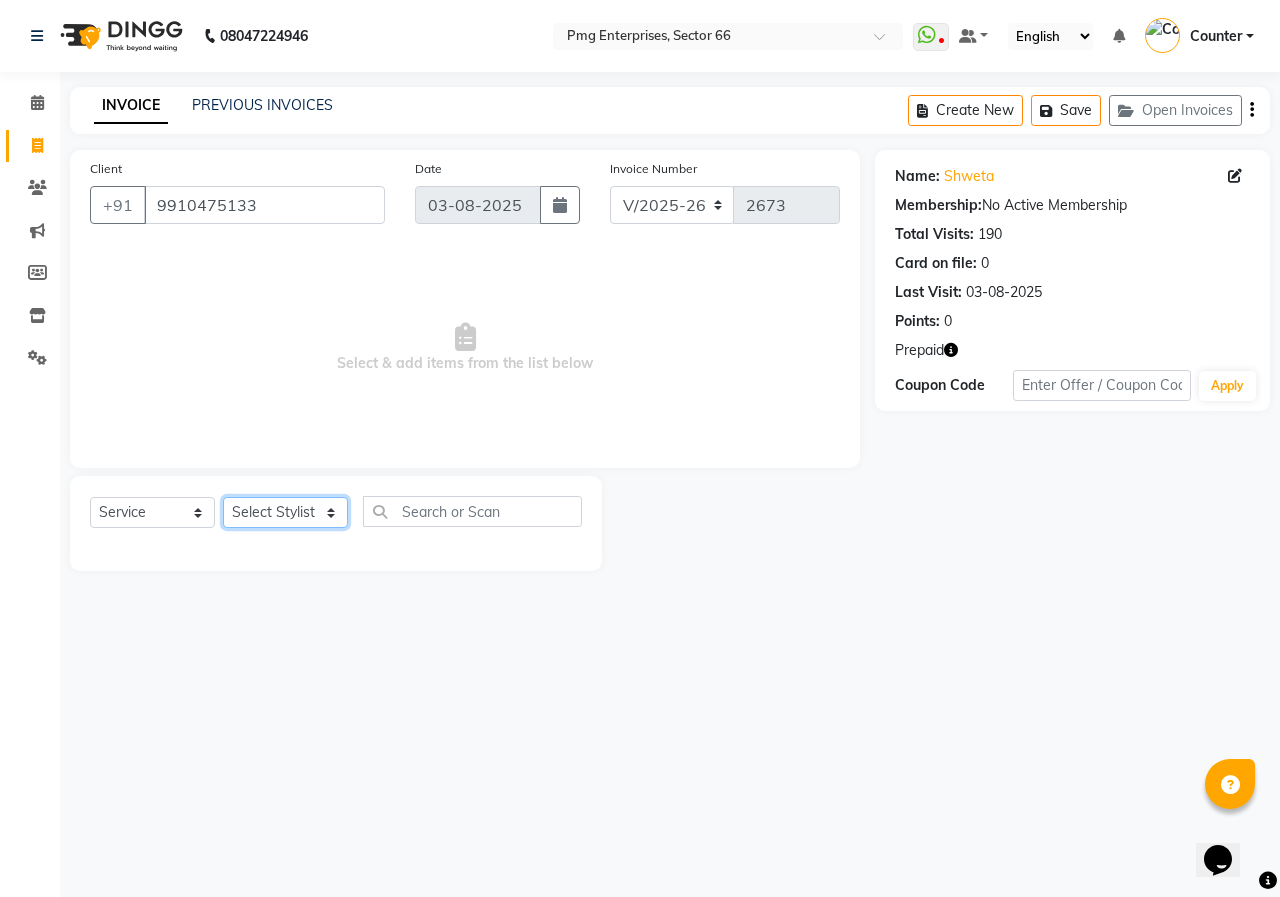 select on "14600" 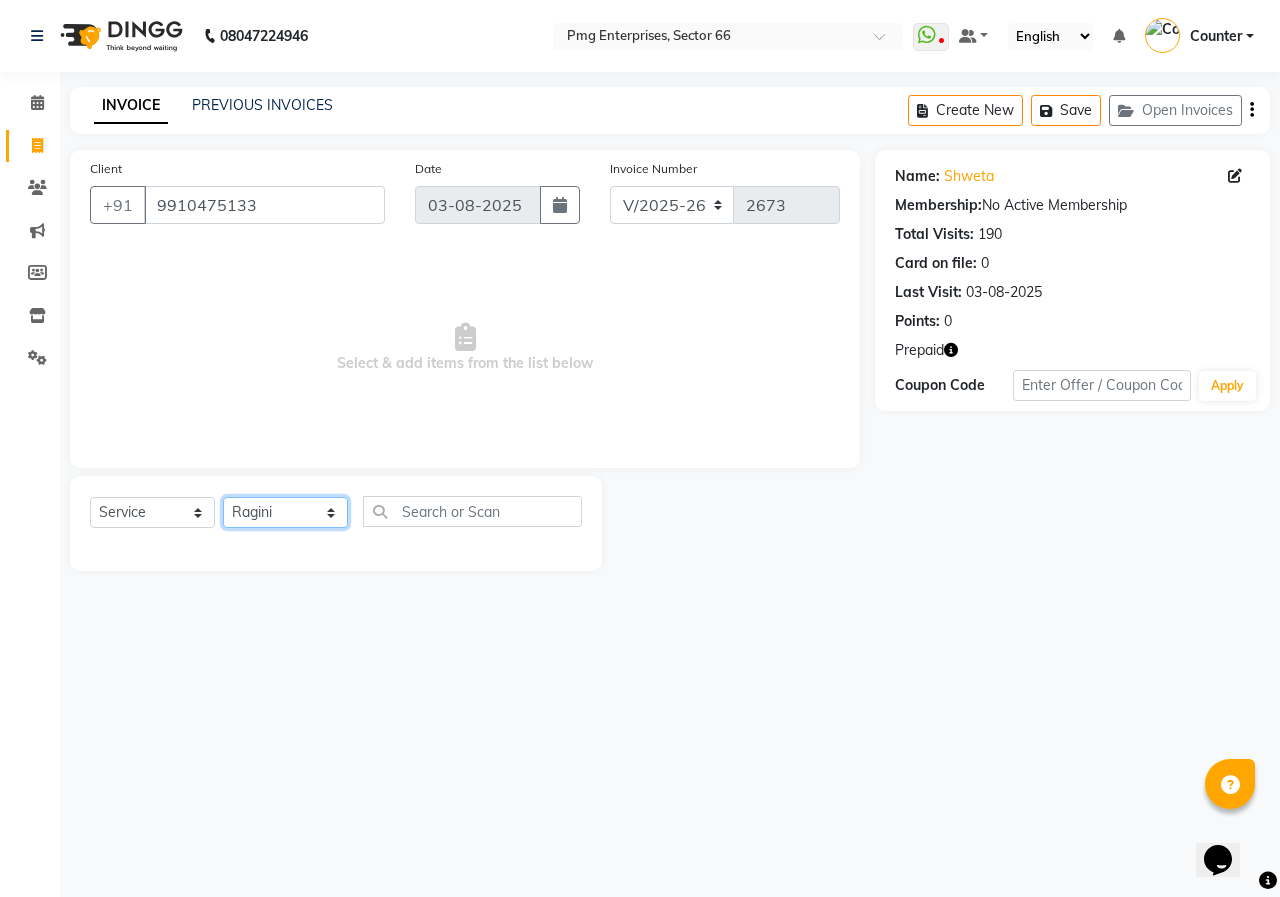 click on "Select Stylist Ashish Kashyap Counter dinesh Jackson Javed Jitender Manisha Ragini" 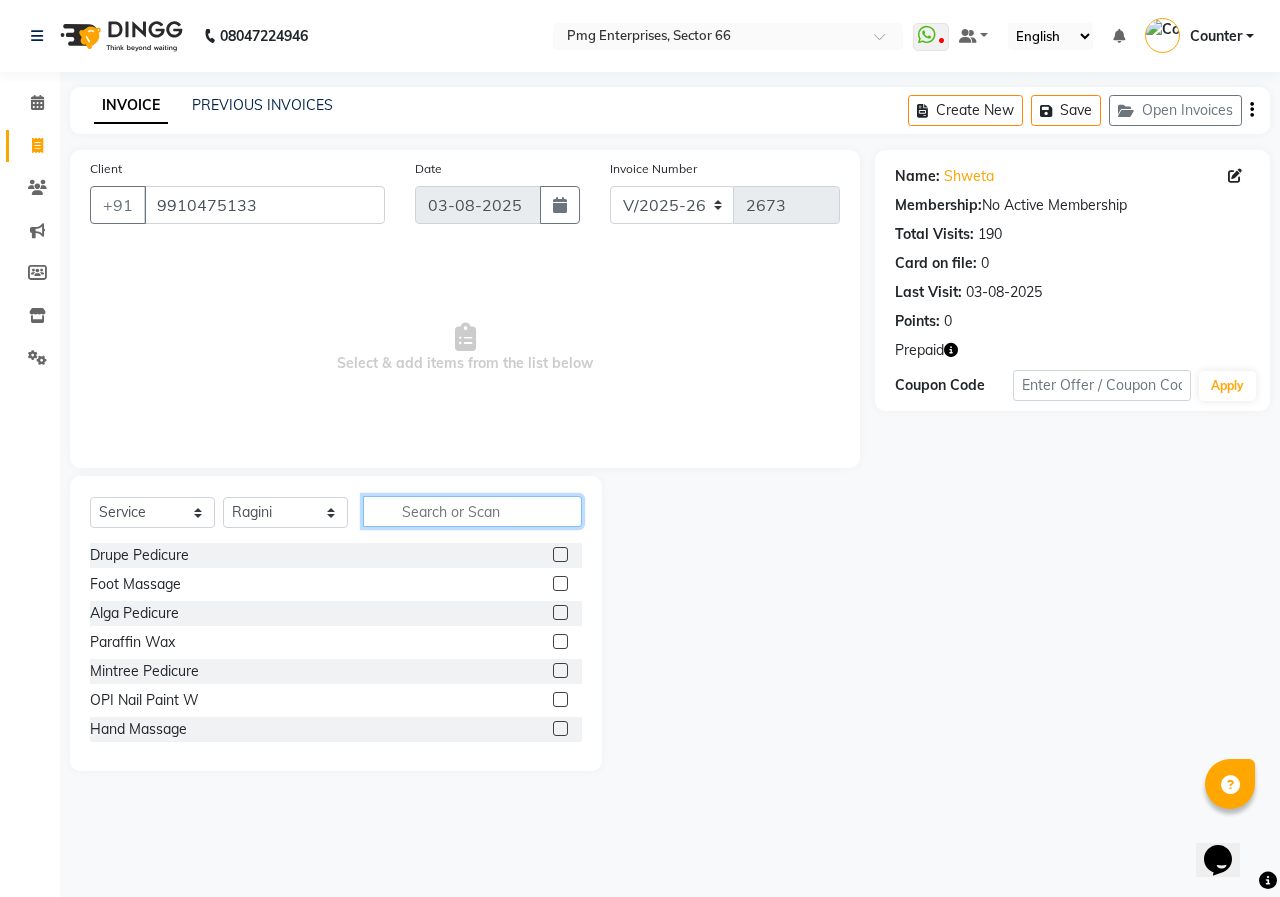 click 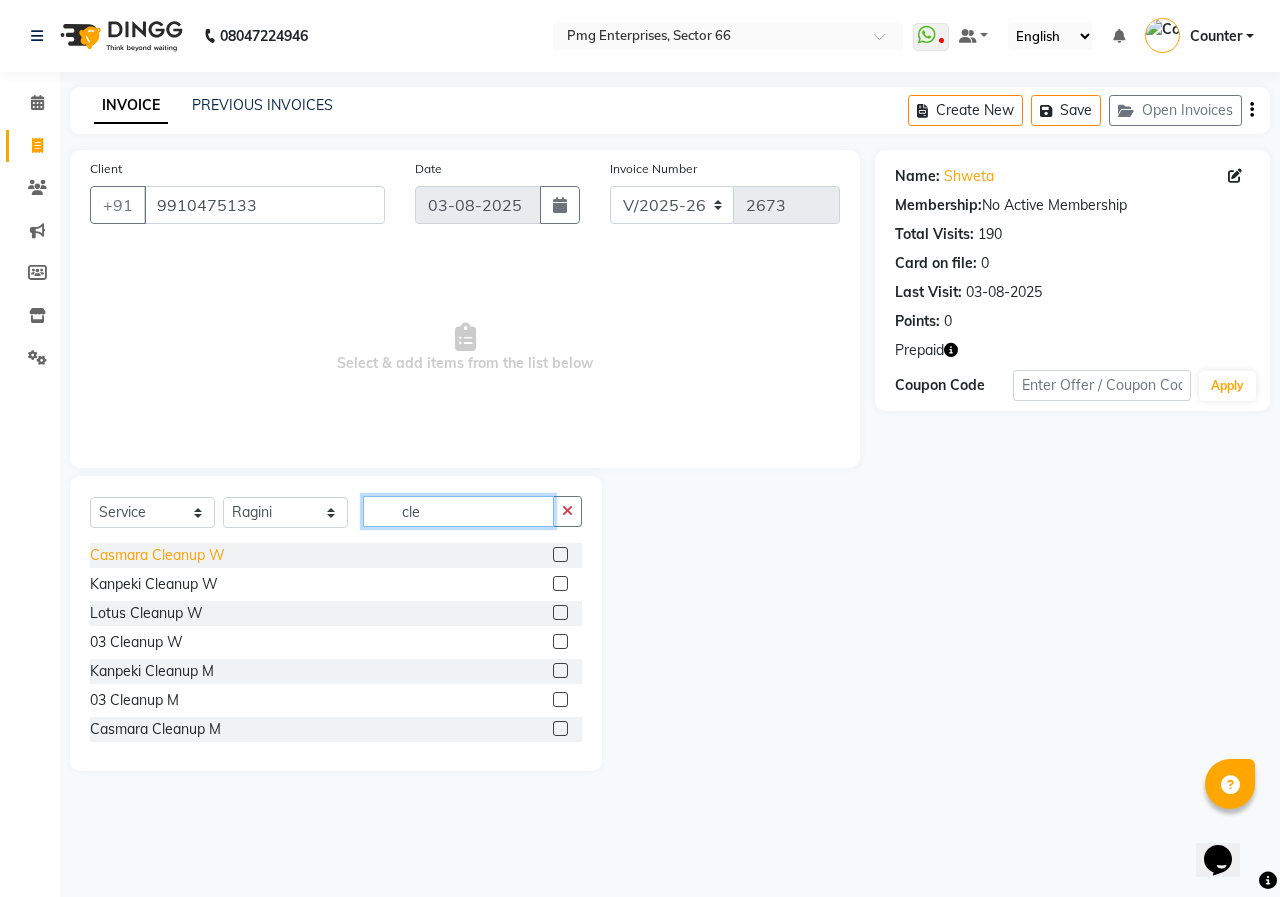 type on "cle" 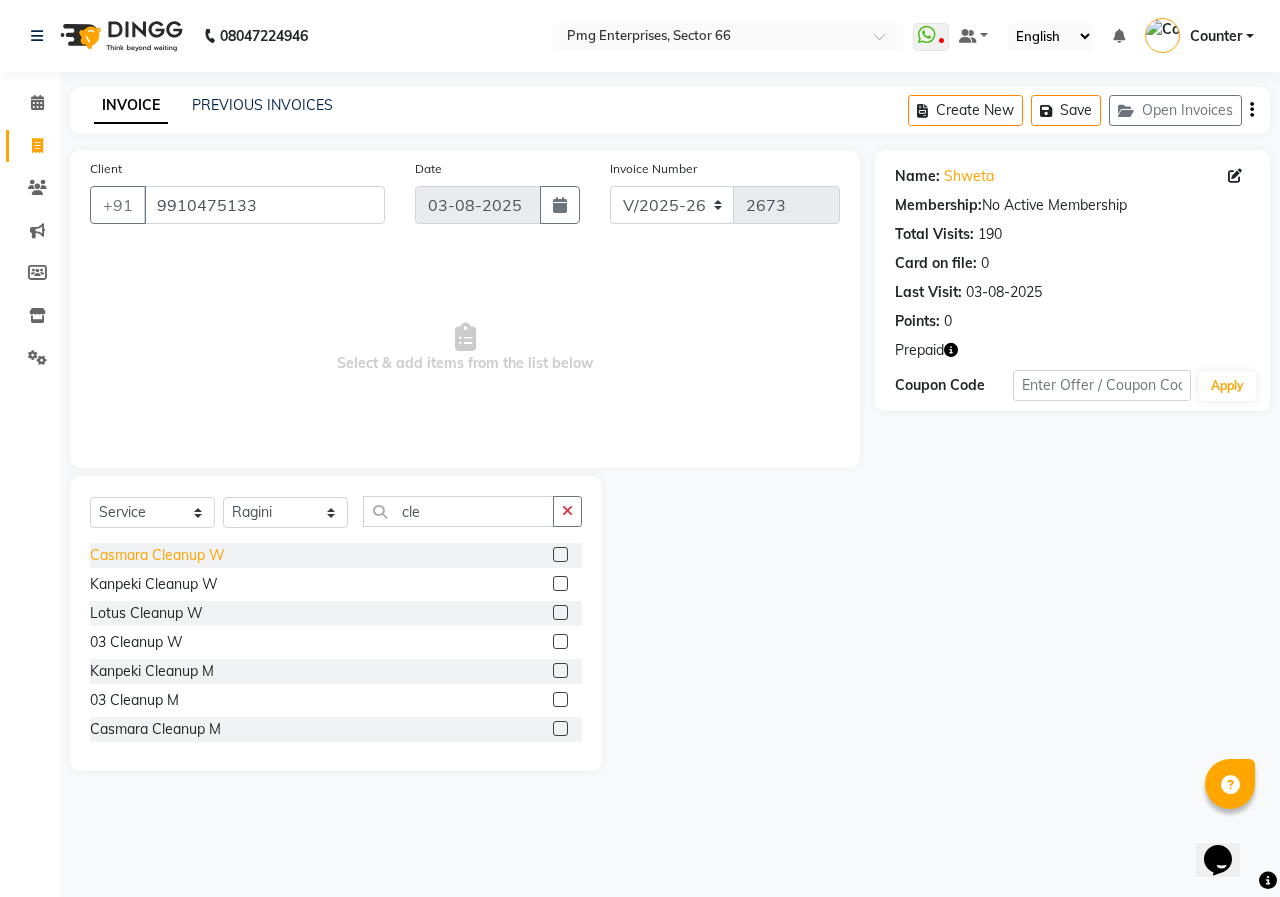 click on "Casmara Cleanup W" 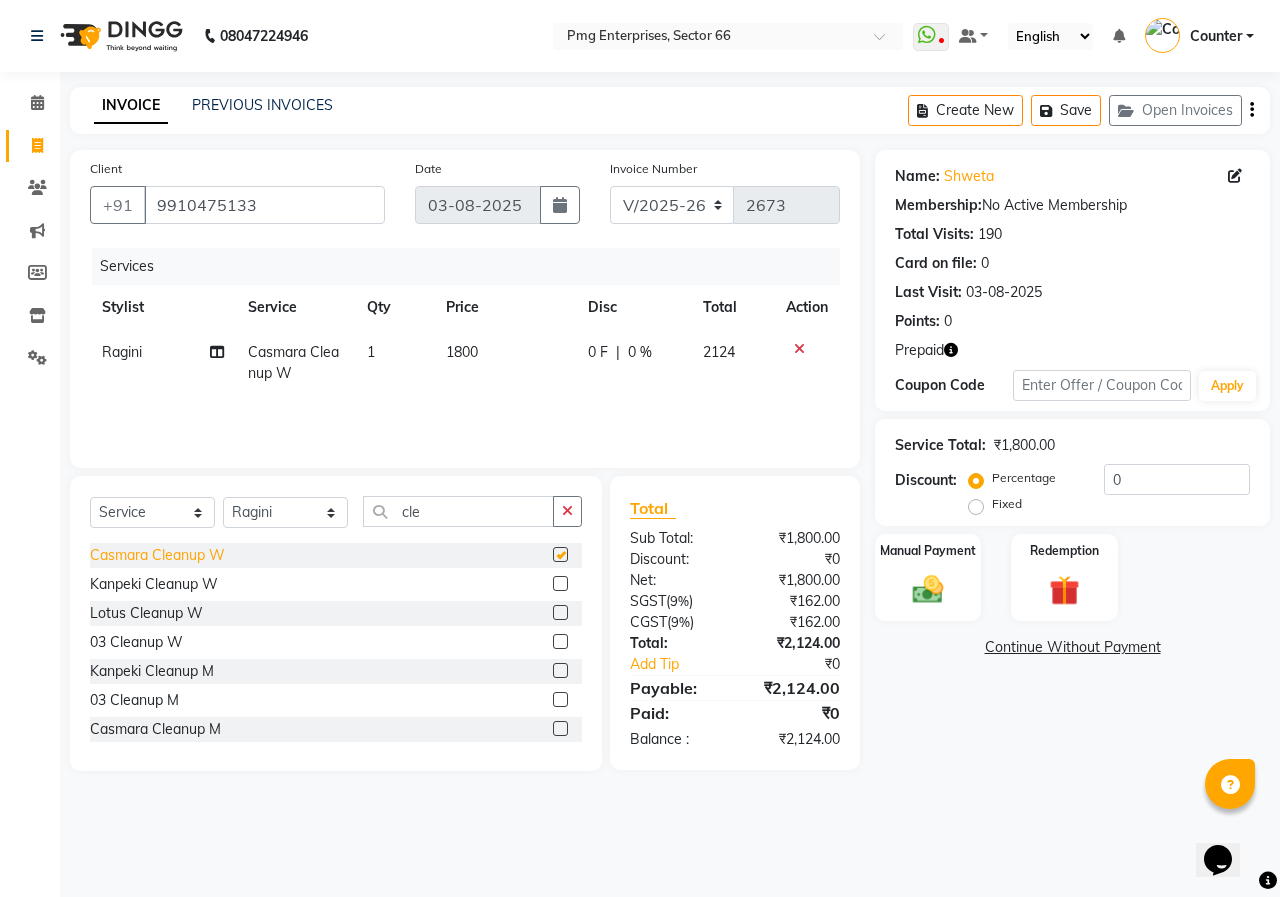checkbox on "false" 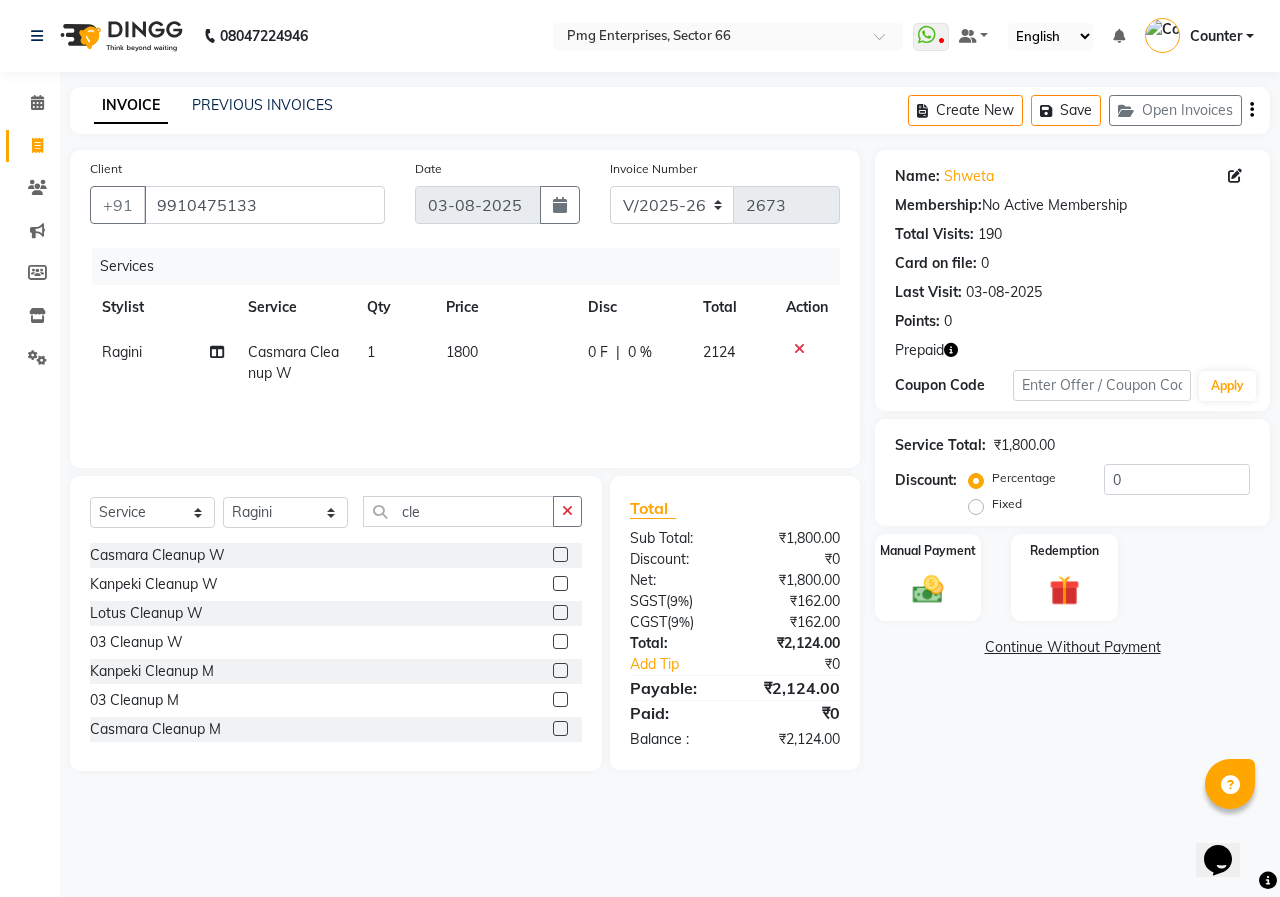click on "1800" 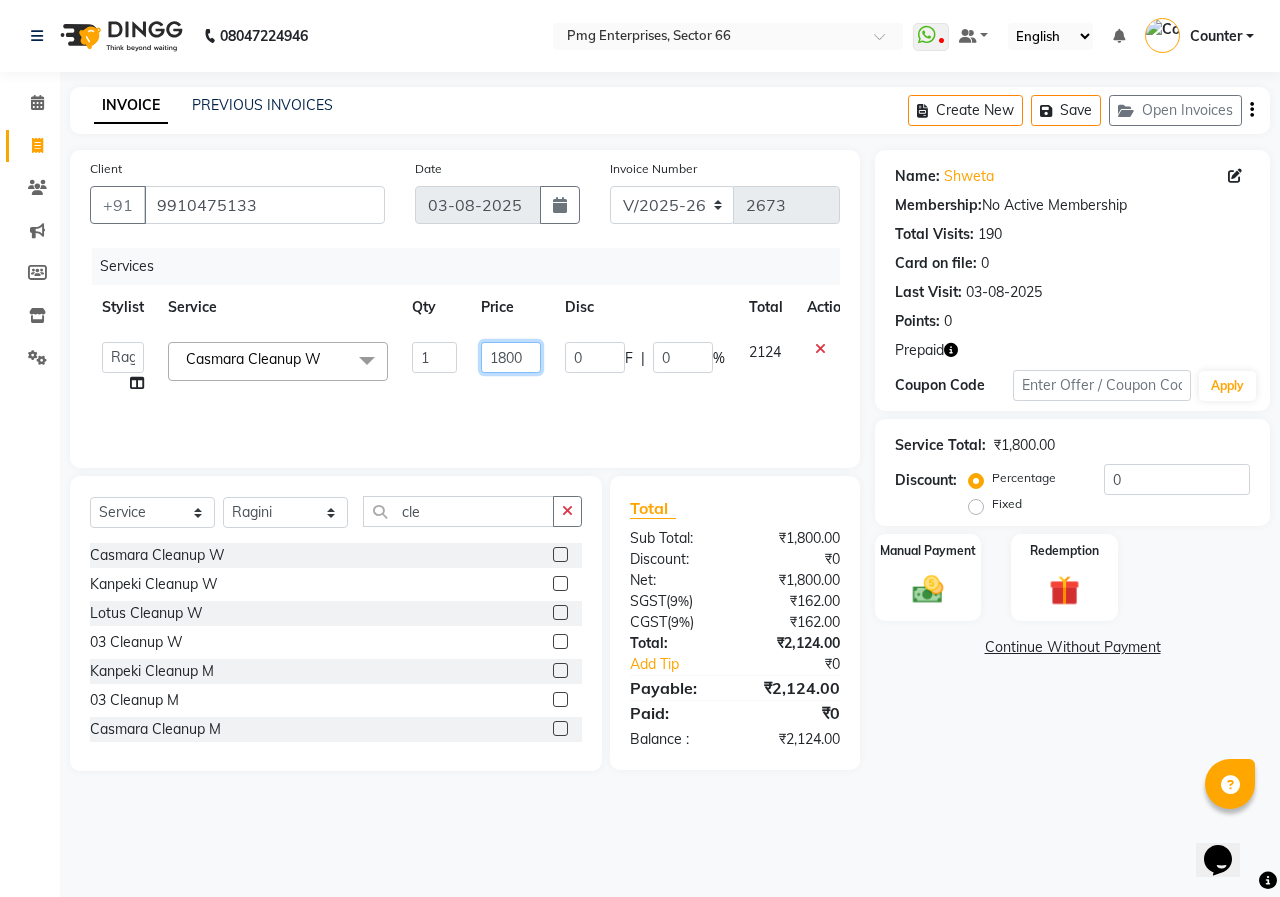 click on "1800" 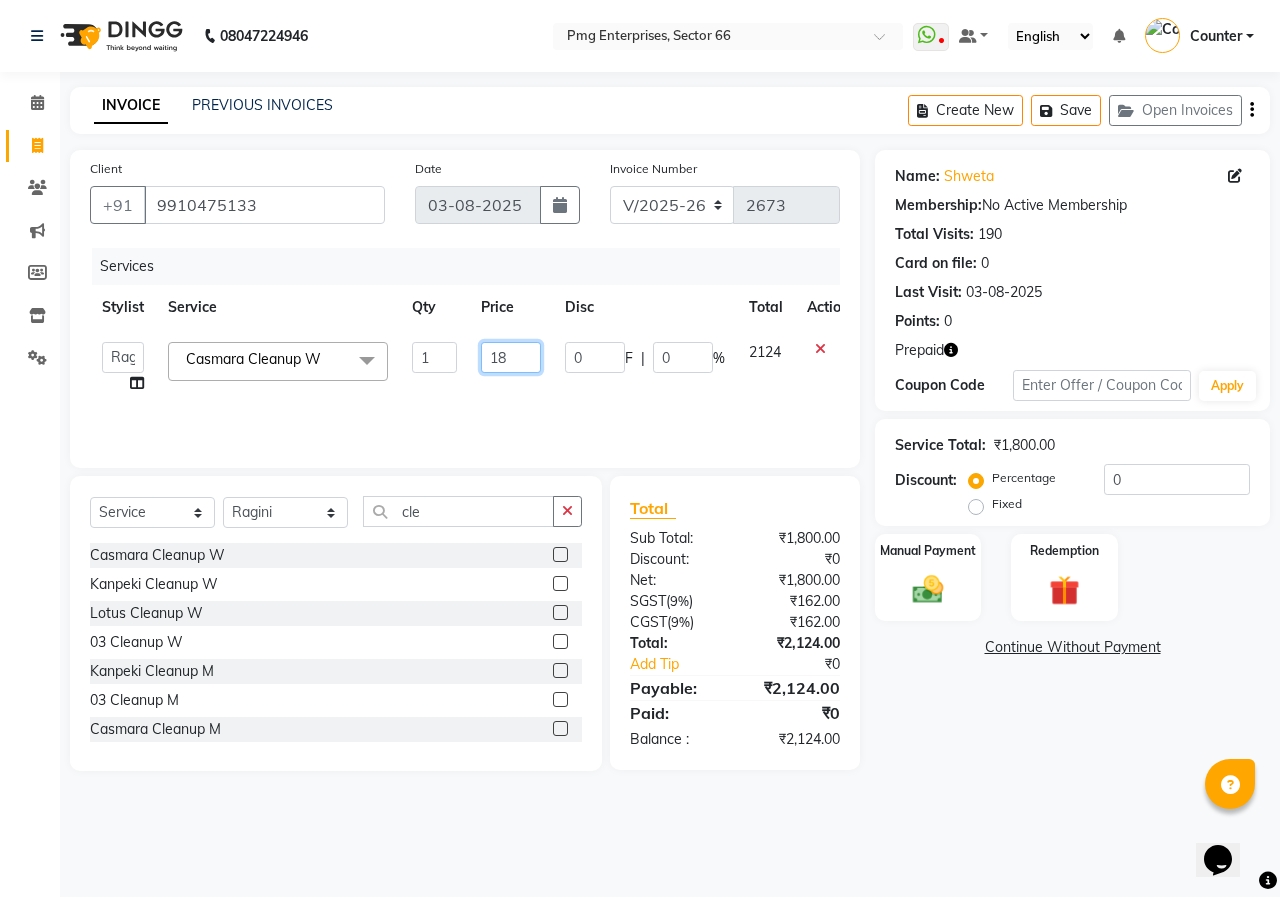 type on "1" 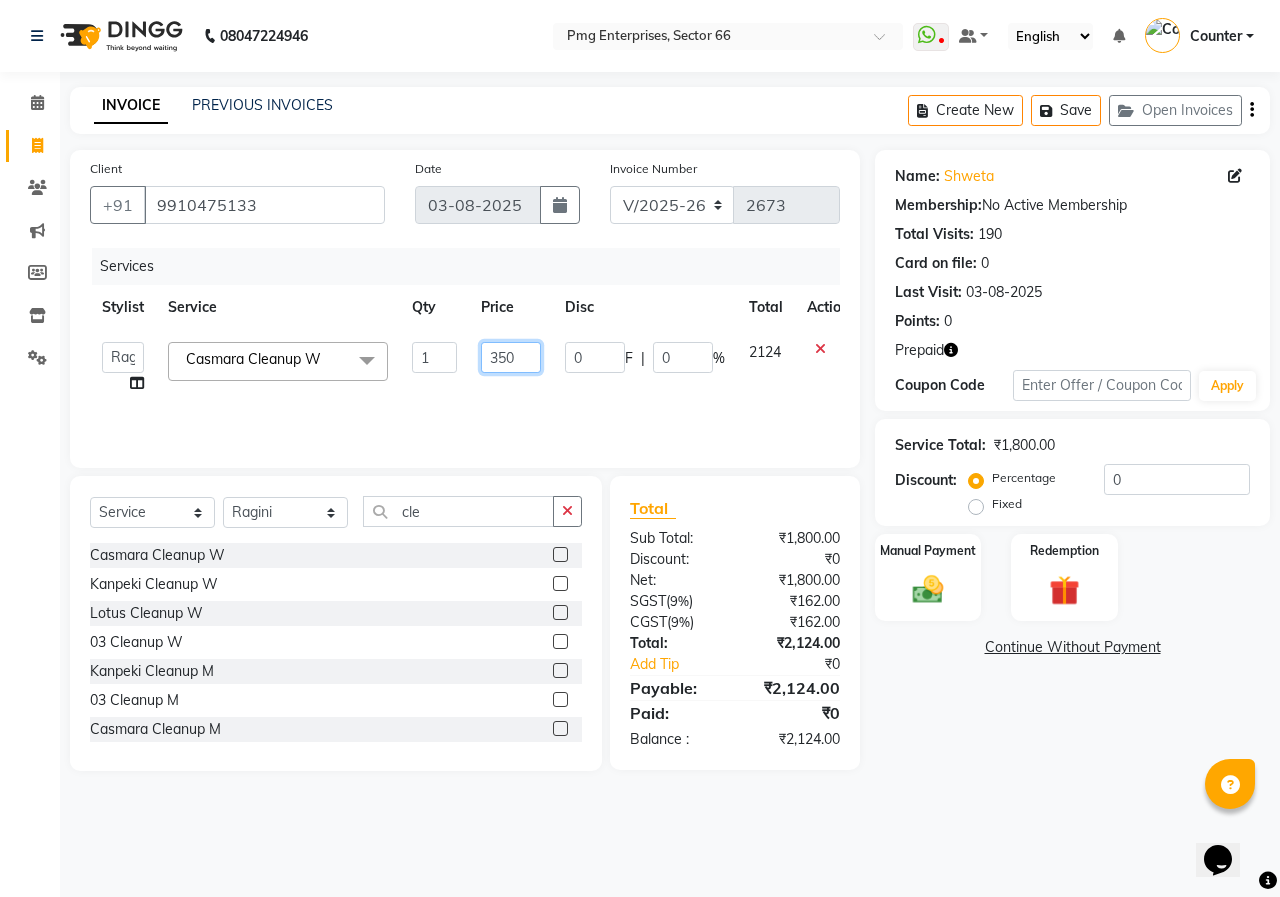 type on "3500" 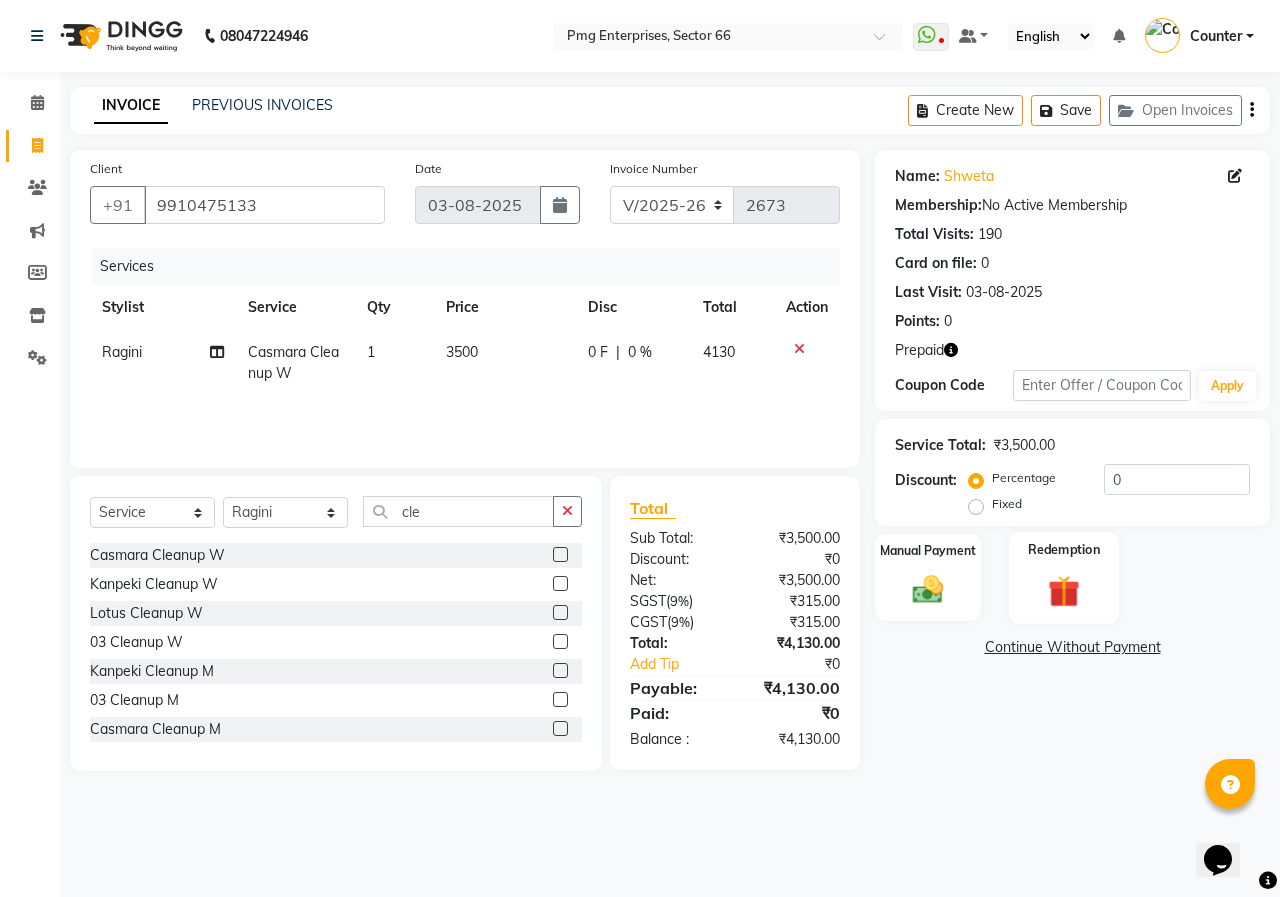 click on "Redemption" 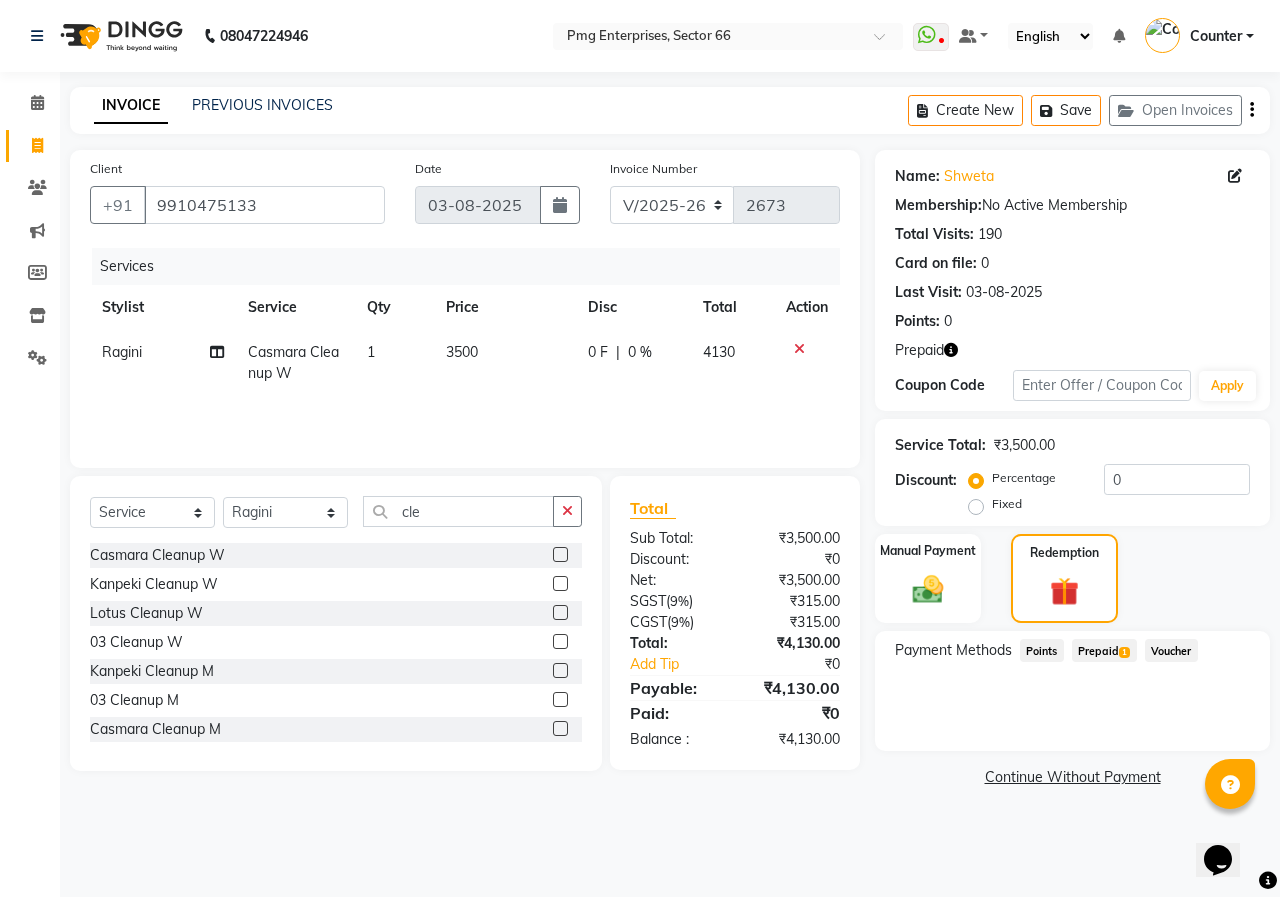 click on "1" 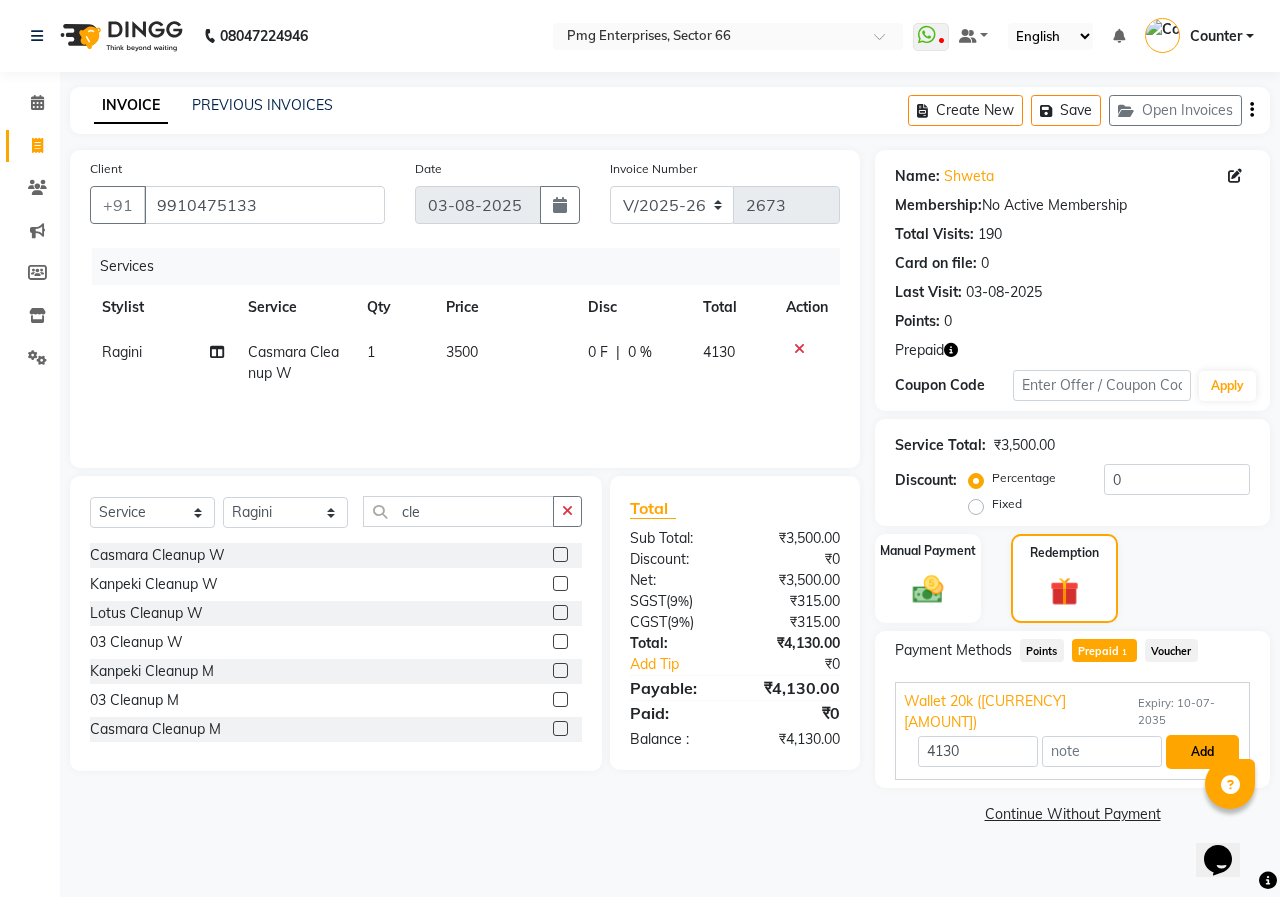 click on "Add" at bounding box center [1202, 752] 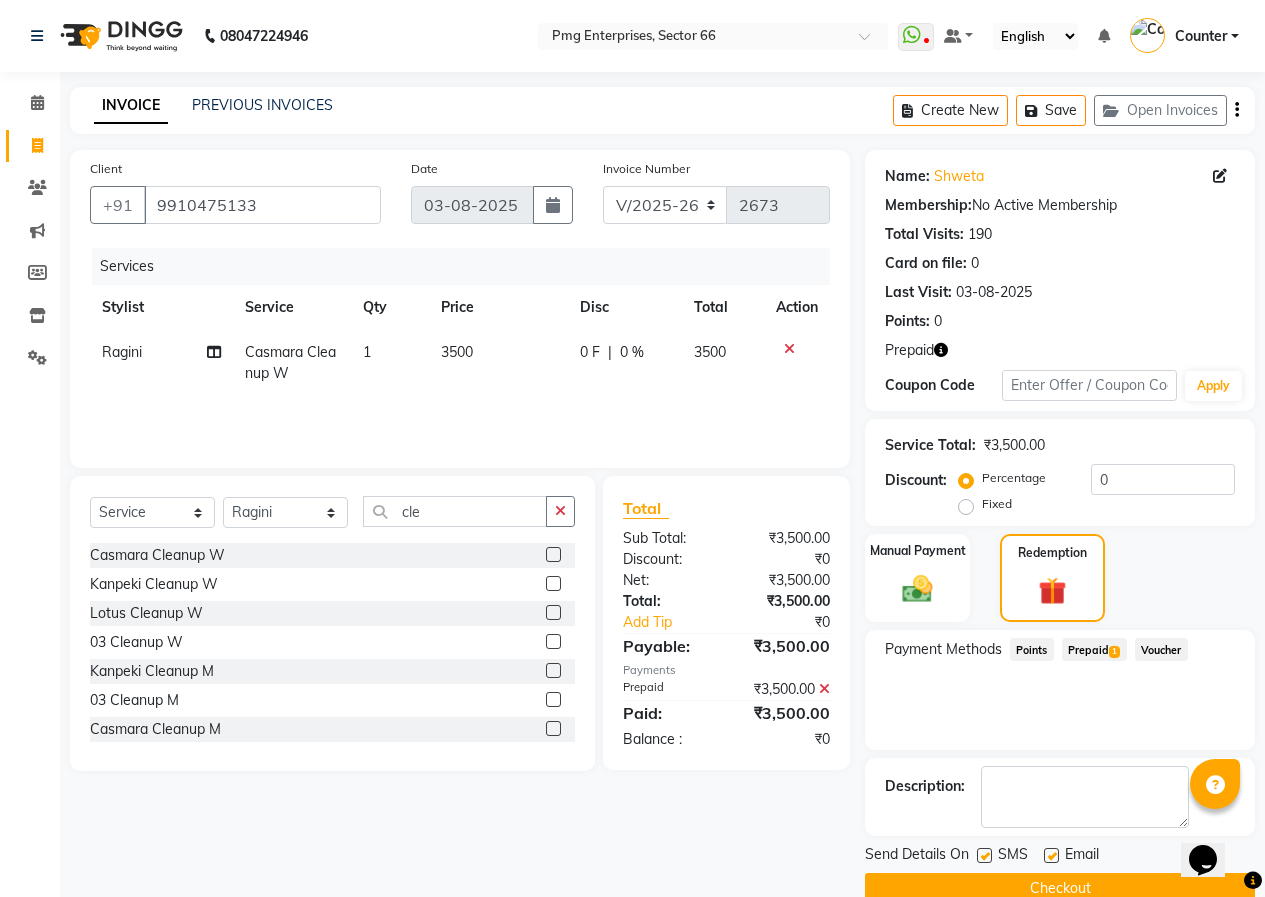 click on "Checkout" 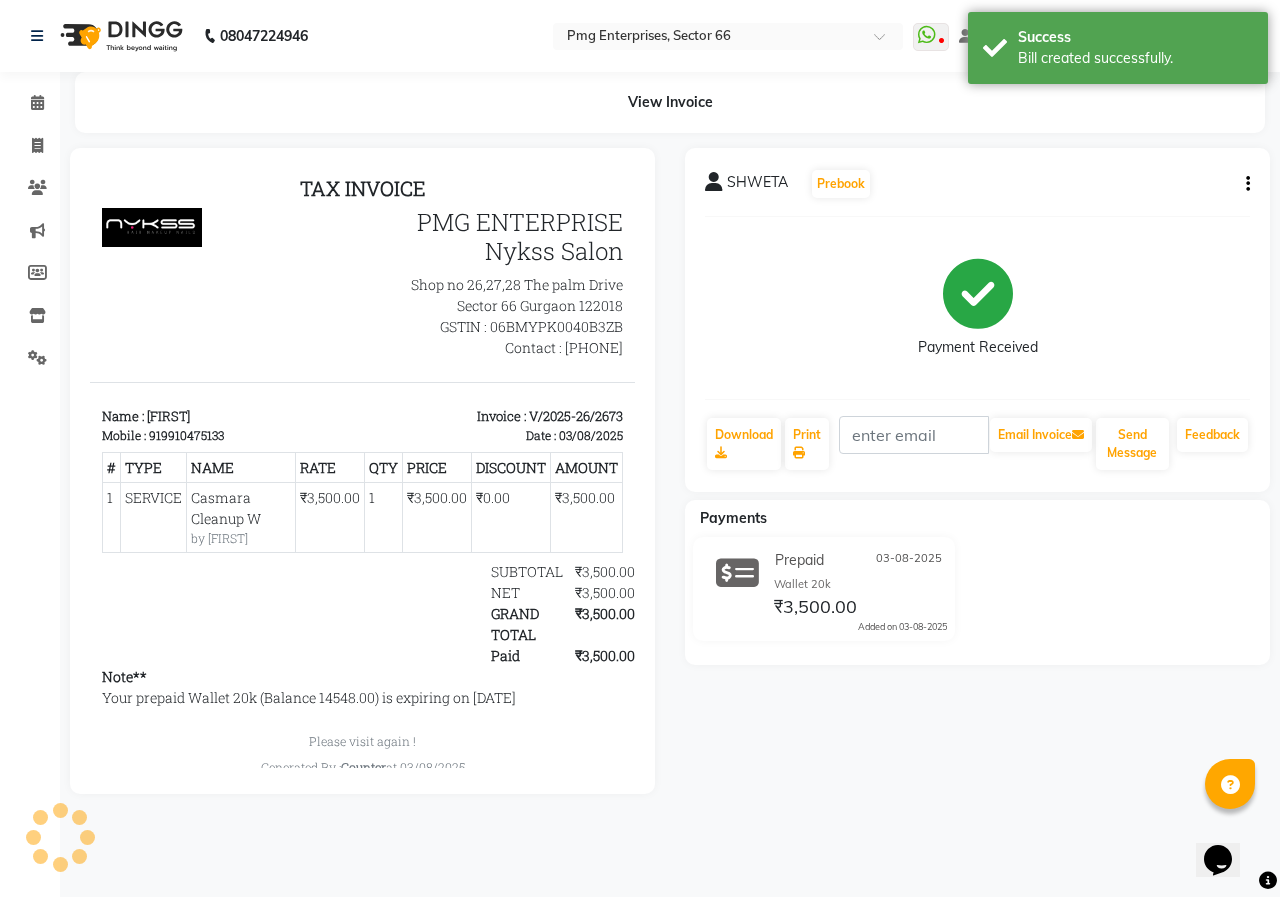 scroll, scrollTop: 0, scrollLeft: 0, axis: both 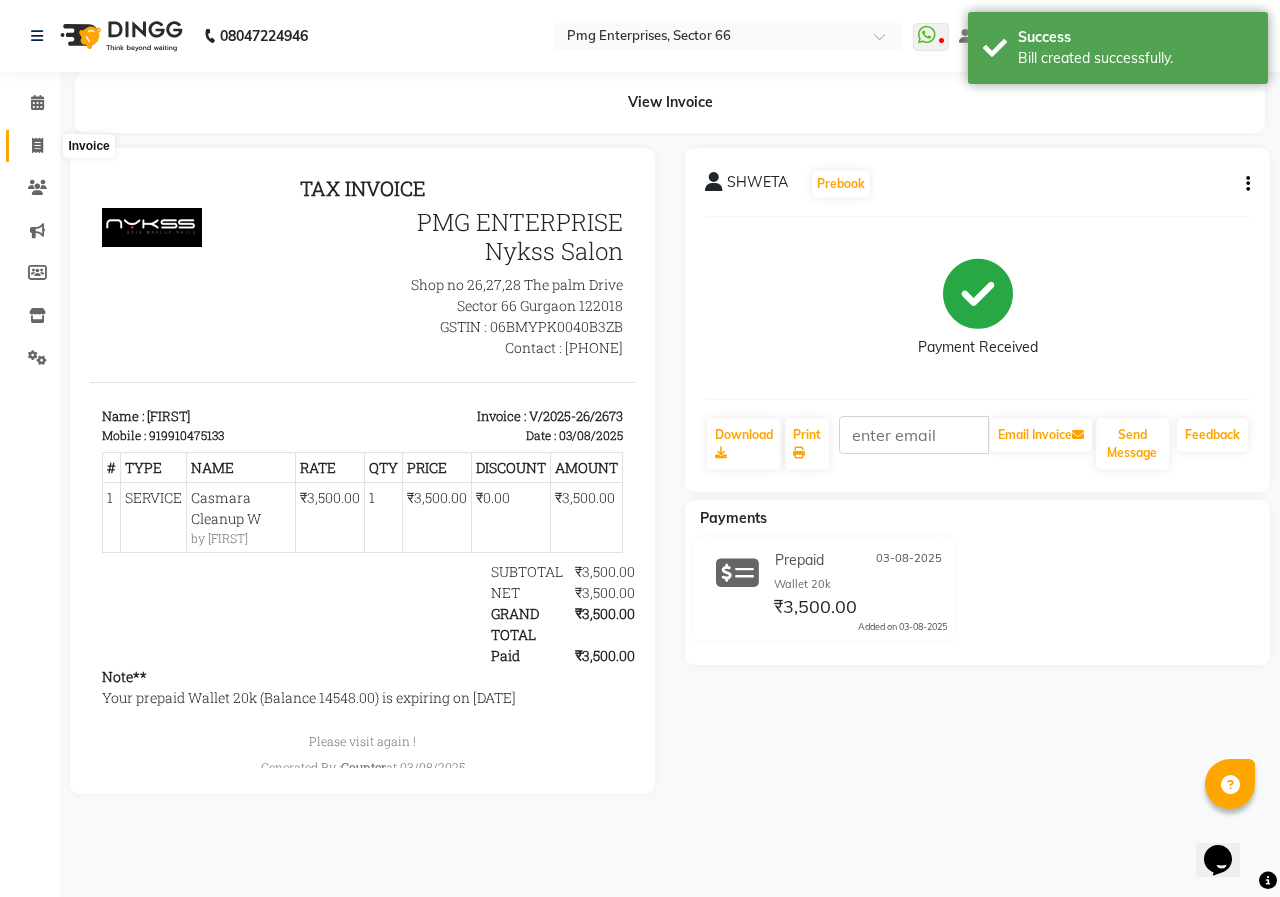 click 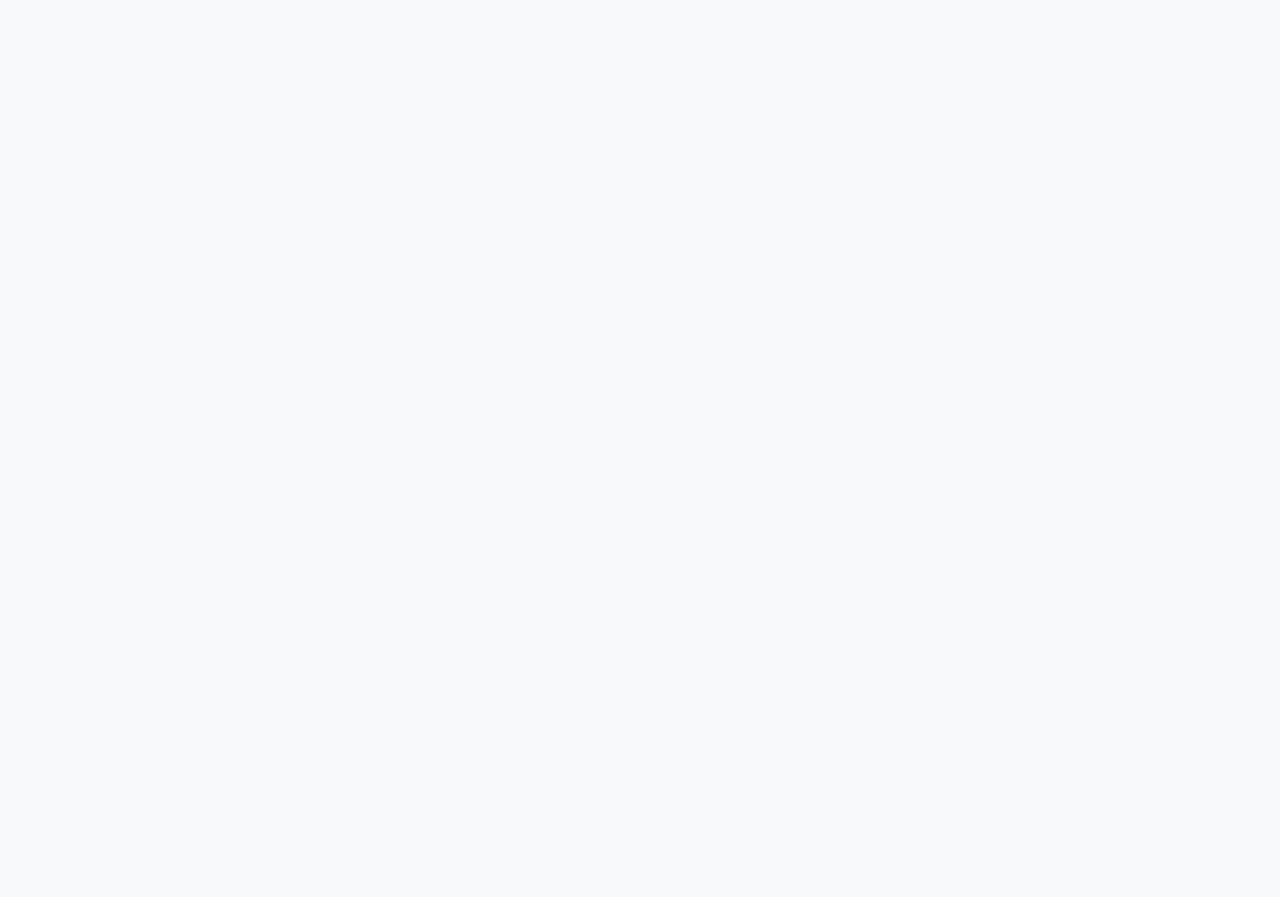 scroll, scrollTop: 0, scrollLeft: 0, axis: both 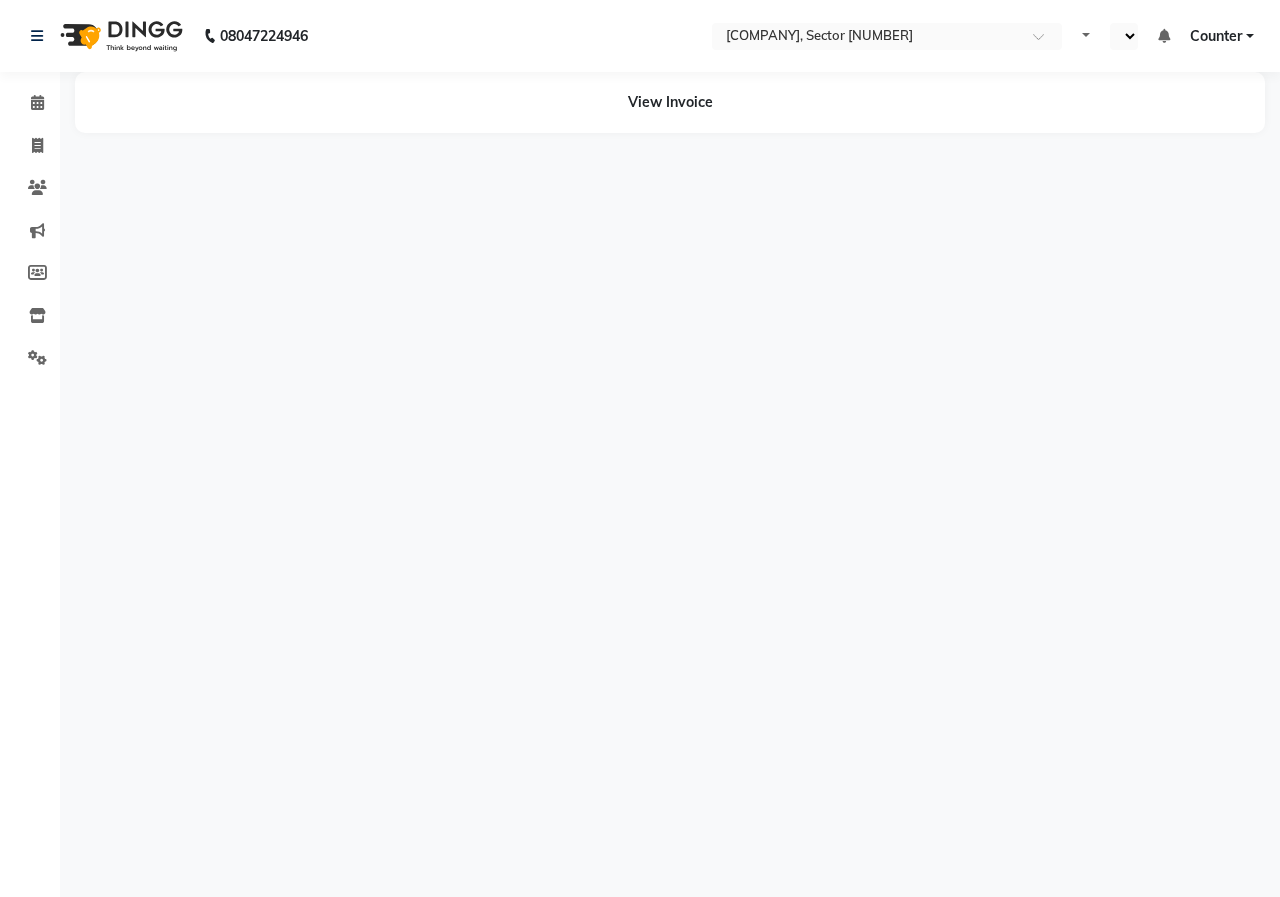 select on "en" 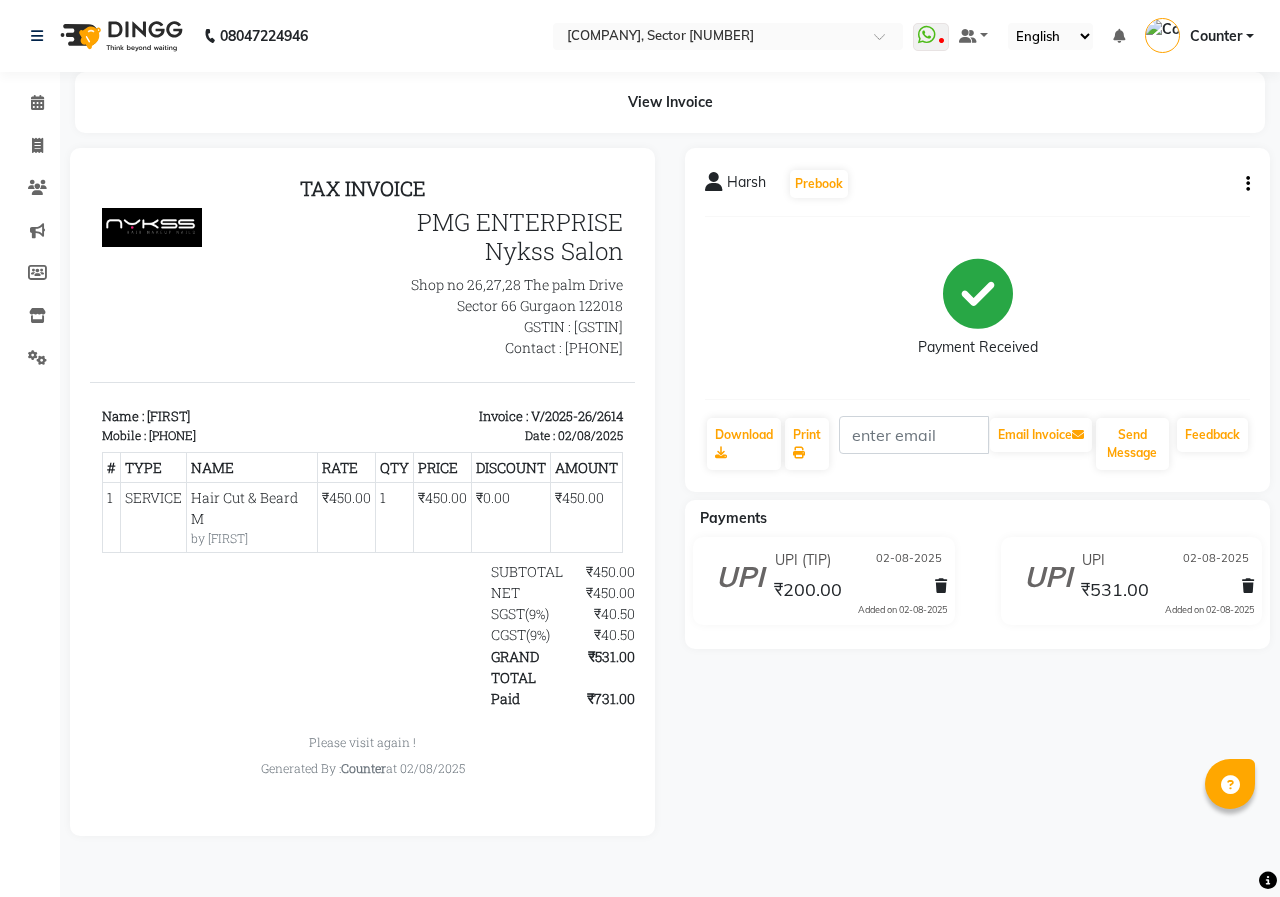 scroll, scrollTop: 0, scrollLeft: 0, axis: both 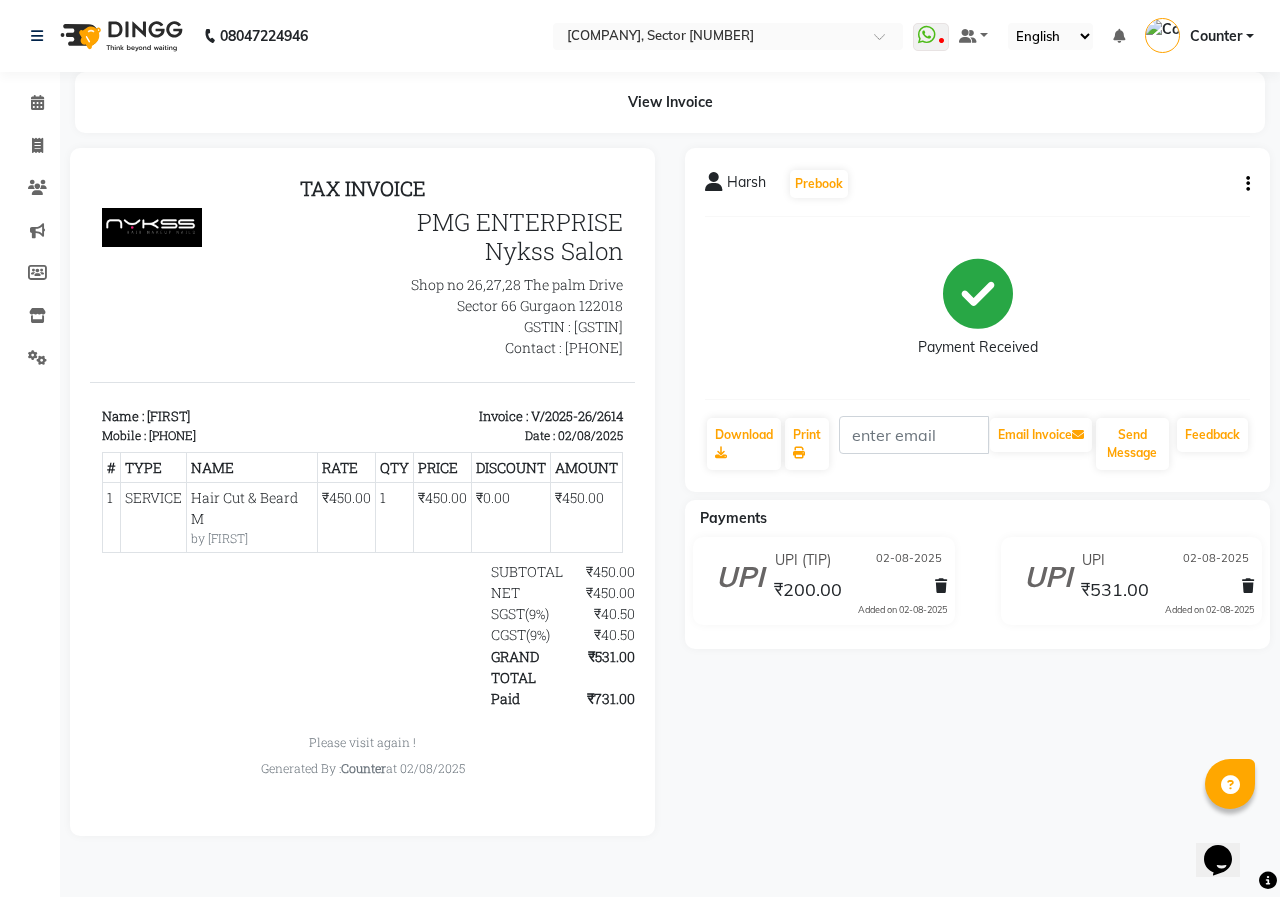 click on "[FIRST]   Prebook   Payment Received  Download  Print   Email Invoice   Send Message Feedback  Payments UPI (TIP) [DATE] ₹[AMOUNT]  Added on [DATE]  UPI [DATE] ₹[AMOUNT]  Added on [DATE]" 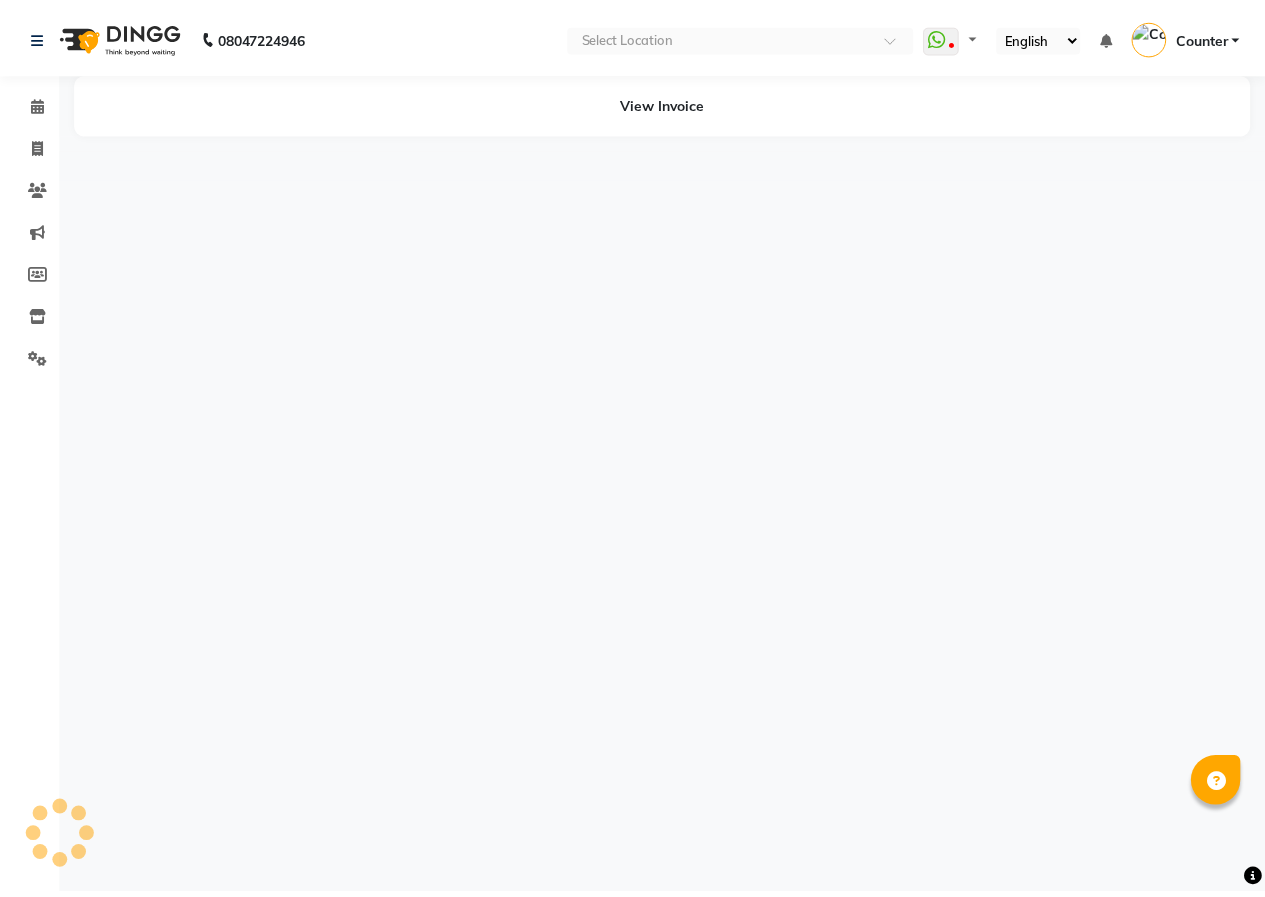scroll, scrollTop: 0, scrollLeft: 0, axis: both 